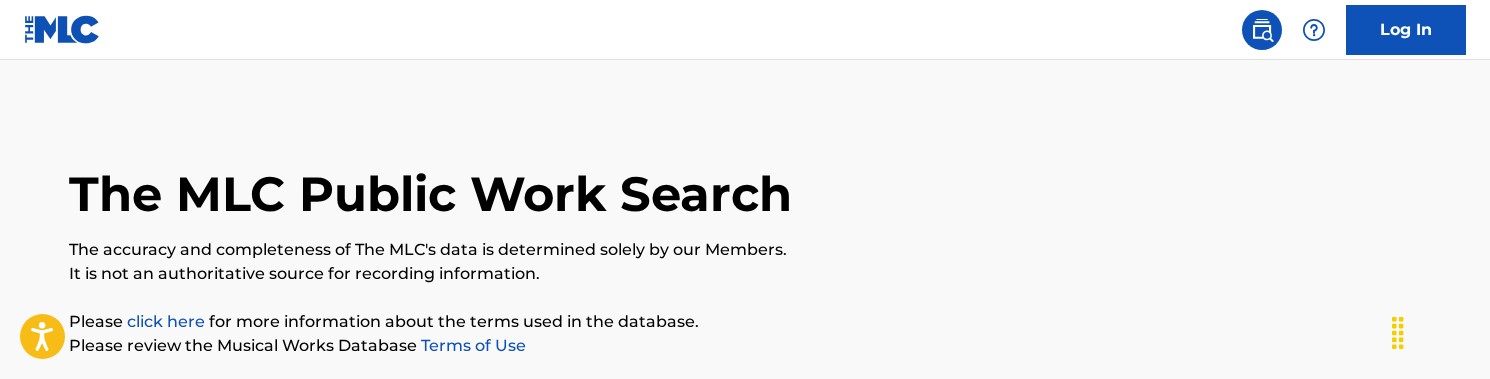 scroll, scrollTop: 264, scrollLeft: 0, axis: vertical 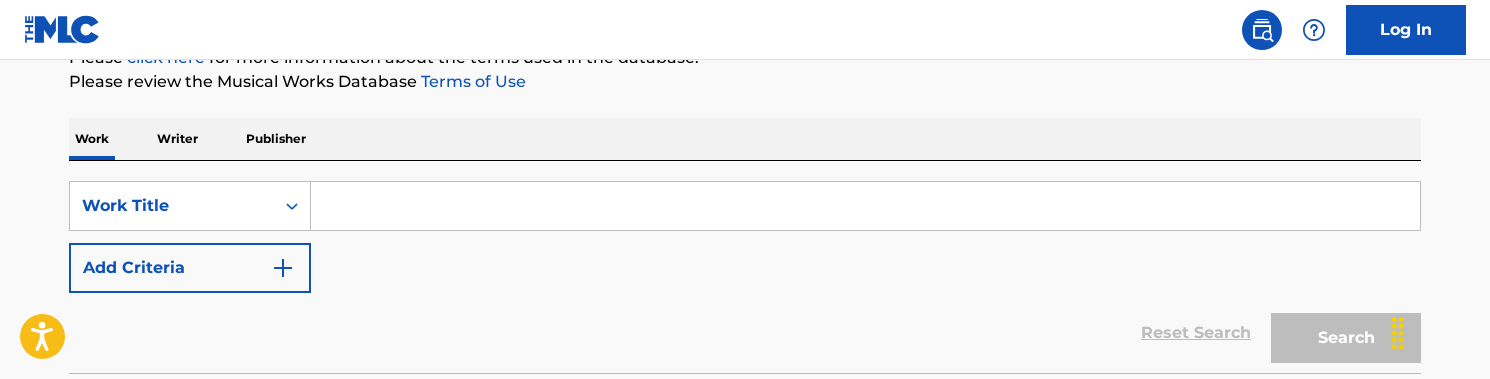 click on "Add Criteria" at bounding box center (190, 268) 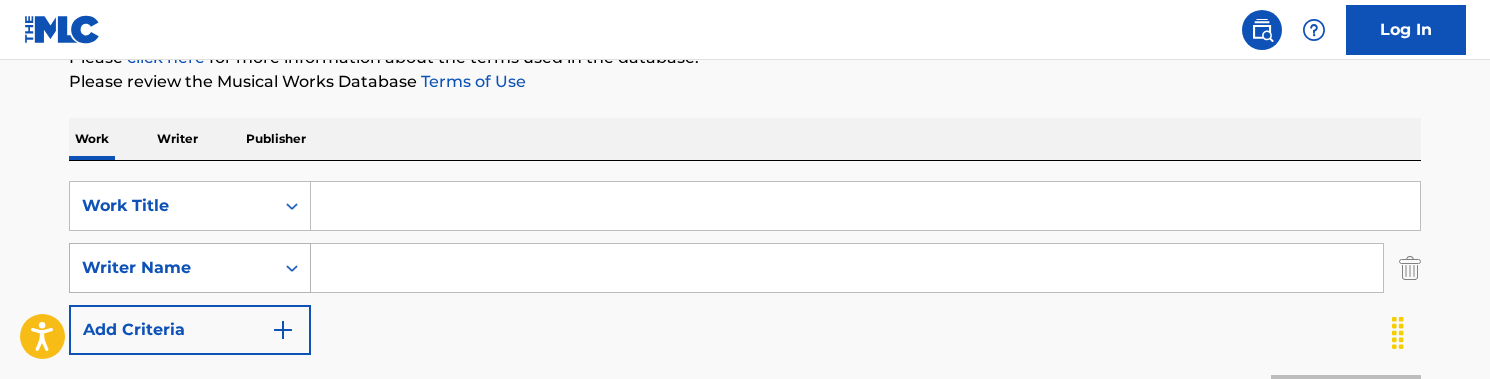 click on "Writer Name" at bounding box center (172, 268) 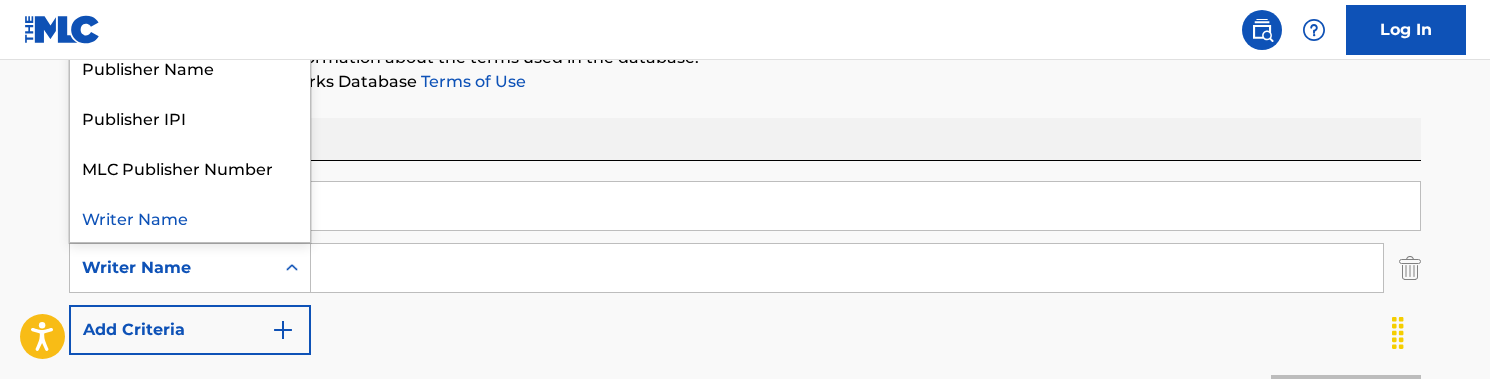 click on "Writer Name" at bounding box center [172, 268] 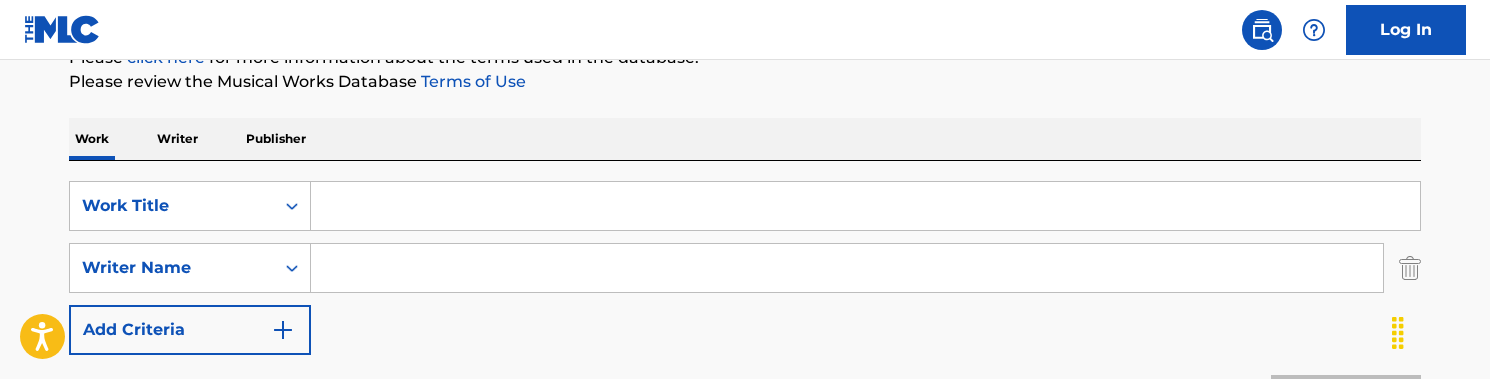 click at bounding box center [847, 268] 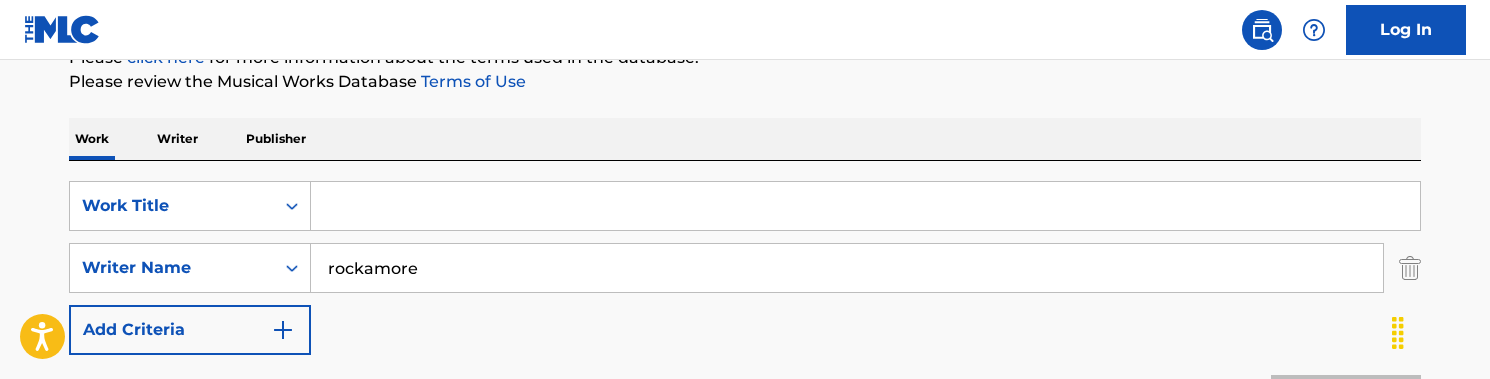 type on "rockamore" 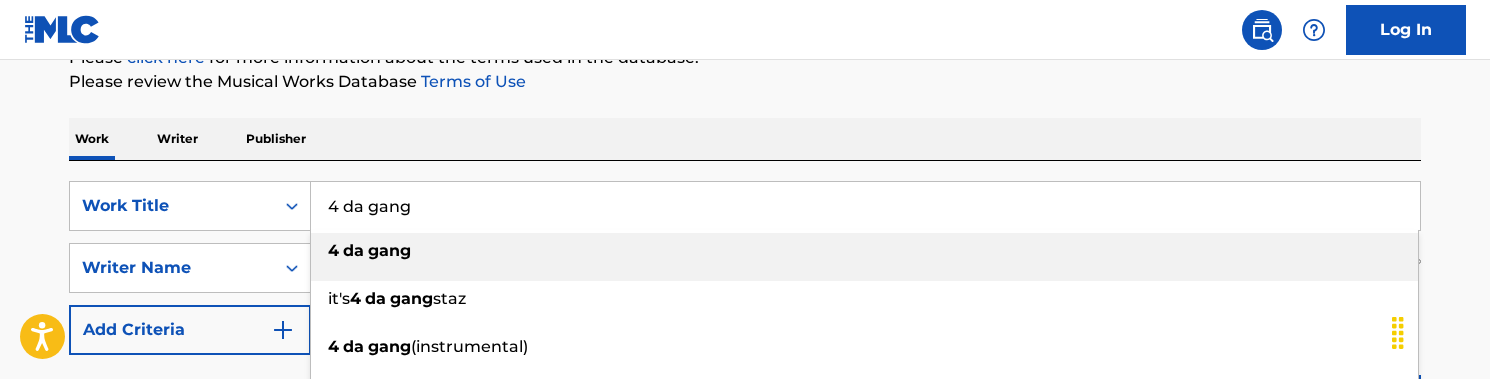 type on "4 da gang" 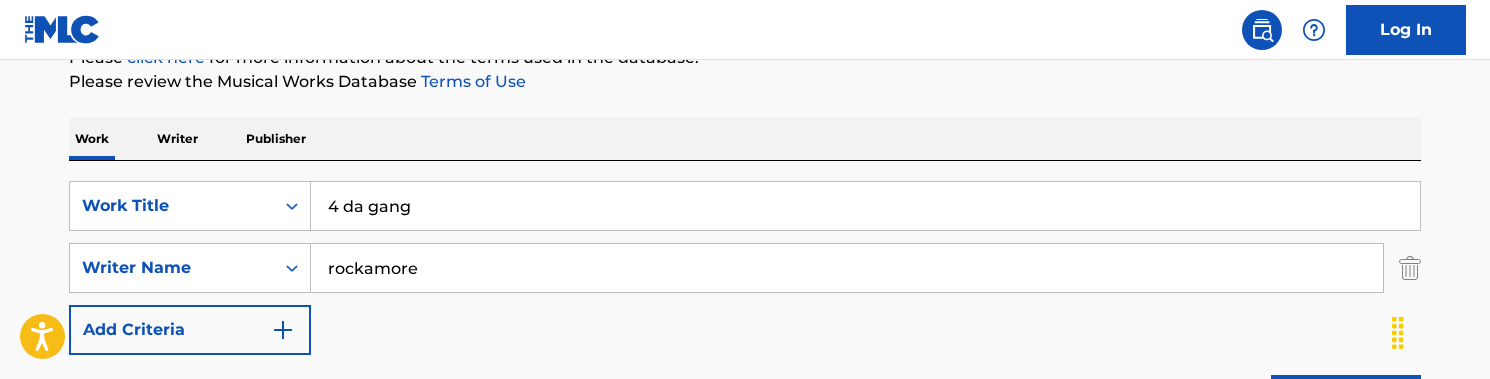 scroll, scrollTop: 311, scrollLeft: 0, axis: vertical 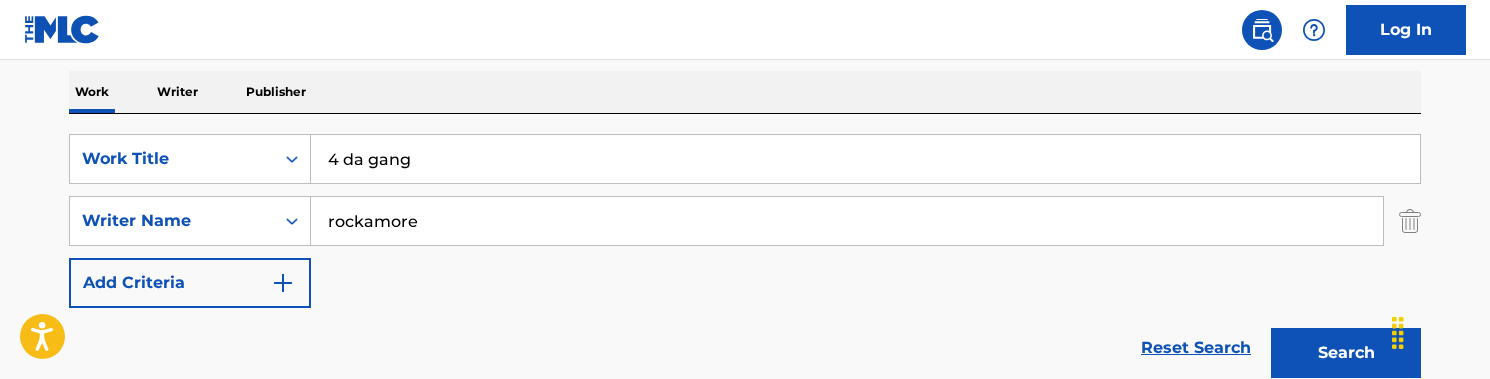 click on "Search" at bounding box center [1346, 353] 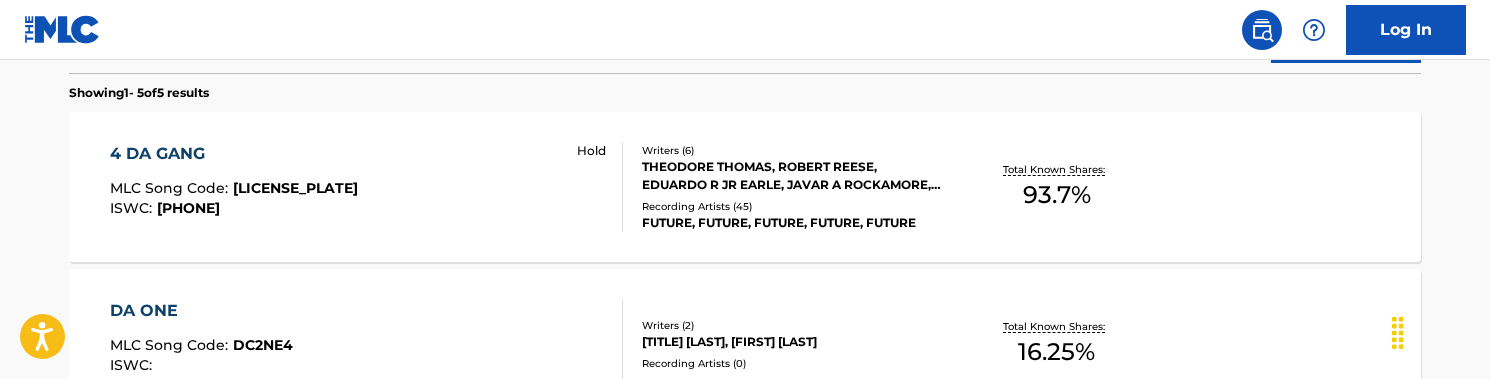 scroll, scrollTop: 622, scrollLeft: 0, axis: vertical 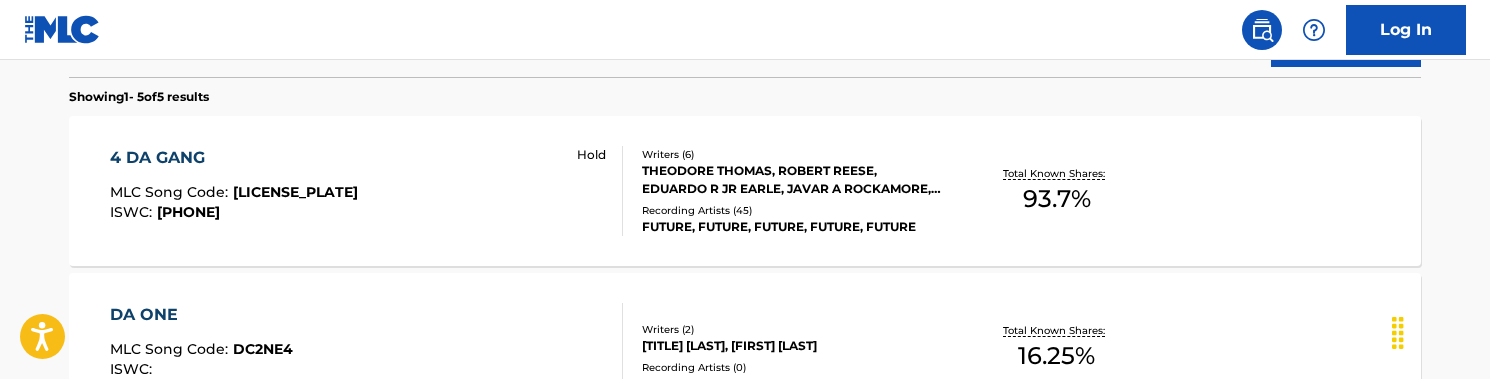 click on "4 DA GANG MLC Song Code : FVADUK ISWC : [PHONE]  Hold" at bounding box center [367, 191] 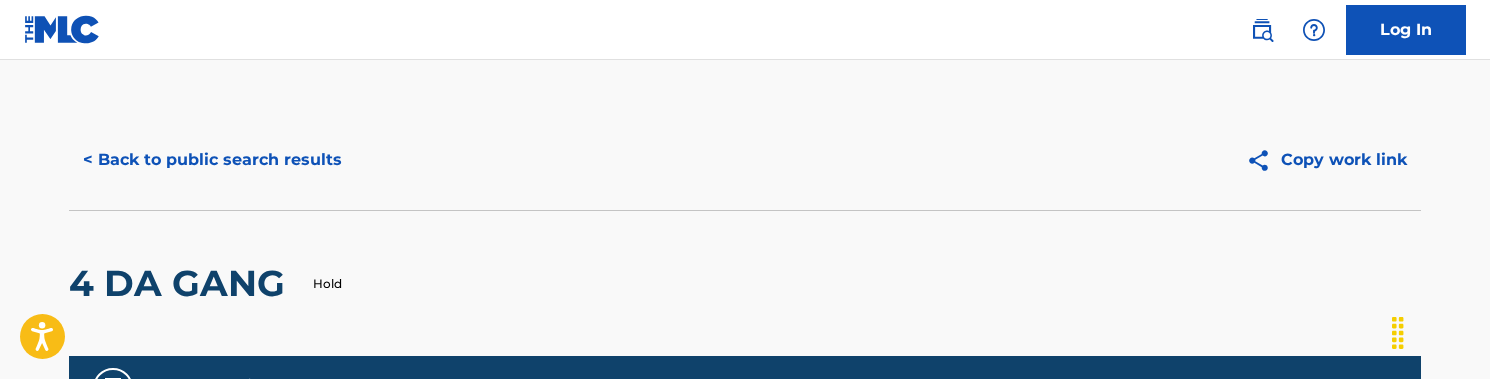 scroll, scrollTop: 0, scrollLeft: 0, axis: both 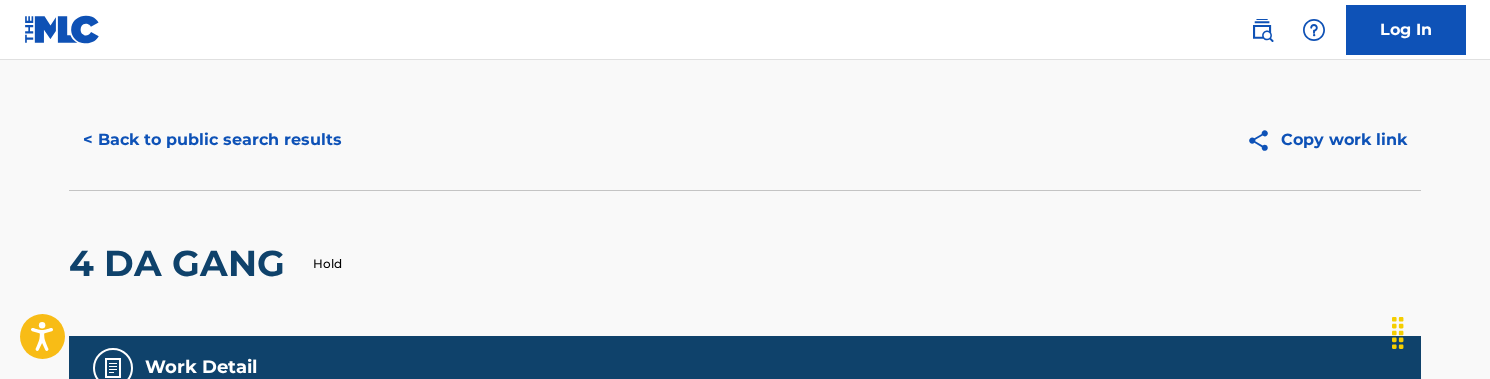 click on "< Back to public search results" at bounding box center [212, 140] 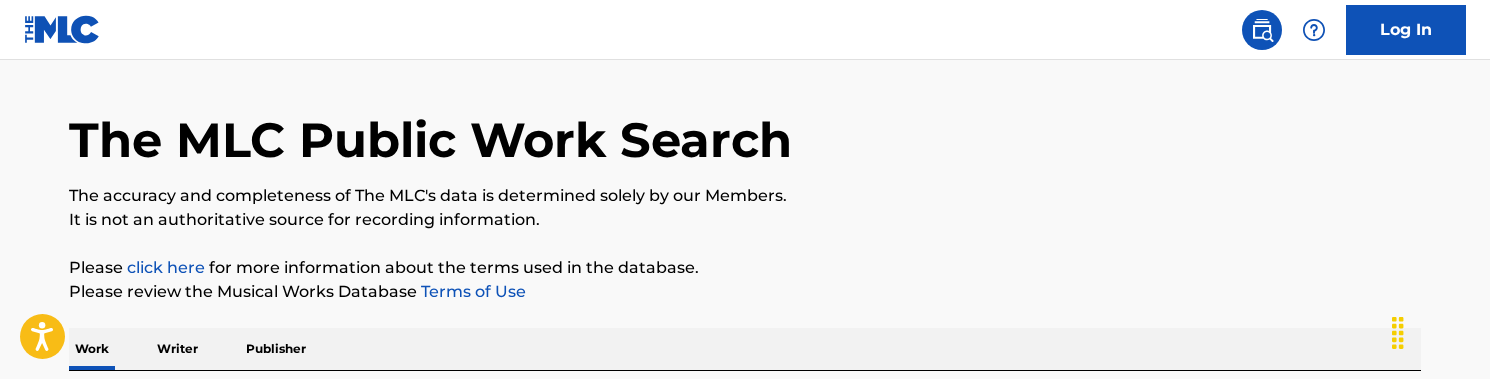 scroll, scrollTop: 310, scrollLeft: 0, axis: vertical 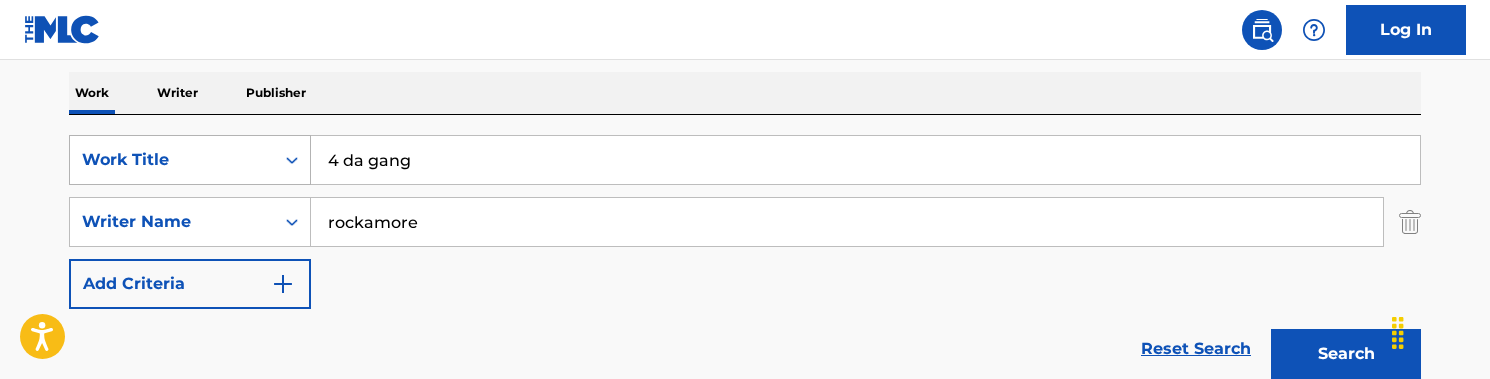 drag, startPoint x: 430, startPoint y: 165, endPoint x: 309, endPoint y: 165, distance: 121 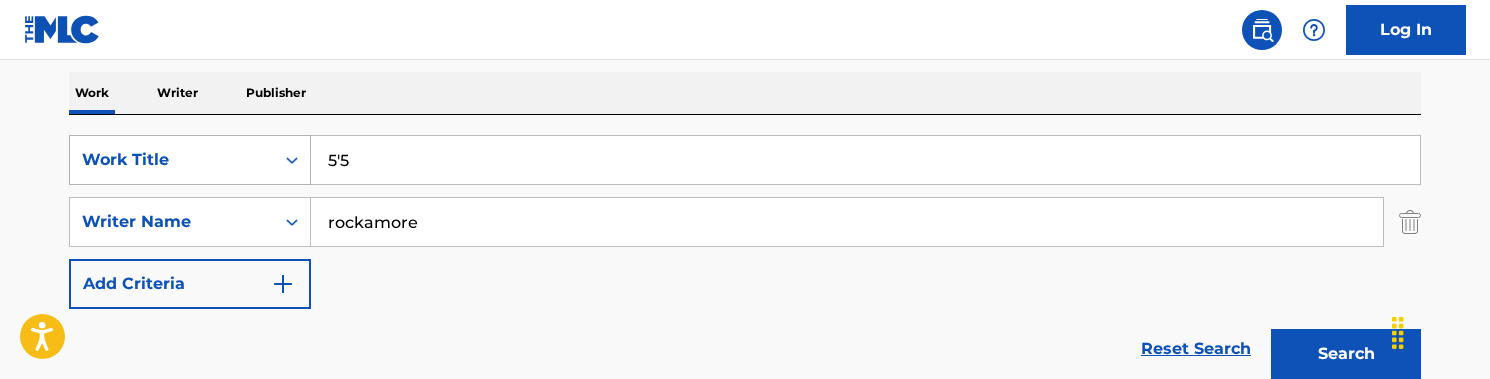 click on "Search" at bounding box center (1346, 354) 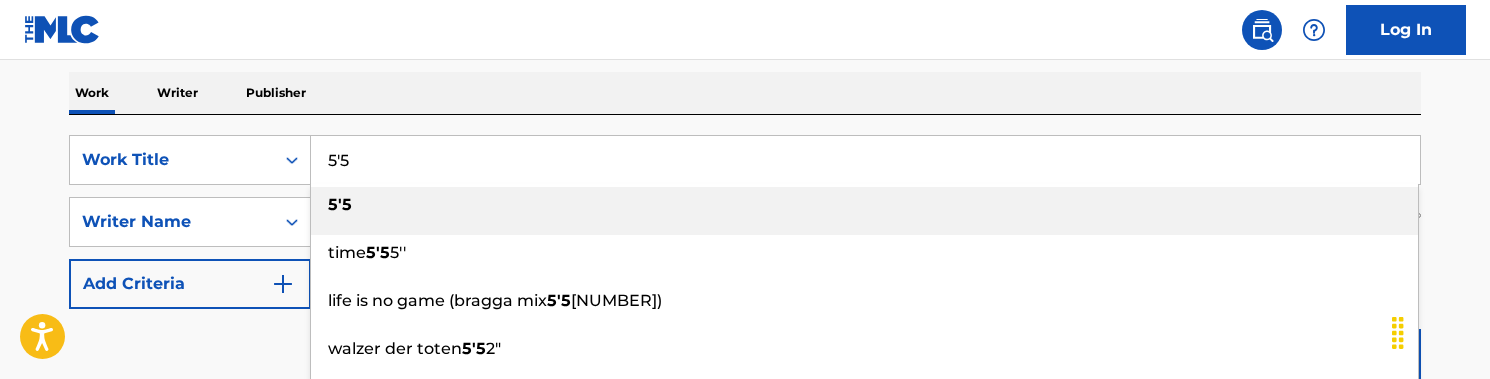 click on "5'5" at bounding box center [864, 205] 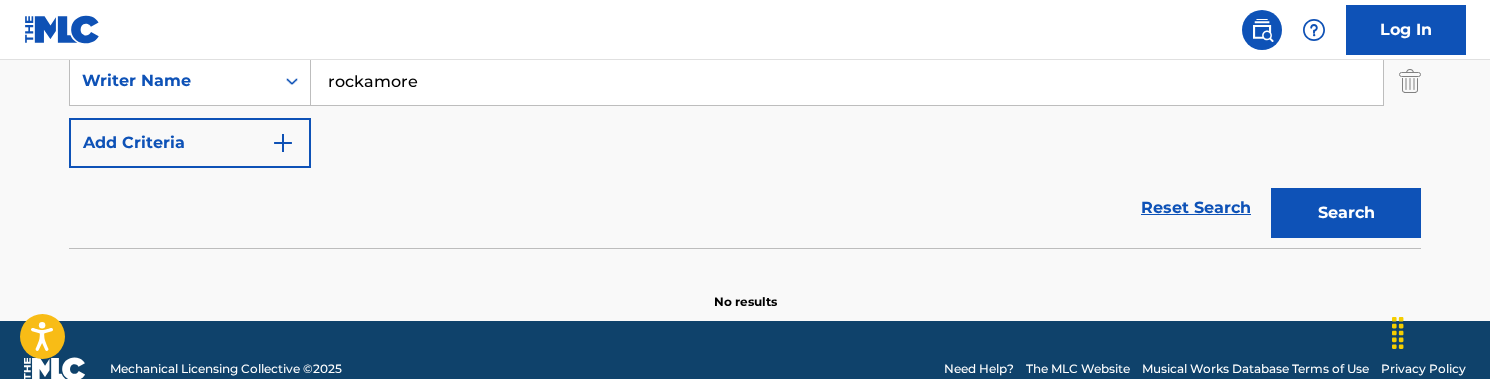 scroll, scrollTop: 335, scrollLeft: 0, axis: vertical 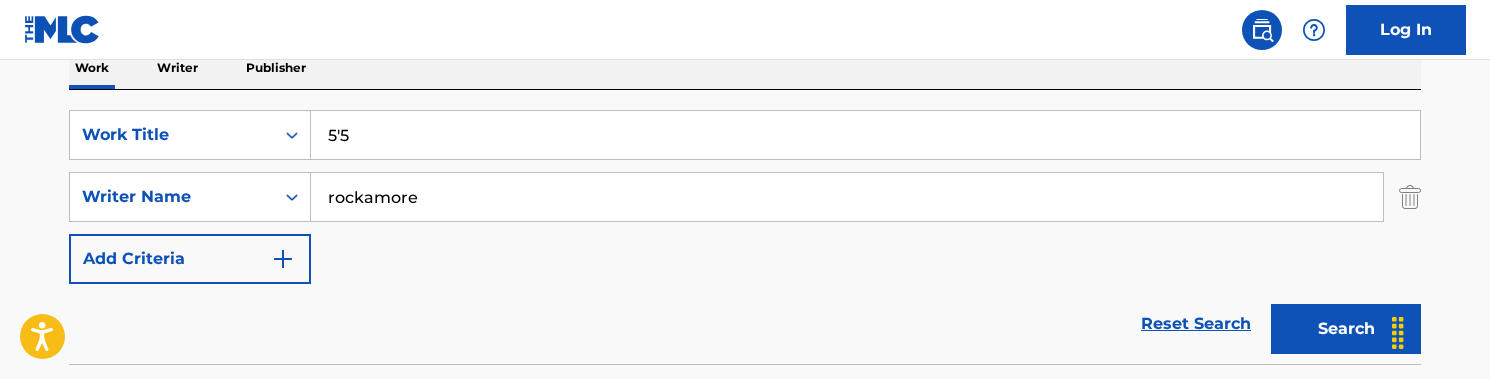 click on "5'5" at bounding box center (865, 135) 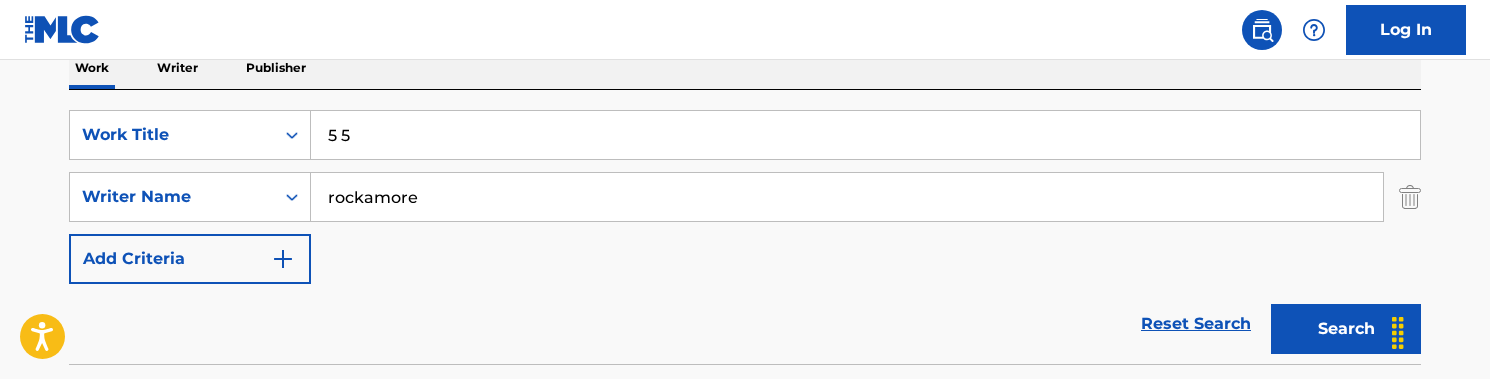 type on "5 5" 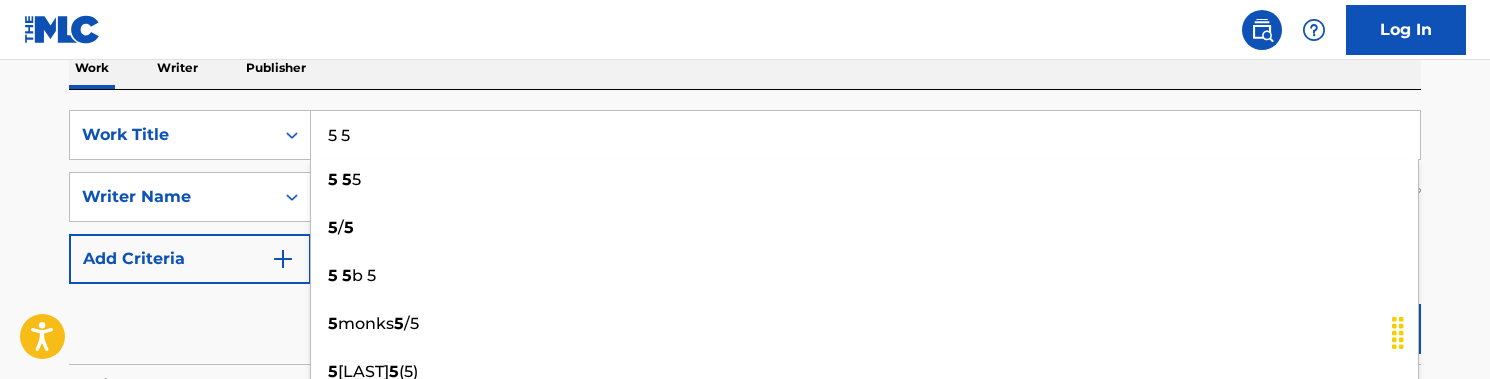 click on "Reset Search Search" at bounding box center [745, 324] 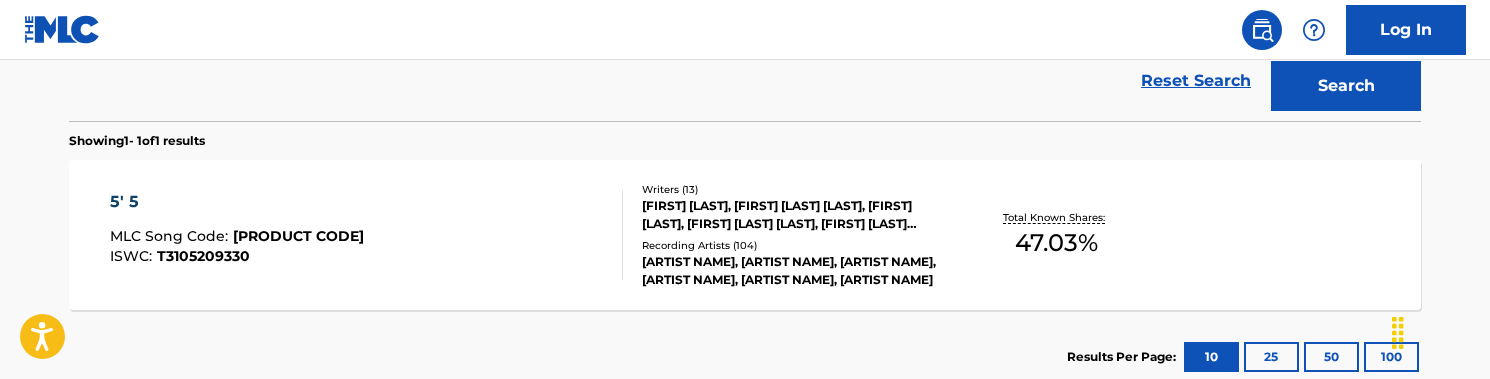 scroll, scrollTop: 582, scrollLeft: 0, axis: vertical 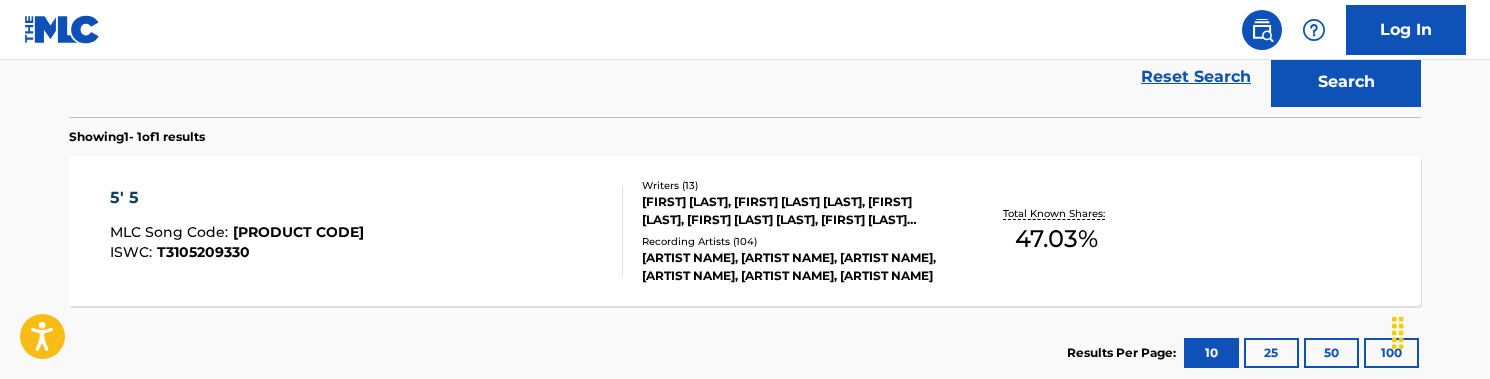 click on "5' 5 MLC Song Code : [CODE] ISWC : [ISWC]" at bounding box center [367, 231] 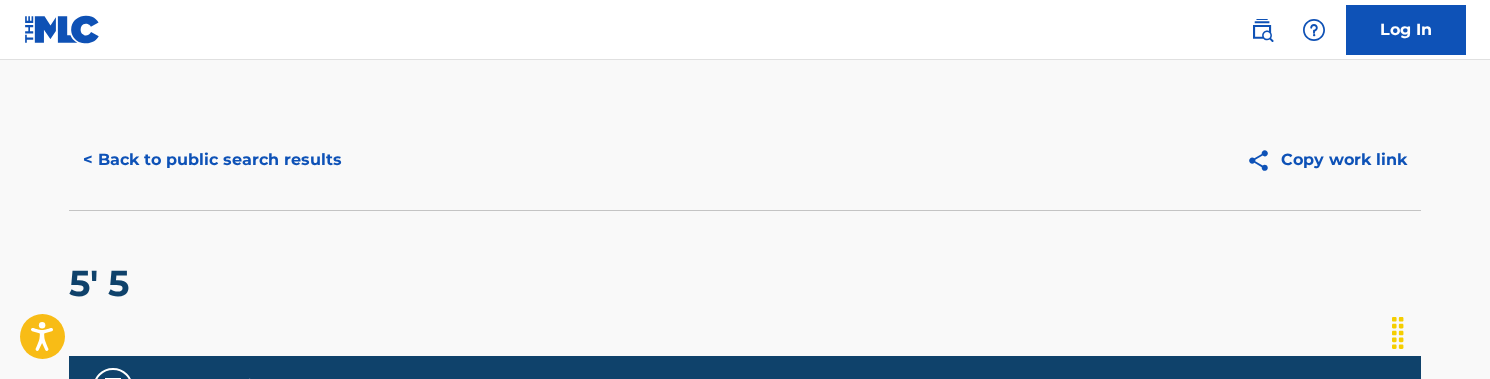 scroll, scrollTop: 0, scrollLeft: 0, axis: both 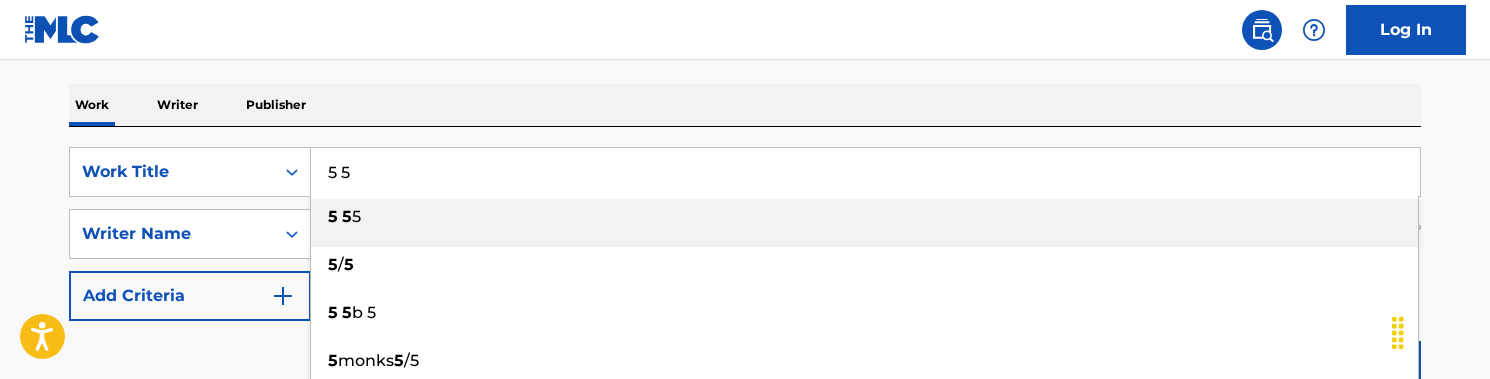 drag, startPoint x: 382, startPoint y: 188, endPoint x: 313, endPoint y: 159, distance: 74.84651 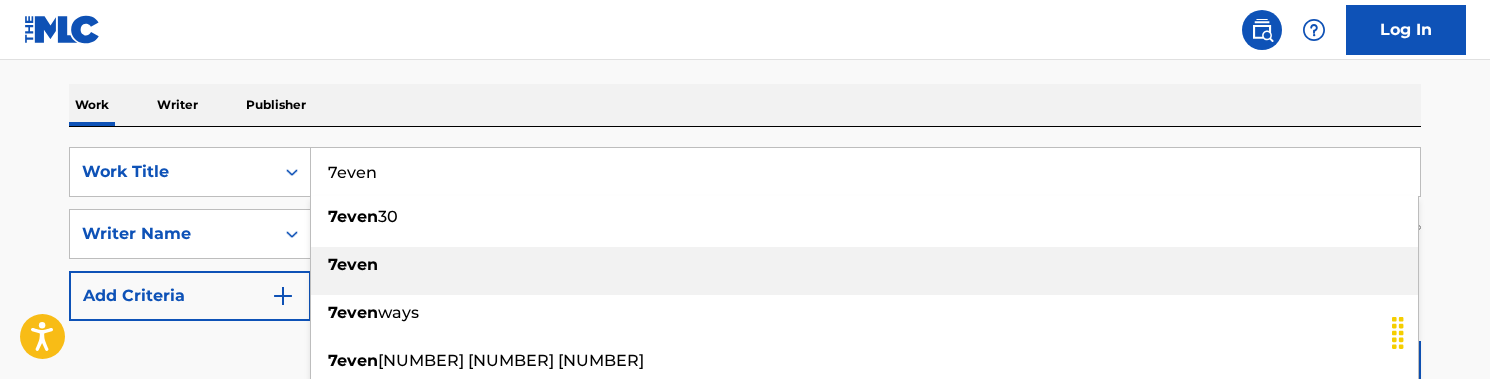 type on "7even" 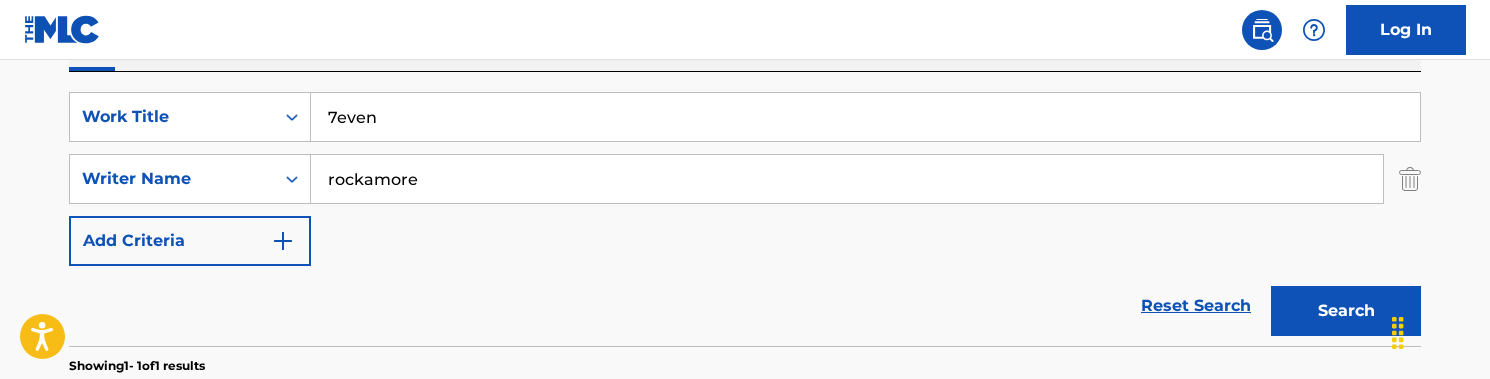 scroll, scrollTop: 378, scrollLeft: 0, axis: vertical 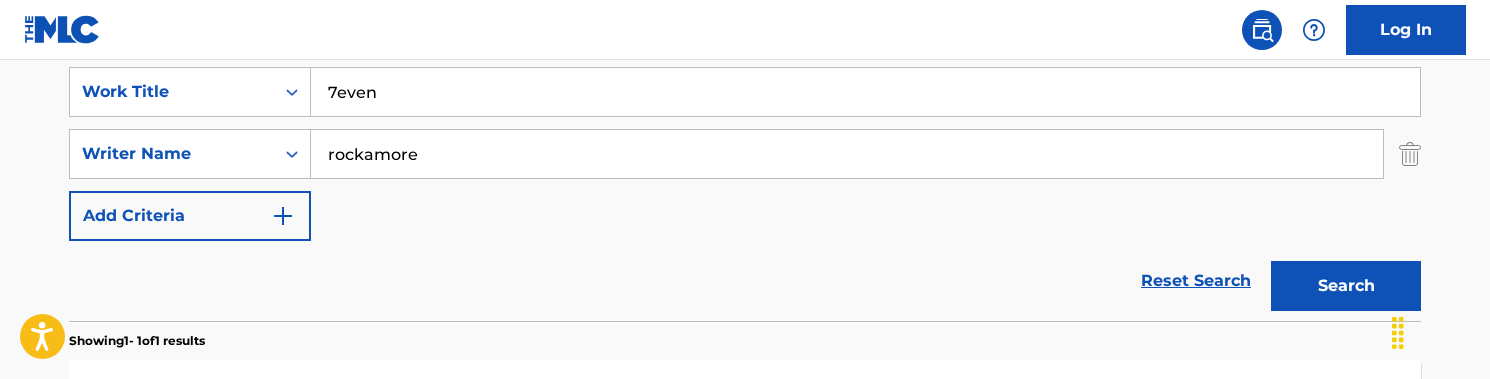 click on "Search" at bounding box center [1346, 286] 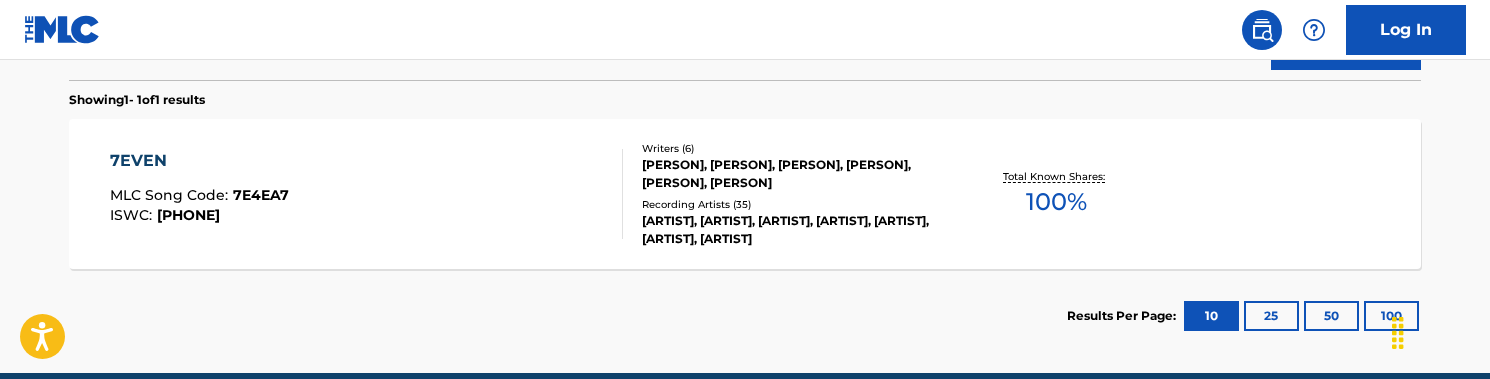 scroll, scrollTop: 636, scrollLeft: 0, axis: vertical 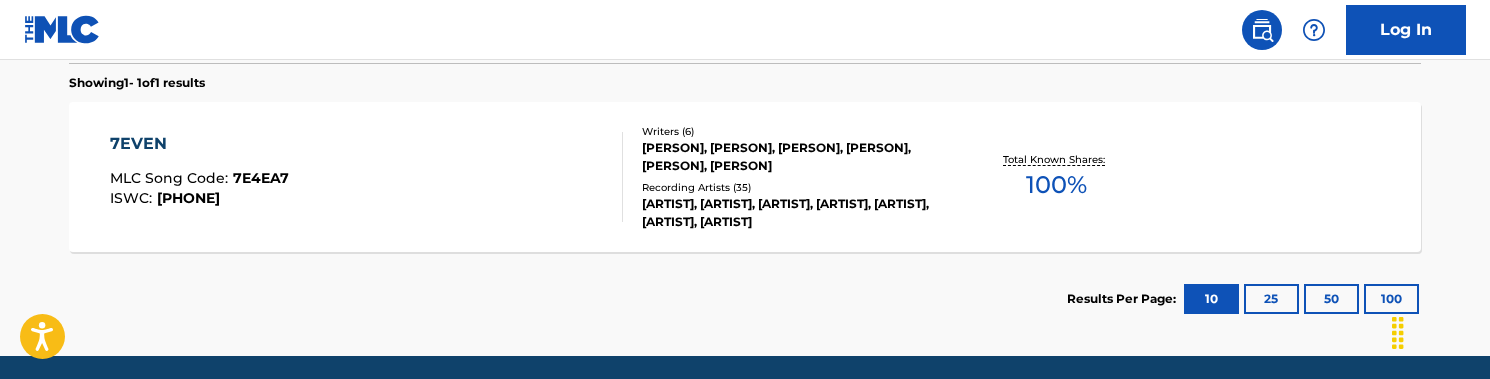 click on "[ARTIST] [MLC CODE] [ISWC]" at bounding box center [367, 177] 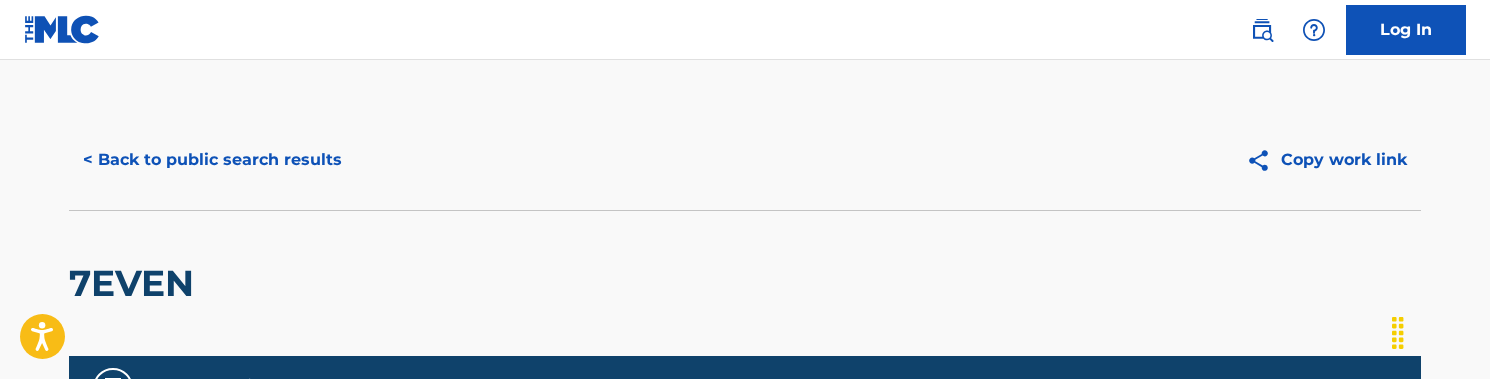 scroll, scrollTop: -2, scrollLeft: 0, axis: vertical 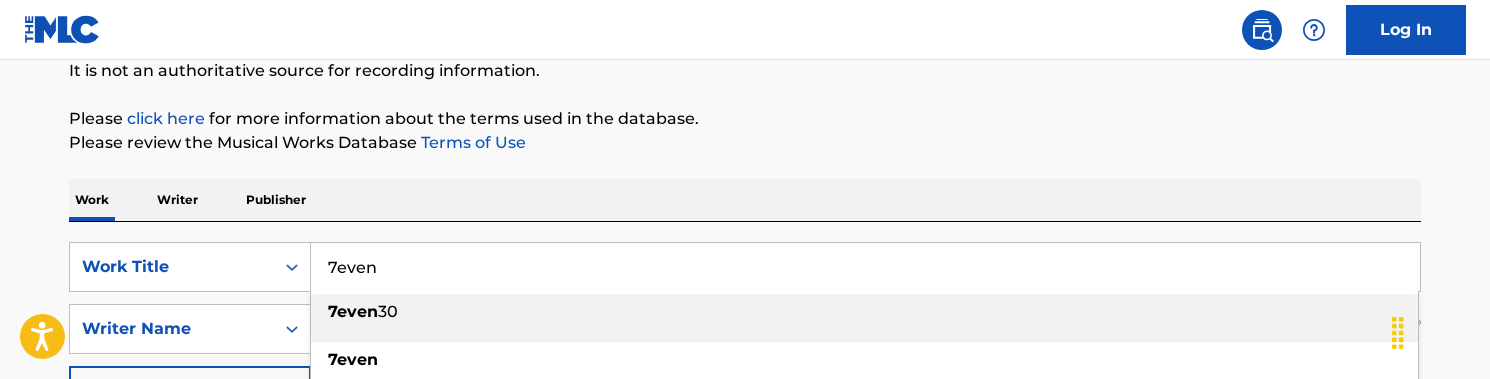 drag, startPoint x: 420, startPoint y: 248, endPoint x: 443, endPoint y: 280, distance: 39.40812 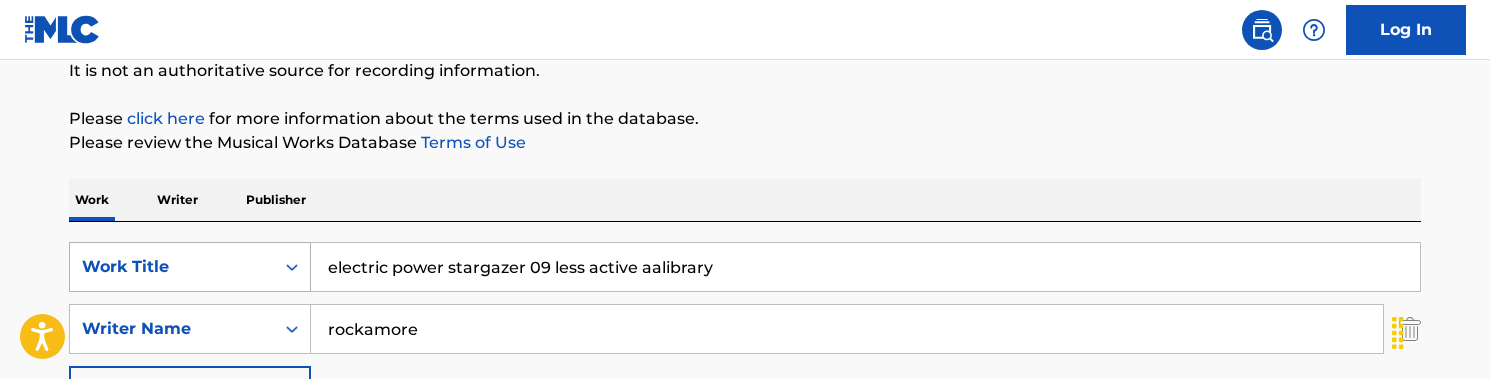 drag, startPoint x: 714, startPoint y: 262, endPoint x: 171, endPoint y: 262, distance: 543 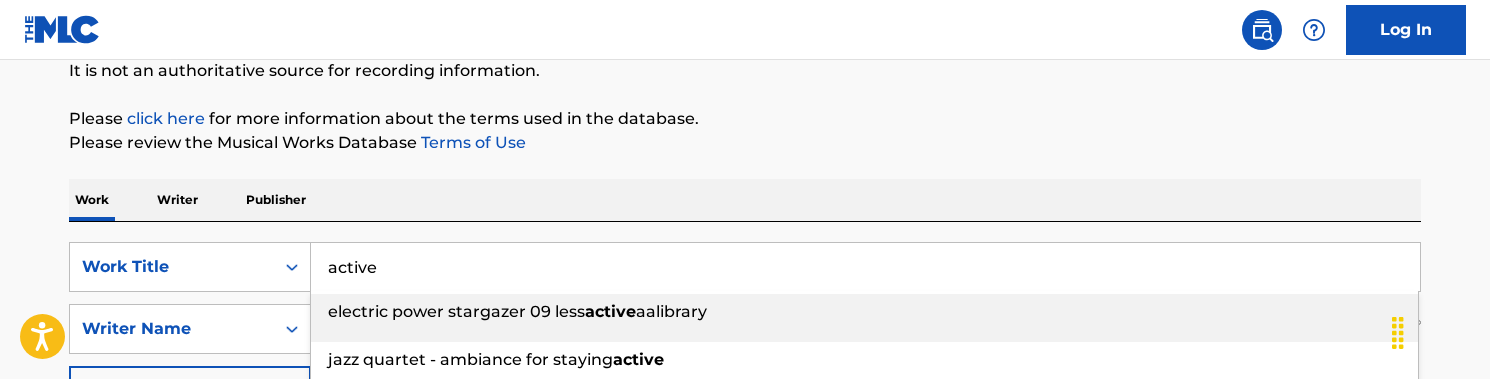 type on "active" 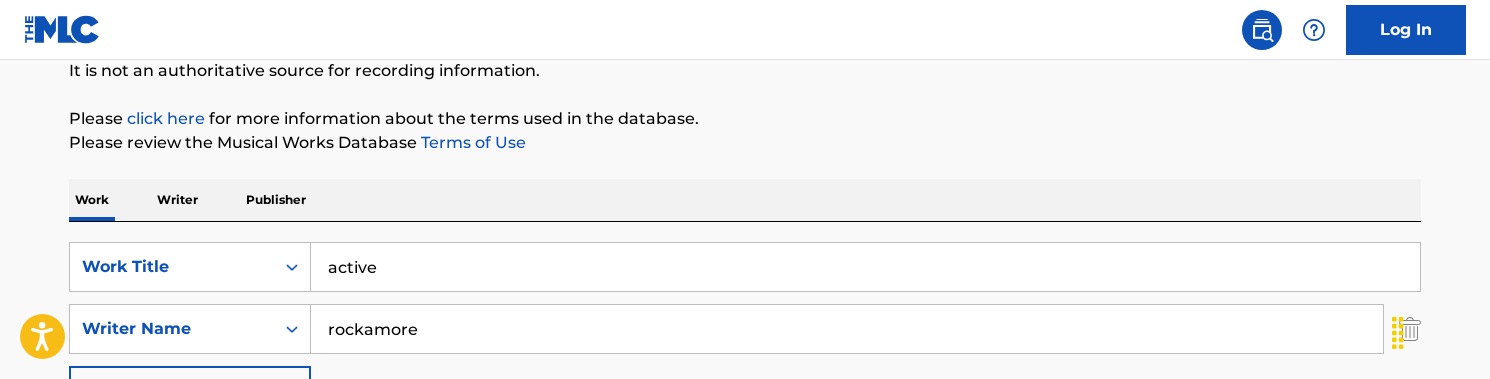 click on "Work Writer Publisher" at bounding box center [745, 200] 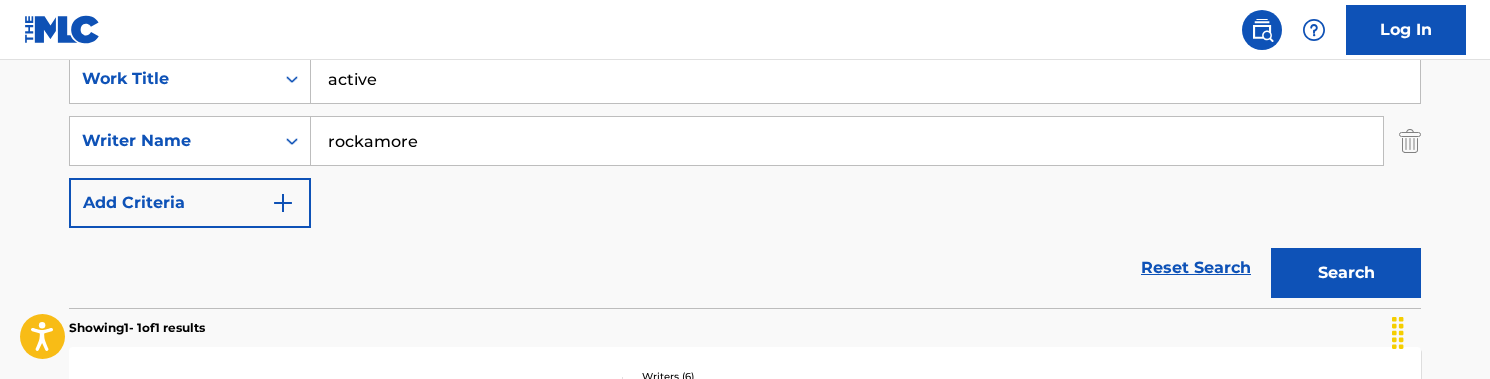 click on "Search" at bounding box center (1346, 273) 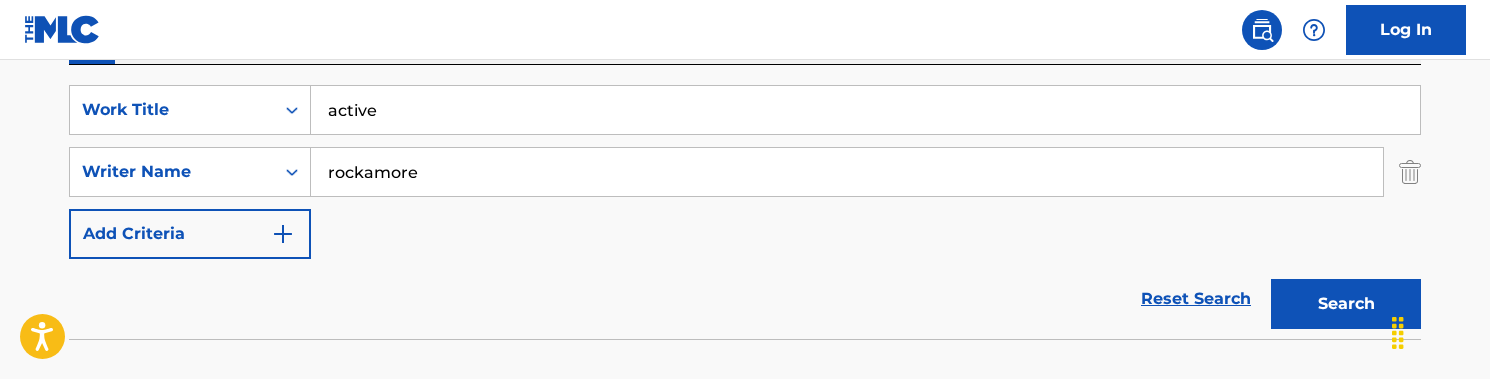 scroll, scrollTop: 396, scrollLeft: 0, axis: vertical 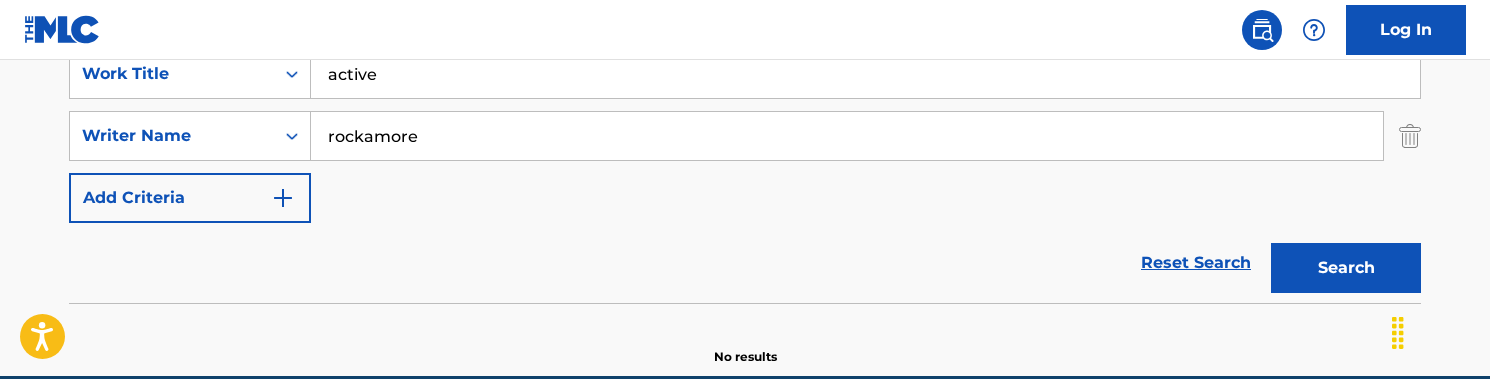 drag, startPoint x: 485, startPoint y: 152, endPoint x: 322, endPoint y: 102, distance: 170.49634 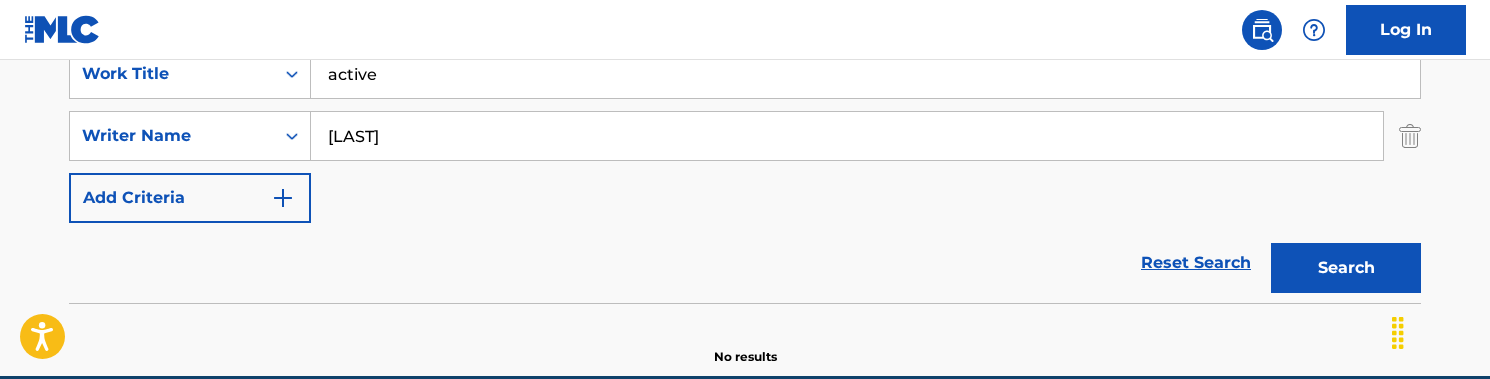click on "Search" at bounding box center [1346, 268] 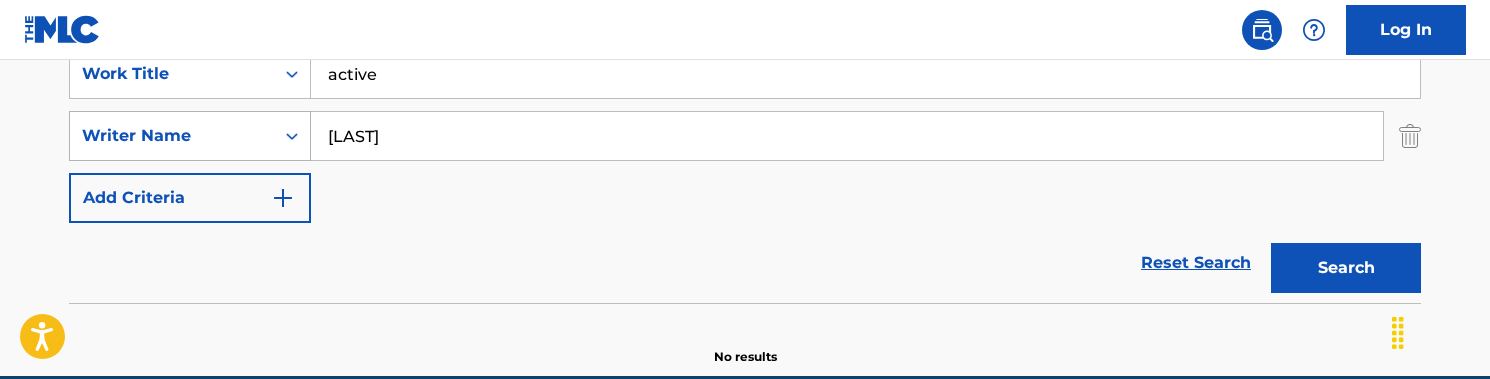 drag, startPoint x: 338, startPoint y: 128, endPoint x: 271, endPoint y: 127, distance: 67.00746 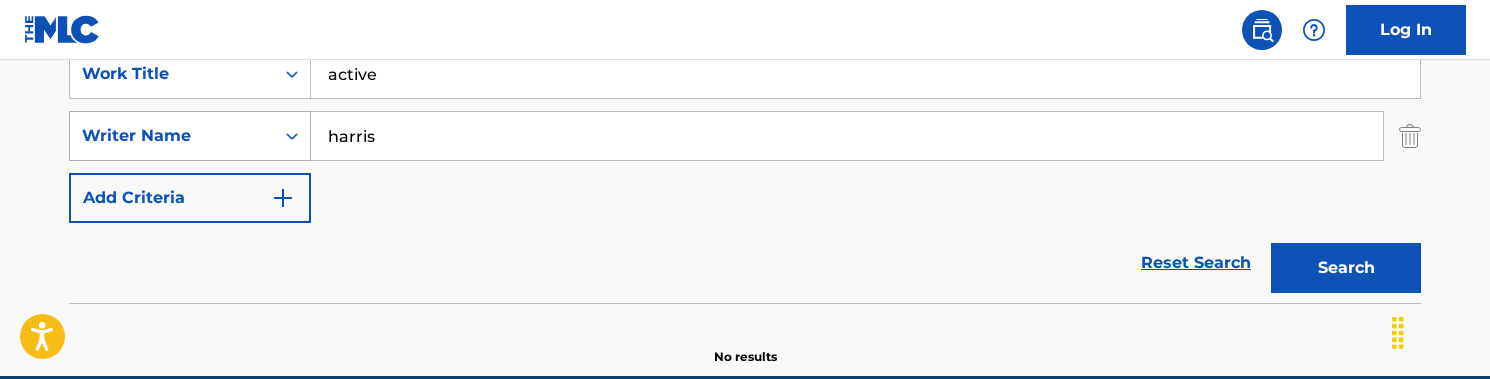 click on "Search" at bounding box center [1346, 268] 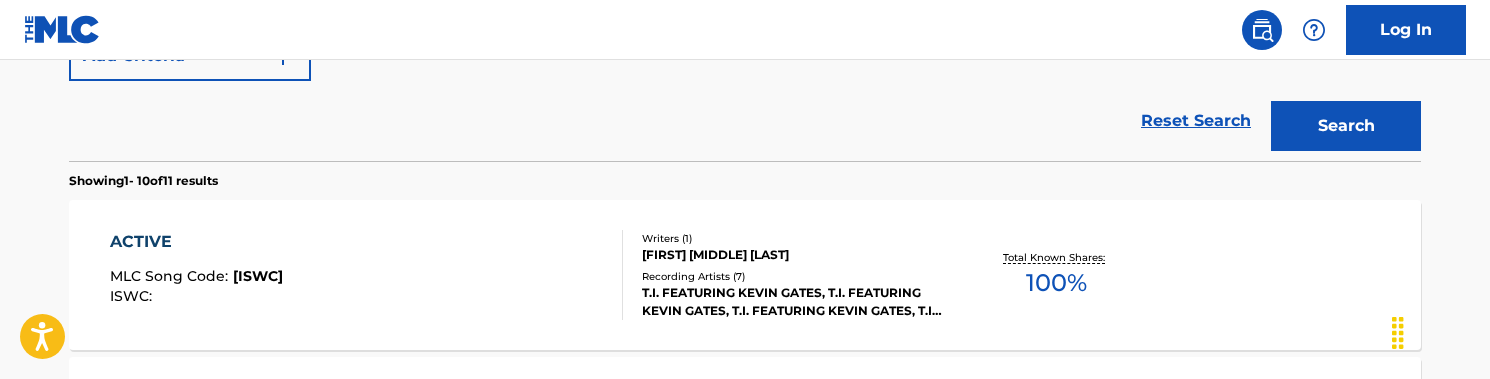 scroll, scrollTop: 552, scrollLeft: 0, axis: vertical 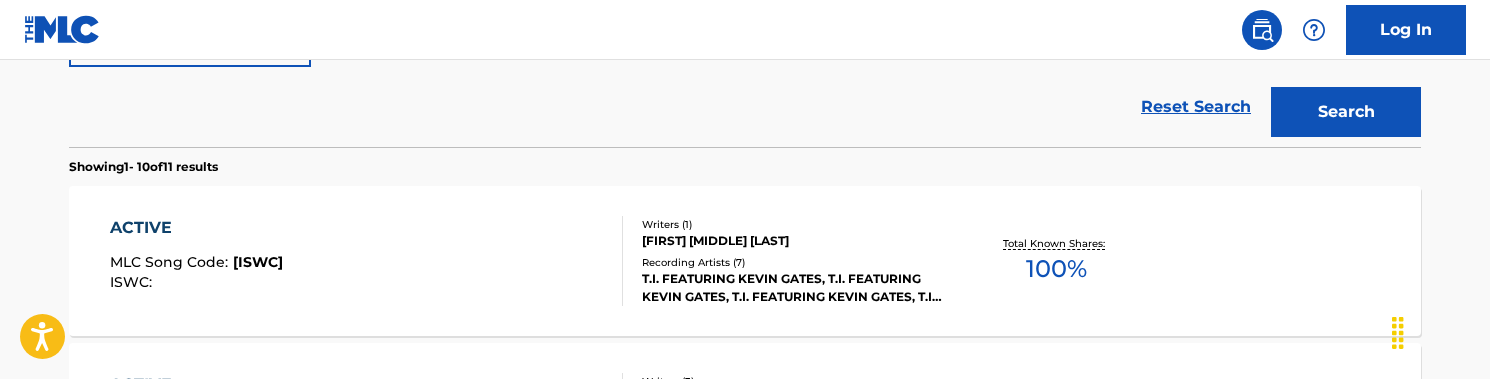 type on "Harris" 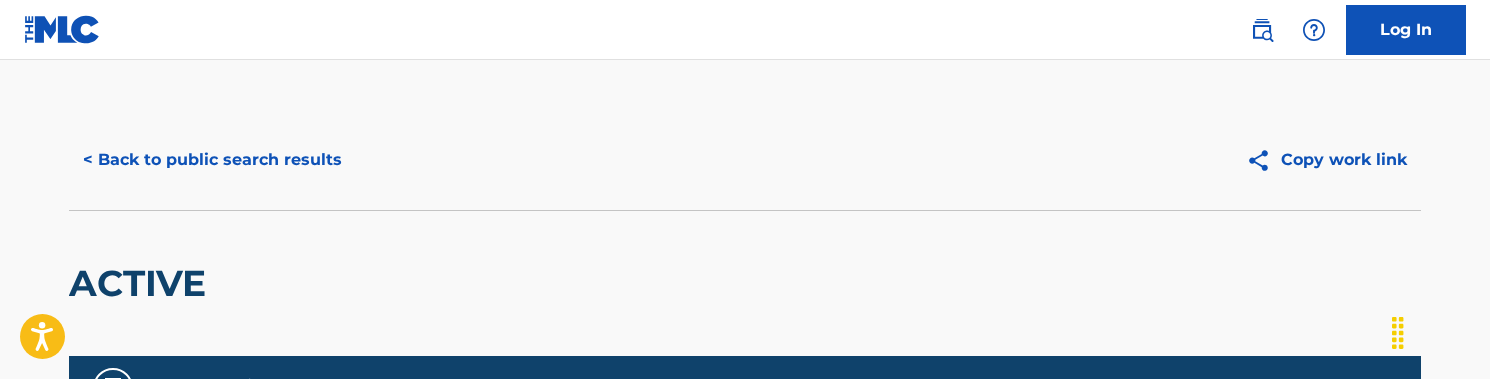 scroll, scrollTop: 0, scrollLeft: 0, axis: both 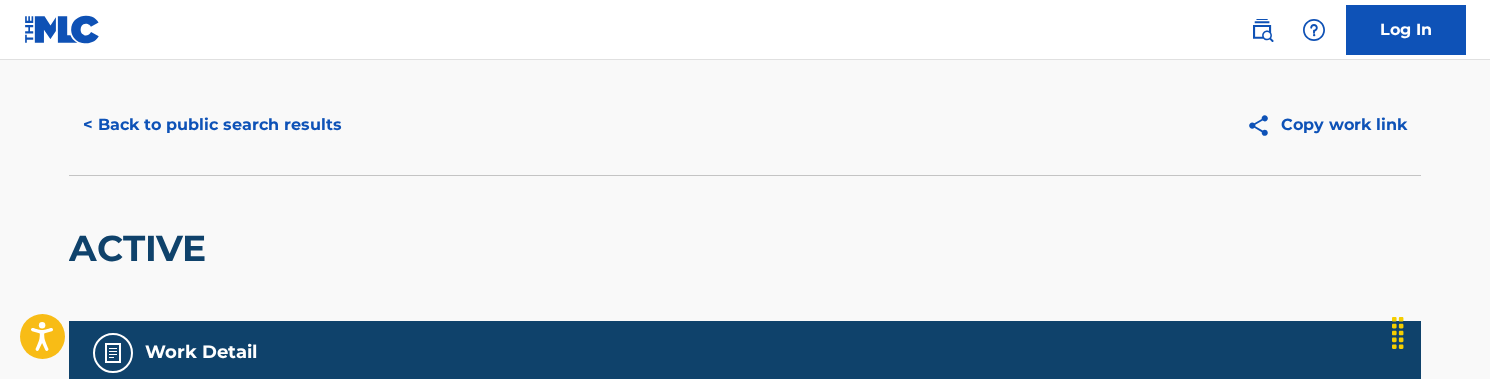 click on "< Back to public search results" at bounding box center (212, 125) 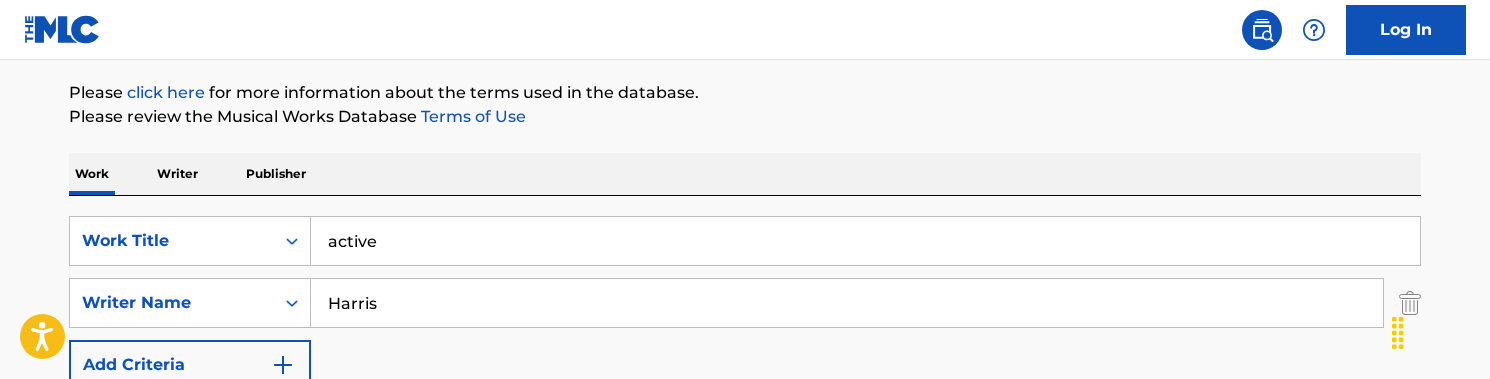 scroll, scrollTop: 221, scrollLeft: 0, axis: vertical 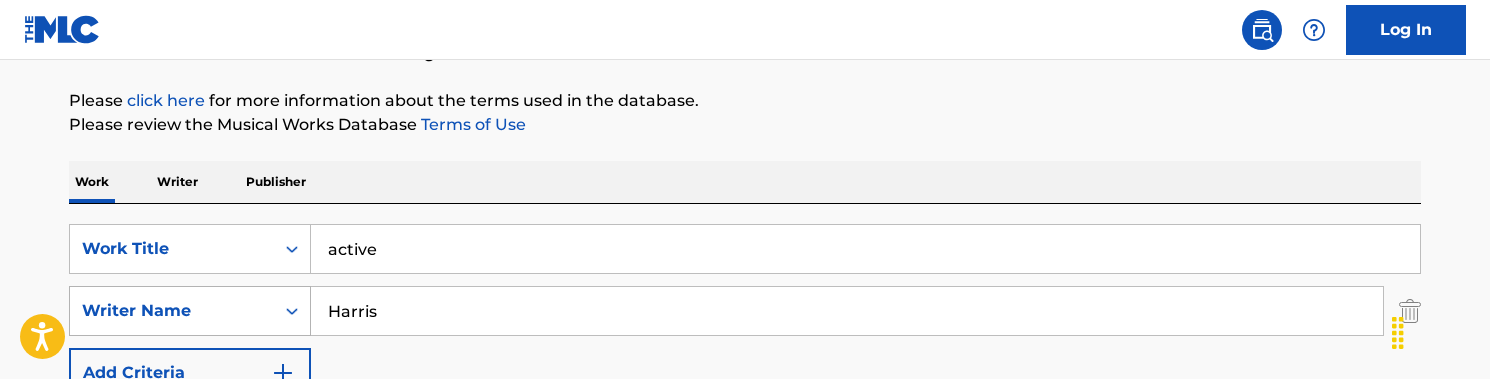 drag, startPoint x: 410, startPoint y: 308, endPoint x: 273, endPoint y: 288, distance: 138.45216 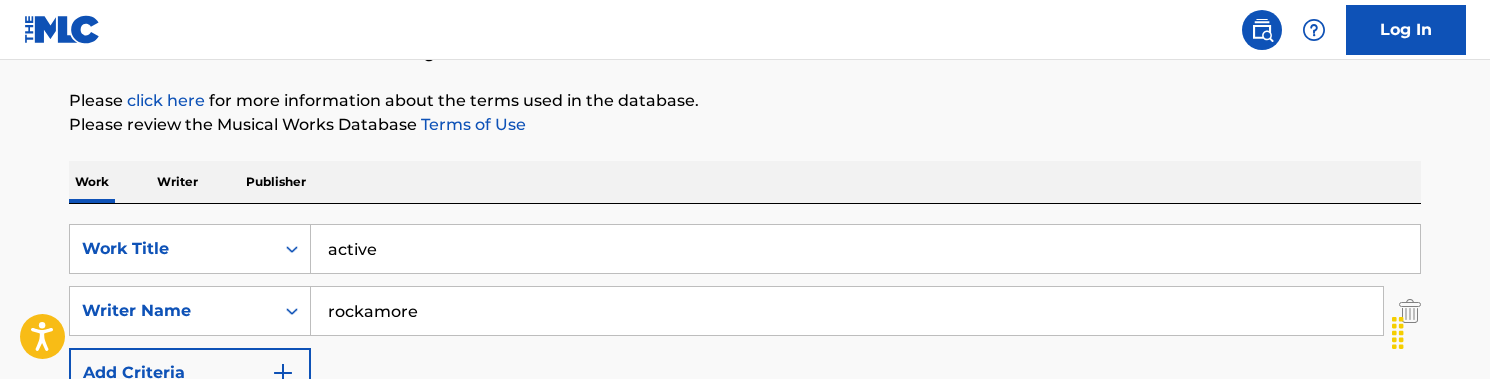 type on "rockamore" 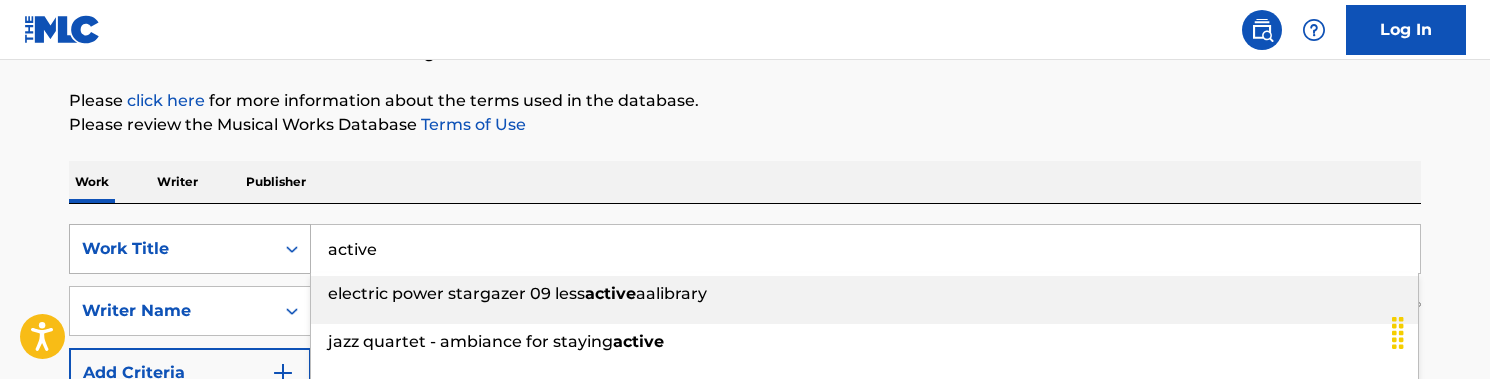drag, startPoint x: 401, startPoint y: 243, endPoint x: 249, endPoint y: 243, distance: 152 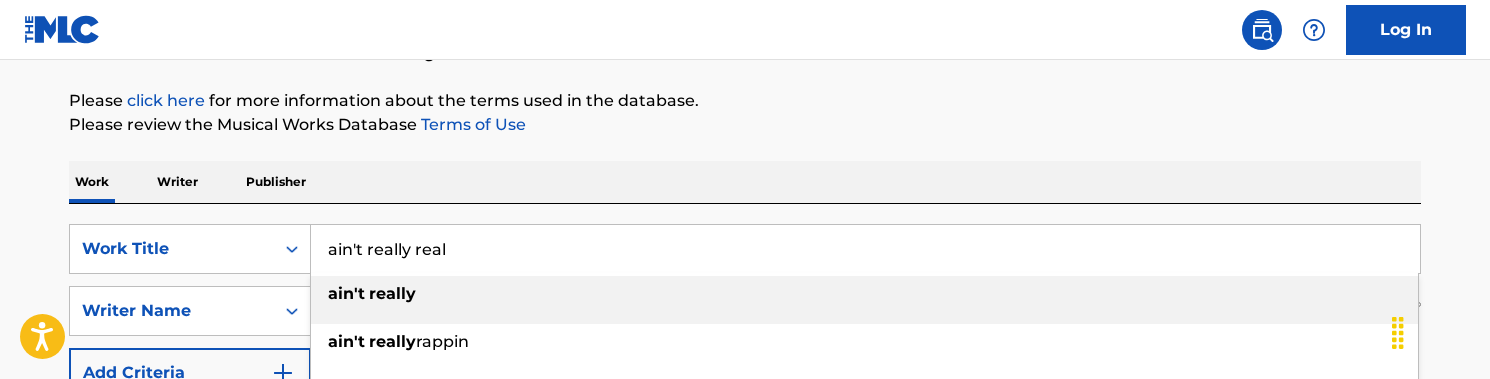 type on "ain't really real" 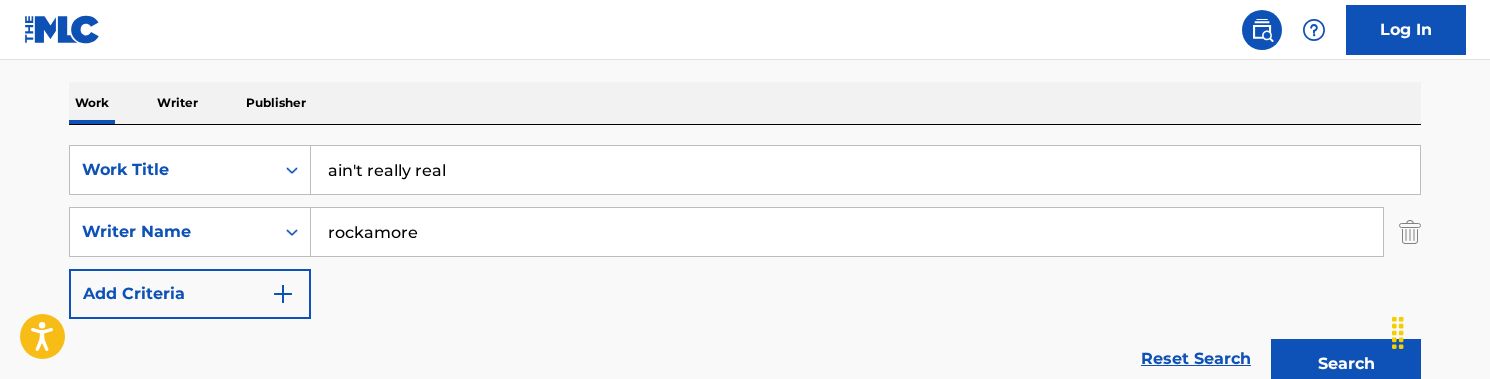 scroll, scrollTop: 328, scrollLeft: 0, axis: vertical 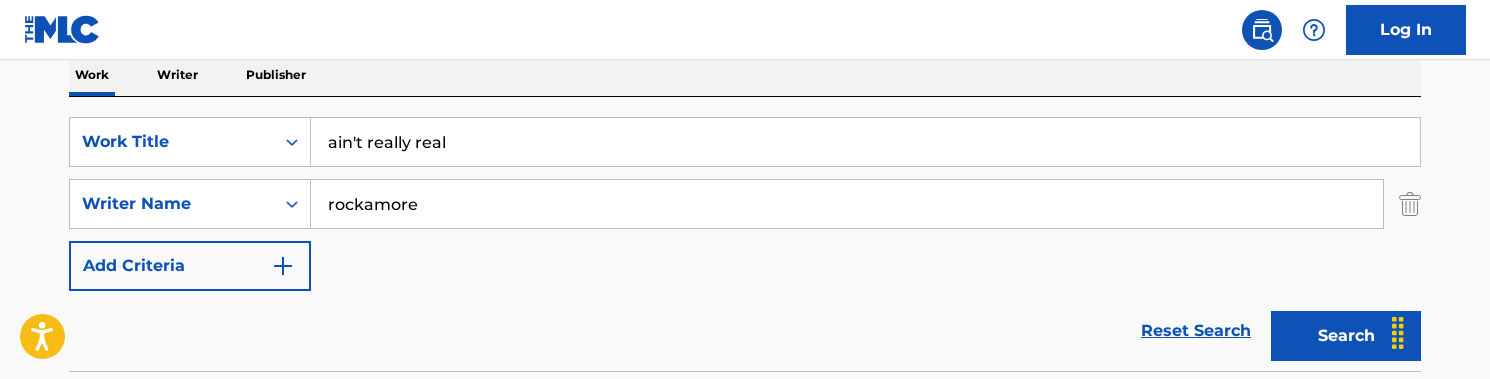click on "Search" at bounding box center [1346, 336] 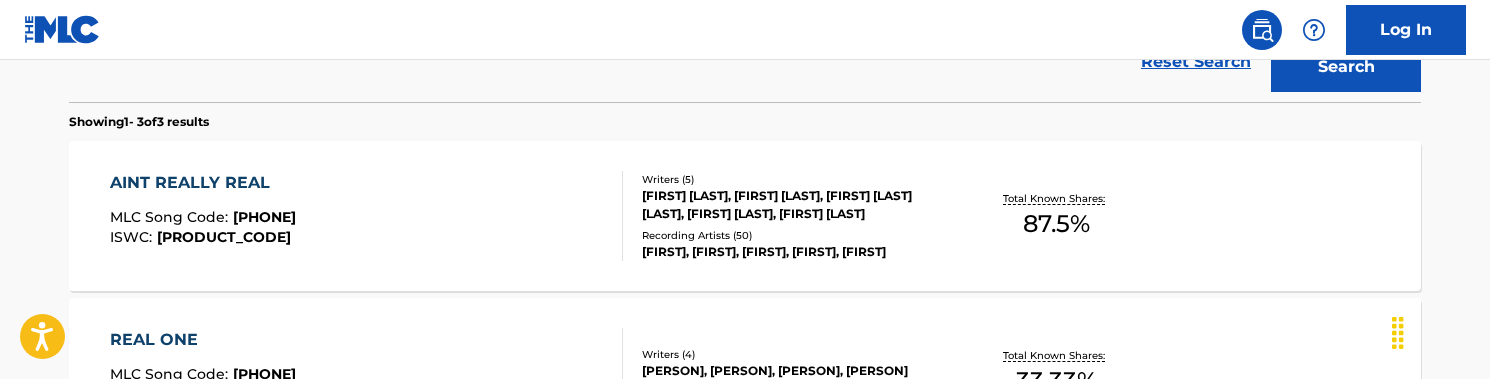 scroll, scrollTop: 603, scrollLeft: 0, axis: vertical 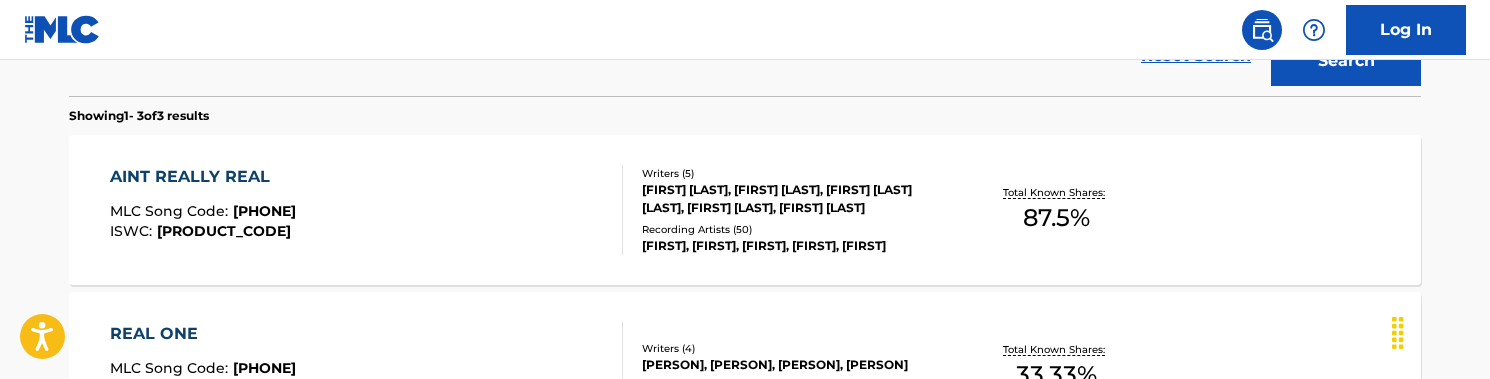 click on "AIN'T REALLY REAL MLC Song Code : AD2J6M ISWC : T3121181902" at bounding box center (367, 210) 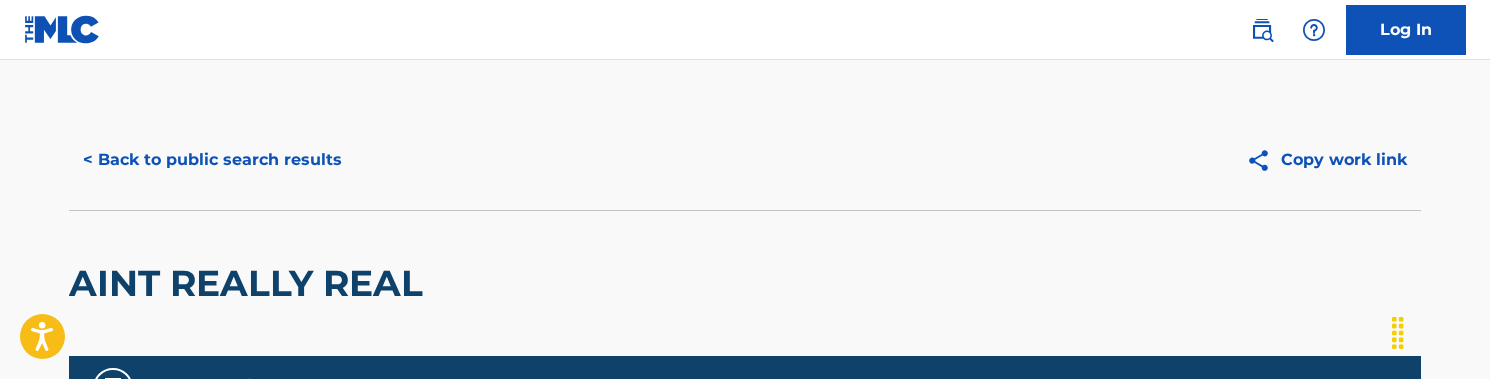 scroll, scrollTop: 0, scrollLeft: 0, axis: both 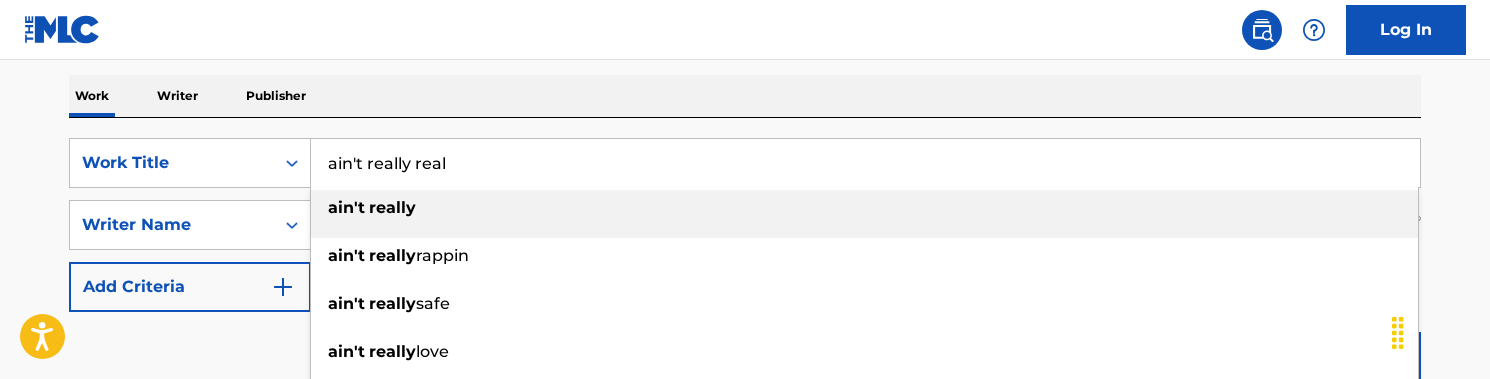 drag, startPoint x: 486, startPoint y: 162, endPoint x: 368, endPoint y: 160, distance: 118.016945 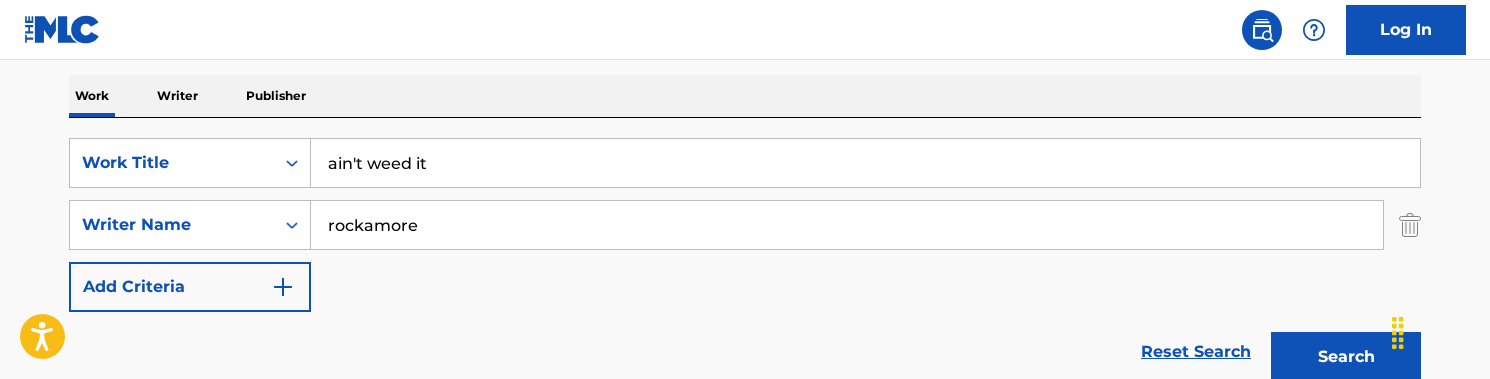 type on "ain't weed it" 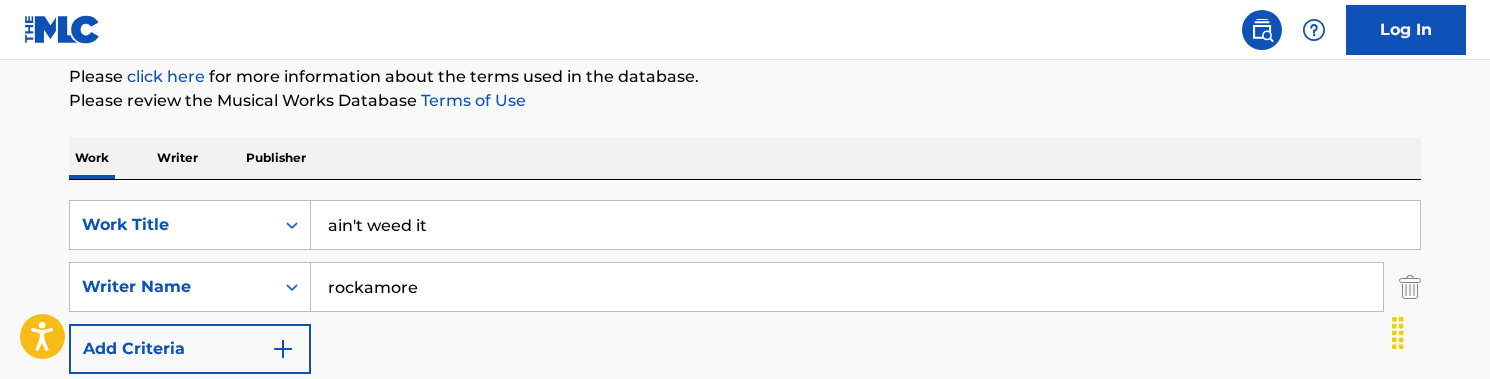 scroll, scrollTop: 293, scrollLeft: 0, axis: vertical 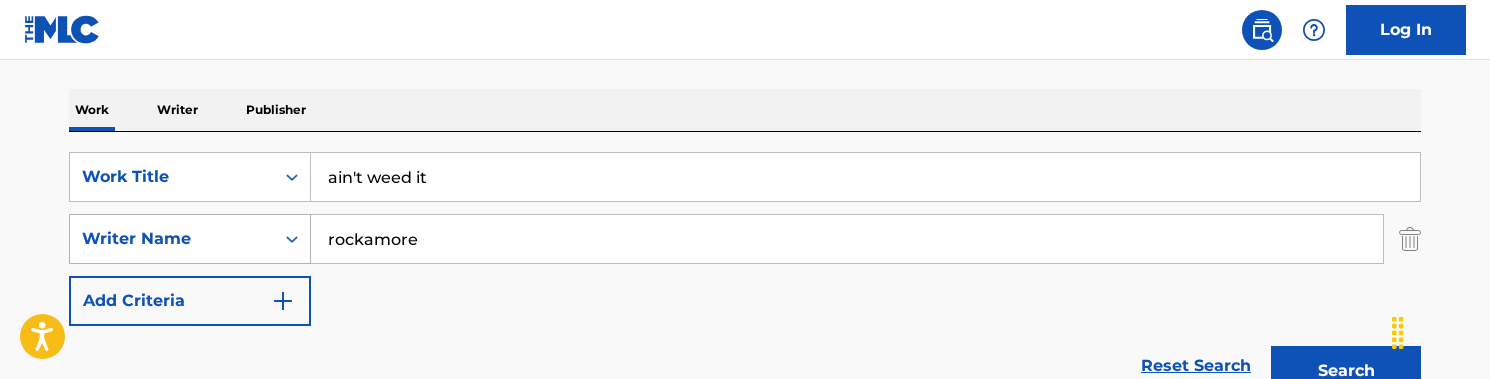 drag, startPoint x: 447, startPoint y: 246, endPoint x: 308, endPoint y: 227, distance: 140.29256 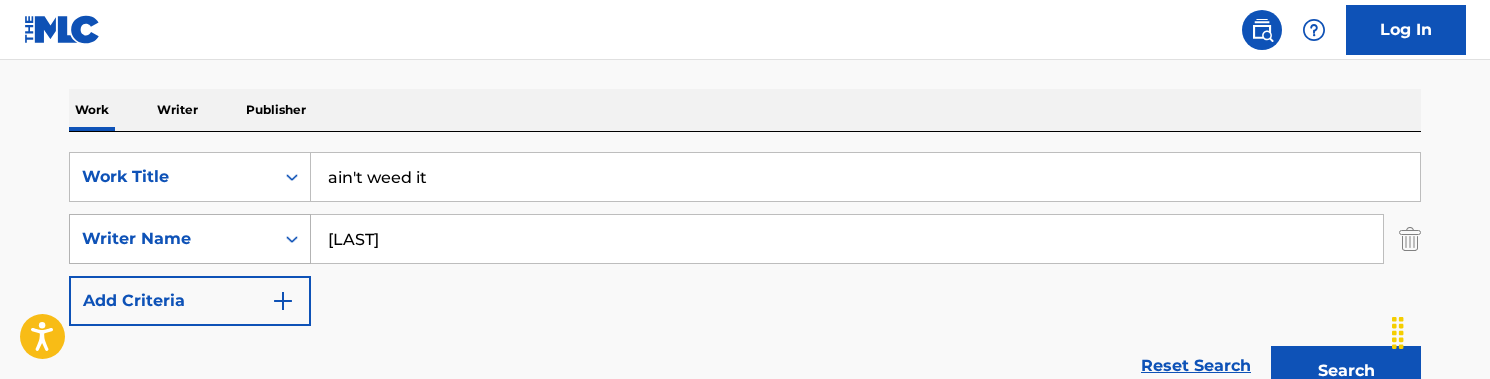 click on "Search" at bounding box center [1346, 371] 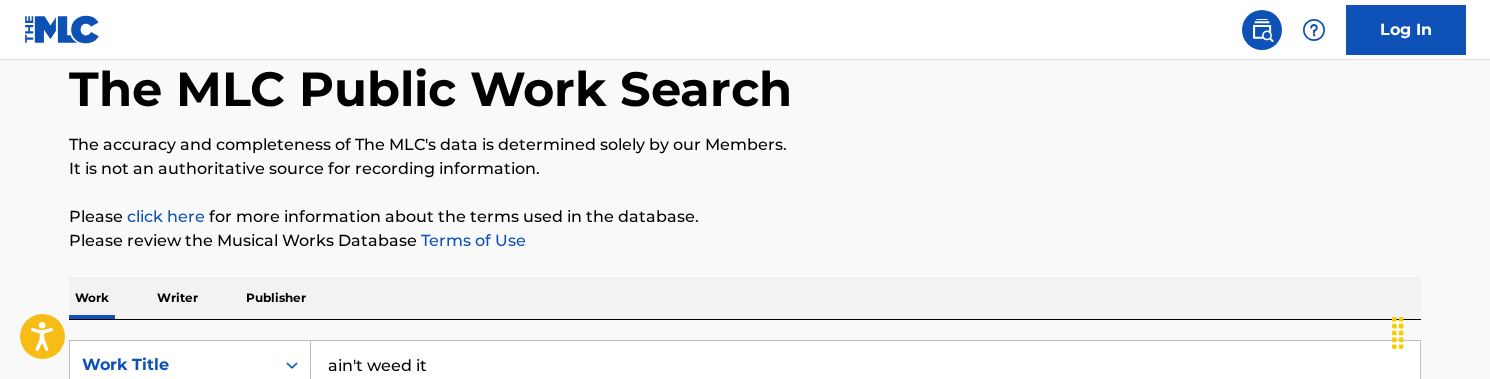 scroll, scrollTop: 290, scrollLeft: 0, axis: vertical 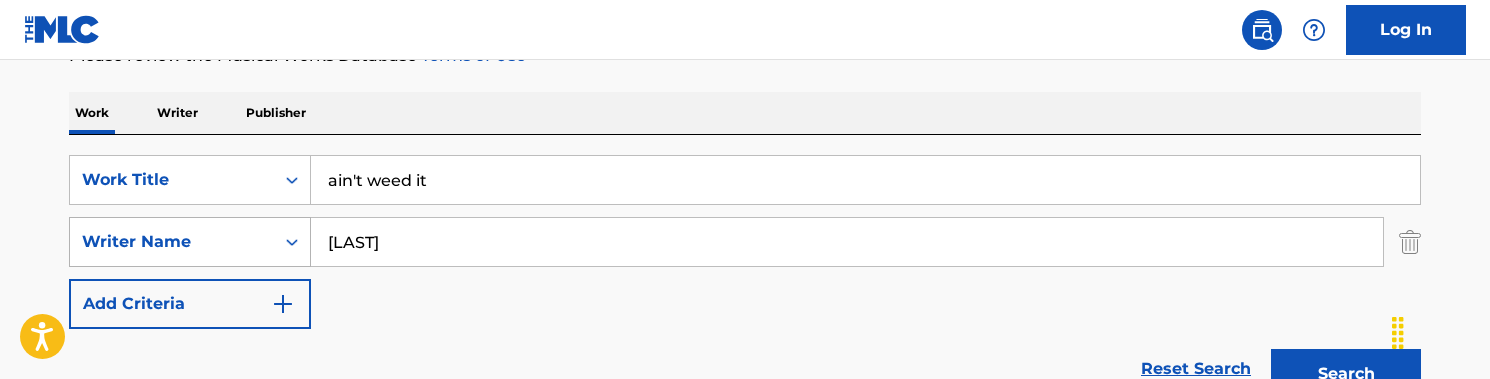 drag, startPoint x: 438, startPoint y: 241, endPoint x: 294, endPoint y: 241, distance: 144 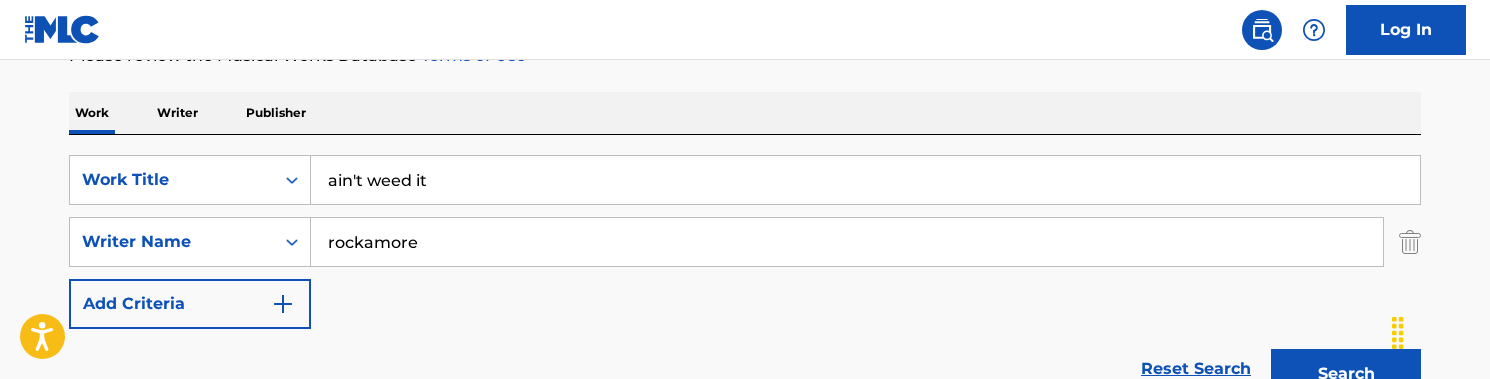type on "rockamore" 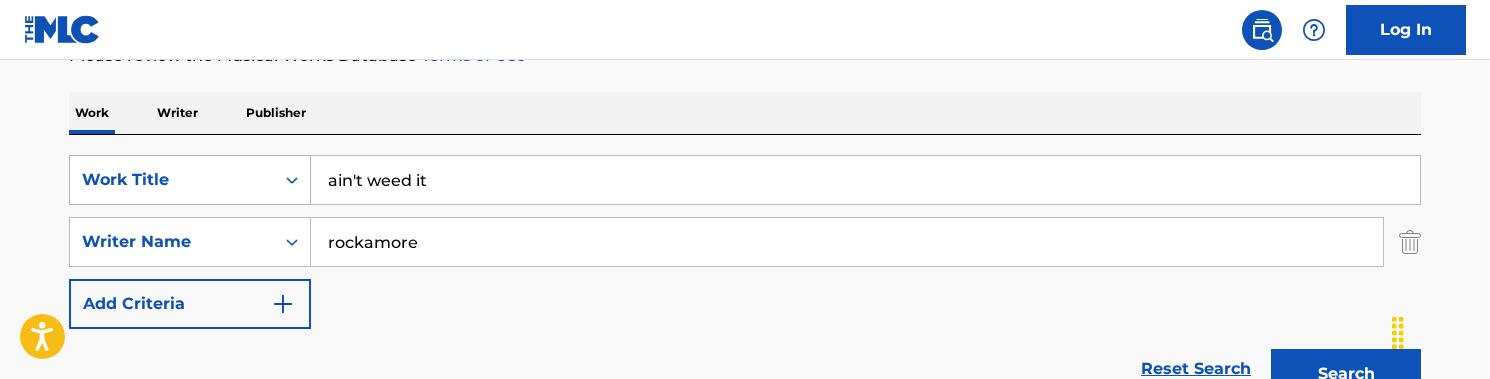 drag, startPoint x: 444, startPoint y: 190, endPoint x: 198, endPoint y: 178, distance: 246.29251 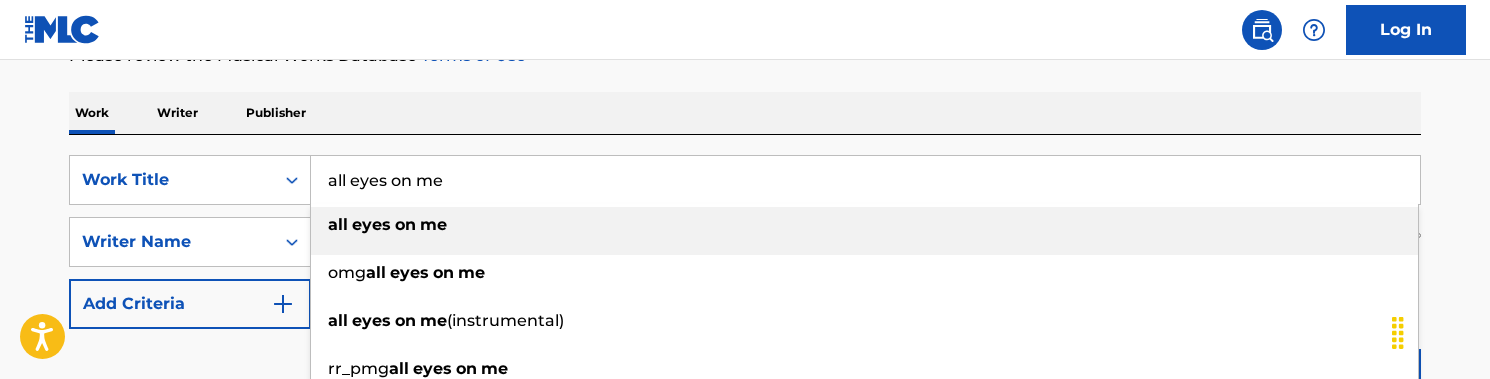 type on "all eyes on me" 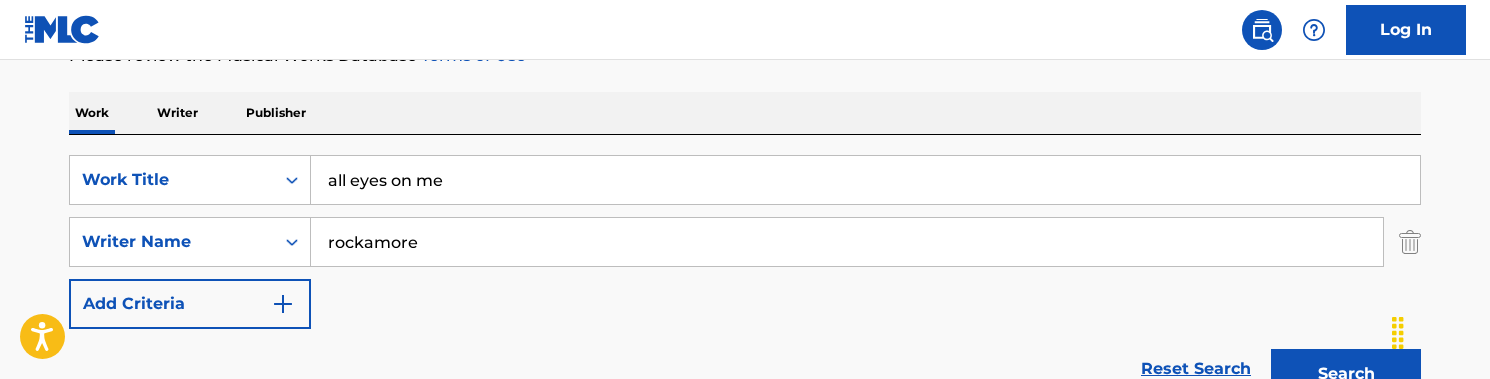 scroll, scrollTop: 331, scrollLeft: 0, axis: vertical 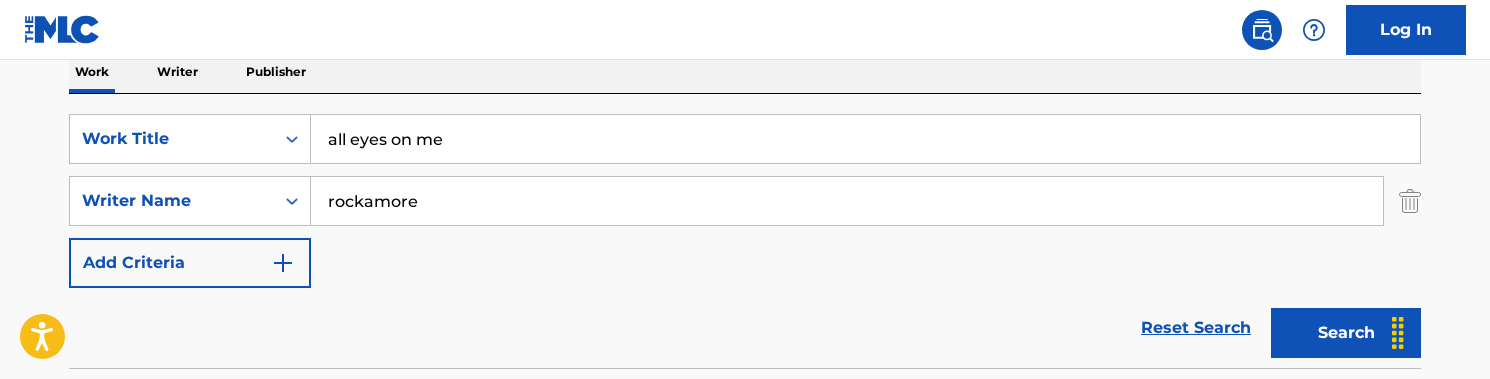 click on "Search" at bounding box center [1346, 333] 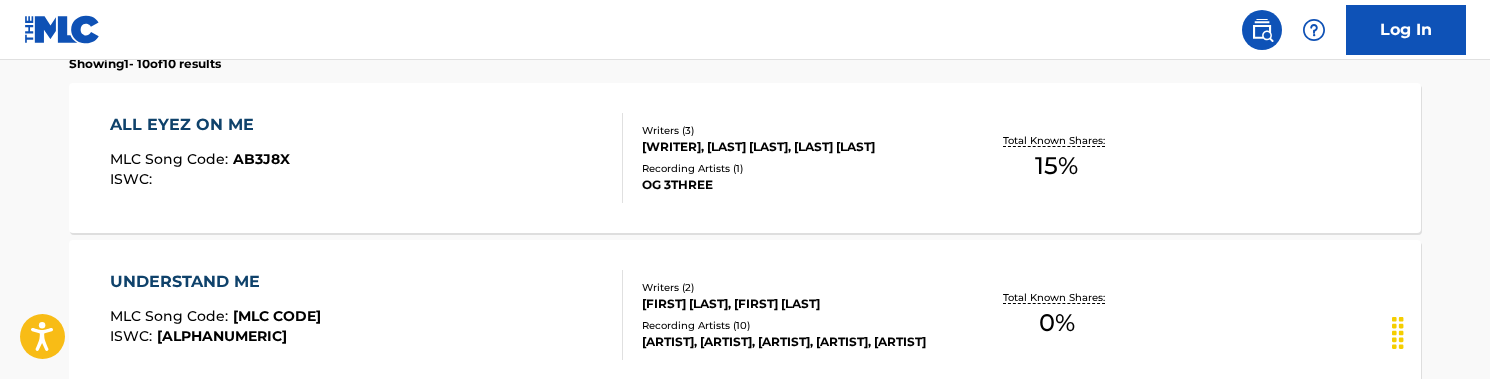 scroll, scrollTop: 652, scrollLeft: 0, axis: vertical 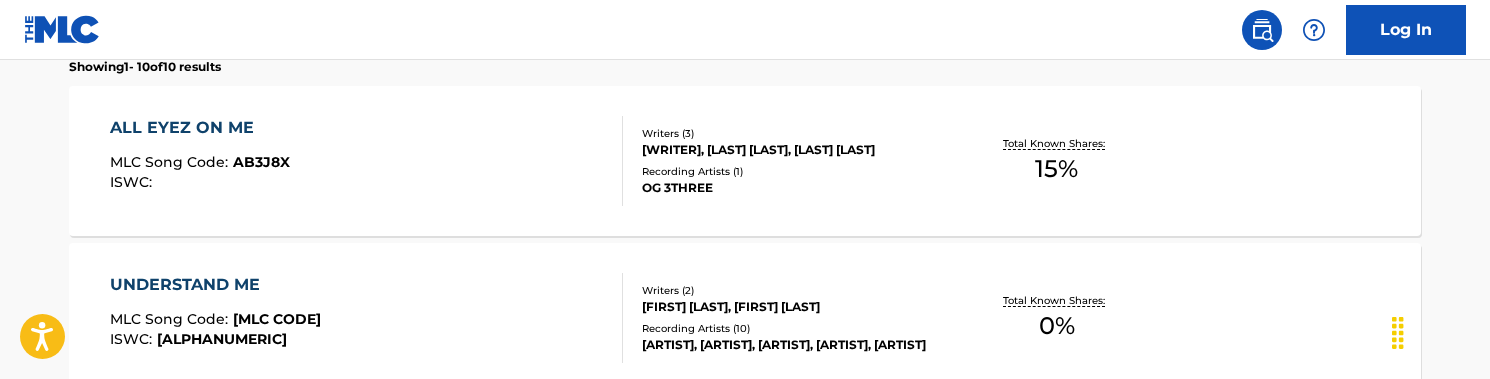 click on "ALL EYEZ ON ME MLC Song Code : AB3J8X ISWC :" at bounding box center (367, 161) 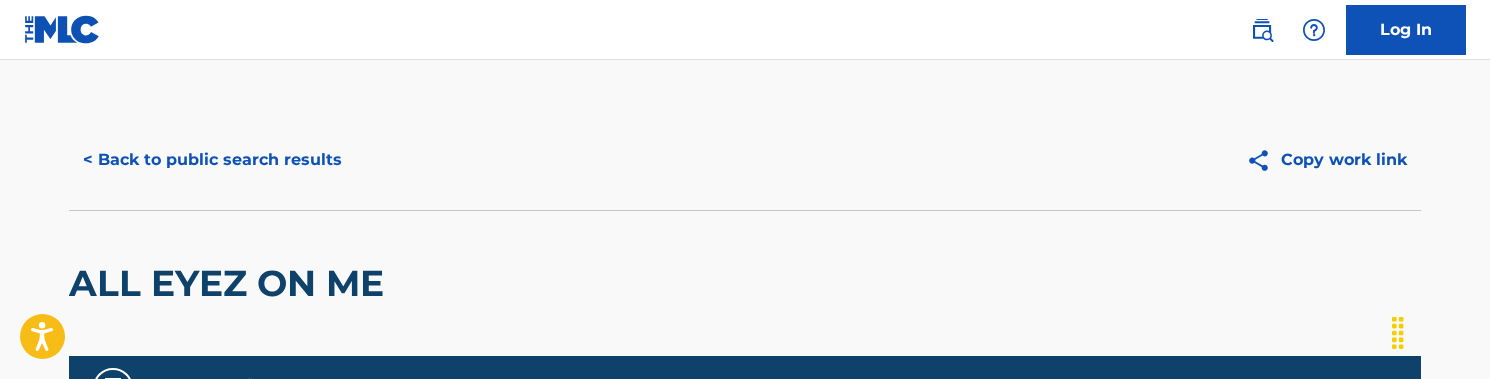 scroll, scrollTop: 0, scrollLeft: 0, axis: both 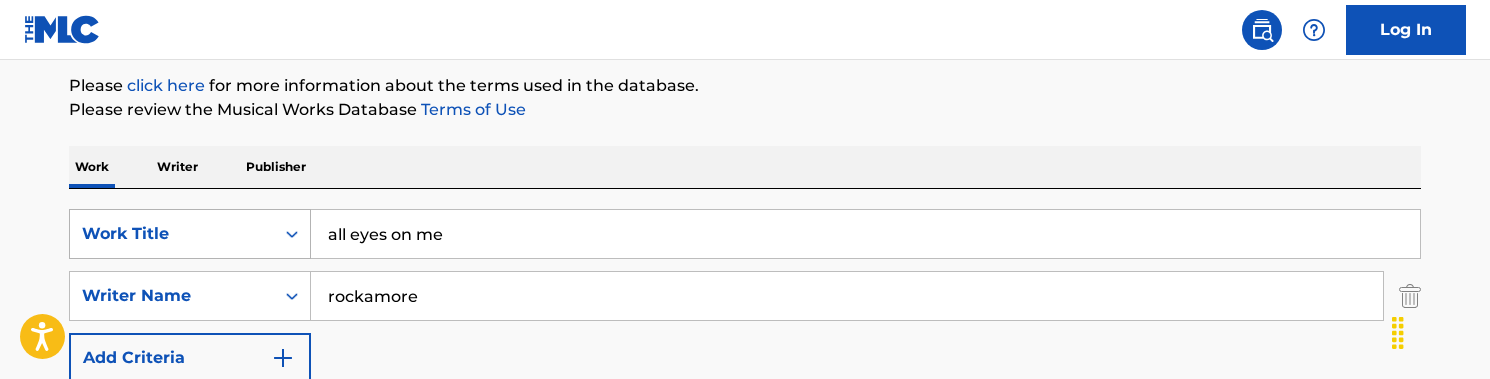 drag, startPoint x: 466, startPoint y: 232, endPoint x: 286, endPoint y: 223, distance: 180.22485 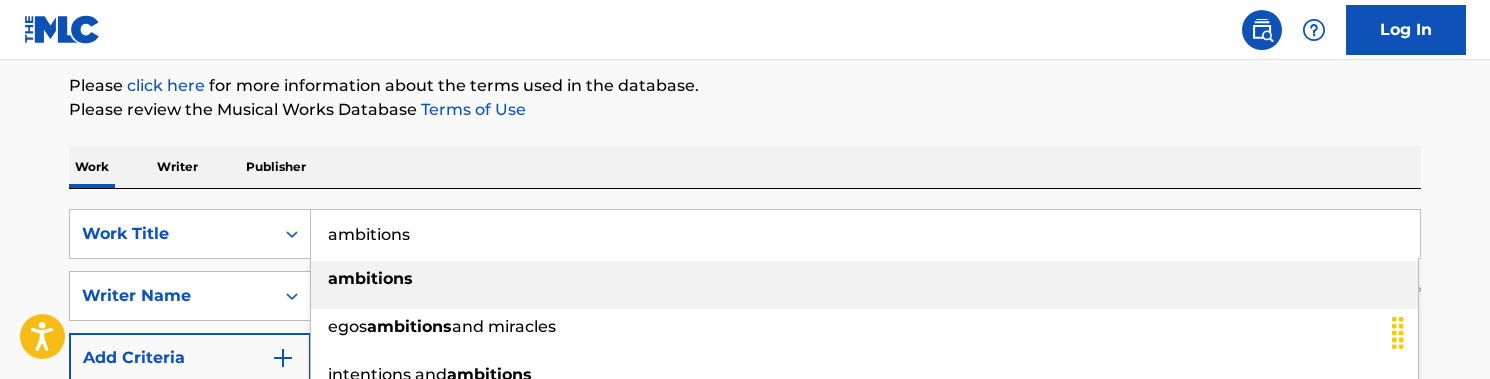 type on "ambitions" 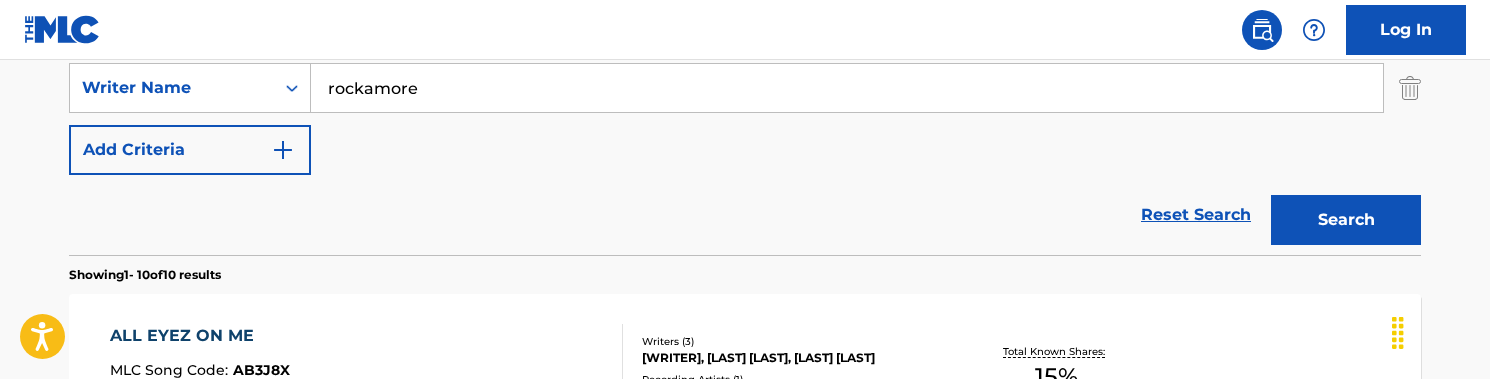scroll, scrollTop: 443, scrollLeft: 0, axis: vertical 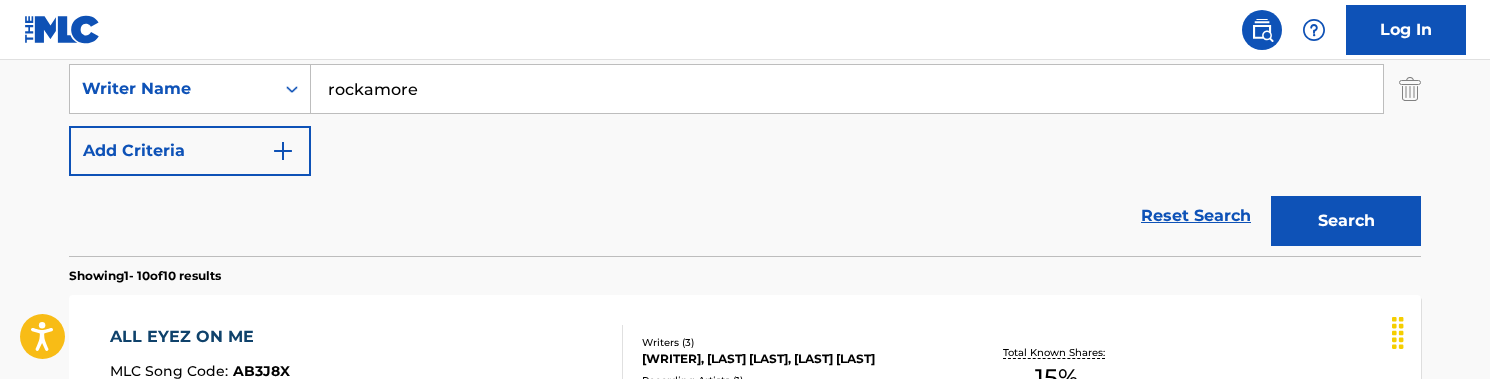 click on "Search" at bounding box center [1346, 221] 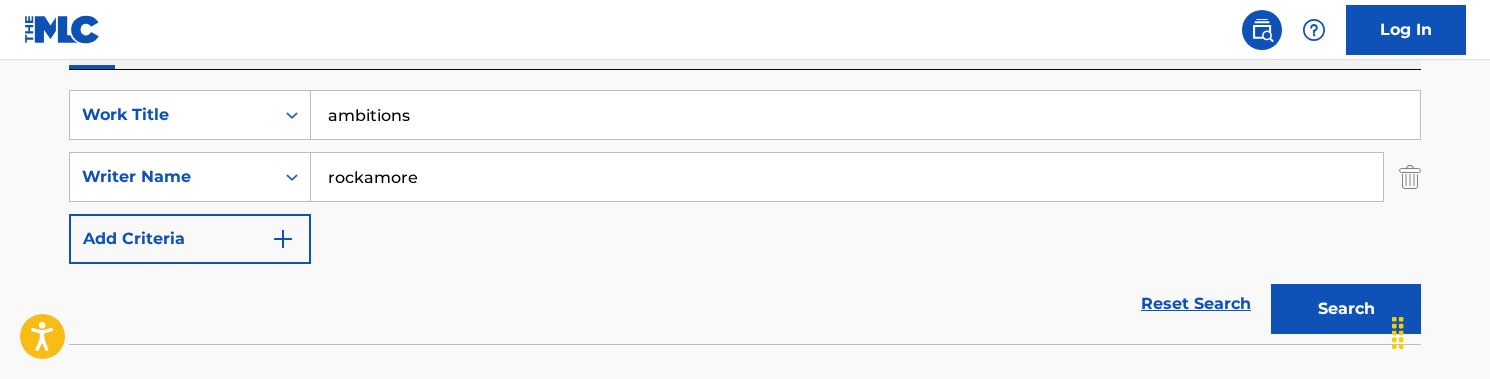 scroll, scrollTop: 337, scrollLeft: 0, axis: vertical 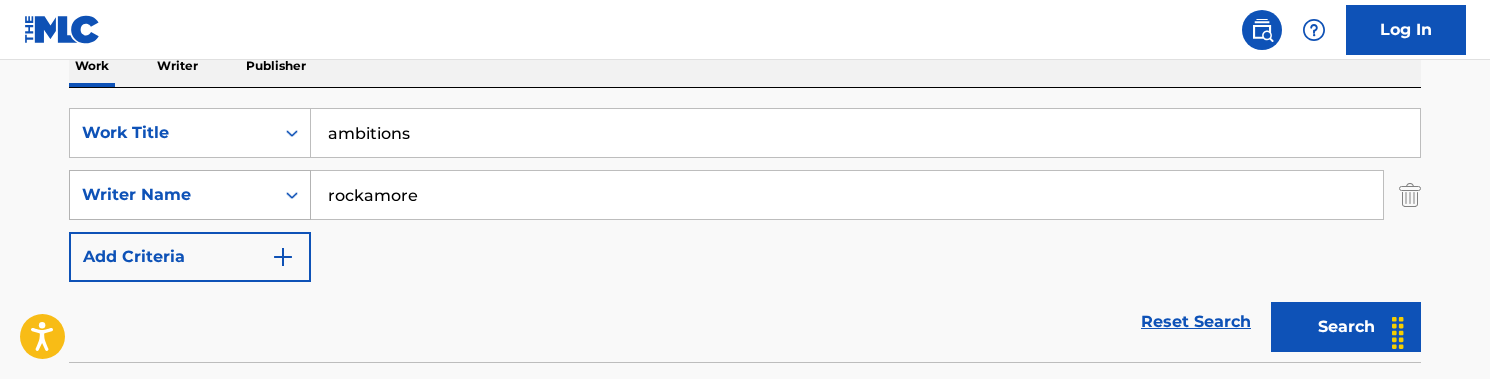 drag, startPoint x: 443, startPoint y: 209, endPoint x: 257, endPoint y: 186, distance: 187.41664 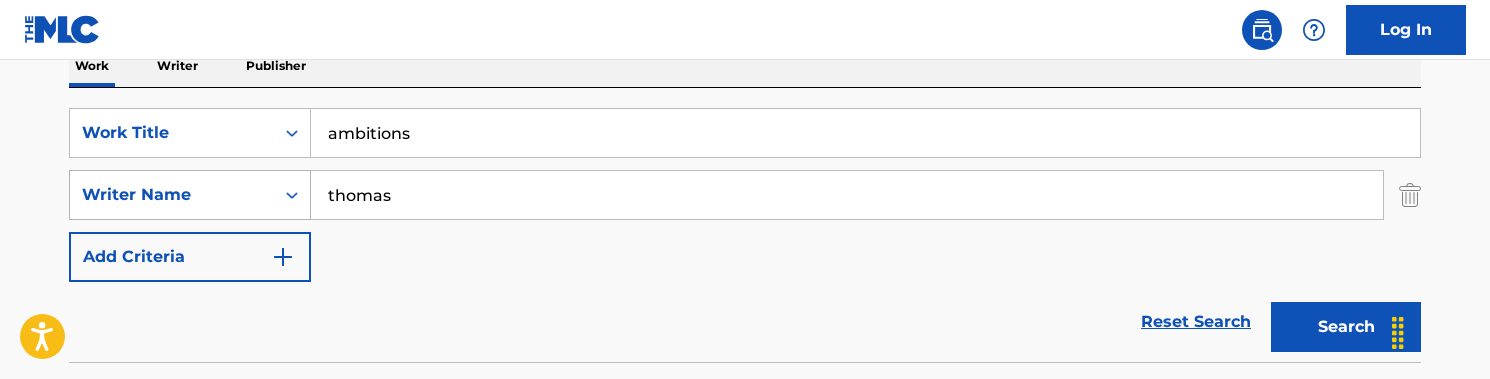 click on "Search" at bounding box center (1346, 327) 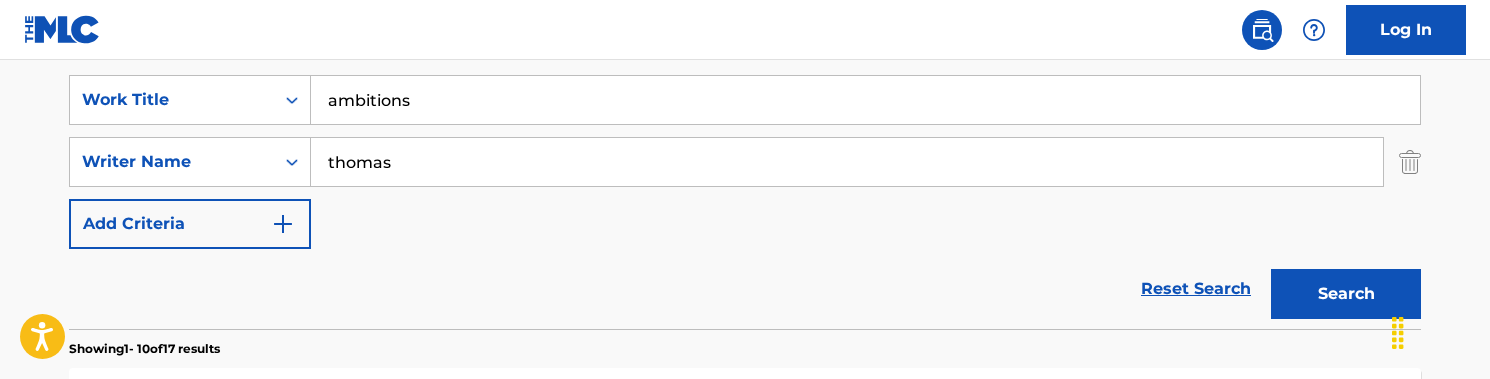 scroll, scrollTop: 332, scrollLeft: 0, axis: vertical 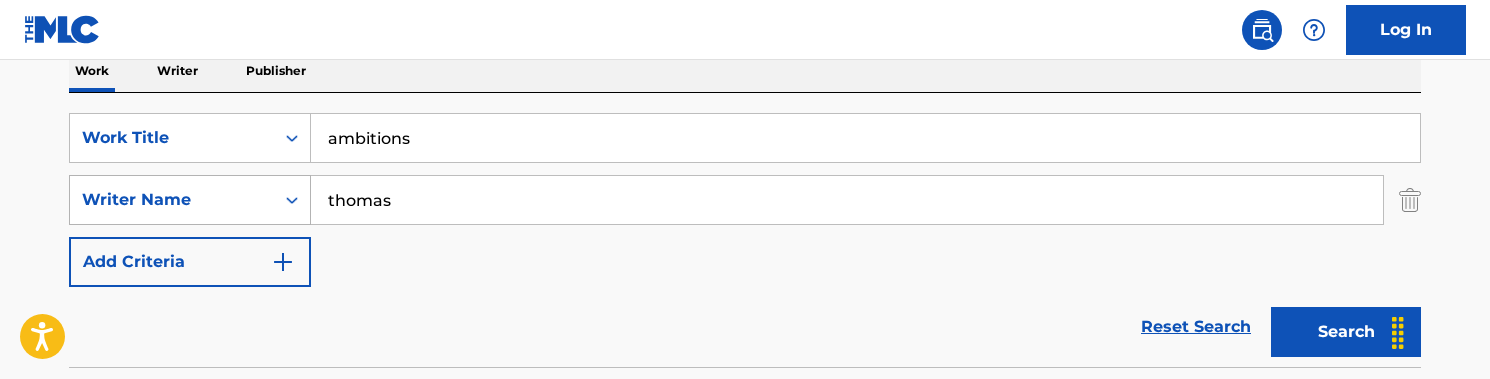 drag, startPoint x: 370, startPoint y: 193, endPoint x: 293, endPoint y: 193, distance: 77 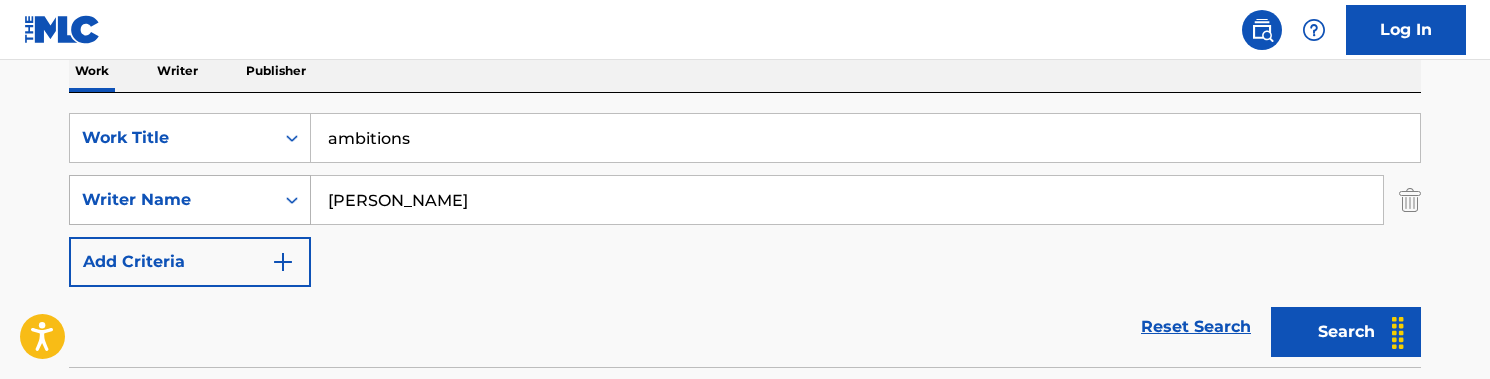 type on "[PERSON_NAME]" 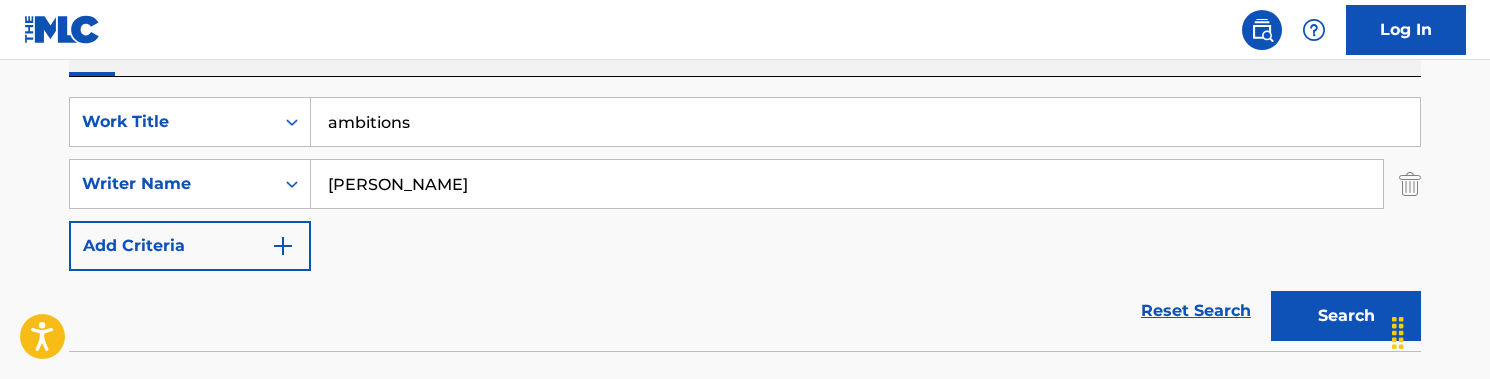 scroll, scrollTop: 315, scrollLeft: 0, axis: vertical 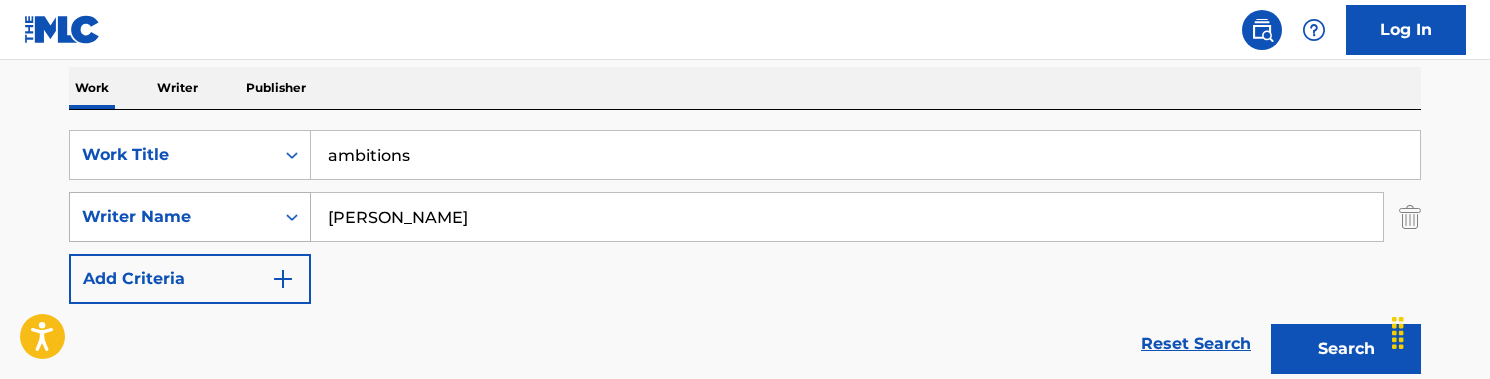 click on "Writer Name" at bounding box center (172, 217) 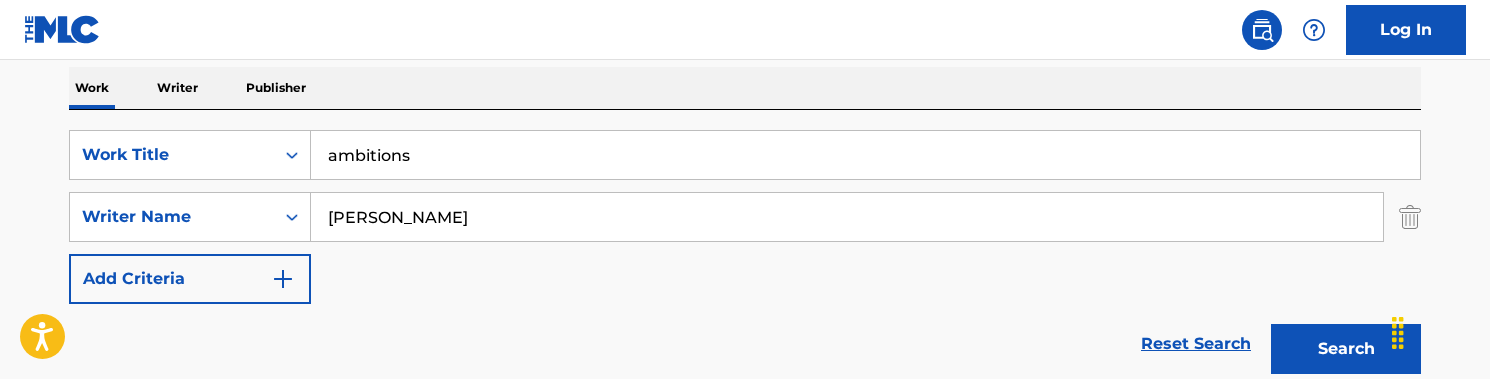 click on "Reset Search Search" at bounding box center (745, 344) 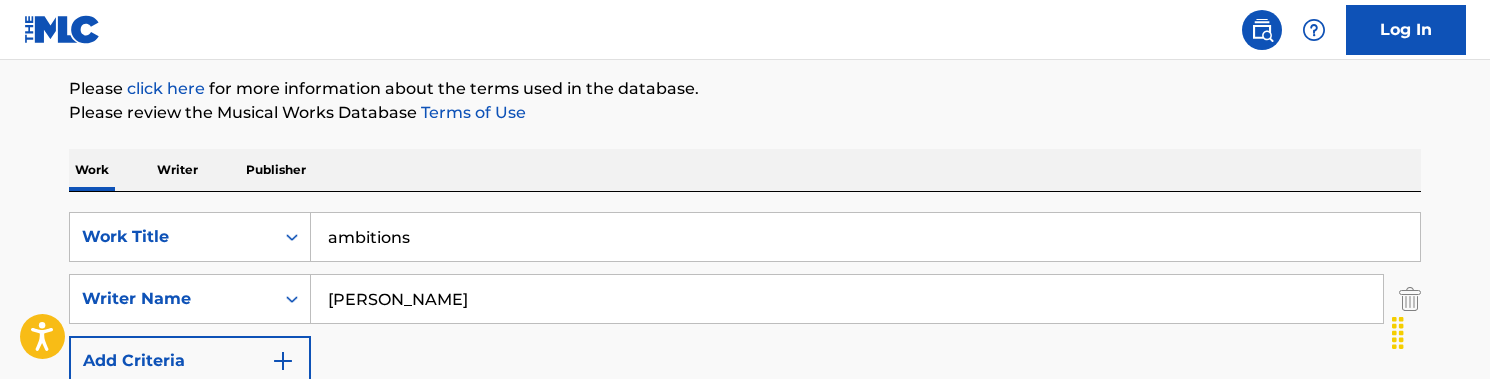 scroll, scrollTop: 217, scrollLeft: 0, axis: vertical 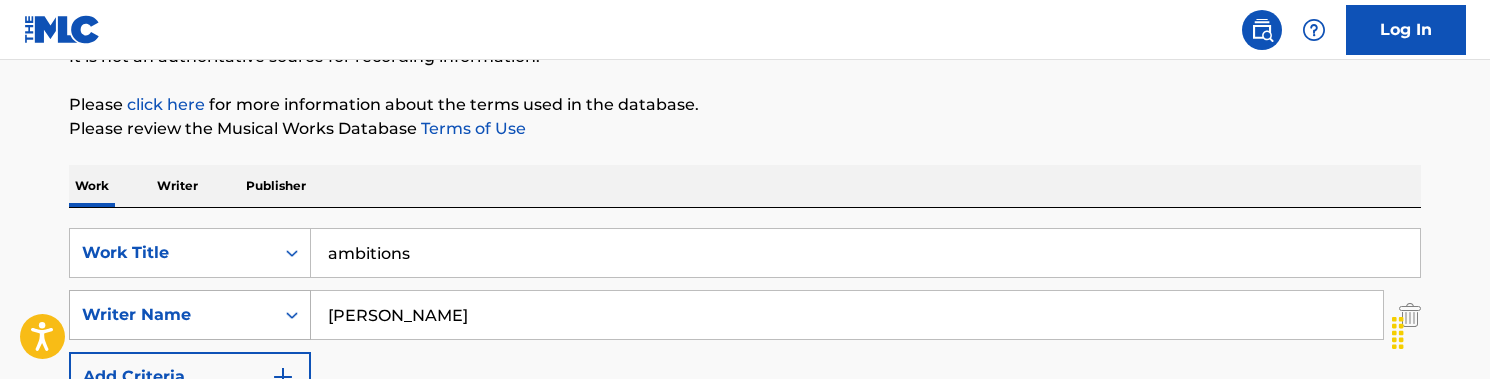 click at bounding box center [292, 315] 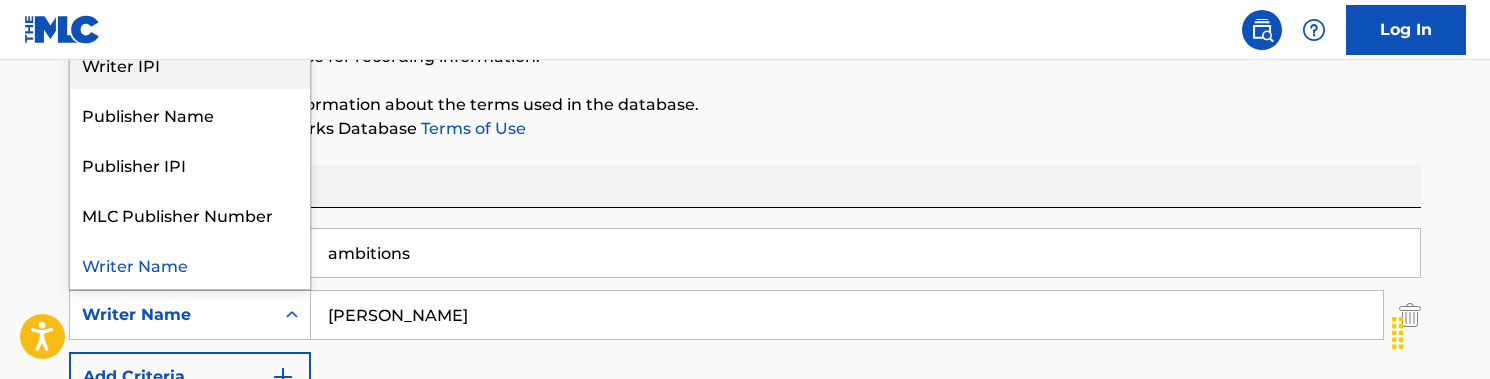 click on "Writer IPI" at bounding box center [190, 64] 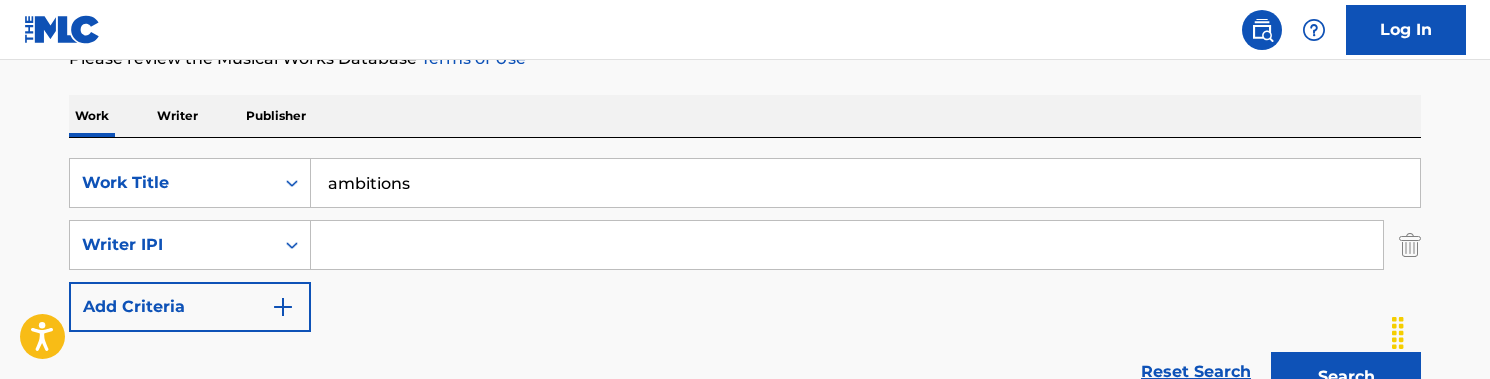 scroll, scrollTop: 335, scrollLeft: 0, axis: vertical 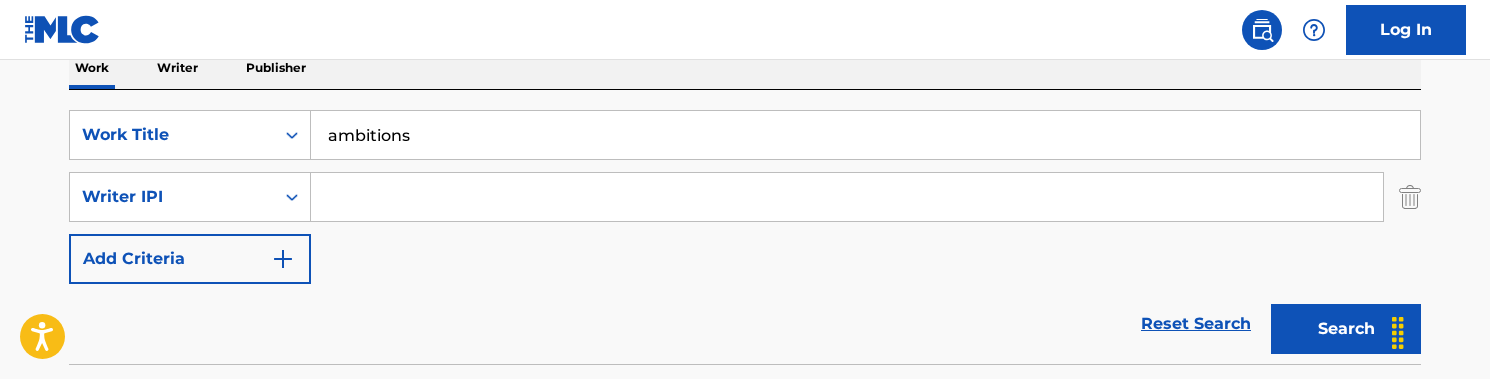 click at bounding box center [847, 197] 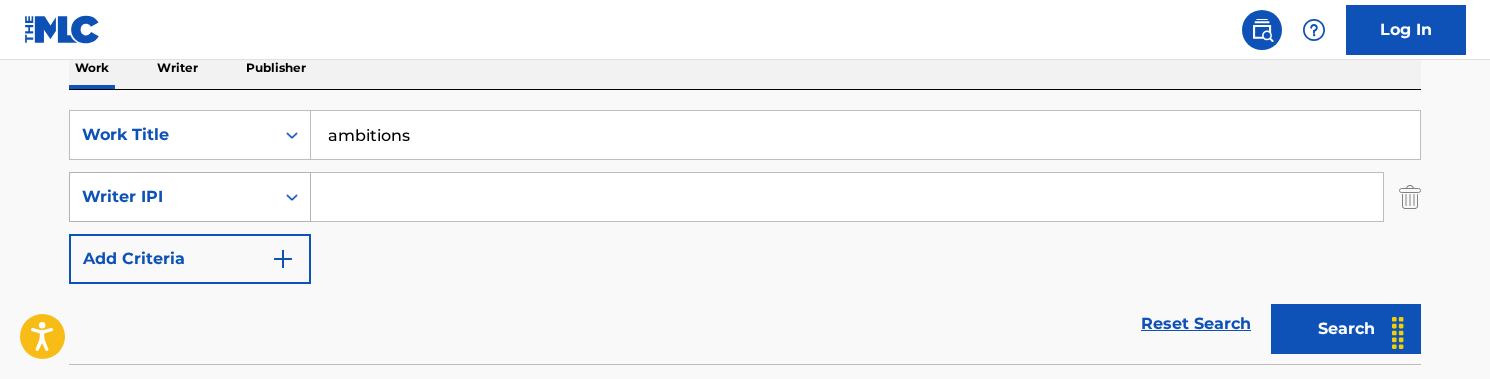 click on "Writer IPI" at bounding box center [172, 197] 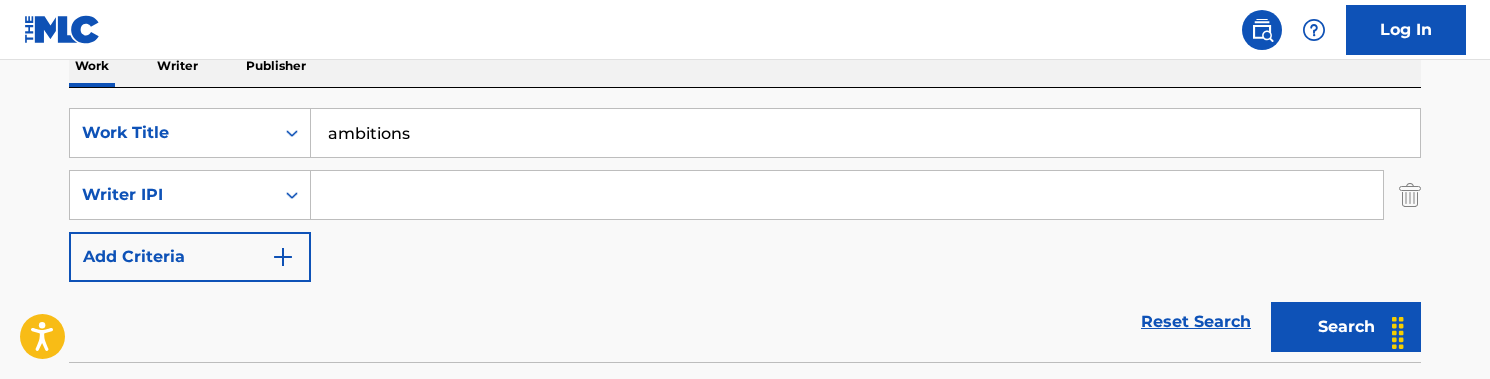 click on "SearchWithCriteria1f4fd9f4-8567-4b22-8c5c-fc234563ae52 Work Title ambitions SearchWithCriteria6029a044-b410-4f35-a389-f190b3461d57 Writer IPI Add Criteria" at bounding box center [745, 195] 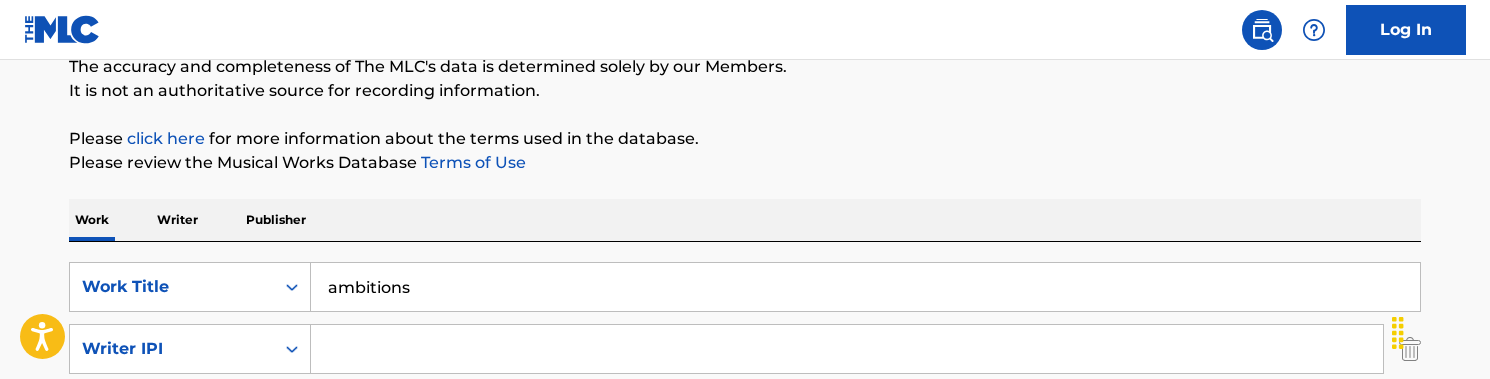 scroll, scrollTop: 180, scrollLeft: 0, axis: vertical 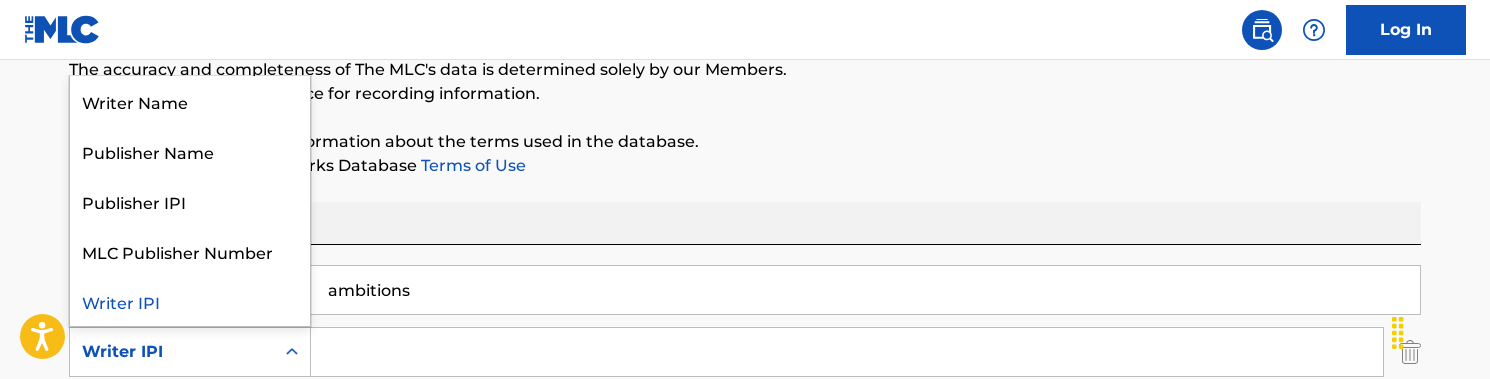 click 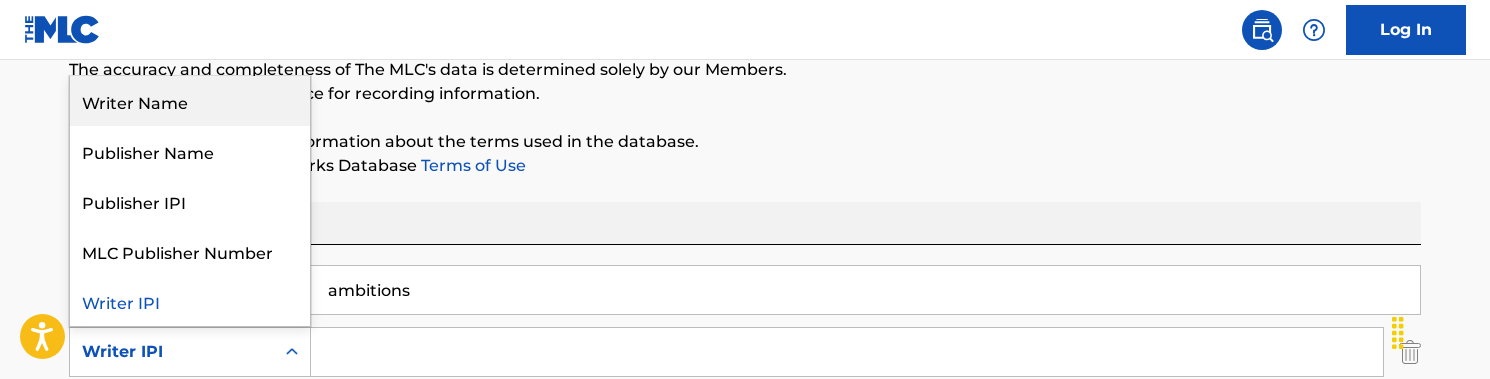 click on "Writer Name" at bounding box center (190, 101) 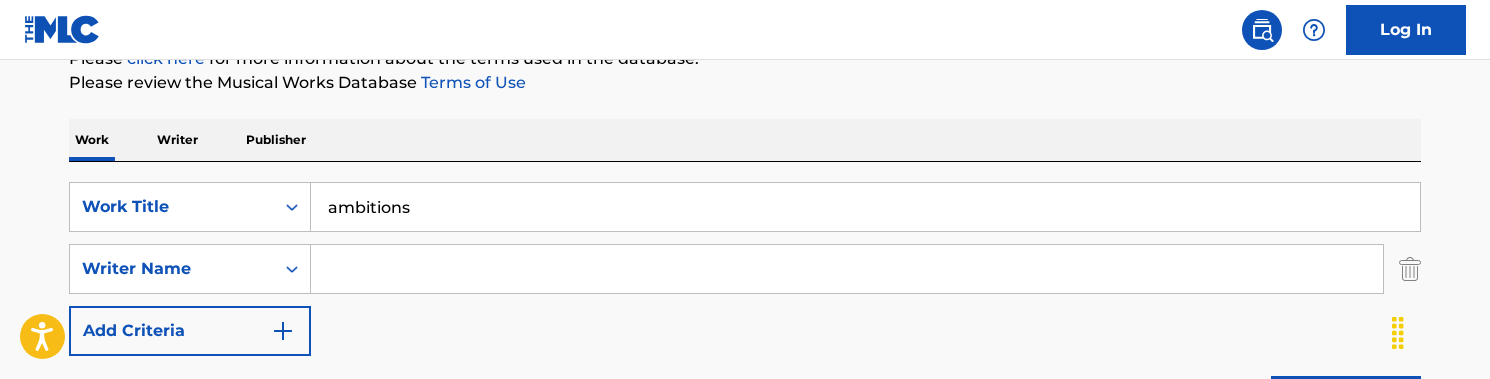 scroll, scrollTop: 289, scrollLeft: 0, axis: vertical 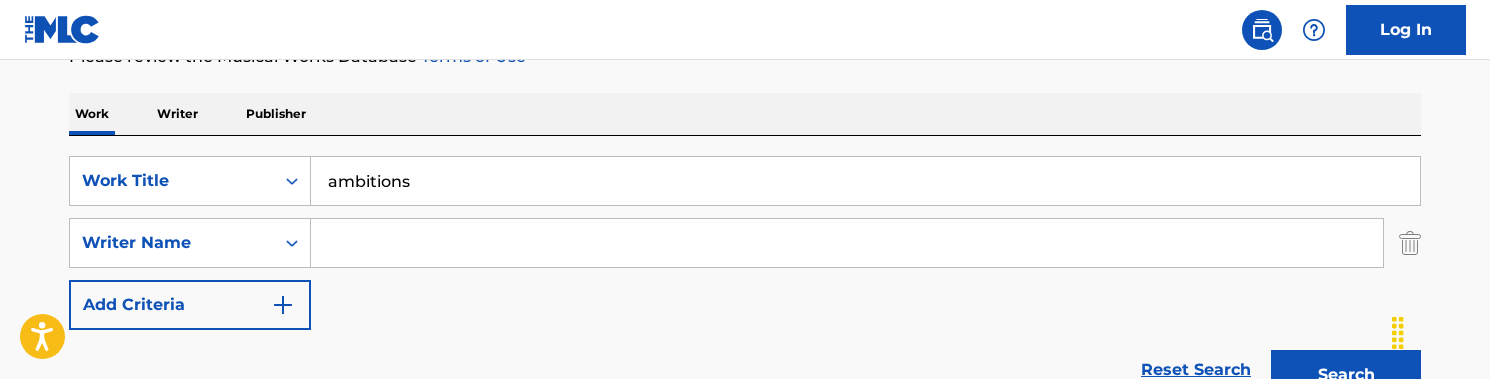 click at bounding box center [847, 243] 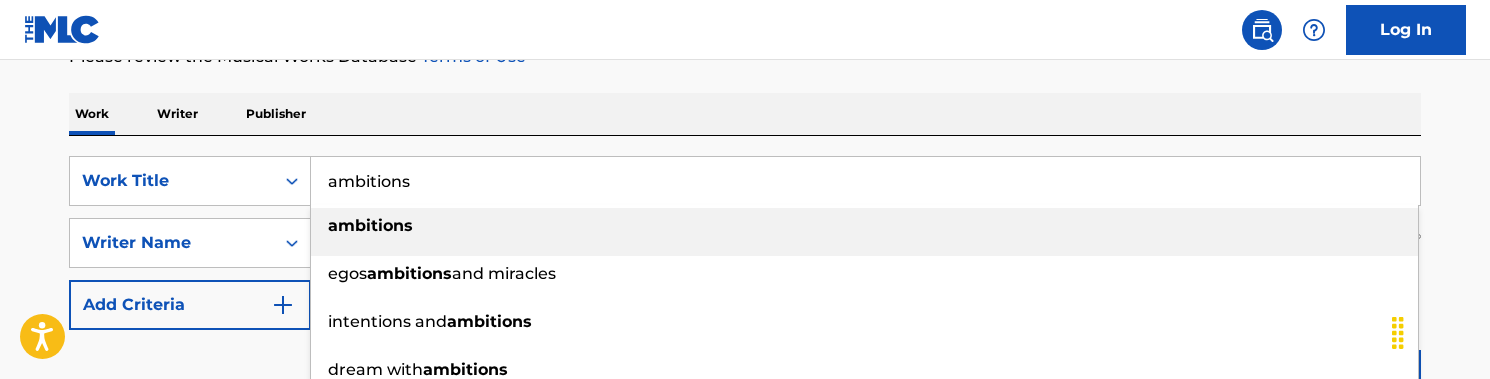 drag, startPoint x: 422, startPoint y: 167, endPoint x: 589, endPoint y: 193, distance: 169.01184 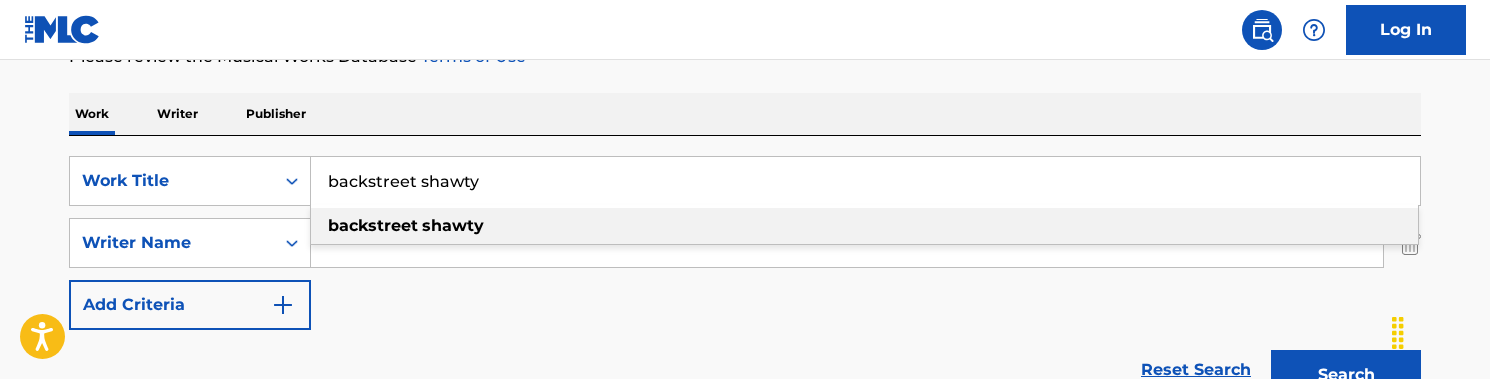 type on "backstreet shawty" 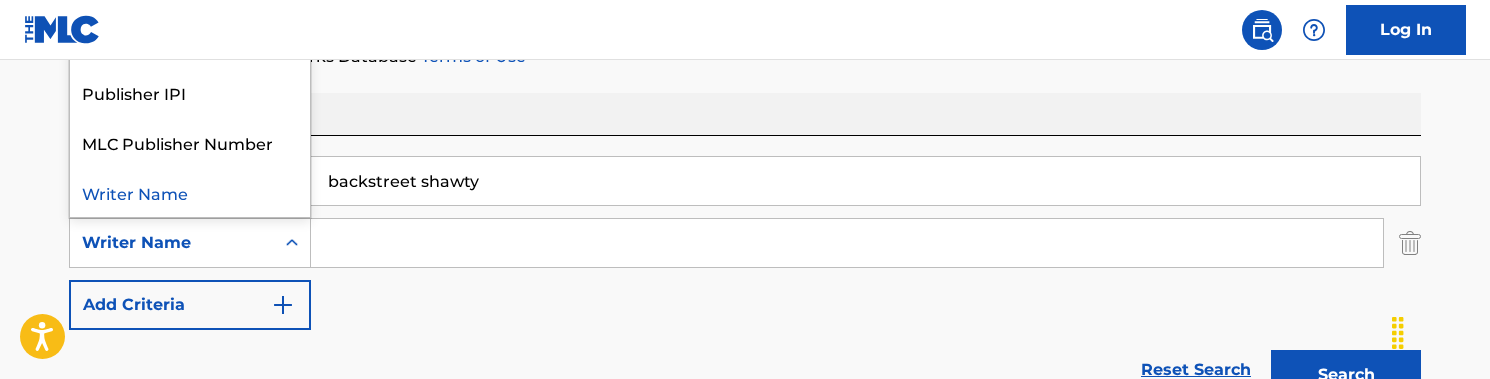 click at bounding box center [292, 243] 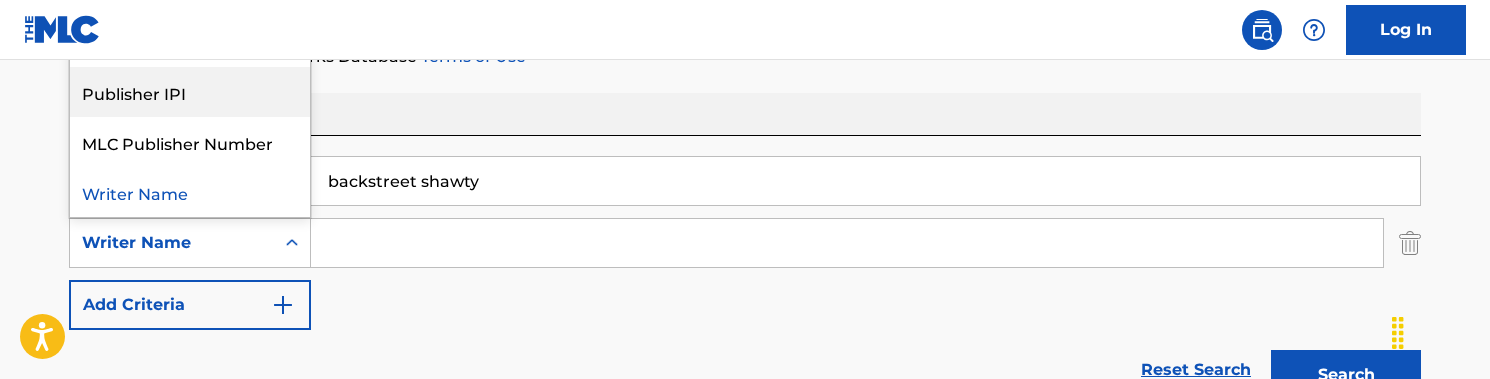 click on "Publisher IPI" at bounding box center (190, 92) 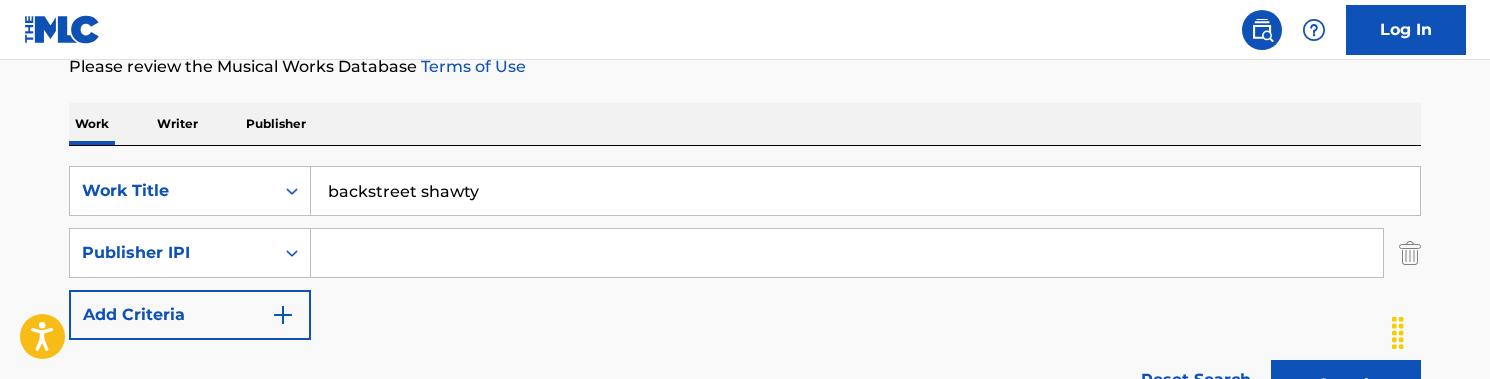 scroll, scrollTop: 284, scrollLeft: 0, axis: vertical 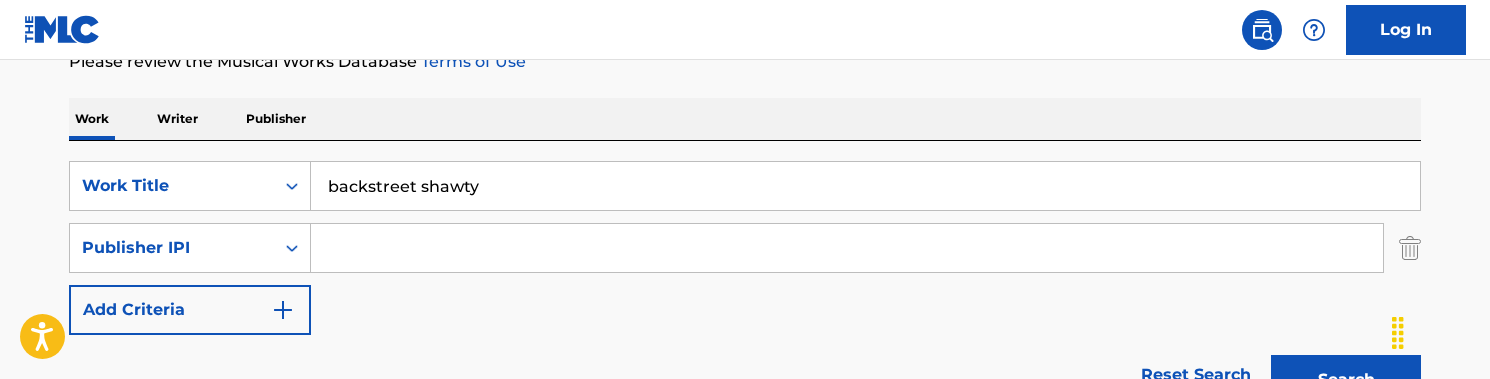 click at bounding box center [847, 248] 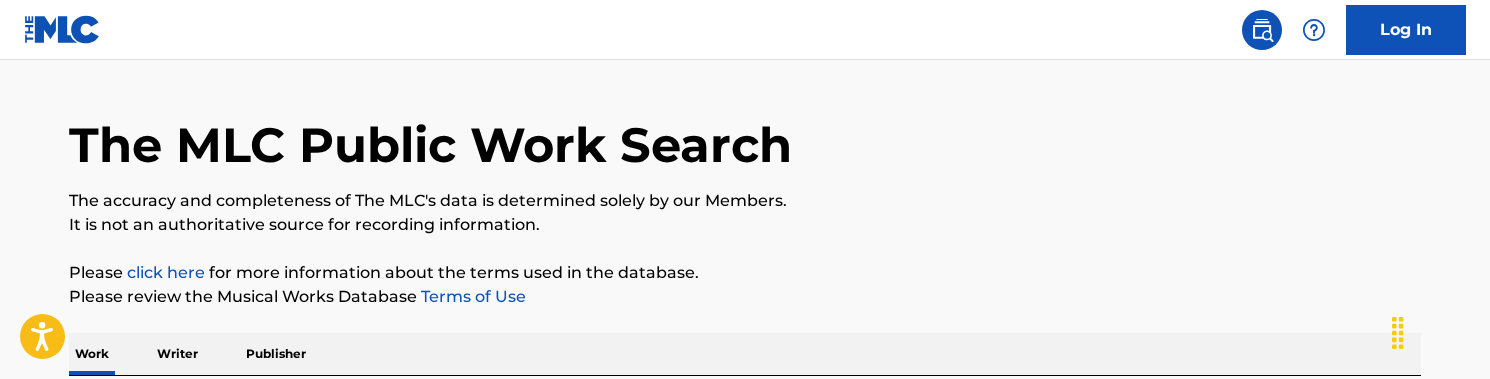 scroll, scrollTop: 270, scrollLeft: 0, axis: vertical 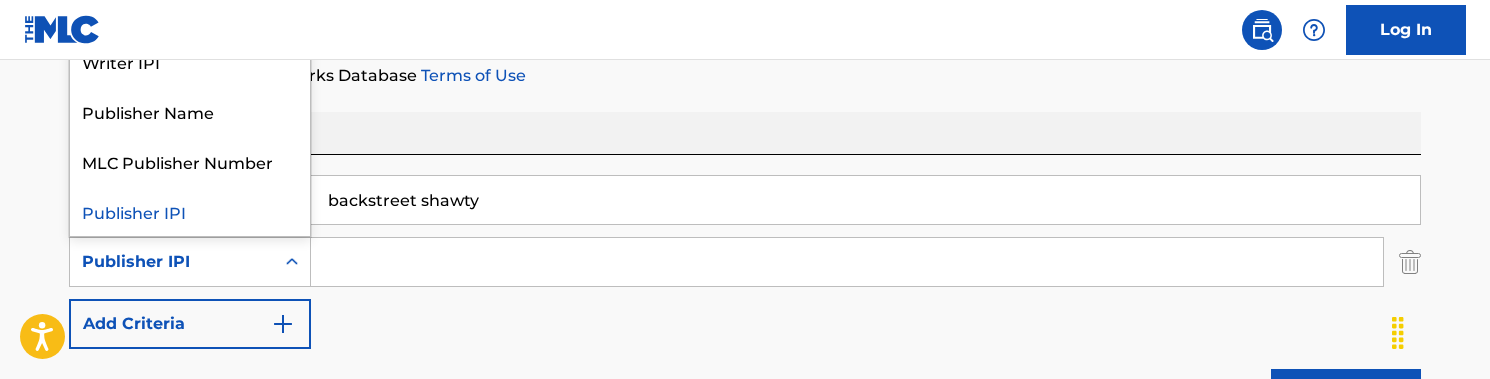 click on "Publisher IPI" at bounding box center [172, 262] 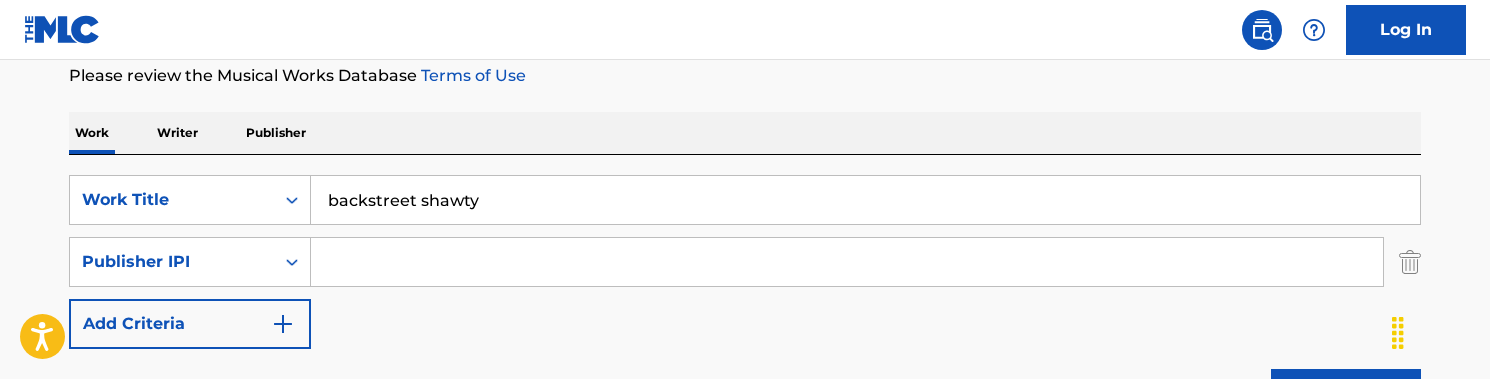 click at bounding box center [847, 262] 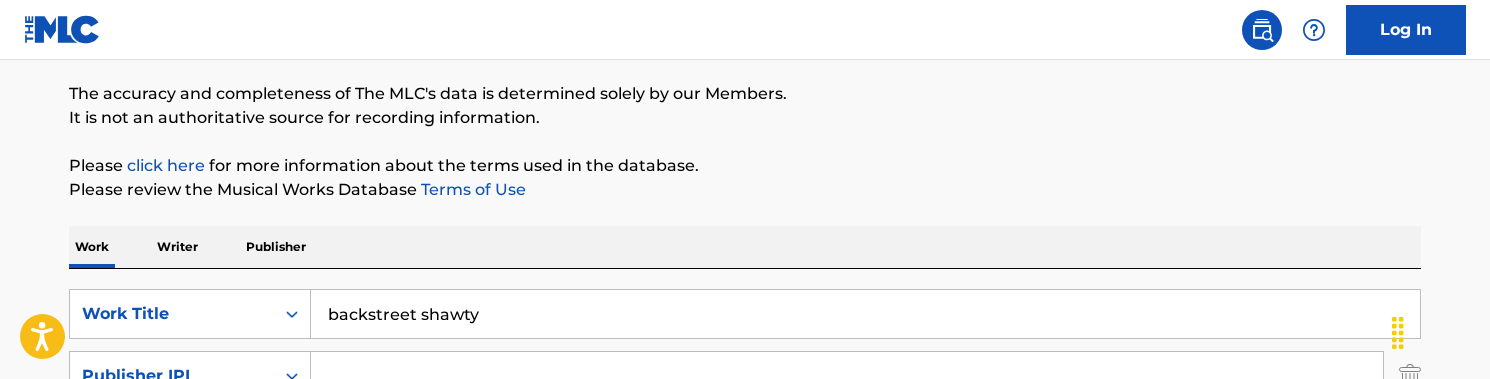 scroll, scrollTop: 158, scrollLeft: 0, axis: vertical 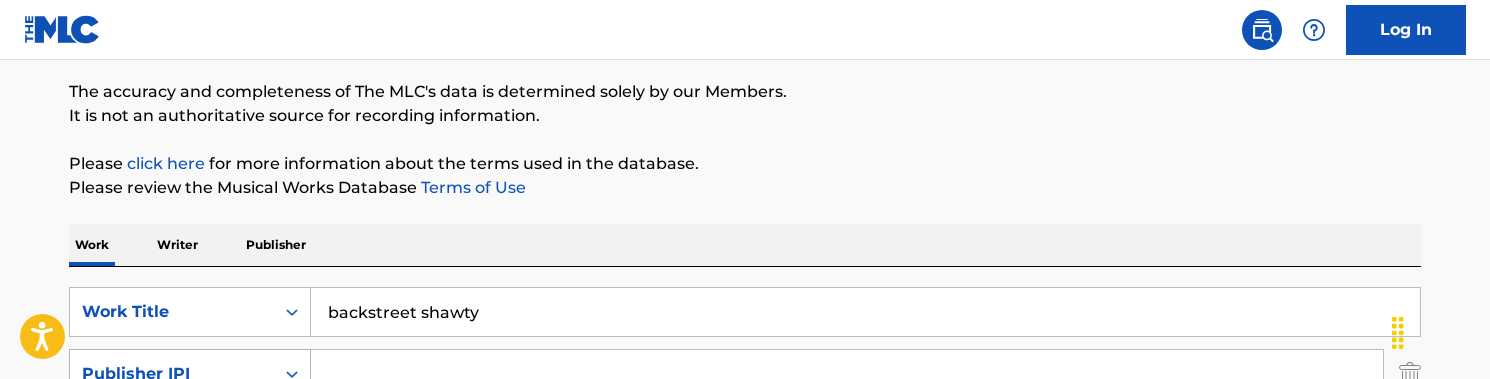 click at bounding box center (292, 374) 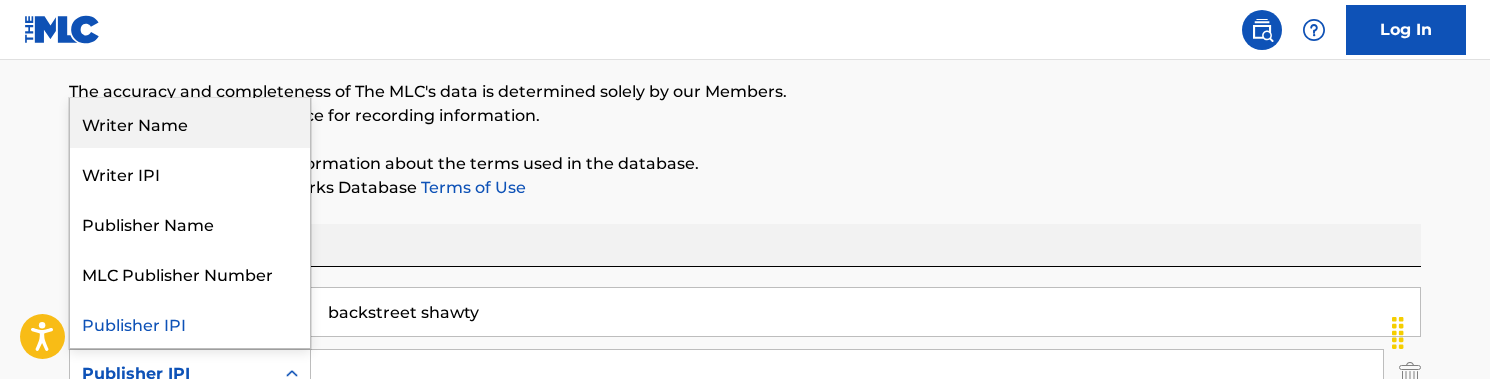 click on "Writer Name" at bounding box center [190, 123] 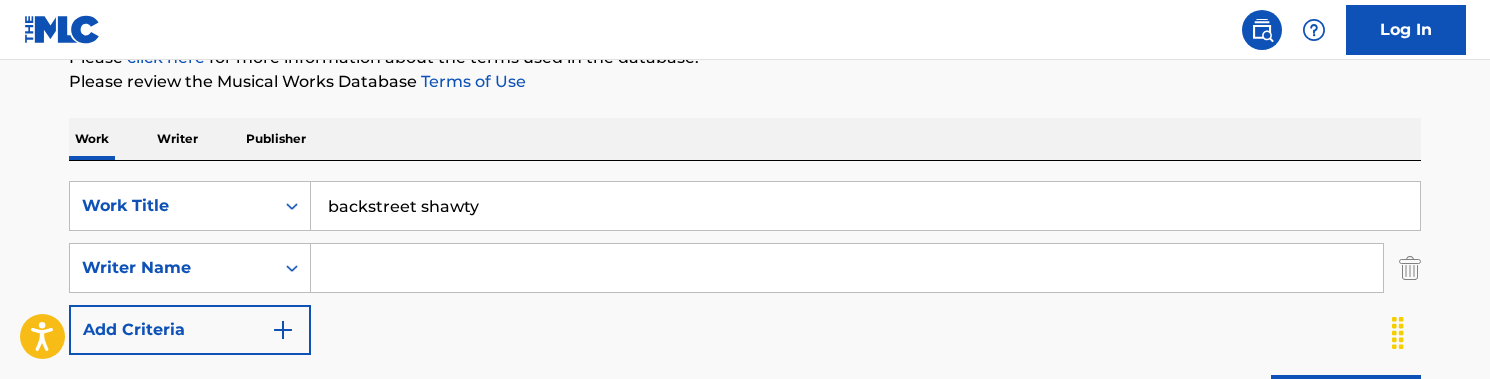 scroll, scrollTop: 285, scrollLeft: 0, axis: vertical 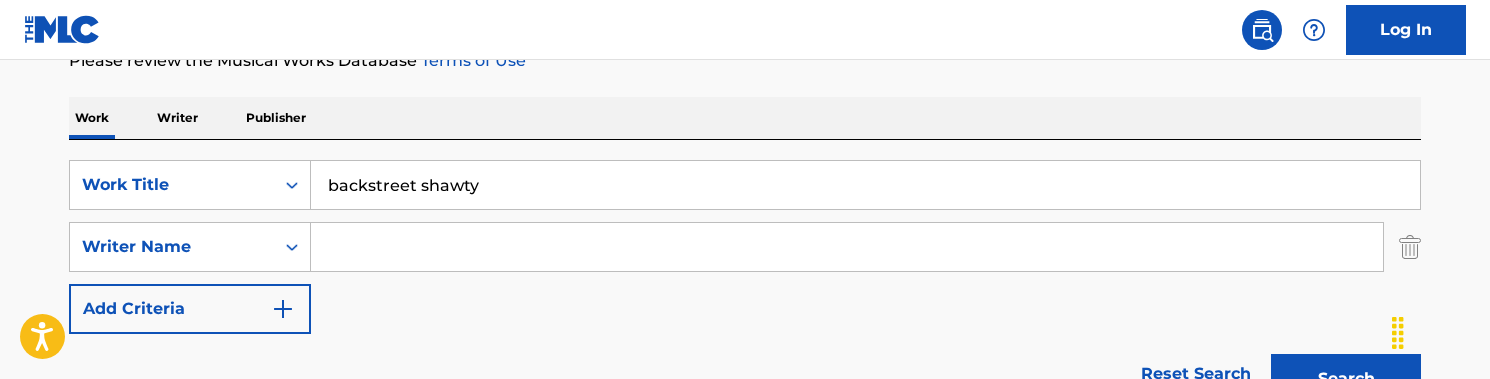 click at bounding box center [847, 247] 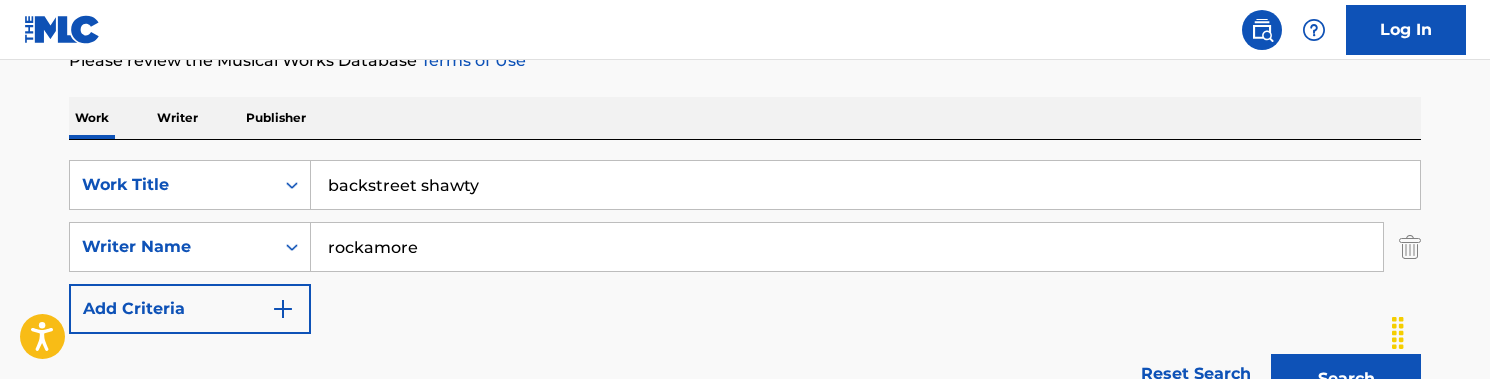 type on "rockamore" 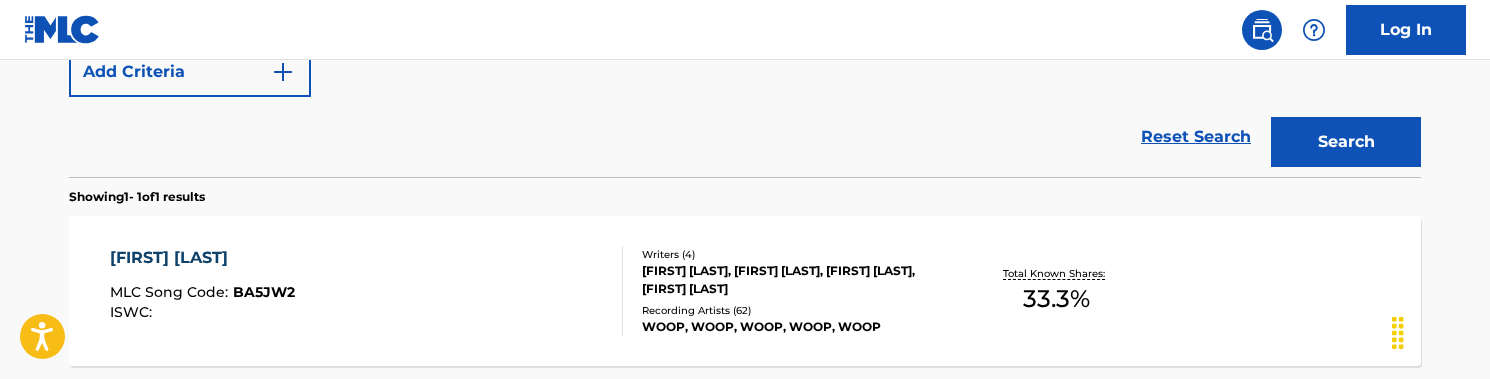 scroll, scrollTop: 524, scrollLeft: 0, axis: vertical 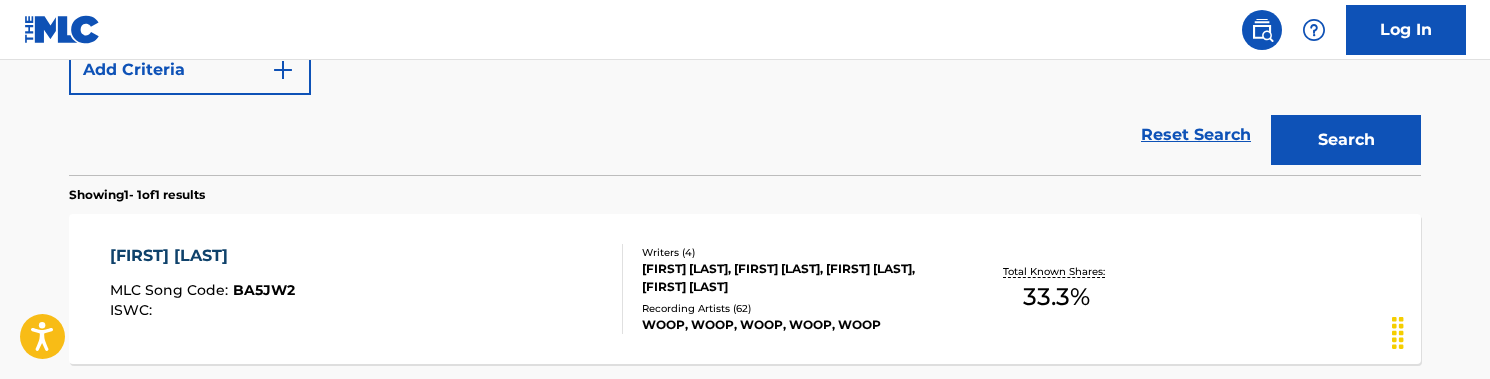 click on "BACKSTREET SHAWTY MLC Song Code : BA5JW2 ISWC :" at bounding box center (367, 289) 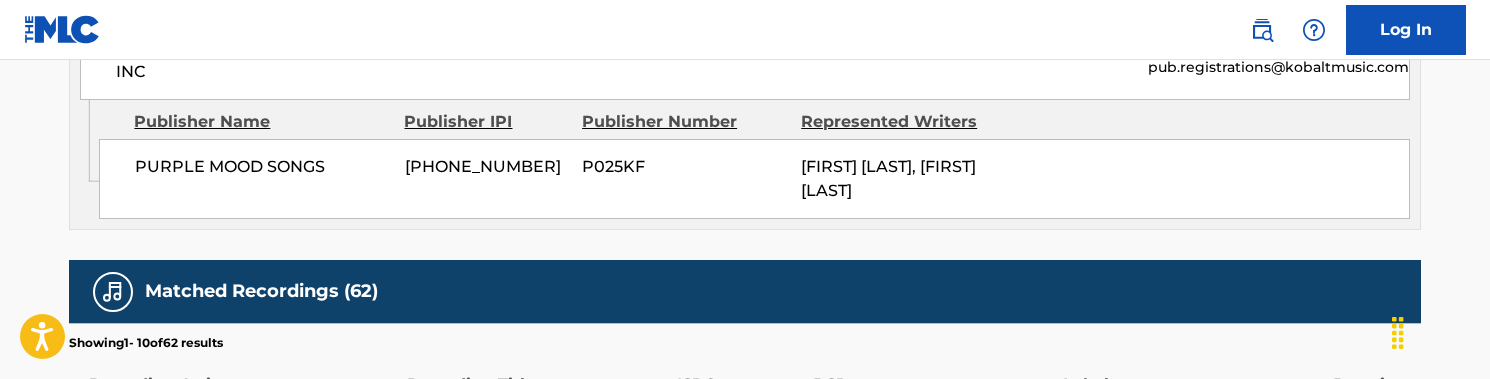 scroll, scrollTop: 426, scrollLeft: 0, axis: vertical 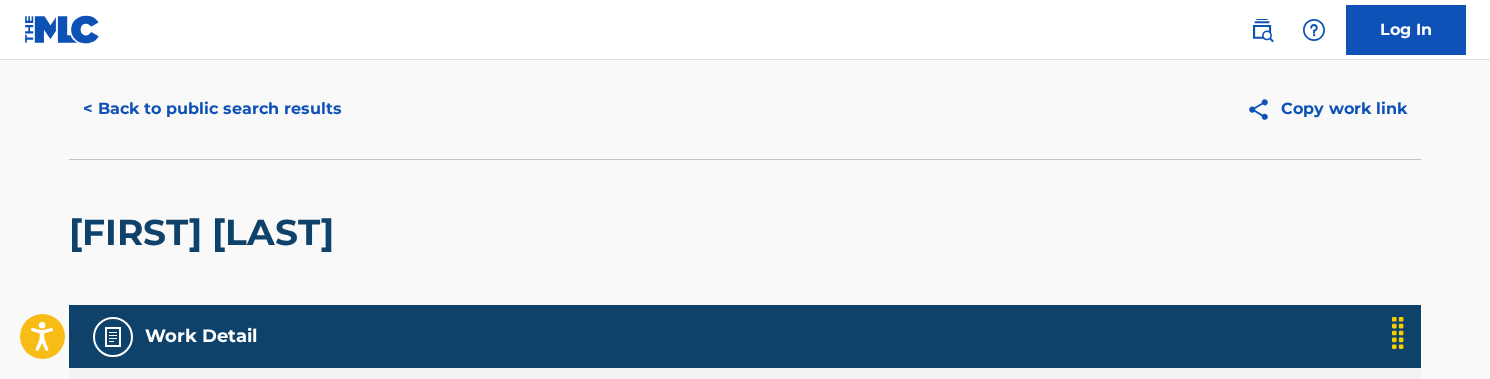 click on "< Back to public search results" at bounding box center (212, 109) 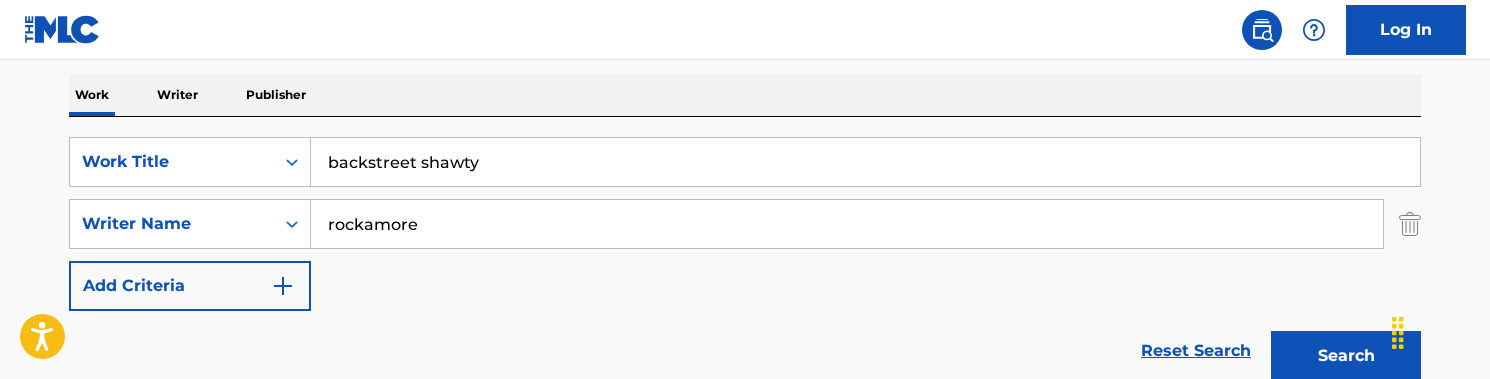 scroll, scrollTop: 307, scrollLeft: 0, axis: vertical 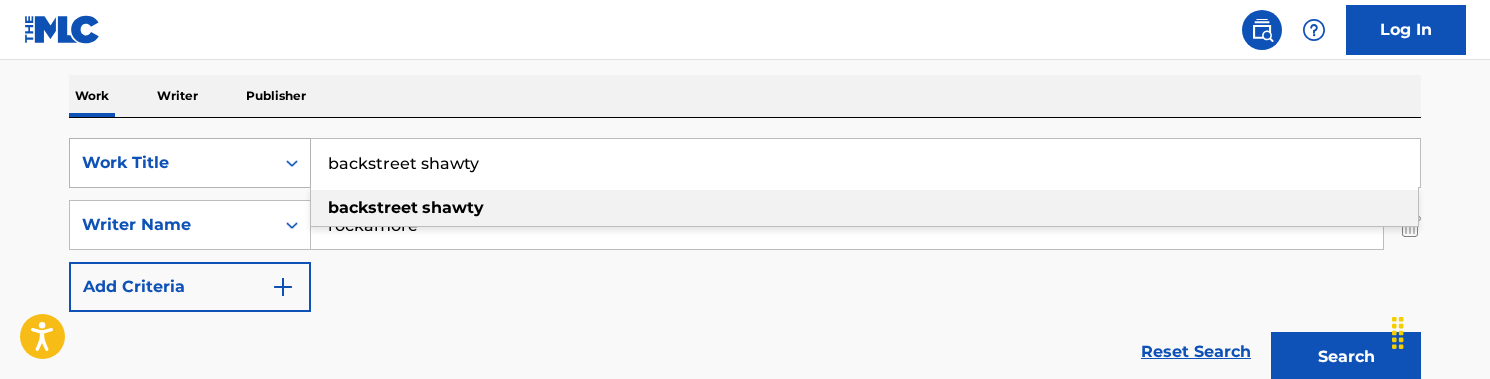 drag, startPoint x: 503, startPoint y: 174, endPoint x: 293, endPoint y: 153, distance: 211.0474 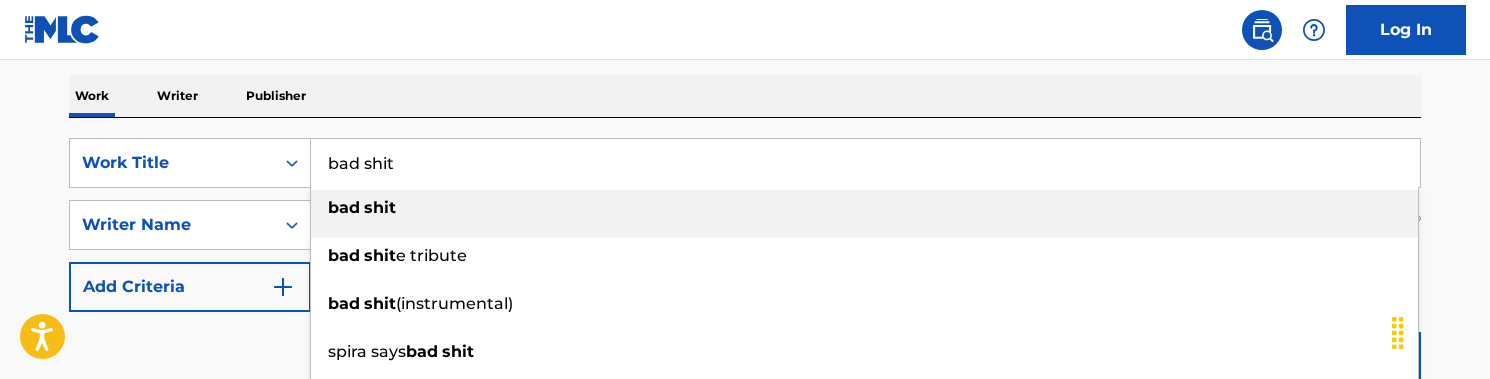 type on "bad shit" 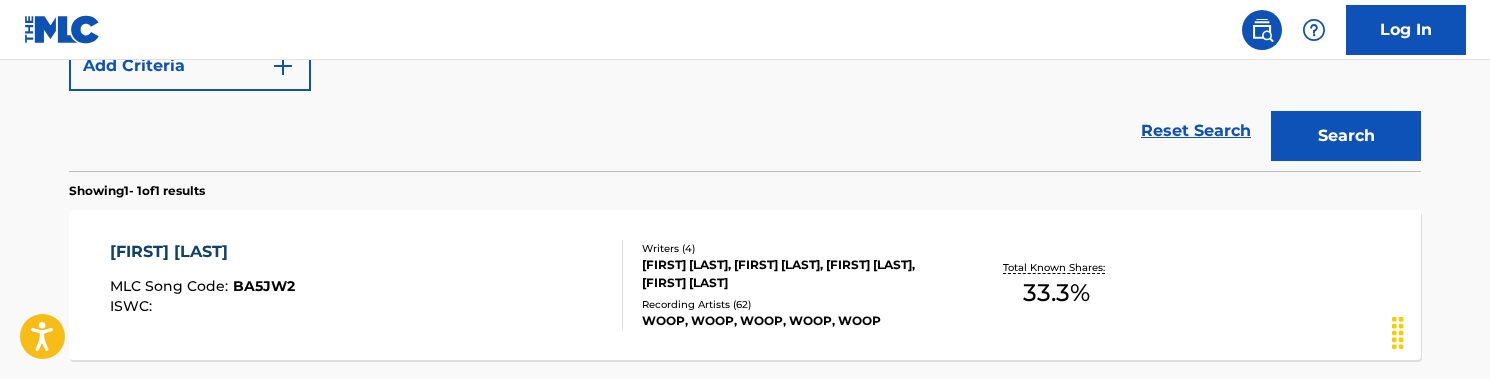 scroll, scrollTop: 380, scrollLeft: 0, axis: vertical 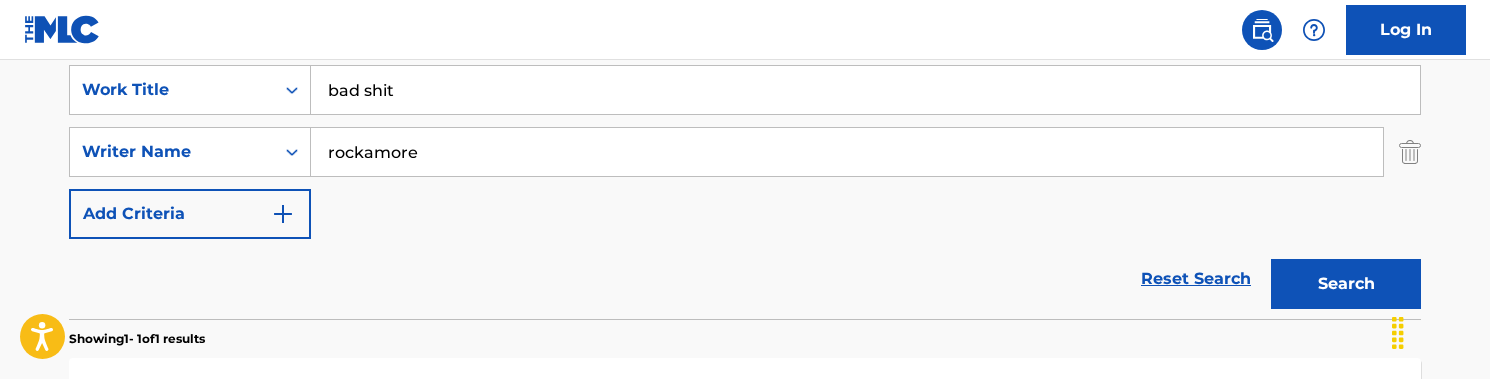 click on "Search" at bounding box center (1346, 284) 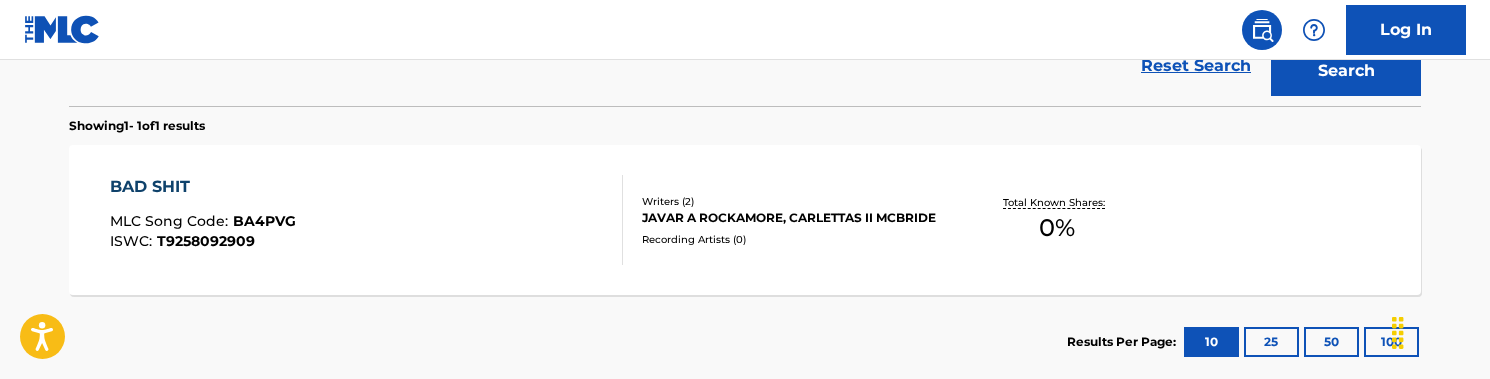 scroll, scrollTop: 598, scrollLeft: 0, axis: vertical 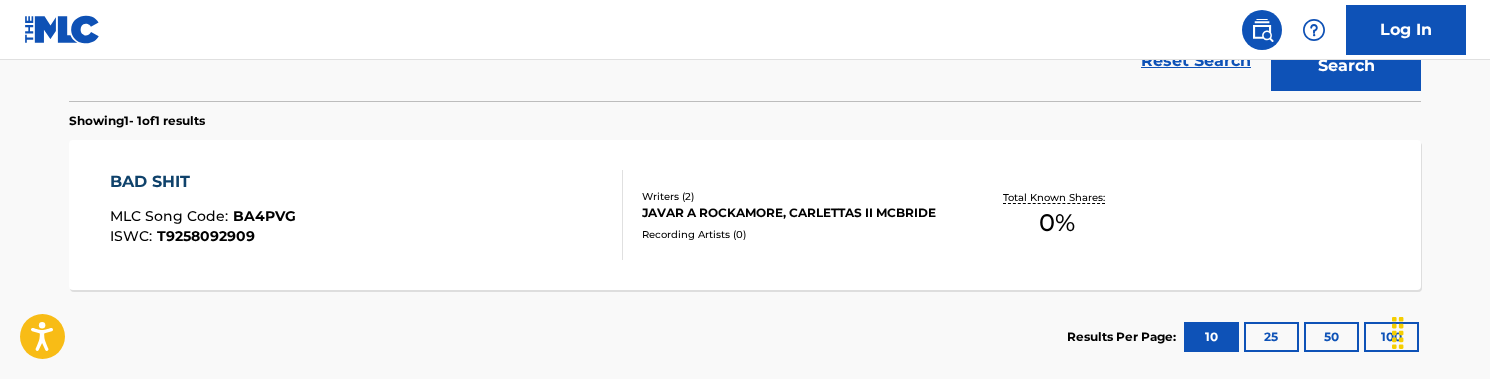 click on "BAD SHIT MLC Song Code : BA4PVG ISWC : T9258092909" at bounding box center (367, 215) 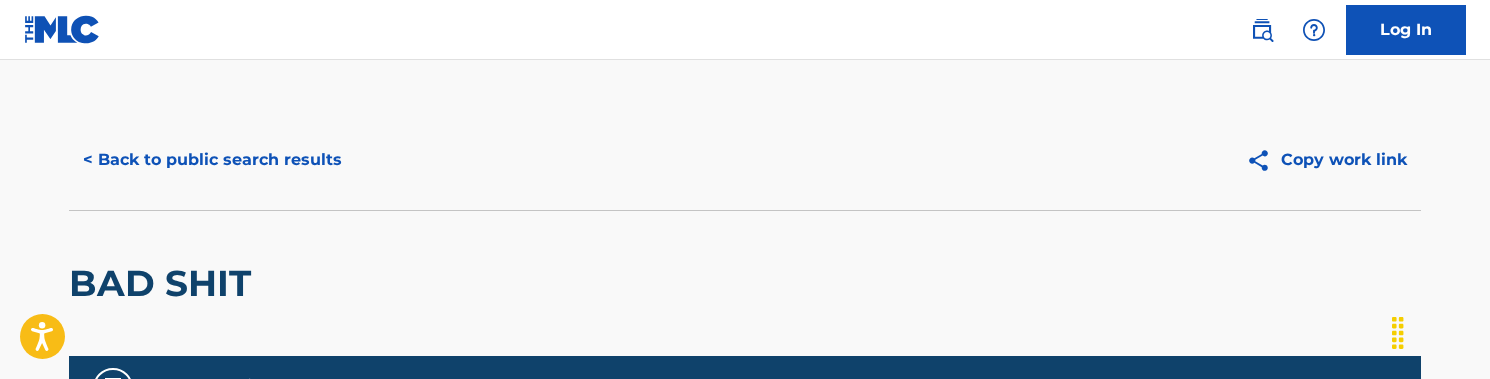 scroll, scrollTop: 0, scrollLeft: 0, axis: both 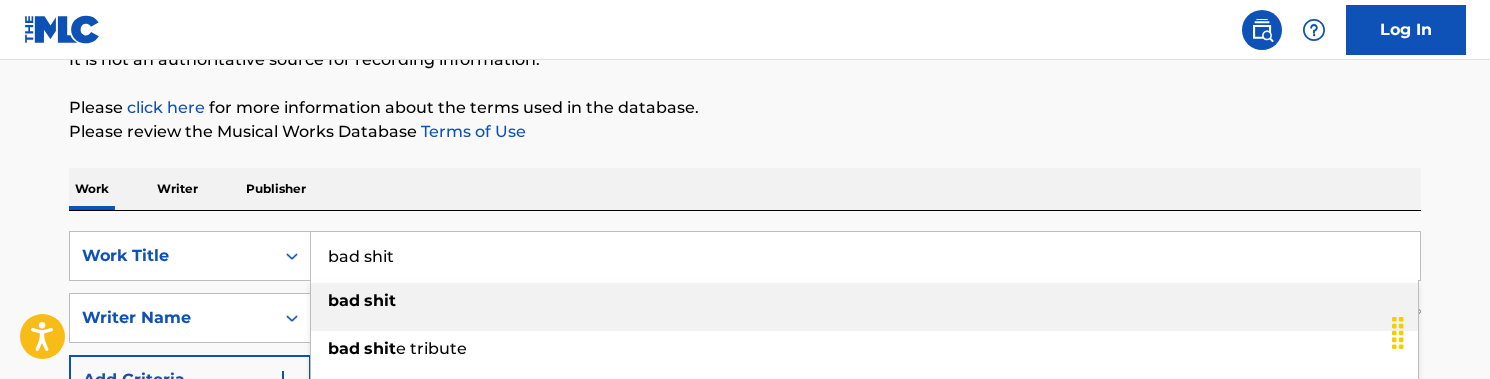 drag, startPoint x: 423, startPoint y: 269, endPoint x: 315, endPoint y: 257, distance: 108.66462 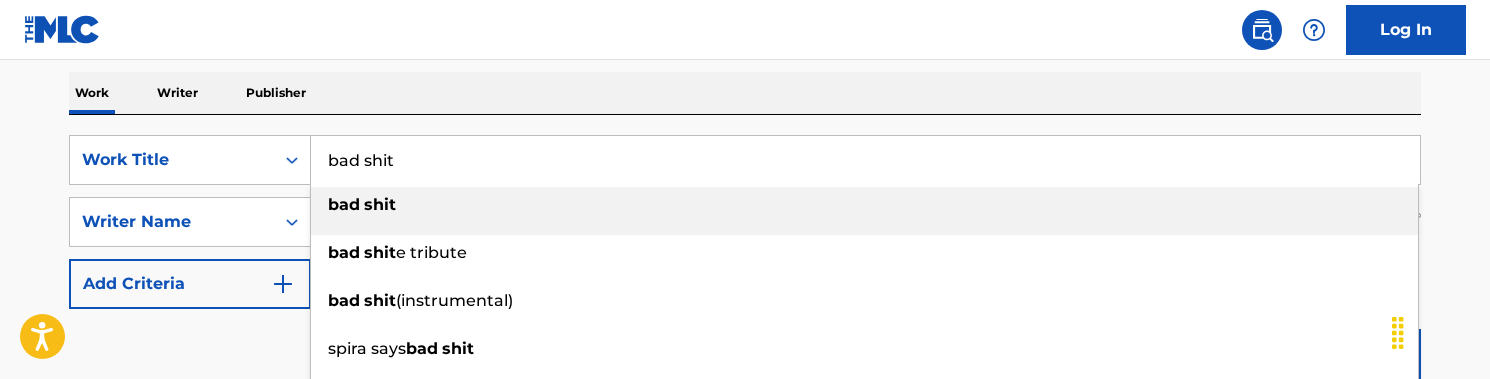scroll, scrollTop: 308, scrollLeft: 0, axis: vertical 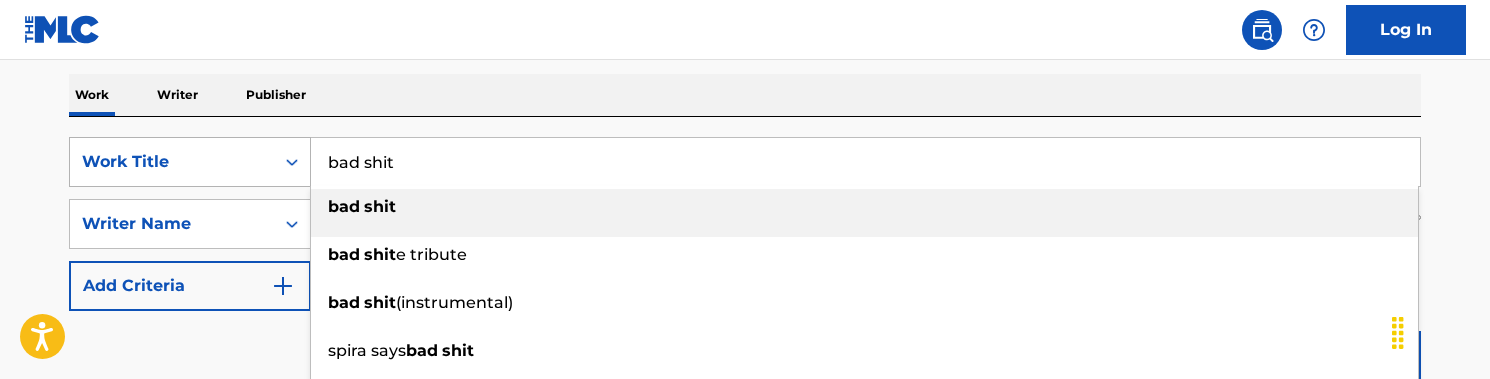 drag, startPoint x: 443, startPoint y: 159, endPoint x: 288, endPoint y: 149, distance: 155.32225 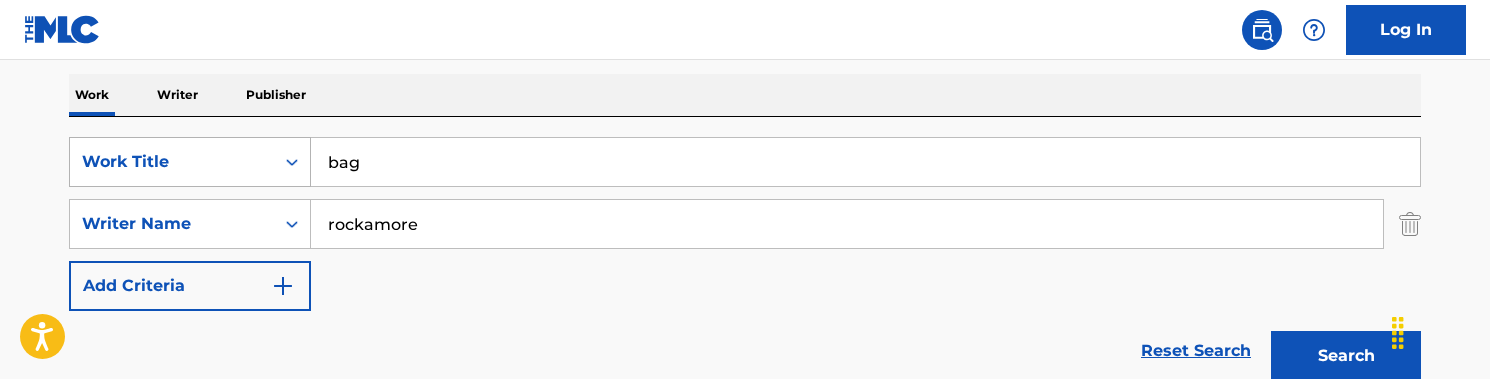 type on "bag" 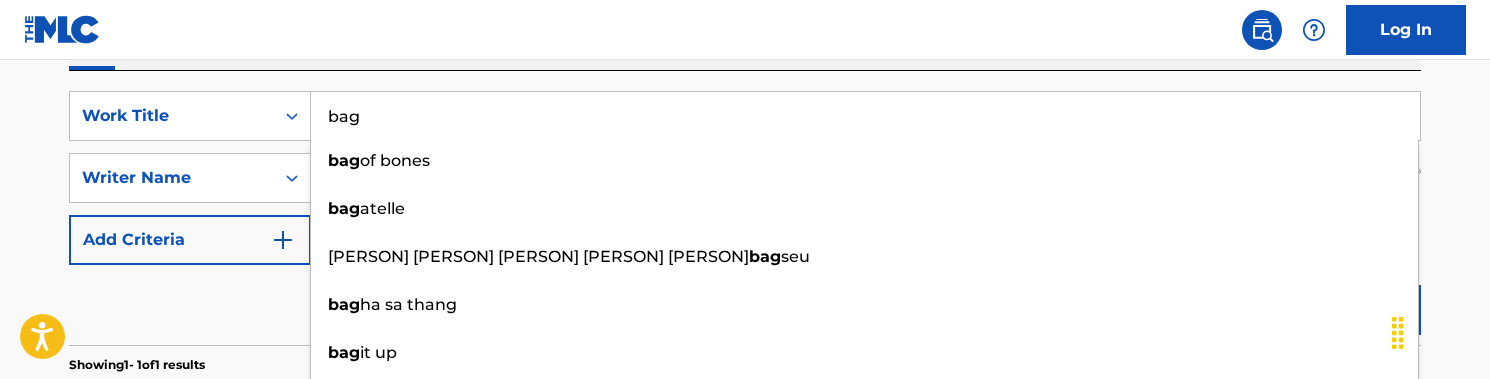 click on "SearchWithCriteria95105a0e-8a45-4f8a-b519-67561022324a Writer Name [LAST] Add Criteria Reset Search Search" at bounding box center (745, 208) 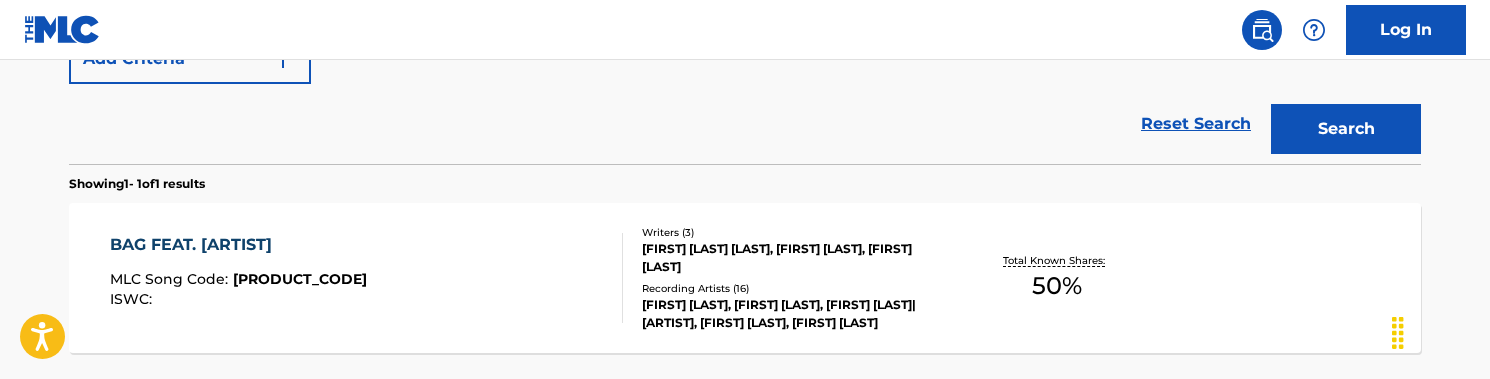 scroll, scrollTop: 556, scrollLeft: 0, axis: vertical 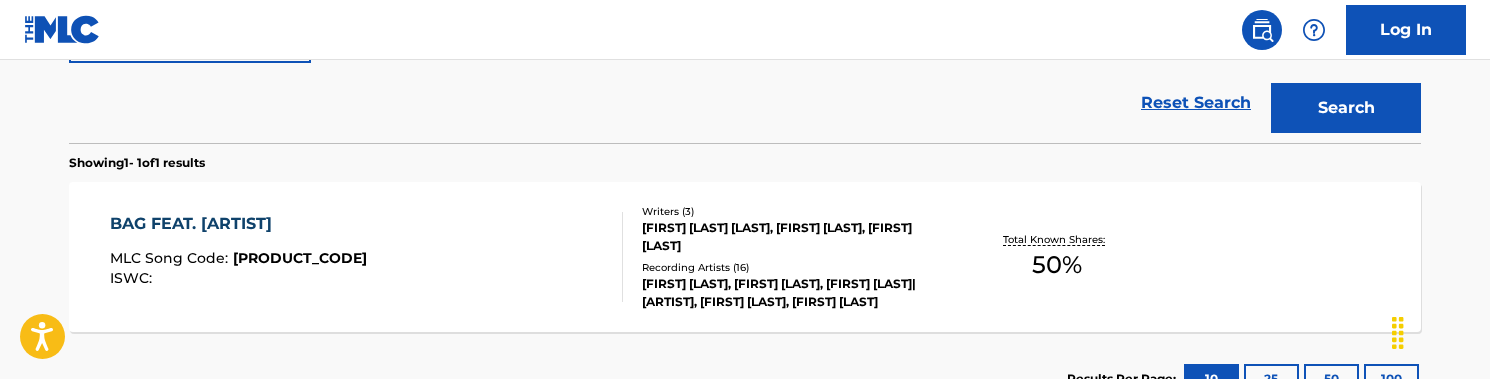 click on "[FIRST] [LAST] [LAST], [FIRST] [LAST], [FIRST] [LAST]" at bounding box center [793, 237] 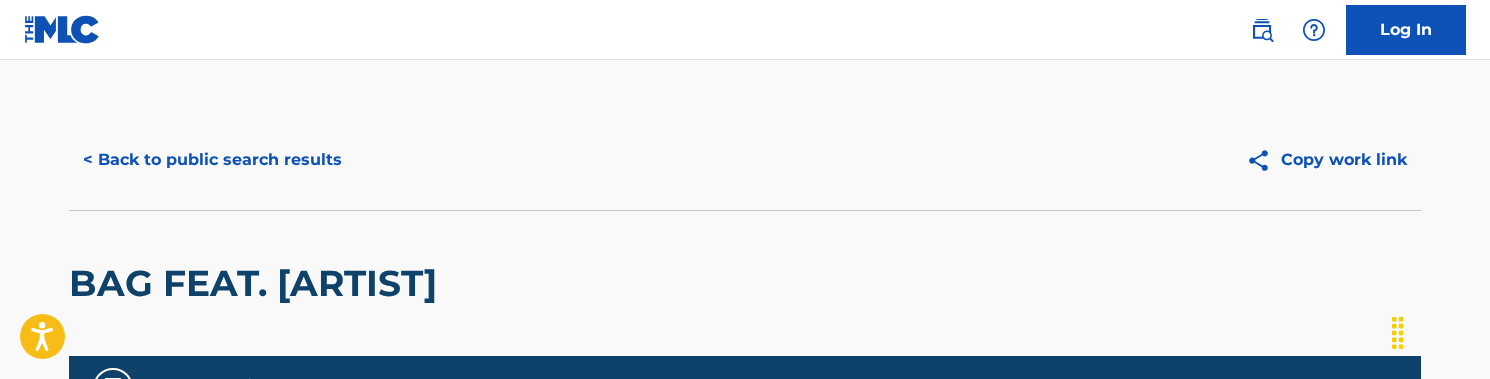 scroll, scrollTop: 0, scrollLeft: 0, axis: both 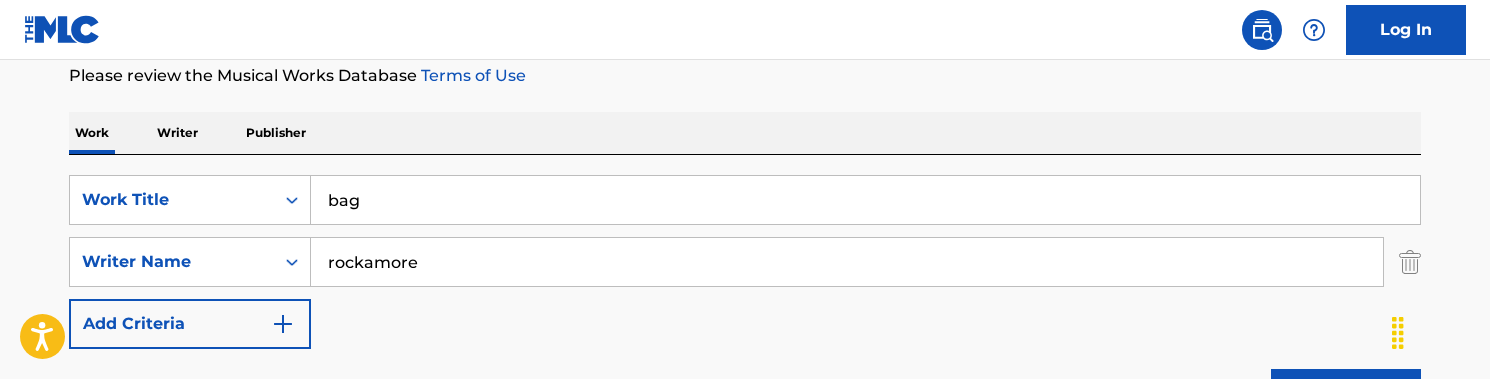 click on "bag" at bounding box center (865, 200) 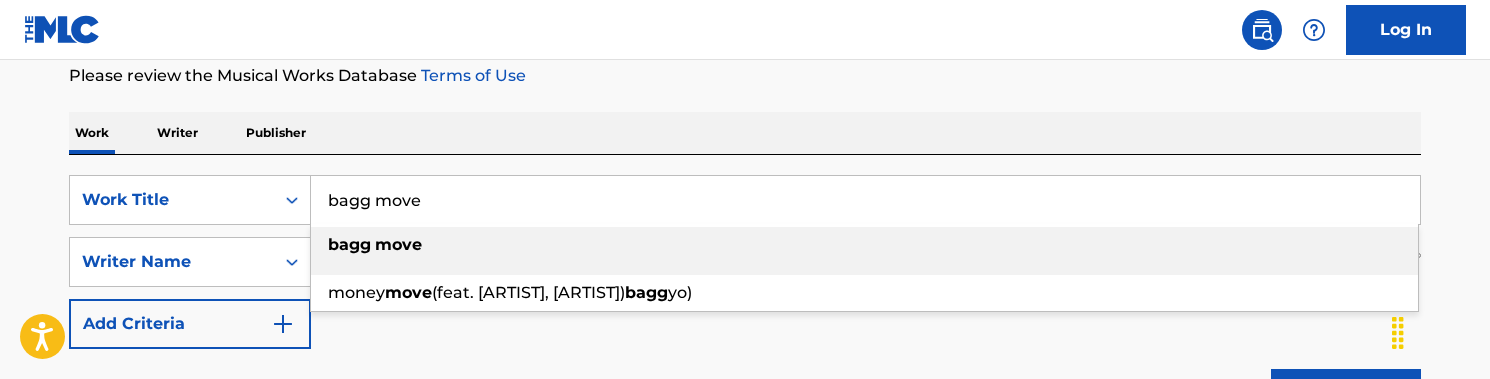 type on "bagg move" 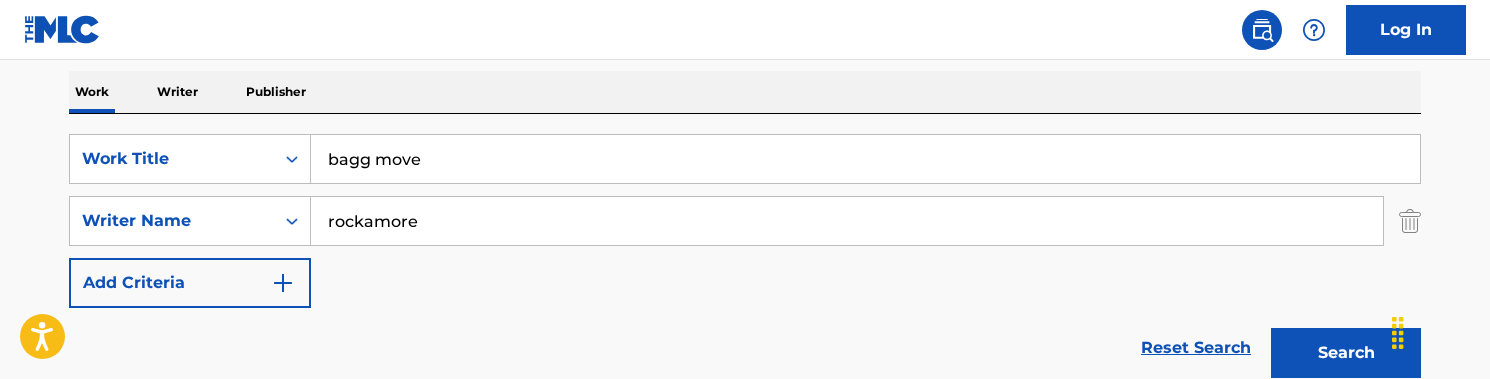 scroll, scrollTop: 316, scrollLeft: 0, axis: vertical 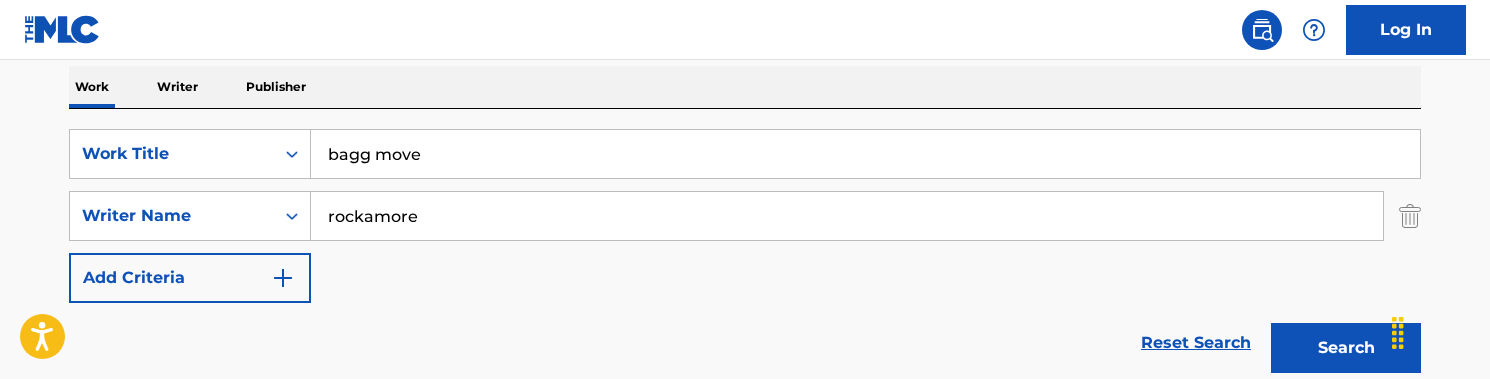 click on "Search" at bounding box center [1346, 348] 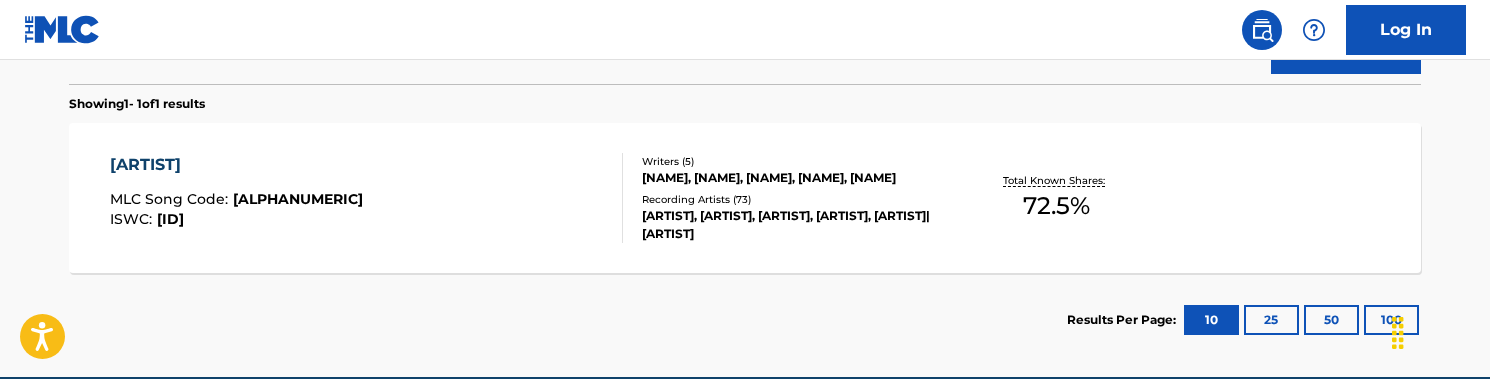 scroll, scrollTop: 618, scrollLeft: 0, axis: vertical 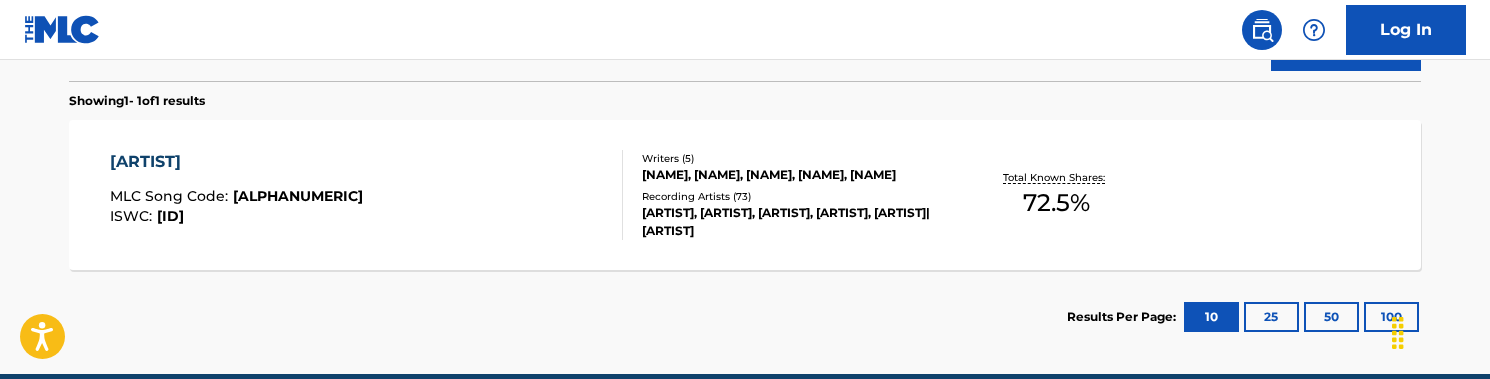 click on "Writers ( 5 )" at bounding box center [793, 158] 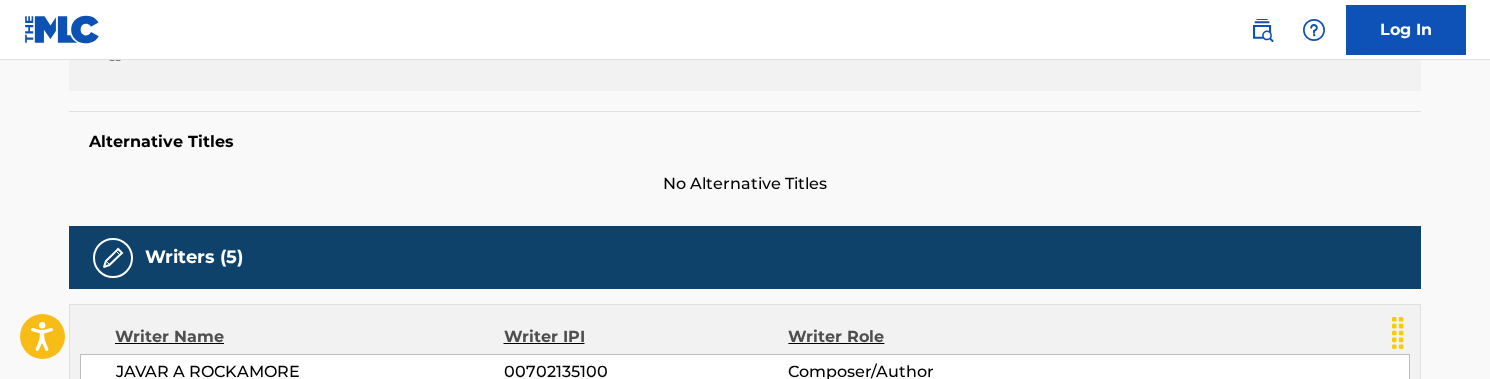 scroll, scrollTop: 48, scrollLeft: 0, axis: vertical 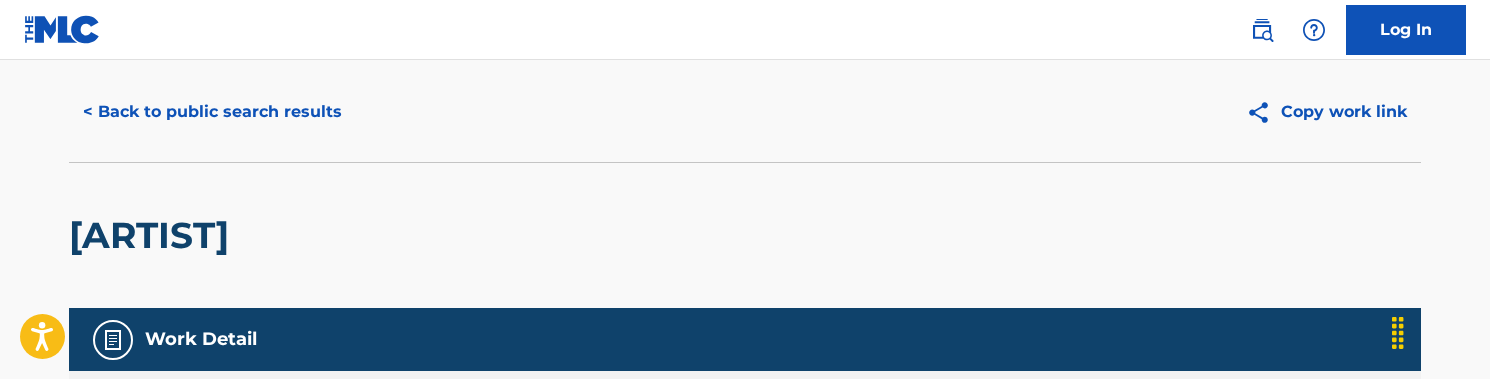 click on "< Back to public search results" at bounding box center [212, 112] 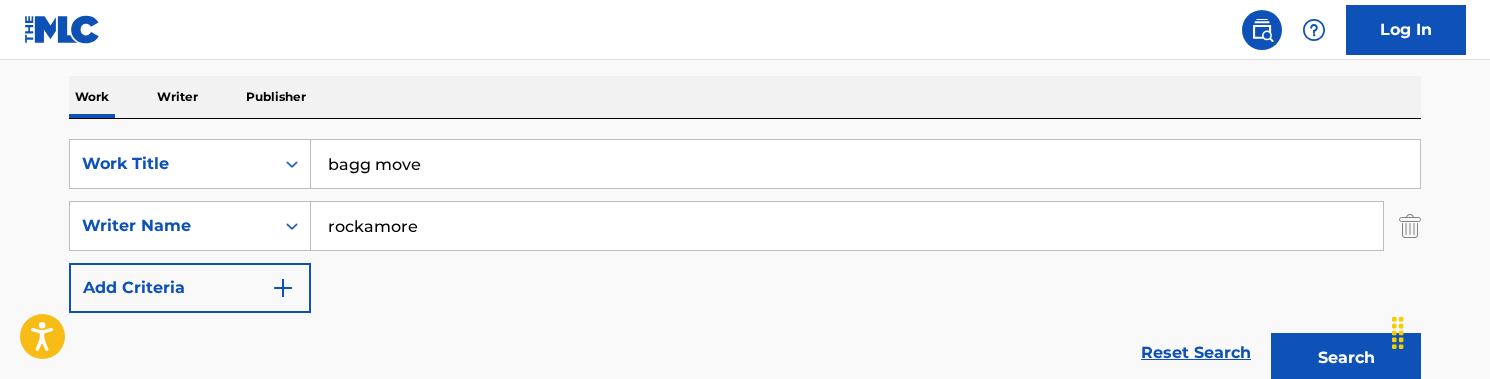 scroll, scrollTop: 317, scrollLeft: 0, axis: vertical 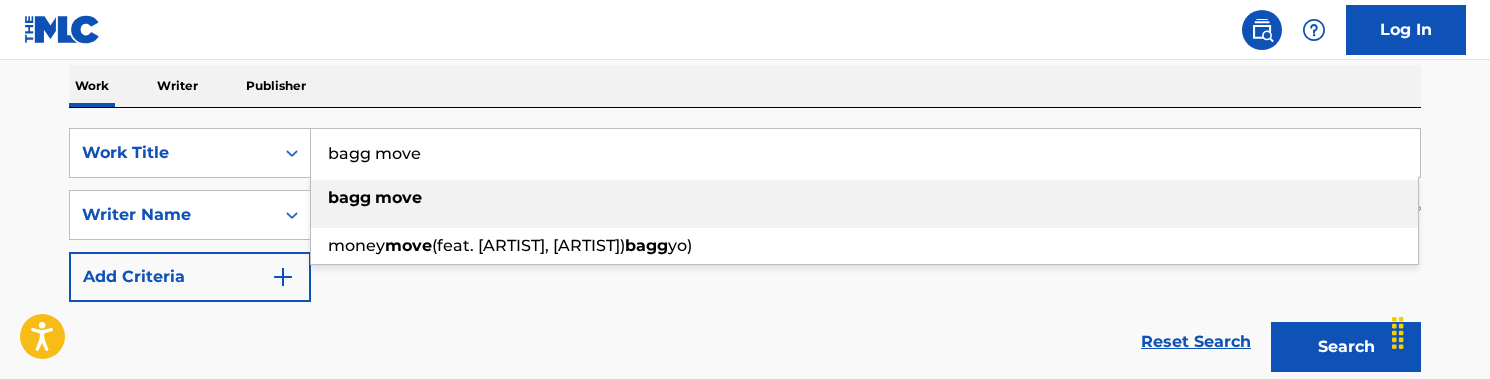 drag, startPoint x: 457, startPoint y: 155, endPoint x: 232, endPoint y: 113, distance: 228.88643 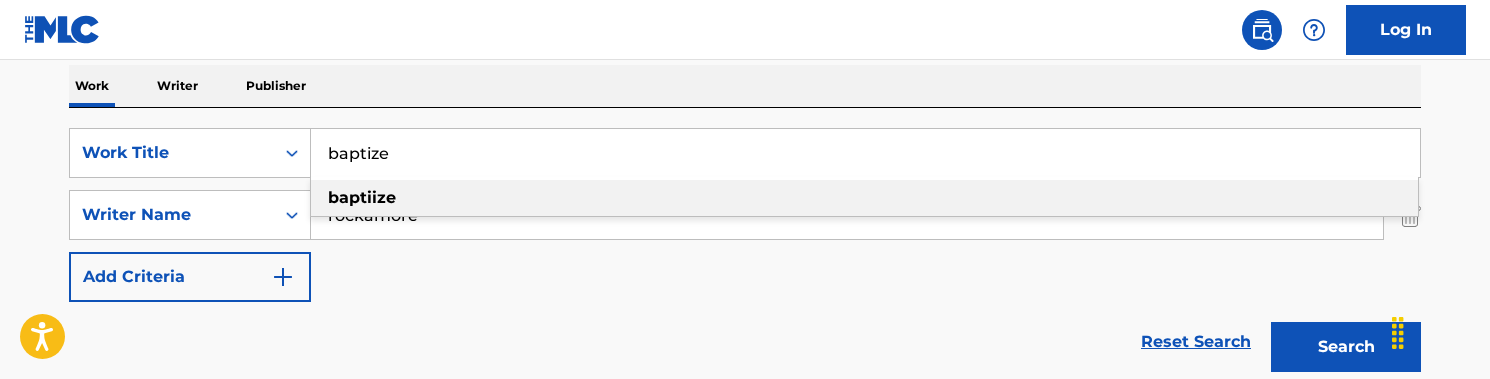 drag, startPoint x: 327, startPoint y: 187, endPoint x: 386, endPoint y: 203, distance: 61.13101 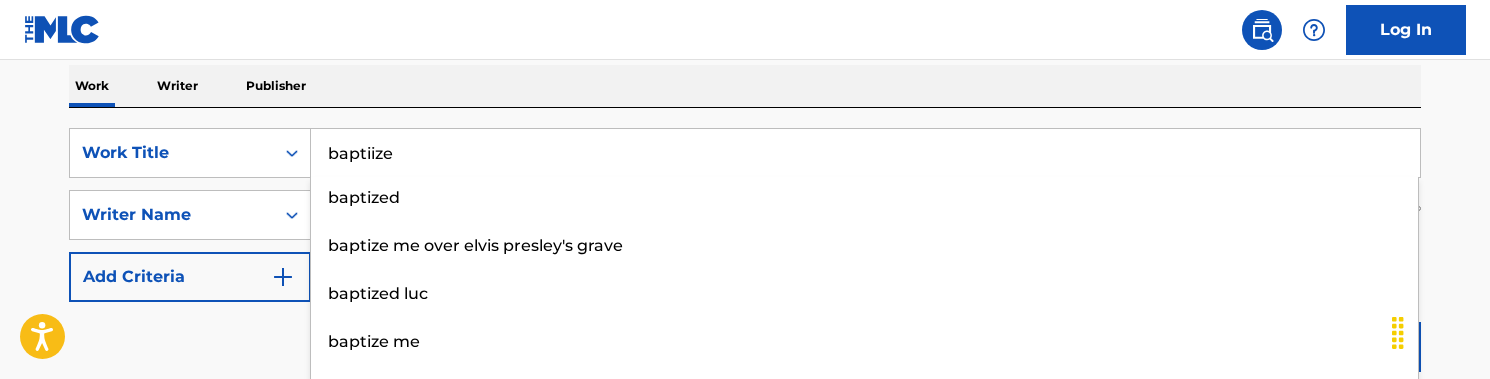 click on "Work Writer Publisher" at bounding box center (745, 86) 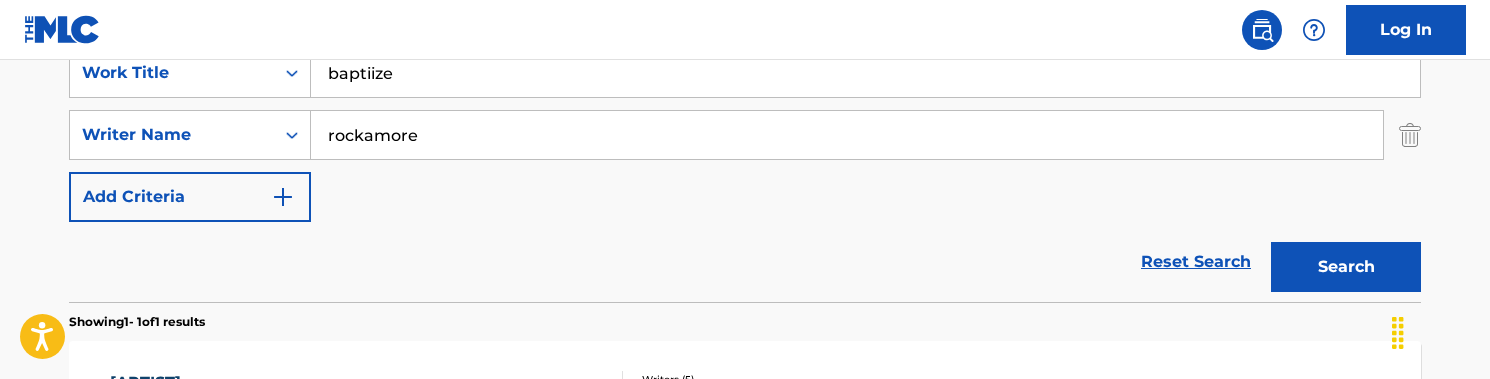 scroll, scrollTop: 398, scrollLeft: 0, axis: vertical 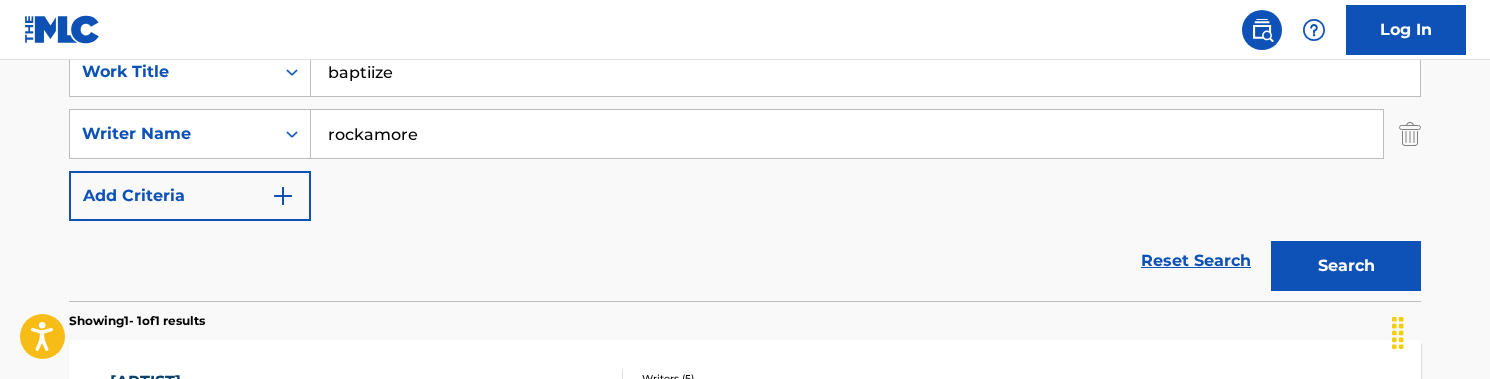 click on "Search" at bounding box center (1346, 266) 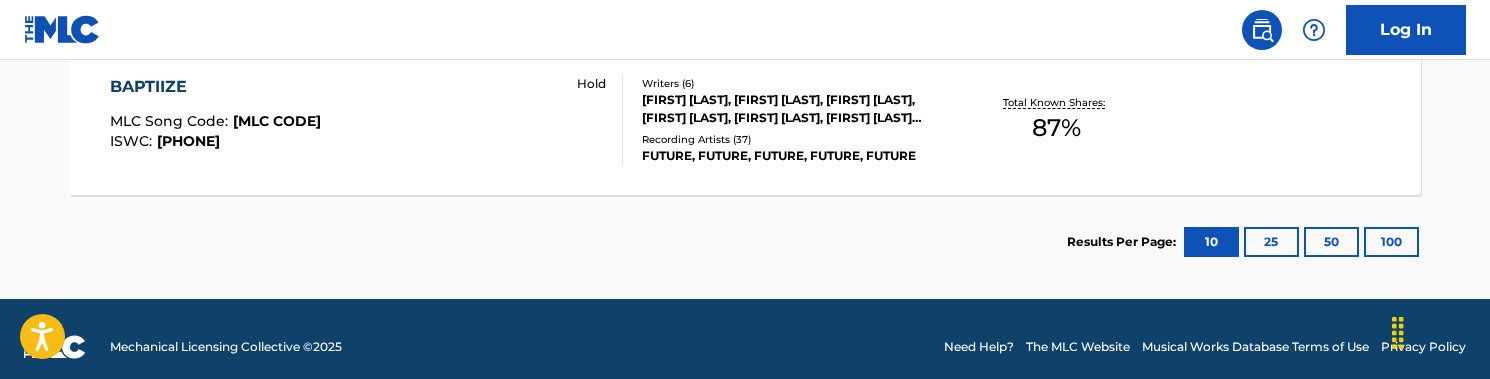 scroll, scrollTop: 679, scrollLeft: 0, axis: vertical 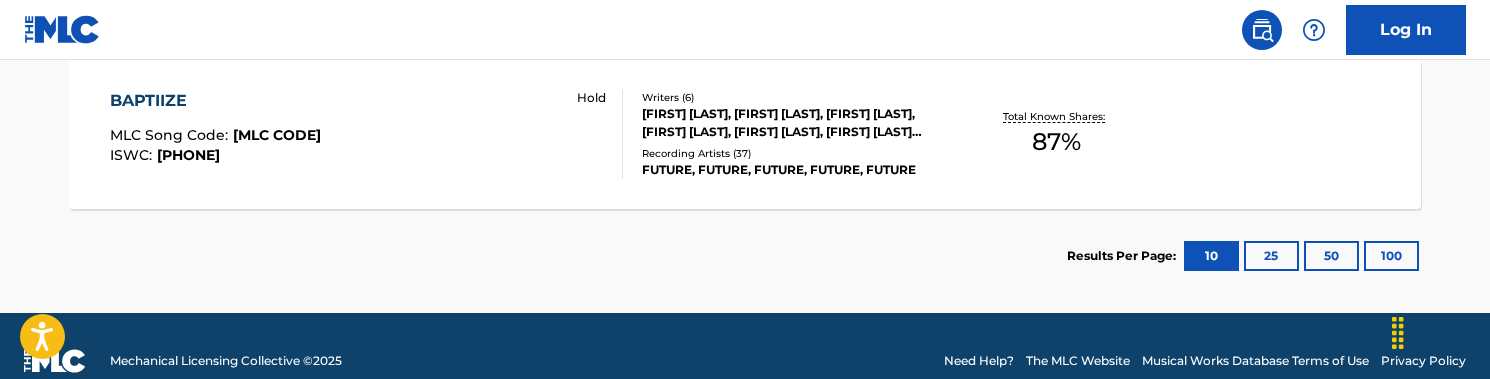 click on "[ID] MLC Song Code : [ID] ISWC : [ID] Hold" at bounding box center [367, 134] 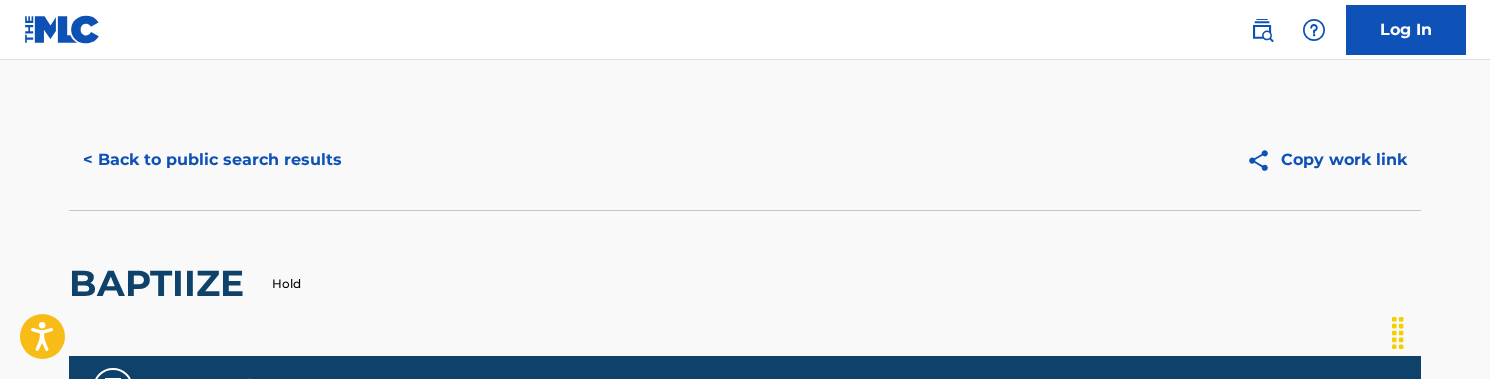 scroll, scrollTop: 0, scrollLeft: 0, axis: both 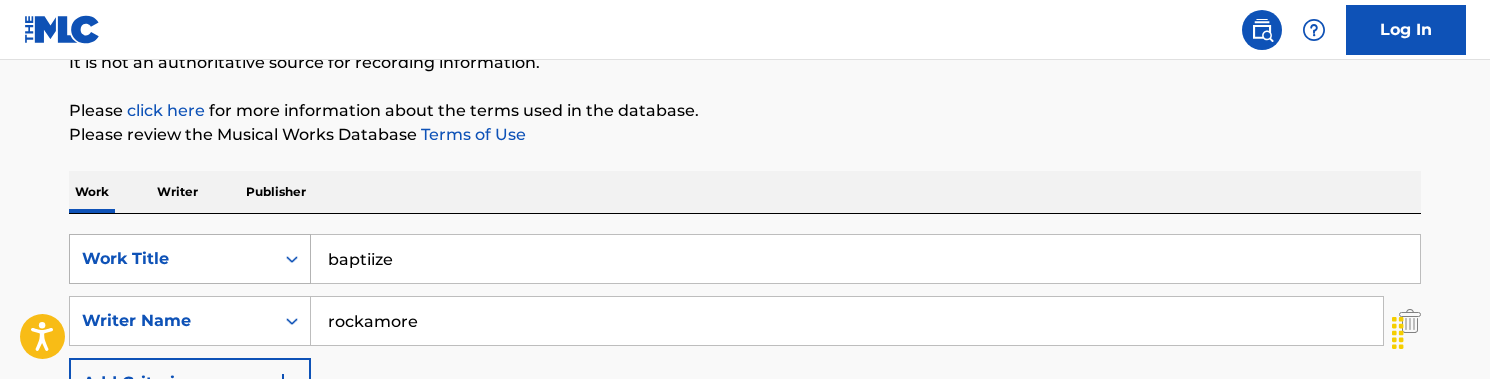 drag, startPoint x: 484, startPoint y: 254, endPoint x: 265, endPoint y: 254, distance: 219 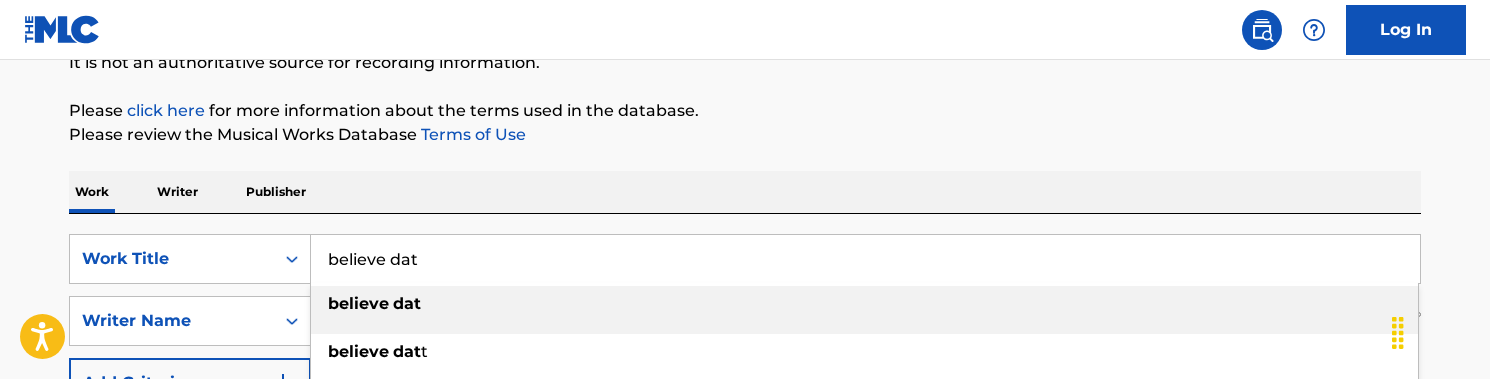 type on "believe dat" 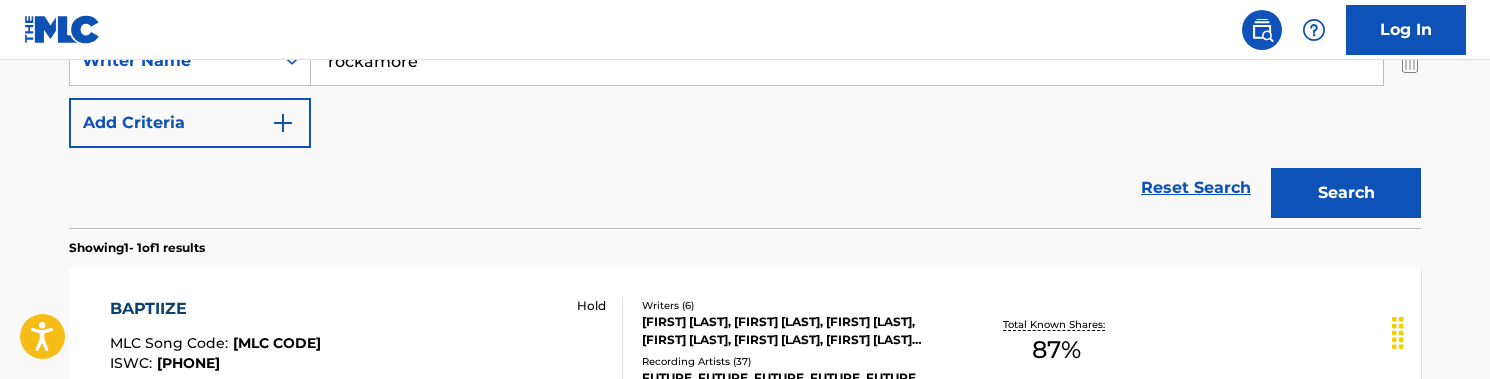 scroll, scrollTop: 469, scrollLeft: 0, axis: vertical 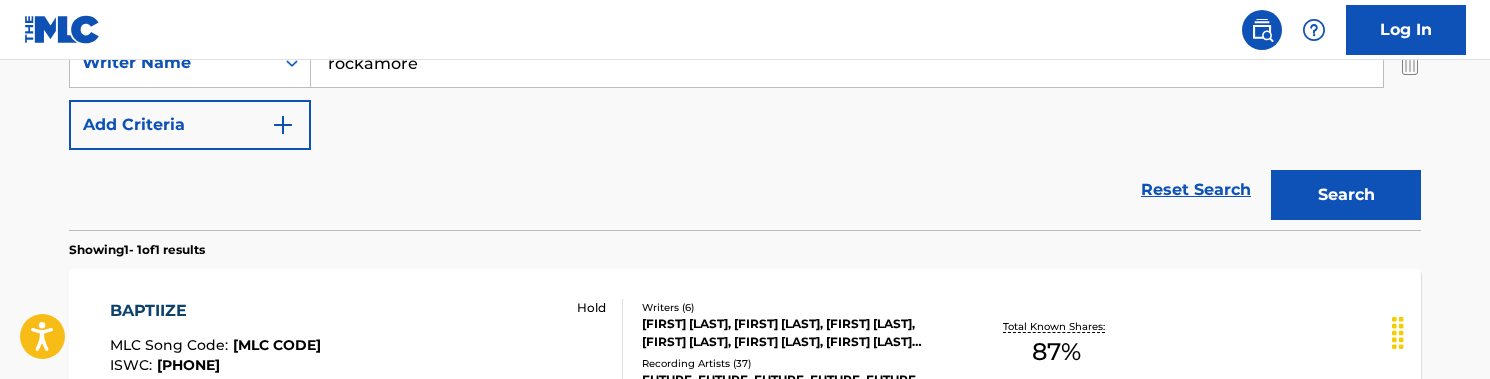 click on "Search" at bounding box center (1346, 195) 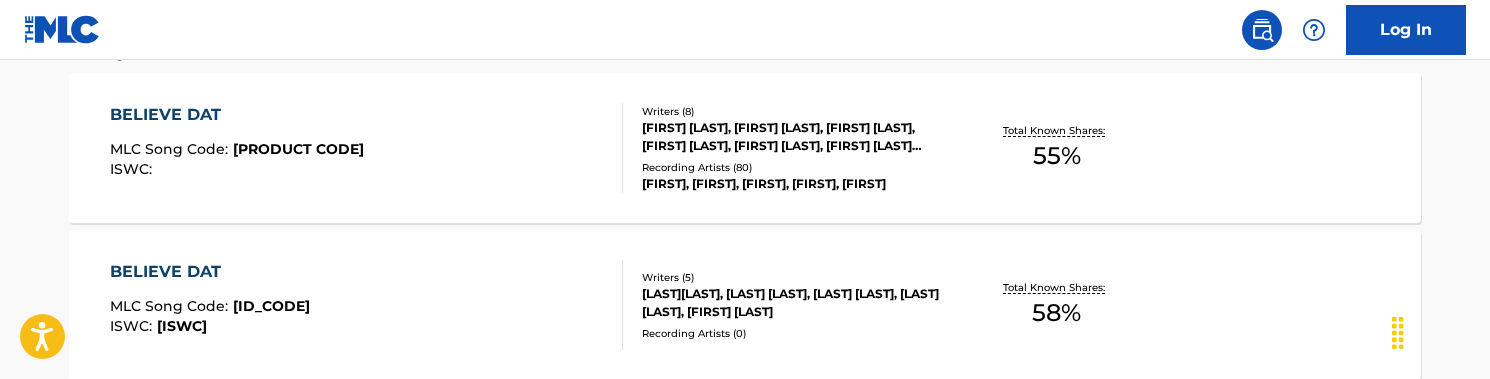 scroll, scrollTop: 661, scrollLeft: 0, axis: vertical 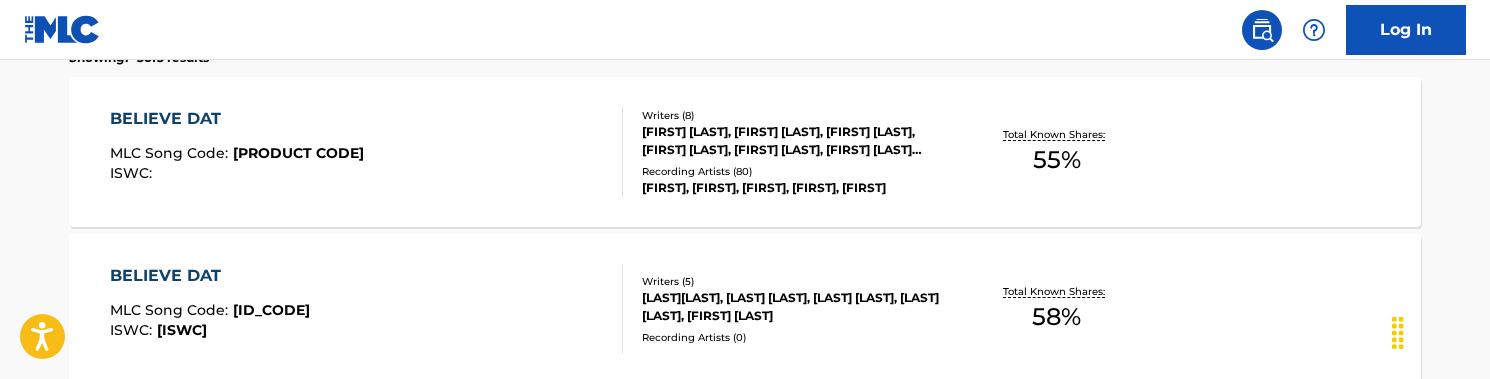 click on "MLC Song Code : [CODE] ISWC : Writers ( 3 ) [PERSON], [PERSON], [PERSON] Recording Artists ( 6 ) [PERSON], [PERSON], [PERSON], [PERSON], [PERSON], [PERSON], [PERSON] Total Known Shares: 0 %" at bounding box center (367, 152) 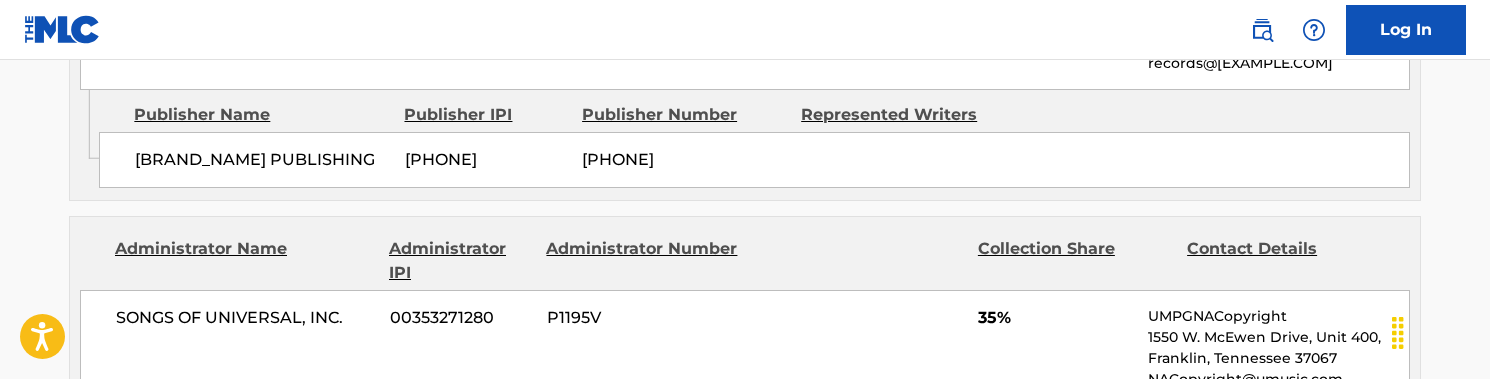 scroll, scrollTop: 1547, scrollLeft: 1, axis: both 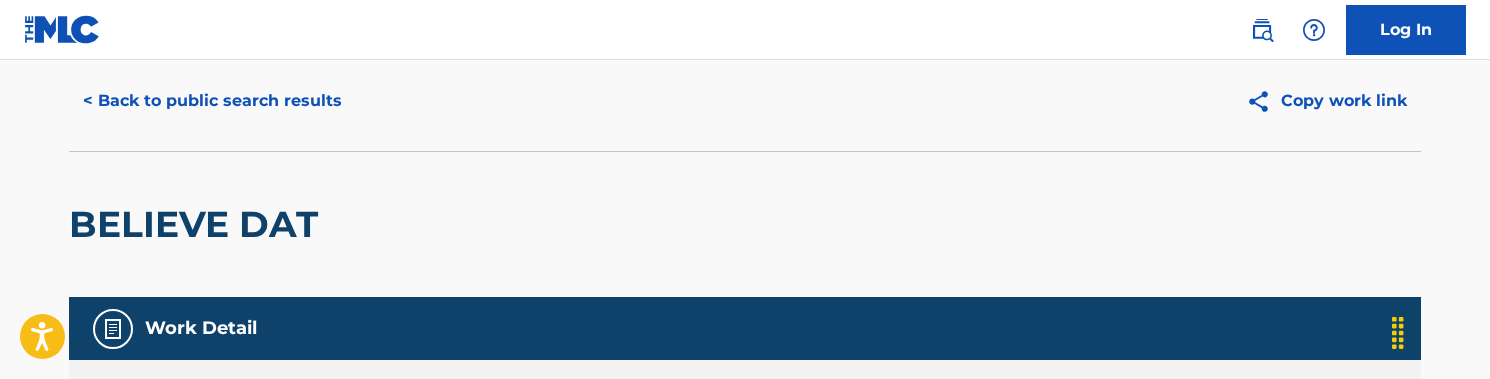 click on "< Back to public search results" at bounding box center [212, 101] 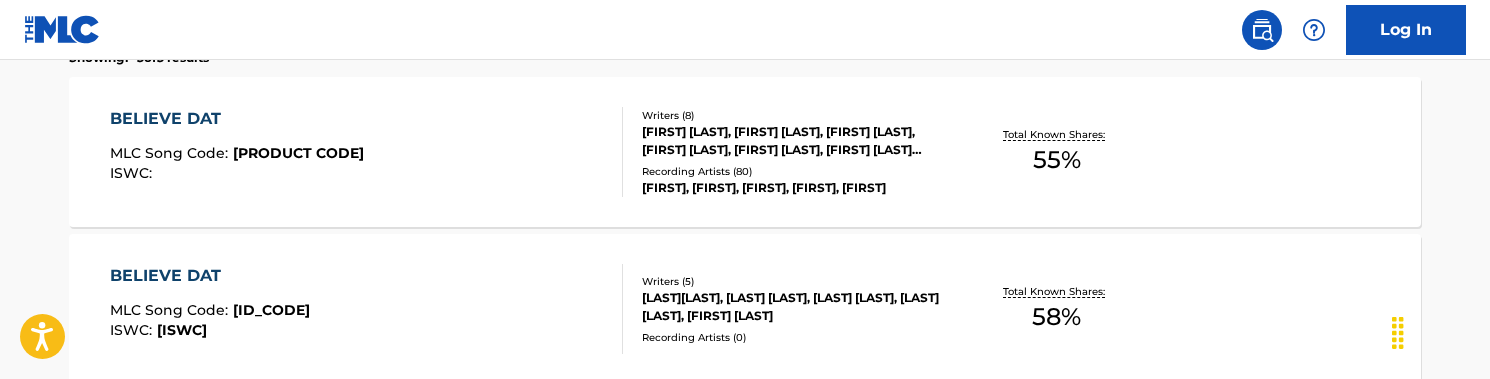 scroll, scrollTop: 731, scrollLeft: 0, axis: vertical 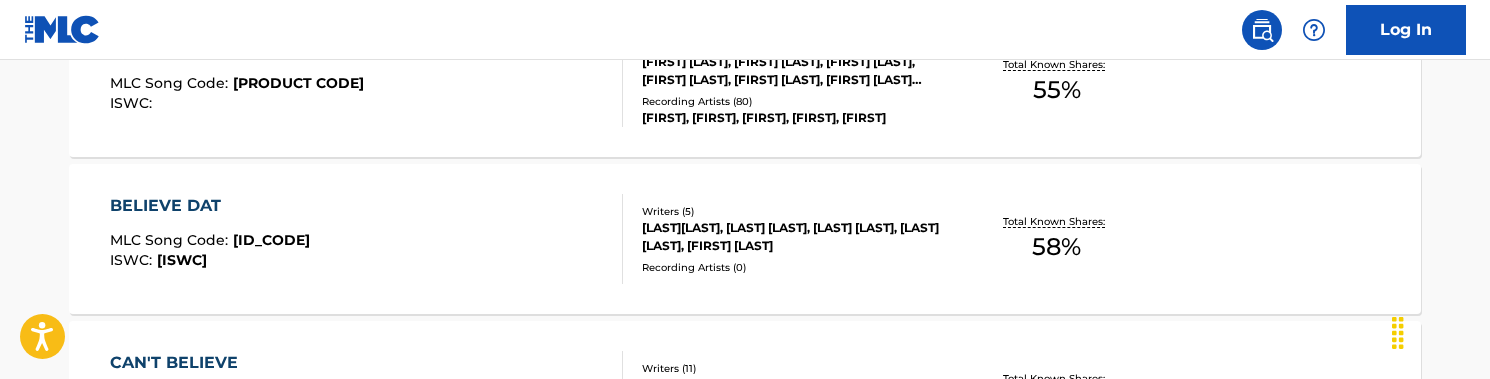 click on "BELIEVE DAT MLC Song Code : BA6IPH ISWC : T3013461382" at bounding box center [367, 239] 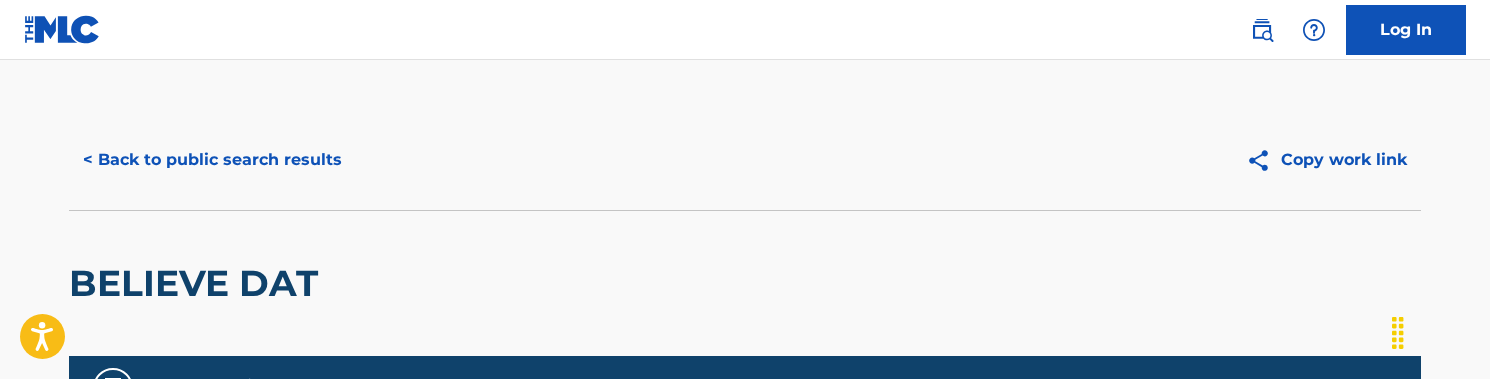 scroll, scrollTop: 0, scrollLeft: 0, axis: both 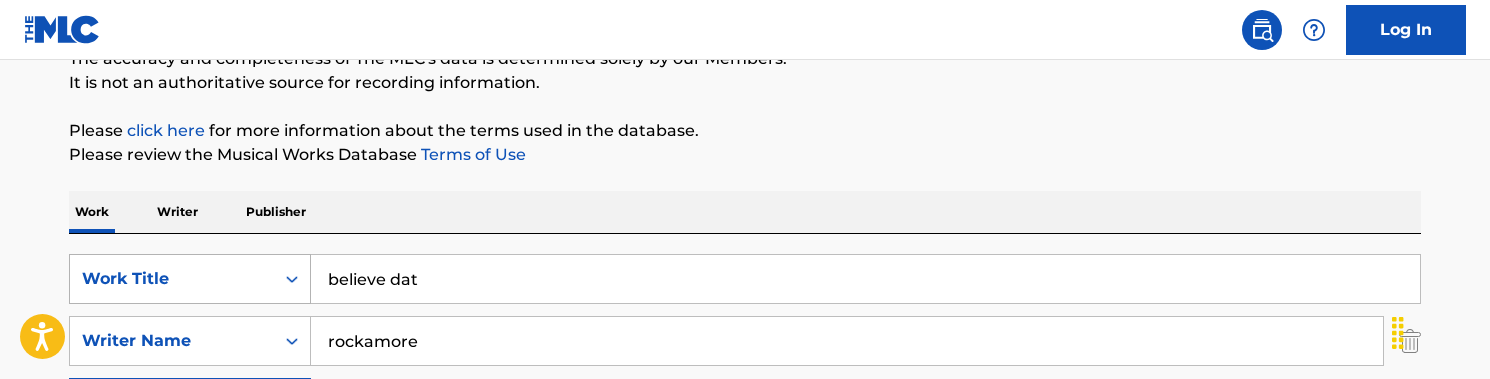 drag, startPoint x: 461, startPoint y: 280, endPoint x: 250, endPoint y: 279, distance: 211.00237 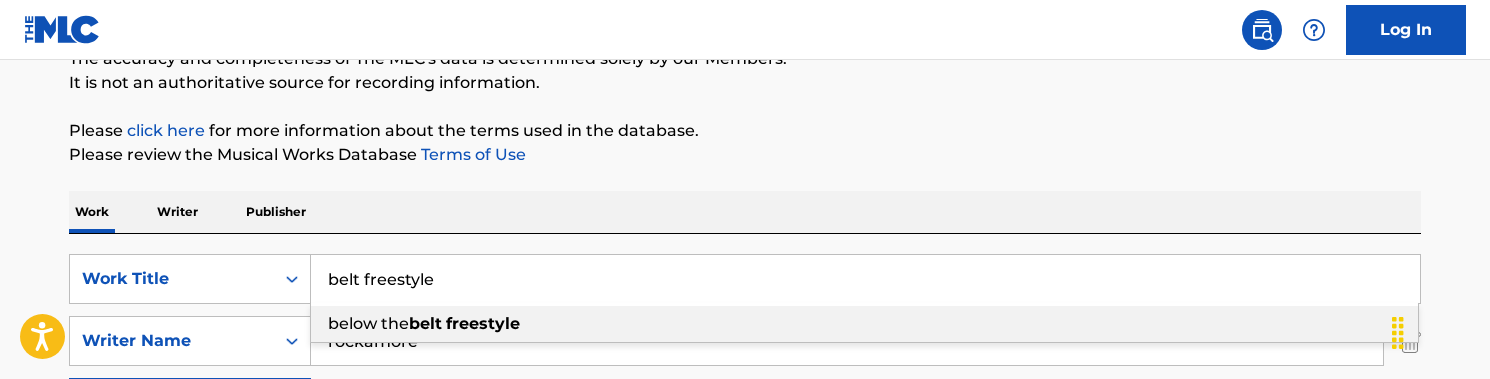 type on "belt freestyle" 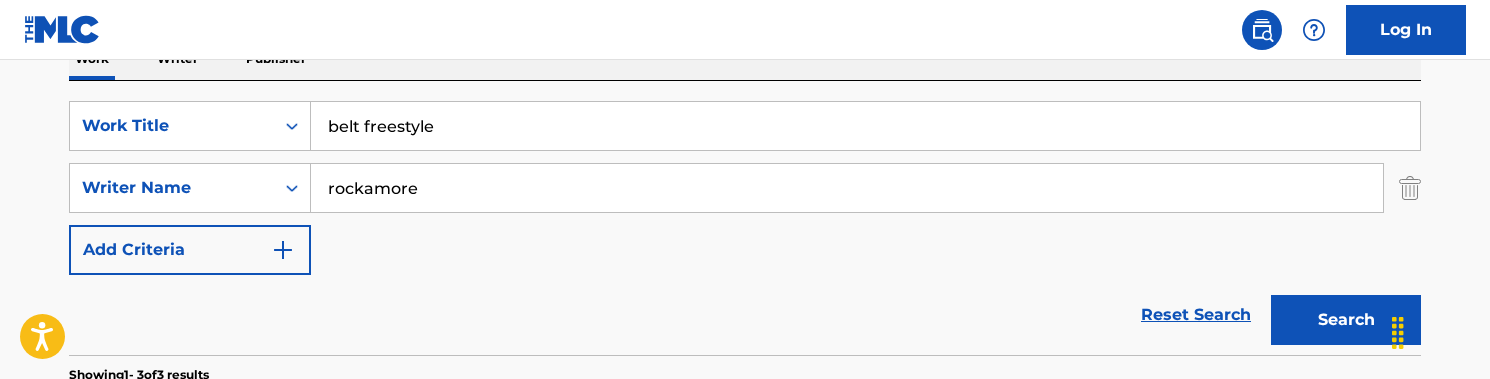 scroll, scrollTop: 345, scrollLeft: 0, axis: vertical 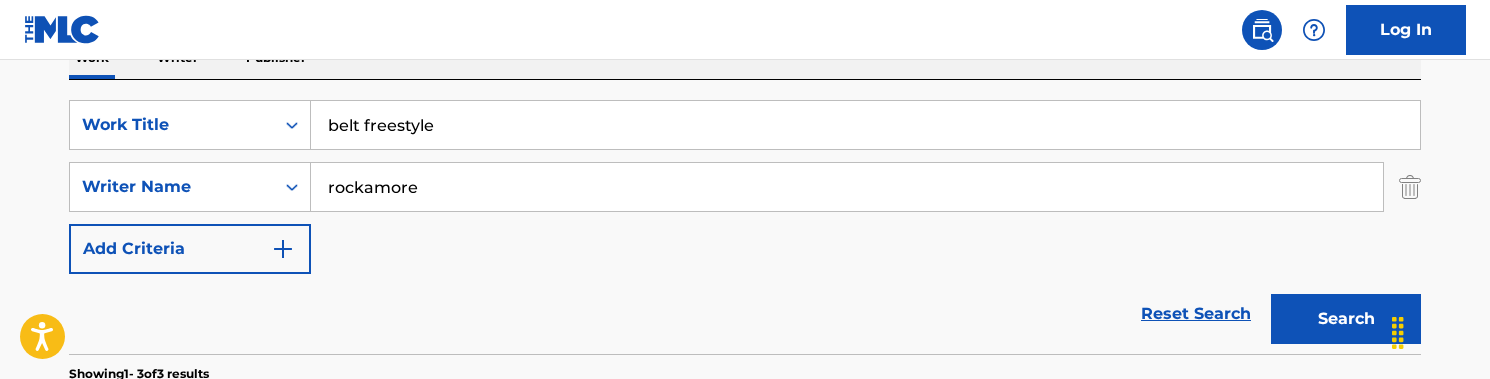 click on "Search" at bounding box center (1346, 319) 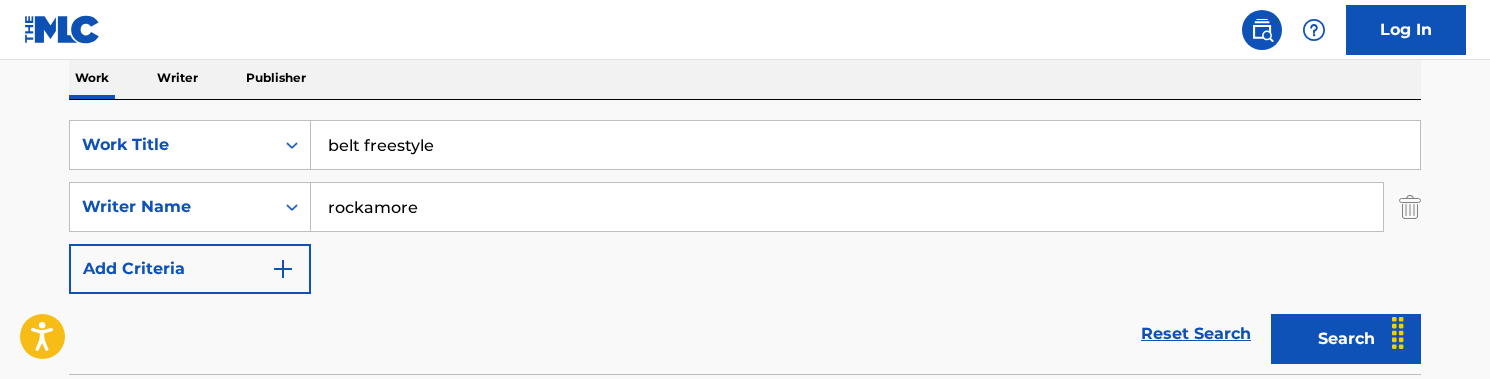 scroll, scrollTop: 273, scrollLeft: 0, axis: vertical 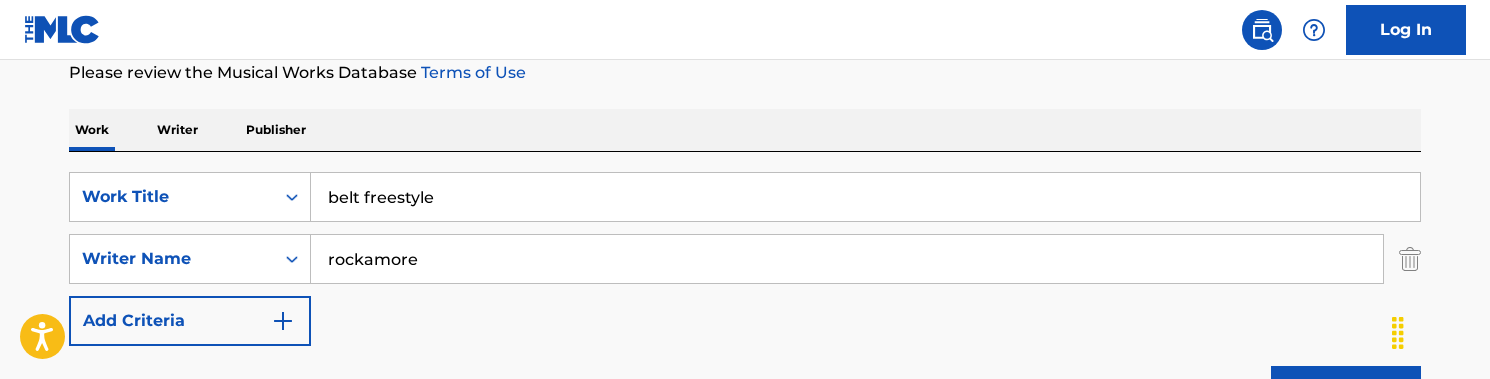drag, startPoint x: 443, startPoint y: 252, endPoint x: 311, endPoint y: 250, distance: 132.01515 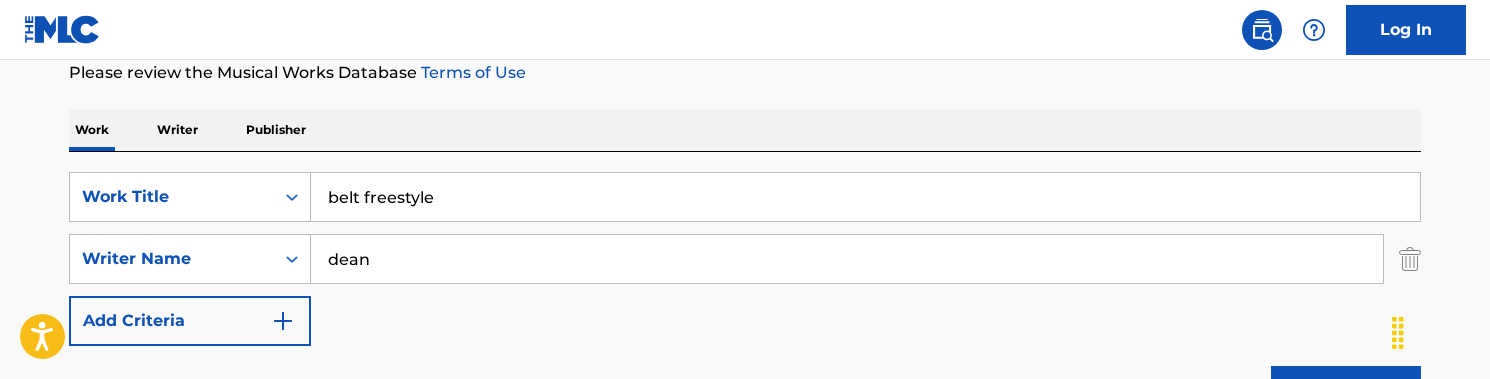 type on "dean" 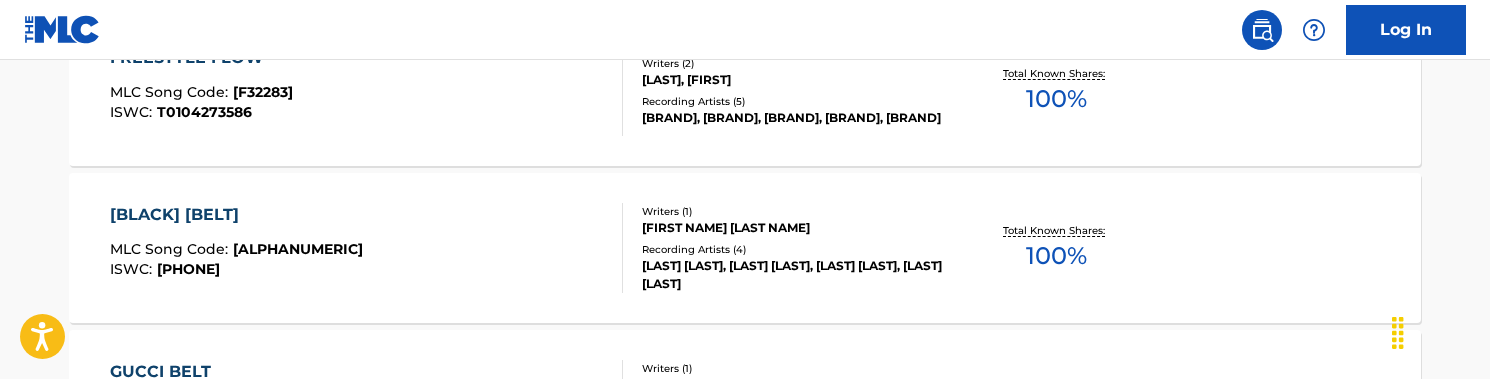 scroll, scrollTop: 656, scrollLeft: 0, axis: vertical 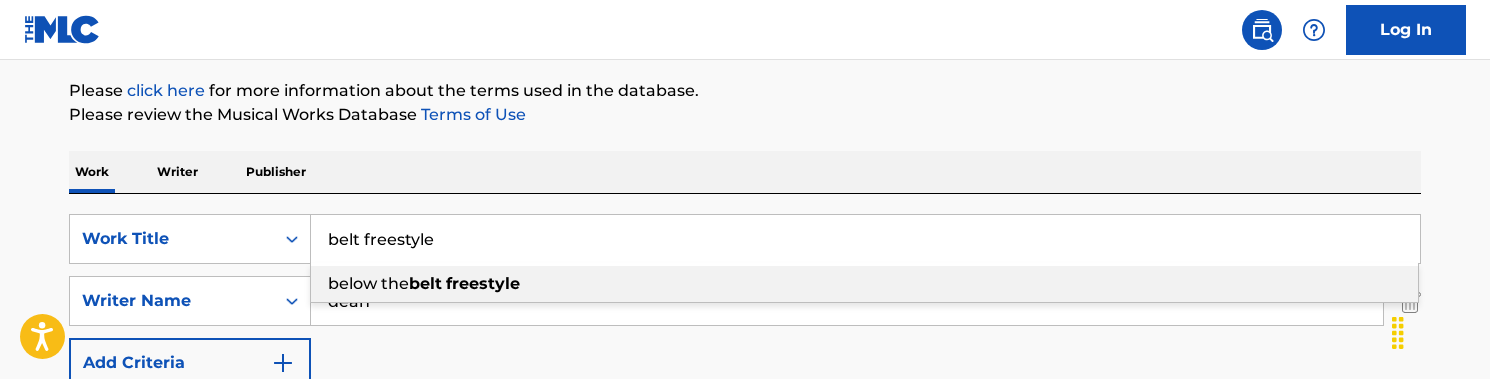 drag, startPoint x: 469, startPoint y: 228, endPoint x: 537, endPoint y: 289, distance: 91.350975 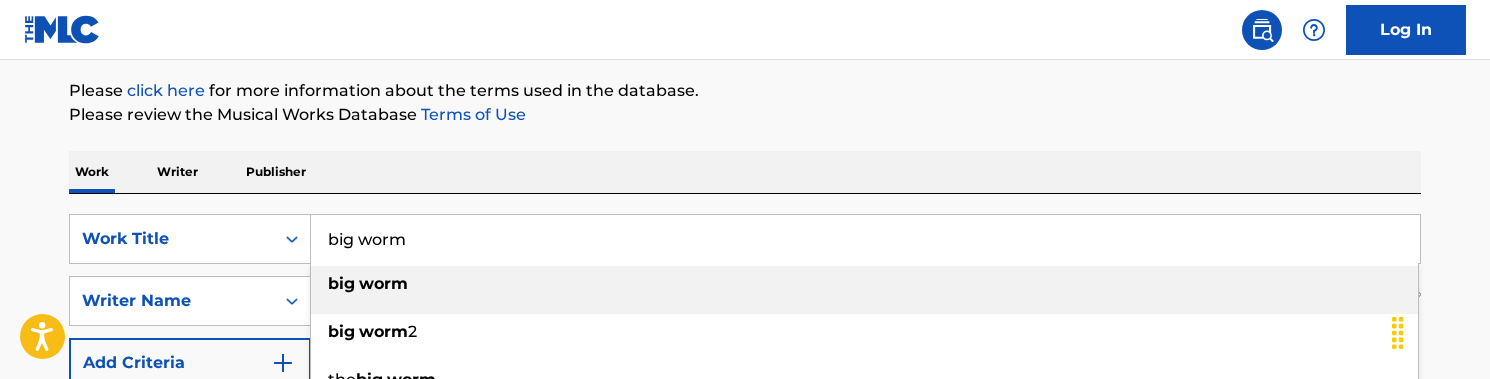 type on "big worm" 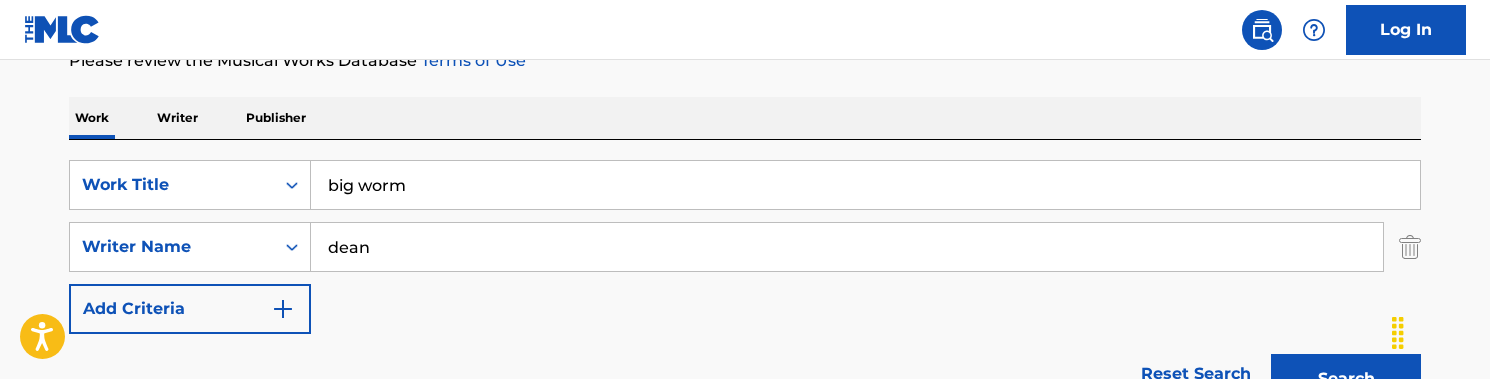 scroll, scrollTop: 295, scrollLeft: 0, axis: vertical 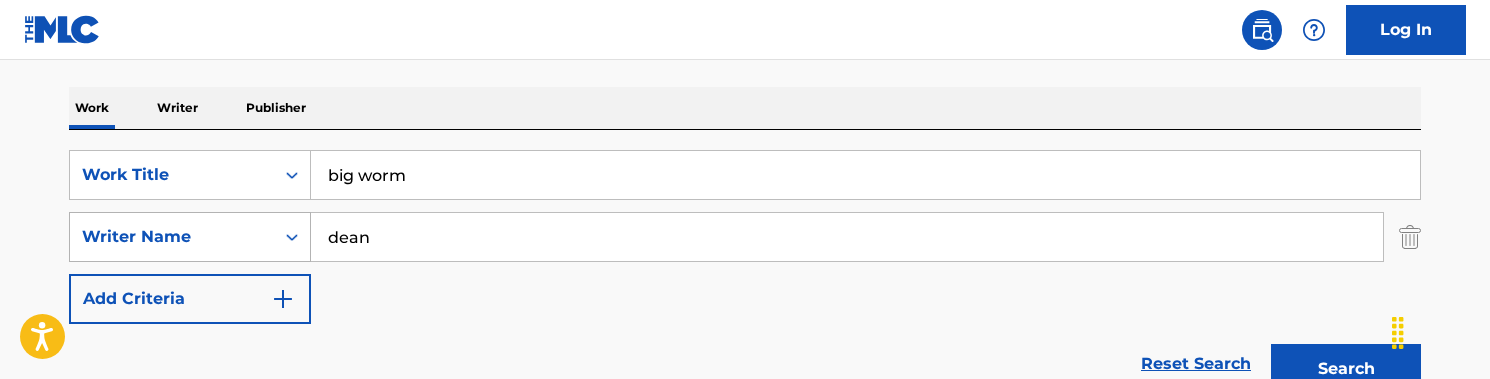 drag, startPoint x: 385, startPoint y: 241, endPoint x: 233, endPoint y: 241, distance: 152 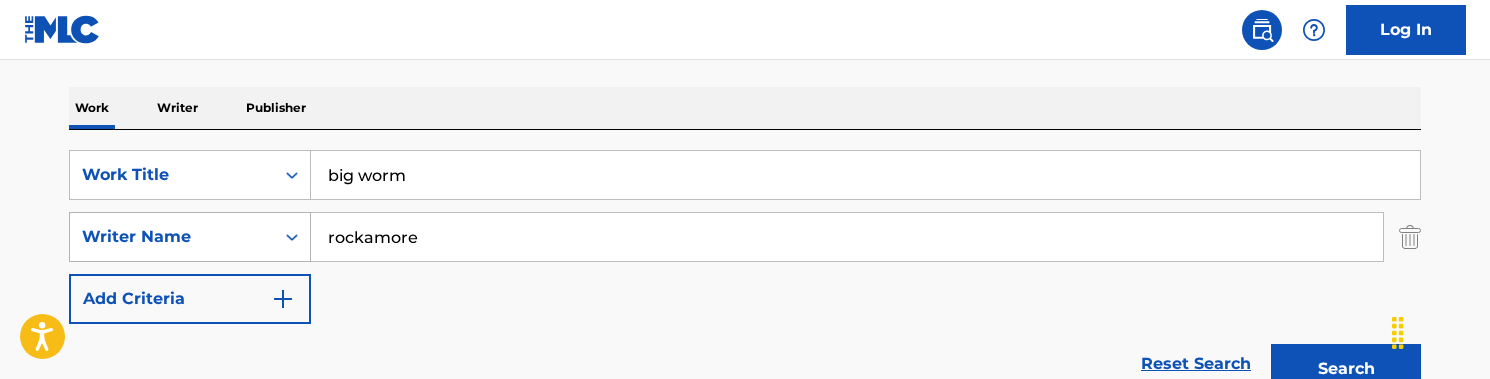 type on "rockamore" 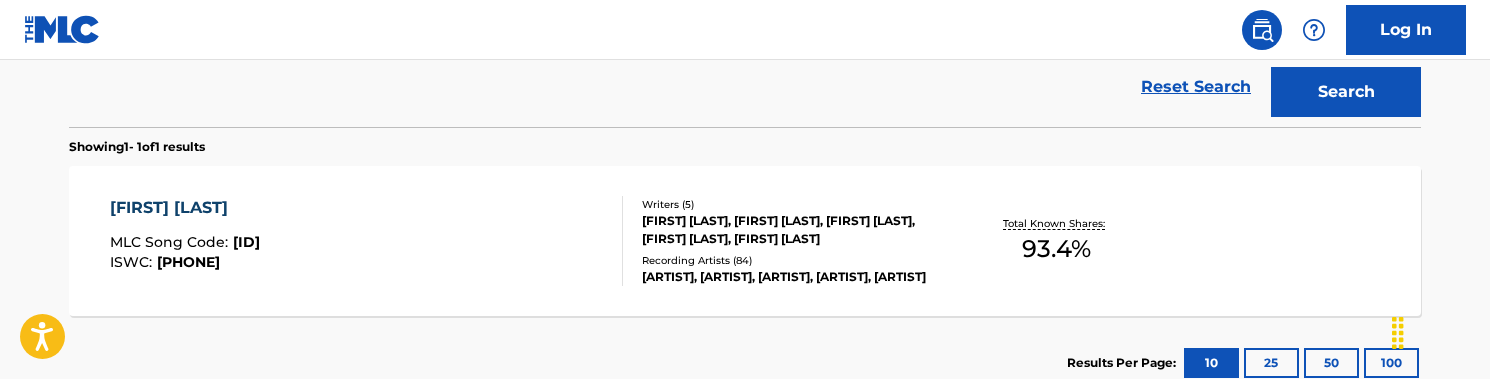 scroll, scrollTop: 592, scrollLeft: 0, axis: vertical 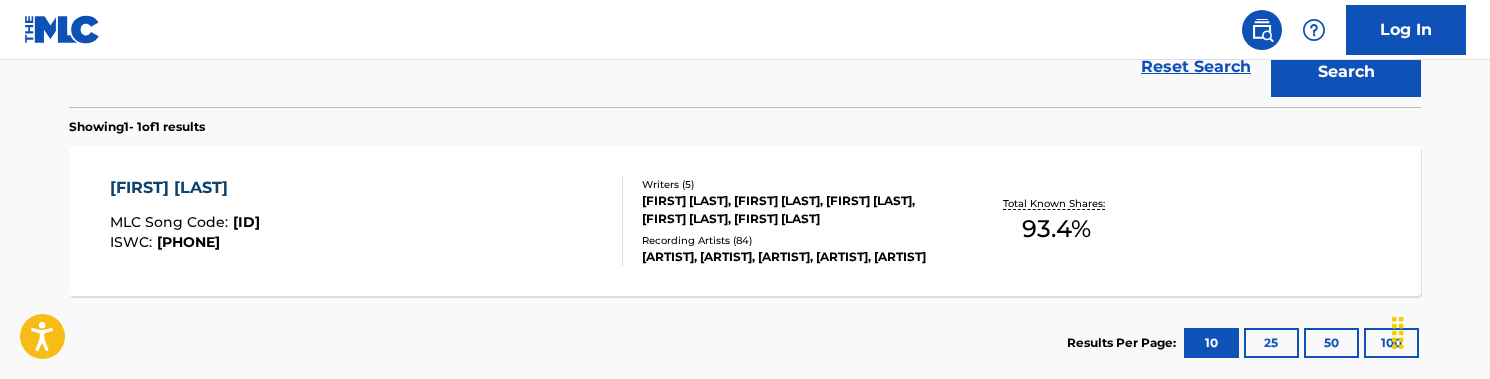 click on "[PERSON] [ALPHANUMERIC] : [ALPHANUMERIC]" at bounding box center (367, 221) 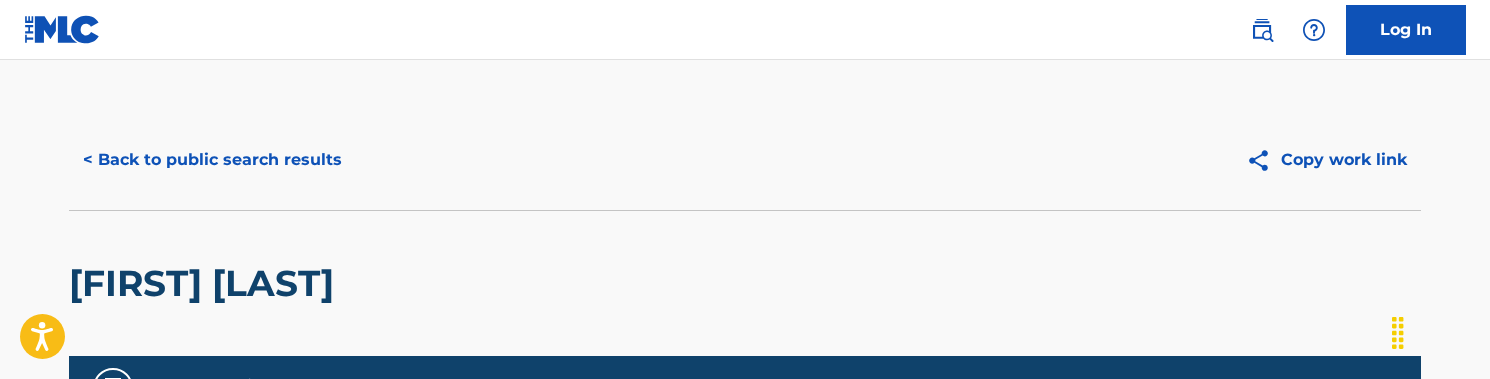 scroll, scrollTop: 0, scrollLeft: 0, axis: both 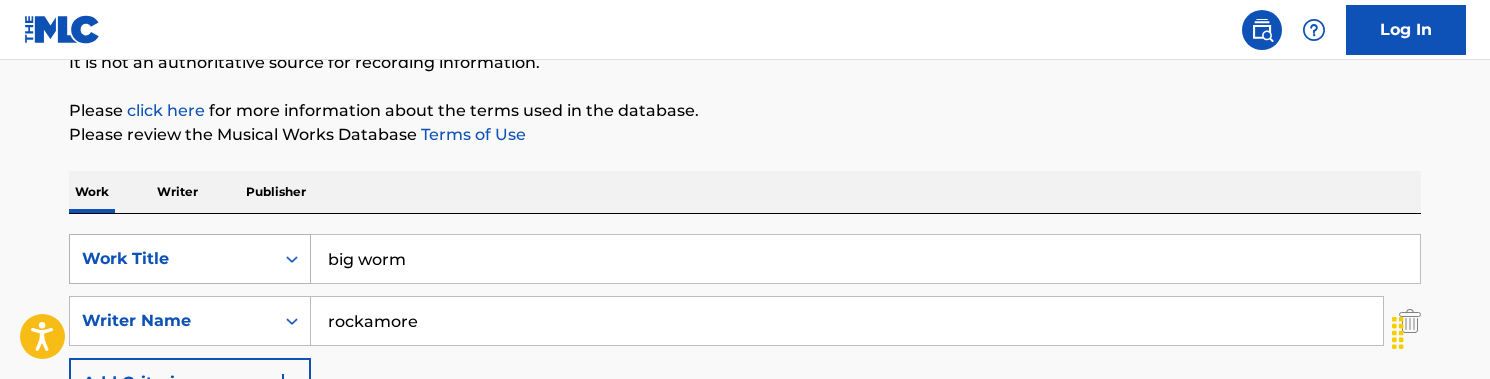 drag, startPoint x: 451, startPoint y: 256, endPoint x: 261, endPoint y: 256, distance: 190 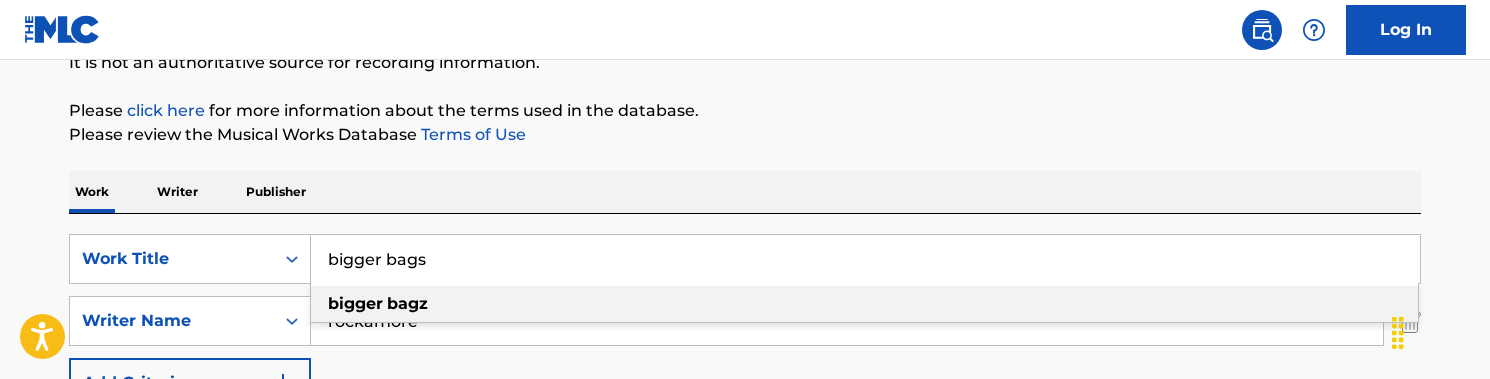 drag, startPoint x: 301, startPoint y: 229, endPoint x: 516, endPoint y: 190, distance: 218.50858 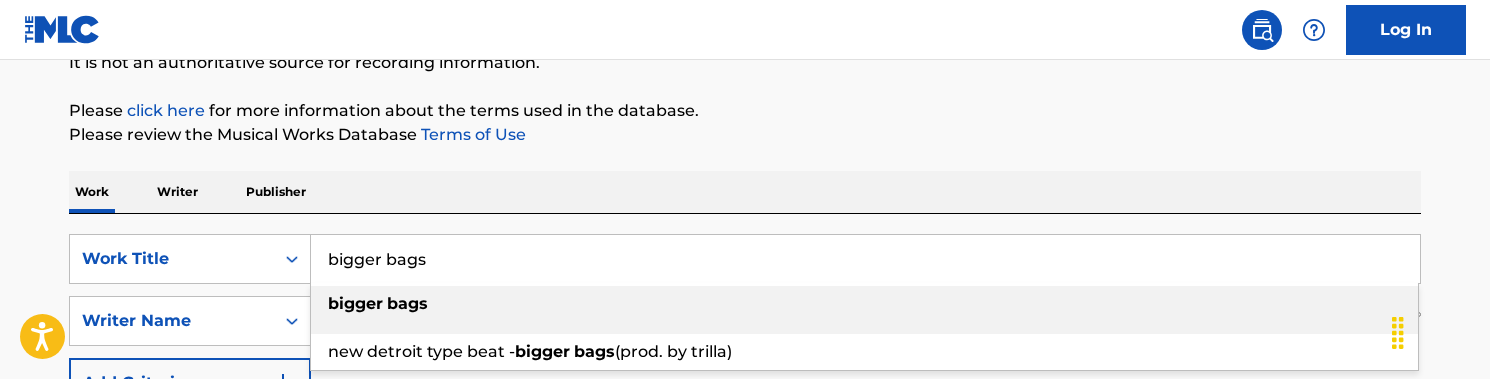 click on "bigger bags" at bounding box center [865, 259] 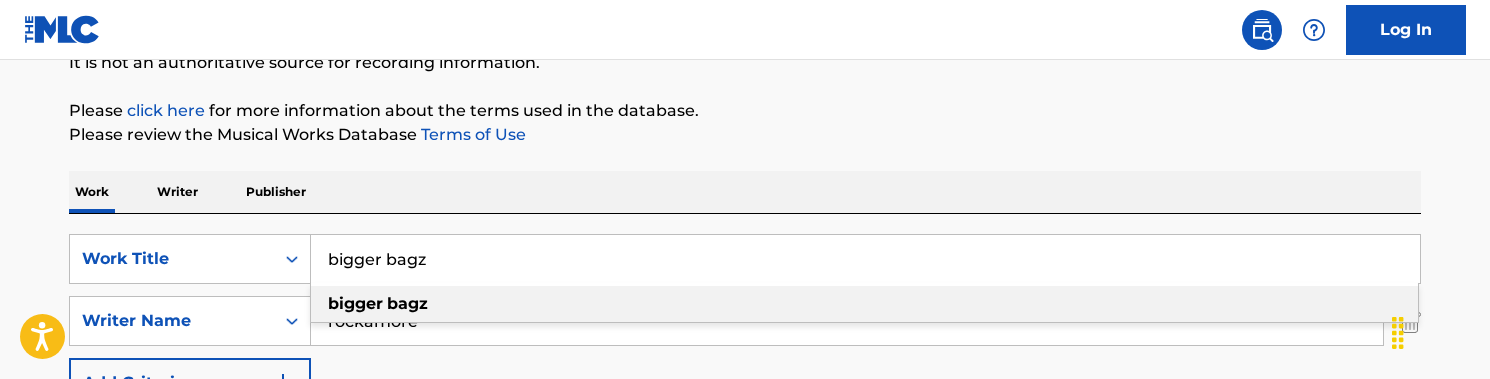 type on "bigger bagz" 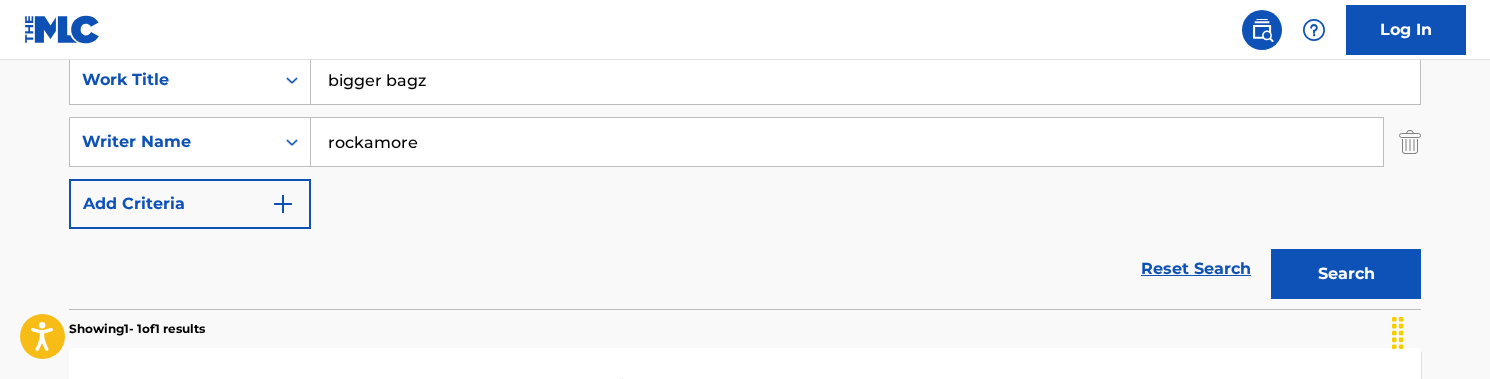 scroll, scrollTop: 388, scrollLeft: 0, axis: vertical 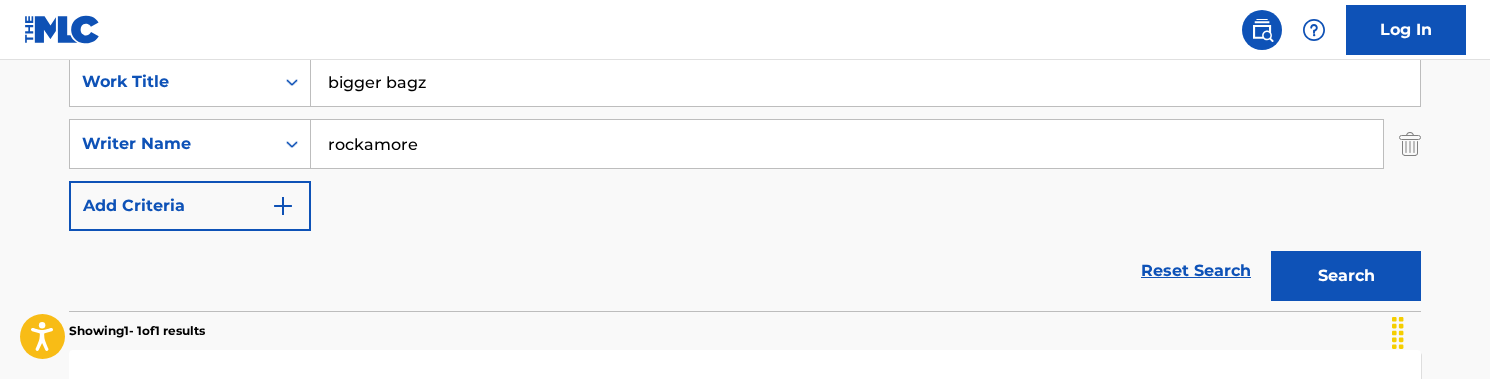 click on "Search" at bounding box center [1346, 276] 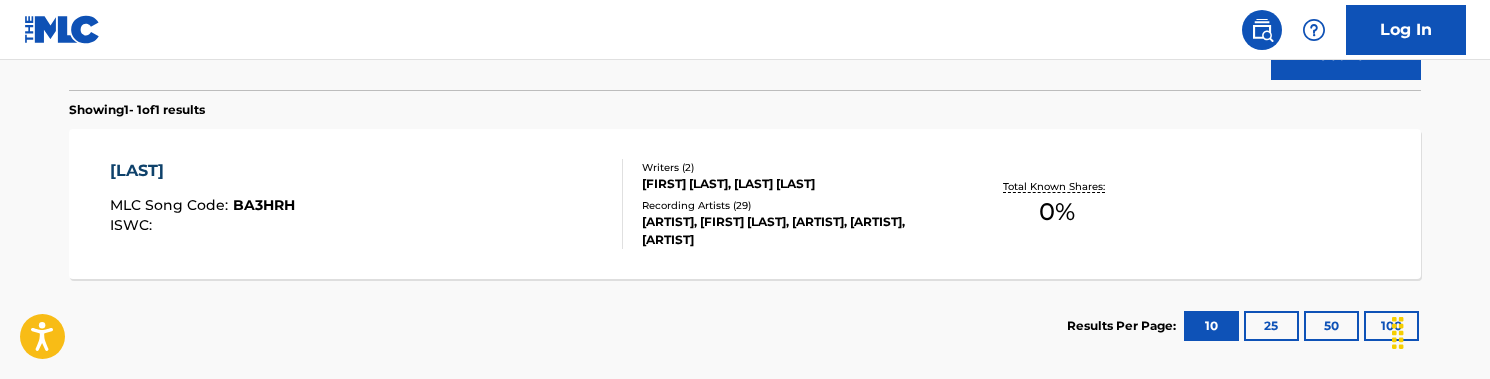 scroll, scrollTop: 600, scrollLeft: 0, axis: vertical 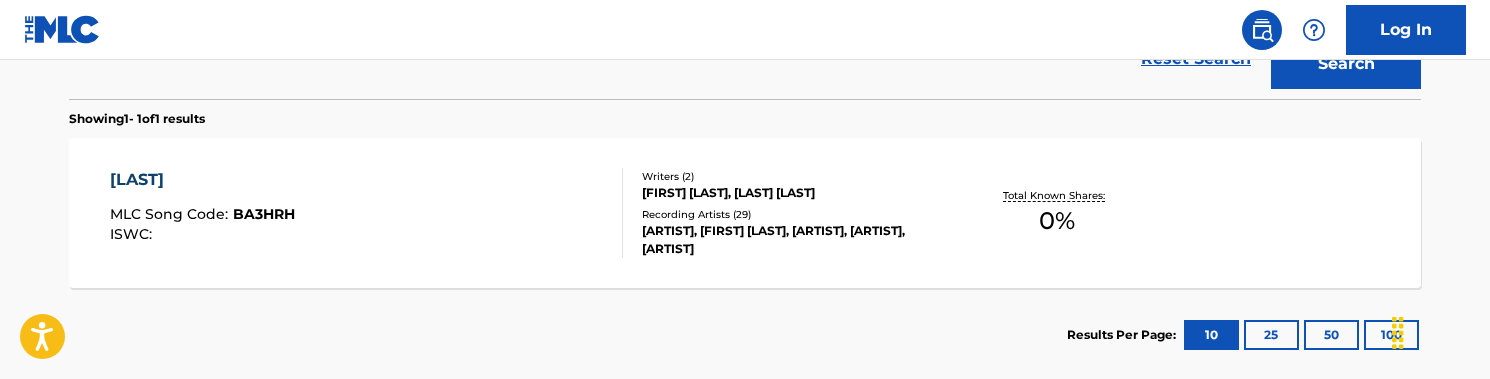 click on "BIGGER BAGZ MLC Song Code : BA3HRH ISWC :" at bounding box center [367, 213] 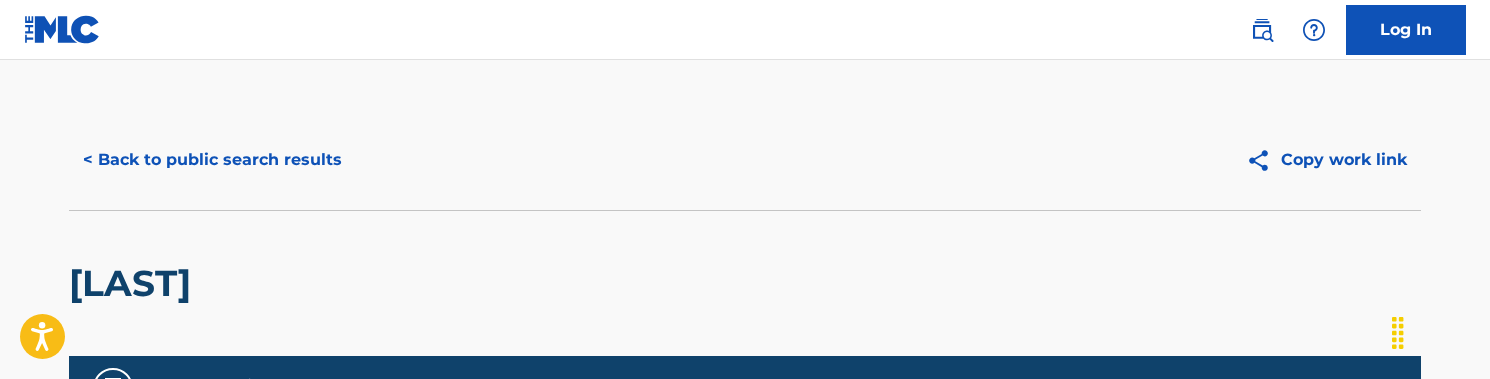 scroll, scrollTop: 0, scrollLeft: 0, axis: both 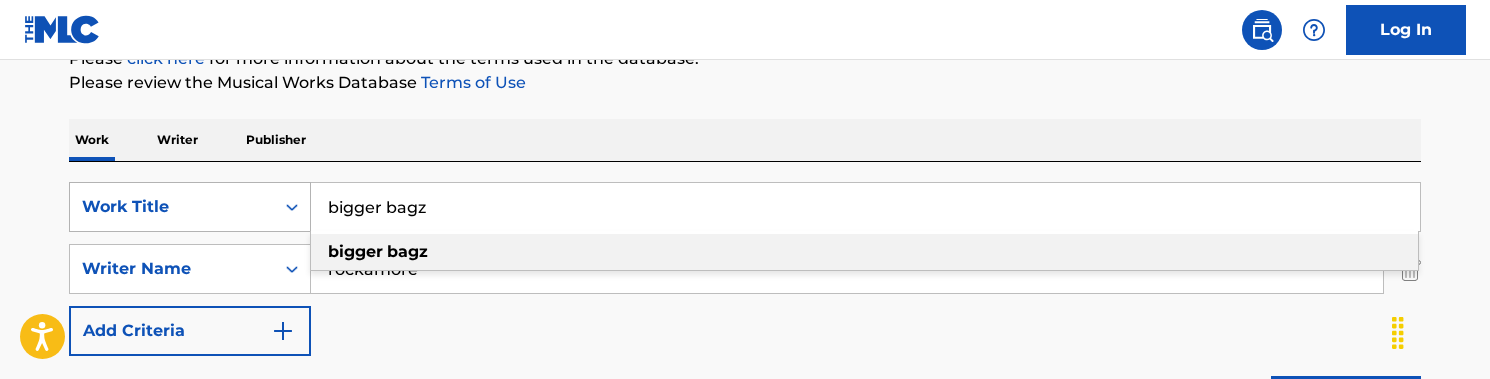 drag, startPoint x: 470, startPoint y: 206, endPoint x: 265, endPoint y: 204, distance: 205.00975 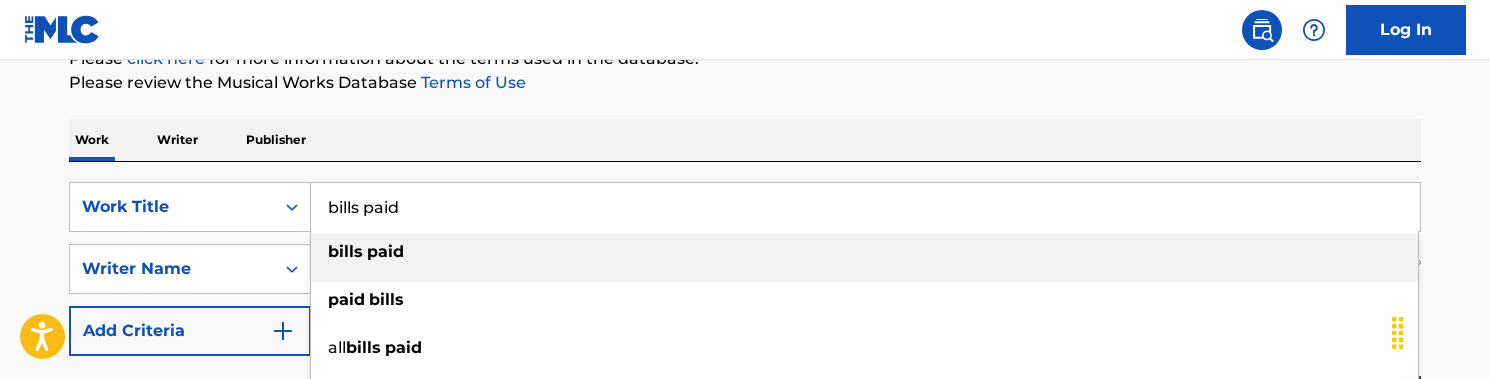 type on "bills paid" 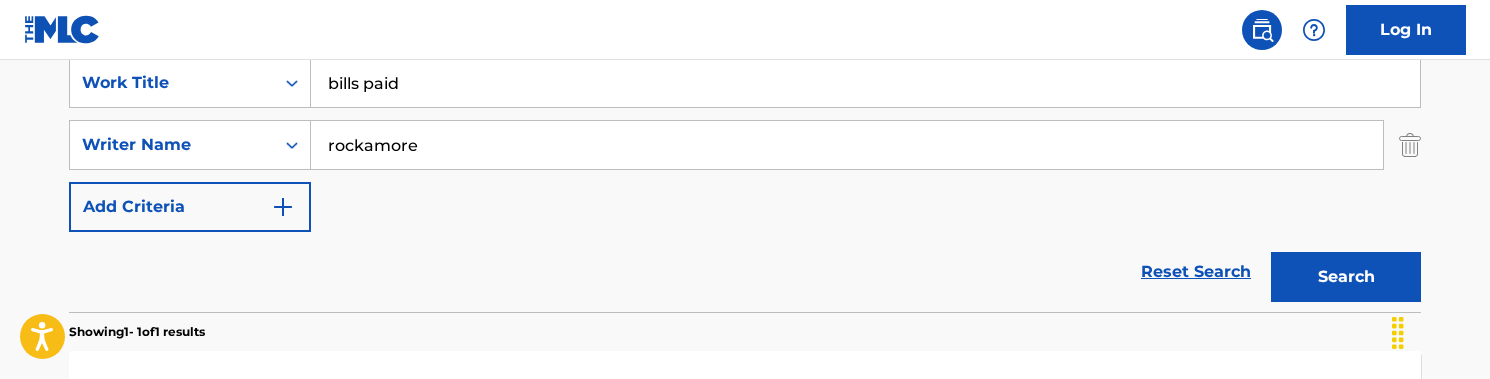 scroll, scrollTop: 419, scrollLeft: 0, axis: vertical 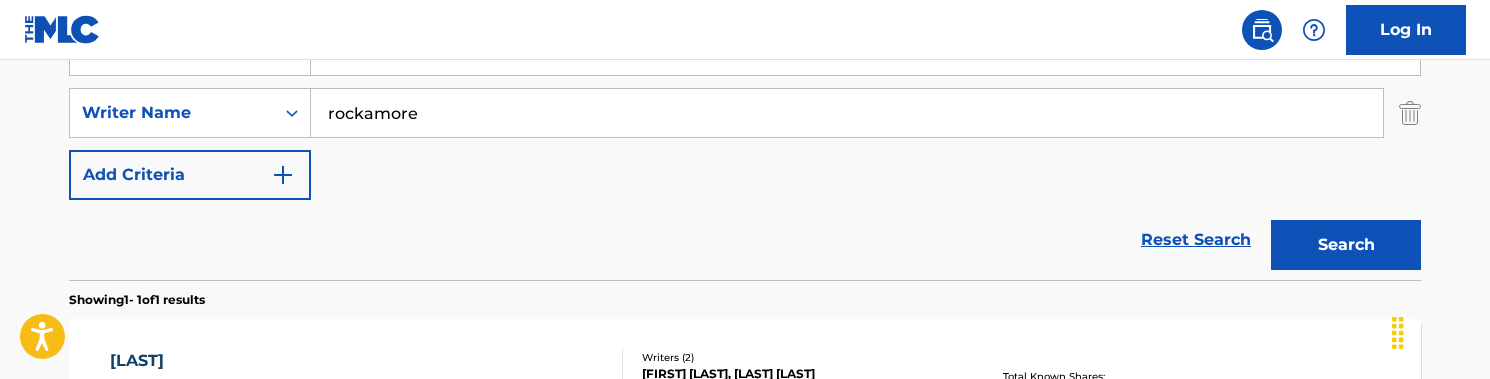 click on "Search" at bounding box center (1346, 245) 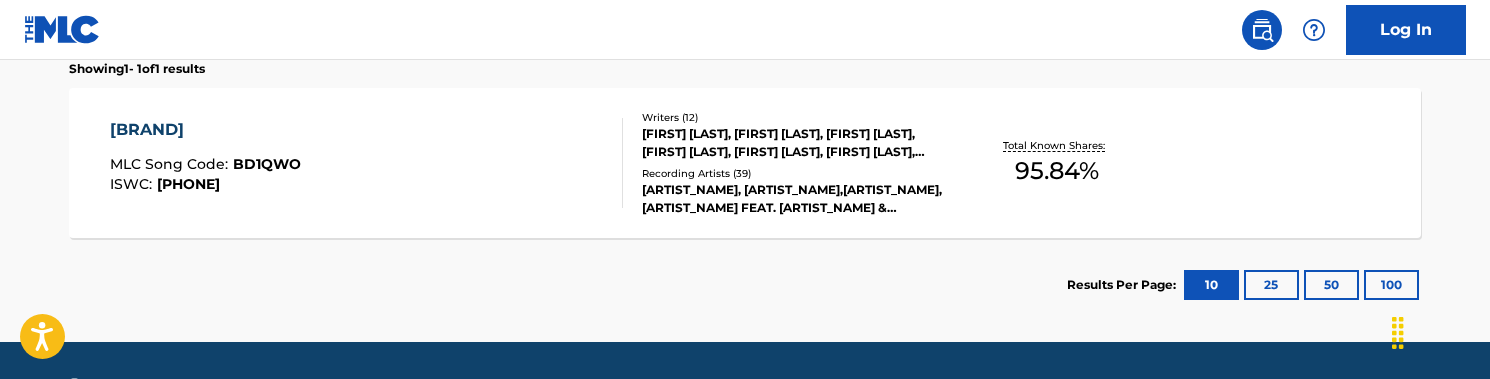 scroll, scrollTop: 641, scrollLeft: 0, axis: vertical 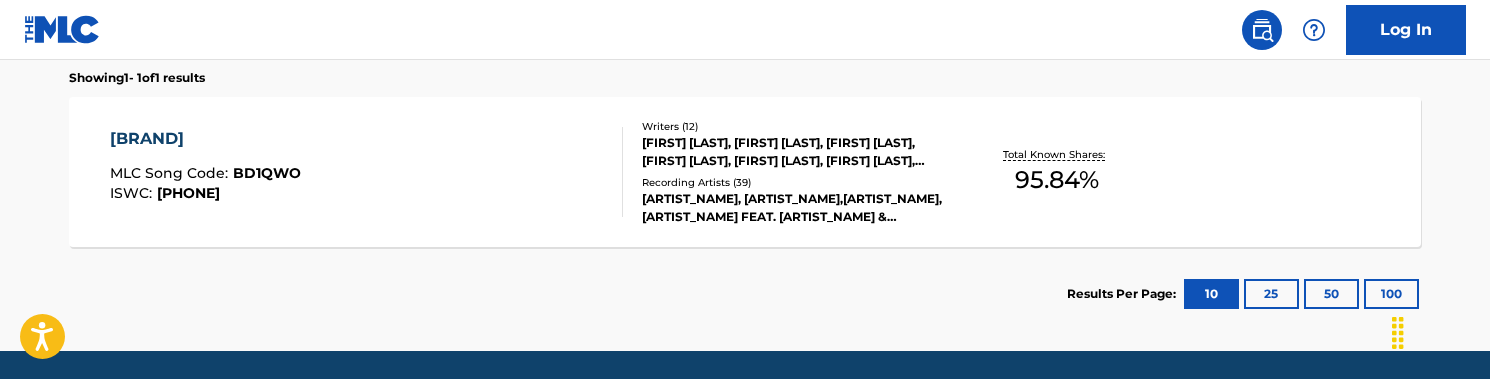 click on "BILLS PAID MLC Song Code : BD1QWO ISWC : T3151747892" at bounding box center (367, 172) 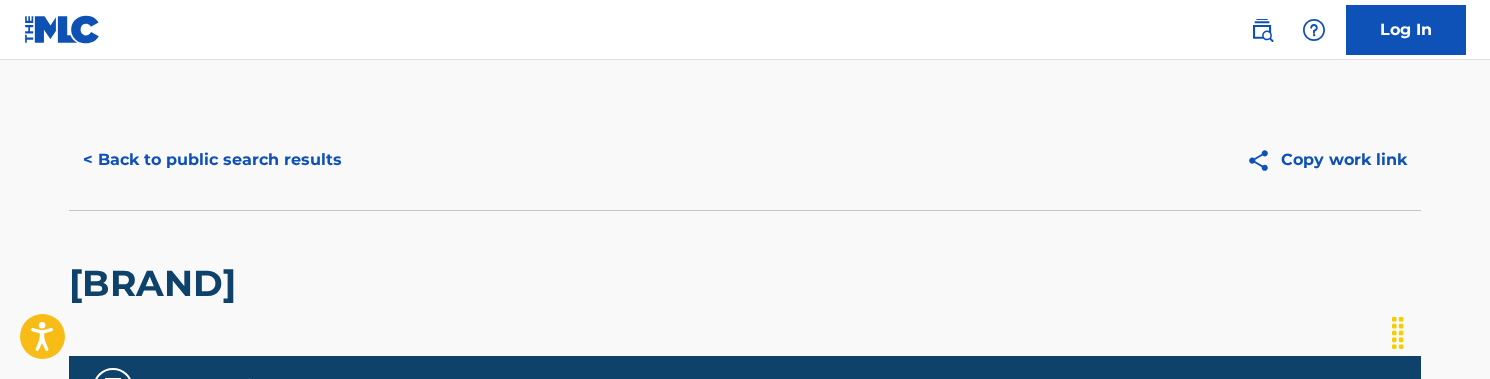 scroll, scrollTop: 0, scrollLeft: 0, axis: both 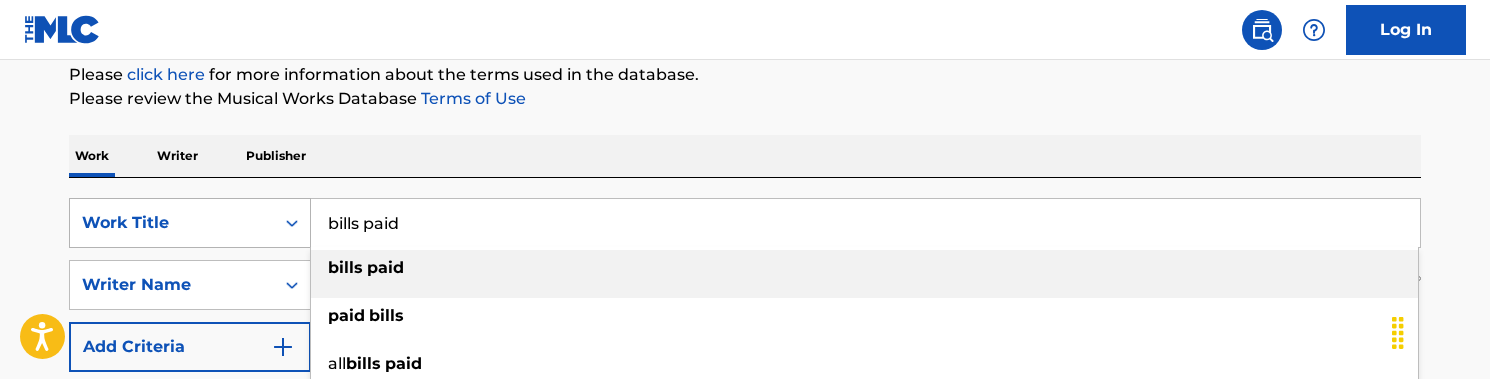 drag, startPoint x: 445, startPoint y: 229, endPoint x: 232, endPoint y: 214, distance: 213.52751 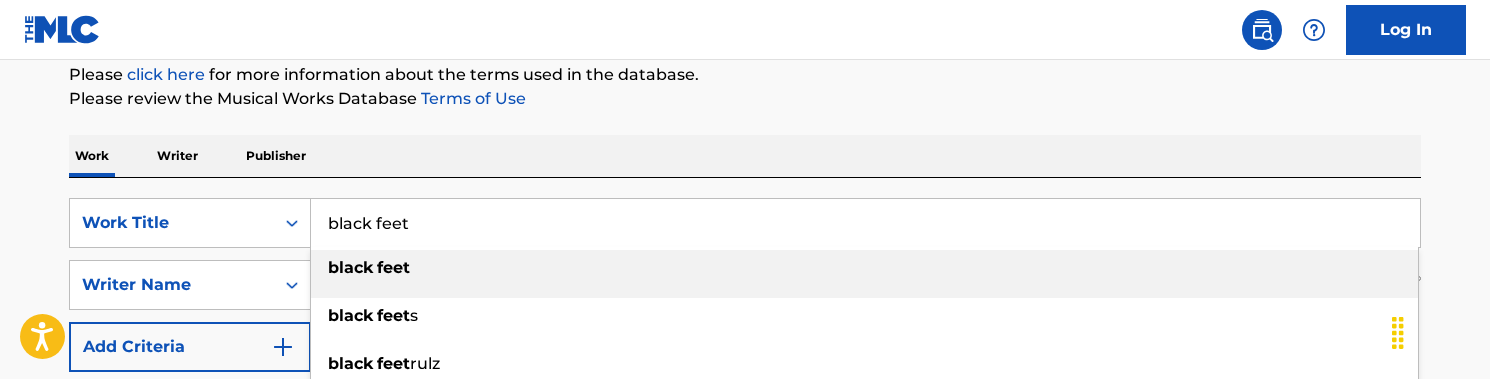 type on "black feet" 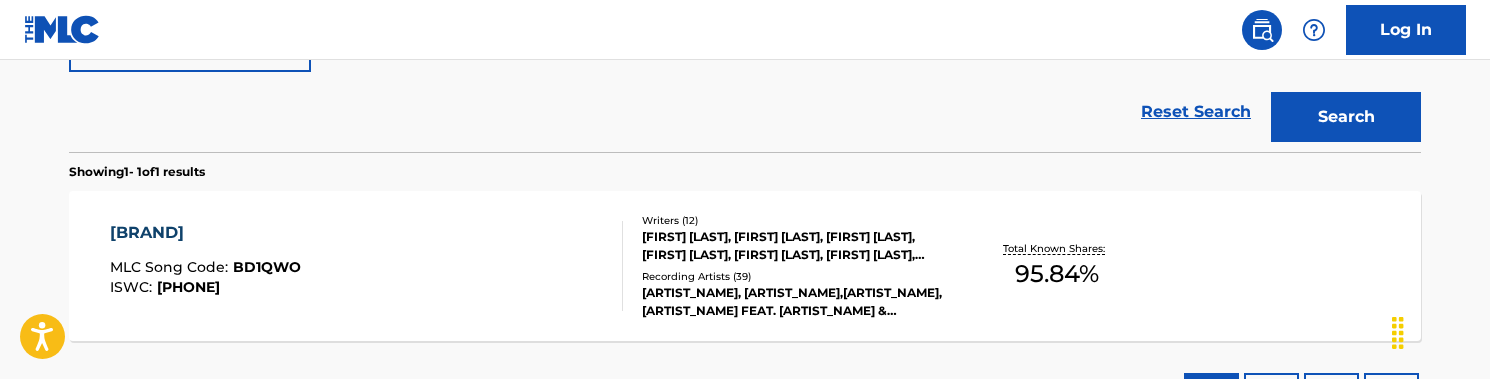 scroll, scrollTop: 546, scrollLeft: 0, axis: vertical 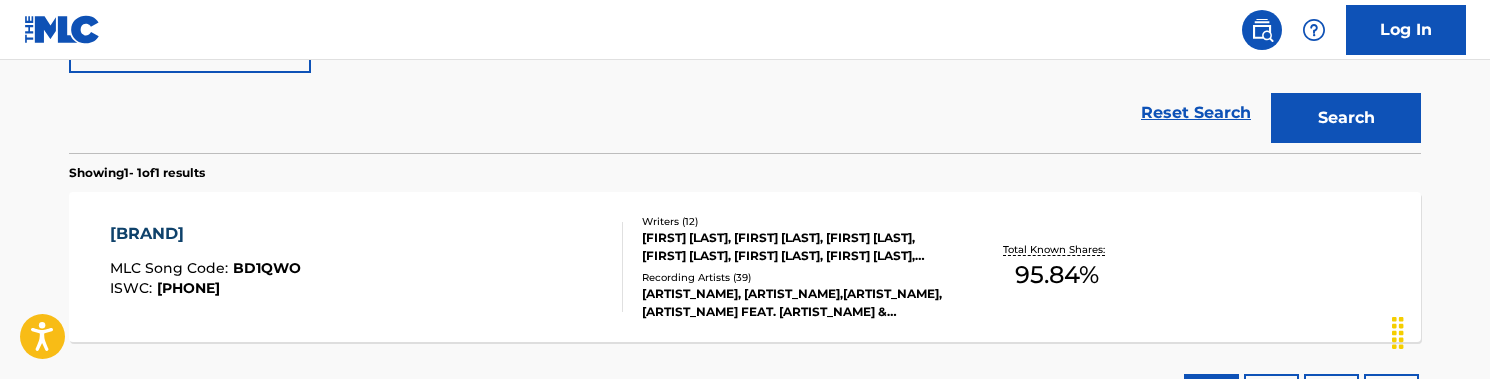 click on "Search" at bounding box center (1346, 118) 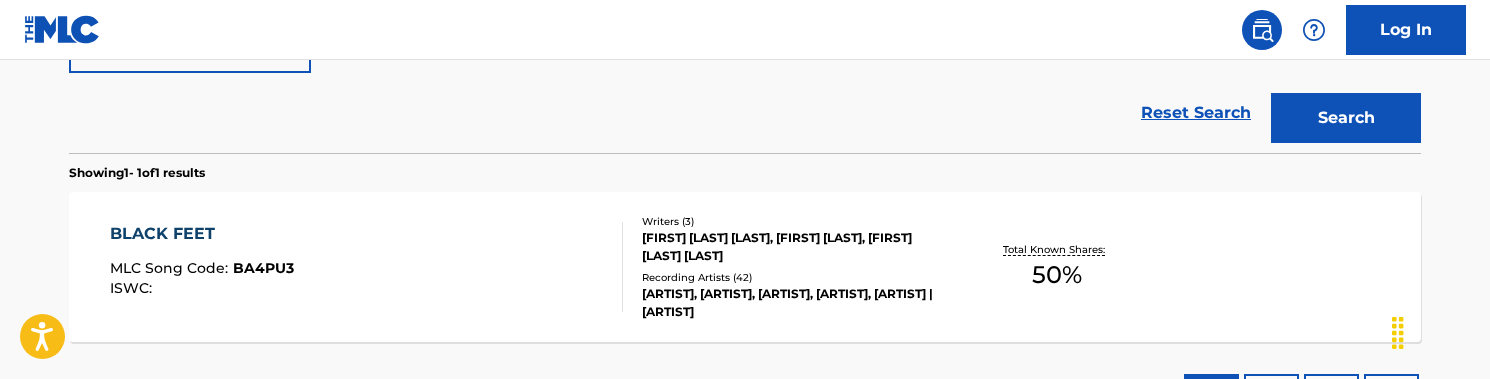 click on "[ARTIST] MLC Song Code : BA4PU3 ISWC :" at bounding box center [367, 267] 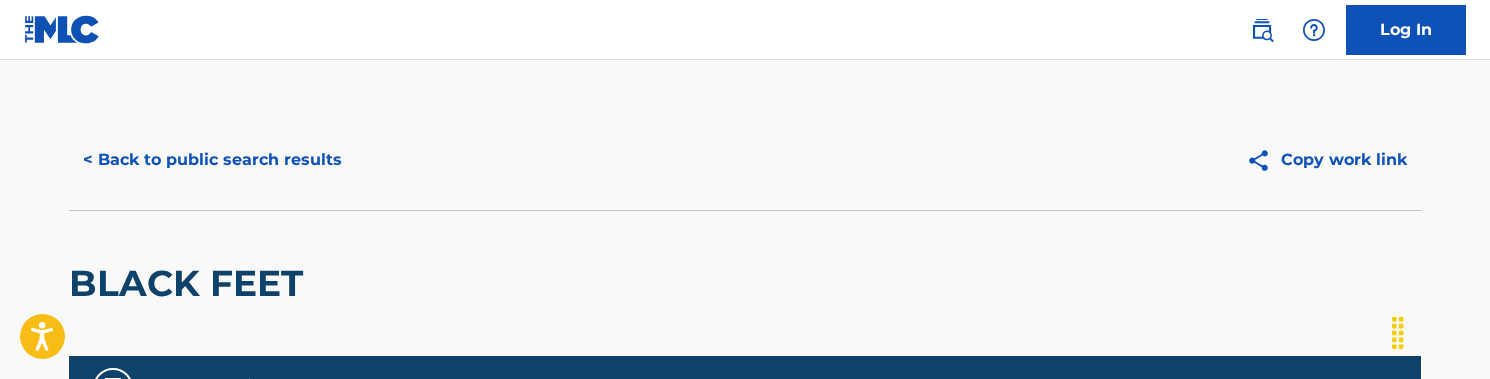 scroll, scrollTop: 0, scrollLeft: 0, axis: both 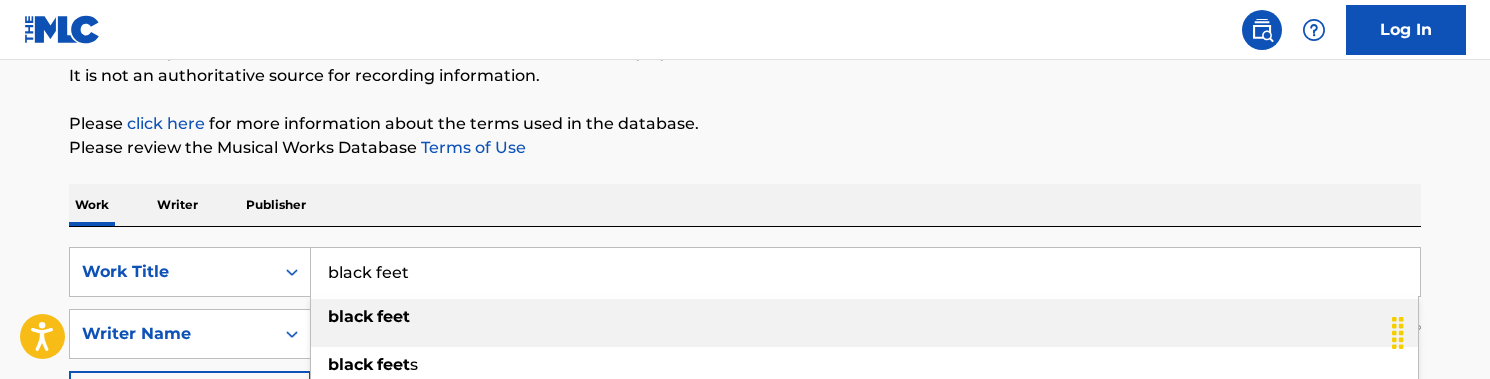 drag, startPoint x: 454, startPoint y: 274, endPoint x: 273, endPoint y: 232, distance: 185.80904 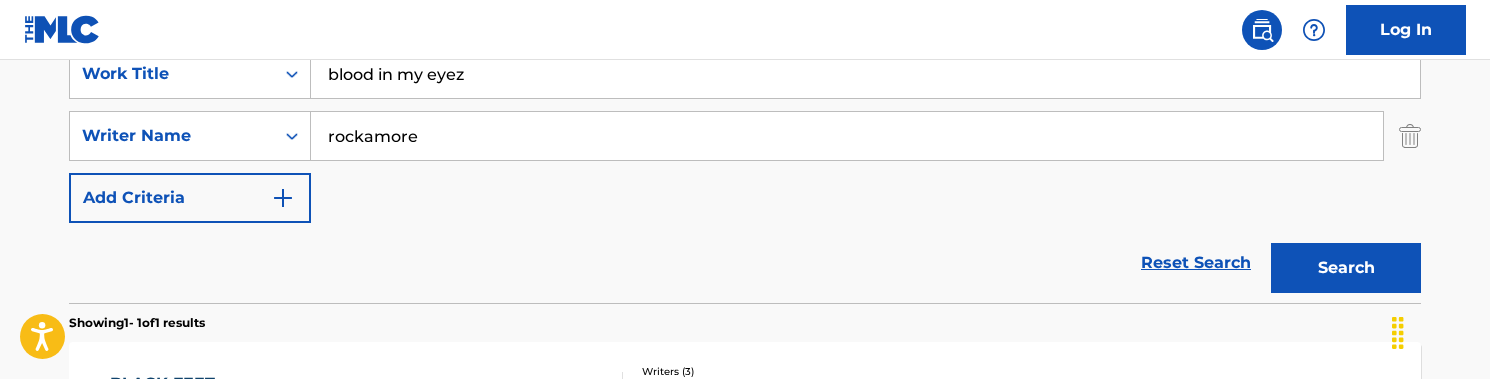 scroll, scrollTop: 367, scrollLeft: 0, axis: vertical 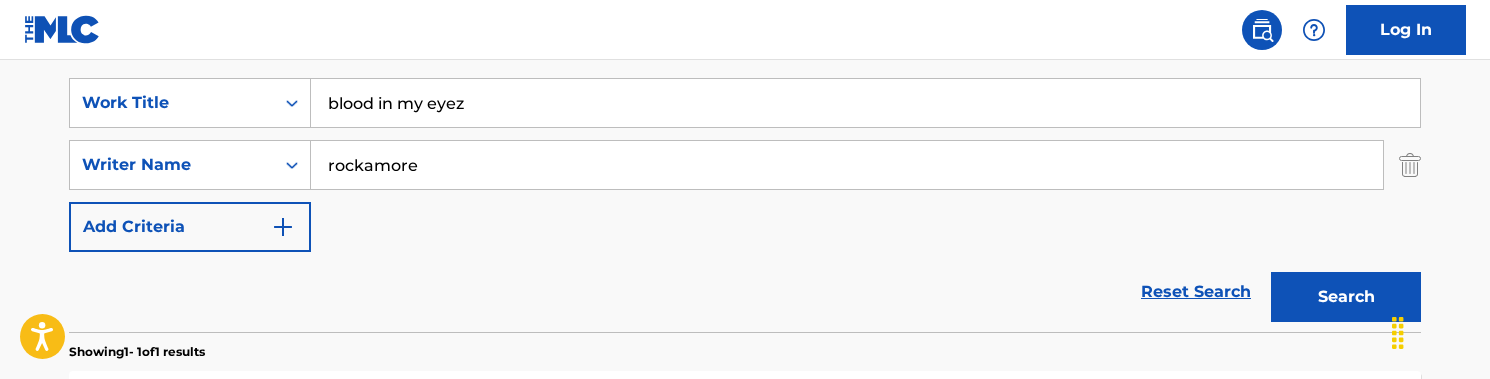 type on "blood in my eyez" 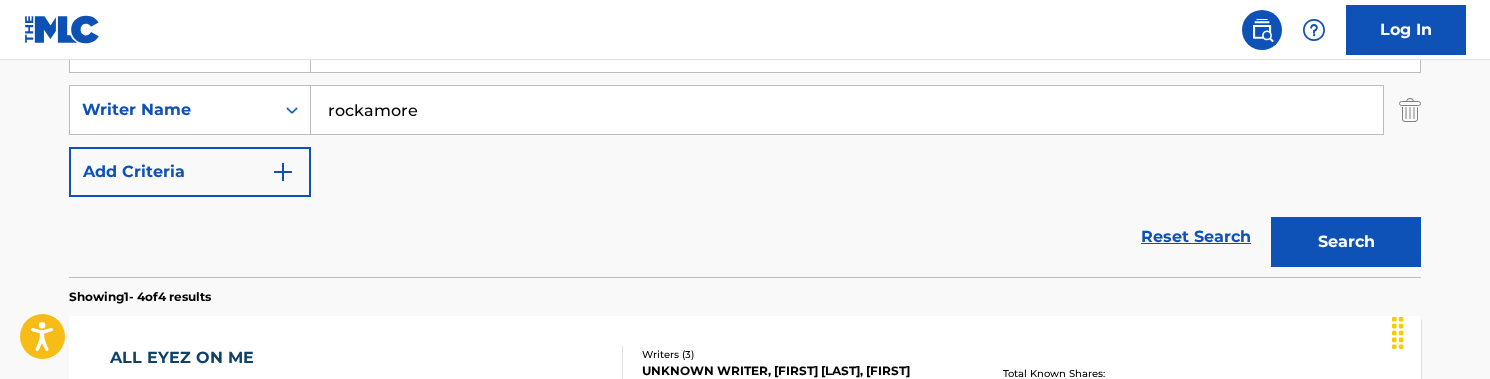 scroll, scrollTop: 369, scrollLeft: 0, axis: vertical 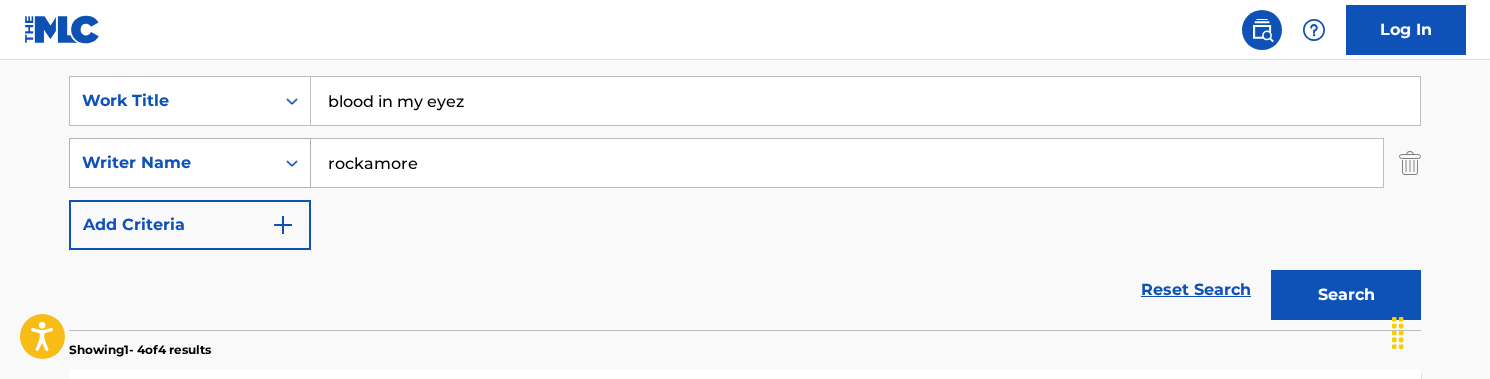 drag, startPoint x: 467, startPoint y: 175, endPoint x: 281, endPoint y: 153, distance: 187.29655 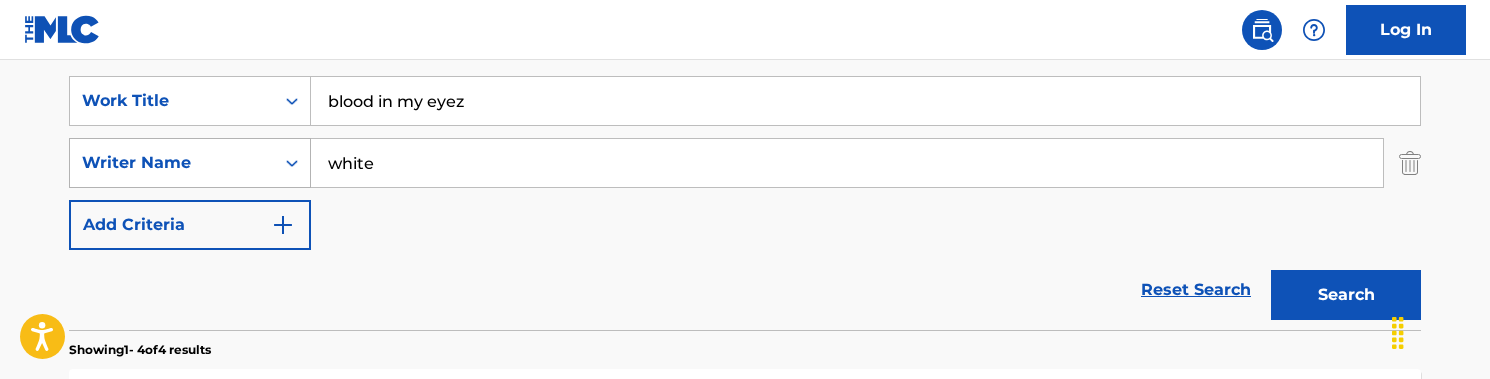 click on "Search" at bounding box center [1346, 295] 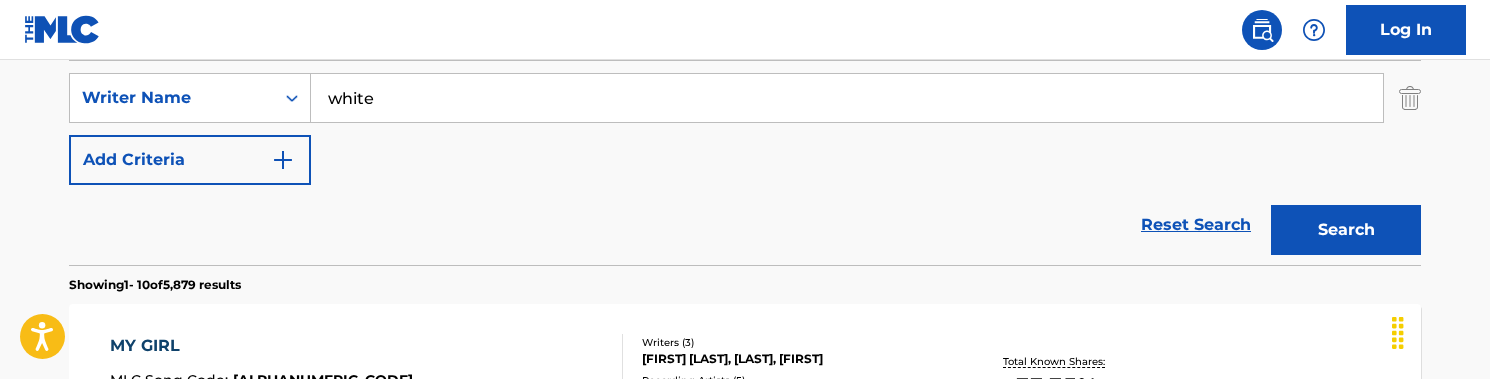 scroll, scrollTop: 229, scrollLeft: 0, axis: vertical 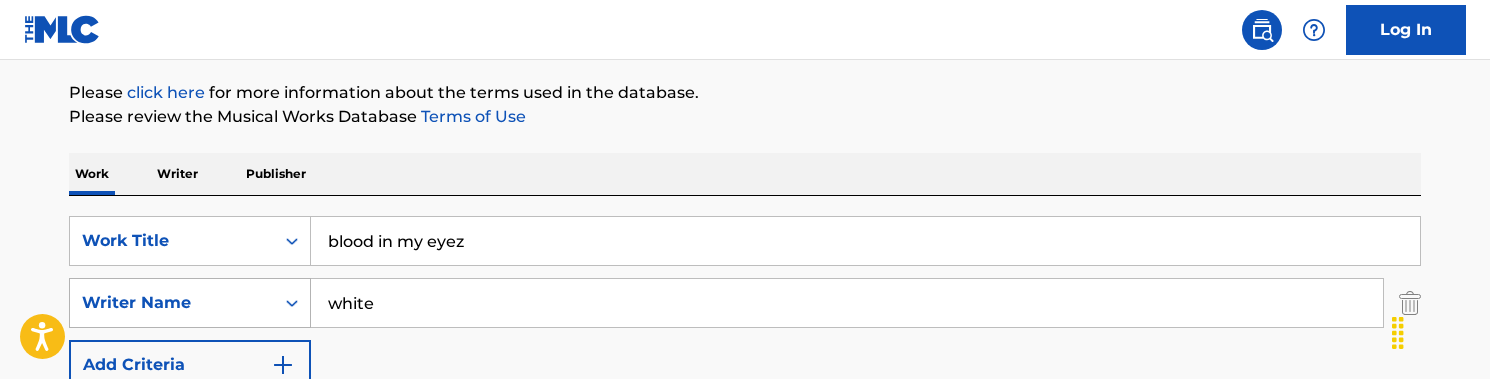 drag, startPoint x: 421, startPoint y: 302, endPoint x: 306, endPoint y: 293, distance: 115.35164 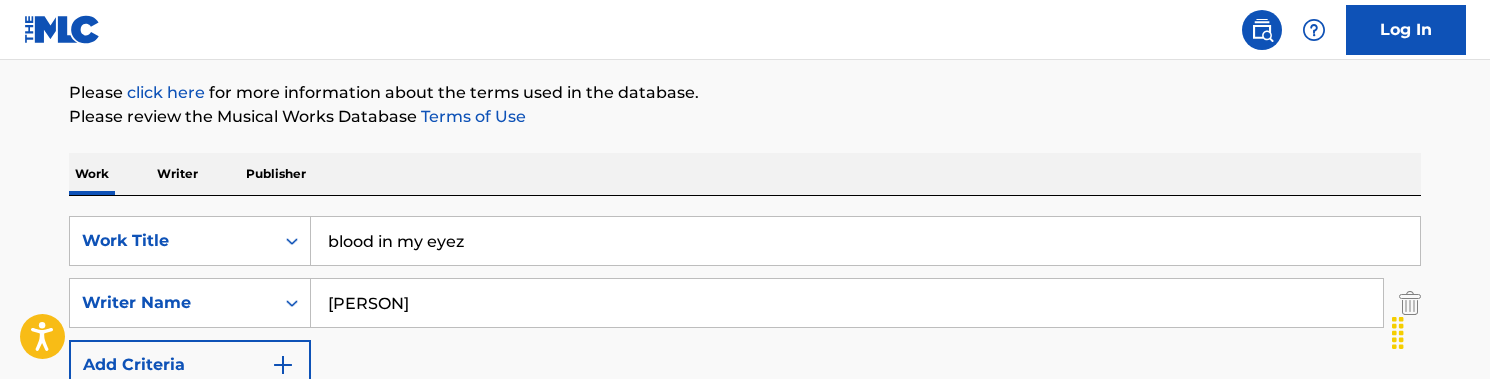 type on "[PERSON]" 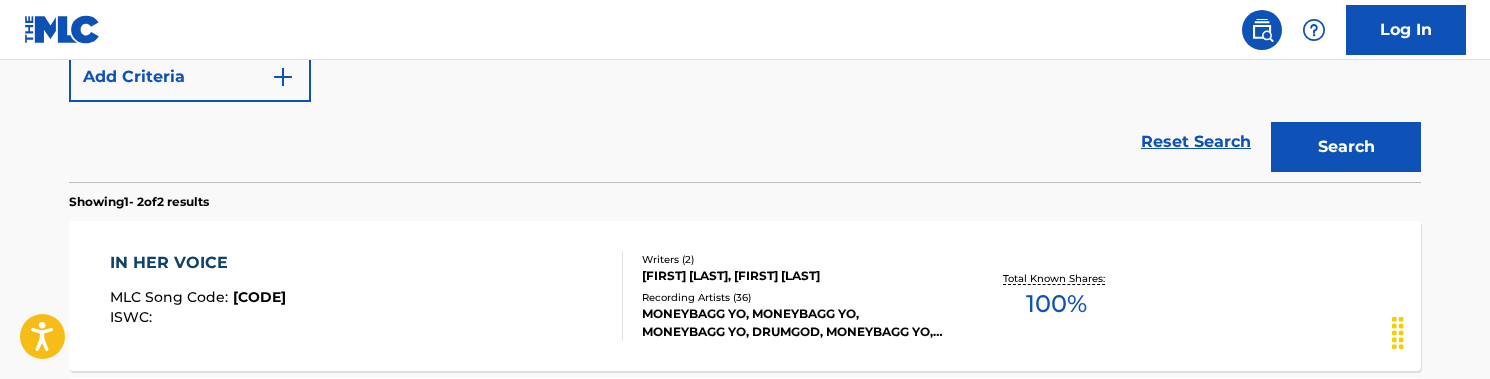 scroll, scrollTop: 344, scrollLeft: 0, axis: vertical 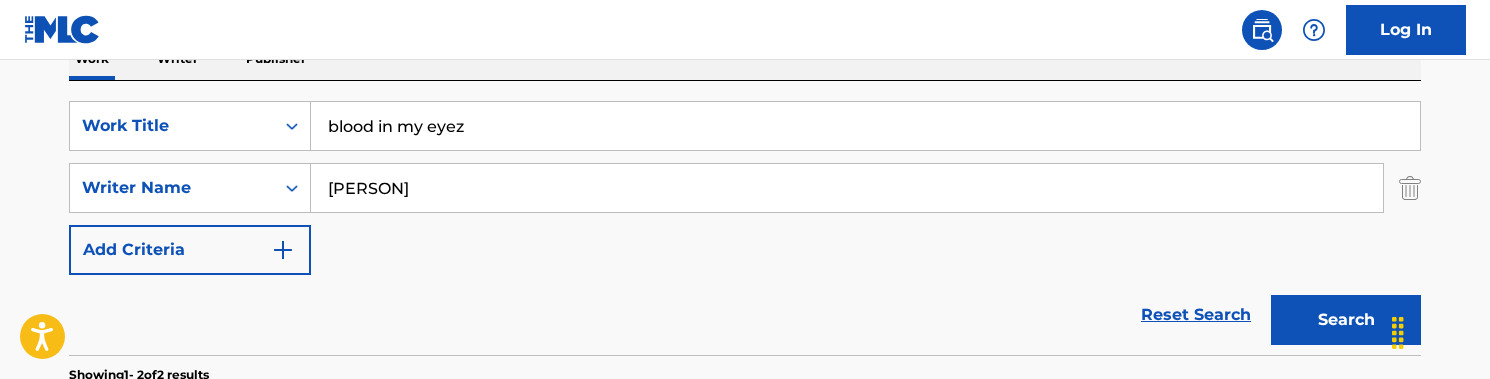 drag, startPoint x: 487, startPoint y: 124, endPoint x: 245, endPoint y: 81, distance: 245.79056 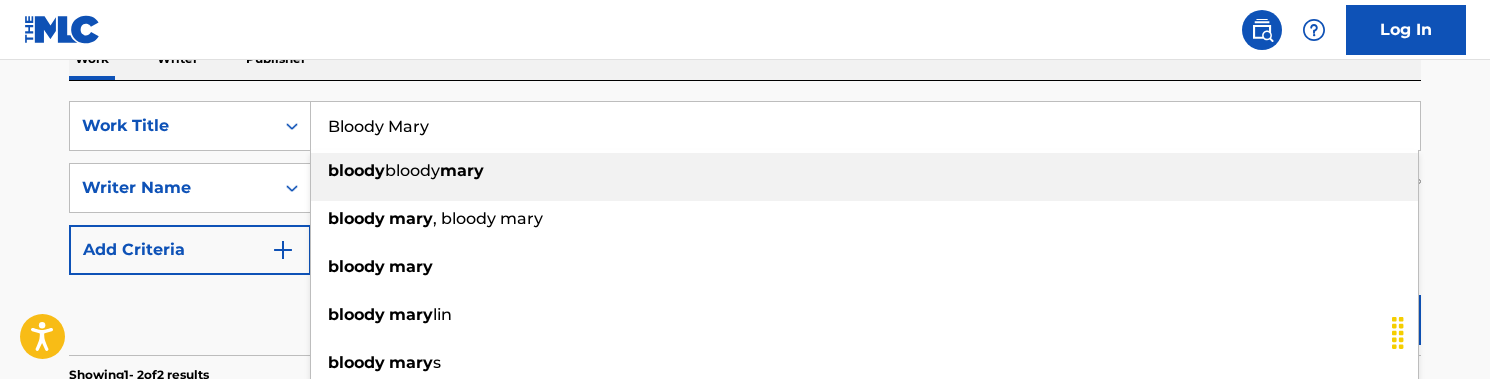 drag, startPoint x: 236, startPoint y: 94, endPoint x: 370, endPoint y: 260, distance: 213.33542 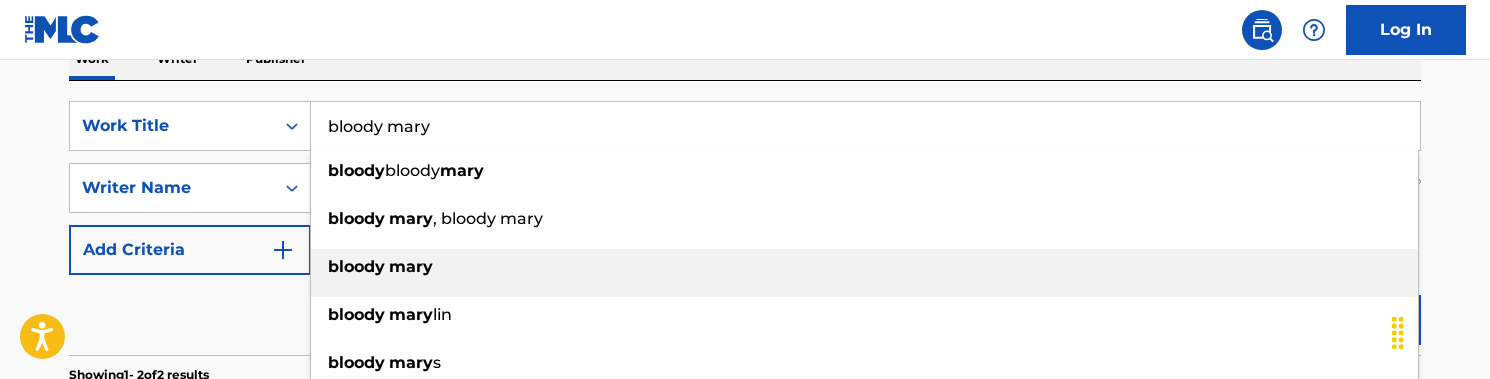 click on "mary" at bounding box center [411, 266] 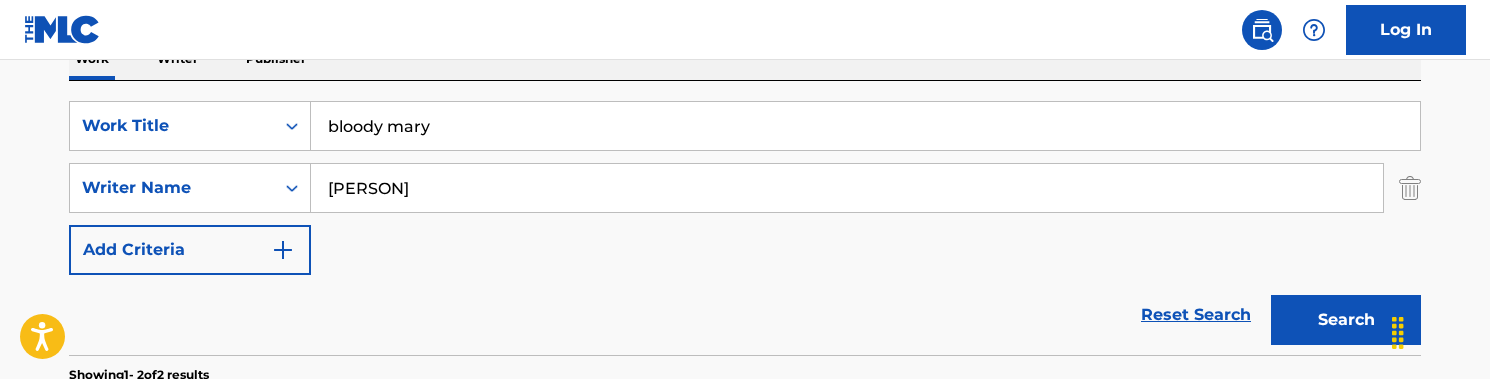 drag, startPoint x: 401, startPoint y: 256, endPoint x: 392, endPoint y: 195, distance: 61.66036 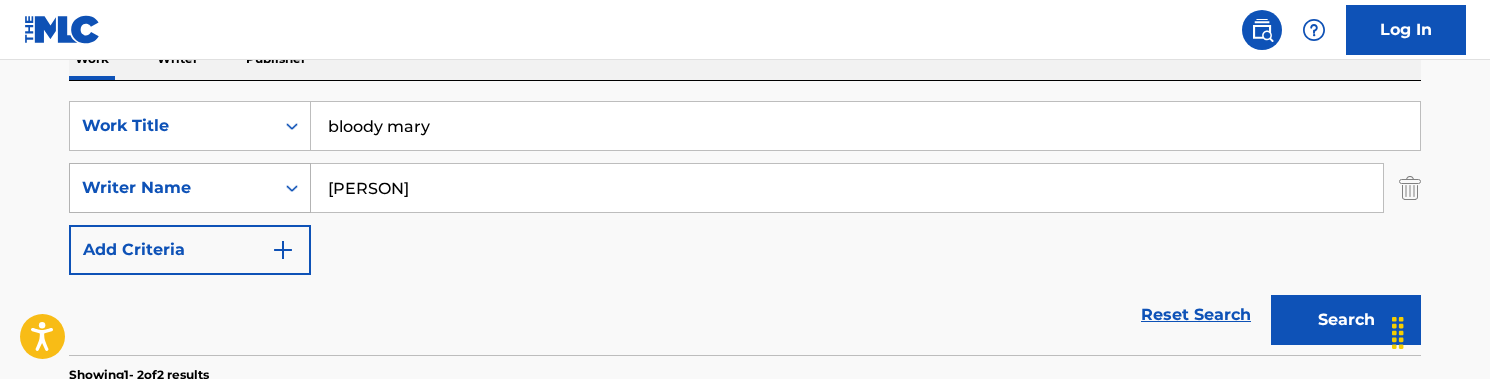 drag, startPoint x: 298, startPoint y: 216, endPoint x: 254, endPoint y: 193, distance: 49.648766 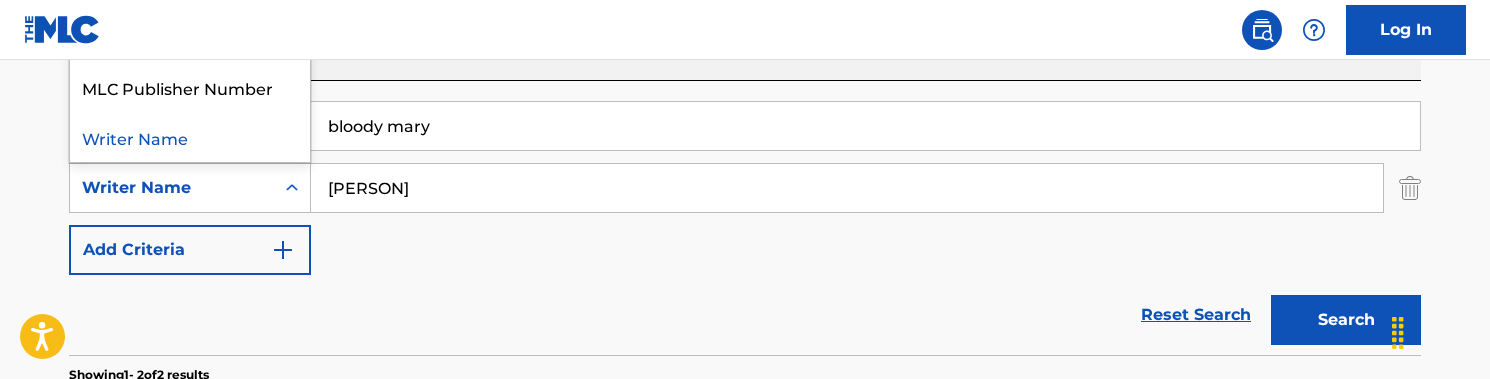 click on "[PERSON]" at bounding box center [847, 188] 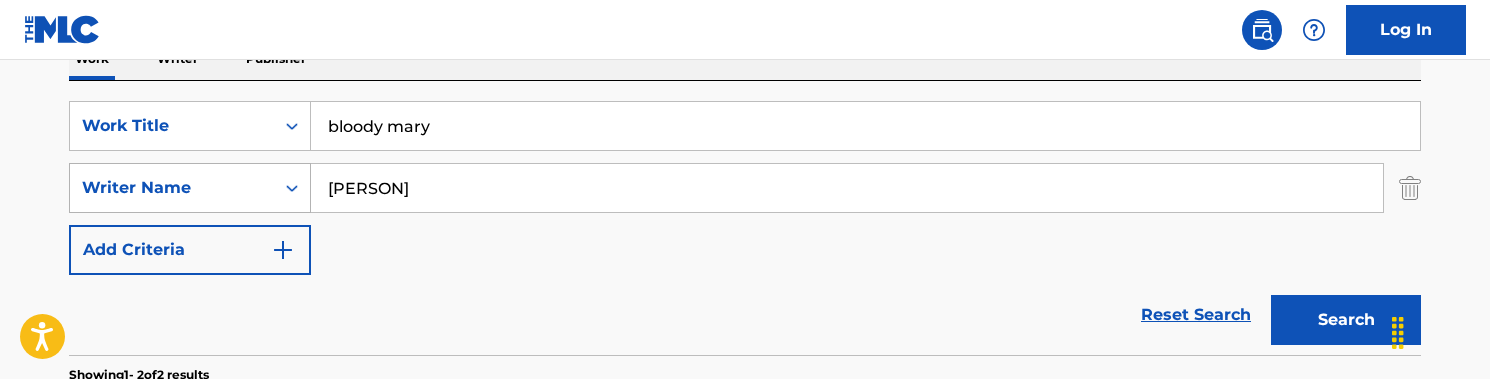 drag, startPoint x: 410, startPoint y: 183, endPoint x: 231, endPoint y: 182, distance: 179.00279 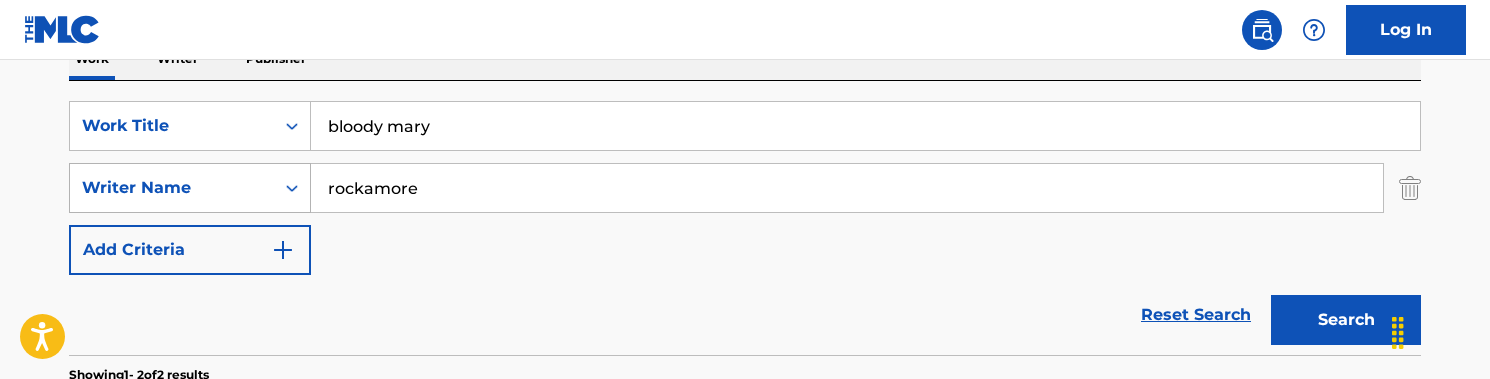 type on "rockamore" 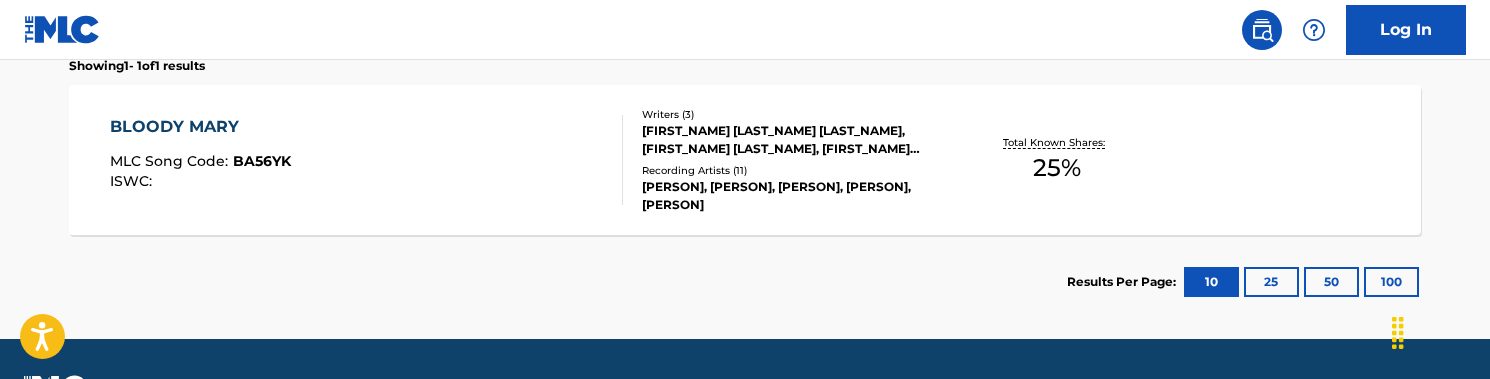 scroll, scrollTop: 655, scrollLeft: 0, axis: vertical 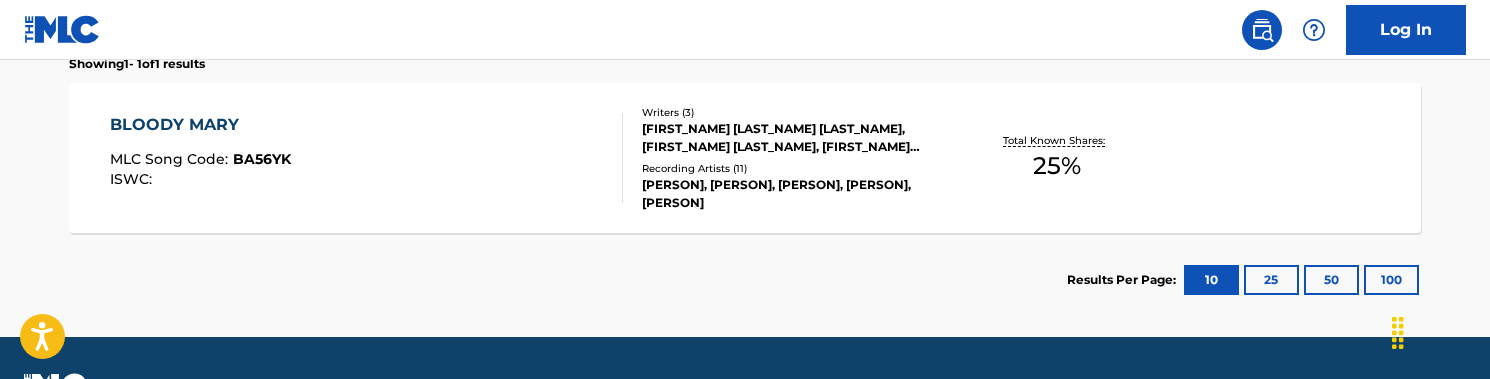 click on "[BLOODY MARY] MLC Song Code : [BA56YK] ISWC :" at bounding box center [367, 158] 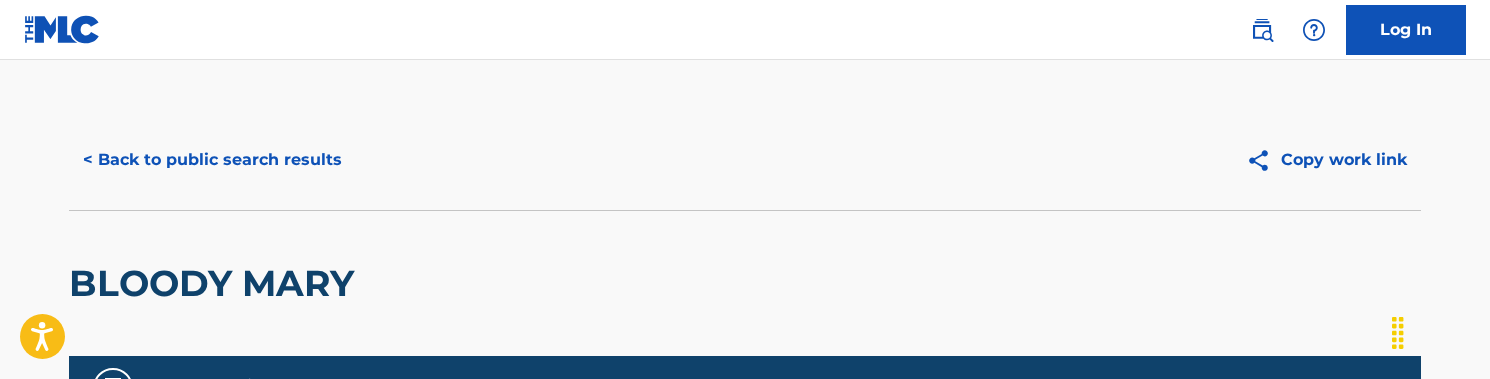 scroll, scrollTop: 0, scrollLeft: 0, axis: both 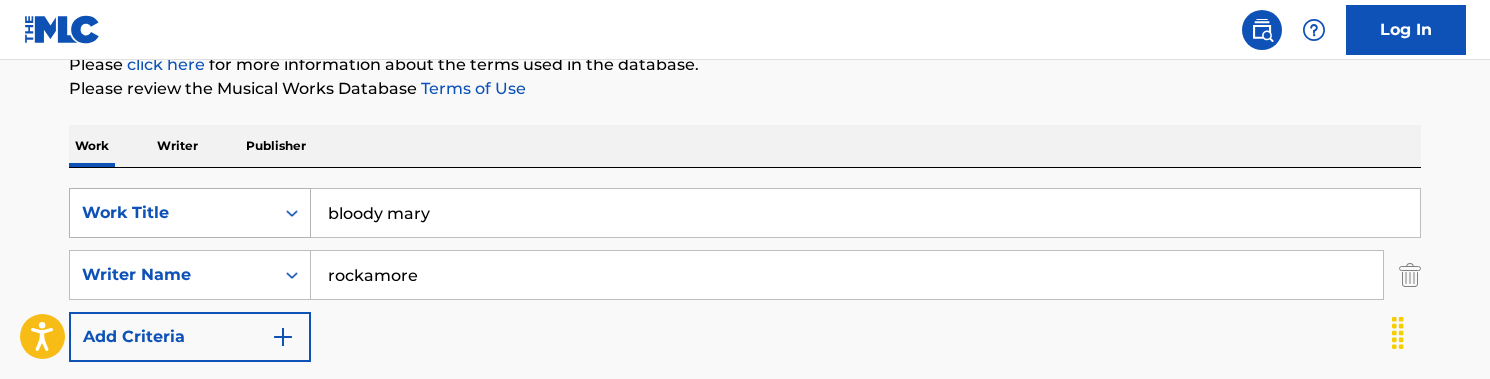 drag, startPoint x: 540, startPoint y: 214, endPoint x: 226, endPoint y: 194, distance: 314.6363 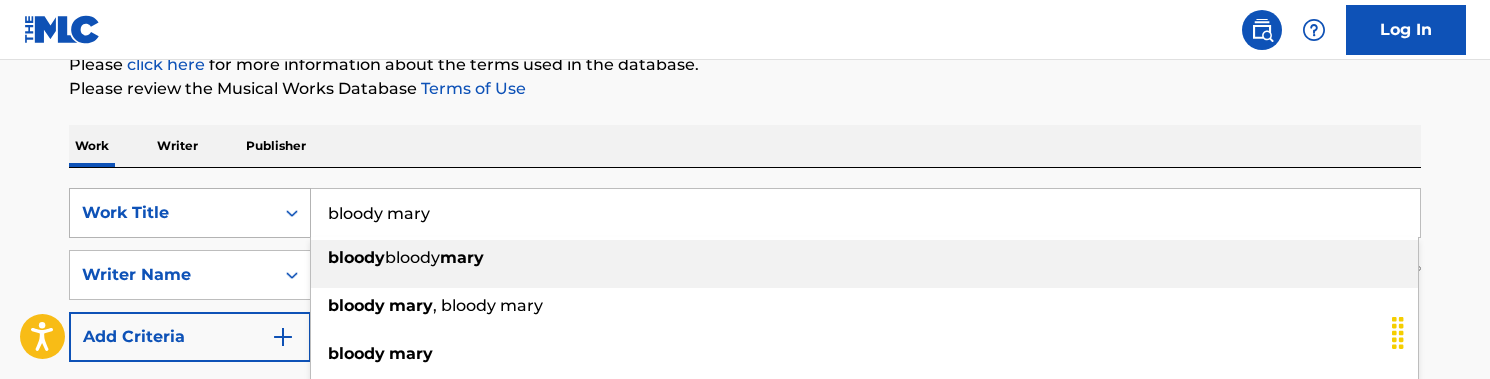 paste on "Body Rock" 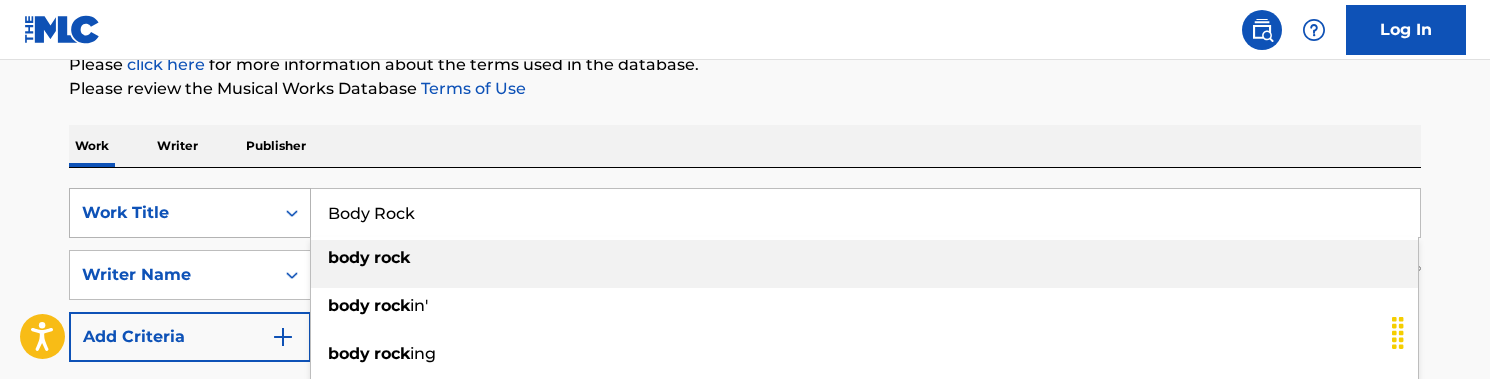 type on "body rock" 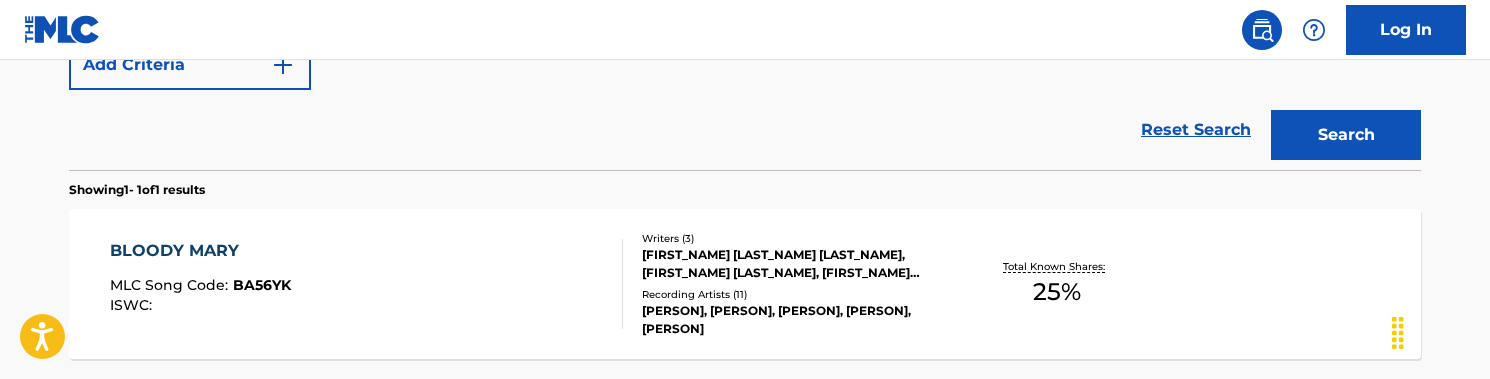 scroll, scrollTop: 506, scrollLeft: 0, axis: vertical 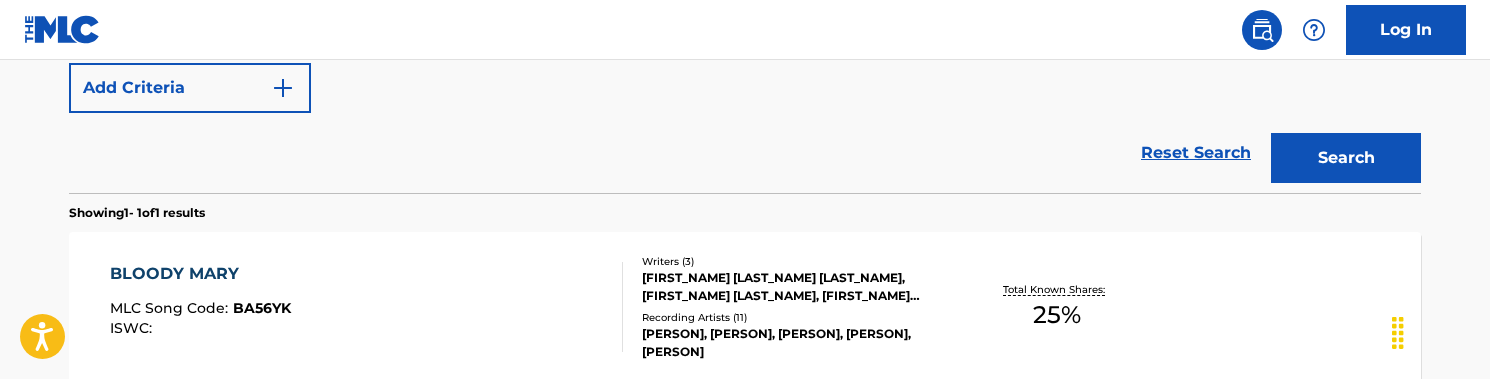 click on "Search" at bounding box center [1346, 158] 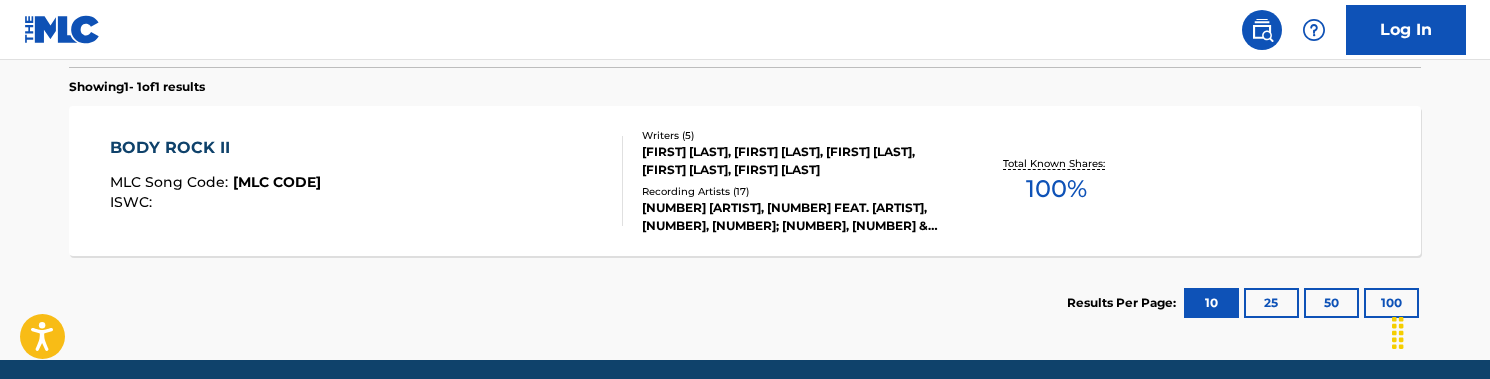 scroll, scrollTop: 636, scrollLeft: 0, axis: vertical 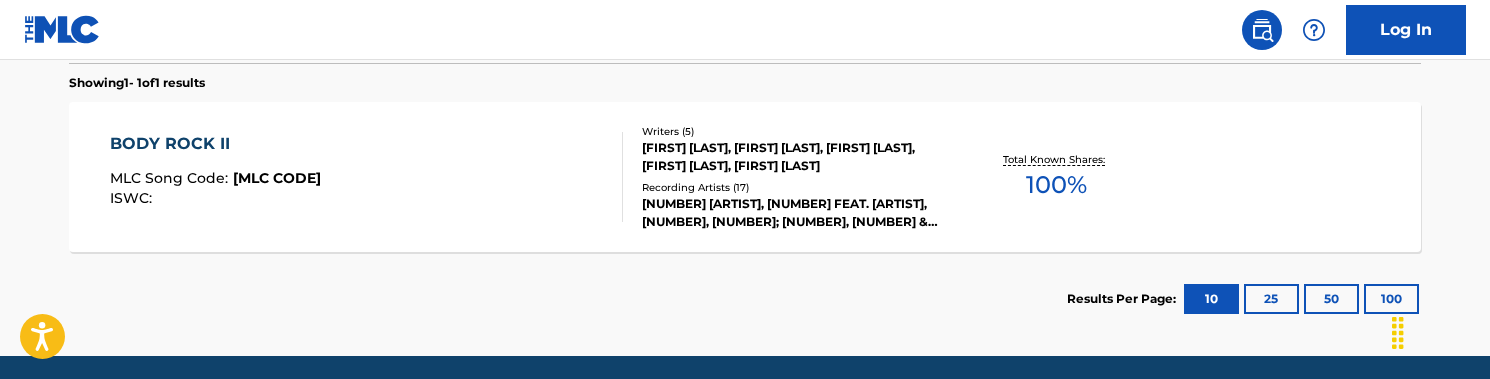 click on "BODY ROCK II MLC Song Code : BA02IW ISWC :" at bounding box center [367, 177] 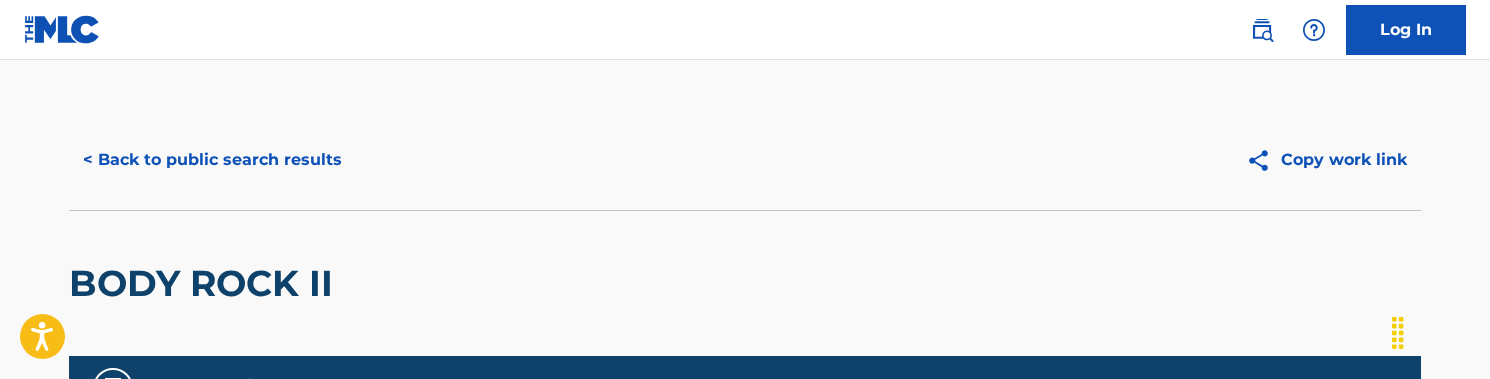 scroll, scrollTop: 0, scrollLeft: 0, axis: both 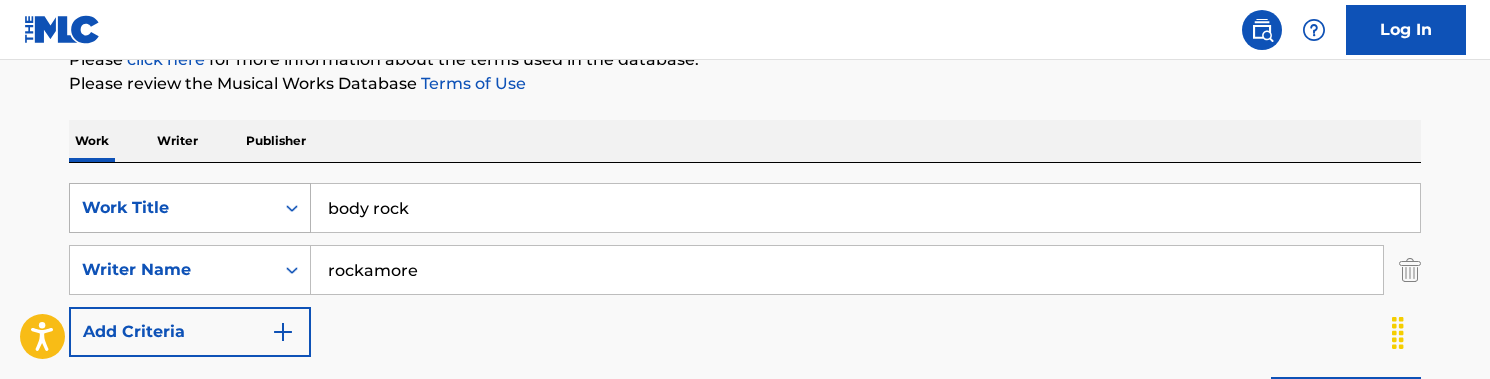 drag, startPoint x: 423, startPoint y: 206, endPoint x: 241, endPoint y: 191, distance: 182.61708 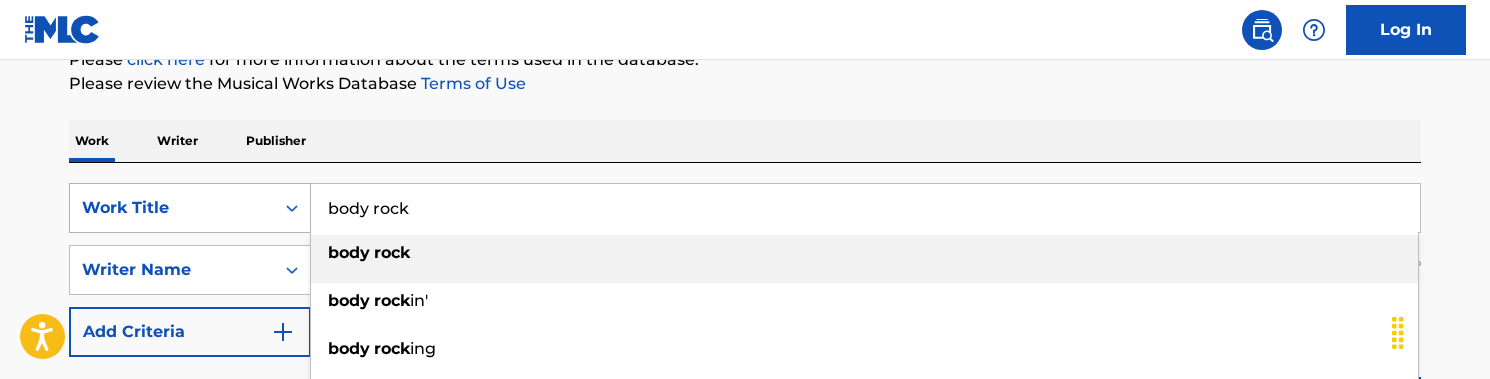 paste on "Bread Winner" 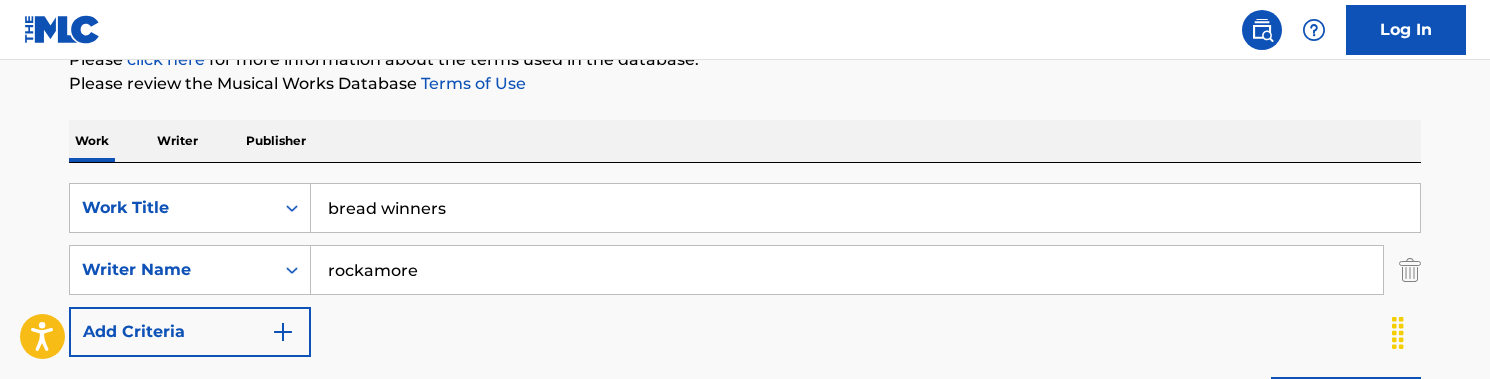 click on "bread winners" at bounding box center [865, 208] 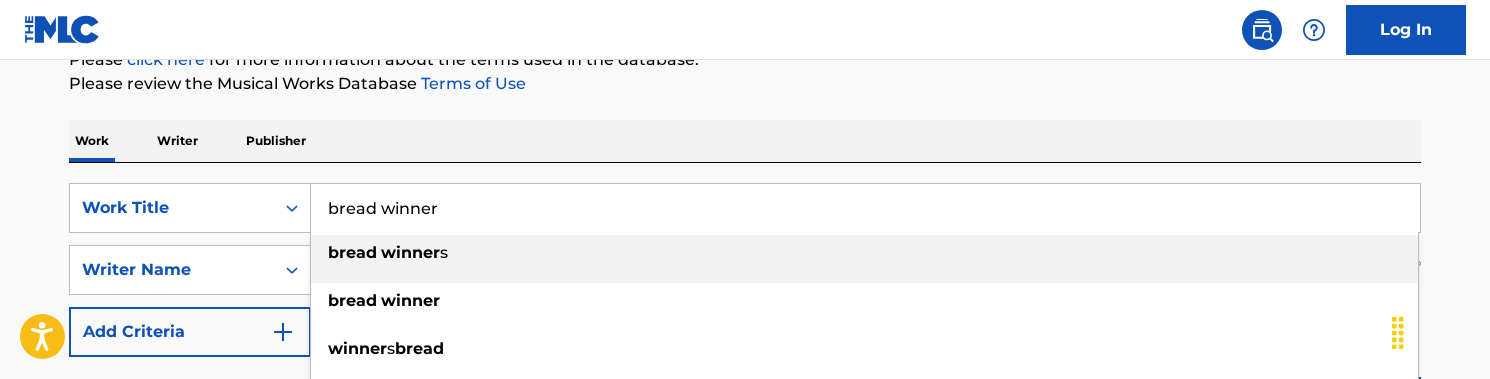 type on "bread winner" 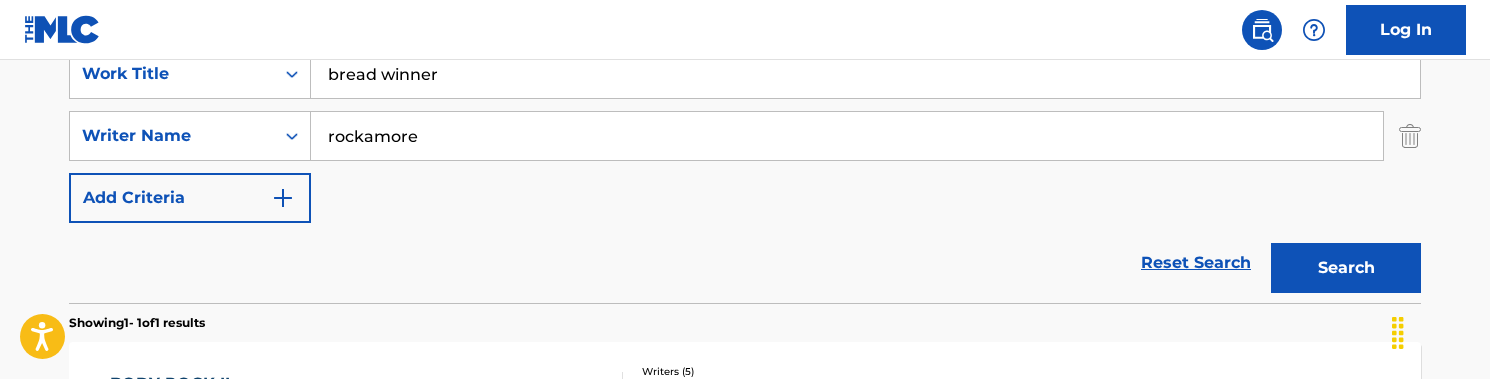scroll, scrollTop: 409, scrollLeft: 0, axis: vertical 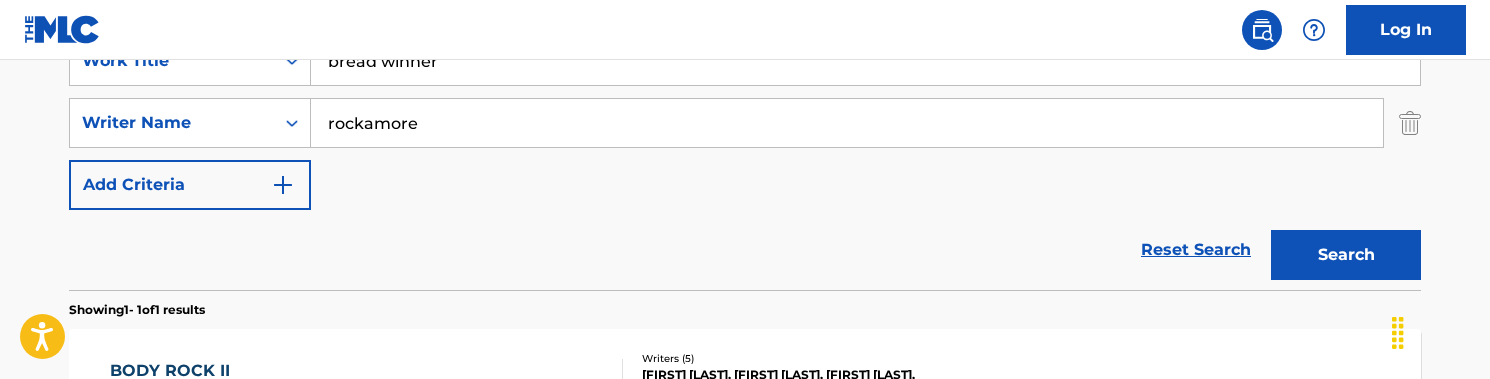 click on "Search" at bounding box center [1346, 255] 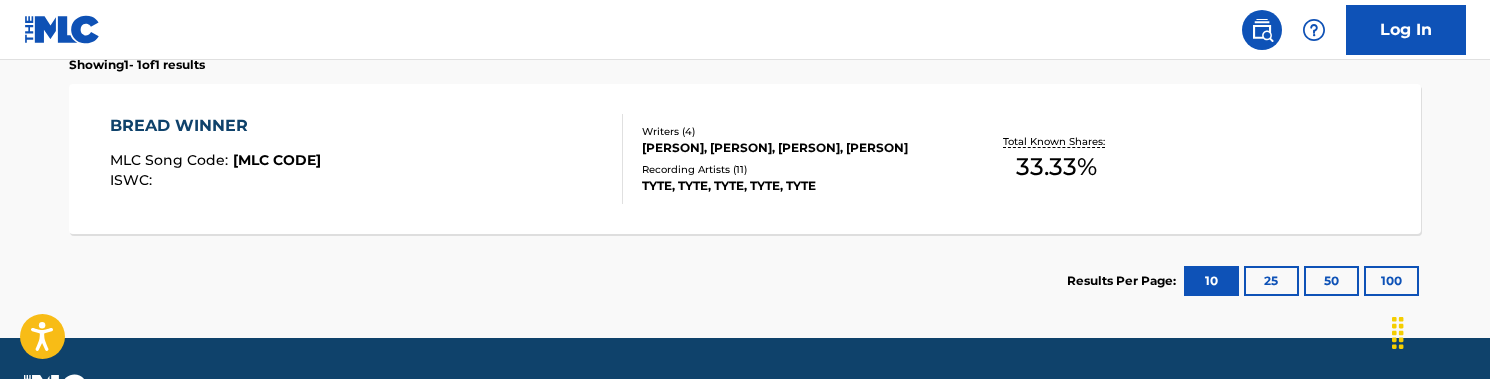scroll, scrollTop: 664, scrollLeft: 0, axis: vertical 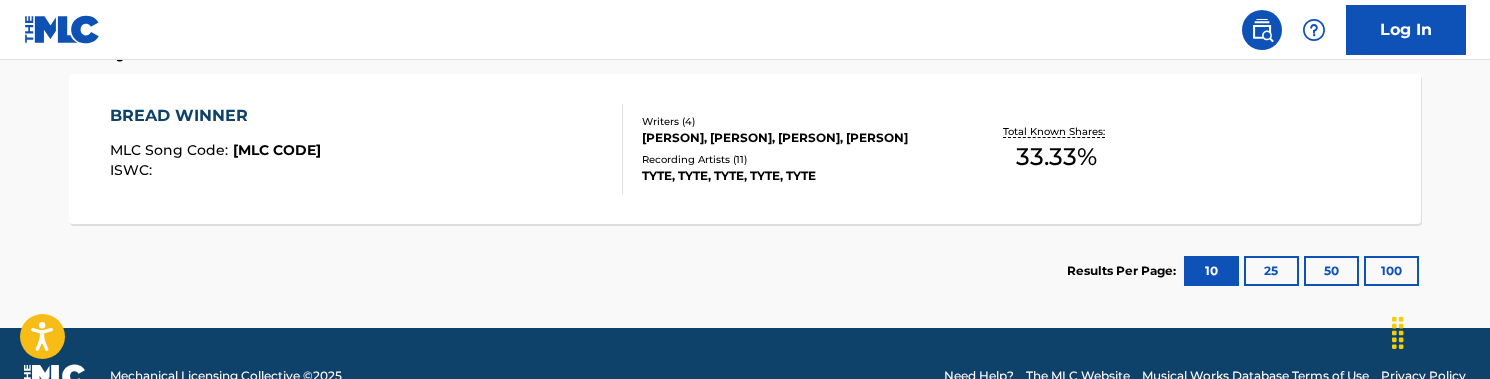 click on "[SONG_TITLE] MLC Song Code : [CODE] ISWC :" at bounding box center (367, 149) 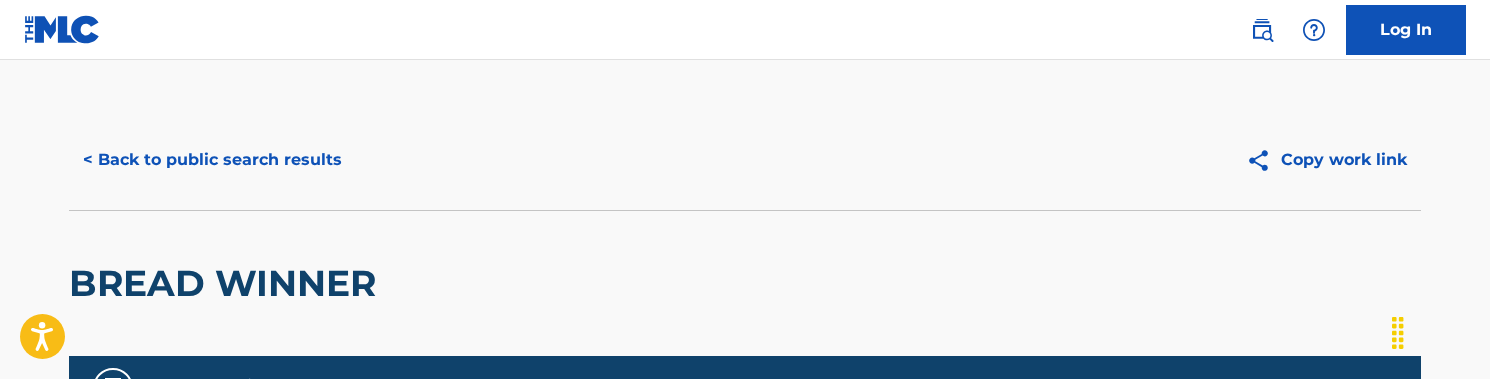 scroll, scrollTop: 0, scrollLeft: 0, axis: both 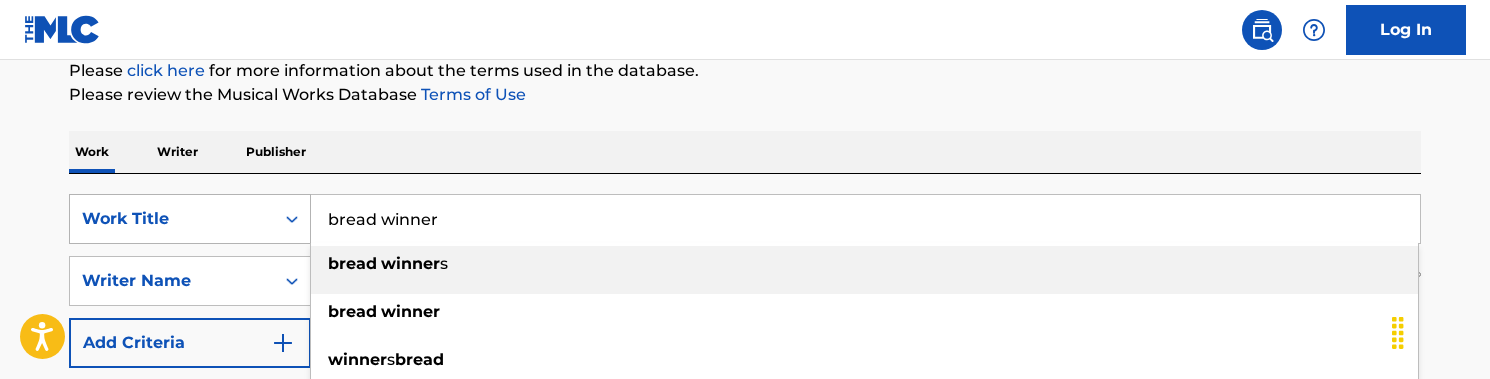 drag, startPoint x: 453, startPoint y: 228, endPoint x: 272, endPoint y: 223, distance: 181.06905 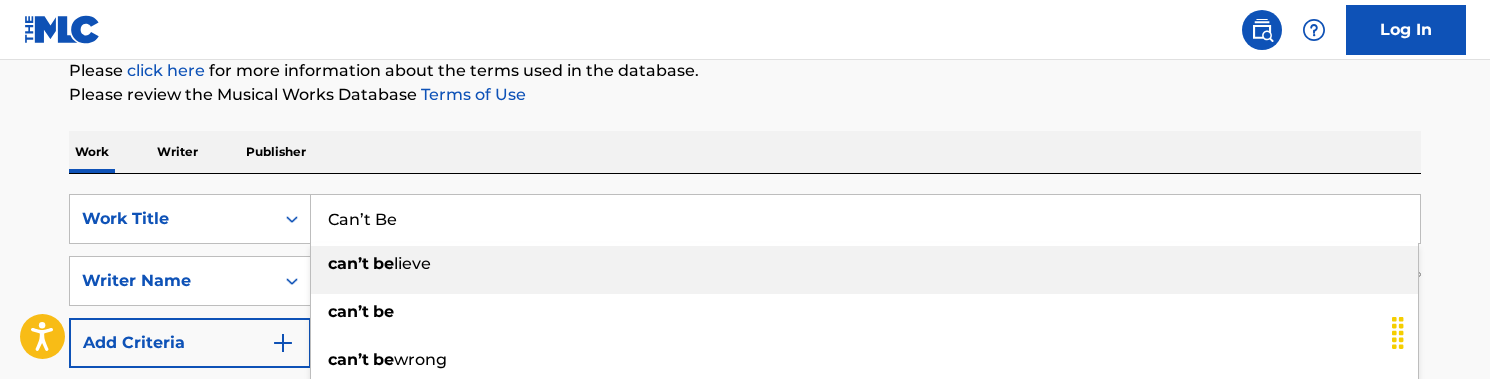 type on "Can’t Be" 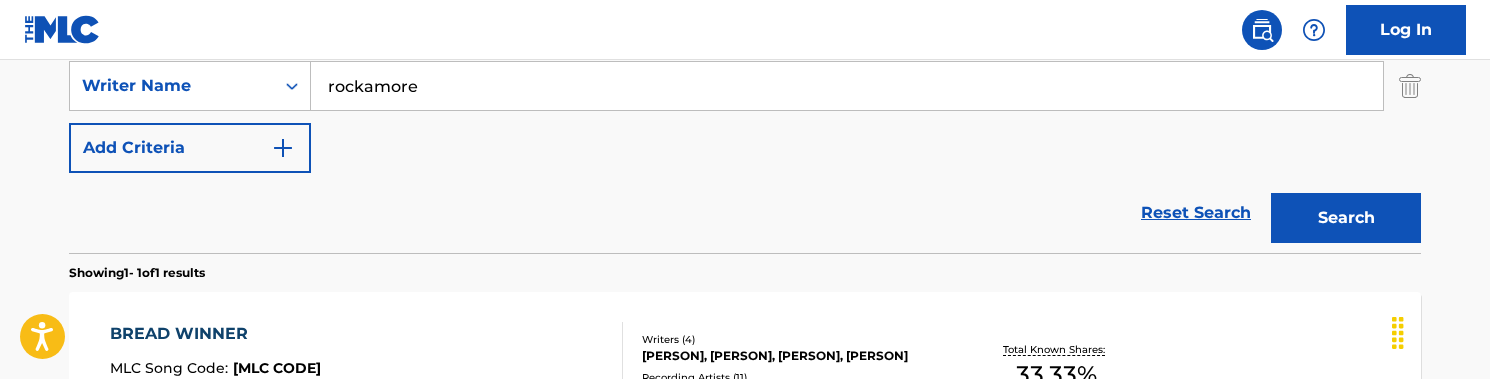 scroll, scrollTop: 466, scrollLeft: 0, axis: vertical 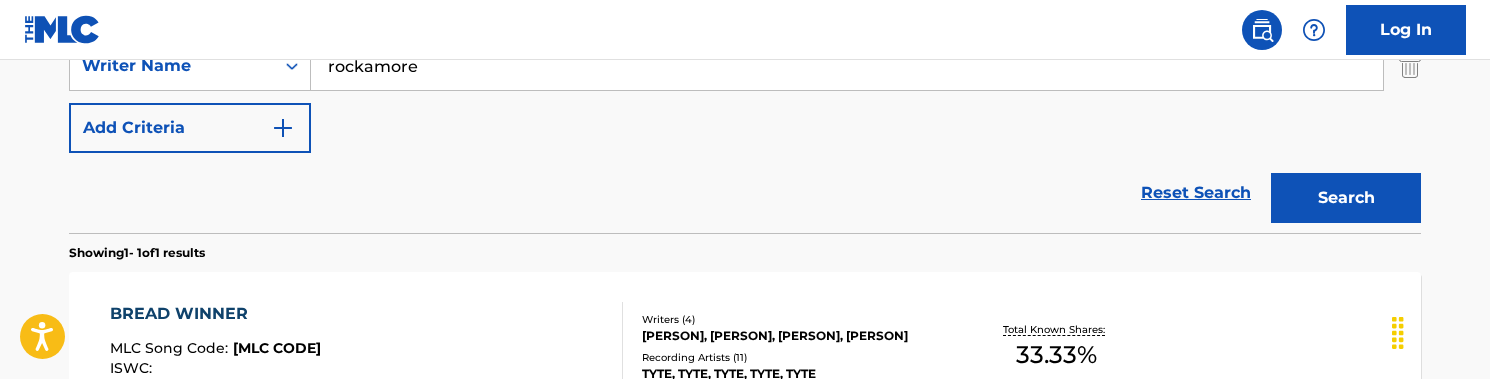 click on "Search" at bounding box center [1346, 198] 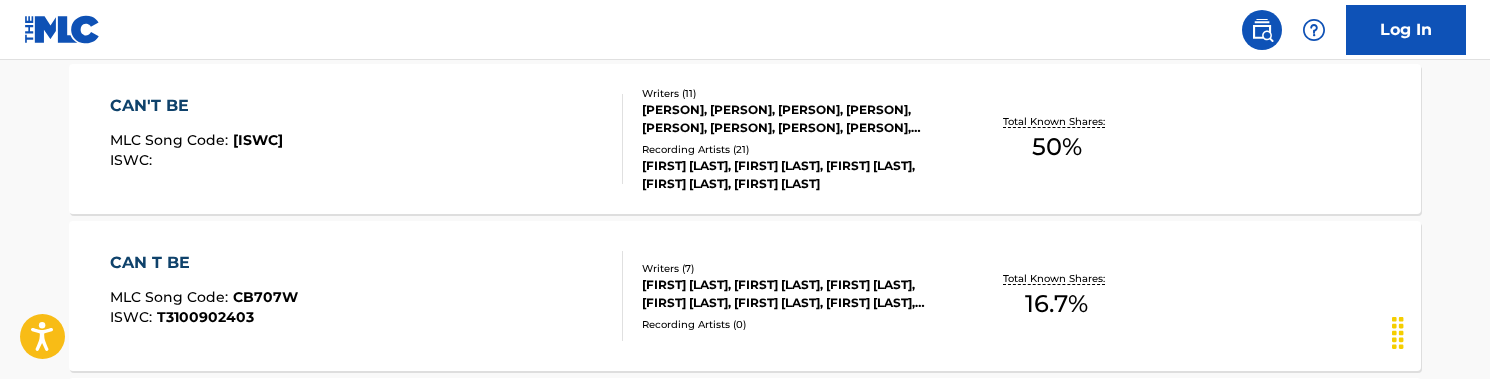 scroll, scrollTop: 654, scrollLeft: 0, axis: vertical 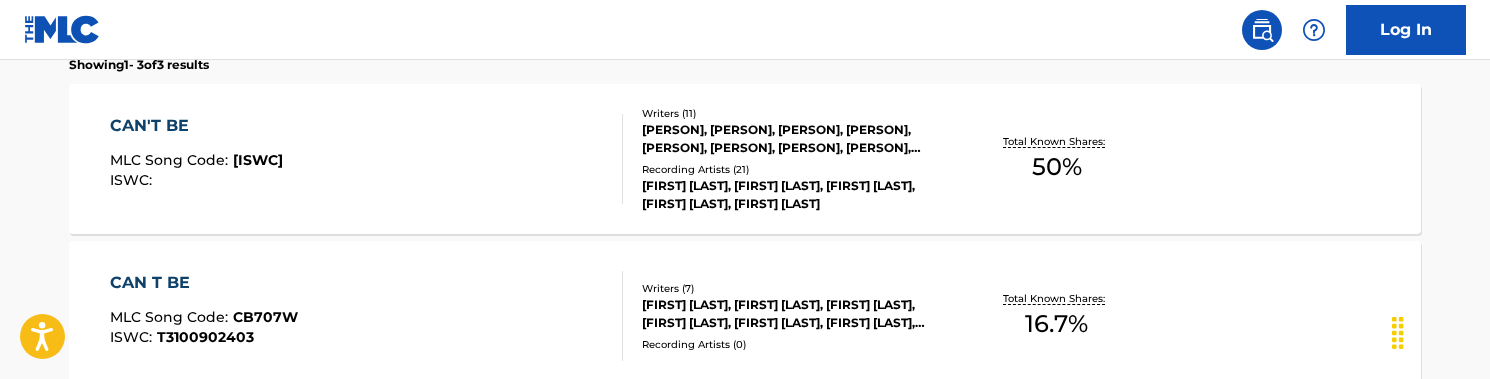 click on "CAN'T BE MLC Song Code : CB4NX3 ISWC :" at bounding box center [367, 159] 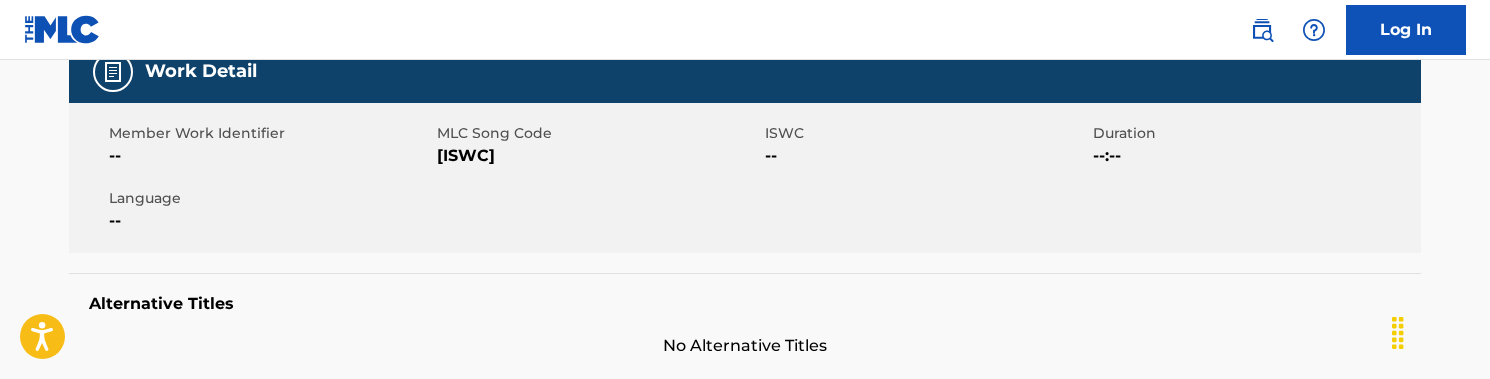 scroll, scrollTop: 328, scrollLeft: 0, axis: vertical 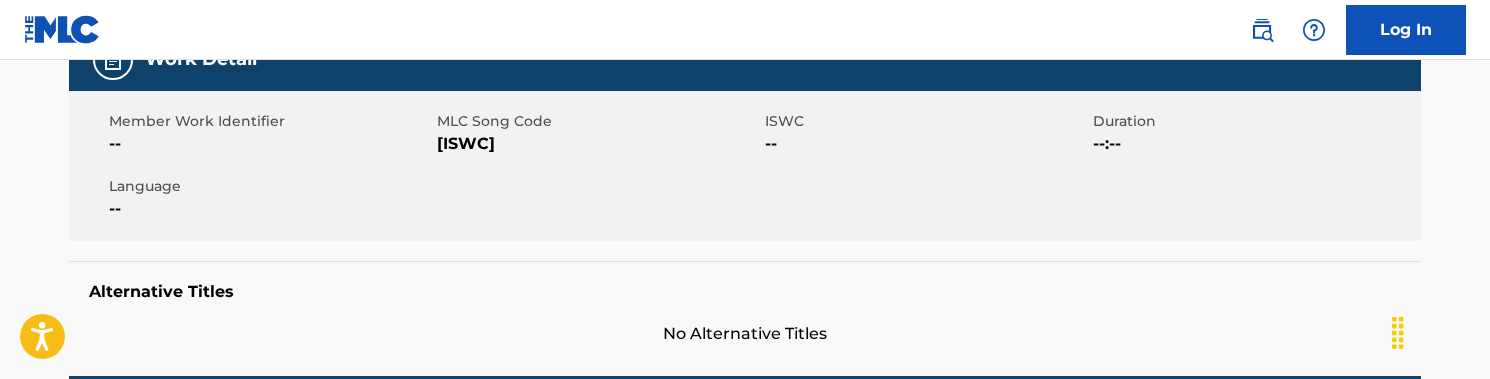 click on "[ISWC]" at bounding box center (598, 144) 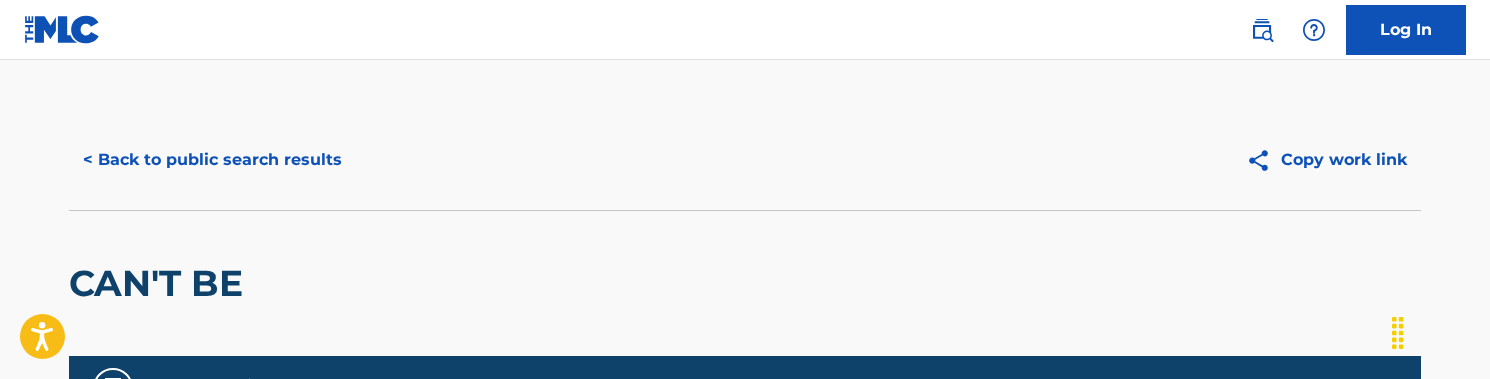 scroll, scrollTop: 0, scrollLeft: 0, axis: both 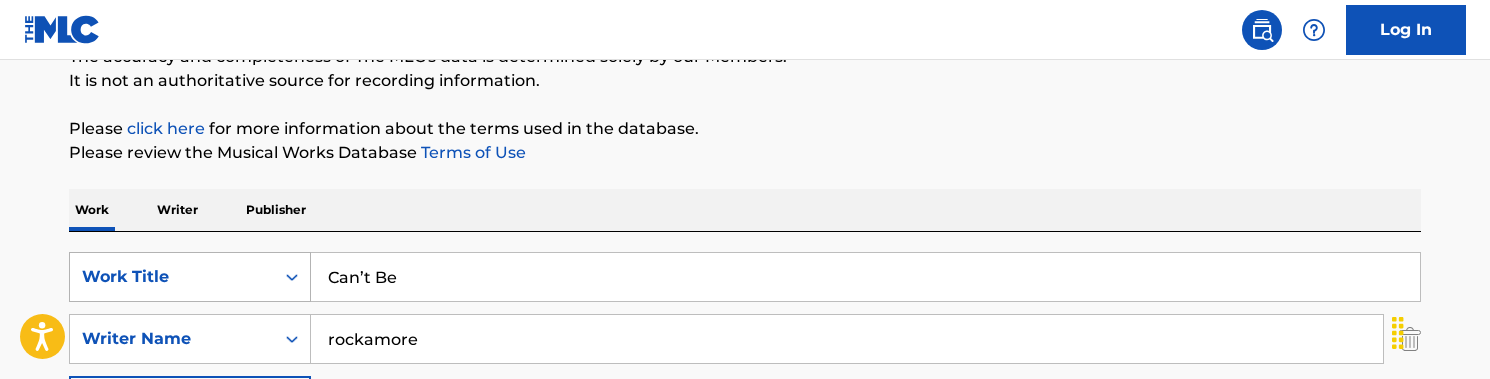 drag, startPoint x: 452, startPoint y: 274, endPoint x: 213, endPoint y: 273, distance: 239.00209 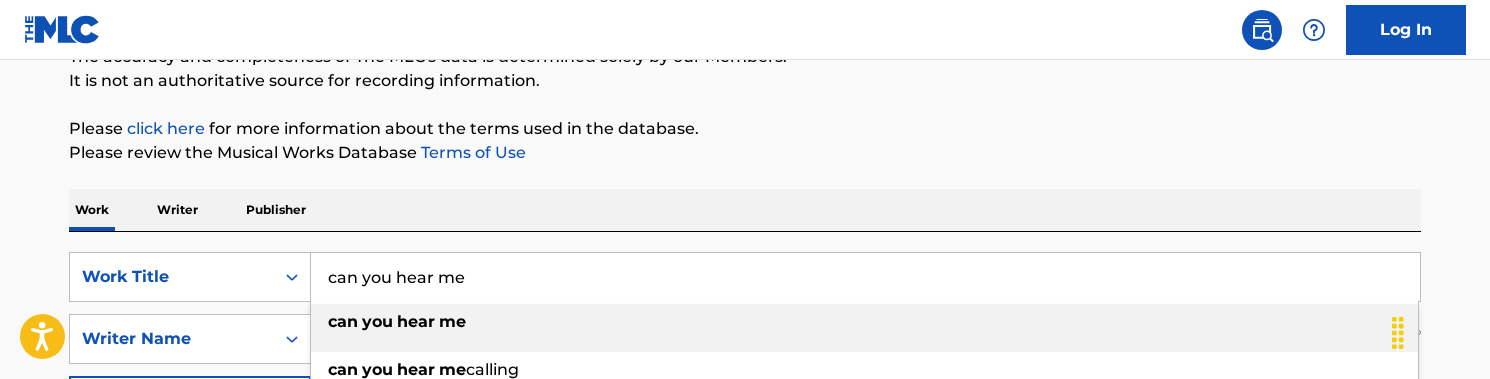 type on "can you hear me" 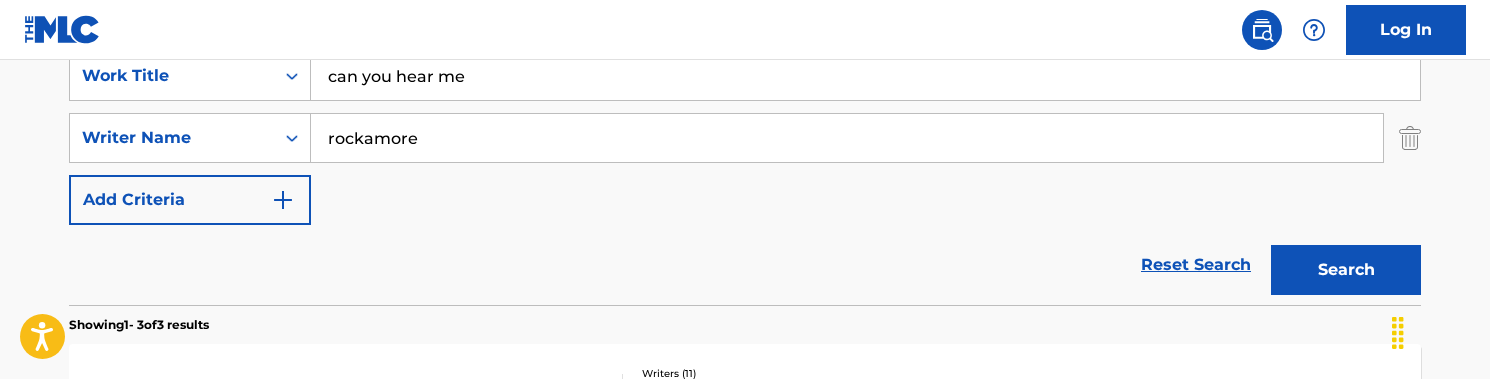 scroll, scrollTop: 403, scrollLeft: 0, axis: vertical 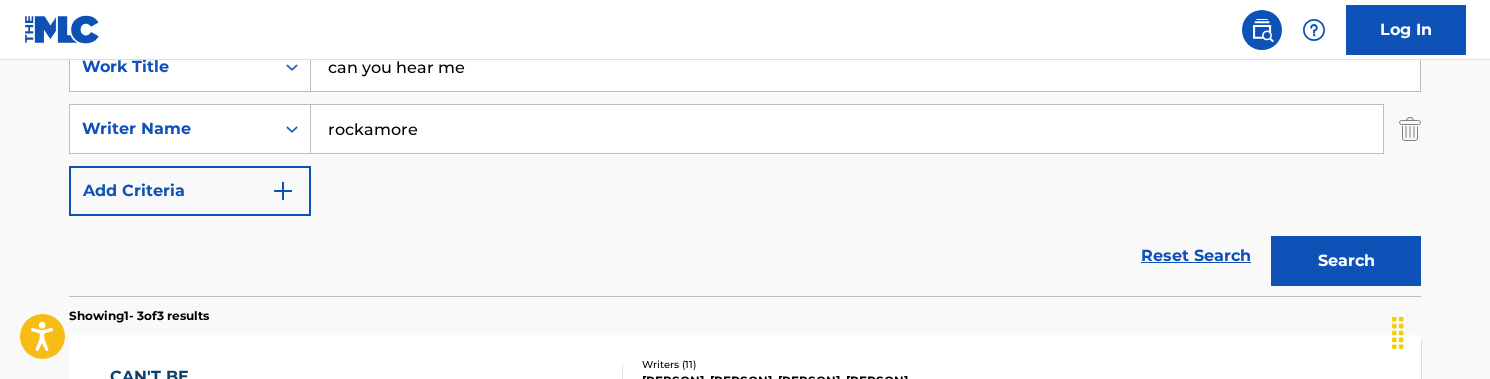 click on "Search" at bounding box center [1346, 261] 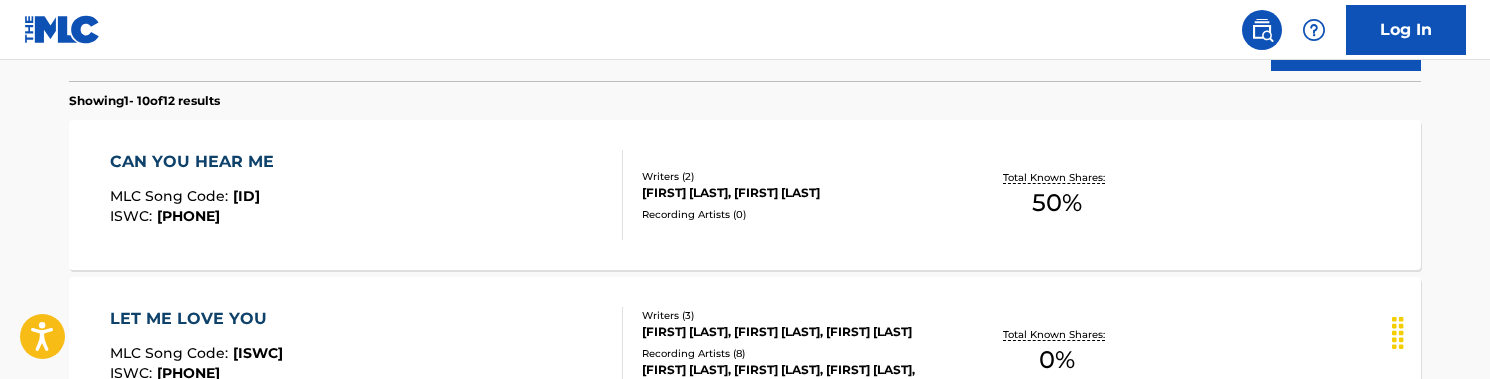 scroll, scrollTop: 628, scrollLeft: 0, axis: vertical 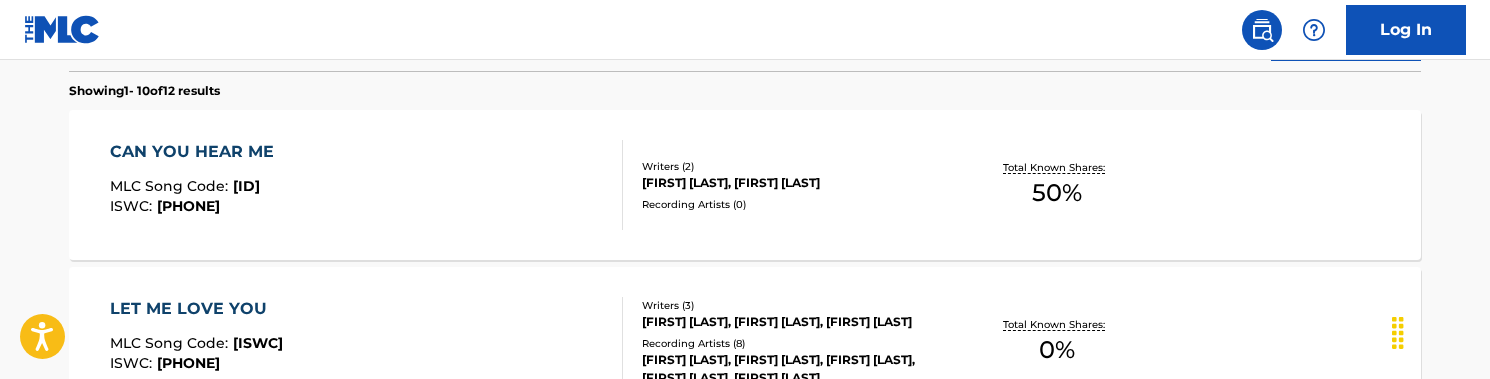 click on "[SONG_TITLE] MLC Song Code : [CODE] ISWC : [CODE]" at bounding box center [367, 185] 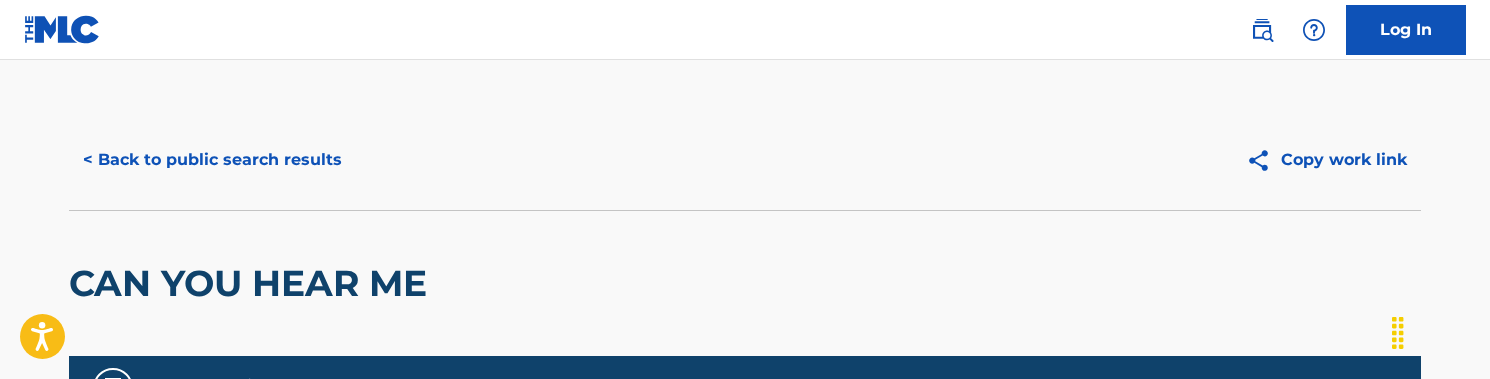 scroll, scrollTop: 0, scrollLeft: 0, axis: both 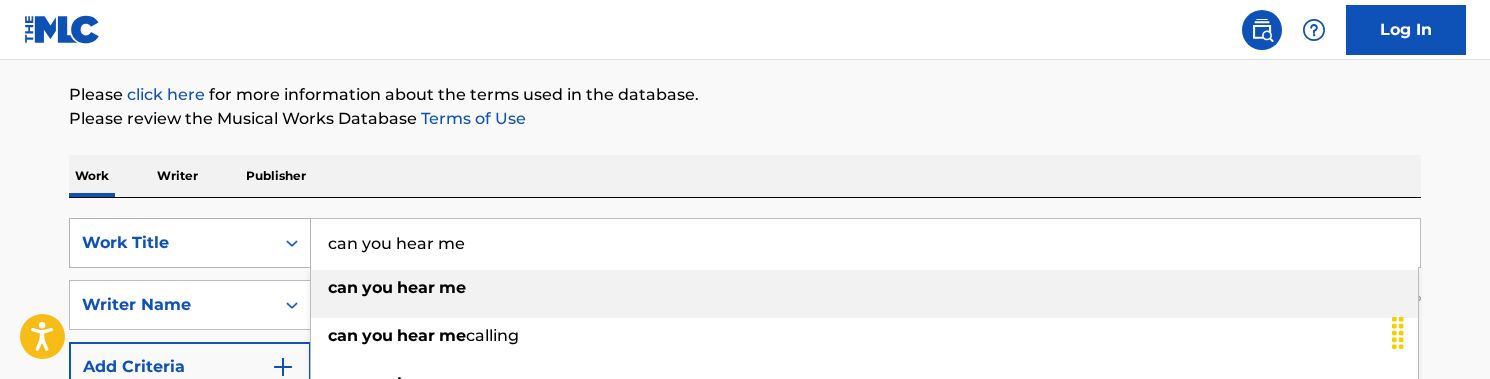 drag, startPoint x: 529, startPoint y: 265, endPoint x: 282, endPoint y: 226, distance: 250.06 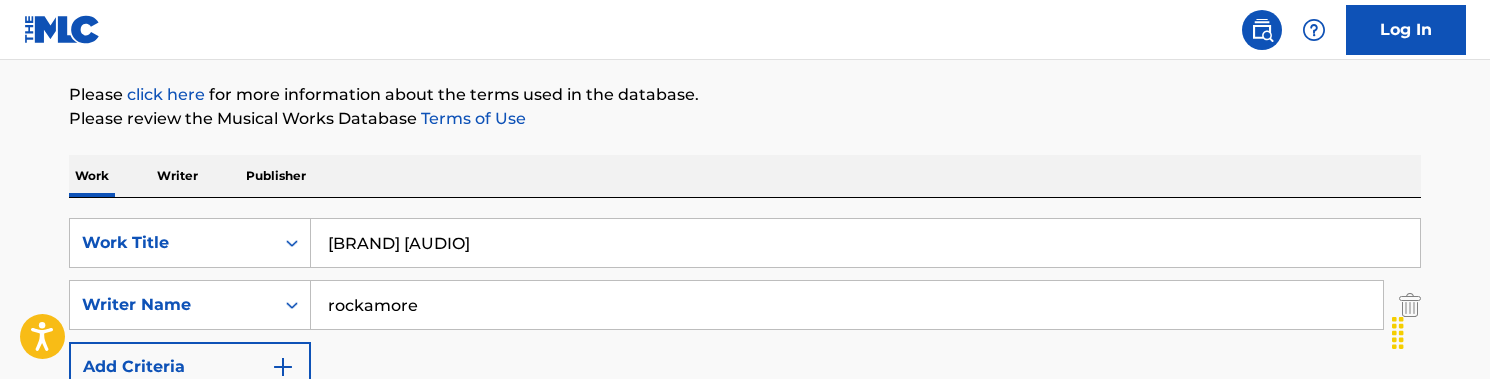 drag, startPoint x: 529, startPoint y: 233, endPoint x: 443, endPoint y: 233, distance: 86 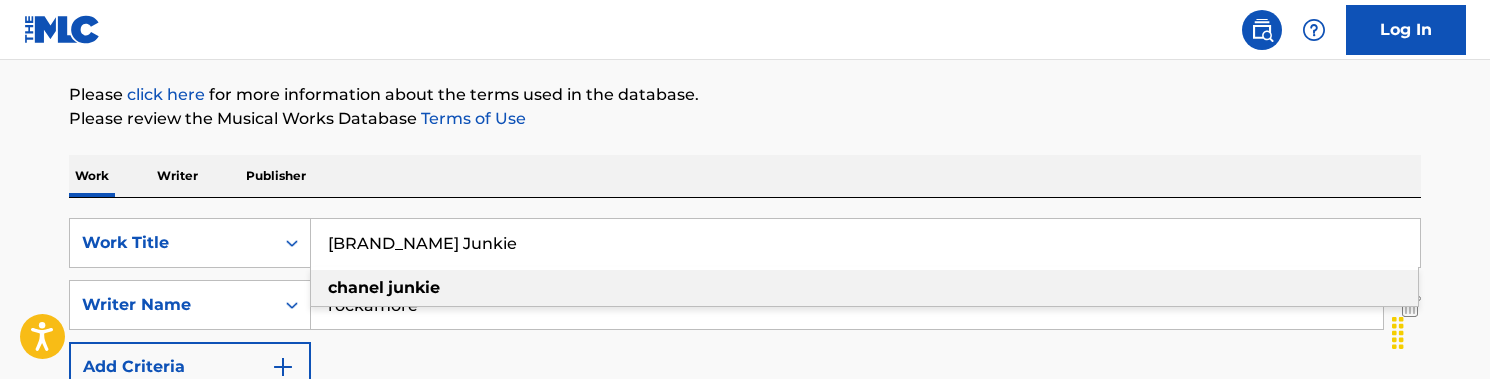 type on "[BRAND_NAME] Junkie" 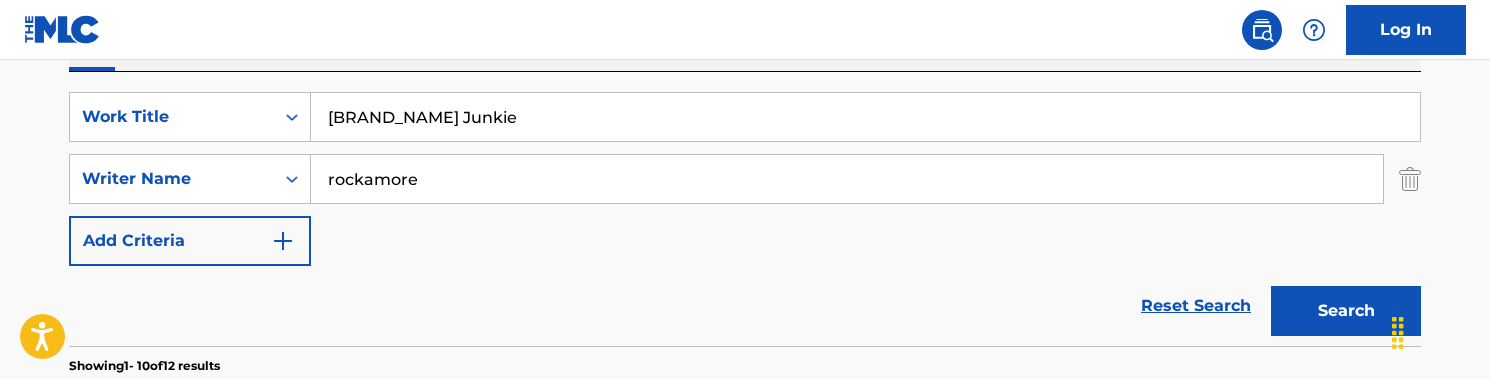 scroll, scrollTop: 356, scrollLeft: 0, axis: vertical 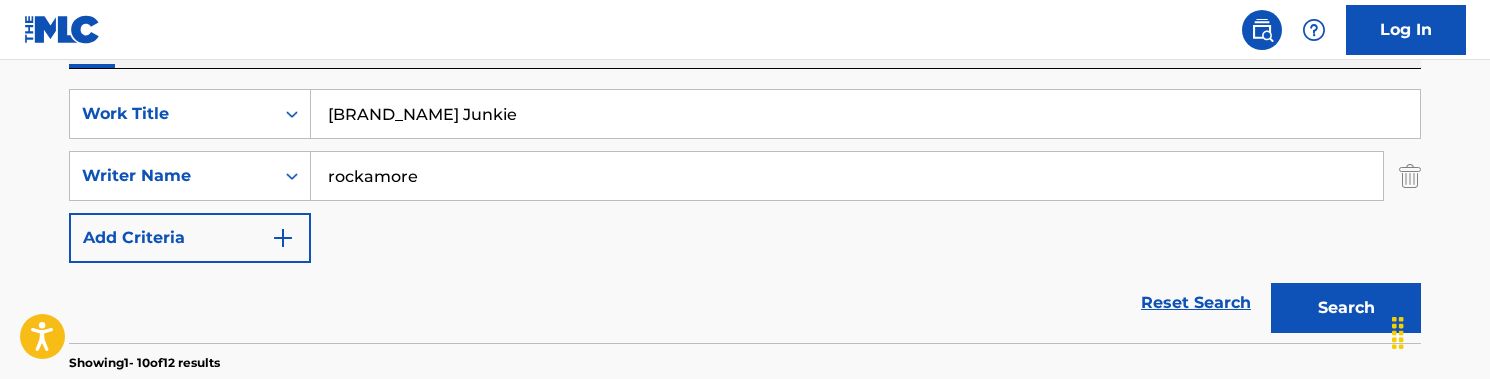 click on "Search" at bounding box center (1346, 308) 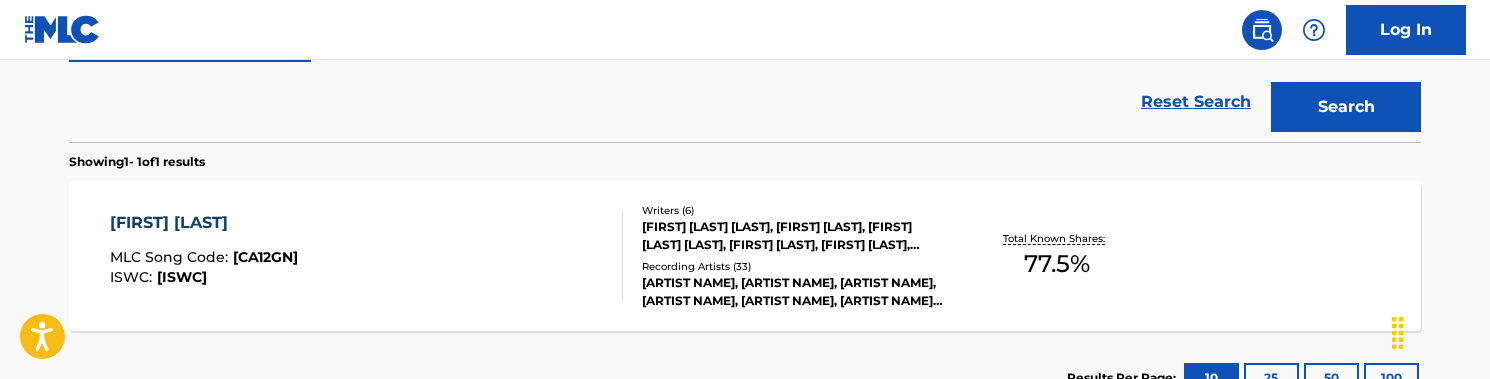 scroll, scrollTop: 645, scrollLeft: 0, axis: vertical 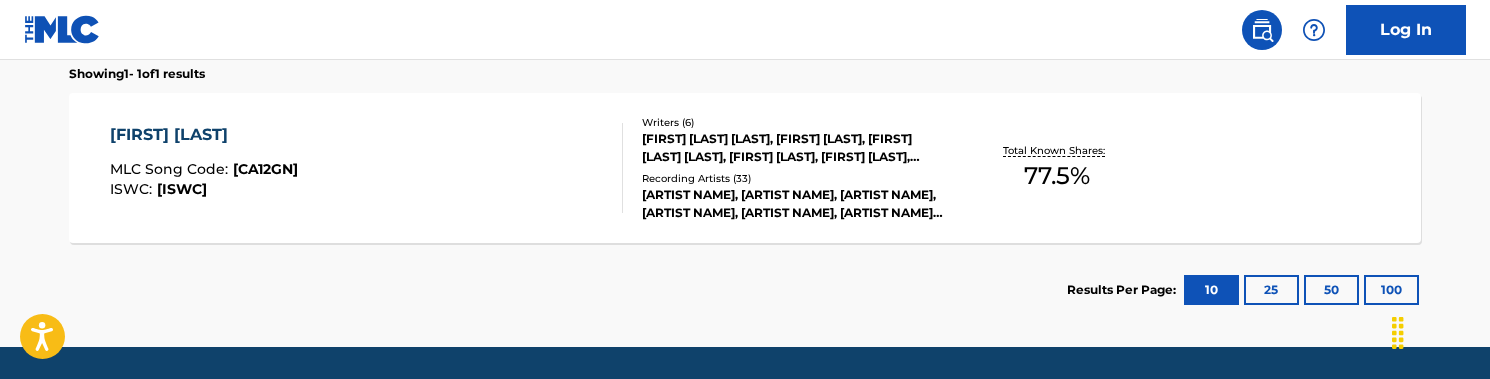 click on "CHANEL JUNKIE MLC Song Code : CA12GN ISWC : T3037213228" at bounding box center [367, 168] 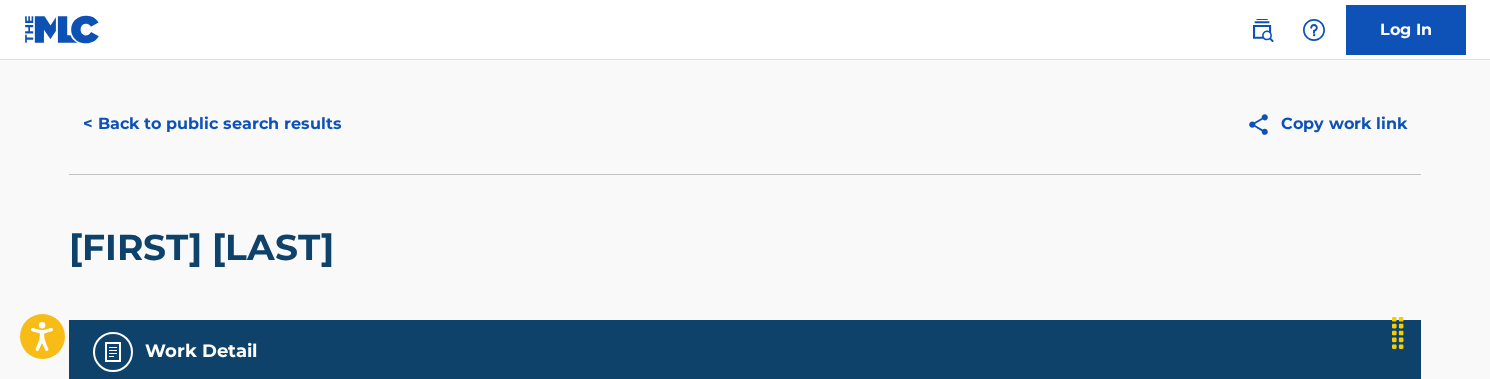 scroll, scrollTop: 36, scrollLeft: 0, axis: vertical 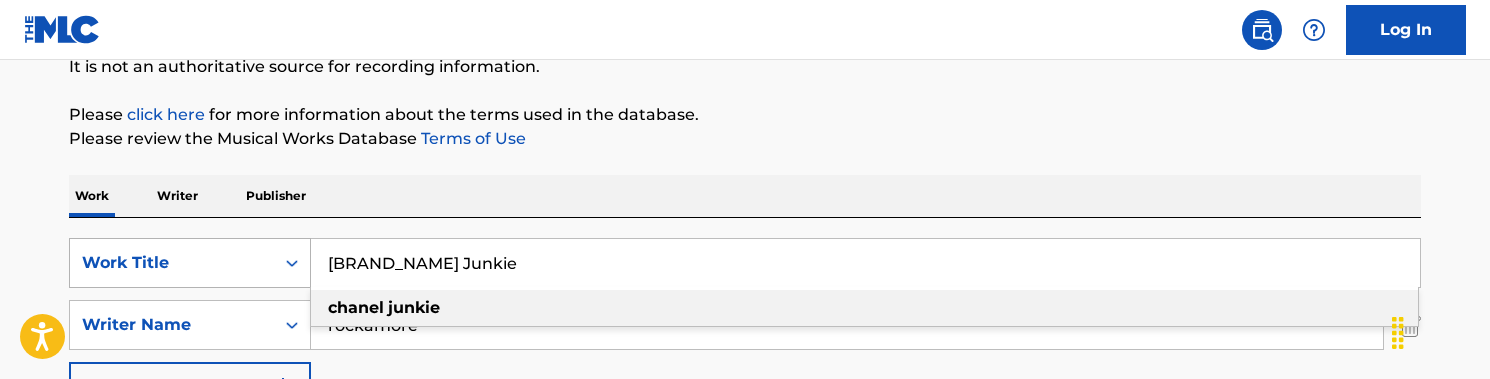 drag, startPoint x: 478, startPoint y: 263, endPoint x: 276, endPoint y: 247, distance: 202.63268 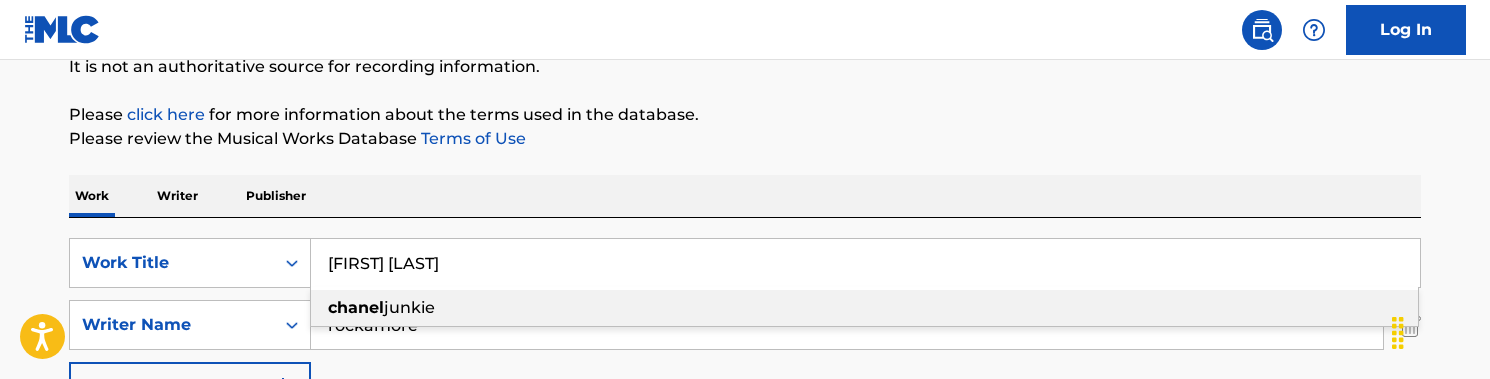 type on "[FIRST] [LAST]" 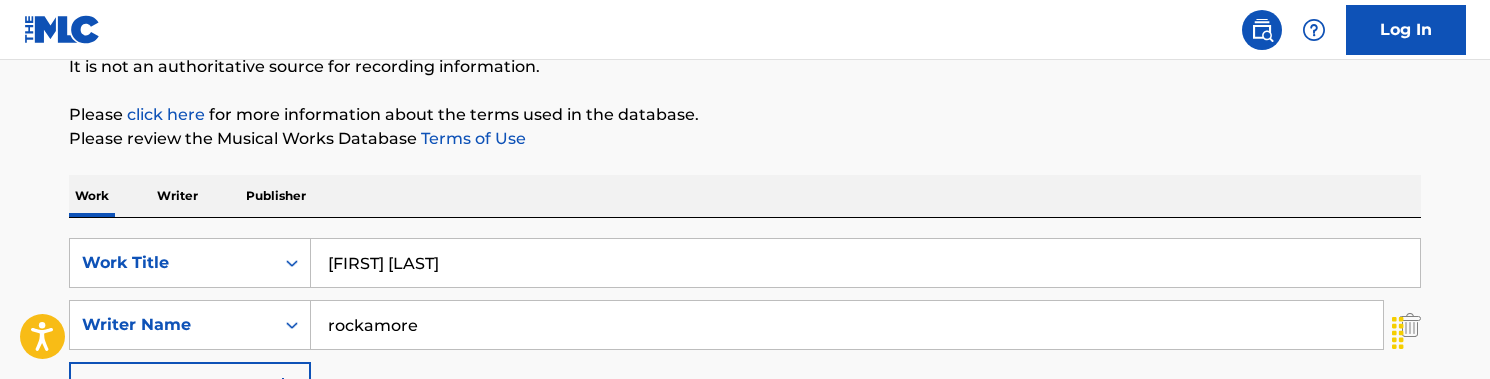 click on "The MLC Public Work Search The accuracy and completeness of The MLC's data is determined solely by our Members. It is not an authoritative source for recording information. Please   click here   for more information about the terms used in the database. Please review the Musical Works Database   Terms of Use Work Publisher SearchWithCriteria1f4fd9f4-8567-4b22-8c5c-fc234563ae52 Work Title [ARTIST] [ARTIST] SearchWithCriteria95105a0e-8a45-4f8a-b519-67561022324a Writer Name [LAST NAME] Add Criteria Reset Search Search Showing  1  -   1  of  1   results   [ARTIST] [ARTIST] MLC Song Code : [SONG CODE] ISWC : [ISWC] Writers ( 6 ) [FIRST NAME] [LAST NAME], [FIRST NAME] [LAST NAME], [FIRST NAME] [LAST NAME] [LAST NAME], [FIRST NAME] [LAST NAME], [FIRST NAME] [LAST NAME], [FIRST NAME] [LAST NAME] Recording Artists ( 33 ) [ARTIST], [ARTIST], [ARTIST], [ARTIST], [FIRST NAME] [LAST NAME], [ARTIST]|[ARTIST], [ARTIST], [ARTIST] Total Known Shares: 77.5 % Results Per Page: 10 25 50 100" at bounding box center (745, 339) 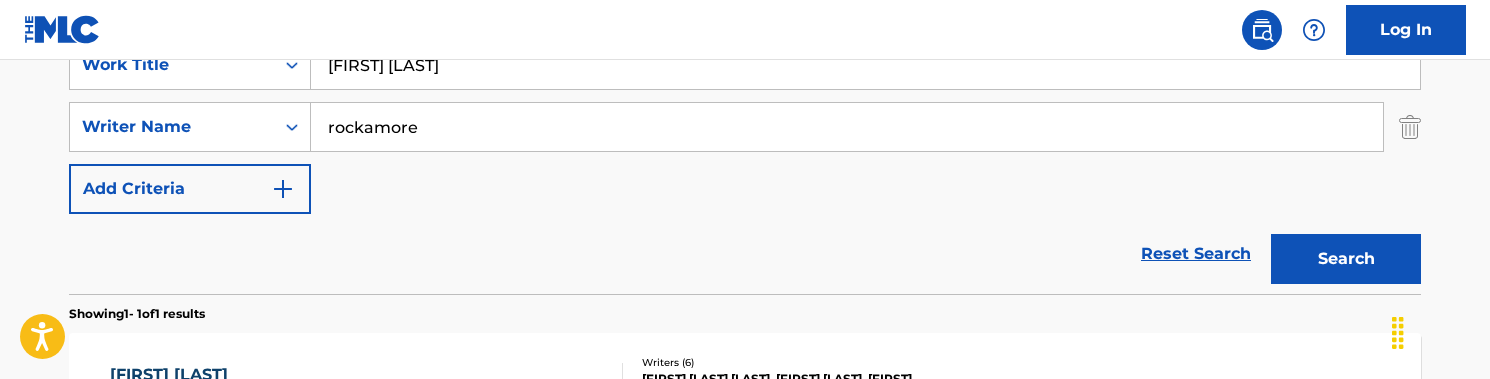scroll, scrollTop: 425, scrollLeft: 0, axis: vertical 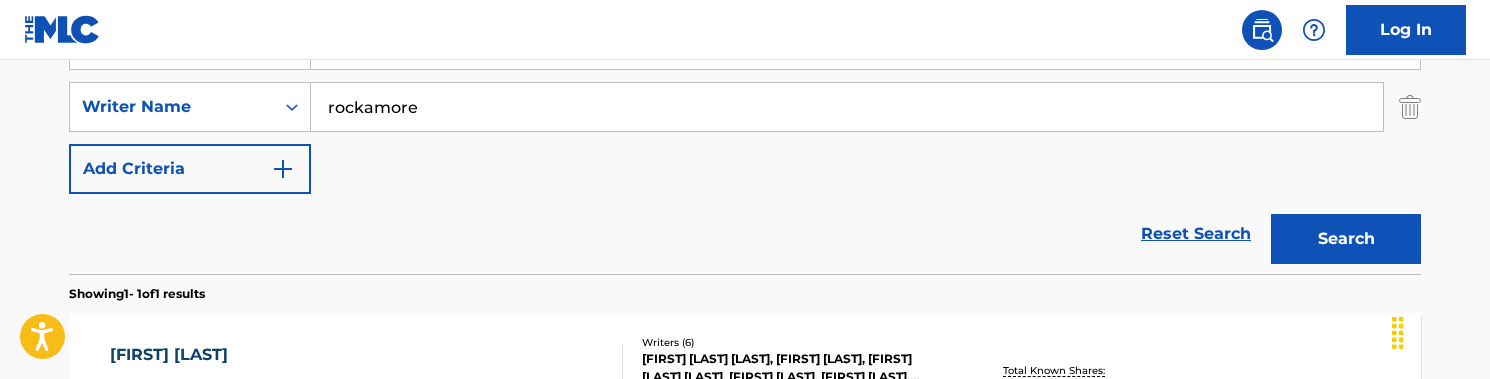 click on "Search" at bounding box center (1346, 239) 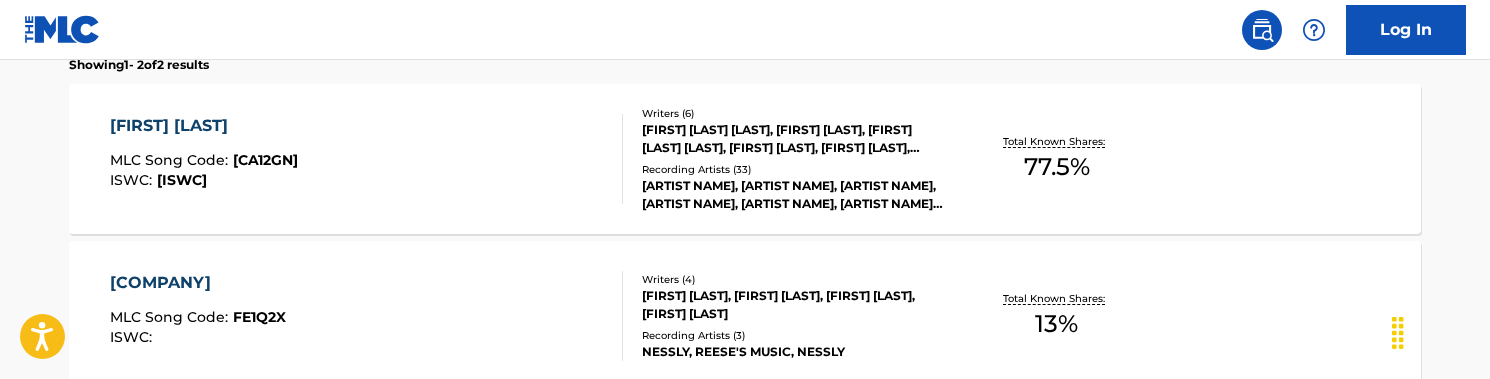 scroll, scrollTop: 664, scrollLeft: 0, axis: vertical 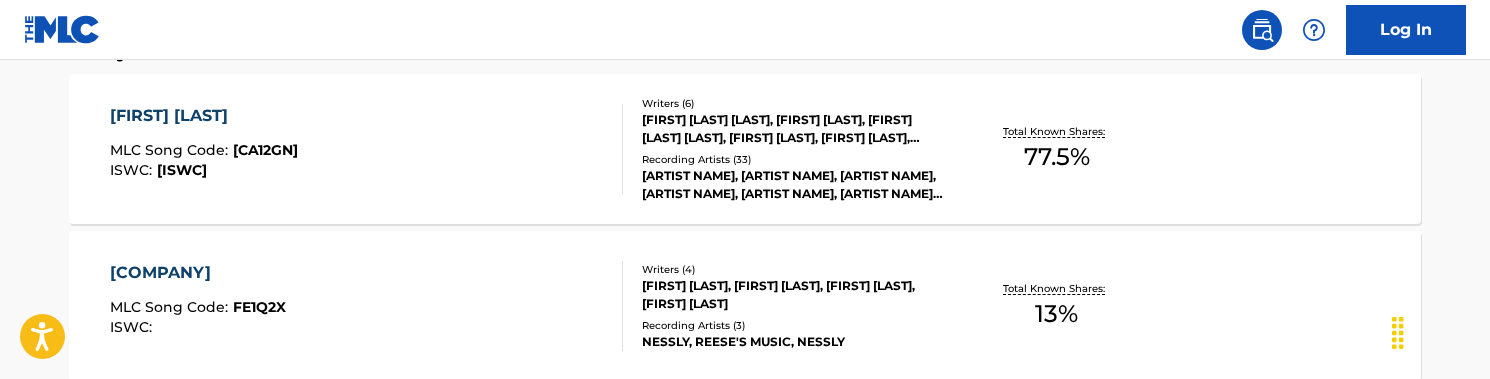 click on "CHANEL JUNKIE MLC Song Code : CA12GN ISWC : T3037213228" at bounding box center [367, 149] 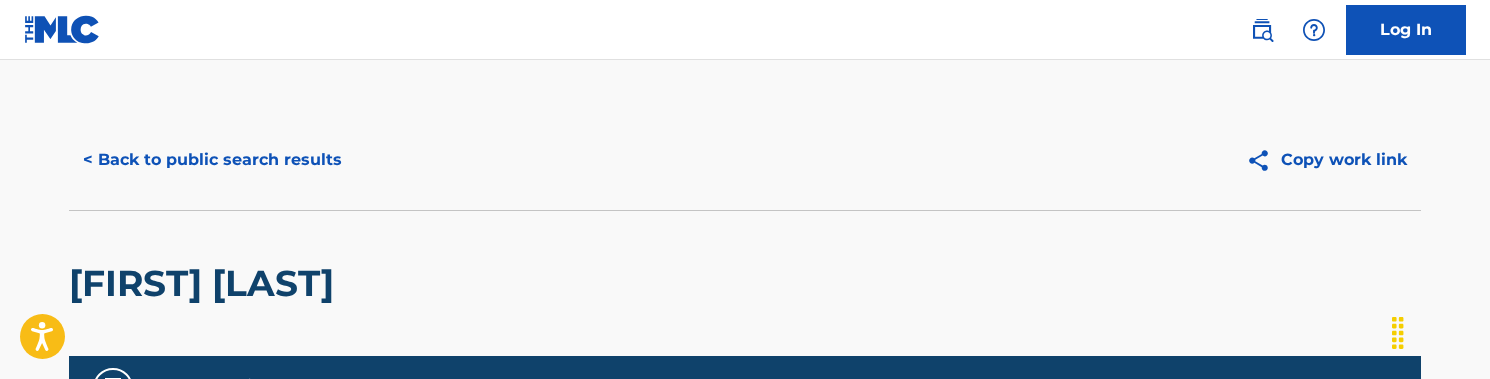 scroll, scrollTop: 0, scrollLeft: 0, axis: both 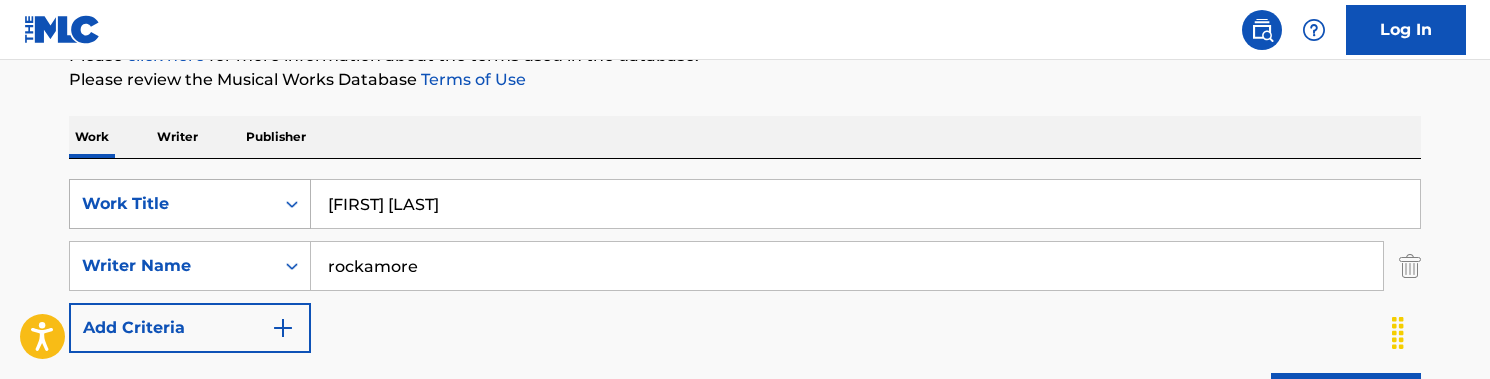 drag, startPoint x: 465, startPoint y: 206, endPoint x: 291, endPoint y: 199, distance: 174.14075 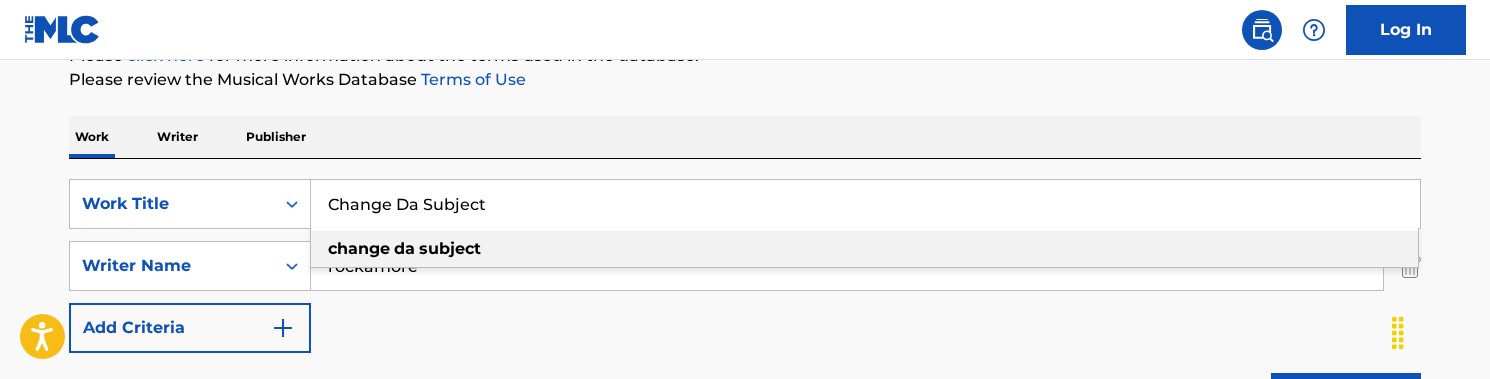 type on "change da subject" 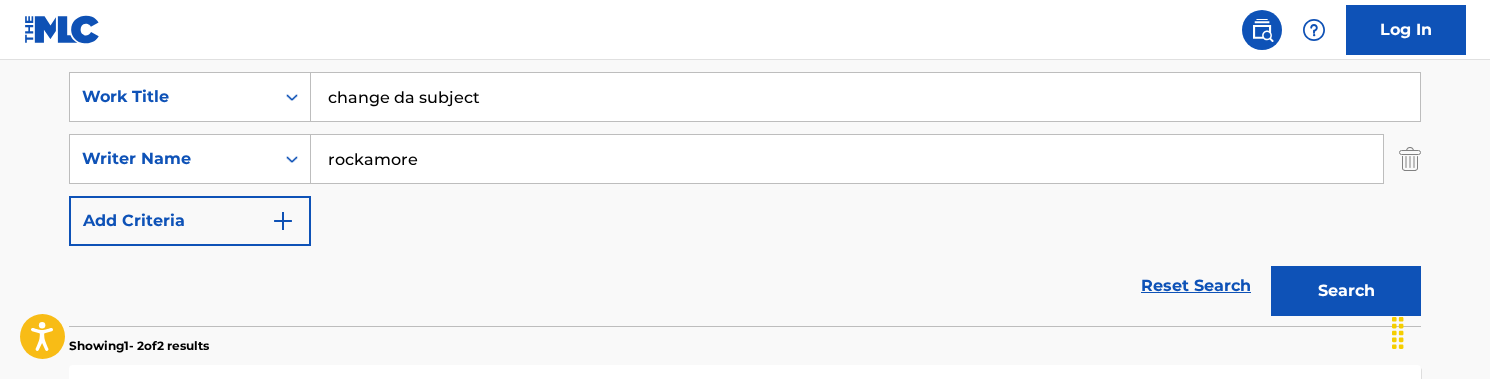 scroll, scrollTop: 376, scrollLeft: 0, axis: vertical 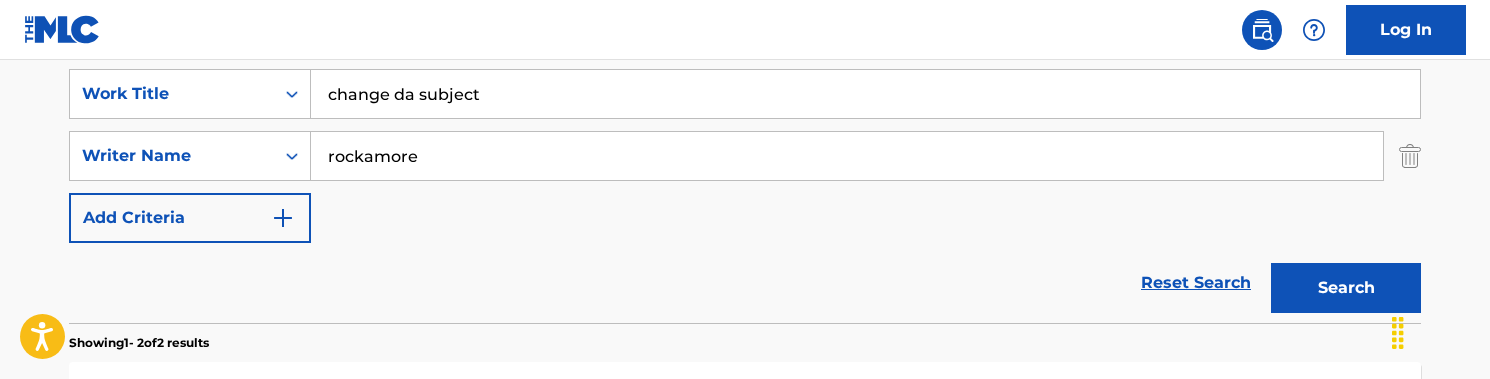 click on "Search" at bounding box center (1346, 288) 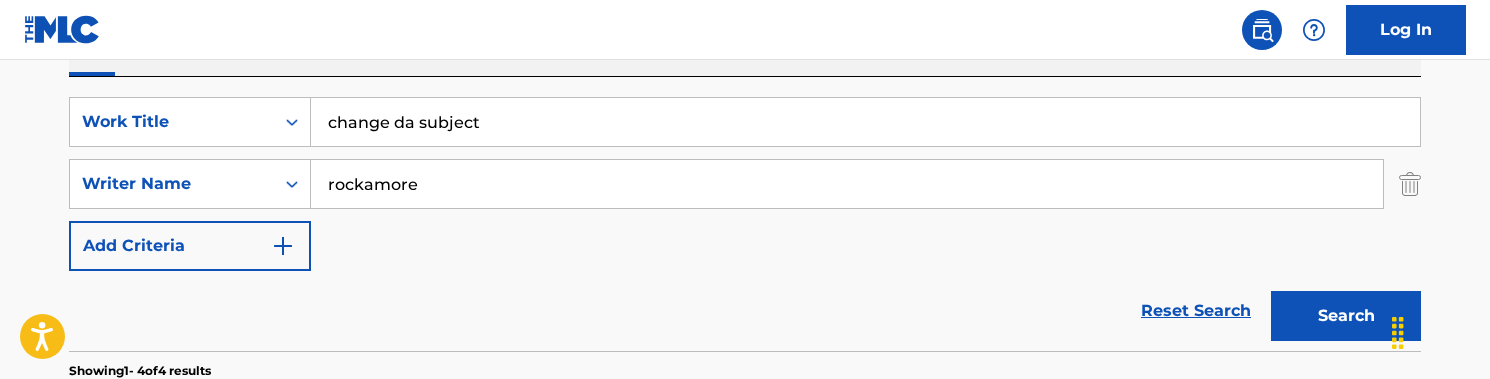 scroll, scrollTop: 297, scrollLeft: 0, axis: vertical 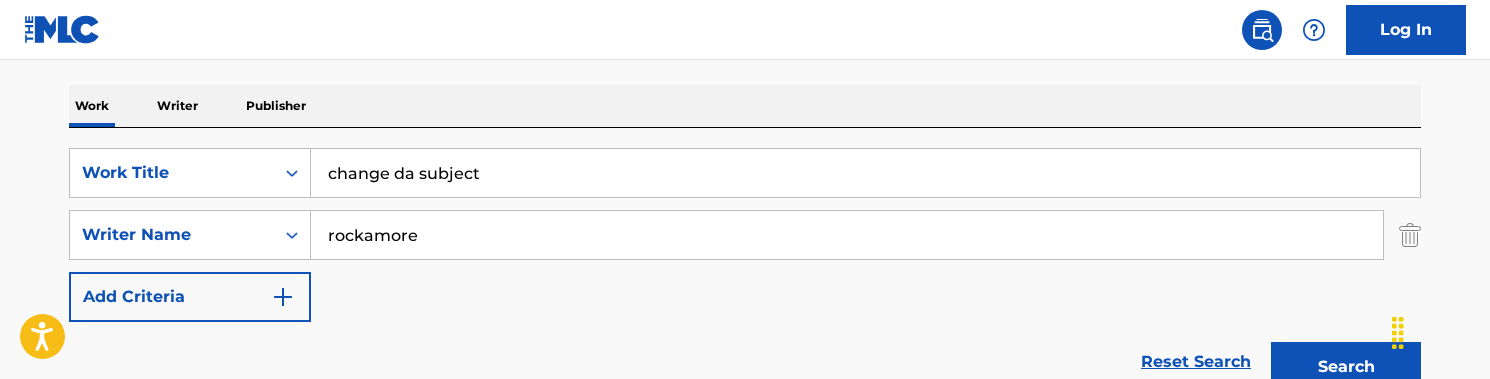 drag, startPoint x: 462, startPoint y: 239, endPoint x: 115, endPoint y: 204, distance: 348.76065 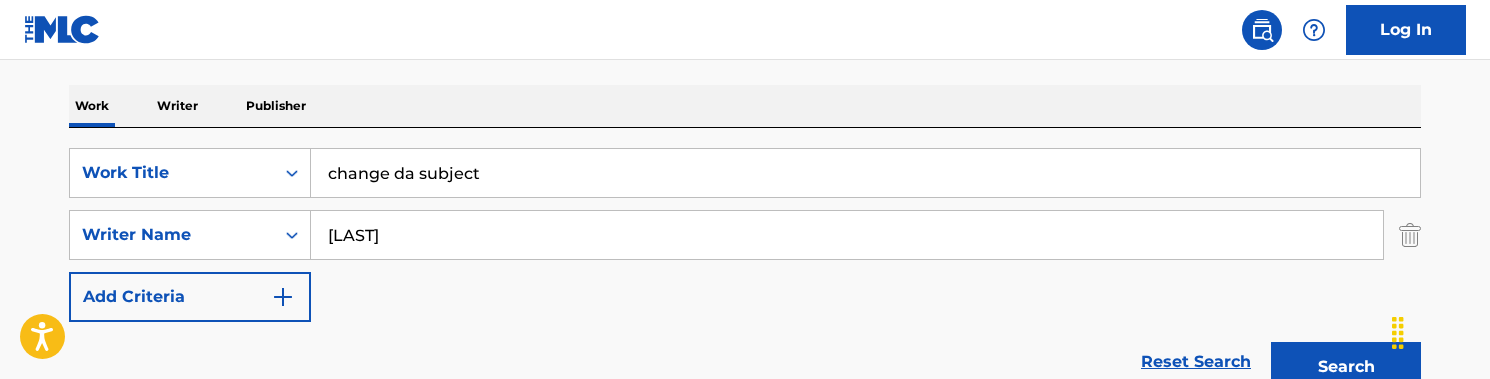 type on "[LAST]" 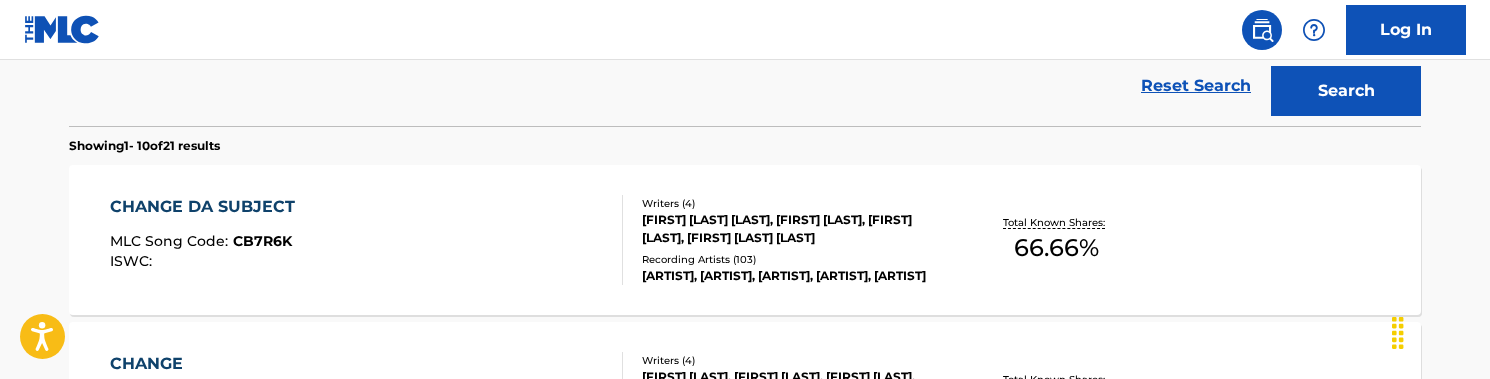 scroll, scrollTop: 576, scrollLeft: 0, axis: vertical 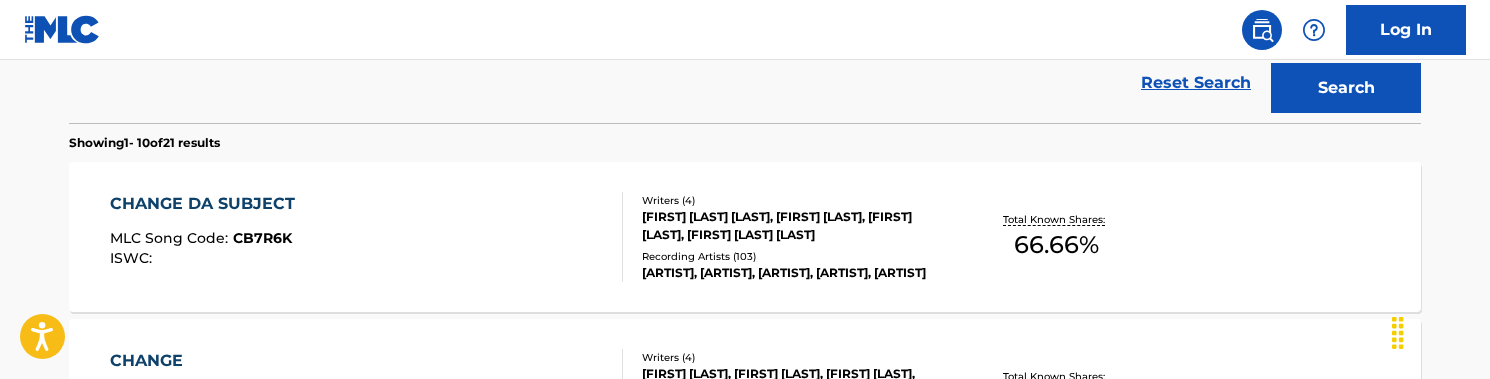 click on "CHANGE DA SUBJECT MLC Song Code : [CODE] ISWC :" at bounding box center (367, 237) 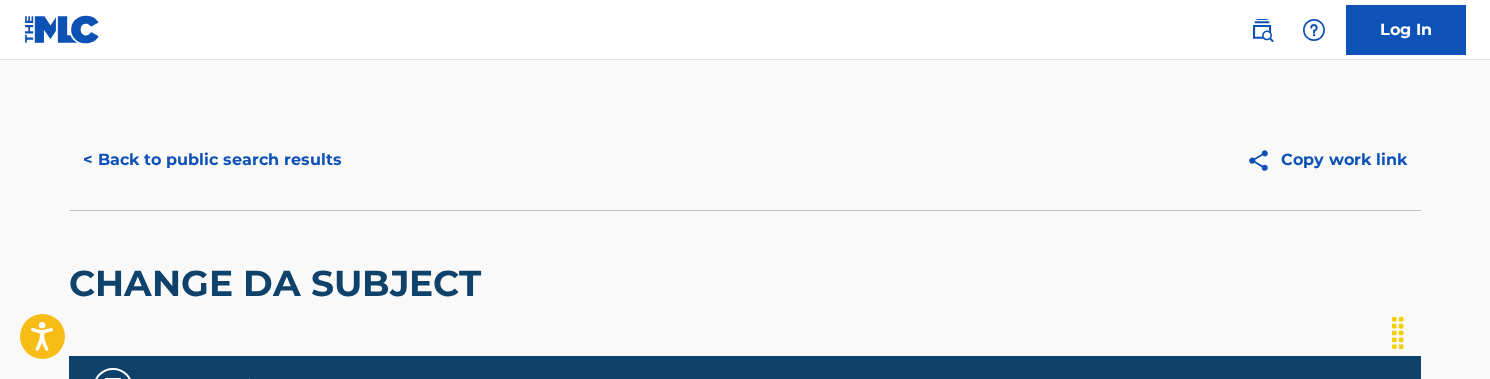 scroll, scrollTop: 0, scrollLeft: 0, axis: both 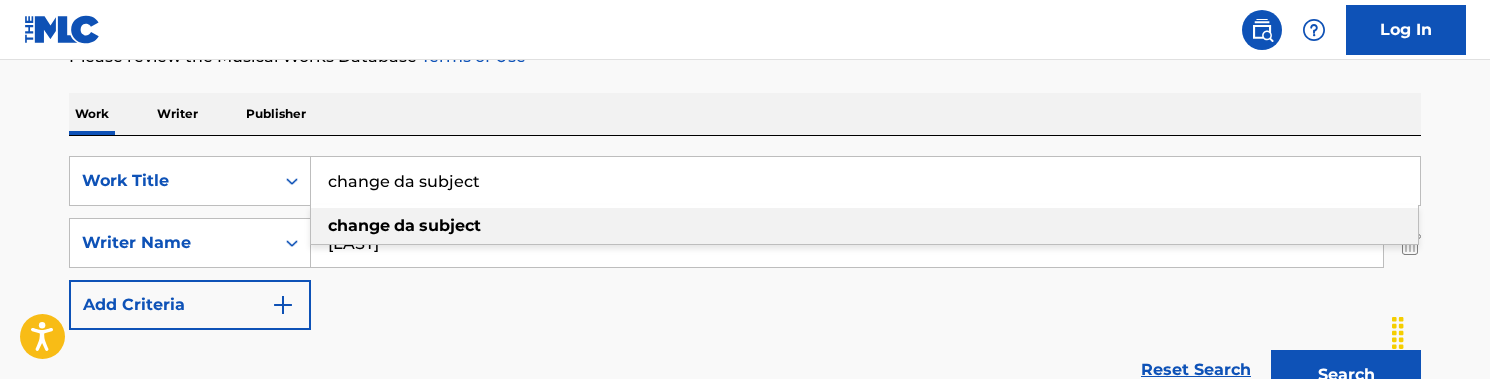 drag, startPoint x: 501, startPoint y: 168, endPoint x: 527, endPoint y: 183, distance: 30.016663 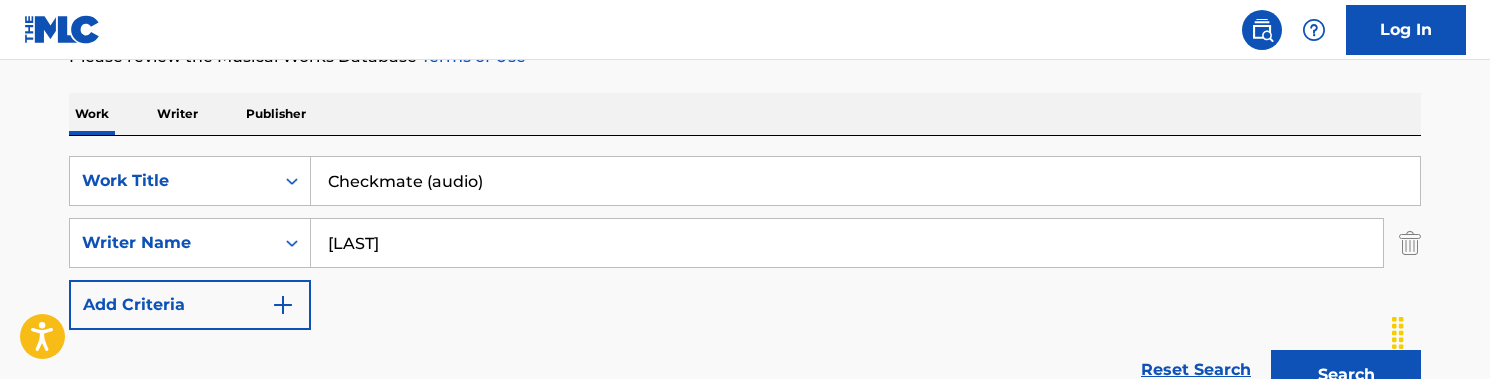 click on "Checkmate (audio)" at bounding box center [865, 181] 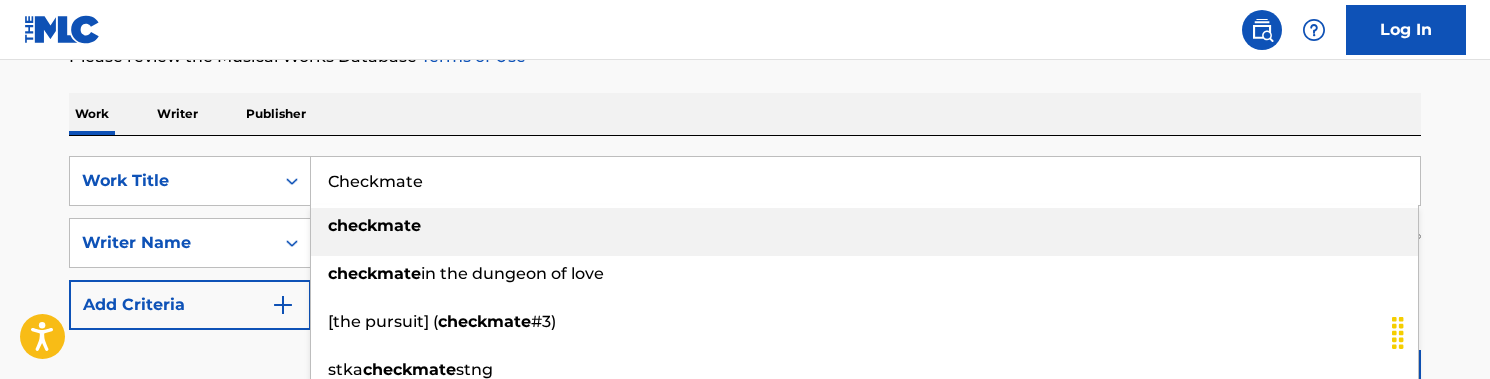 type on "Checkmate" 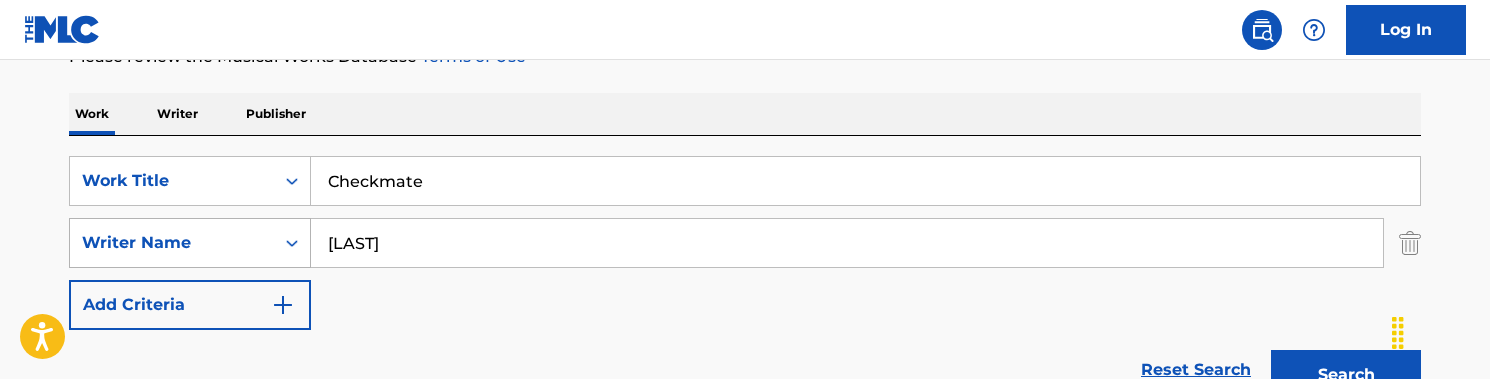 drag, startPoint x: 418, startPoint y: 243, endPoint x: 270, endPoint y: 243, distance: 148 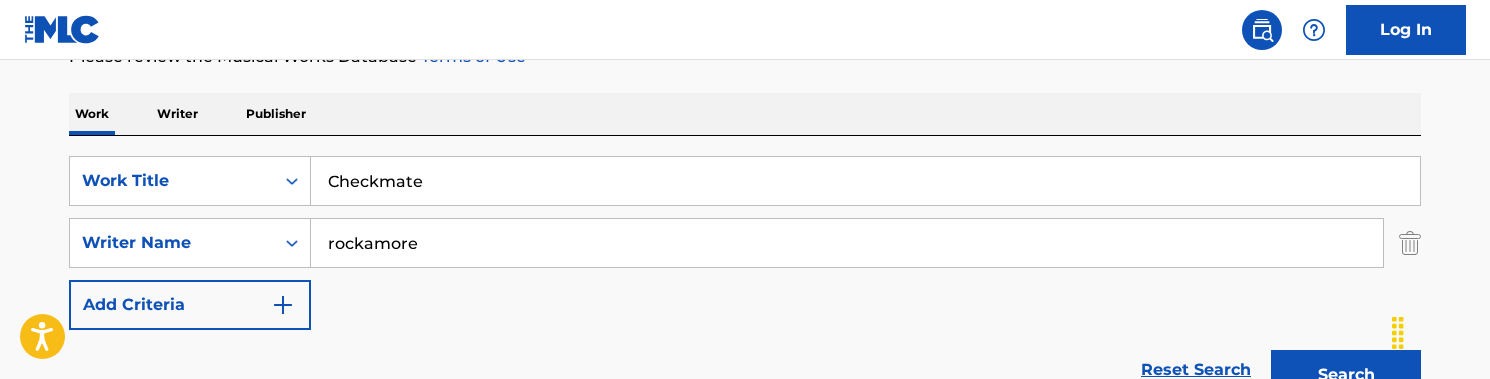 click on "Reset Search Search" at bounding box center (745, 370) 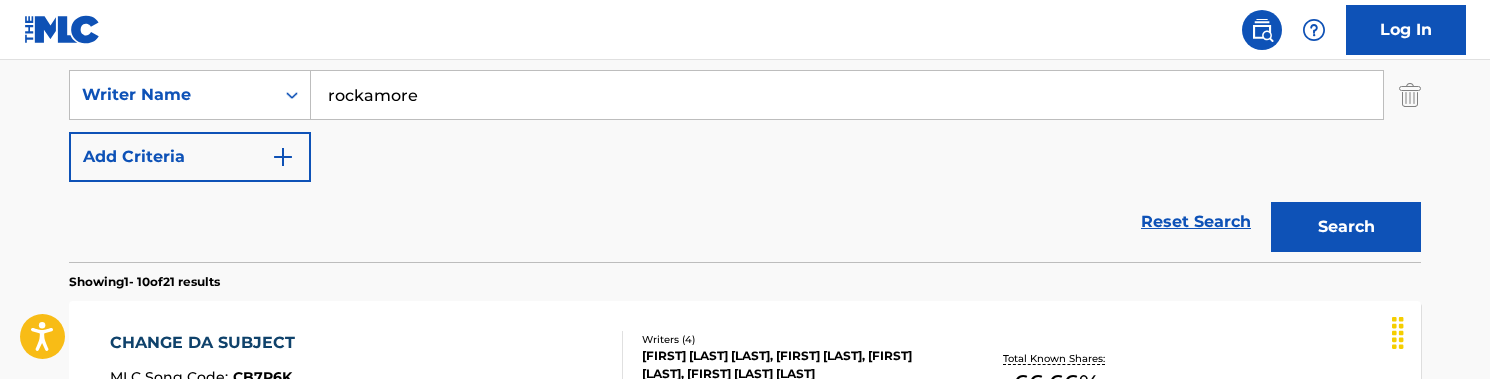 scroll, scrollTop: 441, scrollLeft: 0, axis: vertical 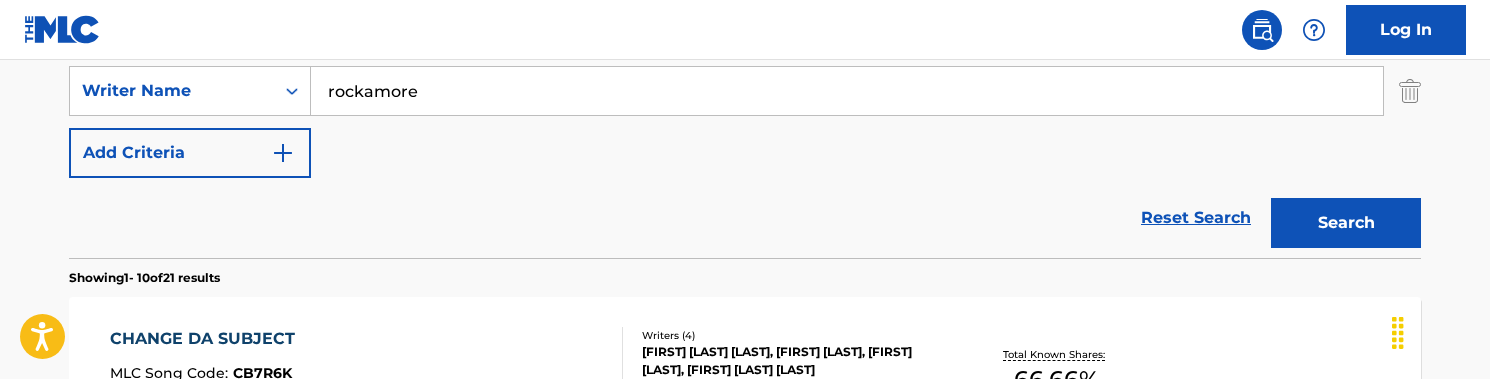 click on "Search" at bounding box center [1346, 223] 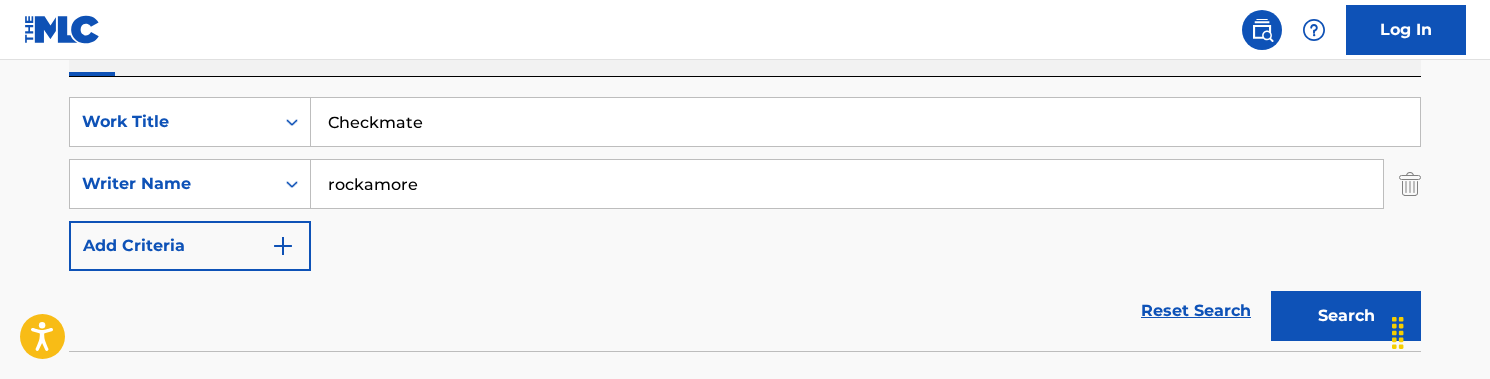 scroll, scrollTop: 318, scrollLeft: 0, axis: vertical 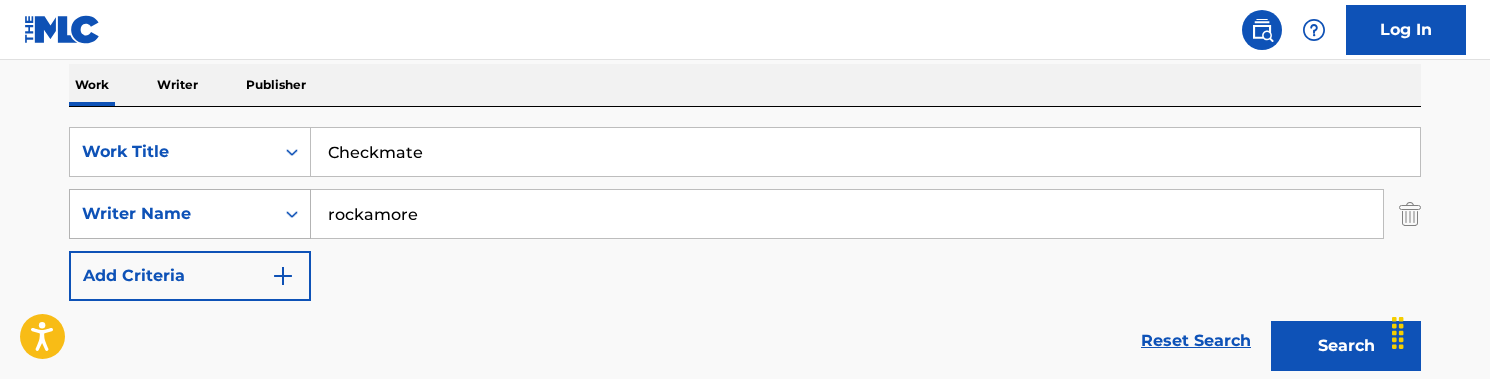 drag, startPoint x: 479, startPoint y: 213, endPoint x: 205, endPoint y: 214, distance: 274.00183 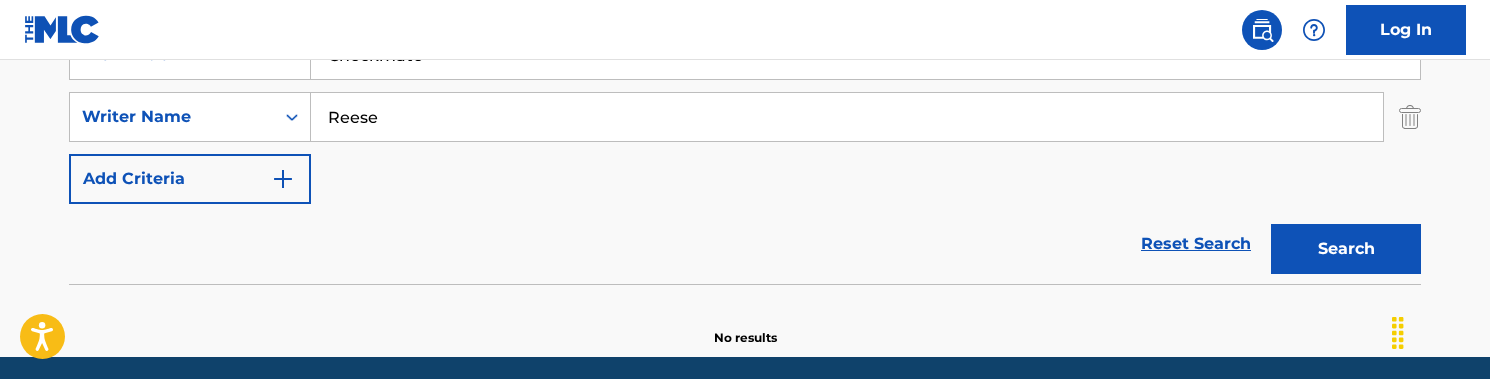 scroll, scrollTop: 420, scrollLeft: 0, axis: vertical 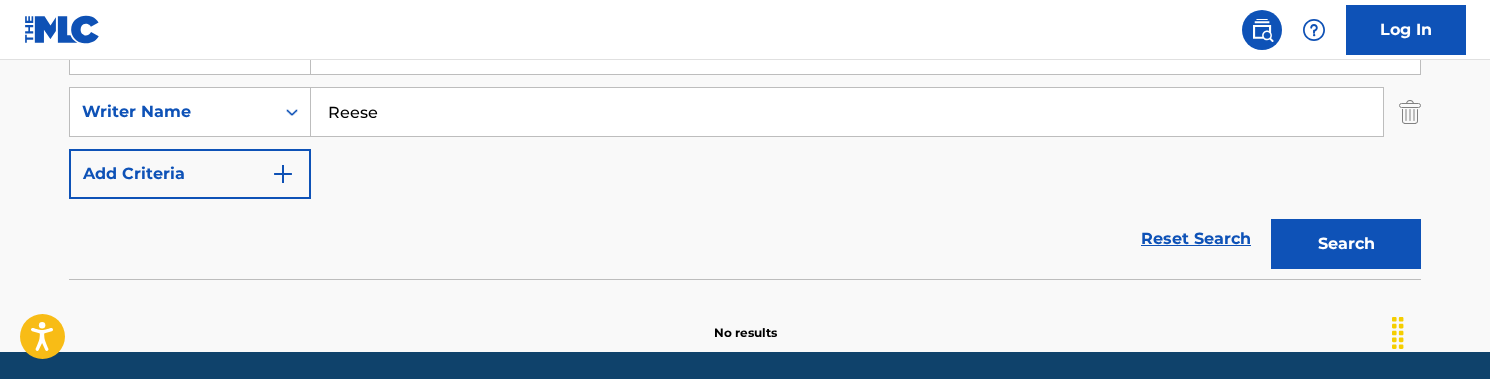 click on "No results" at bounding box center (745, 316) 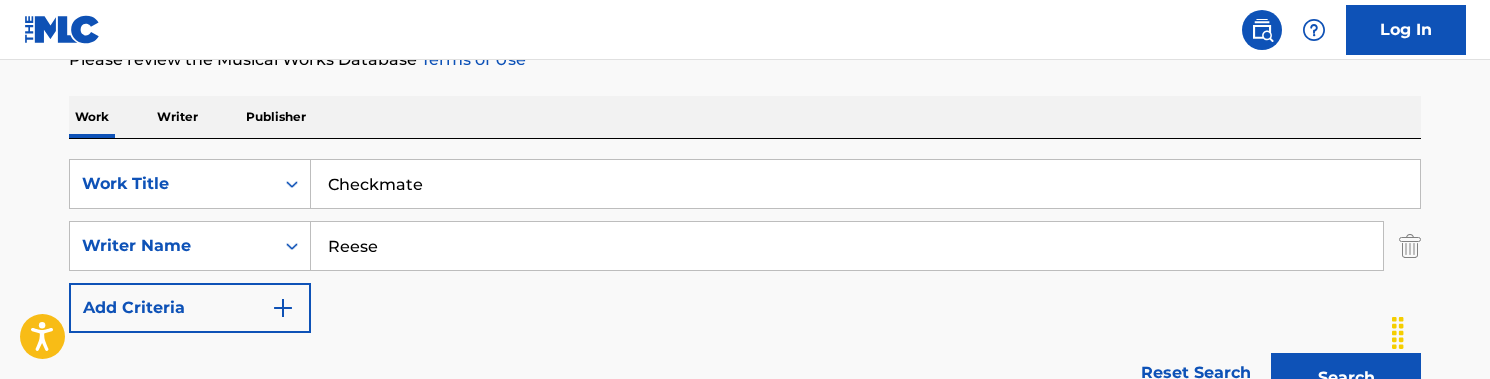 scroll, scrollTop: 242, scrollLeft: 0, axis: vertical 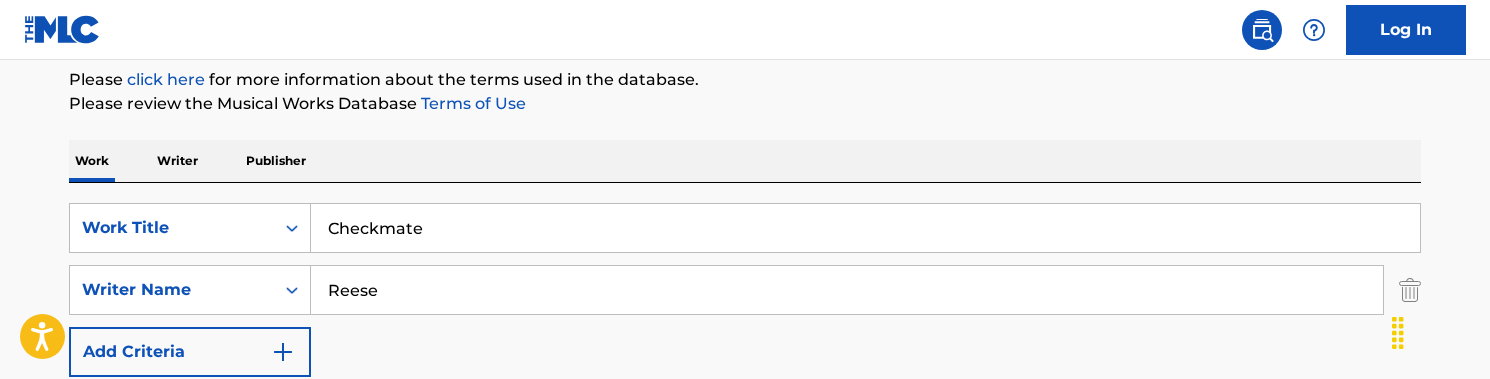 drag, startPoint x: 409, startPoint y: 271, endPoint x: 463, endPoint y: 306, distance: 64.3506 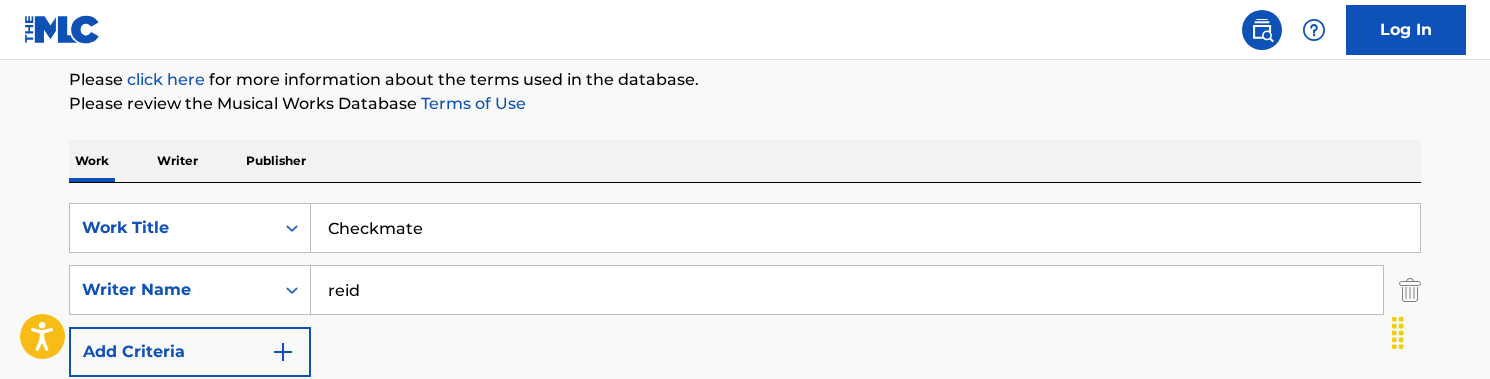 click on "SearchWithCriteria[ALPHANUMERIC] Work Title Checkmate SearchWithCriteria[ALPHANUMERIC] Writer Name [LAST] Add Criteria" at bounding box center (745, 290) 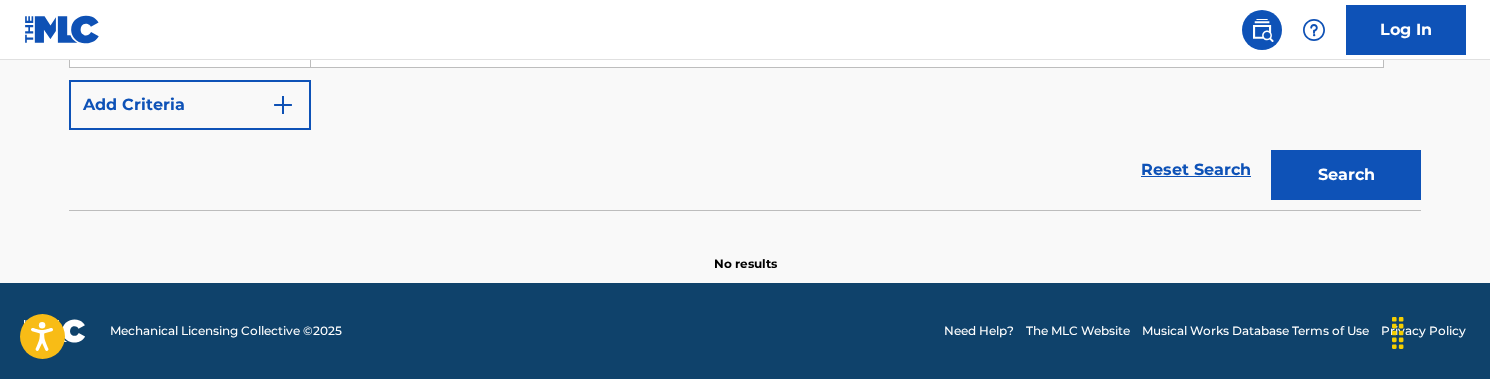 scroll, scrollTop: 489, scrollLeft: 0, axis: vertical 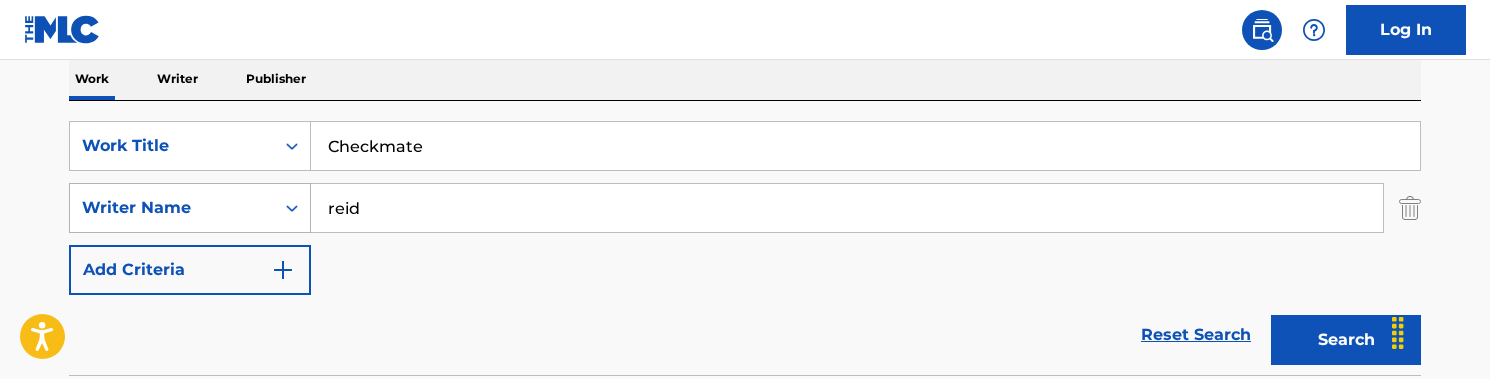 drag, startPoint x: 422, startPoint y: 228, endPoint x: 303, endPoint y: 209, distance: 120.50726 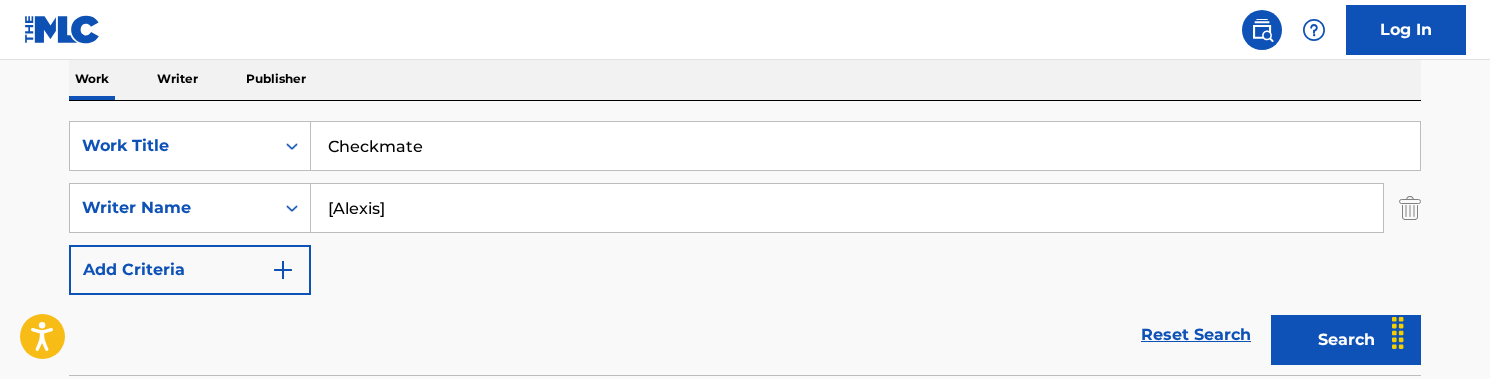 type on "[Alexis]" 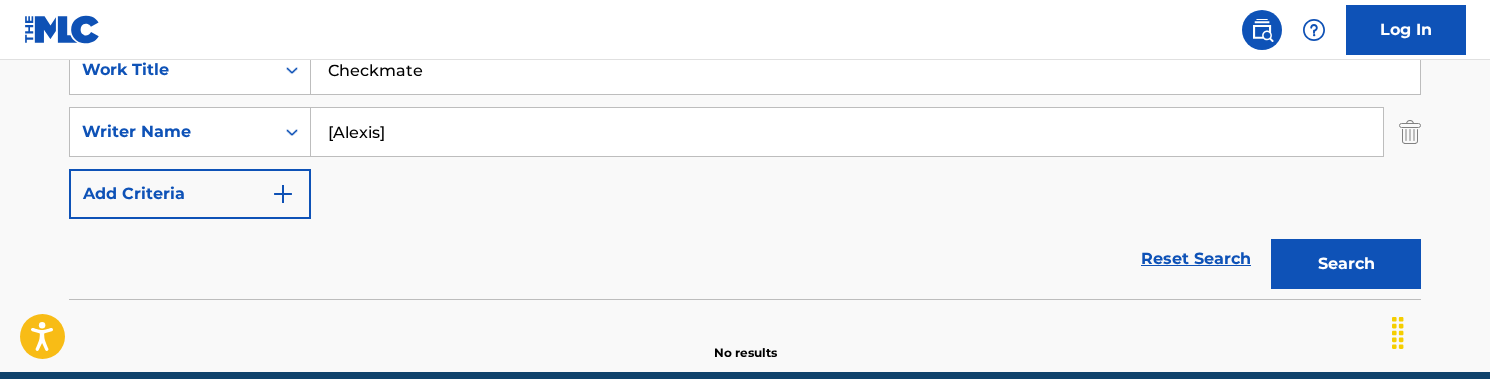 scroll, scrollTop: 423, scrollLeft: 0, axis: vertical 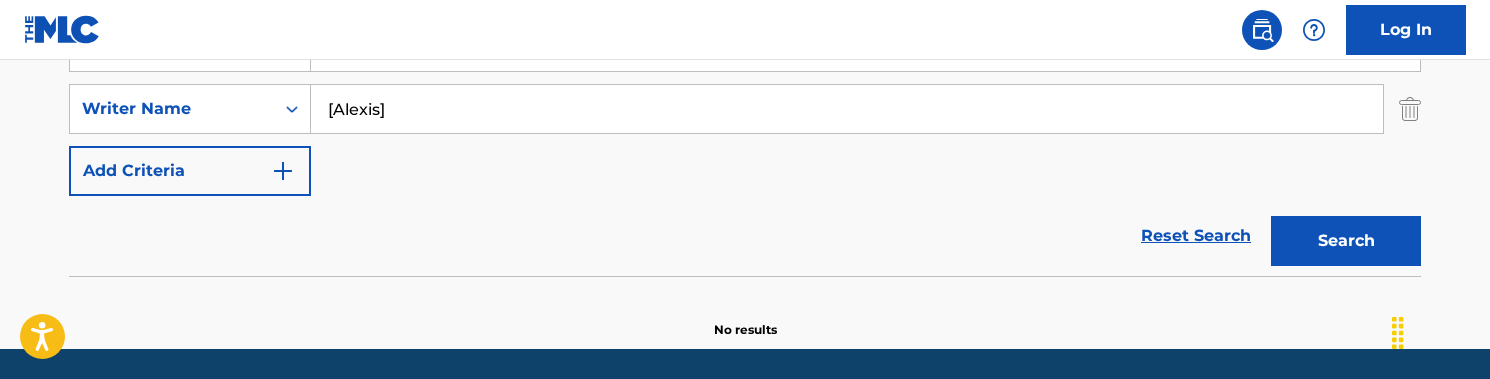 click on "Search" at bounding box center [1346, 241] 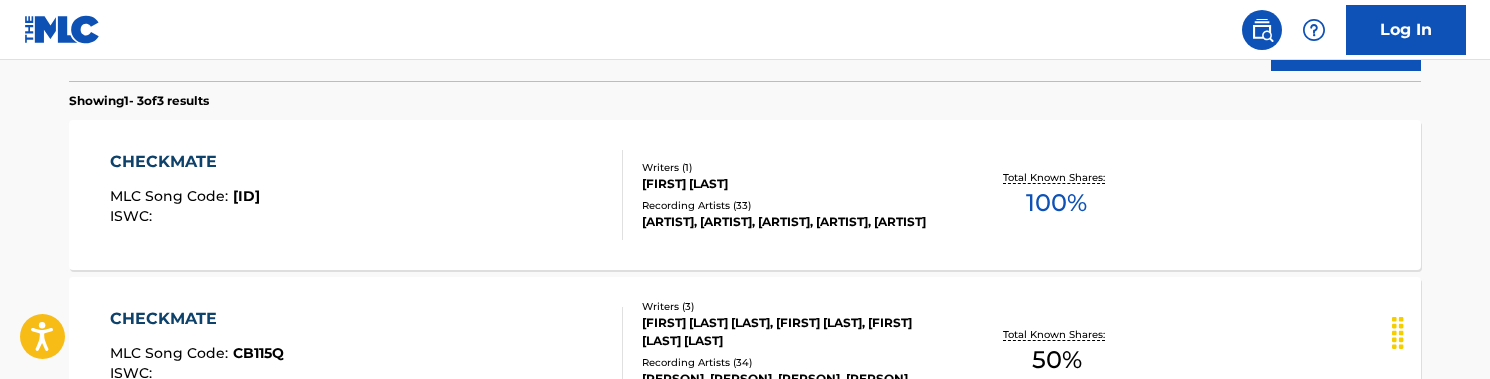 scroll, scrollTop: 623, scrollLeft: 0, axis: vertical 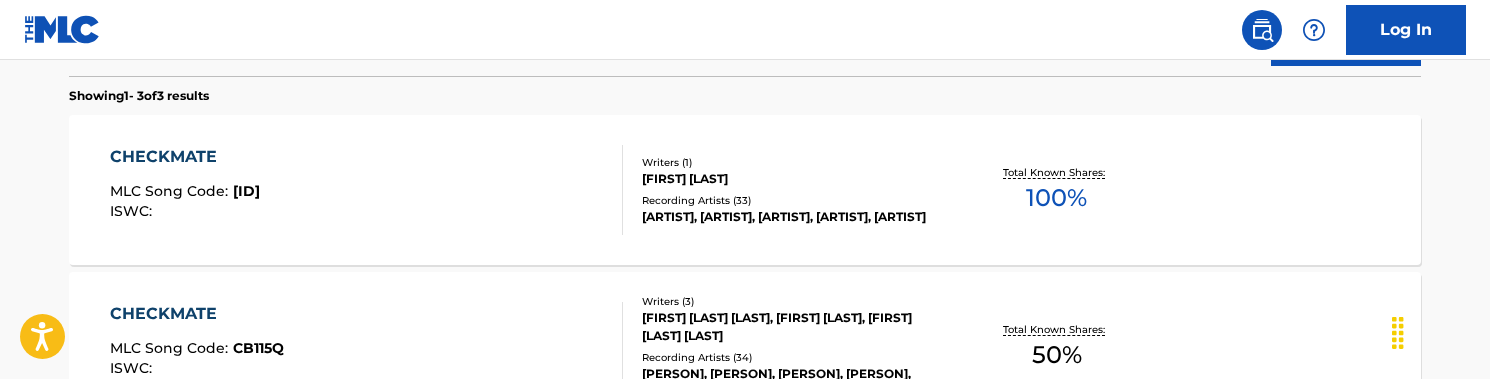 click on "[BRAND] MLC Song Code : [ID] ISWC :" at bounding box center [367, 190] 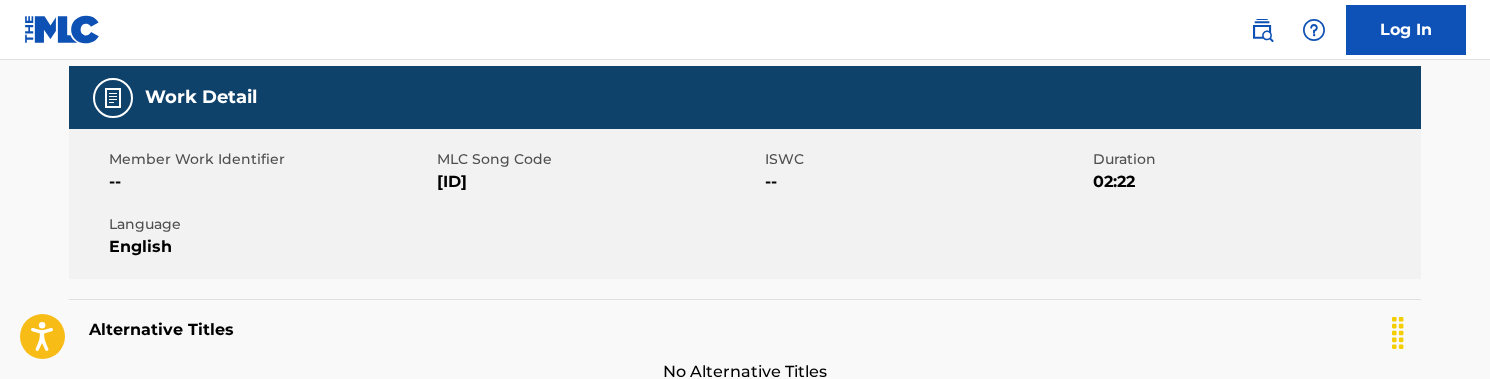 scroll, scrollTop: 34, scrollLeft: 0, axis: vertical 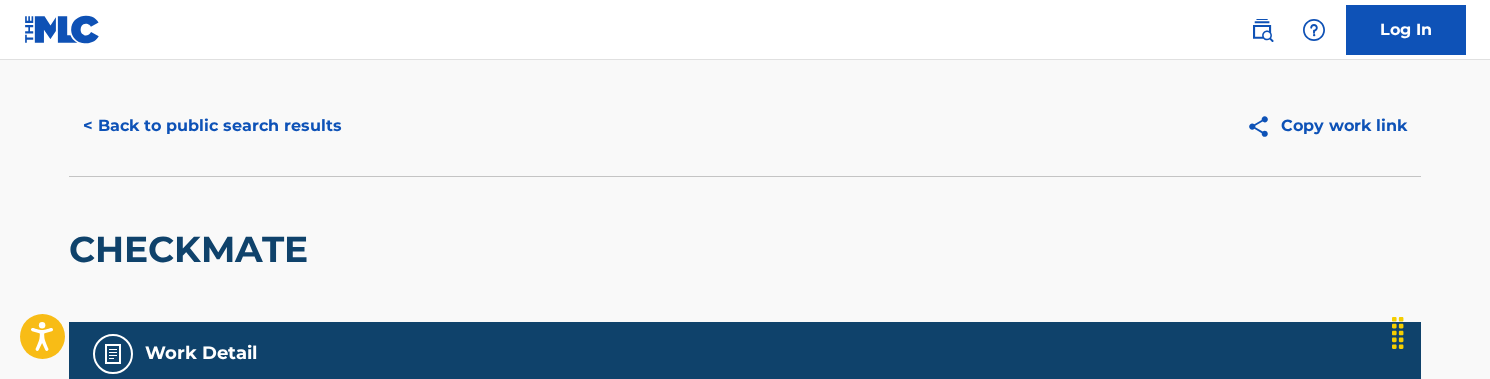 click on "< Back to public search results" at bounding box center (212, 126) 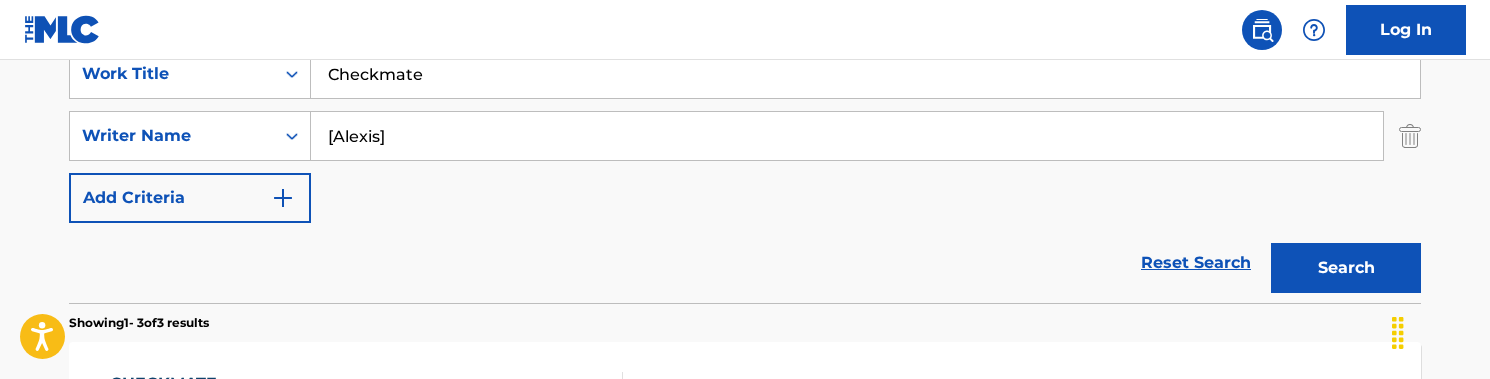 scroll, scrollTop: 318, scrollLeft: 0, axis: vertical 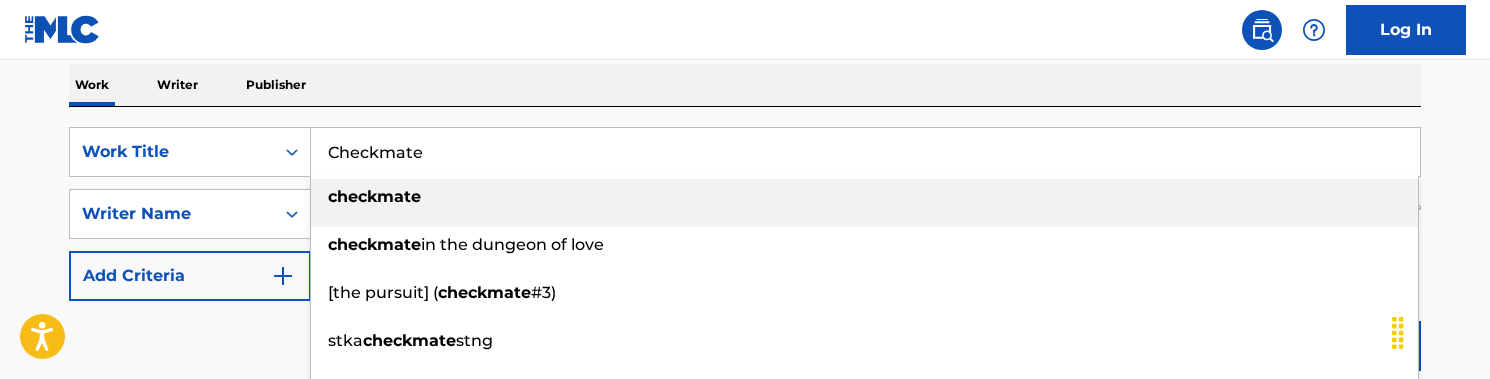 drag, startPoint x: 475, startPoint y: 140, endPoint x: 613, endPoint y: 214, distance: 156.58864 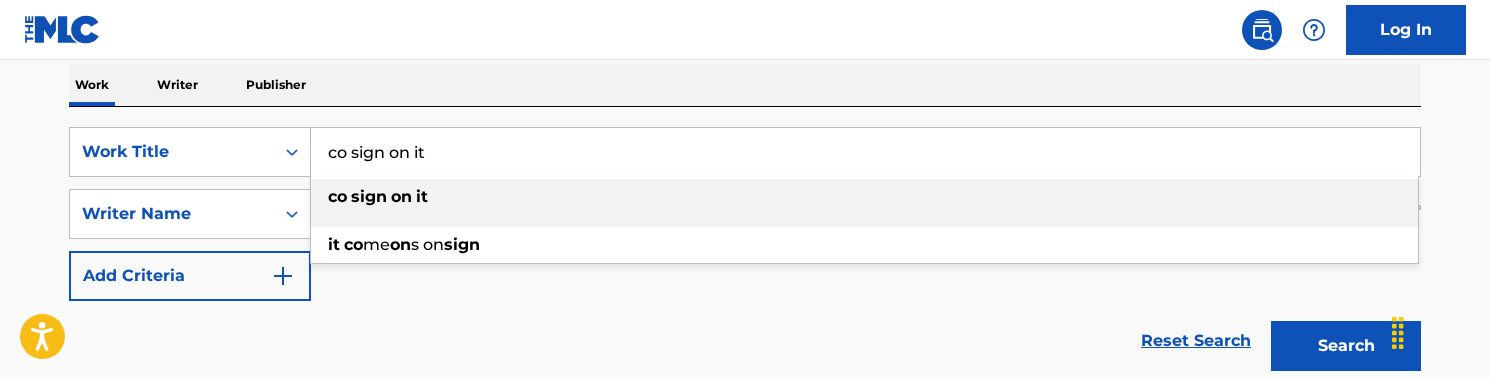 type on "co sign on it" 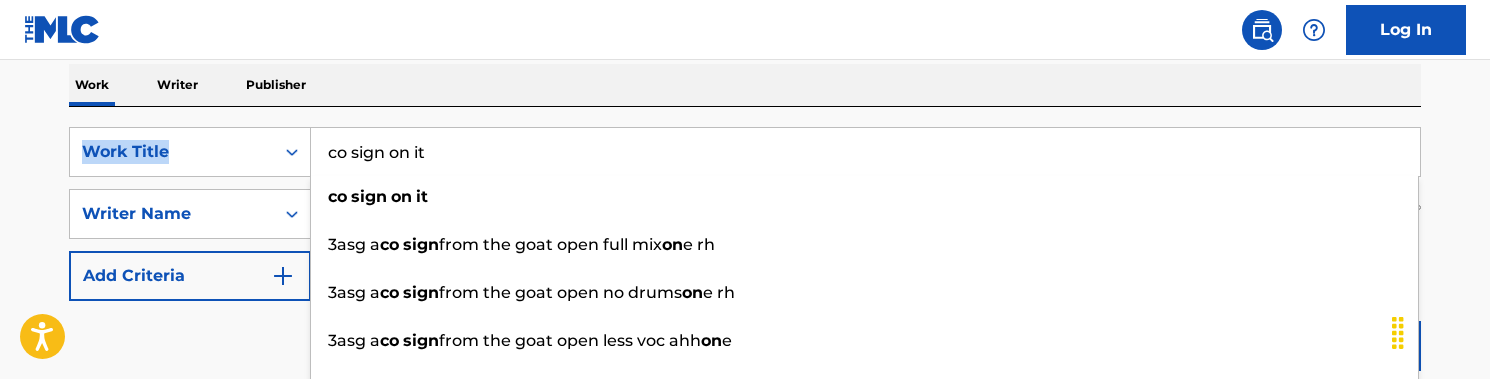 click on "Work Writer Publisher SearchWithCriteria1f4fd9f4-8567-4b22-8c5c-fc234563ae52 Work Title co sign on it co   sign   on   it 3asg a  co   sign  from the goat open full mix  on e rh 3asg a  co   sign  from the goat open no drums  on e rh 3asg a  co   sign  from the goat open less voc ahh  on e c3 sig a  co   sign  from the goat  on ly vox tw rh aww 3asg a  co   sign  from the goat  on ly vox tw rh aww cn c3 sig a  co   sign  from the goat open full mix  on e r c3 sig a  co   sign  from the goat open no drums  on e r co me  on   sign i  sign   on   co ast2coast SearchWithCriteria95105a0e-8a45-4f8a-b519-67561022324a Writer Name Alexis Add Criteria Reset Search Search Showing  1  -   3  of  3   results   CHECKMATE MLC Song Code : CJ6EM6 ISWC : Writers ( 1 ) EMMANUEL ALEXIS Recording Artists ( 33 ) TAFIA, TAFIA, TAFIA, TAFIA, TAFIA Total Known Shares: 100 % CHECKMATE MLC Song Code : CB115Q ISWC : Writers ( 3 ) ALEXIS ADAOBI ADIMORI, ASHLEY NWACHUKWU, INCONNU COMPOSITEUR AUTEUR Recording Artists ( 34 ) 50 % CHECKMATE" at bounding box center (745, 521) 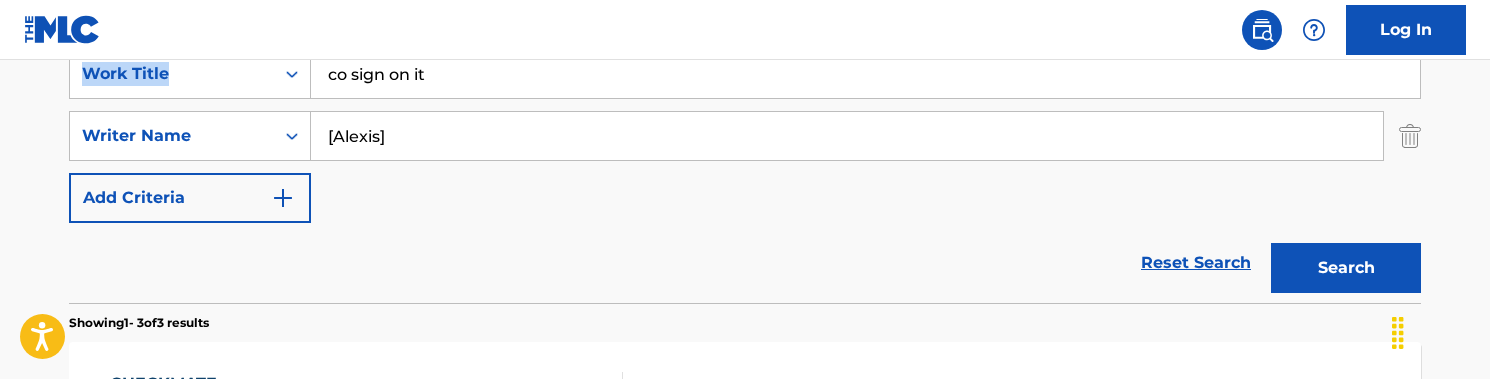 scroll, scrollTop: 411, scrollLeft: 0, axis: vertical 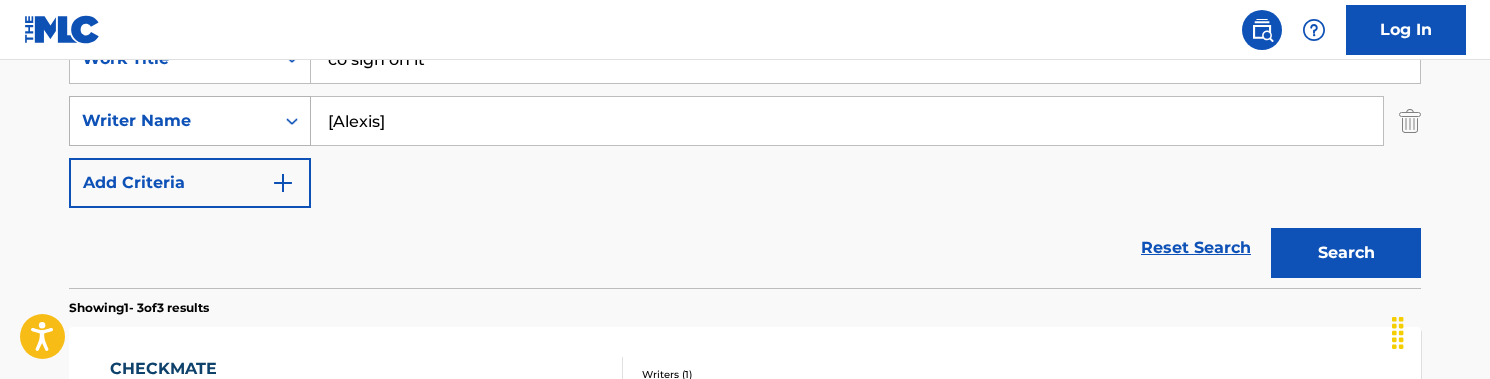 drag, startPoint x: 427, startPoint y: 120, endPoint x: 287, endPoint y: 120, distance: 140 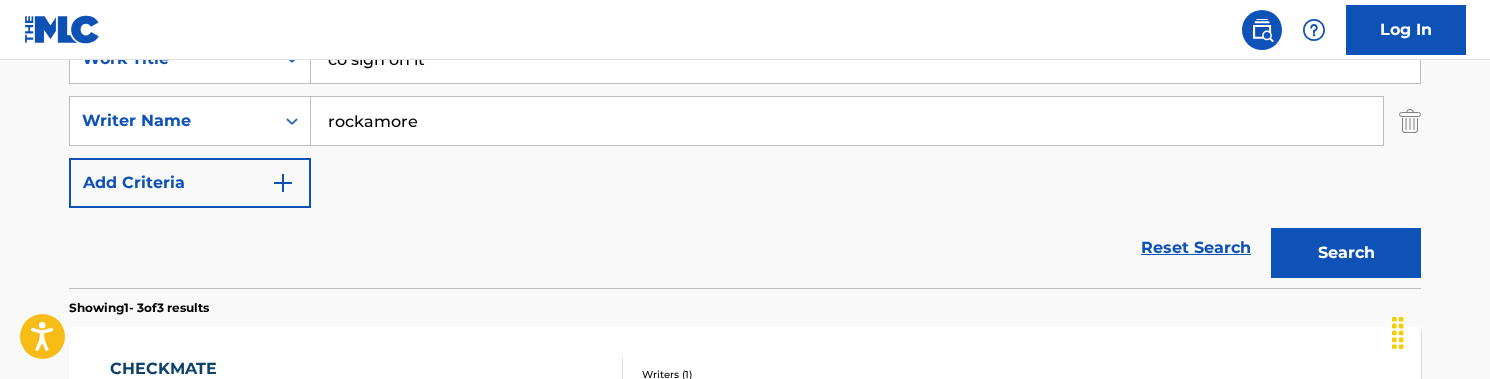 type on "rockamore" 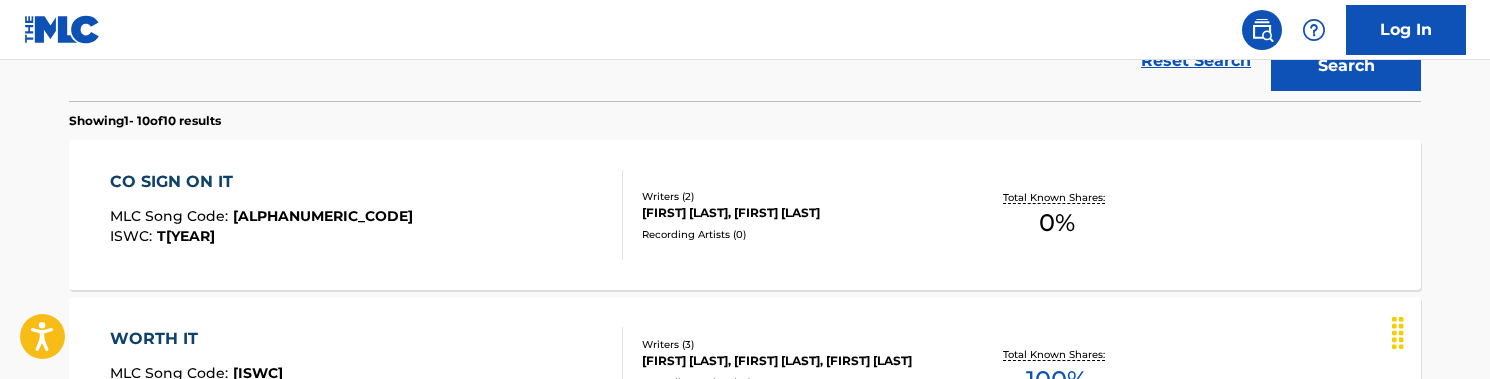 scroll, scrollTop: 646, scrollLeft: 0, axis: vertical 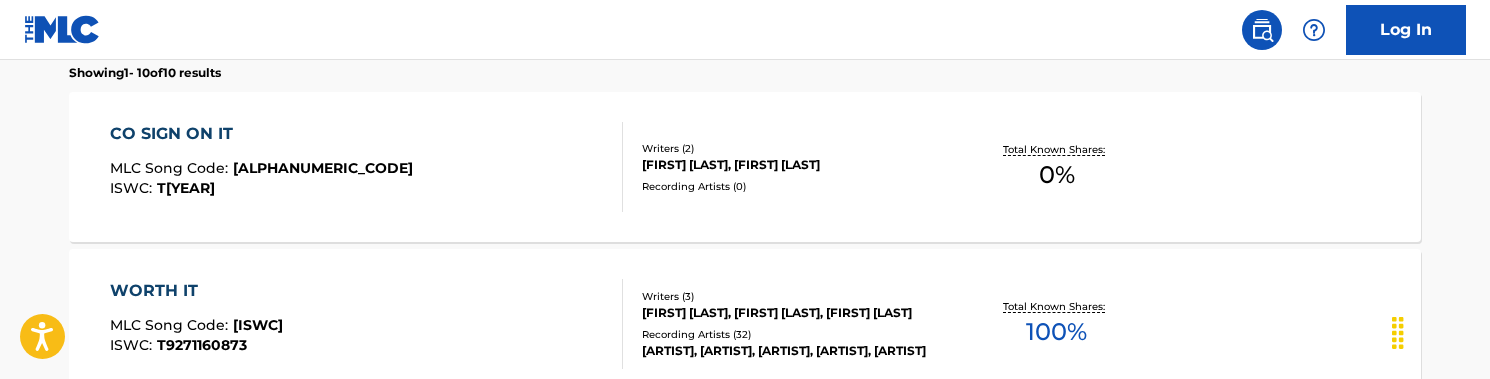 click on "CO SIGN ON IT MLC Song Code : CA2V23 ISWC : T9242031998" at bounding box center [367, 167] 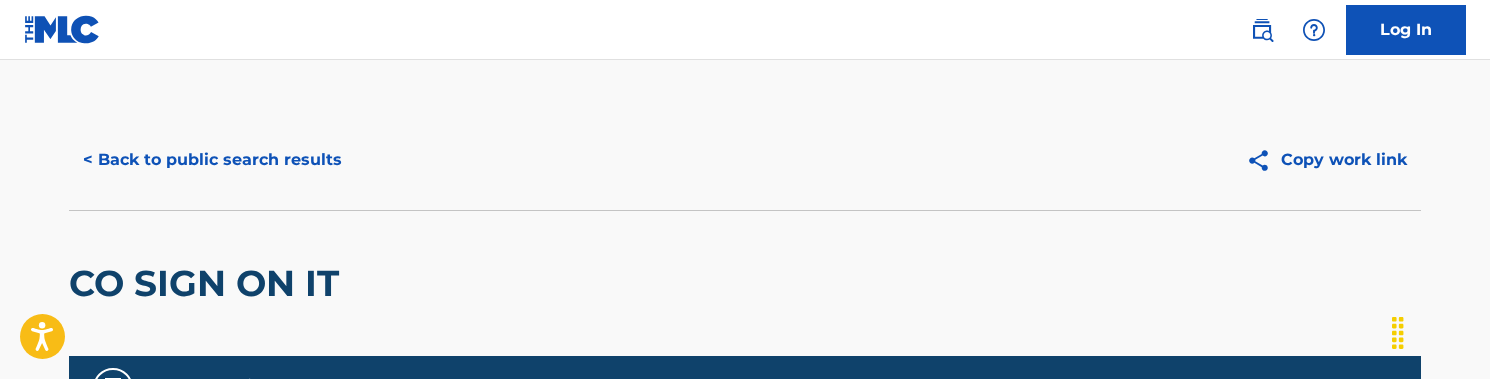 scroll, scrollTop: 0, scrollLeft: 0, axis: both 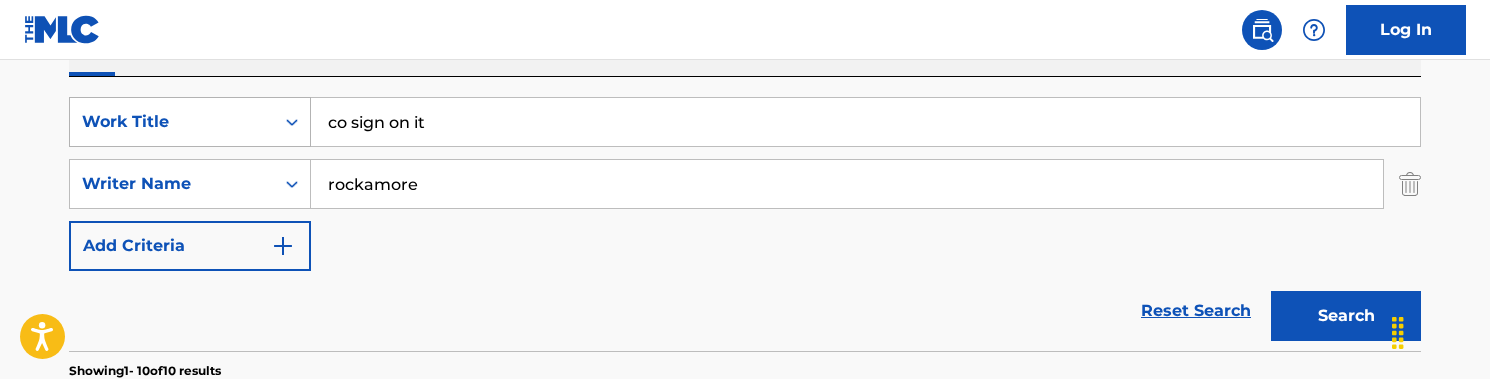 drag, startPoint x: 439, startPoint y: 123, endPoint x: 207, endPoint y: 106, distance: 232.62201 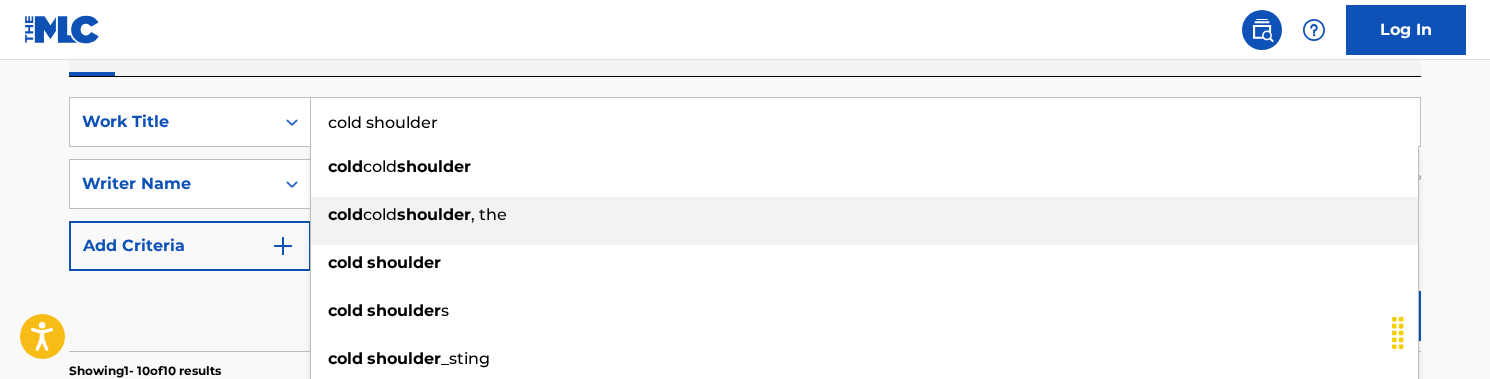 type on "cold shoulder" 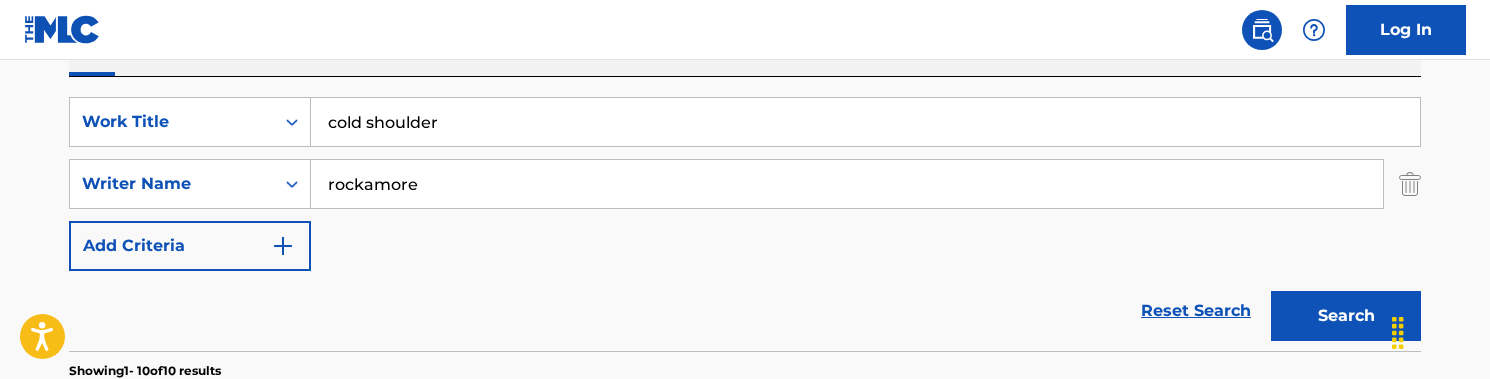 click on "Search" at bounding box center (1346, 316) 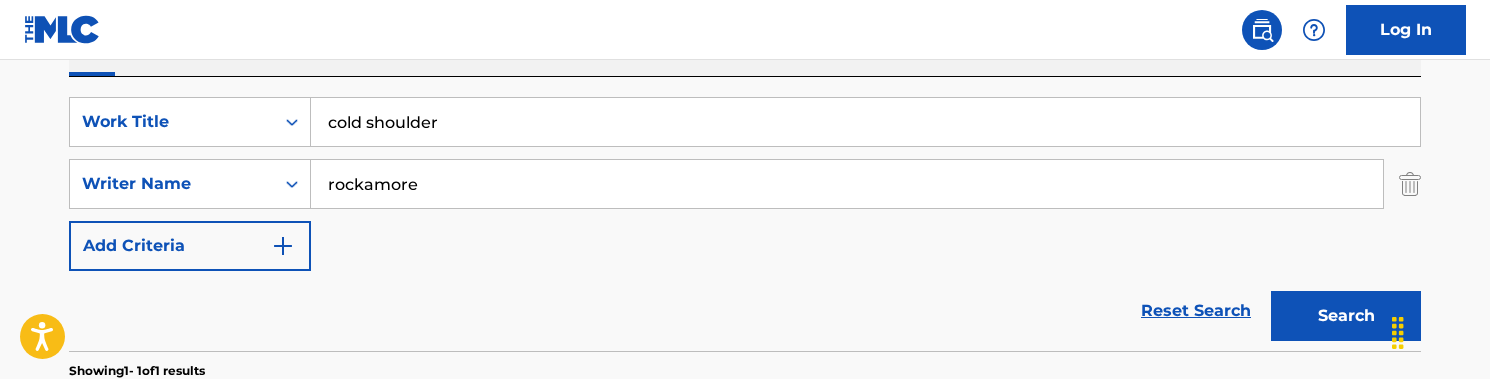 scroll, scrollTop: 568, scrollLeft: 0, axis: vertical 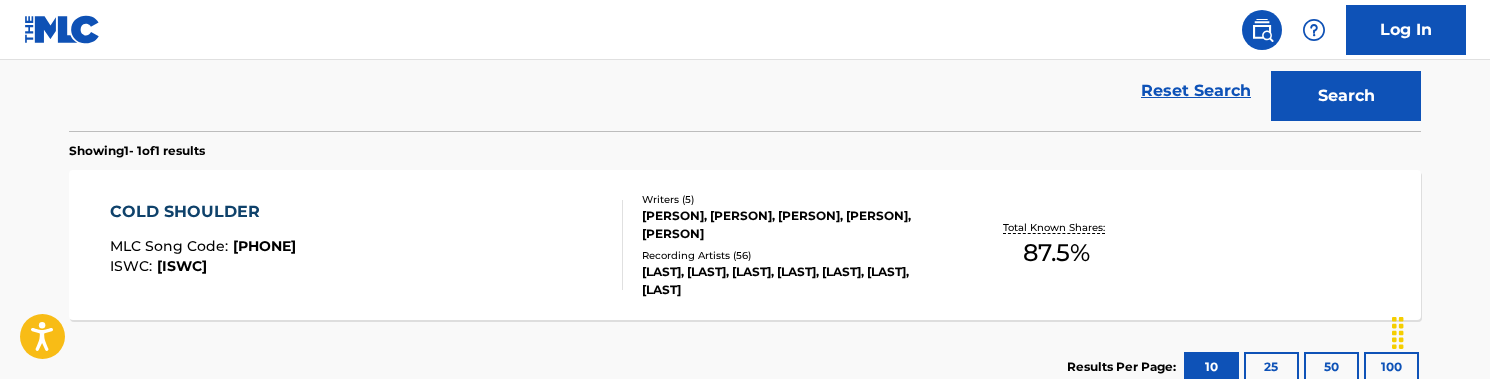 click on "COLD SHOULDER MLC Song Code : CB57OA ISWC : T3013471557" at bounding box center (367, 245) 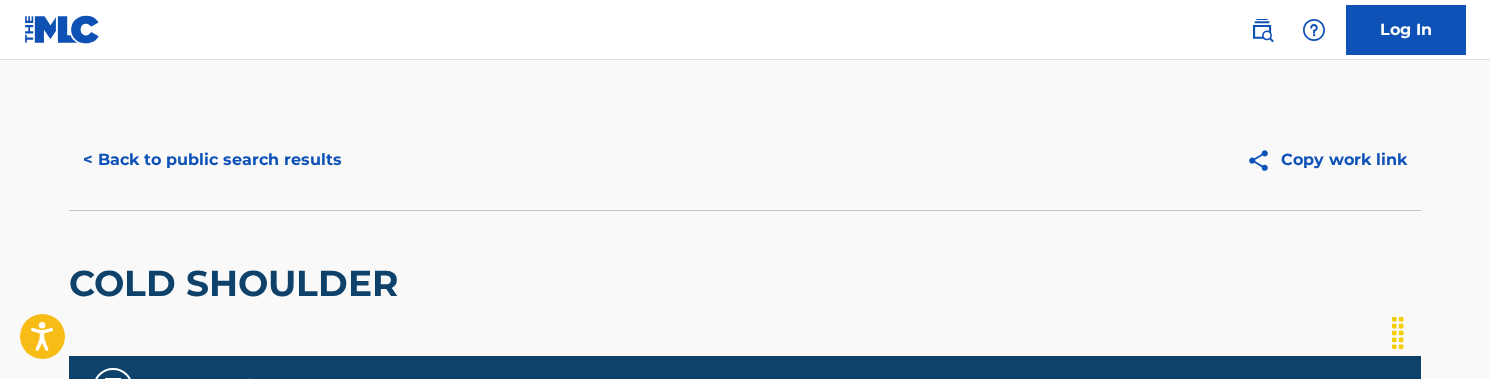 scroll, scrollTop: 0, scrollLeft: 0, axis: both 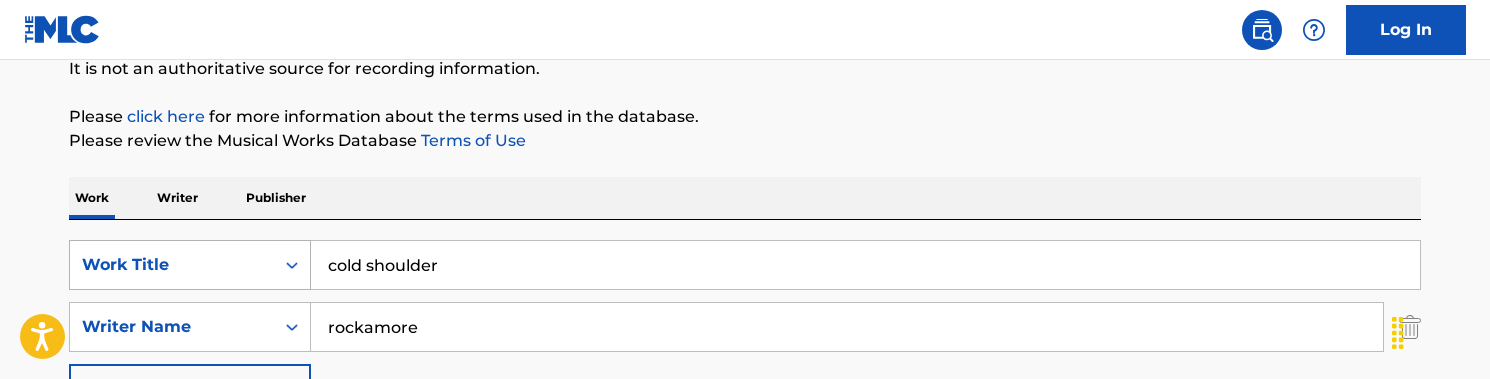 drag, startPoint x: 471, startPoint y: 271, endPoint x: 211, endPoint y: 262, distance: 260.15573 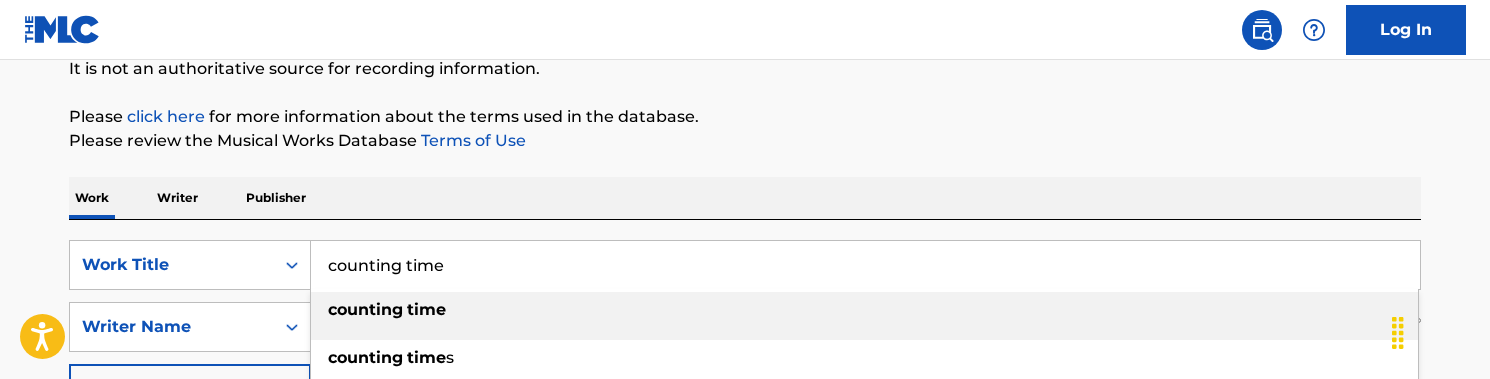 type on "counting time" 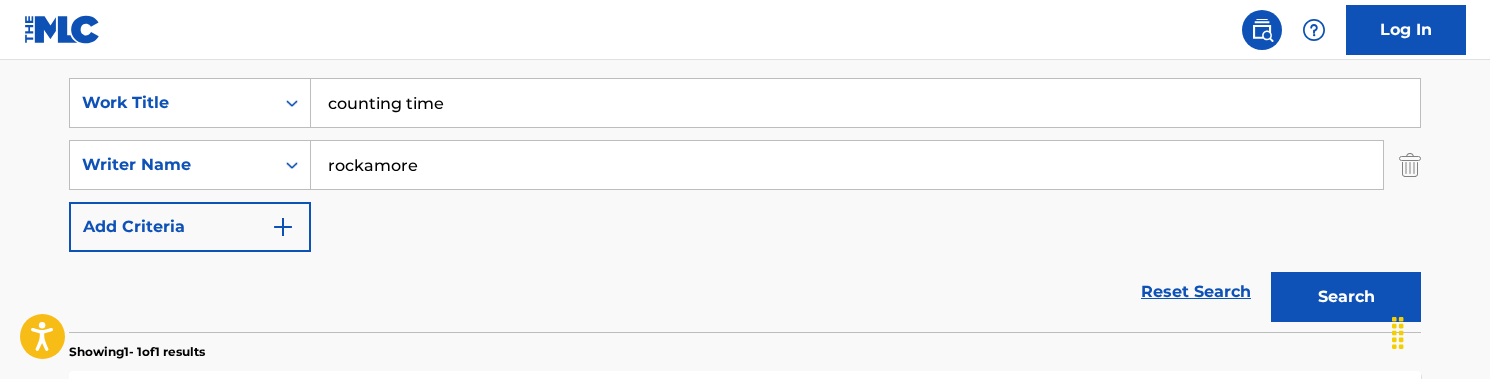 scroll, scrollTop: 368, scrollLeft: 0, axis: vertical 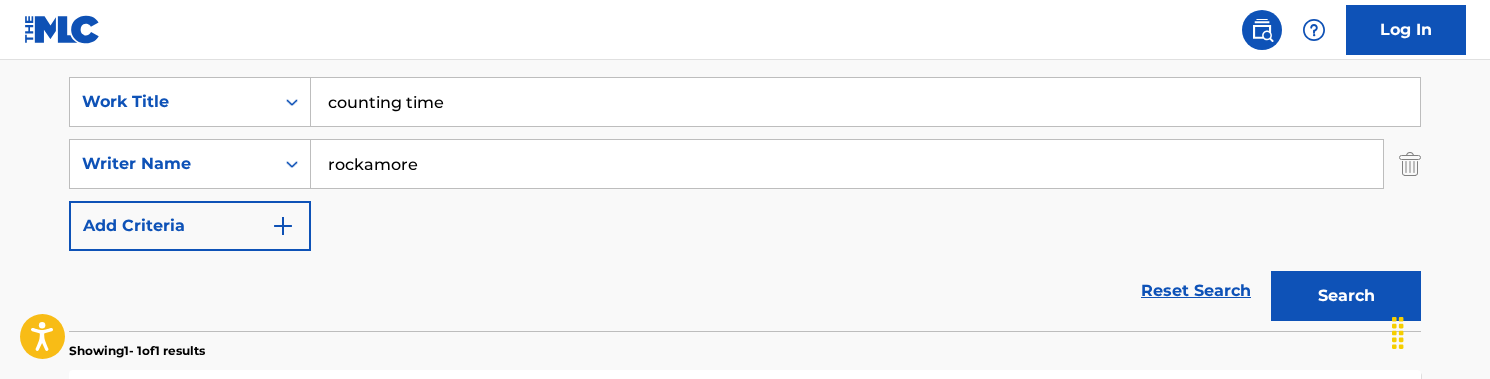 click on "Search" at bounding box center [1346, 296] 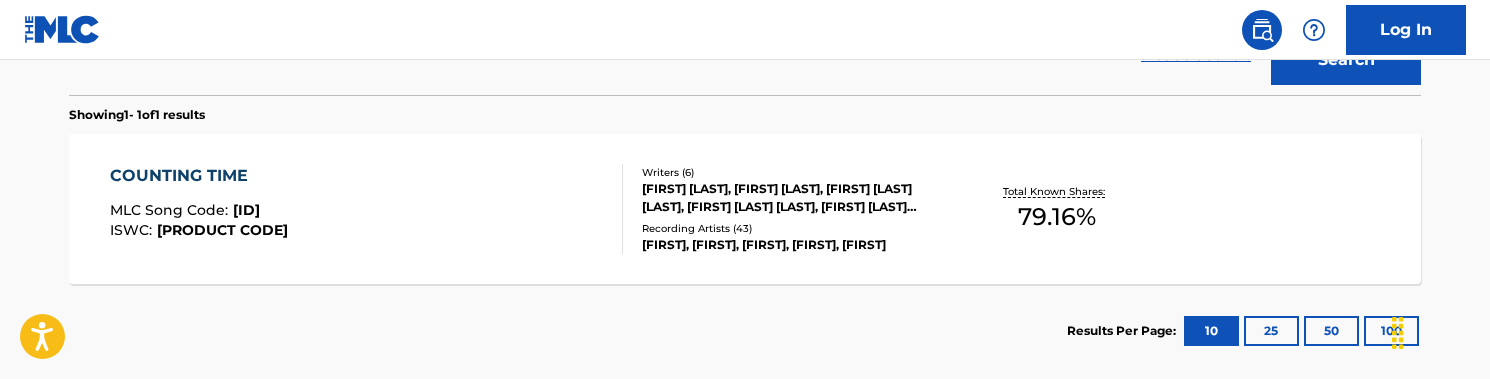 scroll, scrollTop: 640, scrollLeft: 0, axis: vertical 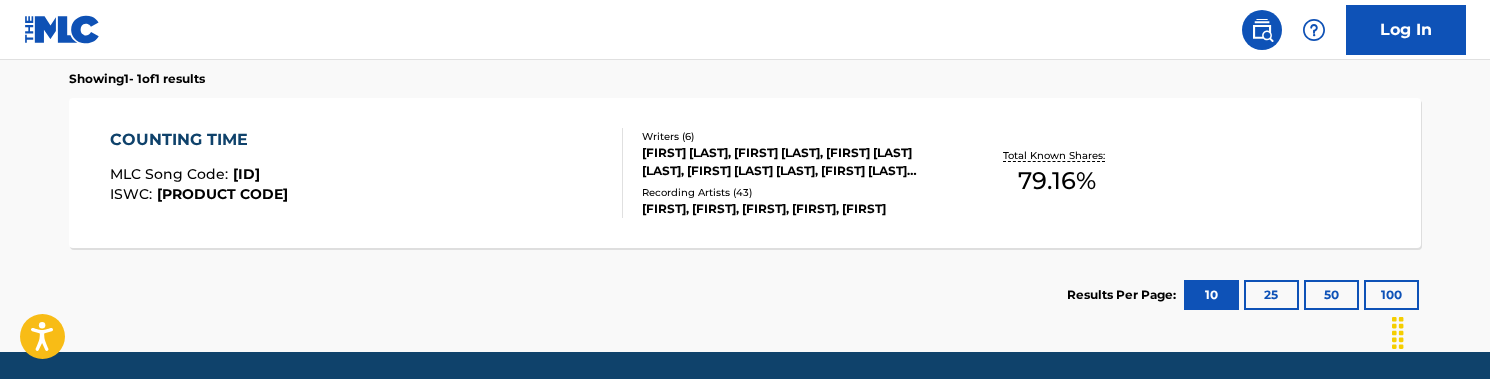 click on "[FIRST] [LAST] MLC Song Code : [ID] ISWC : [PHONE]" at bounding box center (367, 173) 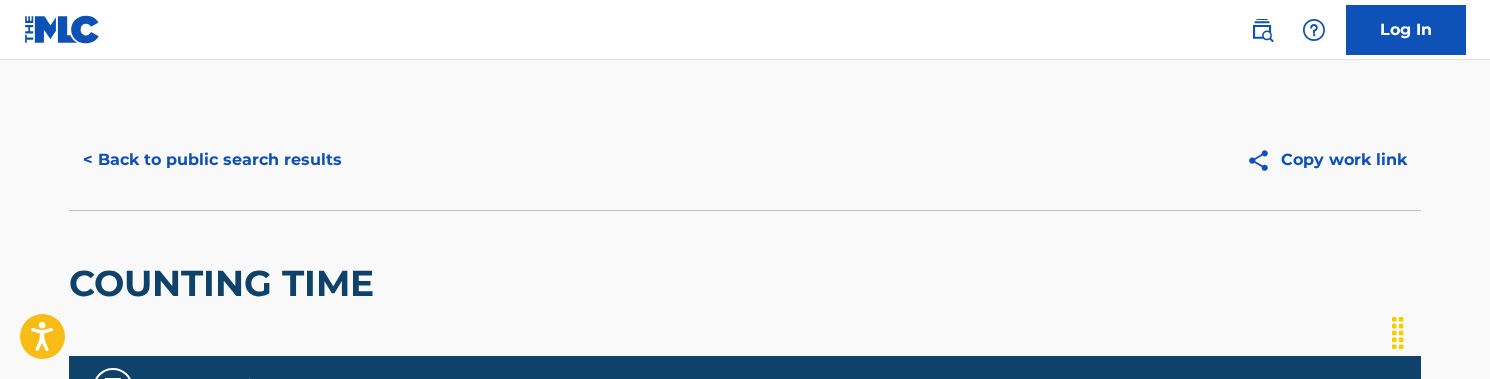 scroll, scrollTop: 0, scrollLeft: 0, axis: both 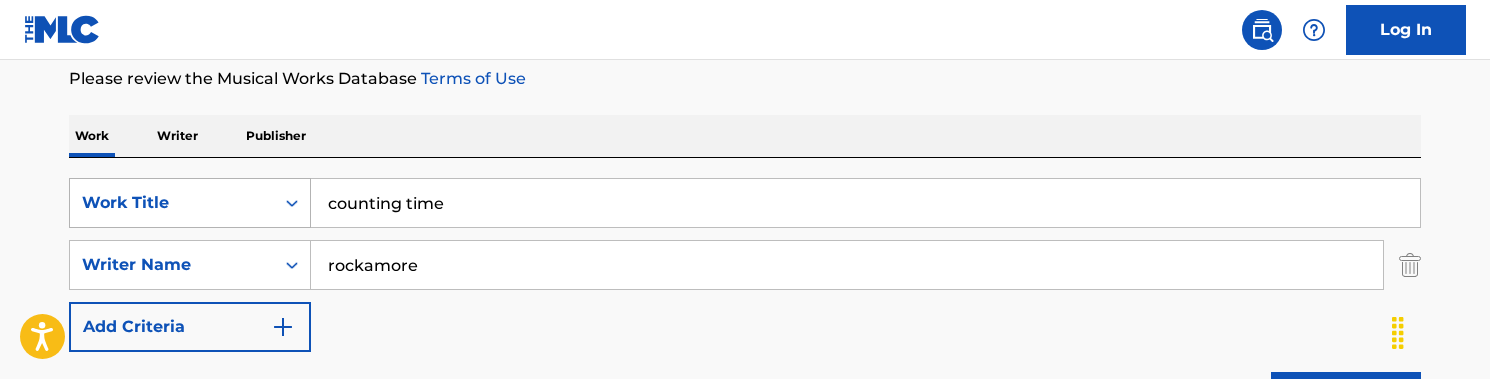 drag, startPoint x: 482, startPoint y: 207, endPoint x: 231, endPoint y: 207, distance: 251 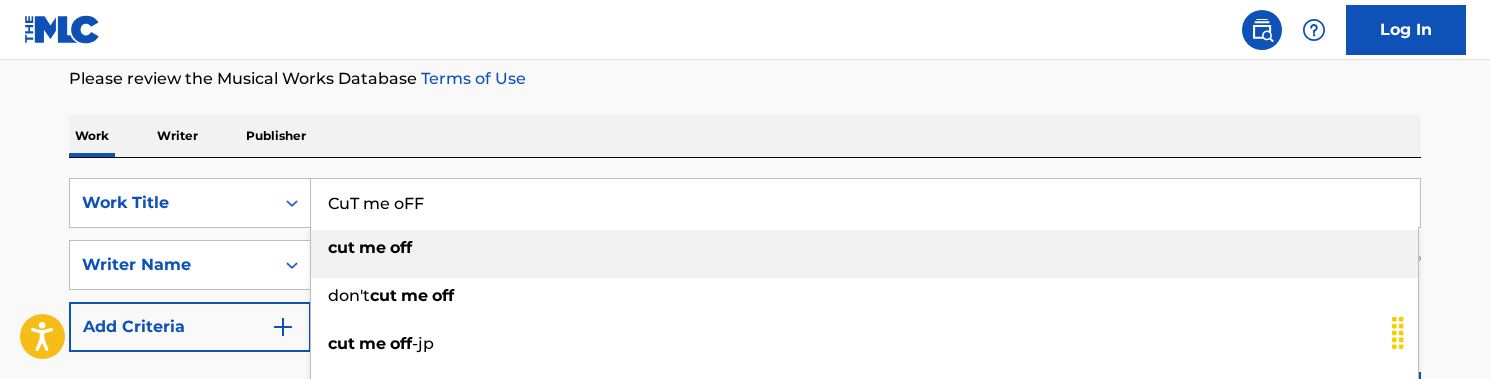 type on "CuT me oFF" 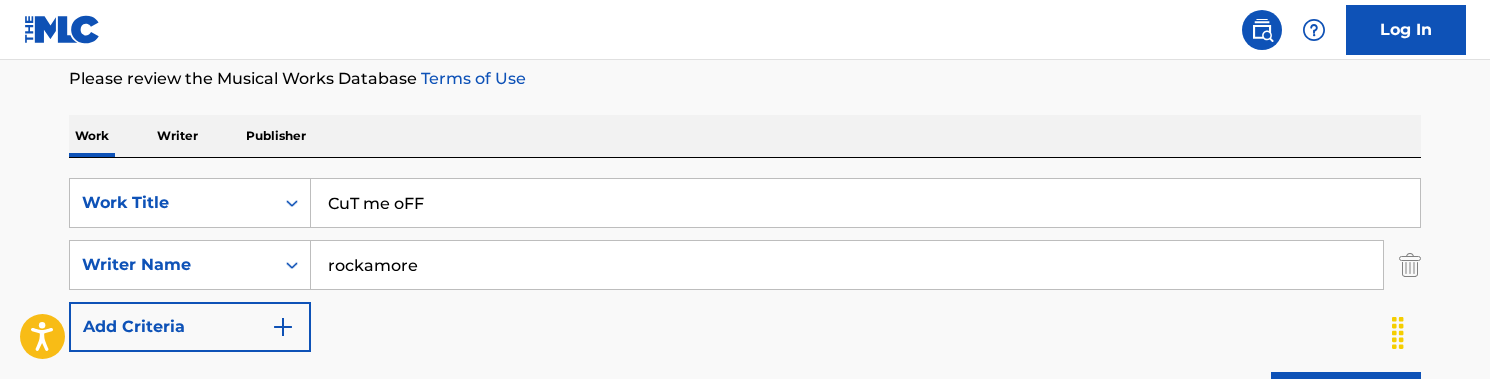 scroll, scrollTop: 364, scrollLeft: 0, axis: vertical 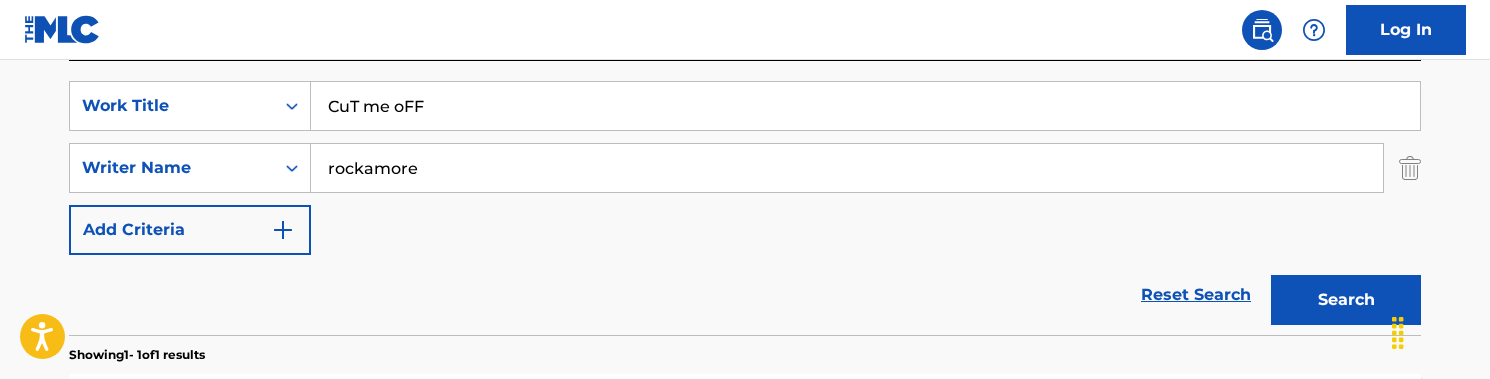 click on "Search" at bounding box center (1346, 300) 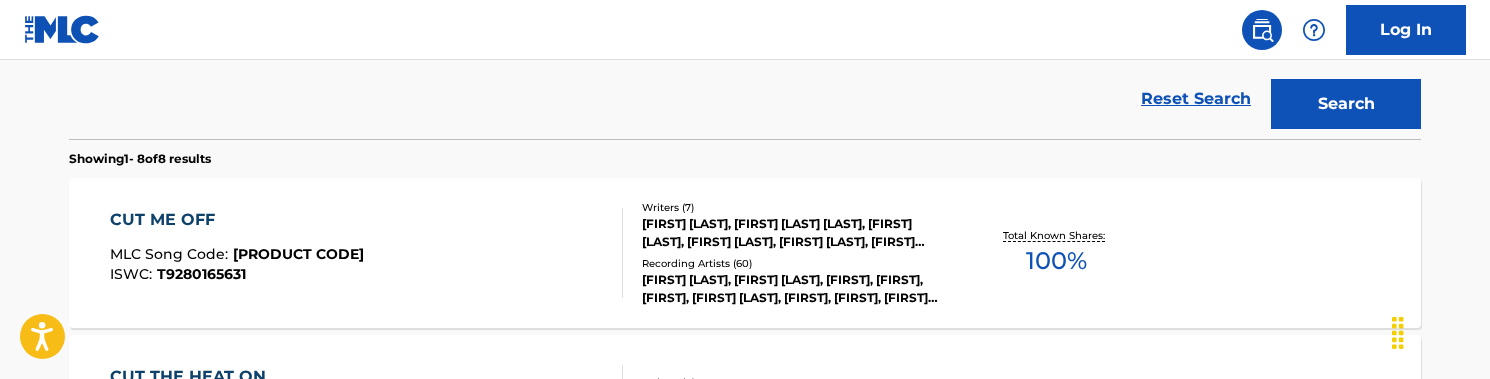 scroll, scrollTop: 598, scrollLeft: 0, axis: vertical 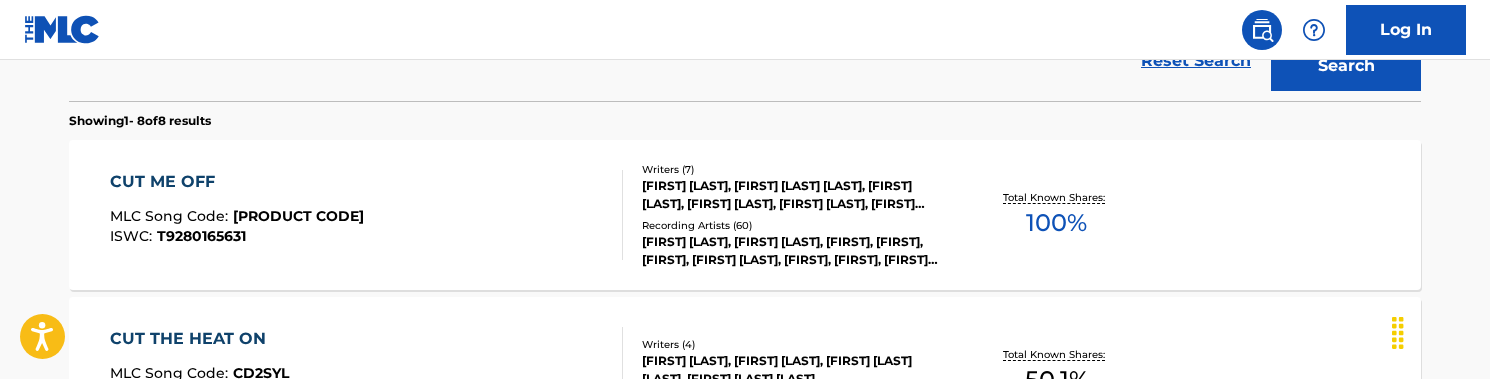 click on "CUT ME OFF MLC Song Code : [ALPHANUMERIC] ISWC : [ALPHANUMERIC]" at bounding box center [367, 215] 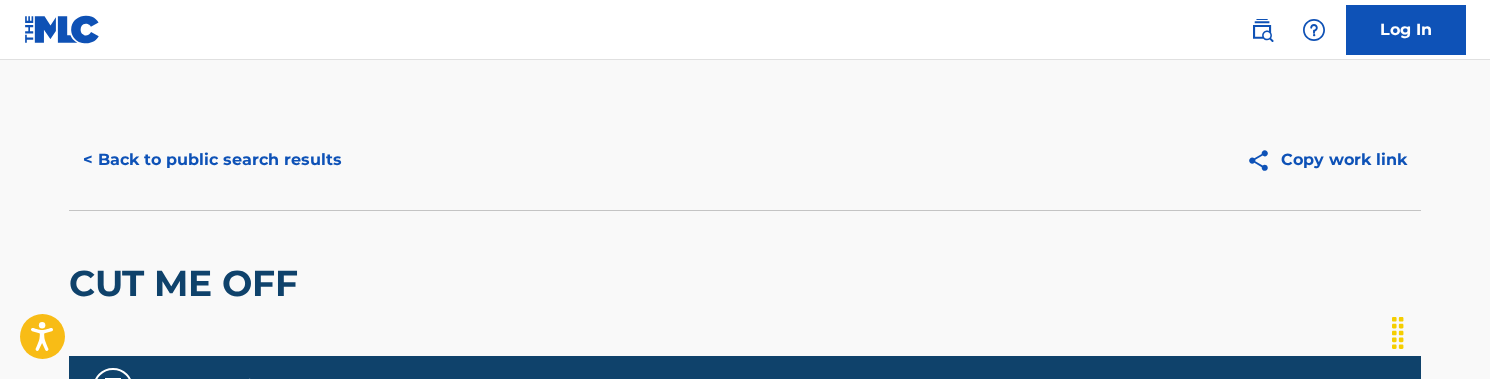 scroll, scrollTop: 0, scrollLeft: 0, axis: both 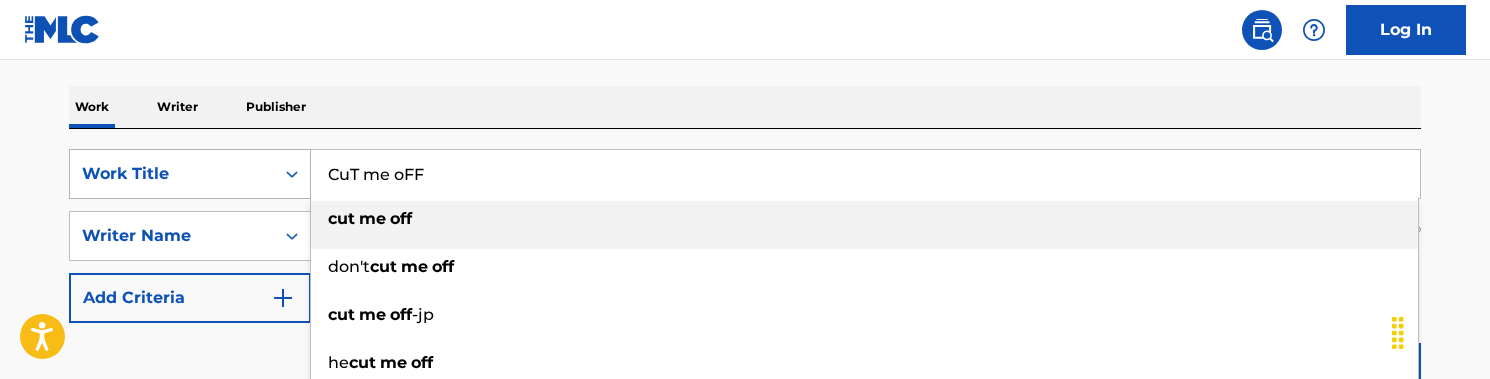 drag, startPoint x: 451, startPoint y: 168, endPoint x: 277, endPoint y: 168, distance: 174 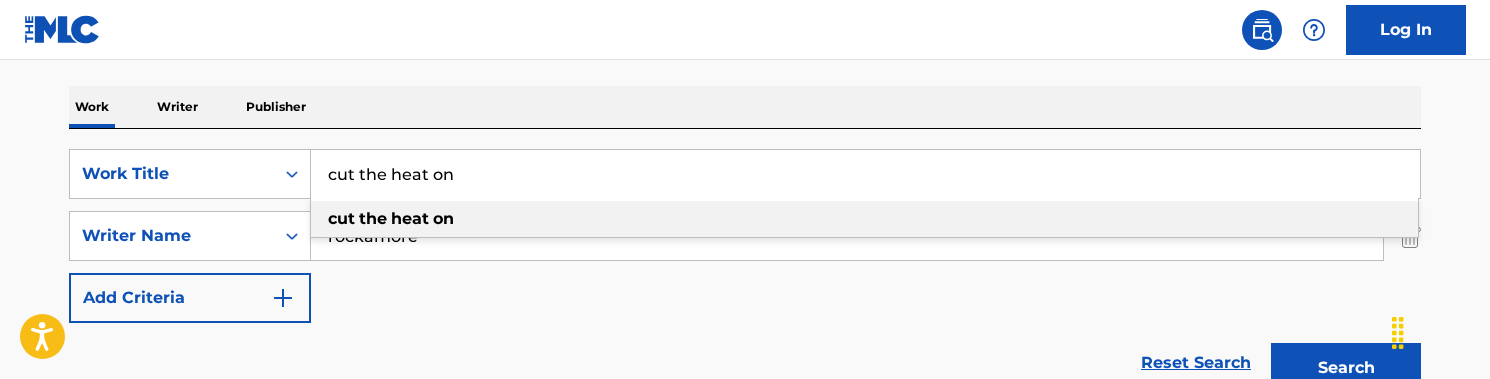 type on "cut the heat on" 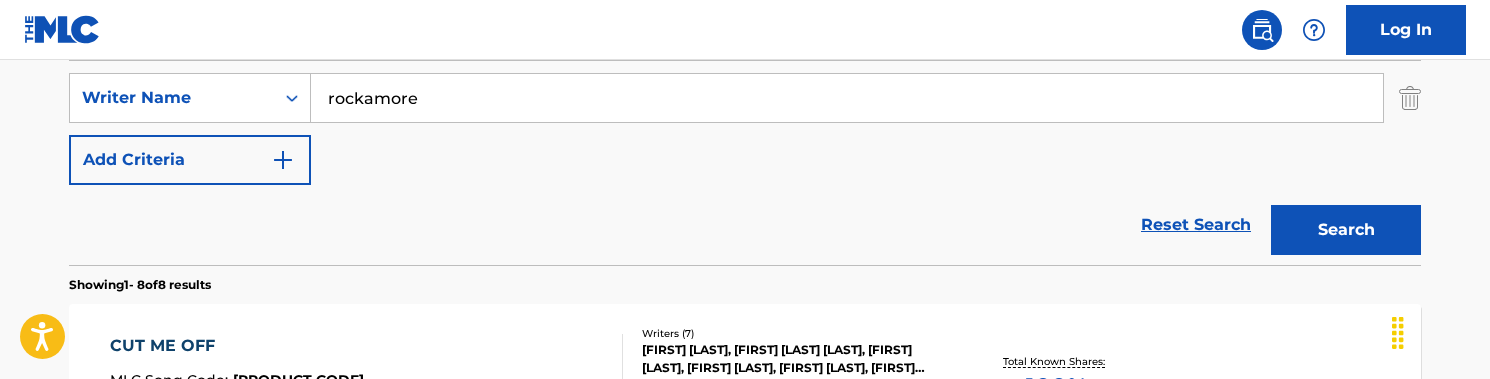 scroll, scrollTop: 456, scrollLeft: 0, axis: vertical 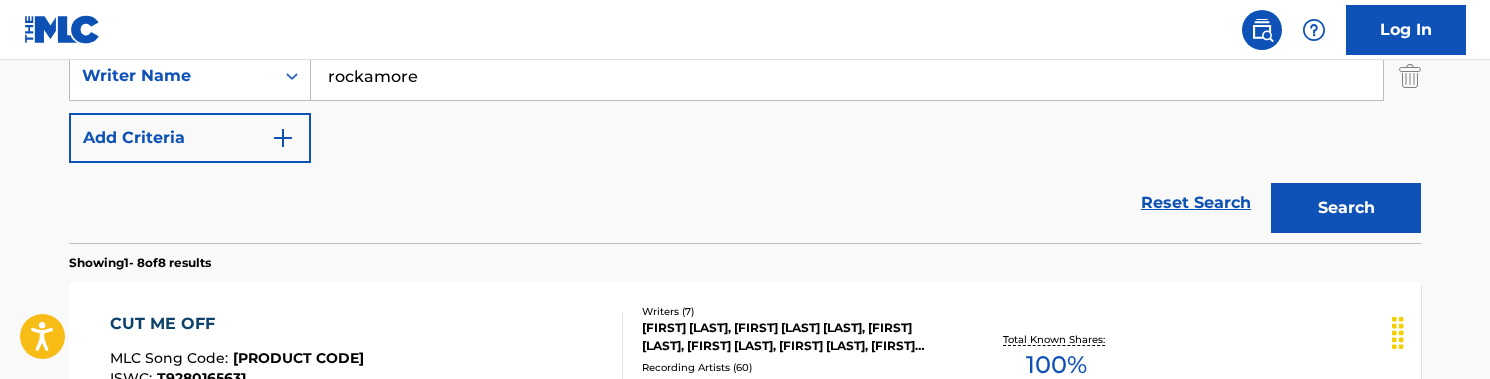 click on "Search" at bounding box center (1346, 208) 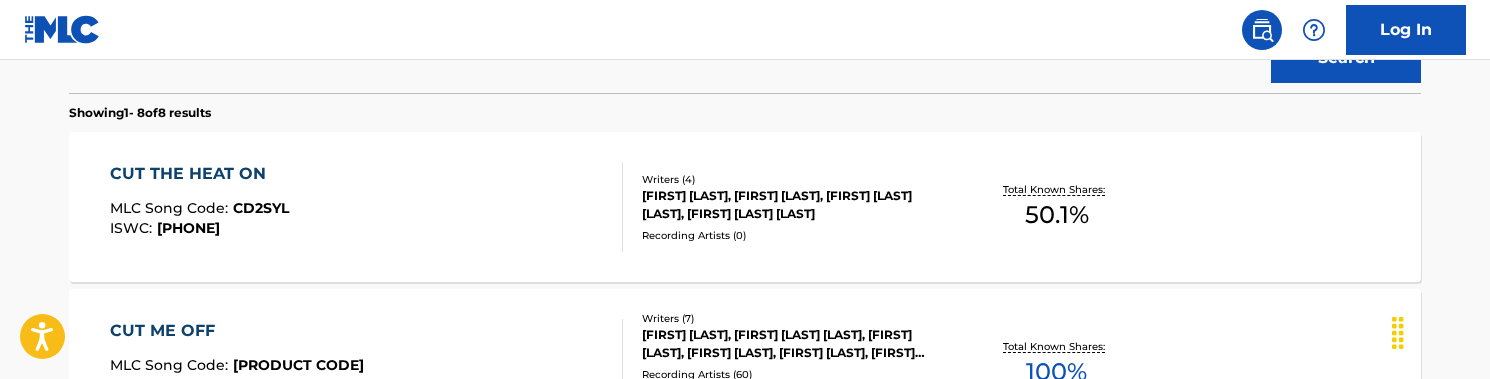 scroll, scrollTop: 602, scrollLeft: 0, axis: vertical 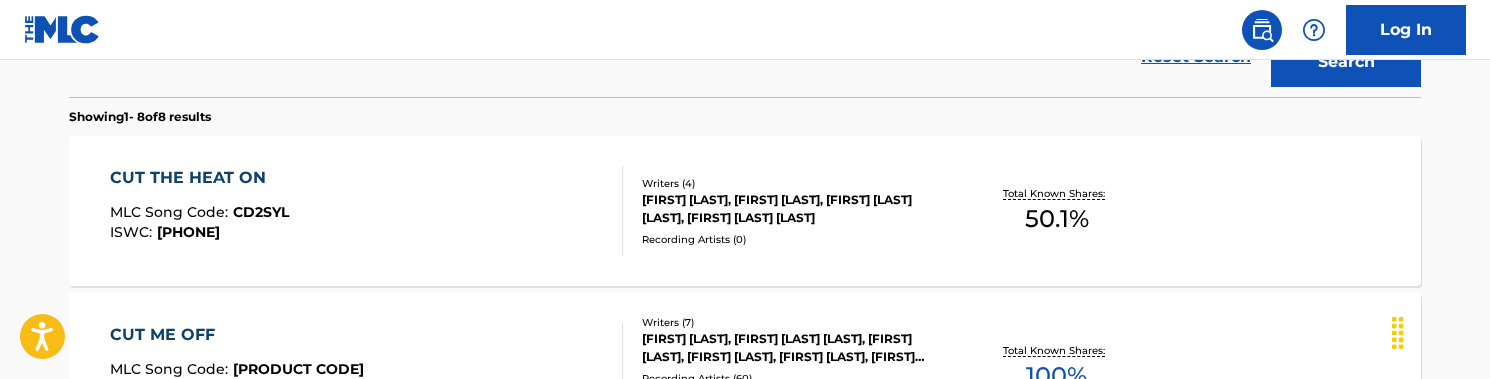 click on "CUT THE HEAT ON MLC Song Code : [ID] ISWC : [PHONE]" at bounding box center (367, 211) 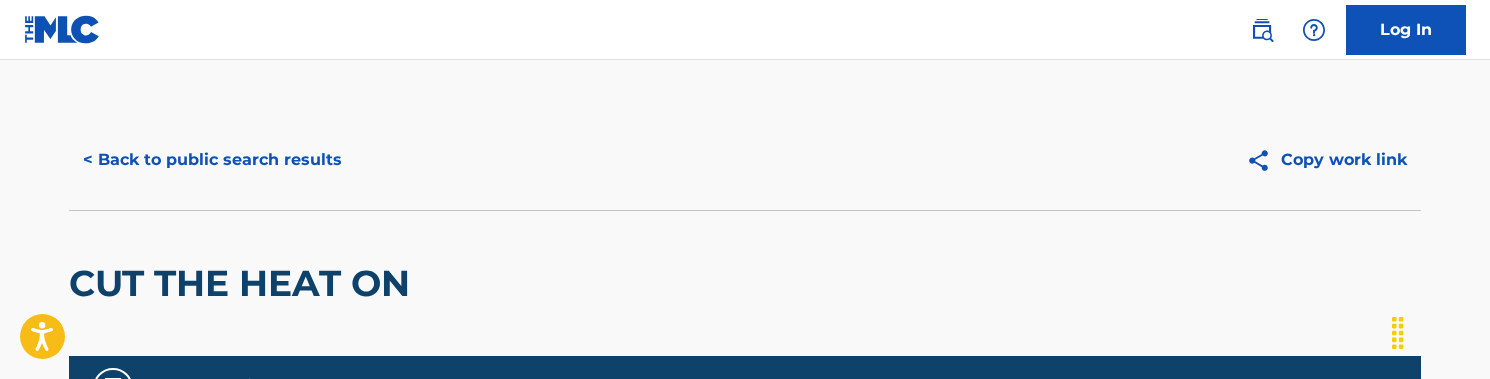 scroll, scrollTop: 0, scrollLeft: 0, axis: both 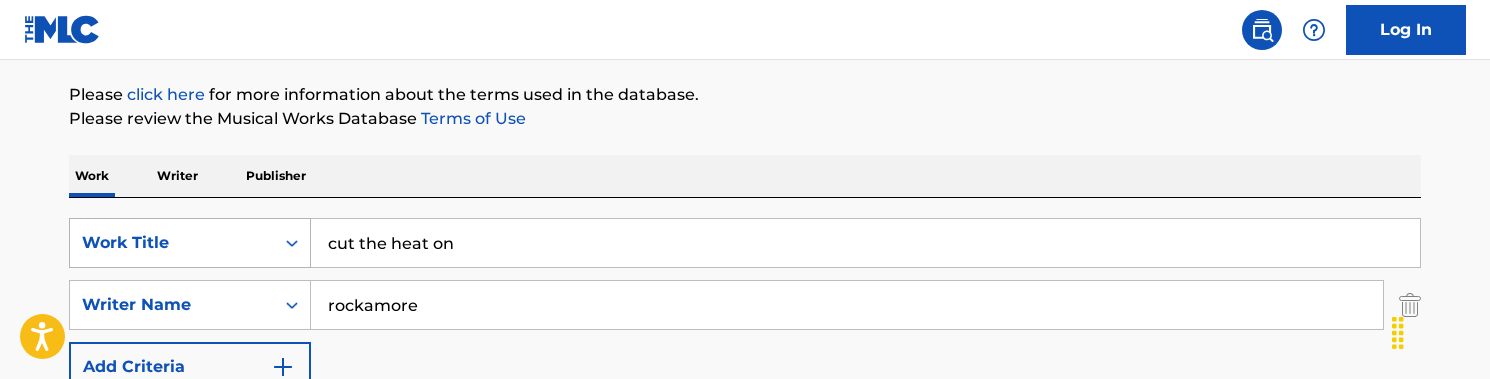 drag, startPoint x: 471, startPoint y: 239, endPoint x: 196, endPoint y: 224, distance: 275.40878 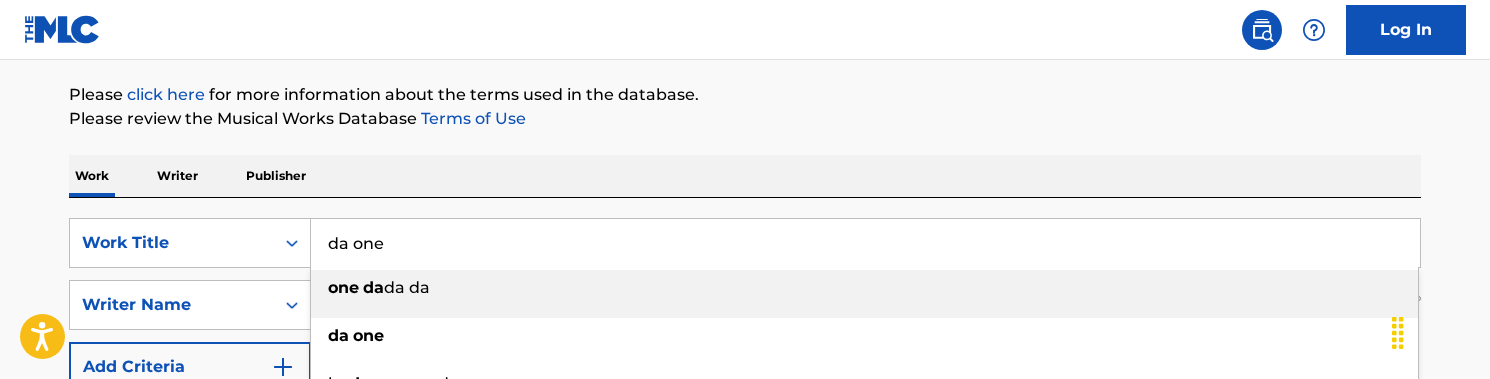 type on "da one" 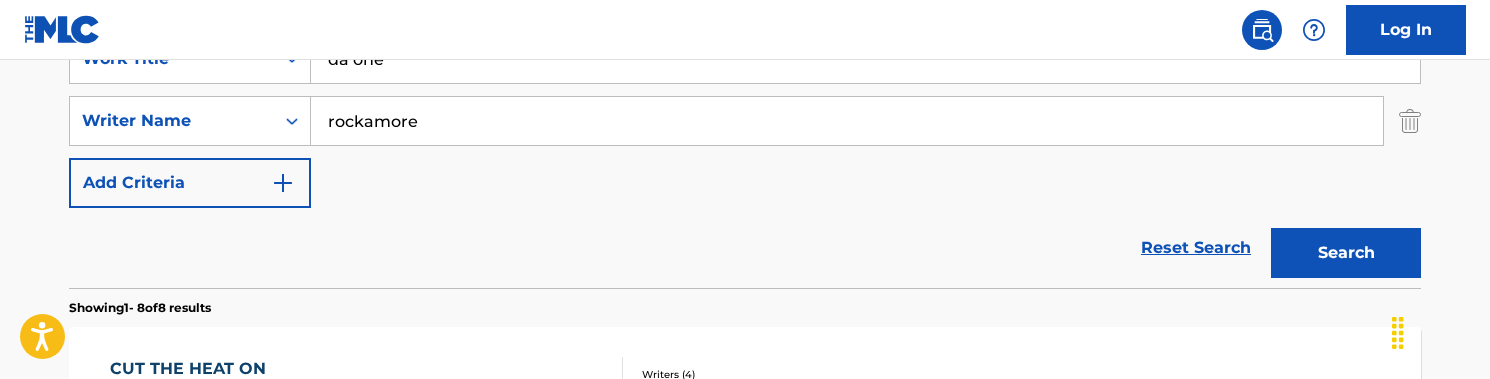 scroll, scrollTop: 444, scrollLeft: 0, axis: vertical 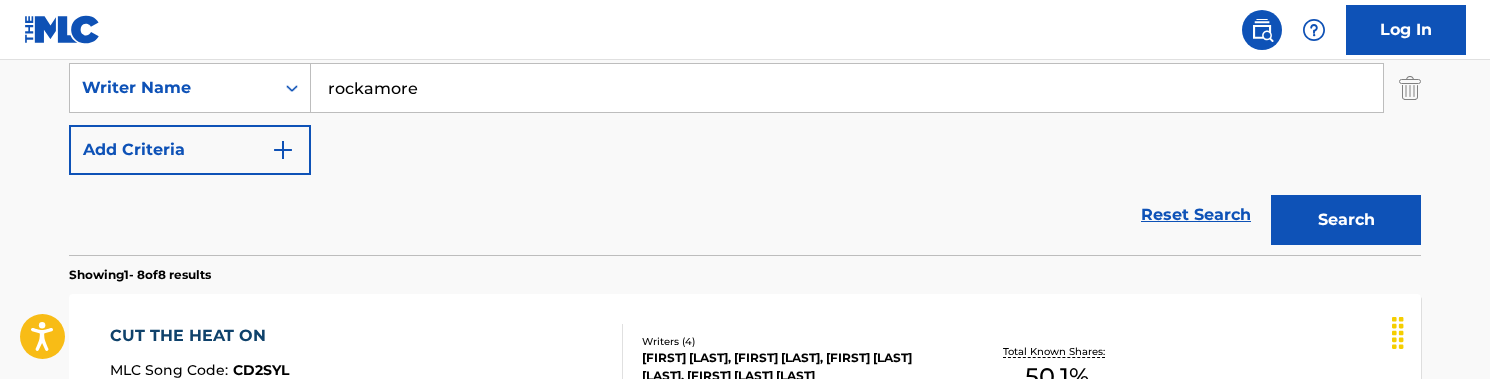 click on "Search" at bounding box center [1346, 220] 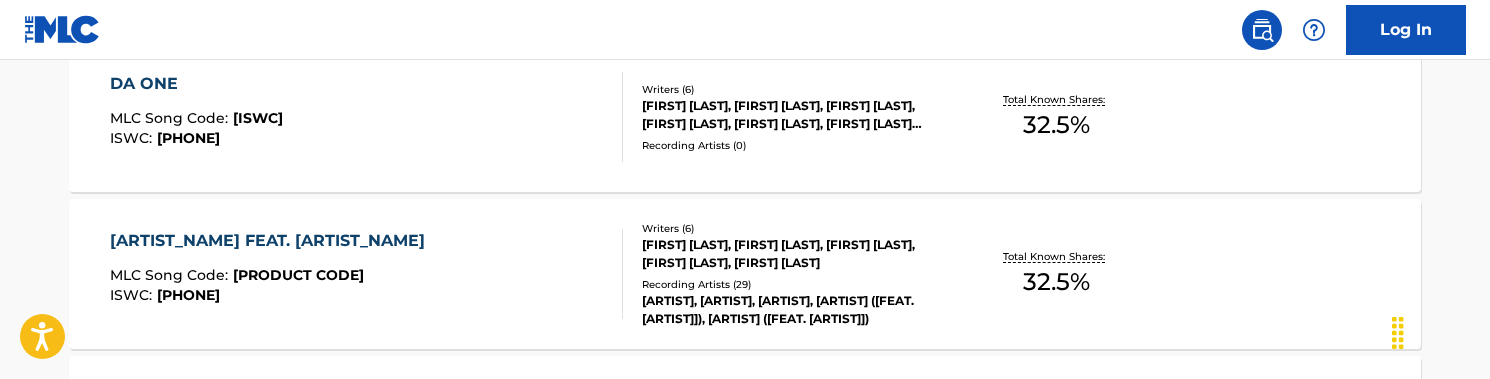 scroll, scrollTop: 855, scrollLeft: 0, axis: vertical 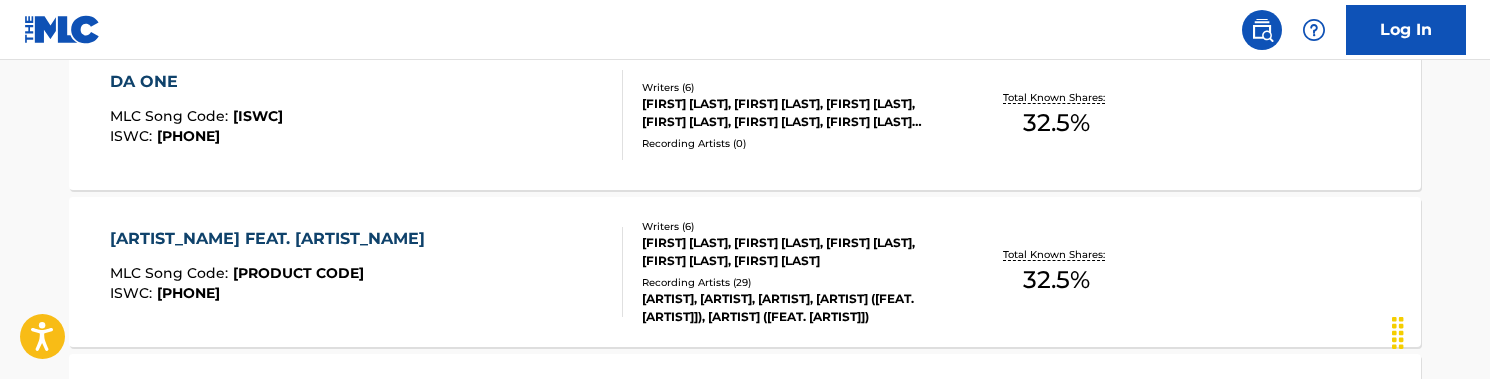 click on "[ARTIST] FEAT. [ARTIST] MLC Song Code : [SONG CODE] ISWC : [ISWC]" at bounding box center (367, 272) 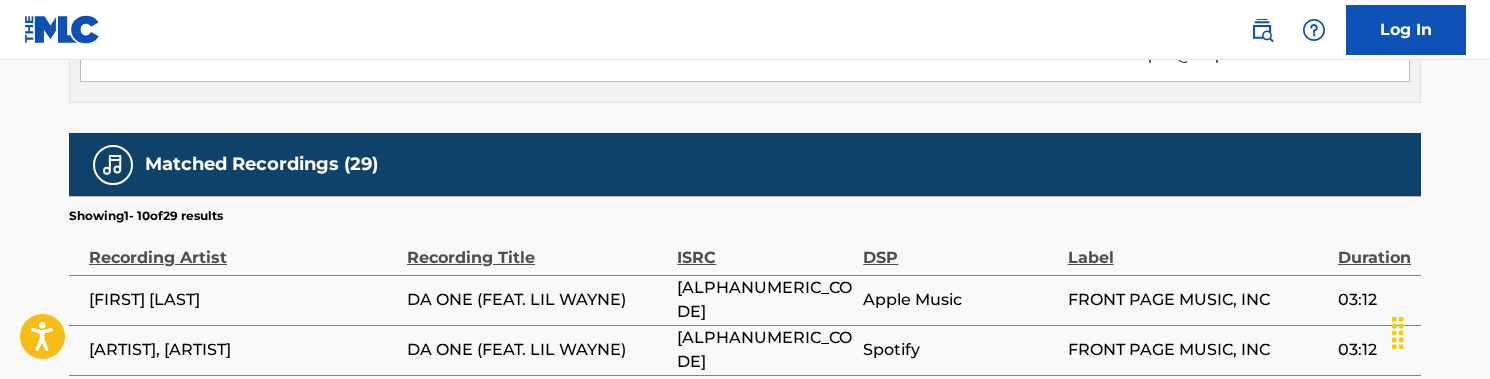scroll, scrollTop: 1583, scrollLeft: 0, axis: vertical 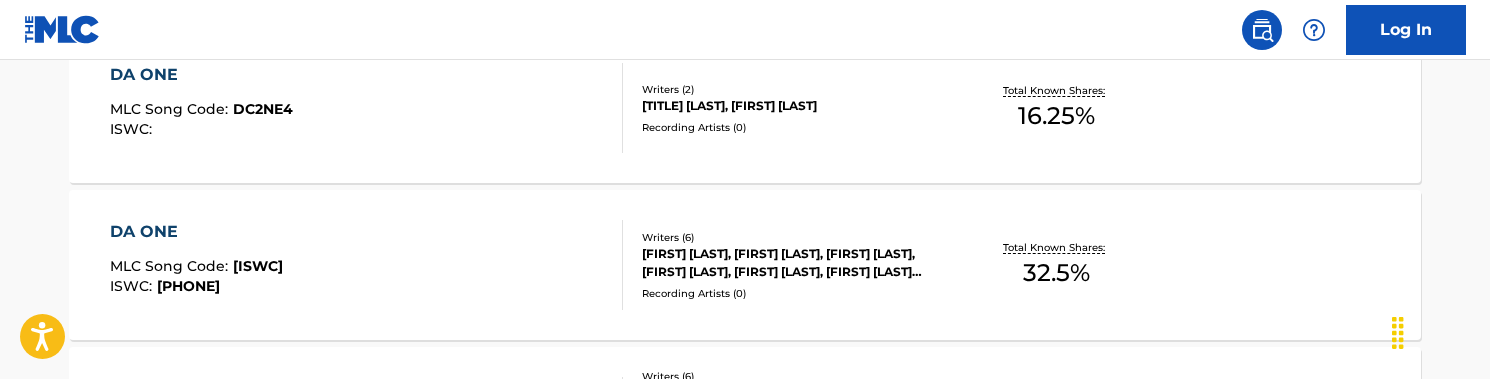 click on "DA ONE MLC Song Code : [CODE] ISWC :" at bounding box center [367, 108] 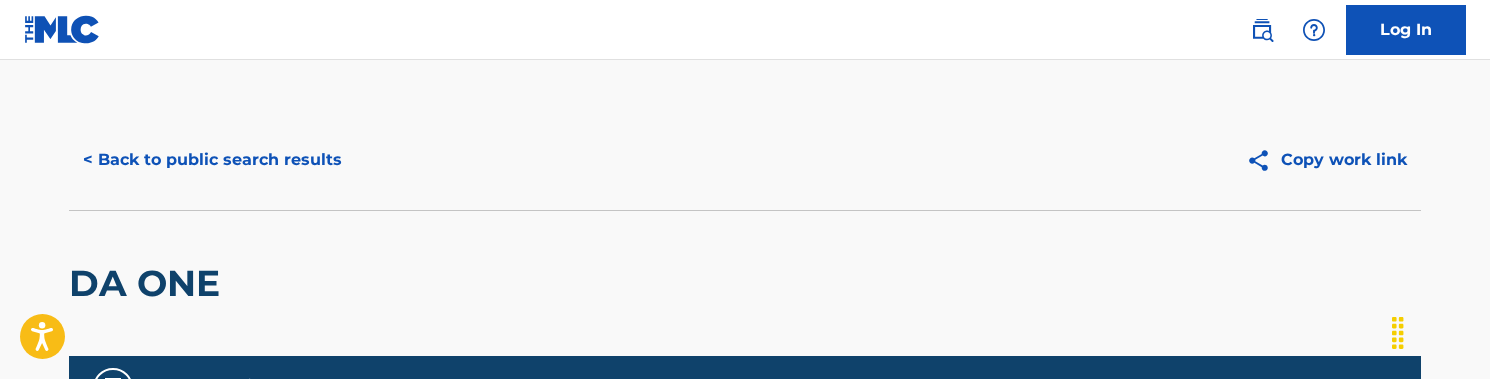 scroll, scrollTop: 0, scrollLeft: 0, axis: both 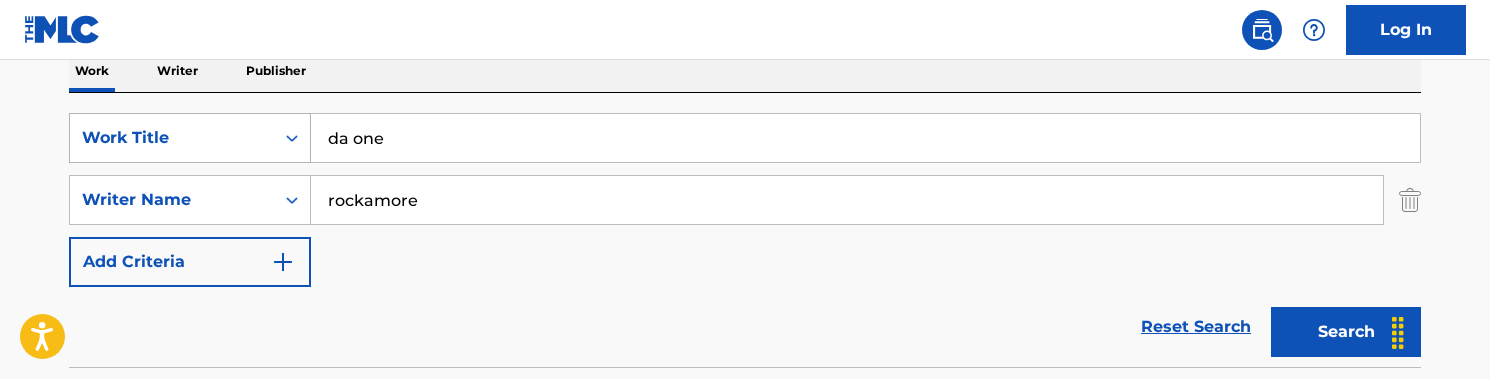 drag, startPoint x: 392, startPoint y: 138, endPoint x: 275, endPoint y: 138, distance: 117 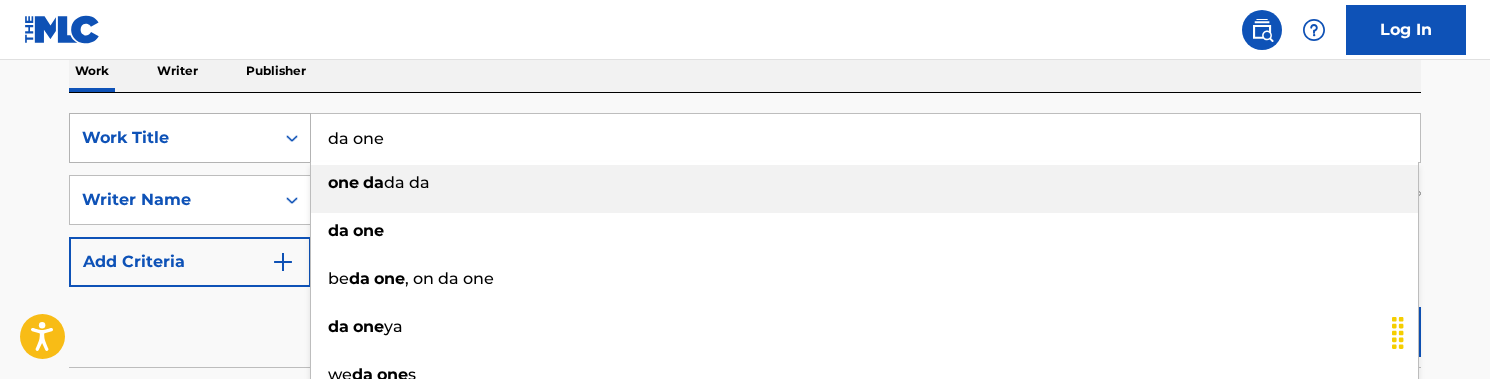 paste on "Different" 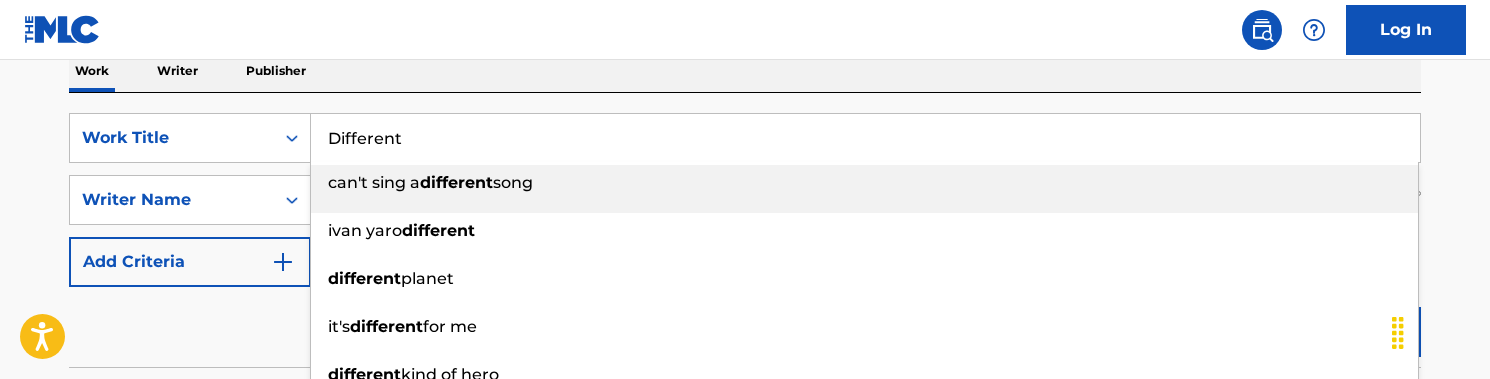 type on "Different" 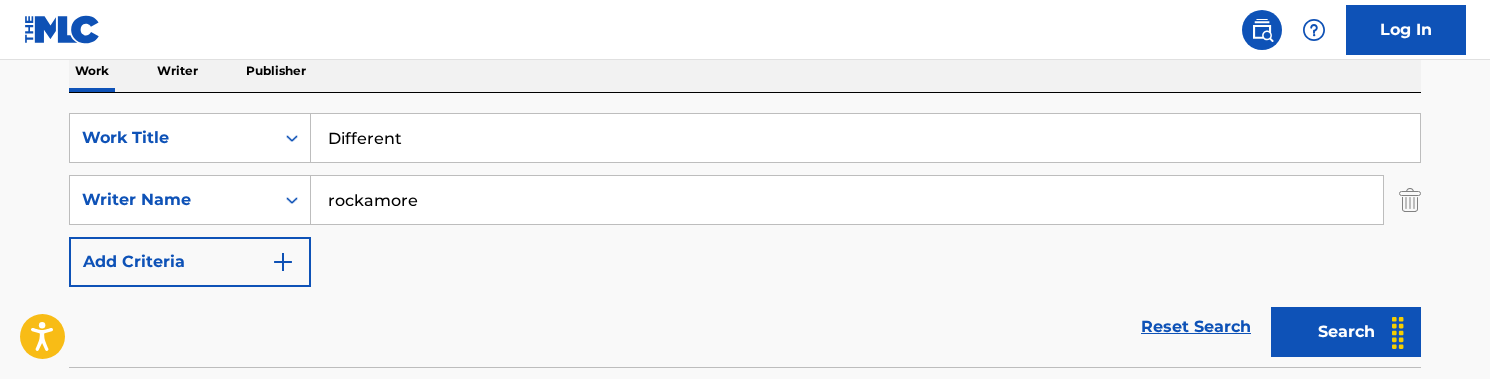 click on "Search" at bounding box center [1346, 332] 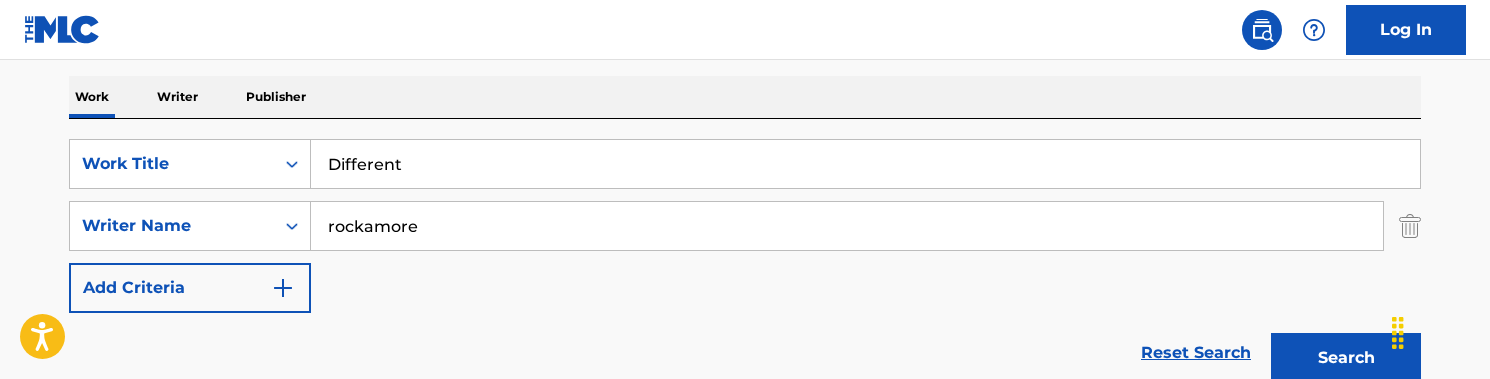 scroll, scrollTop: 269, scrollLeft: 0, axis: vertical 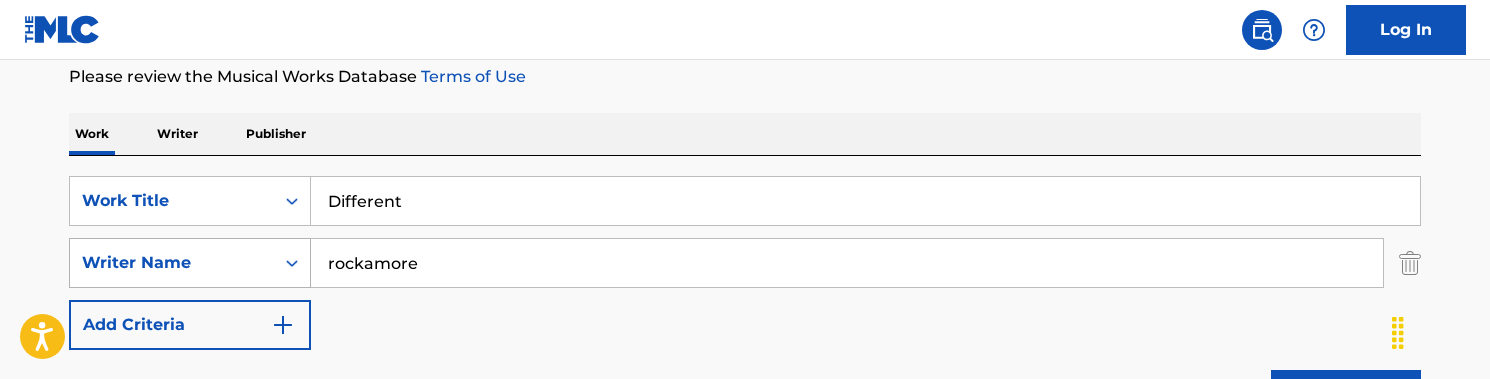 drag, startPoint x: 451, startPoint y: 279, endPoint x: 256, endPoint y: 258, distance: 196.1275 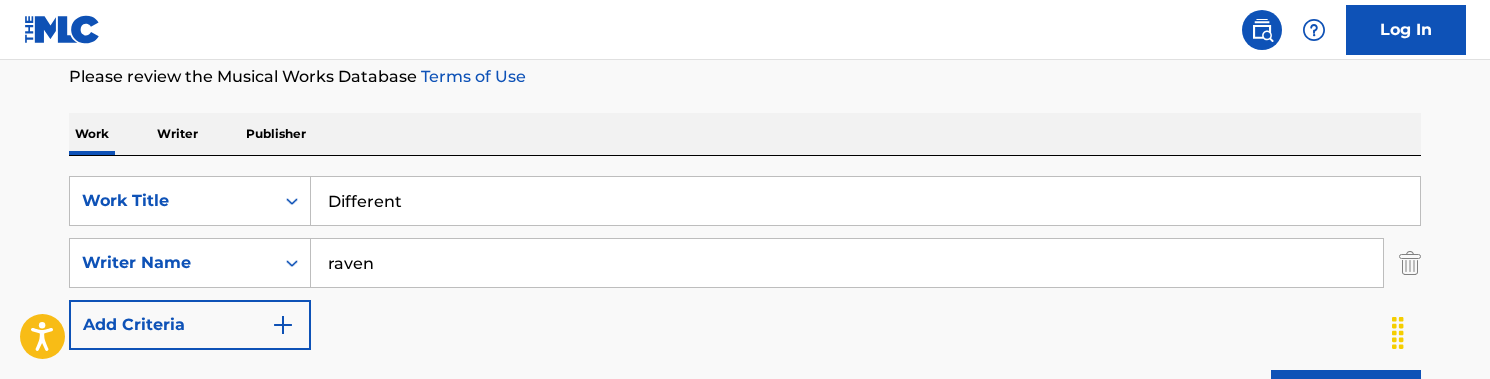 click on "Search" at bounding box center [1346, 395] 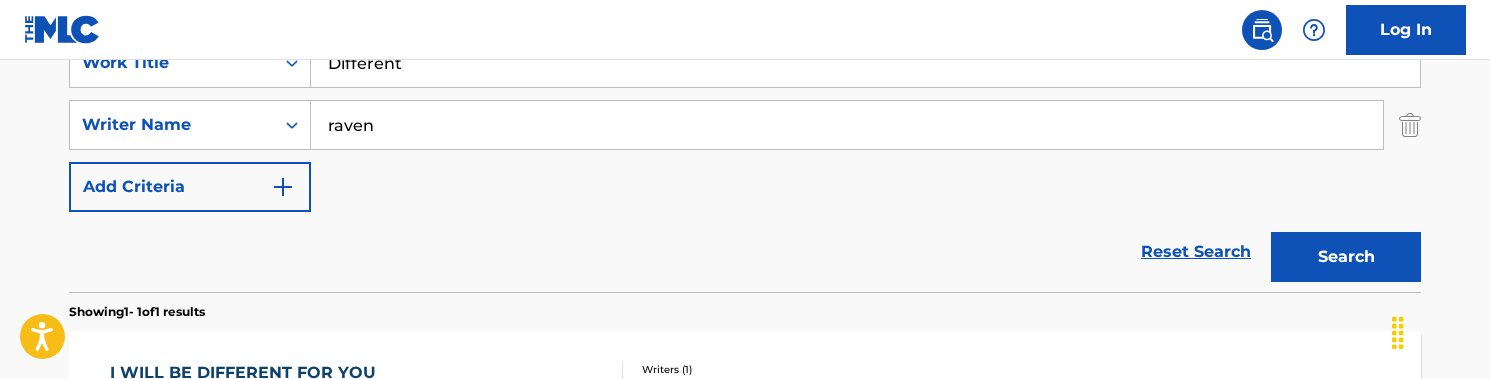 scroll, scrollTop: 404, scrollLeft: 0, axis: vertical 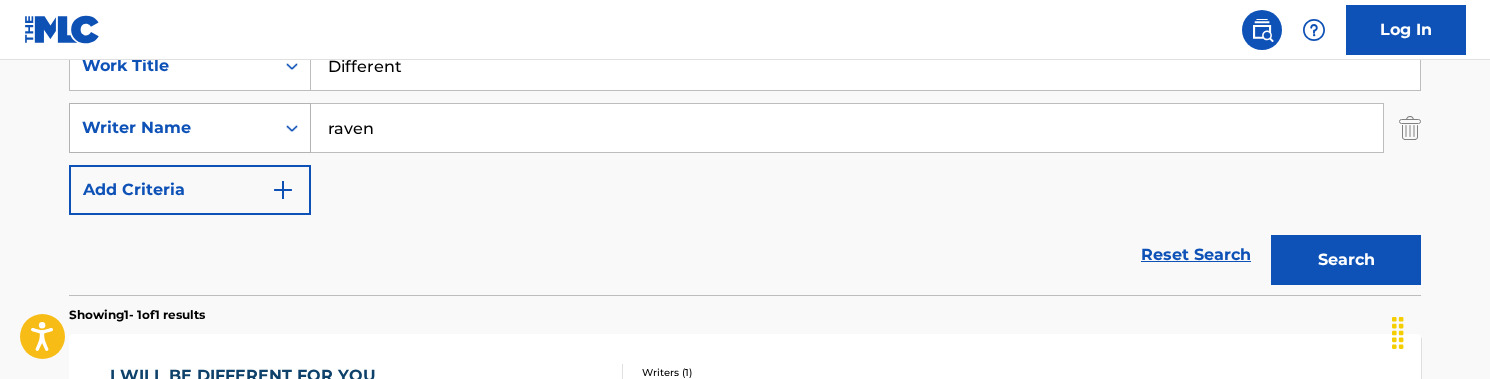 drag, startPoint x: 423, startPoint y: 122, endPoint x: 306, endPoint y: 122, distance: 117 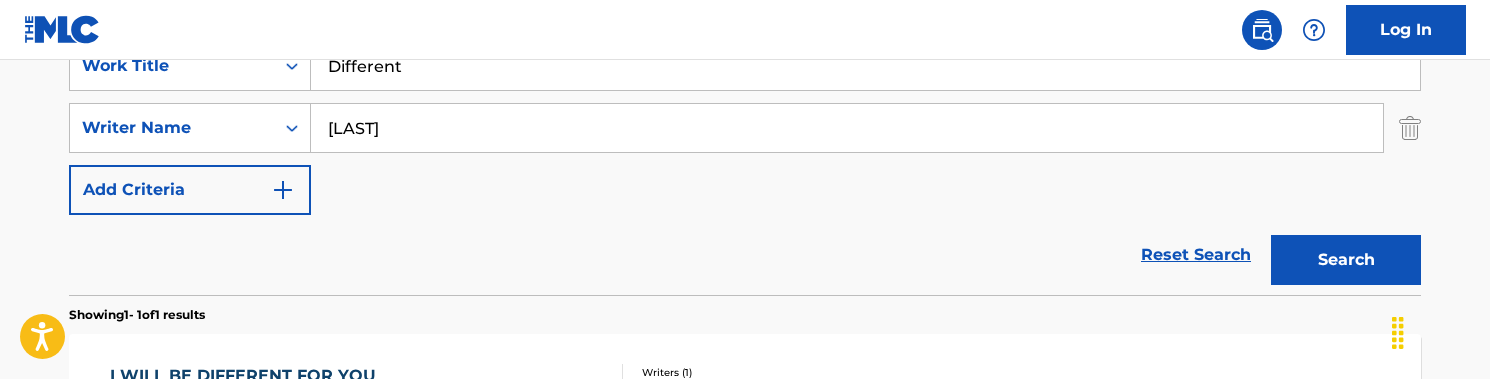 click on "Search" at bounding box center [1346, 260] 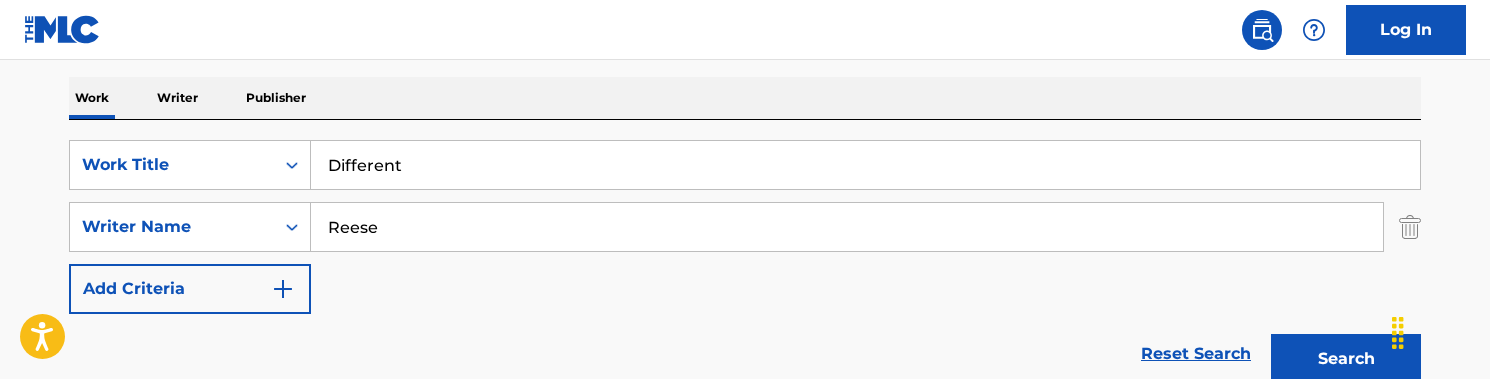 scroll, scrollTop: 310, scrollLeft: 0, axis: vertical 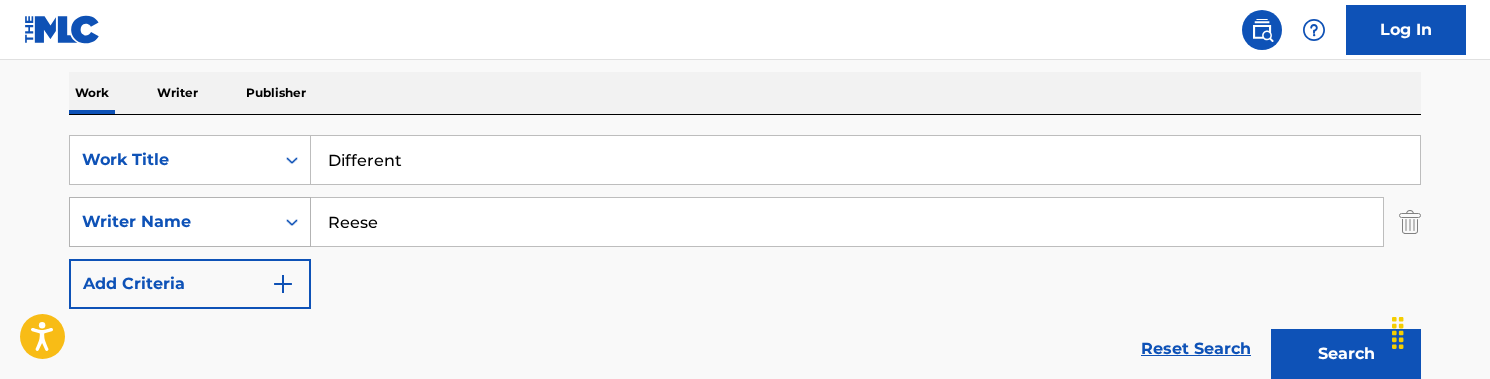 drag, startPoint x: 385, startPoint y: 223, endPoint x: 298, endPoint y: 223, distance: 87 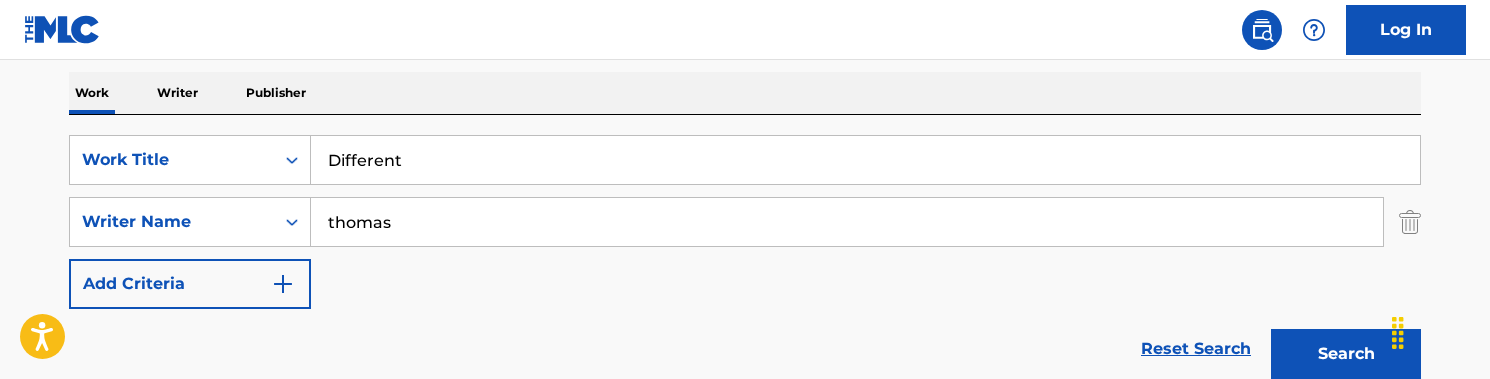 click on "Search" at bounding box center (1346, 354) 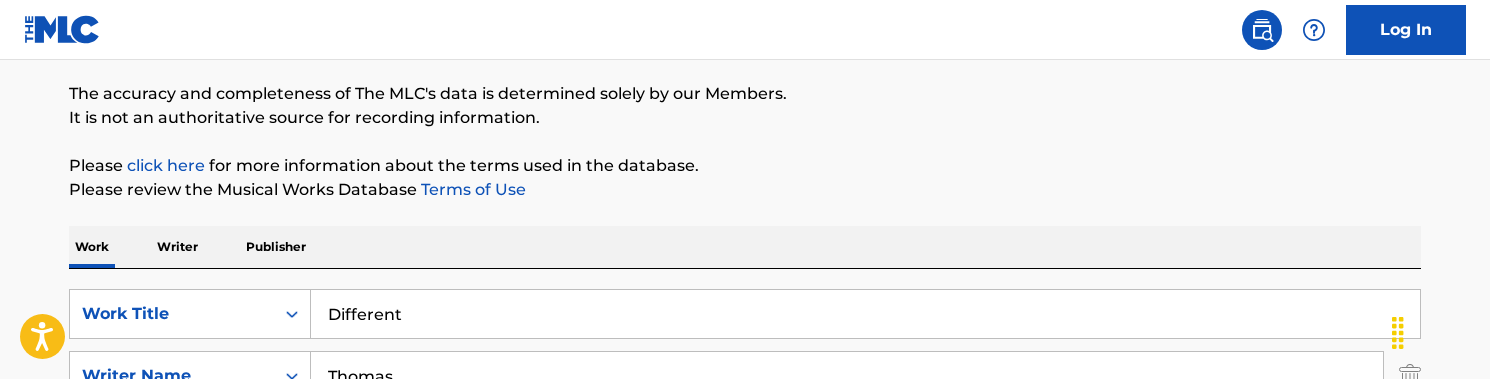 scroll, scrollTop: 215, scrollLeft: 0, axis: vertical 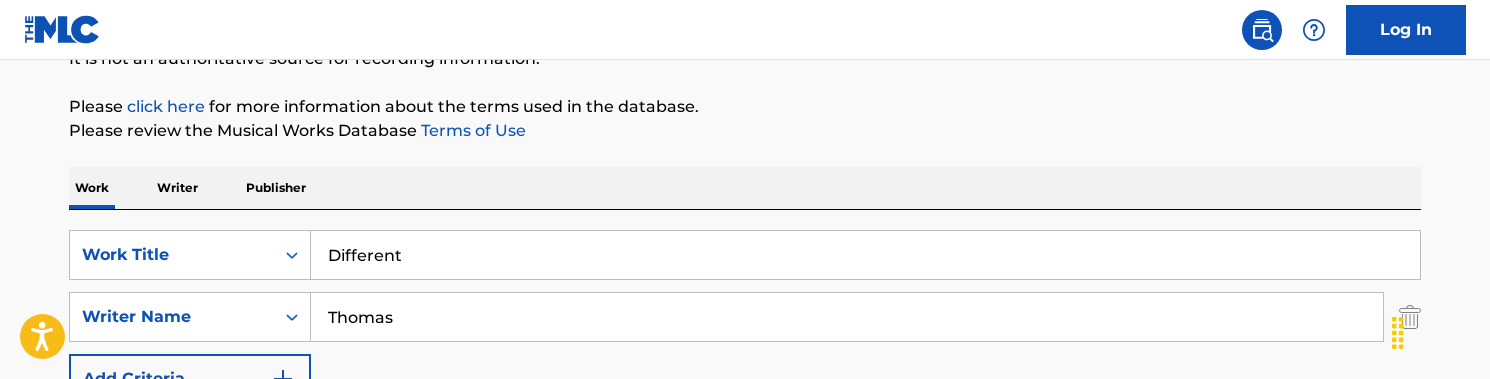 click on "Thomas" at bounding box center (847, 317) 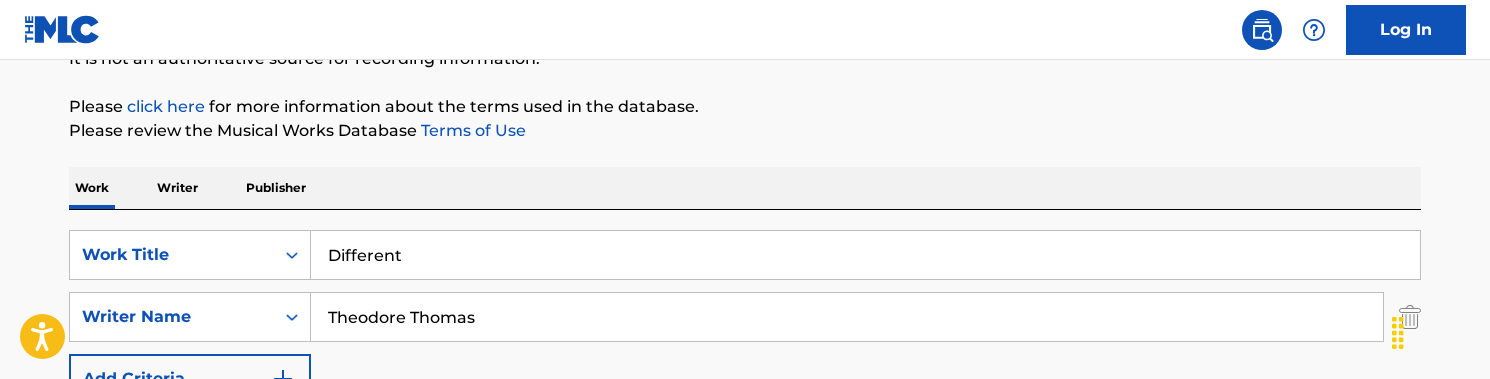 type on "Theodore Thomas" 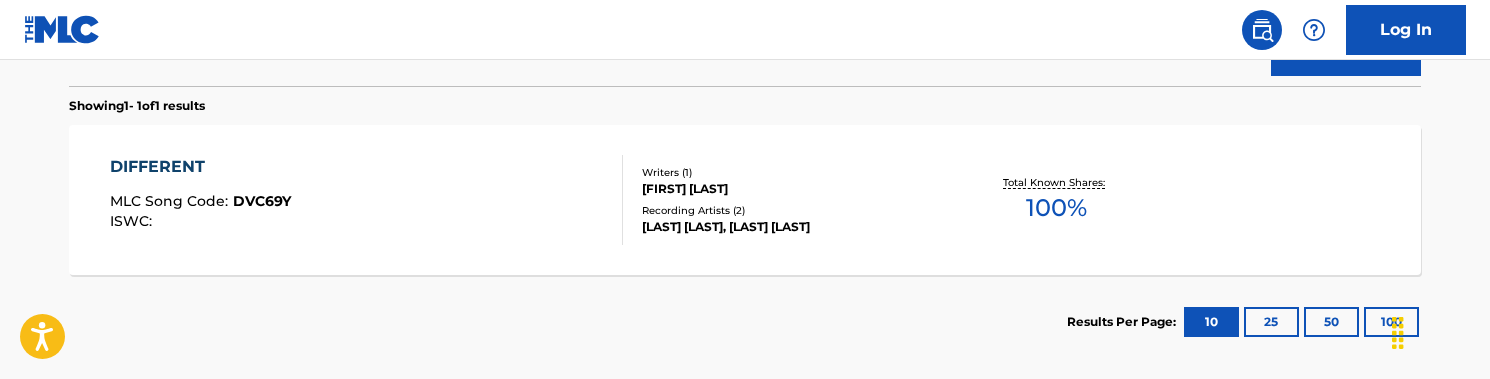 scroll, scrollTop: 630, scrollLeft: 0, axis: vertical 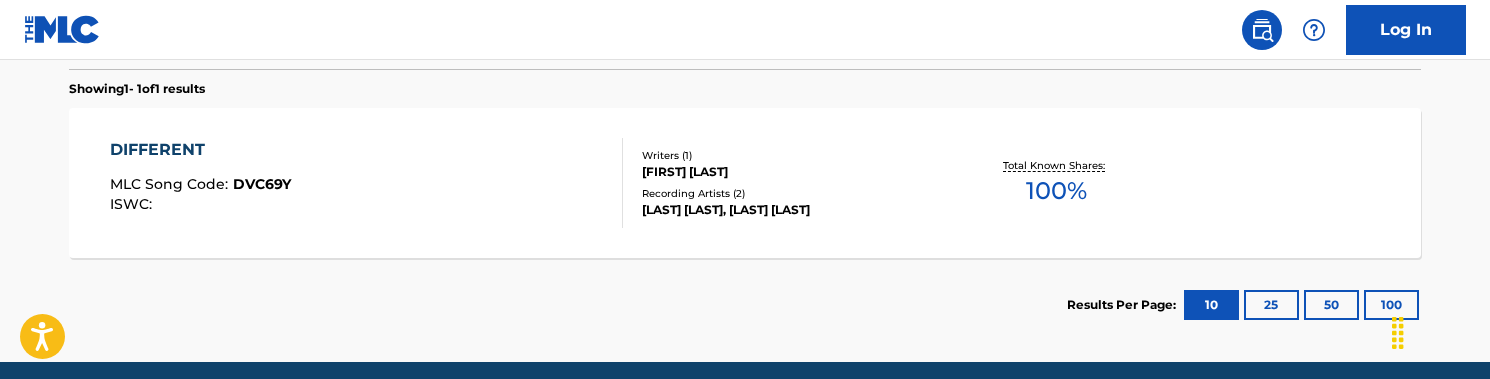 click on "DIFFERENT MLC Song Code : DVC69Y ISWC :" at bounding box center [367, 183] 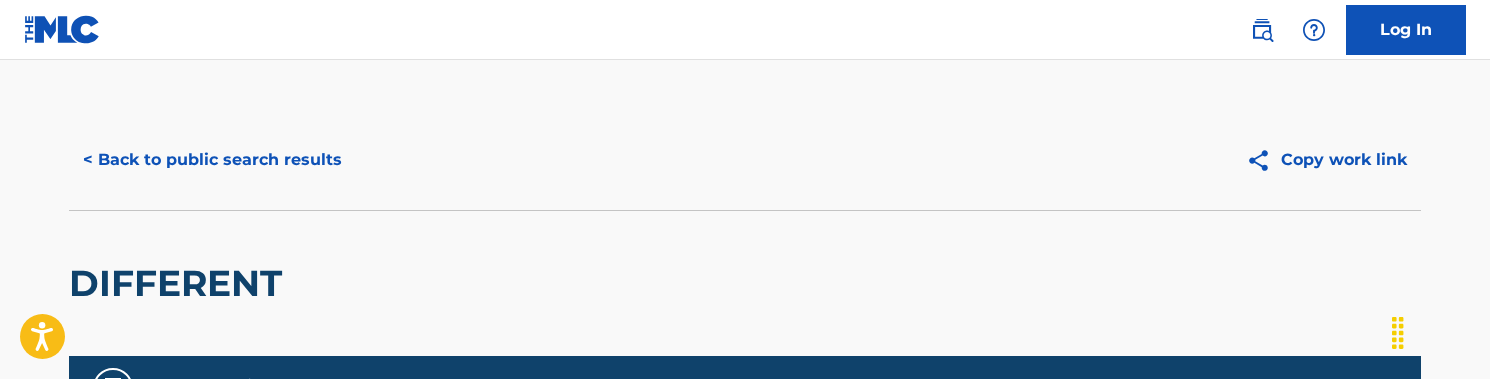 scroll, scrollTop: 0, scrollLeft: 0, axis: both 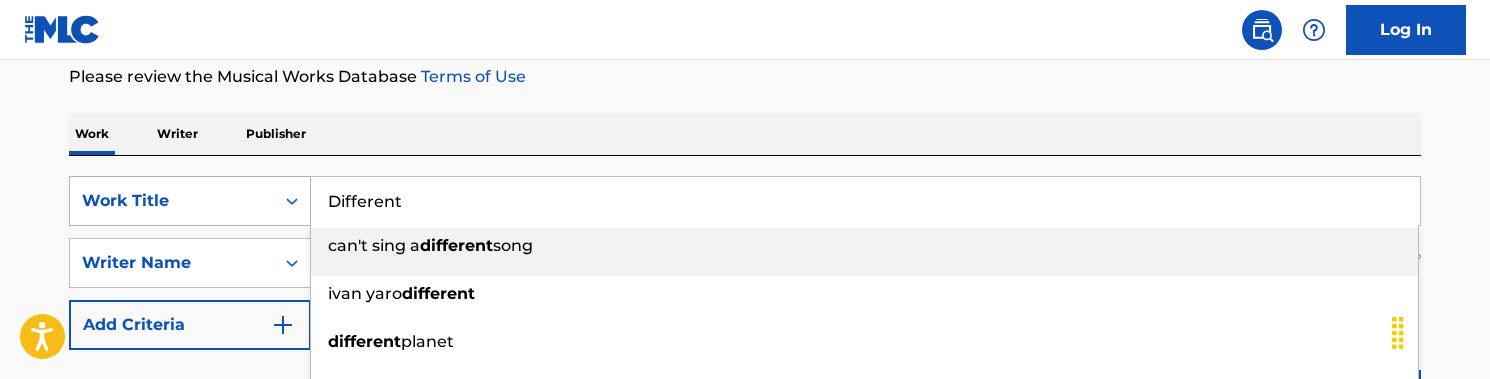 drag, startPoint x: 437, startPoint y: 213, endPoint x: 257, endPoint y: 205, distance: 180.17769 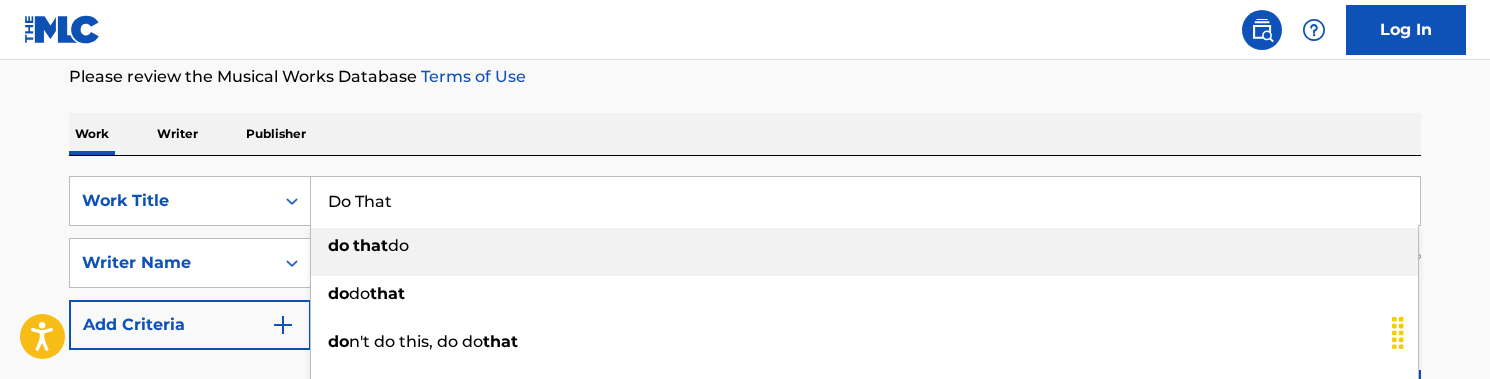 type on "Do That" 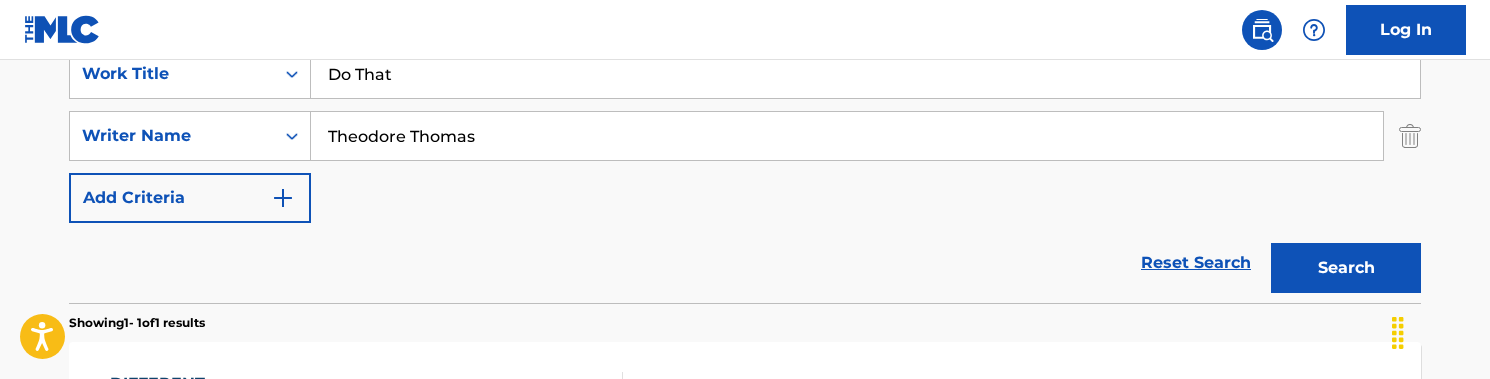 scroll, scrollTop: 400, scrollLeft: 0, axis: vertical 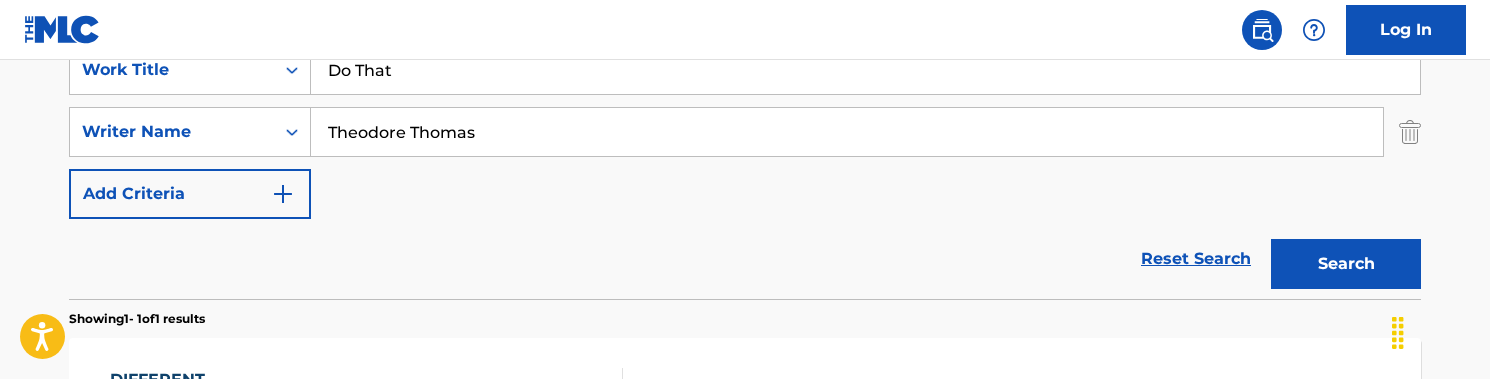 click on "Search" at bounding box center [1346, 264] 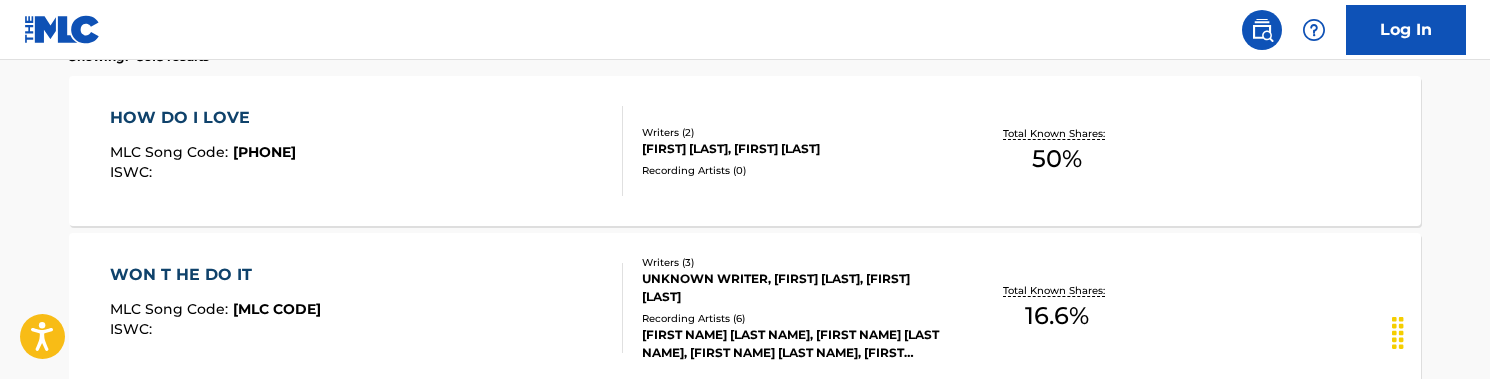 scroll, scrollTop: 664, scrollLeft: 0, axis: vertical 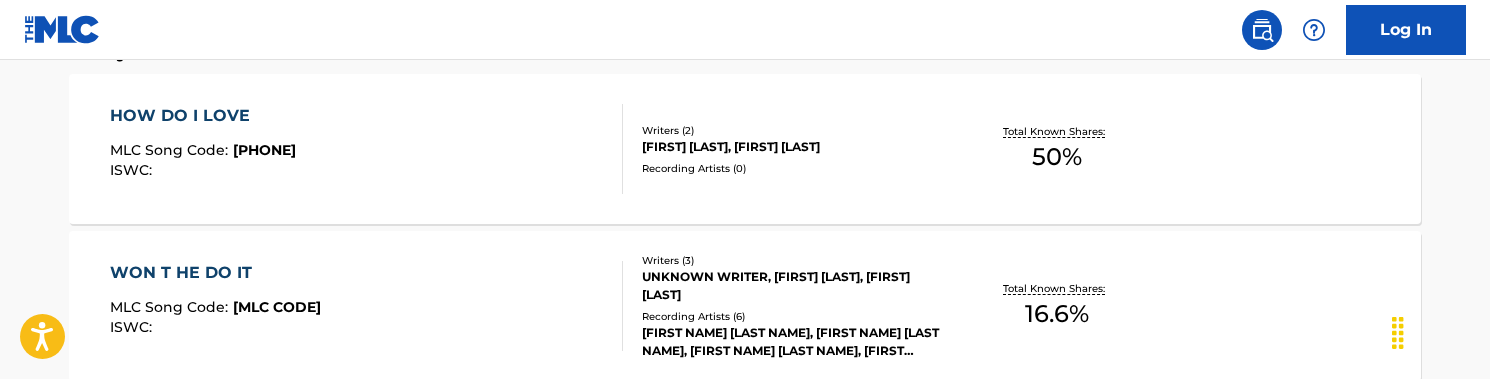 click on "HOW DO I LOVE MLC Song Code : [ID] ISWC :" at bounding box center (367, 149) 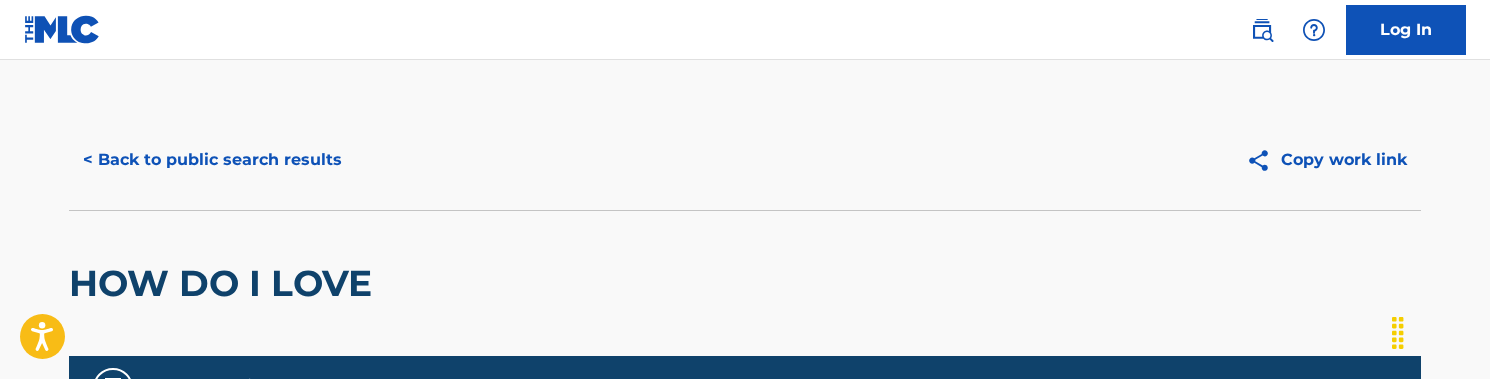 click on "< Back to public search results" at bounding box center (212, 160) 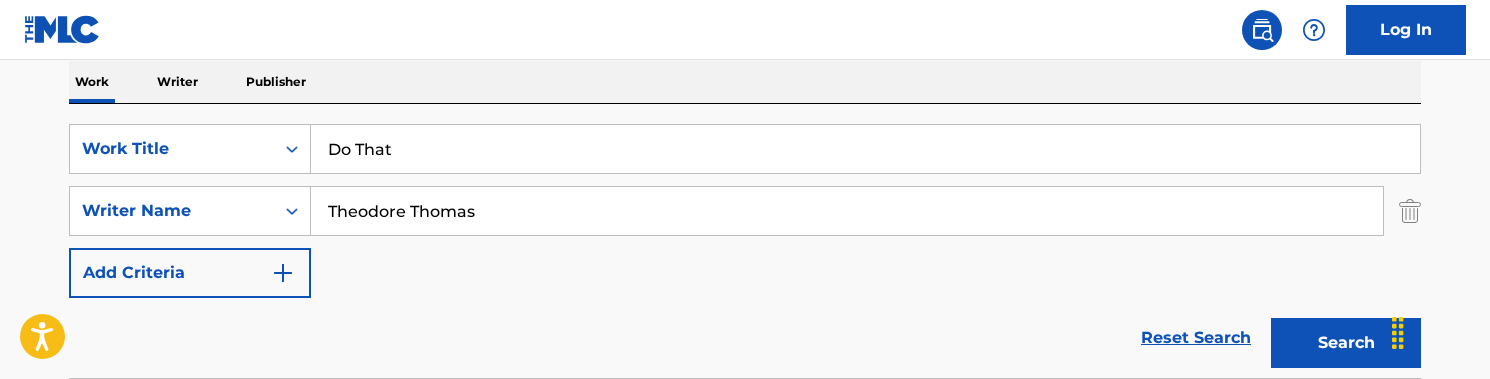 scroll, scrollTop: 319, scrollLeft: 0, axis: vertical 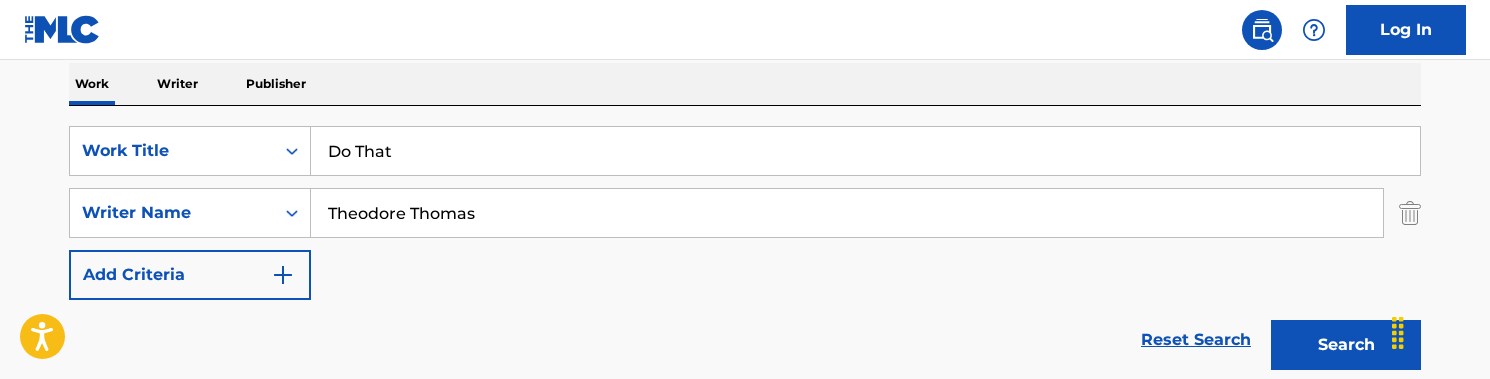 drag, startPoint x: 510, startPoint y: 209, endPoint x: 244, endPoint y: 185, distance: 267.0805 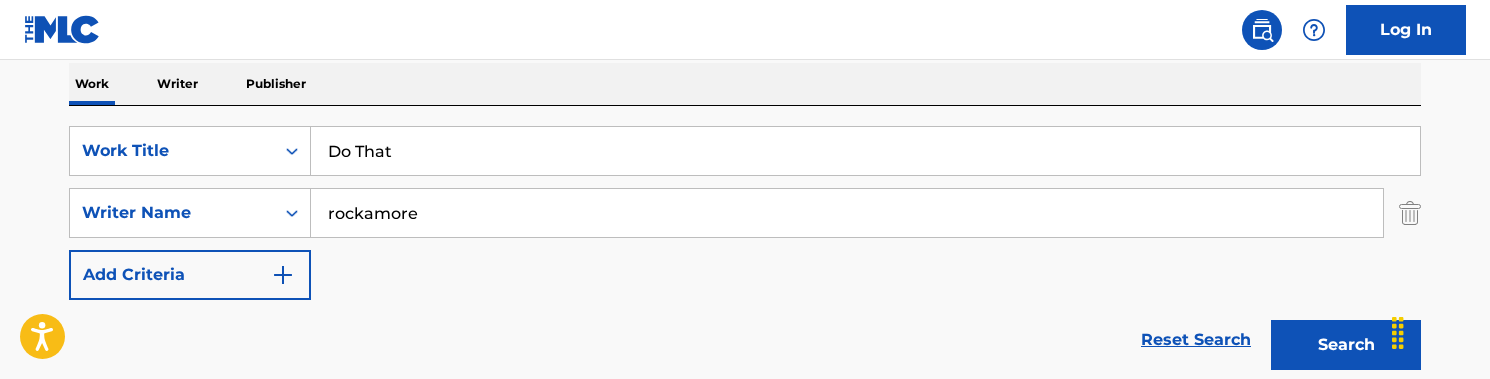 type on "rockamore" 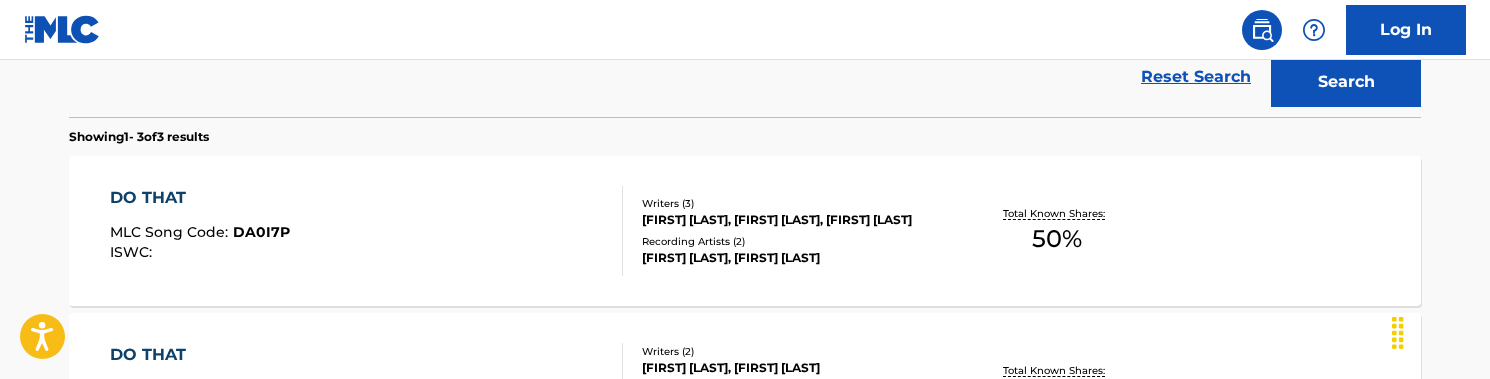 scroll, scrollTop: 584, scrollLeft: 0, axis: vertical 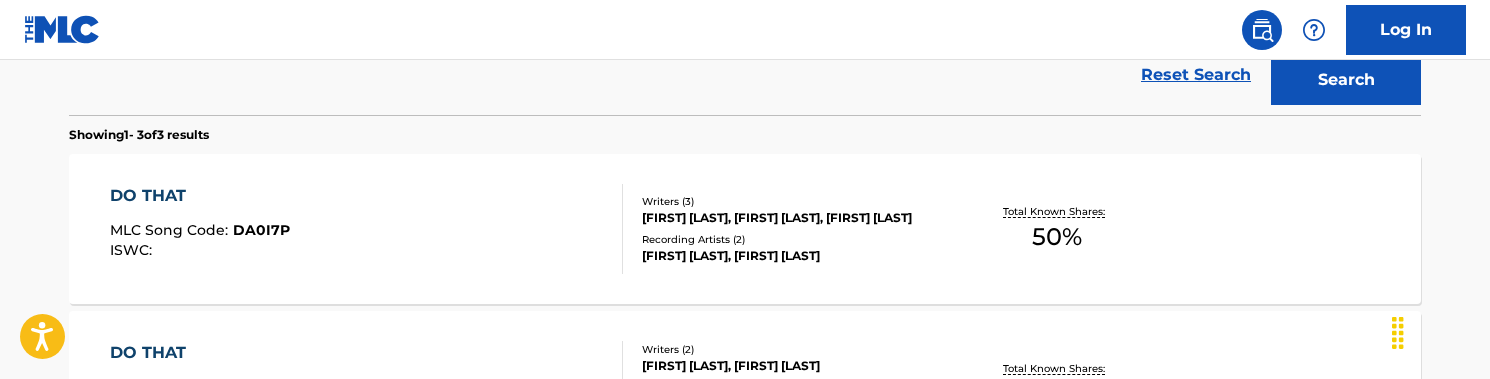 click on "DO THAT MLC Song Code : [PRODUCT_CODE] ISWC :" at bounding box center (367, 229) 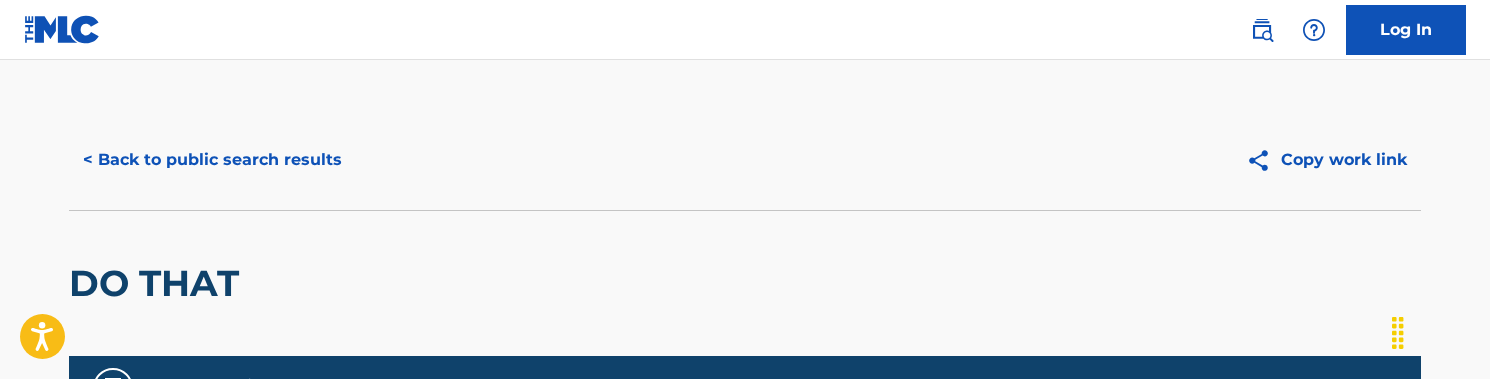 scroll, scrollTop: 0, scrollLeft: 0, axis: both 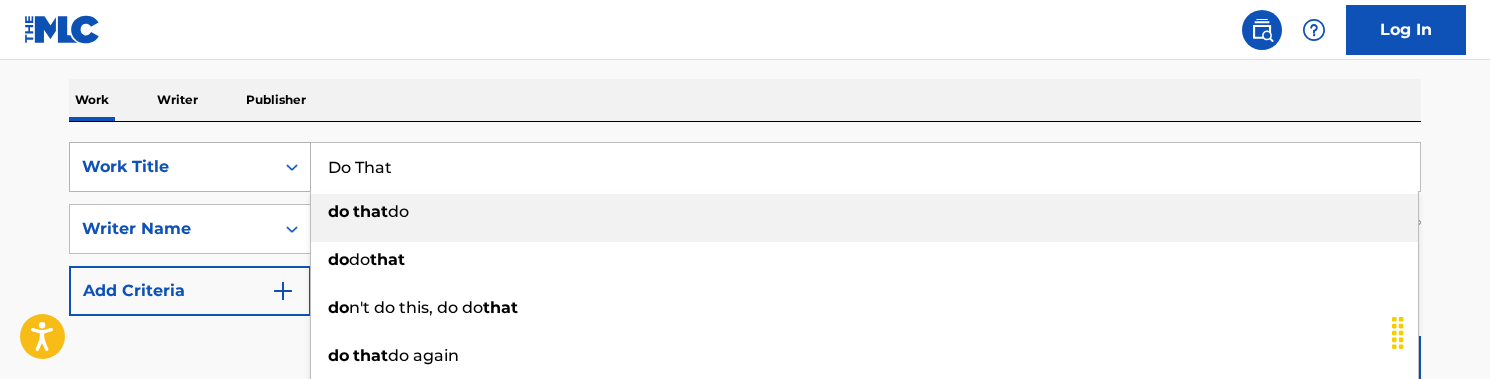 drag, startPoint x: 409, startPoint y: 173, endPoint x: 278, endPoint y: 165, distance: 131.24405 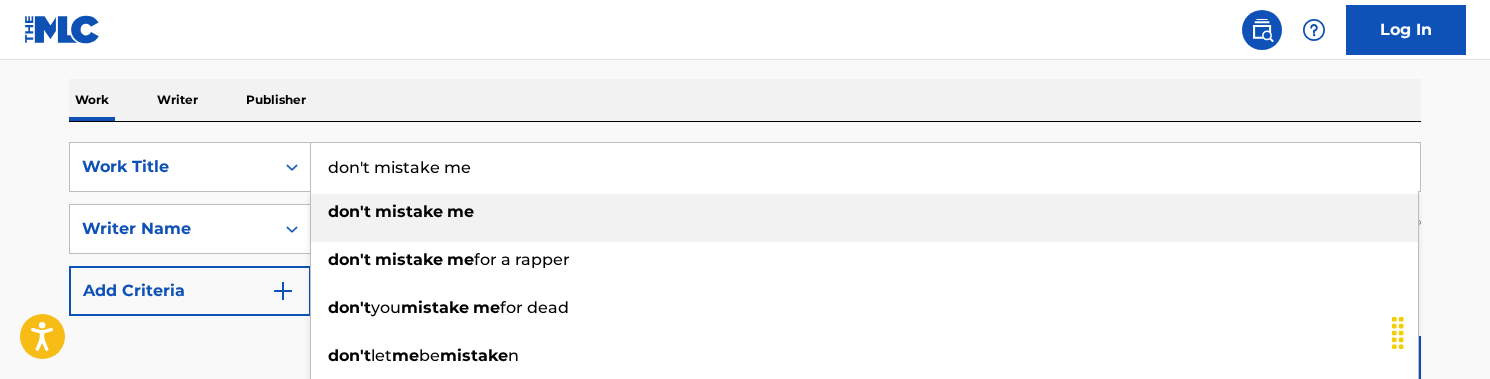 type on "don't mistake me" 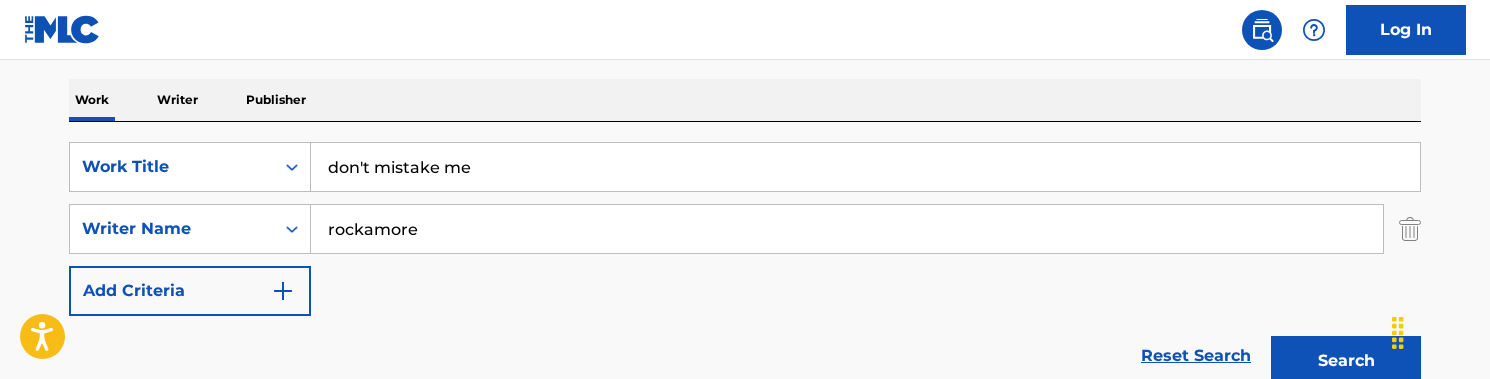 scroll, scrollTop: 382, scrollLeft: 0, axis: vertical 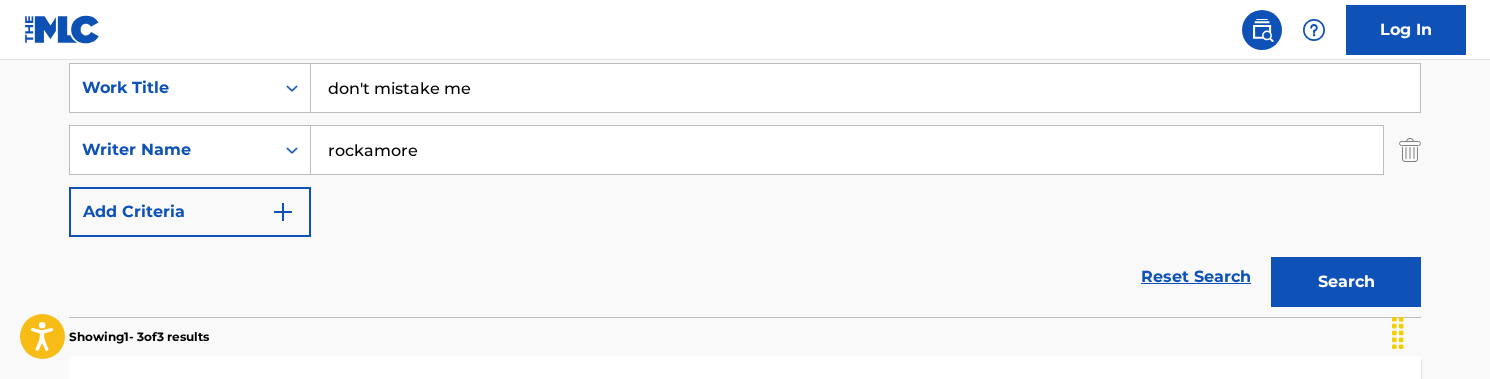 click on "Search" at bounding box center [1341, 277] 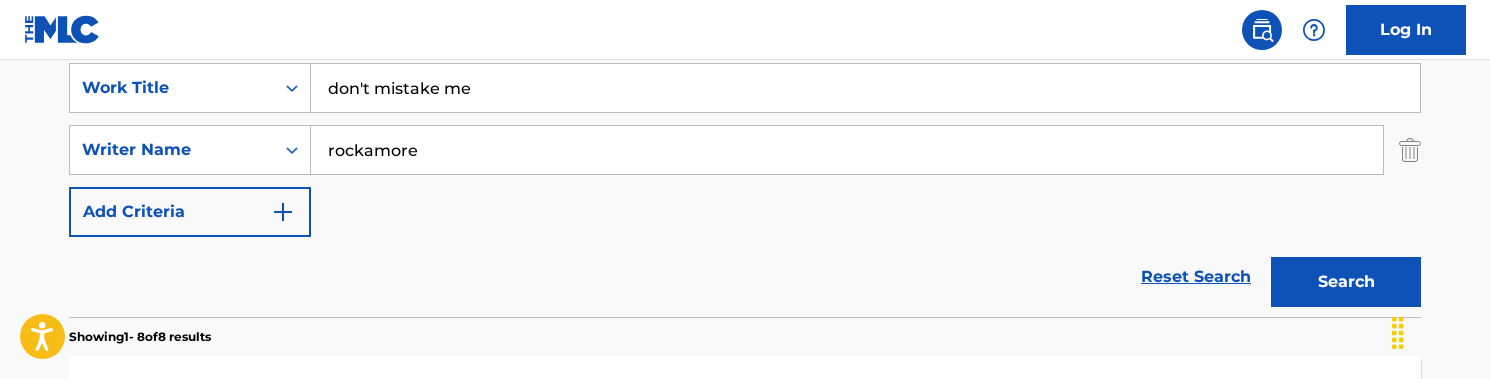 scroll, scrollTop: 386, scrollLeft: 0, axis: vertical 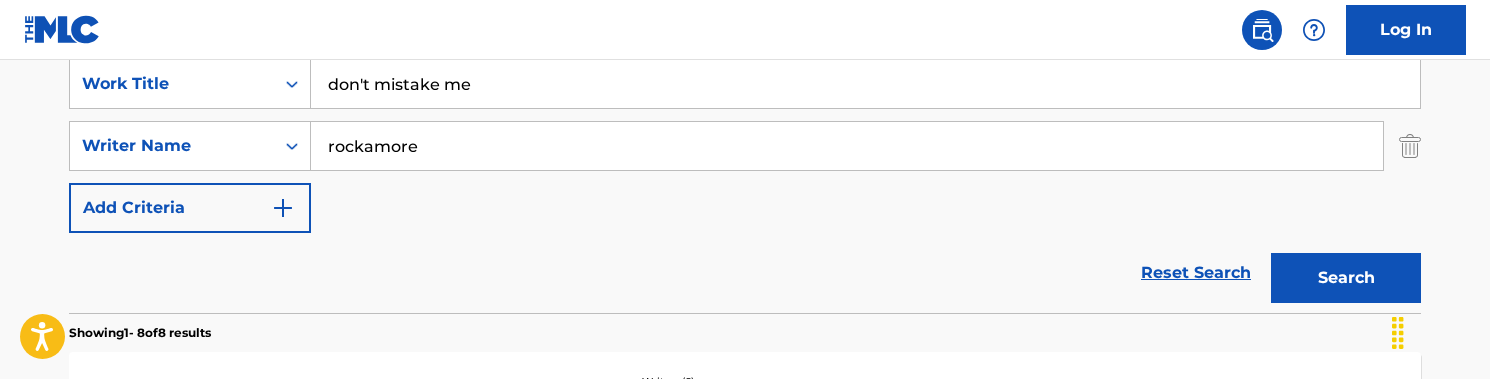 drag, startPoint x: 441, startPoint y: 146, endPoint x: 317, endPoint y: 144, distance: 124.01613 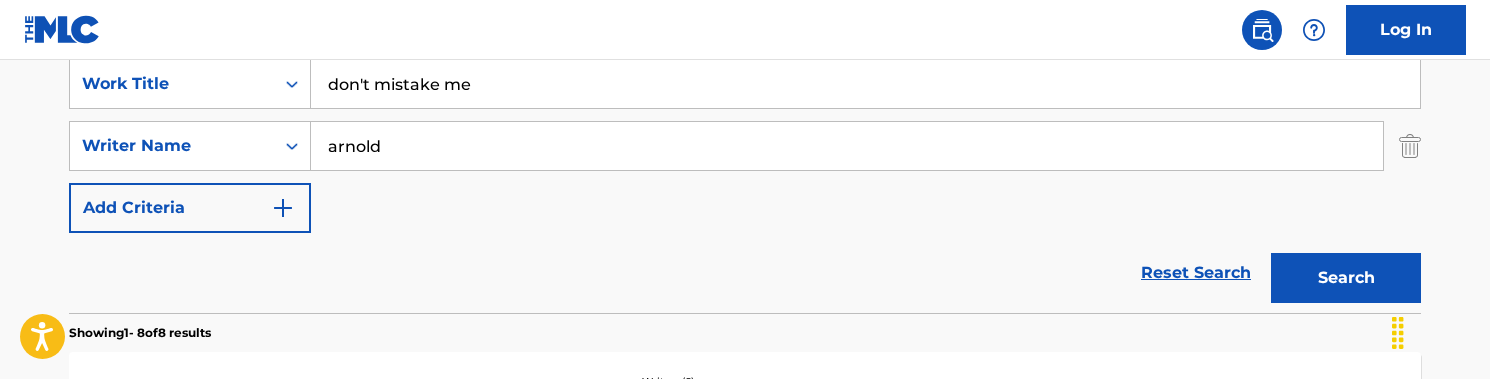 type on "arnold" 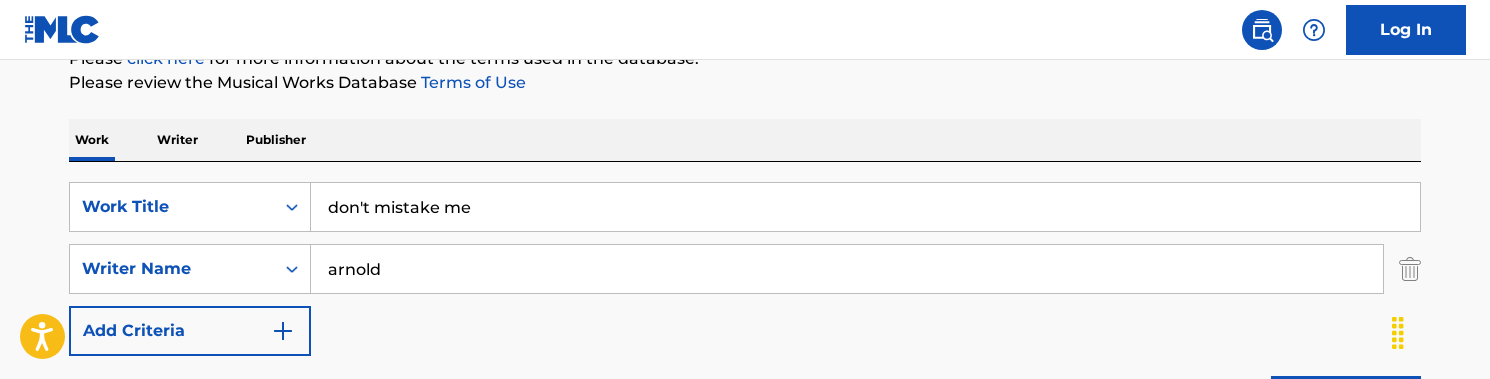 scroll, scrollTop: 265, scrollLeft: 0, axis: vertical 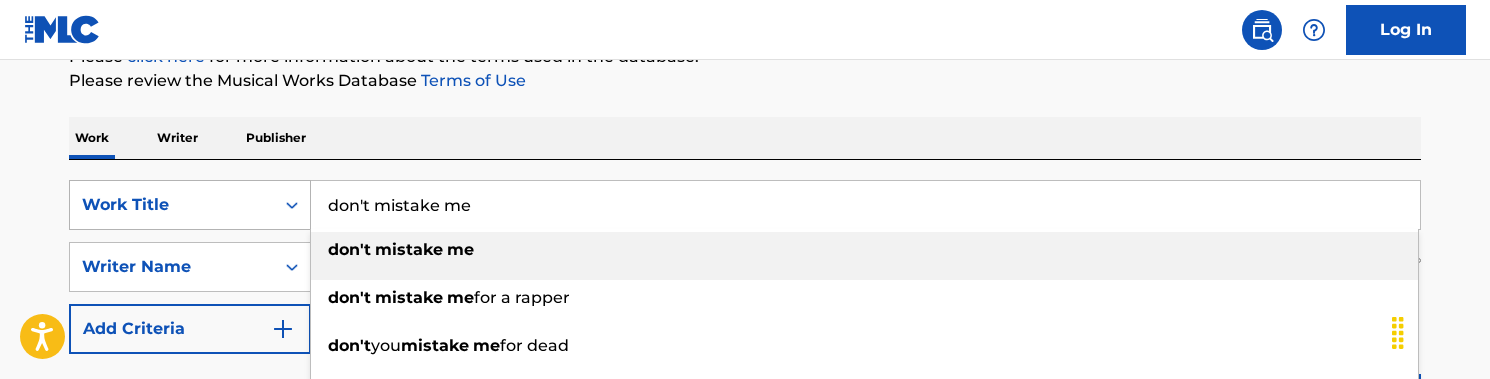 drag, startPoint x: 540, startPoint y: 204, endPoint x: 248, endPoint y: 197, distance: 292.0839 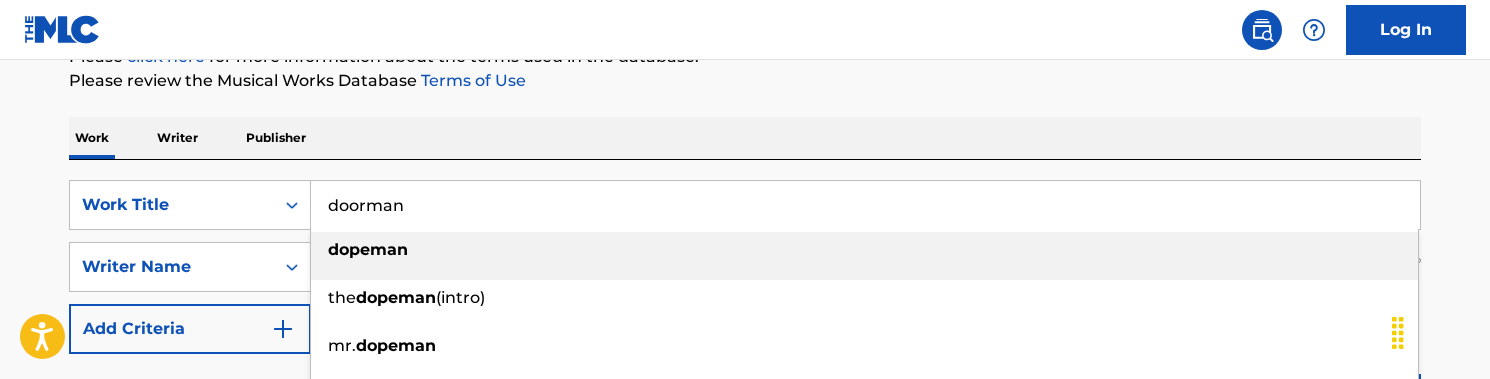 drag, startPoint x: 280, startPoint y: 186, endPoint x: 425, endPoint y: 232, distance: 152.12166 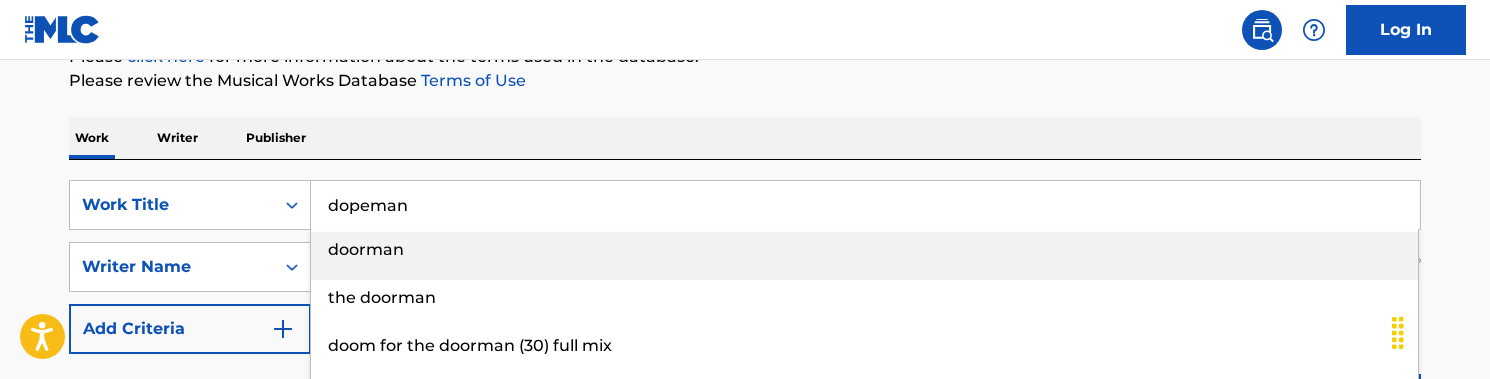 click on "doorman" at bounding box center [864, 250] 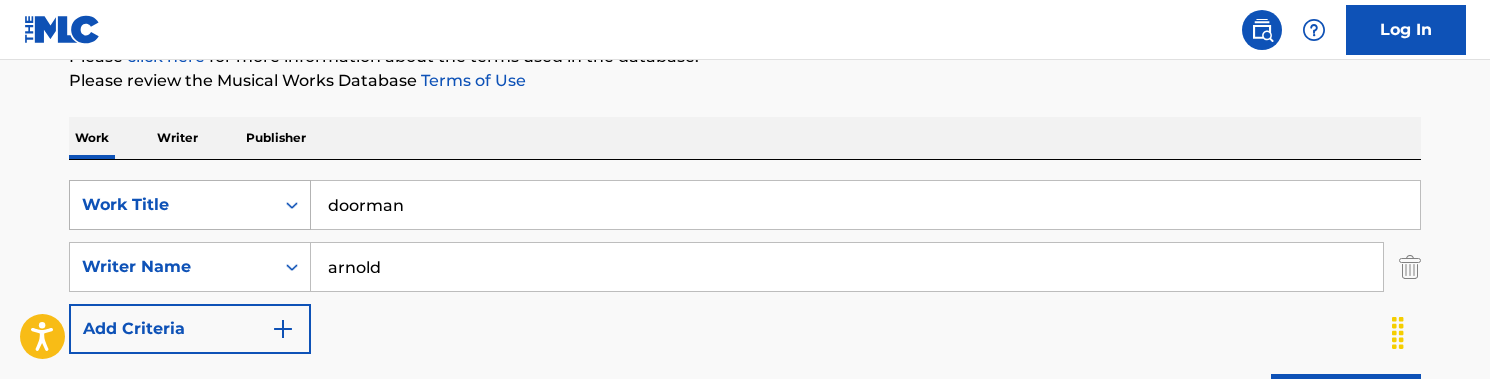 drag, startPoint x: 409, startPoint y: 208, endPoint x: 167, endPoint y: 189, distance: 242.74472 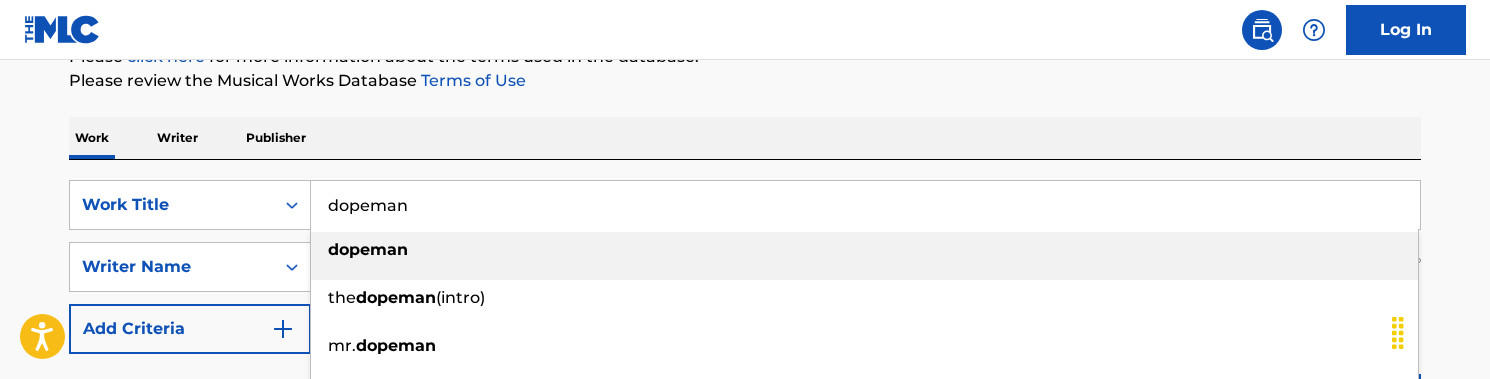 type on "dopeman" 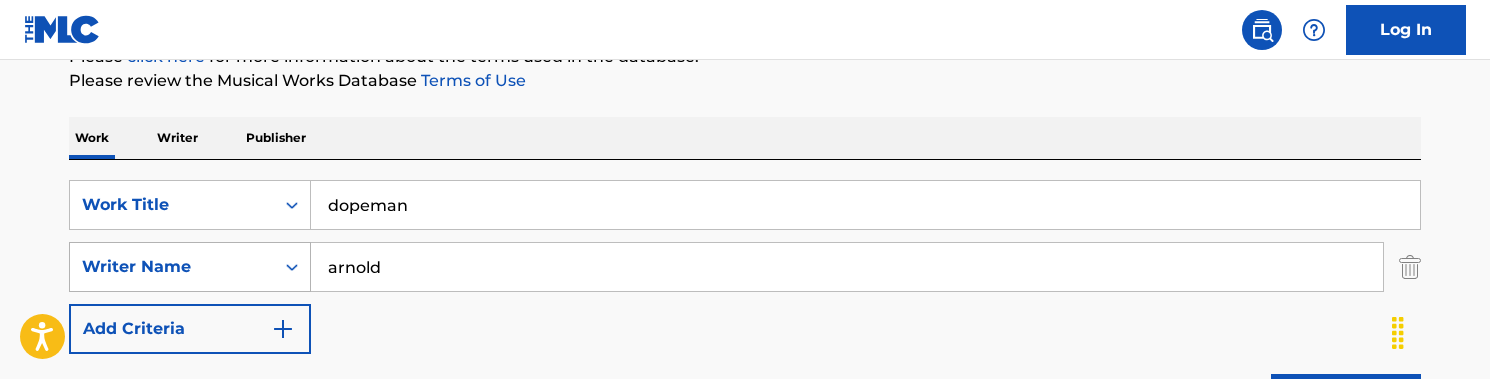 click on "Writer Name" at bounding box center (172, 267) 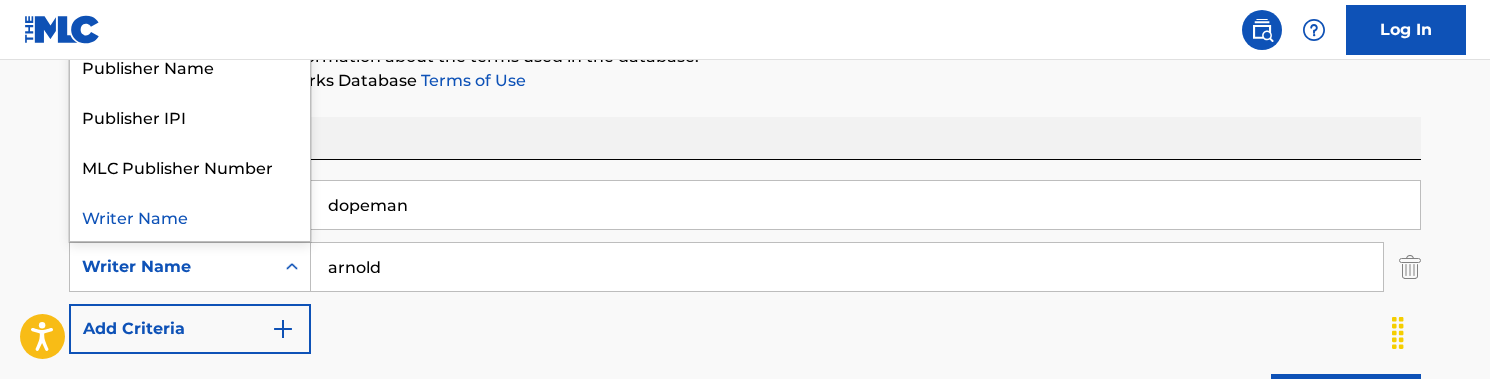 click on "arnold" at bounding box center [847, 267] 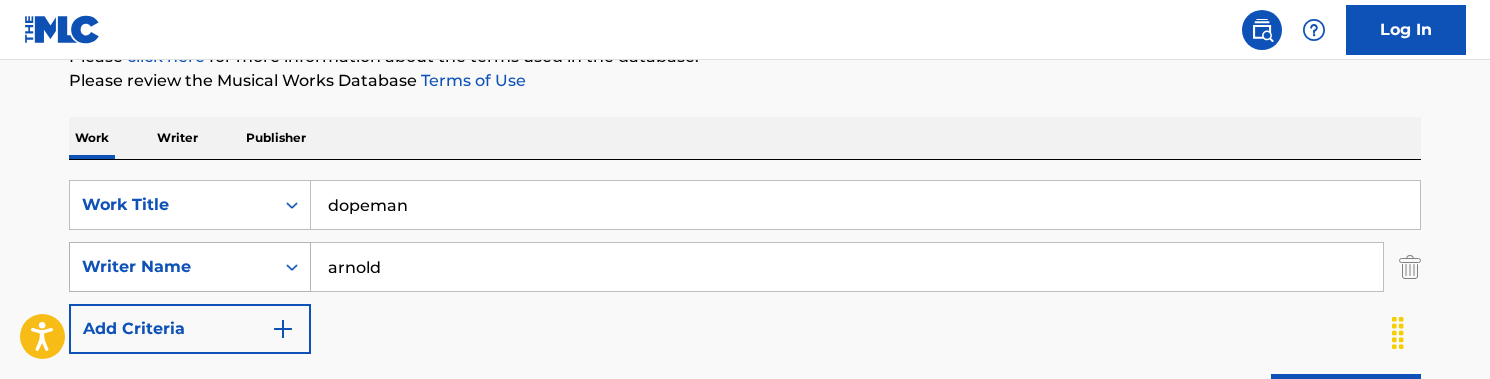 drag, startPoint x: 426, startPoint y: 271, endPoint x: 252, endPoint y: 269, distance: 174.01149 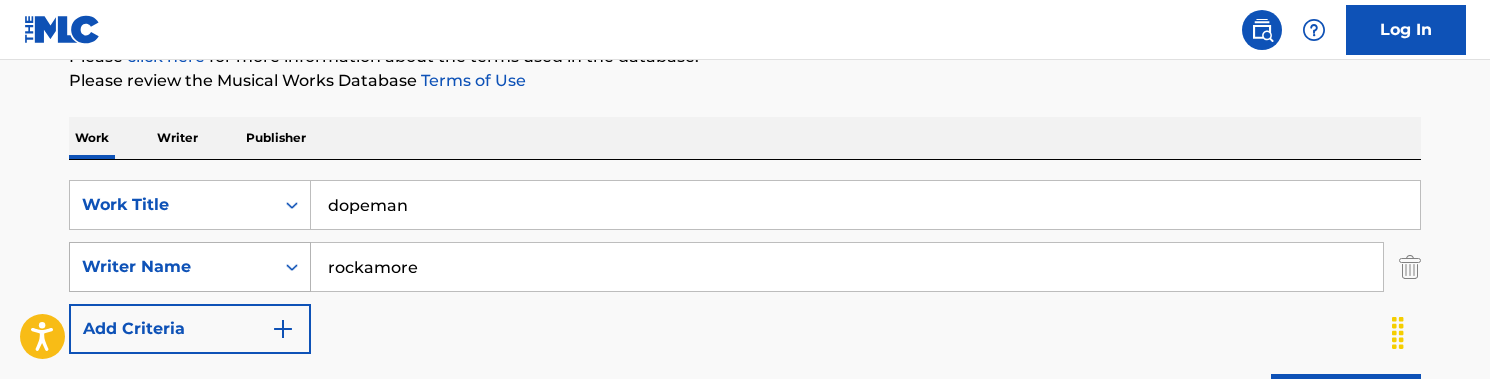type on "rockamore" 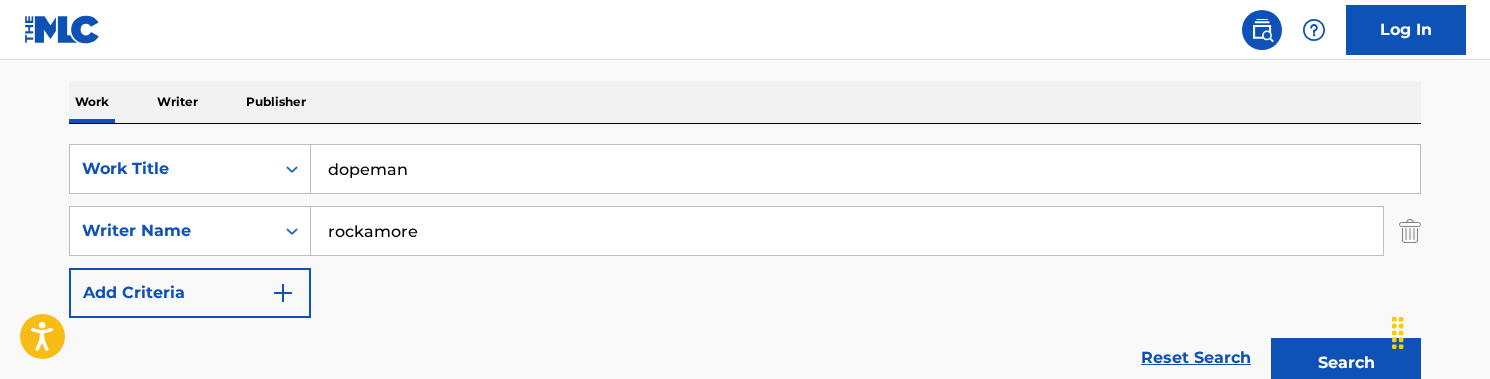 scroll, scrollTop: 285, scrollLeft: 0, axis: vertical 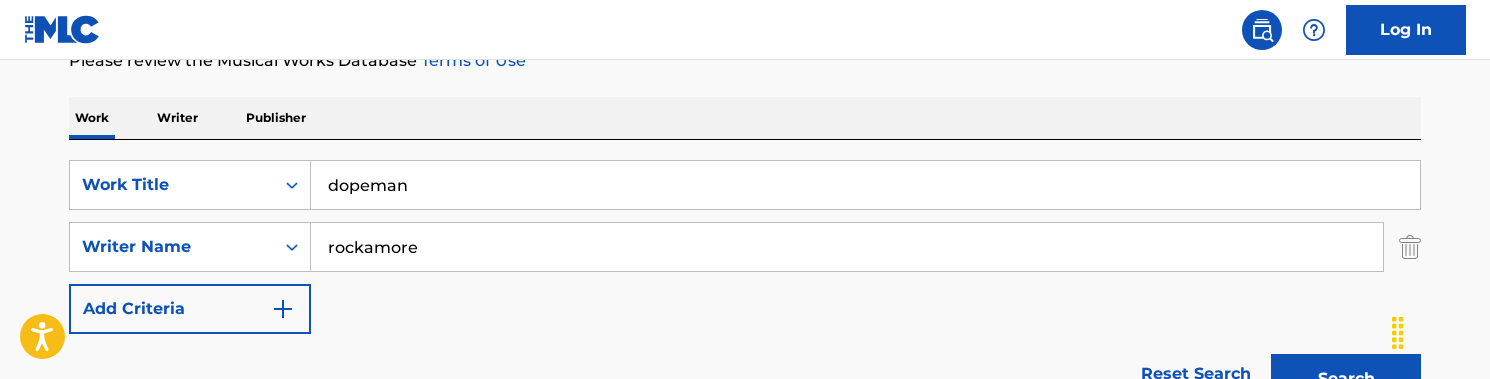 click on "dopeman" at bounding box center (865, 185) 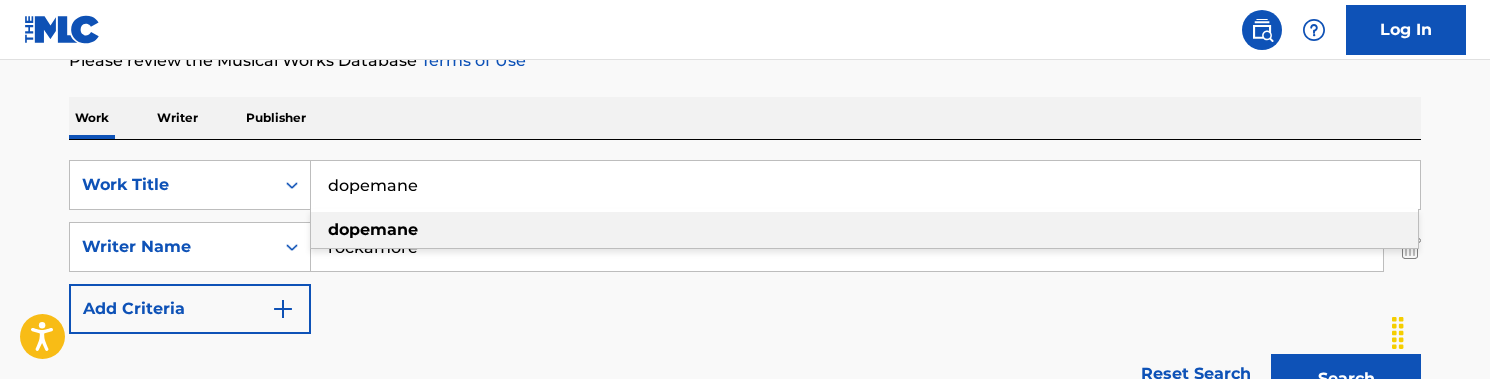 type on "dopemane" 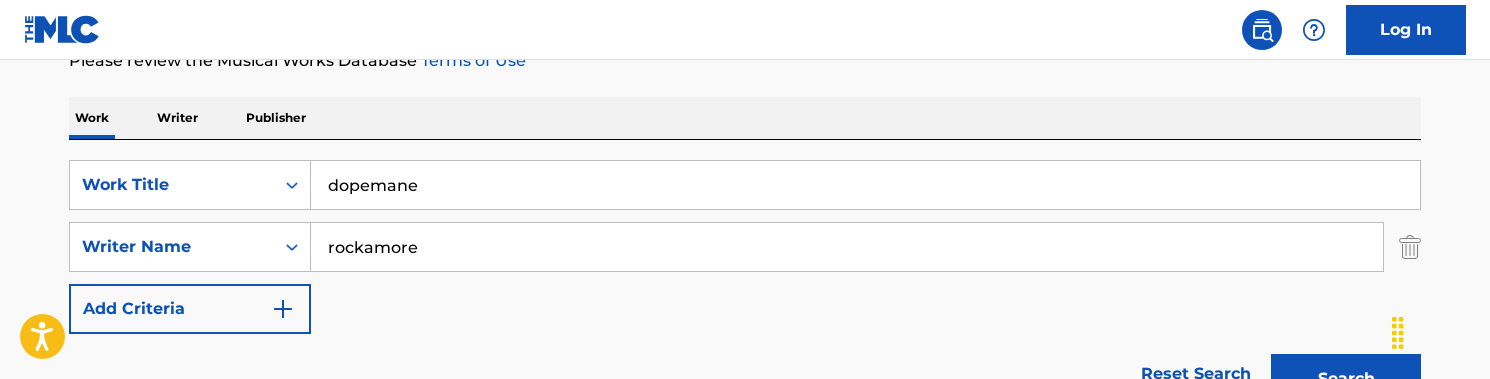 click on "Search" at bounding box center [1346, 379] 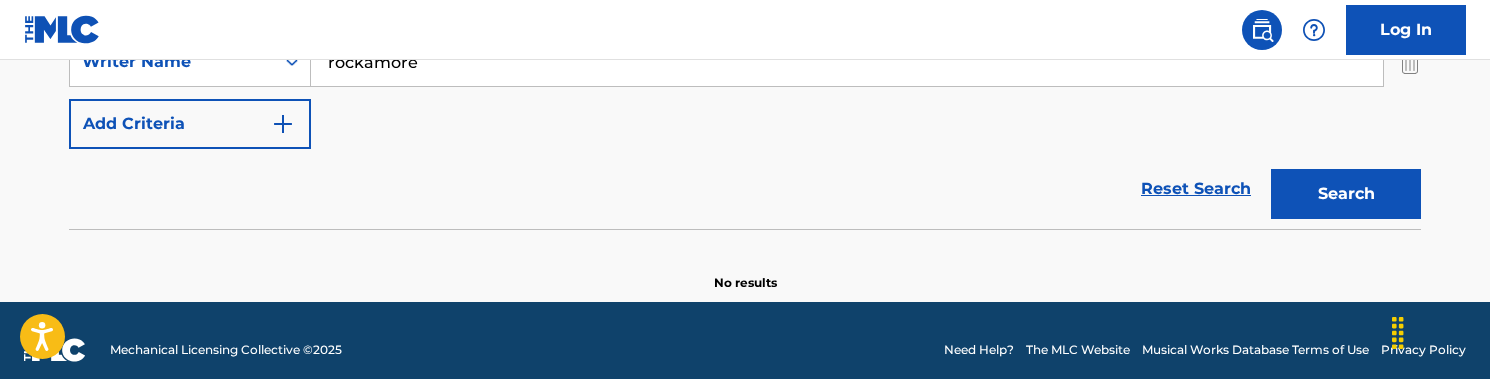 scroll, scrollTop: 330, scrollLeft: 0, axis: vertical 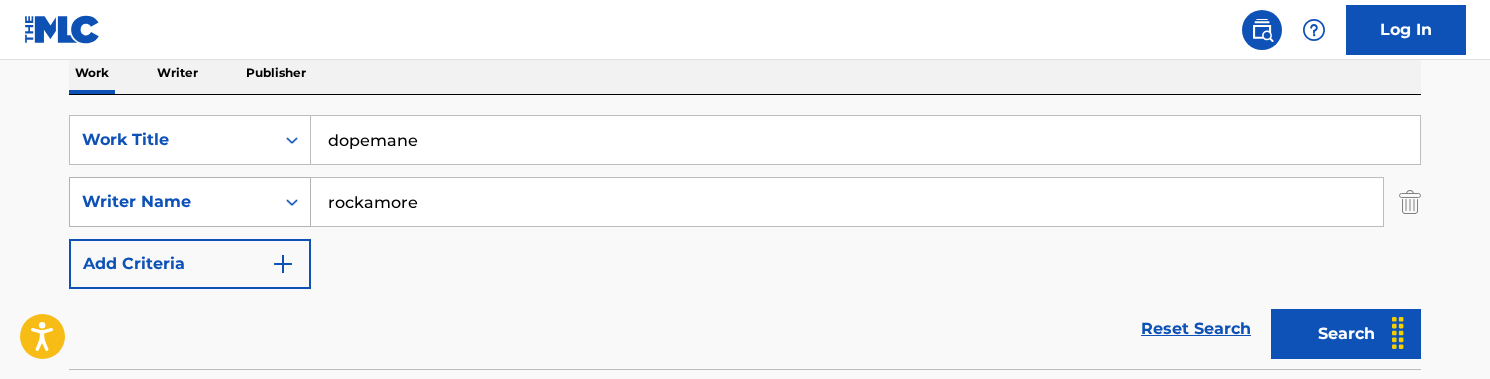drag, startPoint x: 480, startPoint y: 213, endPoint x: 303, endPoint y: 194, distance: 178.01685 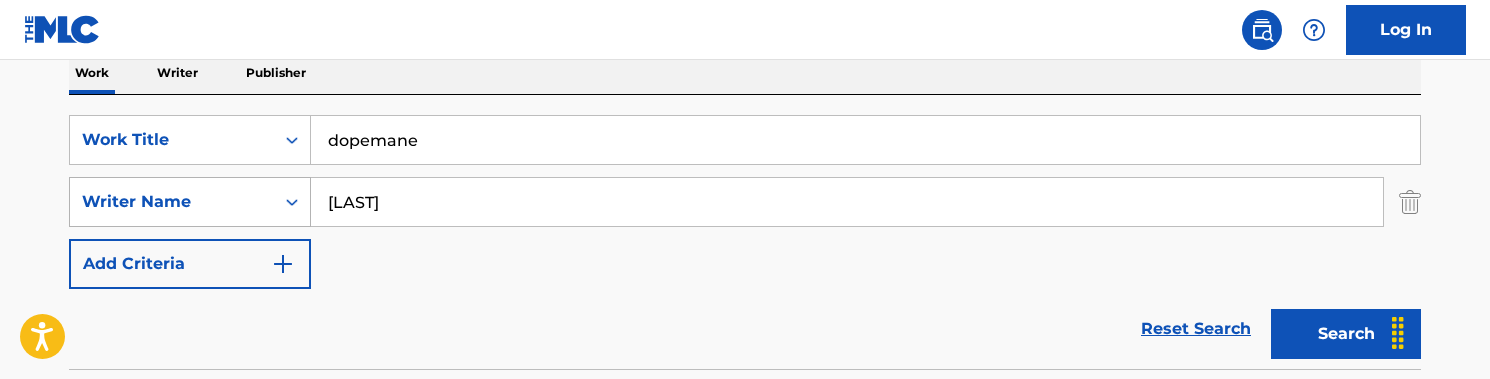 type on "[LAST]" 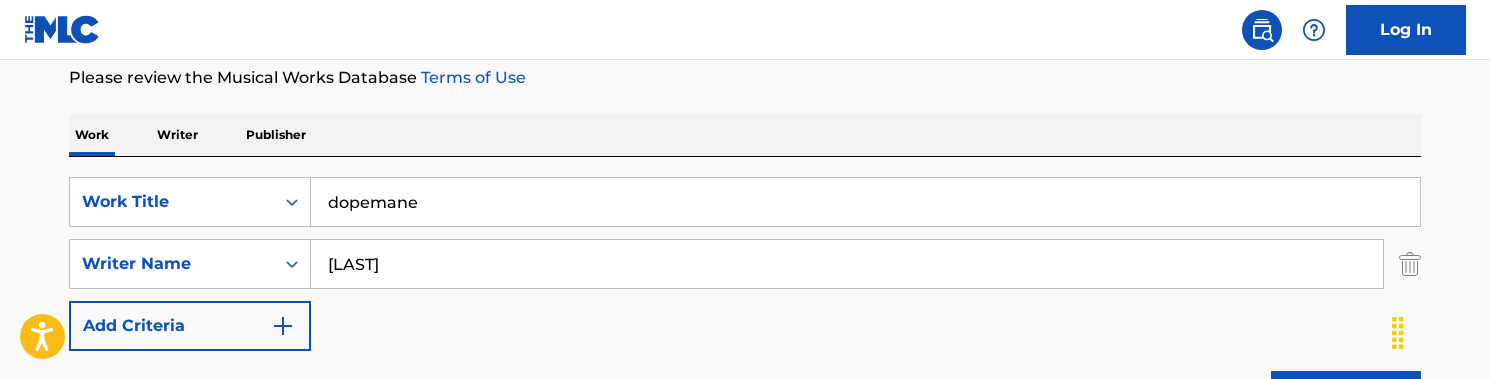 scroll, scrollTop: 266, scrollLeft: 0, axis: vertical 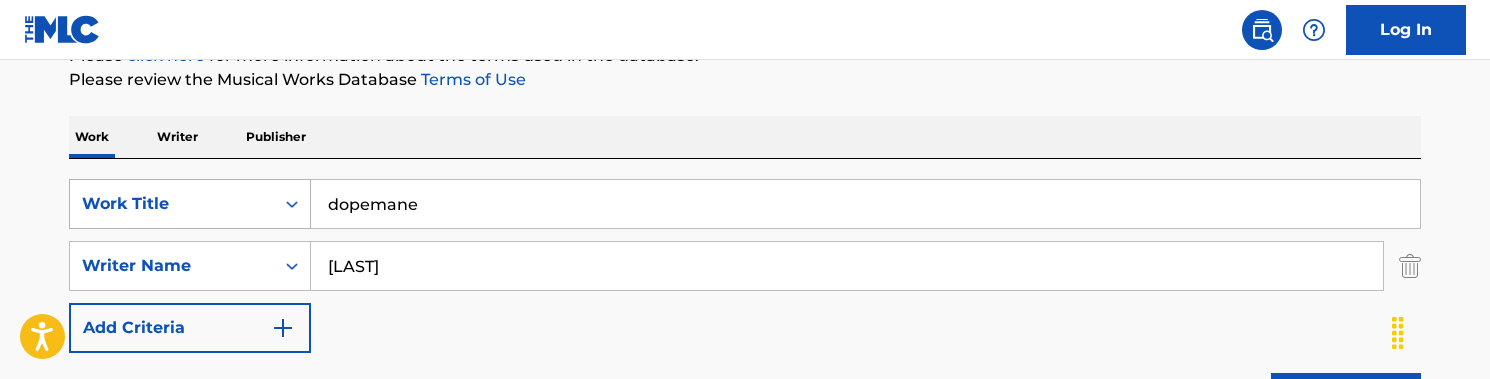 drag, startPoint x: 358, startPoint y: 184, endPoint x: 279, endPoint y: 182, distance: 79.025314 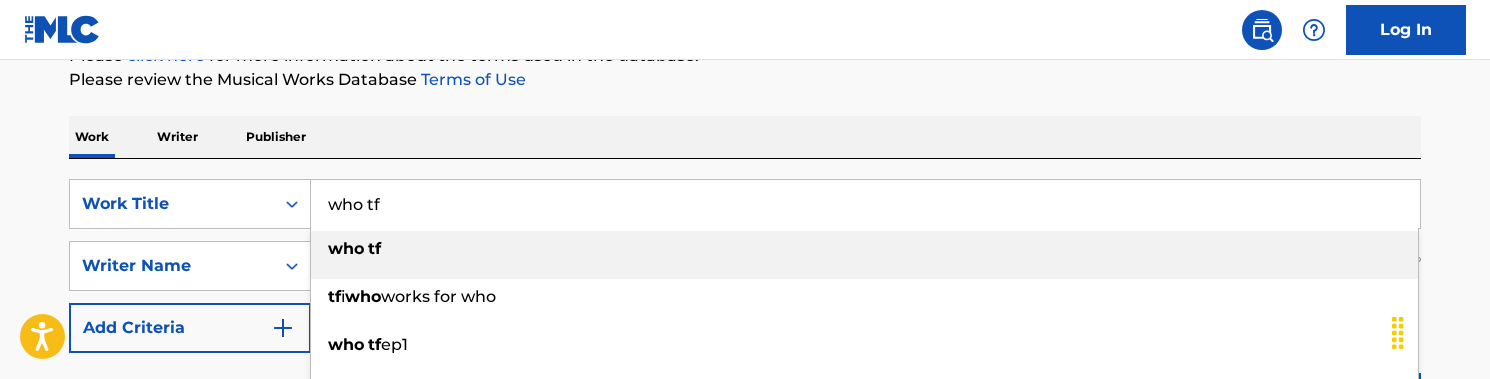 type on "who tf" 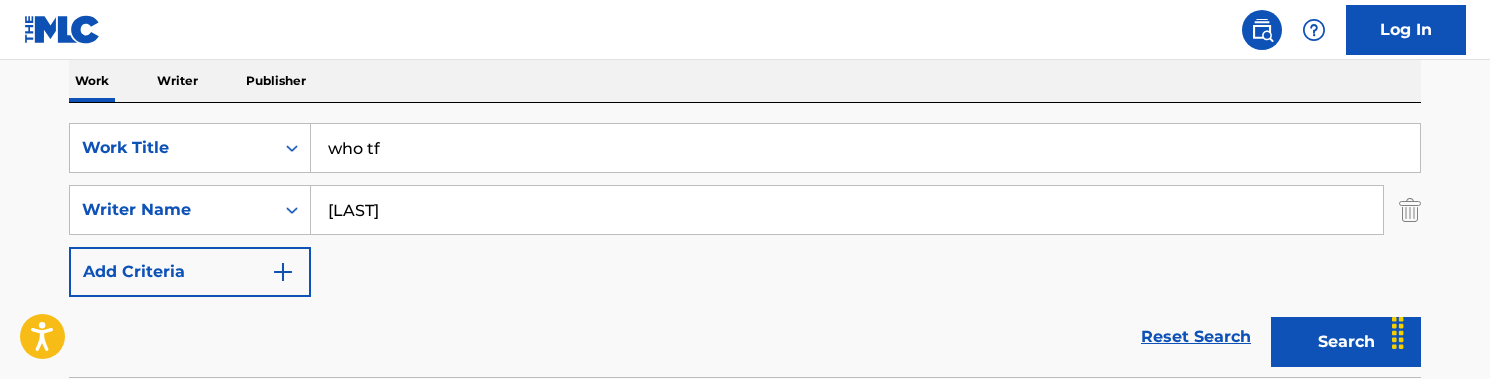 scroll, scrollTop: 355, scrollLeft: 0, axis: vertical 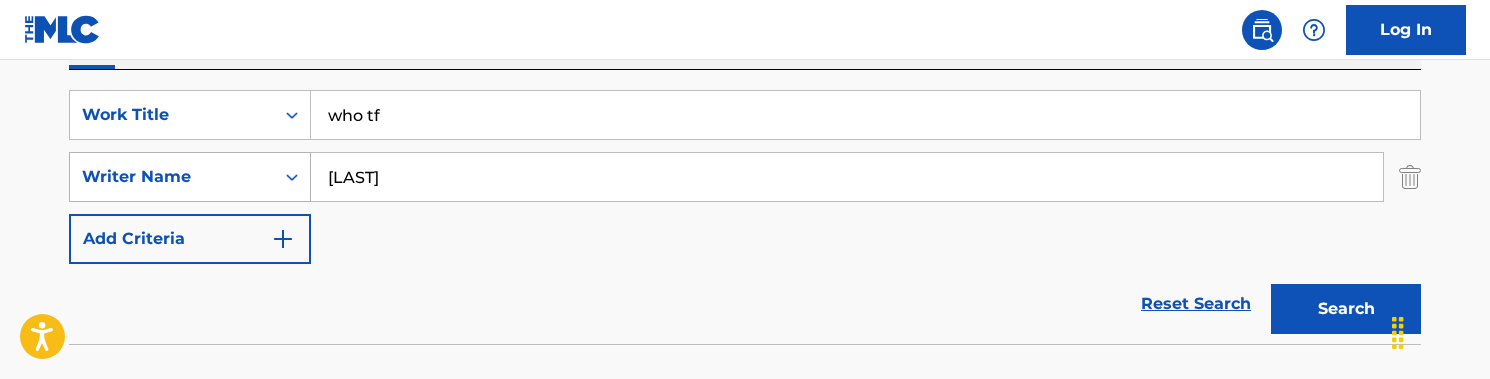 drag, startPoint x: 342, startPoint y: 175, endPoint x: 213, endPoint y: 169, distance: 129.13947 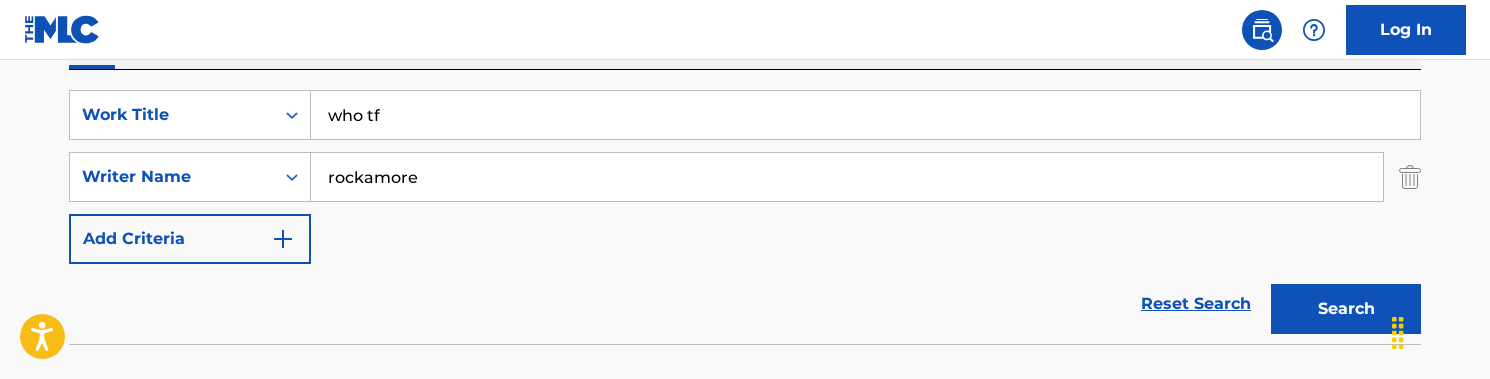 type on "rockamore" 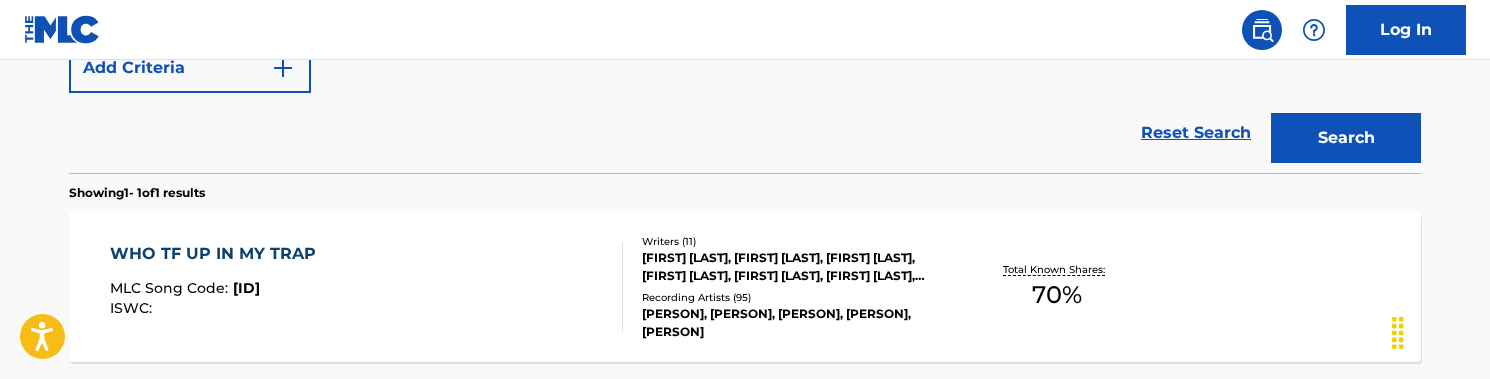 scroll, scrollTop: 528, scrollLeft: 0, axis: vertical 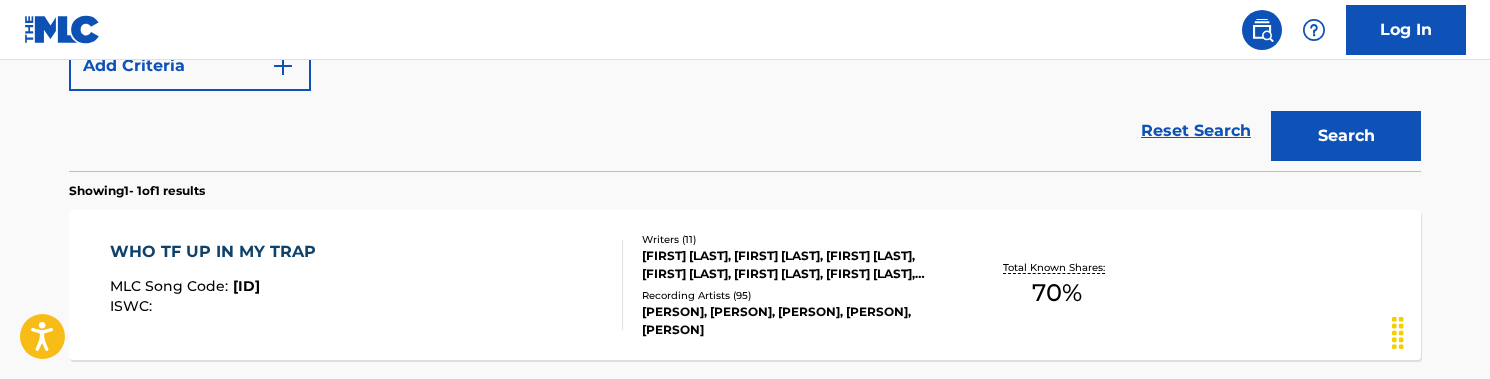click on "WHO TF UP IN MY TRAP MLC Song Code : WA8OGT ISWC :" at bounding box center [367, 285] 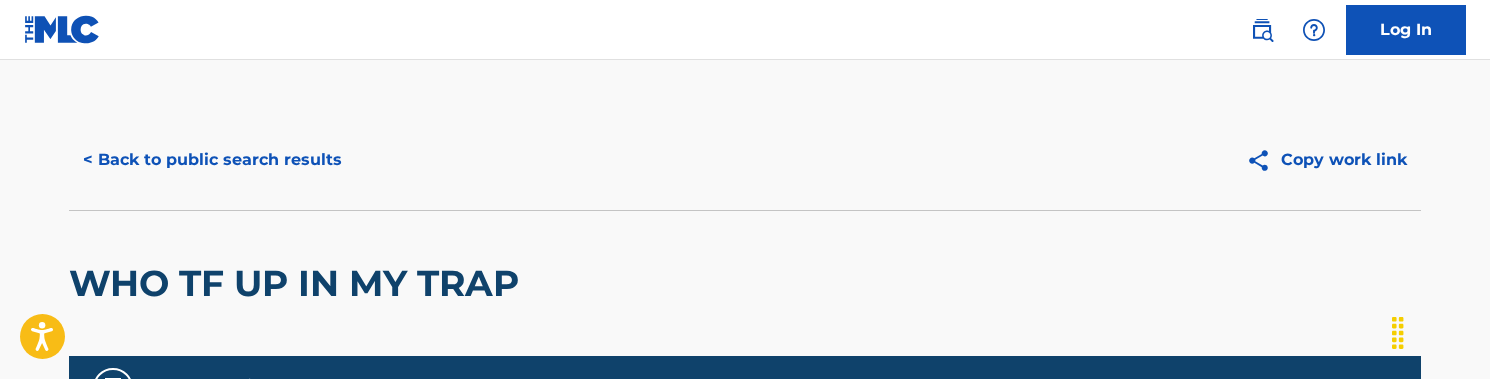 scroll, scrollTop: 0, scrollLeft: 0, axis: both 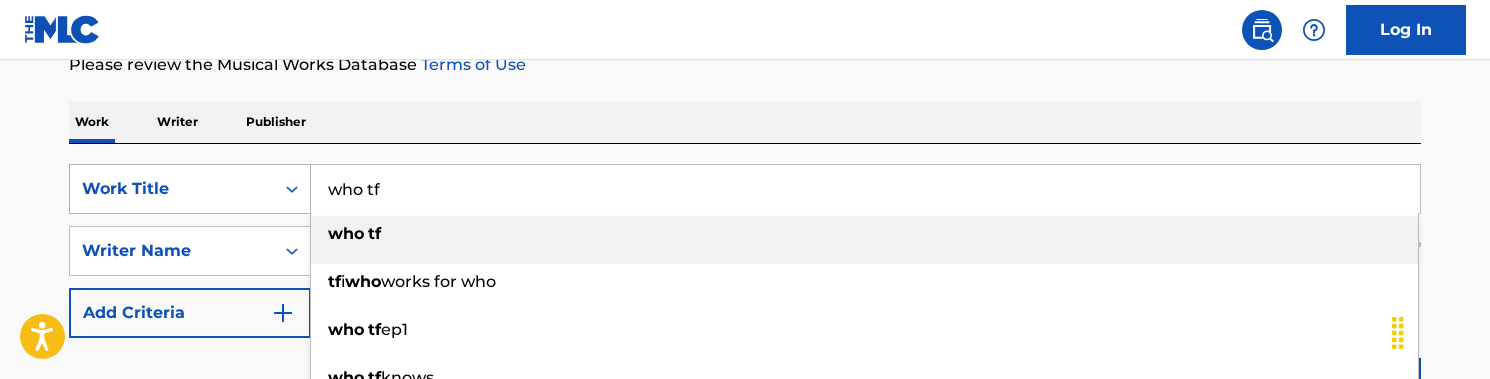 drag, startPoint x: 399, startPoint y: 191, endPoint x: 269, endPoint y: 191, distance: 130 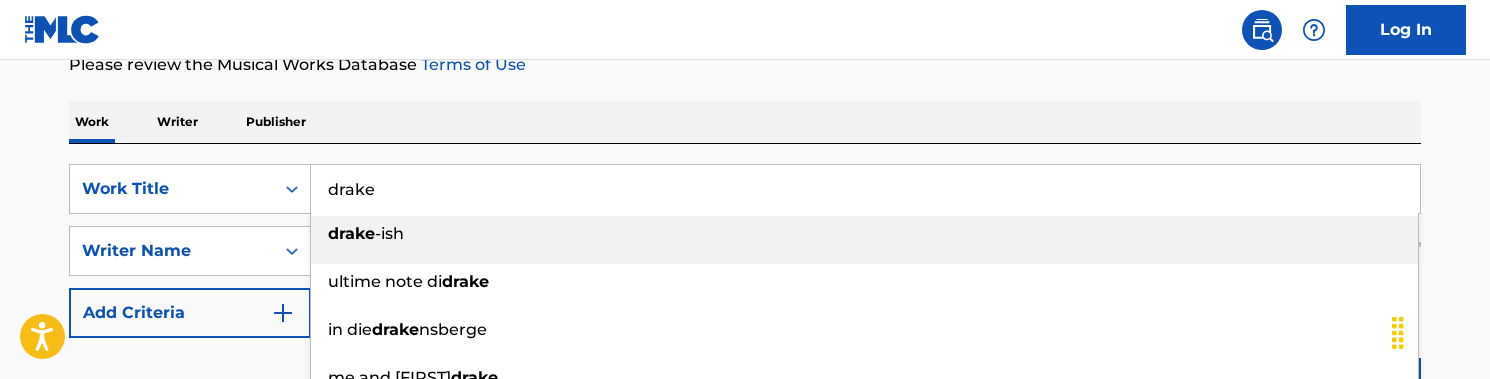 type on "drake" 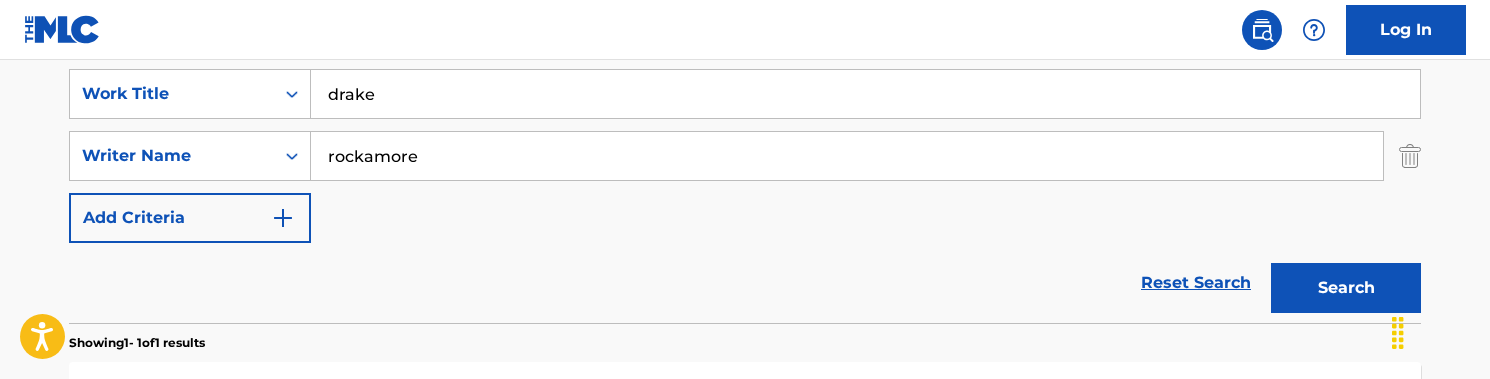 click on "Search" at bounding box center [1346, 288] 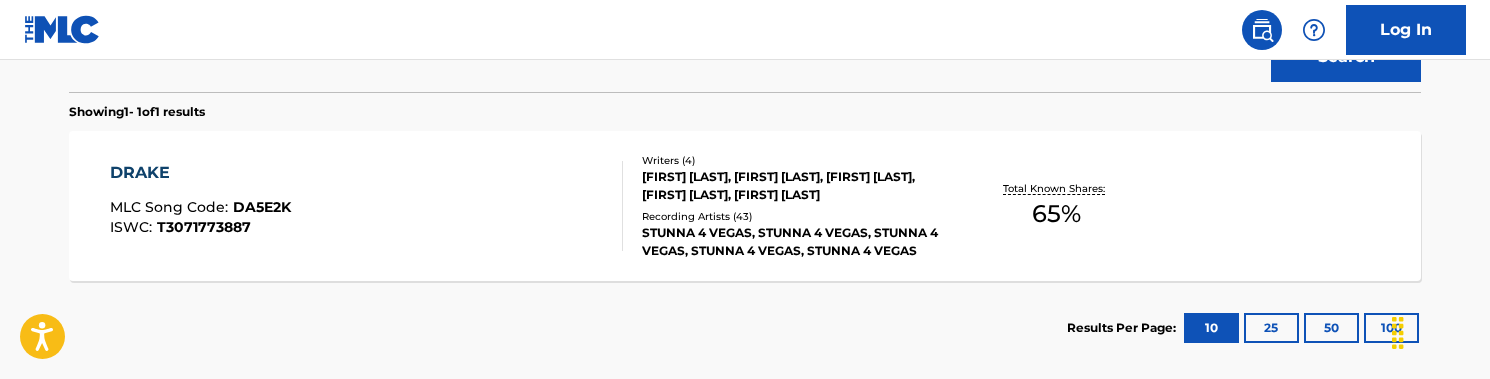 scroll, scrollTop: 610, scrollLeft: 0, axis: vertical 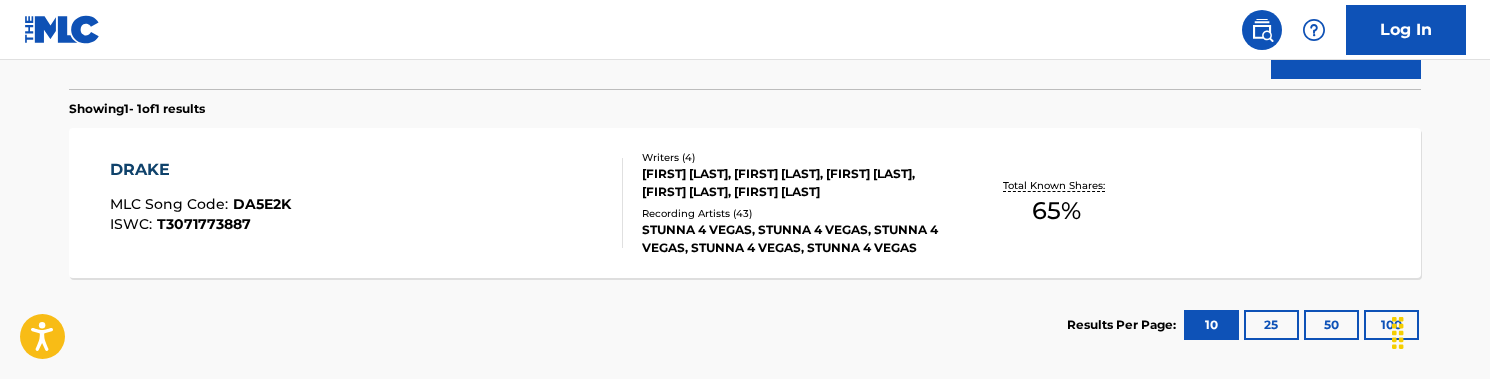 click on "[ARTIST] MLC Song Code : [PRODUCT_CODE] ISWC : [PRODUCT_CODE] Writers ( 4 ) [FIRST_NAME] [LAST_NAME], [FIRST_NAME] [LAST_NAME], [FIRST_NAME] [LAST_NAME] [LAST_NAME], [FIRST_NAME] [LAST_NAME] Recording Artists ( 43 ) [ARTIST], [ARTIST], [ARTIST], [ARTIST], [ARTIST] Total Known Shares: 65 %" at bounding box center (745, 203) 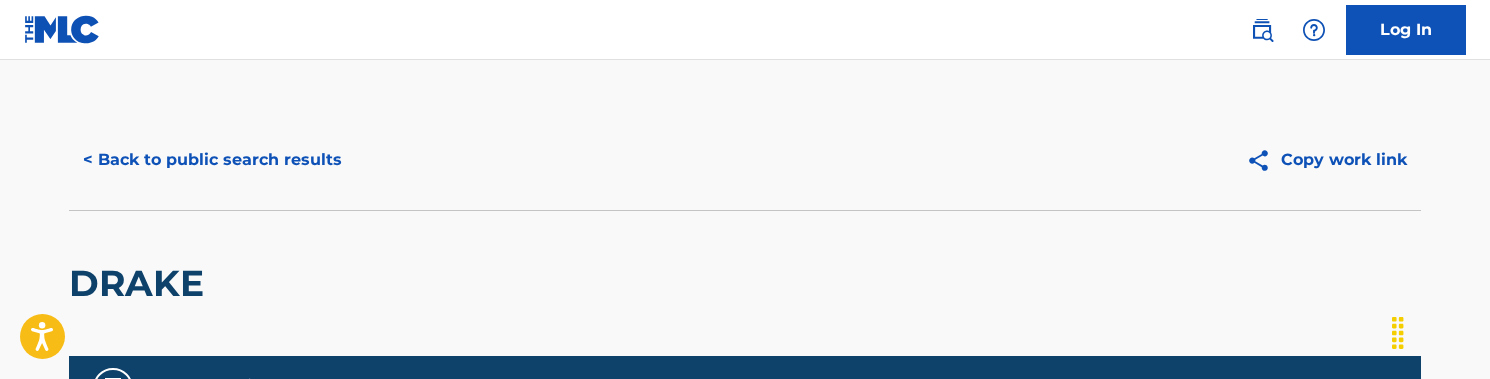 scroll, scrollTop: 0, scrollLeft: 0, axis: both 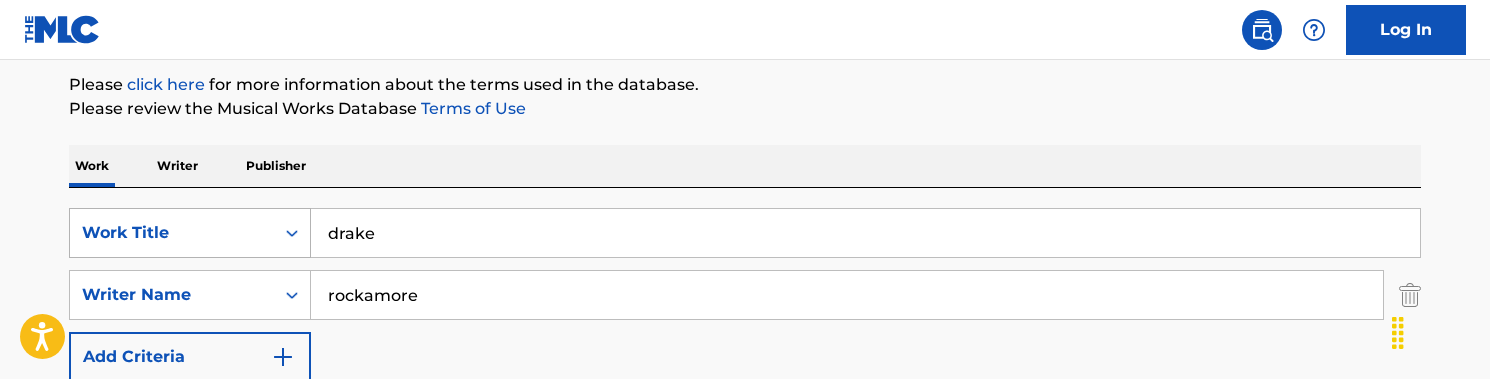 drag, startPoint x: 407, startPoint y: 222, endPoint x: 243, endPoint y: 218, distance: 164.04877 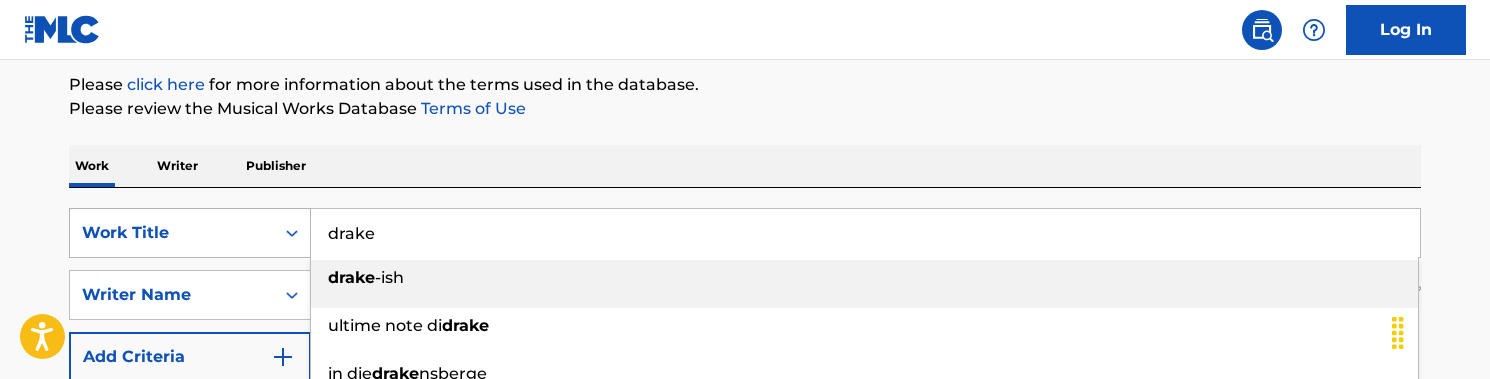 drag, startPoint x: 404, startPoint y: 231, endPoint x: 247, endPoint y: 217, distance: 157.62297 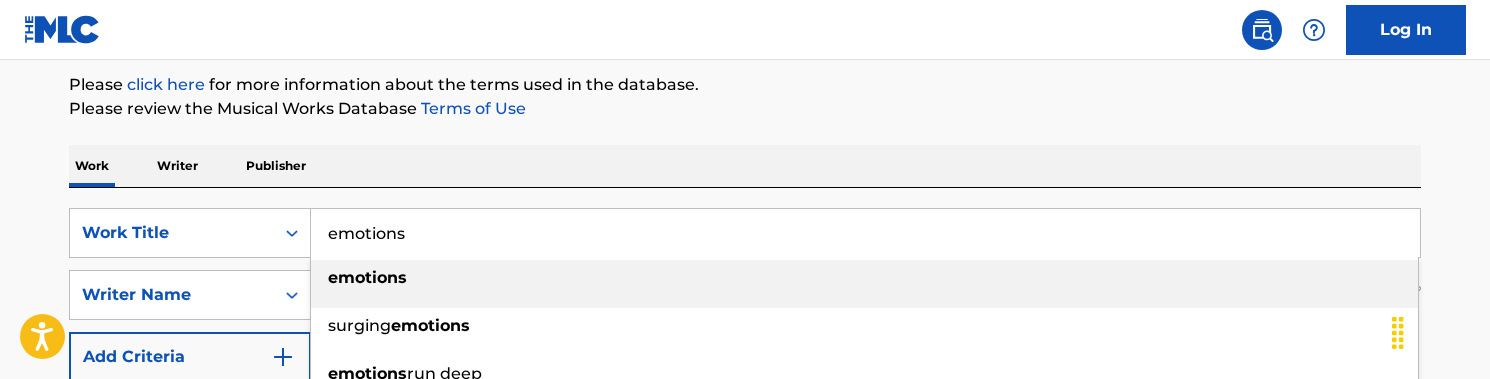 type on "emotions" 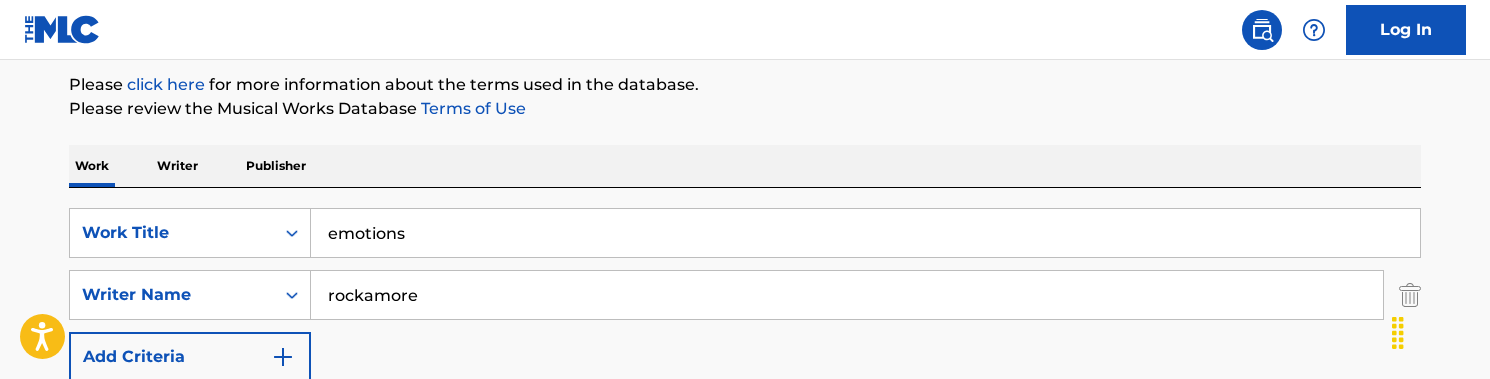 click on "Work Writer Publisher" at bounding box center (745, 166) 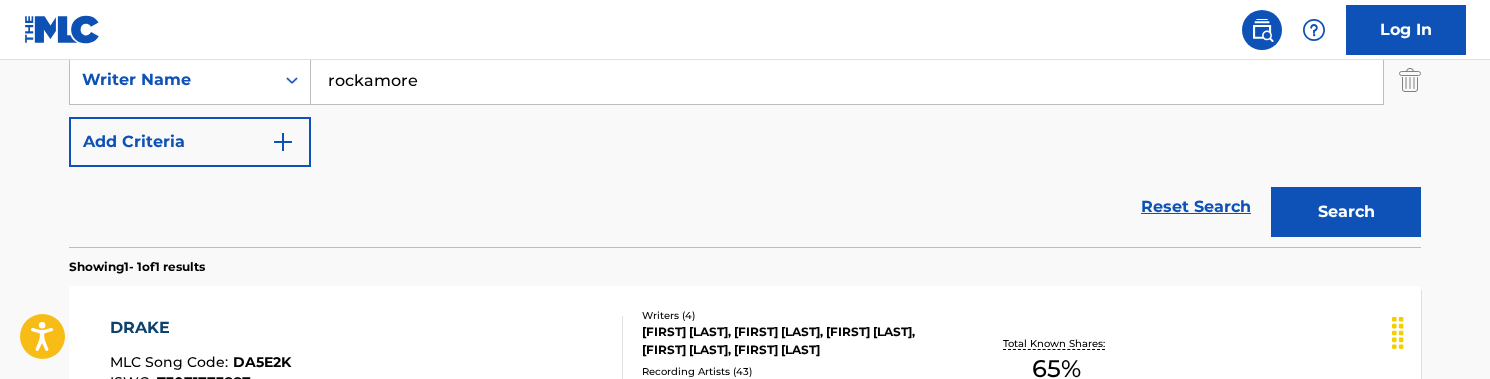 scroll, scrollTop: 449, scrollLeft: 0, axis: vertical 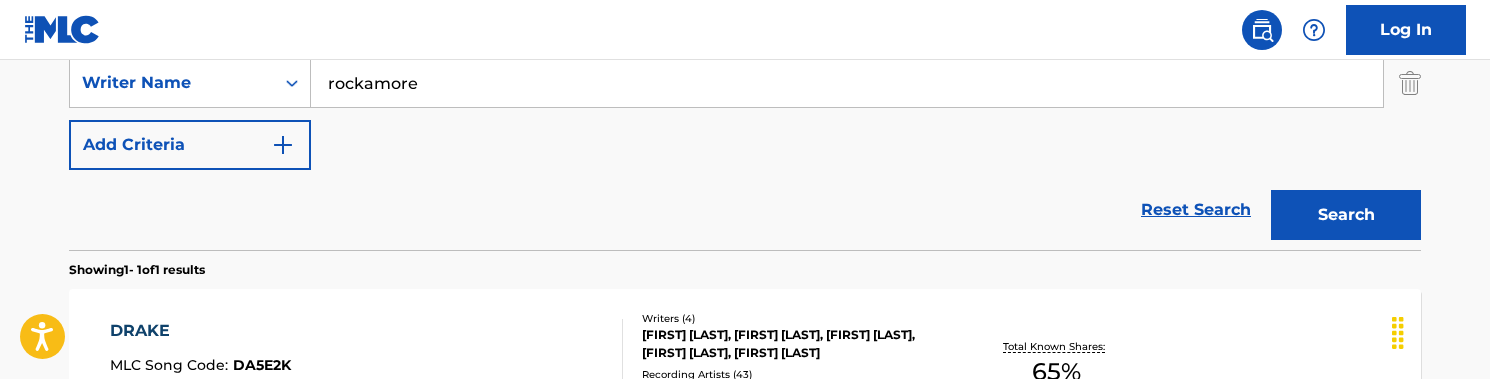 click on "Search" at bounding box center (1346, 215) 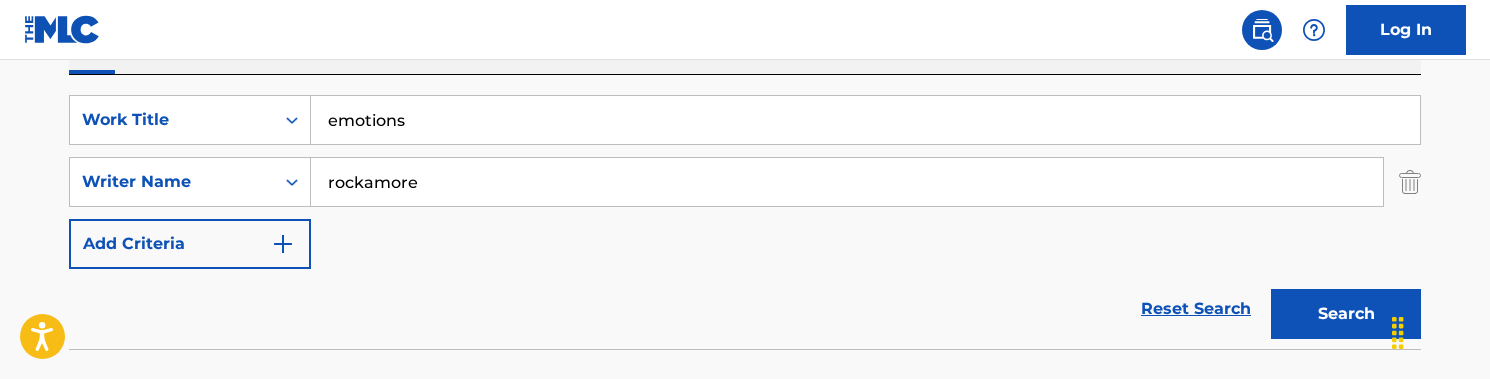 scroll, scrollTop: 349, scrollLeft: 0, axis: vertical 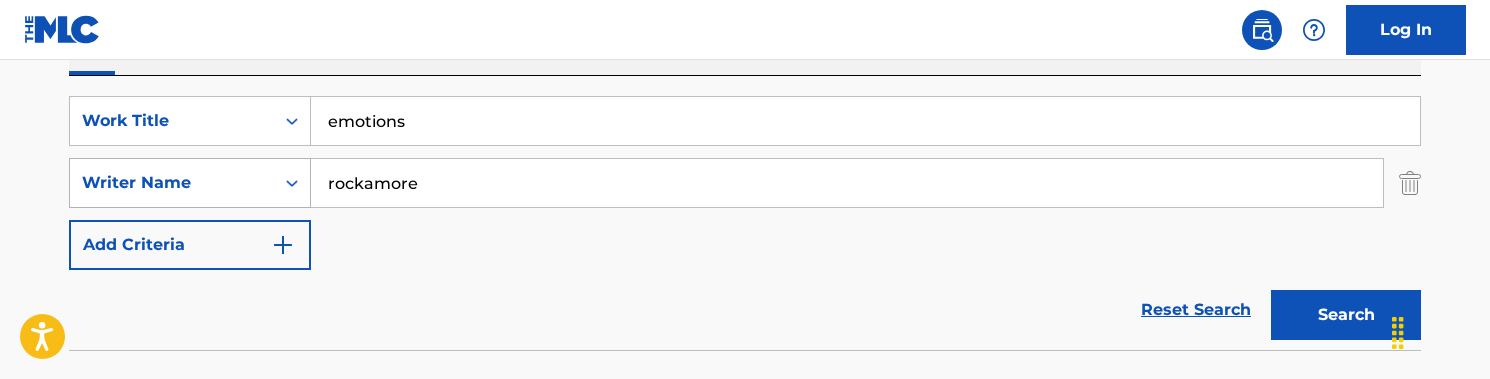 drag, startPoint x: 447, startPoint y: 181, endPoint x: 211, endPoint y: 181, distance: 236 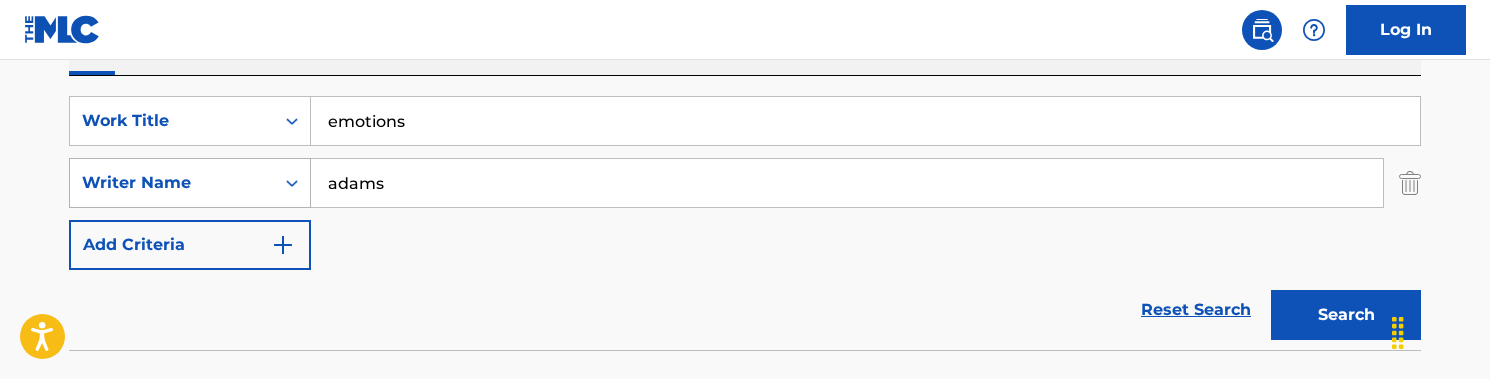 click on "Search" at bounding box center (1346, 315) 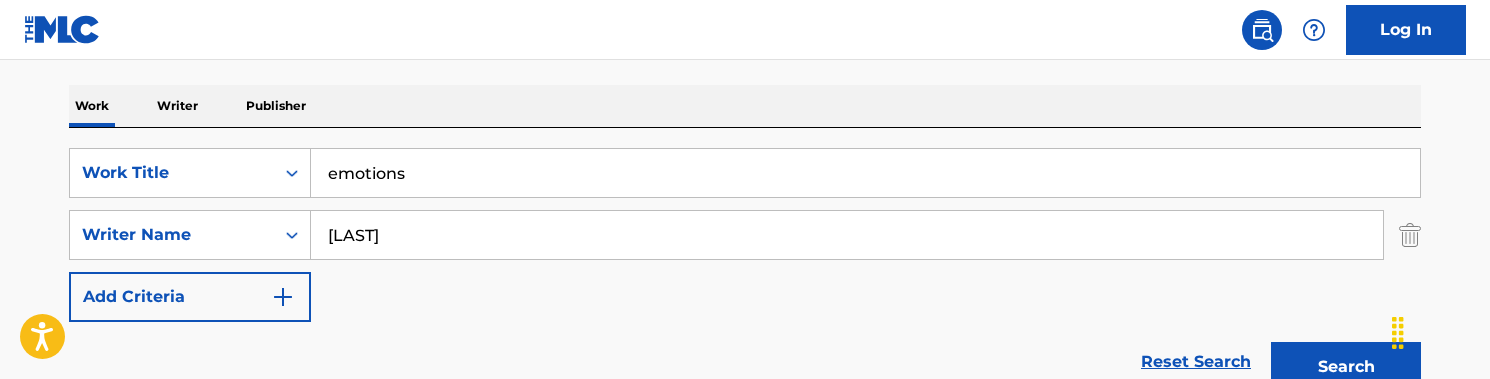 scroll, scrollTop: 252, scrollLeft: 0, axis: vertical 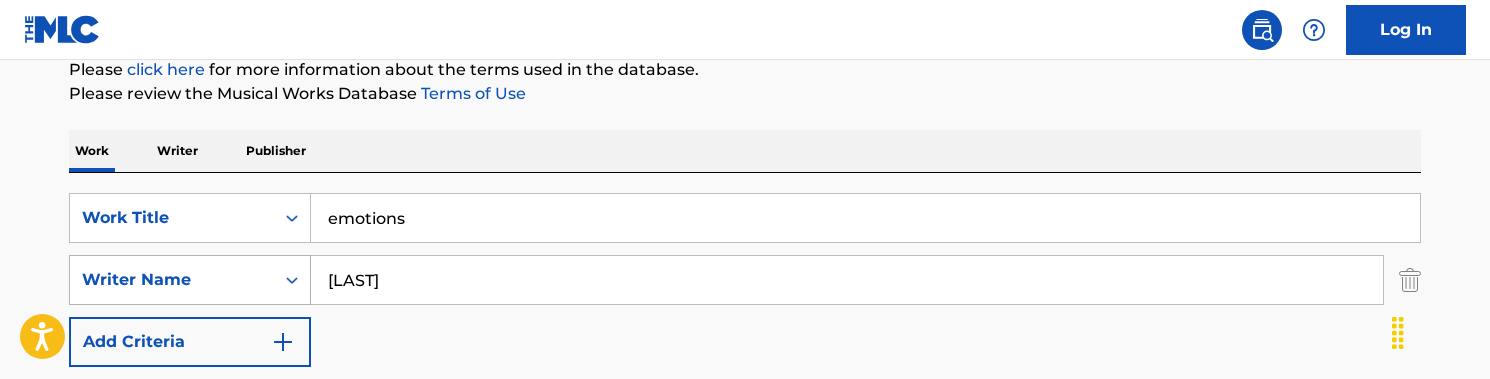drag, startPoint x: 405, startPoint y: 279, endPoint x: 279, endPoint y: 279, distance: 126 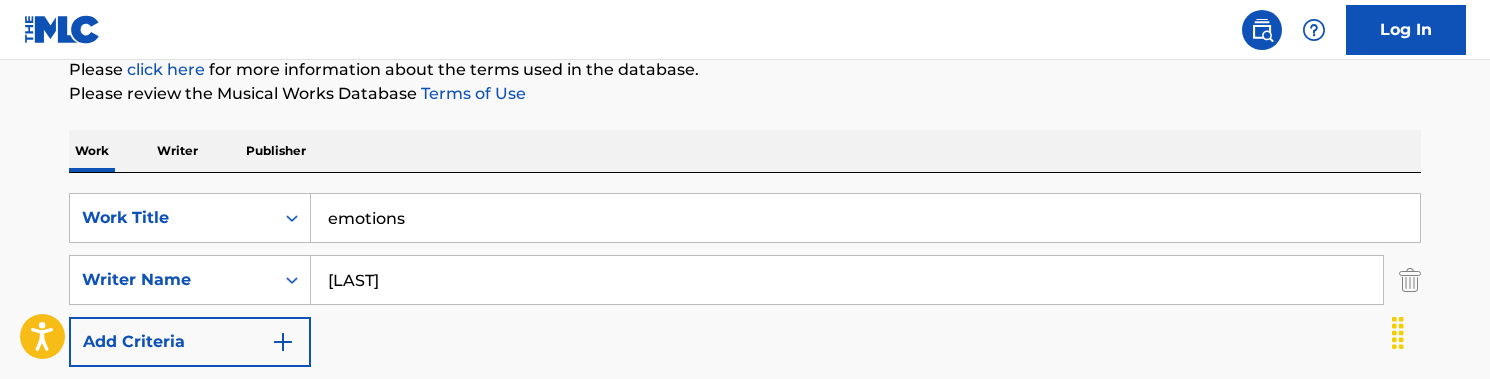 click on "Search" at bounding box center (1346, 412) 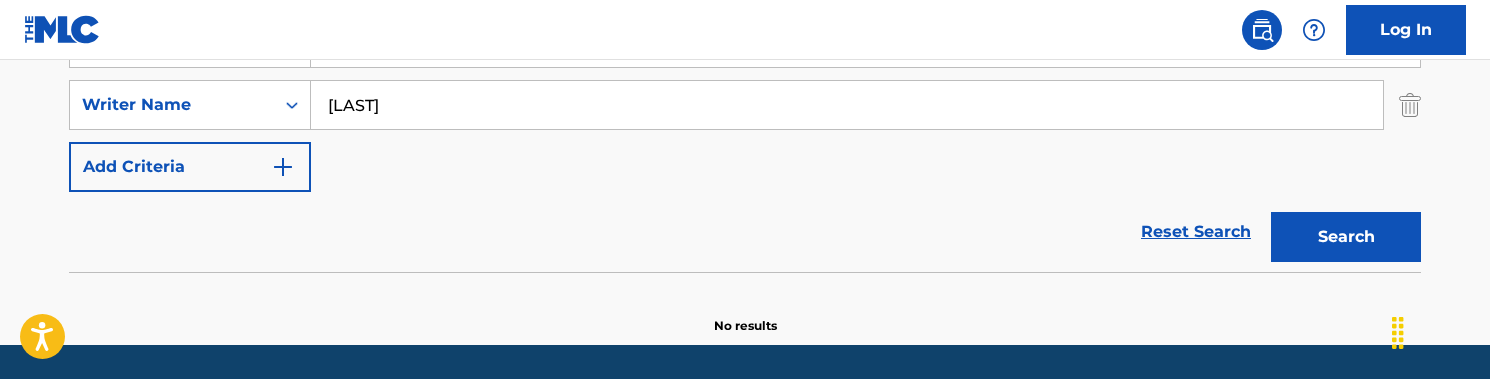 scroll, scrollTop: 413, scrollLeft: 0, axis: vertical 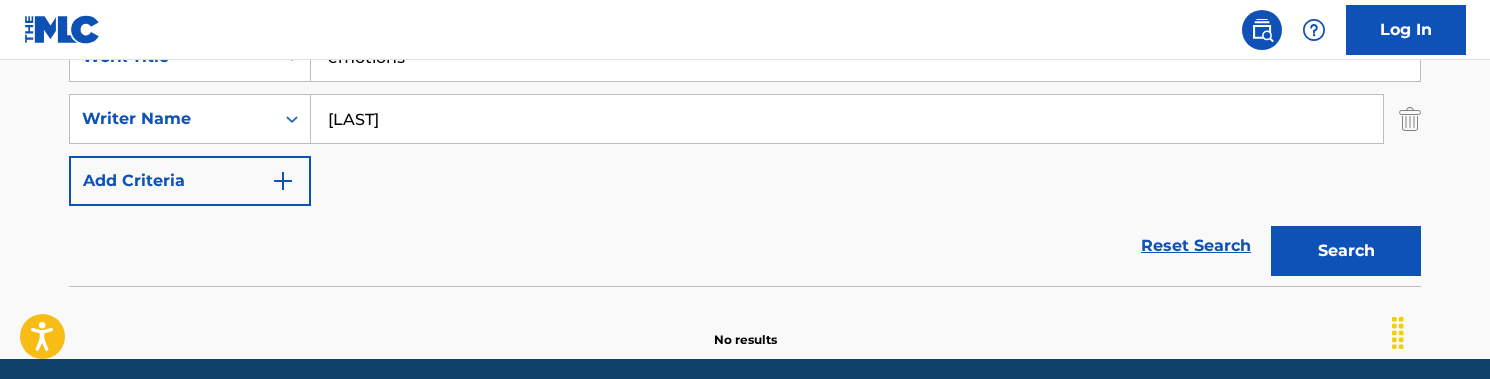 drag, startPoint x: 403, startPoint y: 105, endPoint x: 462, endPoint y: 130, distance: 64.07808 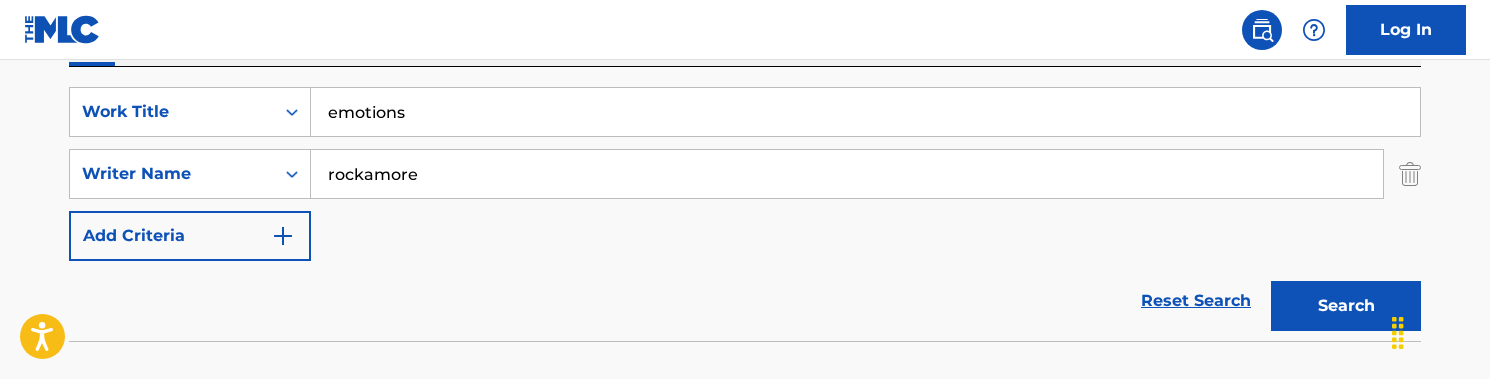 scroll, scrollTop: 345, scrollLeft: 0, axis: vertical 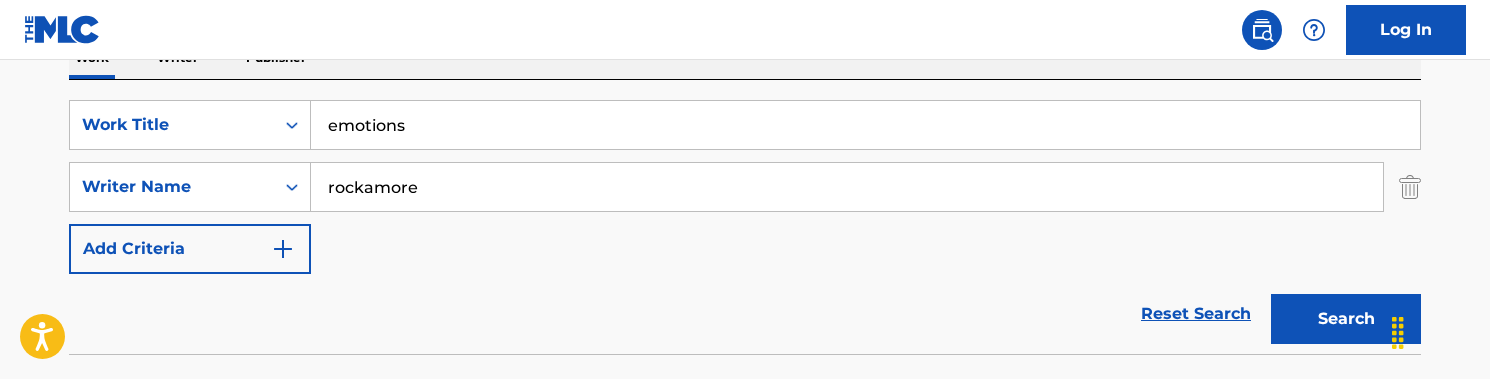 type on "rockamore" 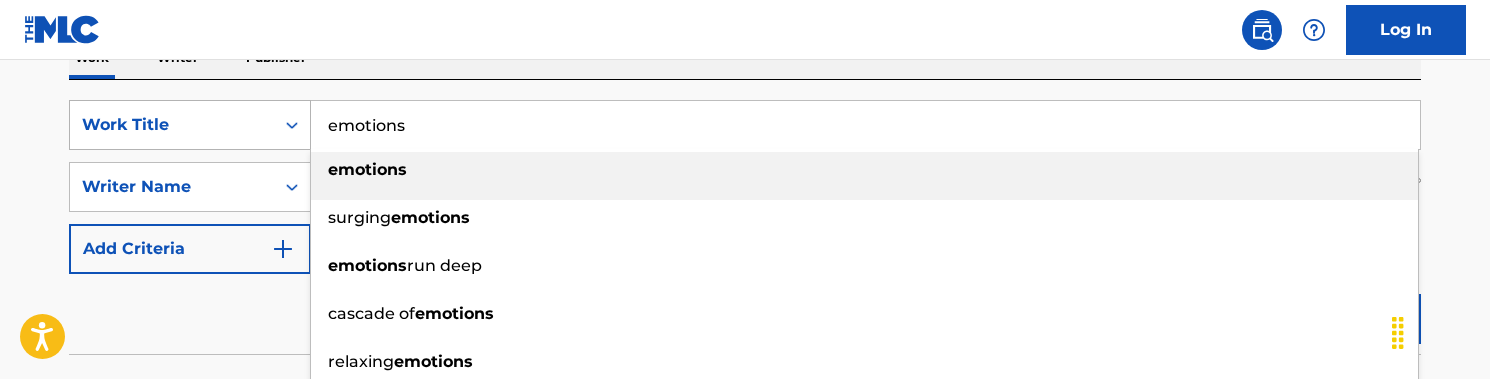 drag, startPoint x: 434, startPoint y: 131, endPoint x: 279, endPoint y: 131, distance: 155 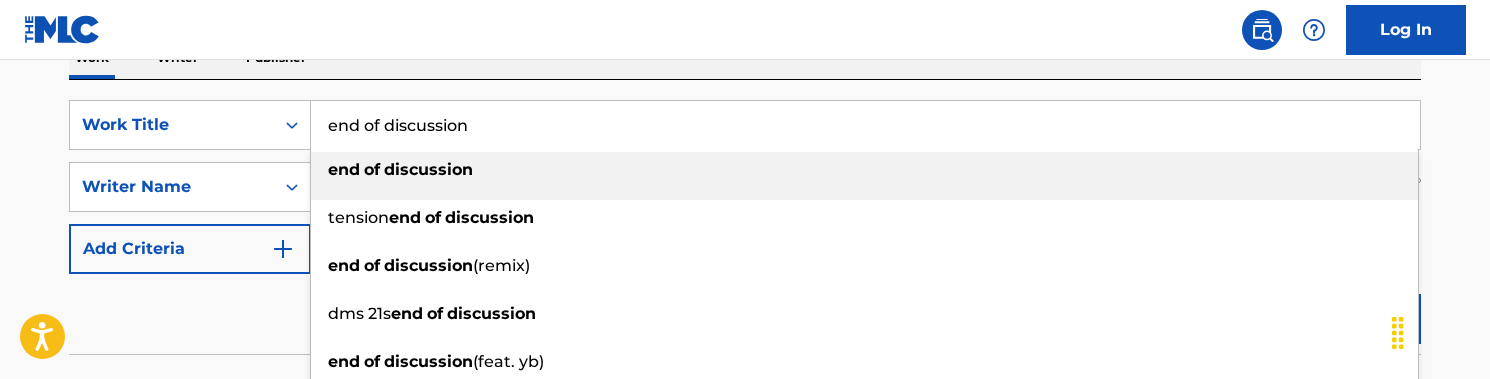 type on "end of discussion" 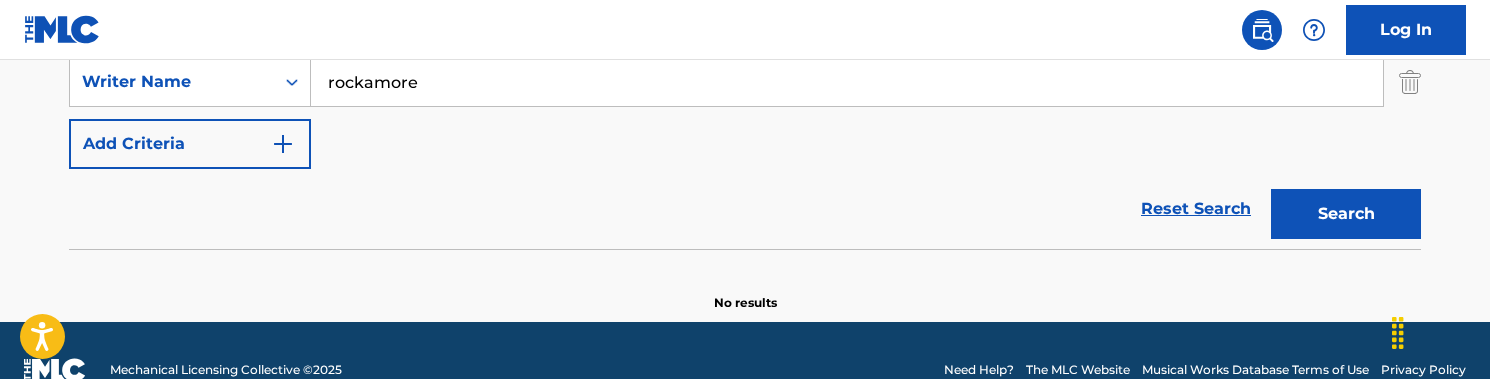 scroll, scrollTop: 467, scrollLeft: 0, axis: vertical 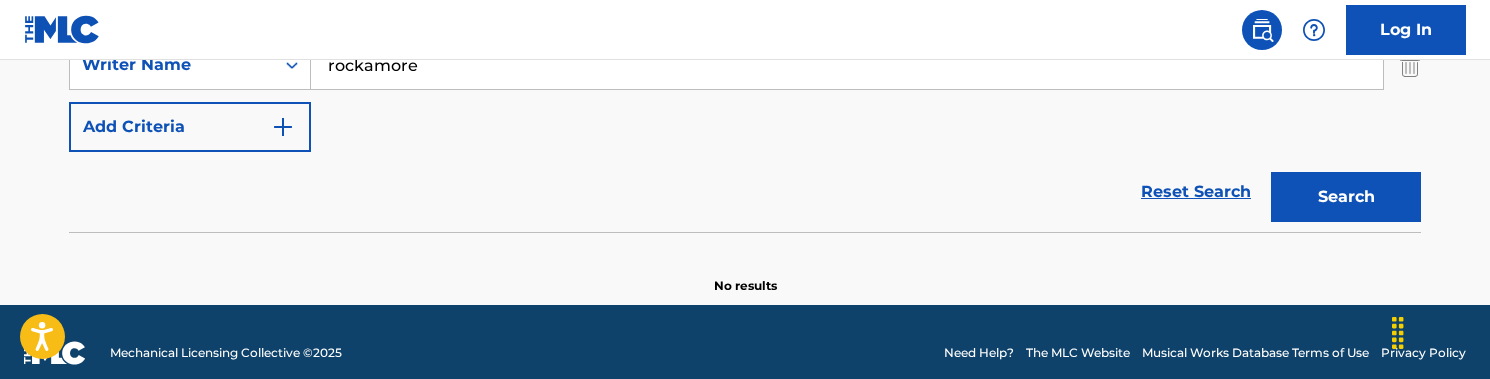 click on "Search" at bounding box center [1346, 197] 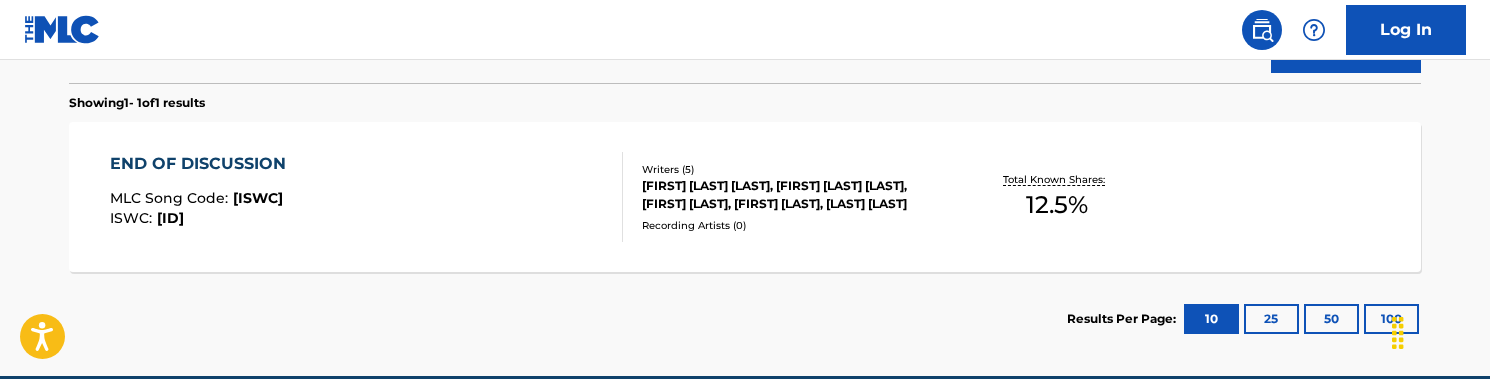 scroll, scrollTop: 642, scrollLeft: 0, axis: vertical 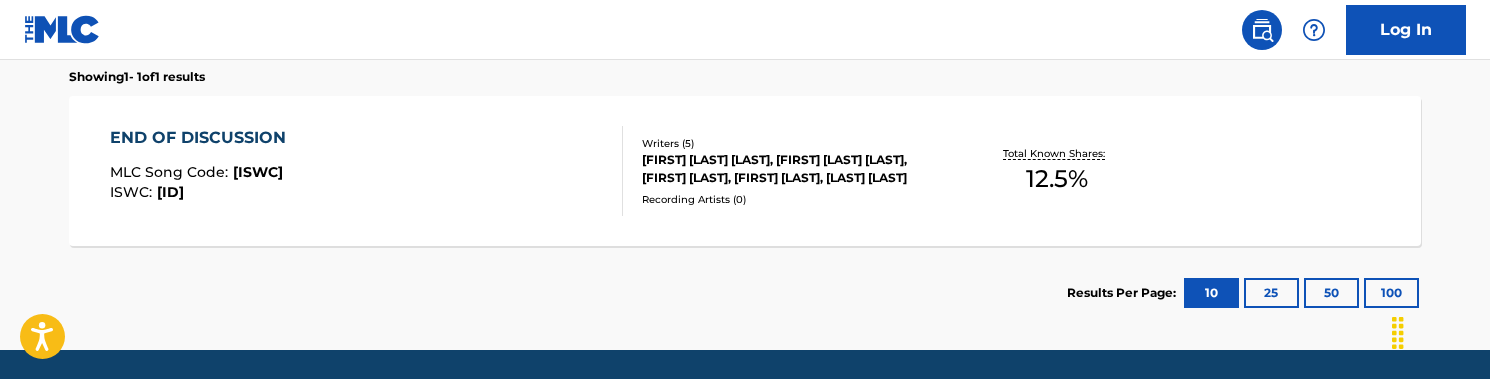 click on "END OF DISCUSSION MLC Song Code : [ALPHANUMERIC] ISWC : [ALPHANUMERIC]" at bounding box center (367, 171) 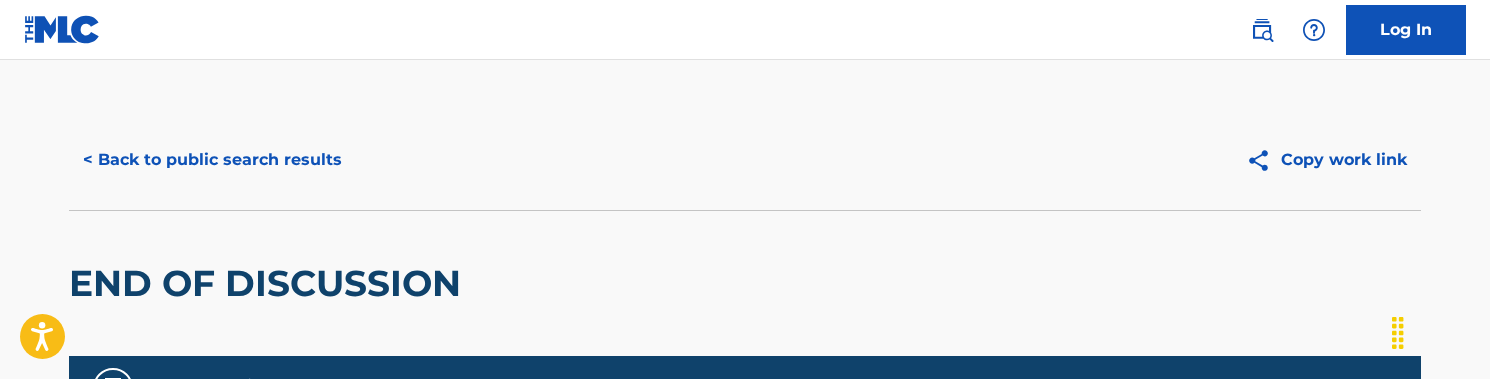 scroll, scrollTop: 0, scrollLeft: 0, axis: both 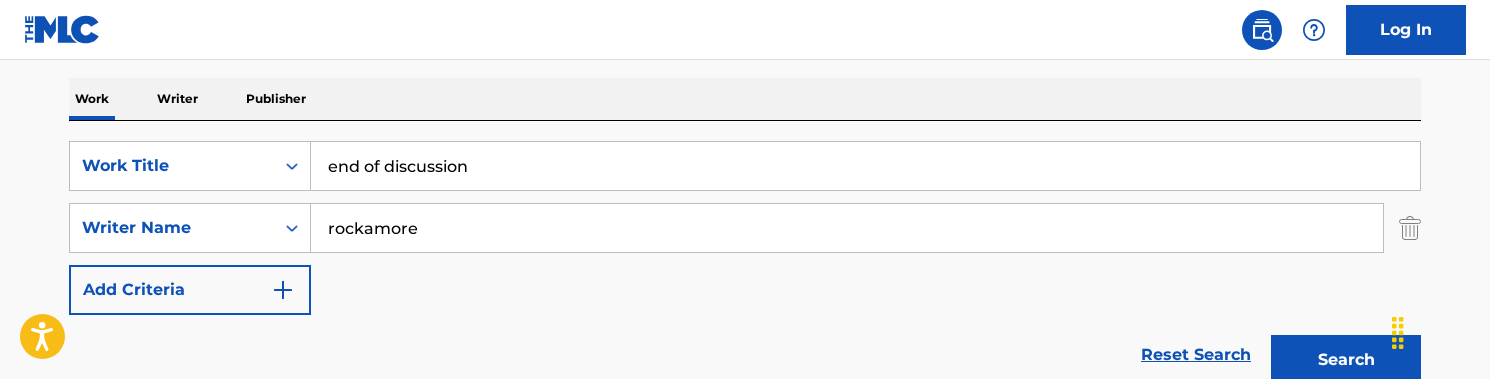 drag, startPoint x: 490, startPoint y: 165, endPoint x: 235, endPoint y: 137, distance: 256.53265 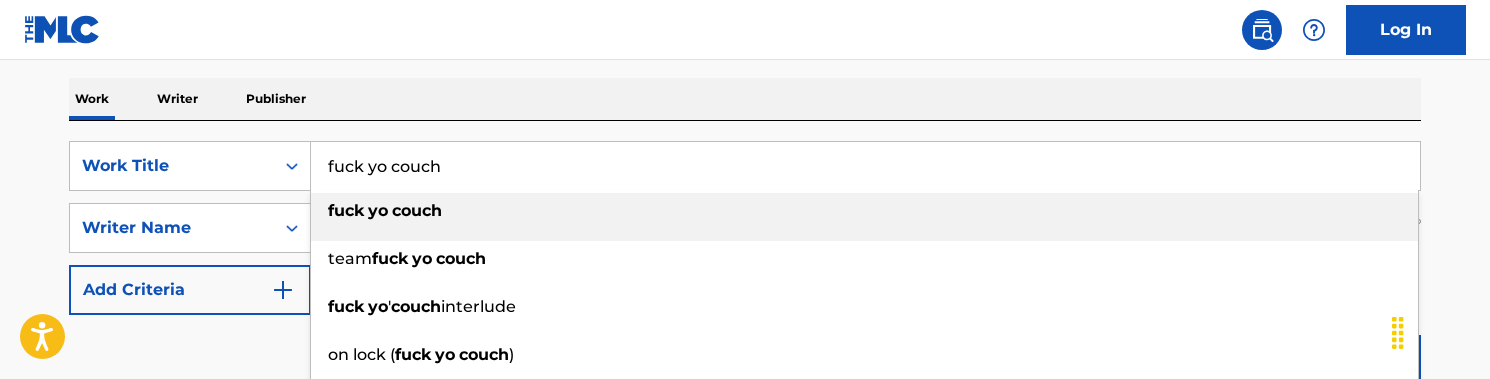 type on "fuck yo couch" 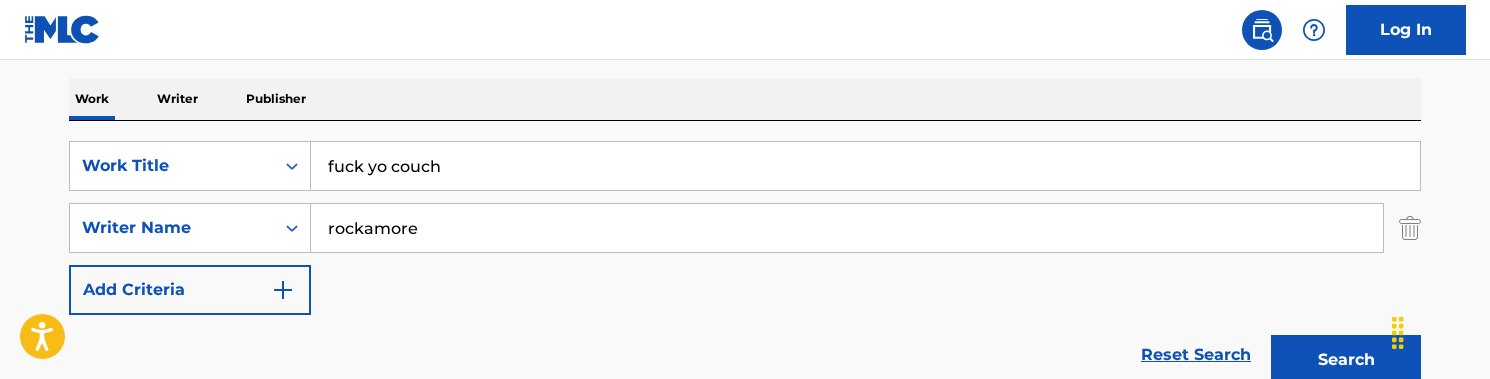 click on "Work Writer Publisher" at bounding box center (745, 99) 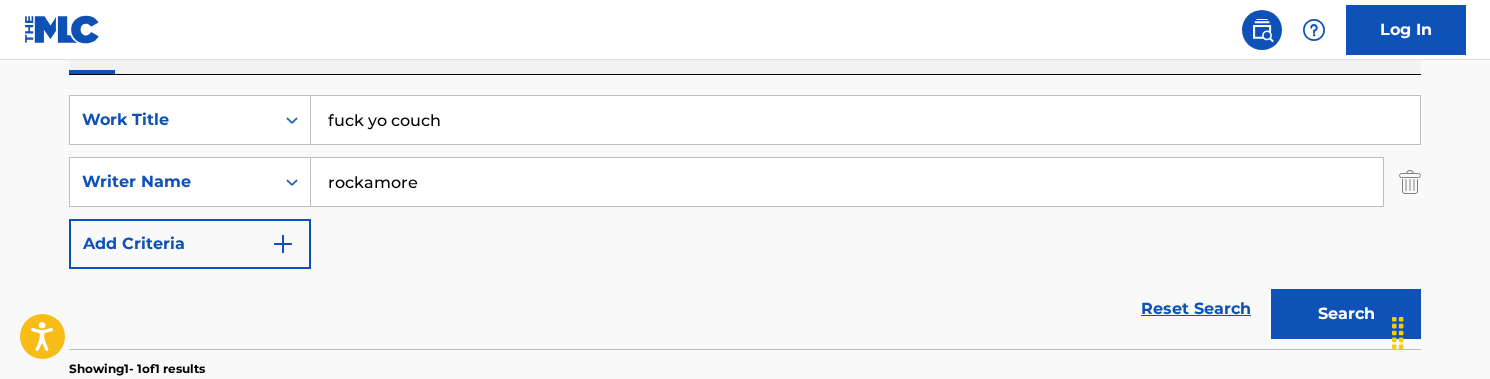 scroll, scrollTop: 372, scrollLeft: 0, axis: vertical 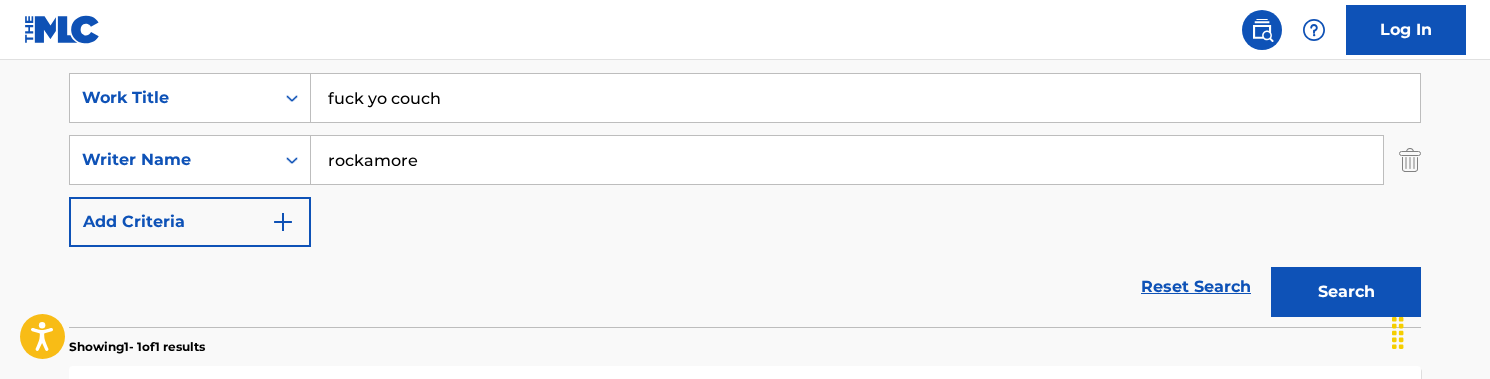 click on "Search" at bounding box center [1346, 292] 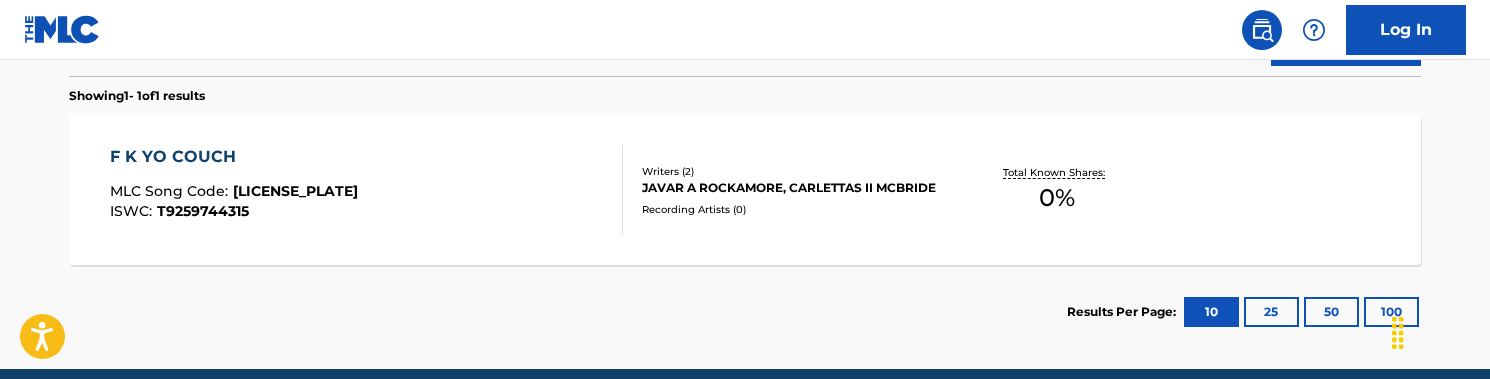 scroll, scrollTop: 629, scrollLeft: 0, axis: vertical 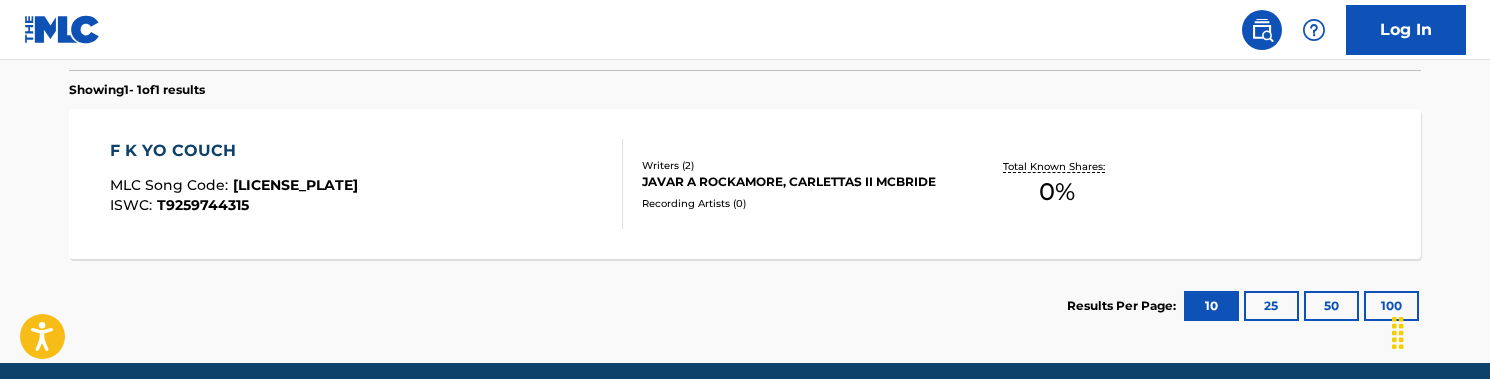 click on "F K YO COUCH MLC Song Code : FE6WYK ISWC : T9259744315" at bounding box center [367, 184] 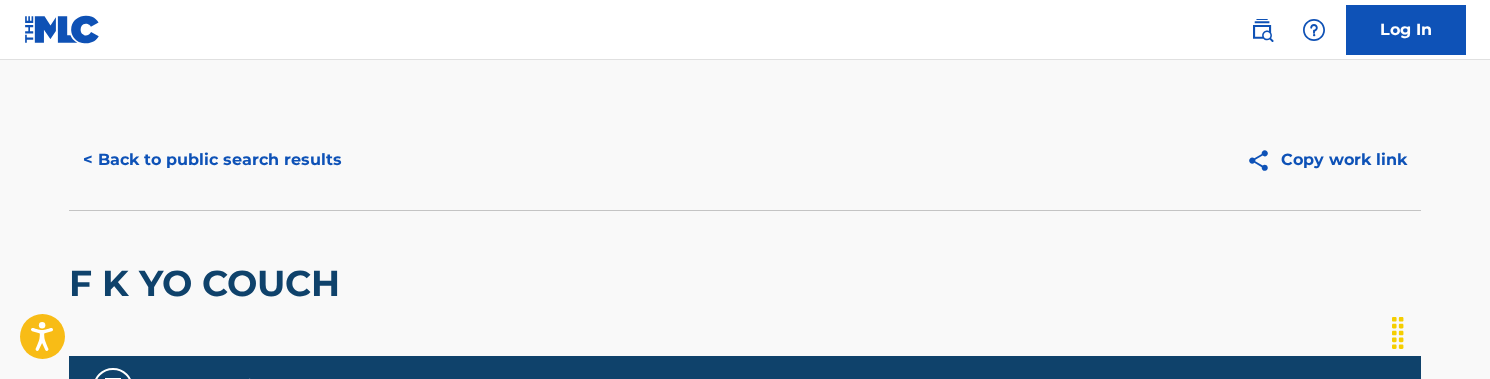 scroll, scrollTop: 0, scrollLeft: 0, axis: both 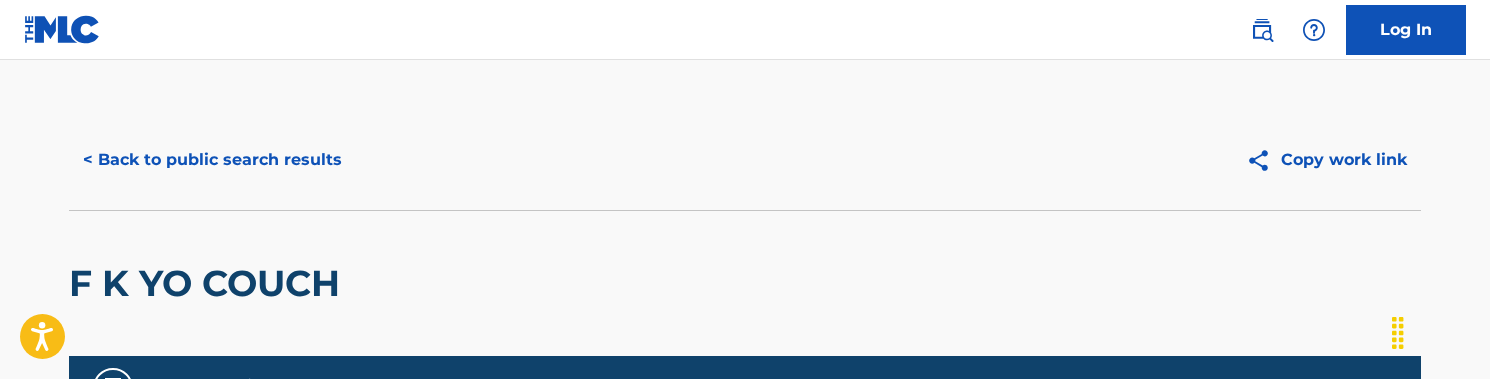 click on "< Back to public search results" at bounding box center (212, 160) 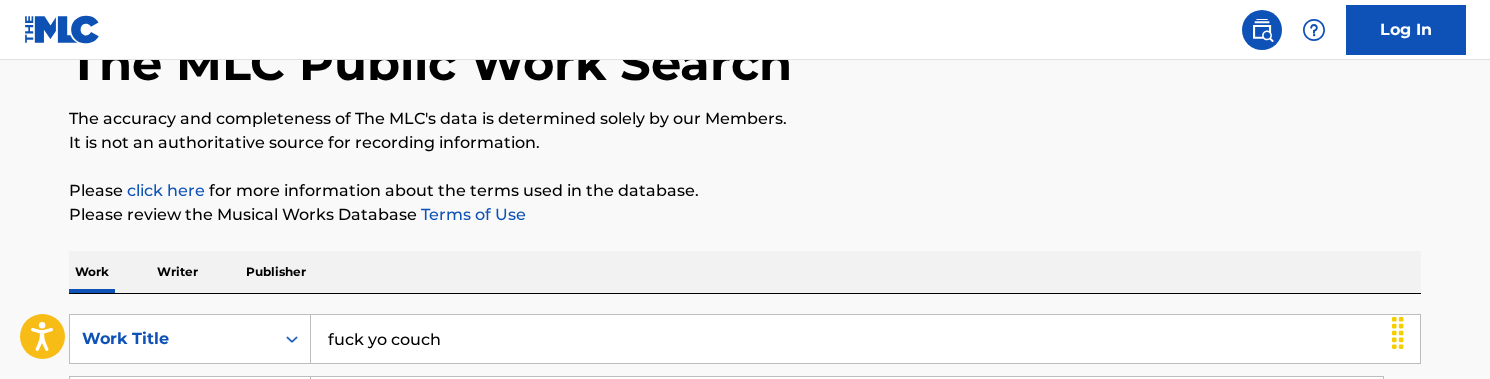 scroll, scrollTop: 252, scrollLeft: 0, axis: vertical 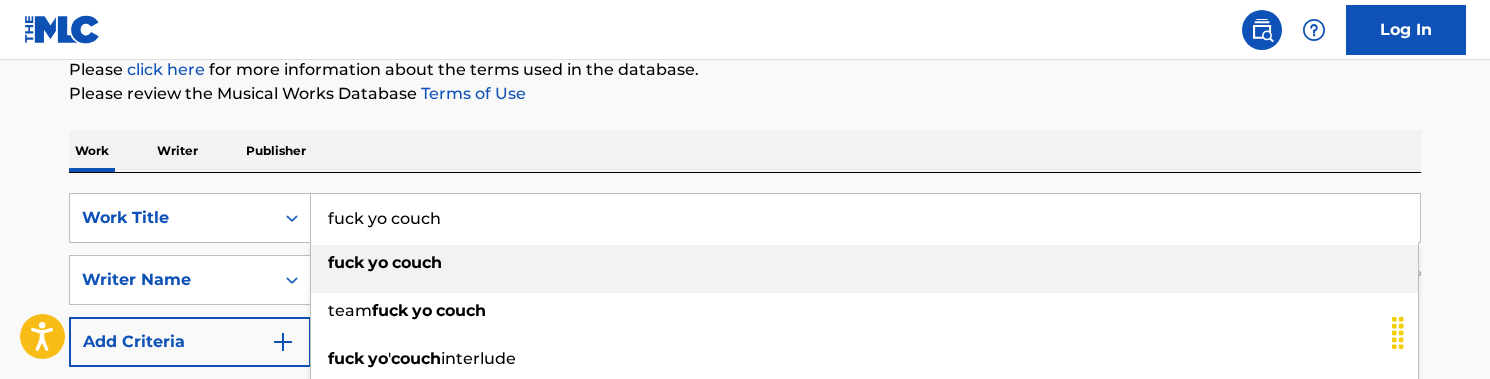 drag, startPoint x: 499, startPoint y: 223, endPoint x: 321, endPoint y: 201, distance: 179.3544 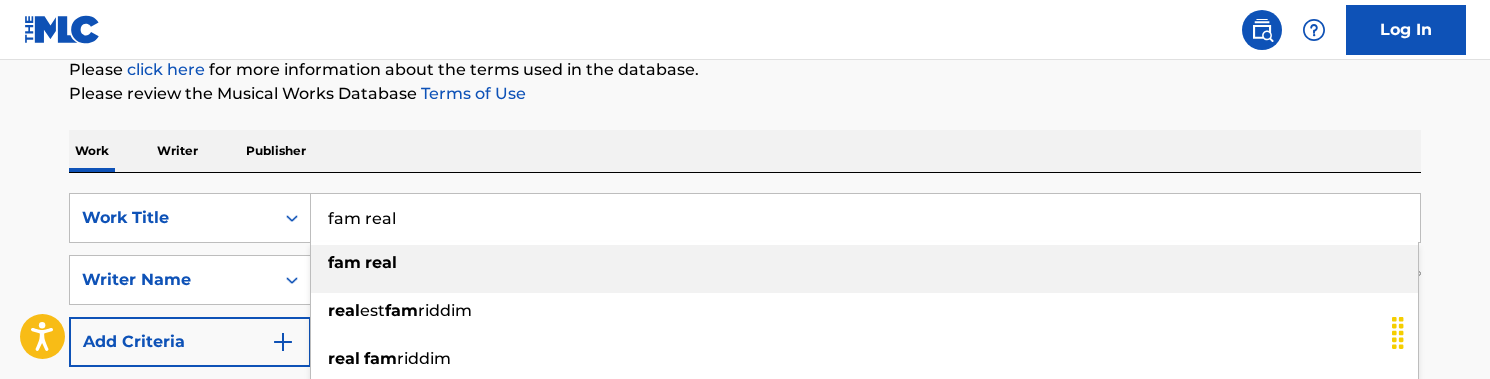 type on "fam real" 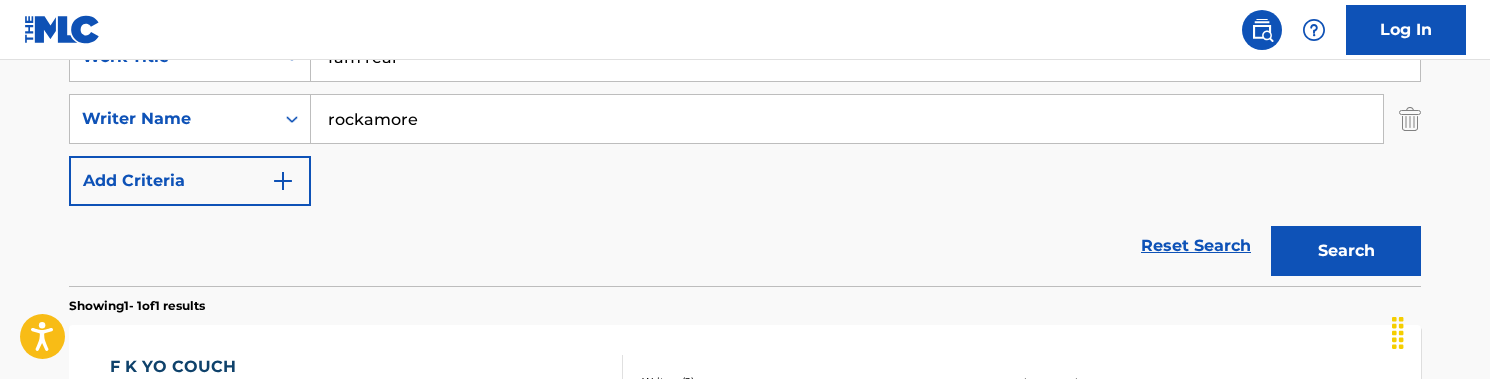 scroll, scrollTop: 429, scrollLeft: 0, axis: vertical 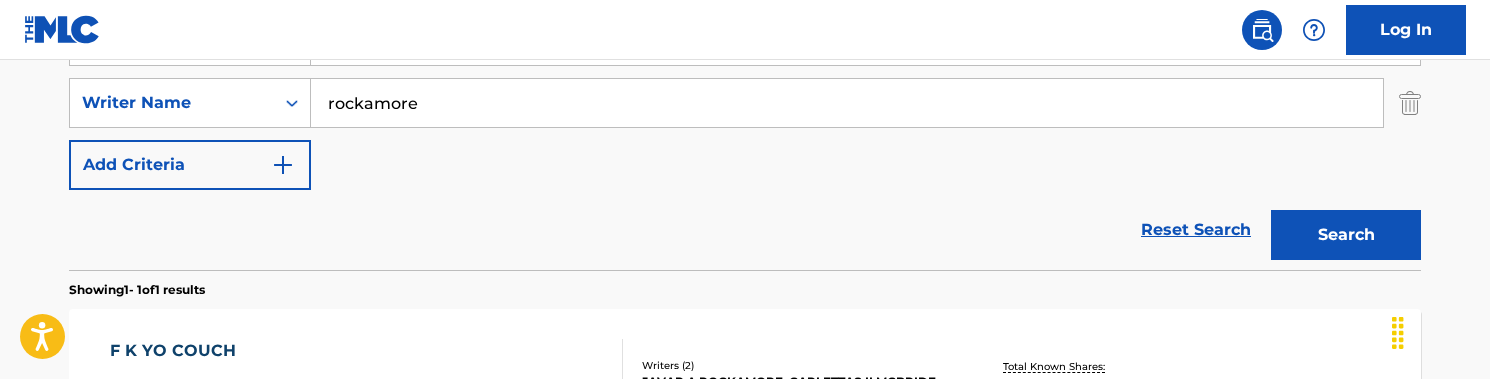 click on "Search" at bounding box center [1346, 235] 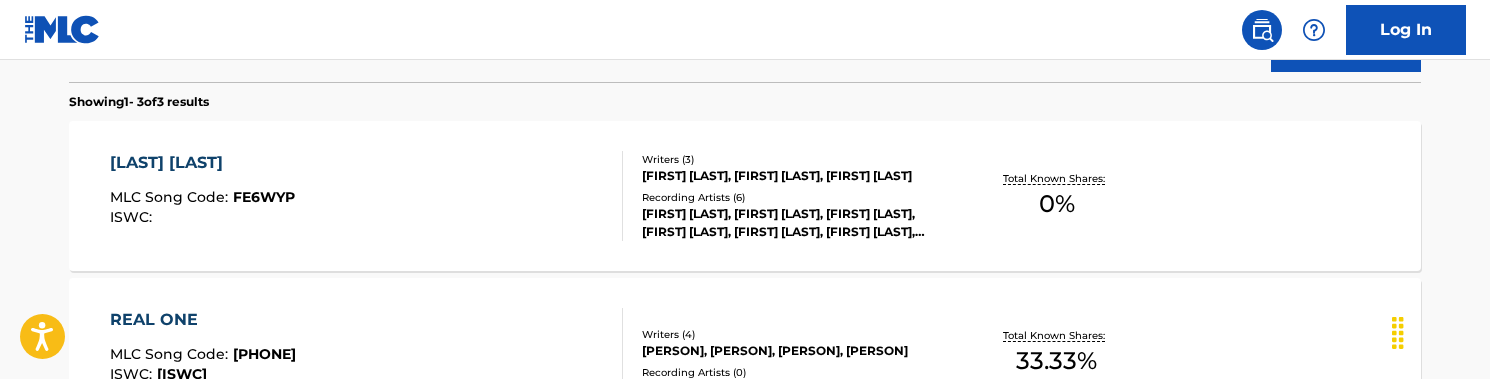 scroll, scrollTop: 651, scrollLeft: 0, axis: vertical 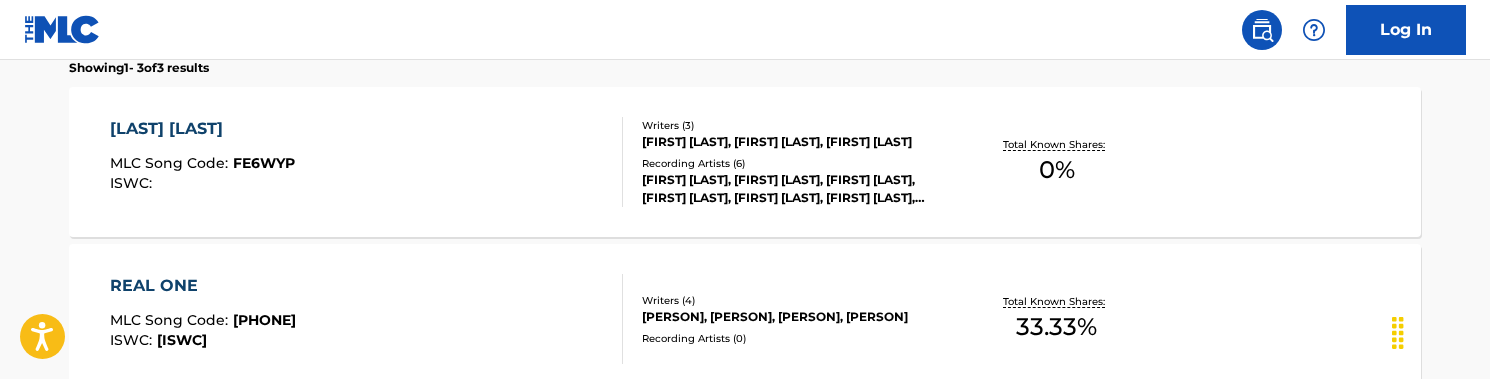 click on "FAM REAL MLC Song Code : [CODE] ISWC : Writers ( 3 ) [PERSON], [PERSON], [PERSON] Recording Artists ( 6 ) [PERSON], [PERSON], [PERSON], [PERSON], [PERSON], [PERSON], [PERSON] Total Known Shares: 0 %" at bounding box center [745, 162] 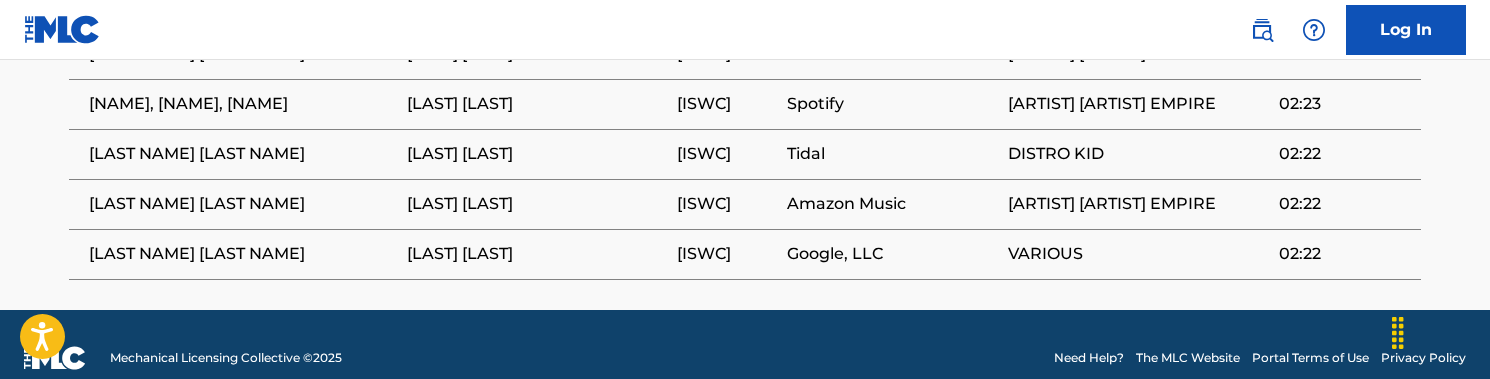 scroll, scrollTop: 1289, scrollLeft: 0, axis: vertical 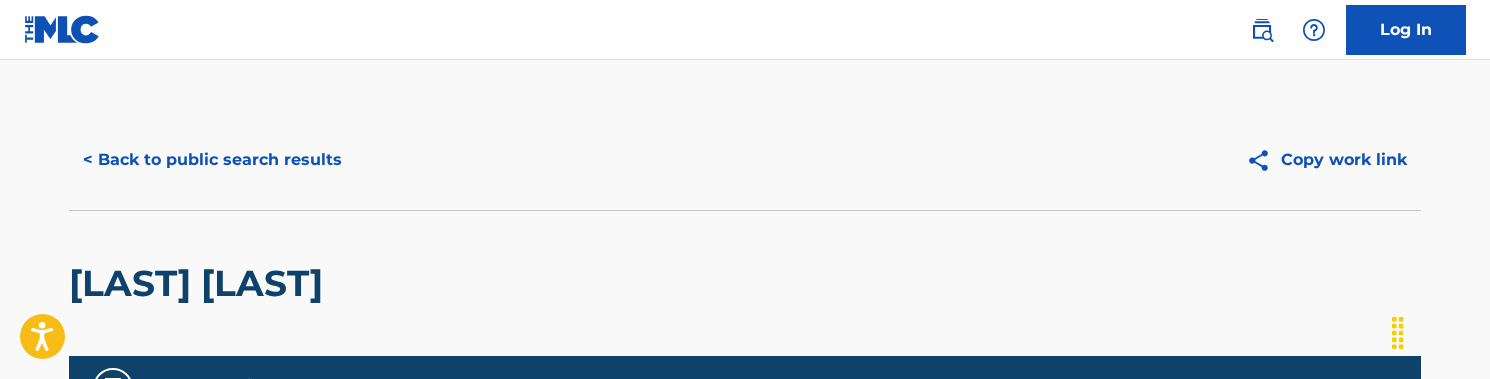 click on "< Back to public search results" at bounding box center [212, 160] 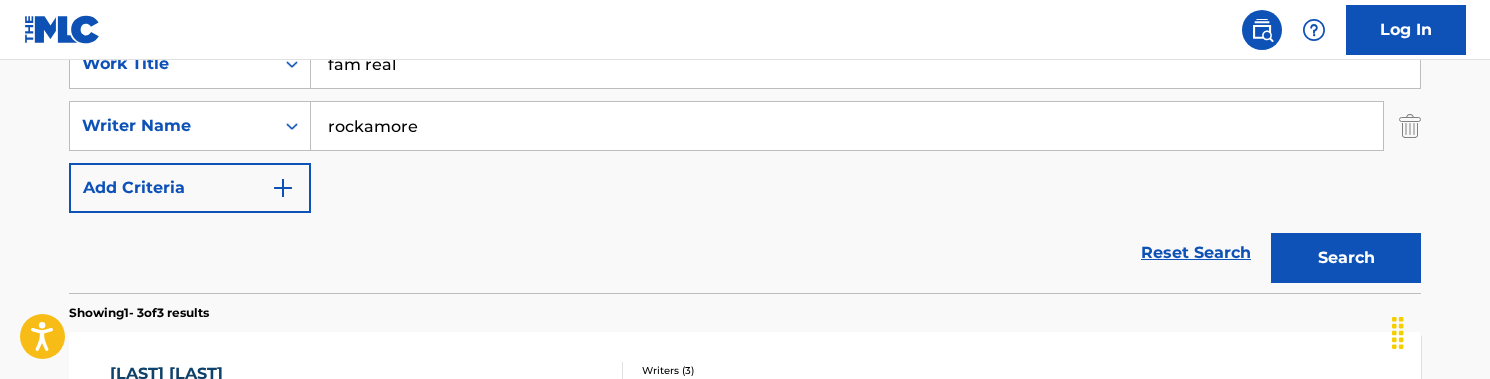 scroll, scrollTop: 396, scrollLeft: 0, axis: vertical 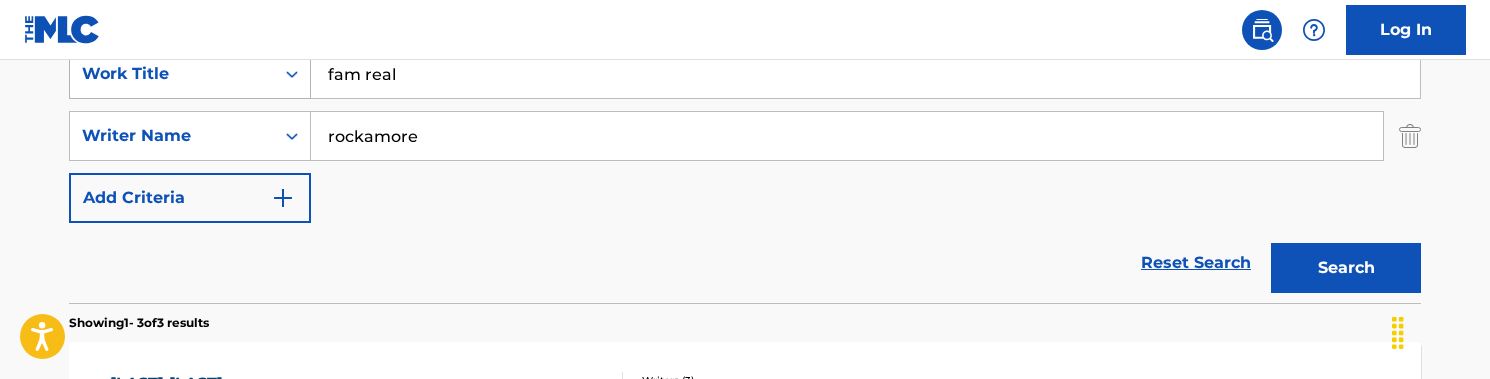 drag, startPoint x: 418, startPoint y: 75, endPoint x: 284, endPoint y: 74, distance: 134.00374 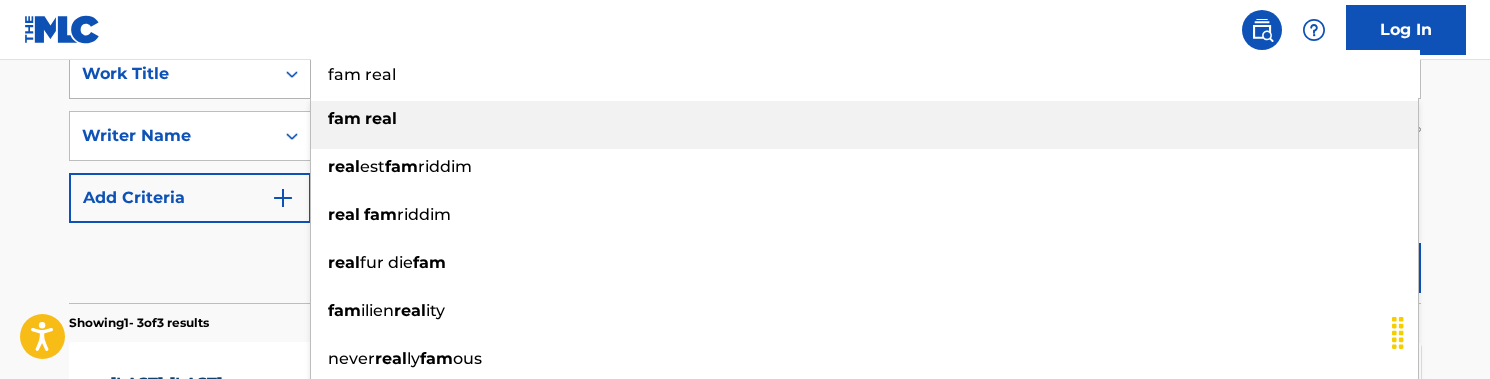 paste on "Federal Pressure" 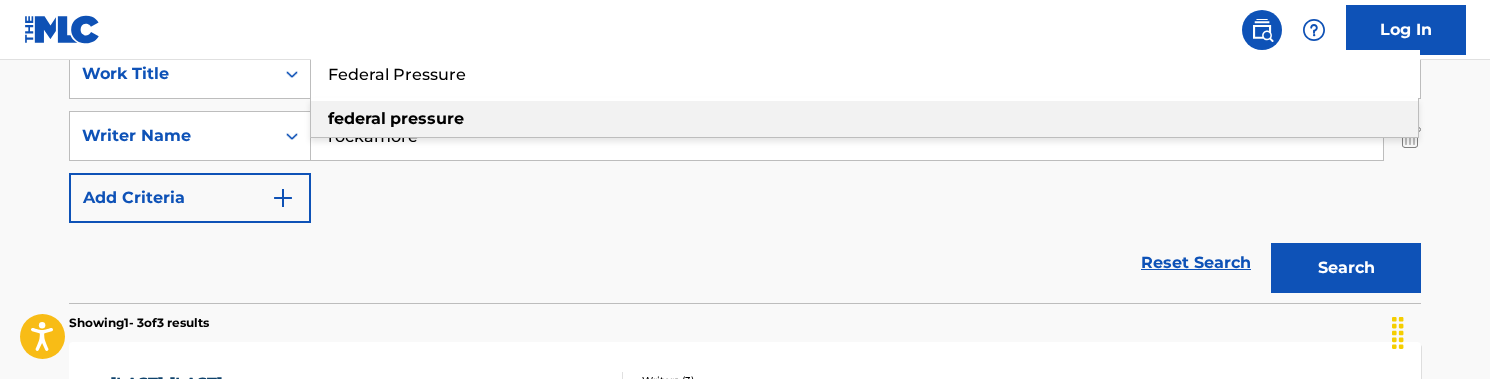 click on "federal   pressure" at bounding box center (864, 119) 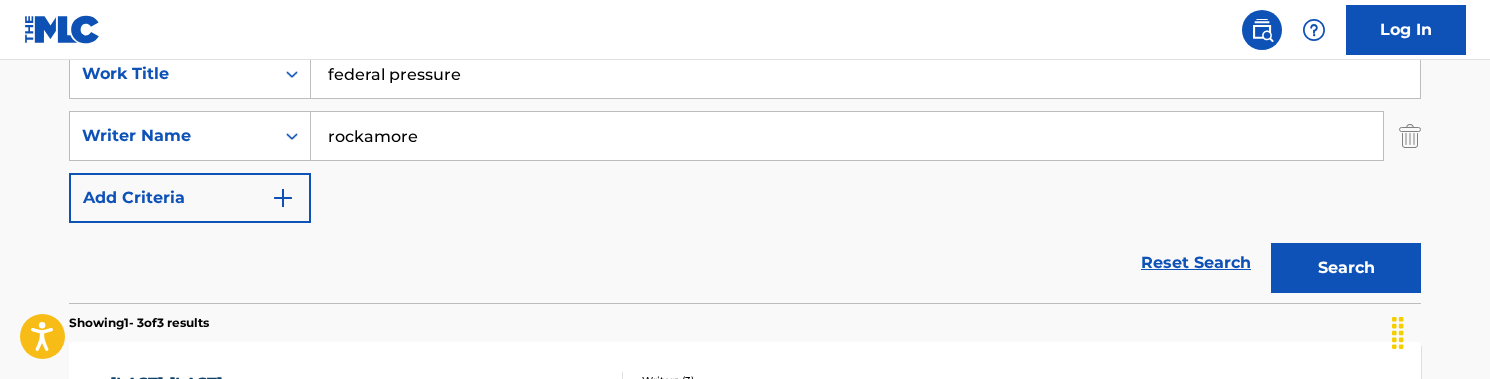 click on "Search" at bounding box center [1346, 268] 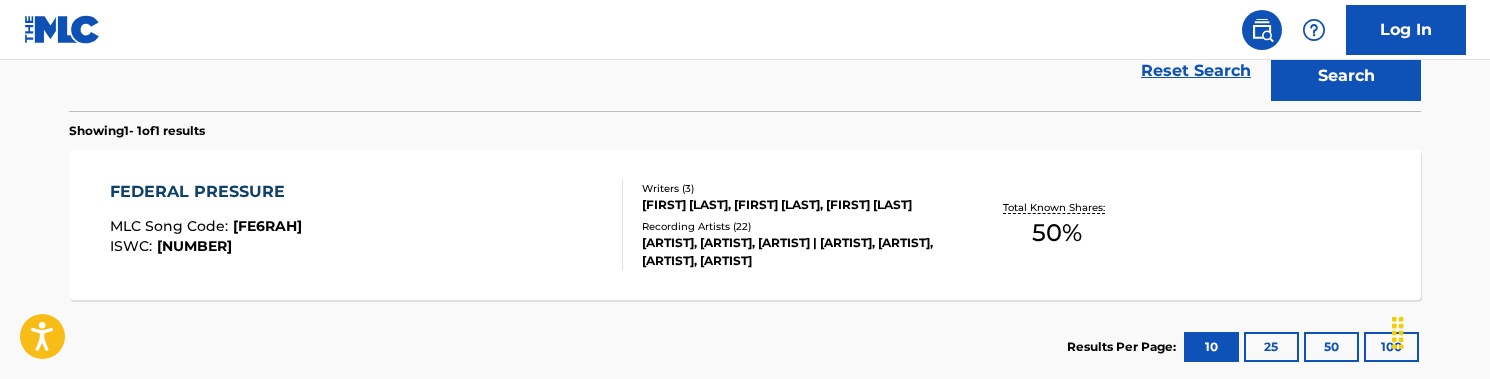 scroll, scrollTop: 617, scrollLeft: 0, axis: vertical 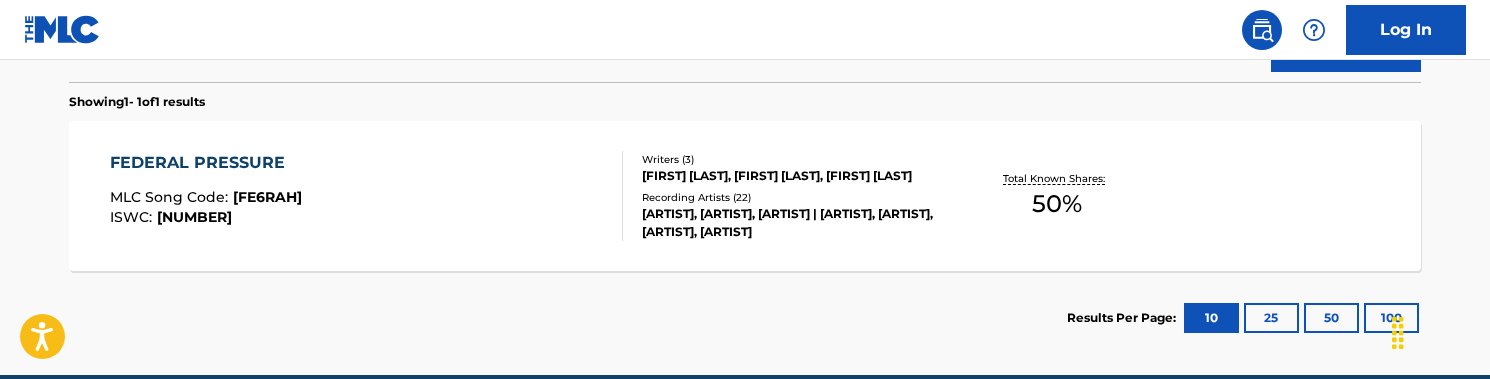 click on "[MLC CODE] [ISWC]" at bounding box center (367, 196) 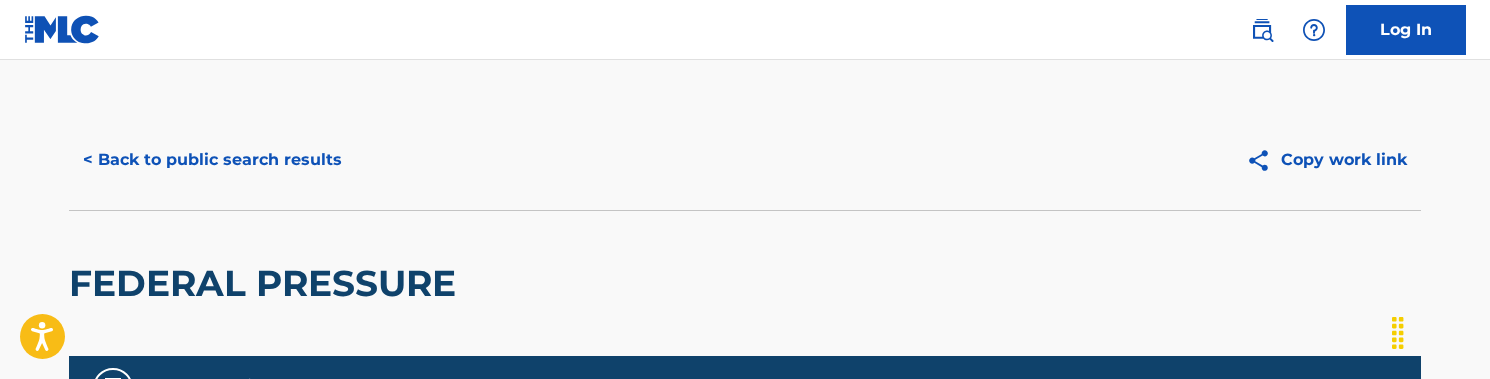 scroll, scrollTop: -1, scrollLeft: 0, axis: vertical 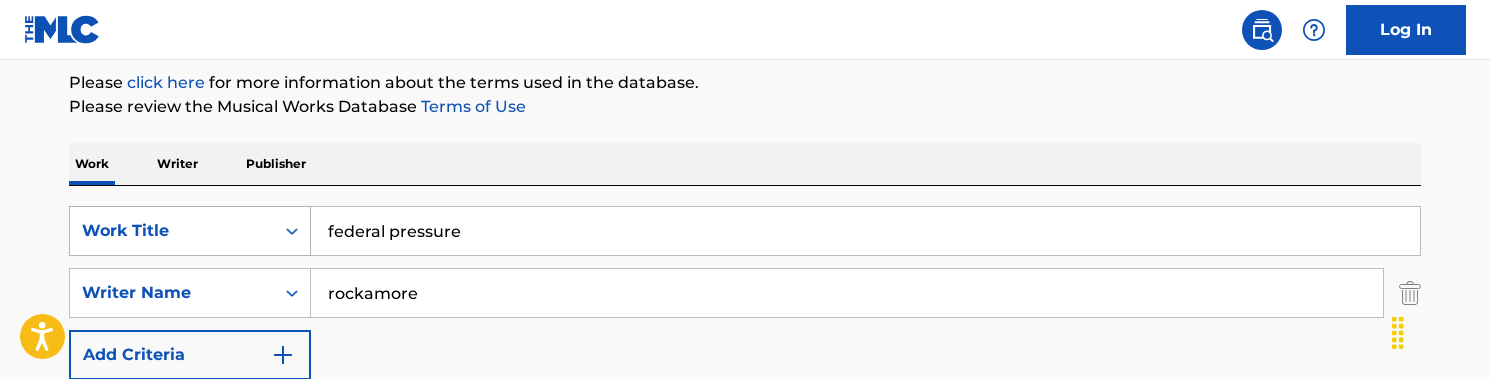 drag, startPoint x: 487, startPoint y: 238, endPoint x: 242, endPoint y: 238, distance: 245 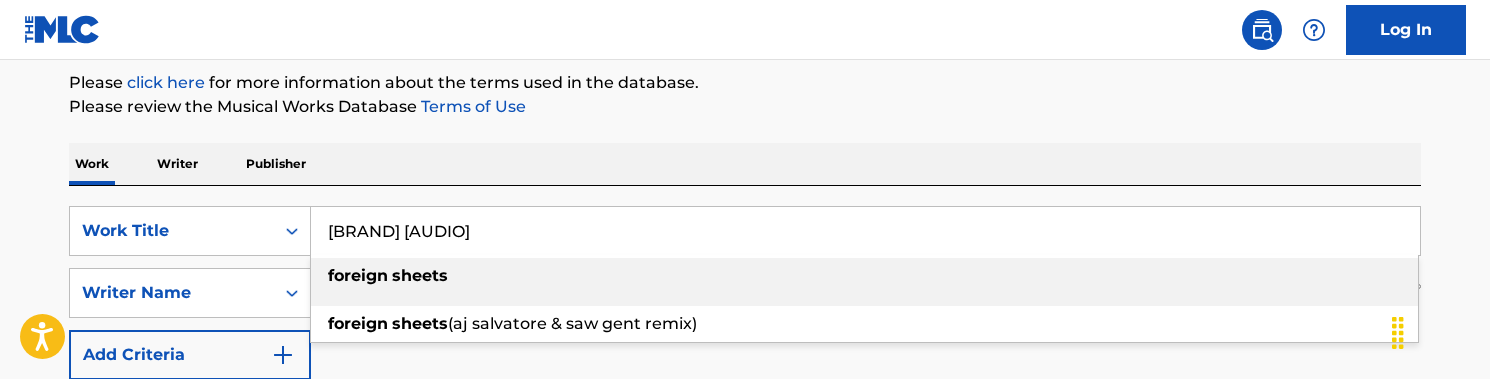 type on "[BRAND] [AUDIO]" 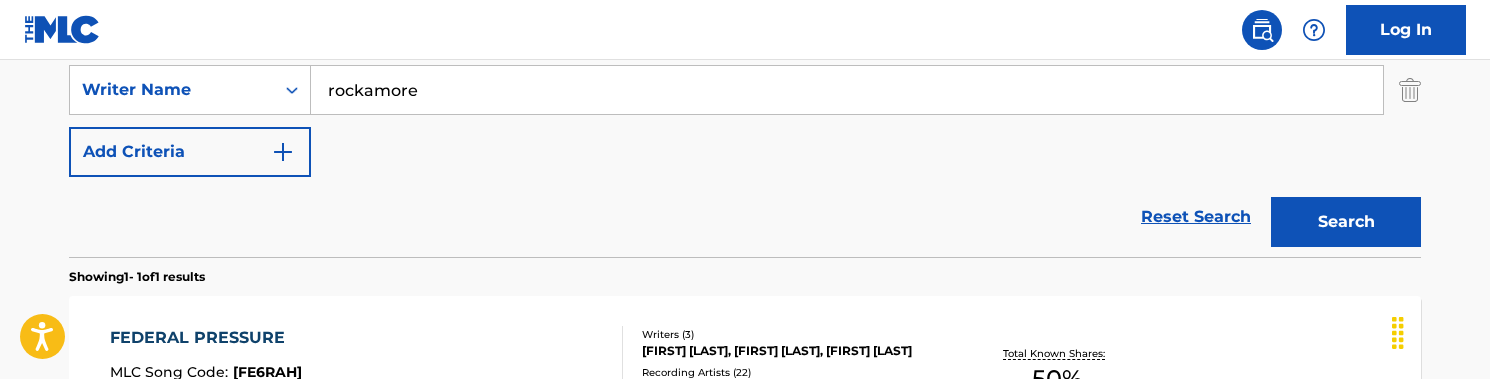scroll, scrollTop: 444, scrollLeft: 0, axis: vertical 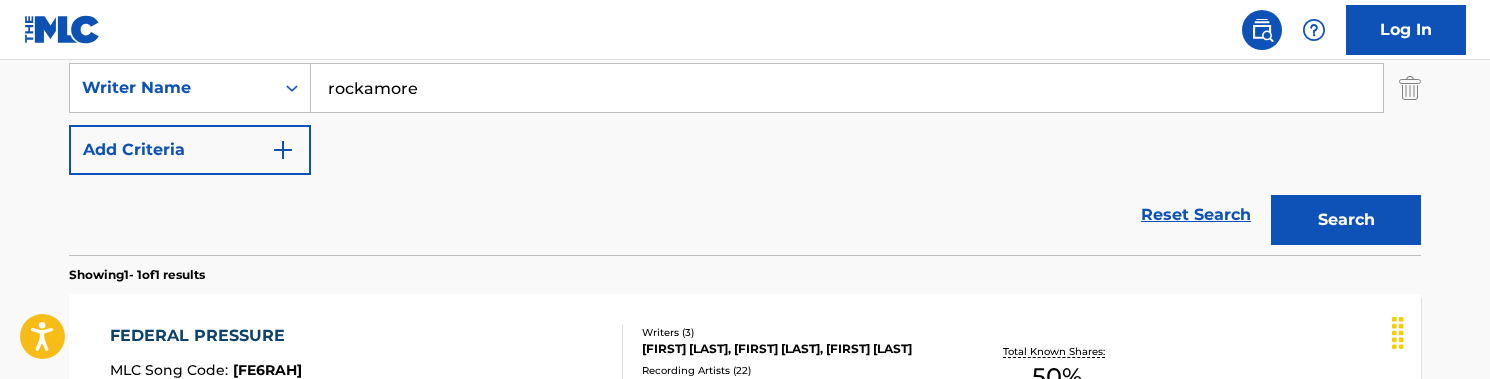 click on "Search" at bounding box center (1346, 220) 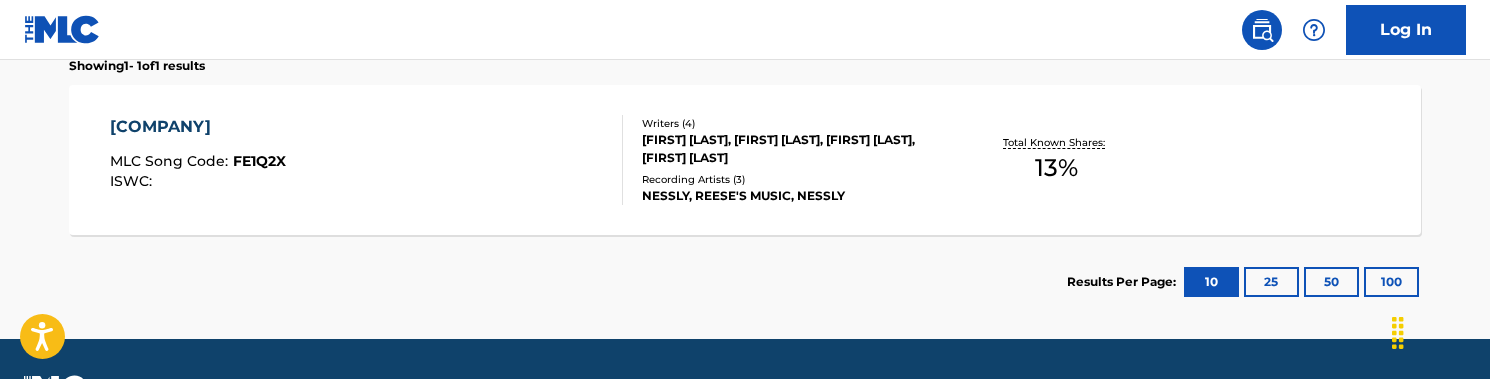 scroll, scrollTop: 691, scrollLeft: 0, axis: vertical 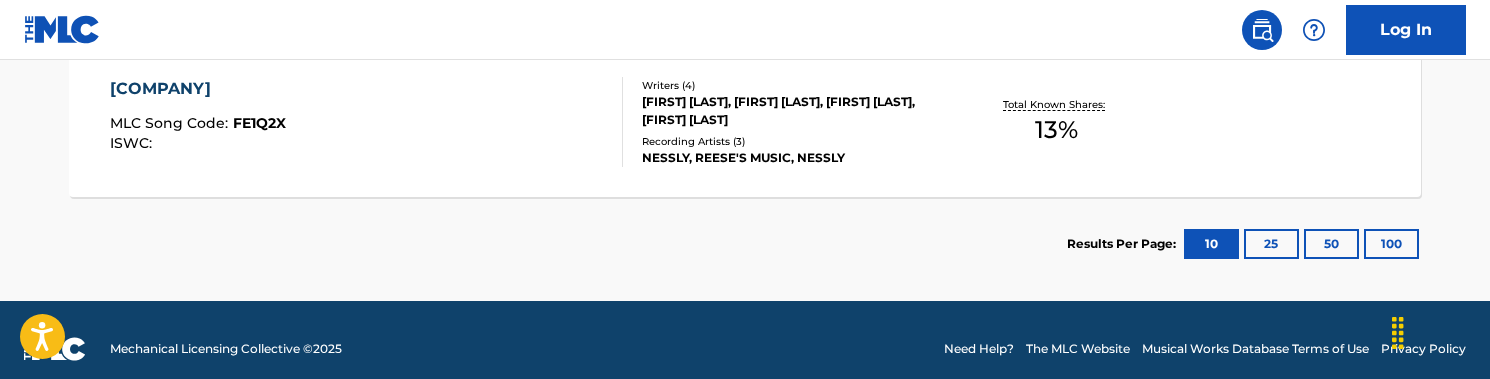 click on "FOREIGN SHEETS MLC Song Code : FE1Q2X ISWC :" at bounding box center (367, 122) 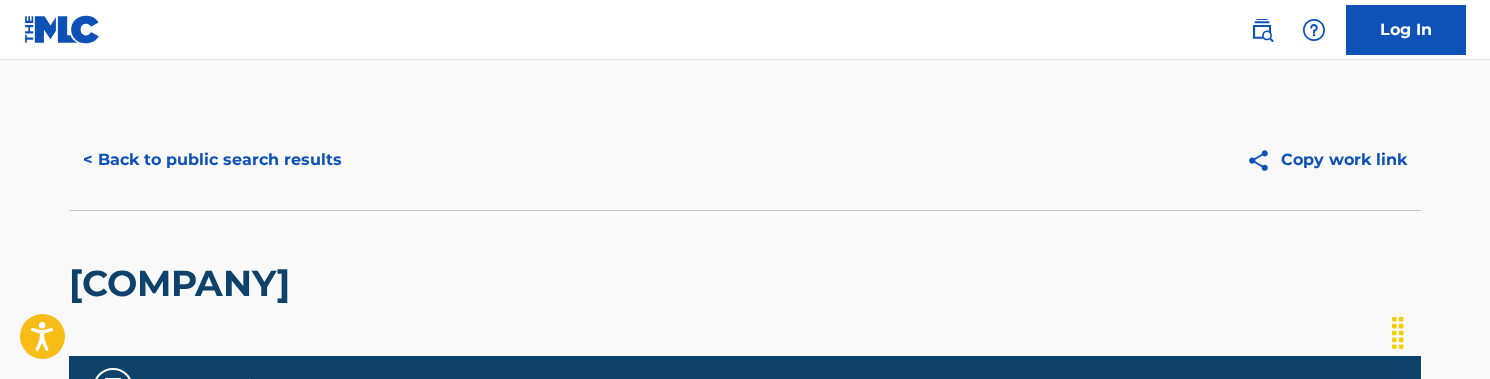scroll, scrollTop: 0, scrollLeft: 0, axis: both 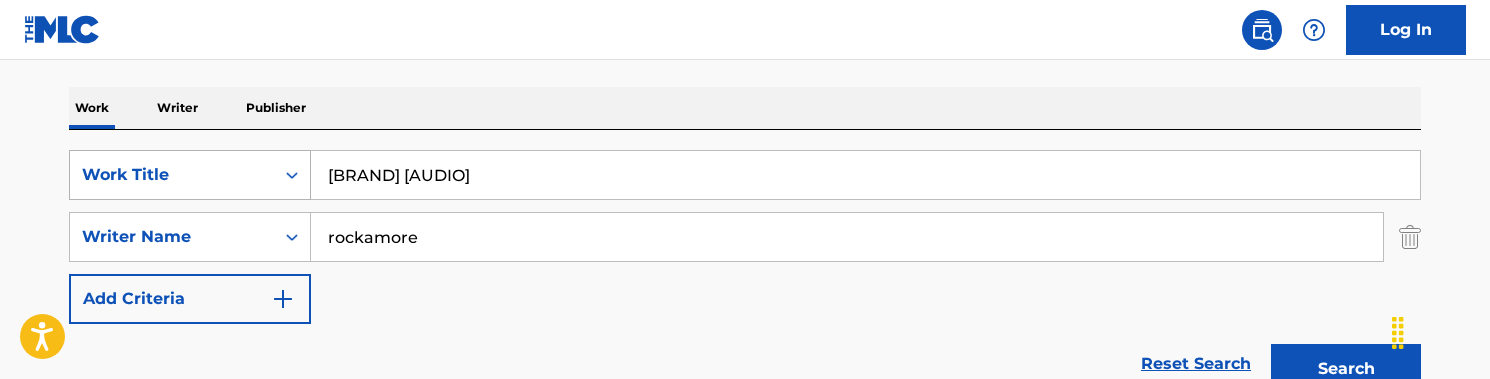 drag, startPoint x: 466, startPoint y: 172, endPoint x: 255, endPoint y: 172, distance: 211 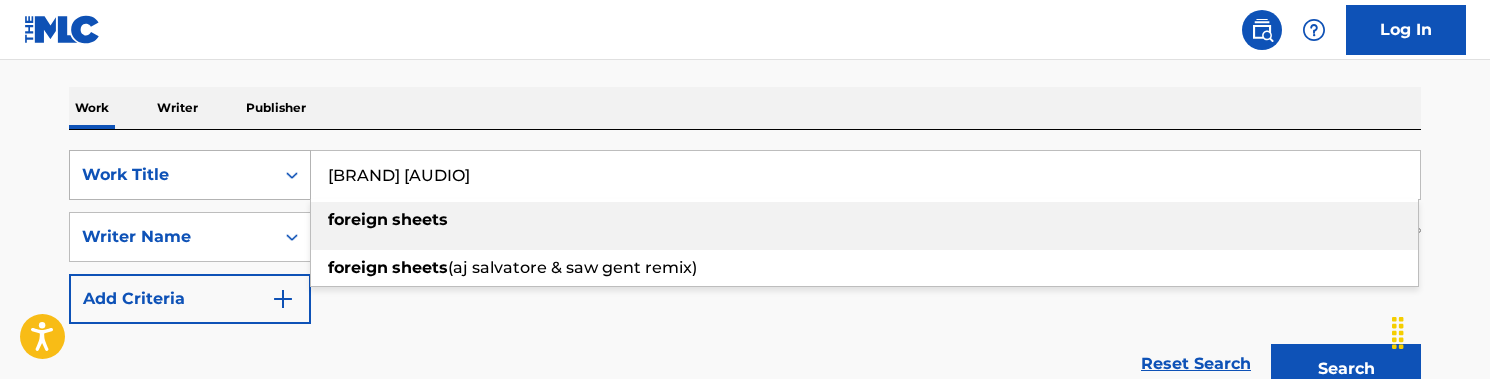 paste on "R" 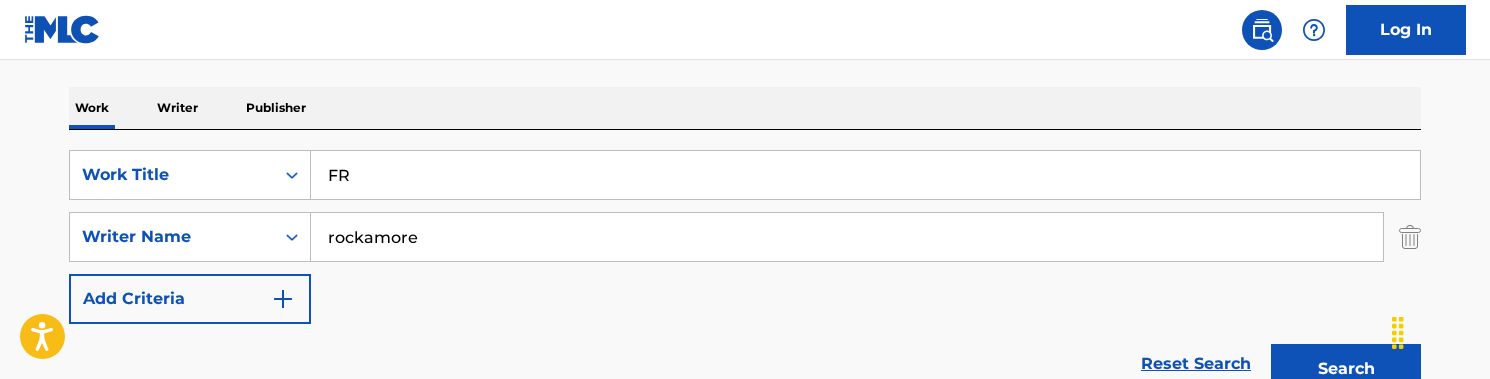 type on "FR" 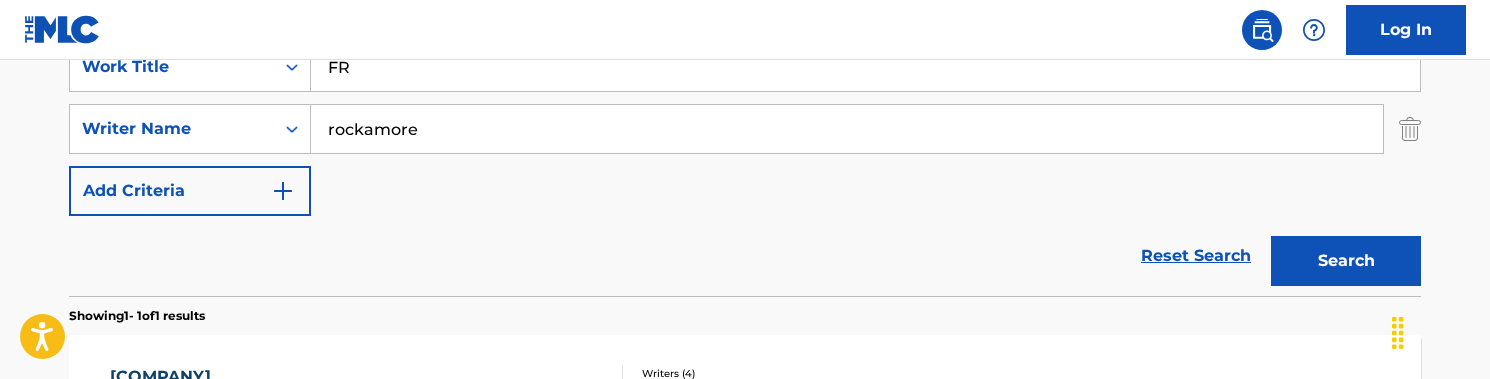 scroll, scrollTop: 405, scrollLeft: 0, axis: vertical 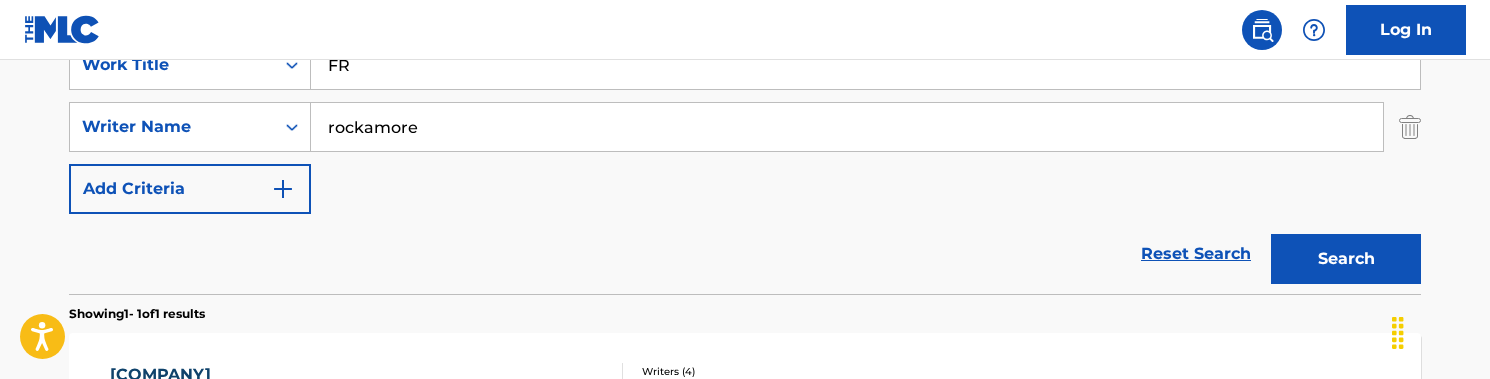 click on "Search" at bounding box center (1346, 259) 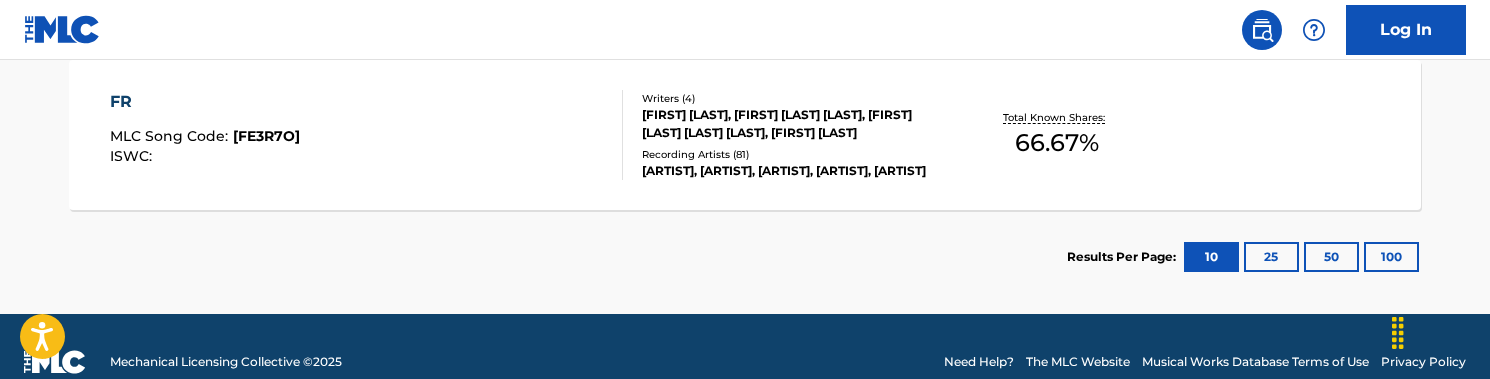 scroll, scrollTop: 618, scrollLeft: 0, axis: vertical 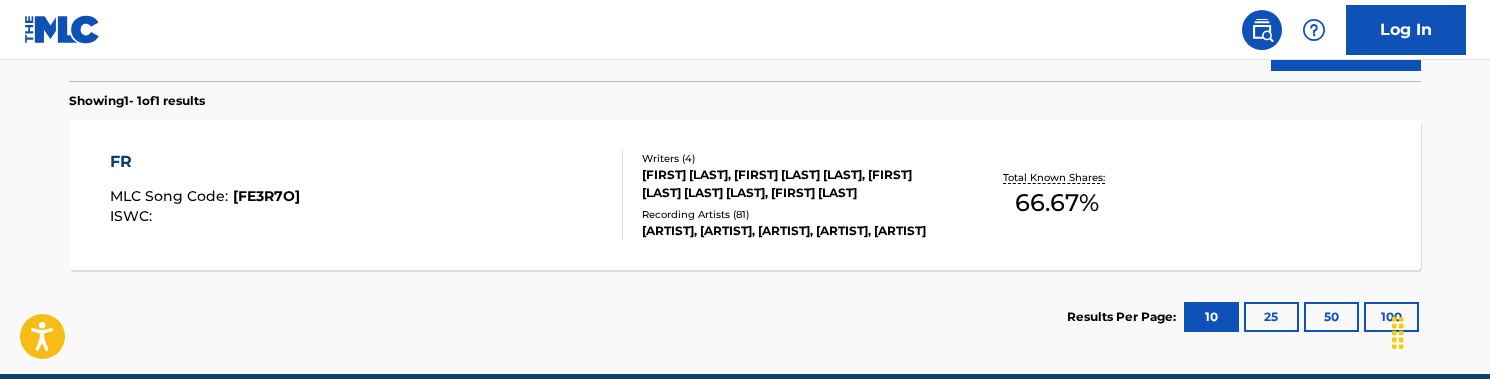 click on "FR MLC Song Code : FE3R7O ISWC :" at bounding box center (367, 195) 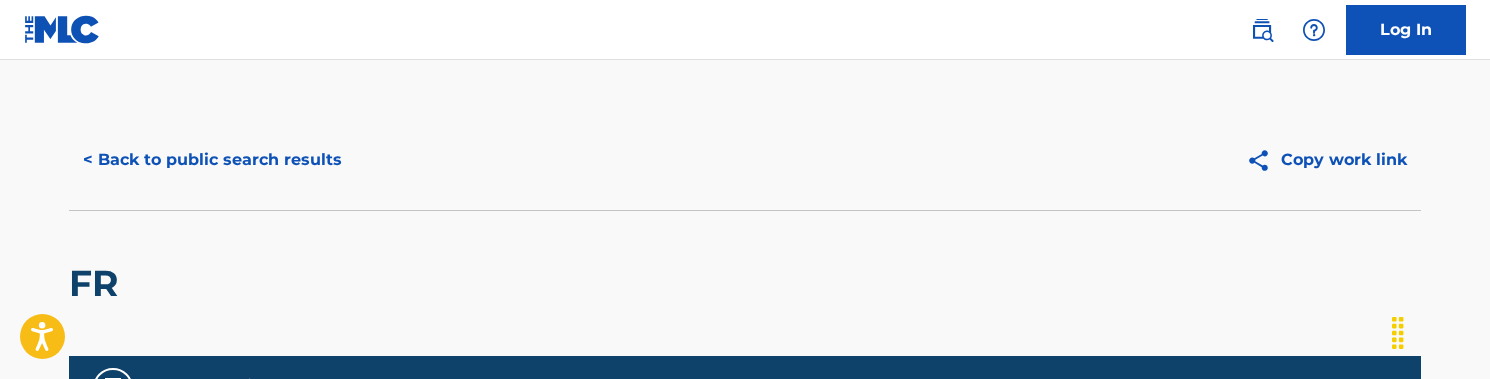 scroll, scrollTop: 0, scrollLeft: 0, axis: both 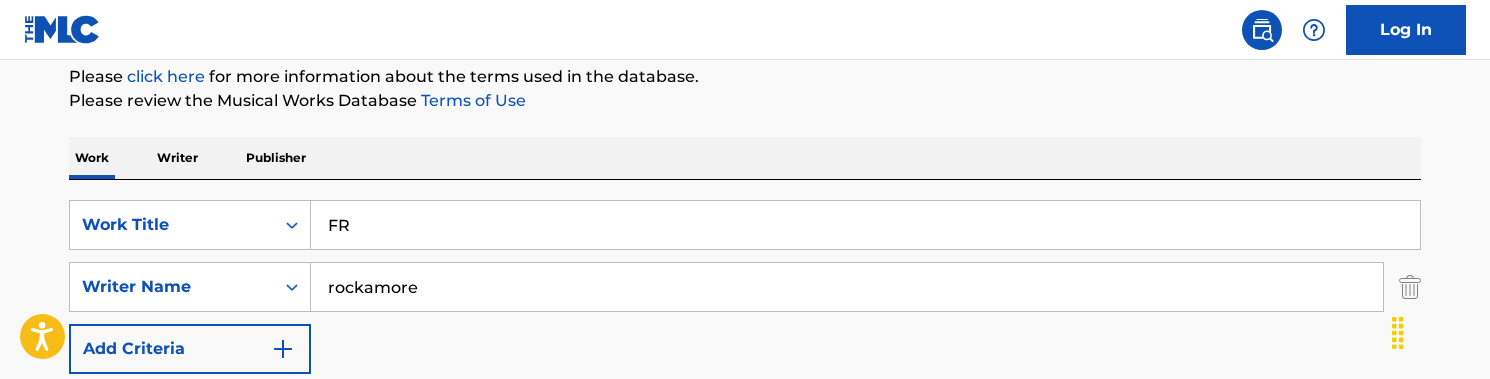 drag, startPoint x: 367, startPoint y: 209, endPoint x: 399, endPoint y: 226, distance: 36.23534 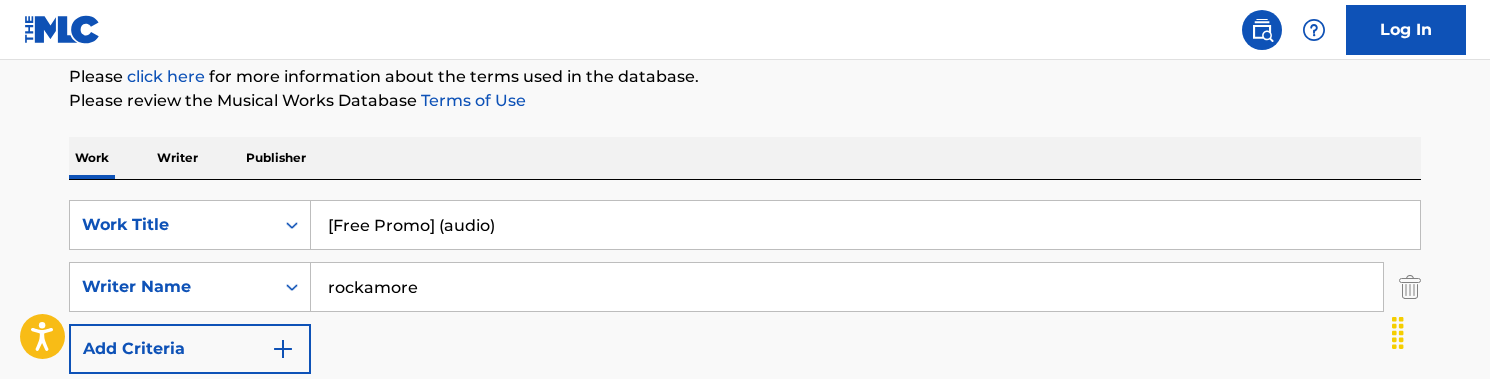 drag, startPoint x: 534, startPoint y: 215, endPoint x: 436, endPoint y: 215, distance: 98 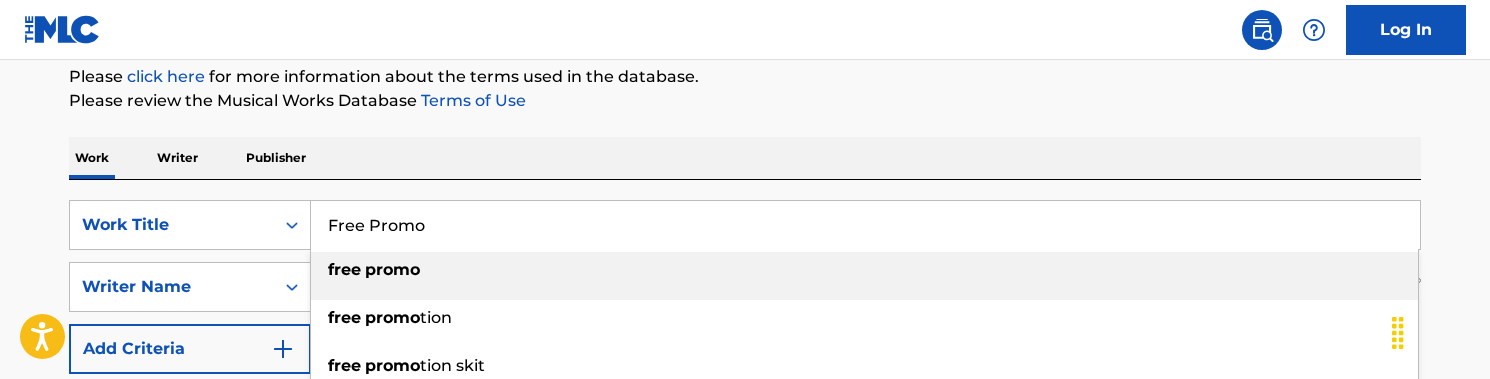 type on "Free Promo" 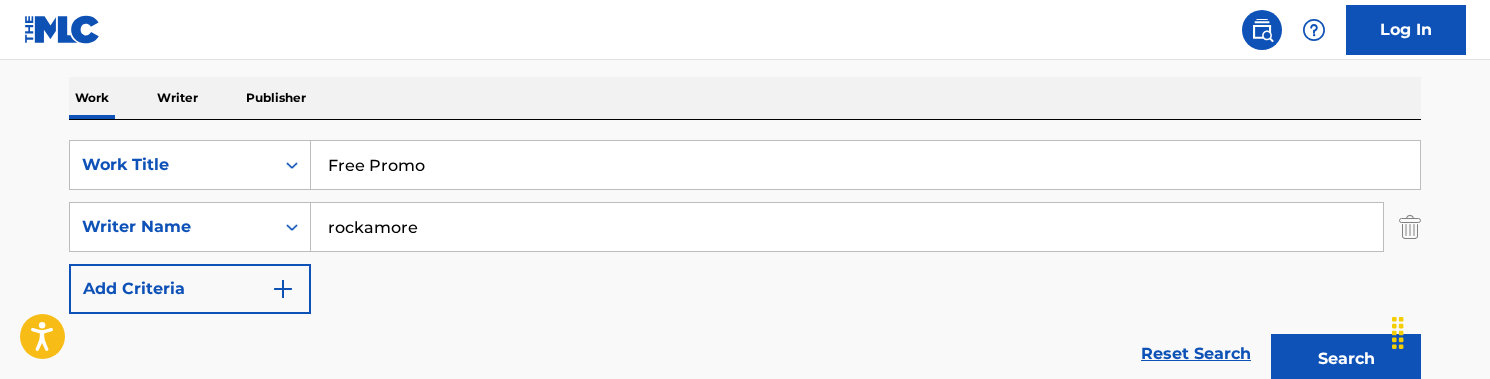 scroll, scrollTop: 333, scrollLeft: 0, axis: vertical 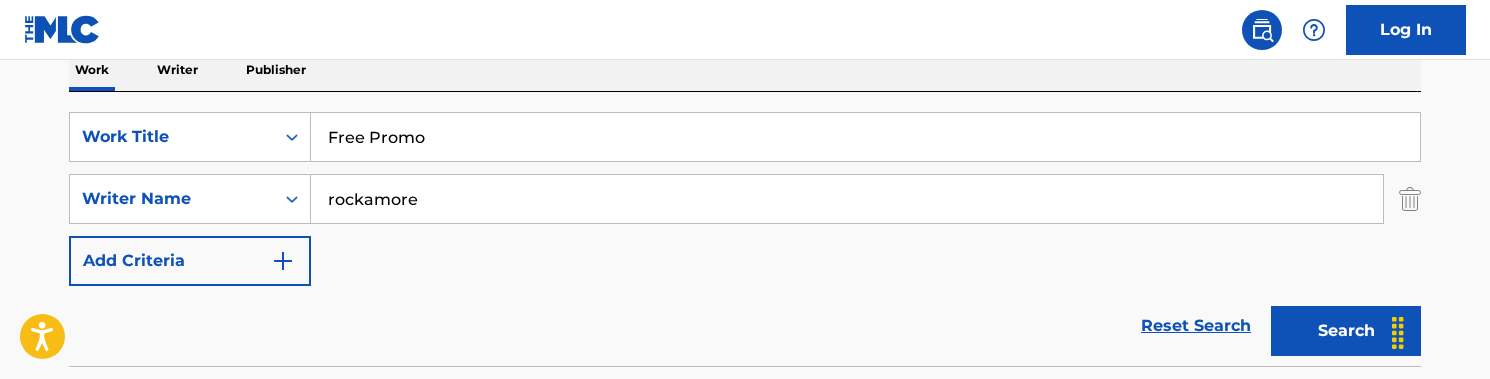 click on "Search" at bounding box center [1346, 331] 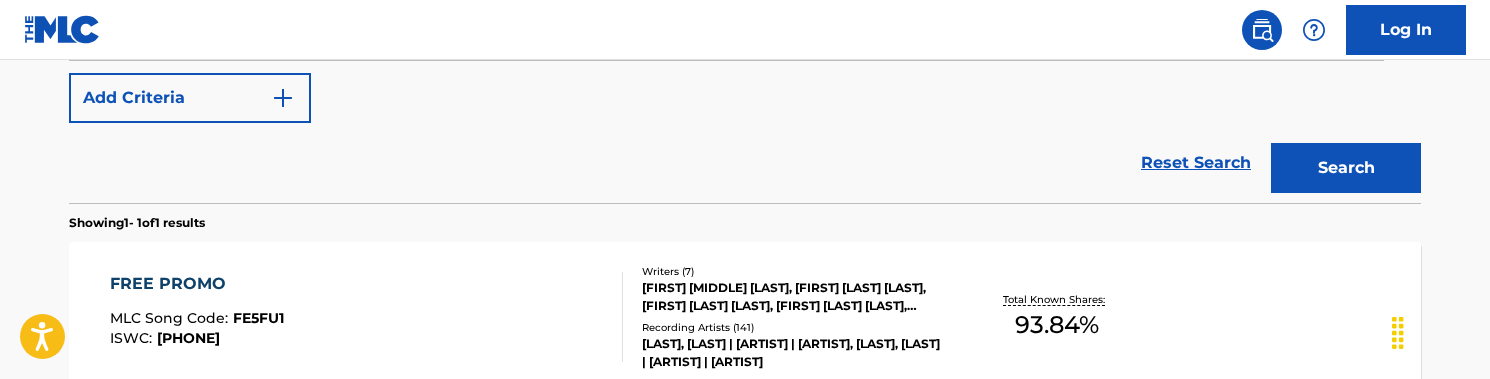scroll, scrollTop: 499, scrollLeft: 0, axis: vertical 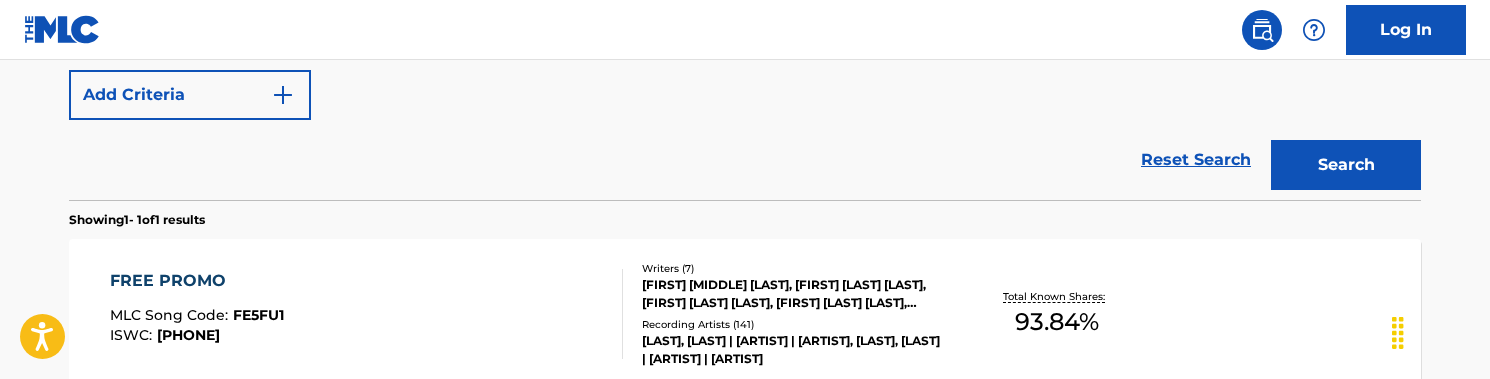 click on "FREE PROMO MLC Song Code : FE5FU1 ISWC : T3093189476" at bounding box center (367, 314) 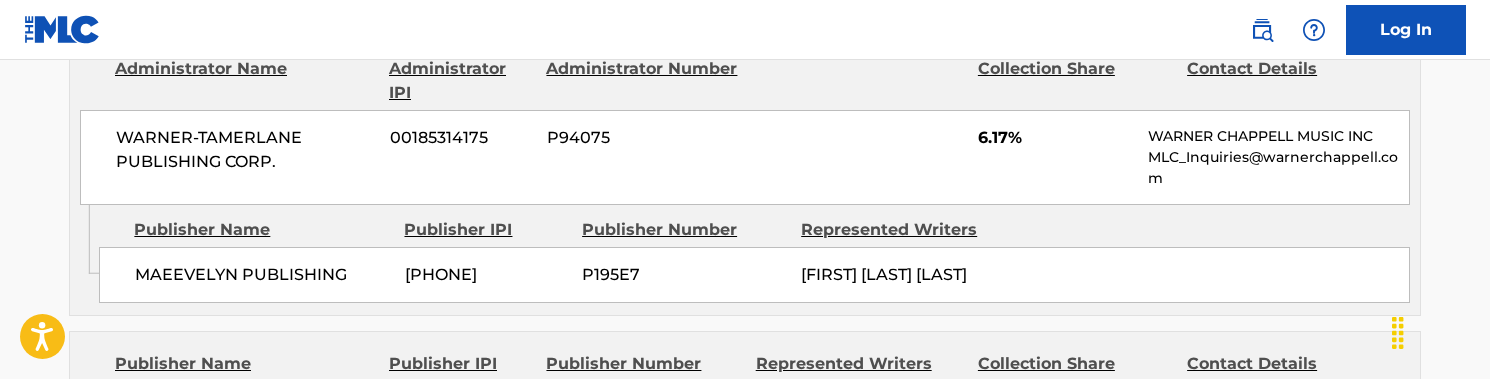 scroll, scrollTop: 2258, scrollLeft: 0, axis: vertical 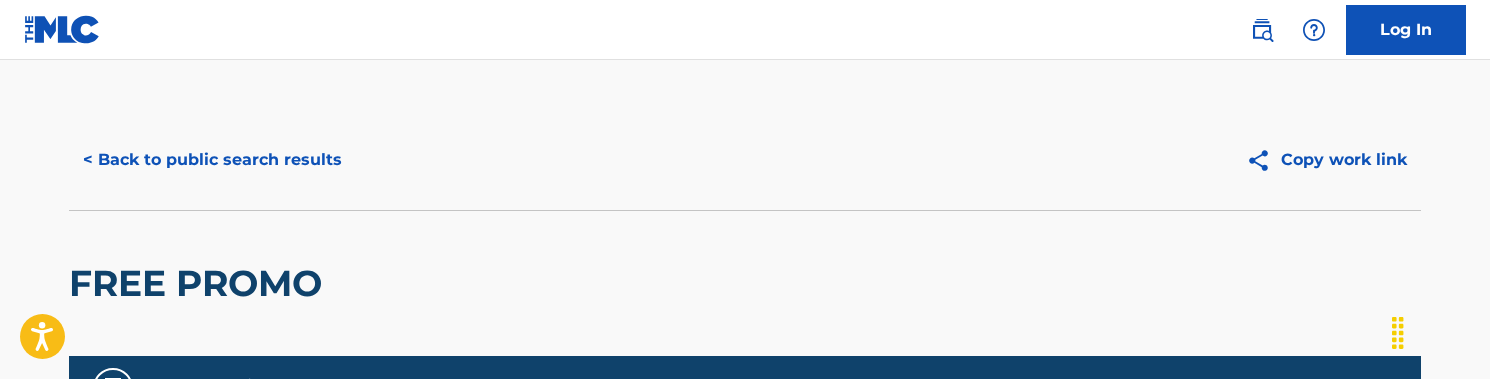 click on "< Back to public search results" at bounding box center (212, 160) 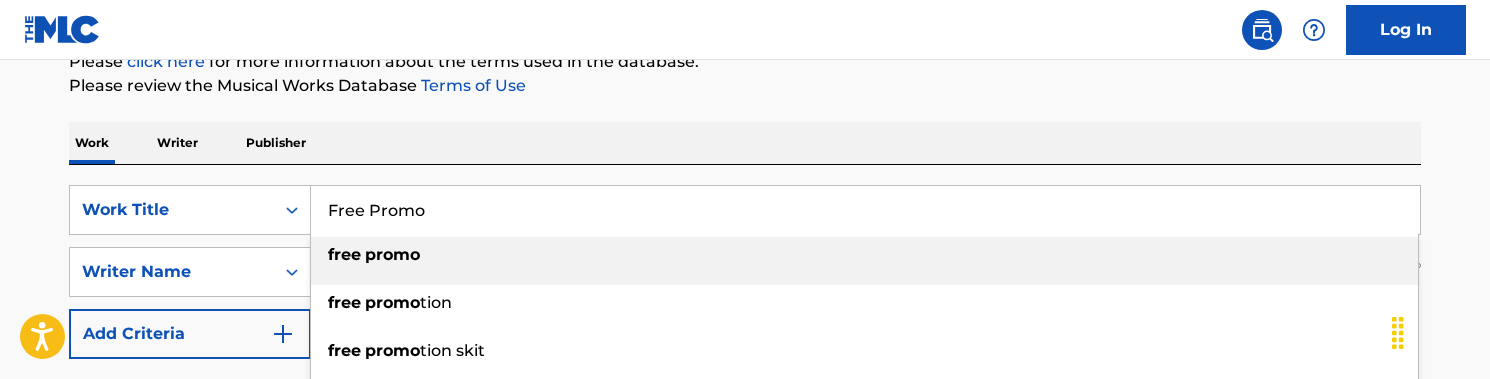 drag, startPoint x: 460, startPoint y: 198, endPoint x: 601, endPoint y: 219, distance: 142.55525 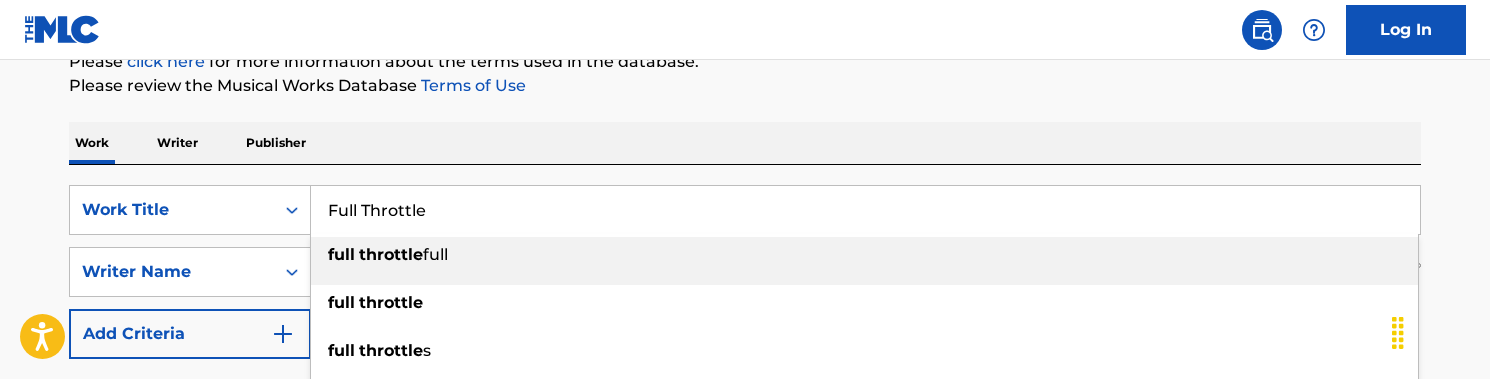 type on "Full Throttle" 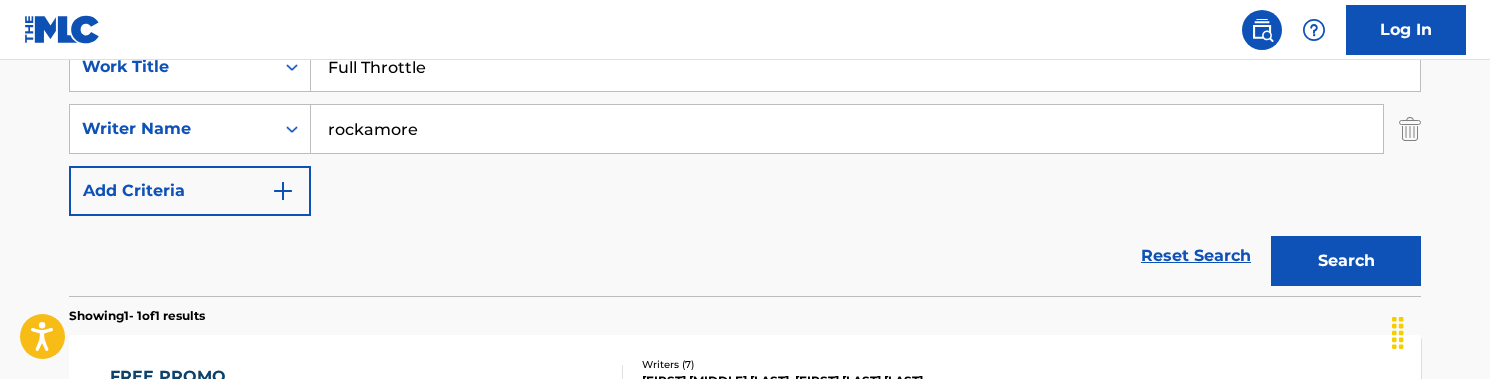 click on "Search" at bounding box center (1346, 261) 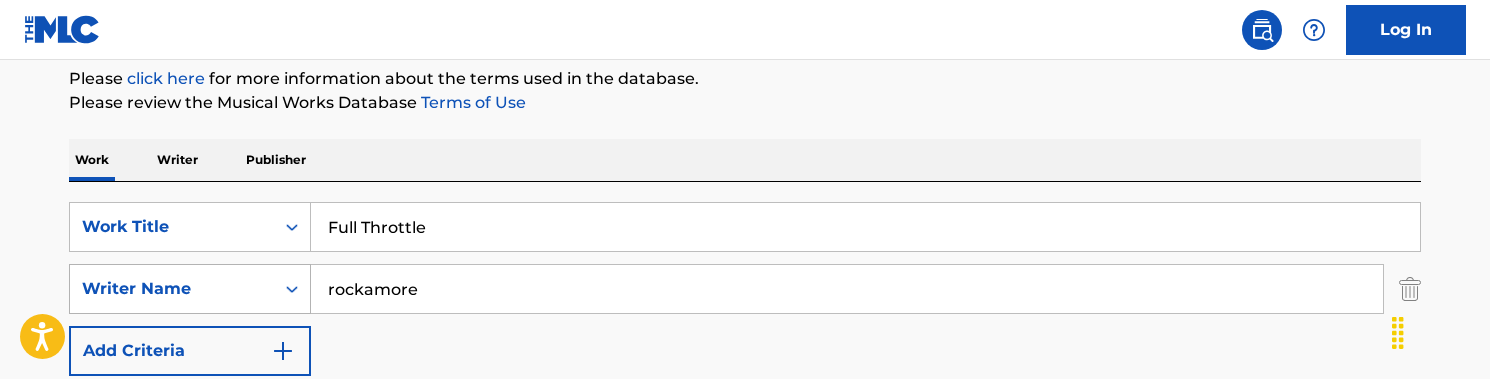drag, startPoint x: 437, startPoint y: 291, endPoint x: 261, endPoint y: 290, distance: 176.00284 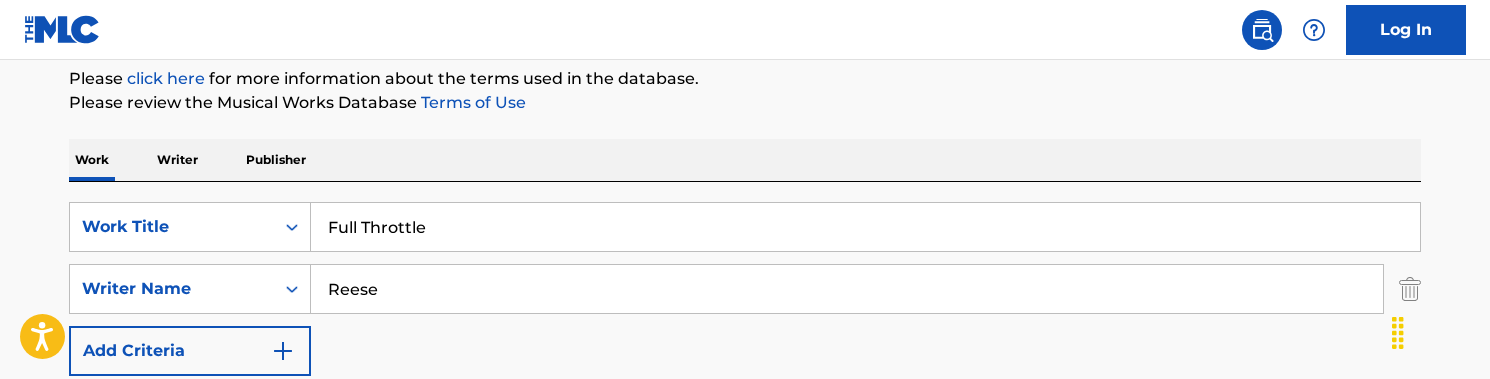 type on "Reese" 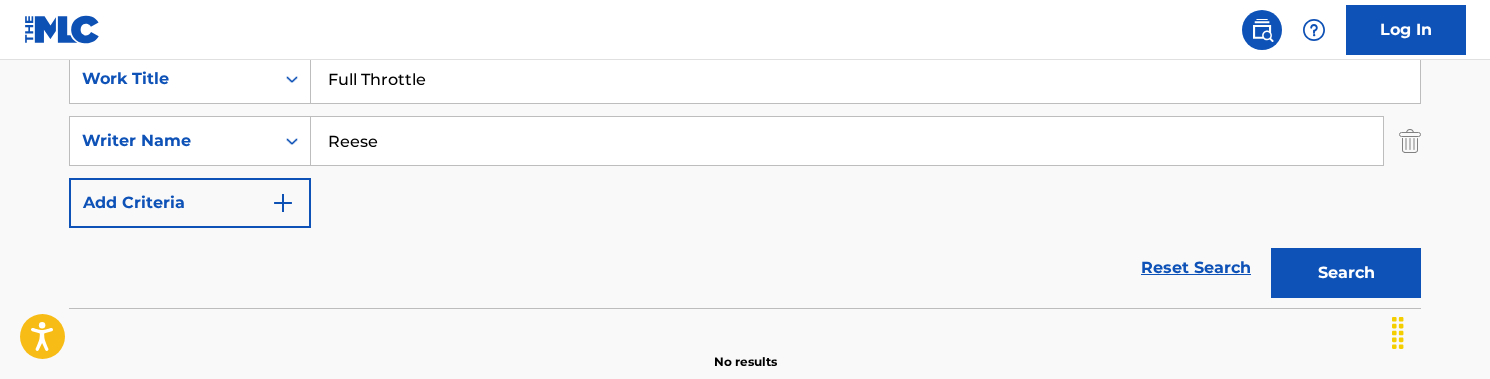 click on "Search" at bounding box center [1346, 273] 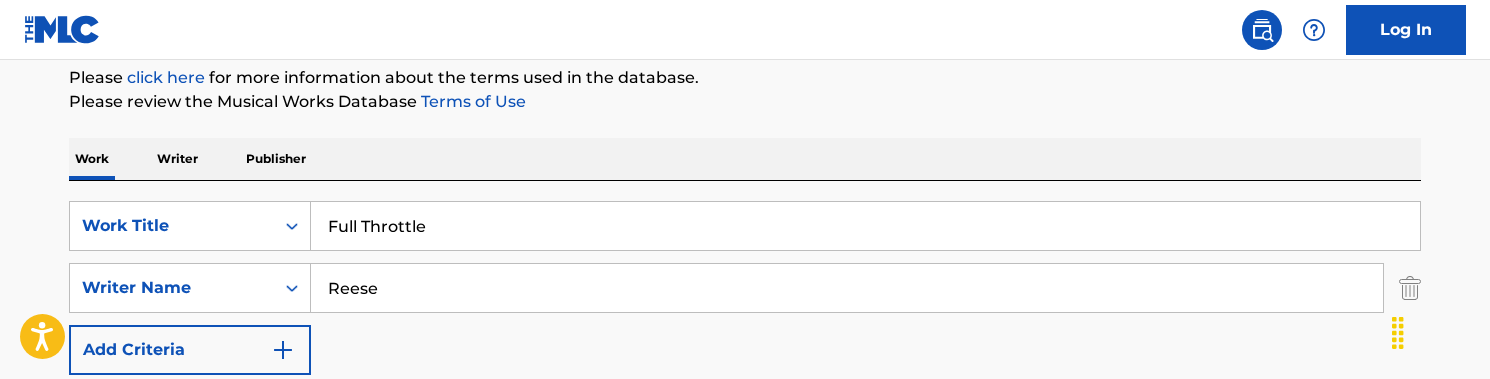 scroll, scrollTop: 194, scrollLeft: 0, axis: vertical 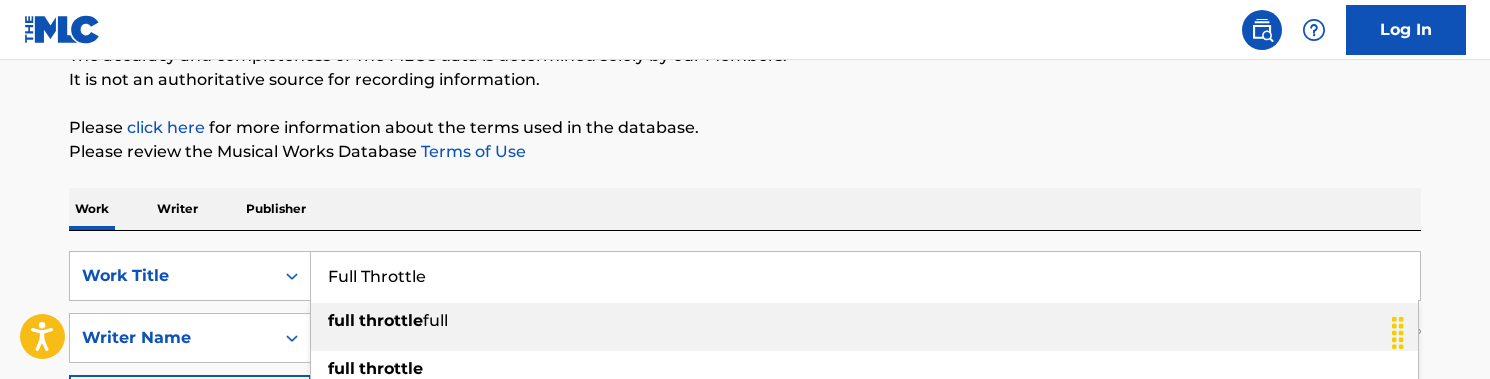 drag, startPoint x: 478, startPoint y: 264, endPoint x: 564, endPoint y: 298, distance: 92.47703 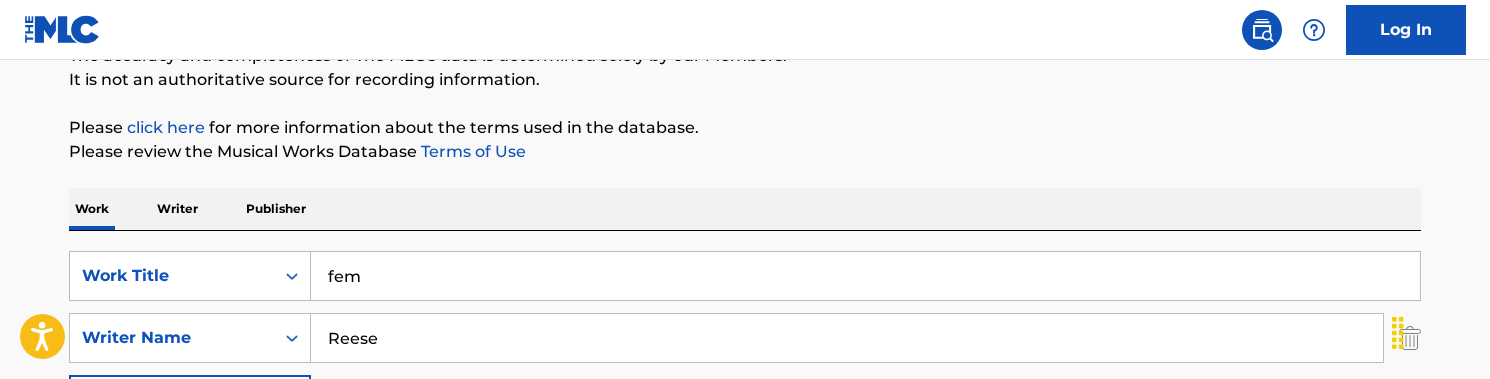 drag, startPoint x: 564, startPoint y: 298, endPoint x: 434, endPoint y: 123, distance: 218.00229 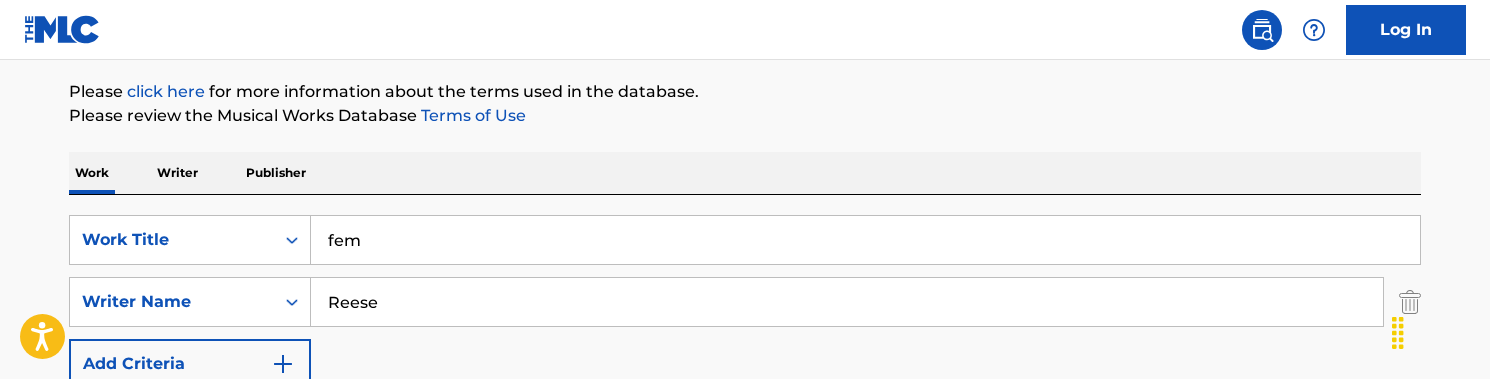 click on "fem" at bounding box center (865, 240) 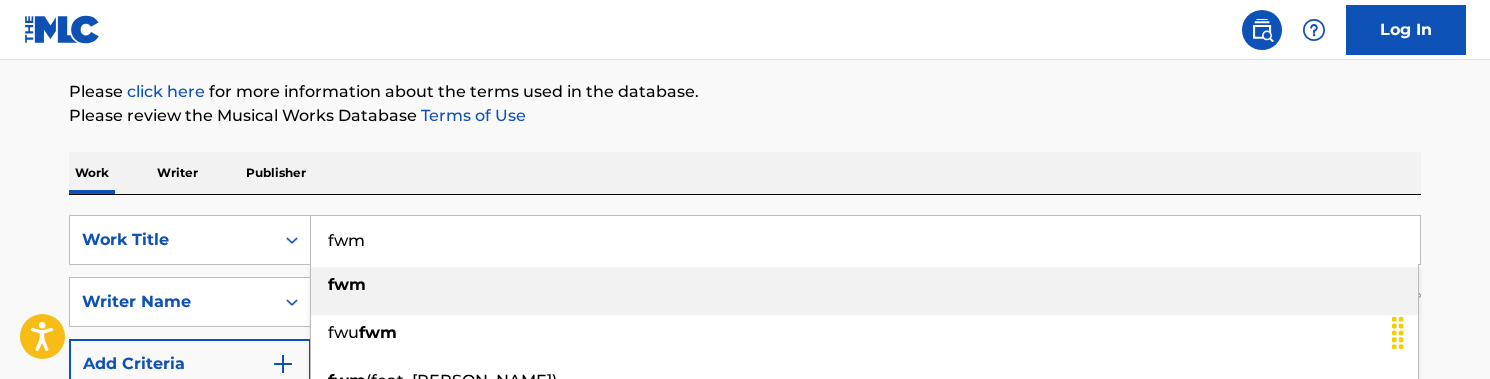 type on "fwm" 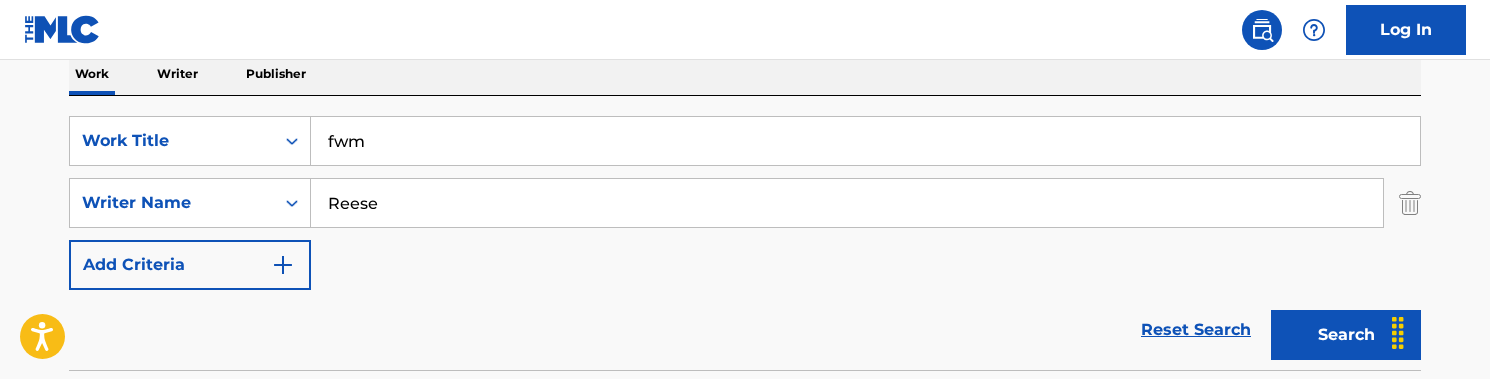 scroll, scrollTop: 359, scrollLeft: 0, axis: vertical 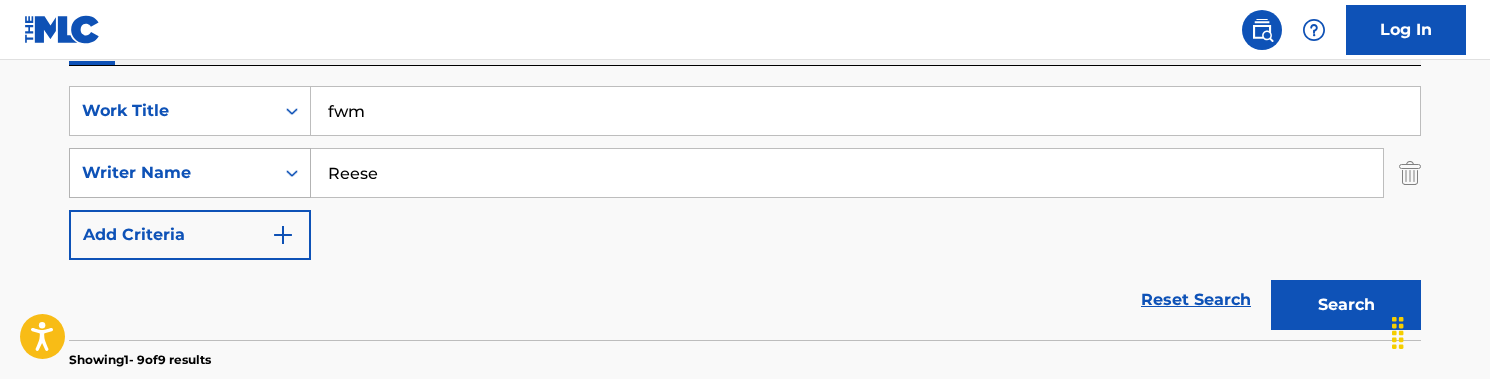 drag, startPoint x: 401, startPoint y: 186, endPoint x: 213, endPoint y: 157, distance: 190.22356 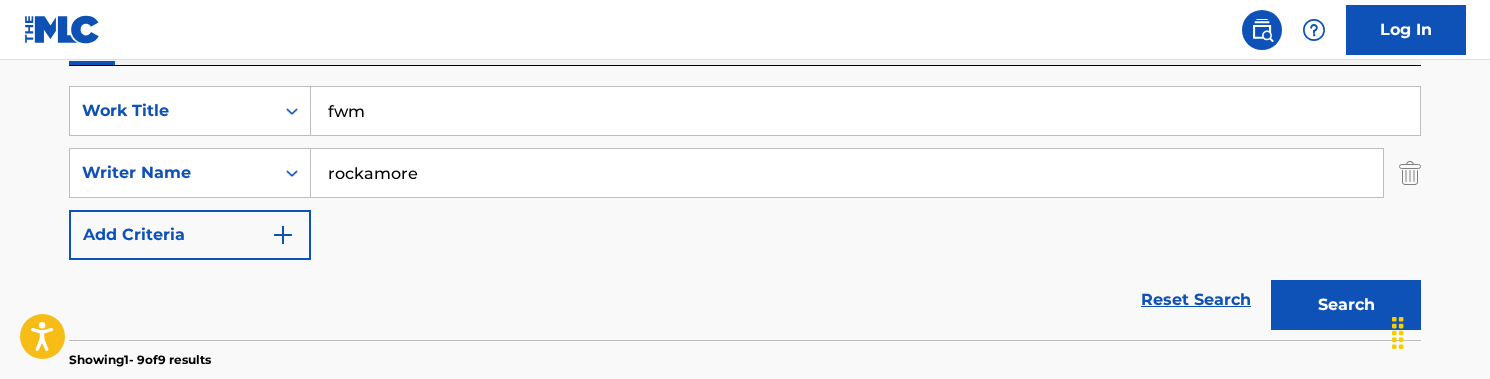 type on "rockamore" 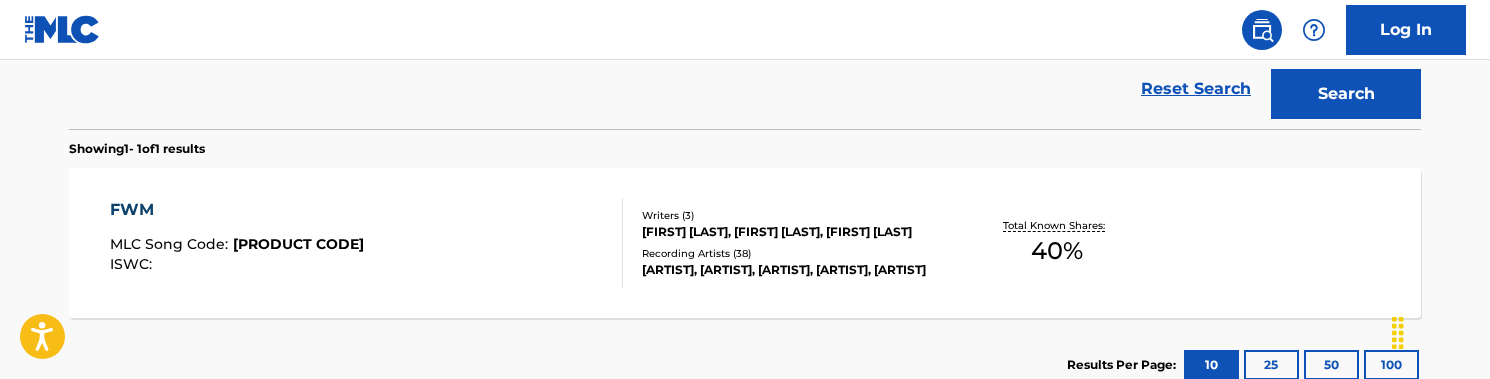 scroll, scrollTop: 577, scrollLeft: 0, axis: vertical 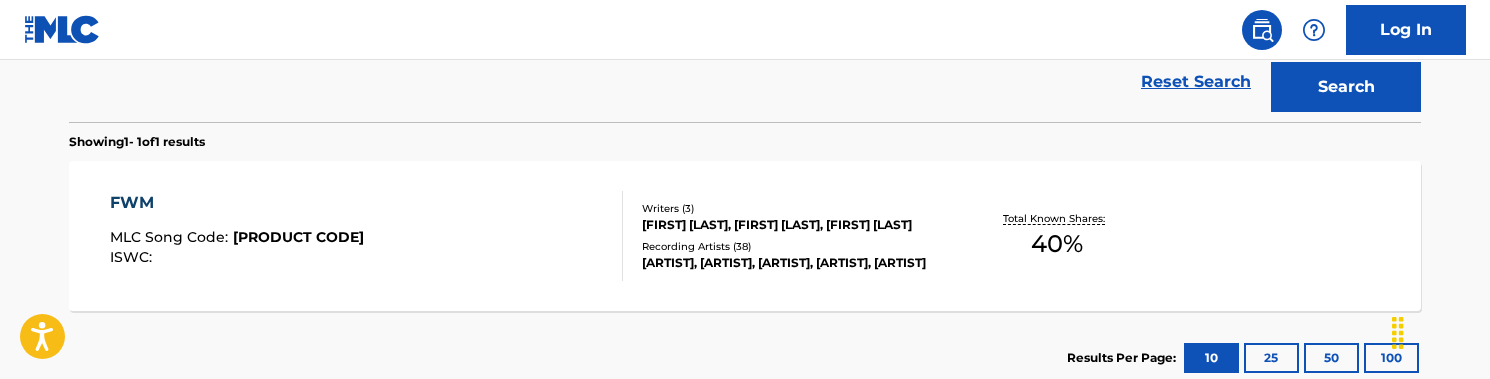 click on "FWM MLC Song Code : [ID] ISWC :" at bounding box center [367, 236] 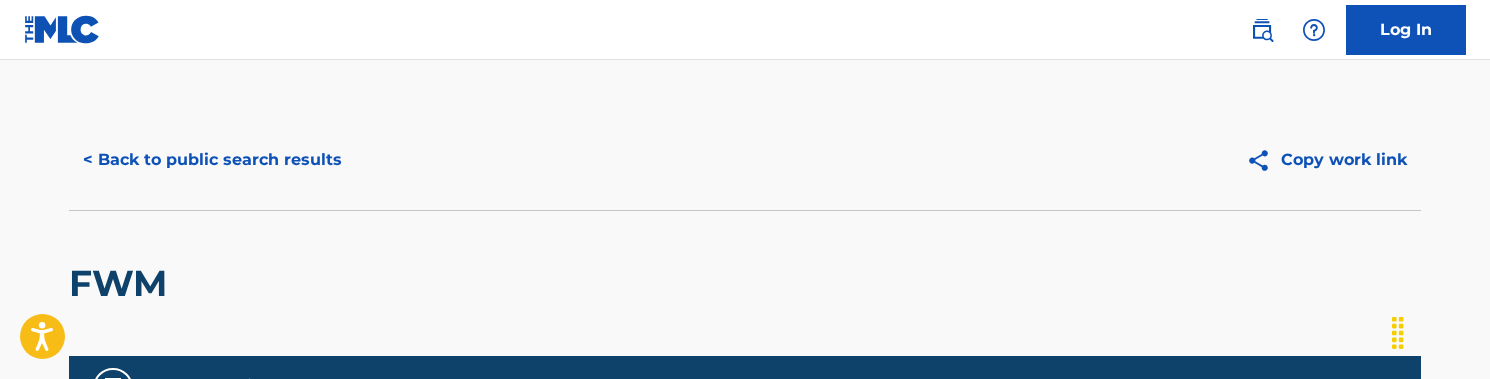 scroll, scrollTop: 0, scrollLeft: 0, axis: both 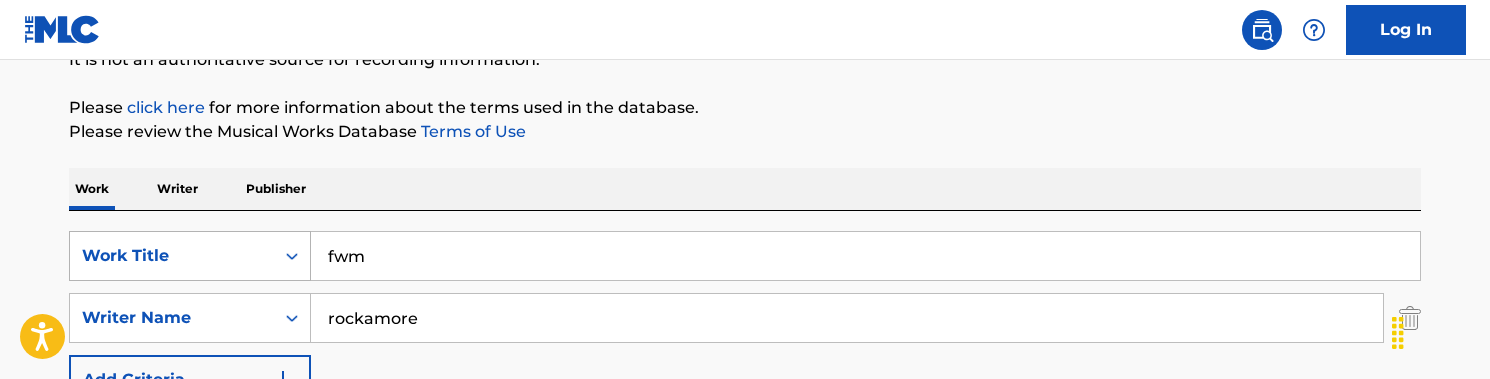 drag, startPoint x: 438, startPoint y: 256, endPoint x: 237, endPoint y: 246, distance: 201.2486 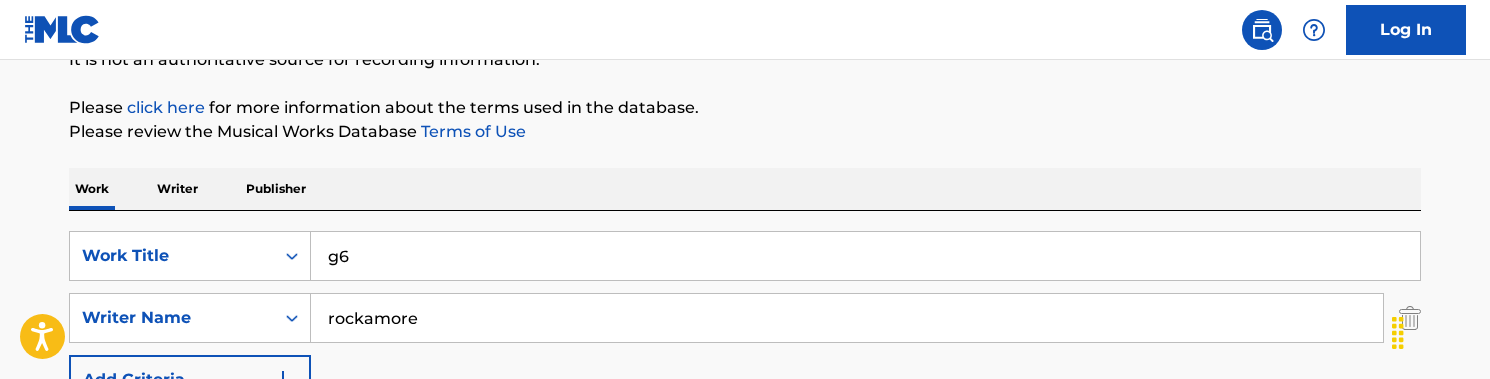 type on "g6" 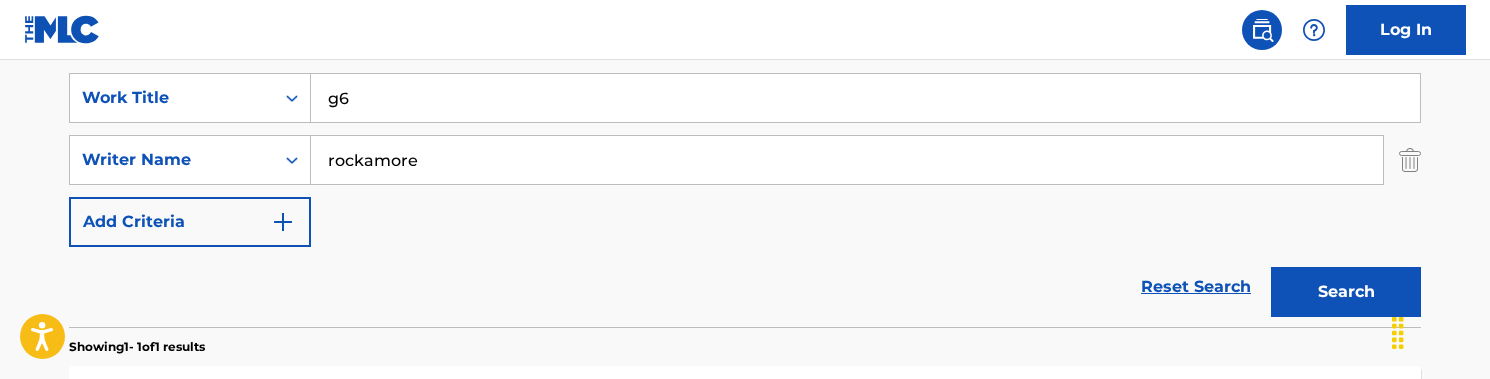 click on "Search" at bounding box center [1346, 292] 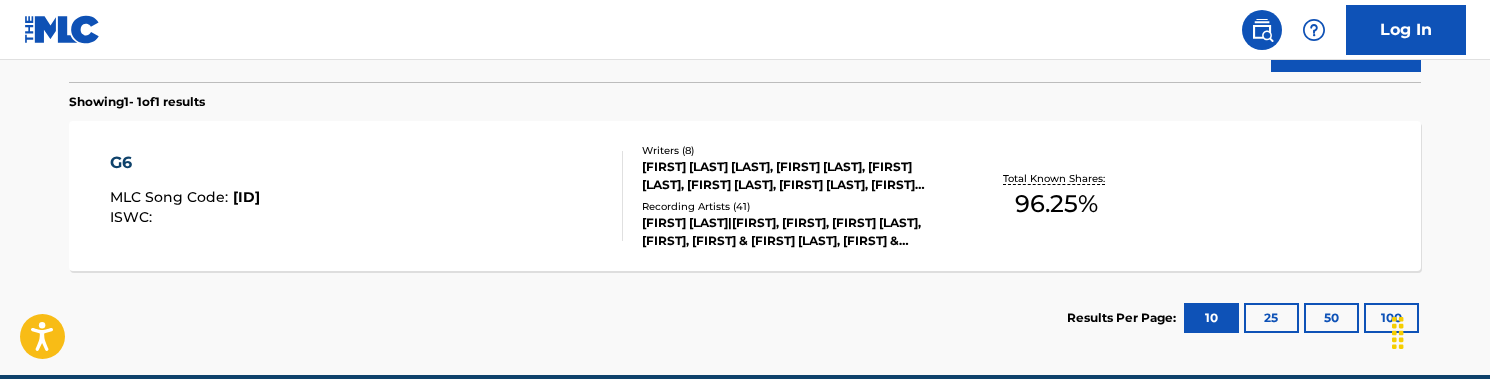scroll, scrollTop: 618, scrollLeft: 0, axis: vertical 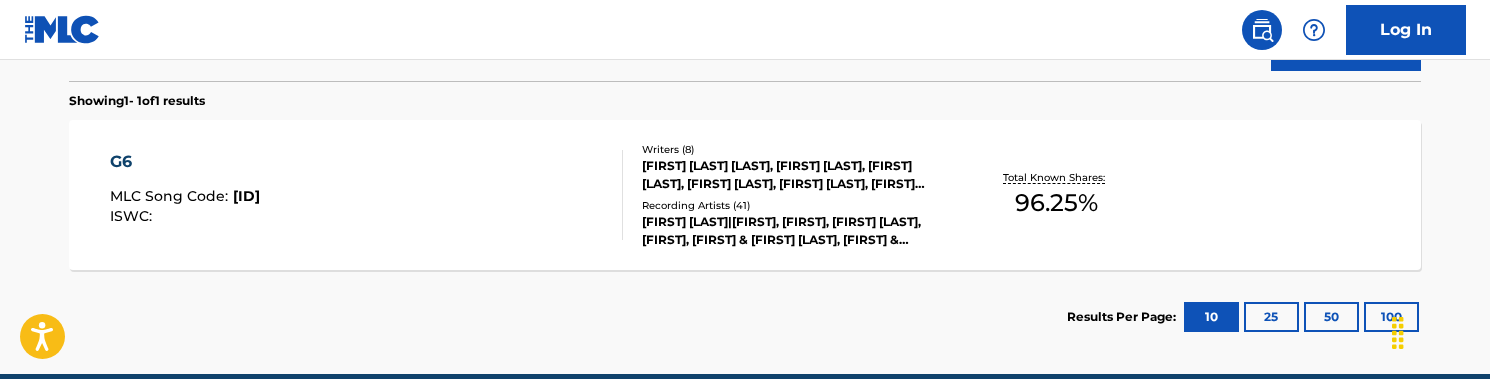 click on "G6 MLC Song Code : GE1CUQ ISWC :" at bounding box center (367, 195) 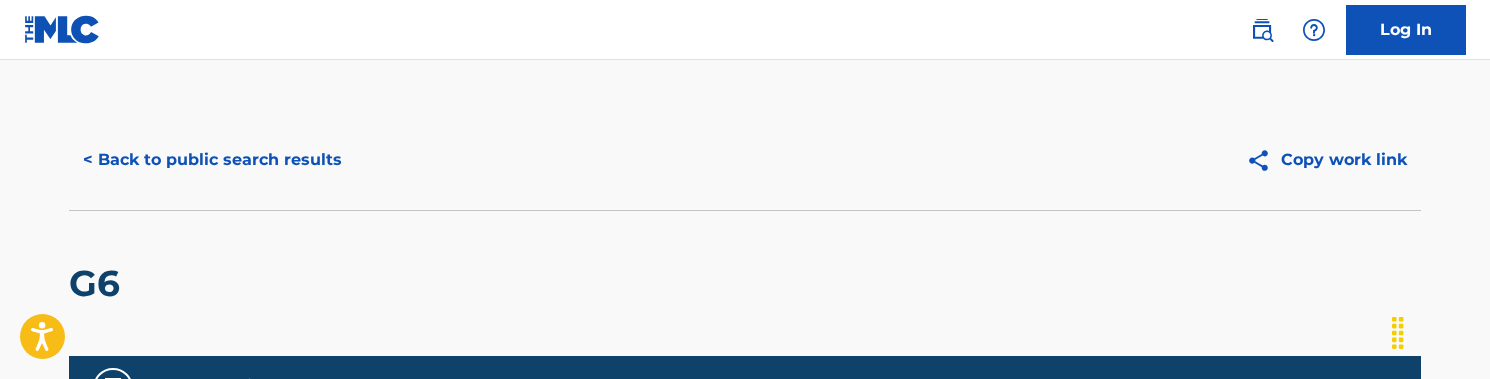 scroll, scrollTop: 0, scrollLeft: 0, axis: both 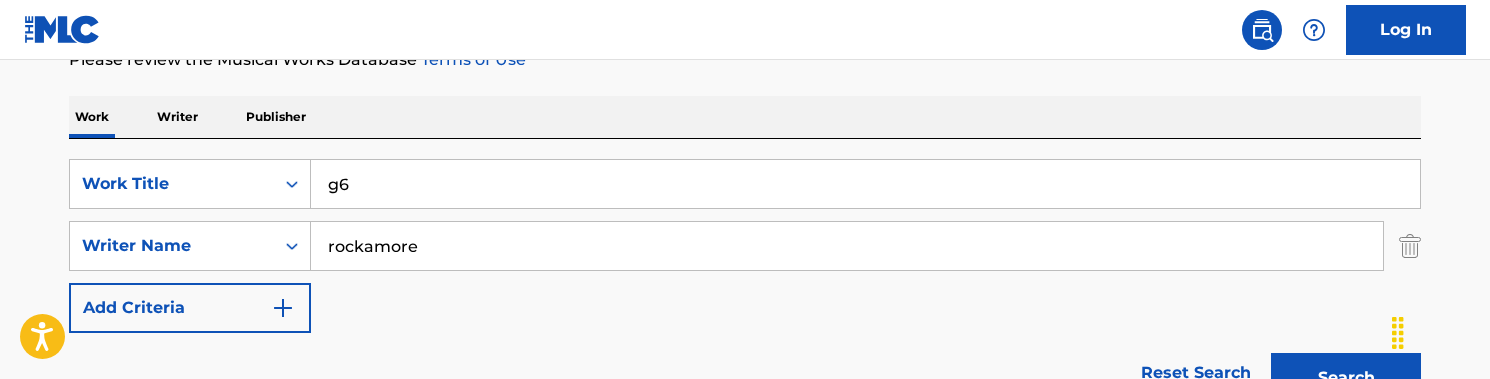 drag, startPoint x: 347, startPoint y: 192, endPoint x: 311, endPoint y: 192, distance: 36 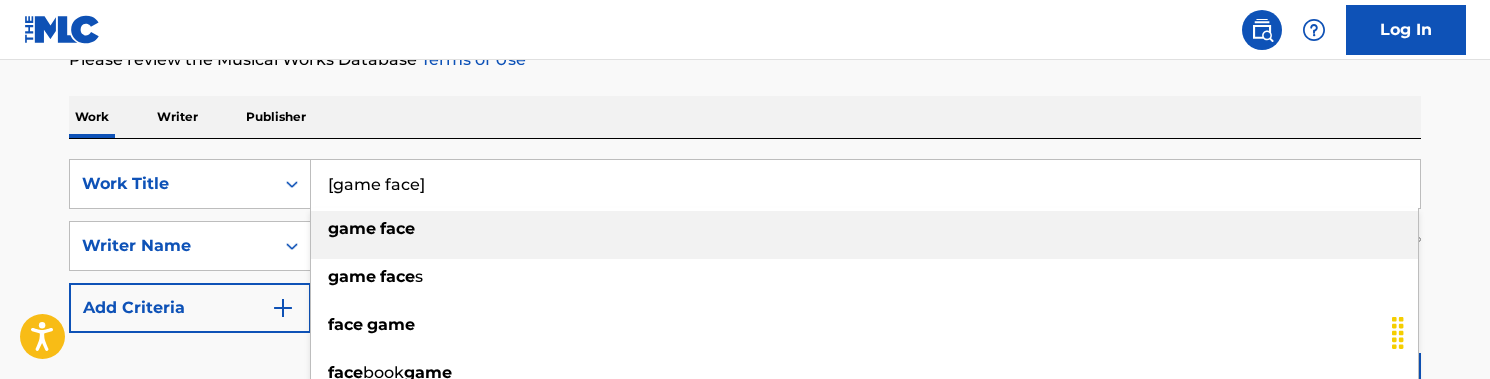 type on "[game face]" 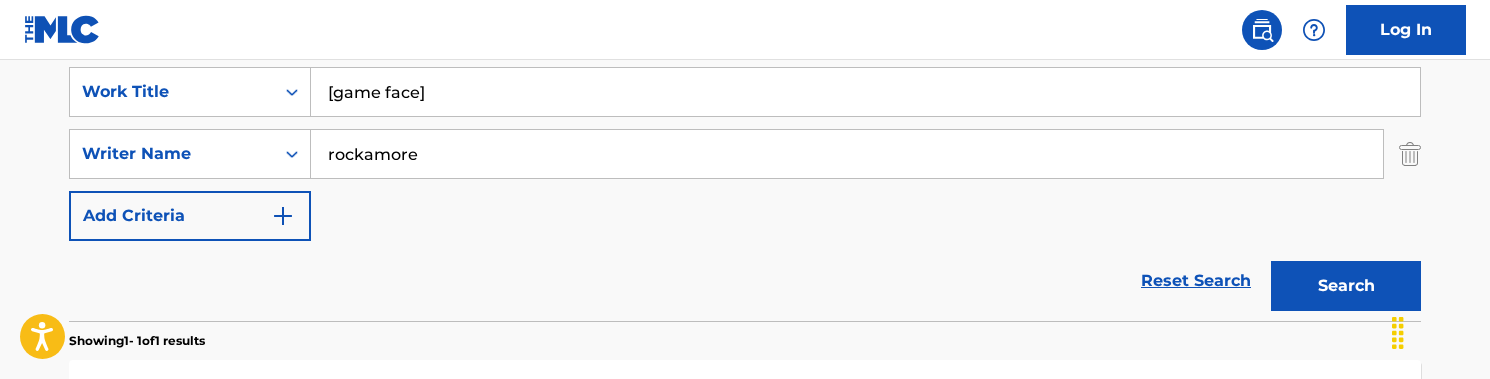 scroll, scrollTop: 387, scrollLeft: 0, axis: vertical 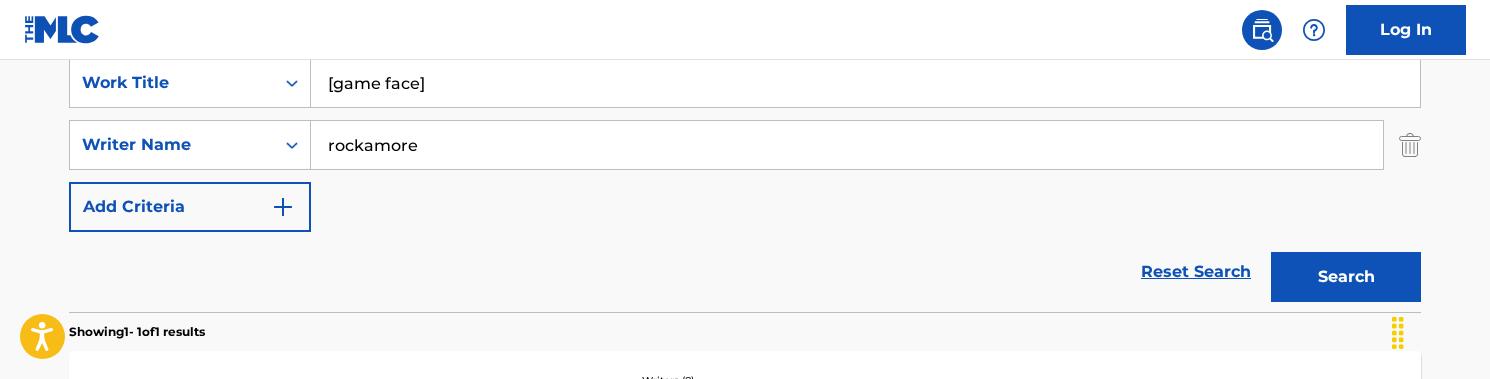 click on "Search" at bounding box center [1346, 277] 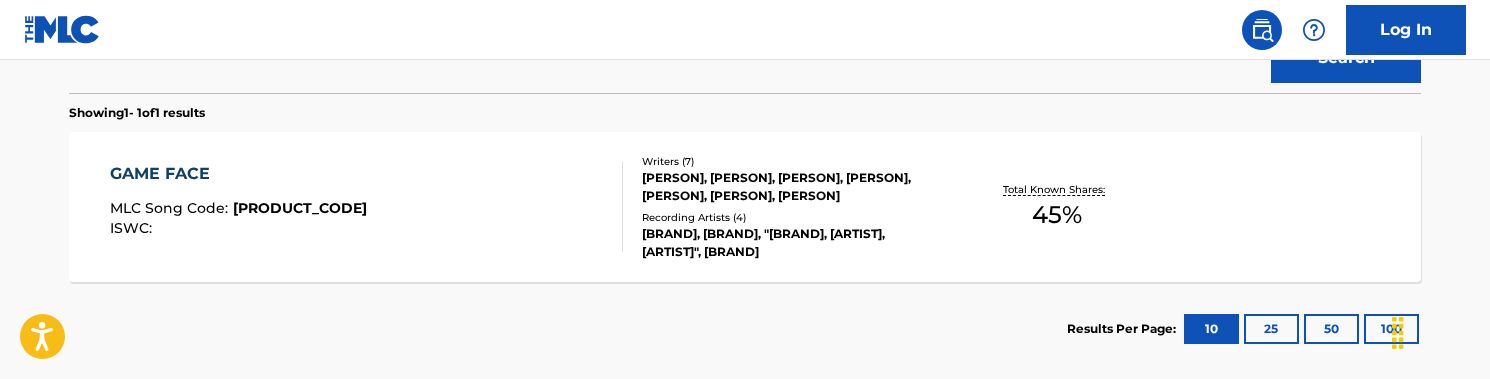 scroll, scrollTop: 615, scrollLeft: 0, axis: vertical 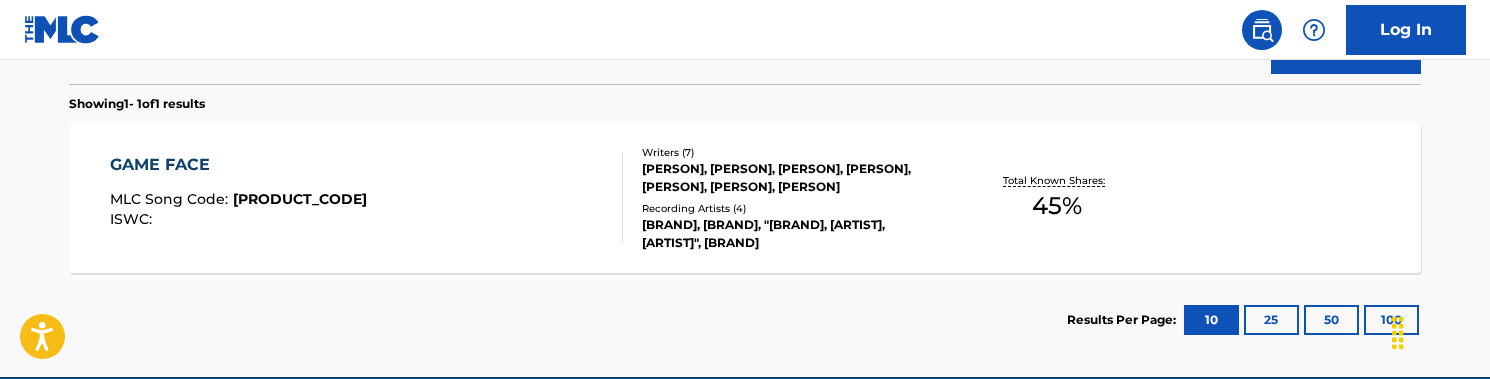 click on "GAME FACE MLC Song Code : [ID] ISWC :" at bounding box center (367, 198) 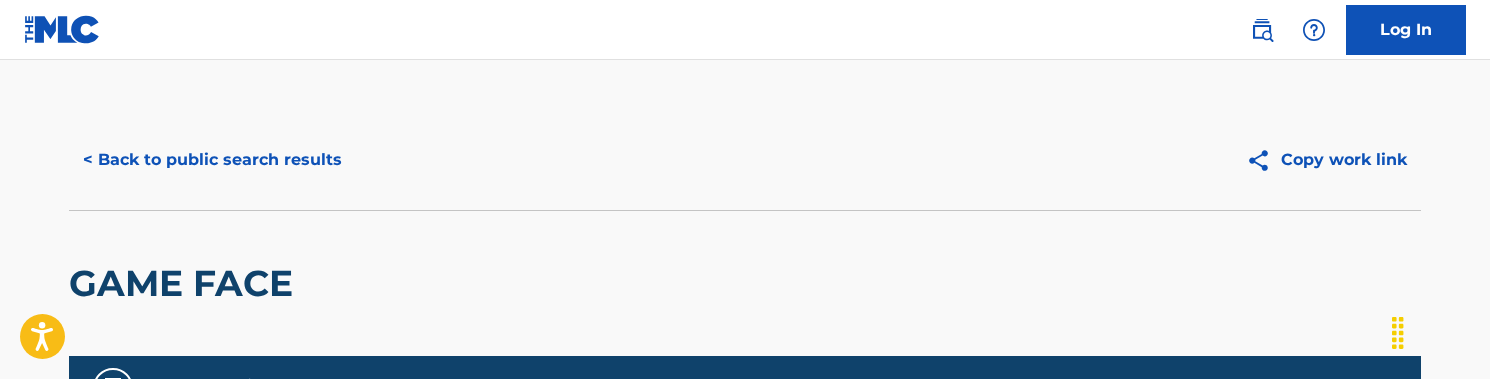 scroll, scrollTop: 0, scrollLeft: 0, axis: both 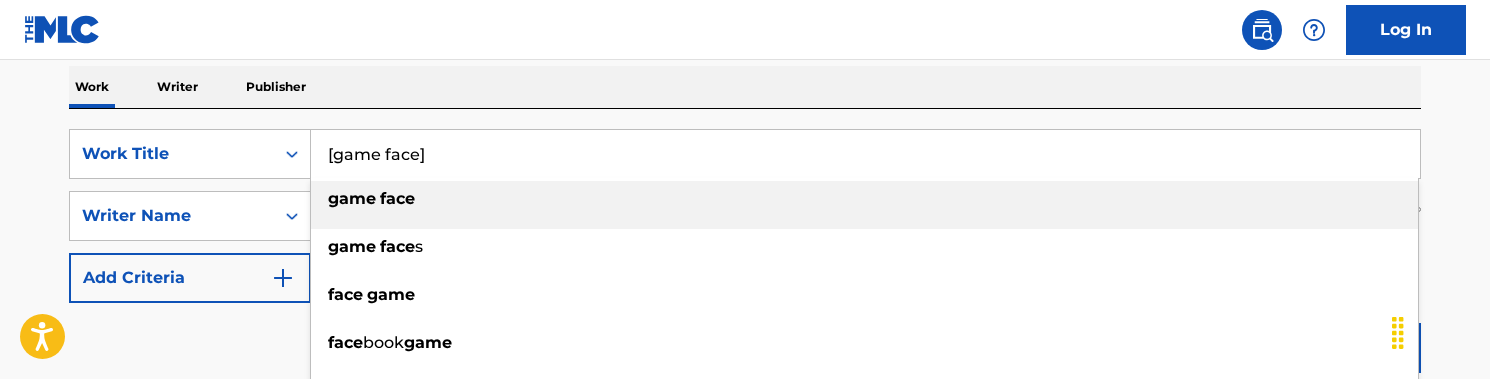 drag, startPoint x: 456, startPoint y: 141, endPoint x: 549, endPoint y: 175, distance: 99.0202 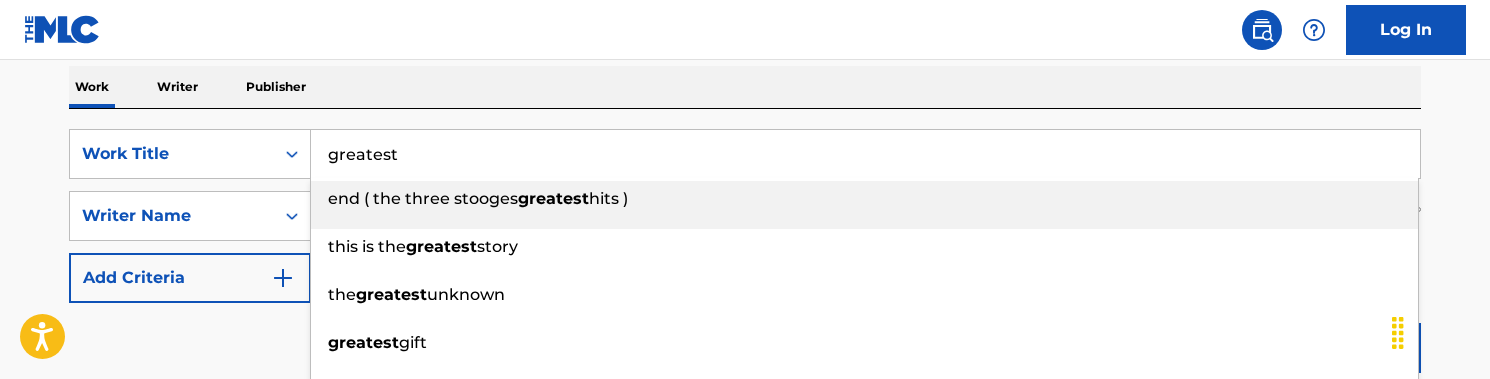 type on "greatest" 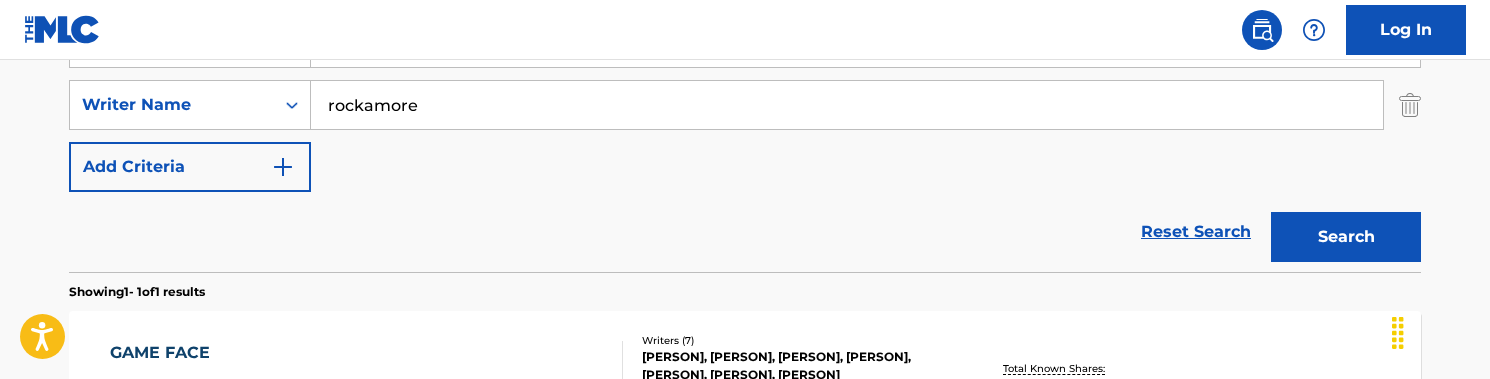 scroll, scrollTop: 455, scrollLeft: 0, axis: vertical 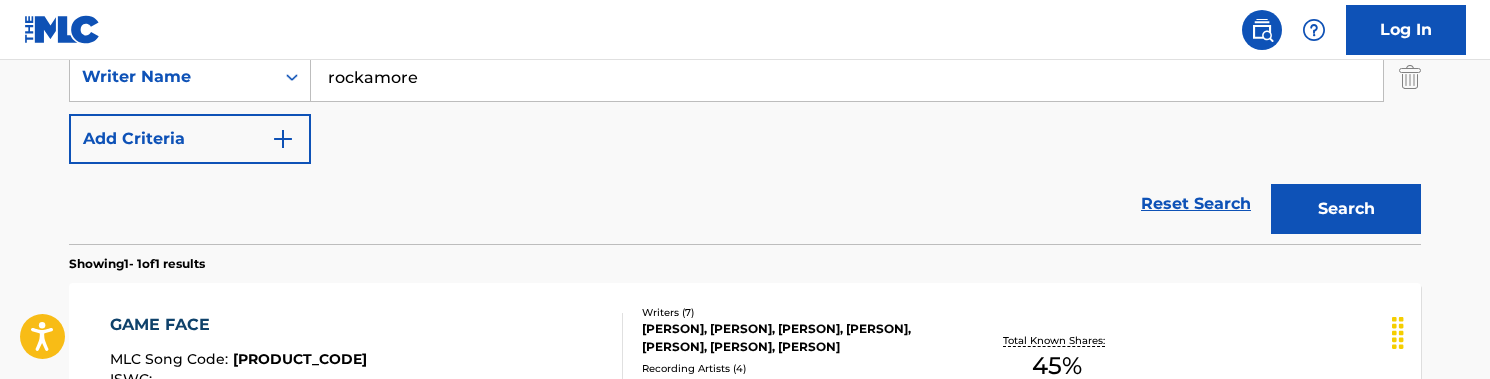 click on "Search" at bounding box center (1341, 204) 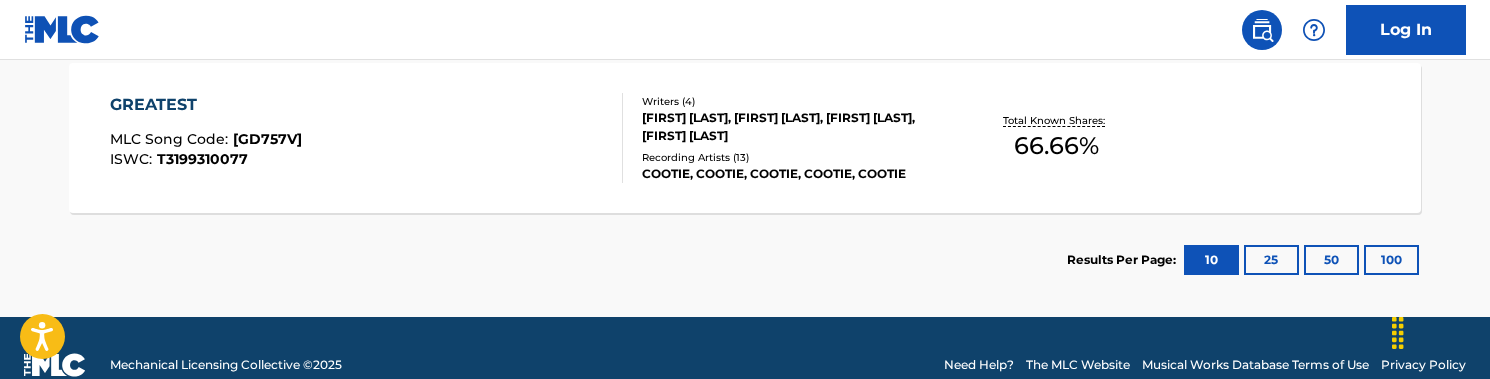 scroll, scrollTop: 658, scrollLeft: 0, axis: vertical 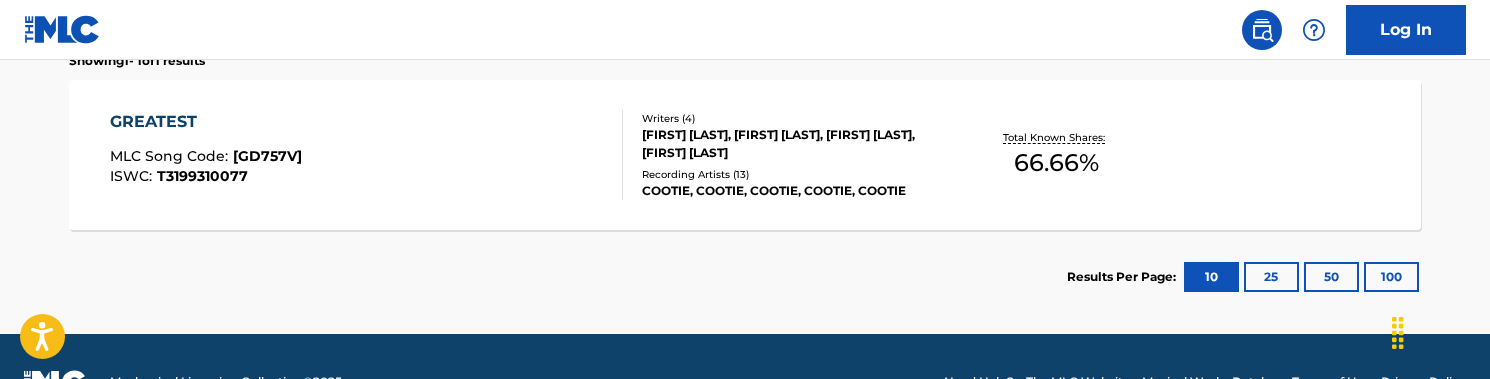 click on "GREATEST MLC Song Code : GD757V ISWC : T3199310077" at bounding box center [367, 155] 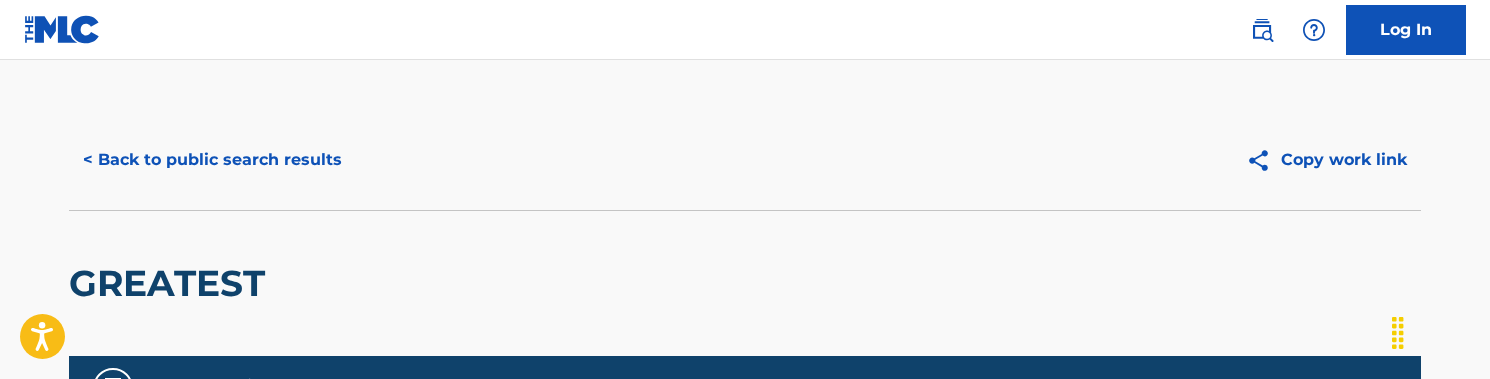 scroll, scrollTop: -1, scrollLeft: 0, axis: vertical 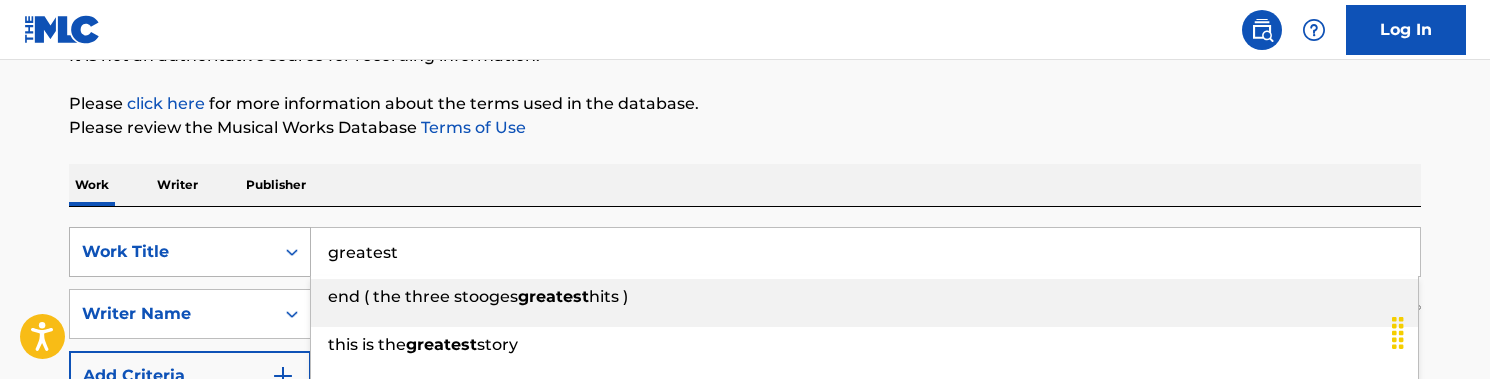 drag, startPoint x: 421, startPoint y: 245, endPoint x: 258, endPoint y: 245, distance: 163 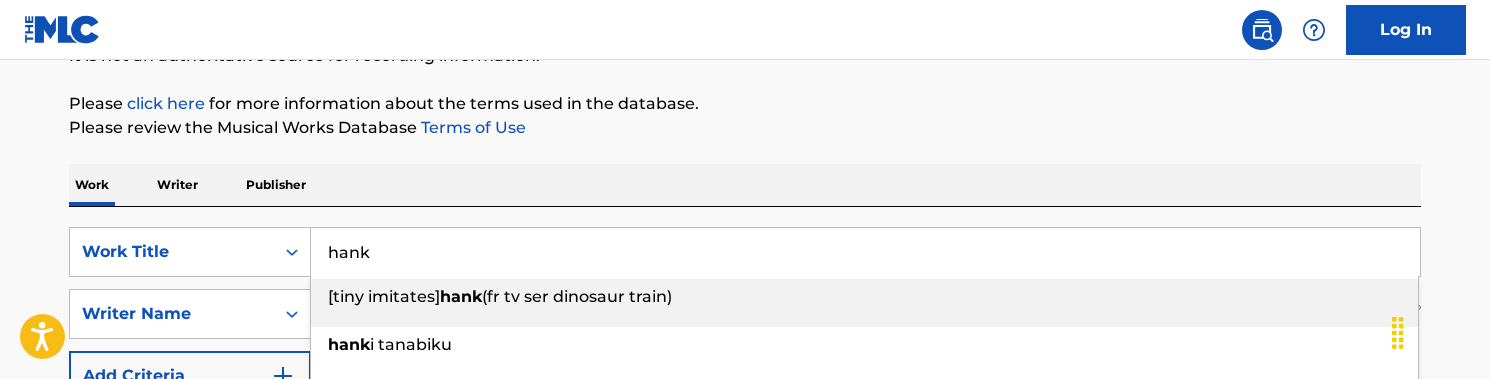 type on "hank" 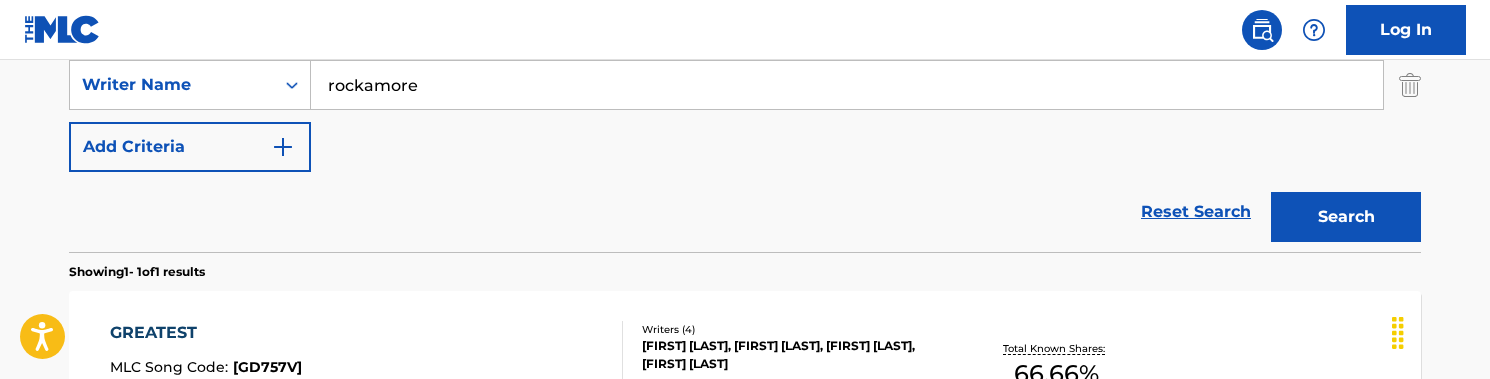 scroll, scrollTop: 453, scrollLeft: 0, axis: vertical 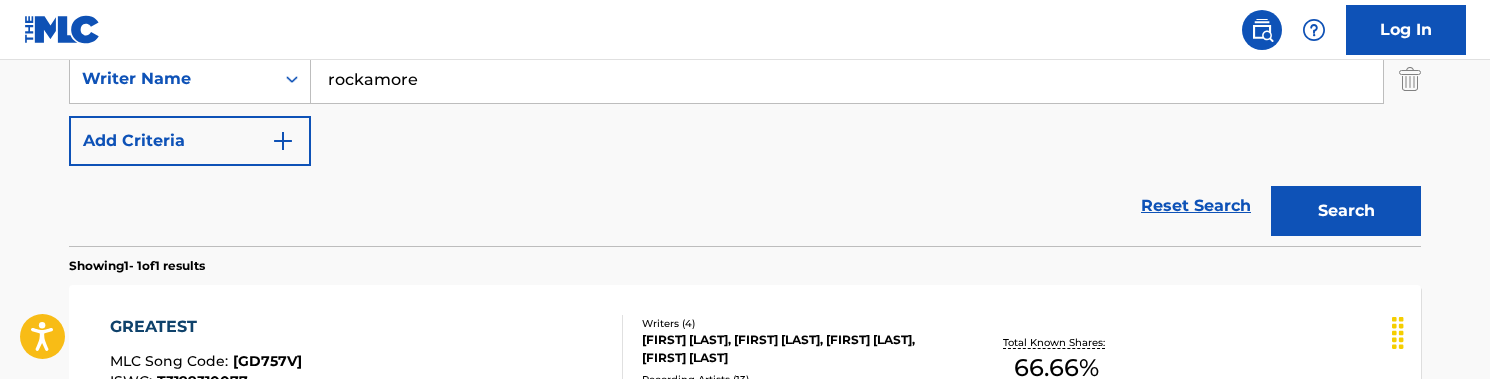 click on "Search" at bounding box center [1346, 211] 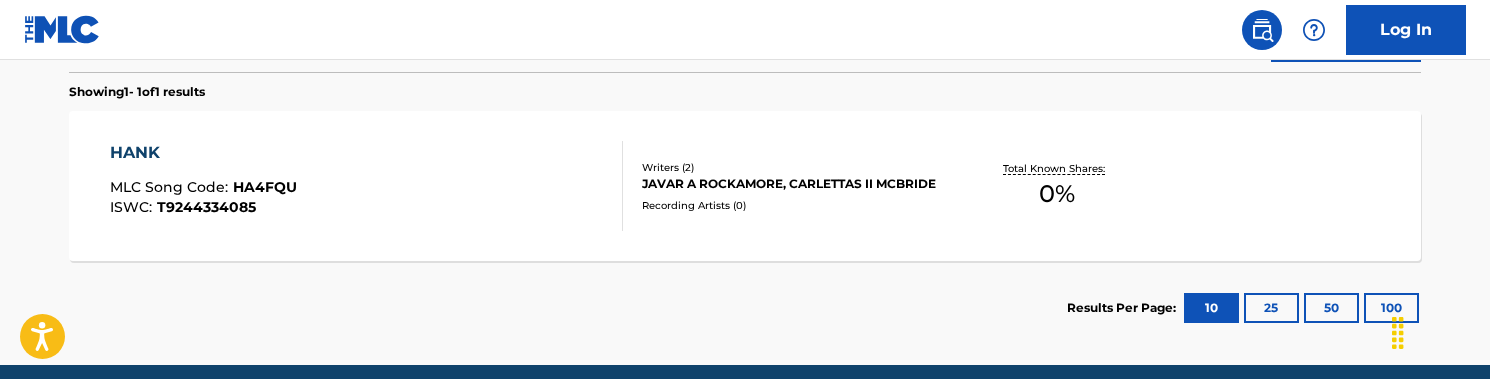 scroll, scrollTop: 628, scrollLeft: 0, axis: vertical 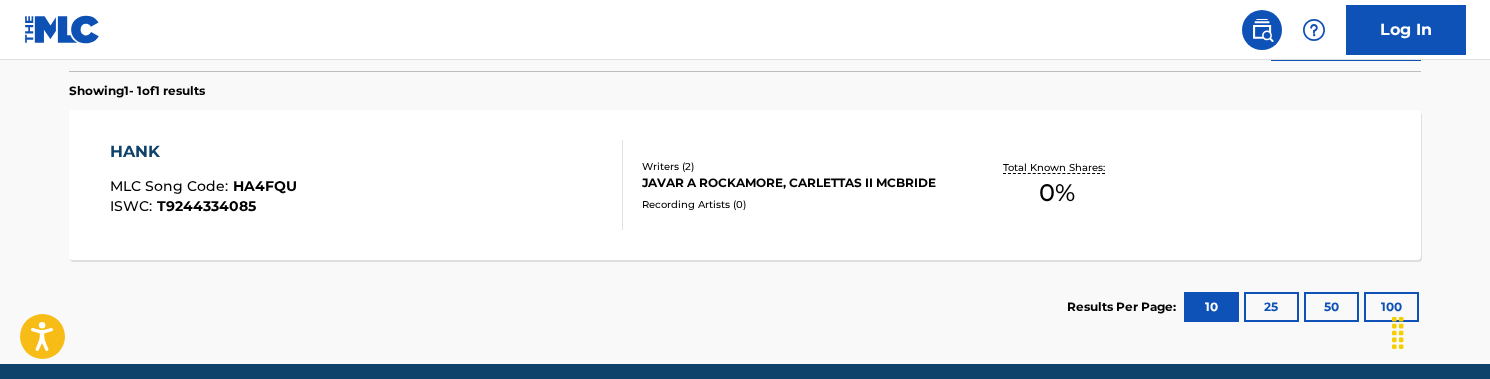 click on "[ARTIST] Song Code : HA4FQU ISWC : T9244334085" at bounding box center (367, 185) 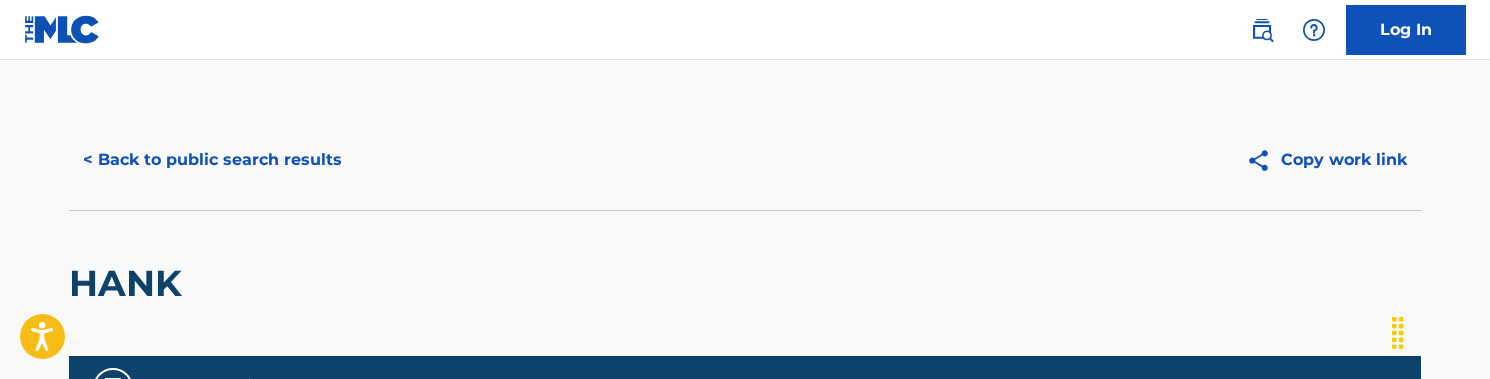 scroll, scrollTop: 0, scrollLeft: 0, axis: both 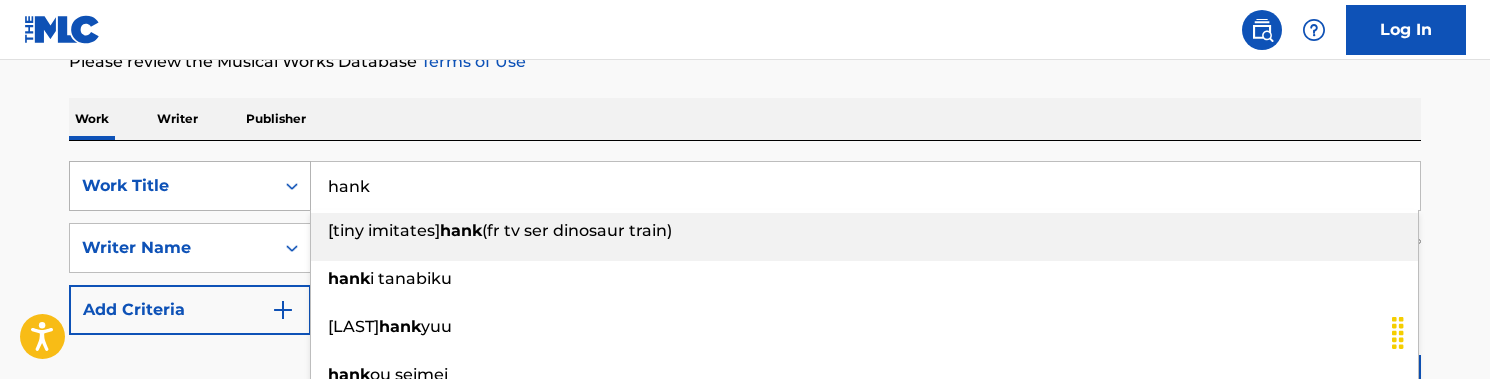 drag, startPoint x: 412, startPoint y: 181, endPoint x: 307, endPoint y: 181, distance: 105 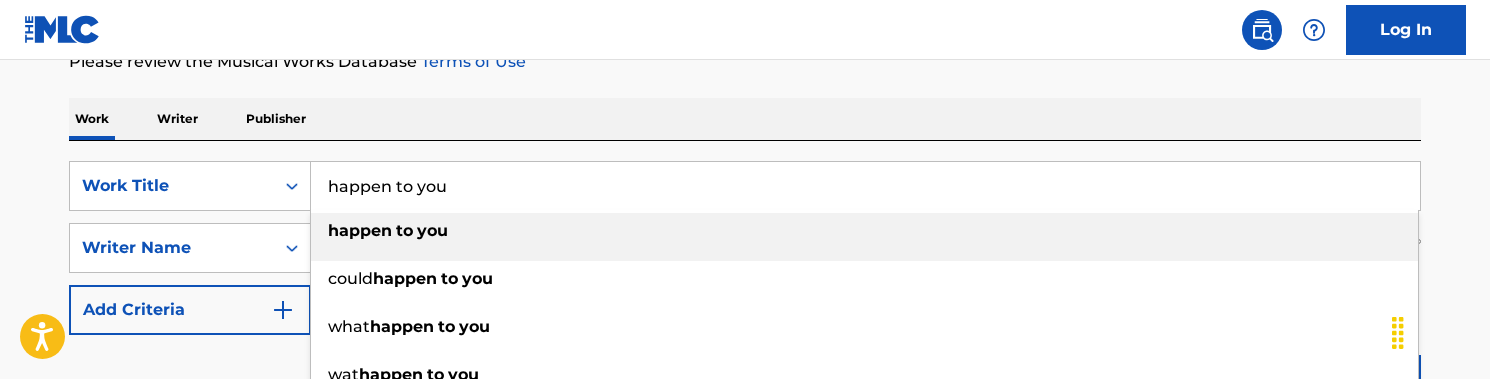 type on "happen to you" 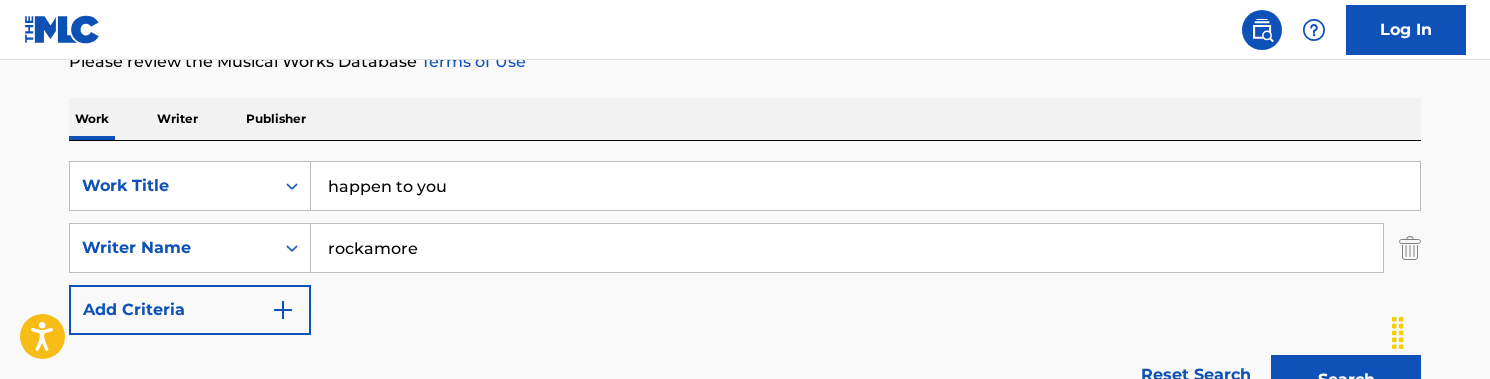 click on "Search" at bounding box center (1346, 380) 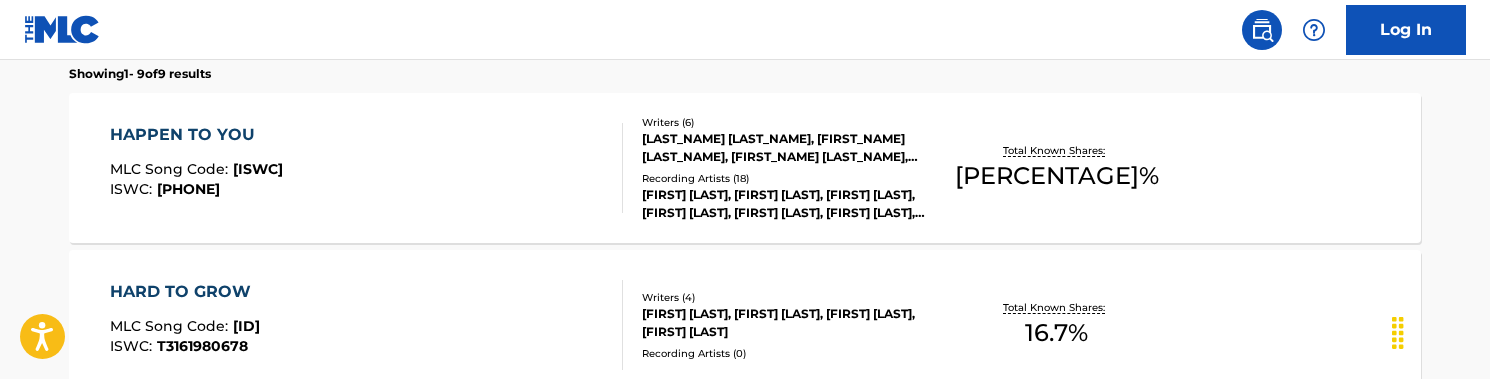 scroll, scrollTop: 639, scrollLeft: 0, axis: vertical 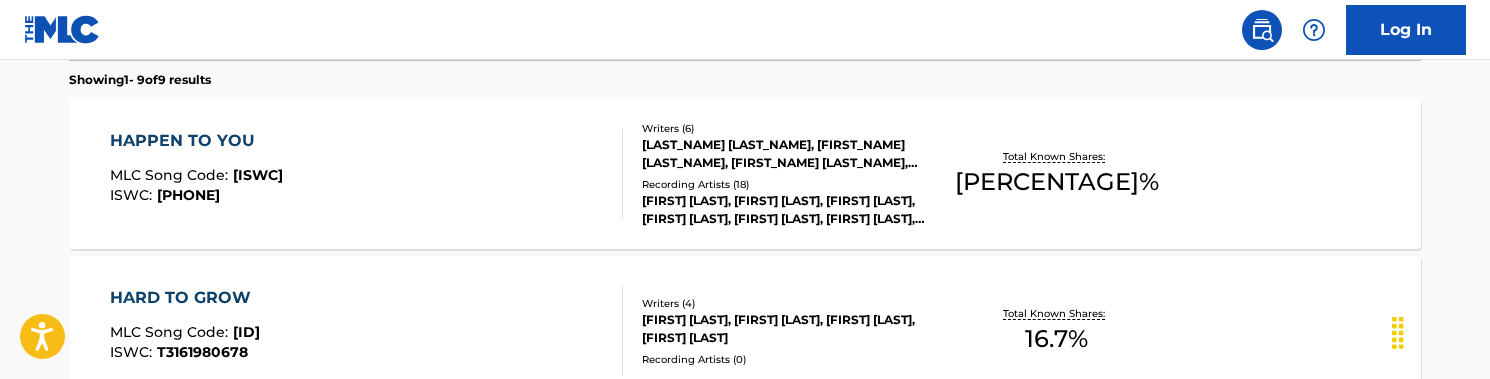 click on "HAPPEN TO YOU MLC Song Code : [HA4JKI] ISWC : [T3012707170]" at bounding box center (367, 174) 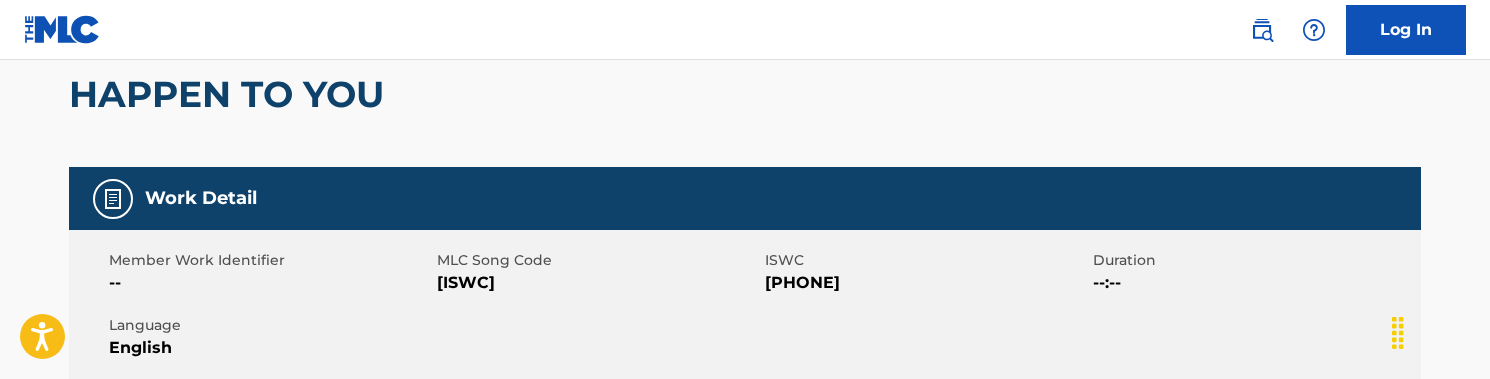 scroll, scrollTop: 17, scrollLeft: 0, axis: vertical 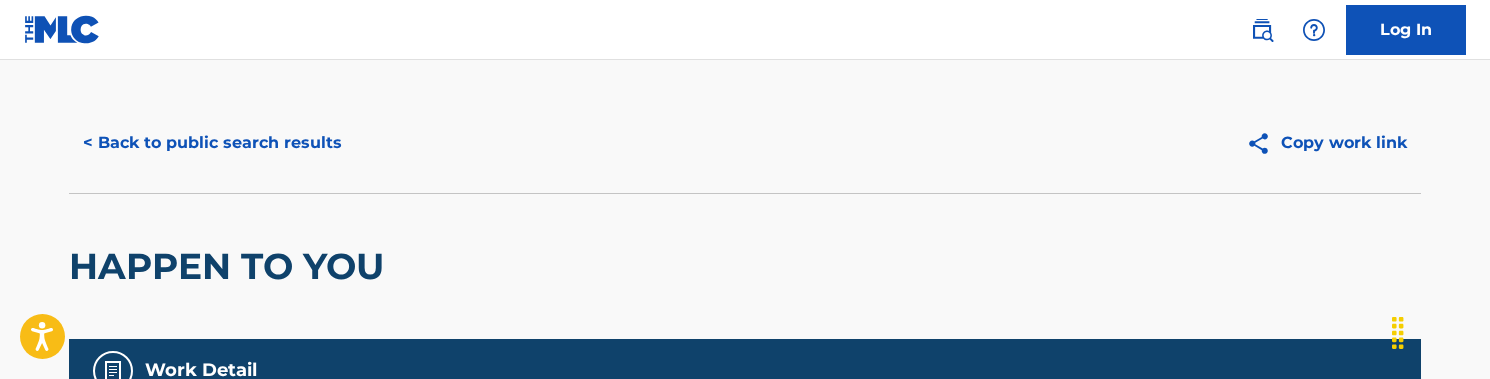 click on "< Back to public search results" at bounding box center [212, 143] 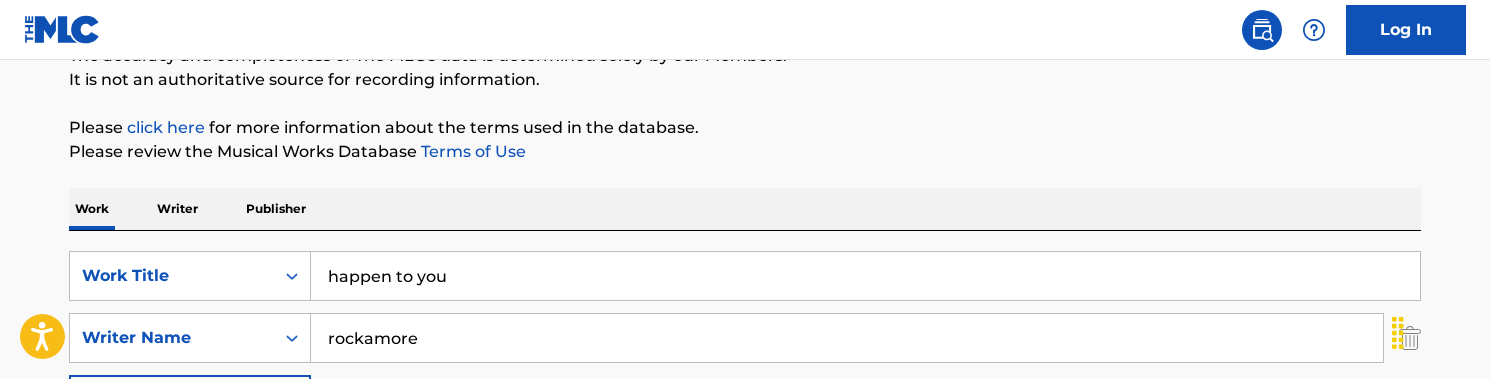 scroll, scrollTop: 307, scrollLeft: 0, axis: vertical 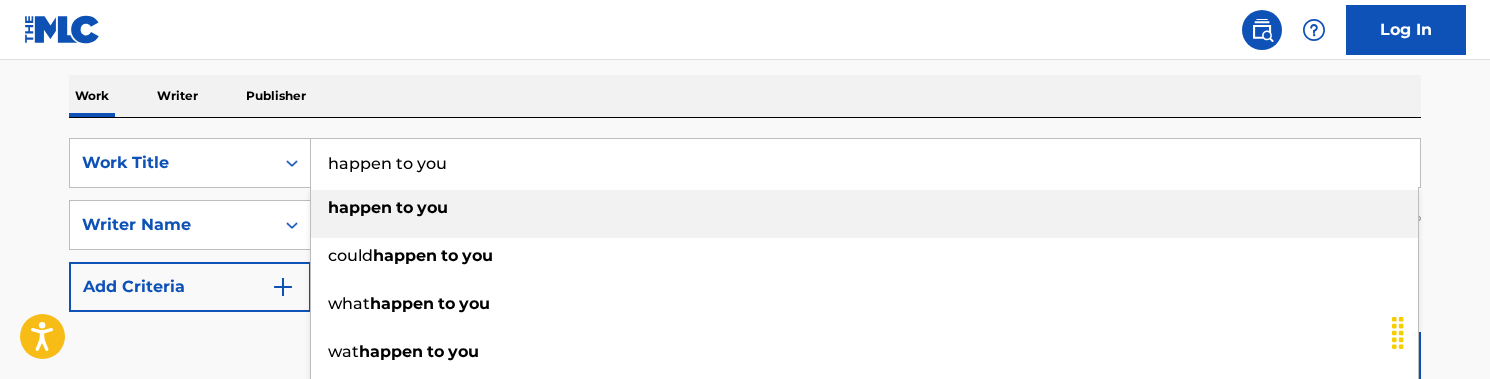 drag, startPoint x: 398, startPoint y: 150, endPoint x: 311, endPoint y: 150, distance: 87 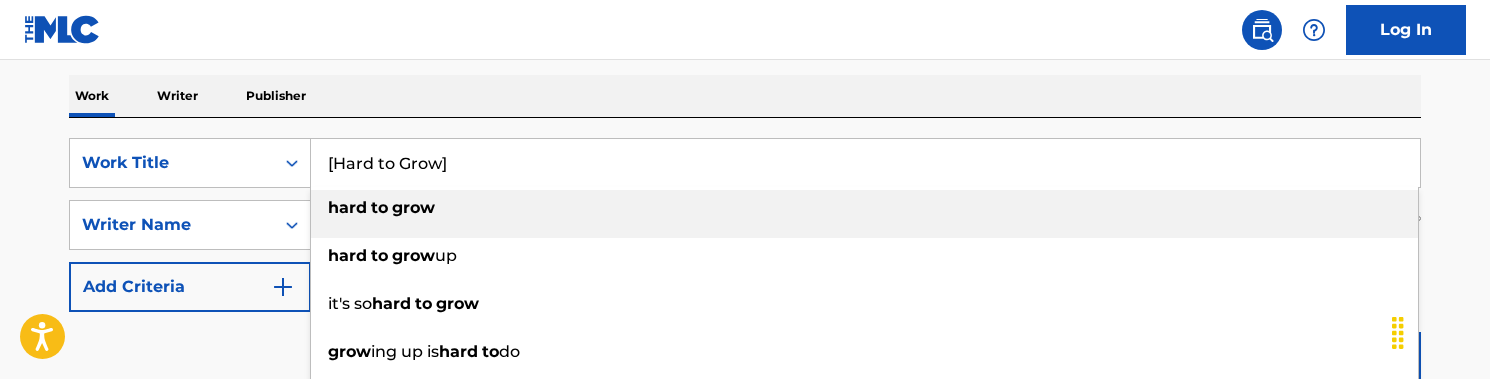 type on "[Hard to Grow]" 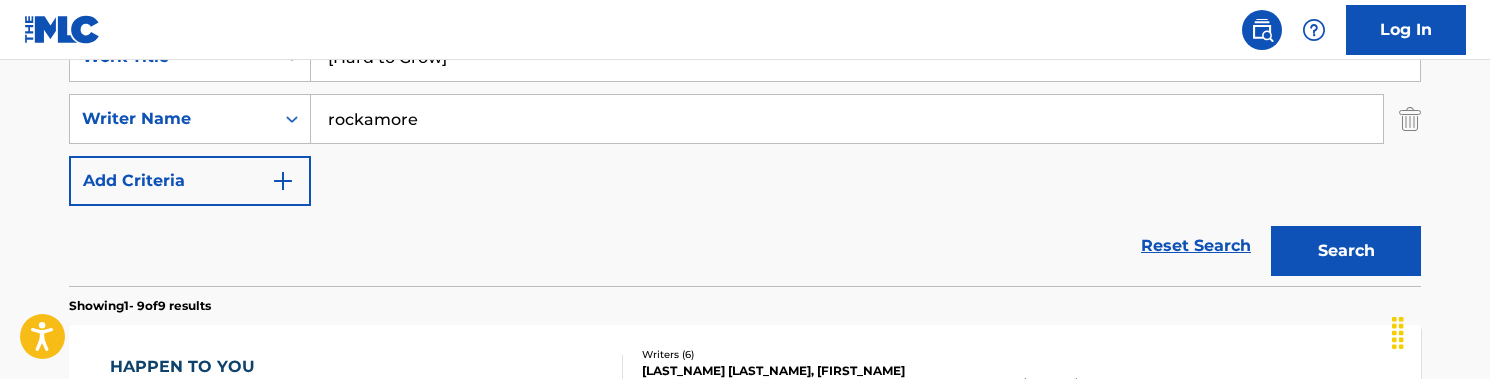 scroll, scrollTop: 420, scrollLeft: 0, axis: vertical 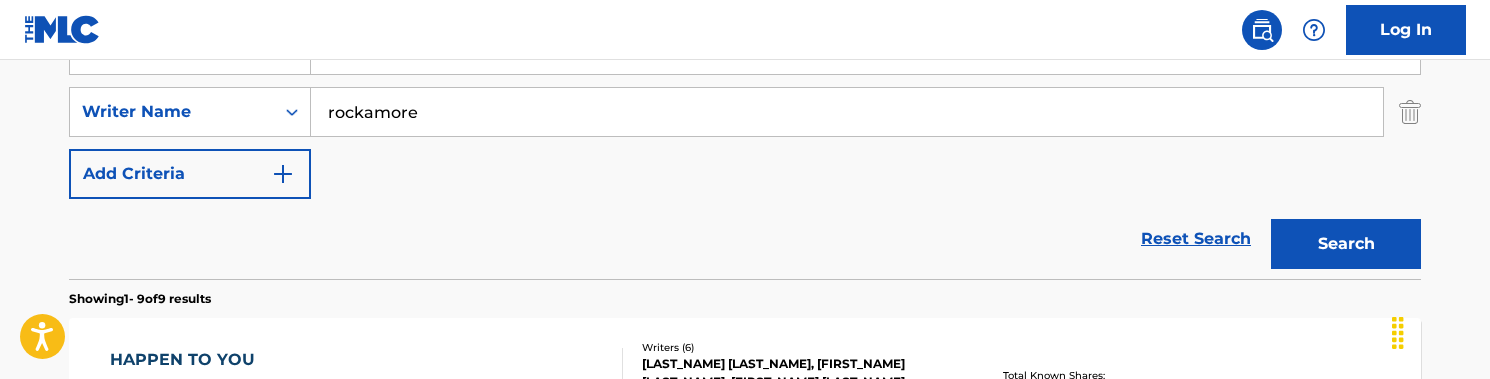 click on "Search" at bounding box center (1346, 244) 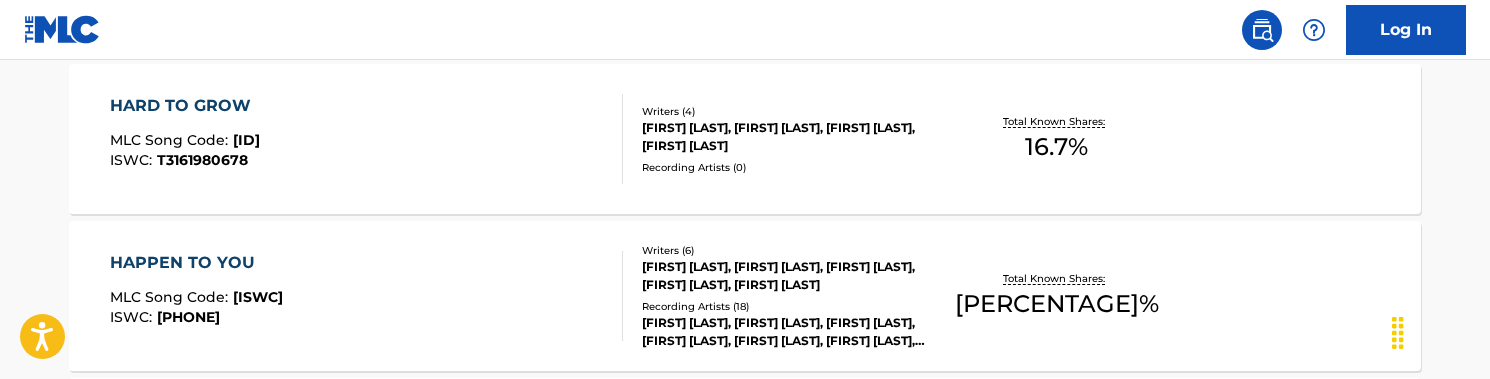 scroll, scrollTop: 676, scrollLeft: 0, axis: vertical 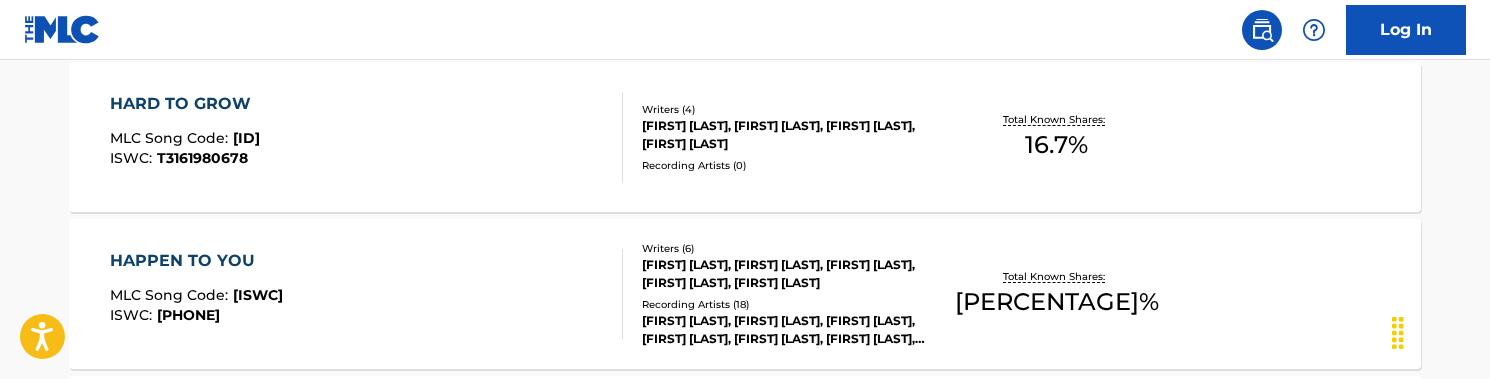 click on "HARD TO GROW MLC Song Code : HB7K80 ISWC : [PRODUCT CODE]" at bounding box center [367, 137] 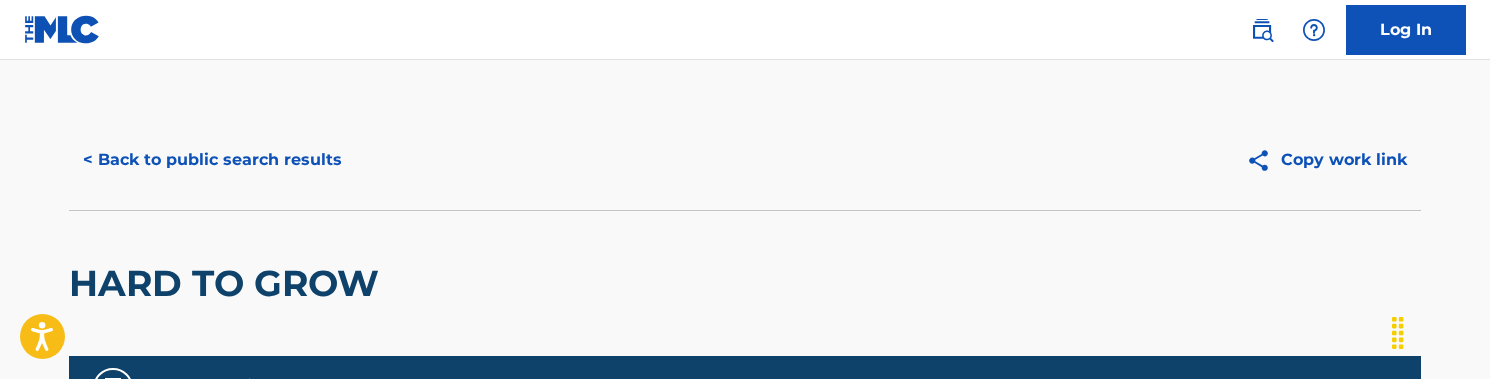 scroll, scrollTop: 0, scrollLeft: 0, axis: both 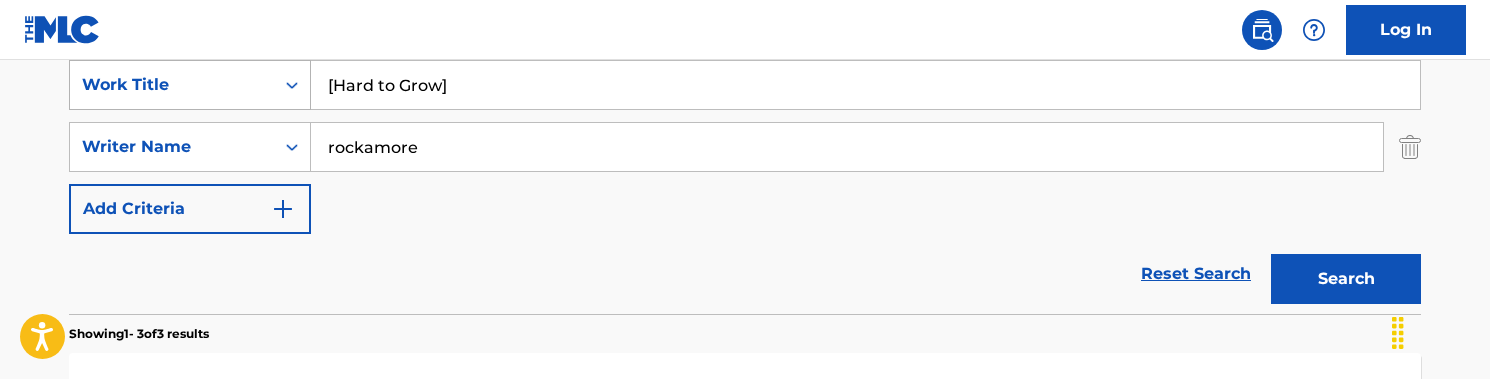drag, startPoint x: 302, startPoint y: 86, endPoint x: 261, endPoint y: 86, distance: 41 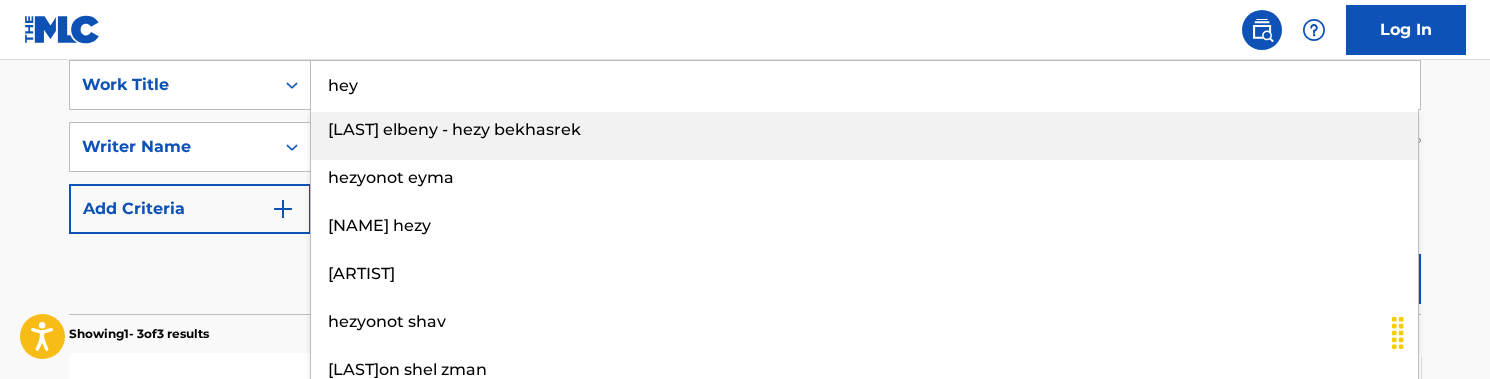 drag, startPoint x: 261, startPoint y: 86, endPoint x: 371, endPoint y: 62, distance: 112.587746 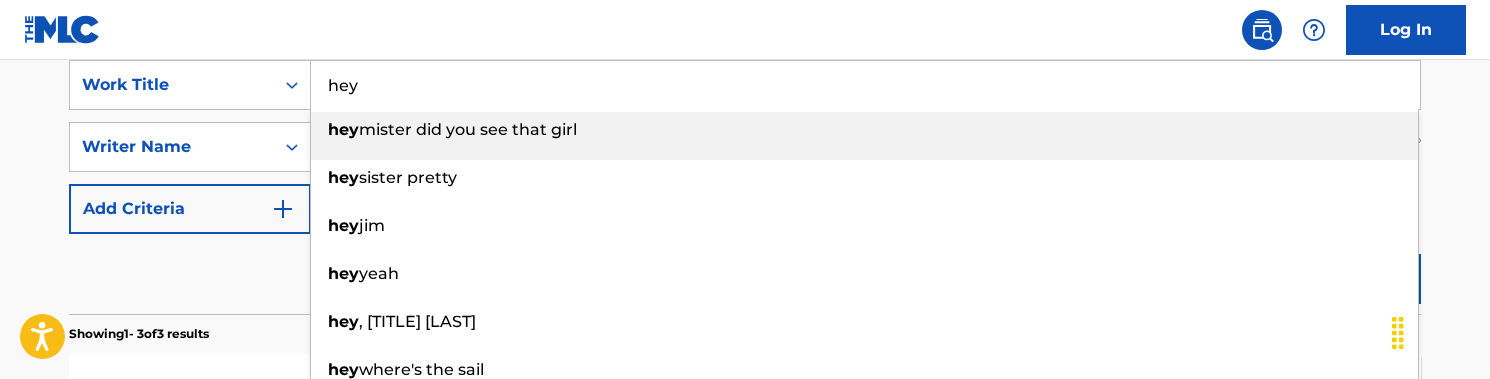 click on "hey" at bounding box center (865, 85) 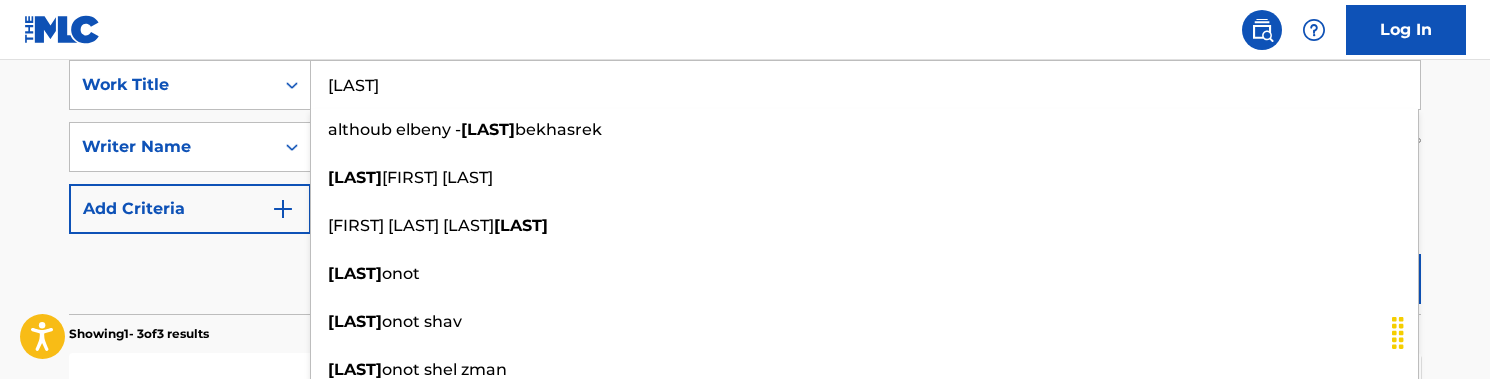 type on "[LAST]" 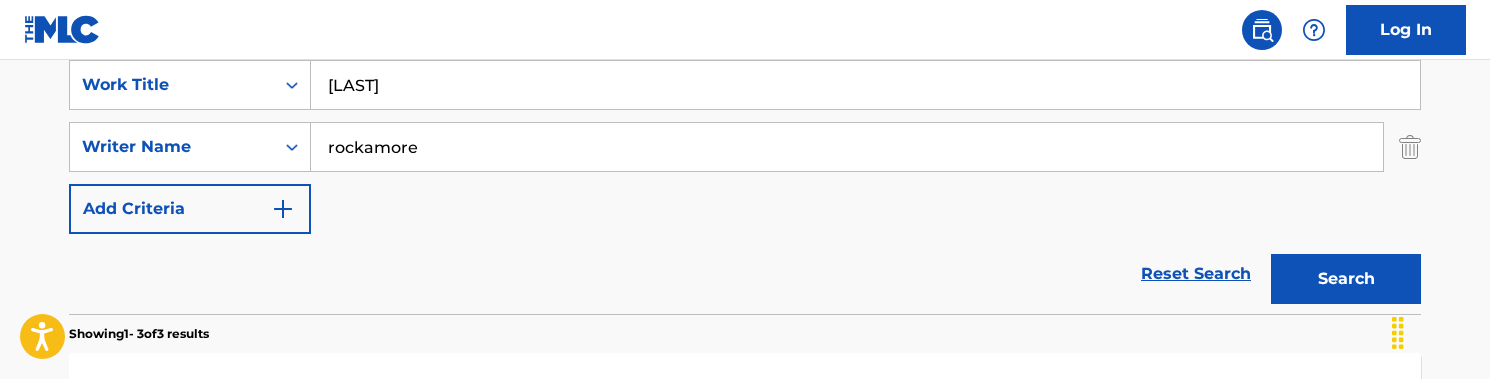 click on "Log In" at bounding box center (745, 30) 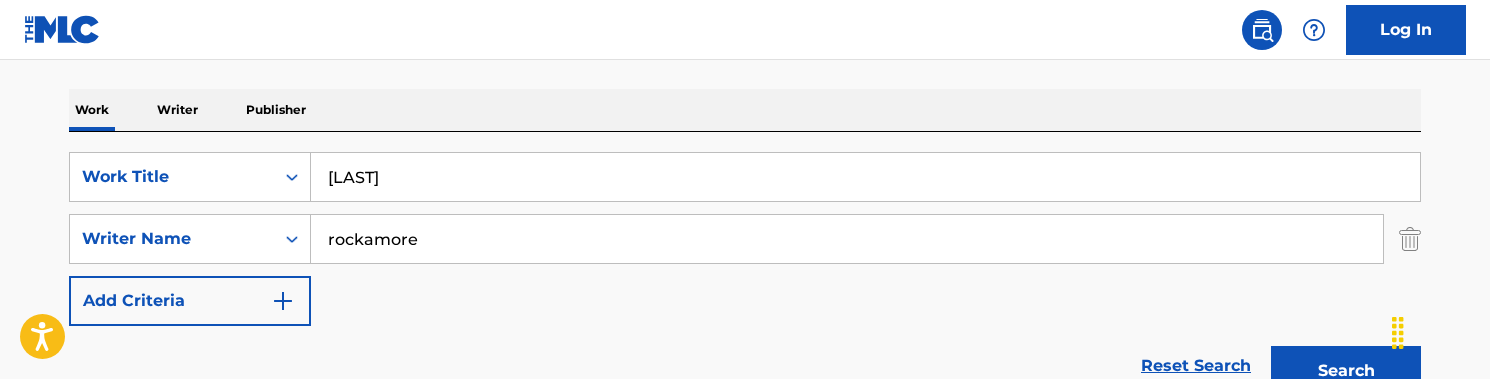 scroll, scrollTop: 292, scrollLeft: 0, axis: vertical 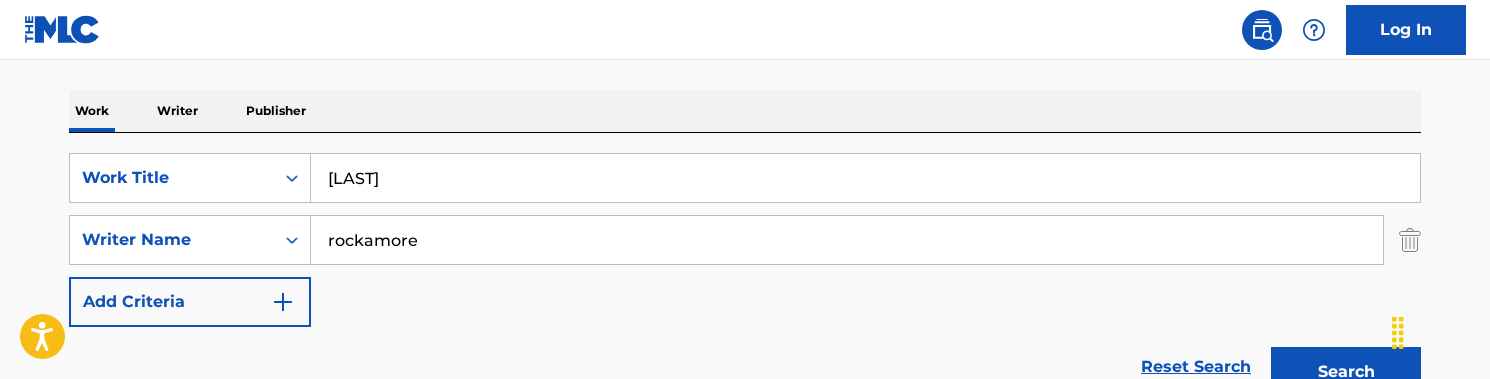 drag, startPoint x: 447, startPoint y: 242, endPoint x: 288, endPoint y: 206, distance: 163.02454 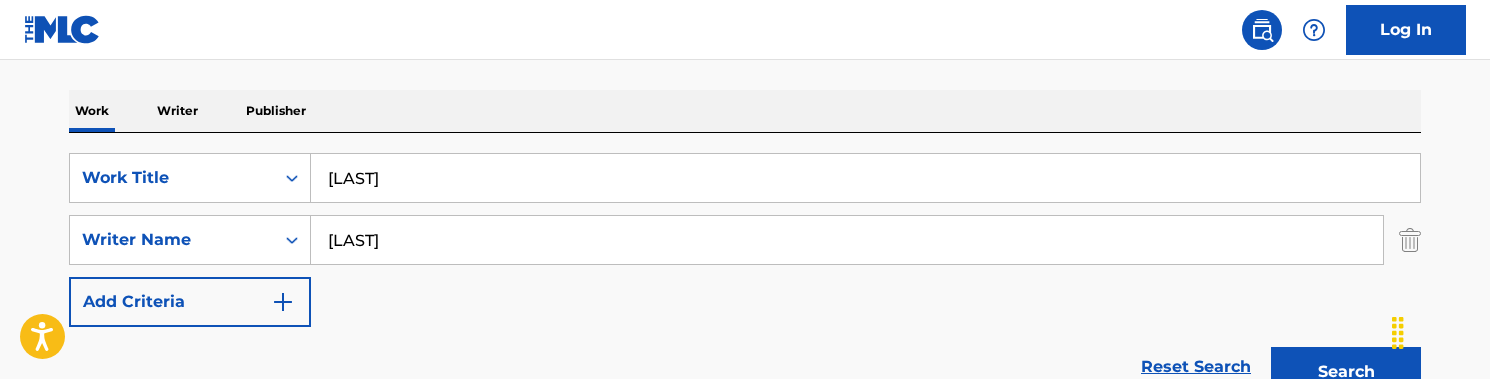 type on "[LAST]" 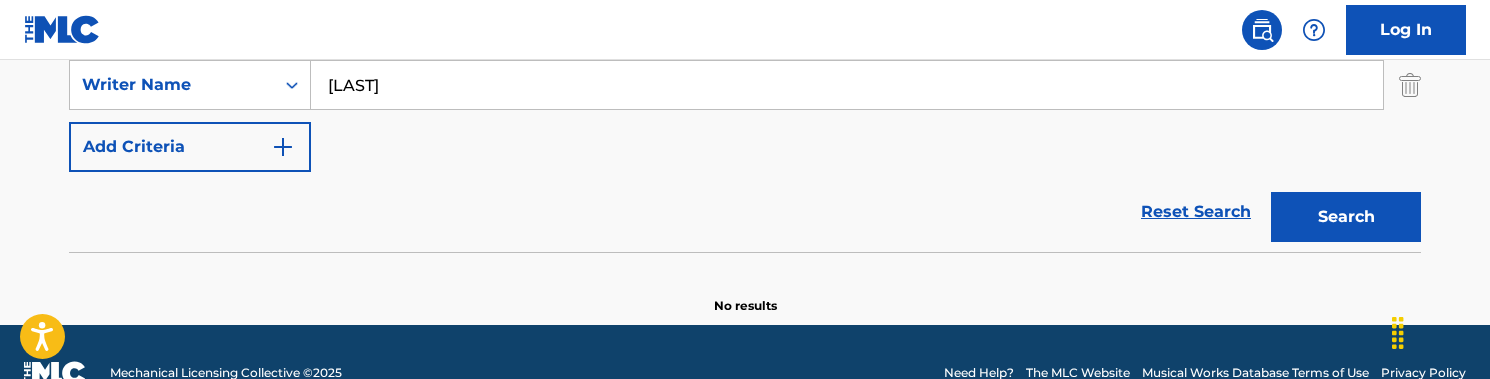 click on "Search" at bounding box center (1346, 217) 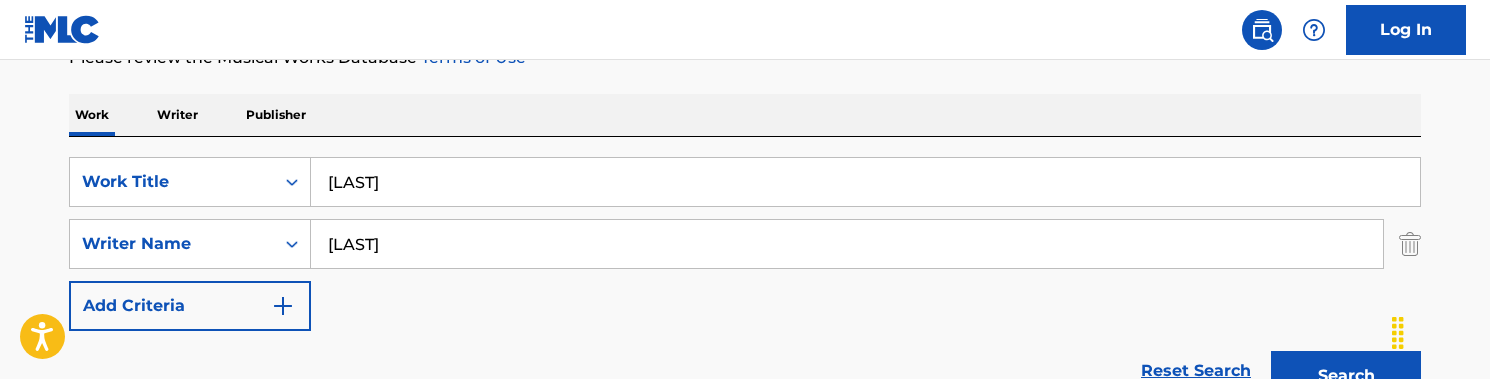scroll, scrollTop: 285, scrollLeft: 0, axis: vertical 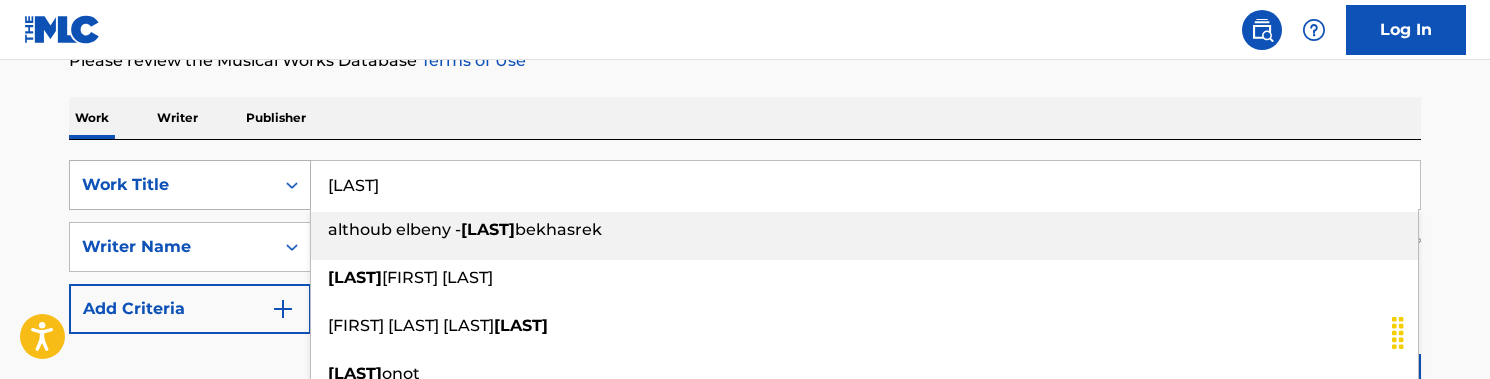drag, startPoint x: 425, startPoint y: 184, endPoint x: 307, endPoint y: 184, distance: 118 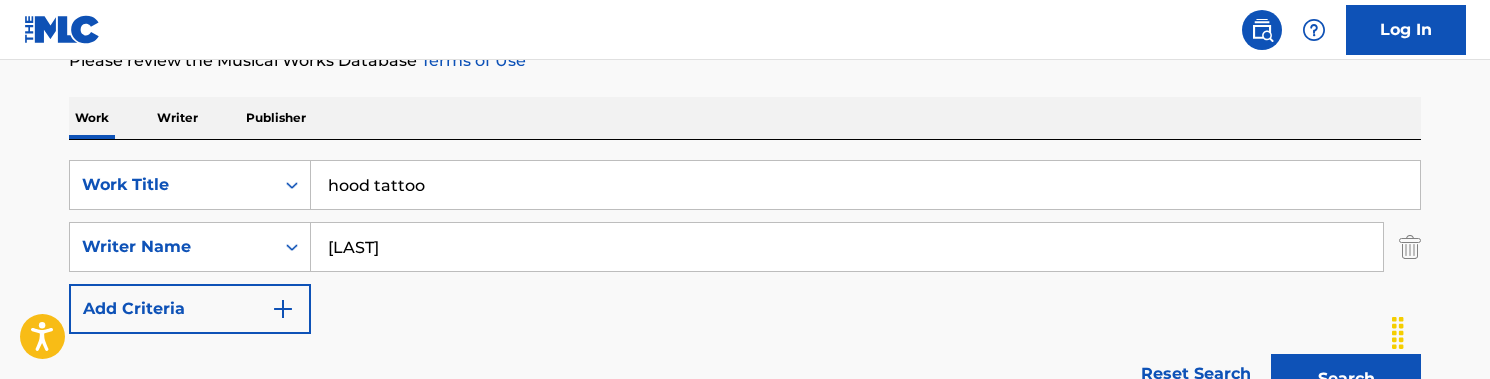 type on "hood tattoo" 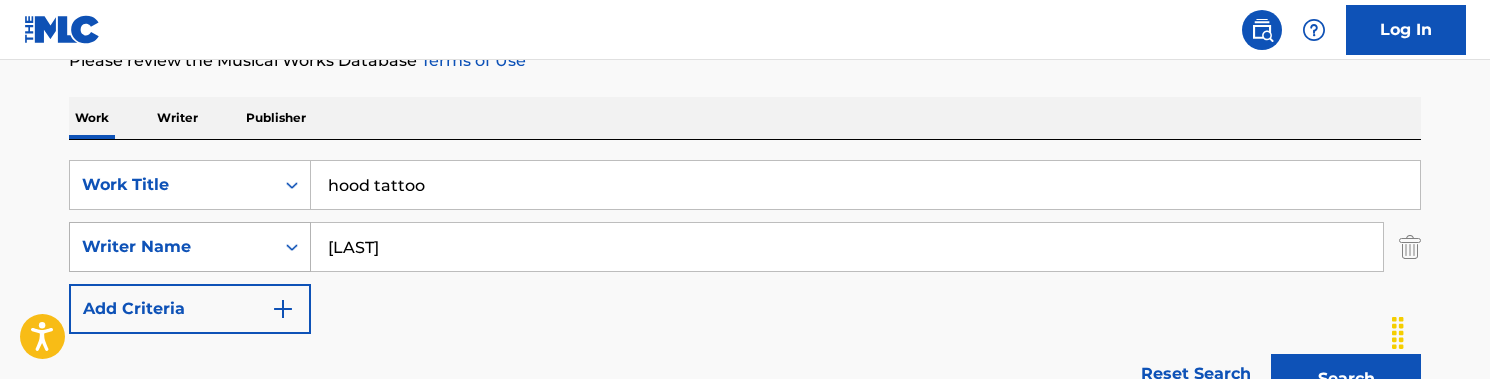drag, startPoint x: 469, startPoint y: 255, endPoint x: 271, endPoint y: 255, distance: 198 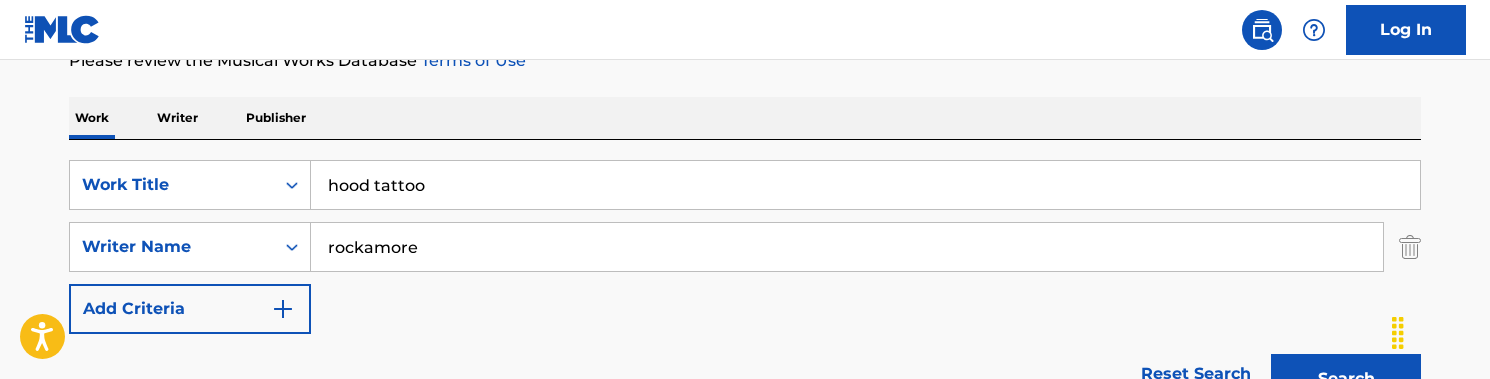 click on "SearchWithCriteria1f4fd9f4-8567-4b22-8c5c-fc234563ae52 Work Title [LAST] SearchWithCriteria95105a0e-8a45-4f8a-b519-67561022324a Writer Name [LAST] Add Criteria" at bounding box center [745, 247] 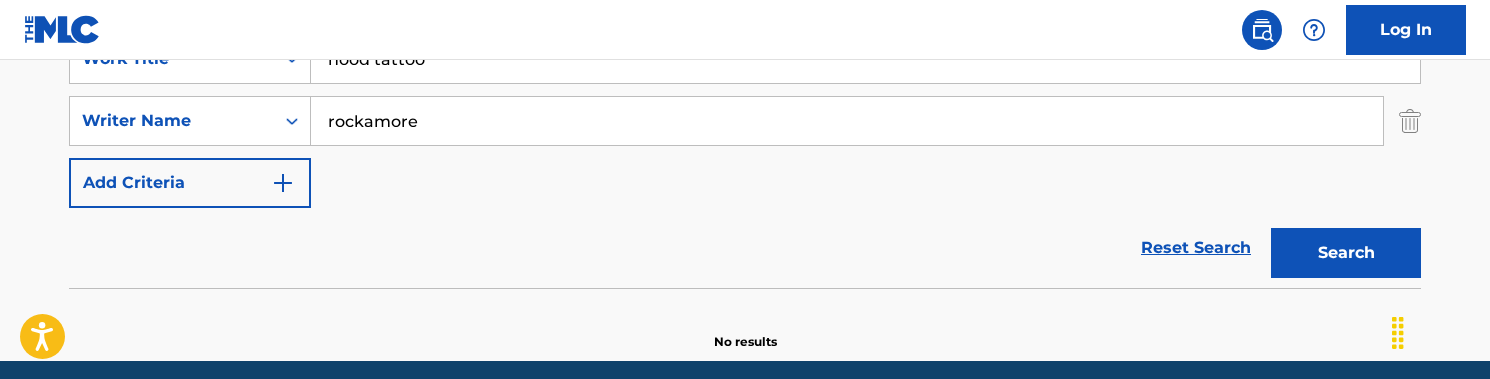 scroll, scrollTop: 425, scrollLeft: 0, axis: vertical 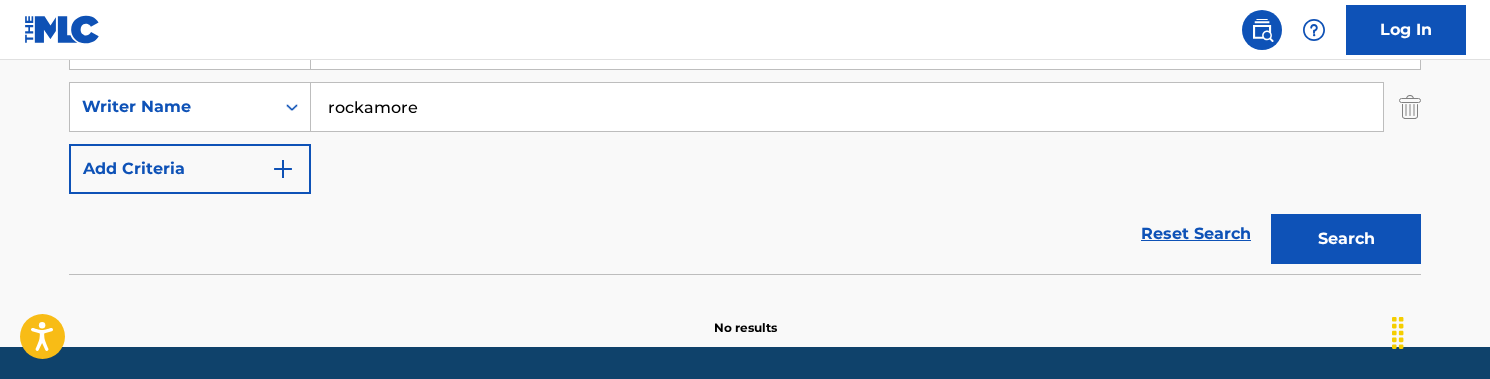 click on "Search" at bounding box center [1346, 239] 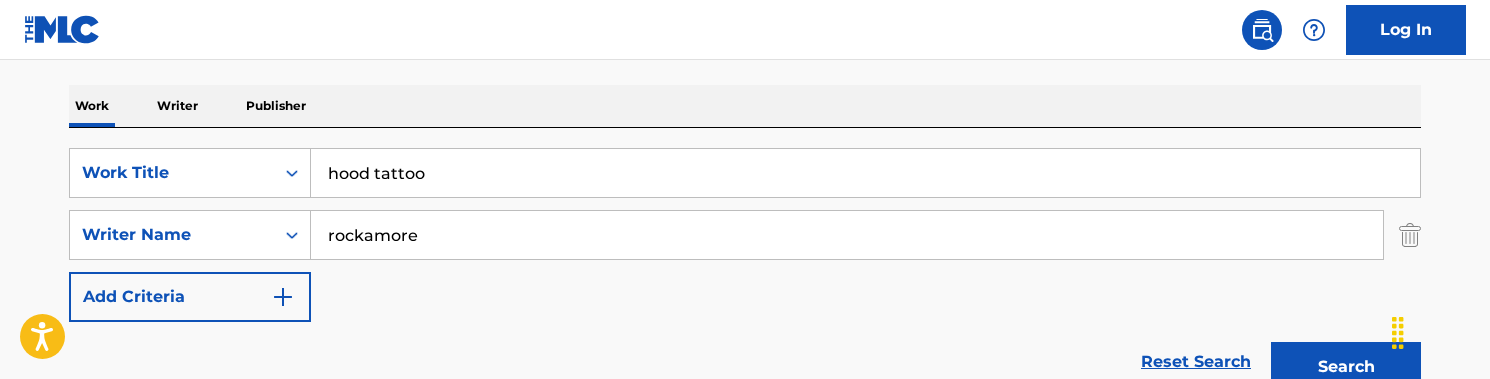 scroll, scrollTop: 306, scrollLeft: 0, axis: vertical 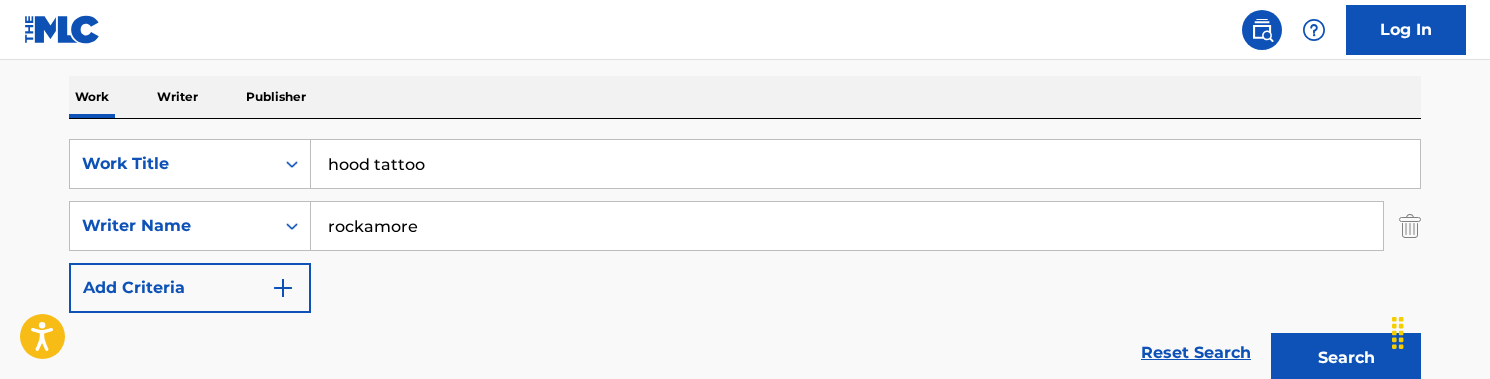 click on "rockamore" at bounding box center (847, 226) 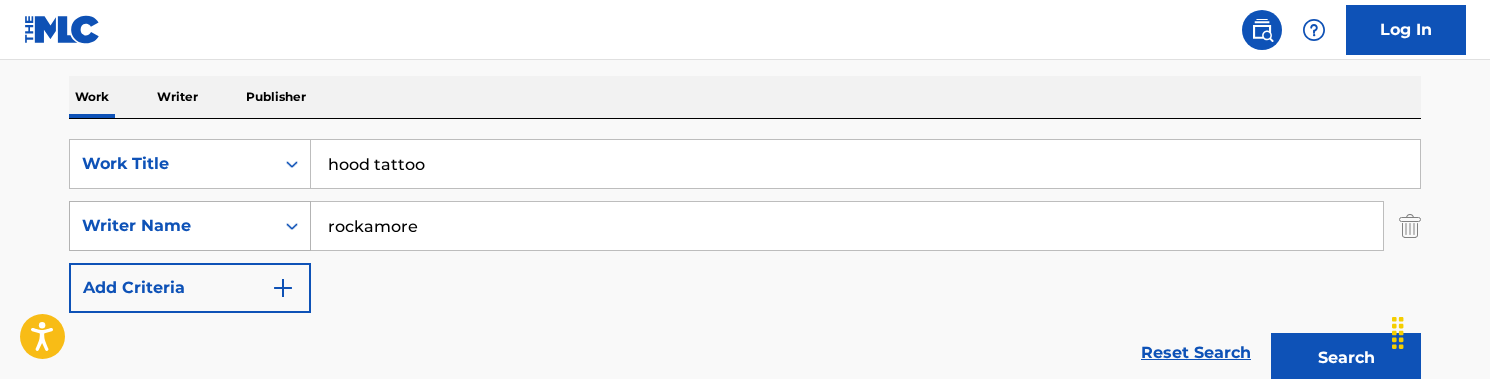 drag, startPoint x: 421, startPoint y: 222, endPoint x: 296, endPoint y: 222, distance: 125 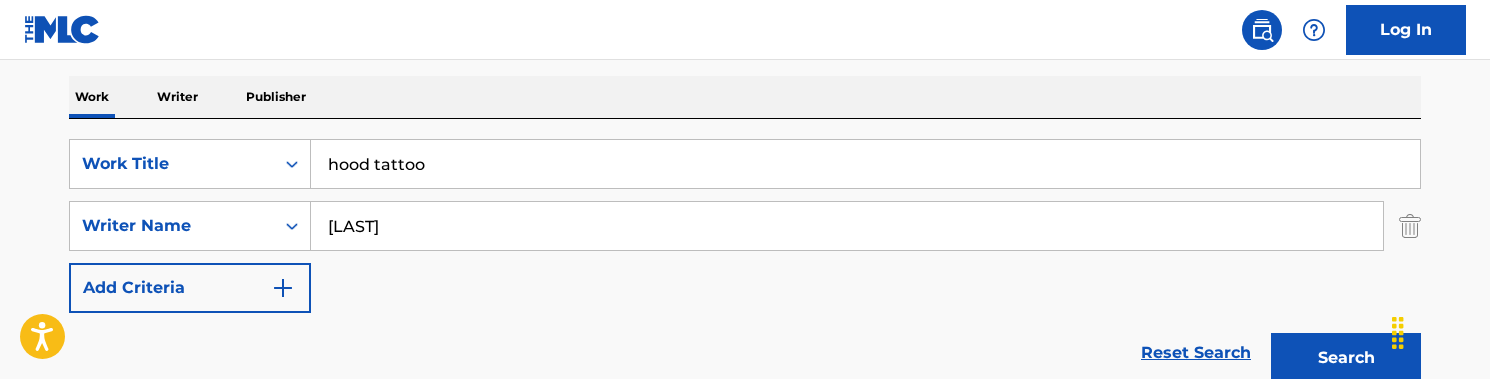 type on "[LAST]" 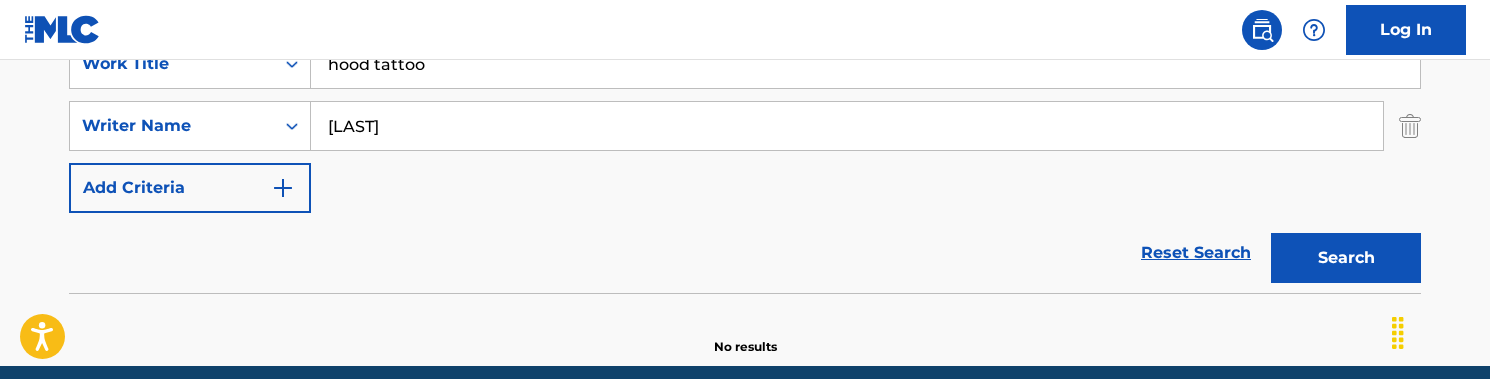 scroll, scrollTop: 404, scrollLeft: 0, axis: vertical 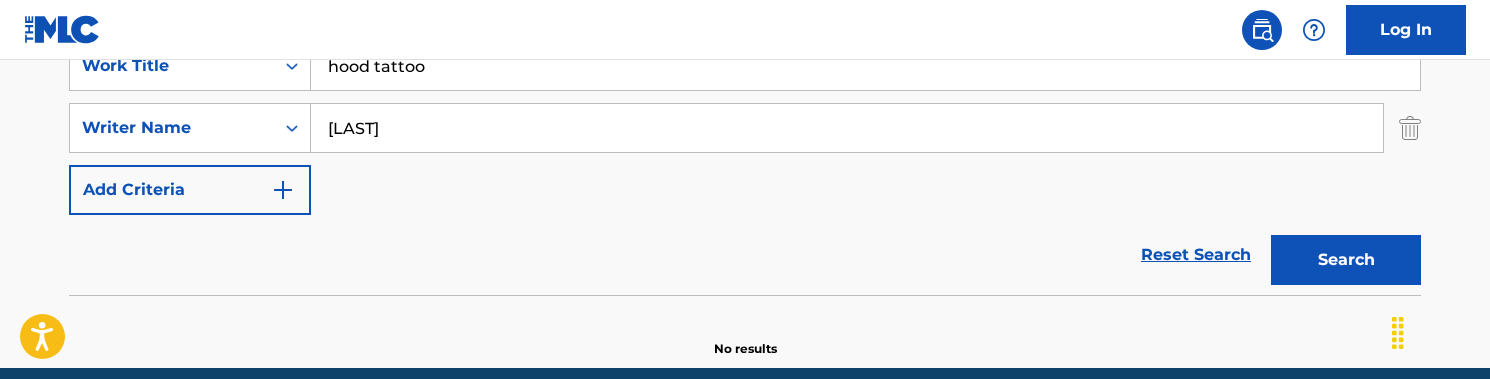 click on "Search" at bounding box center (1346, 260) 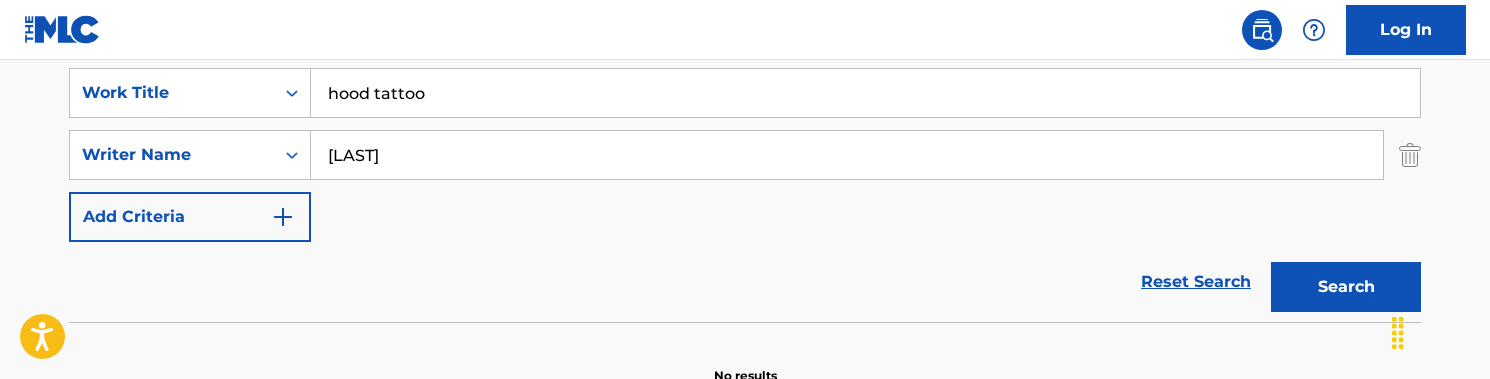 scroll, scrollTop: 368, scrollLeft: 0, axis: vertical 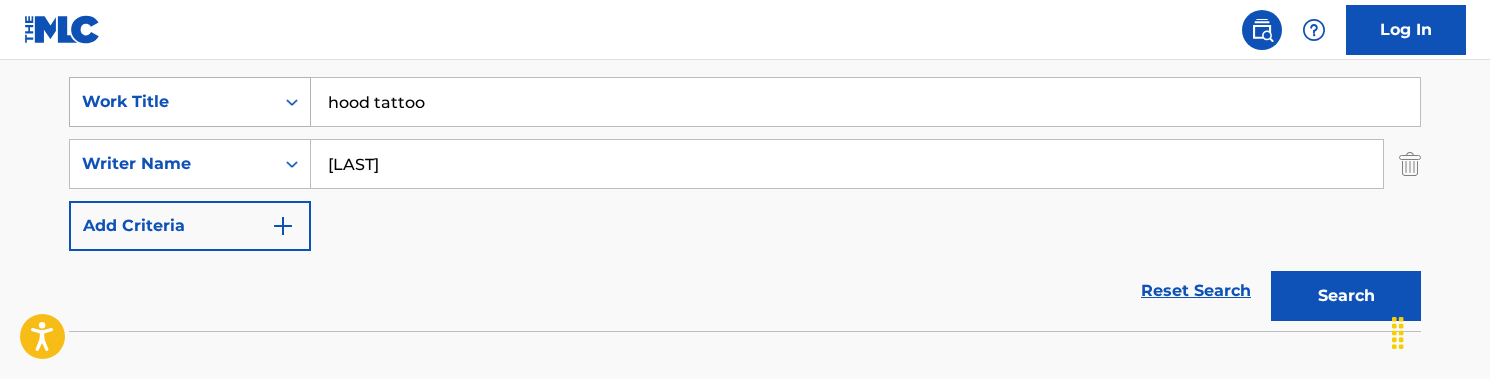 drag, startPoint x: 456, startPoint y: 110, endPoint x: 263, endPoint y: 110, distance: 193 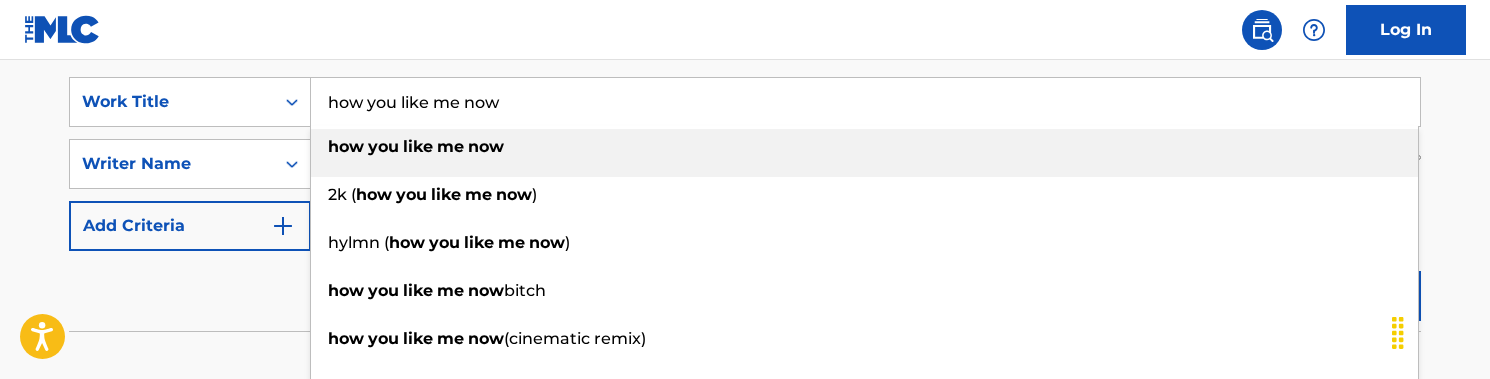 type on "how you like me now" 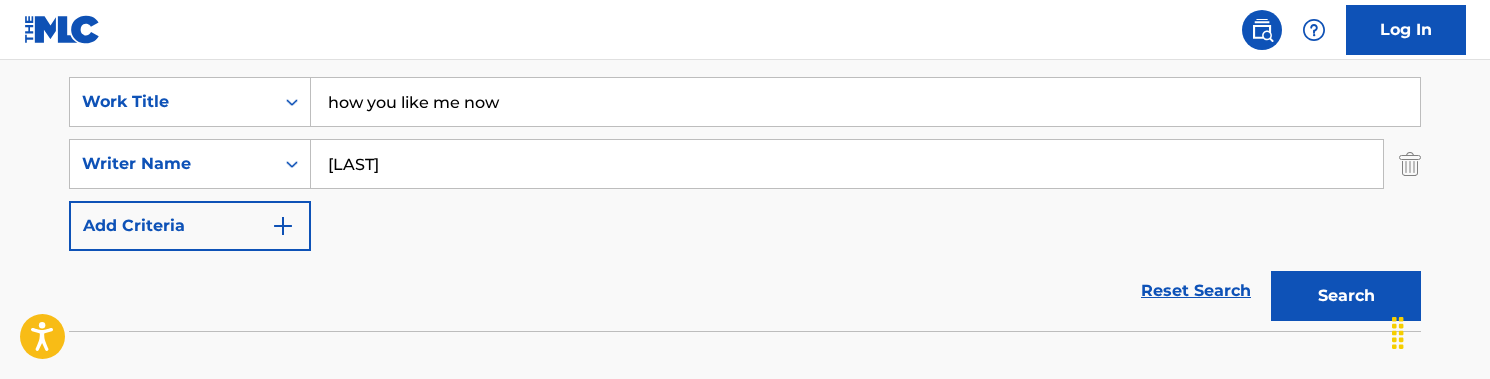click on "[LAST]" at bounding box center [847, 164] 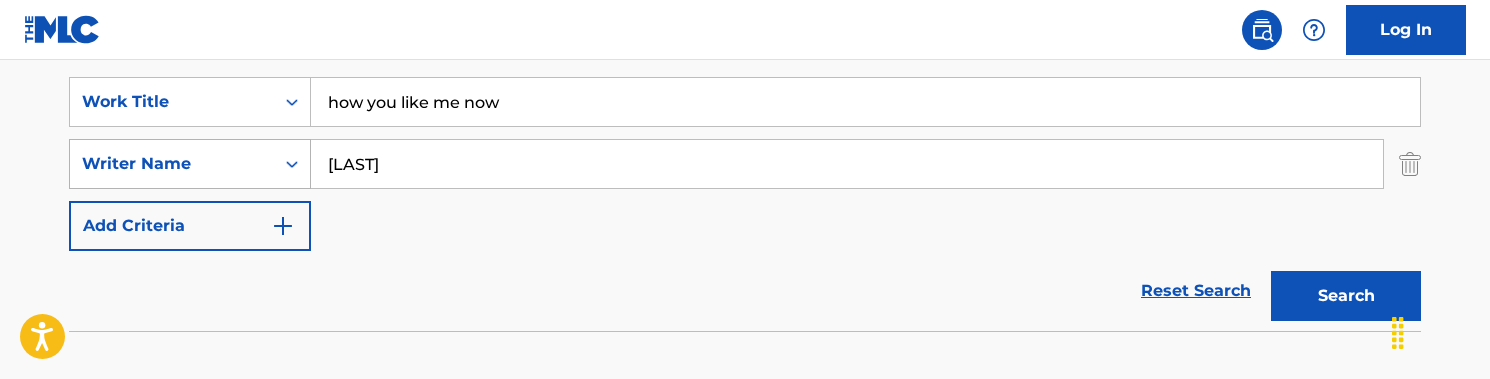 drag, startPoint x: 423, startPoint y: 167, endPoint x: 263, endPoint y: 167, distance: 160 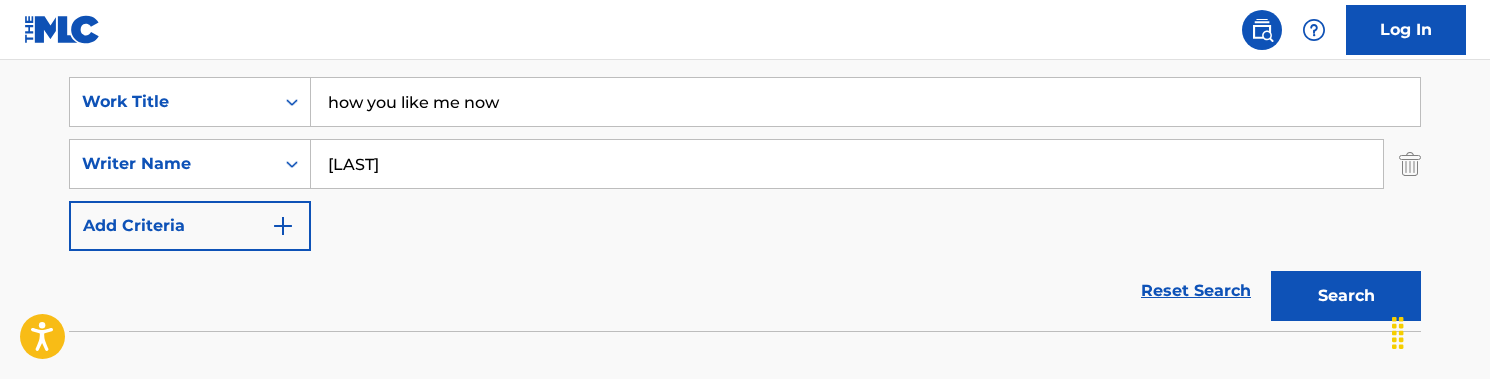 click on "[LAST]" at bounding box center (847, 164) 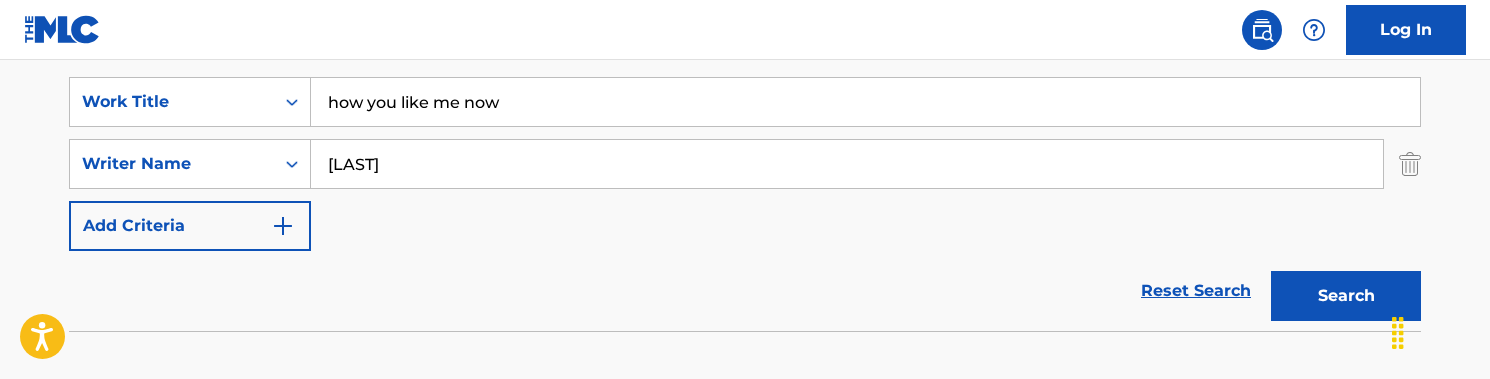 drag, startPoint x: 511, startPoint y: 139, endPoint x: 321, endPoint y: 168, distance: 192.20041 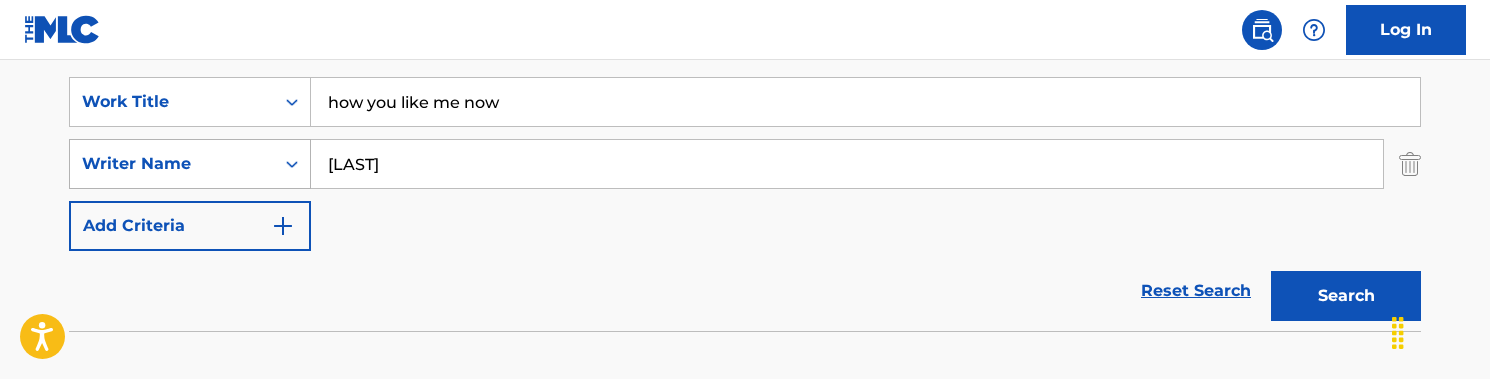 drag, startPoint x: 422, startPoint y: 171, endPoint x: 268, endPoint y: 165, distance: 154.11684 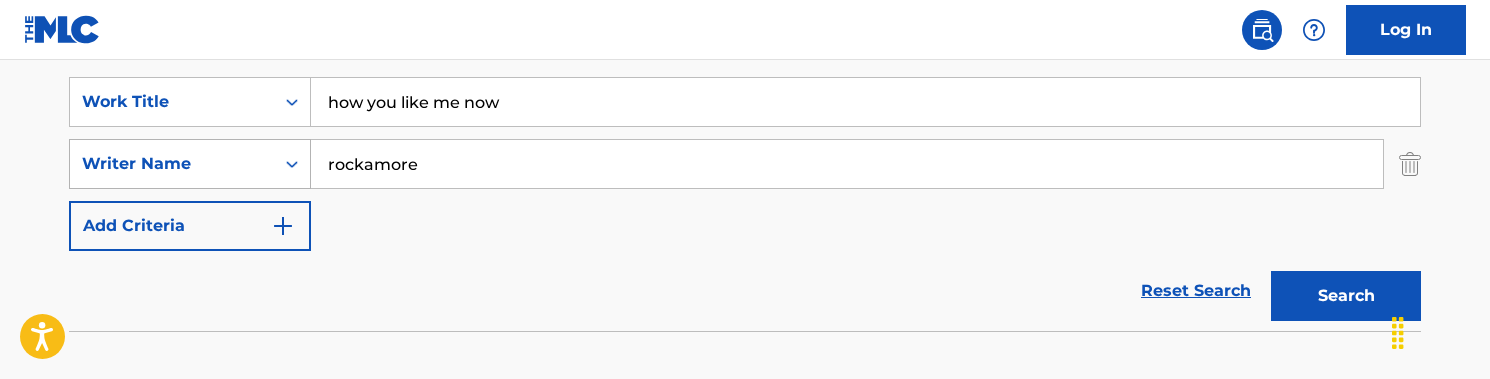 type on "rockamore" 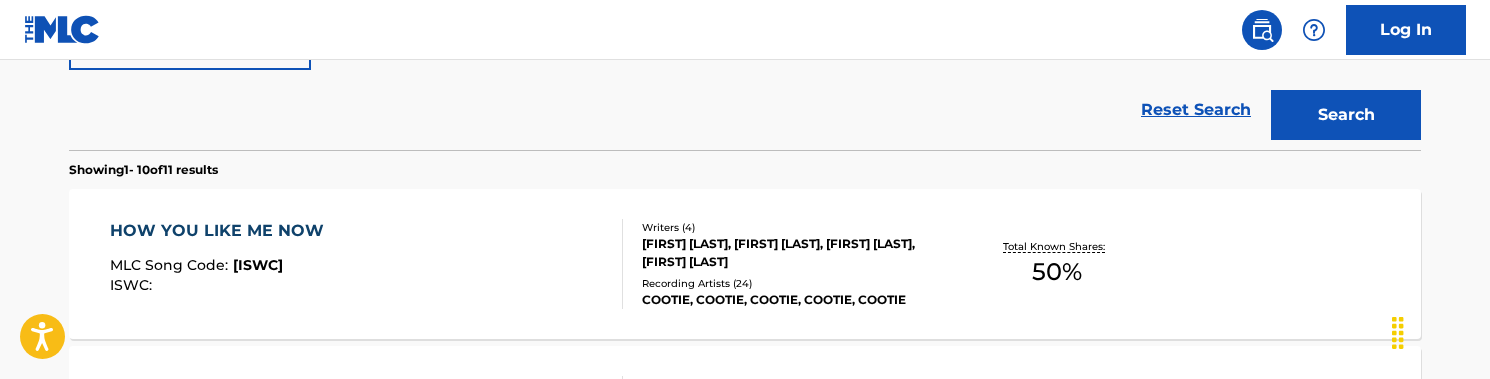scroll, scrollTop: 570, scrollLeft: 0, axis: vertical 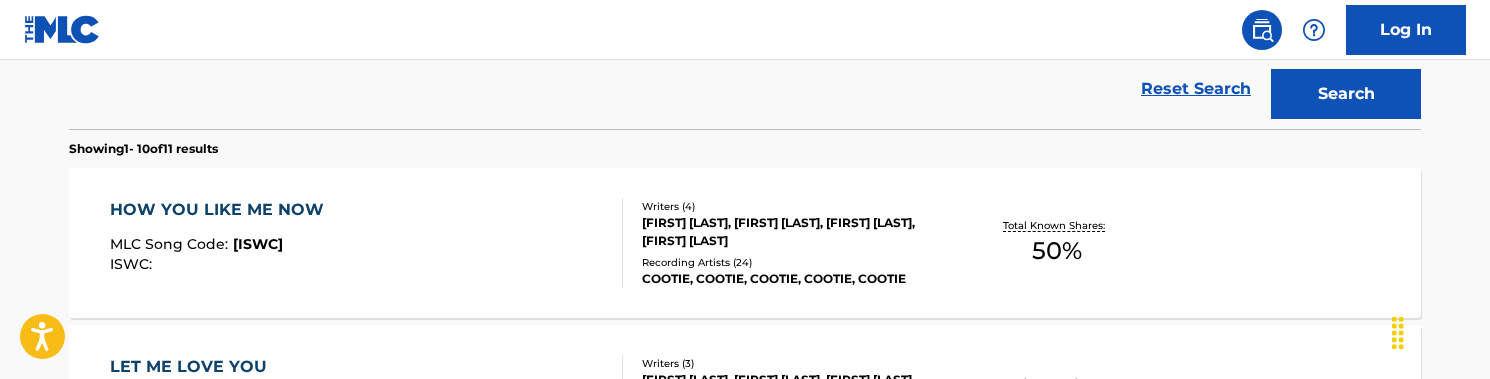 click on "HOW YOU LIKE ME NOW MLC Song Code : HB70G9 ISWC :" at bounding box center [367, 243] 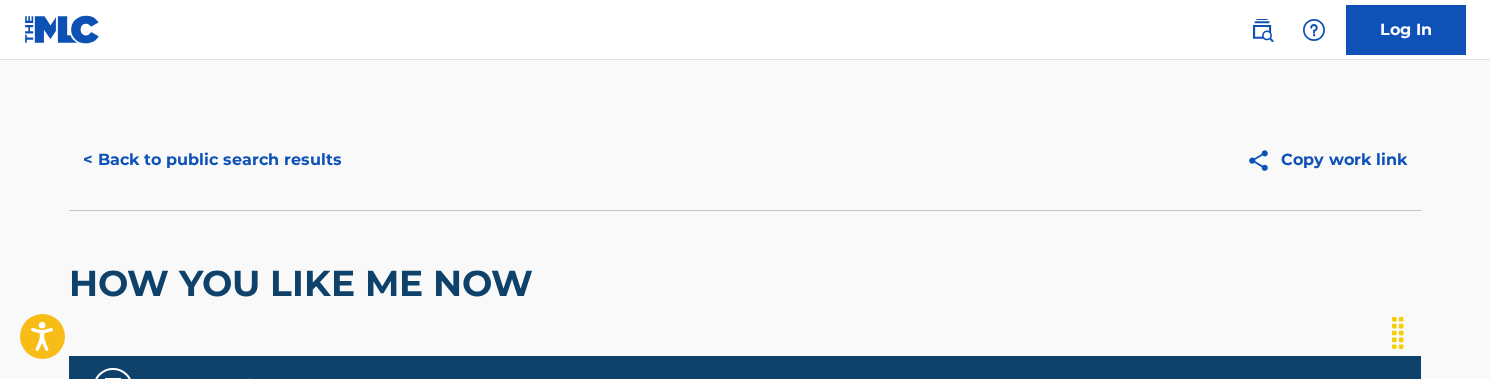 scroll, scrollTop: 0, scrollLeft: 0, axis: both 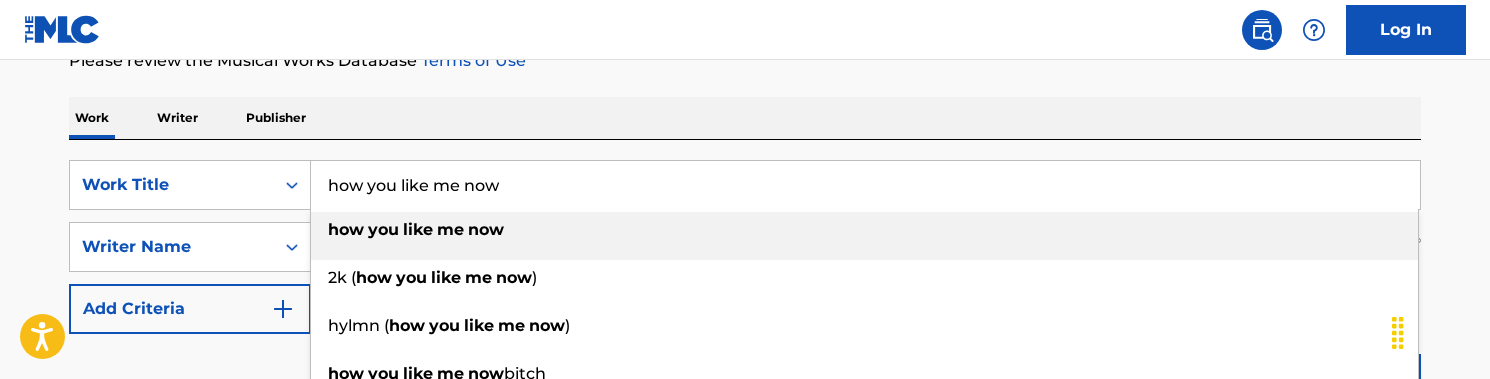 drag, startPoint x: 534, startPoint y: 172, endPoint x: 698, endPoint y: 218, distance: 170.32909 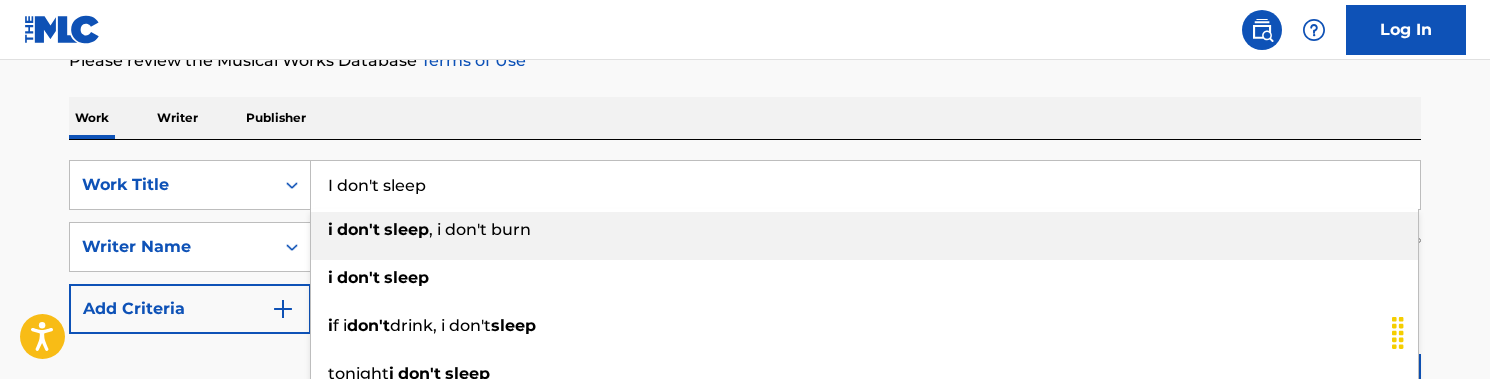 click on "i   don't   sleep" at bounding box center (864, 278) 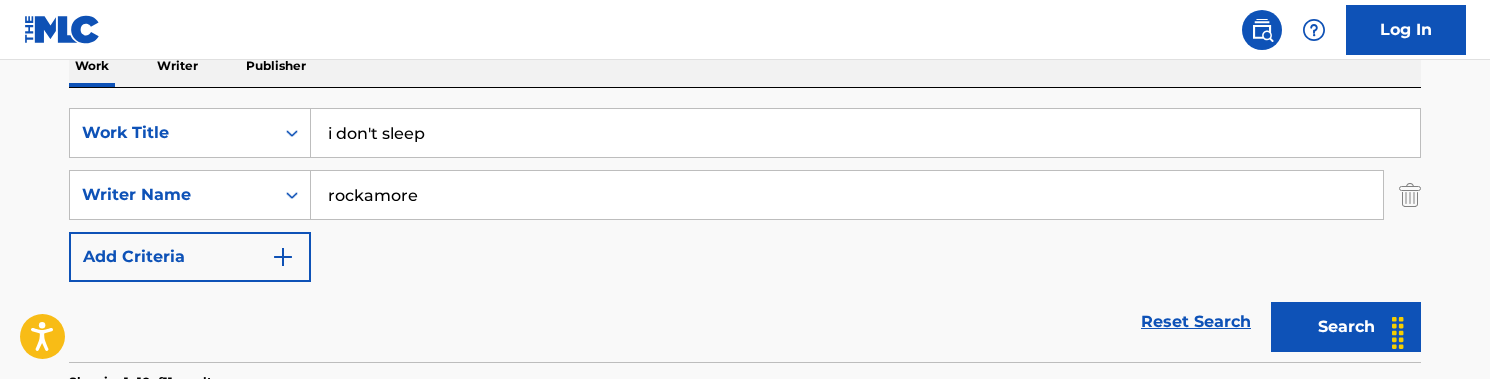scroll, scrollTop: 350, scrollLeft: 0, axis: vertical 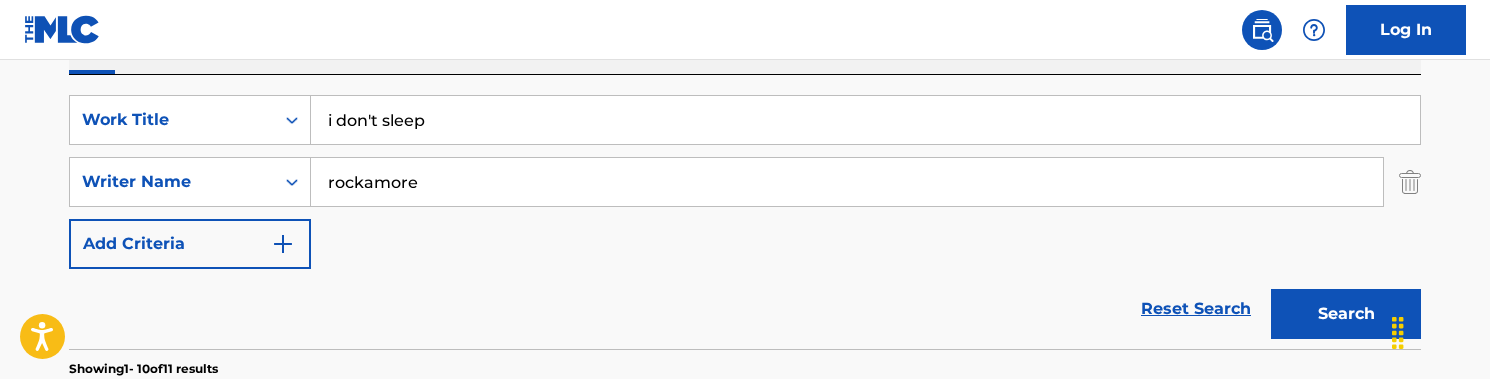 click on "Search" at bounding box center [1346, 314] 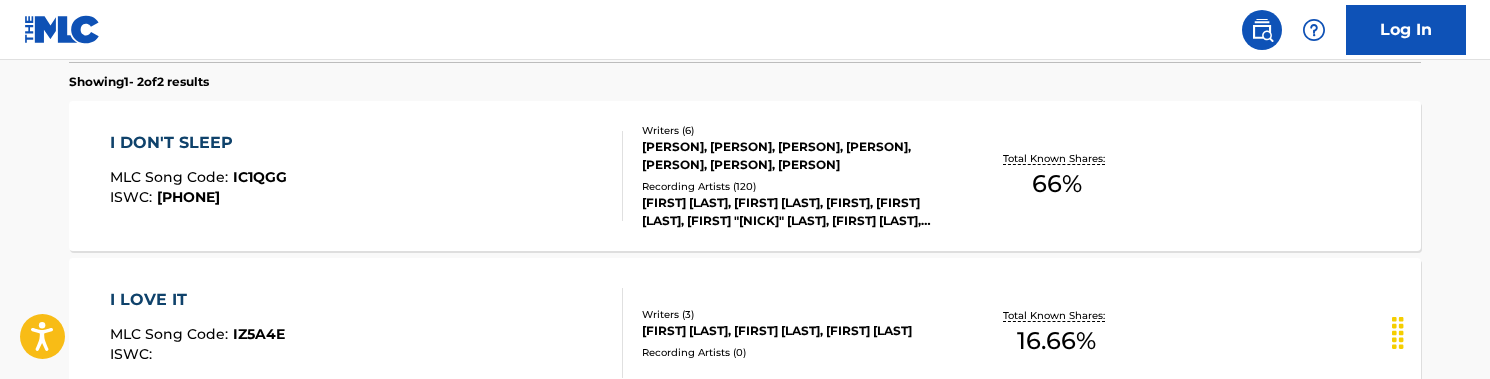scroll, scrollTop: 639, scrollLeft: 0, axis: vertical 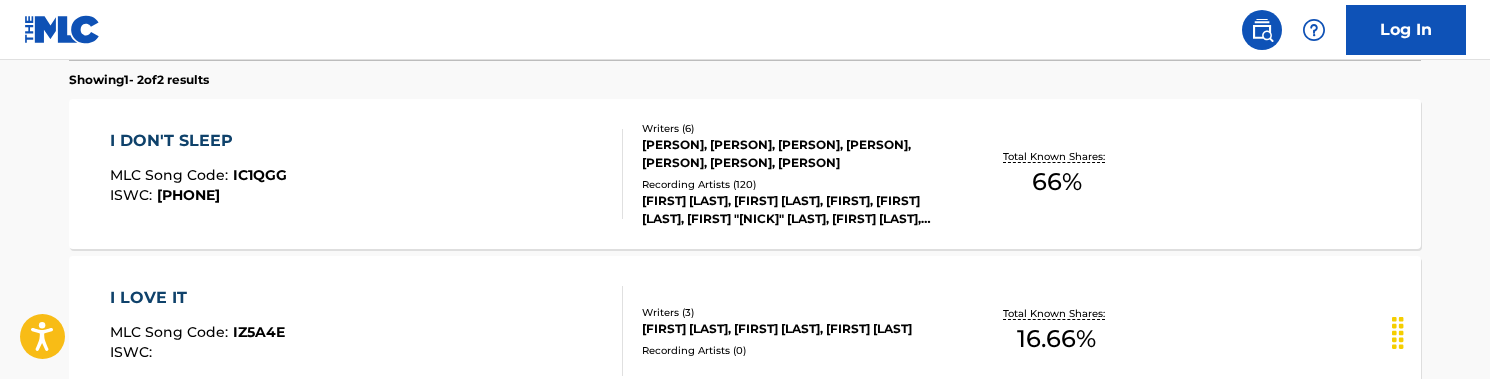 click on "I DON'T SLEEP MLC Song Code : IC1QGG ISWC : T9320207292" at bounding box center [367, 174] 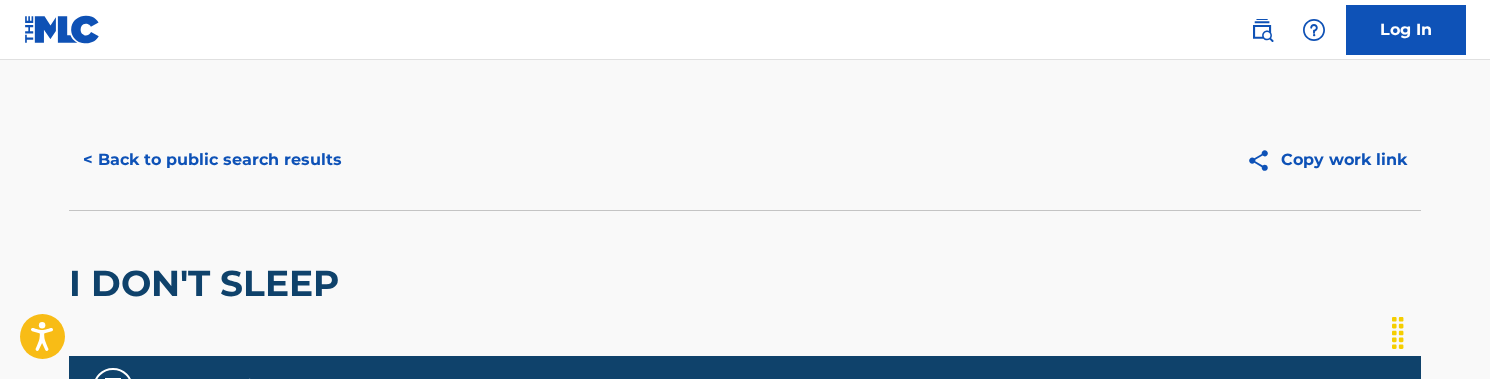 scroll, scrollTop: 0, scrollLeft: 0, axis: both 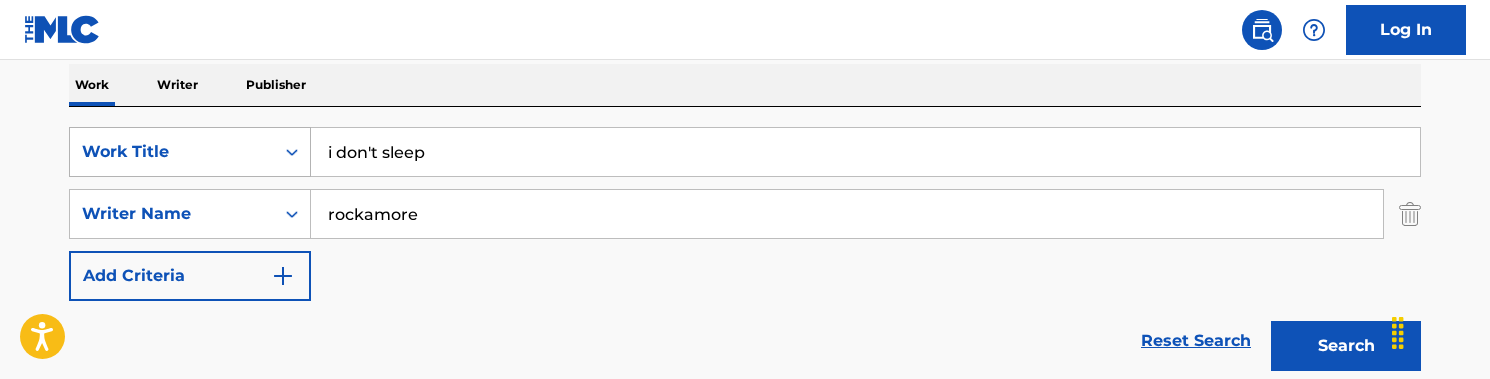 drag, startPoint x: 461, startPoint y: 146, endPoint x: 268, endPoint y: 141, distance: 193.06476 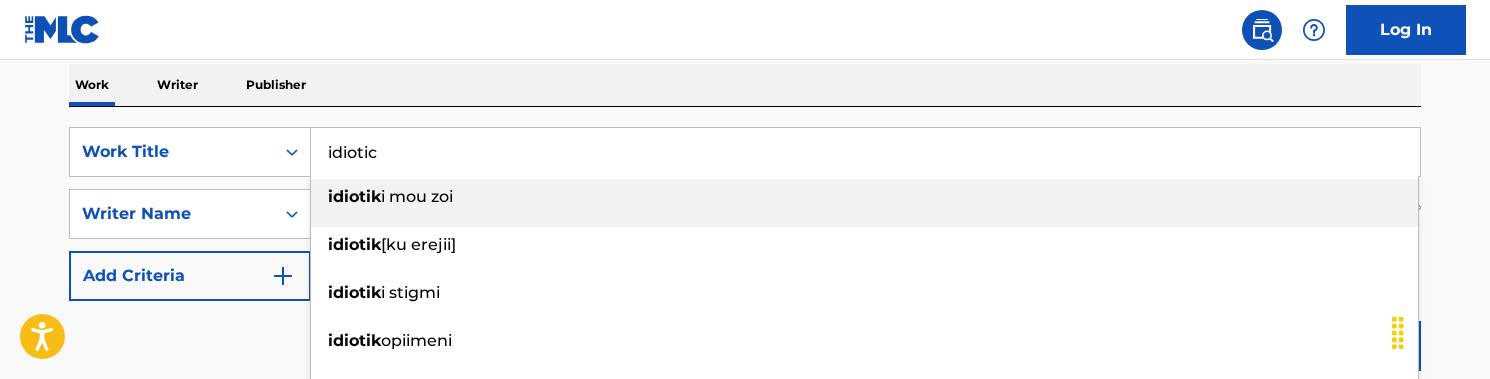 drag, startPoint x: 268, startPoint y: 141, endPoint x: 411, endPoint y: 62, distance: 163.37074 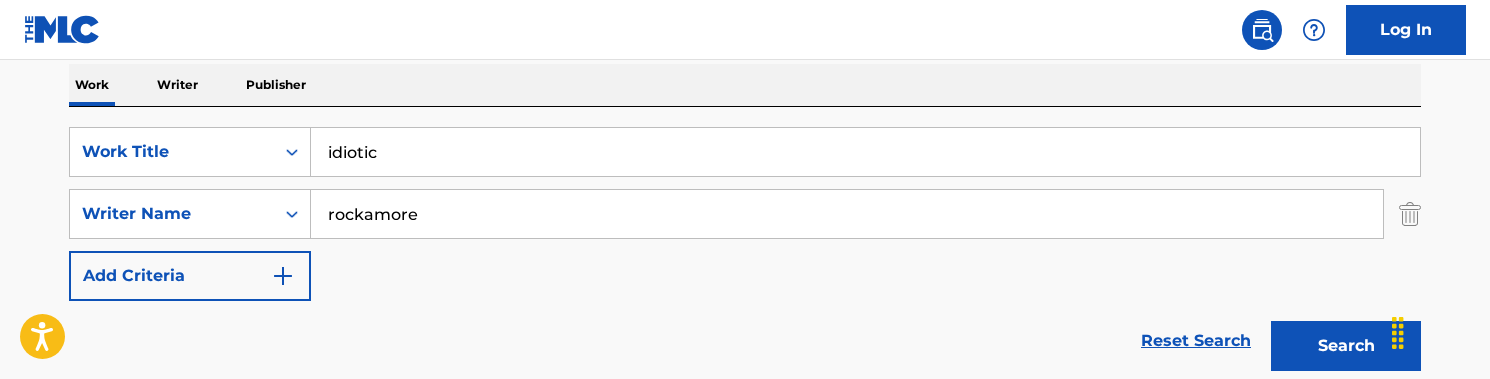 click on "idiotic" at bounding box center [865, 152] 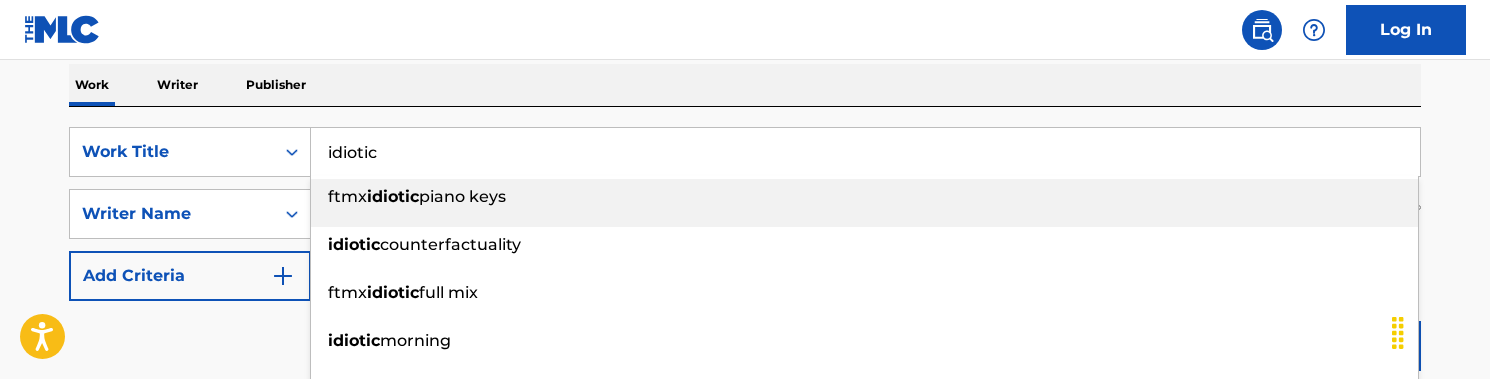 click on "idiotic" at bounding box center (865, 152) 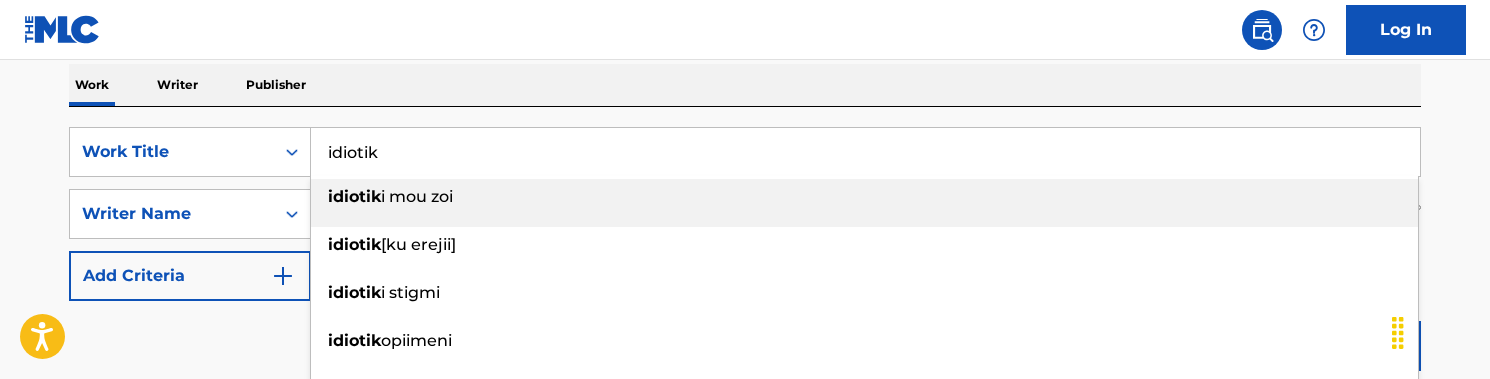 type on "idiotik" 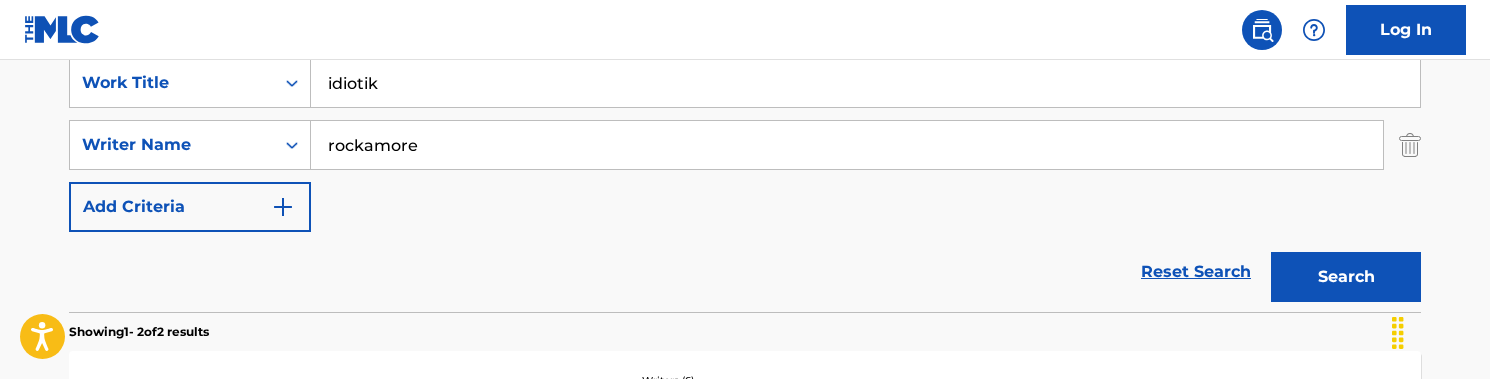 scroll, scrollTop: 388, scrollLeft: 0, axis: vertical 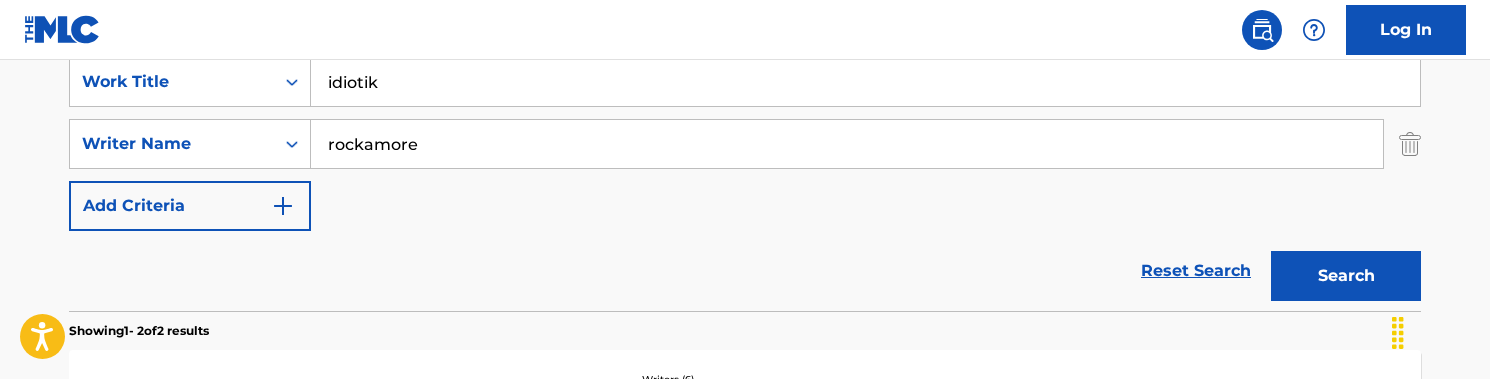 click on "Search" at bounding box center (1346, 276) 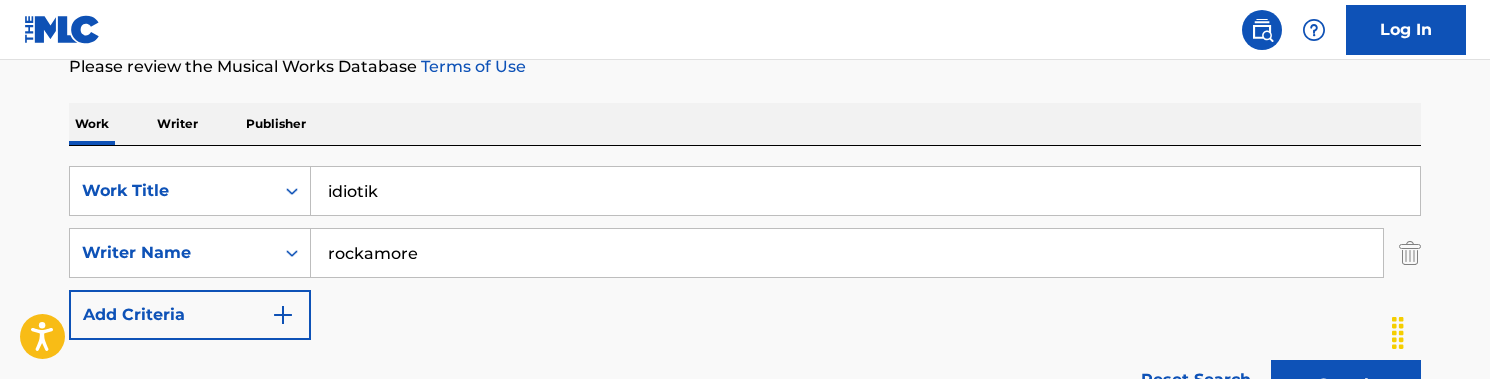 scroll, scrollTop: 339, scrollLeft: 0, axis: vertical 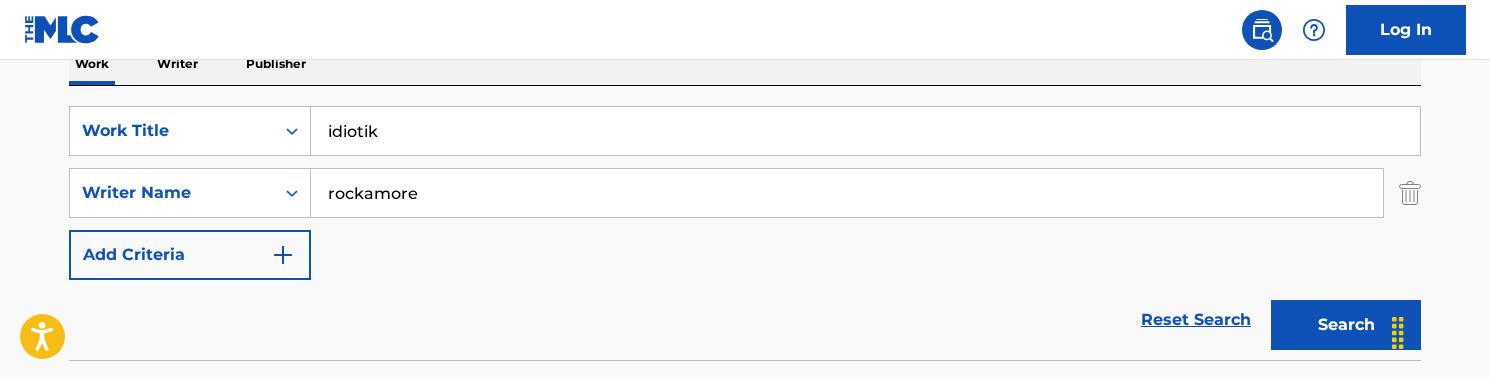 drag, startPoint x: 465, startPoint y: 182, endPoint x: 521, endPoint y: 202, distance: 59.464275 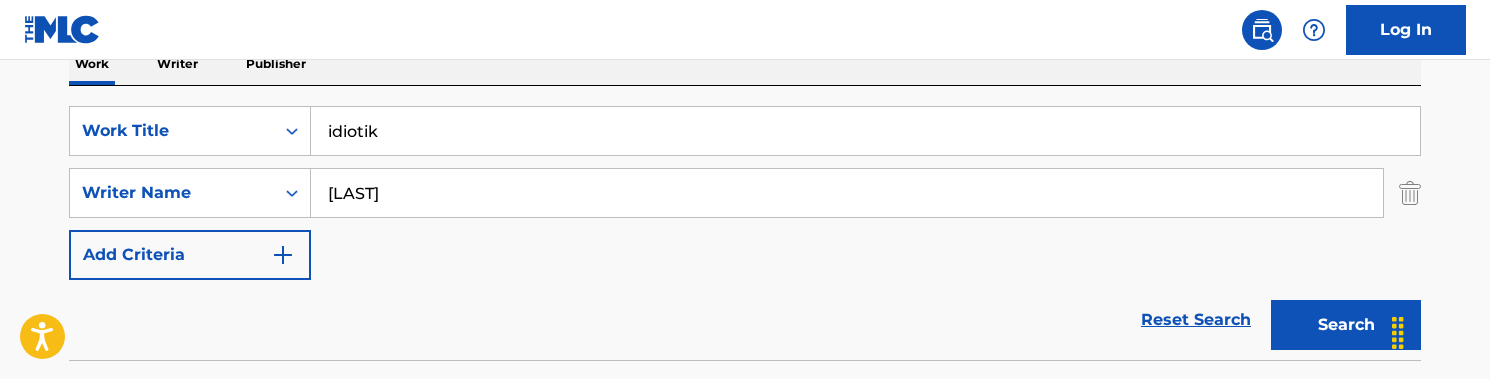 type on "[LAST]" 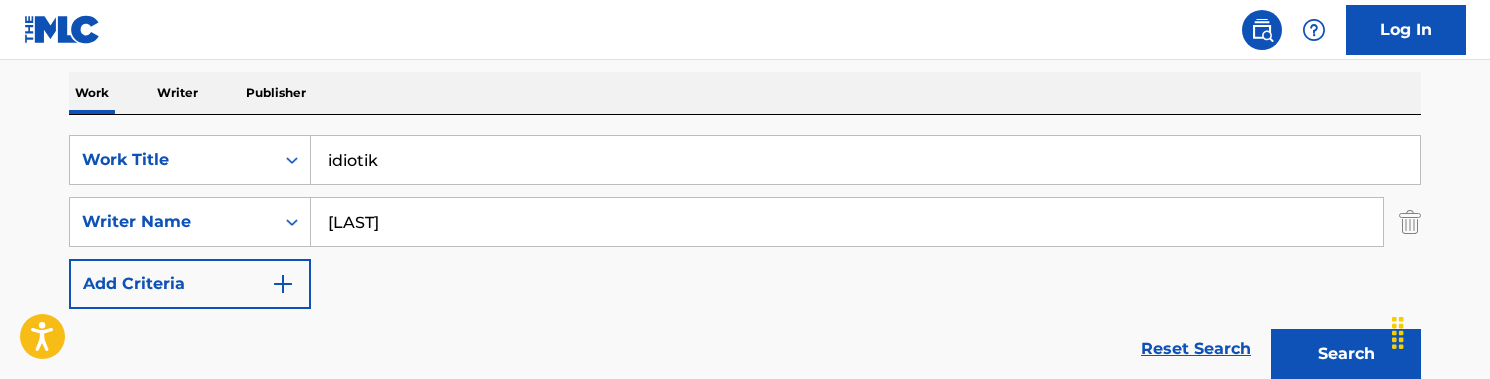 scroll, scrollTop: 299, scrollLeft: 0, axis: vertical 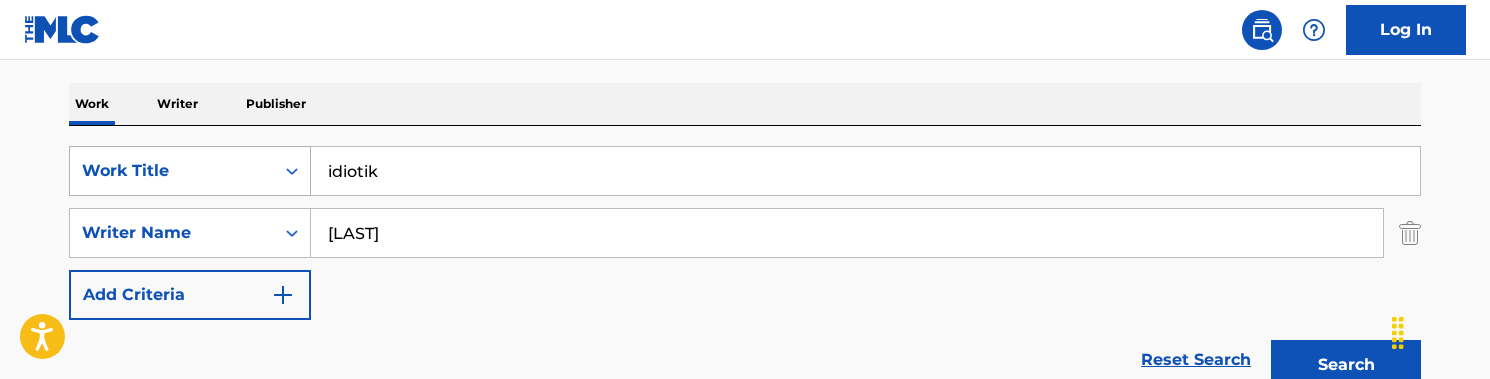 drag, startPoint x: 404, startPoint y: 183, endPoint x: 280, endPoint y: 183, distance: 124 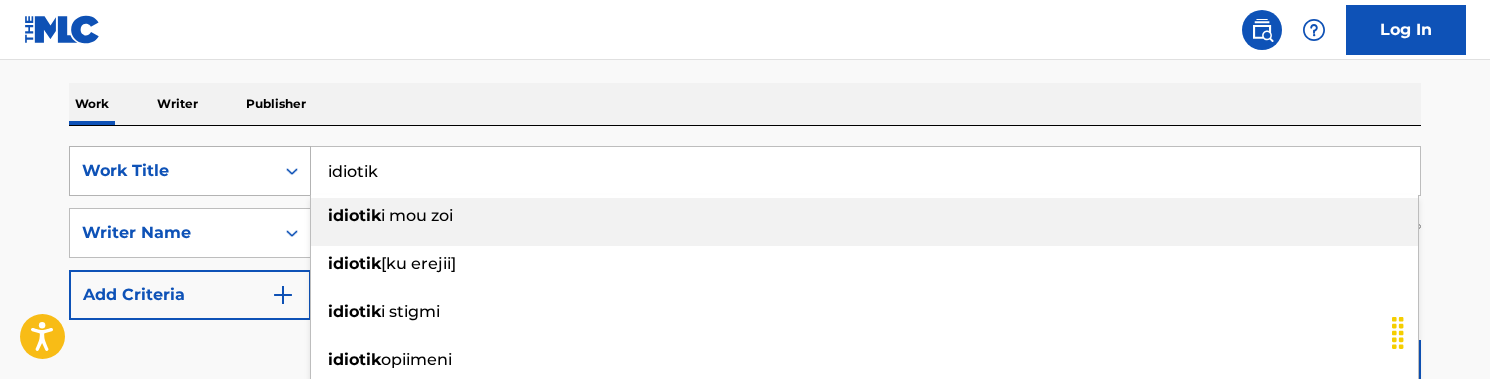 drag, startPoint x: 392, startPoint y: 182, endPoint x: 286, endPoint y: 165, distance: 107.35455 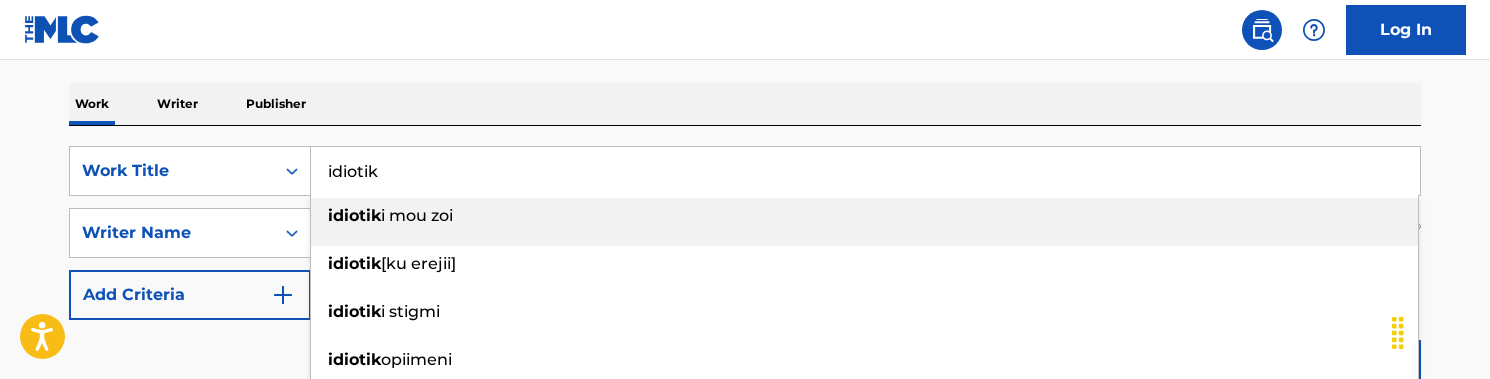 click on "idiotik" at bounding box center (865, 171) 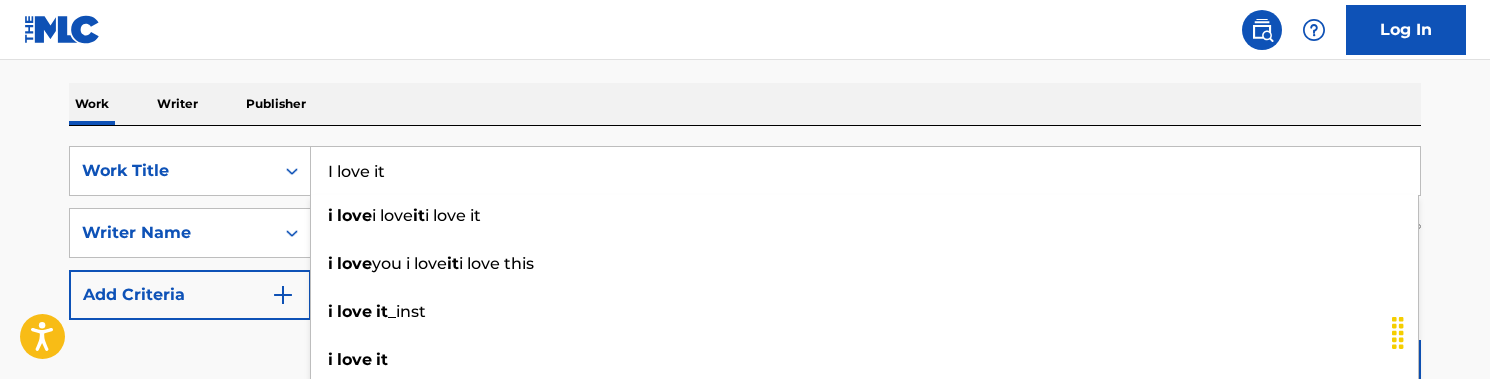 type on "I love it" 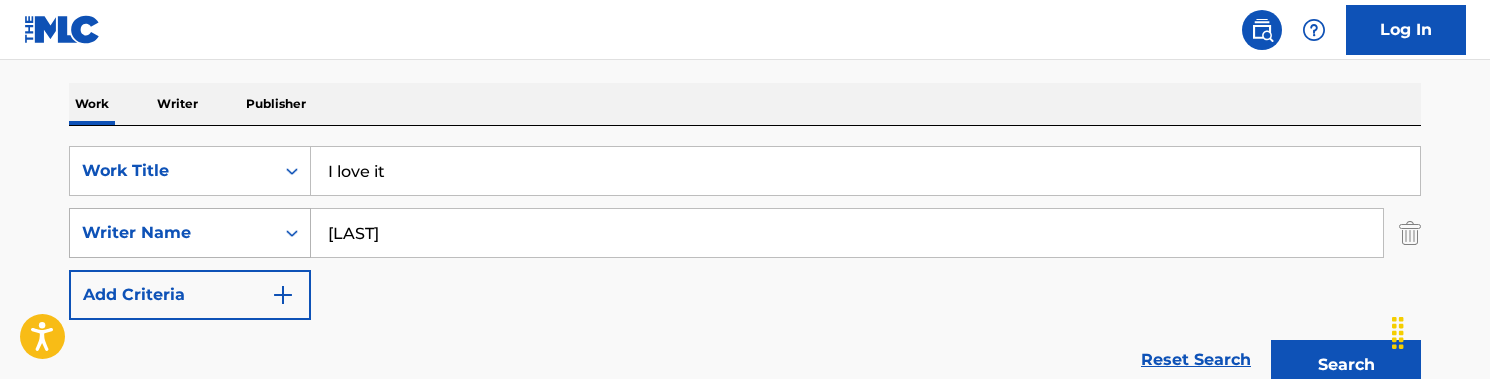 drag, startPoint x: 443, startPoint y: 233, endPoint x: 277, endPoint y: 233, distance: 166 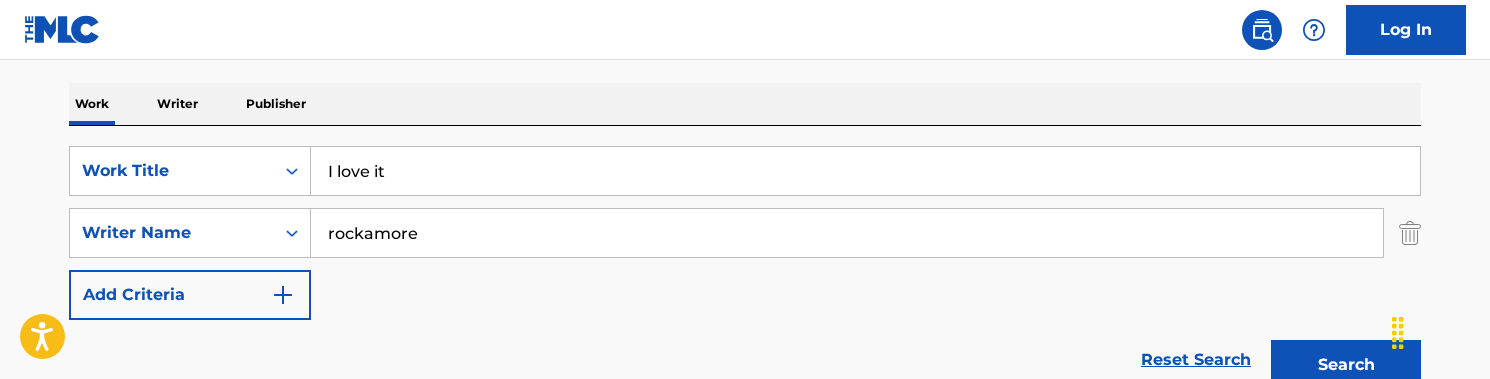type on "rockamore" 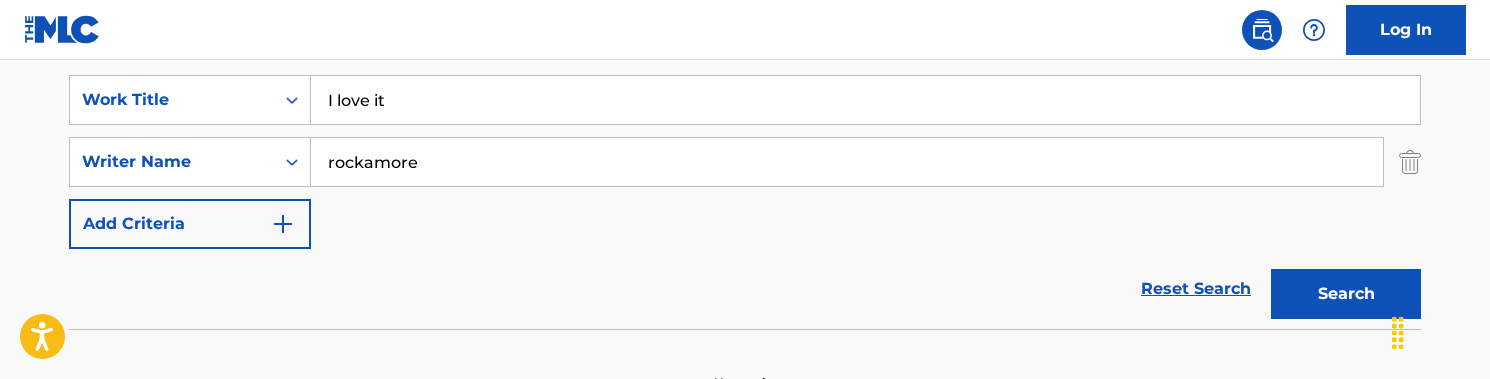 scroll, scrollTop: 383, scrollLeft: 0, axis: vertical 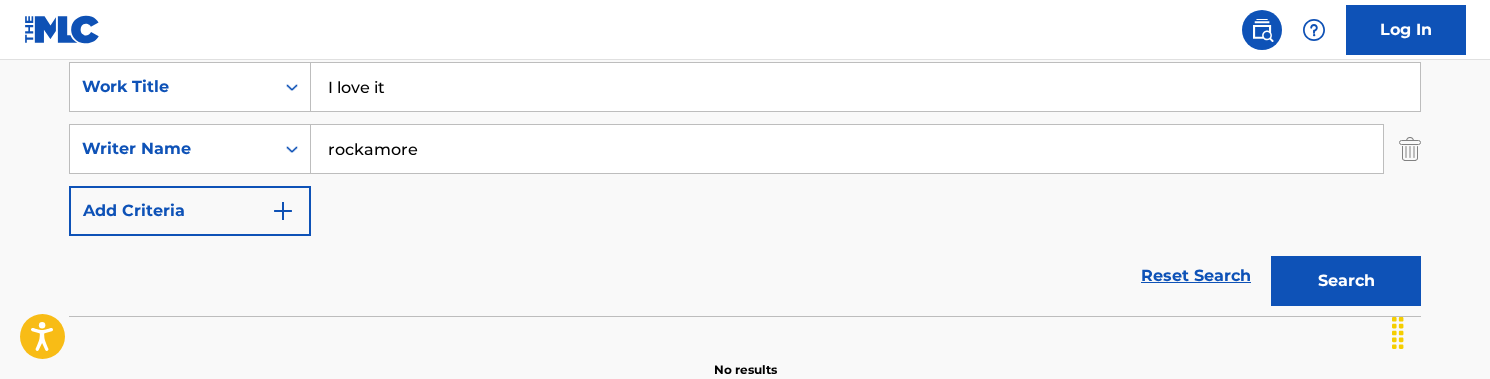 click on "Search" at bounding box center (1346, 281) 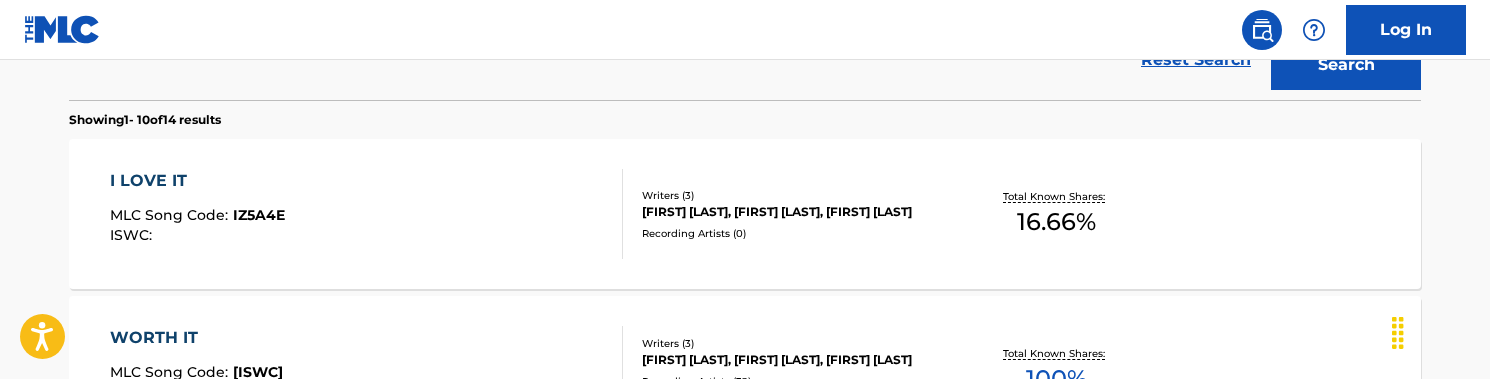 scroll, scrollTop: 621, scrollLeft: 0, axis: vertical 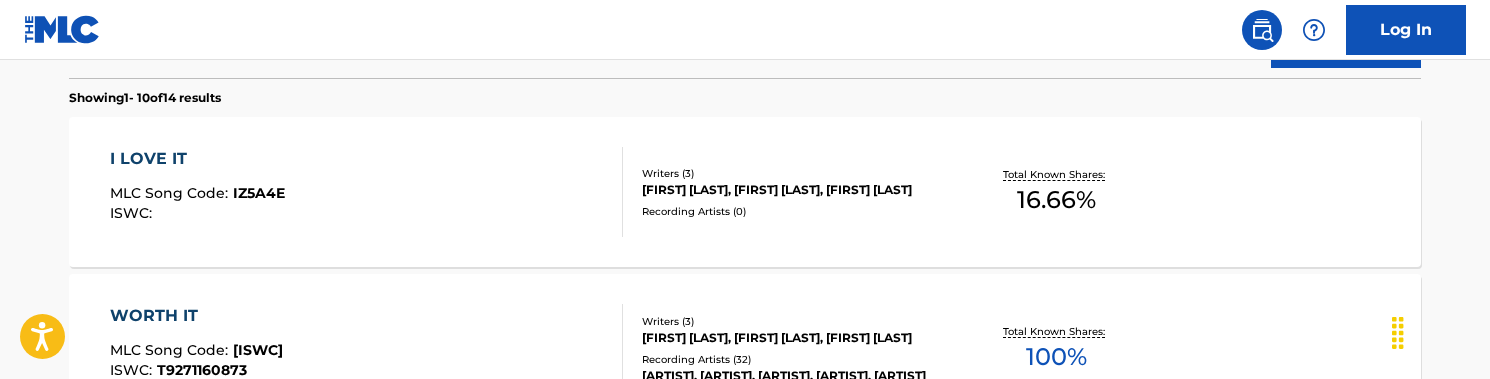 click on "I LOVE IT MLC Song Code : IZ5A4E ISWC :" at bounding box center [367, 192] 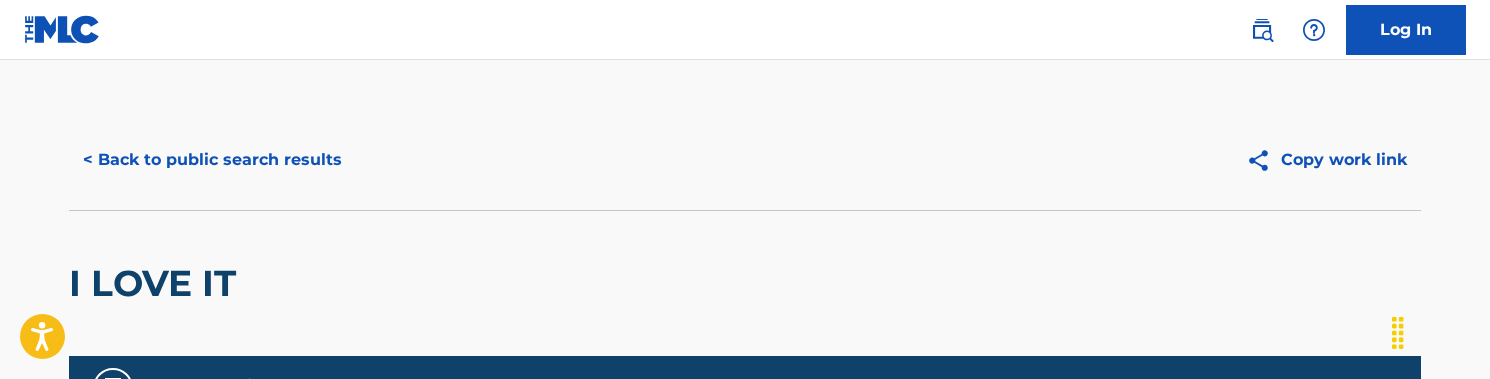 scroll, scrollTop: 0, scrollLeft: 0, axis: both 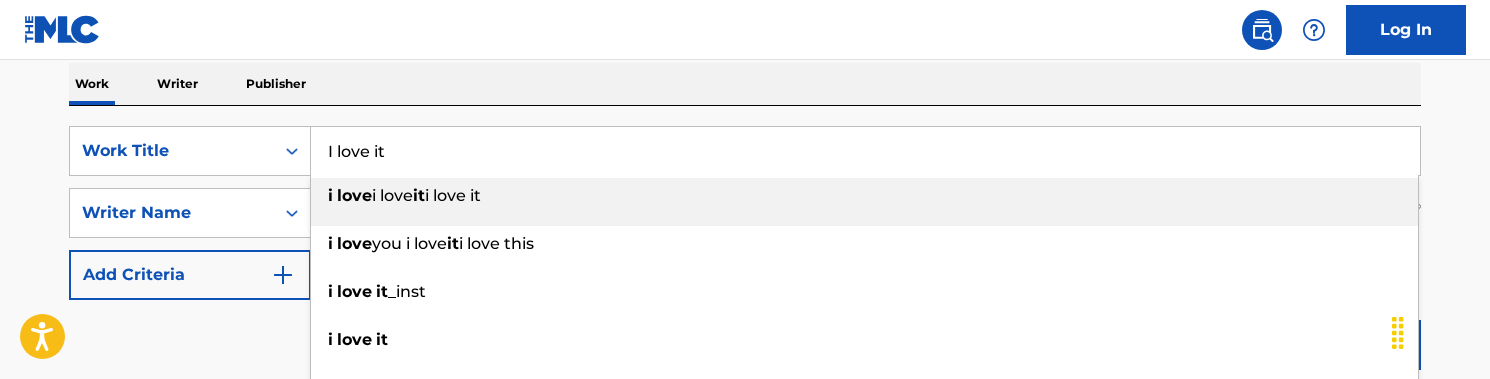 drag, startPoint x: 464, startPoint y: 159, endPoint x: 314, endPoint y: 159, distance: 150 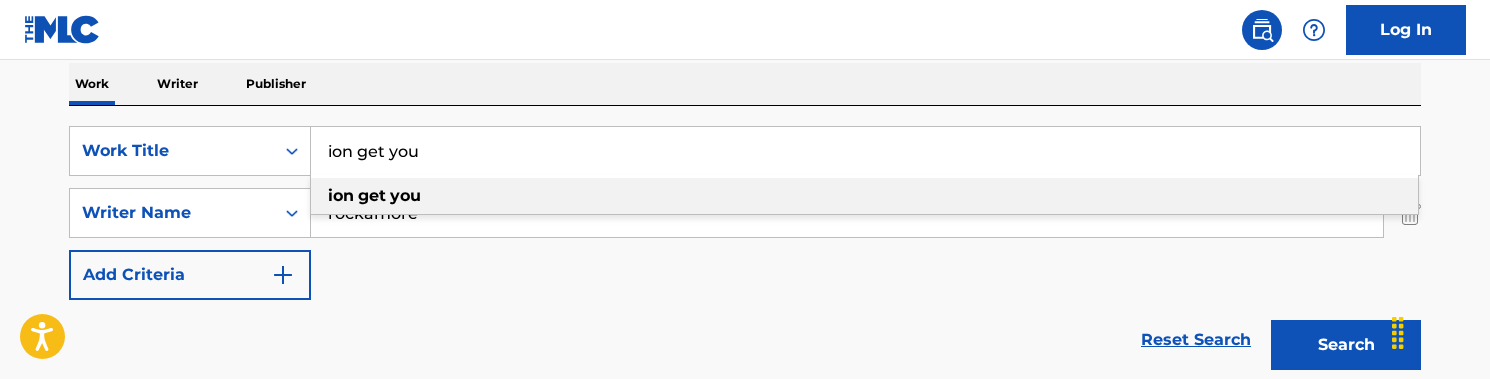 type on "ion get you" 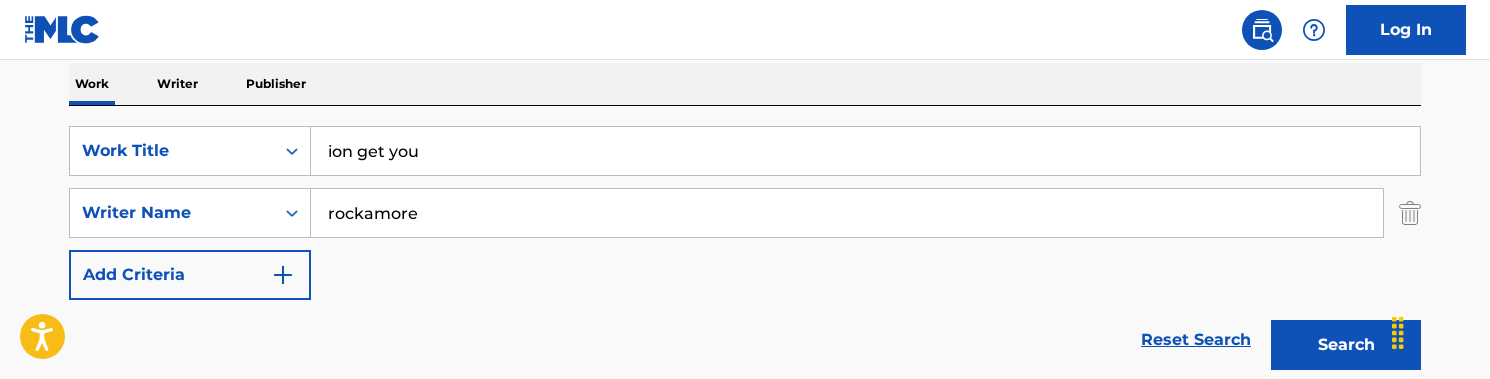 click on "Search" at bounding box center (1346, 345) 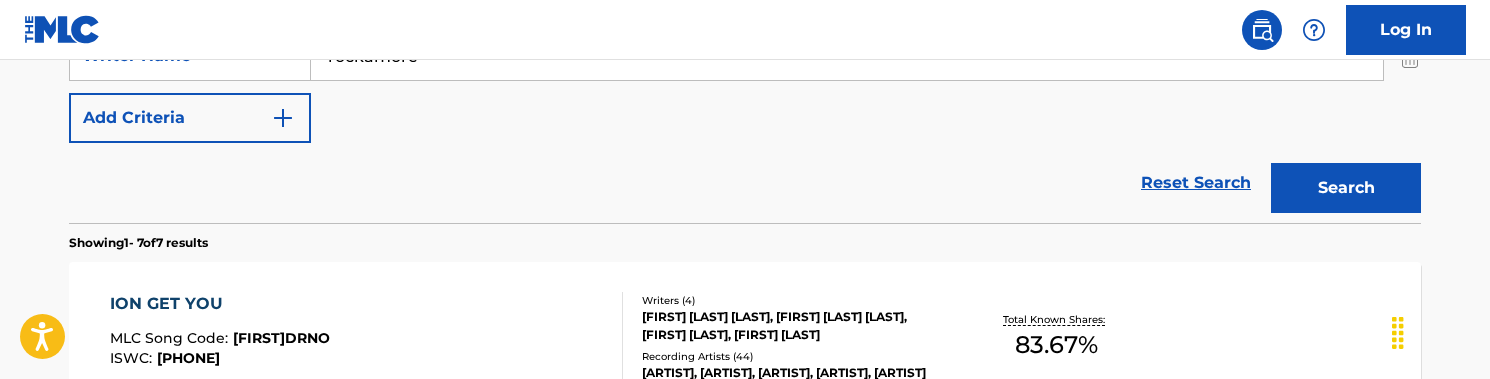 scroll, scrollTop: 489, scrollLeft: 0, axis: vertical 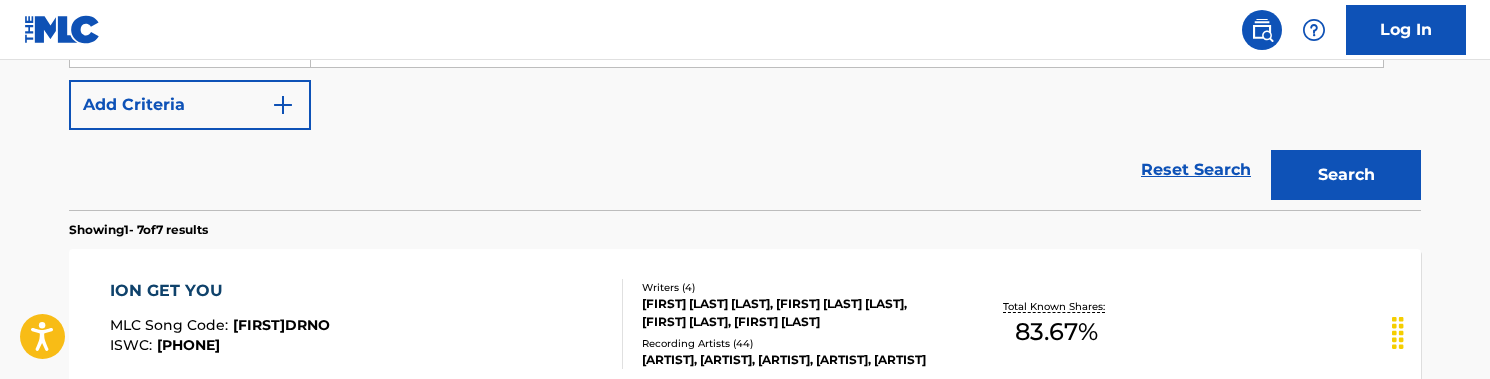 click on "[MLC CODE] [ISWC]" at bounding box center [367, 324] 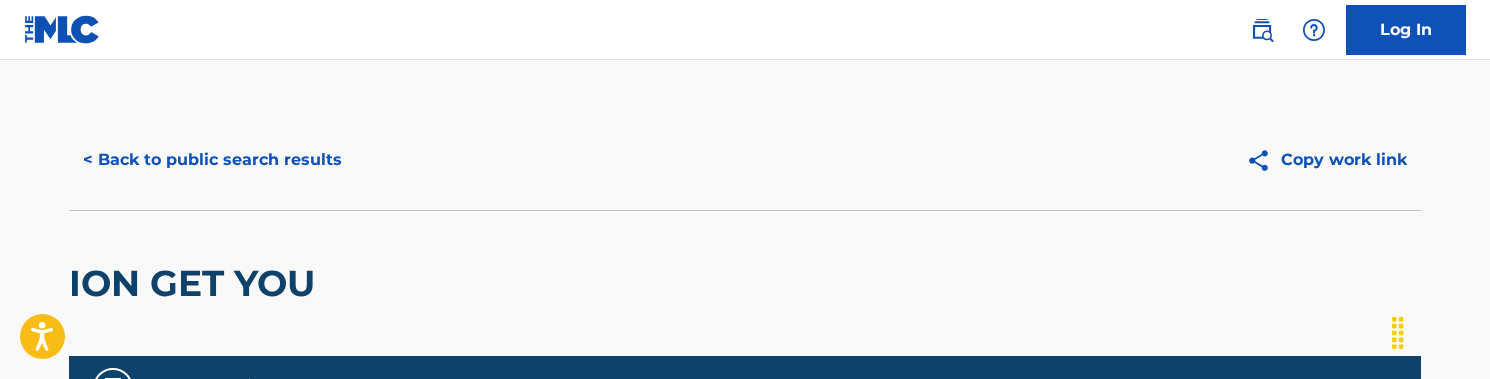 scroll, scrollTop: 0, scrollLeft: 0, axis: both 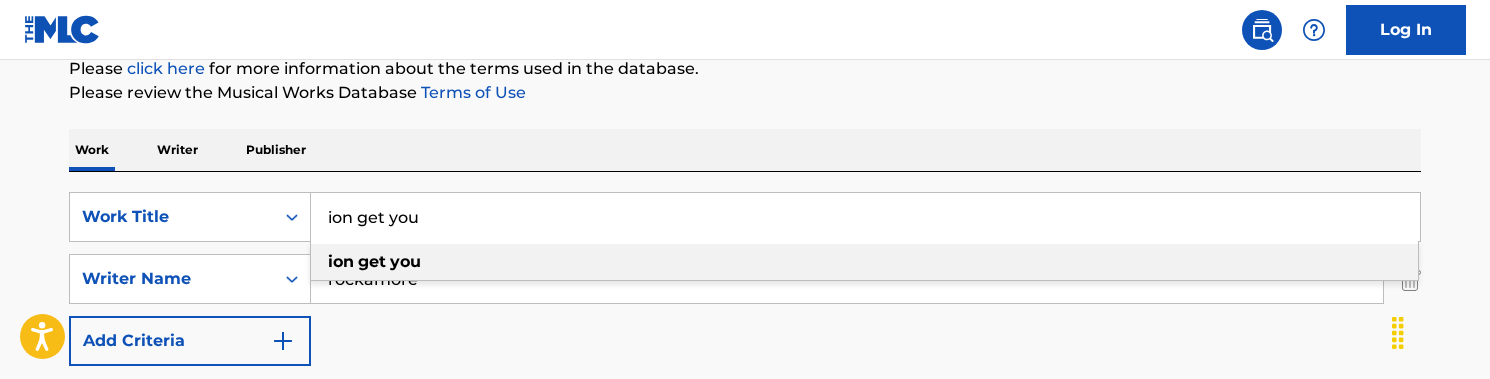 drag, startPoint x: 483, startPoint y: 236, endPoint x: 321, endPoint y: 206, distance: 164.75436 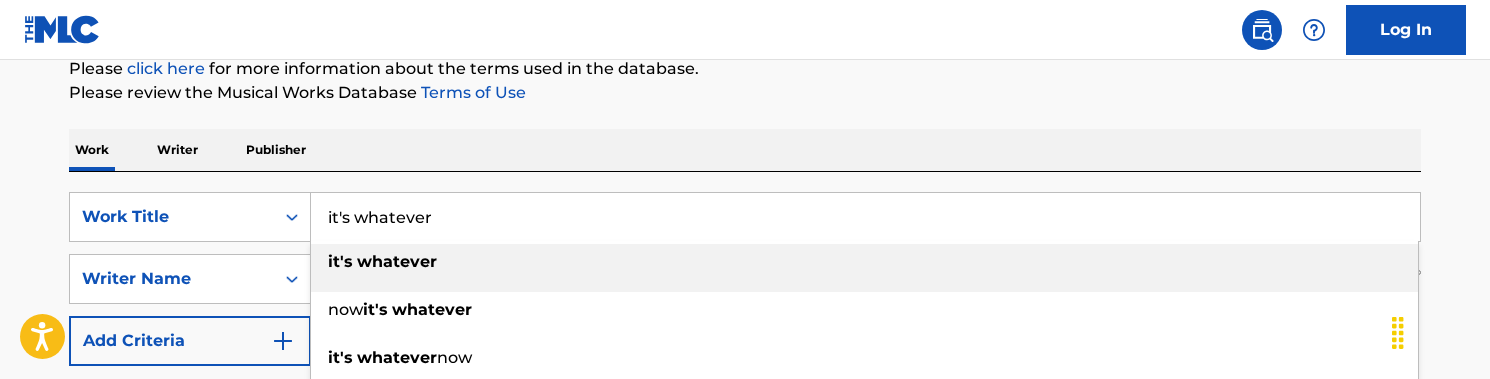 type on "it's whatever" 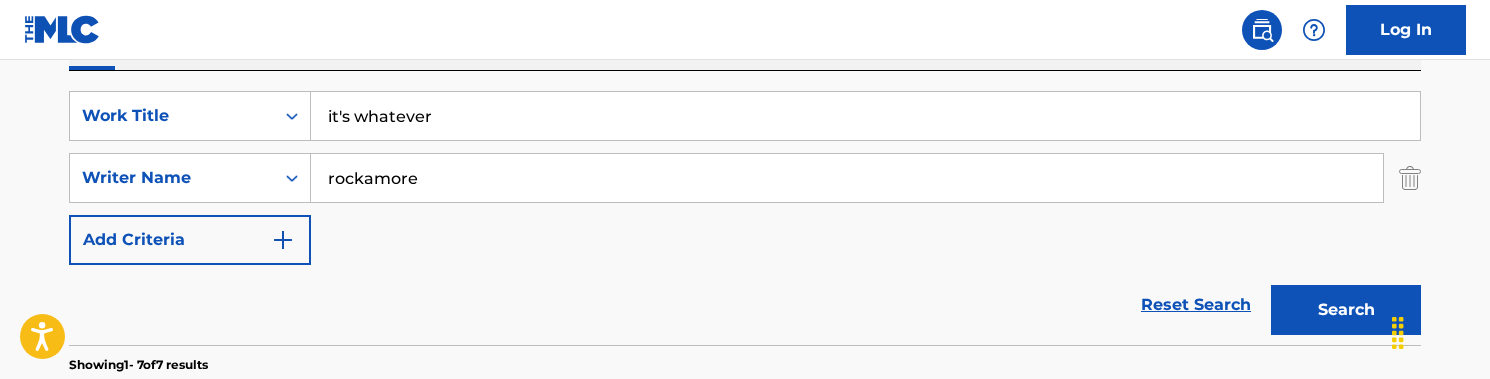 scroll, scrollTop: 372, scrollLeft: 0, axis: vertical 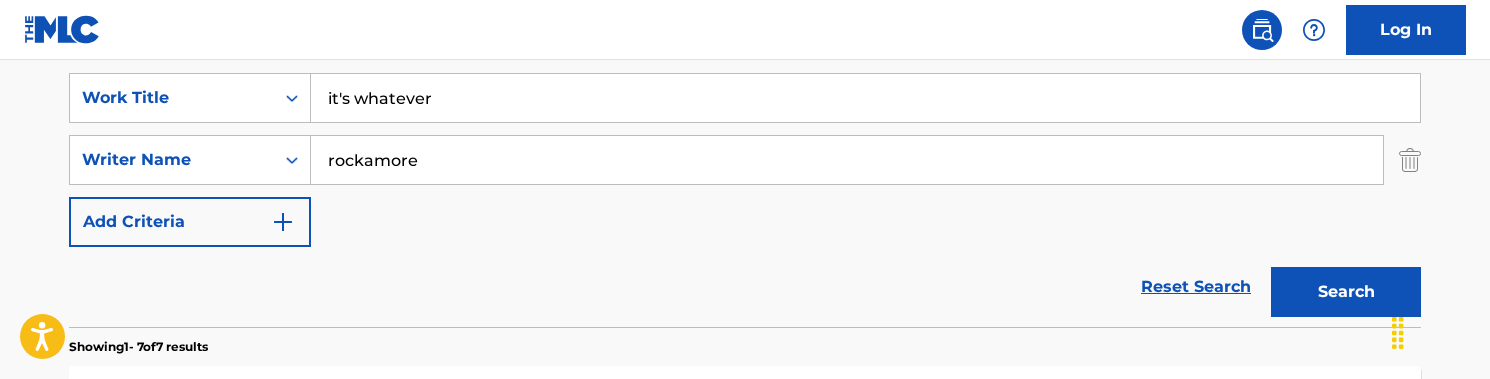 click on "Search" at bounding box center (1346, 292) 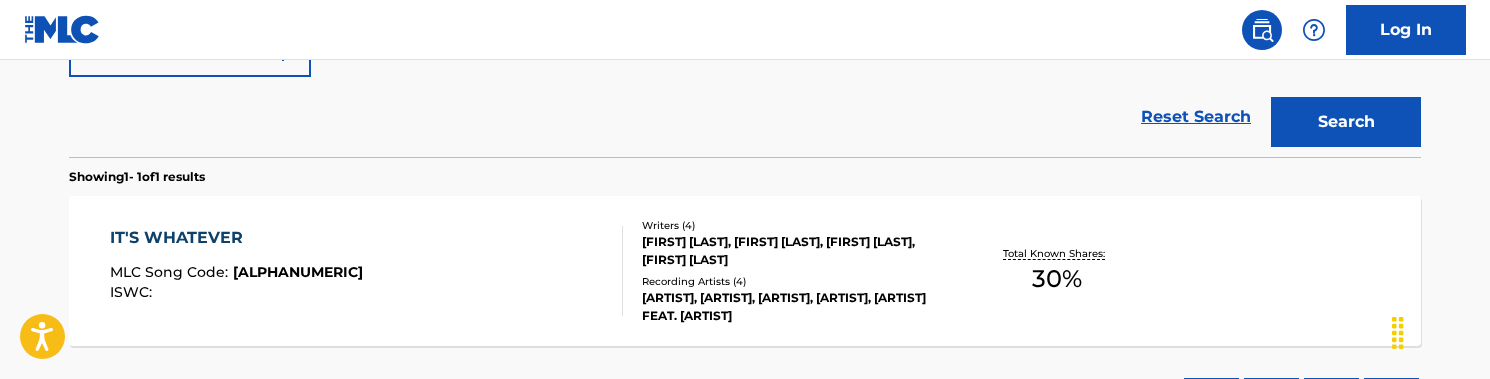 scroll, scrollTop: 560, scrollLeft: 0, axis: vertical 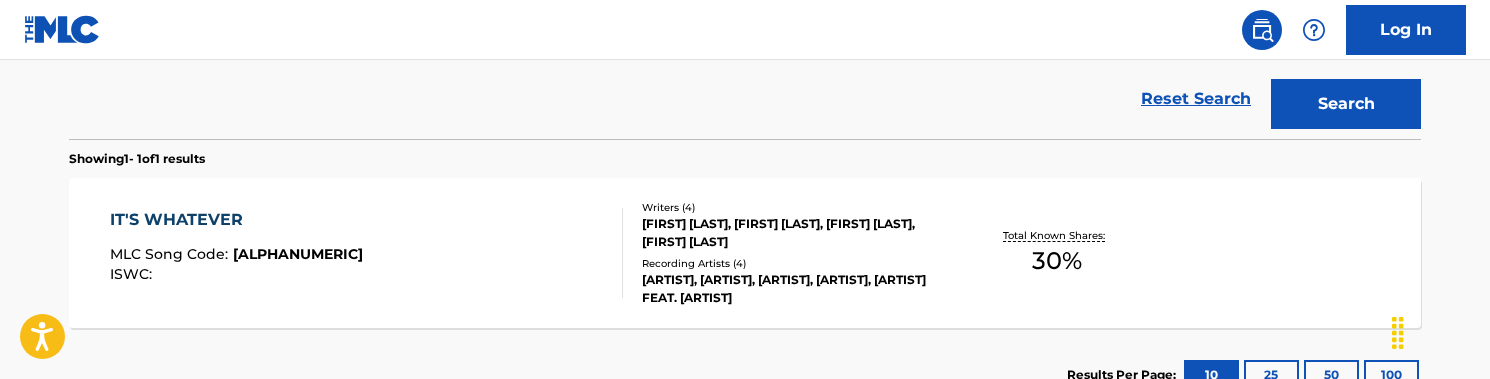 click on "IT'S WHATEVER MLC Song Code : [CODE] ISWC :" at bounding box center [367, 253] 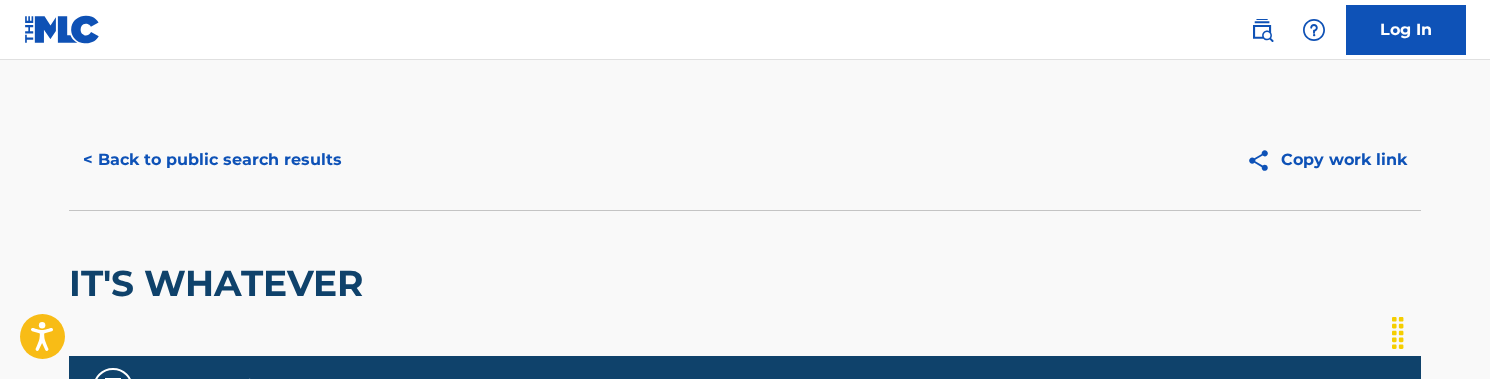 scroll, scrollTop: 0, scrollLeft: 0, axis: both 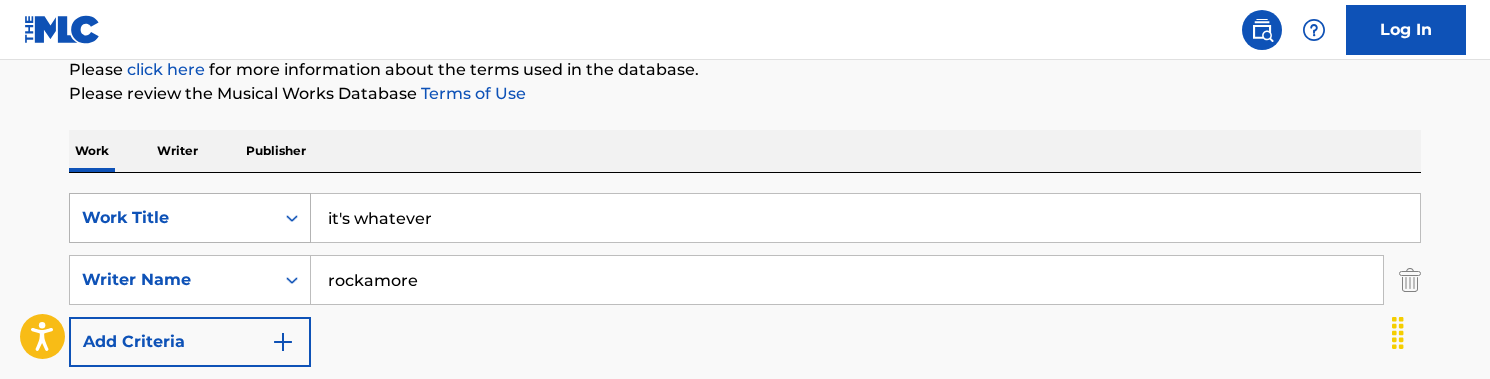drag, startPoint x: 467, startPoint y: 226, endPoint x: 248, endPoint y: 204, distance: 220.10225 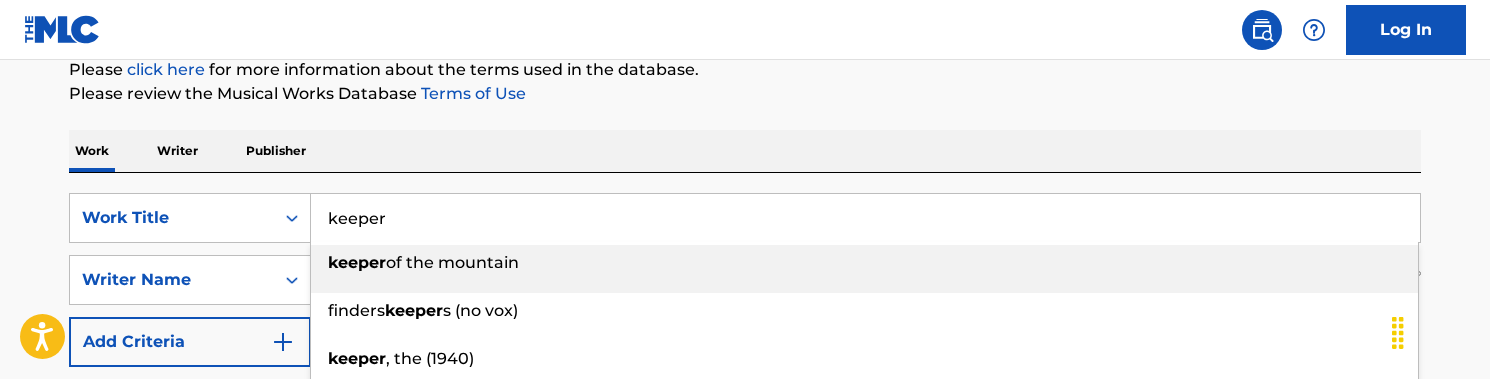 type on "keeper" 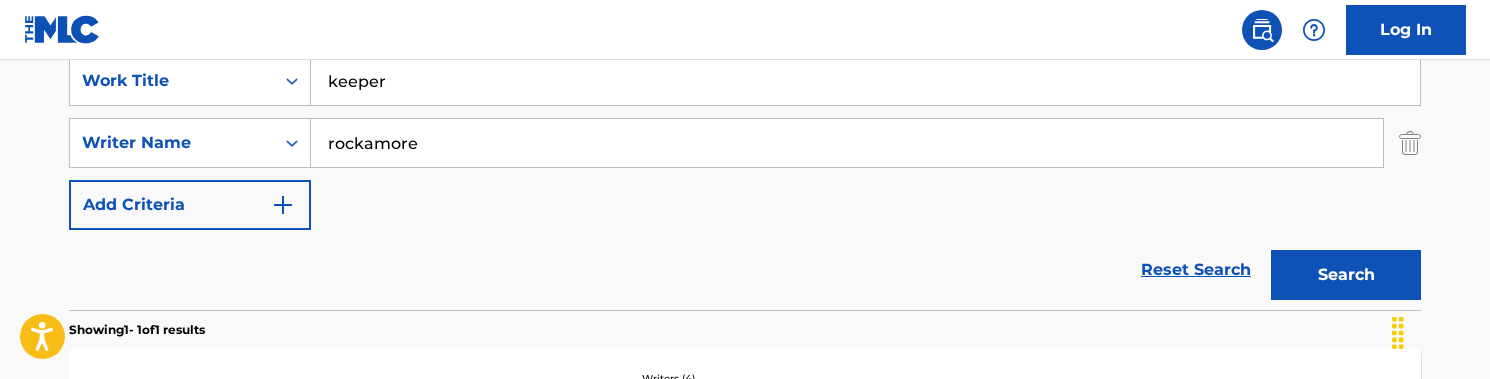 scroll, scrollTop: 406, scrollLeft: 0, axis: vertical 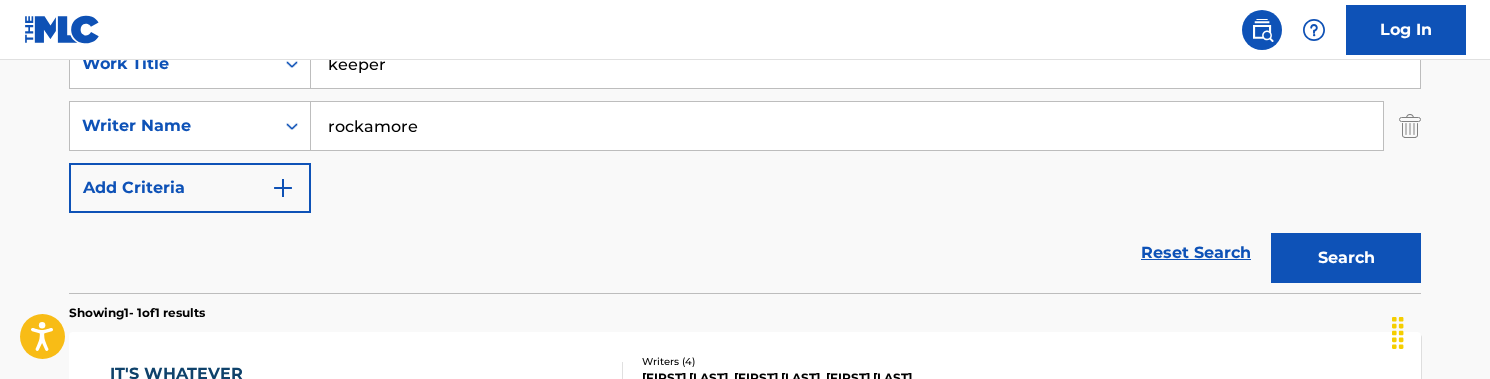 click on "Search" at bounding box center [1346, 258] 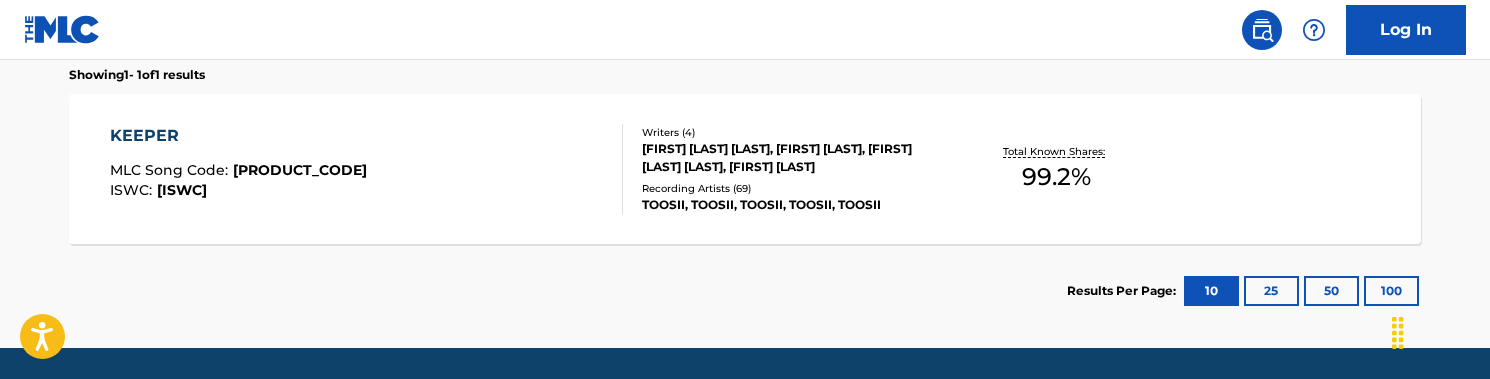 scroll, scrollTop: 632, scrollLeft: 0, axis: vertical 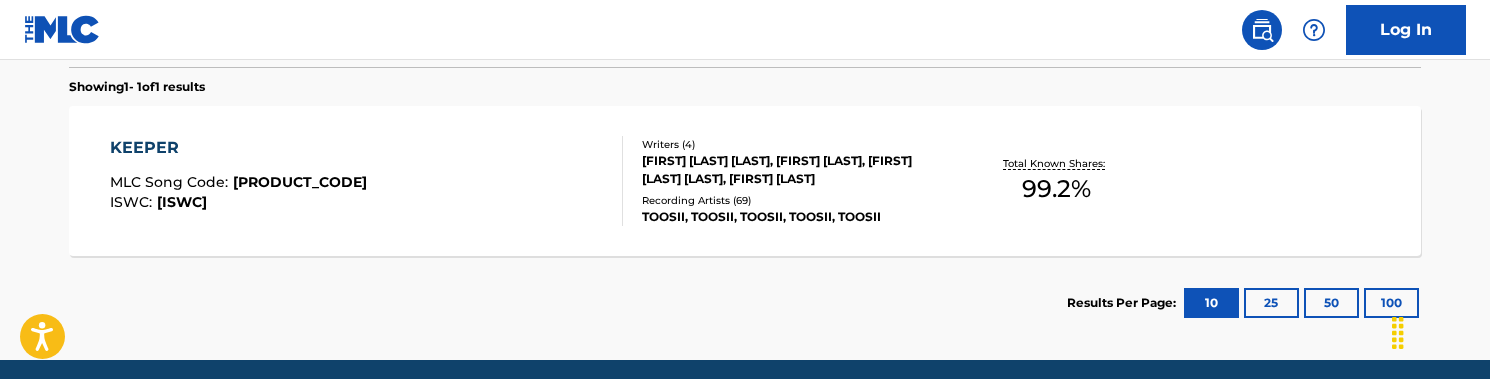 click on "KEEPER MLC Song Code : KF19KV ISWC : T3156127861" at bounding box center (367, 181) 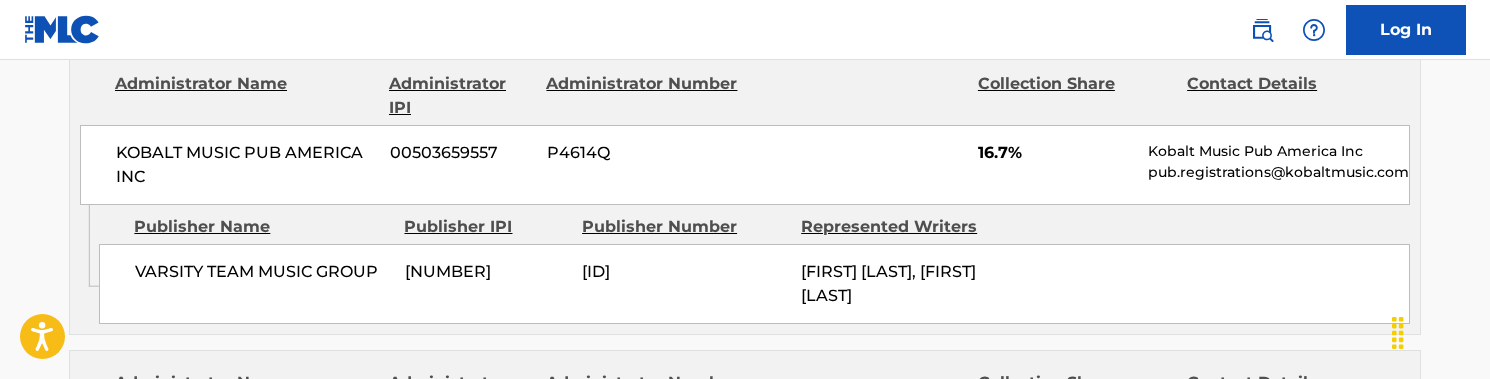 scroll, scrollTop: 1931, scrollLeft: 0, axis: vertical 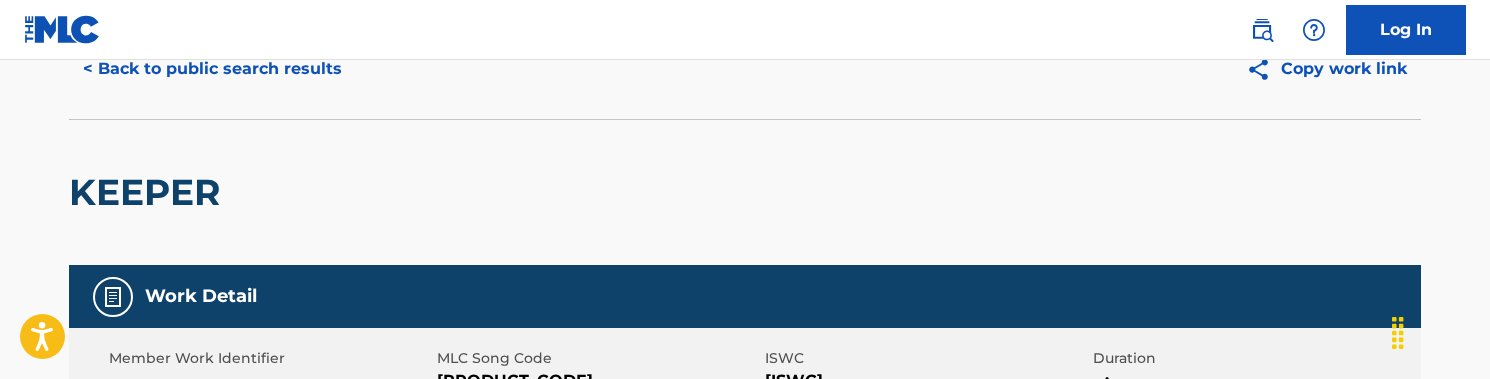 click on "< Back to public search results" at bounding box center [212, 69] 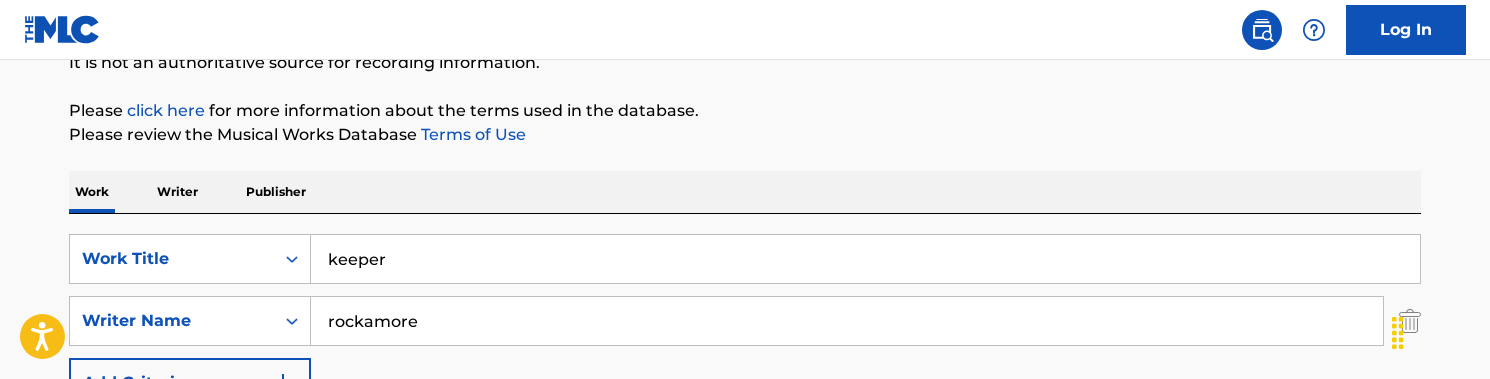scroll, scrollTop: 250, scrollLeft: 0, axis: vertical 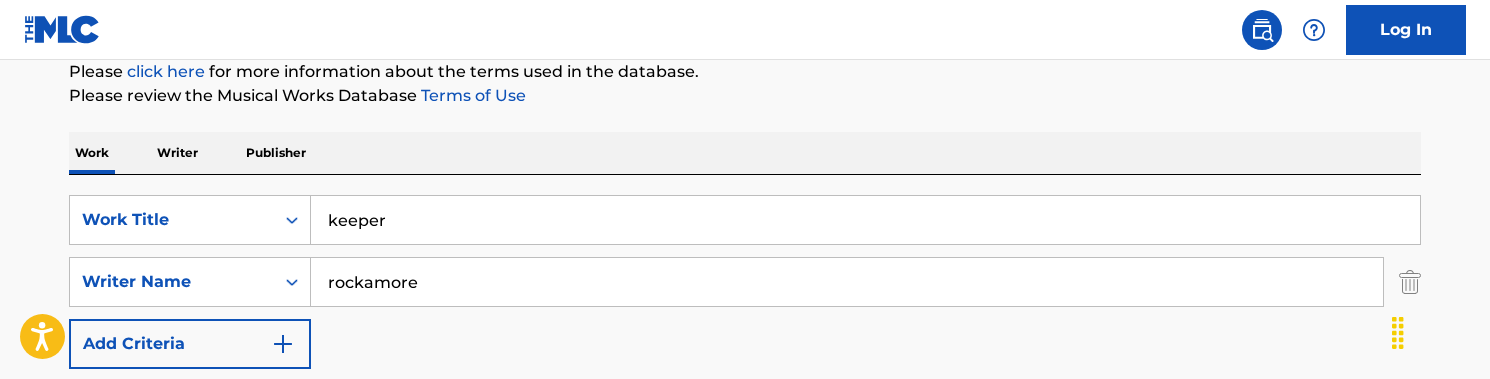 drag, startPoint x: 447, startPoint y: 230, endPoint x: 236, endPoint y: 181, distance: 216.61487 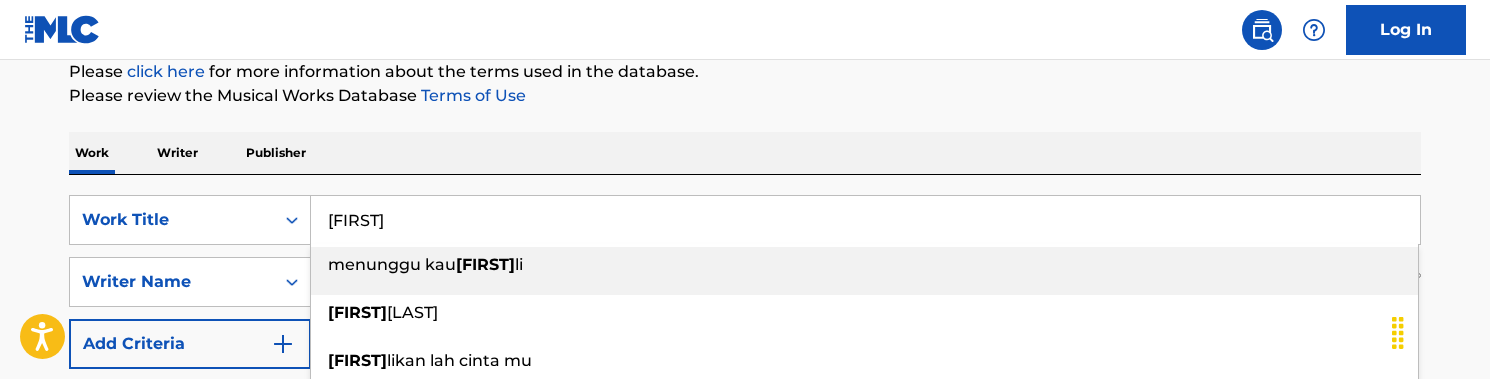 type on "[FIRST]" 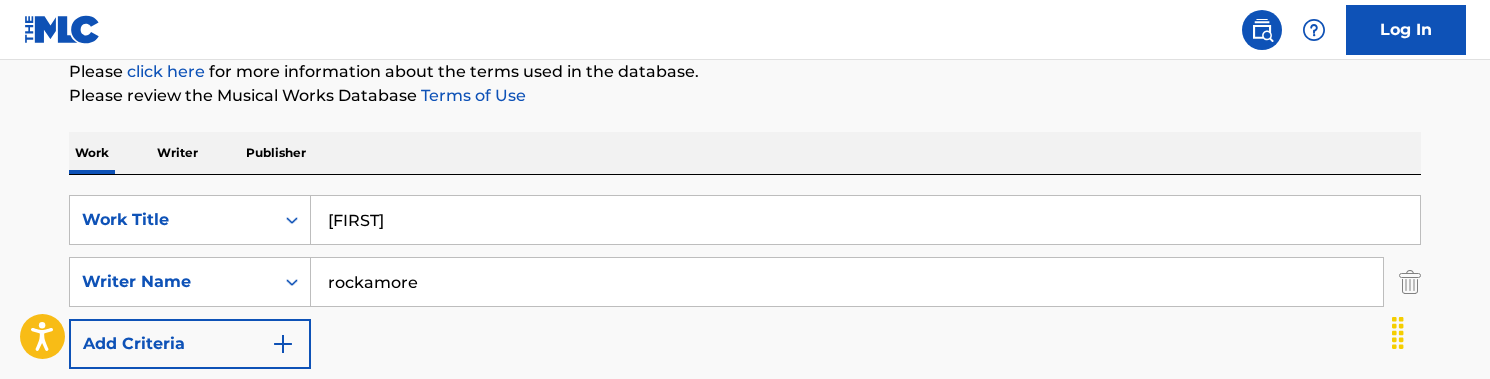 click on "The MLC Public Work Search The accuracy and completeness of The MLC's data is determined solely by our Members. It is not an authoritative source for recording information. Please click here for more information about the terms used in the database. Please review the Musical Works Database Terms of Use Work Writer Publisher Work Title kemba Writer Name [LAST] Add Criteria Reset Search Search Showing 1 - 1 of 1 results KEEPER MLC Song Code : KF19KV ISWC : T3156127861 Writers ( 4 ) [LAST], [LAST], [LAST] [LAST], [LAST] Recording Artists ( 69 ) [ARTIST], [ARTIST], [ARTIST], [ARTIST], [ARTIST] Total Known Shares: 99.2 % Results Per Page: 10 25 50 100" at bounding box center (745, 296) 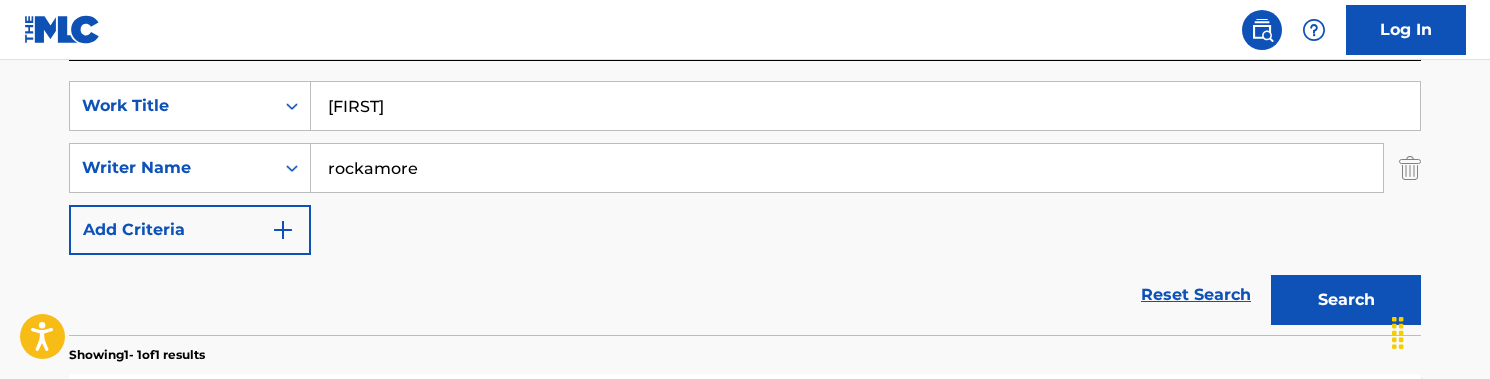 scroll, scrollTop: 370, scrollLeft: 0, axis: vertical 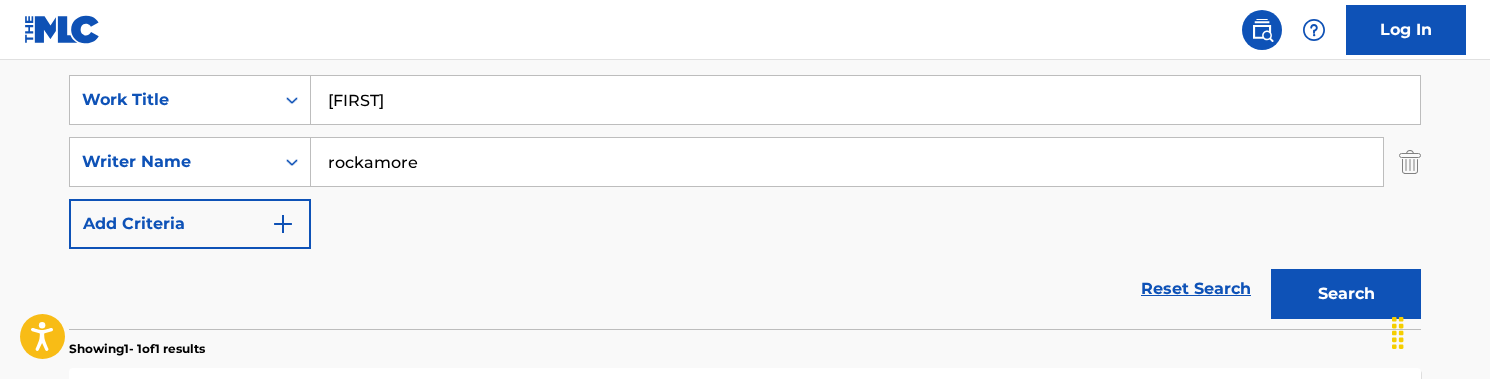 click on "Search" at bounding box center (1346, 294) 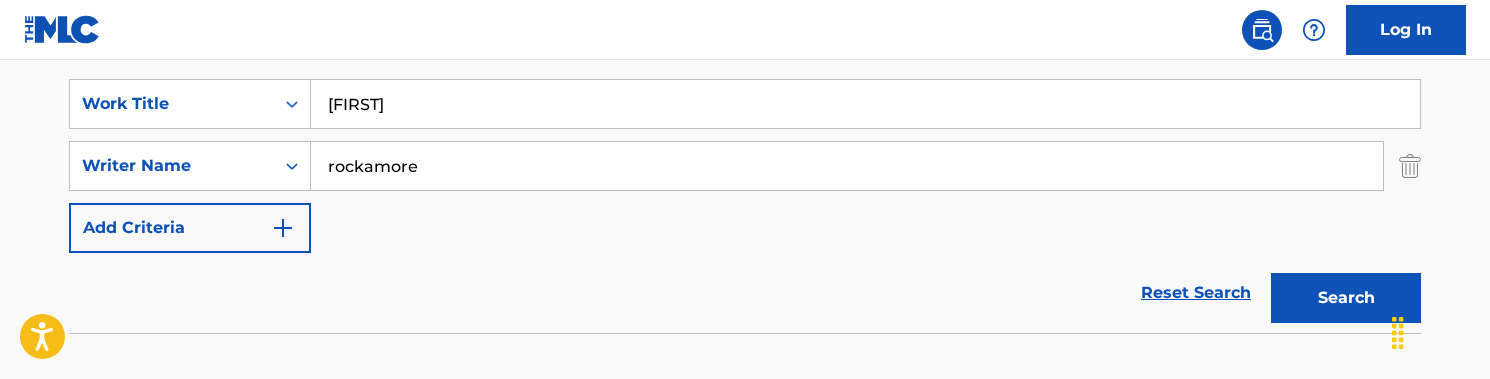 scroll, scrollTop: 343, scrollLeft: 0, axis: vertical 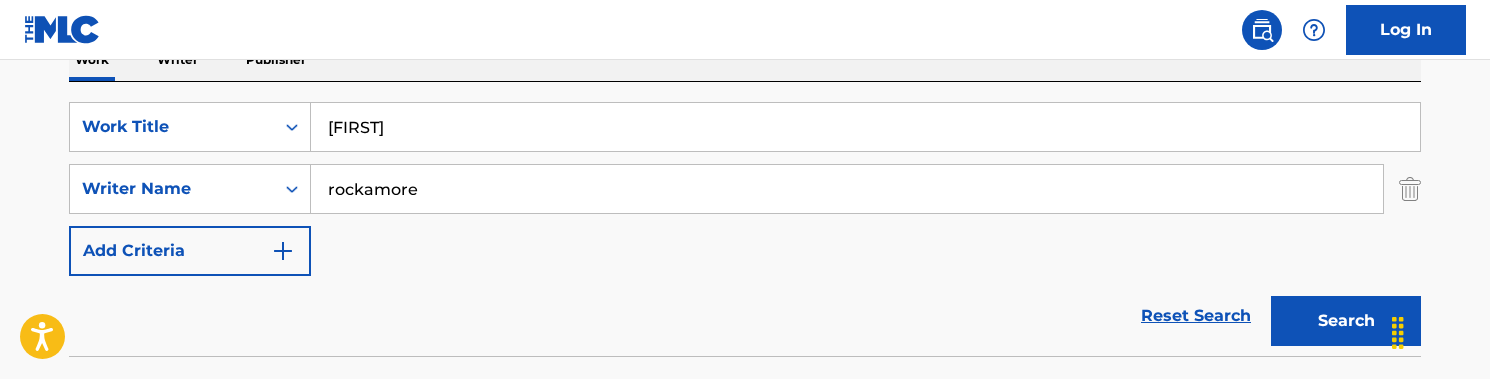 drag, startPoint x: 461, startPoint y: 187, endPoint x: 322, endPoint y: 187, distance: 139 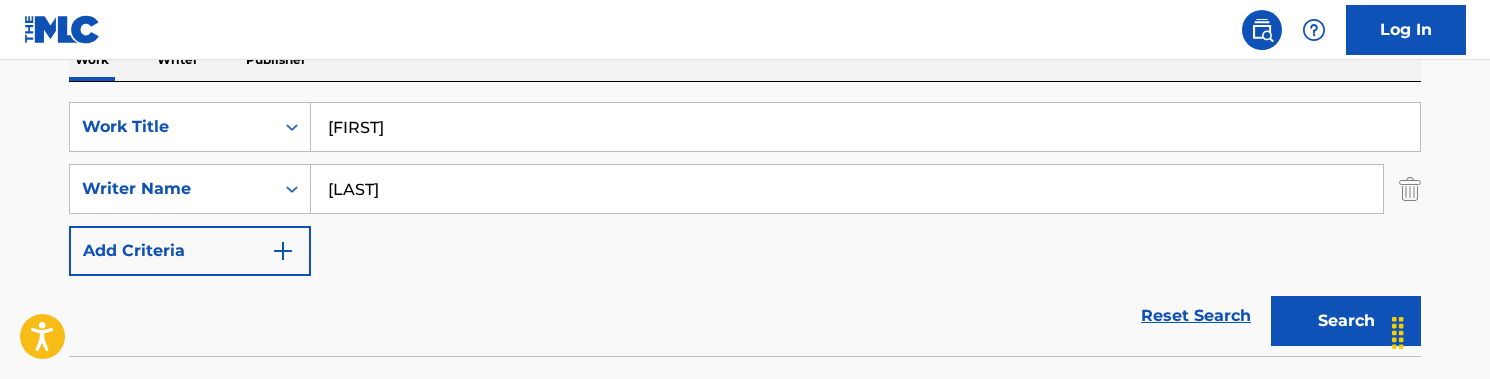 type on "[LAST]" 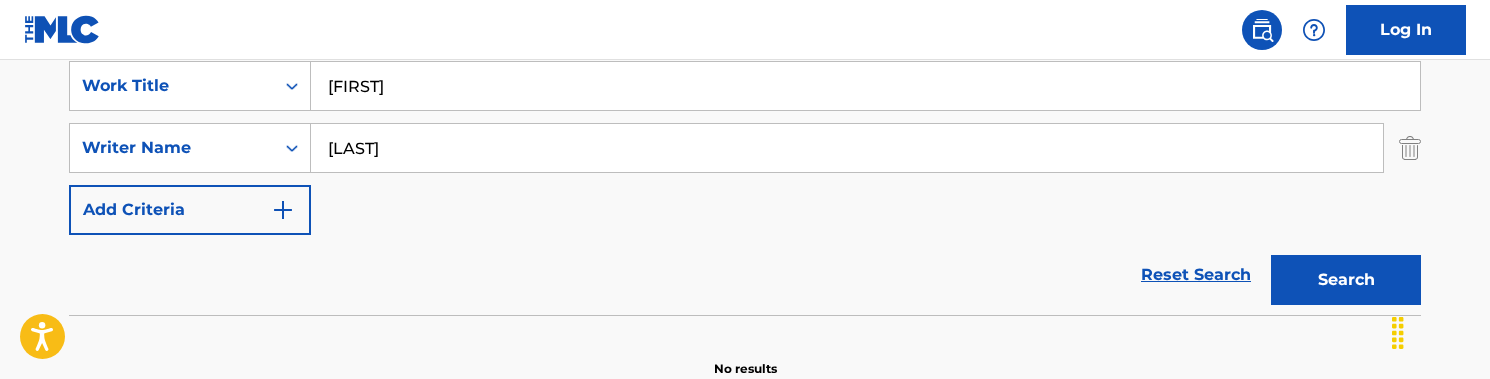 scroll, scrollTop: 373, scrollLeft: 0, axis: vertical 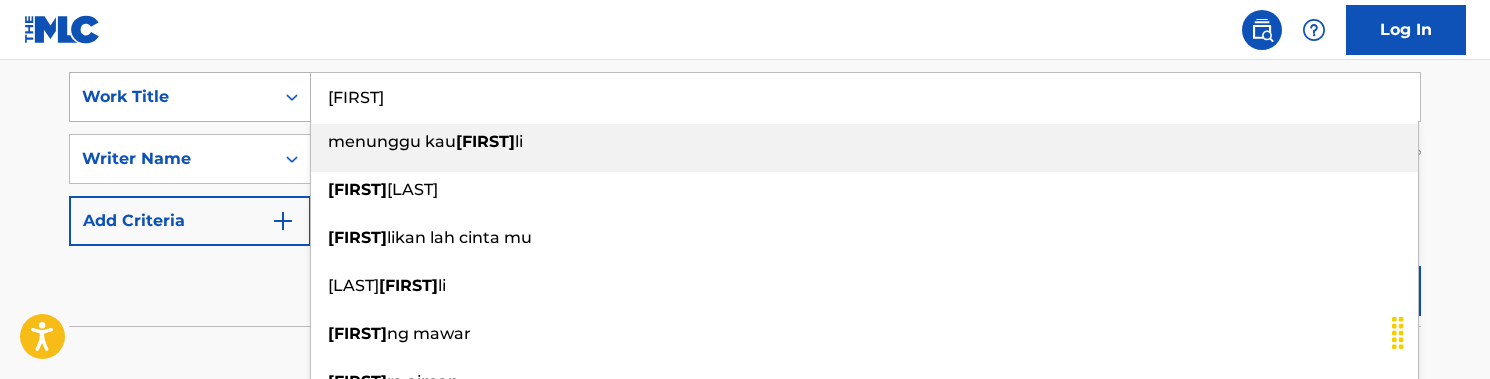 drag, startPoint x: 352, startPoint y: 91, endPoint x: 290, endPoint y: 80, distance: 62.968246 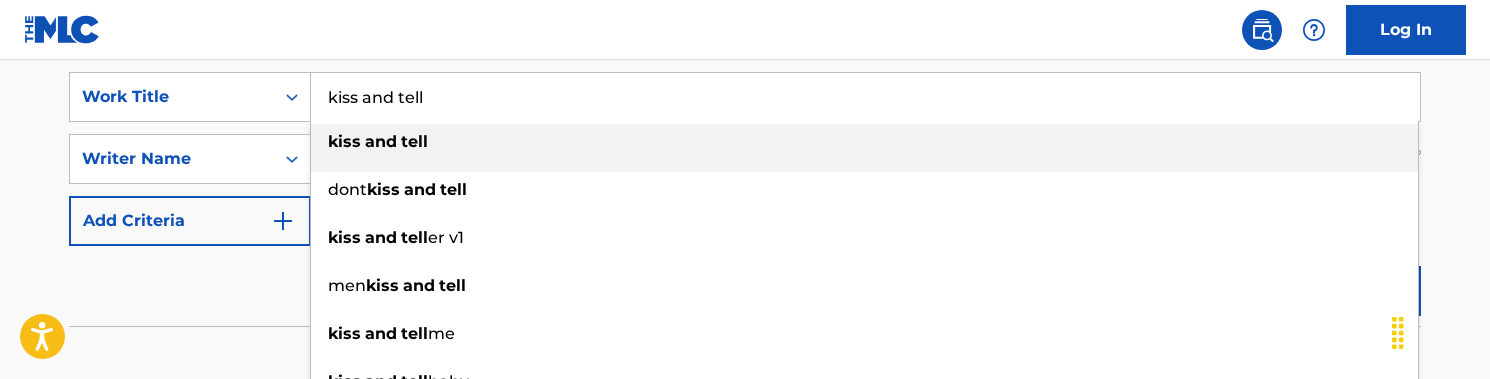 type on "kiss and tell" 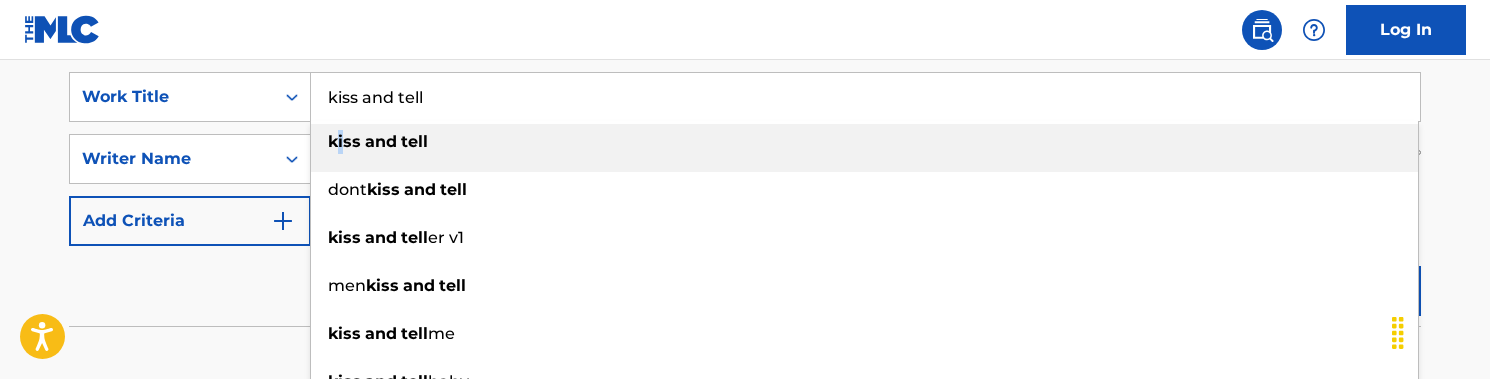 click on "kiss   and   tell" at bounding box center [864, 142] 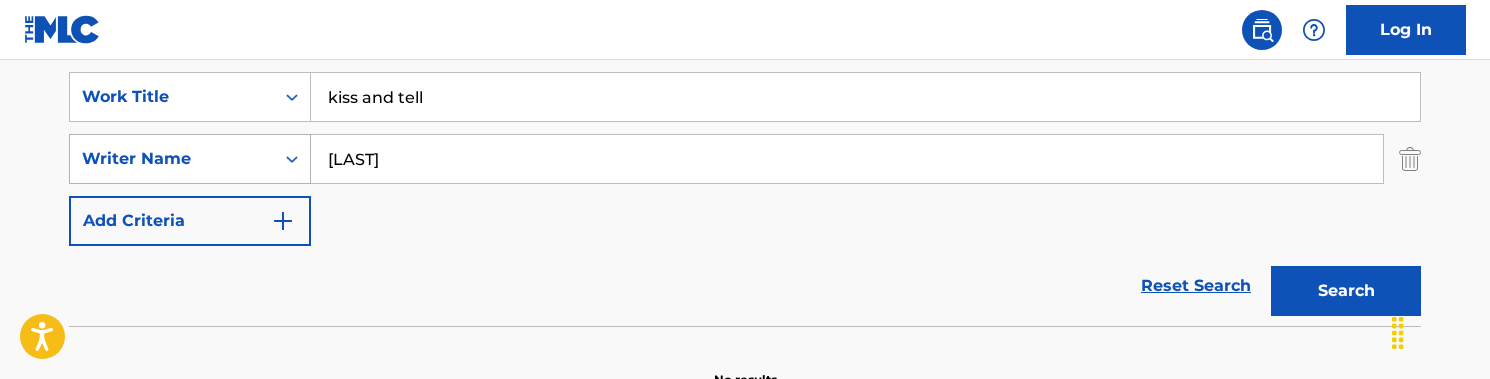 drag, startPoint x: 430, startPoint y: 174, endPoint x: 298, endPoint y: 141, distance: 136.06248 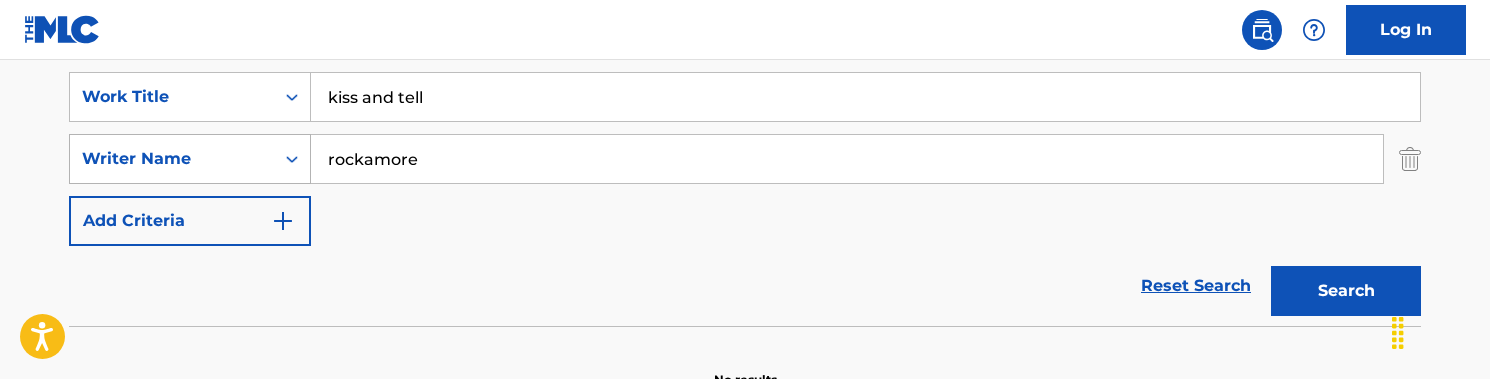 click on "Search" at bounding box center [1346, 291] 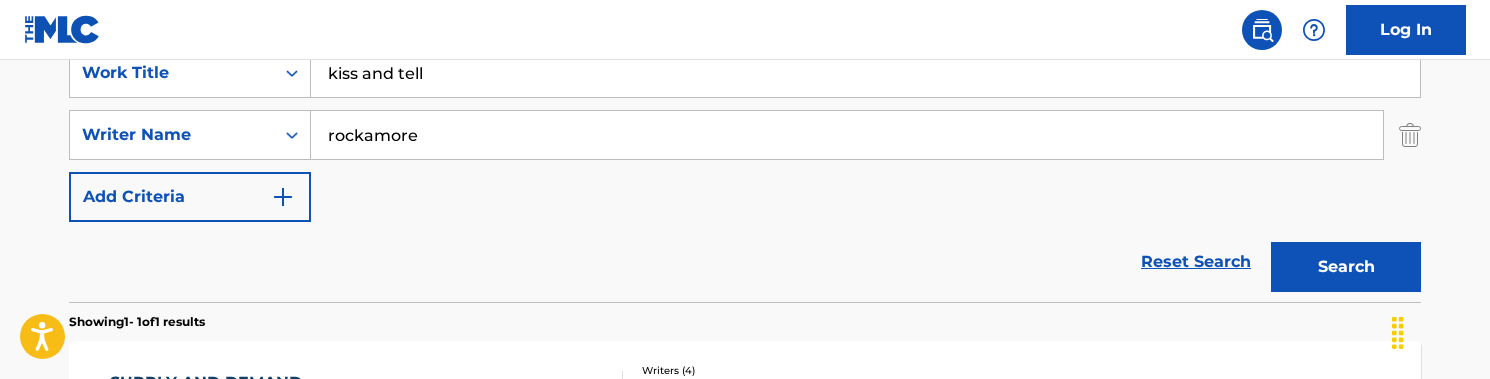 scroll, scrollTop: 390, scrollLeft: 0, axis: vertical 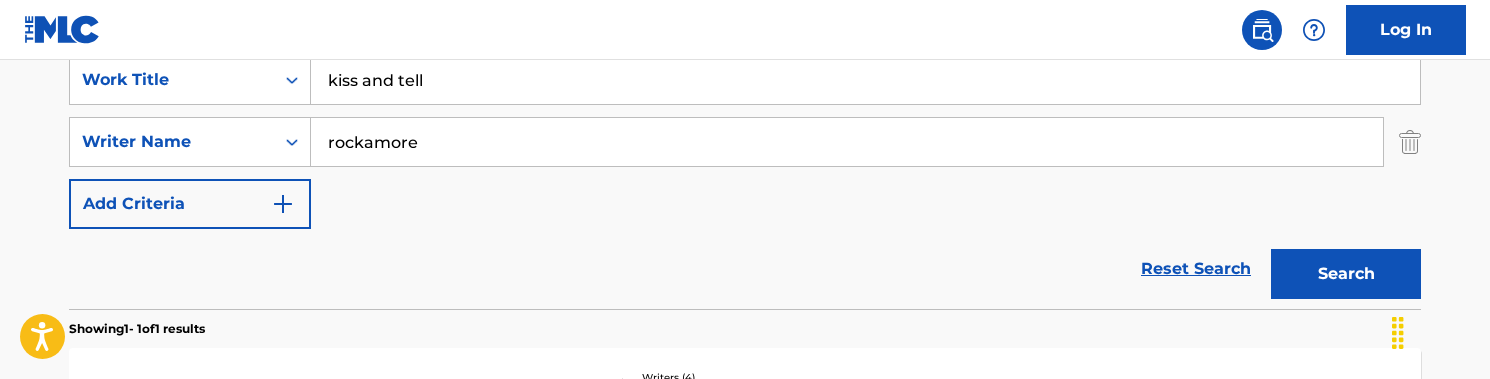 drag, startPoint x: 432, startPoint y: 147, endPoint x: 313, endPoint y: 147, distance: 119 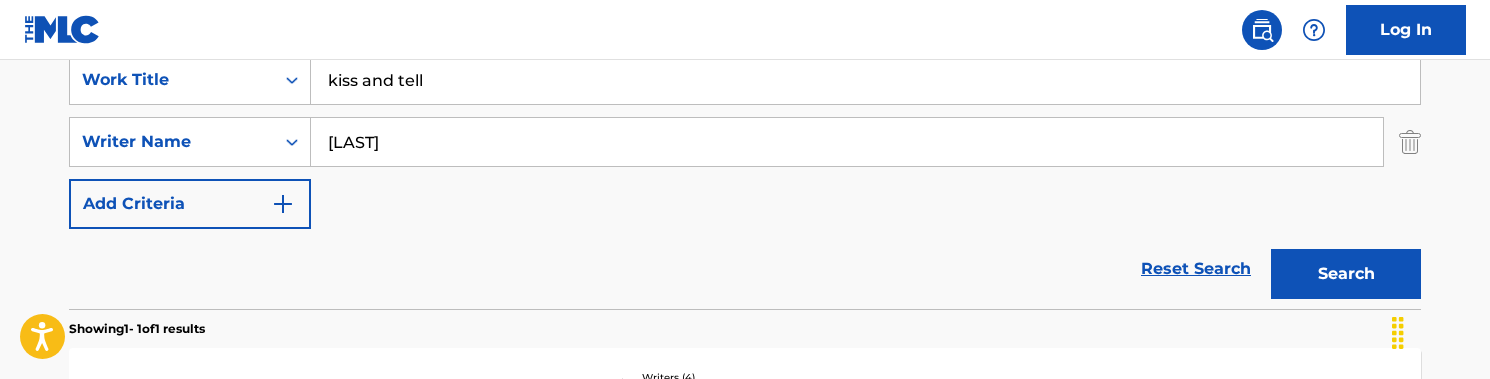 click on "Search" at bounding box center [1346, 274] 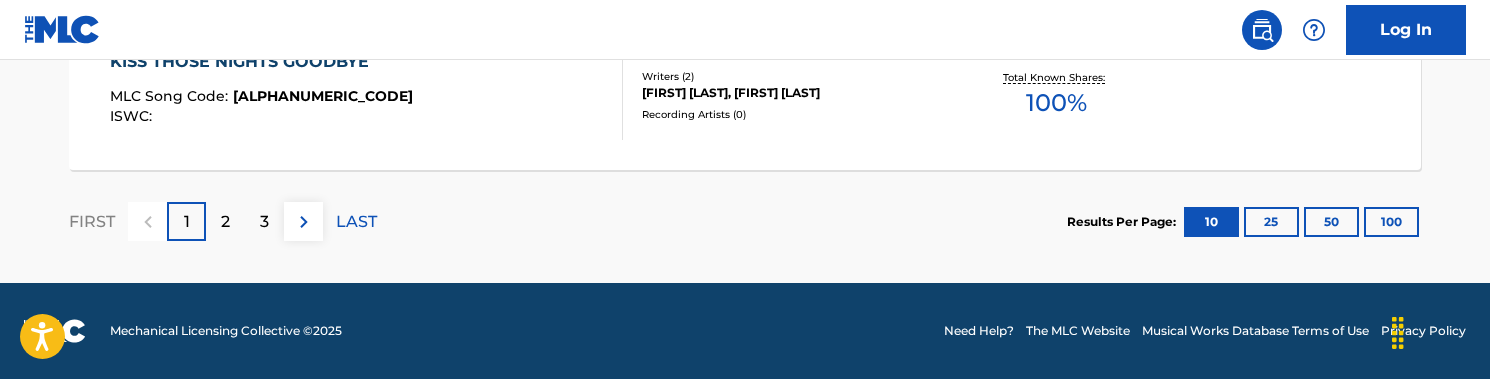 click on "2" at bounding box center [225, 222] 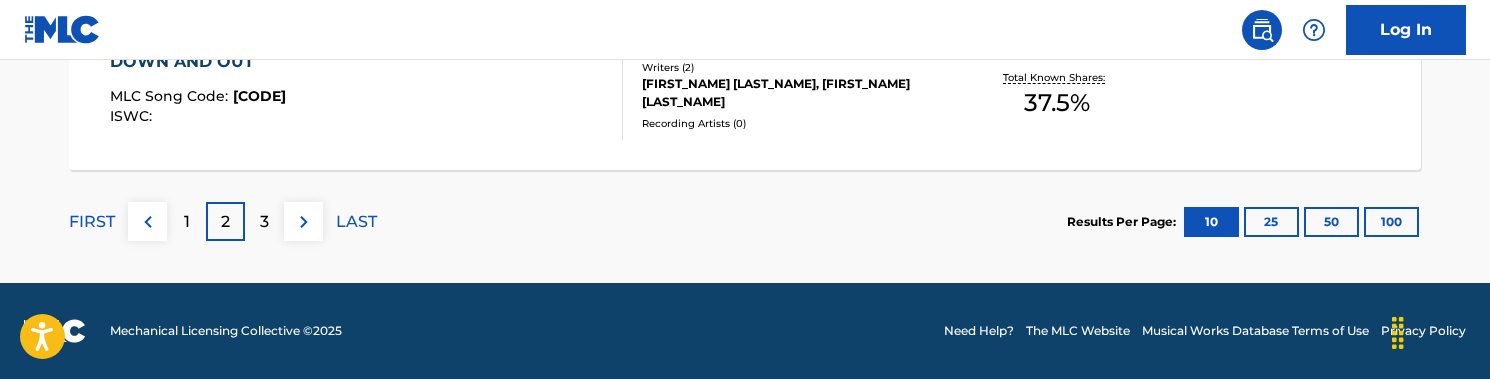 click on "3" at bounding box center (264, 221) 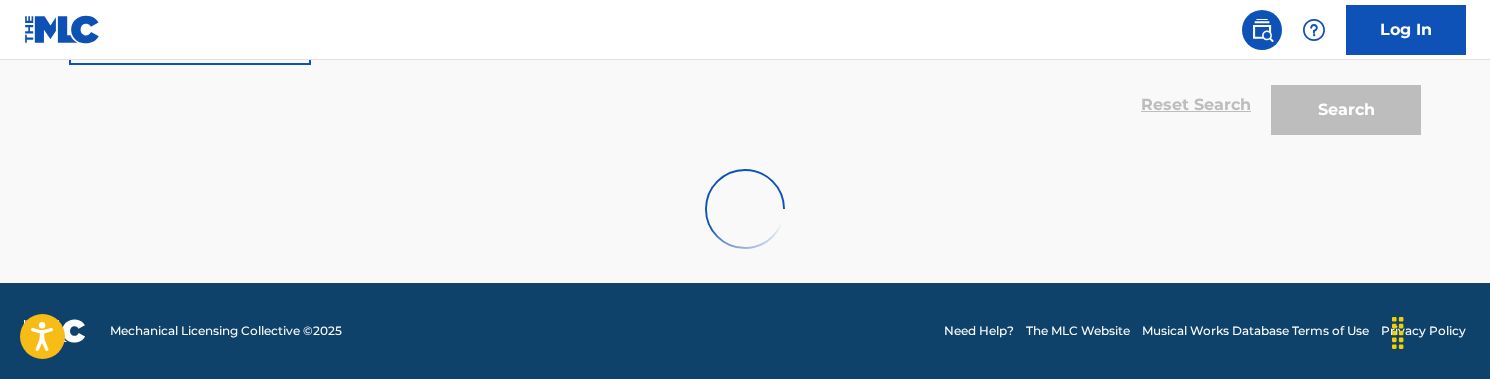 scroll, scrollTop: 554, scrollLeft: 0, axis: vertical 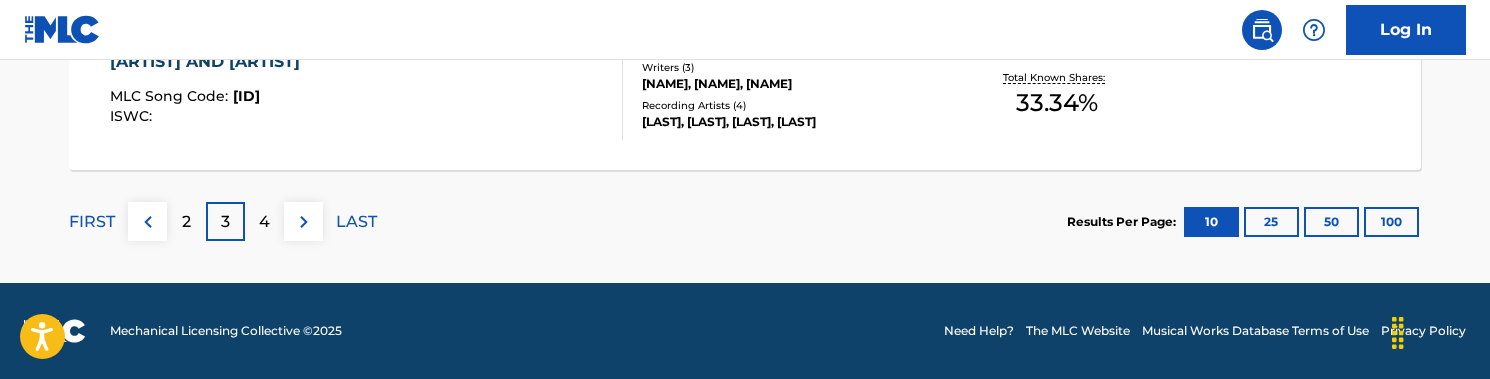 click on "4" at bounding box center [264, 221] 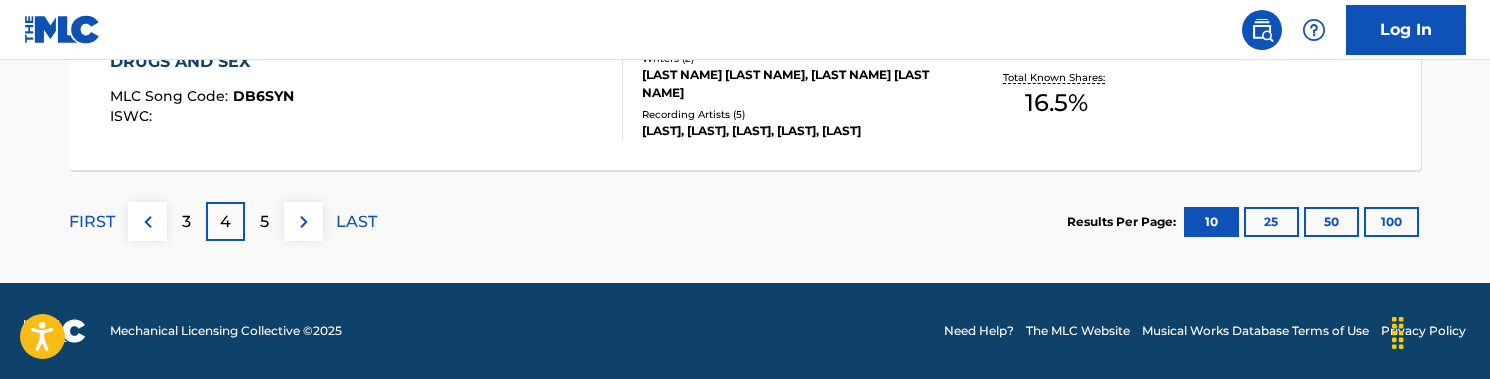 click on "5" at bounding box center [264, 221] 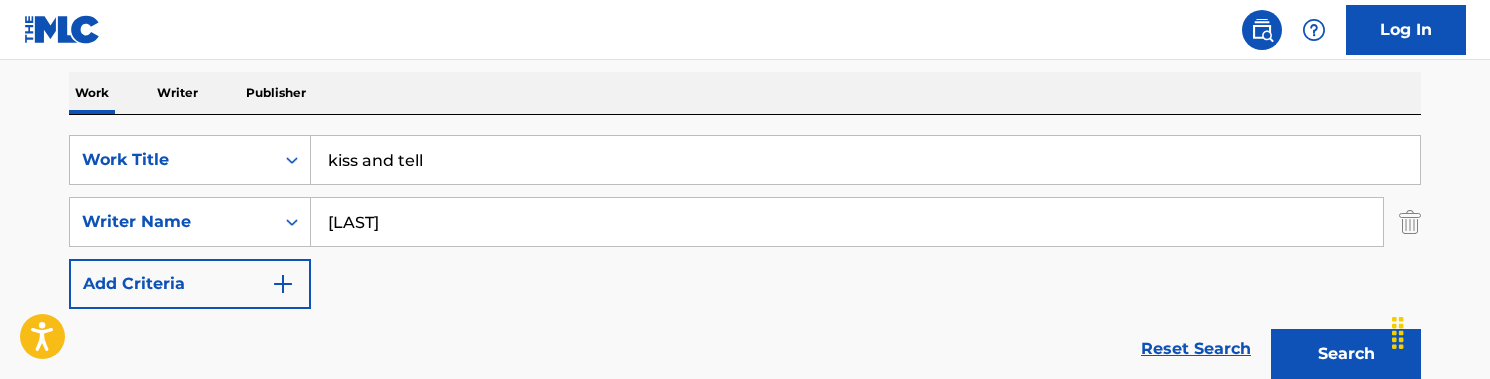 scroll, scrollTop: 312, scrollLeft: 0, axis: vertical 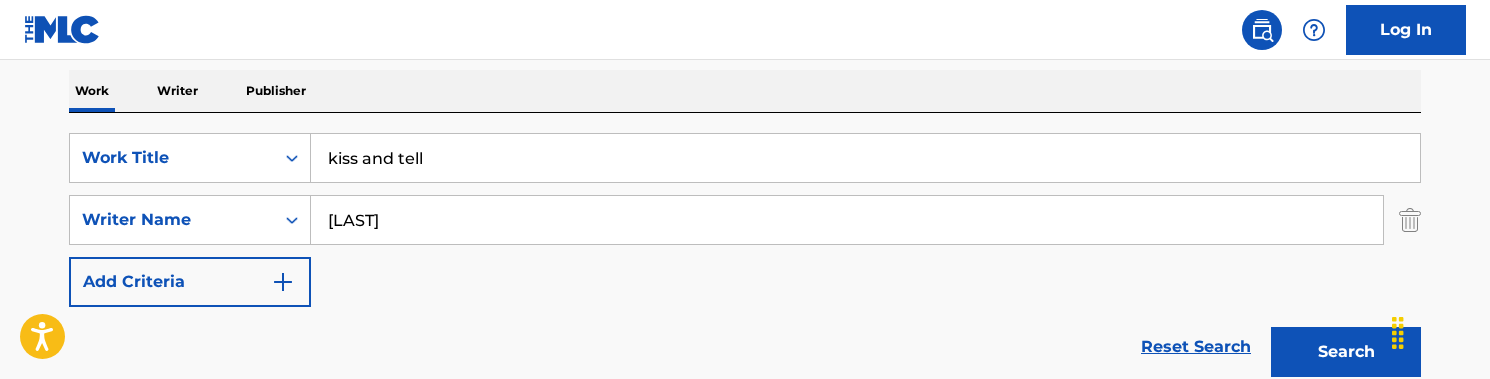 click on "[LAST]" at bounding box center (847, 220) 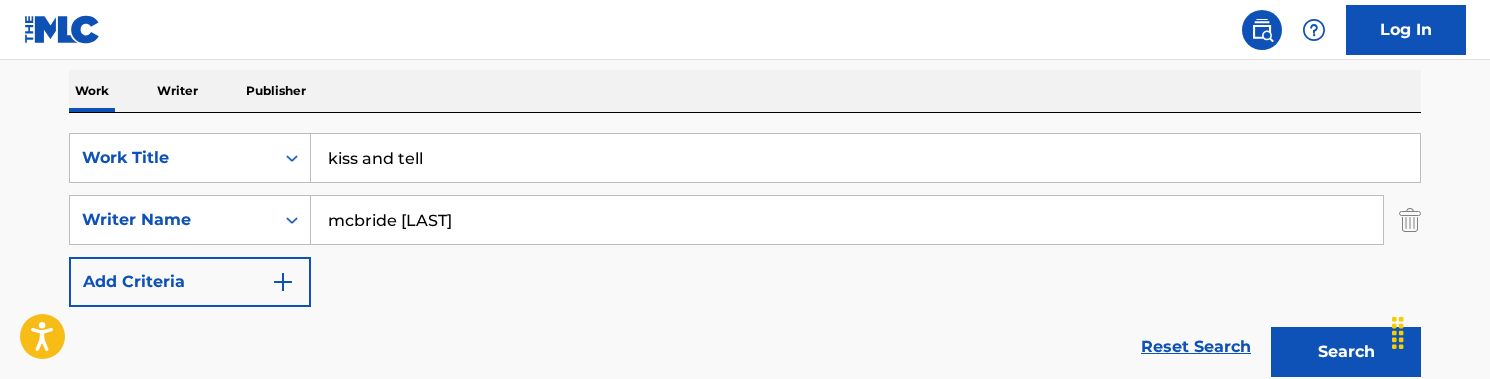 type on "mcbride [LAST]" 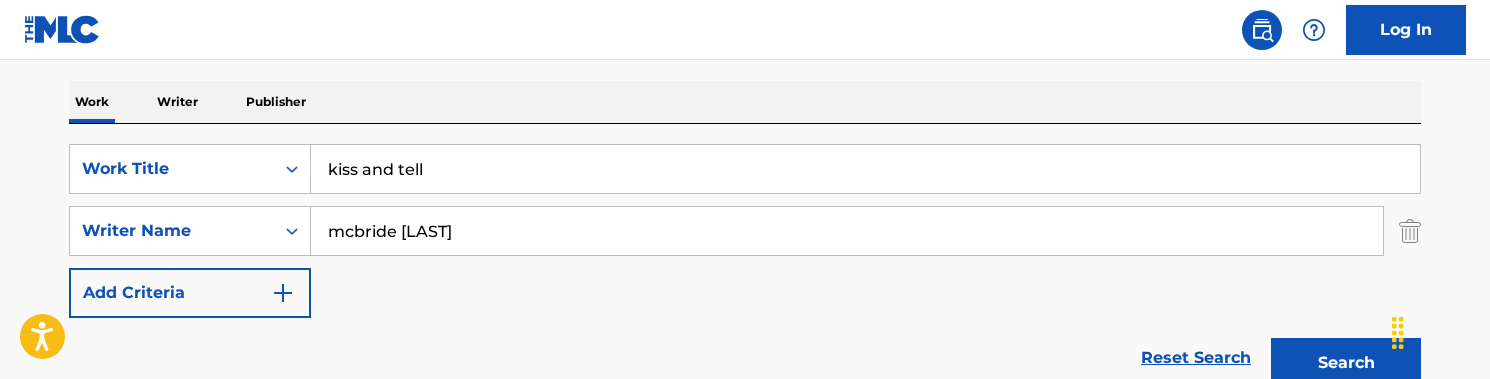 scroll, scrollTop: 286, scrollLeft: 0, axis: vertical 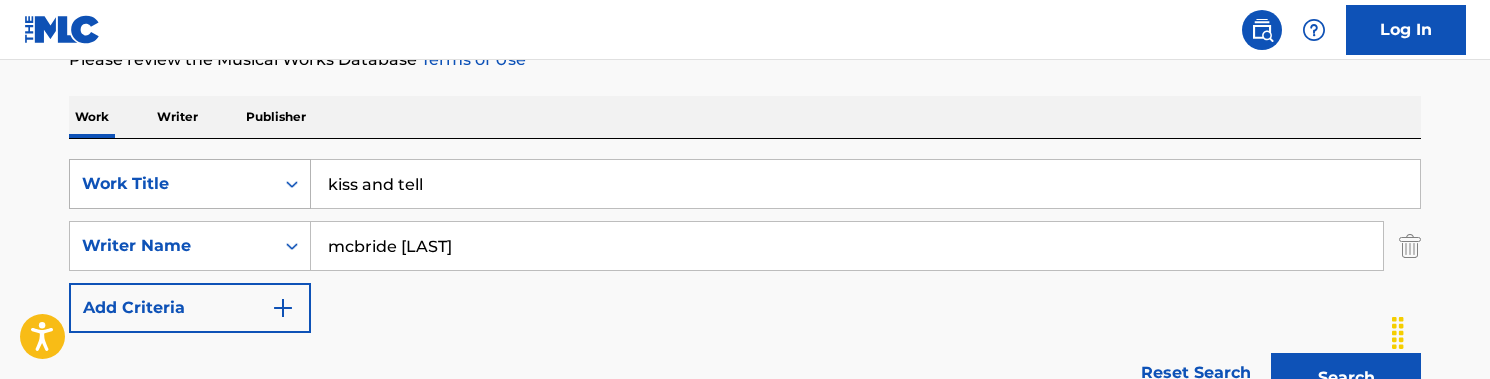 drag, startPoint x: 458, startPoint y: 177, endPoint x: 251, endPoint y: 171, distance: 207.08694 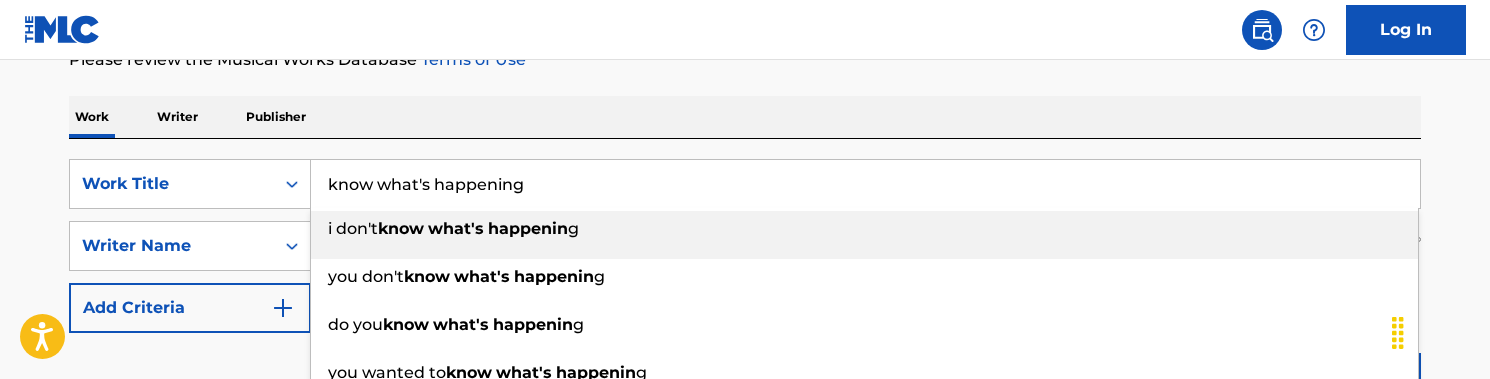 drag, startPoint x: 251, startPoint y: 171, endPoint x: 387, endPoint y: 103, distance: 152.05263 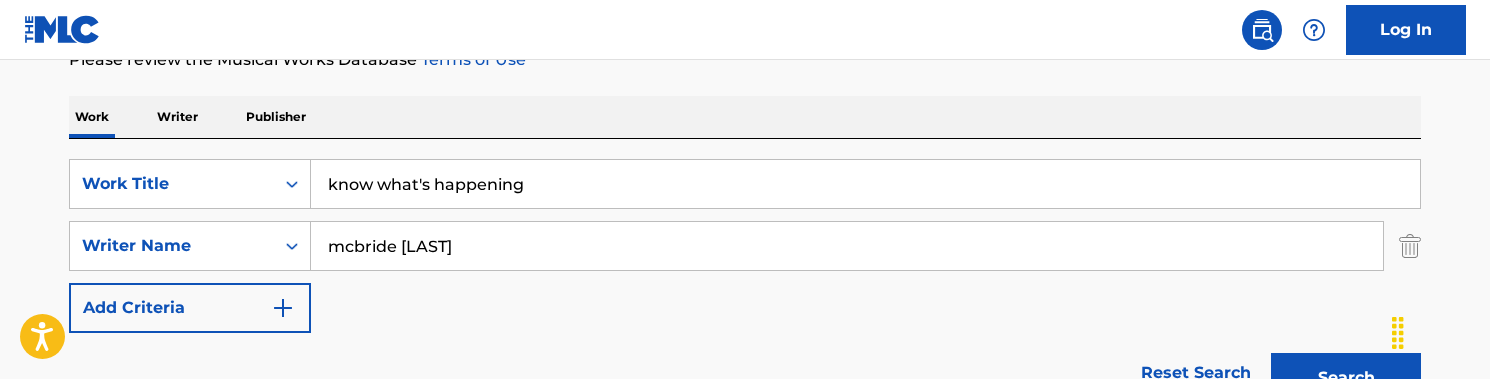 click on "know what's happening" at bounding box center (865, 184) 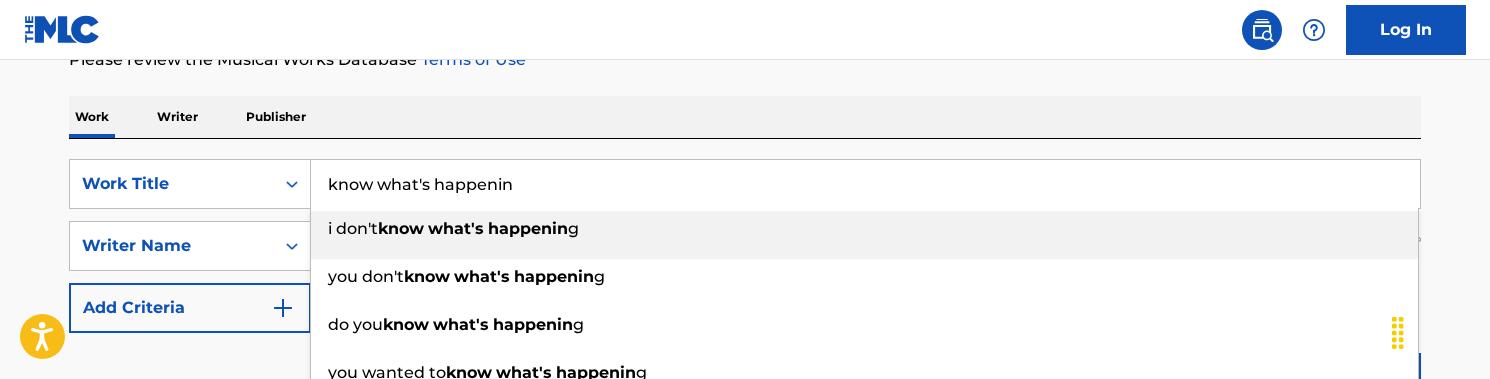 type on "know what's happenin" 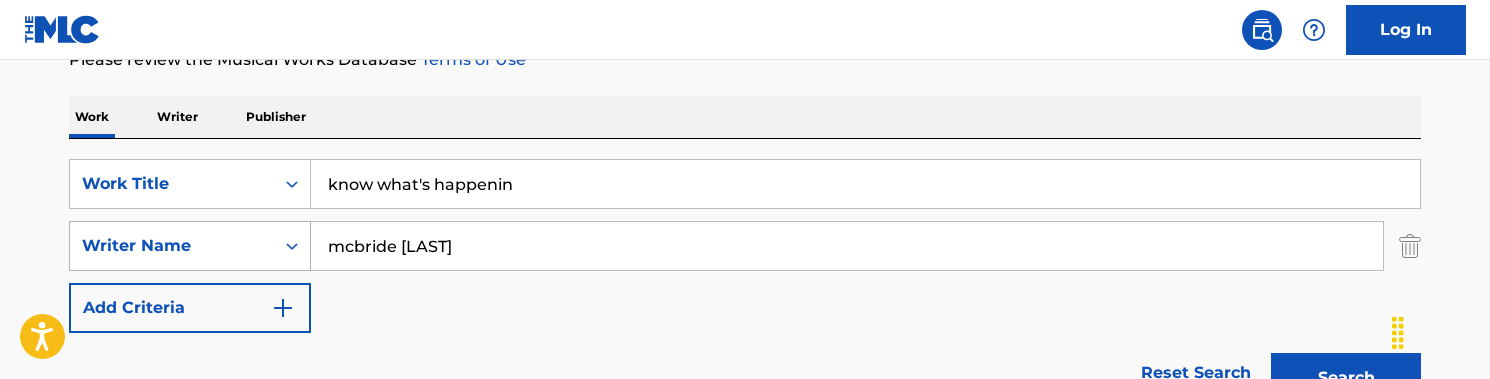 drag, startPoint x: 389, startPoint y: 249, endPoint x: 146, endPoint y: 249, distance: 243 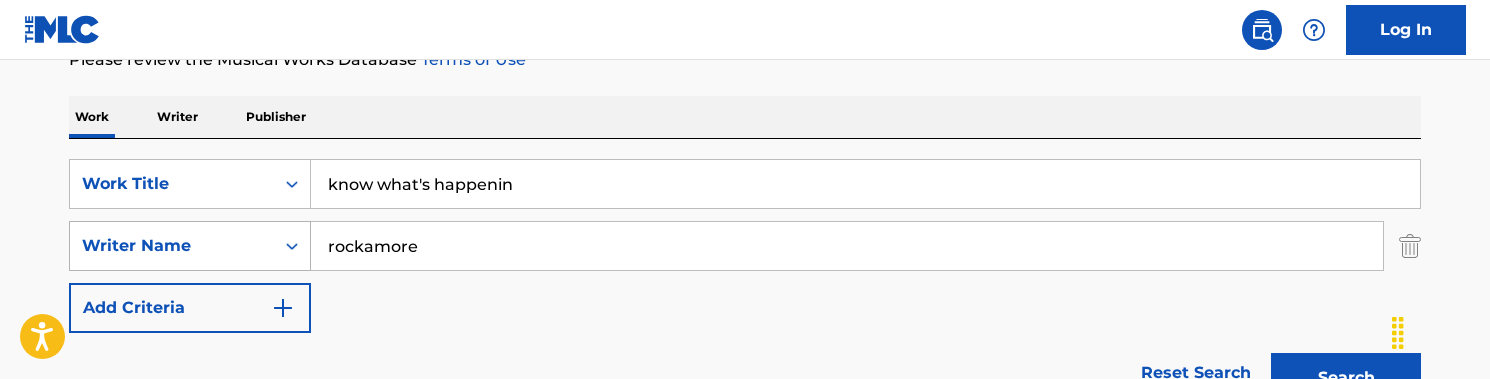 type on "rockamore" 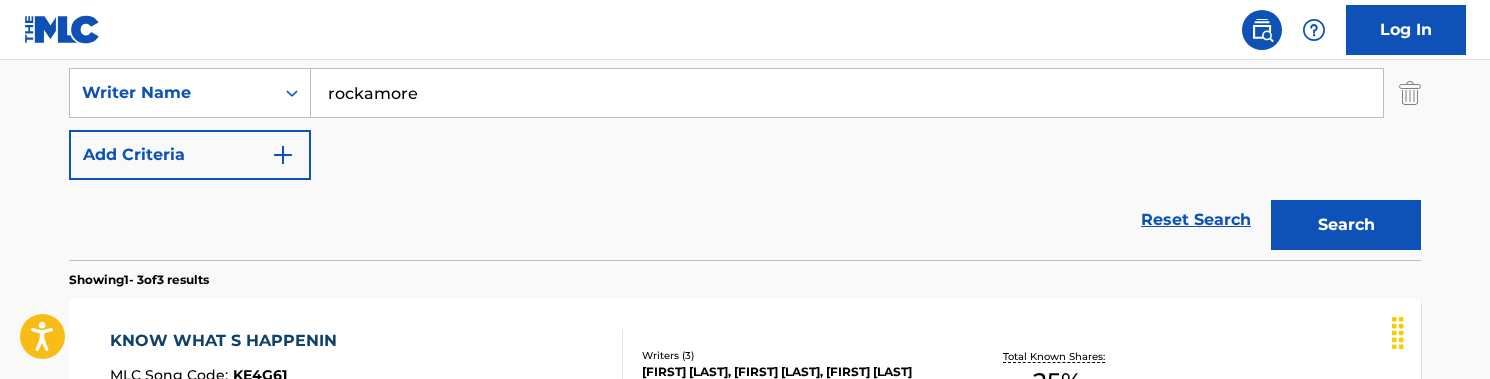 scroll, scrollTop: 473, scrollLeft: 0, axis: vertical 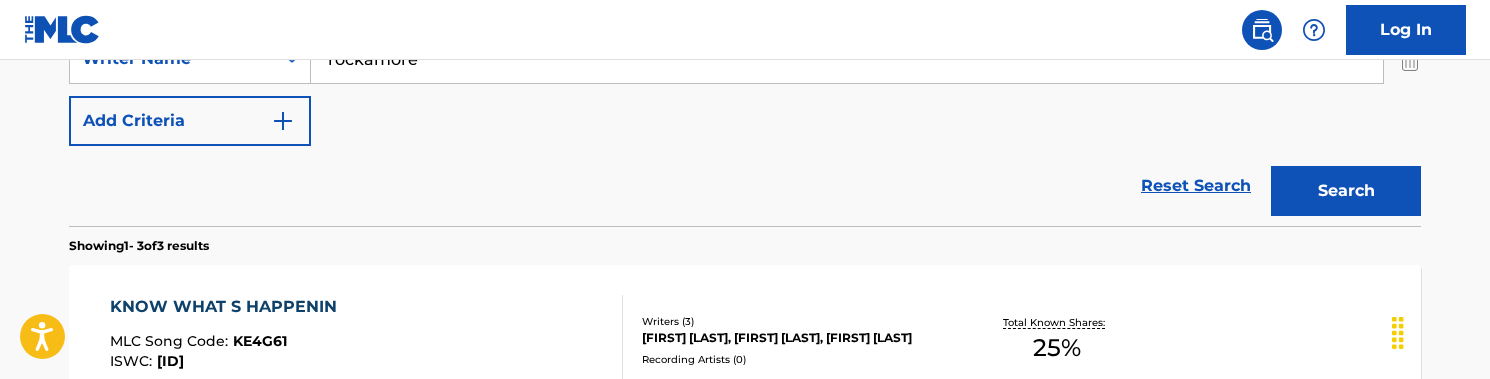 click on "KNOW WHAT S HAPPENIN" at bounding box center [228, 307] 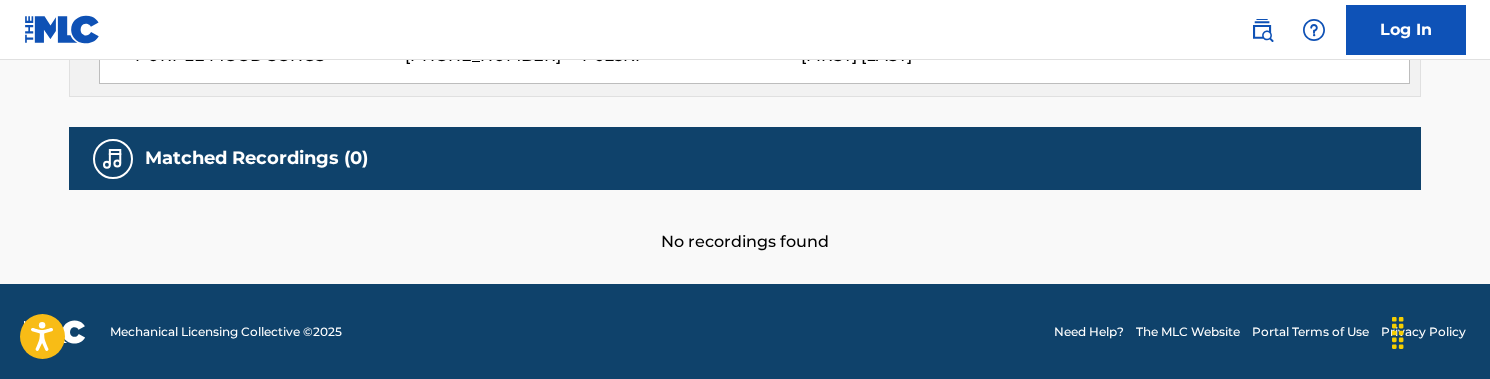 scroll, scrollTop: 1222, scrollLeft: 0, axis: vertical 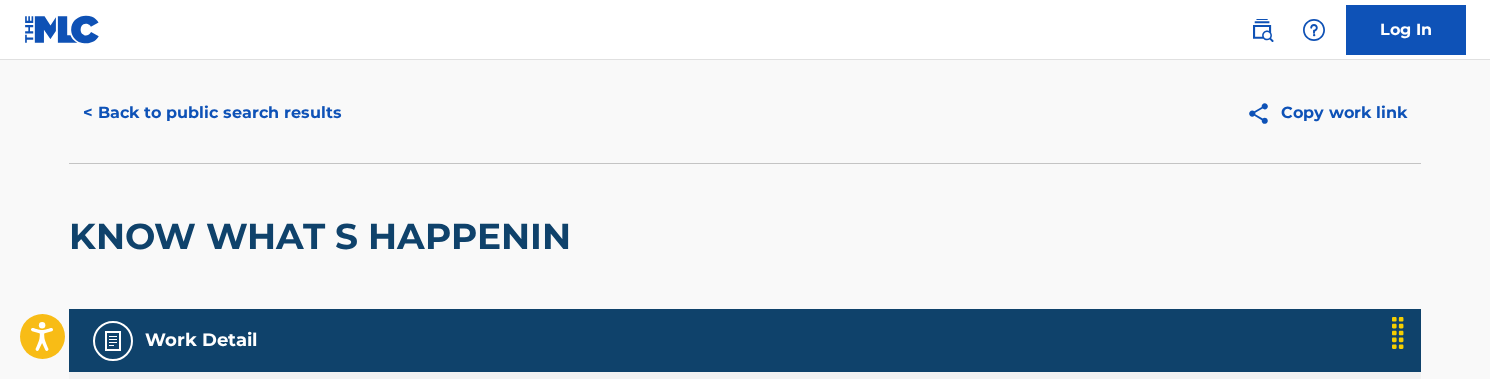 click on "< Back to public search results" at bounding box center [212, 113] 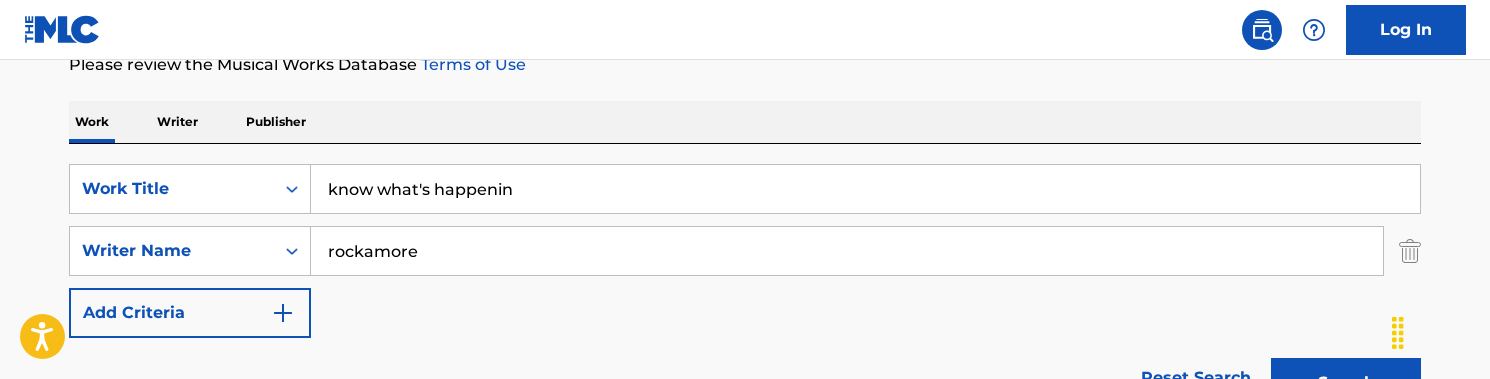 scroll, scrollTop: 277, scrollLeft: 0, axis: vertical 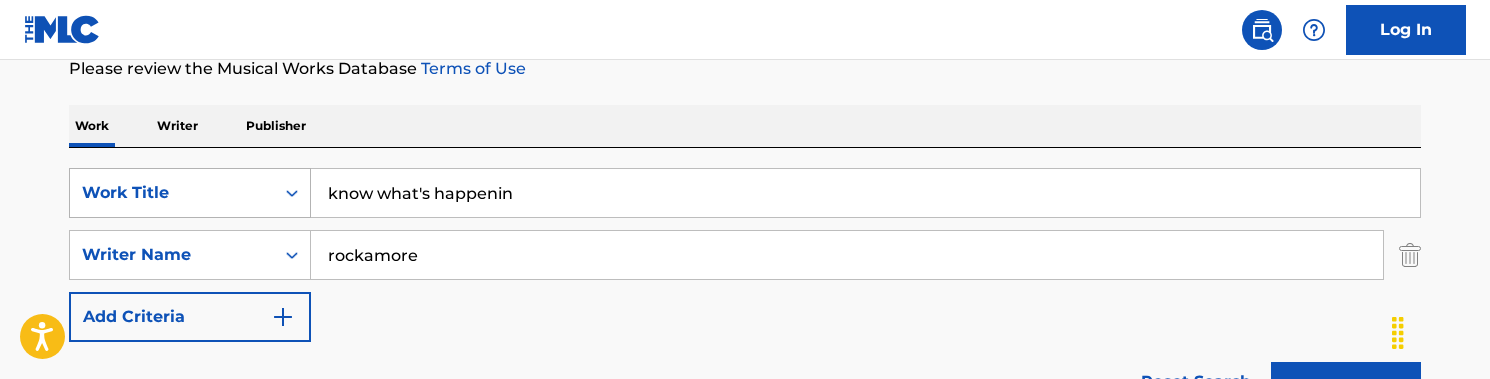 drag, startPoint x: 396, startPoint y: 191, endPoint x: 266, endPoint y: 186, distance: 130.09612 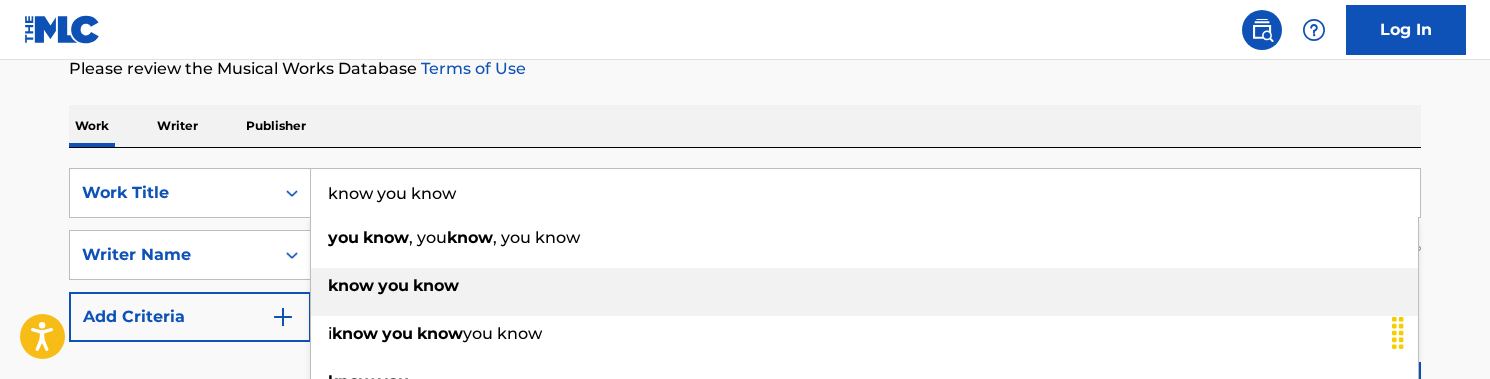 type on "know you know" 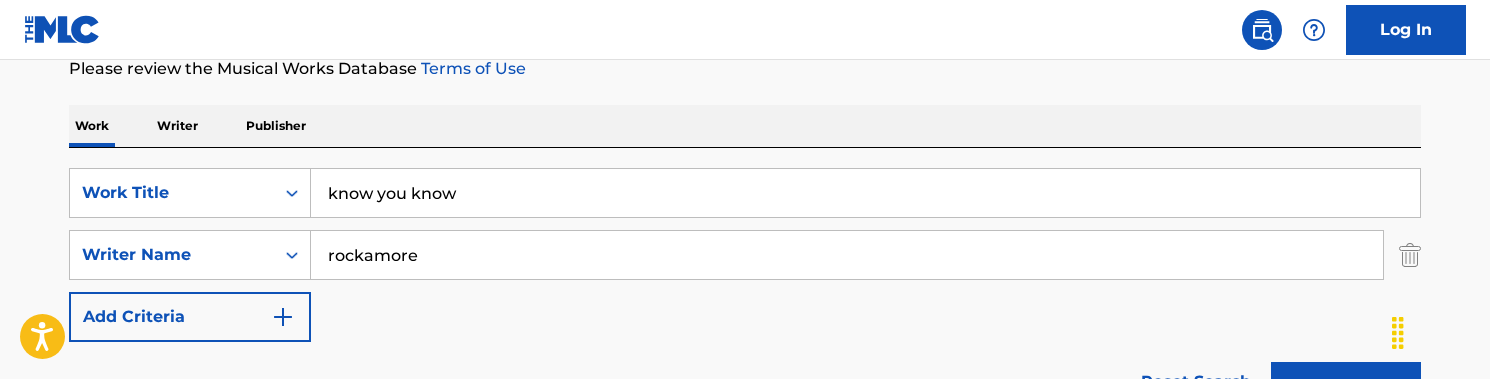 click on "Log In" at bounding box center (745, 30) 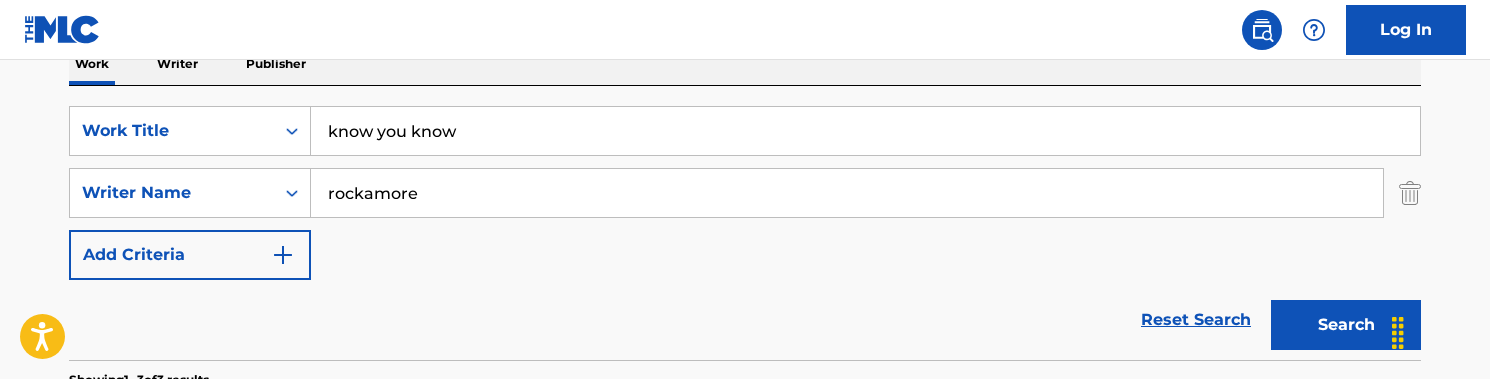 scroll, scrollTop: 349, scrollLeft: 0, axis: vertical 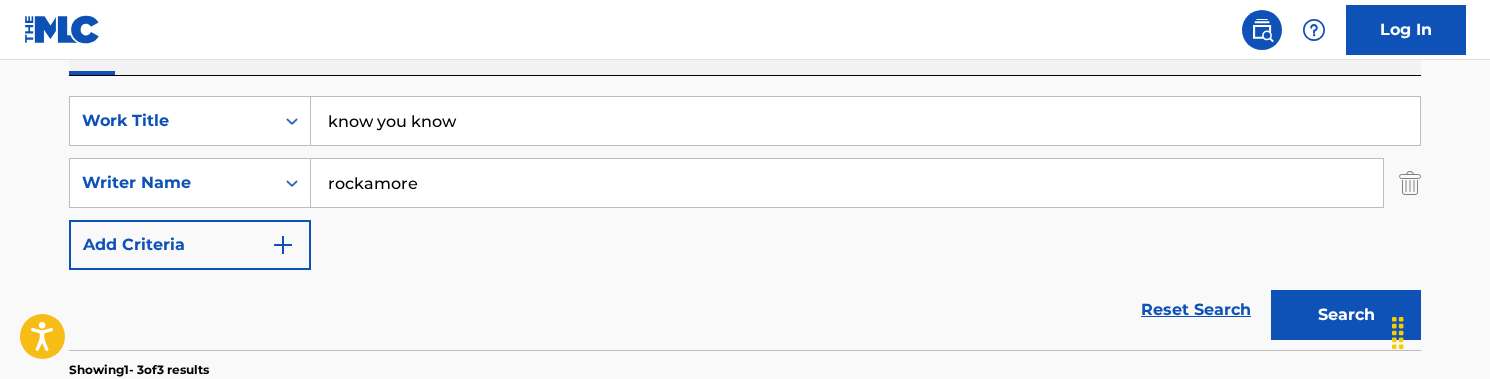 click on "Search" at bounding box center (1346, 315) 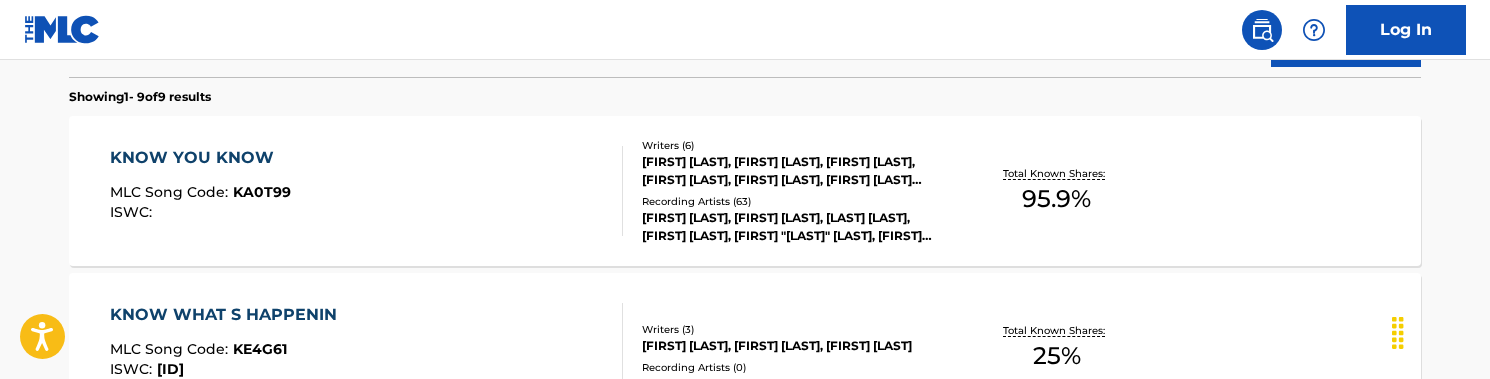 scroll, scrollTop: 625, scrollLeft: 0, axis: vertical 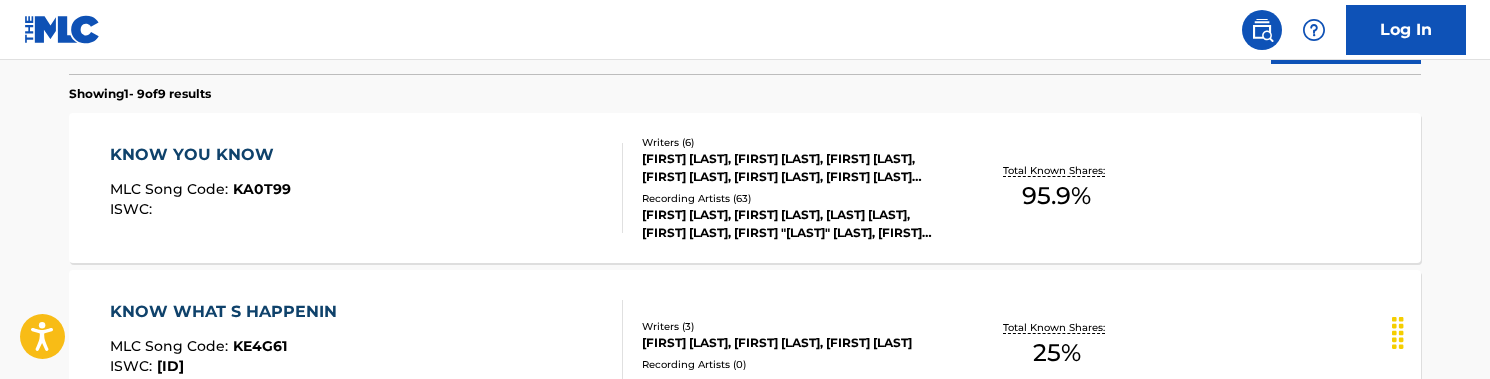 click on "KNOW YOU KNOW MLC Song Code : KA0T99 ISWC :" at bounding box center [367, 188] 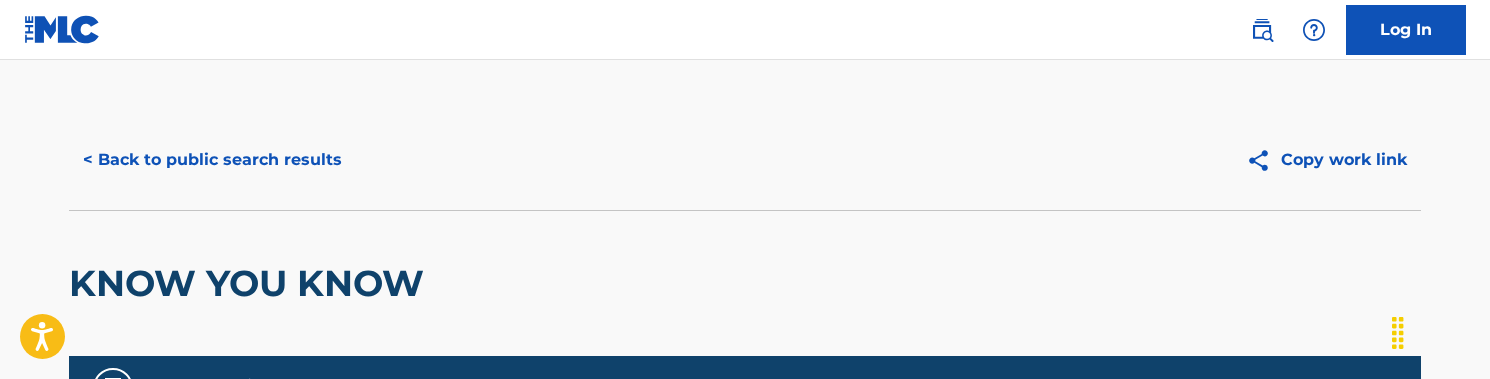 scroll, scrollTop: 0, scrollLeft: 0, axis: both 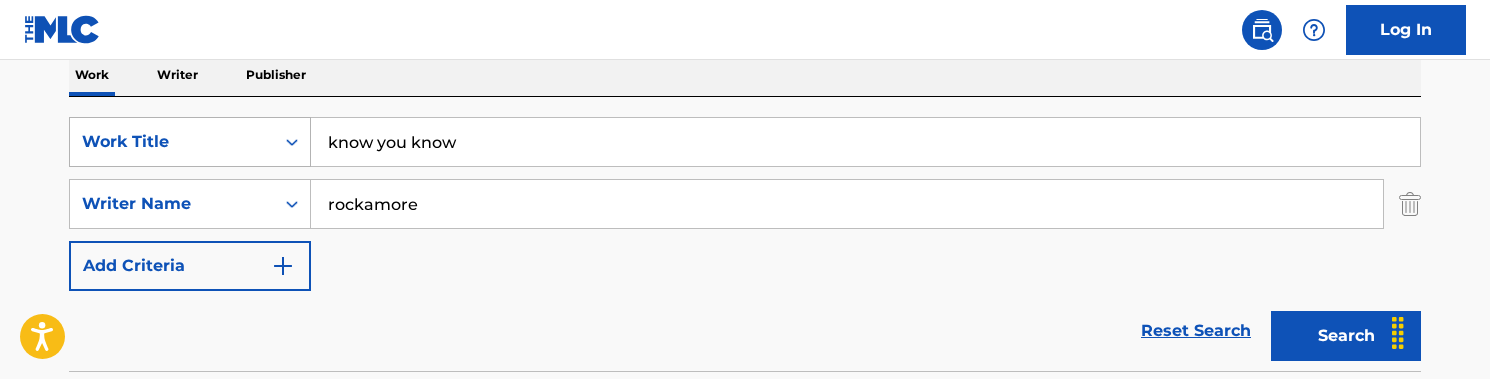 drag, startPoint x: 398, startPoint y: 132, endPoint x: 277, endPoint y: 118, distance: 121.80723 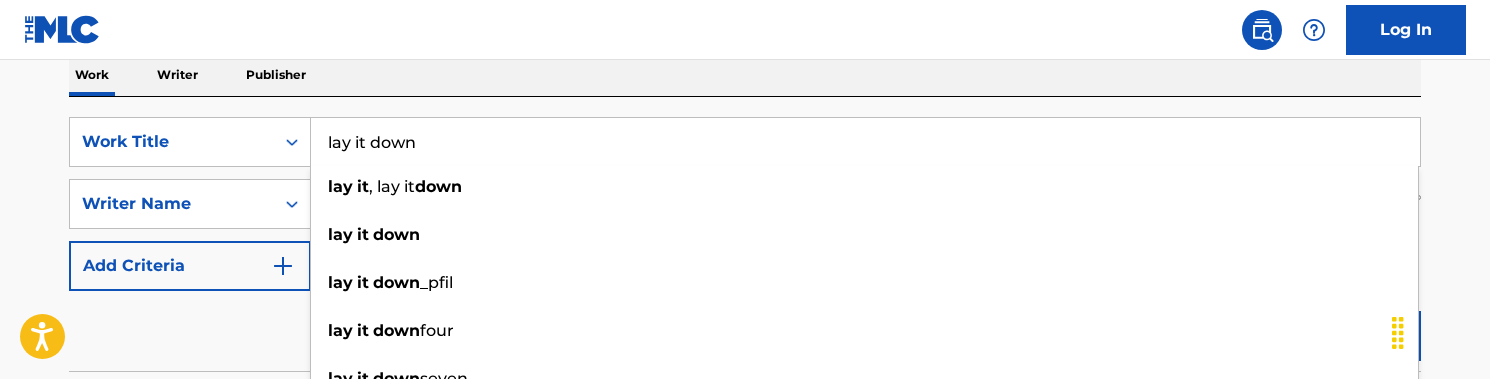 type on "lay it down" 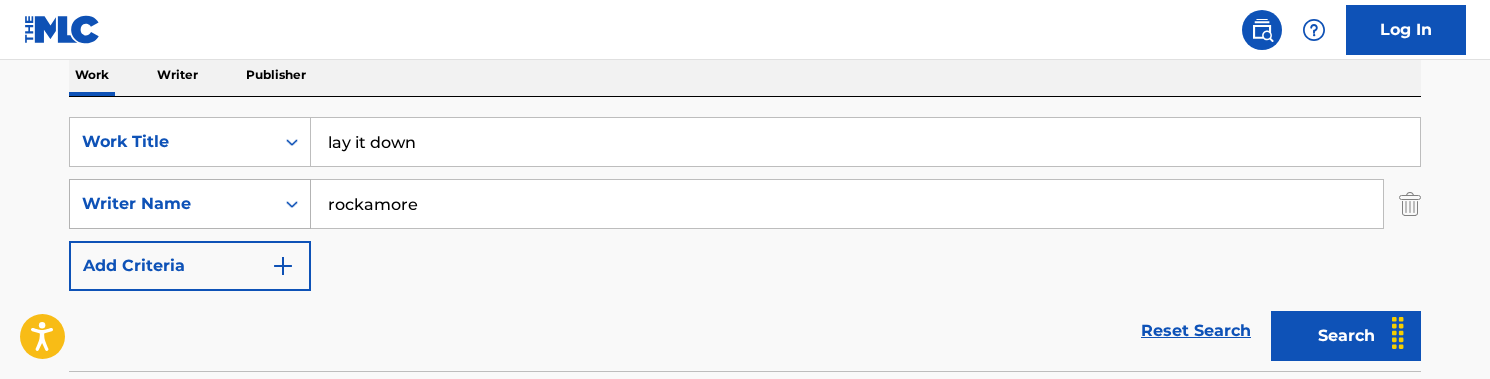 drag, startPoint x: 442, startPoint y: 210, endPoint x: 284, endPoint y: 210, distance: 158 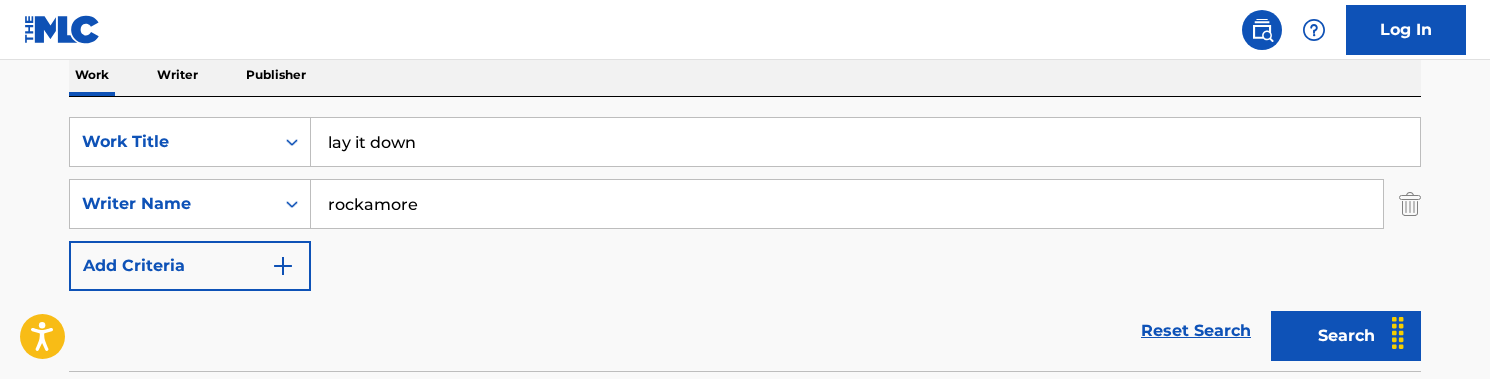 click on "SearchWithCriteria[ALPHANUMERIC] Work Title lay it down SearchWithCriteria[ALPHANUMERIC] Writer Name [LAST] Add Criteria" at bounding box center [745, 204] 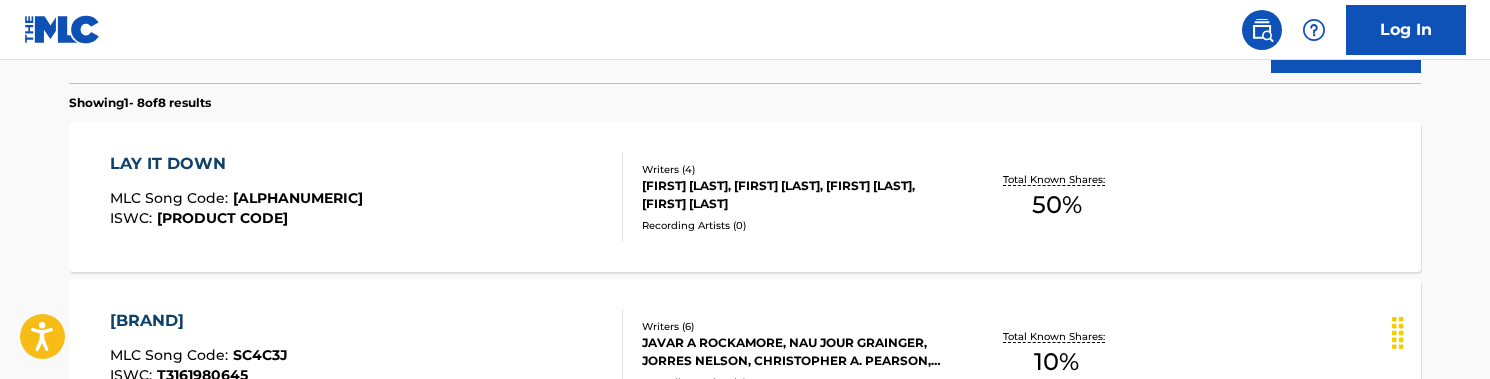 scroll, scrollTop: 627, scrollLeft: 0, axis: vertical 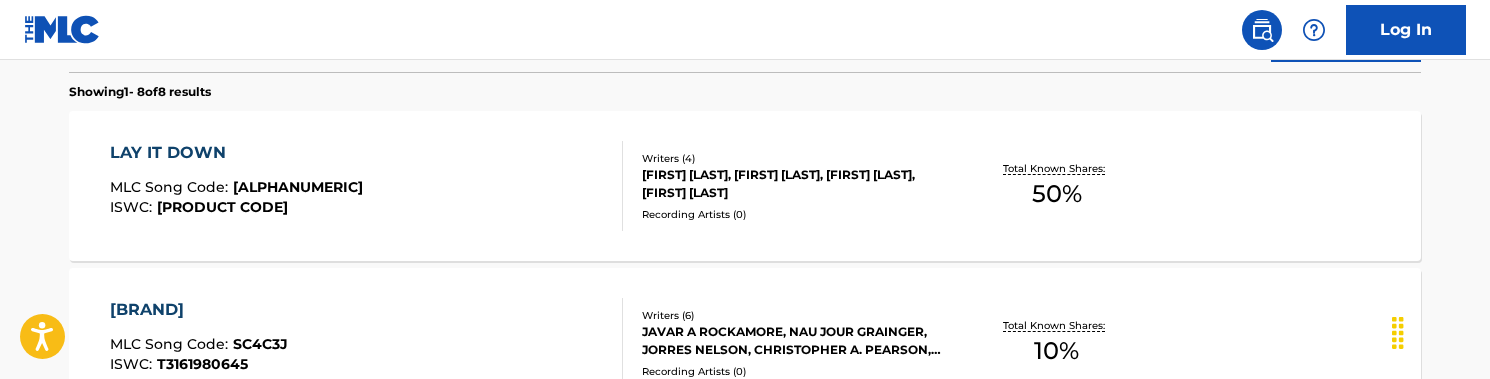 click on "LAY IT DOWN MLC Song Code : [CODE] ISWC : [ISWC]" at bounding box center [367, 186] 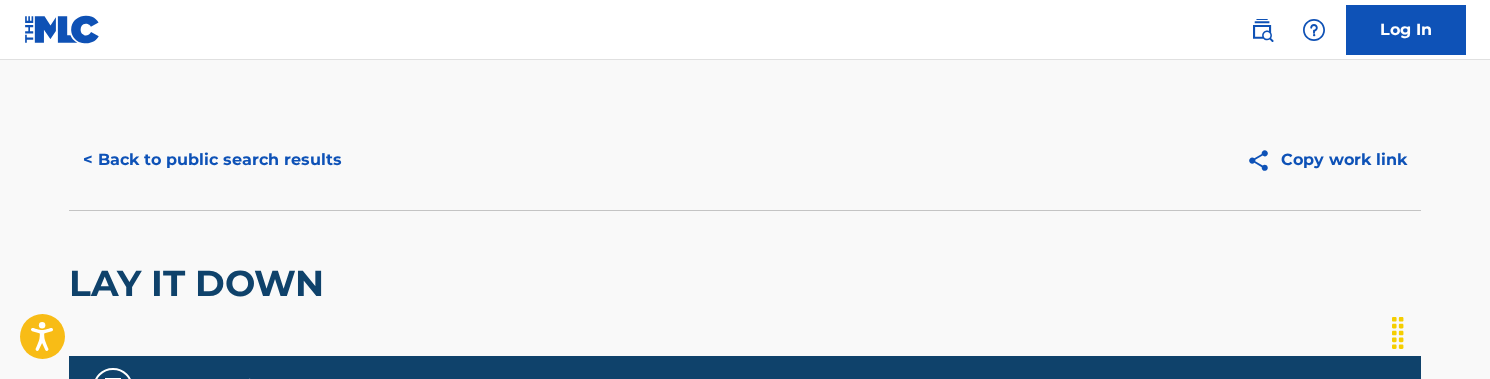 scroll, scrollTop: 0, scrollLeft: 0, axis: both 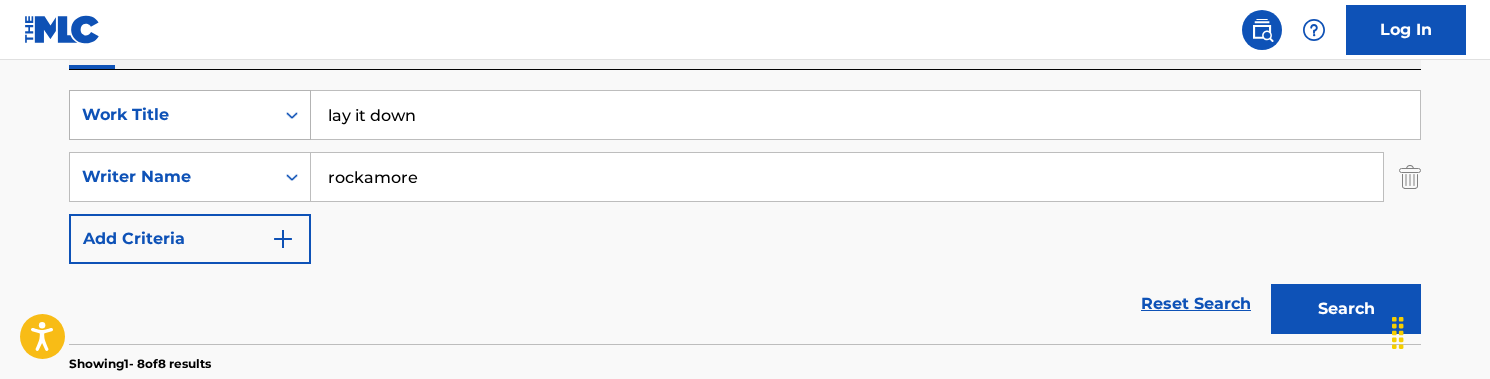 drag, startPoint x: 470, startPoint y: 123, endPoint x: 266, endPoint y: 98, distance: 205.52615 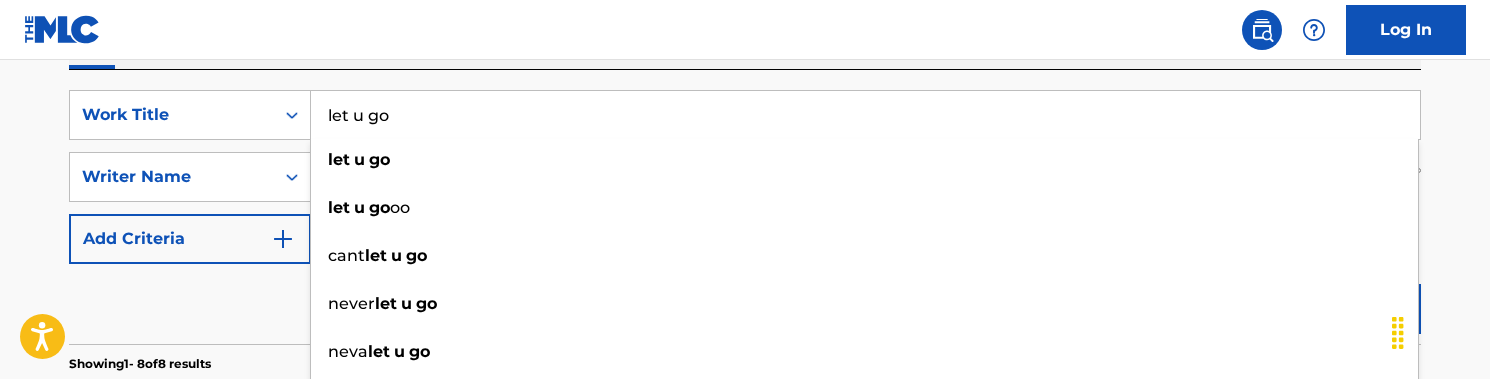 type on "let u go" 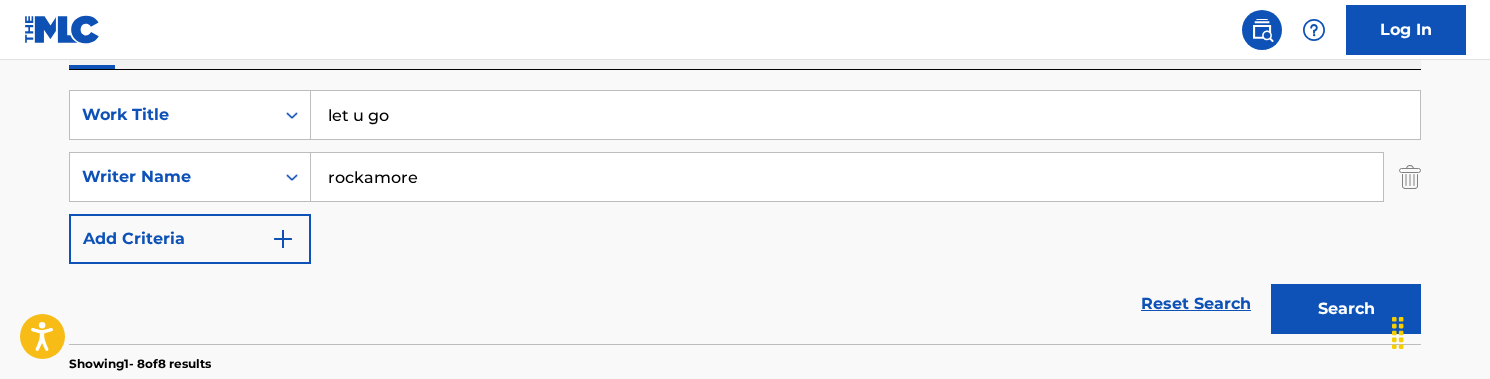 click on "Search" at bounding box center [1346, 309] 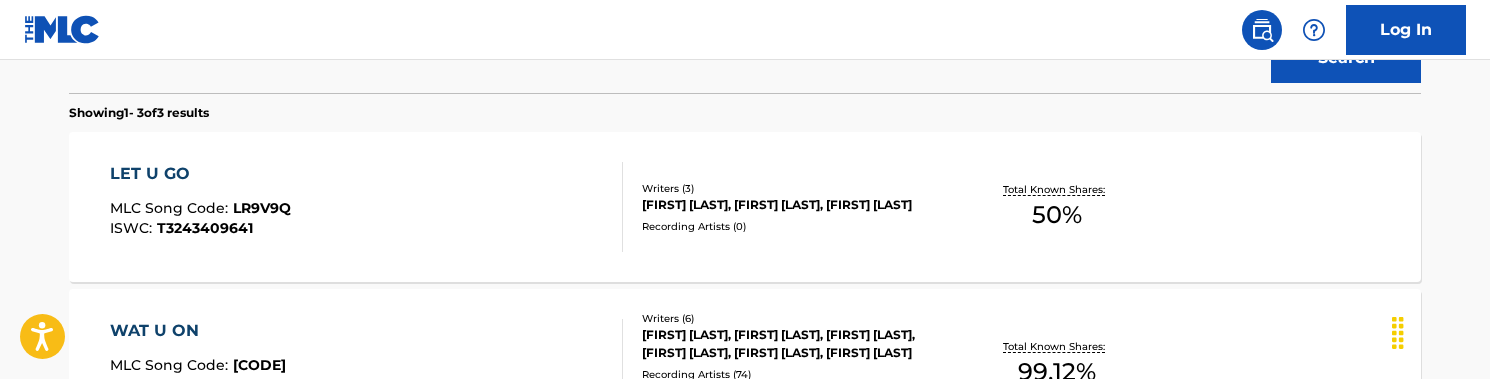 scroll, scrollTop: 607, scrollLeft: 0, axis: vertical 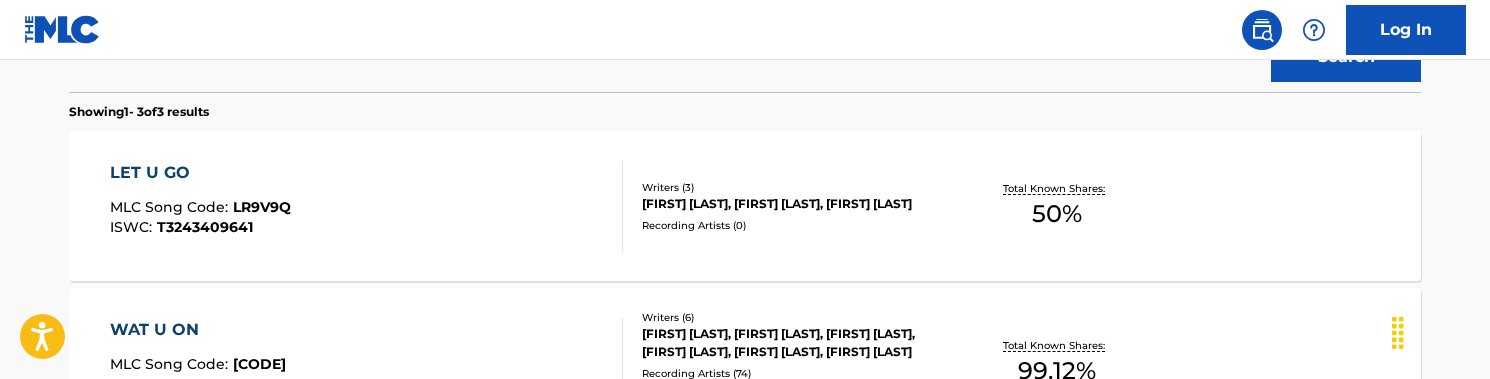 click on "LET U GO MLC Song Code : LR9V9Q ISWC : T3243409641" at bounding box center (367, 206) 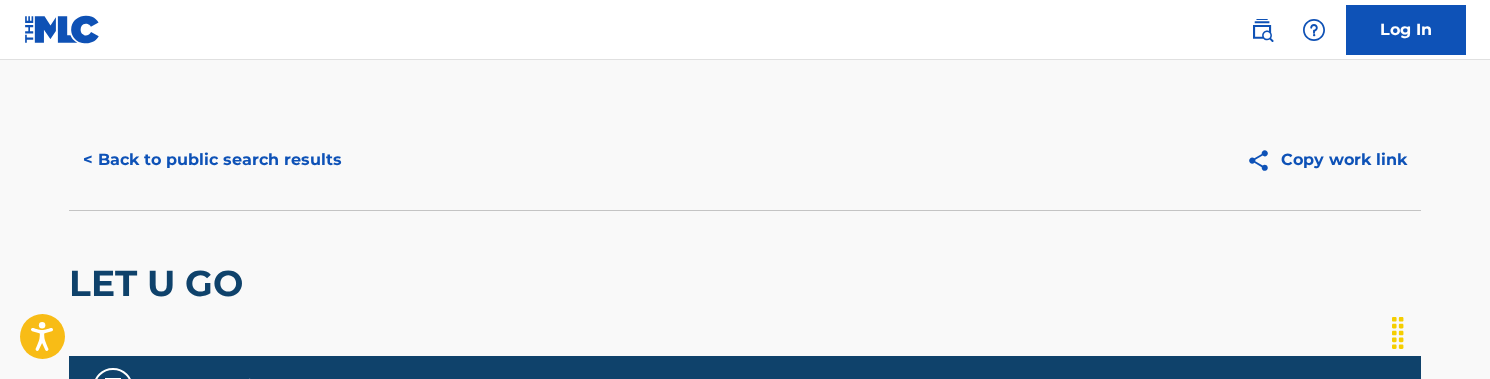 scroll, scrollTop: 0, scrollLeft: 0, axis: both 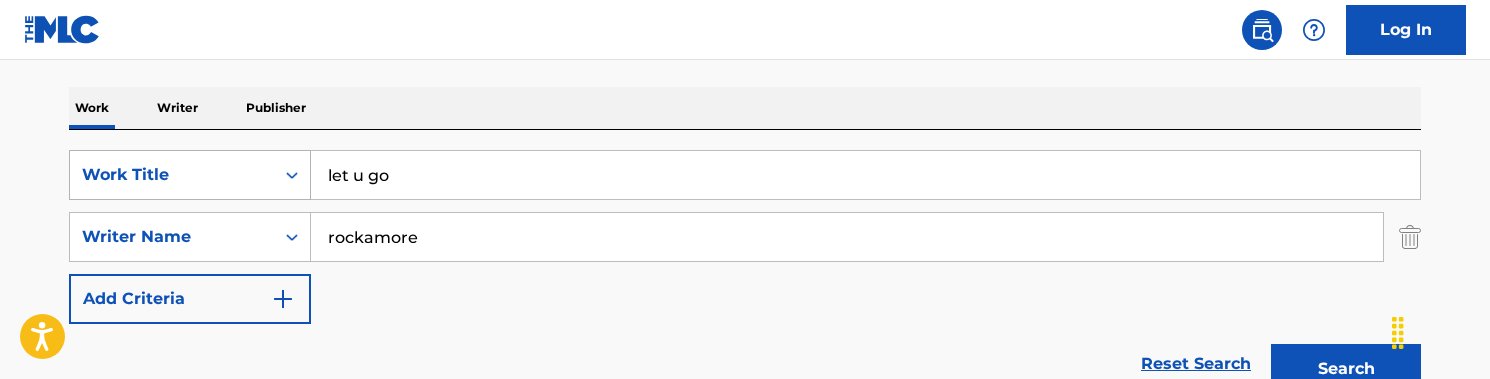 drag, startPoint x: 330, startPoint y: 157, endPoint x: 278, endPoint y: 156, distance: 52.009613 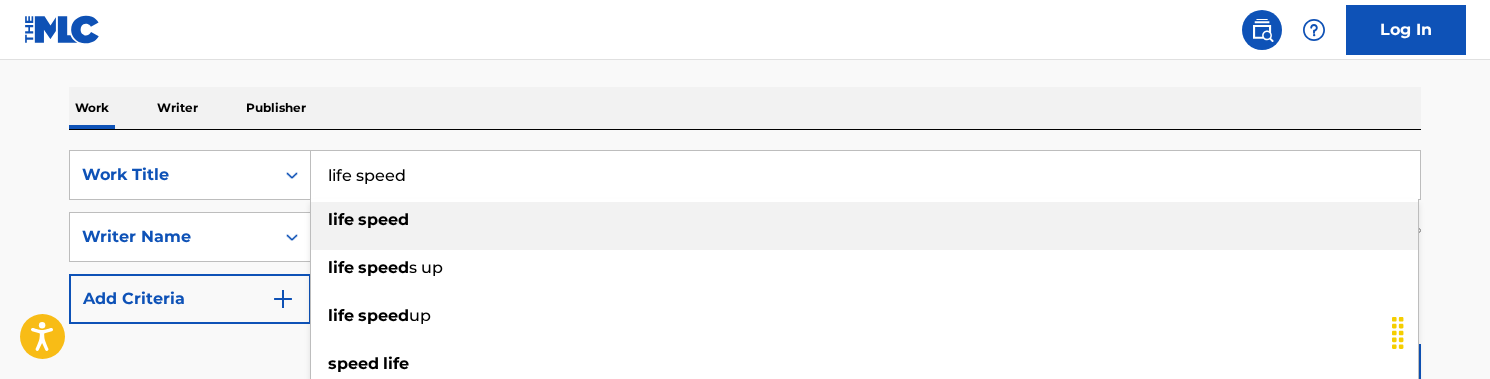type on "life speed" 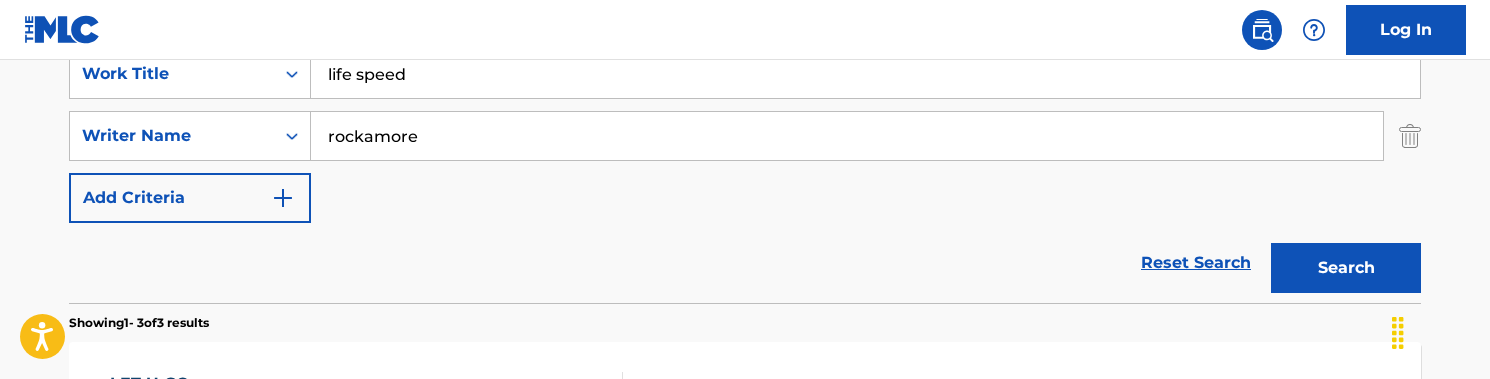 scroll, scrollTop: 405, scrollLeft: 0, axis: vertical 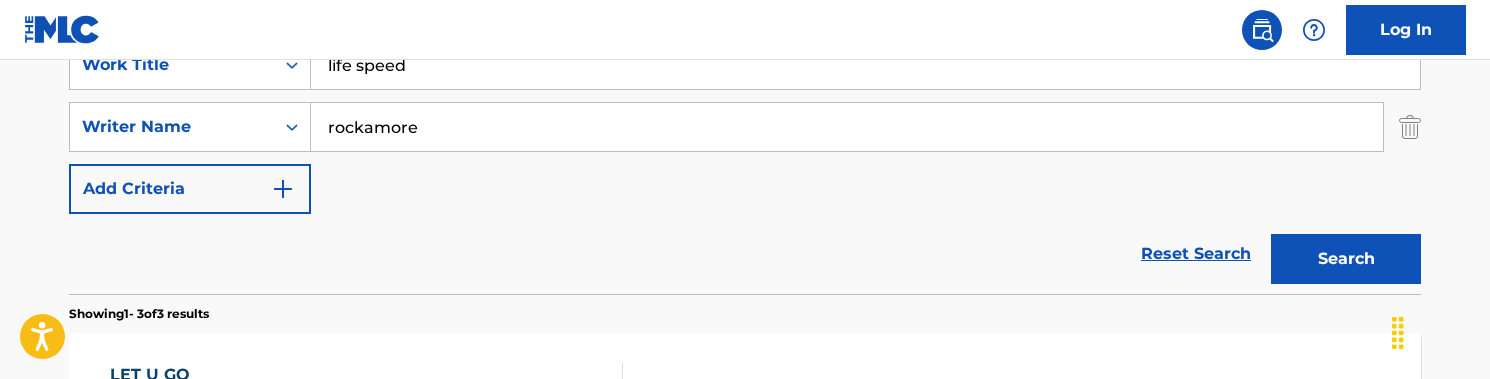click on "Search" at bounding box center (1346, 259) 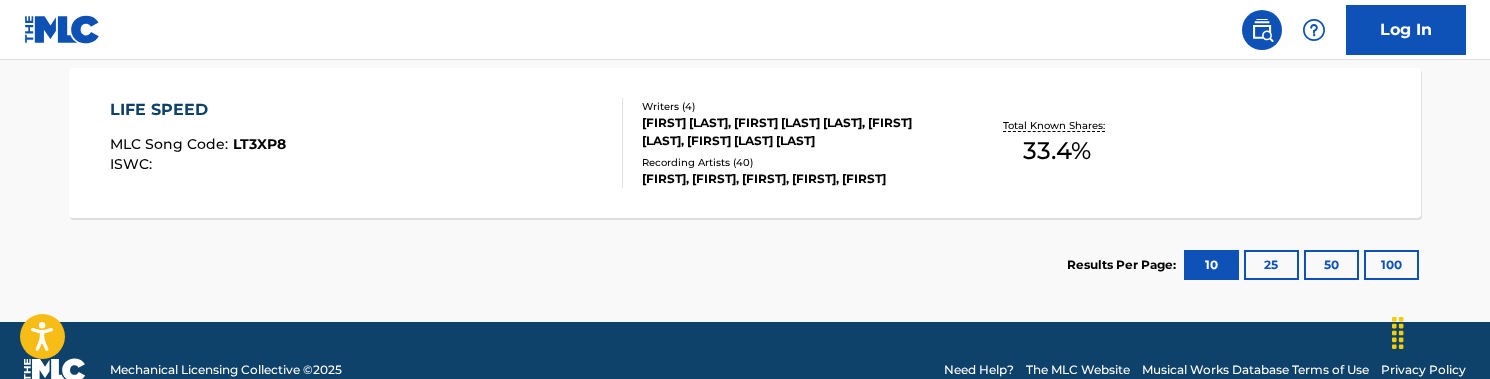 scroll, scrollTop: 662, scrollLeft: 0, axis: vertical 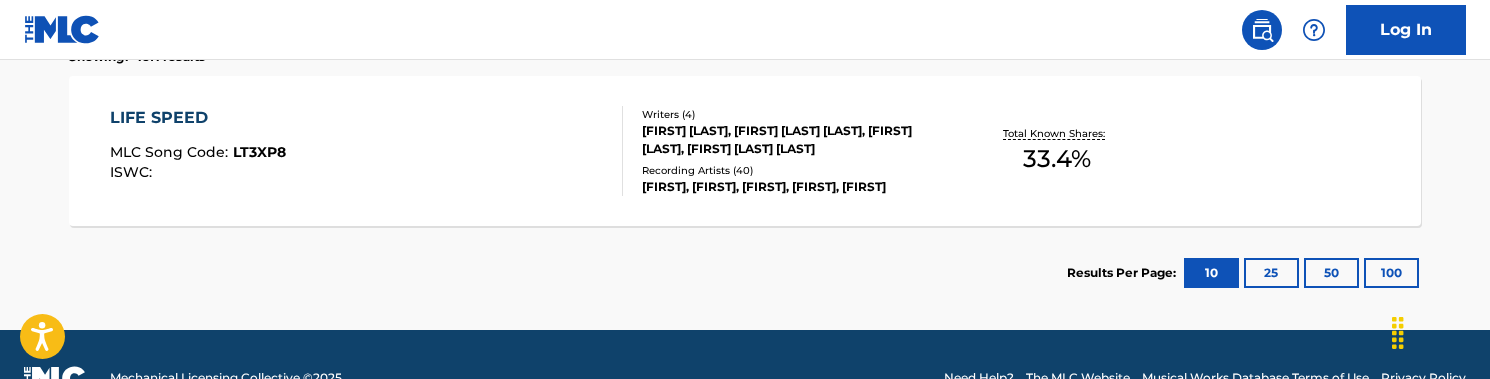click on "LIFE SPEED MLC Song Code : [ALPHANUMERIC] ISWC :" at bounding box center [367, 151] 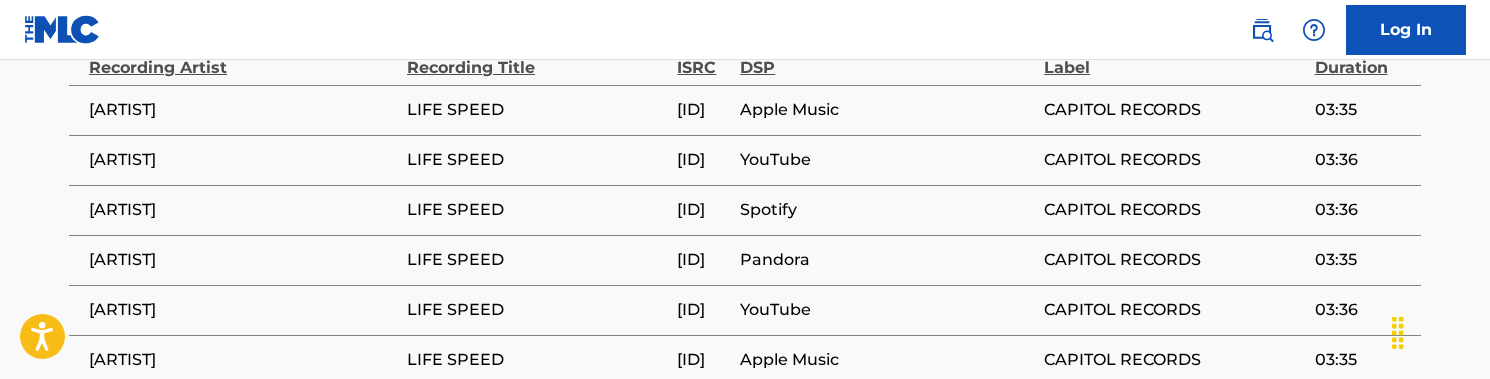 scroll, scrollTop: 1255, scrollLeft: 0, axis: vertical 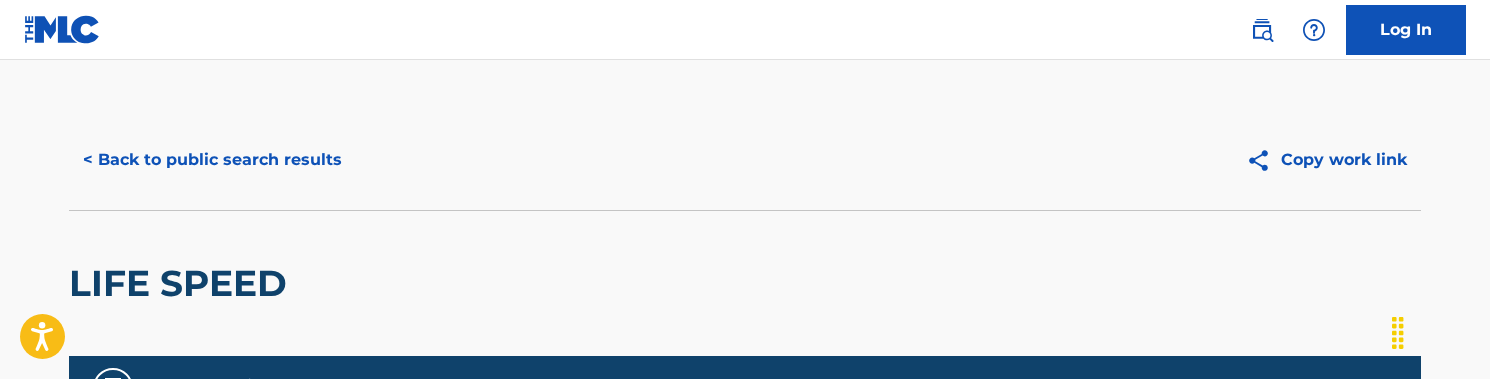 click on "< Back to public search results" at bounding box center [212, 160] 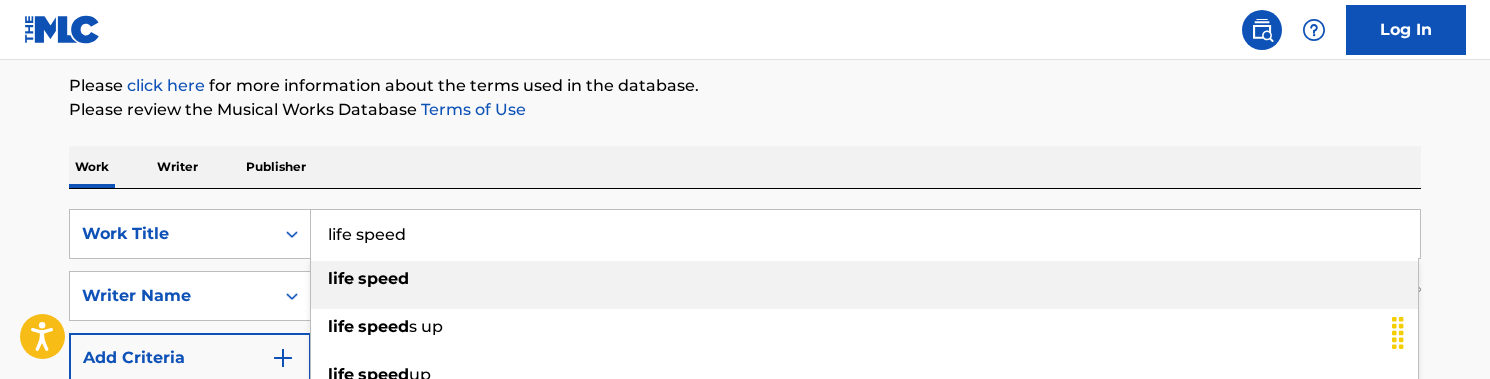 drag, startPoint x: 498, startPoint y: 220, endPoint x: 576, endPoint y: 268, distance: 91.58602 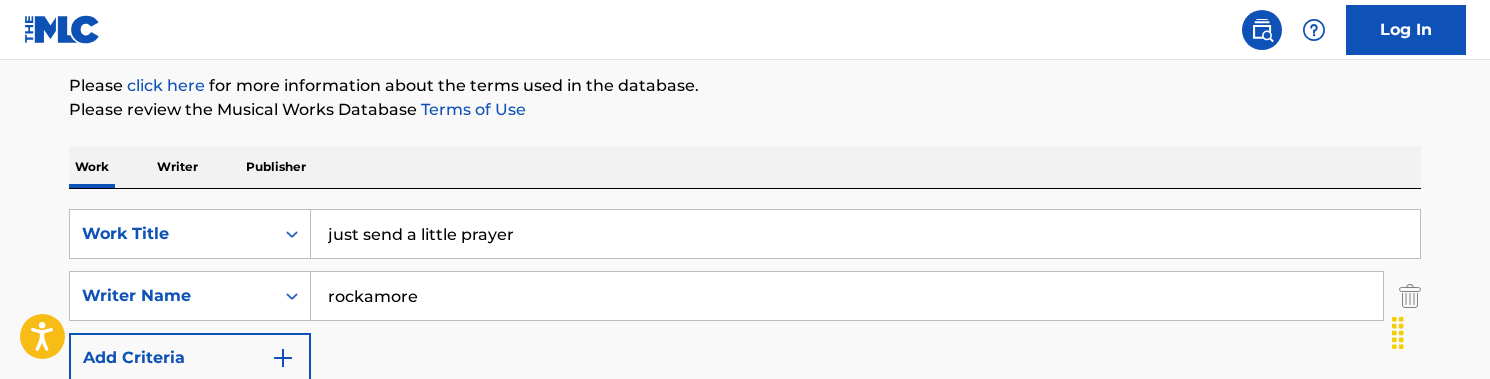 drag, startPoint x: 575, startPoint y: 245, endPoint x: 296, endPoint y: 202, distance: 282.29416 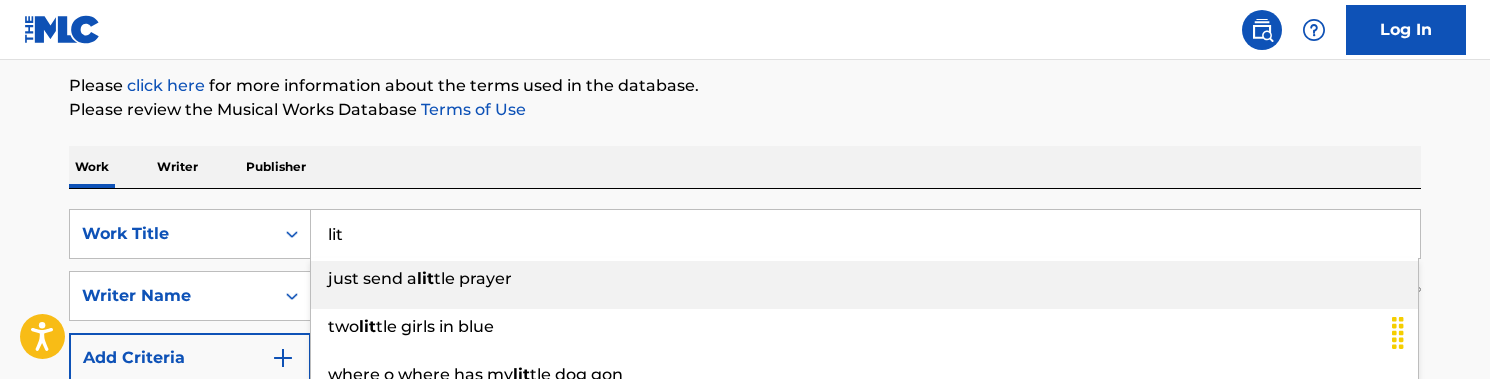type on "lit" 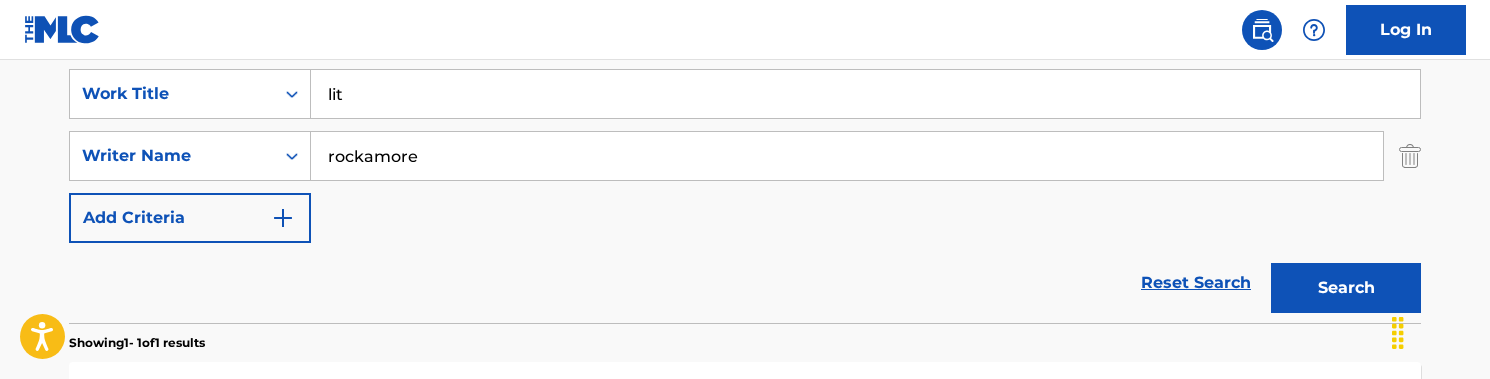 click on "Search" at bounding box center (1346, 288) 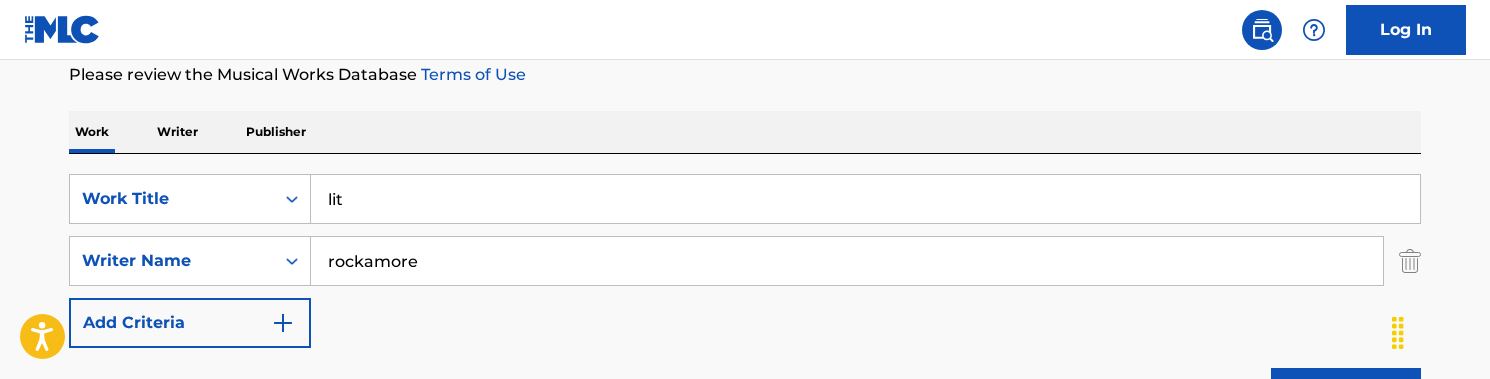 drag, startPoint x: 533, startPoint y: 262, endPoint x: 251, endPoint y: 230, distance: 283.80978 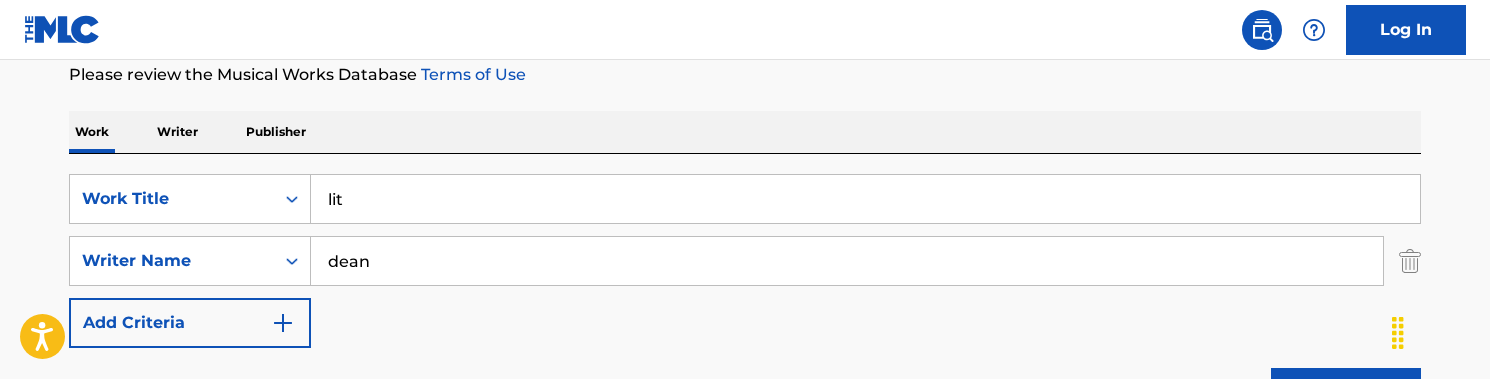 click on "Search" at bounding box center [1346, 393] 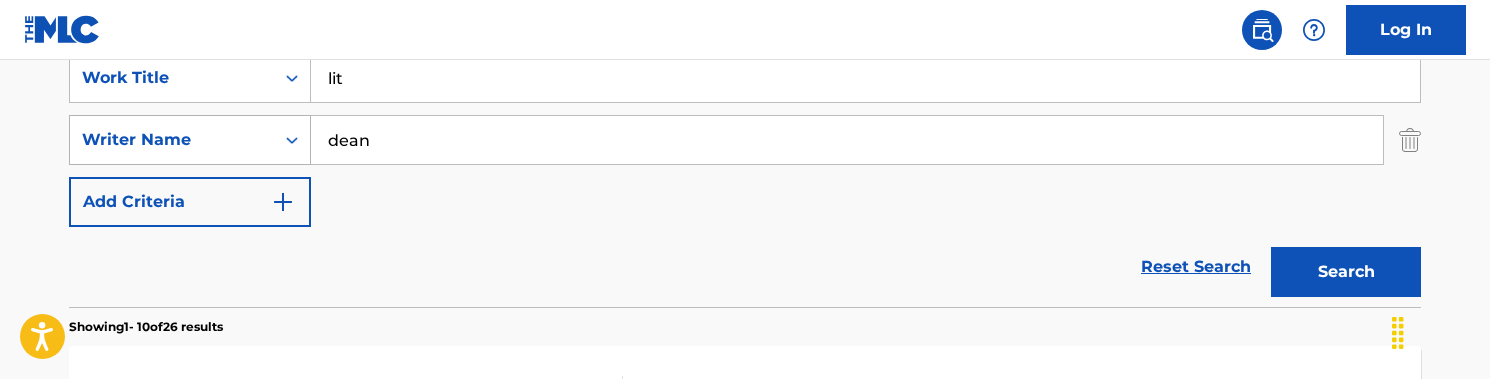 drag, startPoint x: 378, startPoint y: 138, endPoint x: 300, endPoint y: 138, distance: 78 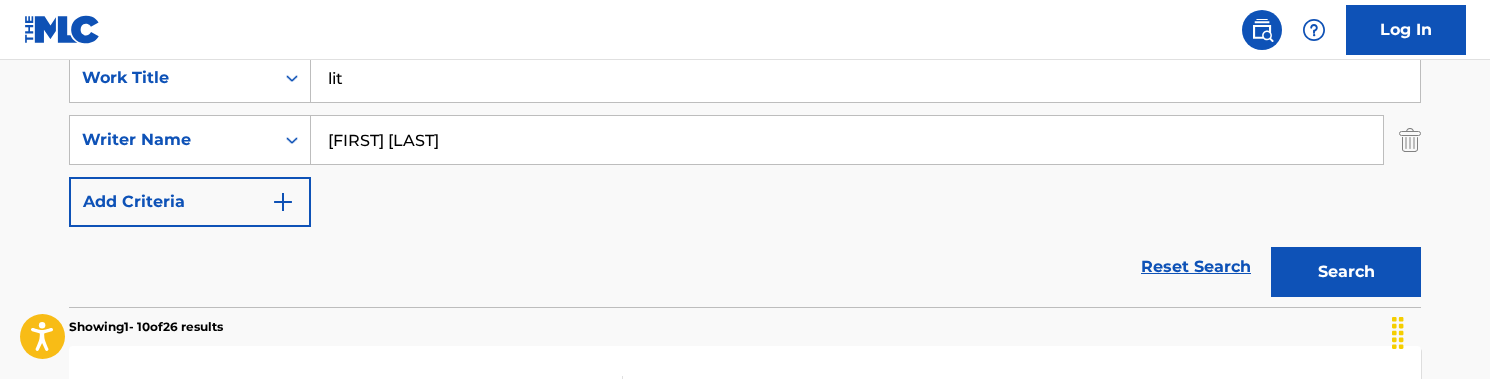click on "SearchWithCriteria1f4fd9f4-8567-4b22-8c5c-fc234563ae52 Work Title lit SearchWithCriteria95105a0e-8a45-4f8a-b519-67561022324a Writer Name [FIRST] [LAST] Add Criteria" at bounding box center [745, 140] 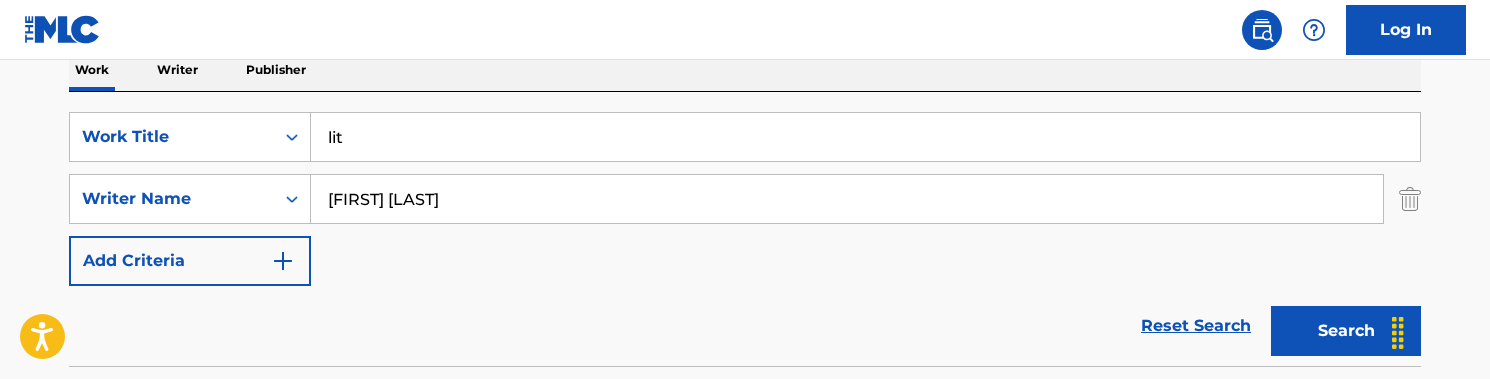 scroll, scrollTop: 260, scrollLeft: 0, axis: vertical 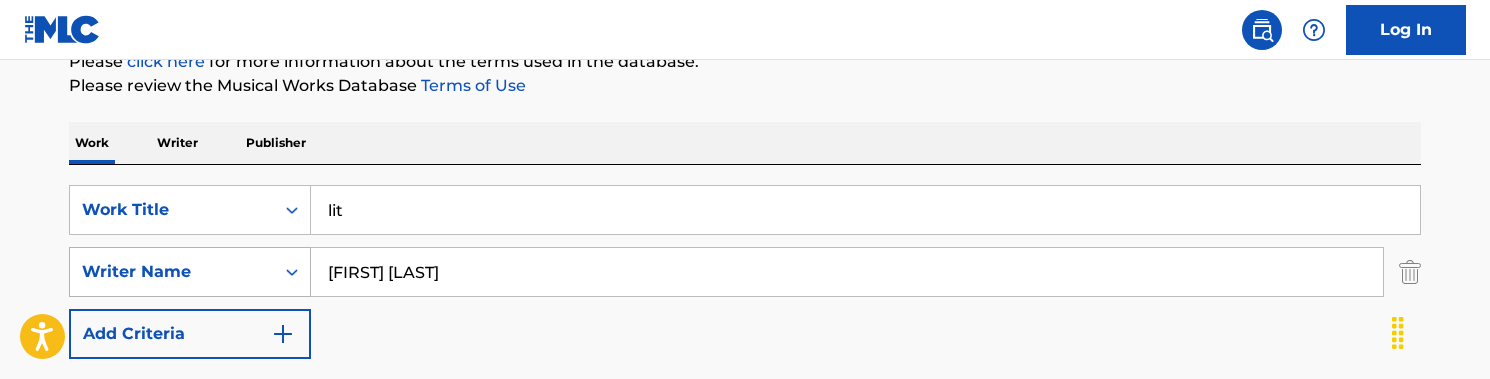 drag, startPoint x: 474, startPoint y: 281, endPoint x: 247, endPoint y: 252, distance: 228.84492 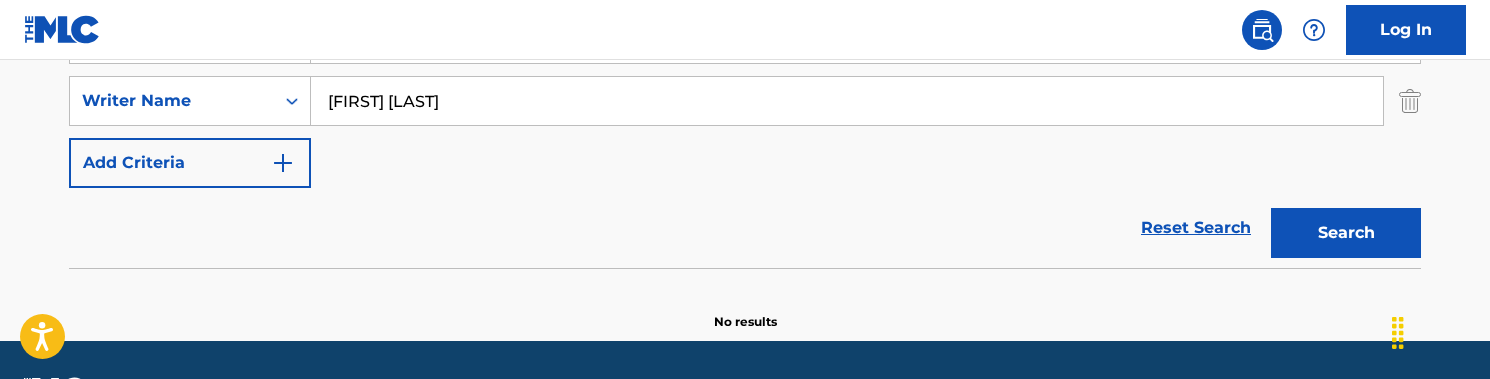 scroll, scrollTop: 460, scrollLeft: 0, axis: vertical 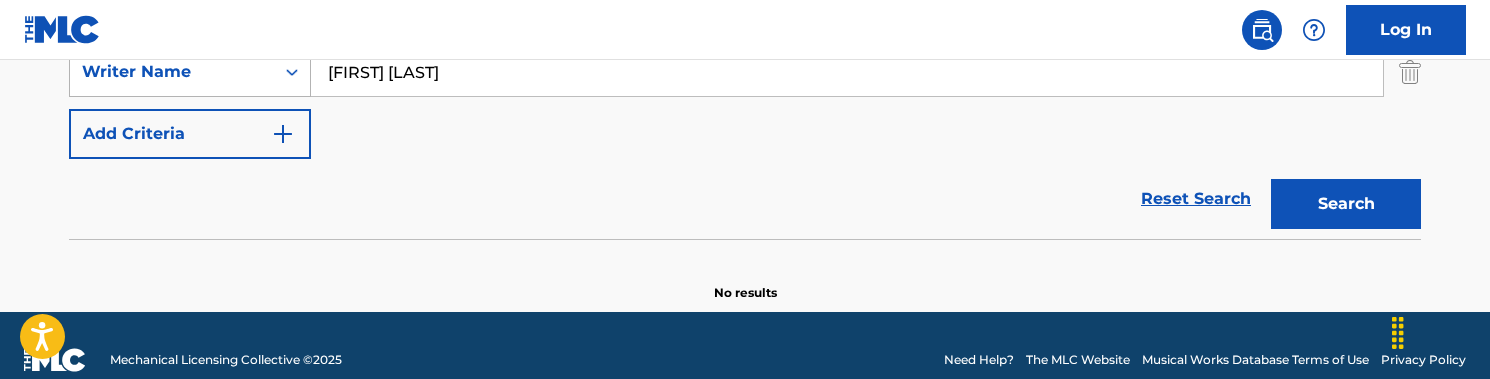 drag, startPoint x: 481, startPoint y: 77, endPoint x: 308, endPoint y: 72, distance: 173.07224 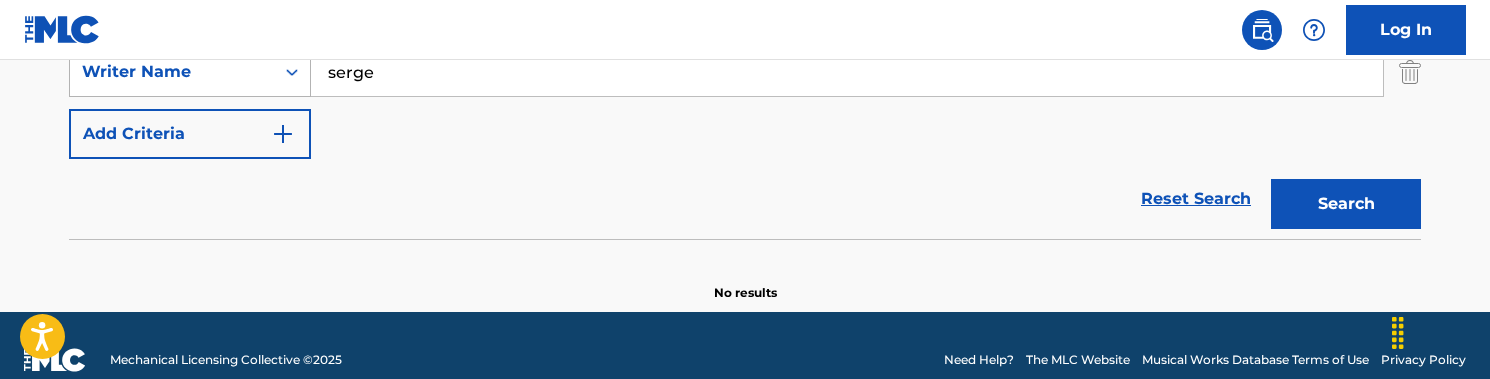 click on "Search" at bounding box center [1346, 204] 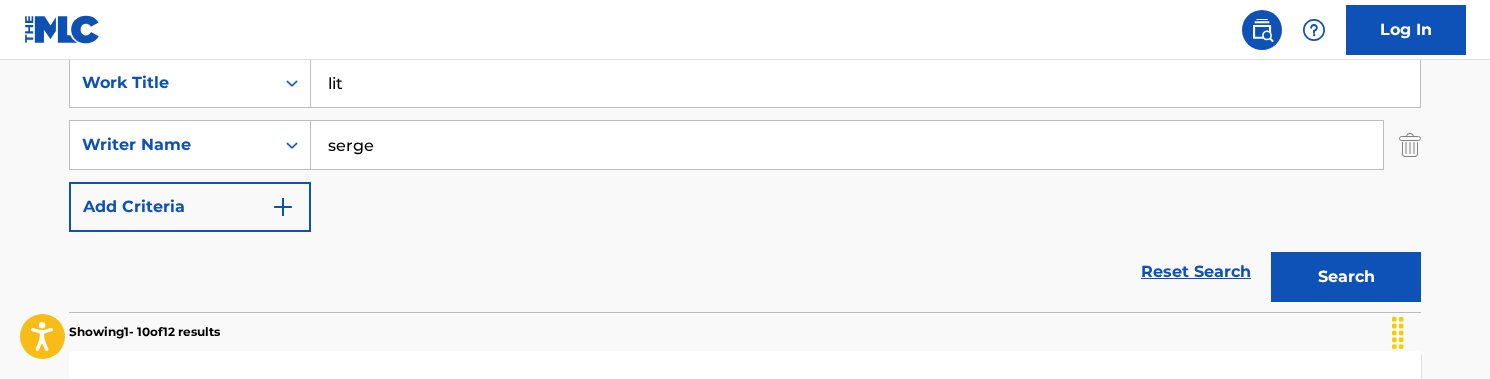 scroll, scrollTop: 372, scrollLeft: 0, axis: vertical 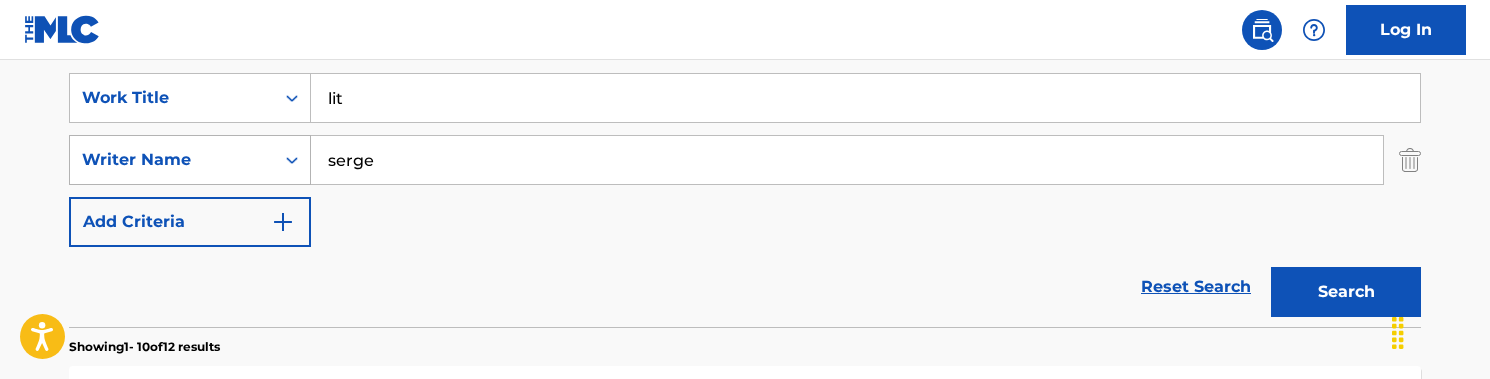 drag, startPoint x: 430, startPoint y: 167, endPoint x: 296, endPoint y: 166, distance: 134.00374 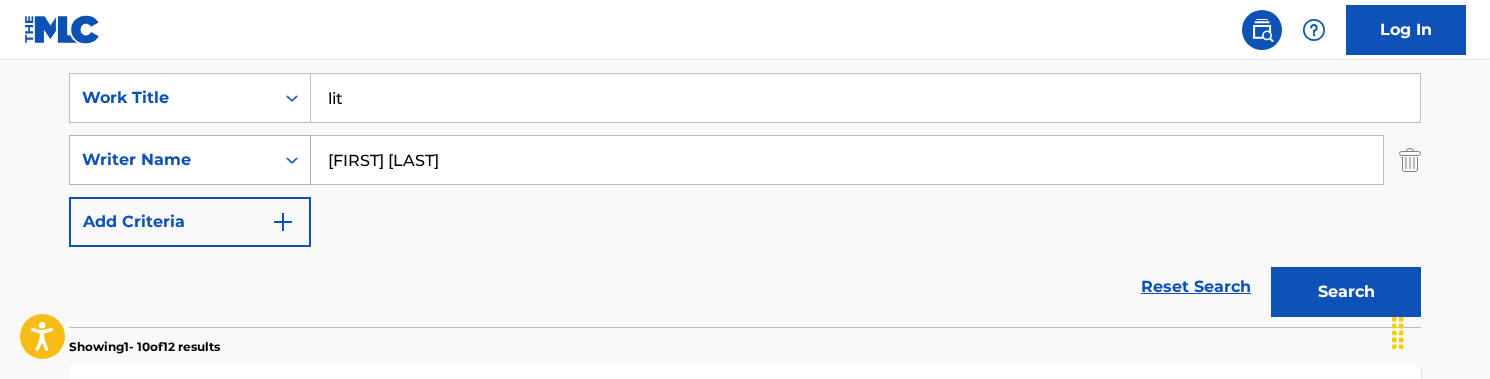 type on "[FIRST] [LAST]" 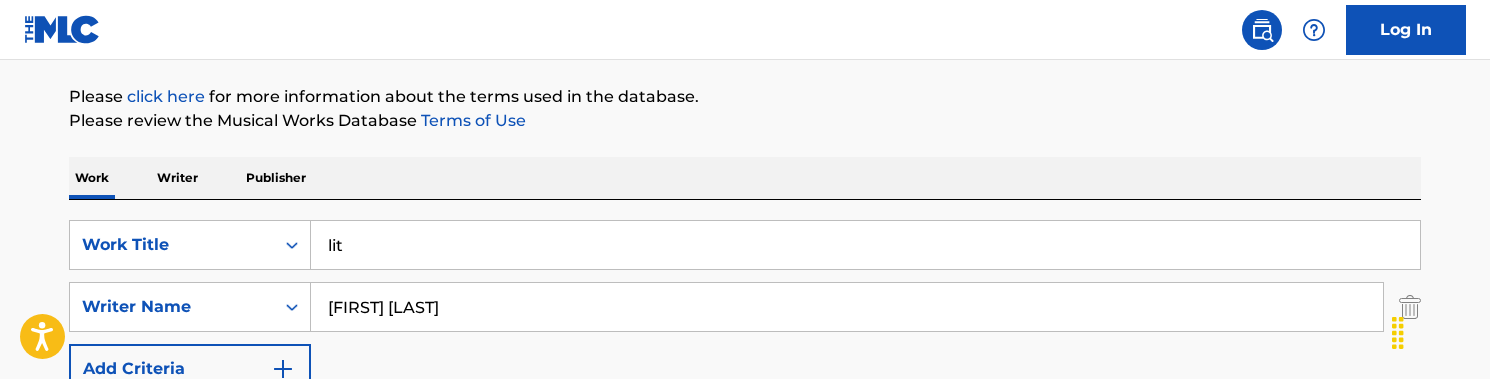scroll, scrollTop: 215, scrollLeft: 0, axis: vertical 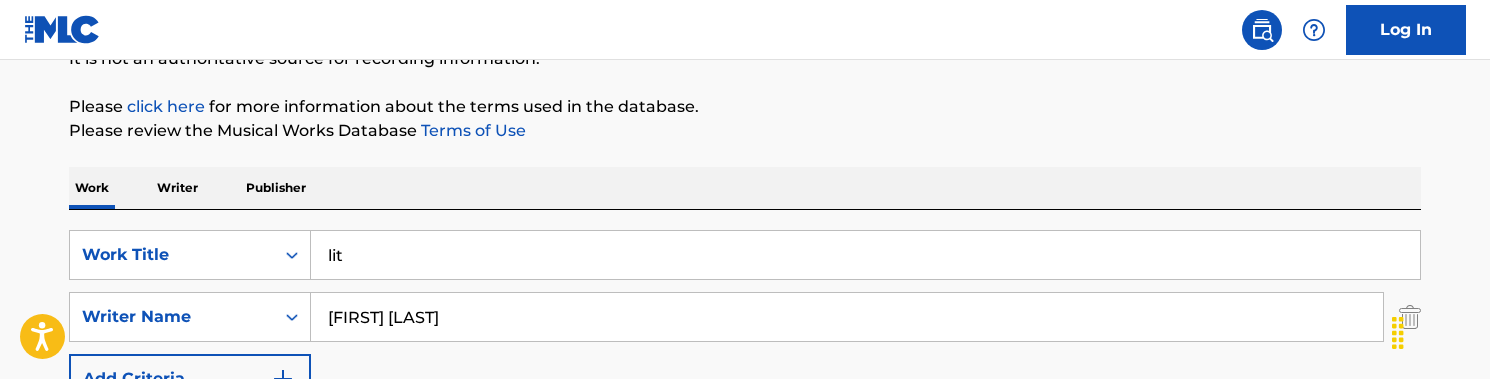 click on "Work Writer Publisher" at bounding box center [745, 188] 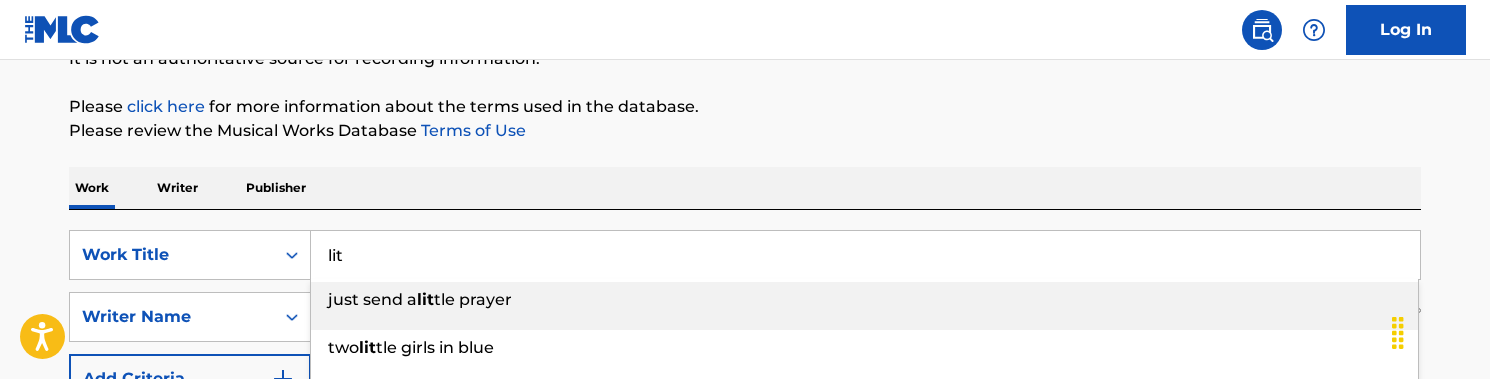 drag, startPoint x: 424, startPoint y: 251, endPoint x: 340, endPoint y: 251, distance: 84 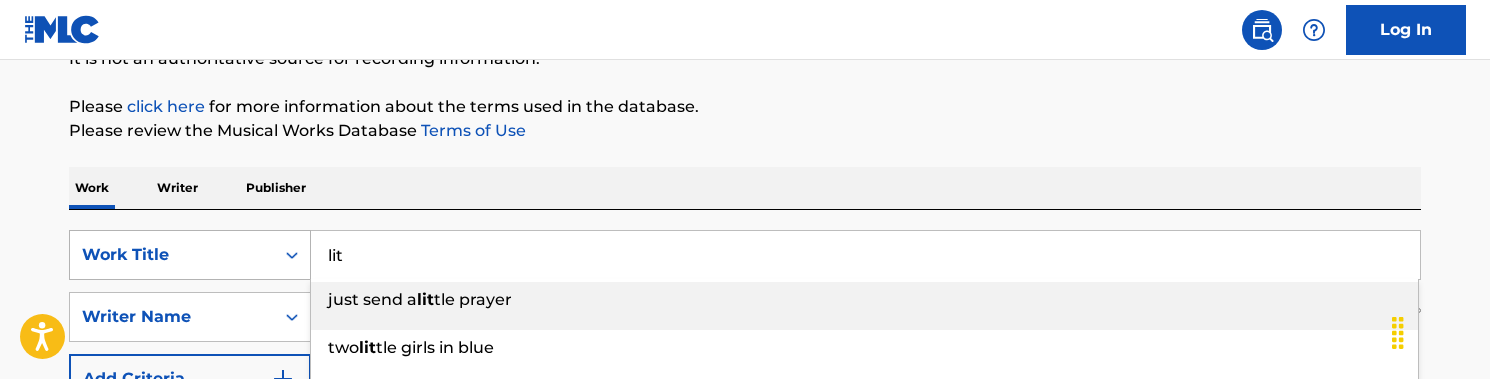 drag, startPoint x: 365, startPoint y: 255, endPoint x: 252, endPoint y: 255, distance: 113 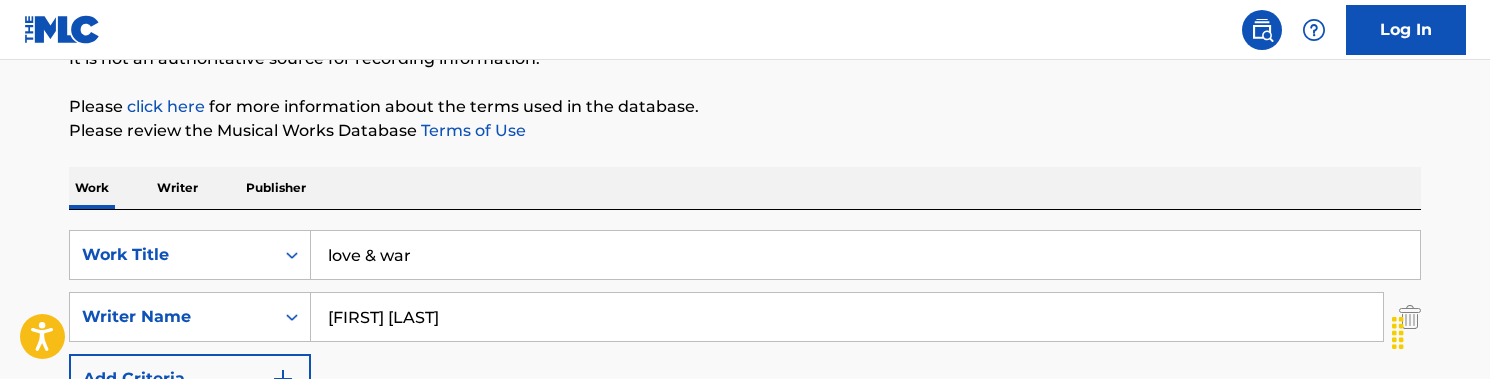 type on "love & war" 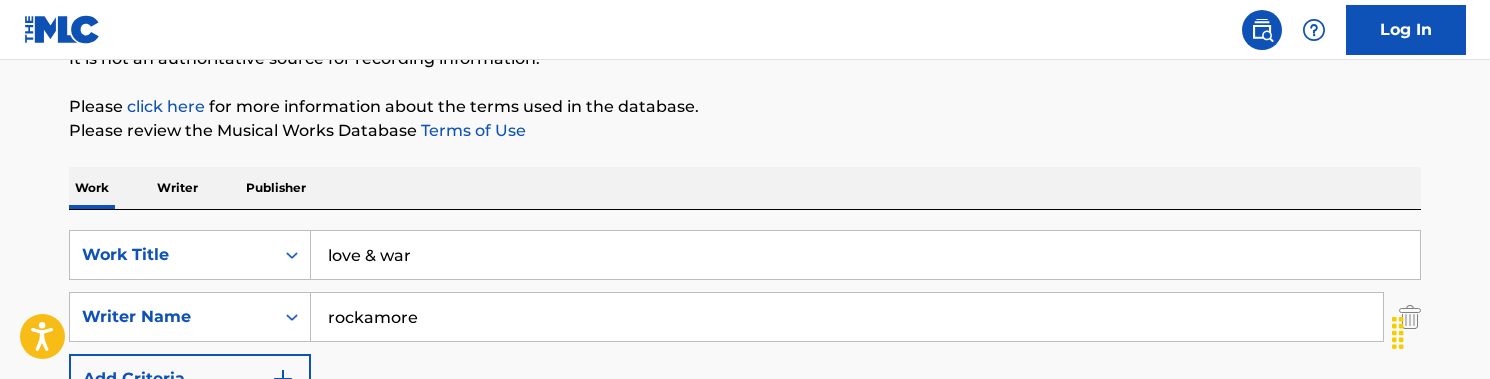 type on "rockamore" 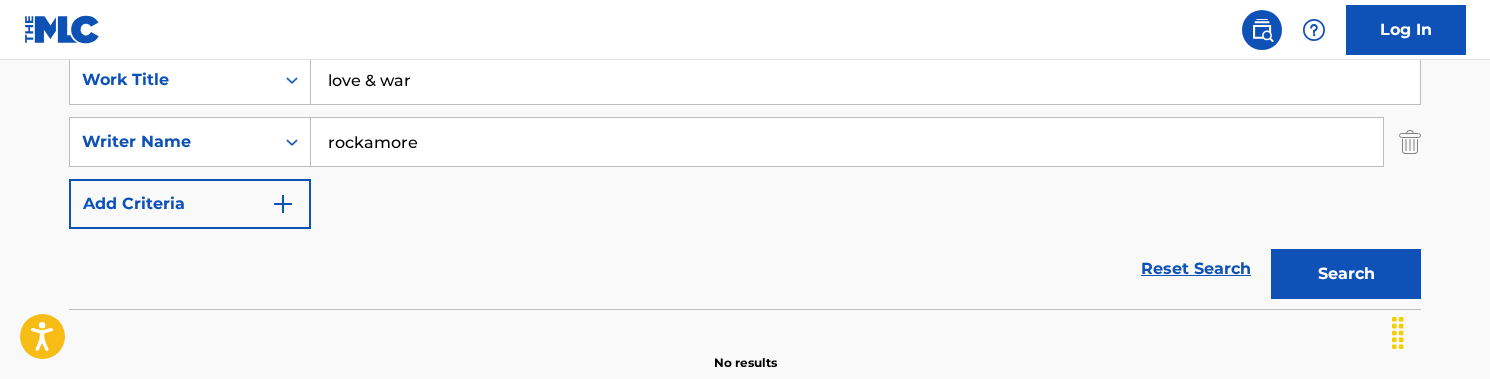 scroll, scrollTop: 404, scrollLeft: 0, axis: vertical 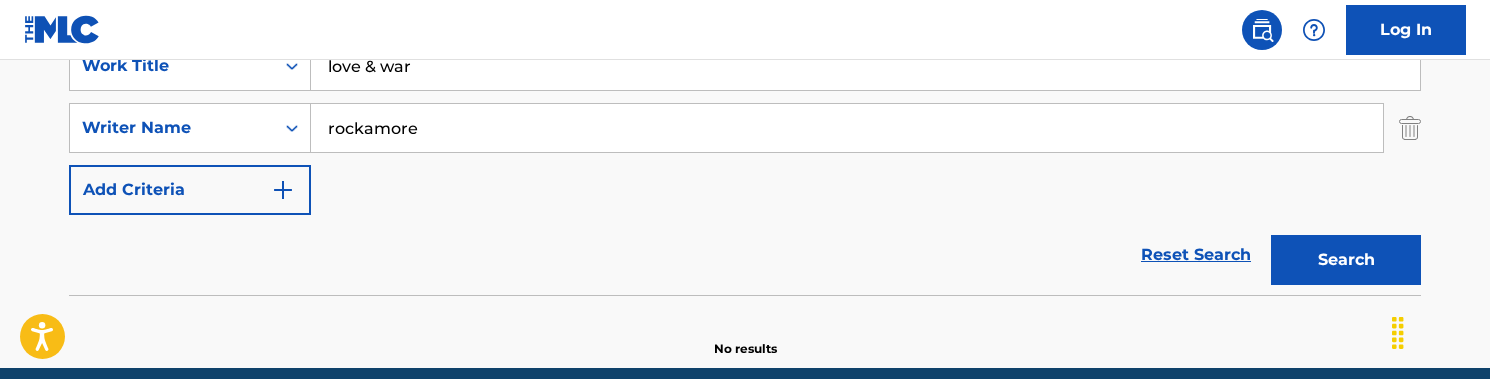 click on "Search" at bounding box center (1346, 260) 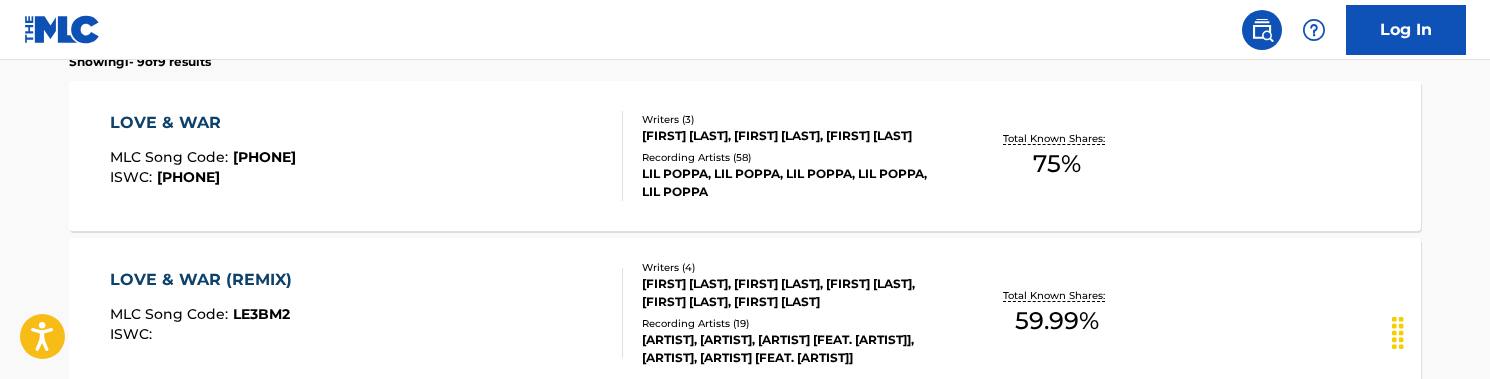 scroll, scrollTop: 667, scrollLeft: 0, axis: vertical 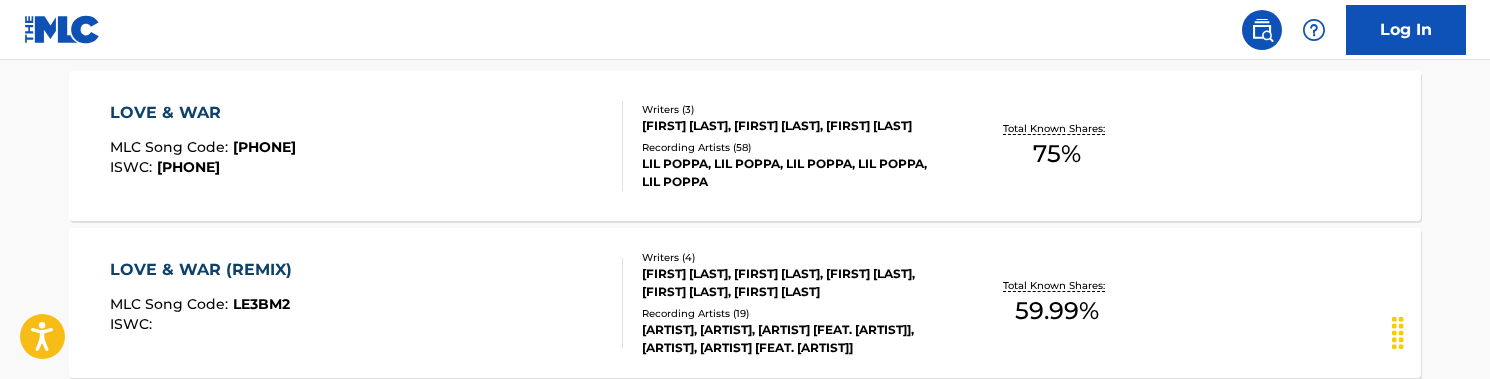 click on "LOVE & WAR MLC Song Code : LA5WE3 ISWC : T3095243617" at bounding box center (367, 146) 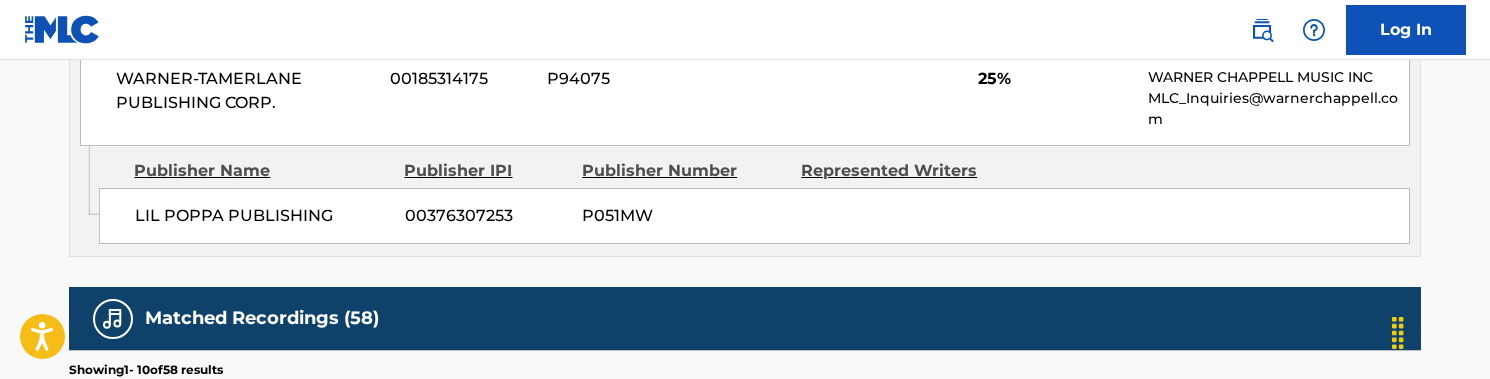 scroll, scrollTop: 1824, scrollLeft: 0, axis: vertical 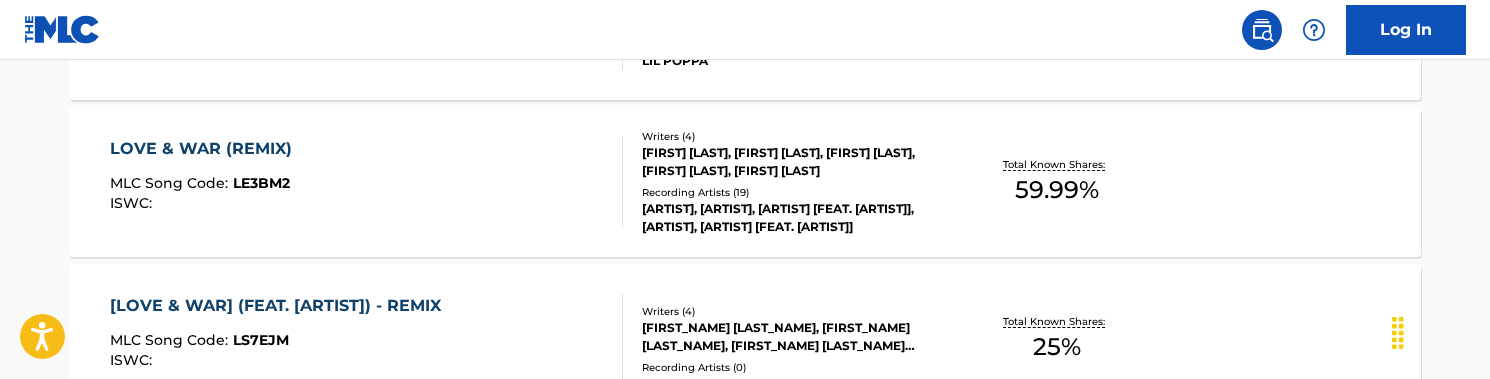 click on "LOVE & WAR (REMIX) MLC Song Code : LE3BM2 ISWC :" at bounding box center (367, 182) 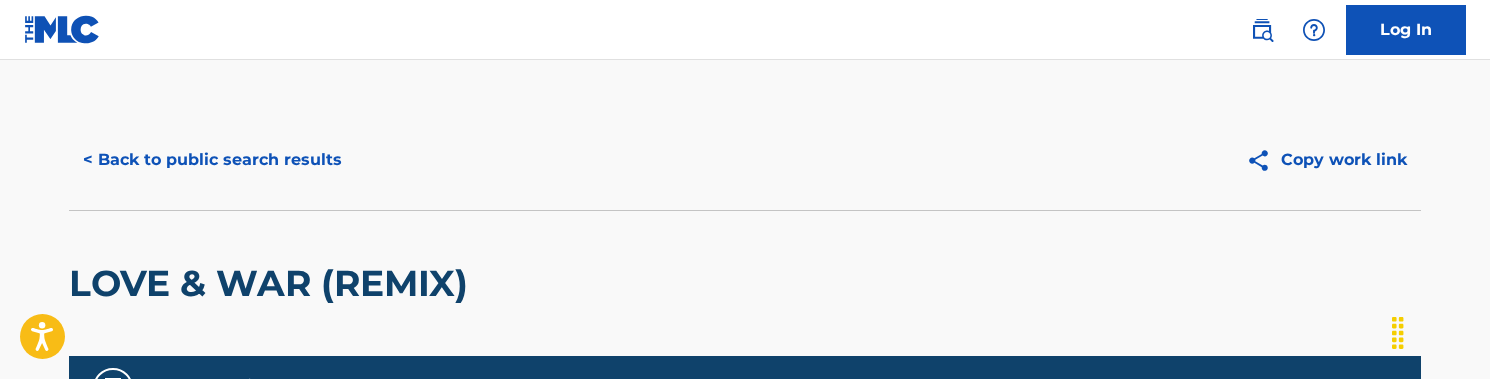 scroll, scrollTop: 0, scrollLeft: 0, axis: both 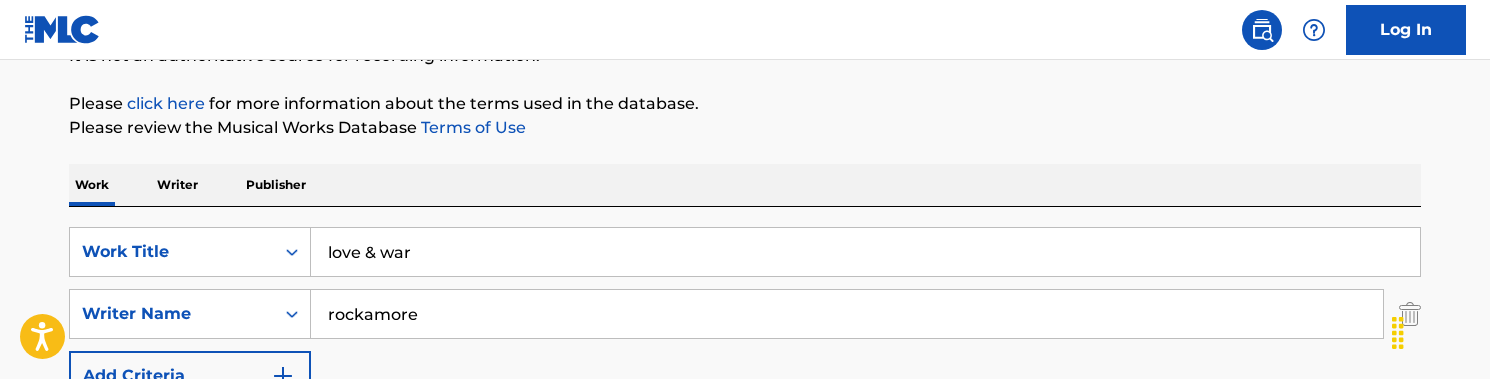 drag, startPoint x: 471, startPoint y: 260, endPoint x: 327, endPoint y: 254, distance: 144.12494 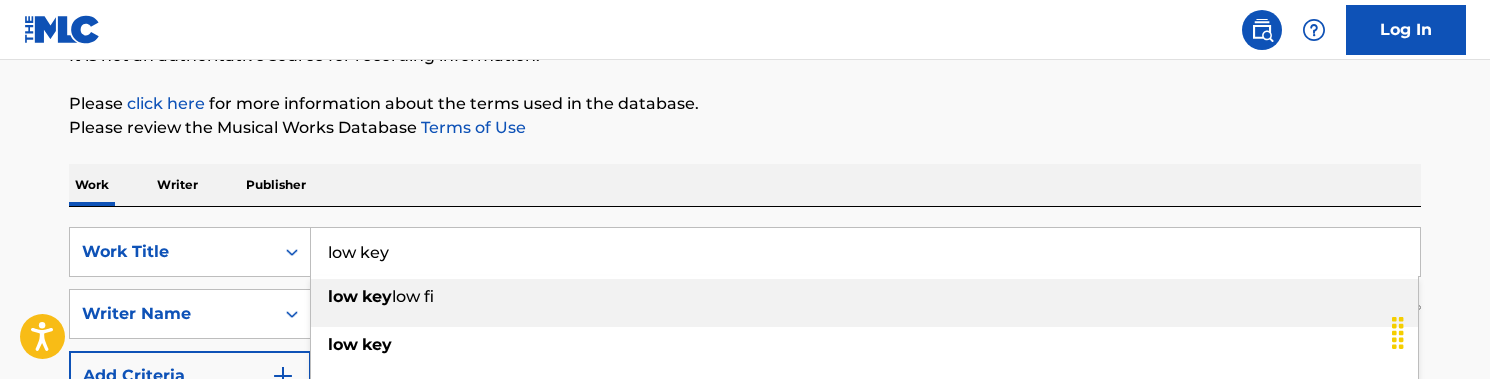 type on "low key" 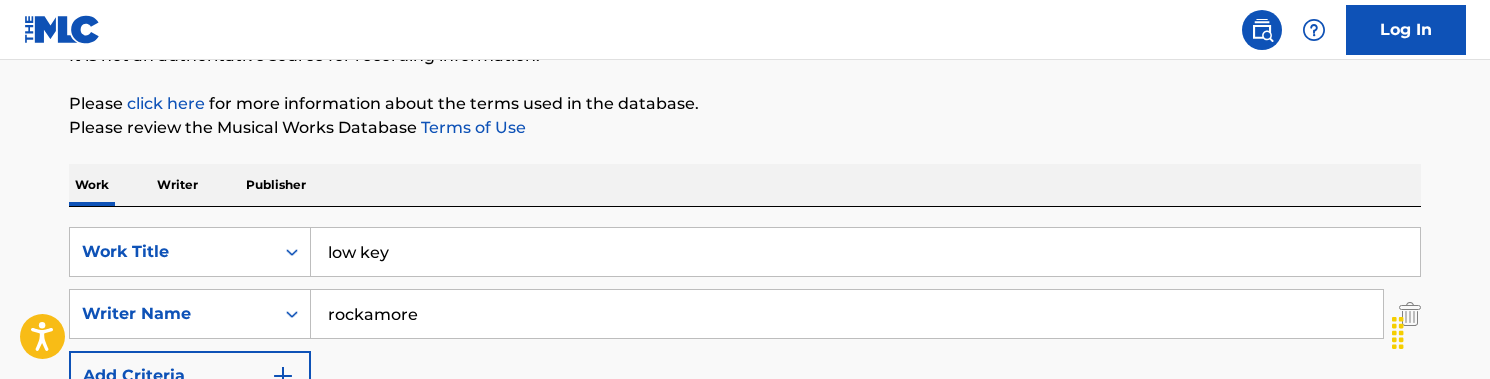 click on "Terms of Use" at bounding box center [471, 127] 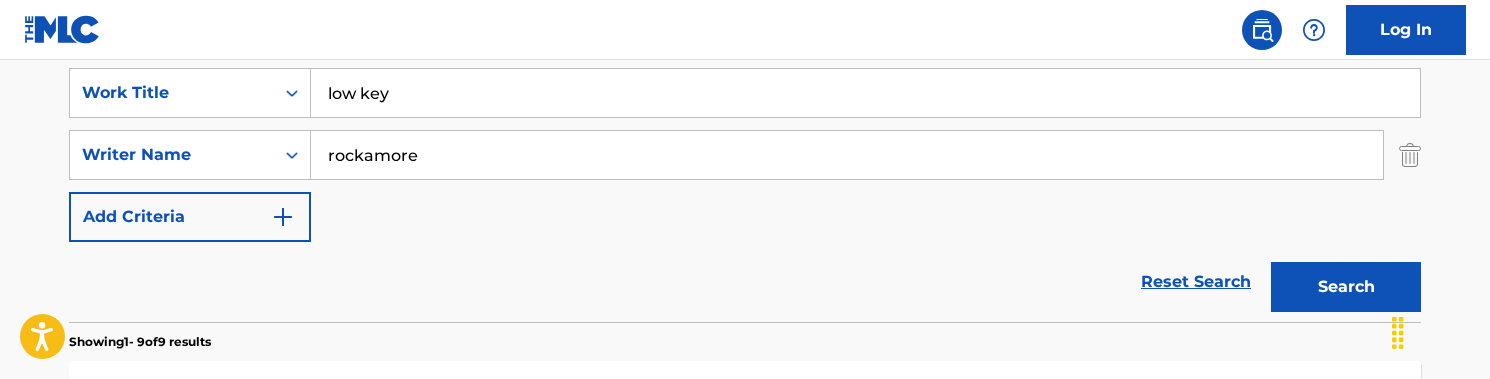 scroll, scrollTop: 390, scrollLeft: 0, axis: vertical 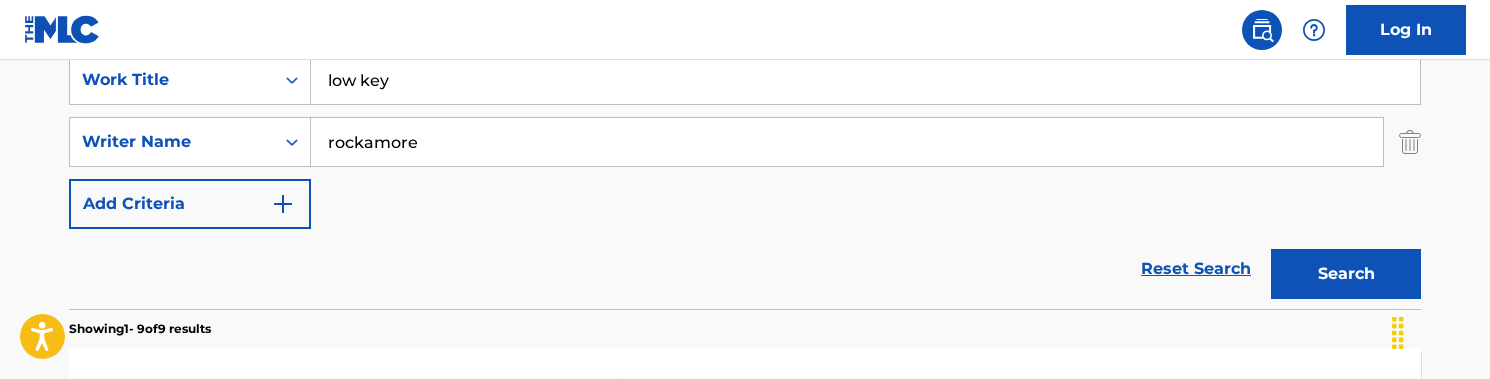 click on "Search" at bounding box center (1346, 274) 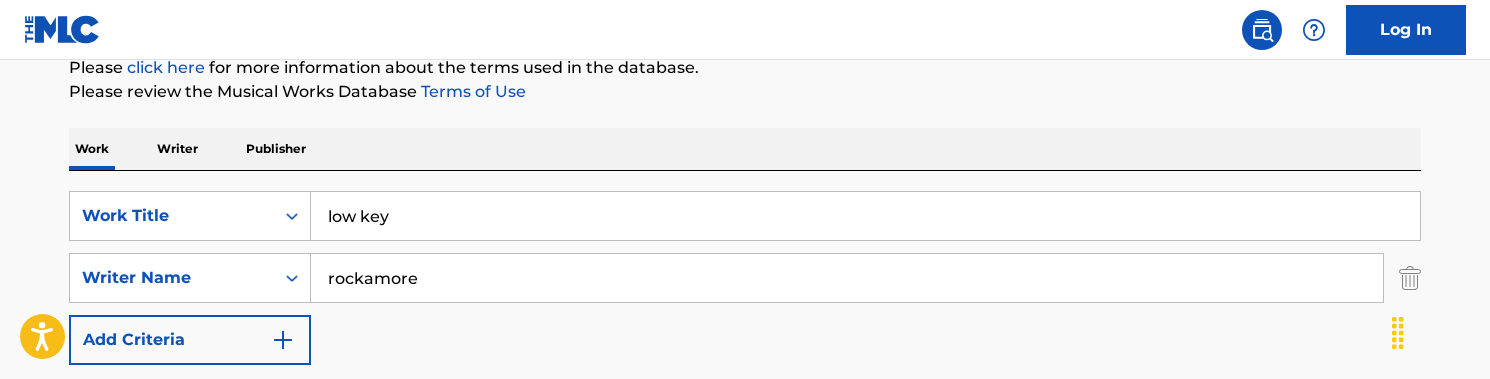scroll, scrollTop: 242, scrollLeft: 0, axis: vertical 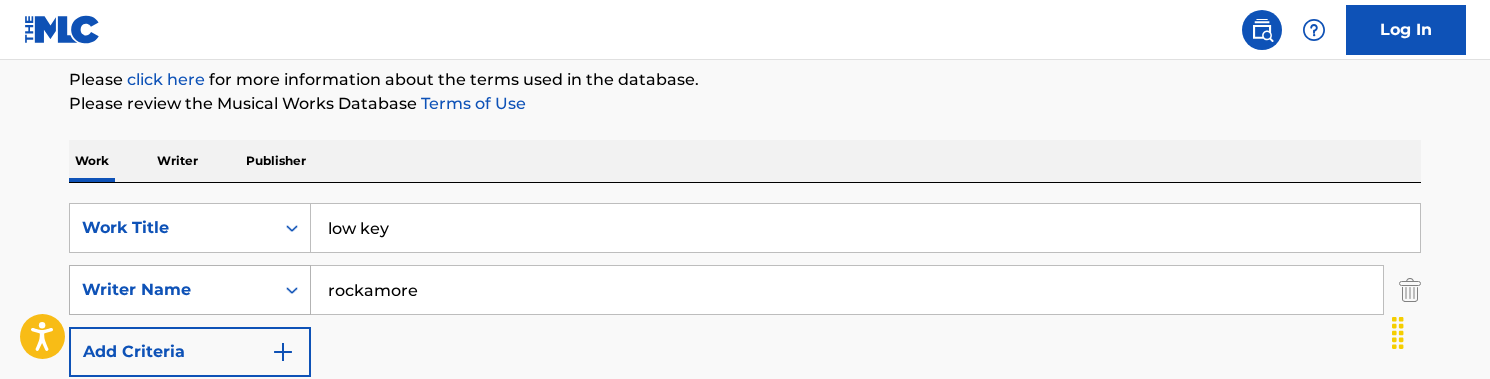 drag, startPoint x: 438, startPoint y: 287, endPoint x: 255, endPoint y: 288, distance: 183.00273 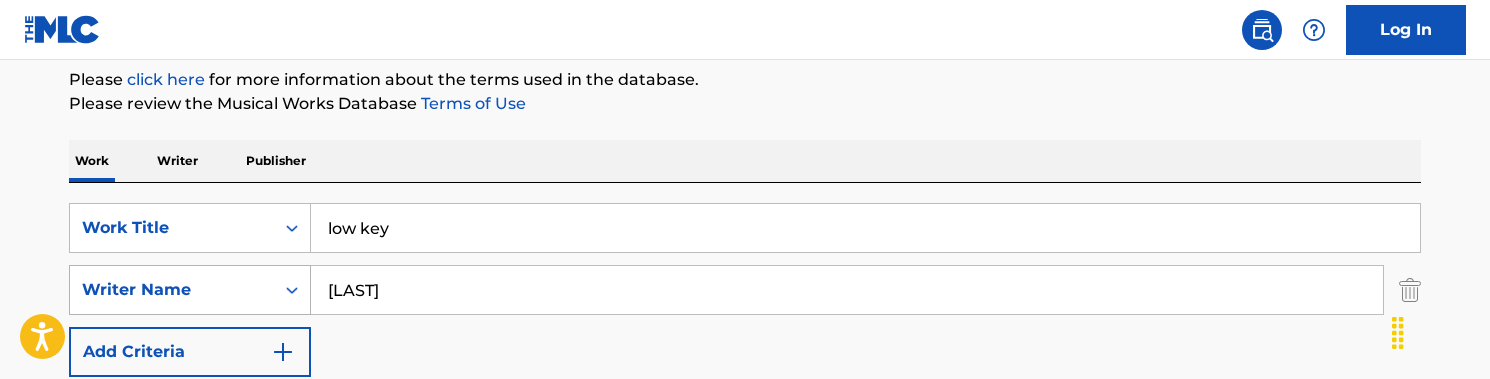 click on "Search" at bounding box center (1346, 422) 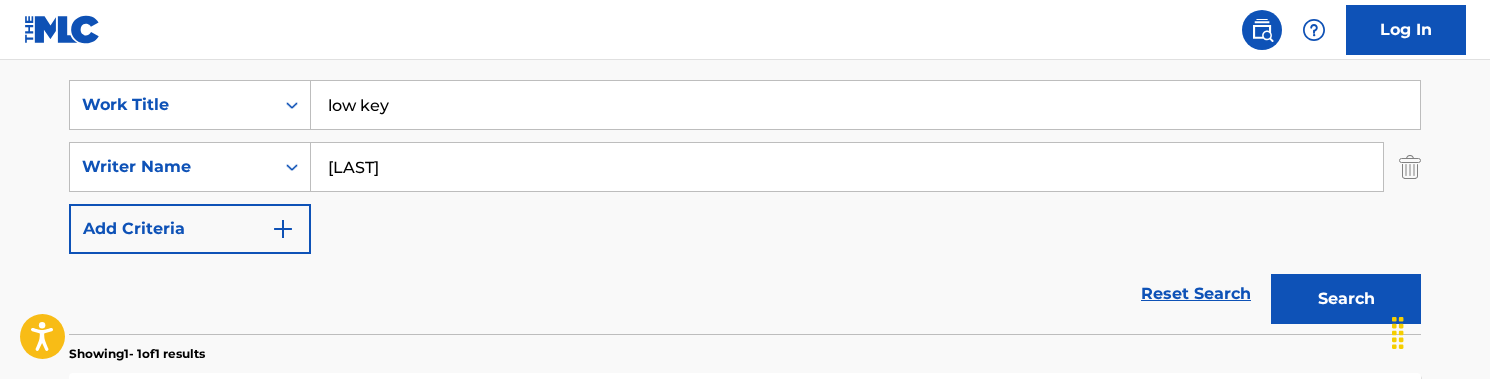 scroll, scrollTop: 351, scrollLeft: 0, axis: vertical 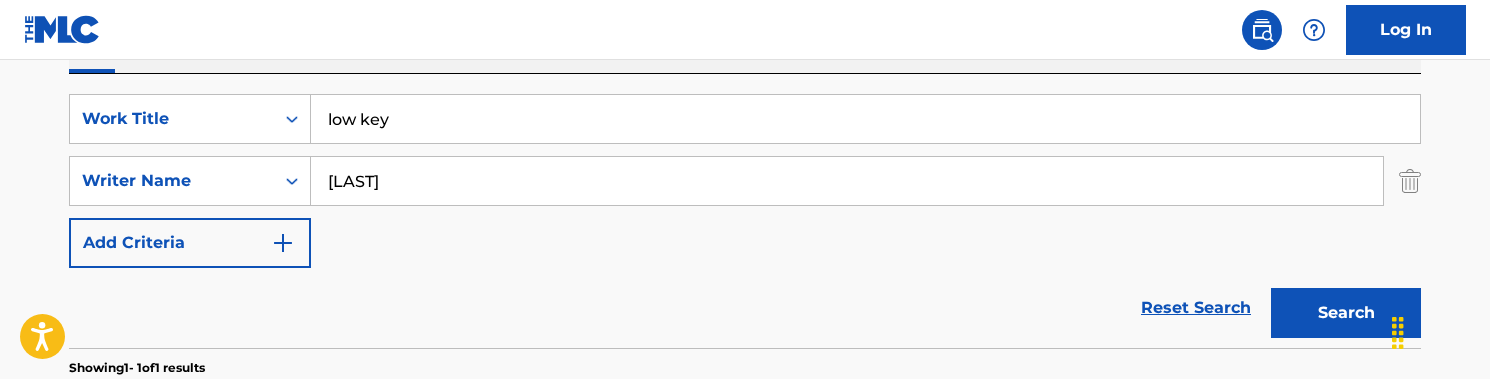 drag, startPoint x: 397, startPoint y: 171, endPoint x: 471, endPoint y: 208, distance: 82.73451 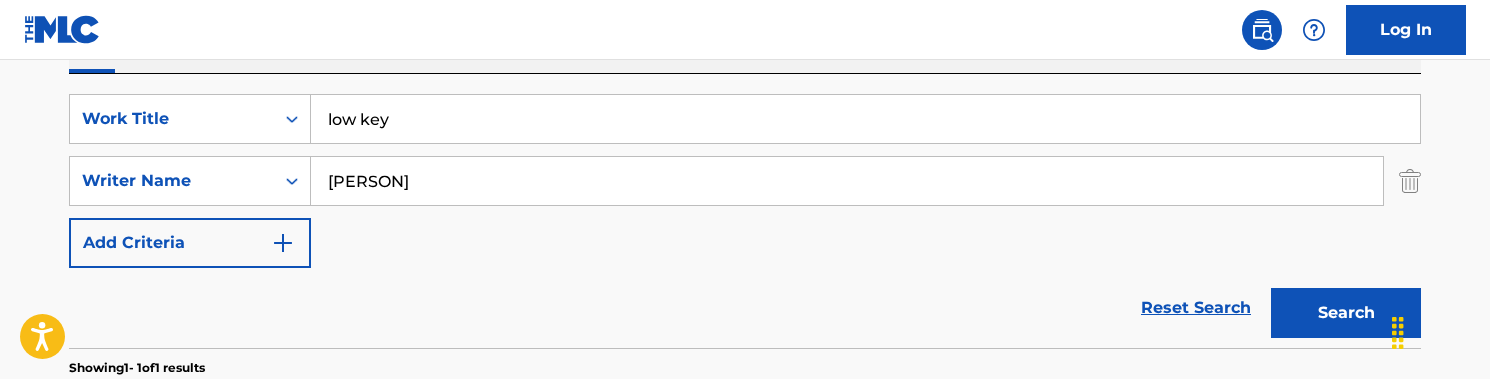 type on "[PERSON]" 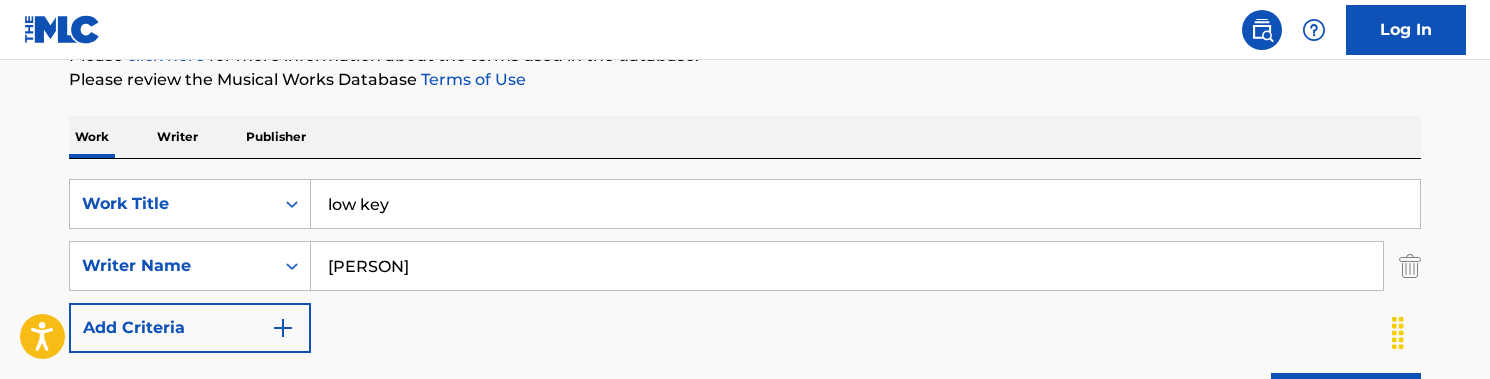 scroll, scrollTop: 257, scrollLeft: 0, axis: vertical 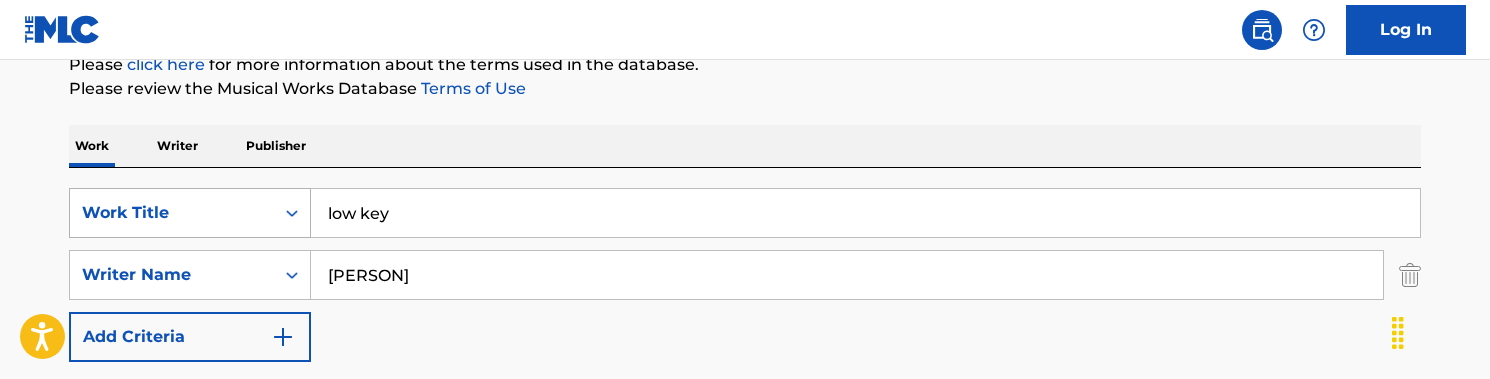 drag, startPoint x: 412, startPoint y: 231, endPoint x: 254, endPoint y: 198, distance: 161.40942 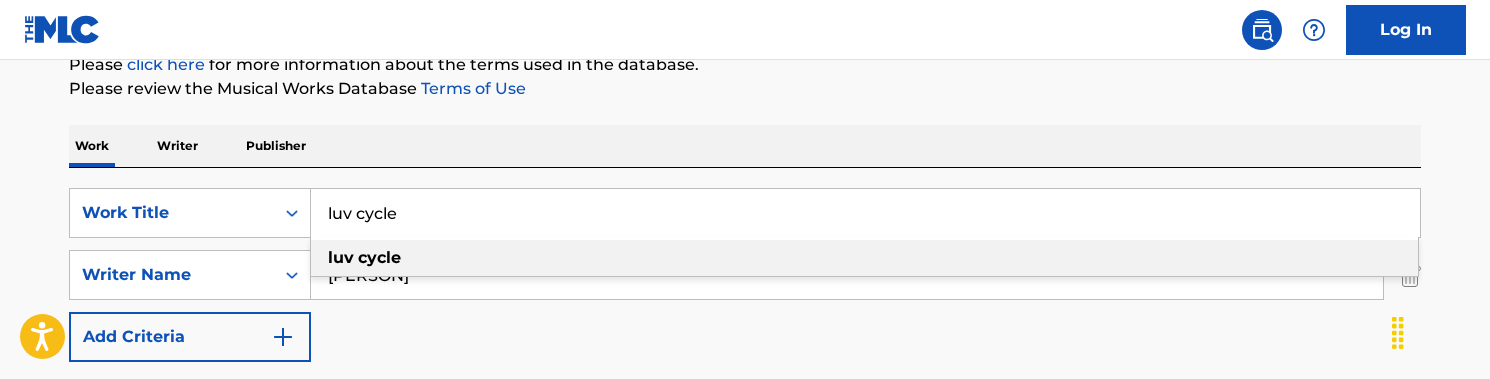 type on "luv cycle" 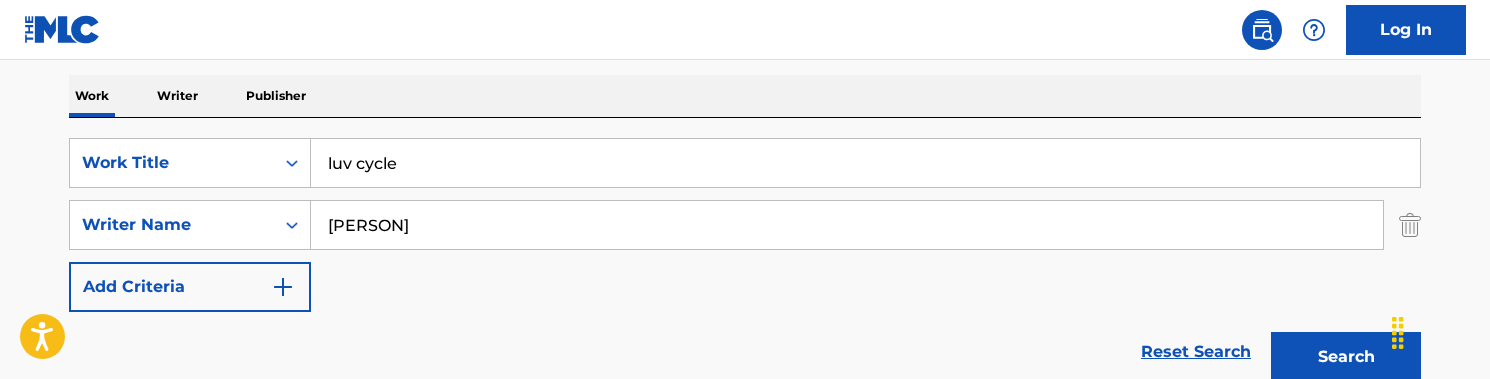 scroll, scrollTop: 313, scrollLeft: 0, axis: vertical 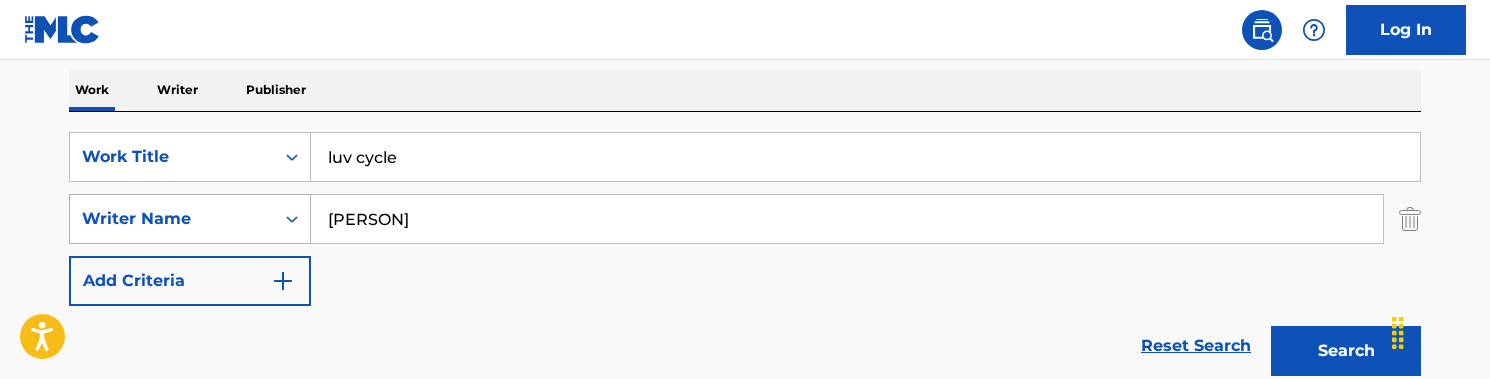 drag, startPoint x: 404, startPoint y: 222, endPoint x: 290, endPoint y: 220, distance: 114.01754 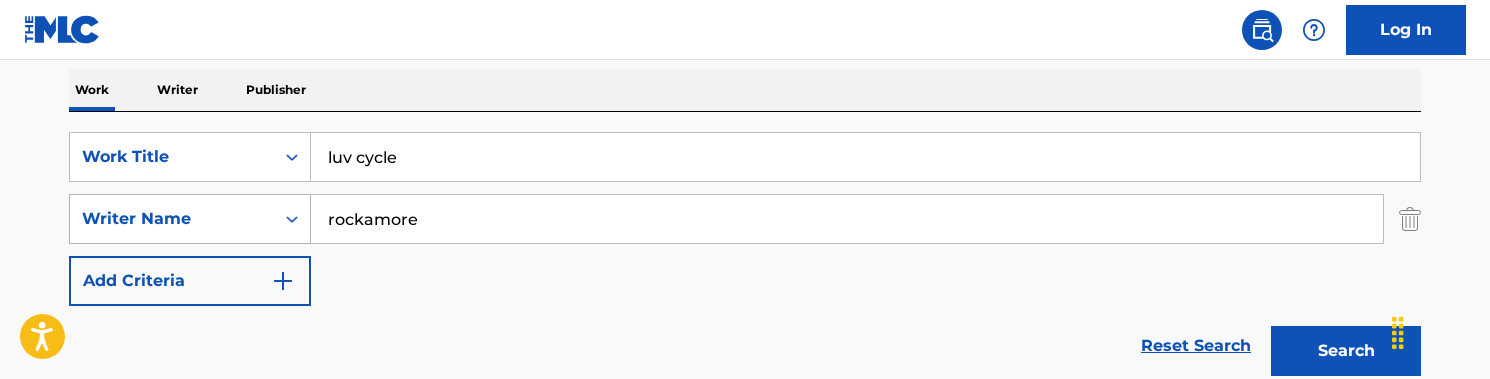 type on "rockamore" 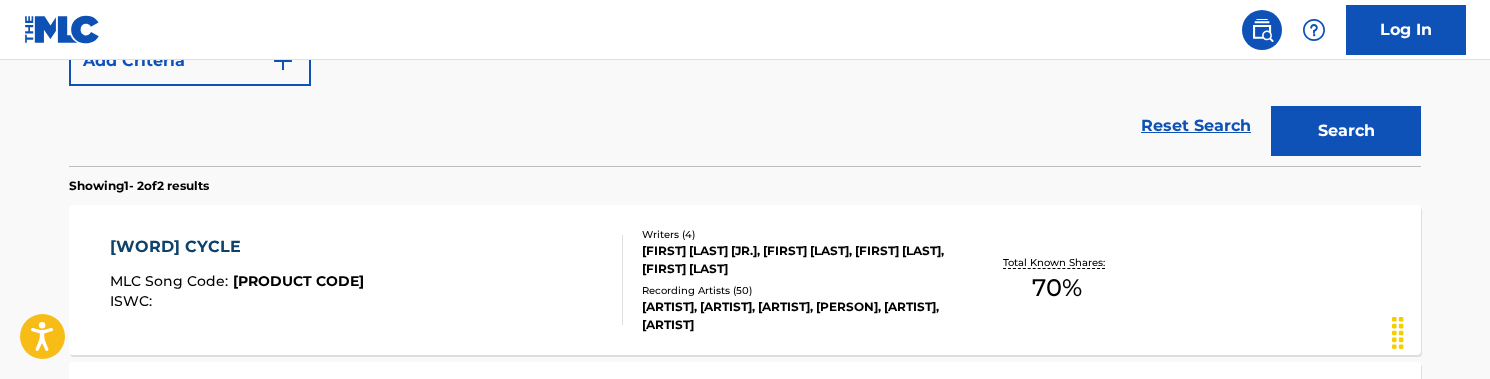 scroll, scrollTop: 557, scrollLeft: 0, axis: vertical 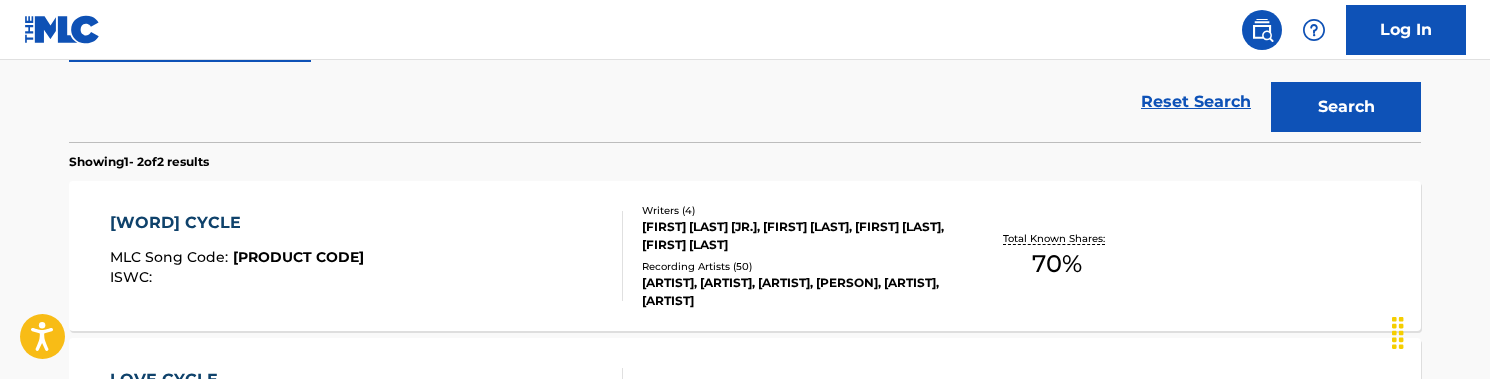 click on "[ARTIST] MLC Song Code : LA5Y87 ISWC :" at bounding box center [367, 256] 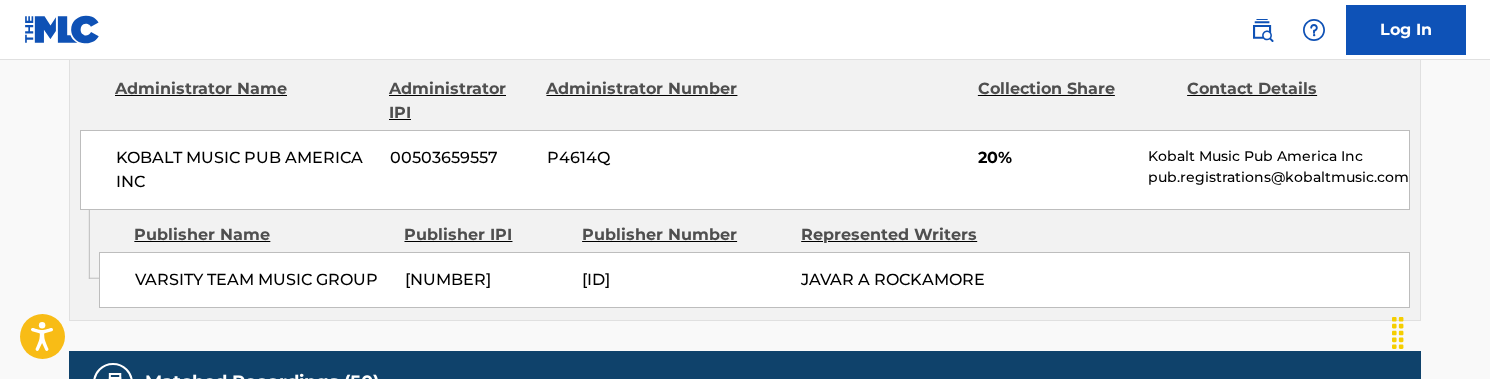 scroll, scrollTop: 1393, scrollLeft: 0, axis: vertical 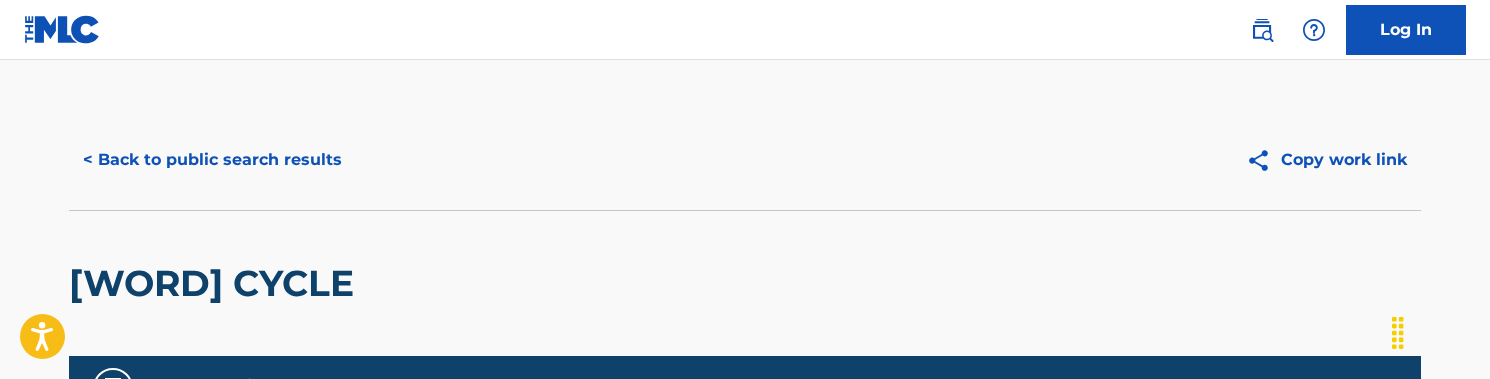 click on "< Back to public search results" at bounding box center (212, 160) 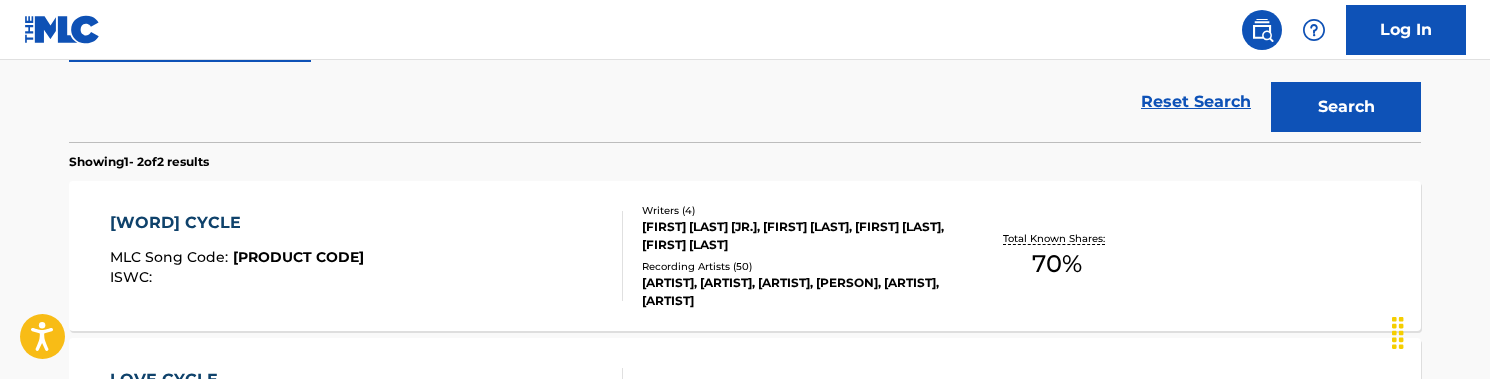 scroll, scrollTop: 338, scrollLeft: 0, axis: vertical 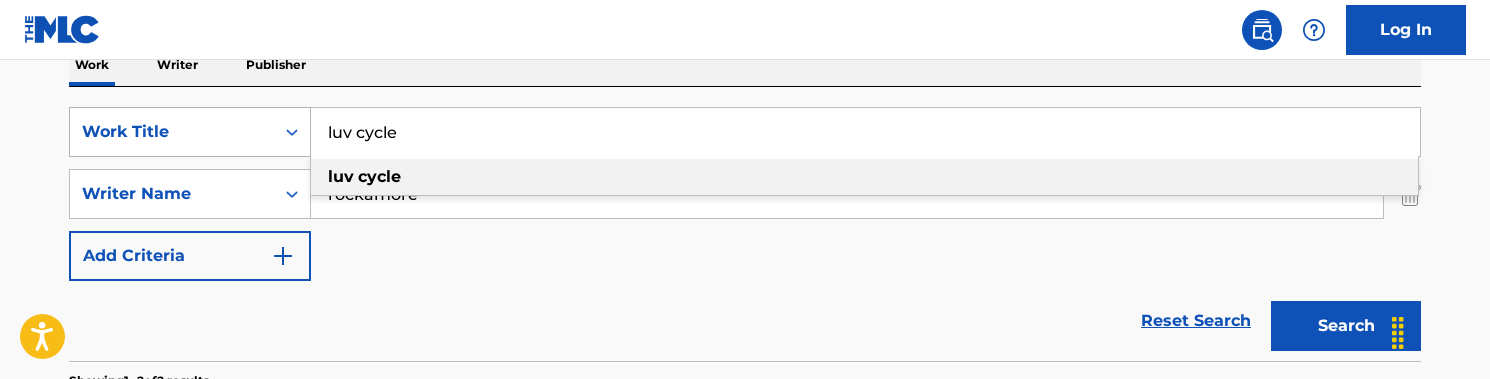 drag, startPoint x: 423, startPoint y: 142, endPoint x: 297, endPoint y: 132, distance: 126.3962 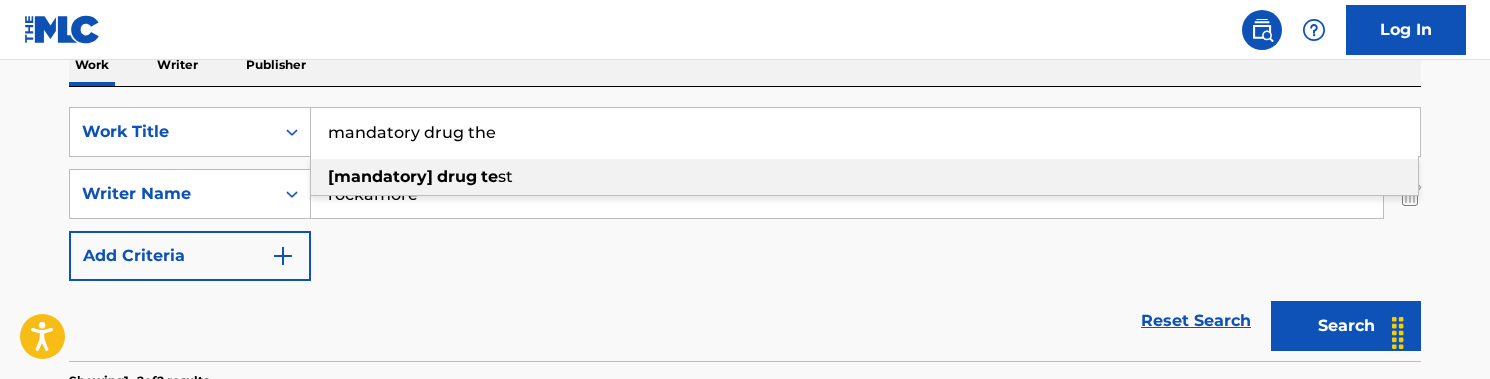 drag, startPoint x: 297, startPoint y: 132, endPoint x: 403, endPoint y: 175, distance: 114.38969 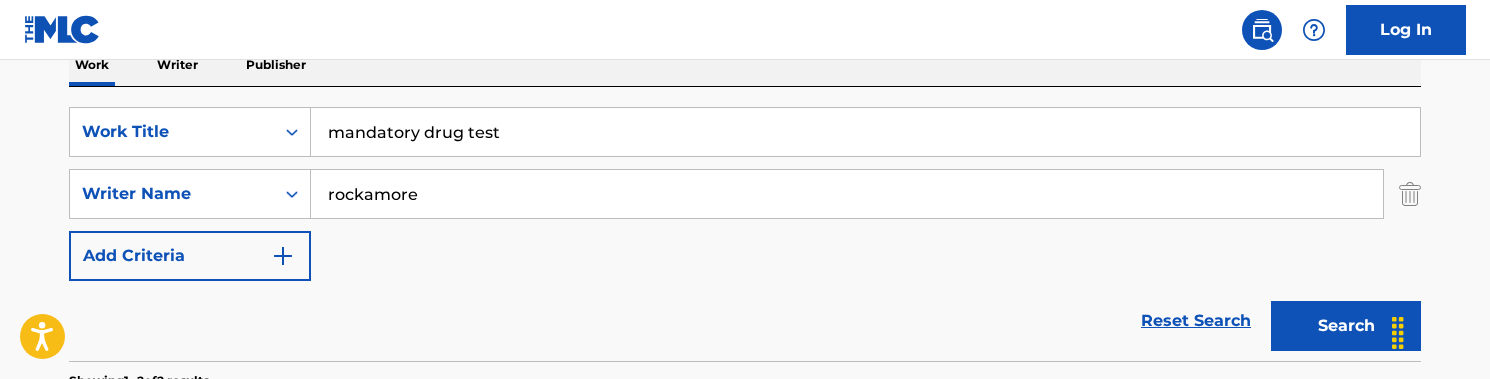 click on "Search" at bounding box center (1346, 326) 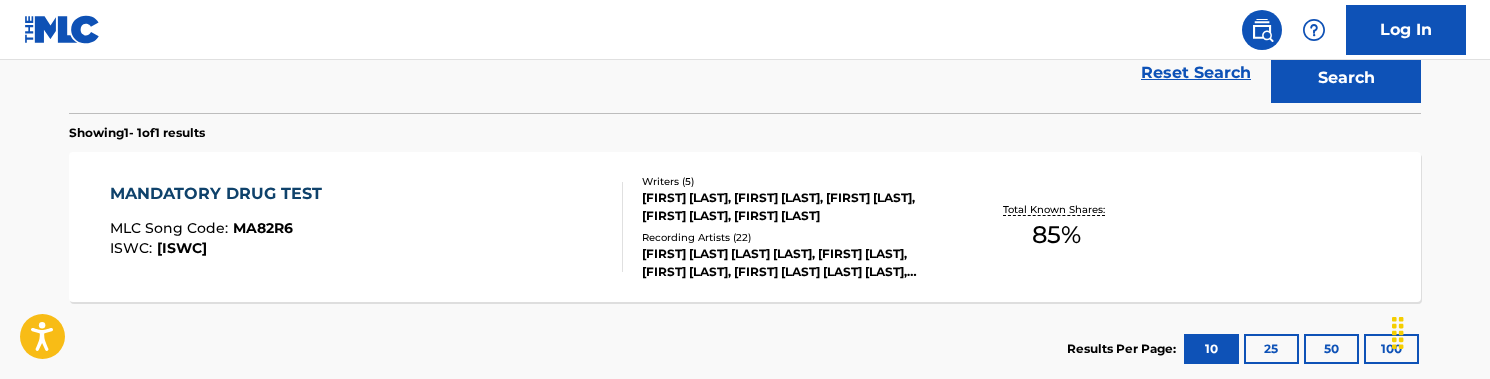 scroll, scrollTop: 593, scrollLeft: 0, axis: vertical 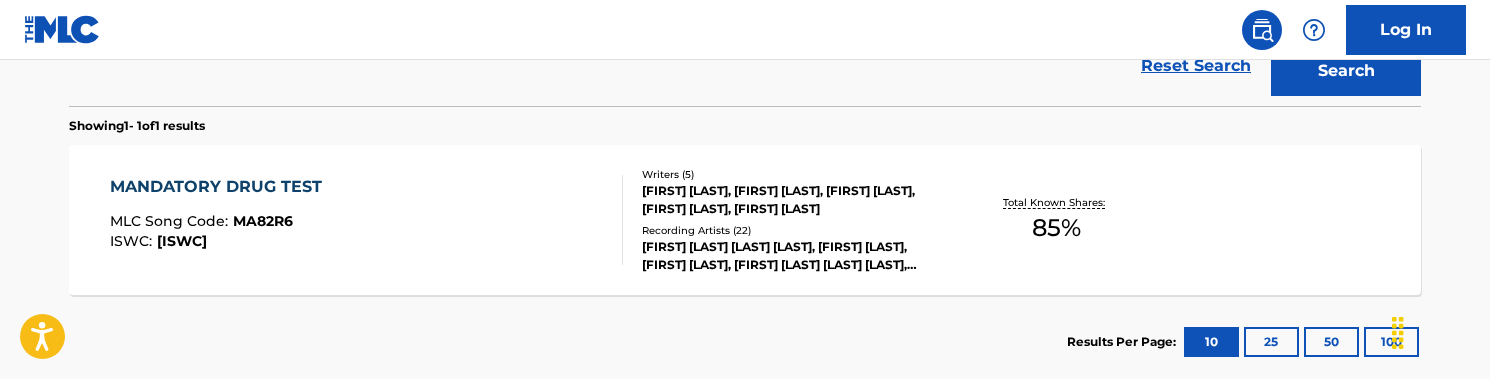 click on "MANDATORY DRUG TEST MLC Song Code : [ALPHANUMERIC] ISWC : [ALPHANUMERIC]" at bounding box center (367, 220) 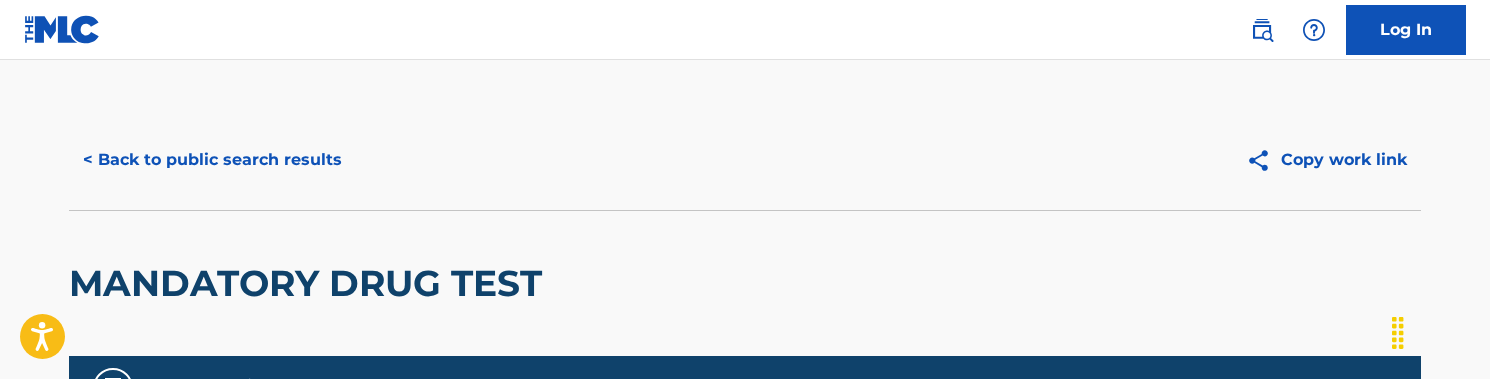scroll, scrollTop: 0, scrollLeft: 0, axis: both 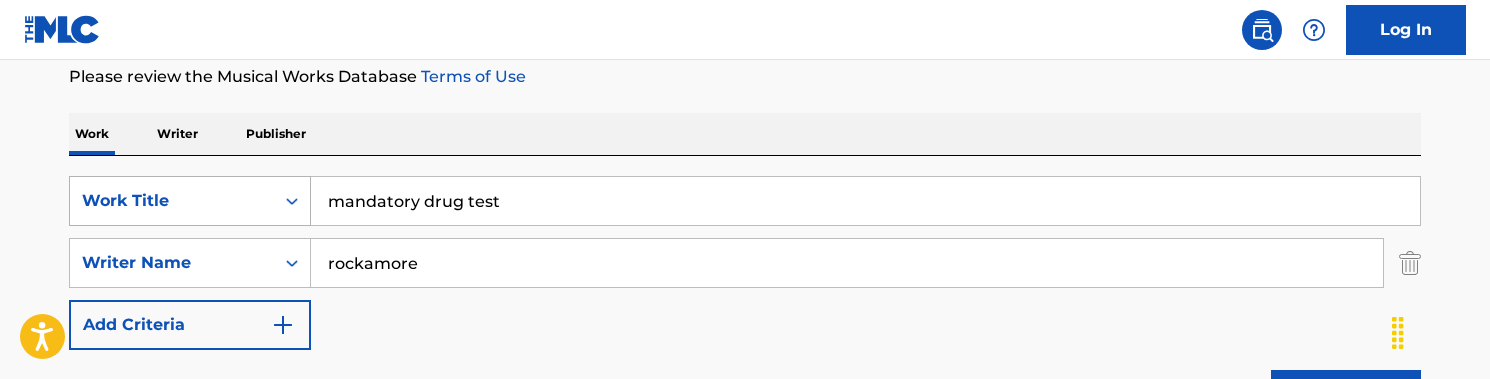 drag, startPoint x: 513, startPoint y: 203, endPoint x: 296, endPoint y: 202, distance: 217.0023 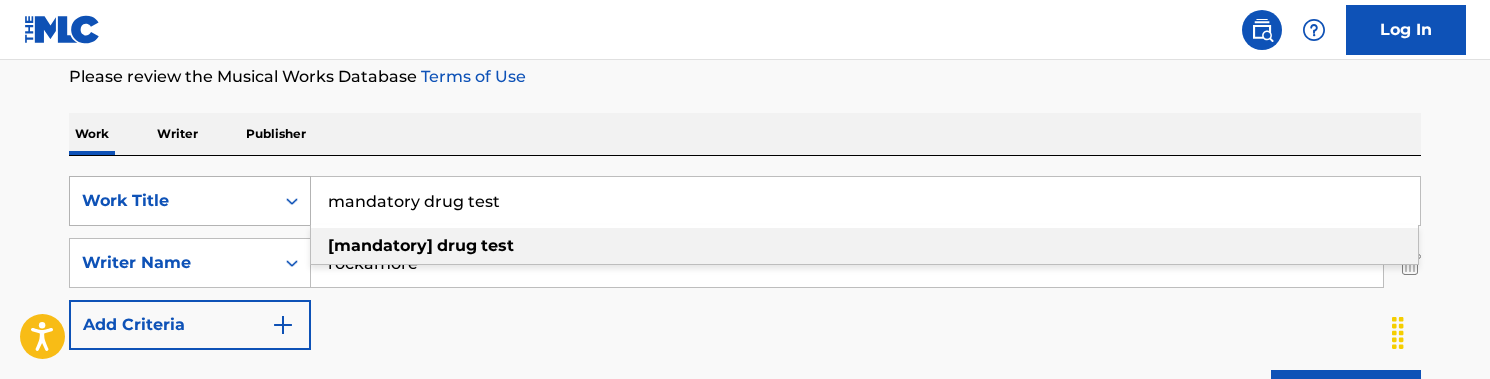 drag, startPoint x: 528, startPoint y: 203, endPoint x: 280, endPoint y: 209, distance: 248.07257 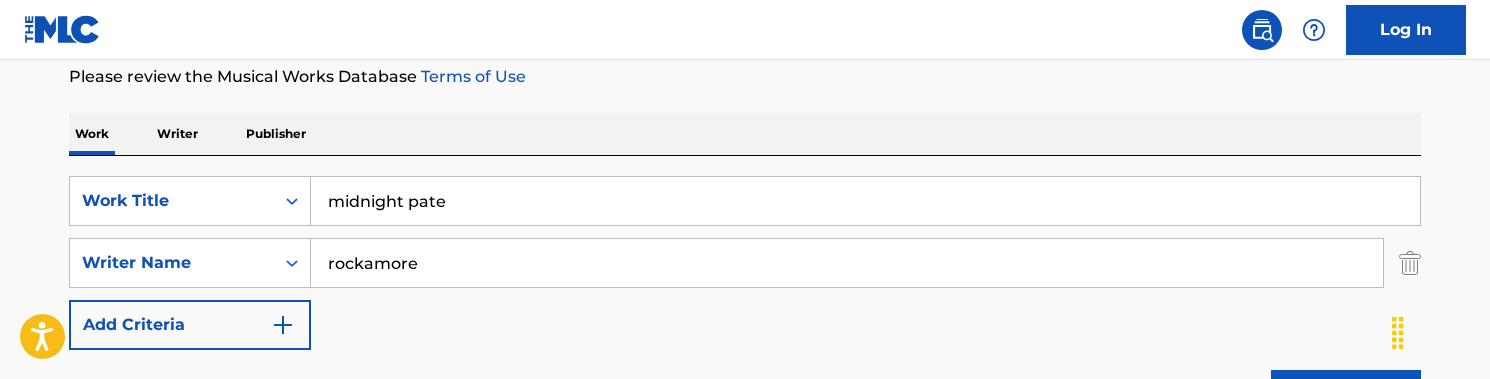 drag, startPoint x: 280, startPoint y: 209, endPoint x: 528, endPoint y: 78, distance: 280.4728 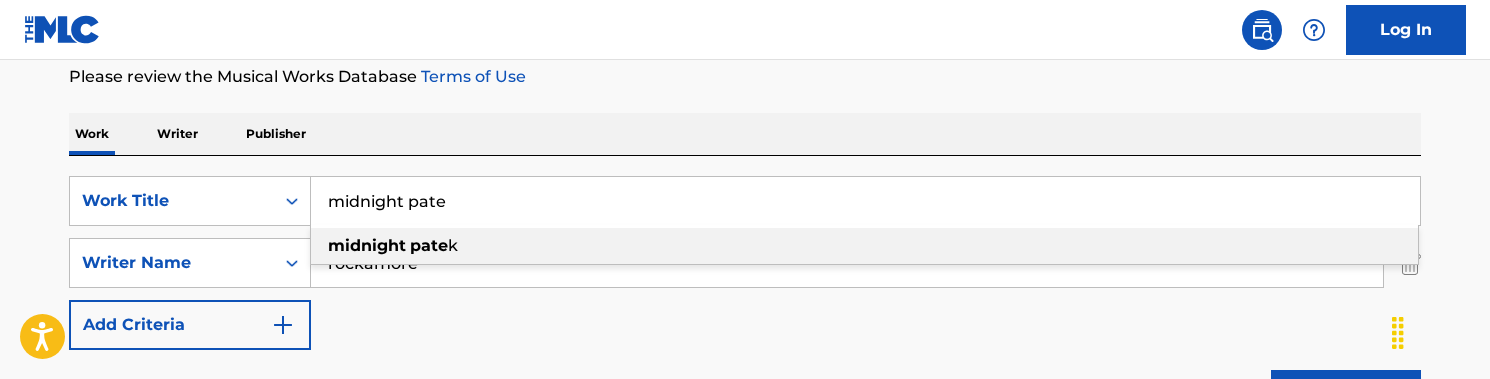 click on "k" at bounding box center [453, 245] 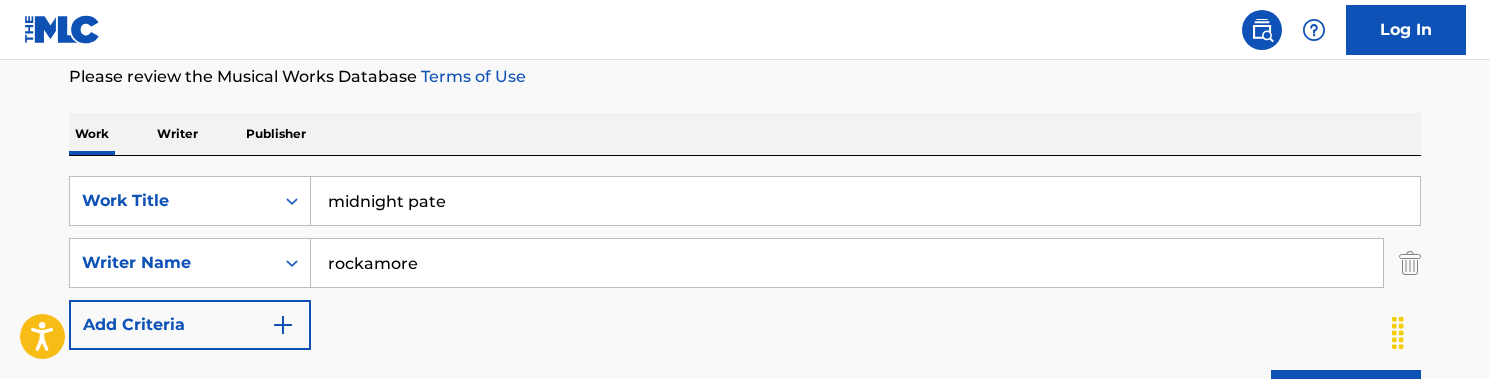 type on "midnight patek" 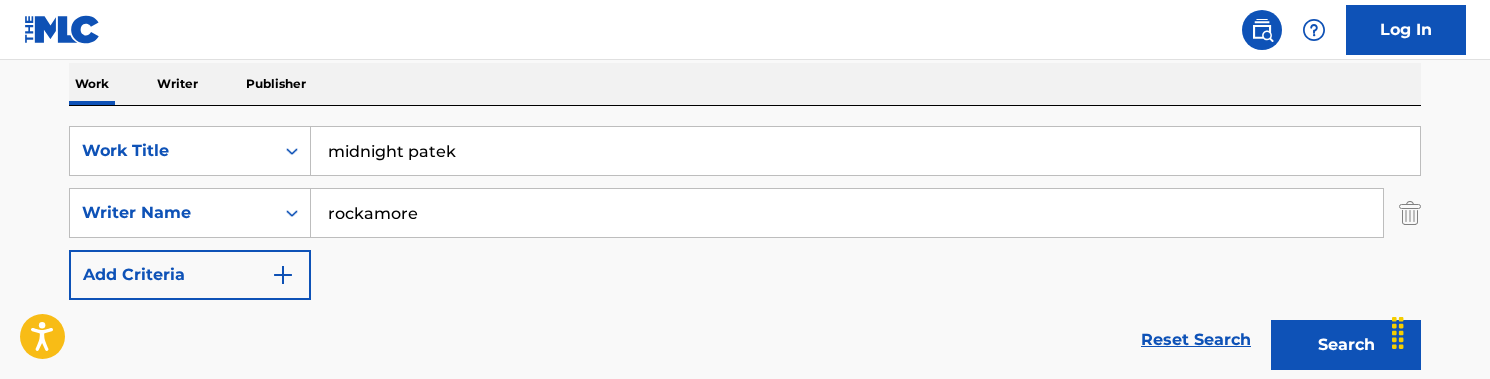 scroll, scrollTop: 320, scrollLeft: 0, axis: vertical 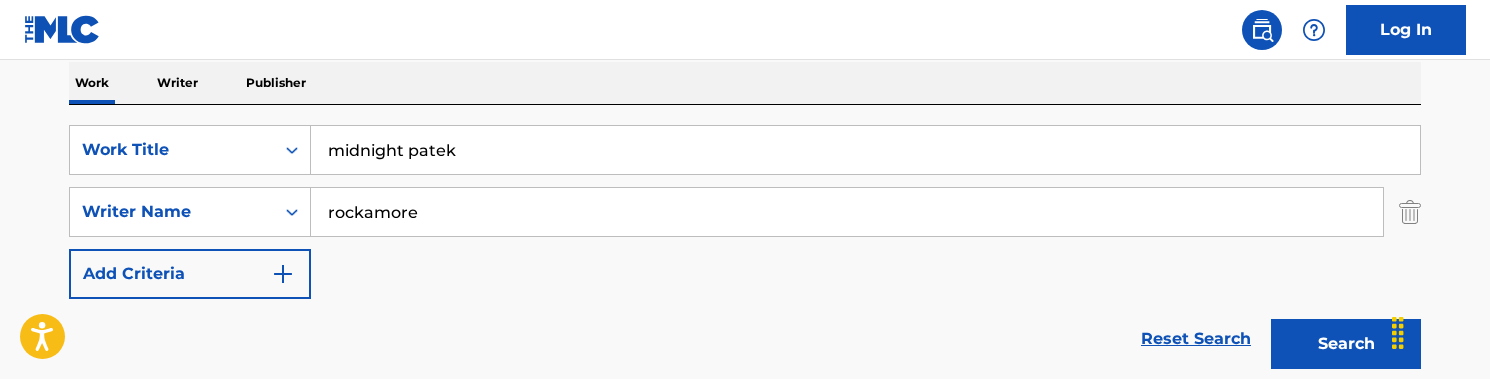 click on "Search" at bounding box center [1346, 344] 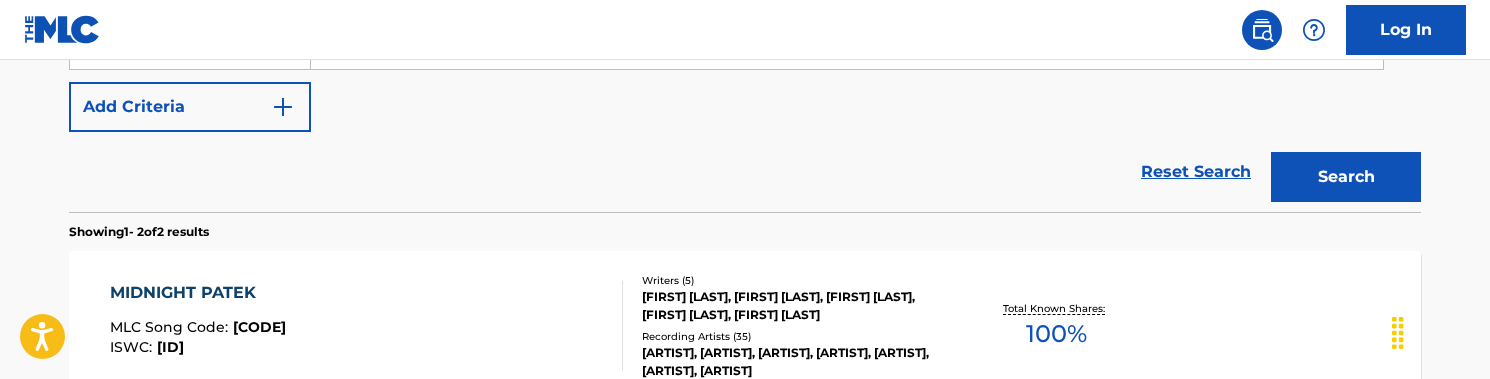 click on "[FIRST] [LAST] MLC Song Code : [ID] ISWC : [ID]" at bounding box center (367, 326) 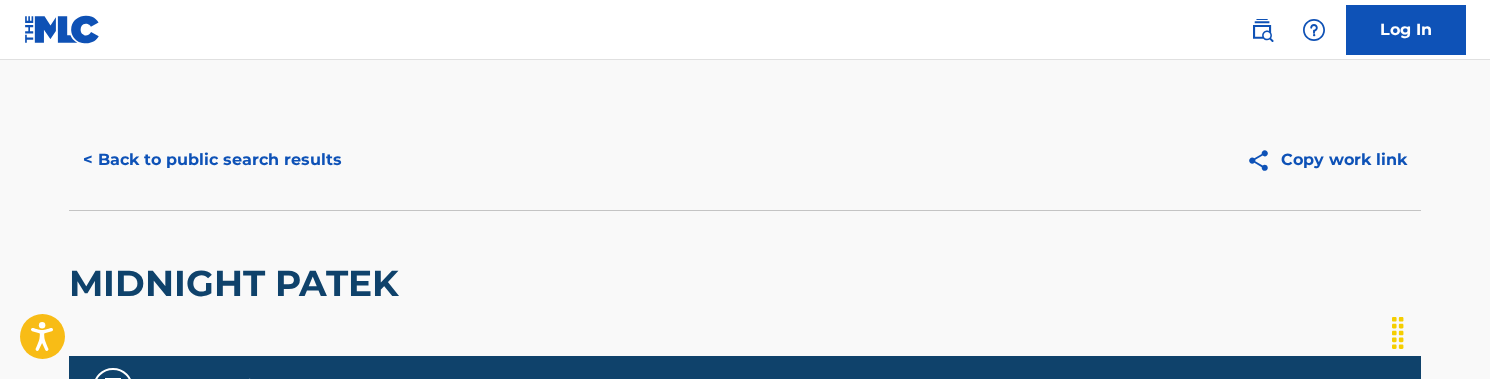 scroll, scrollTop: 0, scrollLeft: 0, axis: both 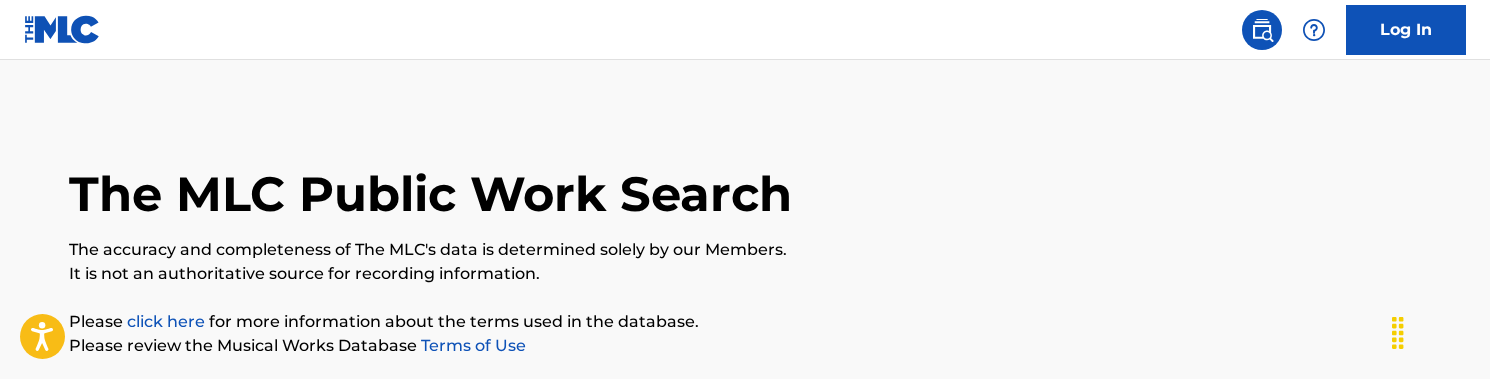 click on "The MLC Public Work Search" at bounding box center (745, 183) 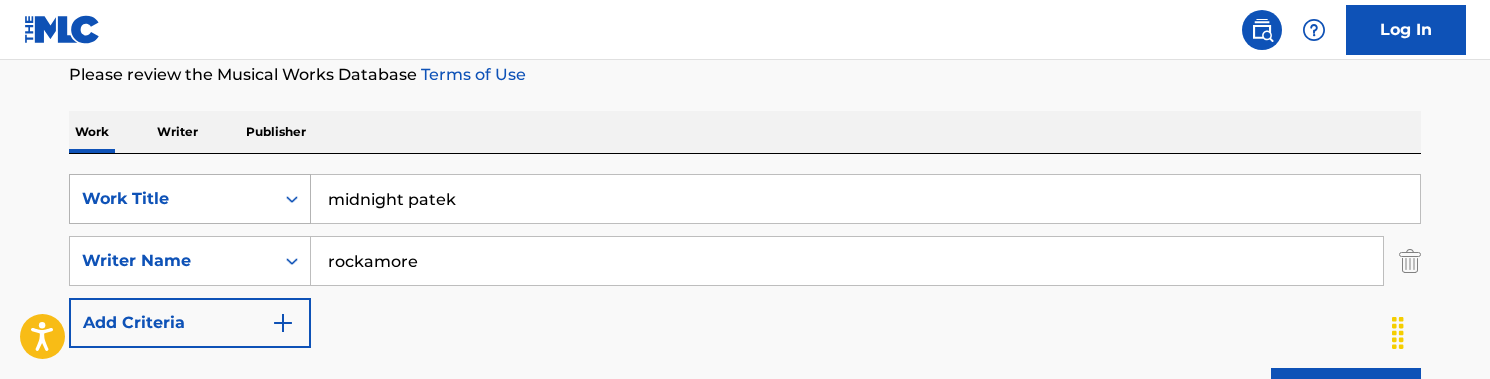 drag, startPoint x: 475, startPoint y: 201, endPoint x: 247, endPoint y: 201, distance: 228 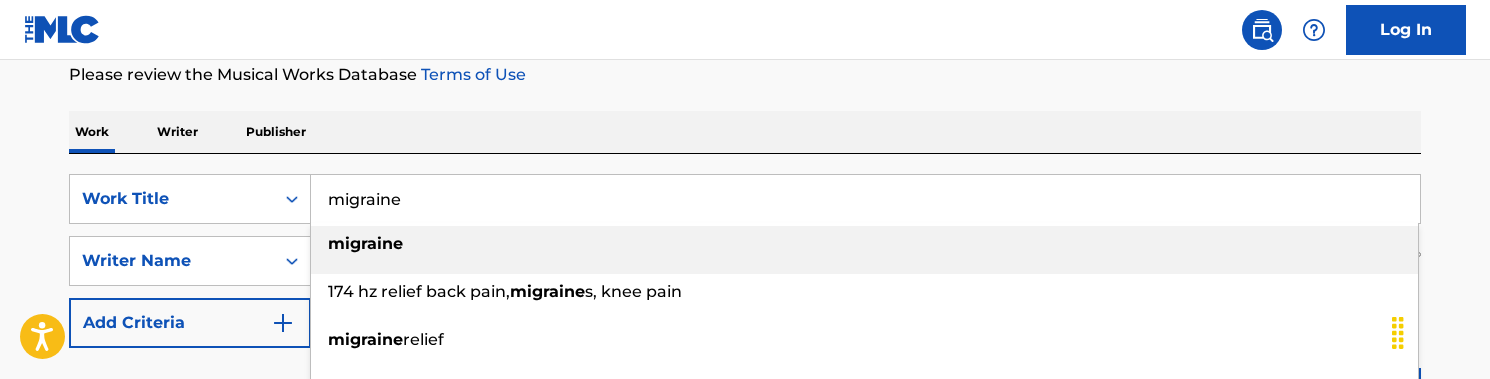 type on "migraine" 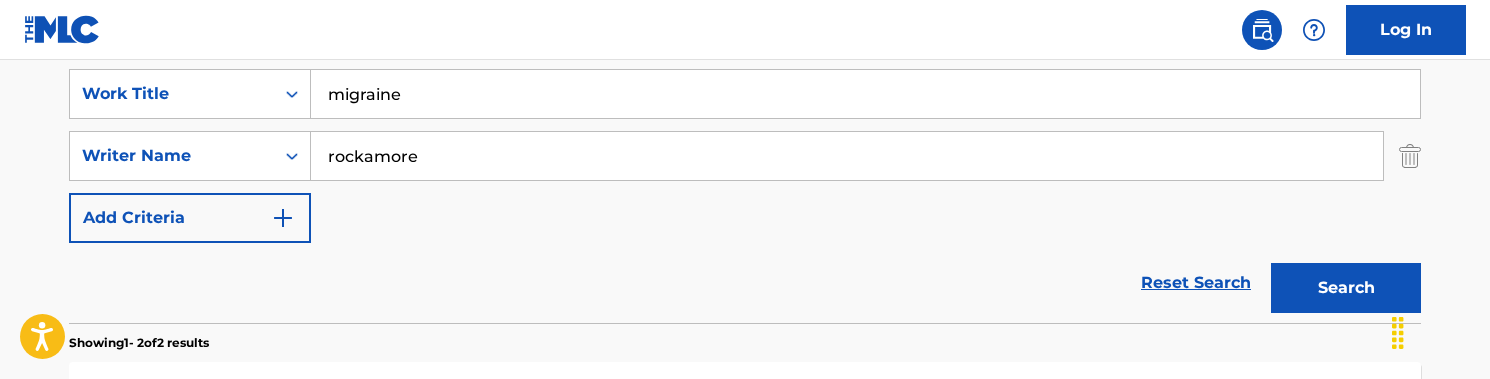 scroll, scrollTop: 386, scrollLeft: 0, axis: vertical 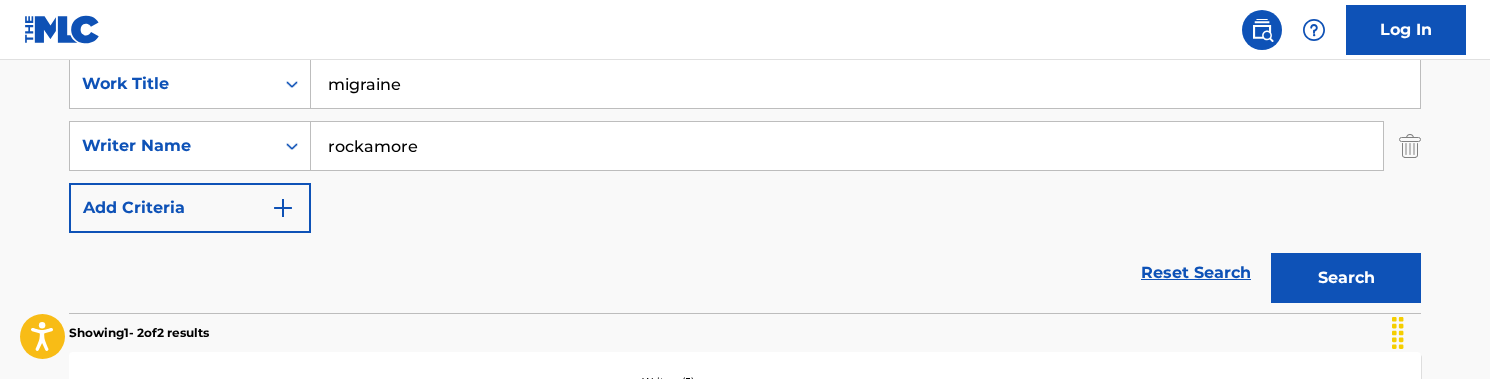 click on "Search" at bounding box center (1346, 278) 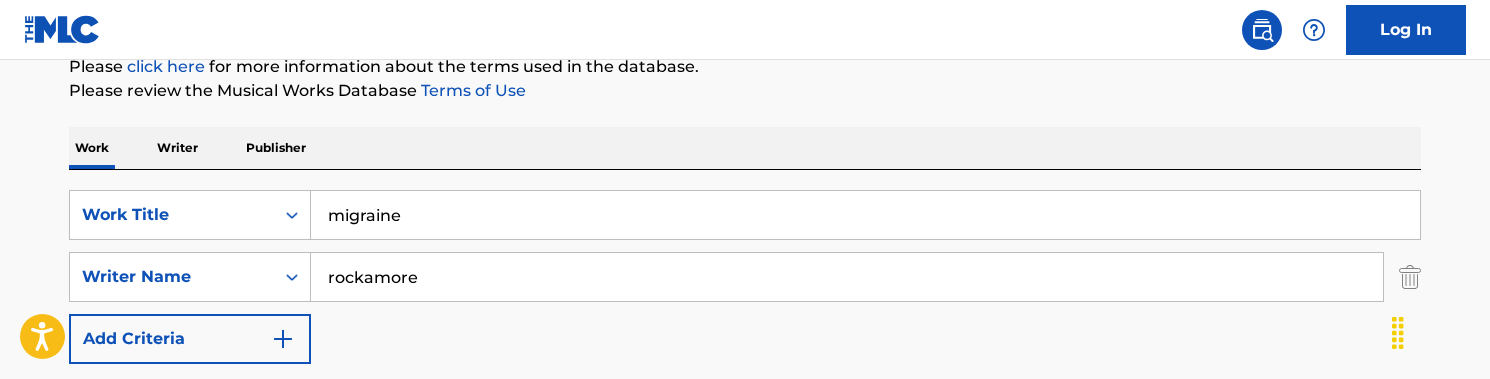 scroll, scrollTop: 231, scrollLeft: 0, axis: vertical 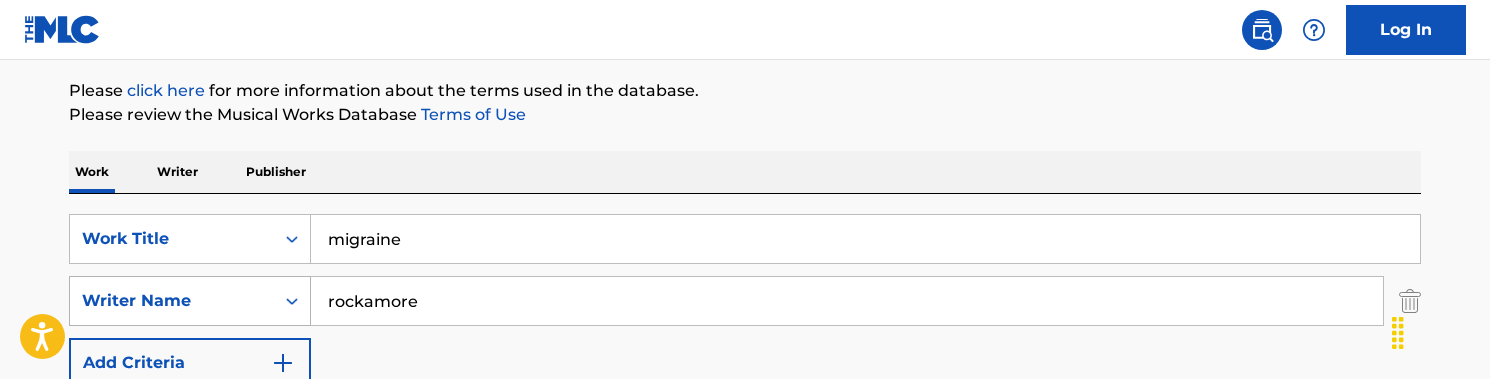 drag, startPoint x: 441, startPoint y: 302, endPoint x: 232, endPoint y: 288, distance: 209.46837 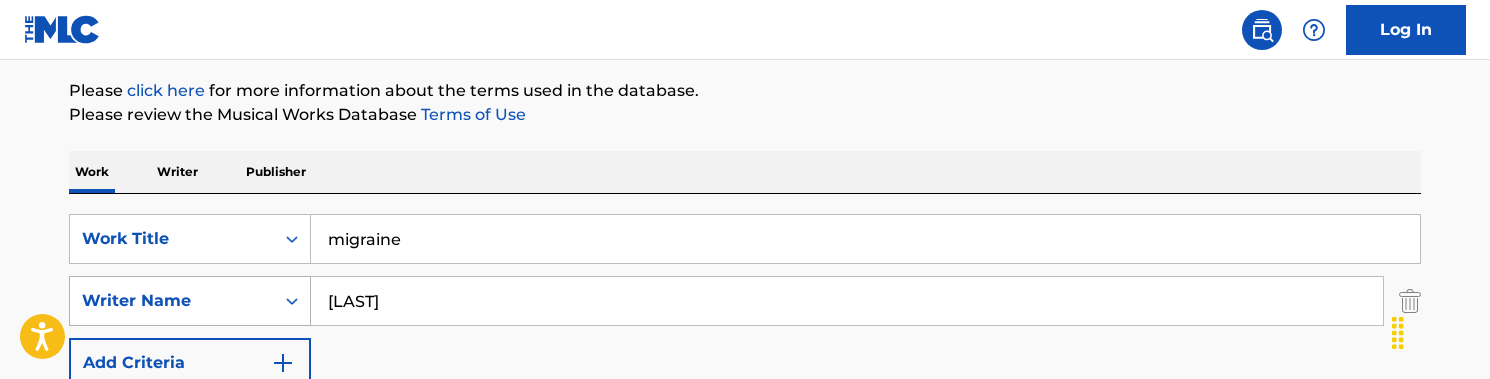 type on "[LAST]" 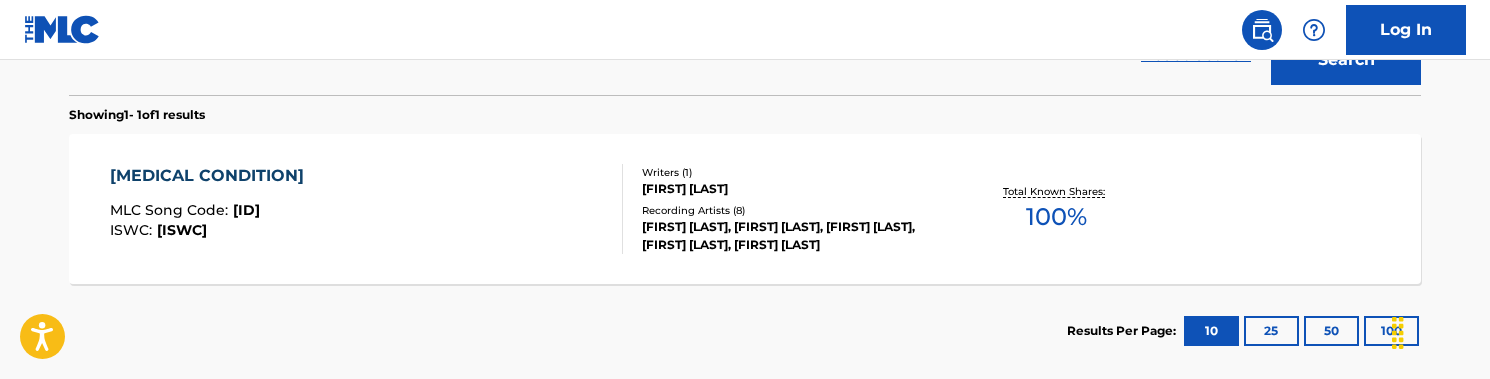 scroll, scrollTop: 606, scrollLeft: 0, axis: vertical 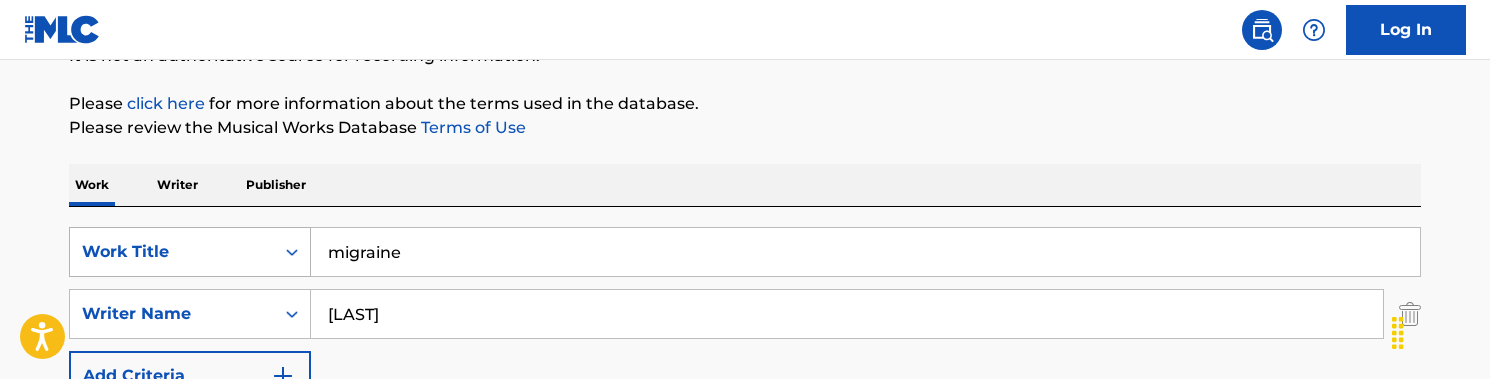 drag, startPoint x: 436, startPoint y: 264, endPoint x: 268, endPoint y: 231, distance: 171.2104 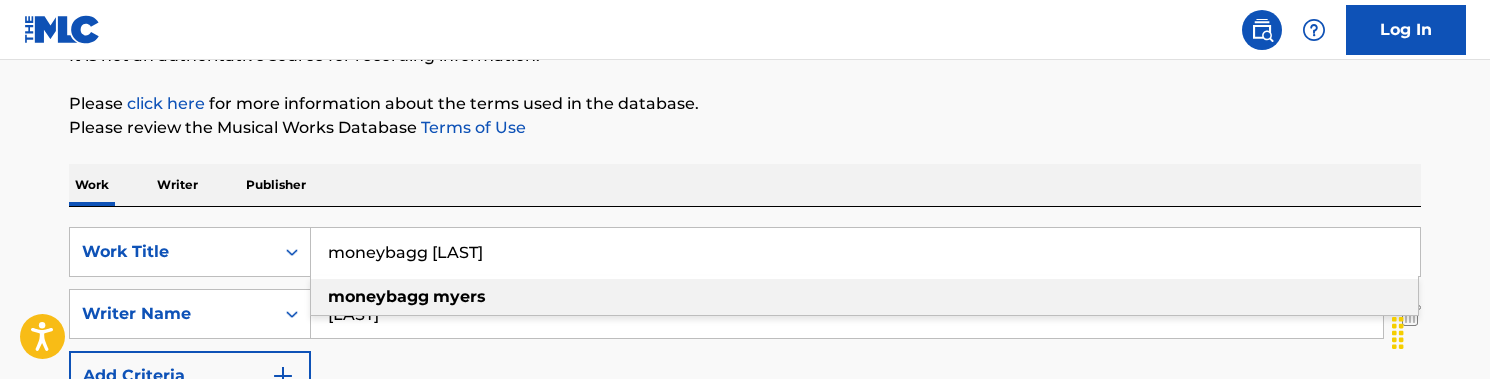 drag, startPoint x: 443, startPoint y: 39, endPoint x: 487, endPoint y: 305, distance: 269.61453 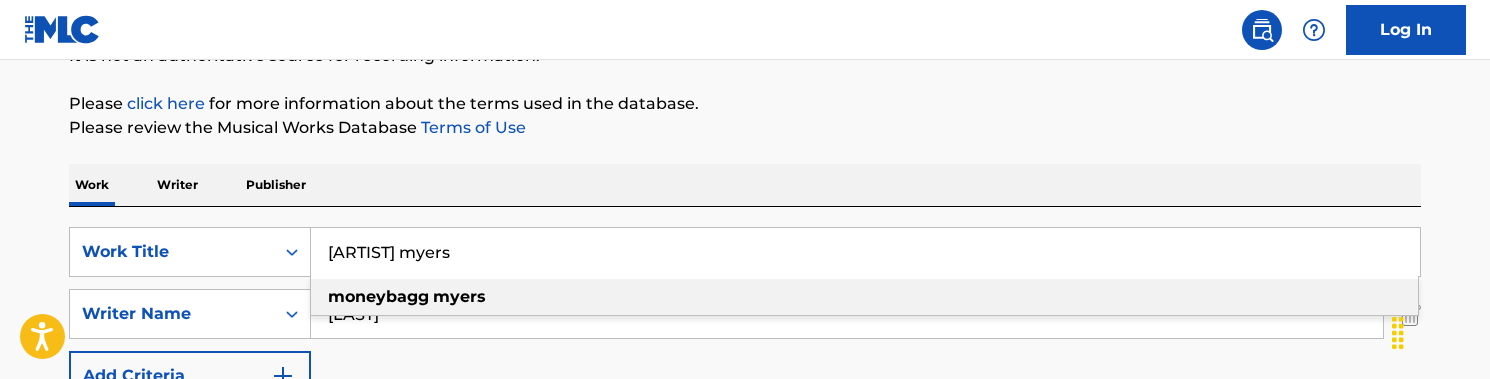 click on "moneybagg myers" at bounding box center [864, 297] 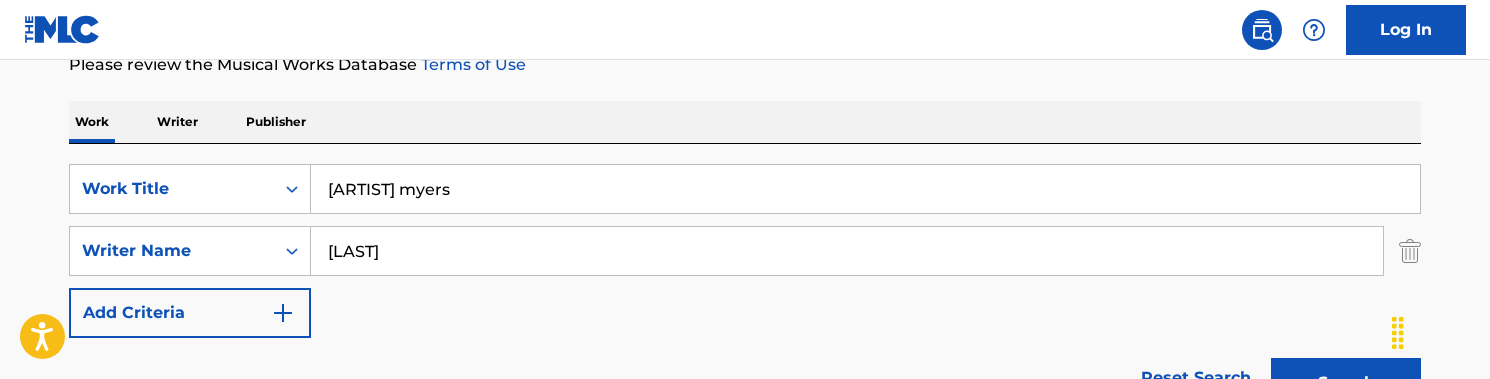 scroll, scrollTop: 285, scrollLeft: 0, axis: vertical 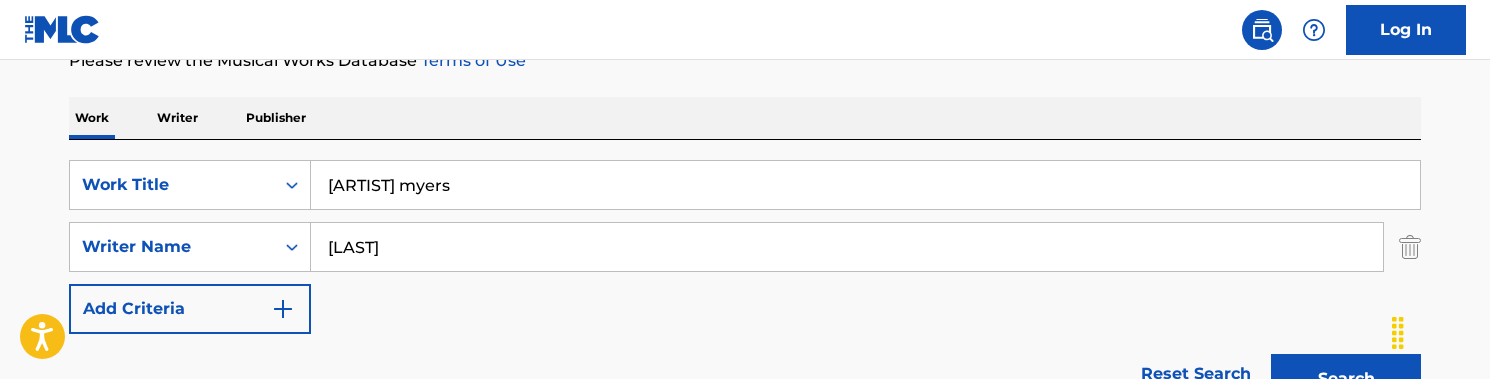 drag, startPoint x: 452, startPoint y: 259, endPoint x: 234, endPoint y: 211, distance: 223.22186 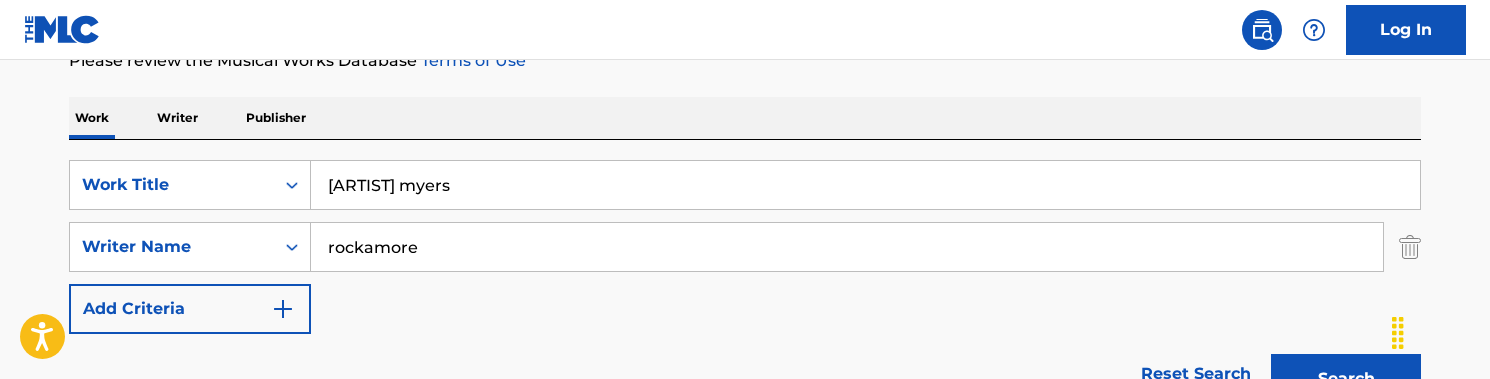 type on "rockamore" 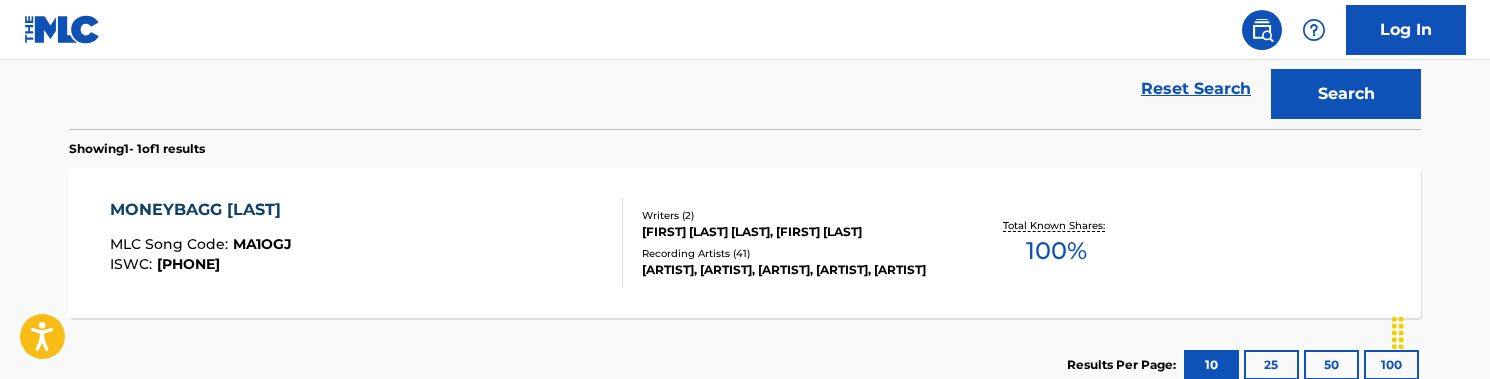 scroll, scrollTop: 577, scrollLeft: 0, axis: vertical 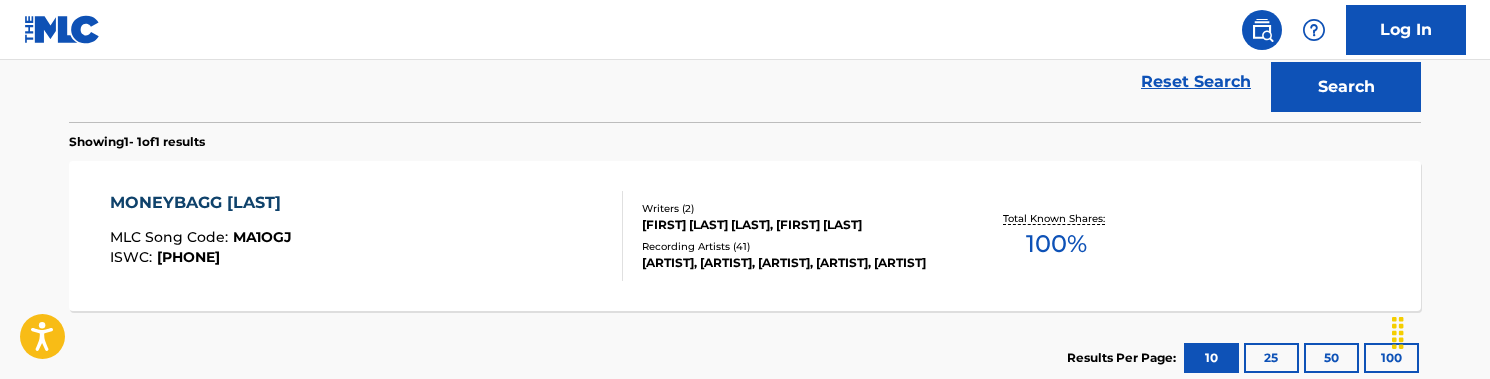 click on "[ARTIST] [LAST] MLC Song Code : MA1OGJ ISWC : T9241111626" at bounding box center (367, 236) 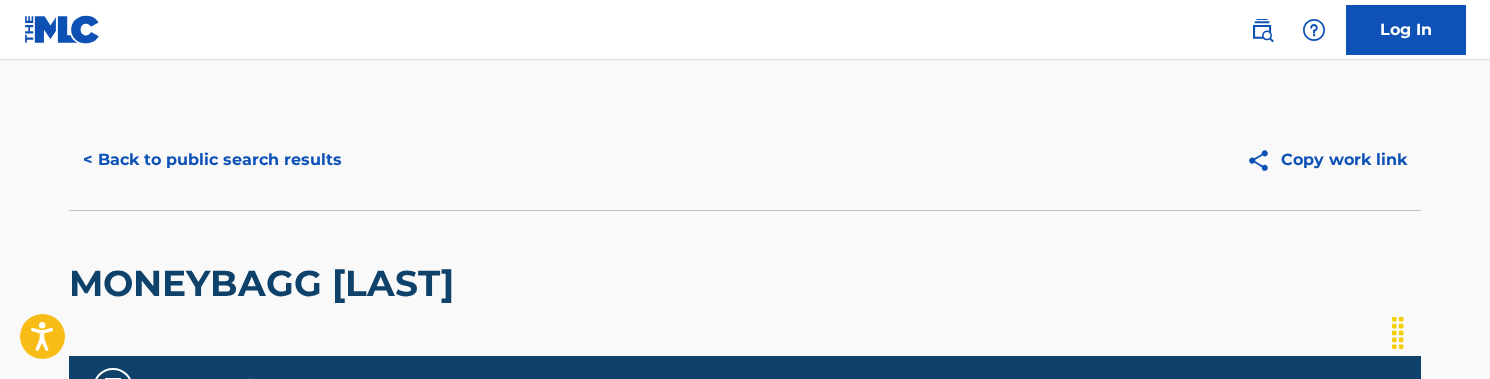 scroll, scrollTop: 0, scrollLeft: 0, axis: both 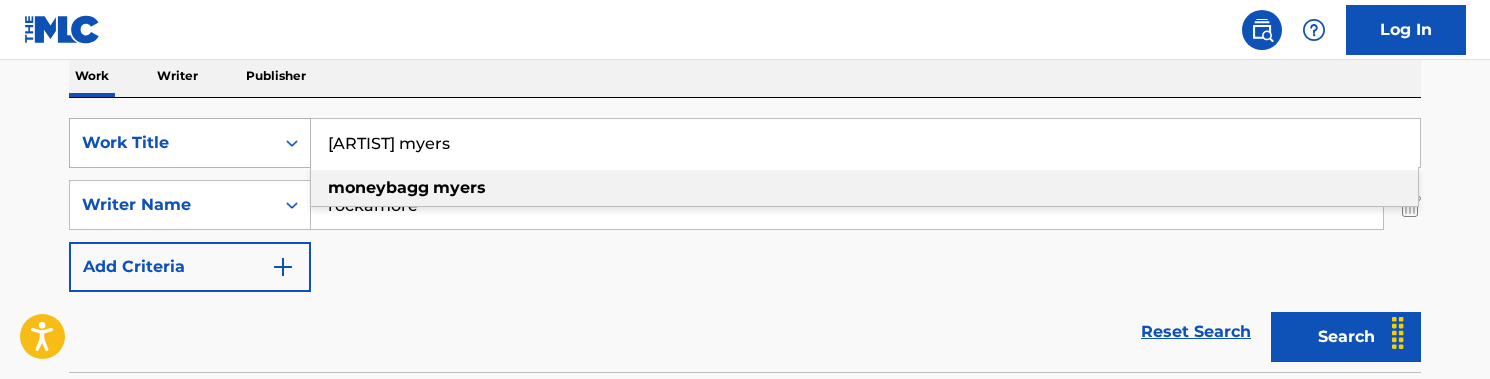drag, startPoint x: 506, startPoint y: 150, endPoint x: 276, endPoint y: 145, distance: 230.05434 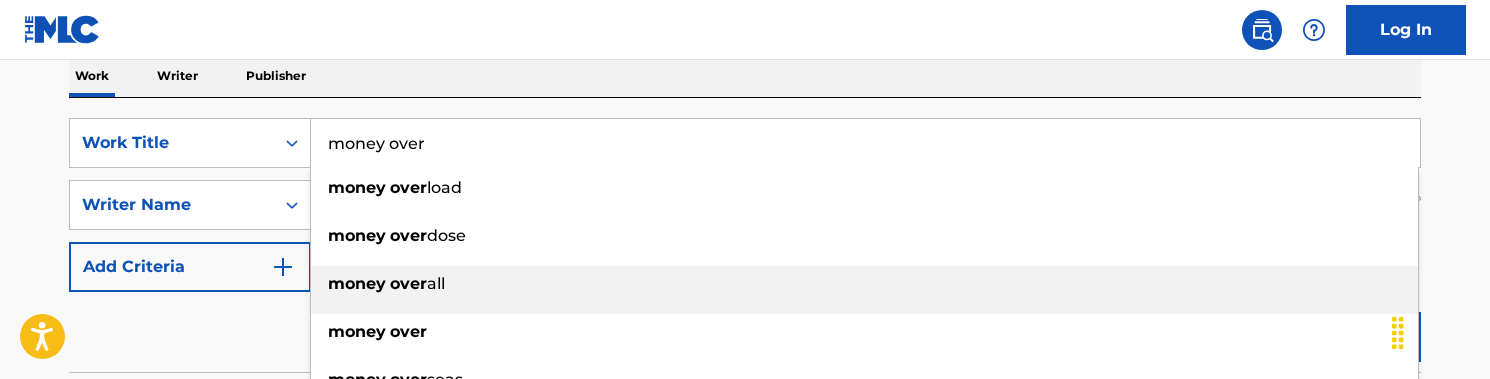 type on "money over" 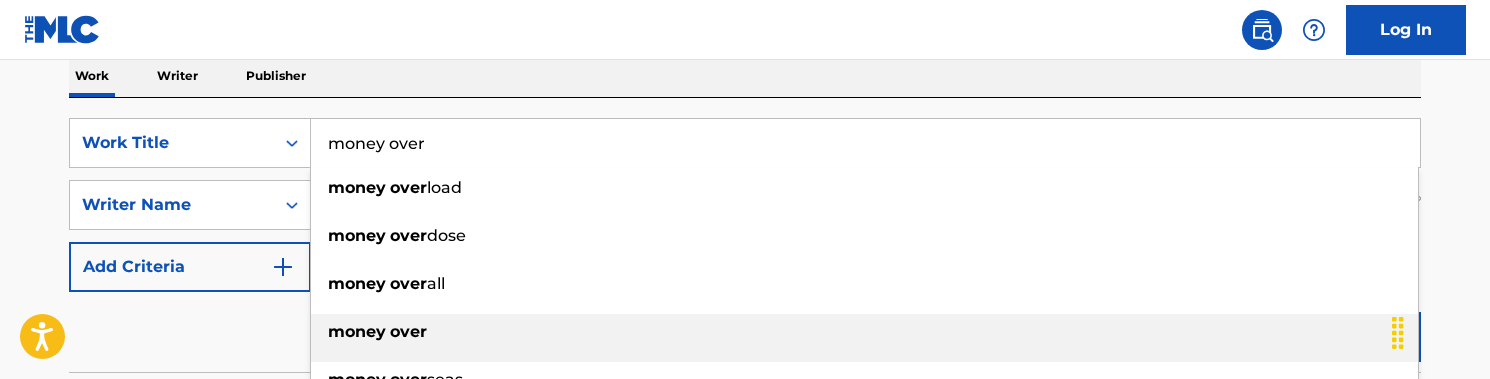 click on "over" at bounding box center [408, 331] 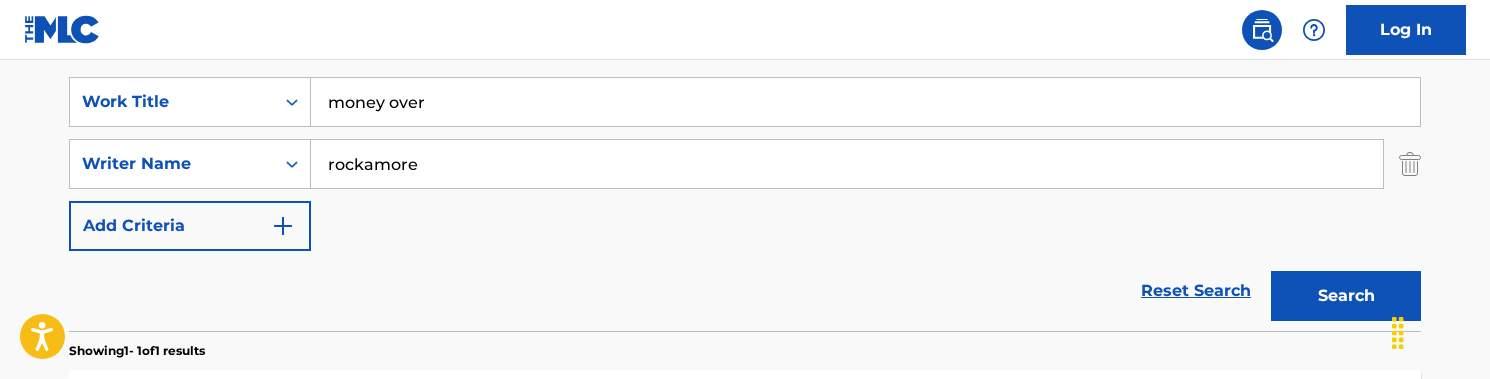 scroll, scrollTop: 356, scrollLeft: 0, axis: vertical 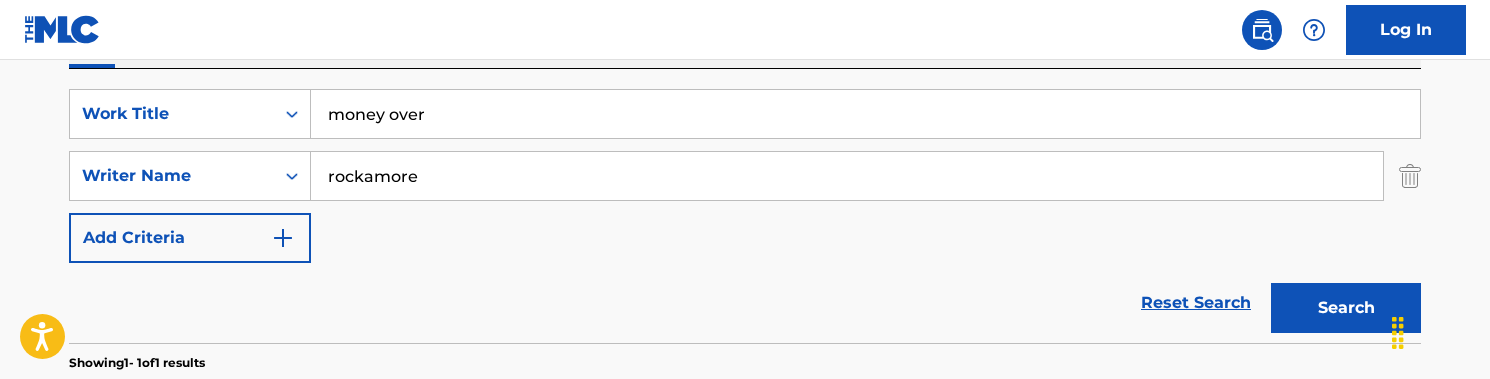click on "Search" at bounding box center (1346, 308) 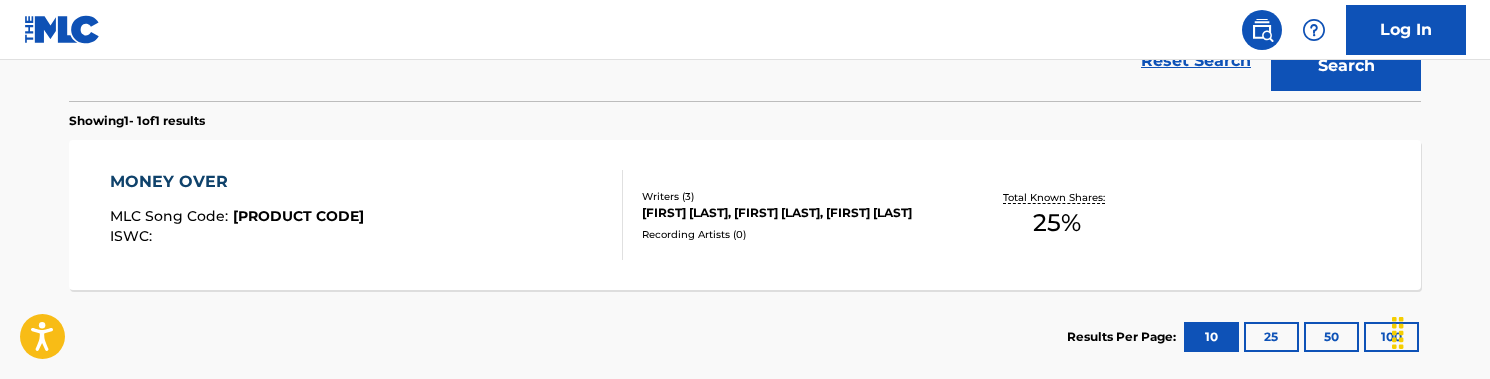 scroll, scrollTop: 596, scrollLeft: 0, axis: vertical 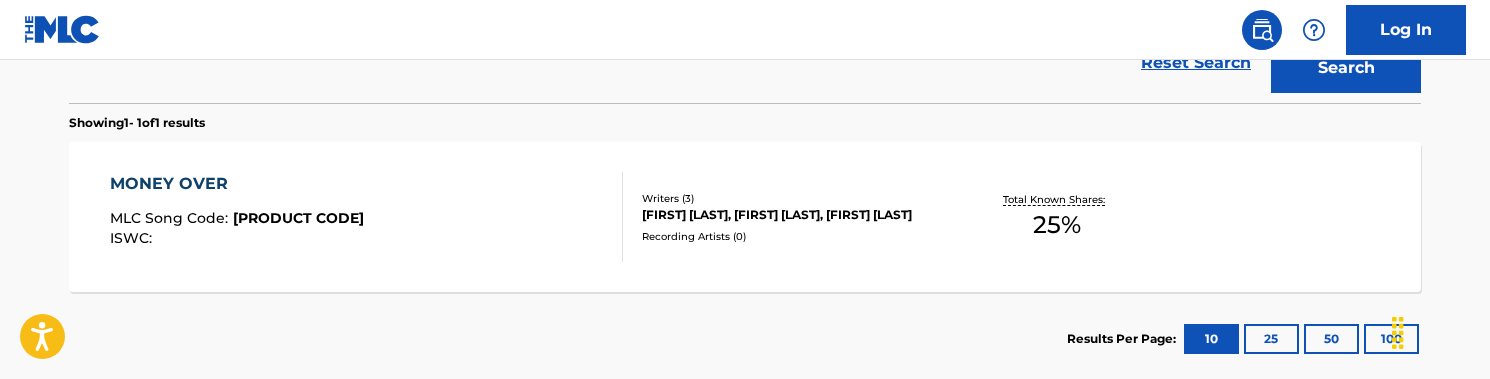 click on "MONEY OVER MLC Song Code : MW0SPP ISWC :" at bounding box center (367, 217) 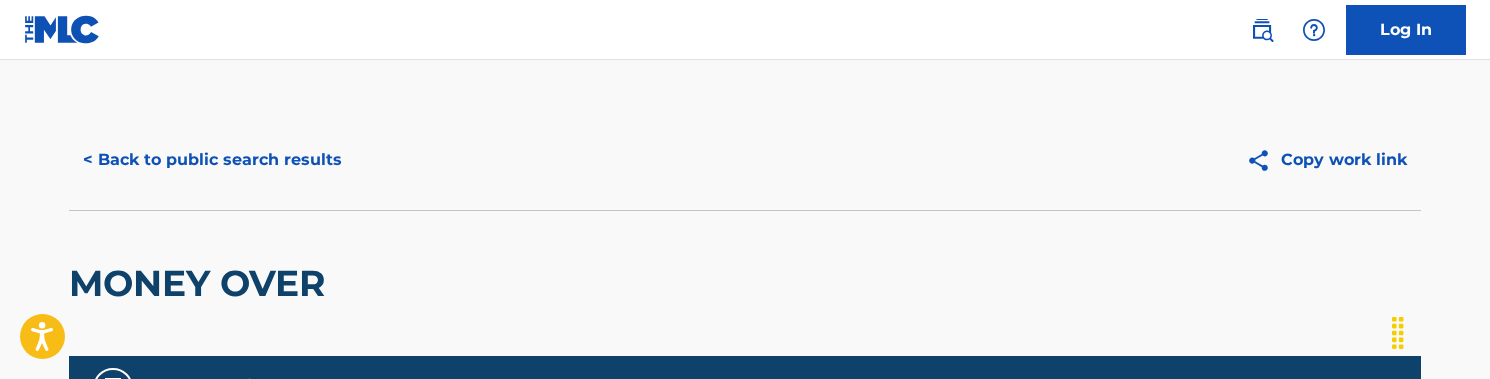 scroll, scrollTop: 0, scrollLeft: 0, axis: both 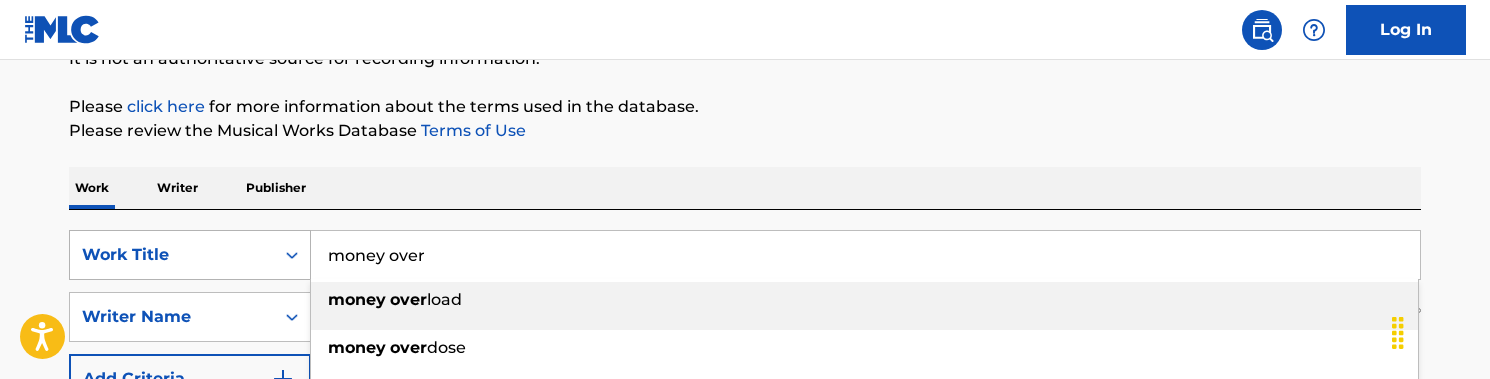 drag, startPoint x: 464, startPoint y: 247, endPoint x: 300, endPoint y: 247, distance: 164 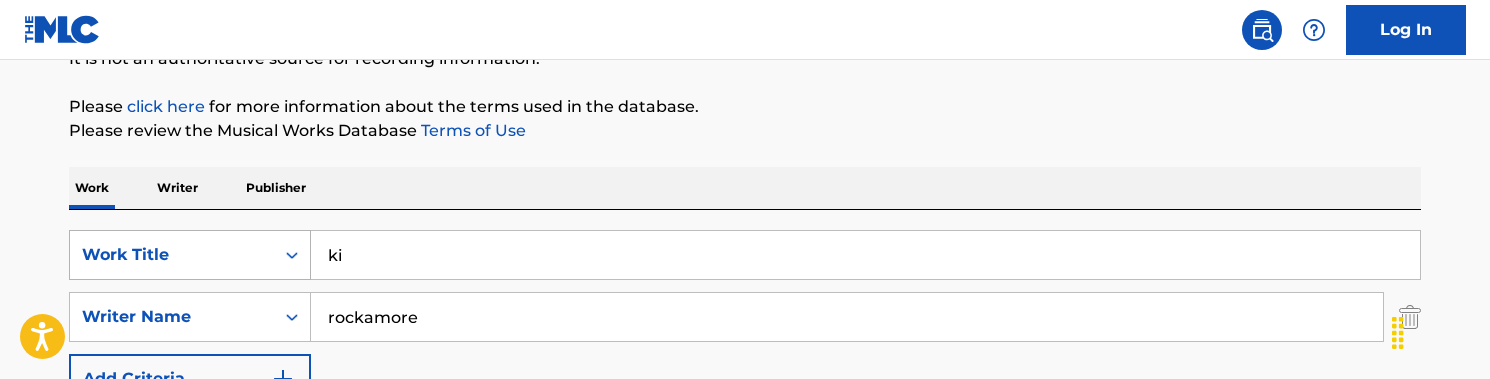 type on "k" 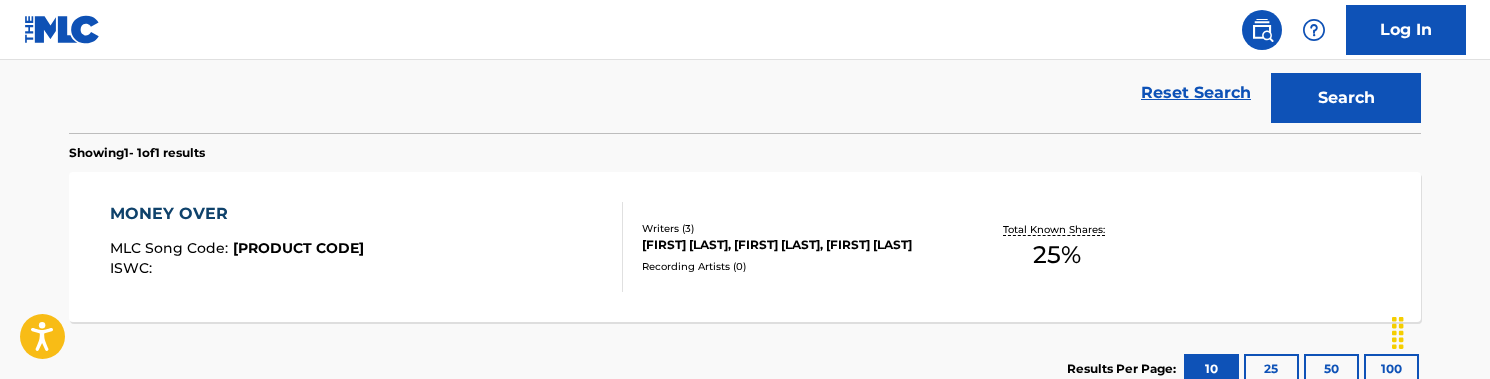 scroll, scrollTop: 607, scrollLeft: 0, axis: vertical 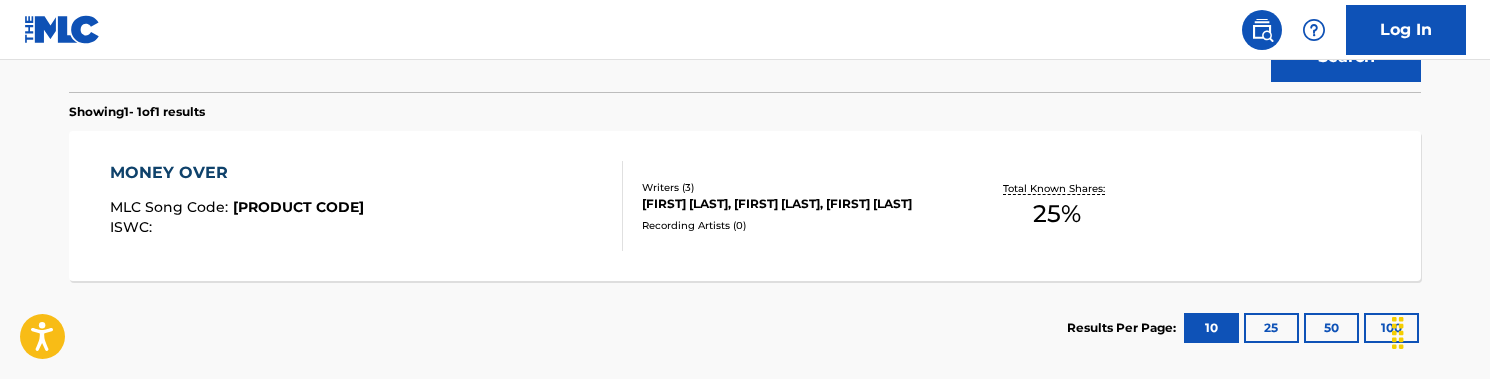 type on "lick back" 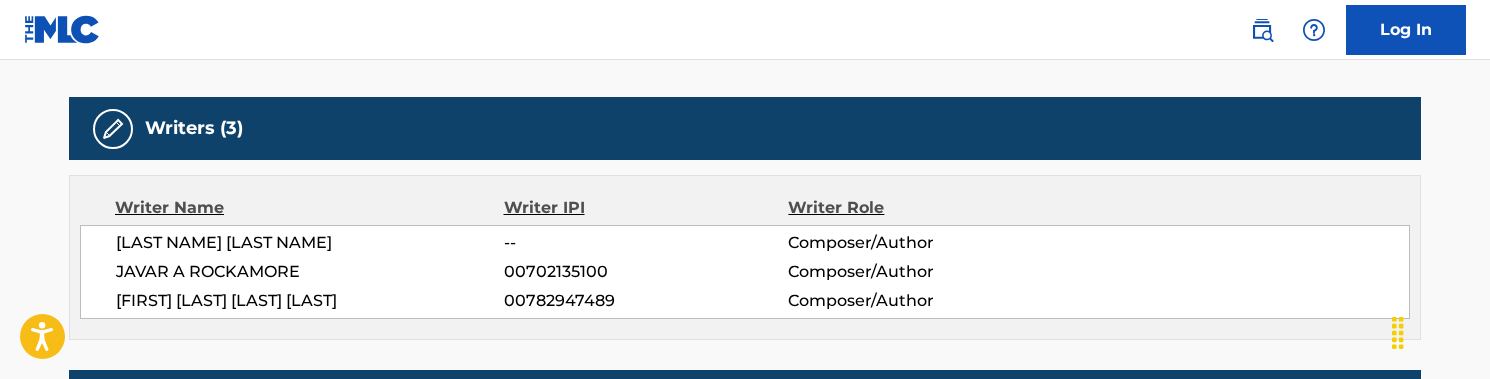 scroll, scrollTop: 0, scrollLeft: 0, axis: both 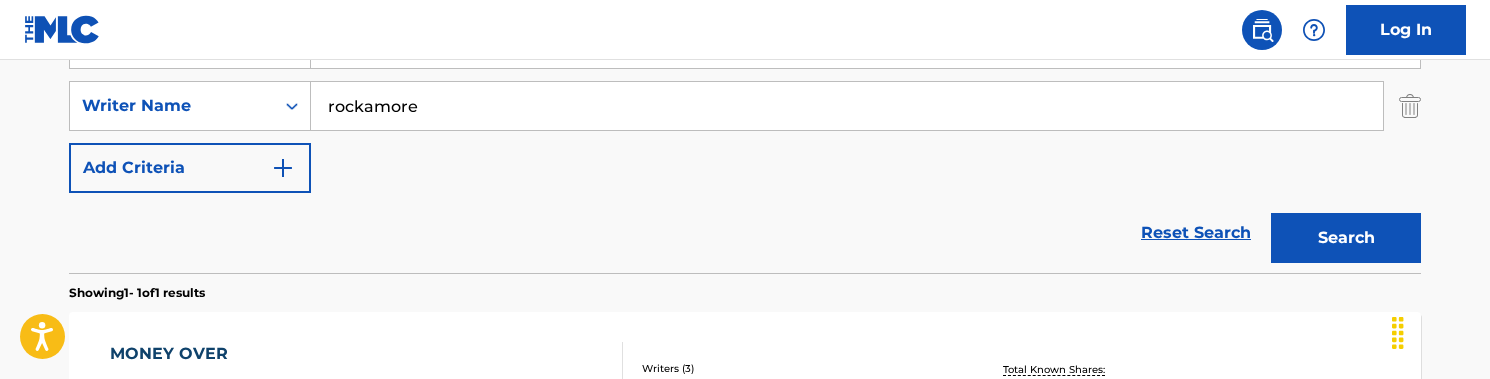 click on "Search" at bounding box center [1346, 238] 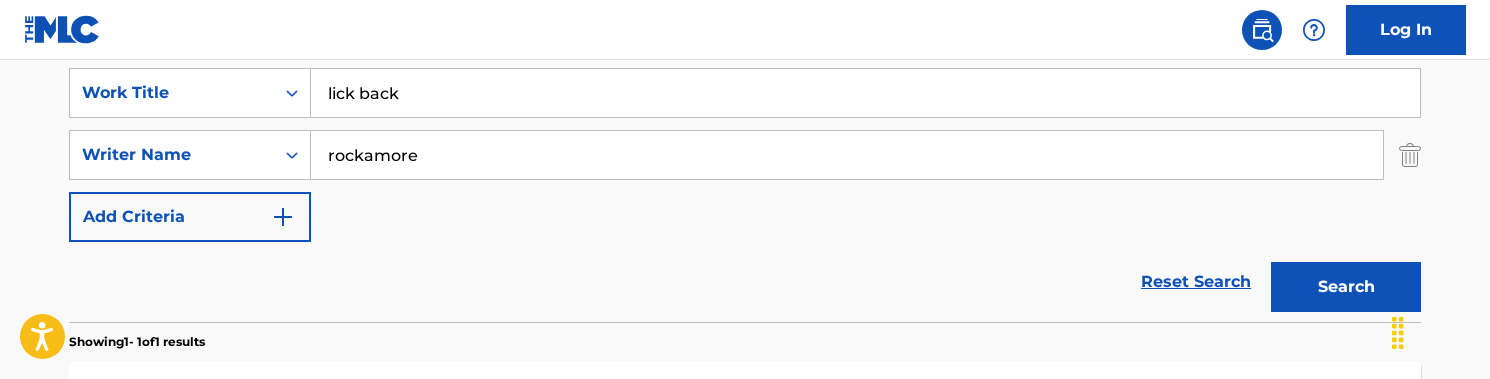 scroll, scrollTop: 298, scrollLeft: 0, axis: vertical 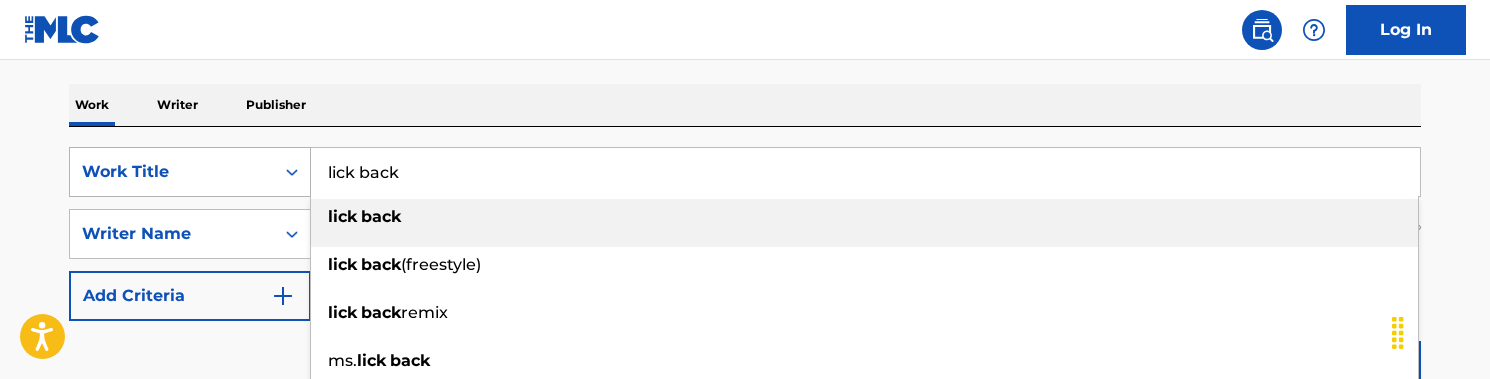 drag, startPoint x: 429, startPoint y: 180, endPoint x: 202, endPoint y: 166, distance: 227.4313 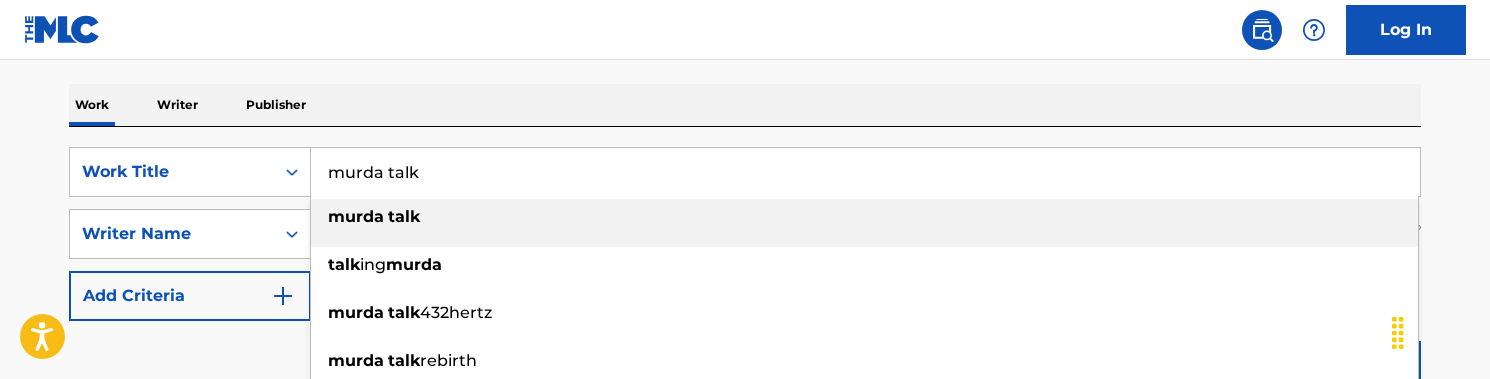 type on "murda talk" 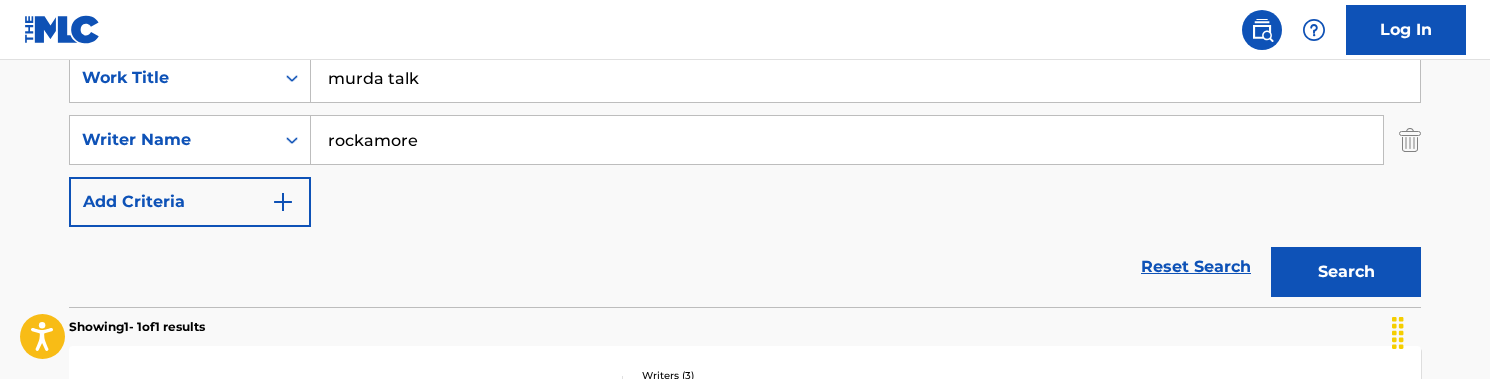 scroll, scrollTop: 414, scrollLeft: 0, axis: vertical 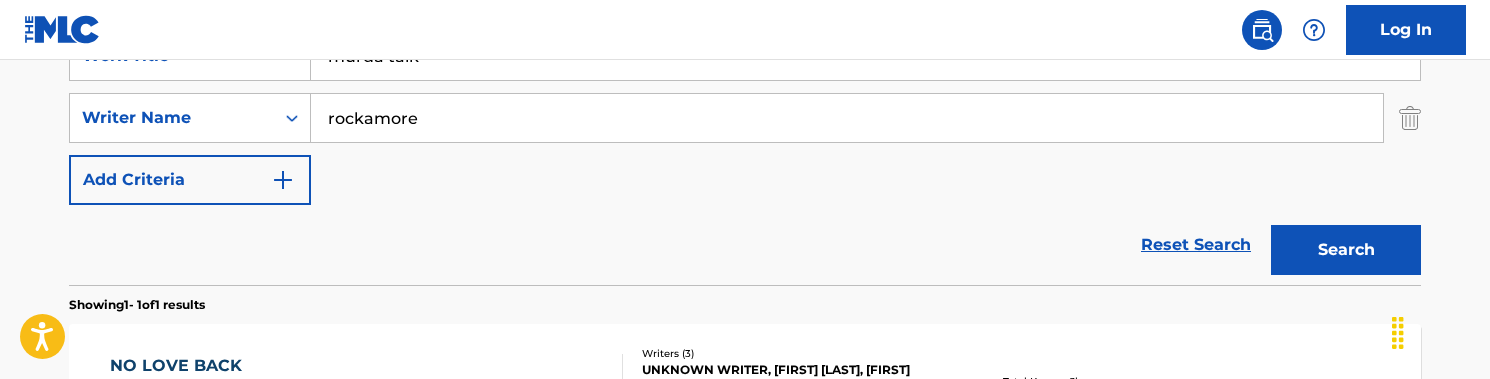 click on "Search" at bounding box center [1346, 250] 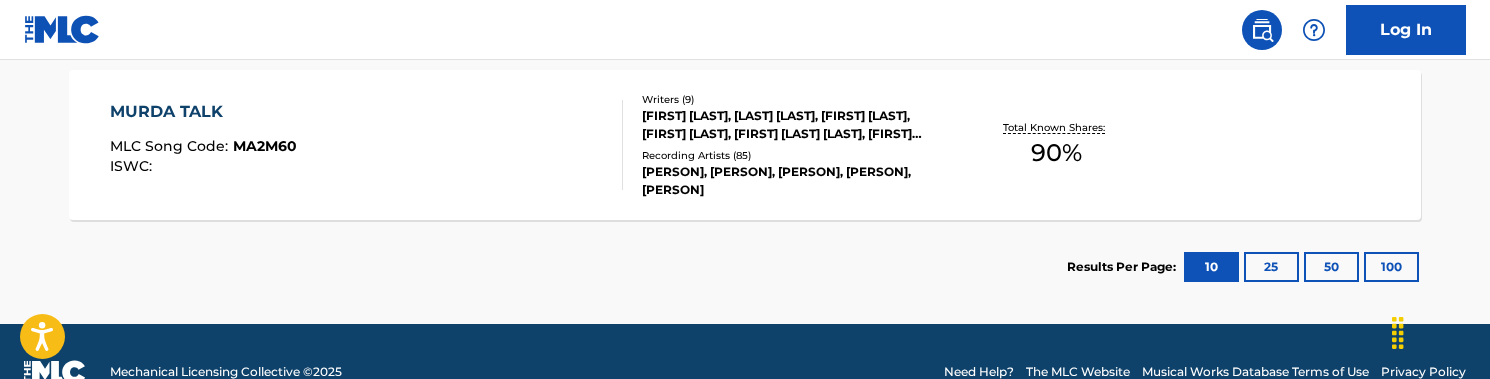 scroll, scrollTop: 682, scrollLeft: 0, axis: vertical 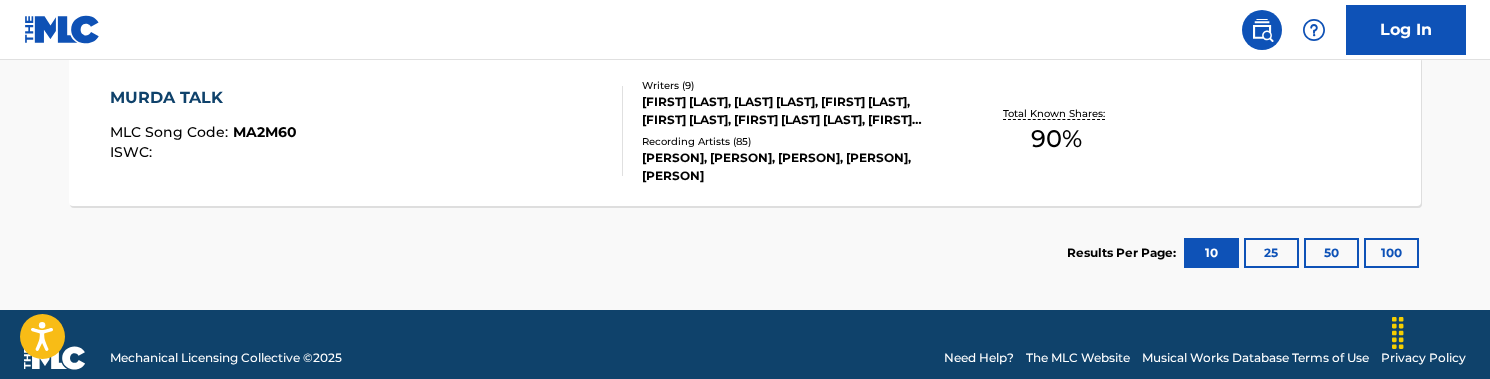 click on "MURDA TALK MLC Song Code : [ID] ISWC :" at bounding box center [367, 131] 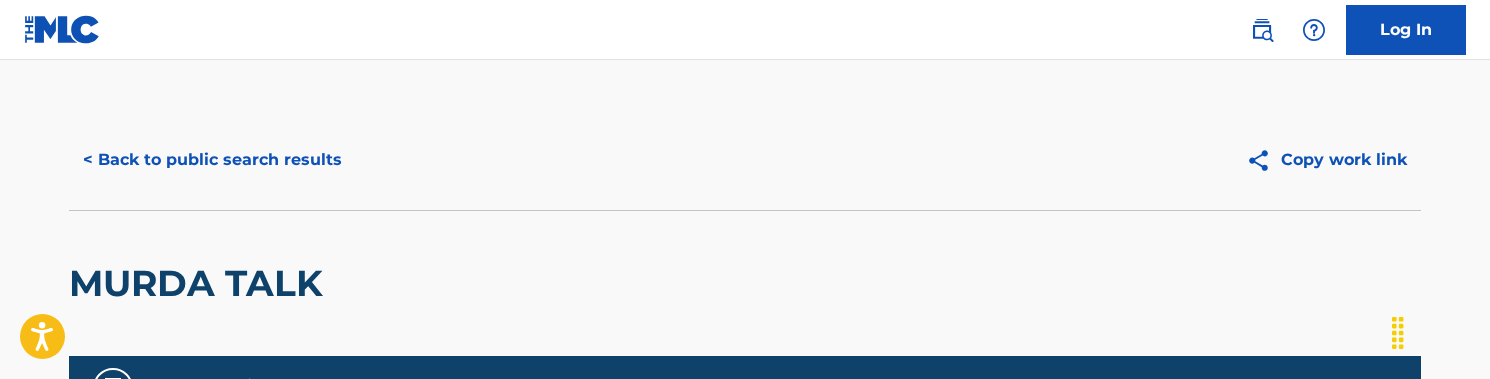 scroll, scrollTop: 0, scrollLeft: 0, axis: both 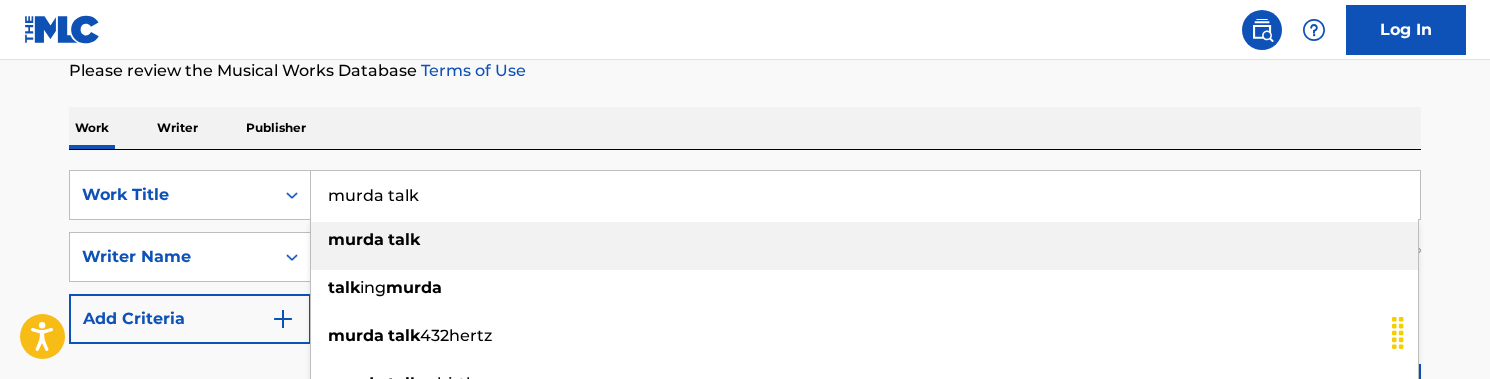 drag, startPoint x: 497, startPoint y: 206, endPoint x: 311, endPoint y: 179, distance: 187.94946 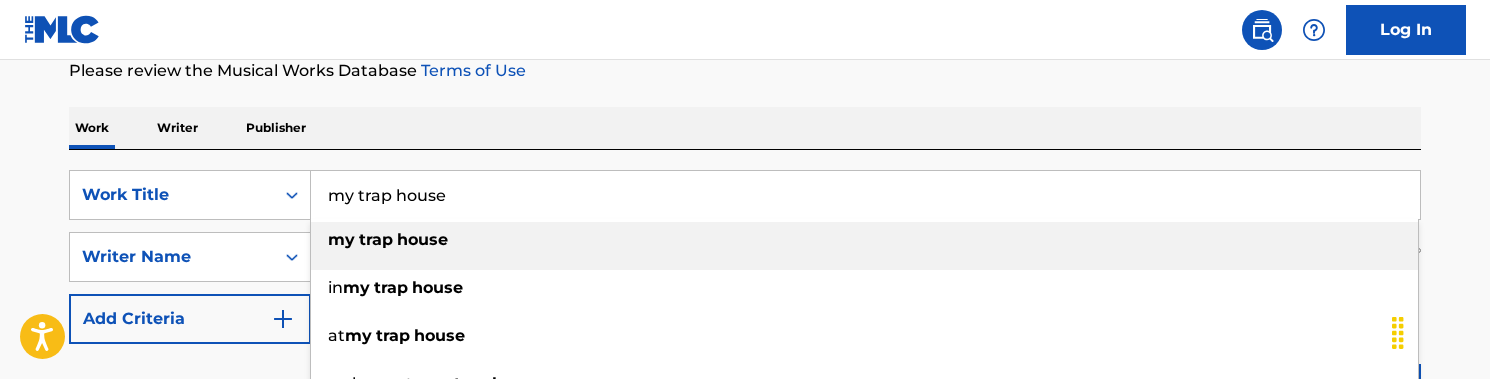 type on "my trap house" 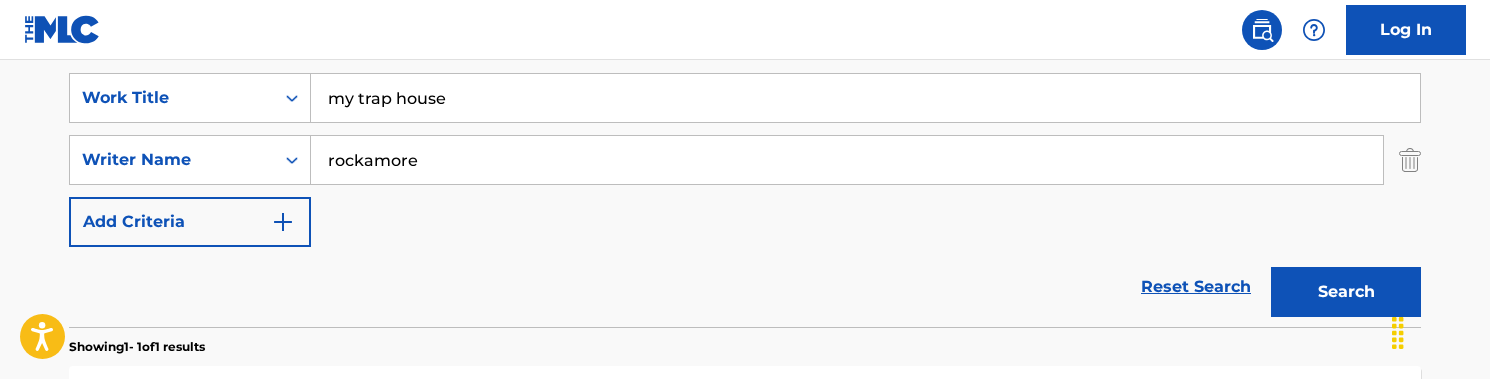 scroll, scrollTop: 374, scrollLeft: 0, axis: vertical 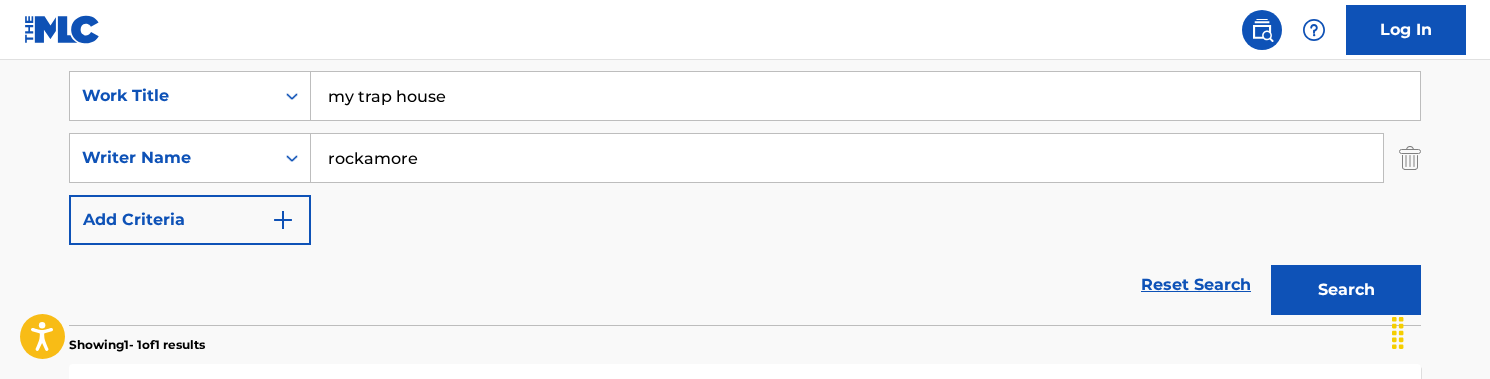 click on "Showing  1  -   1  of  1   results" at bounding box center [745, 339] 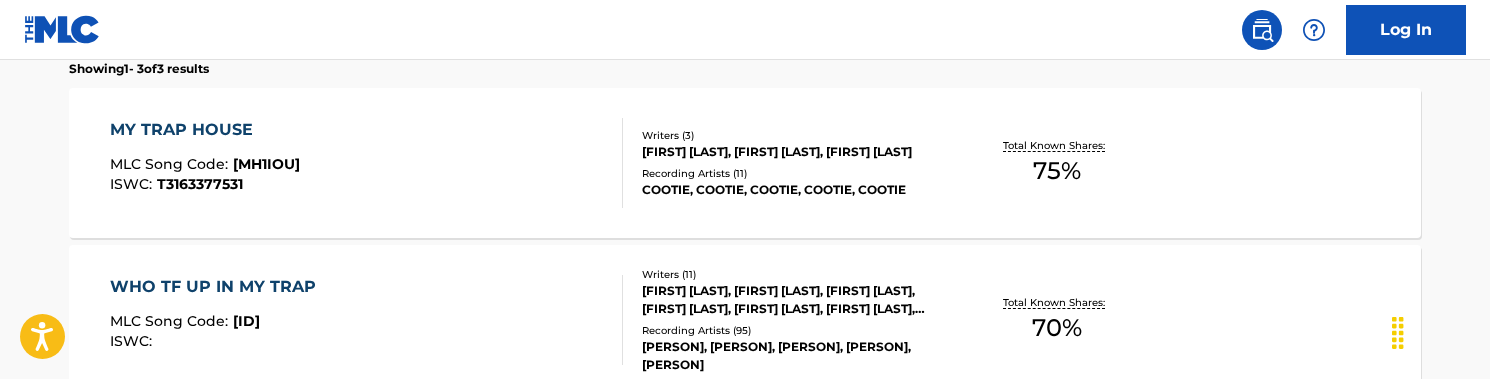 scroll, scrollTop: 655, scrollLeft: 0, axis: vertical 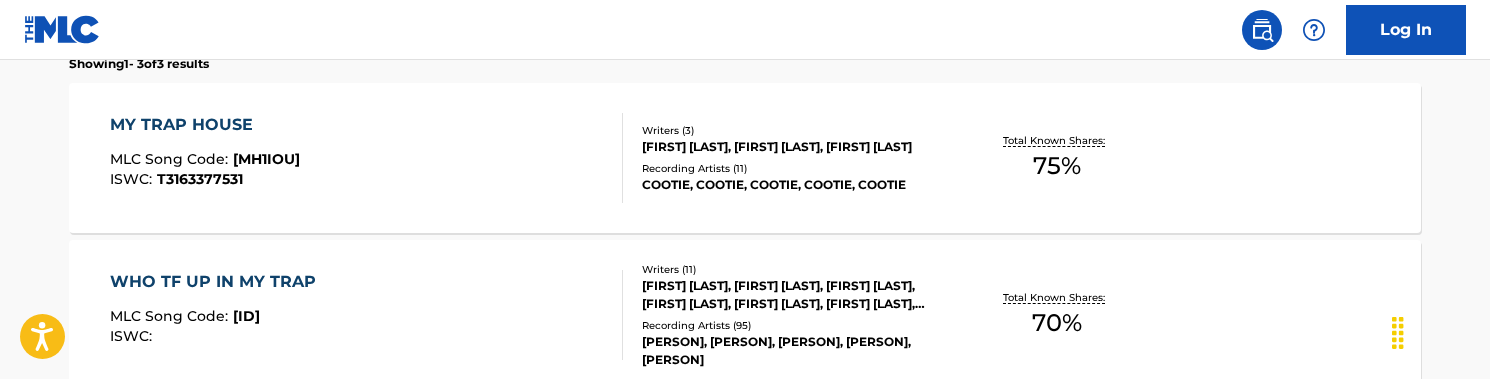click on "MY TRAP HOUSE MLC Song Code : MH1IOU ISWC : T3163377531 Writers ( 3 ) [FIRST] [LAST], [LAST] [LAST], [LAST] [LAST] Recording Artists ( 11 ) [ARTIST], [ARTIST], [ARTIST], [ARTIST], [ARTIST] Total Known Shares: 75 %" at bounding box center [745, 158] 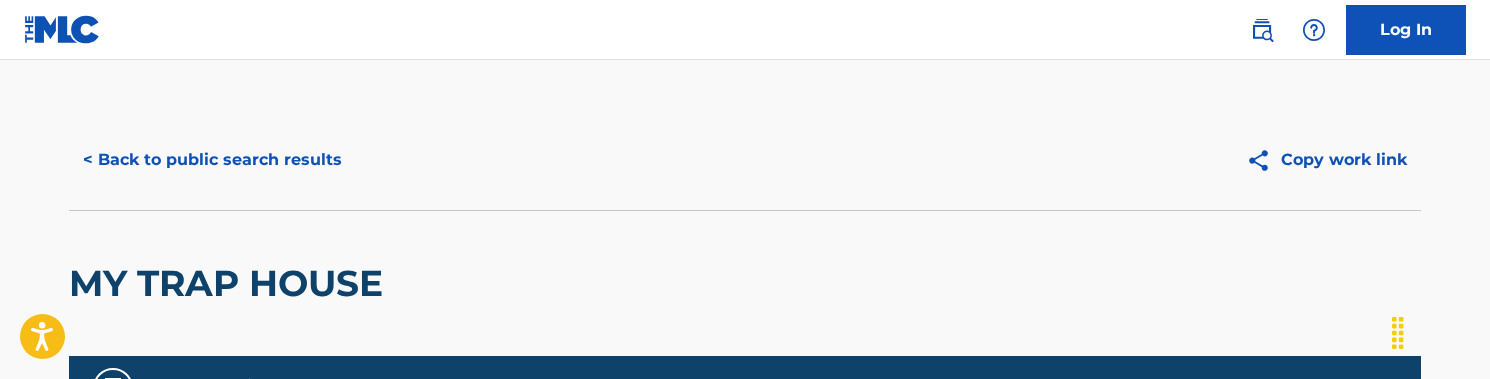 scroll, scrollTop: -1, scrollLeft: 0, axis: vertical 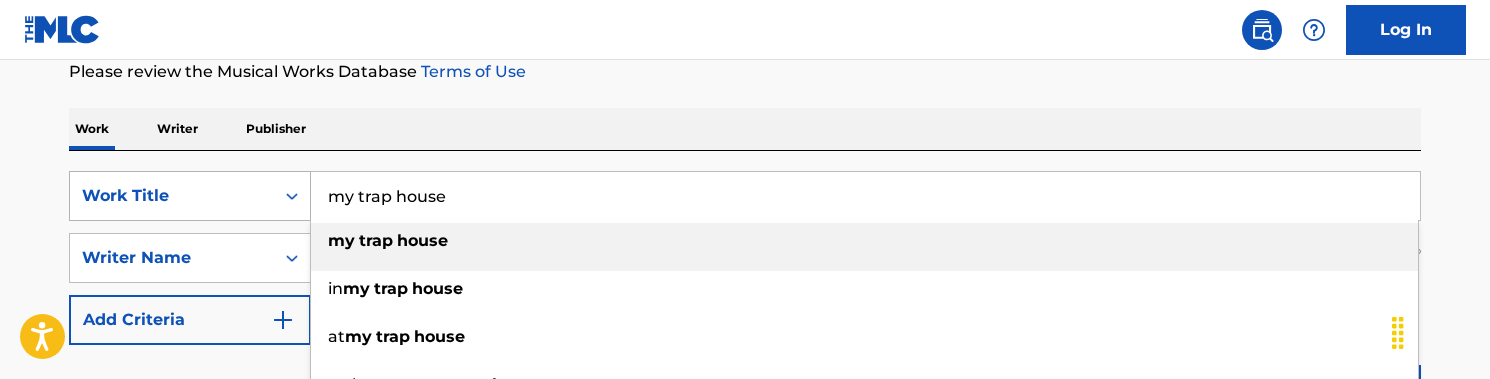 drag, startPoint x: 471, startPoint y: 196, endPoint x: 150, endPoint y: 195, distance: 321.00156 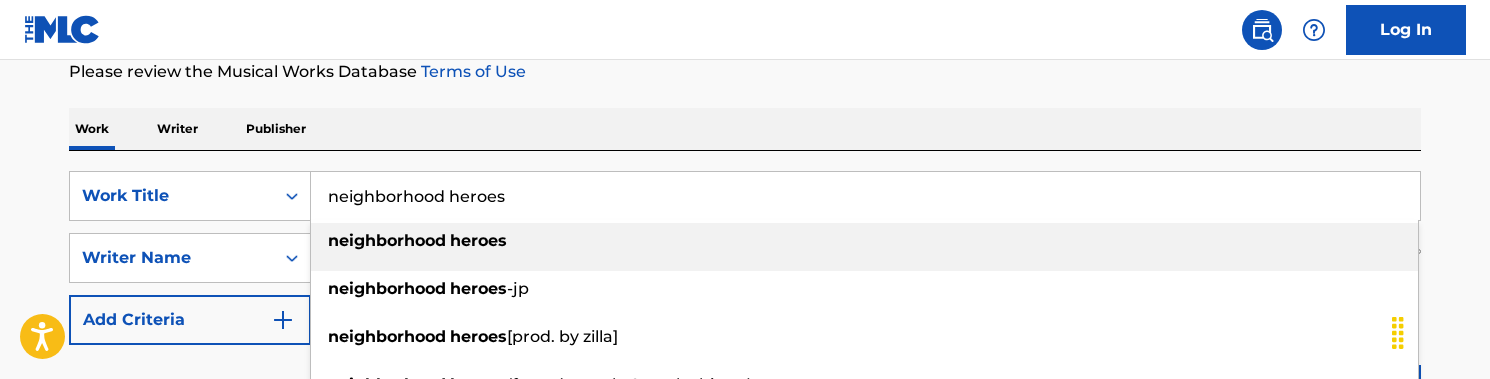 type on "neighborhood heroes" 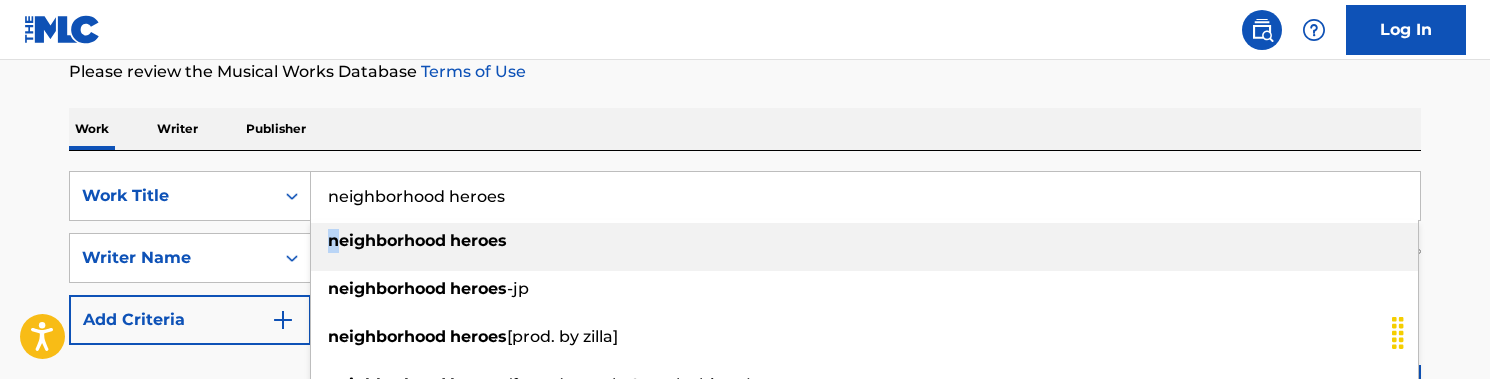 click on "neighborhood" at bounding box center (387, 240) 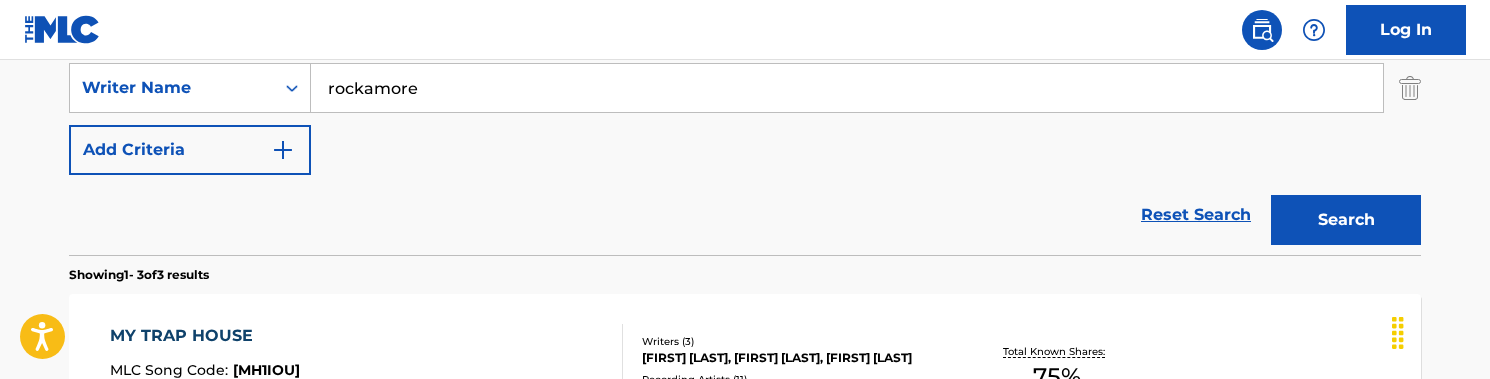 scroll, scrollTop: 472, scrollLeft: 0, axis: vertical 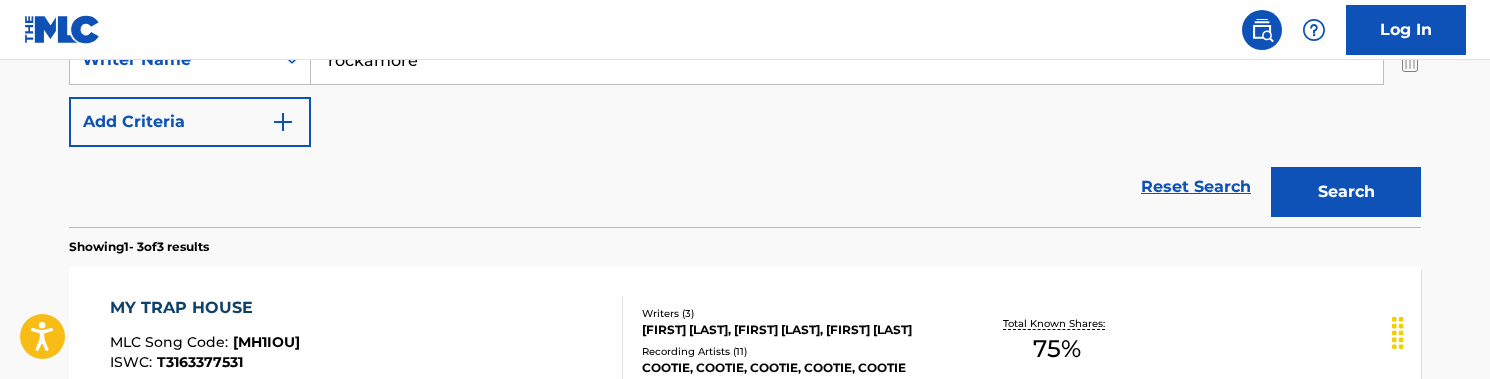 click on "Search" at bounding box center [1346, 192] 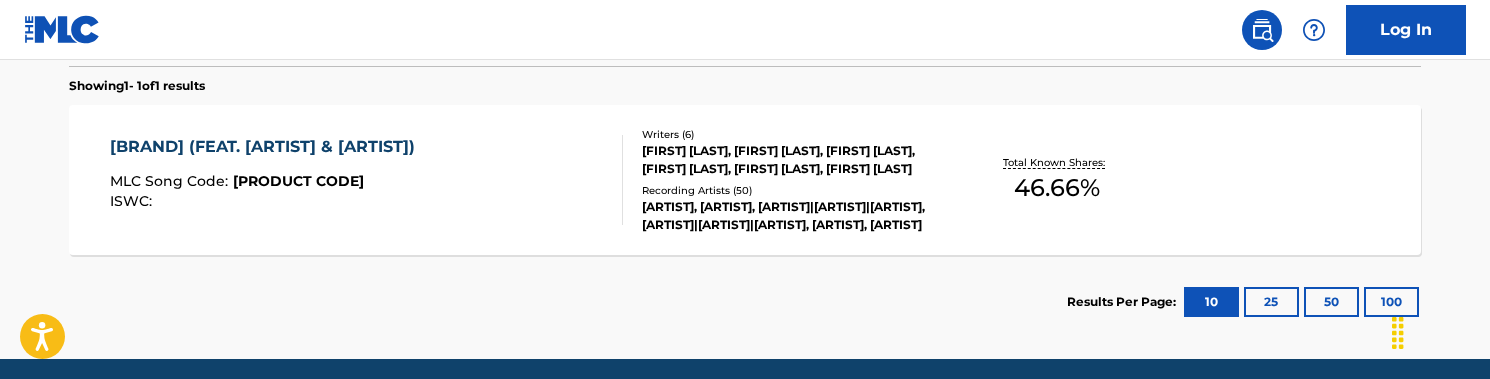 scroll, scrollTop: 670, scrollLeft: 0, axis: vertical 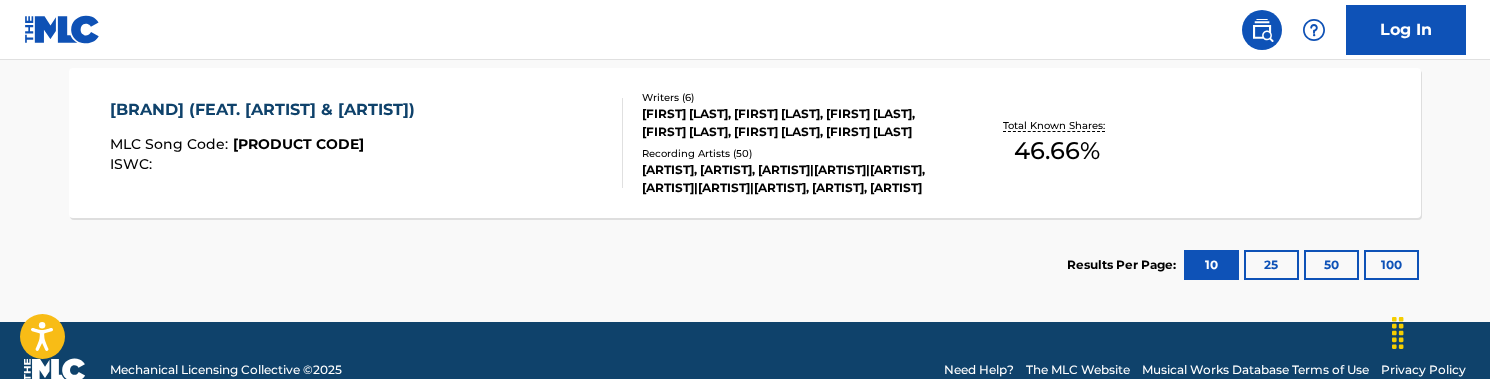 click on "NEIGHBORHOOD HEROES (FEAT. [FIRST] & [FIRST]) MLC Song Code : NC5QJV ISWC :" at bounding box center (267, 143) 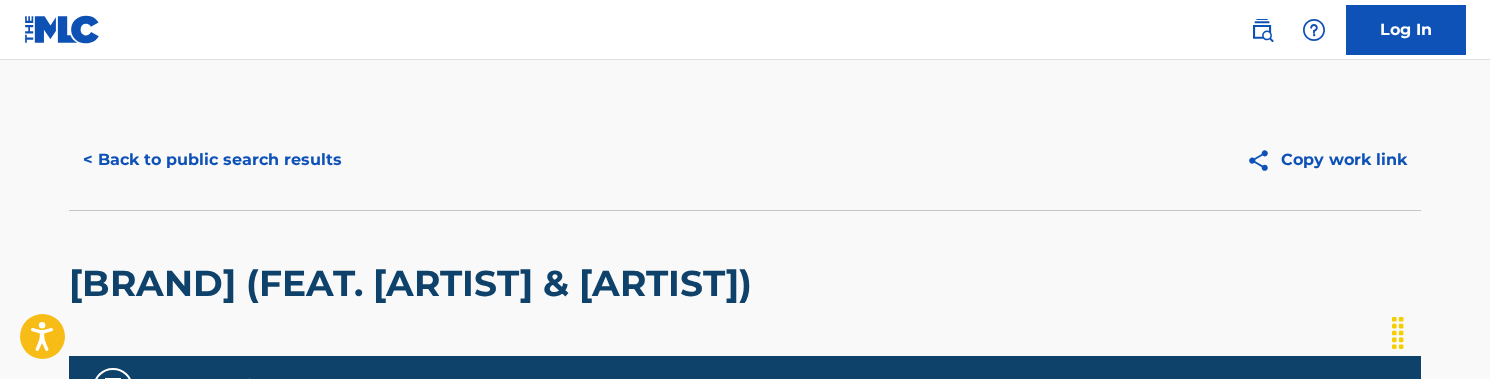 scroll, scrollTop: 0, scrollLeft: 0, axis: both 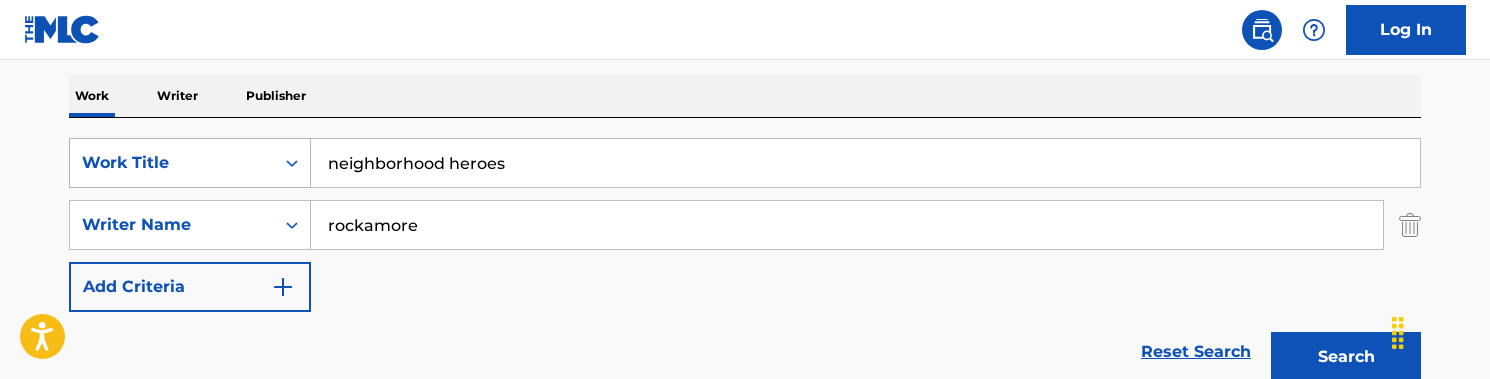 drag, startPoint x: 552, startPoint y: 158, endPoint x: 279, endPoint y: 151, distance: 273.08972 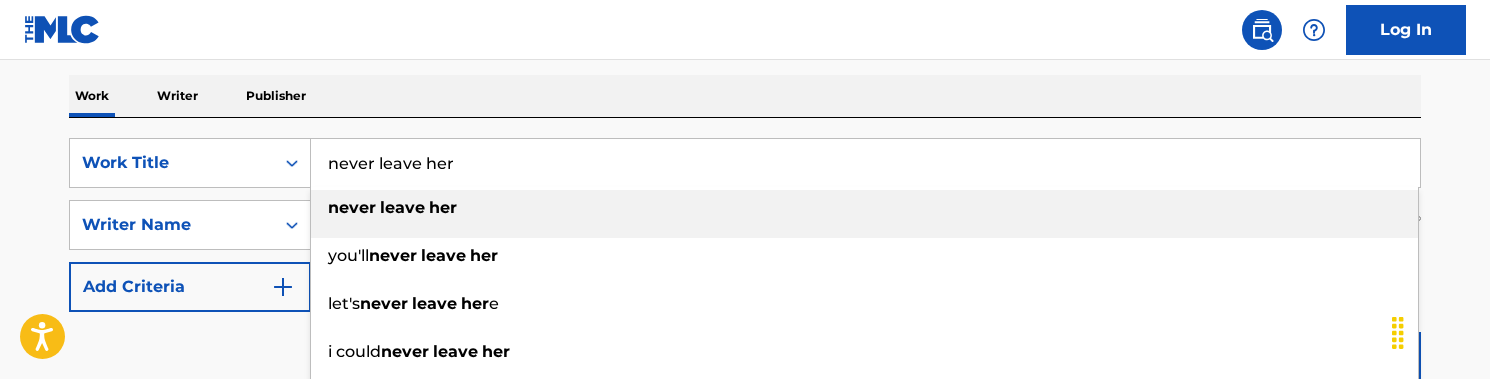 type on "never leave her" 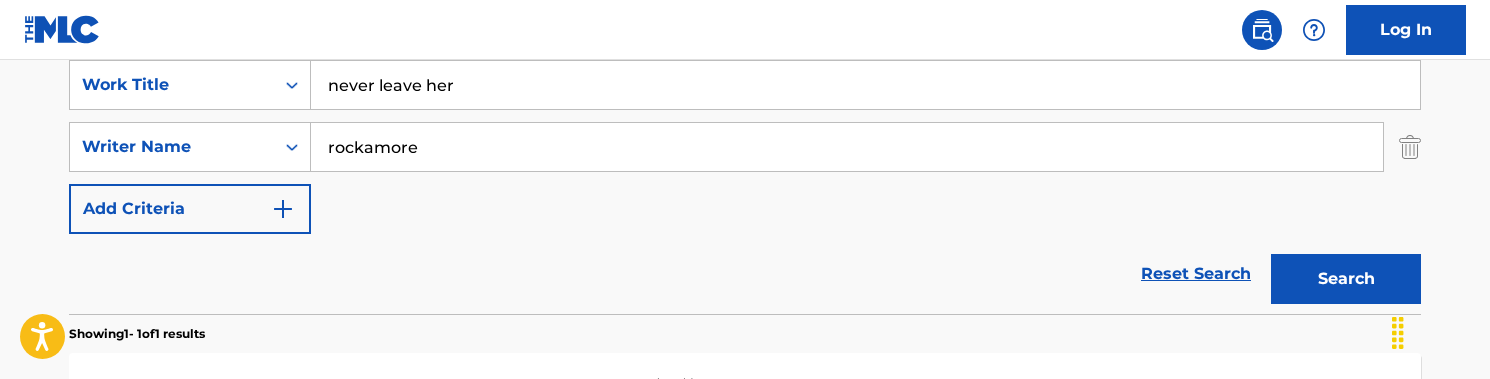 scroll, scrollTop: 401, scrollLeft: 0, axis: vertical 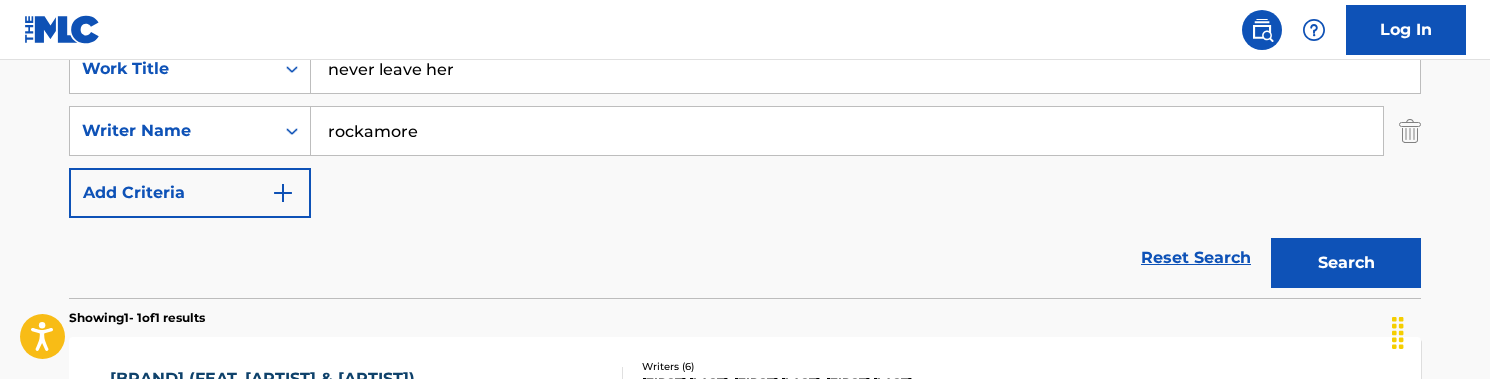 click on "Search" at bounding box center (1346, 263) 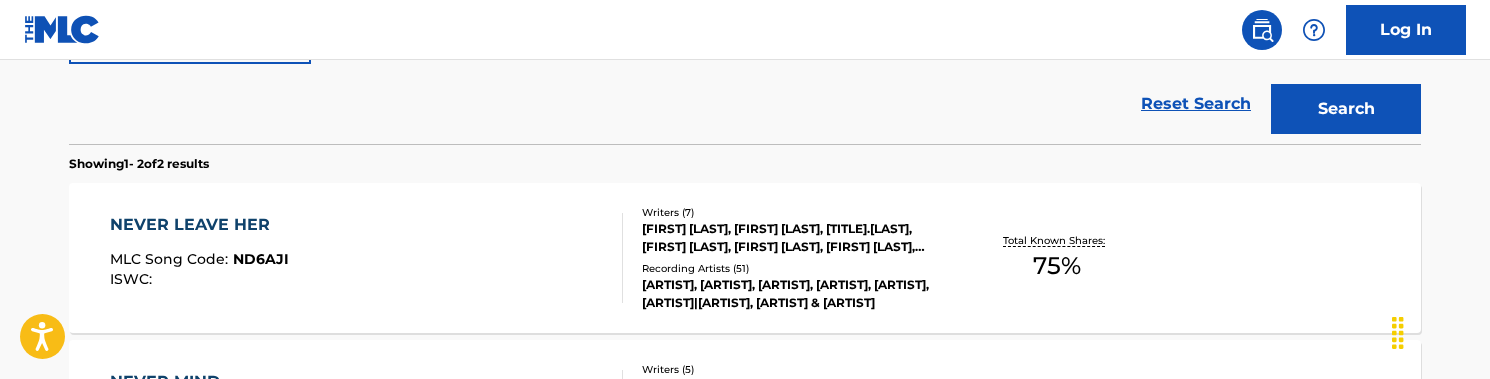 scroll, scrollTop: 554, scrollLeft: 0, axis: vertical 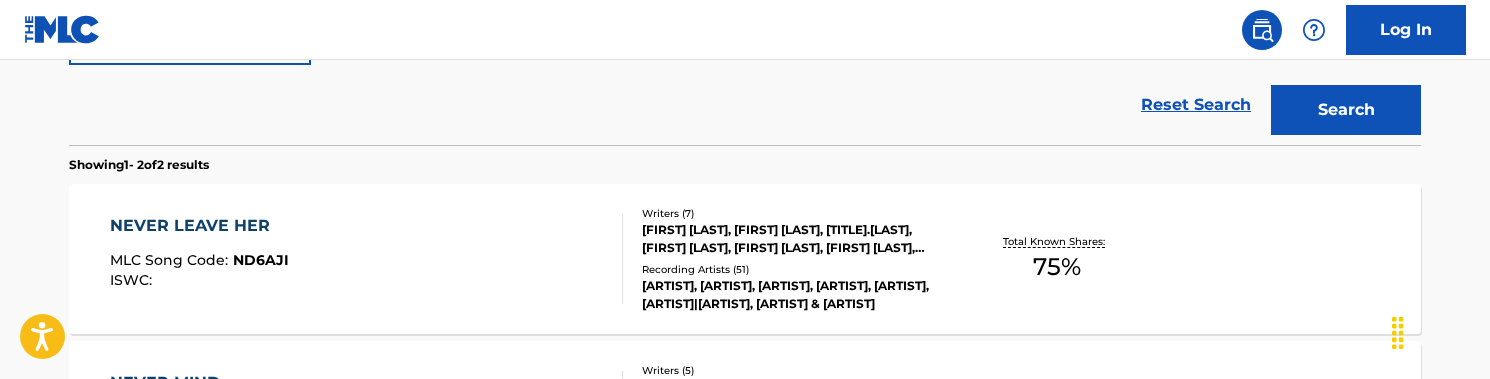 click on "NEVER LEAVE HER MLC Song Code : [CODE] ISWC :" at bounding box center [367, 259] 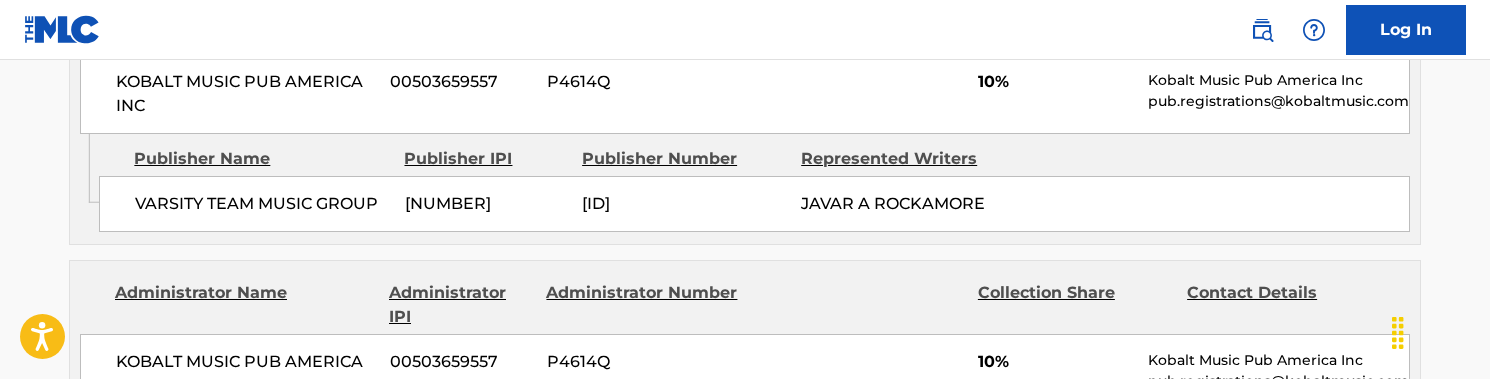scroll, scrollTop: 2986, scrollLeft: 0, axis: vertical 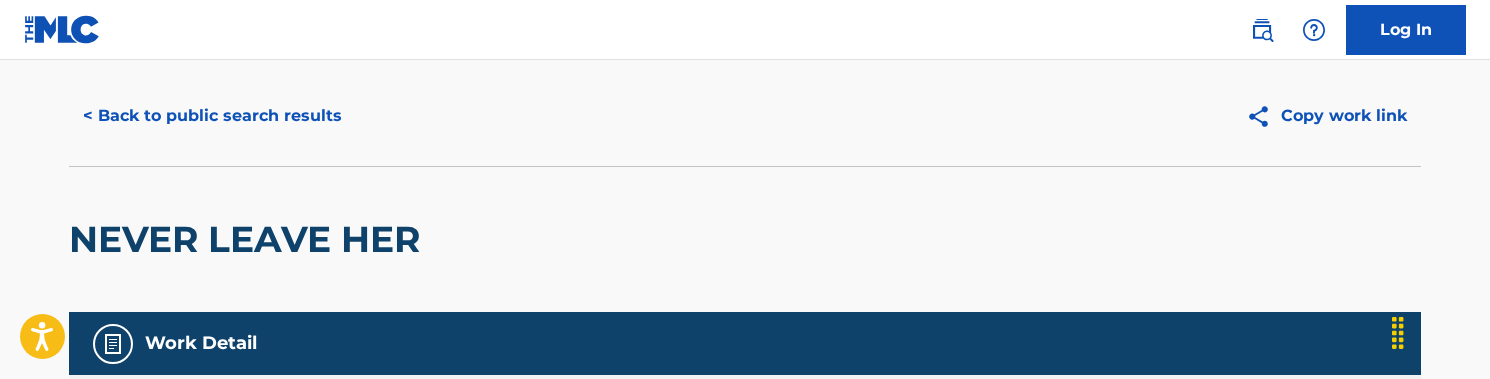 click on "< Back to public search results" at bounding box center [212, 116] 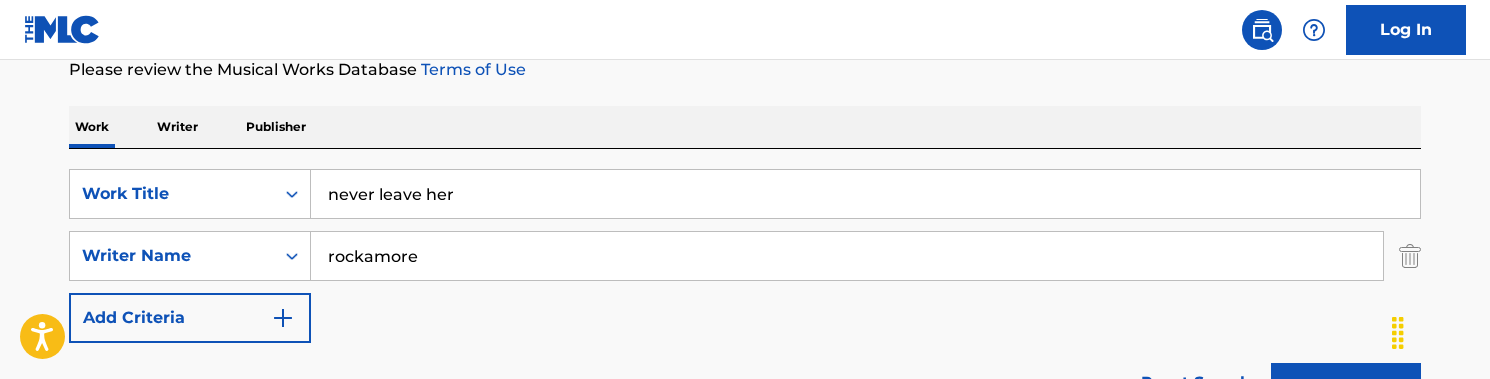 scroll, scrollTop: 280, scrollLeft: 0, axis: vertical 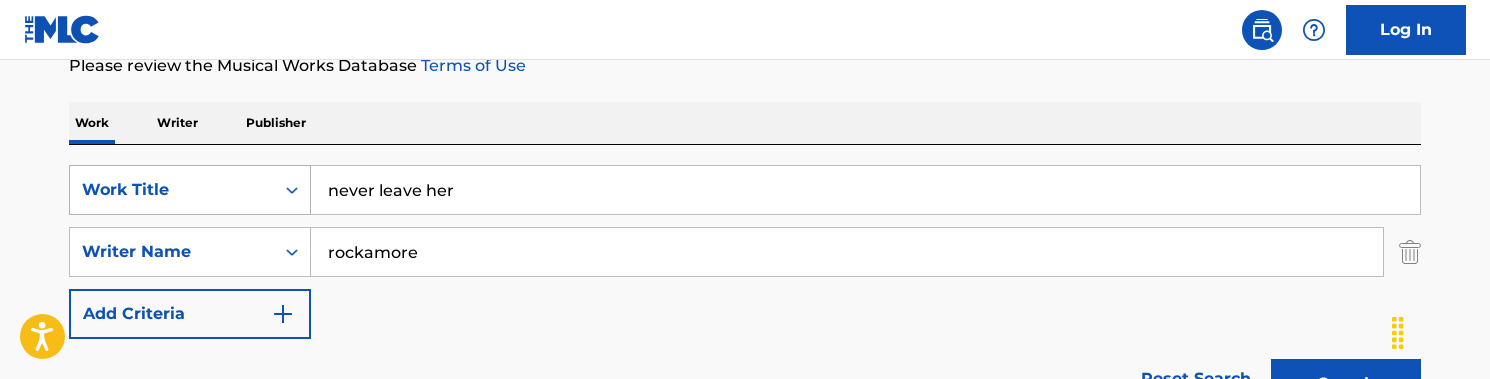 drag, startPoint x: 422, startPoint y: 190, endPoint x: 284, endPoint y: 189, distance: 138.00362 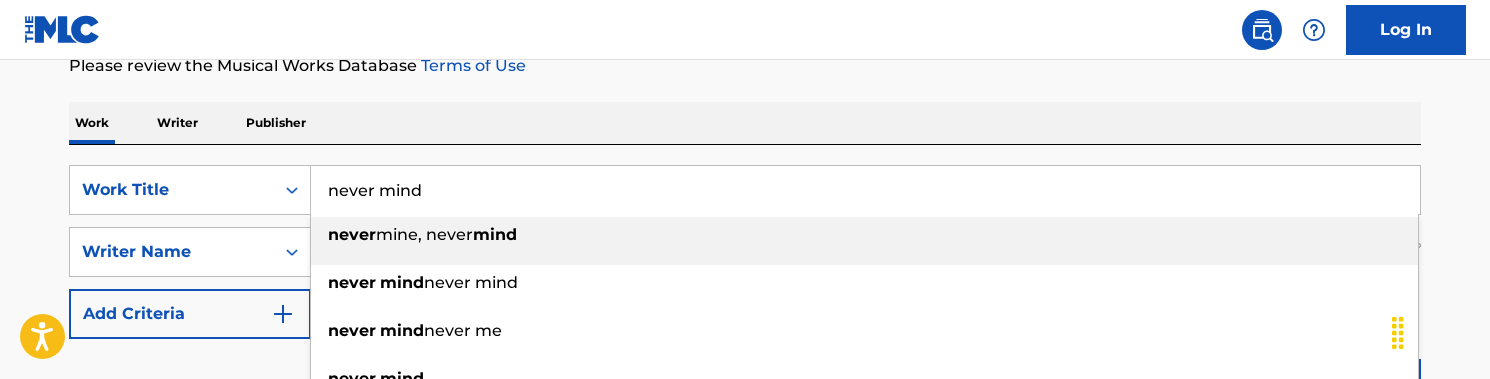 type on "never mind" 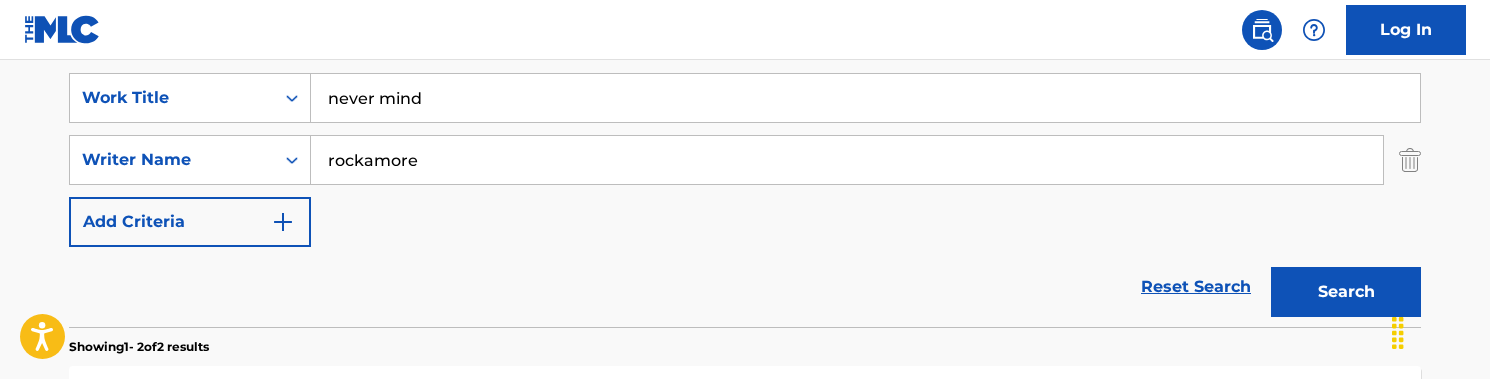 scroll, scrollTop: 374, scrollLeft: 0, axis: vertical 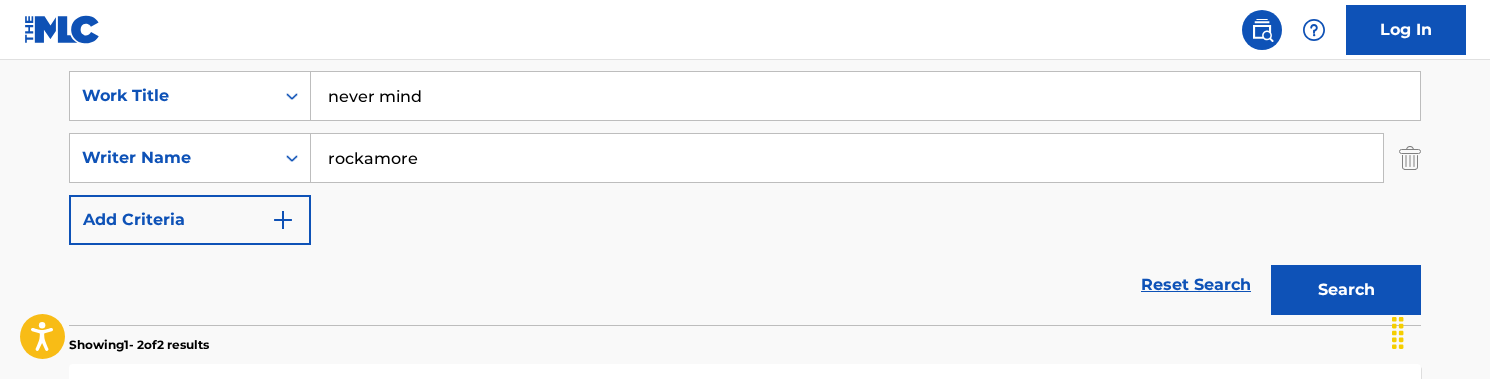 click on "Search" at bounding box center [1346, 290] 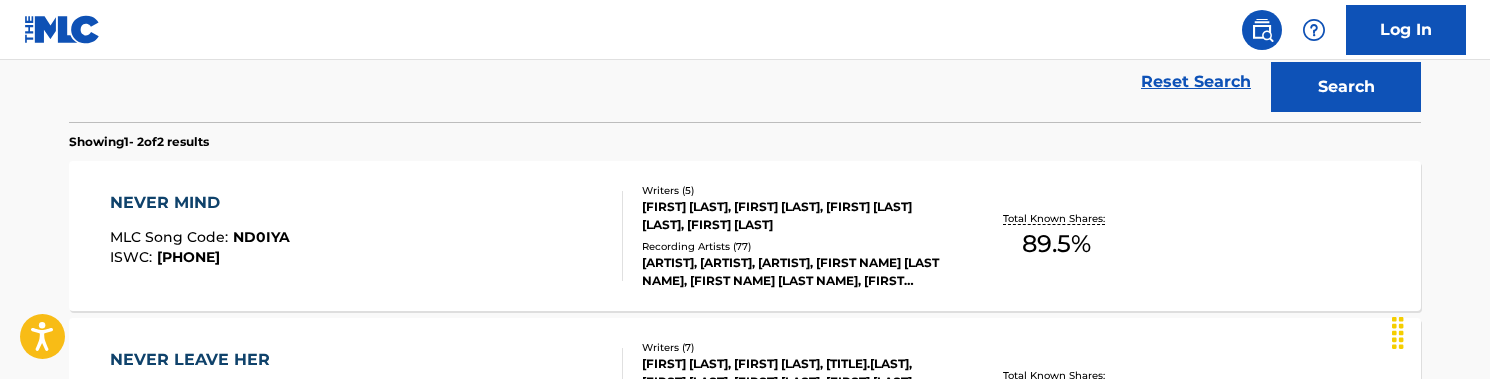 scroll, scrollTop: 609, scrollLeft: 0, axis: vertical 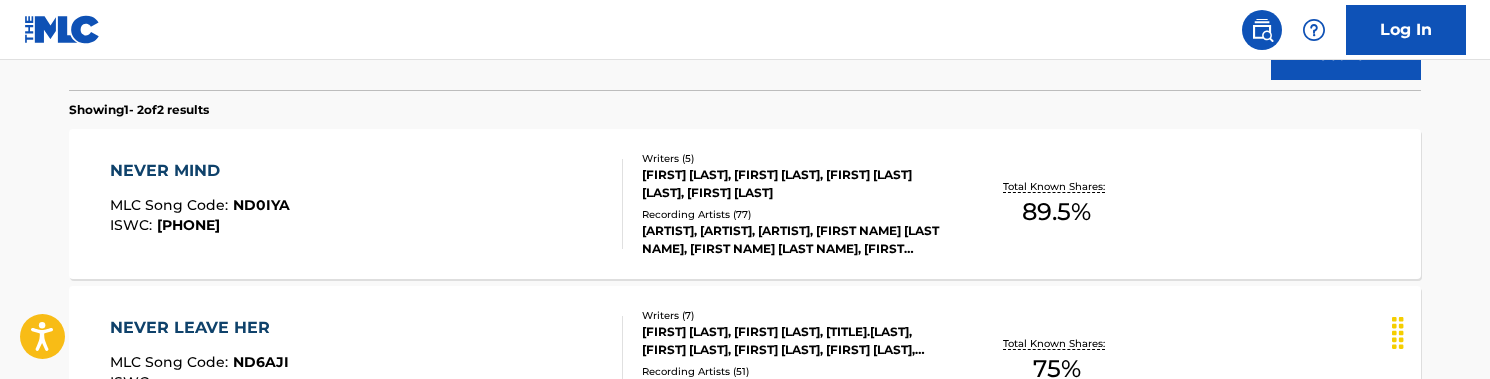 click on "NEVER MIND MLC Song Code : [CODE] ISWC : [ISWC]" at bounding box center (367, 204) 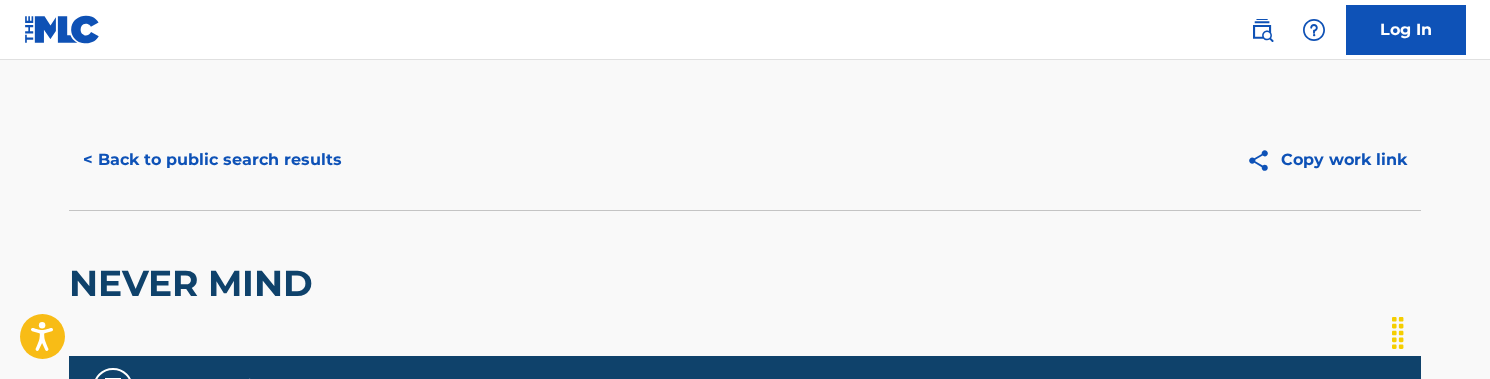scroll, scrollTop: 0, scrollLeft: 0, axis: both 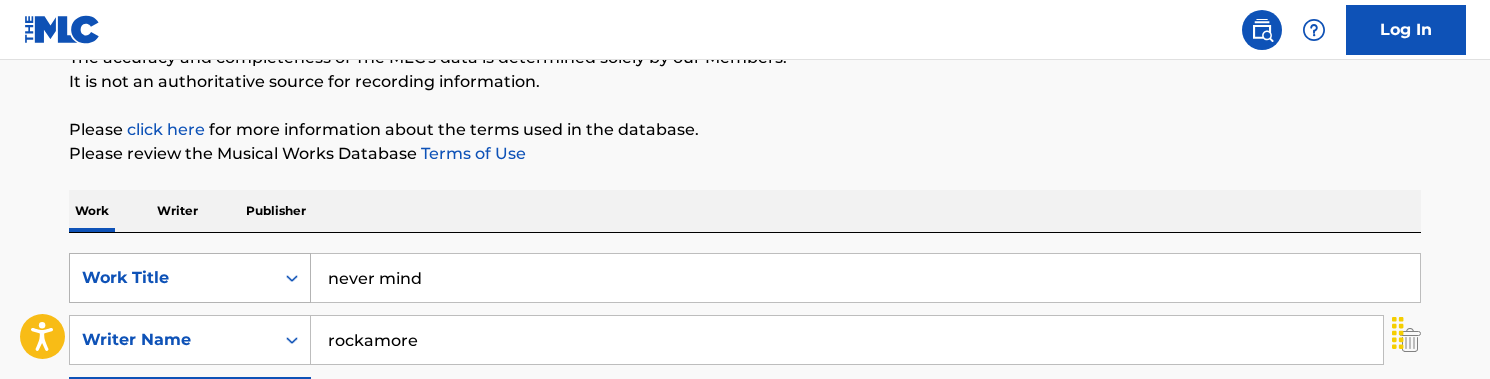 drag, startPoint x: 472, startPoint y: 270, endPoint x: 229, endPoint y: 270, distance: 243 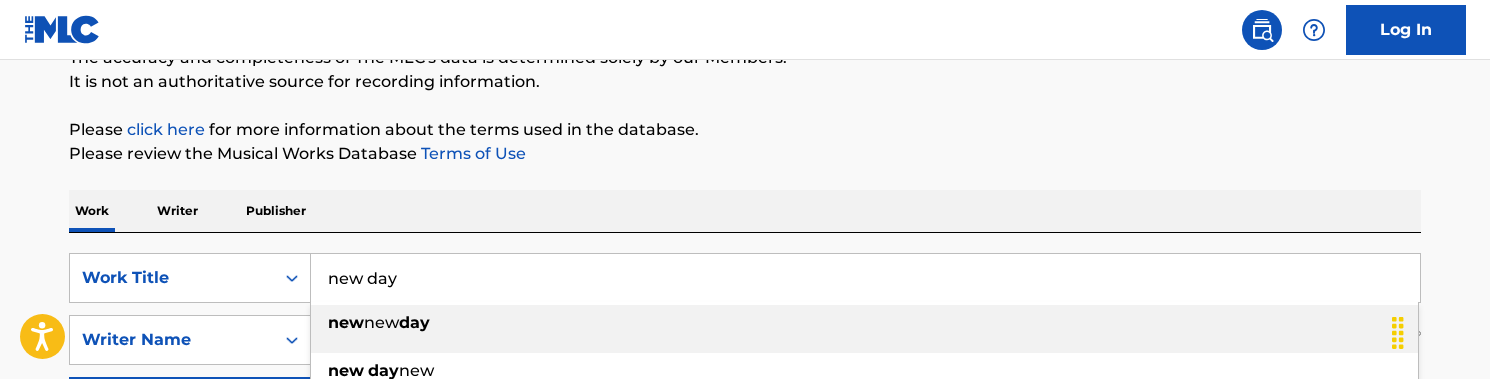 type on "new day" 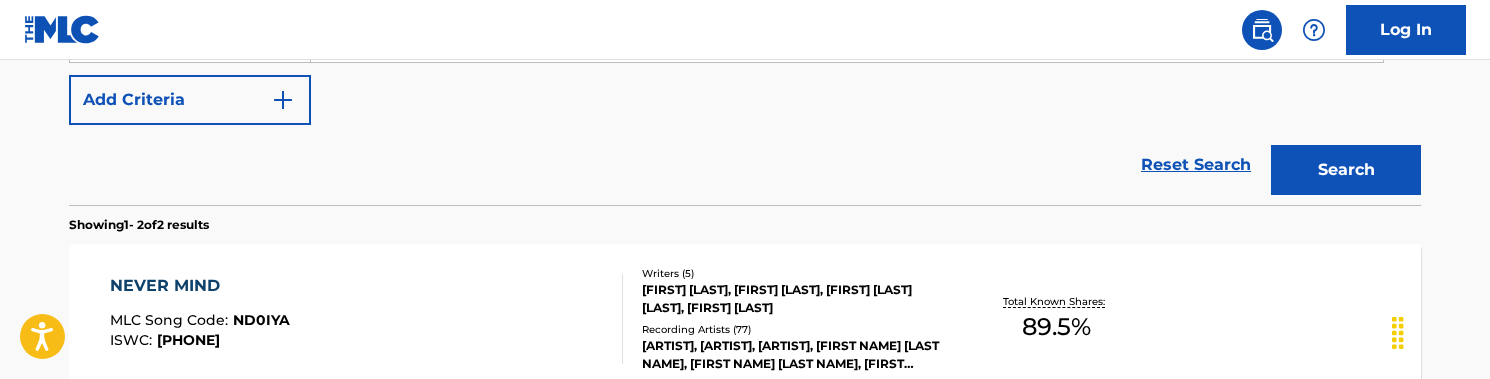 click on "Search" at bounding box center (1346, 170) 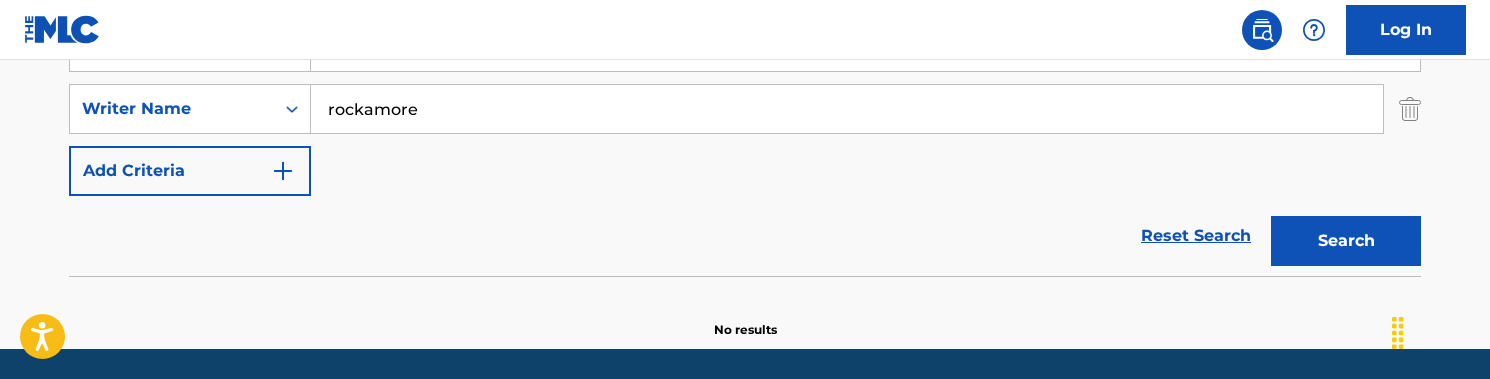 scroll, scrollTop: 408, scrollLeft: 0, axis: vertical 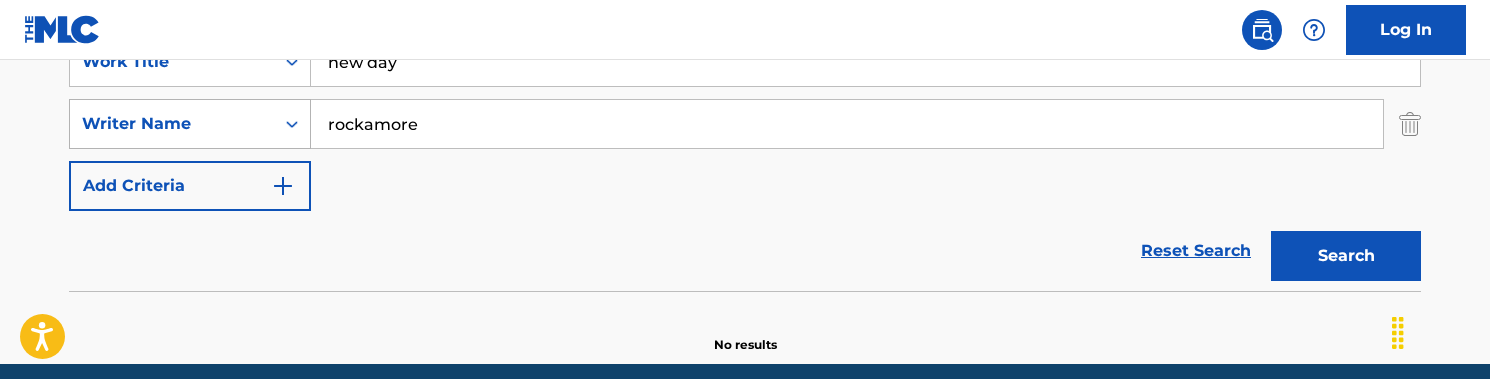 drag, startPoint x: 428, startPoint y: 119, endPoint x: 301, endPoint y: 119, distance: 127 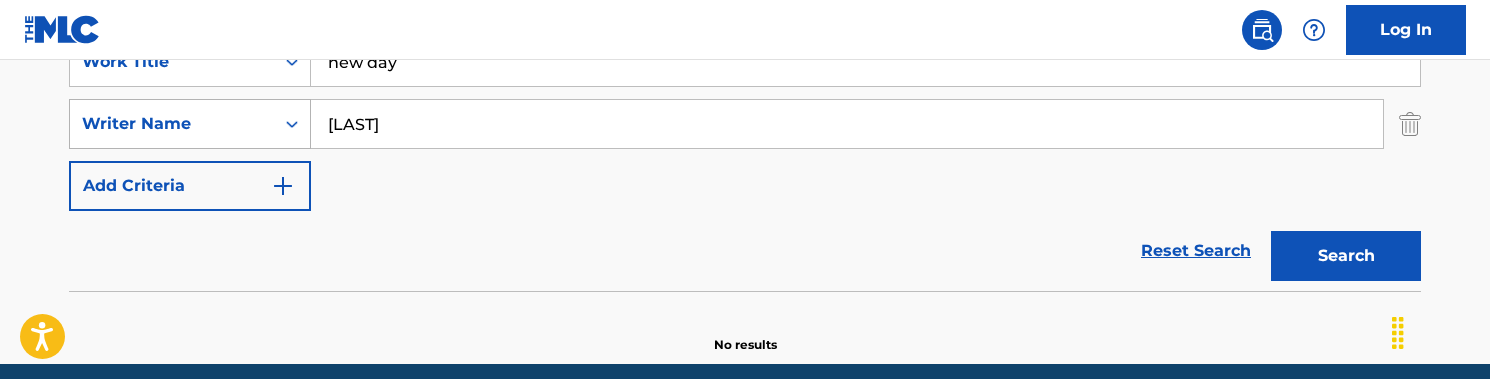 type on "[LAST]" 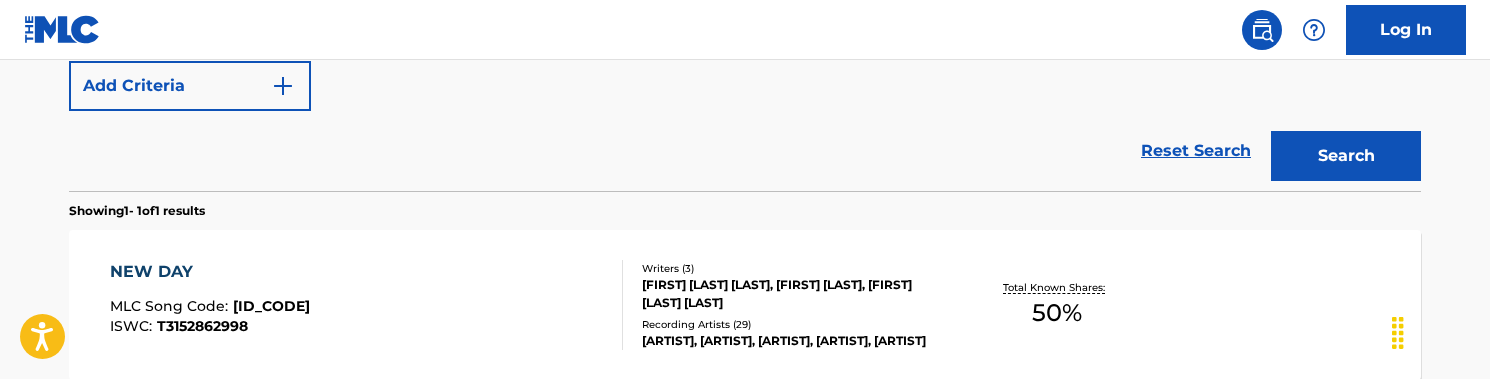 scroll, scrollTop: 530, scrollLeft: 0, axis: vertical 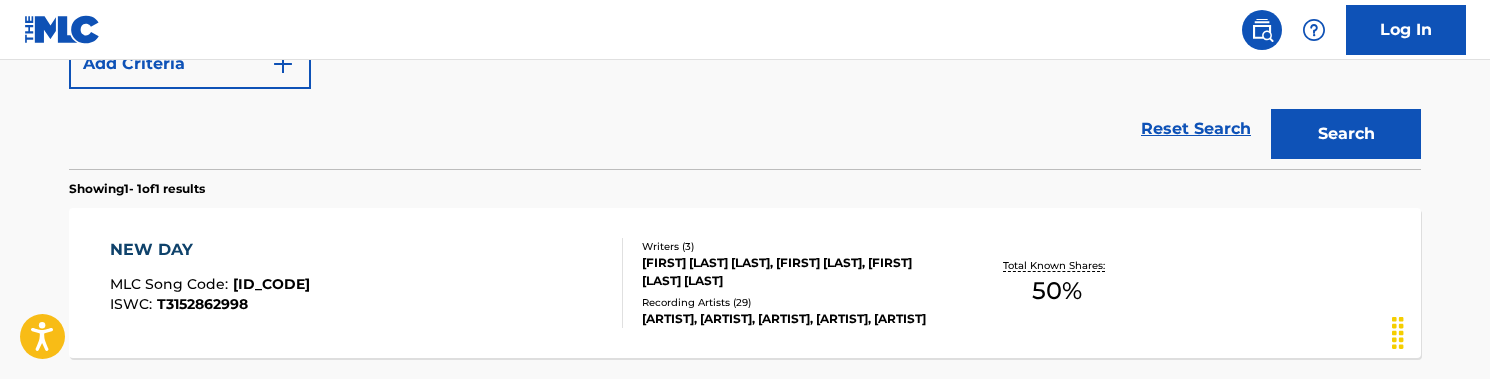 click on "NEW DAY MLC Song Code : [PRODUCT_CODE] ISWC : [PRODUCT_CODE]" at bounding box center (367, 283) 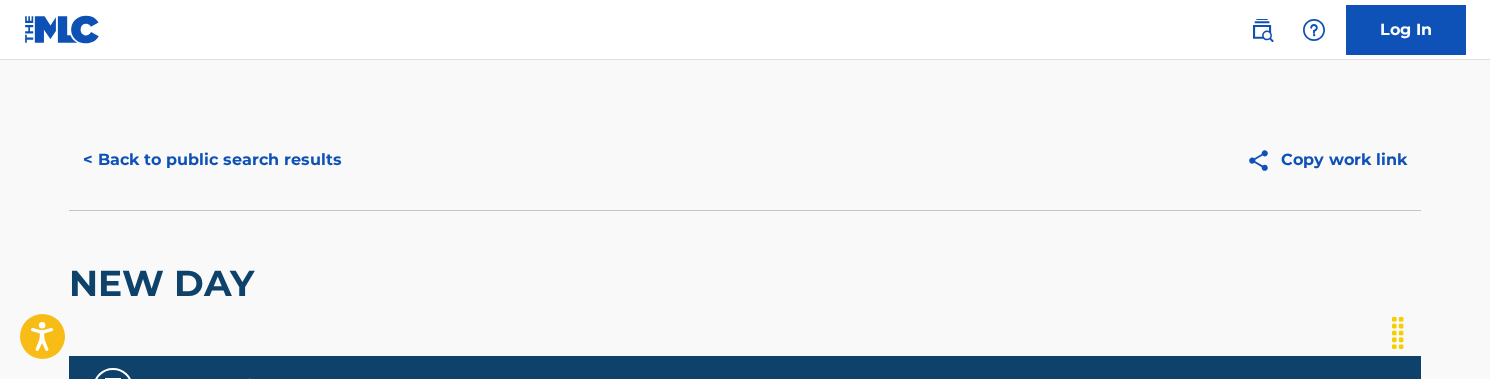 scroll, scrollTop: 0, scrollLeft: 0, axis: both 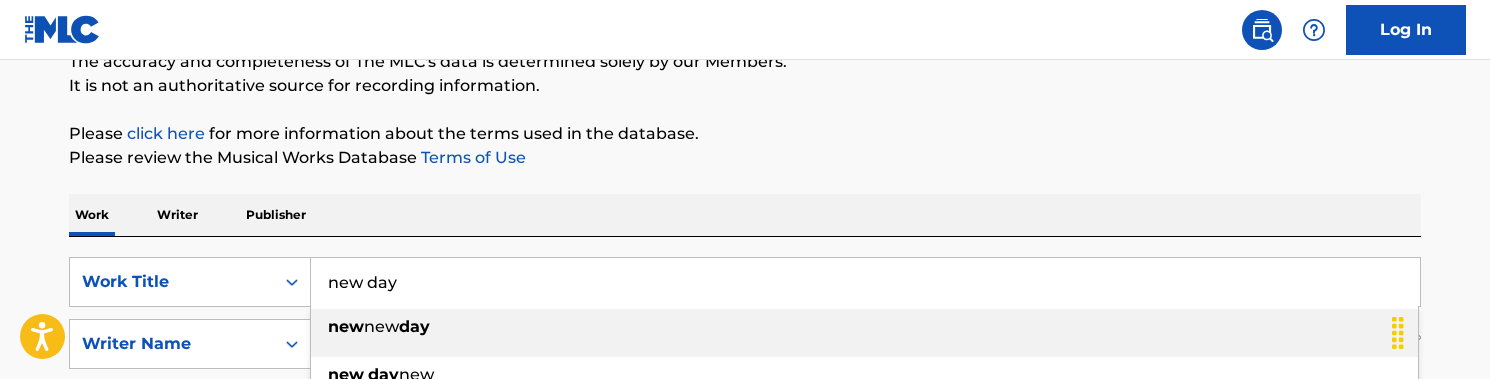 drag, startPoint x: 341, startPoint y: 279, endPoint x: 320, endPoint y: 277, distance: 21.095022 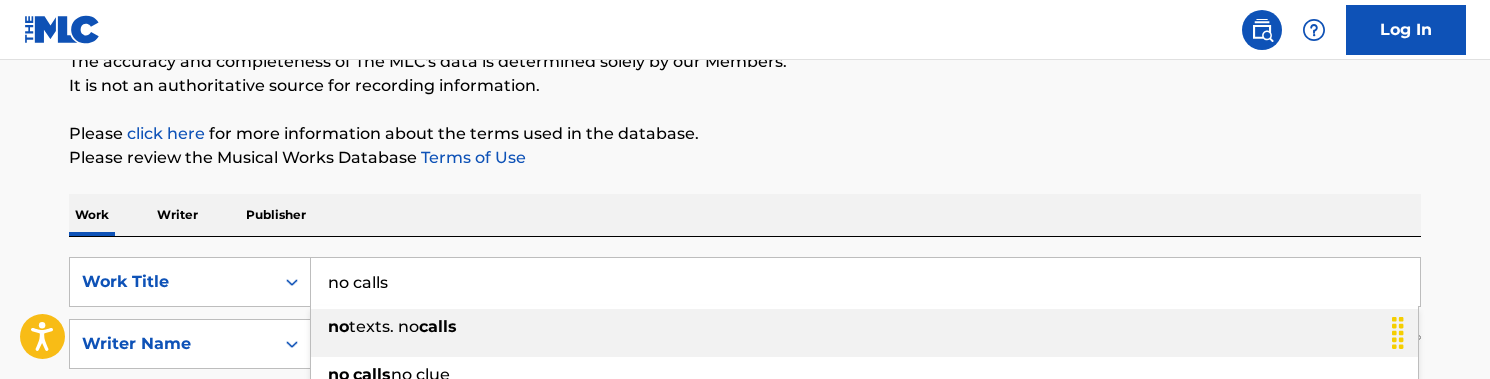 scroll, scrollTop: 263, scrollLeft: 0, axis: vertical 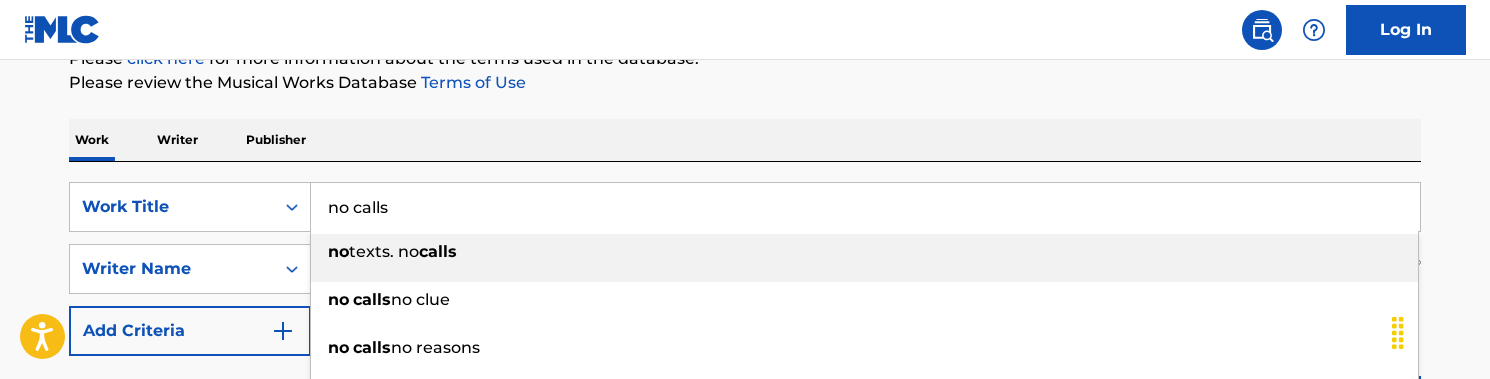 type on "no calls" 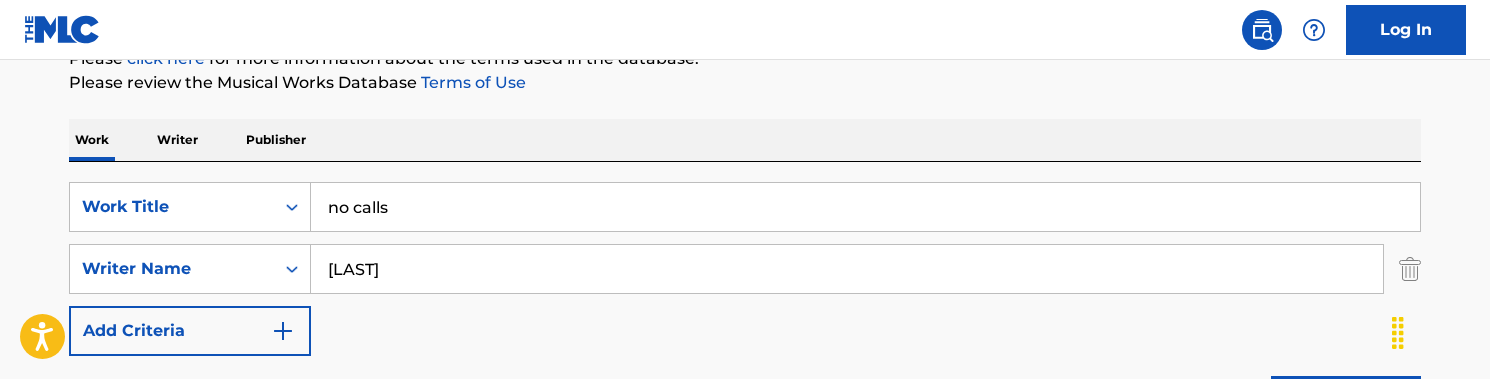 drag, startPoint x: 464, startPoint y: 257, endPoint x: 531, endPoint y: 303, distance: 81.27115 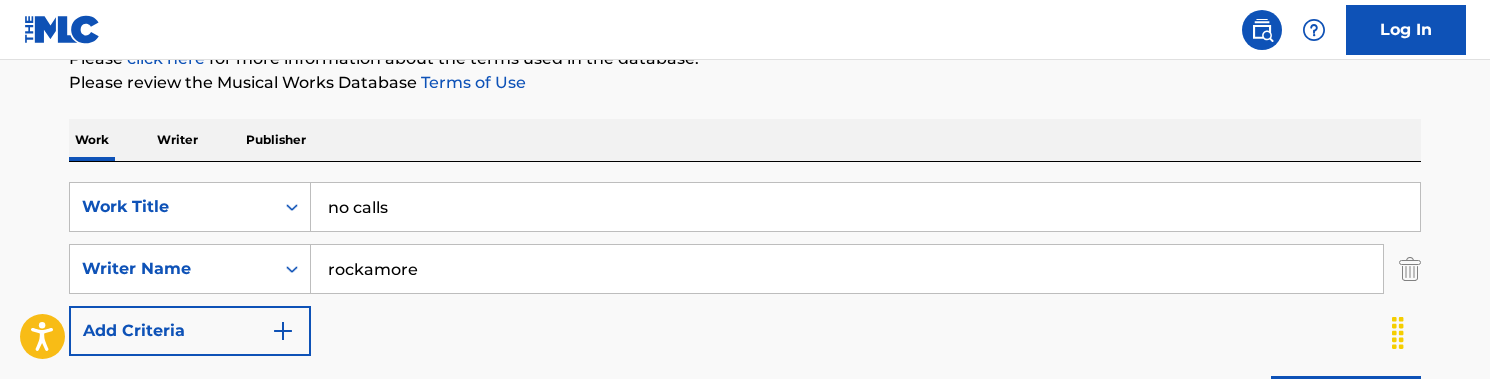 type on "rockamore" 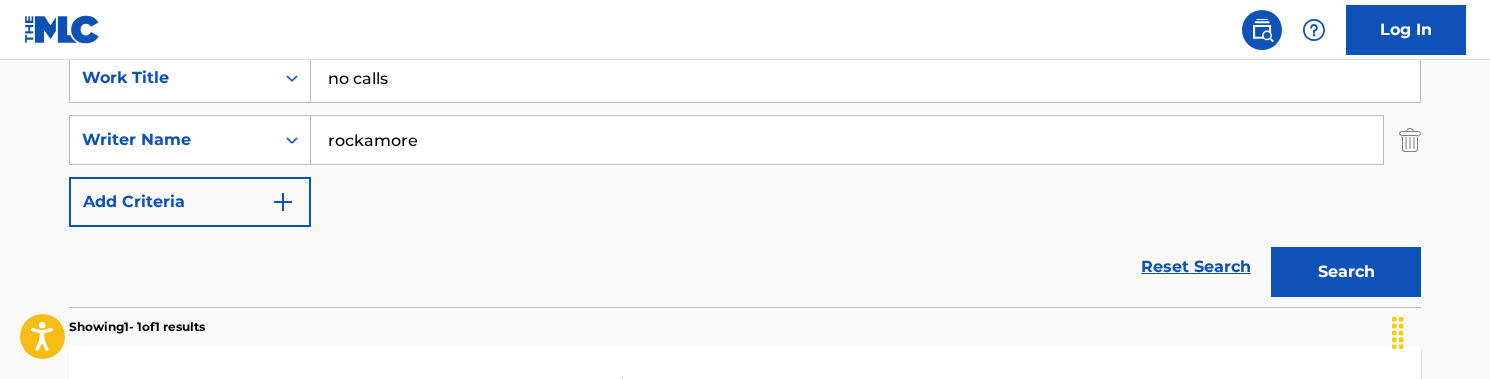click on "Search" at bounding box center (1346, 272) 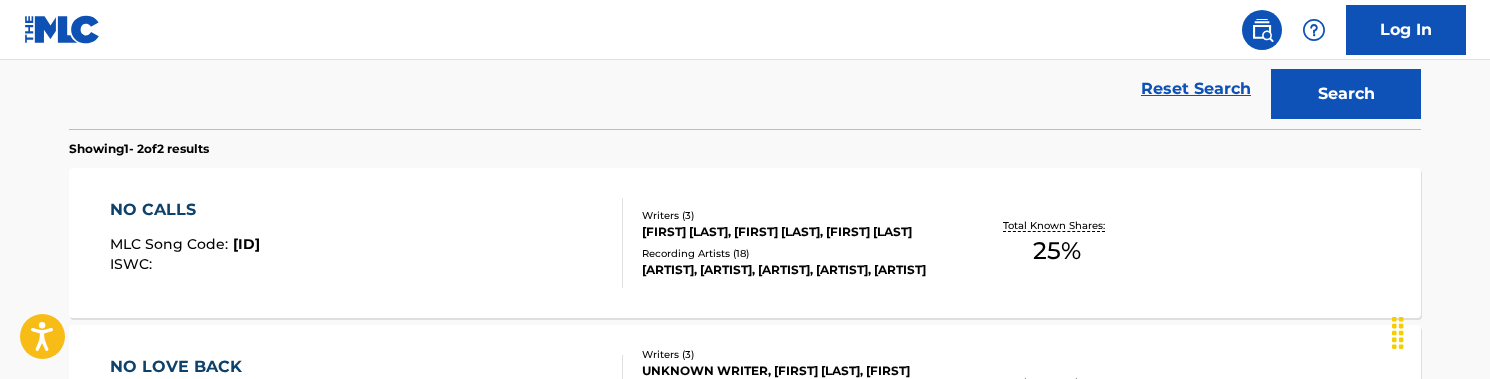 scroll, scrollTop: 598, scrollLeft: 0, axis: vertical 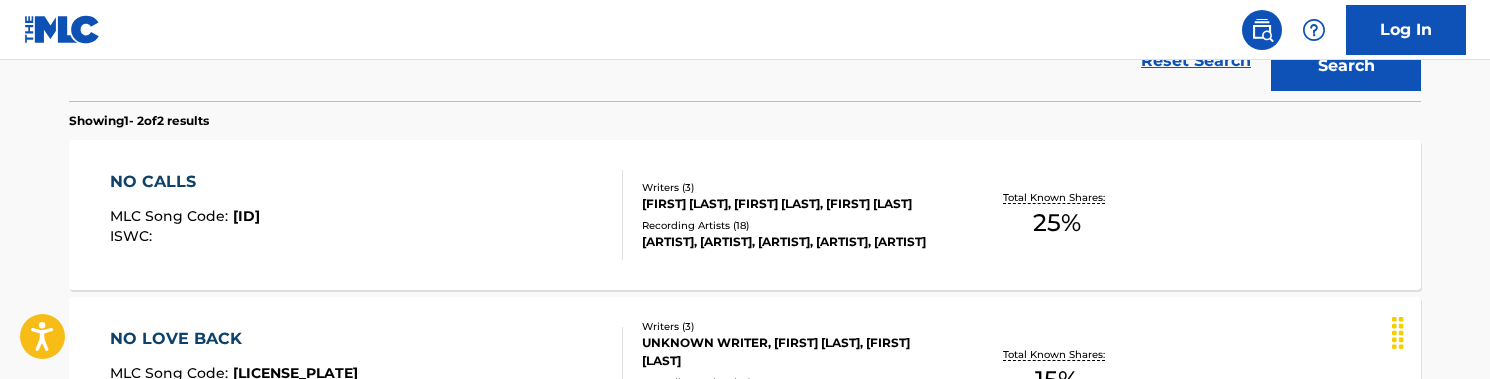 click on "NO CALLS MLC Song Code : [CODE] ISWC :" at bounding box center [367, 215] 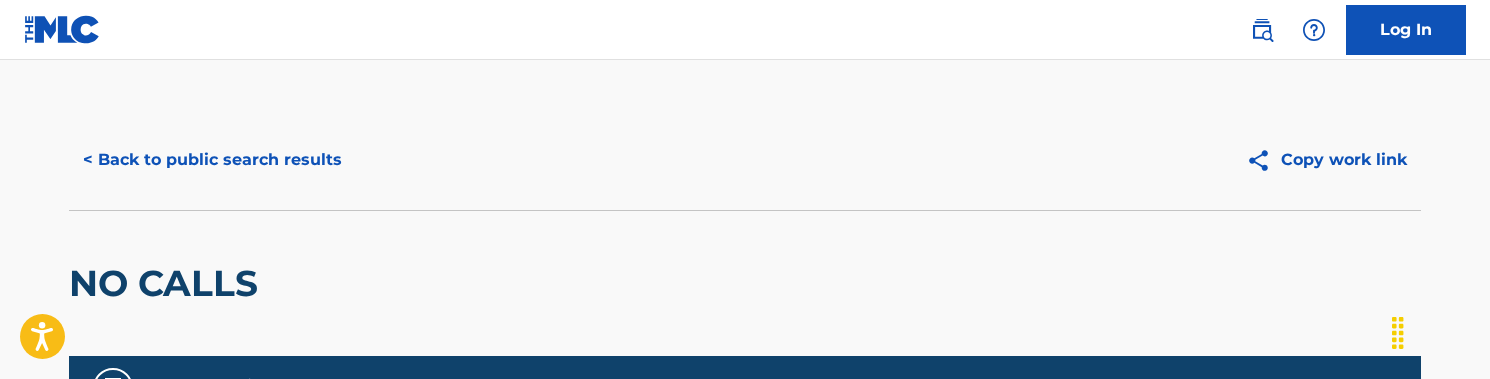 scroll, scrollTop: 0, scrollLeft: 0, axis: both 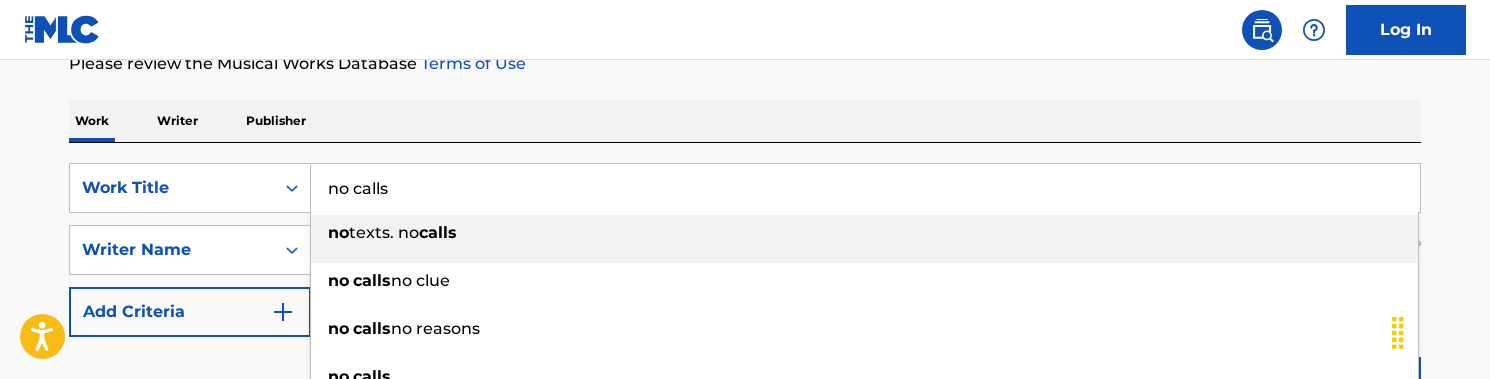 drag, startPoint x: 495, startPoint y: 172, endPoint x: 581, endPoint y: 191, distance: 88.07383 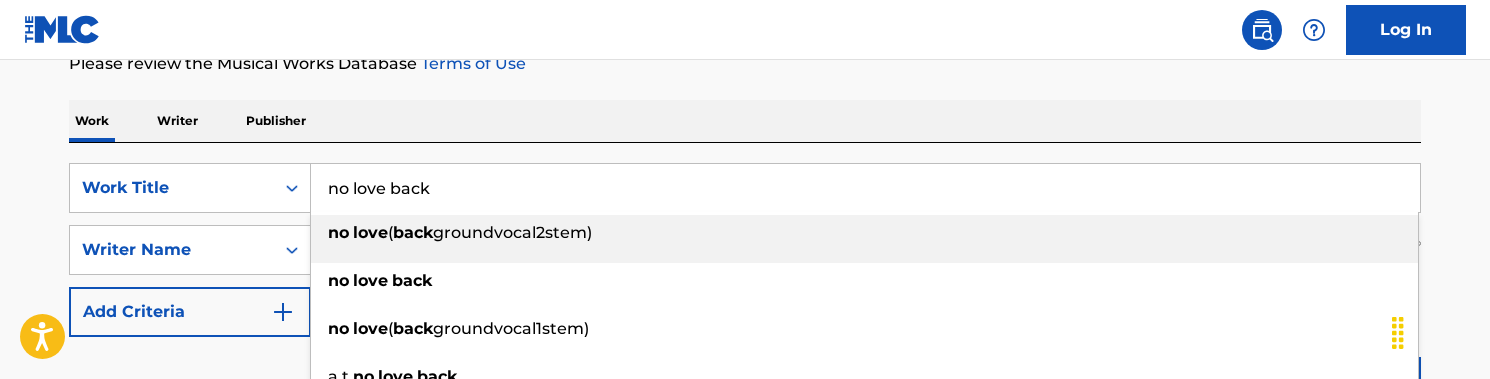 type on "no love back" 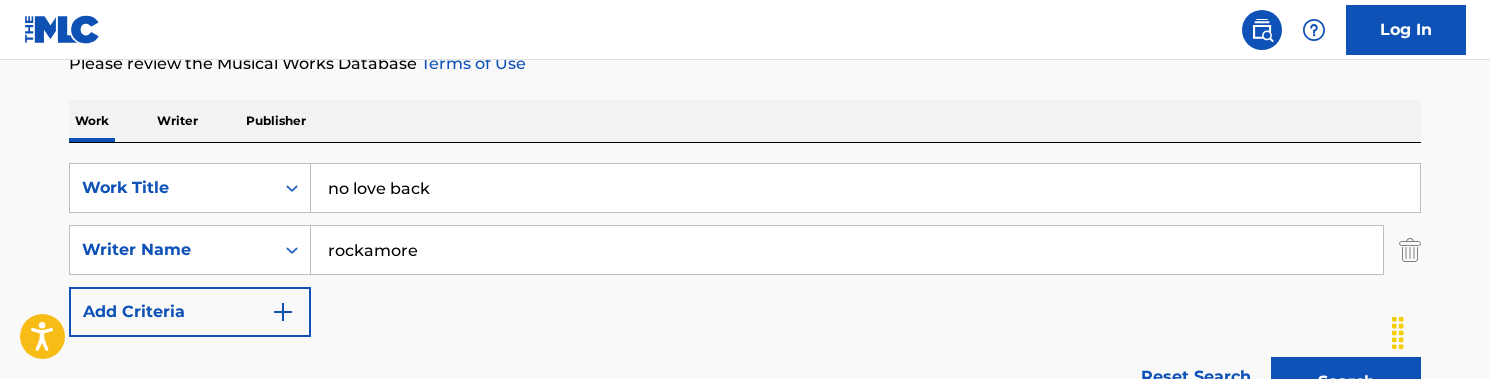 click on "SearchWithCriteria1f4fd9f4-8567-4b22-8c5c-fc234563ae52 Work Title no love back SearchWithCriteria95105a0e-8a45-4f8a-b519-67561022324a Writer Name [LAST] Add Criteria Reset Search Search" at bounding box center (745, 280) 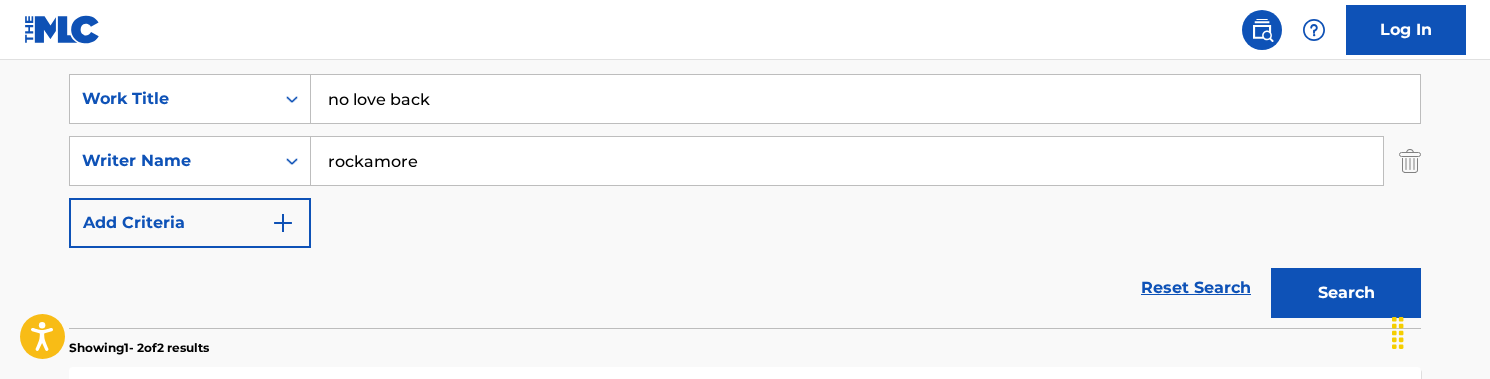 scroll, scrollTop: 379, scrollLeft: 0, axis: vertical 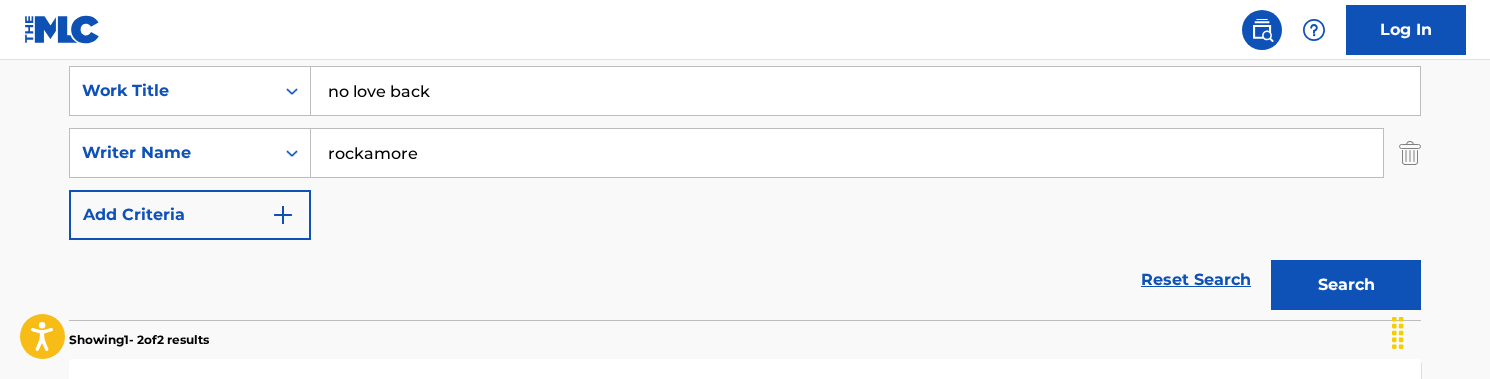 click on "Search" at bounding box center [1346, 285] 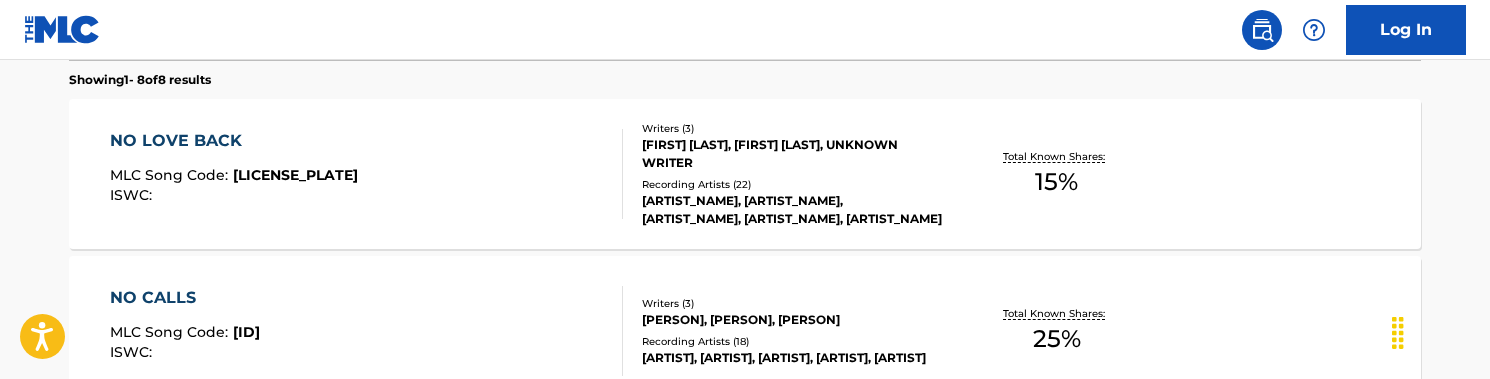 scroll, scrollTop: 645, scrollLeft: 0, axis: vertical 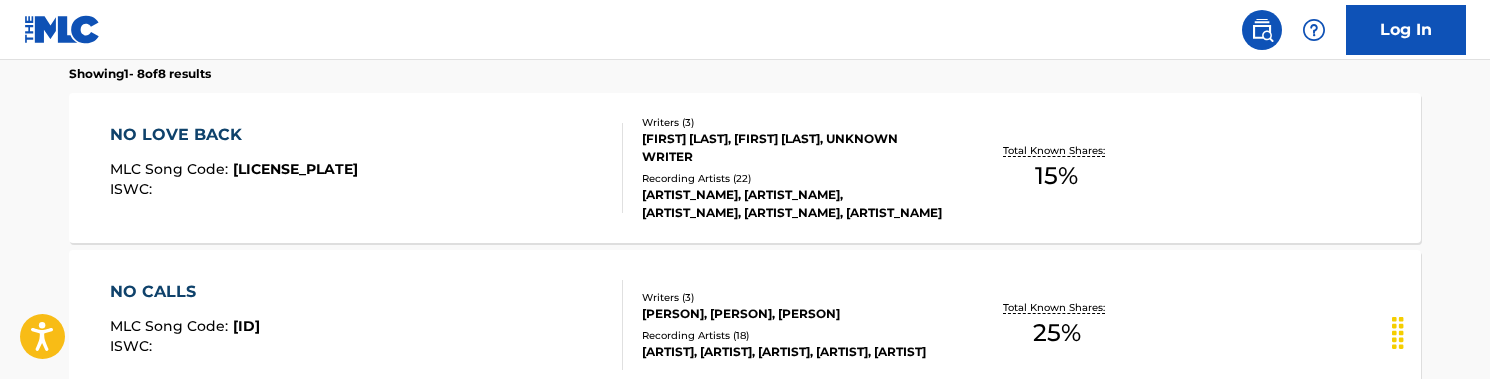 click on "NO LOVE BACK MLC Song Code : NC8AUX ISWC :" at bounding box center (367, 168) 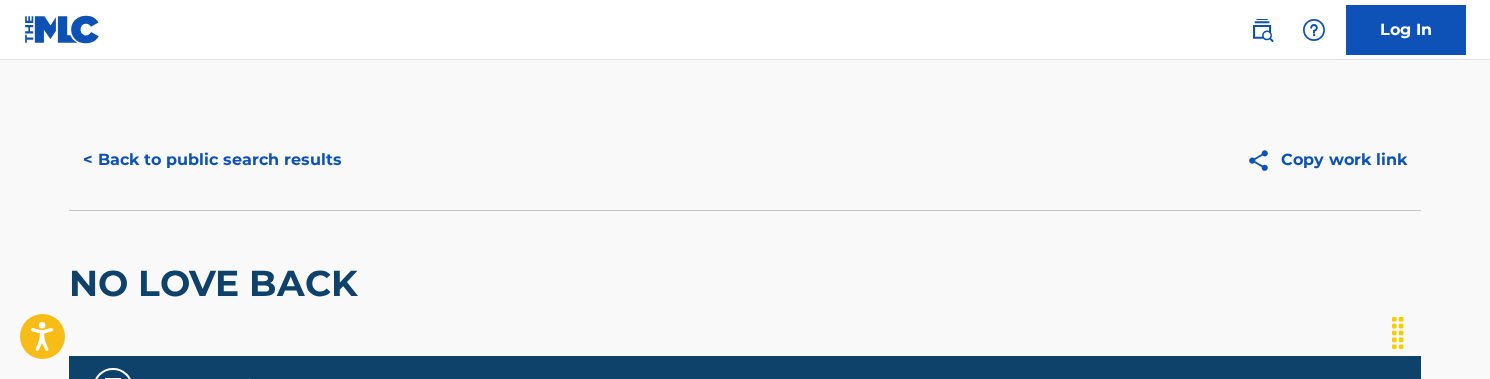 scroll, scrollTop: 0, scrollLeft: 0, axis: both 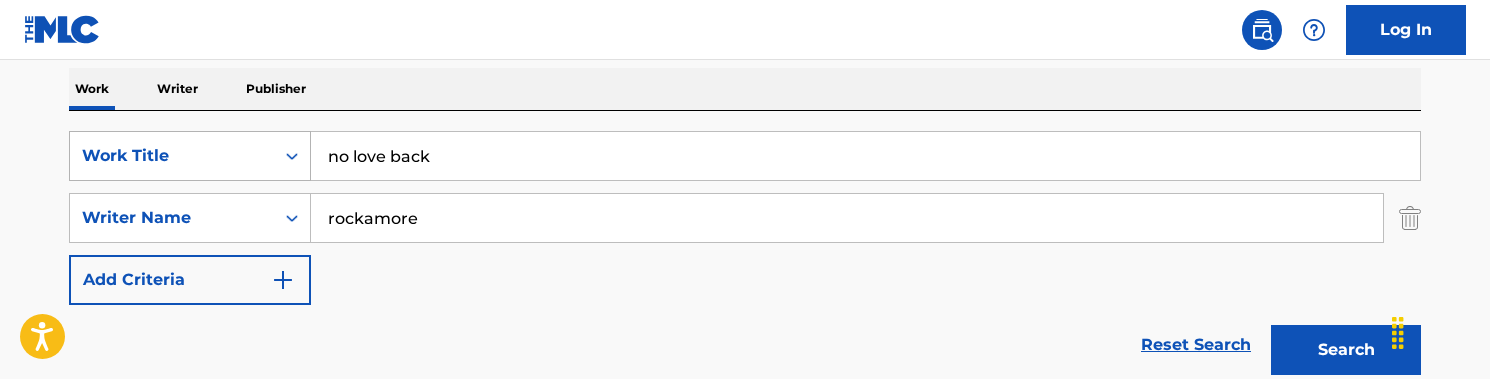 drag, startPoint x: 484, startPoint y: 168, endPoint x: 257, endPoint y: 158, distance: 227.22015 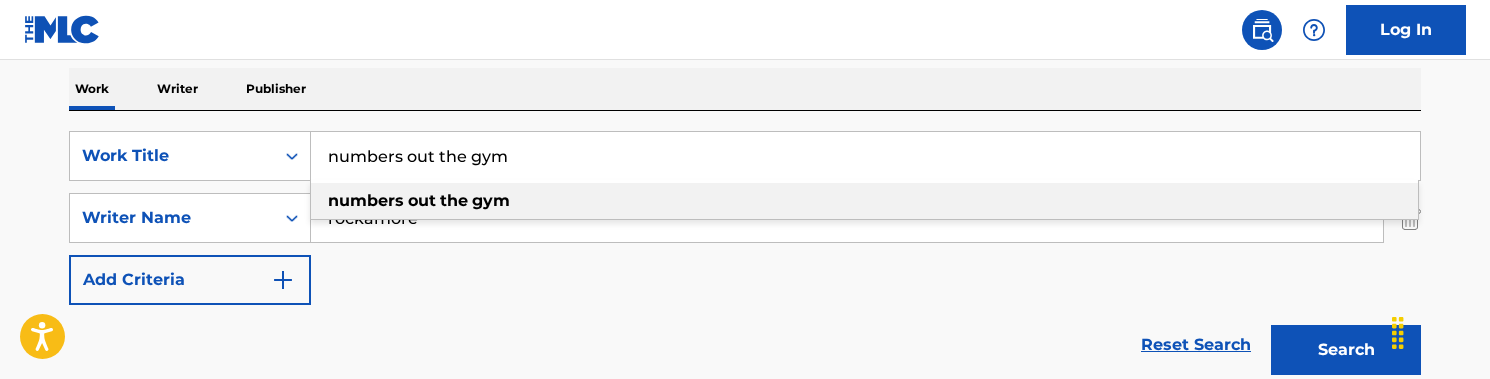 type on "numbers out the gym" 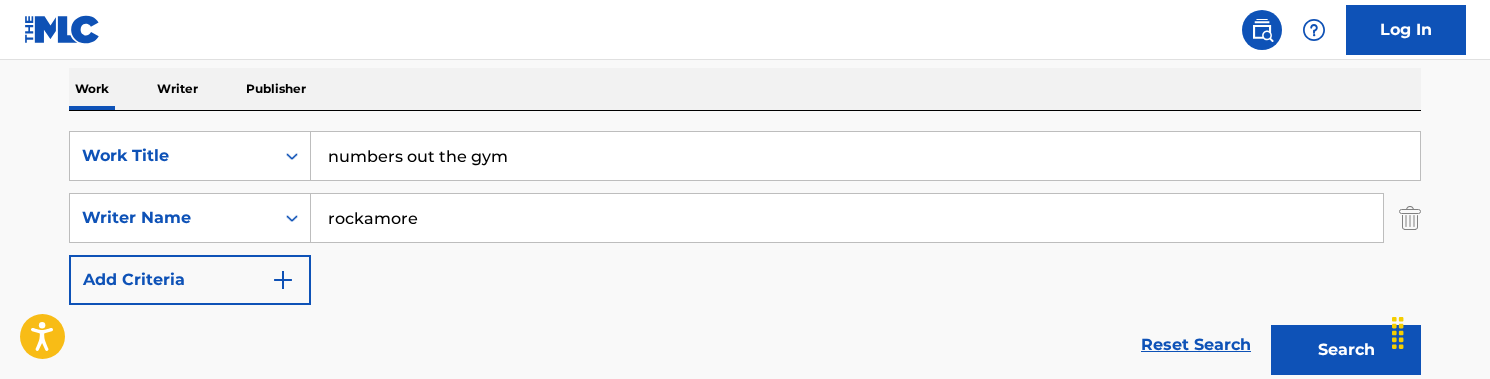 scroll, scrollTop: 369, scrollLeft: 0, axis: vertical 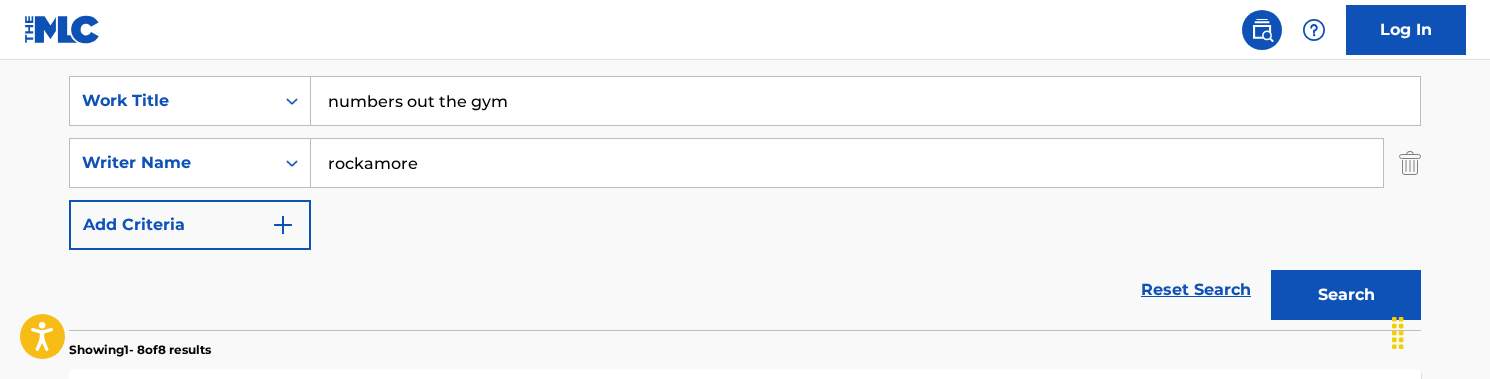 click on "Search" at bounding box center (1346, 295) 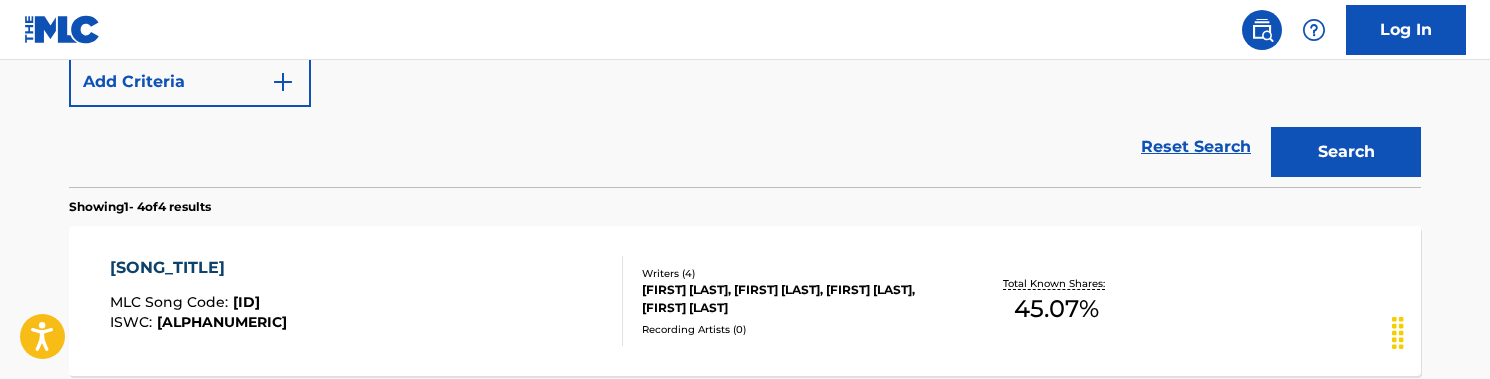 scroll, scrollTop: 570, scrollLeft: 0, axis: vertical 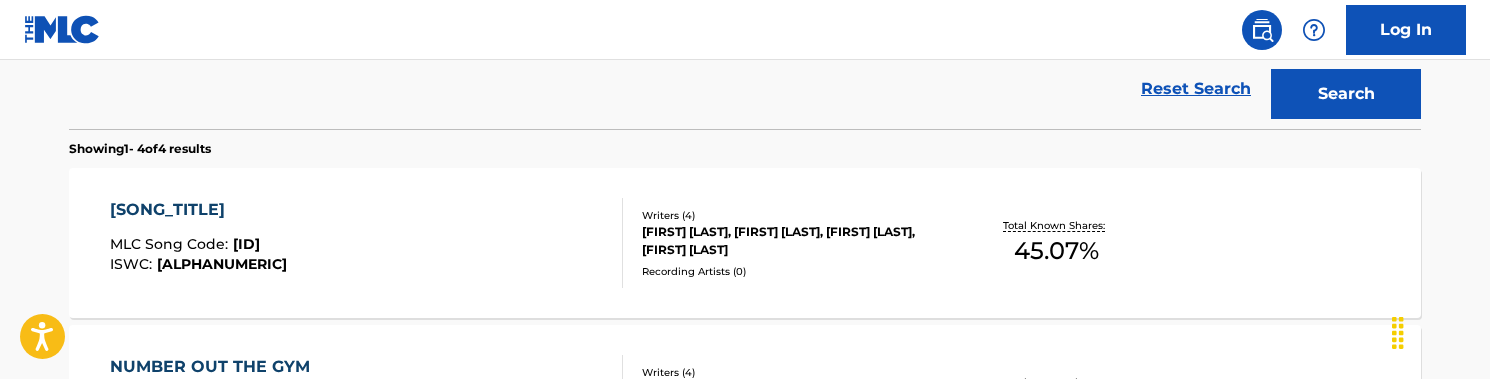 click on "NUMBERS OUT THE GYM MLC Song Code : [ISWC] ISWC : [ISWC]" at bounding box center (367, 243) 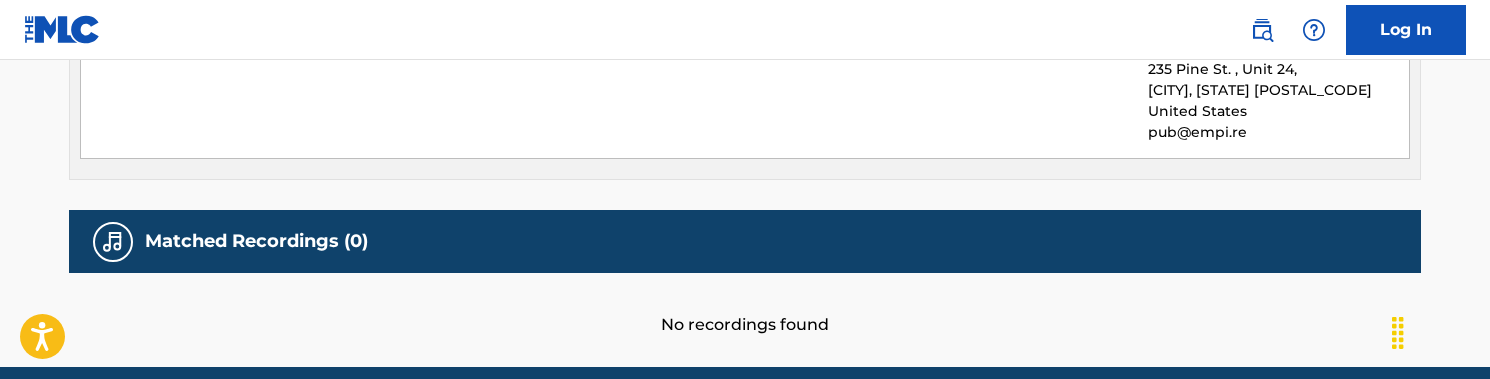 scroll, scrollTop: 1449, scrollLeft: 0, axis: vertical 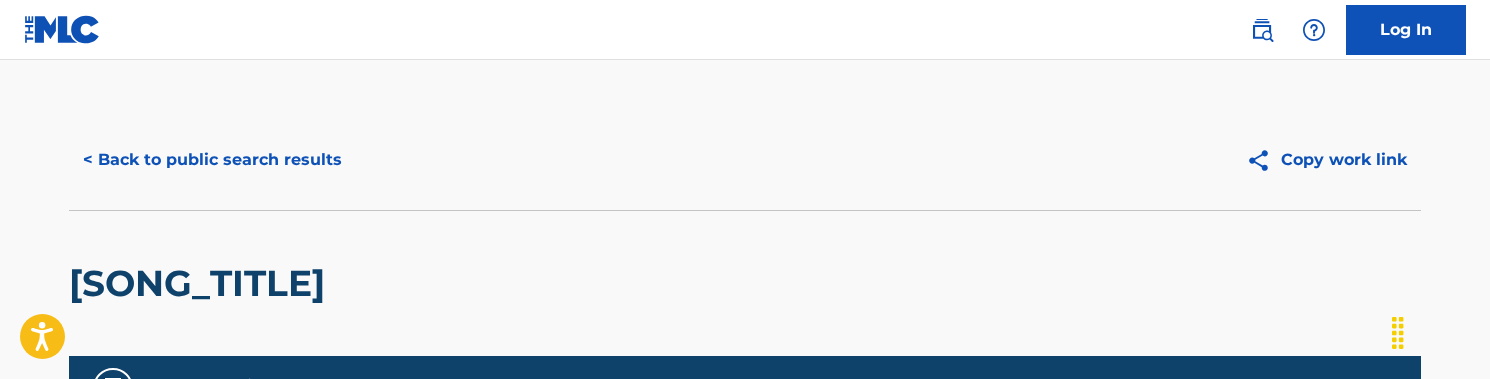 click on "< Back to public search results" at bounding box center (212, 160) 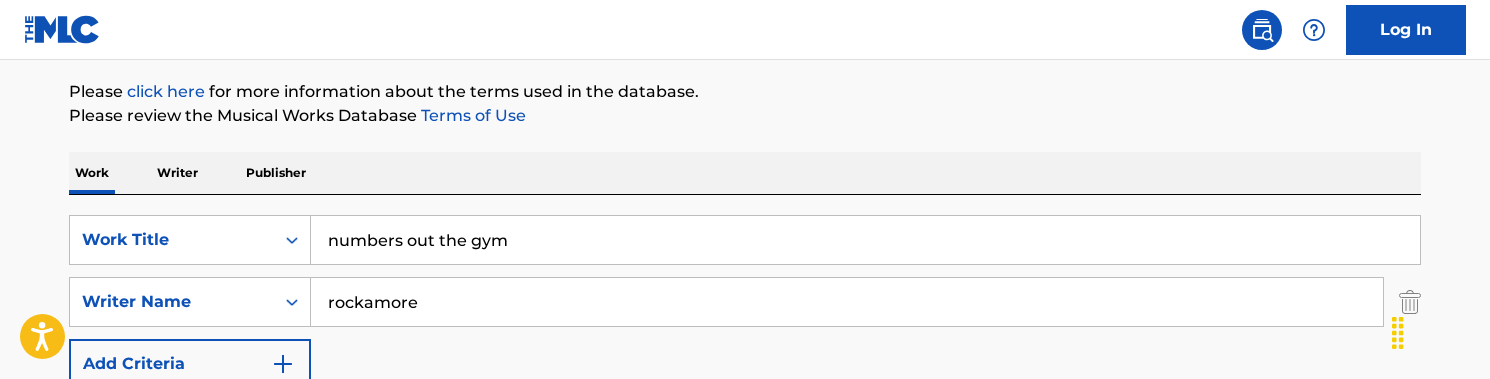 scroll, scrollTop: 228, scrollLeft: 0, axis: vertical 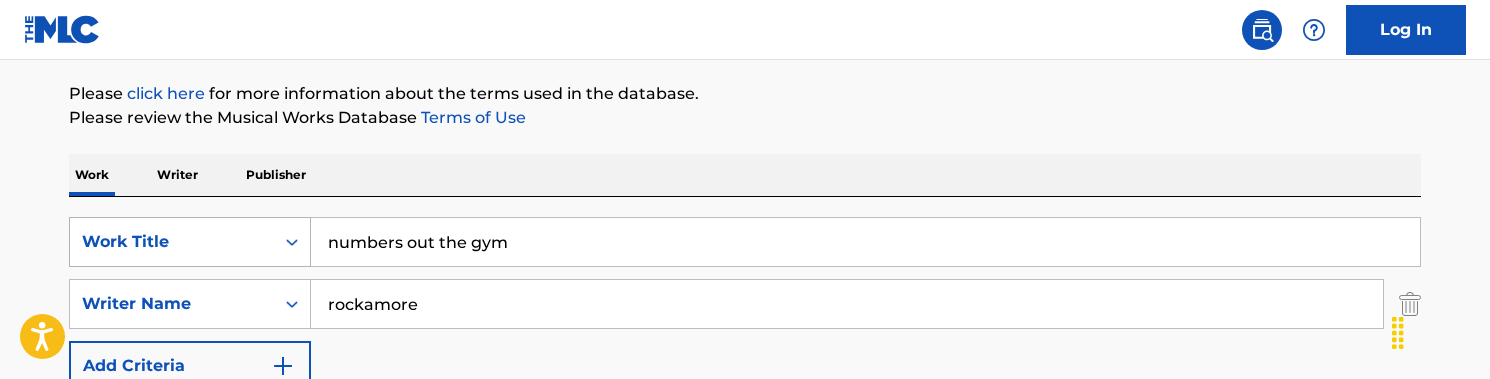 drag, startPoint x: 538, startPoint y: 243, endPoint x: 287, endPoint y: 239, distance: 251.03188 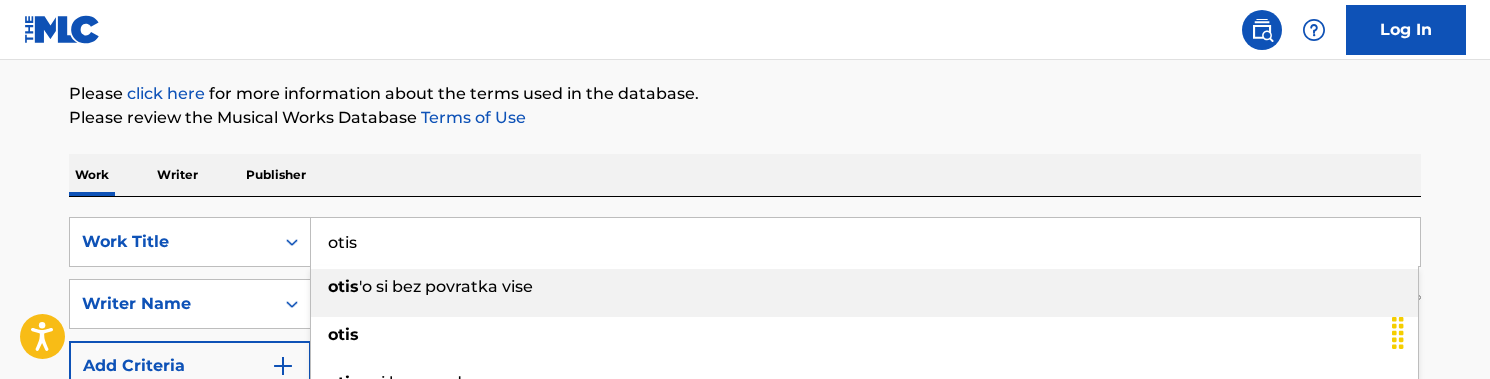 type on "otis" 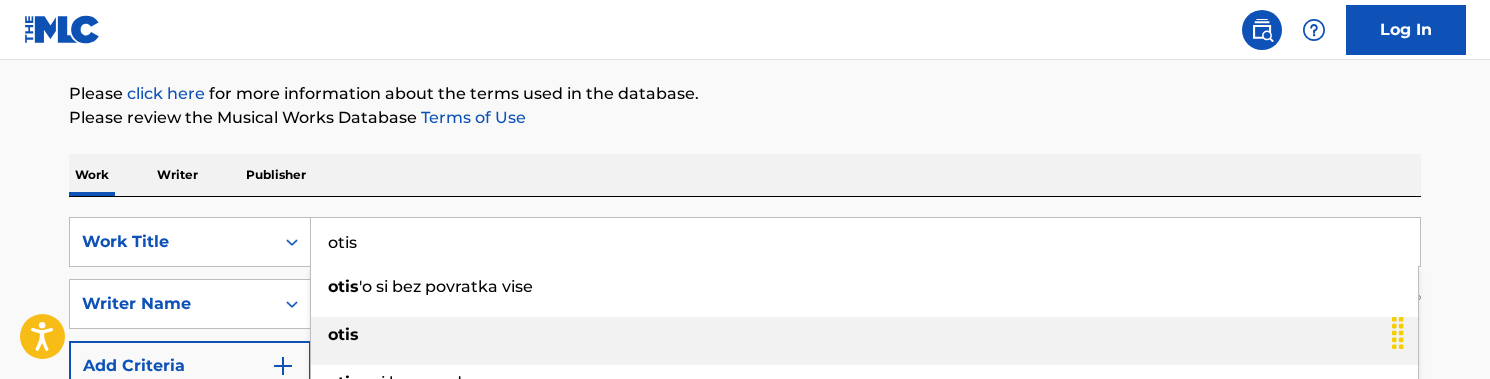 click on "otis" at bounding box center (343, 334) 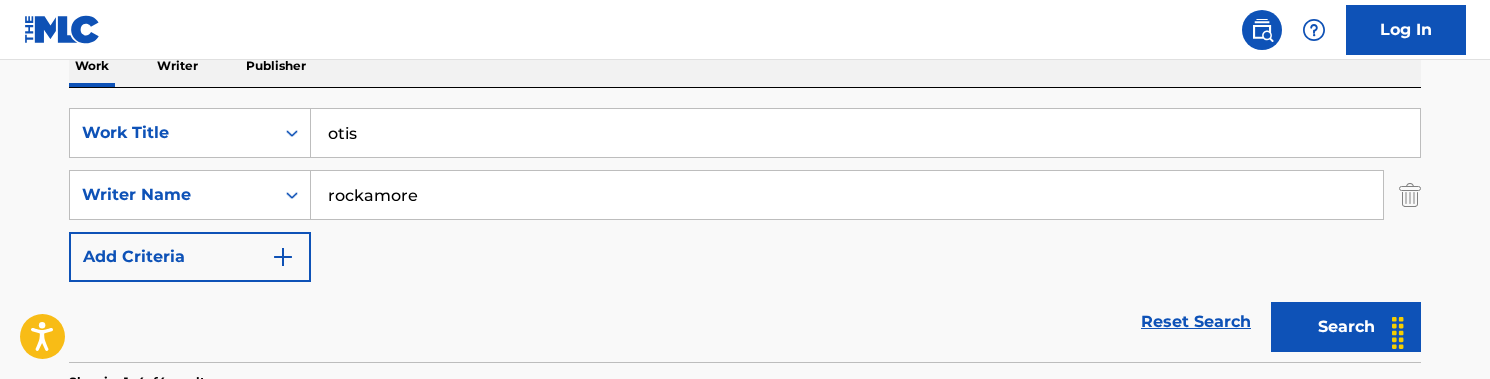 scroll, scrollTop: 357, scrollLeft: 0, axis: vertical 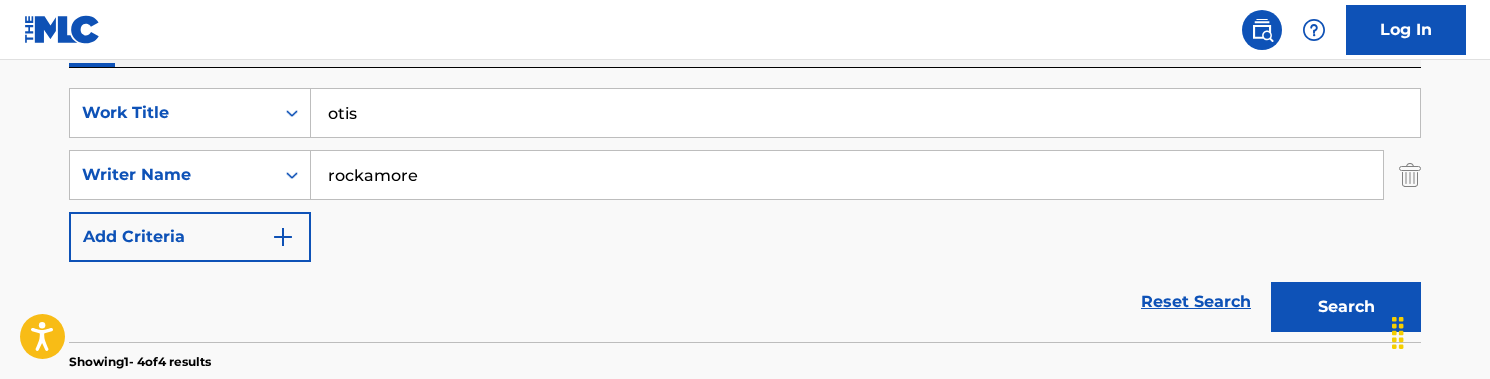 click on "Search" at bounding box center (1346, 307) 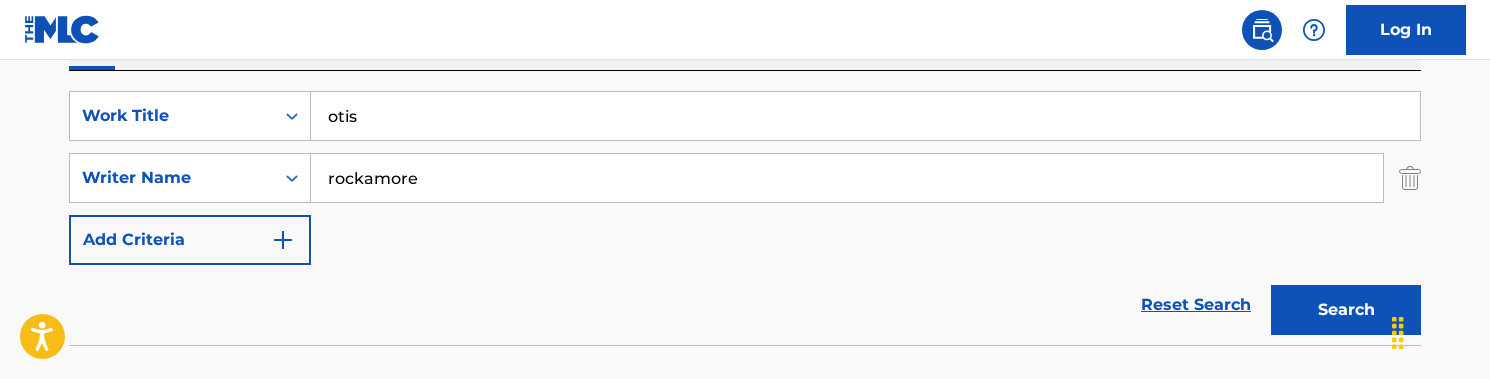scroll, scrollTop: 347, scrollLeft: 0, axis: vertical 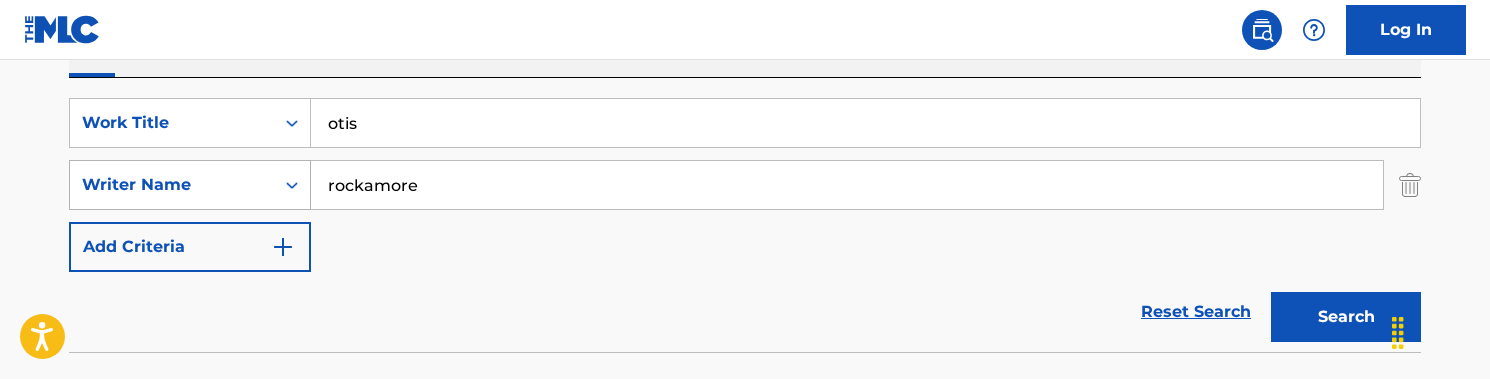 drag, startPoint x: 458, startPoint y: 179, endPoint x: 302, endPoint y: 179, distance: 156 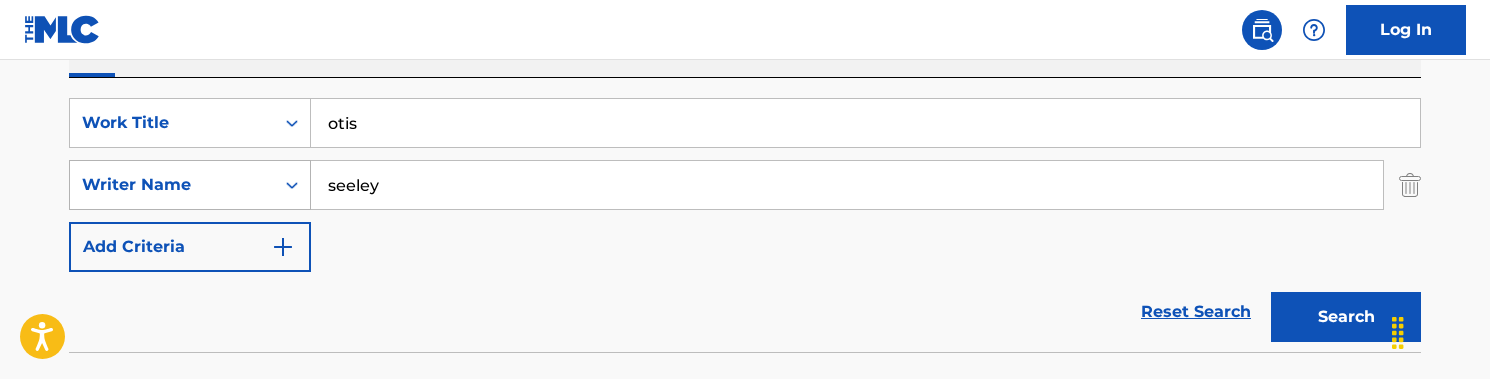 click on "Search" at bounding box center (1346, 317) 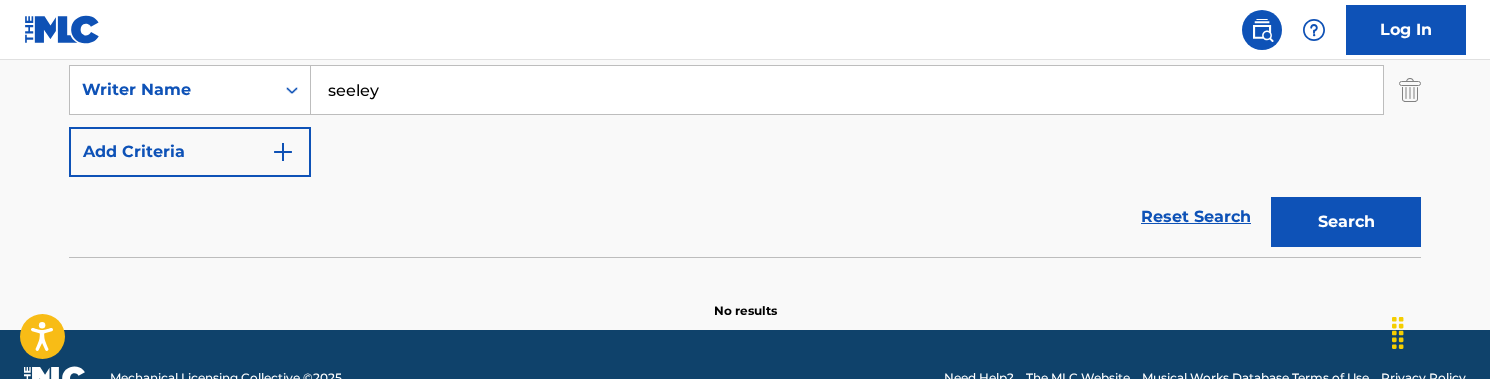 scroll, scrollTop: 343, scrollLeft: 0, axis: vertical 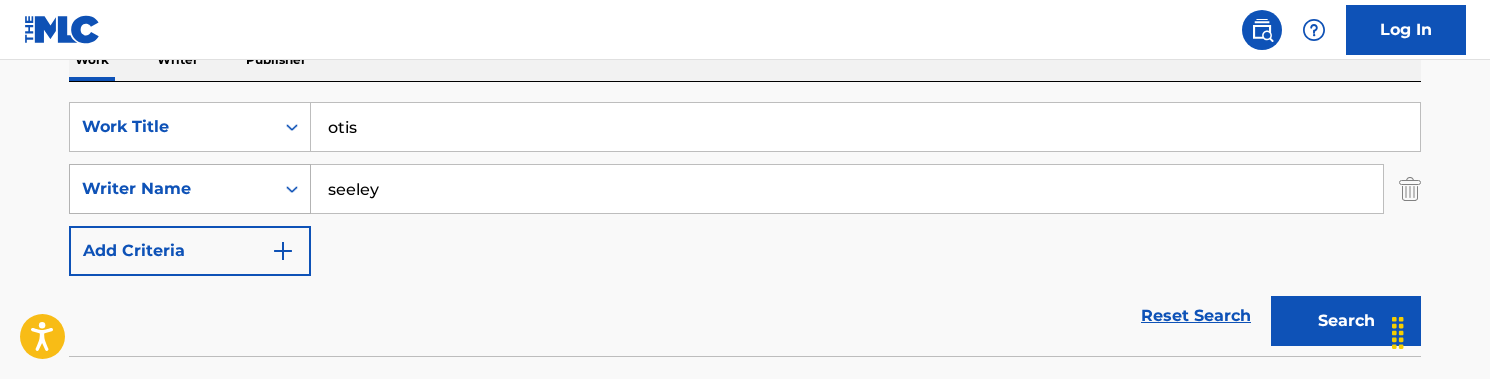 drag, startPoint x: 410, startPoint y: 188, endPoint x: 284, endPoint y: 188, distance: 126 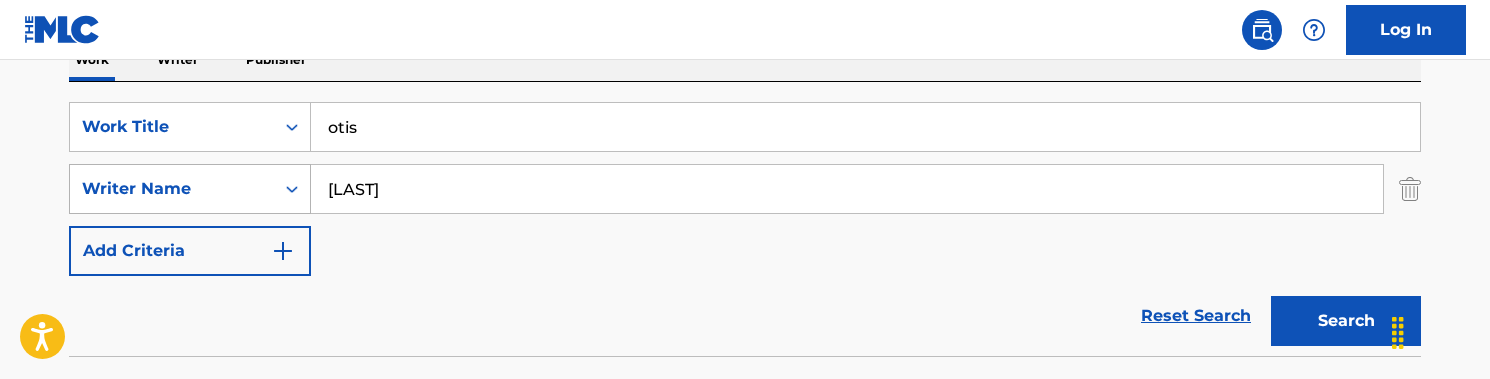 click on "Search" at bounding box center (1346, 321) 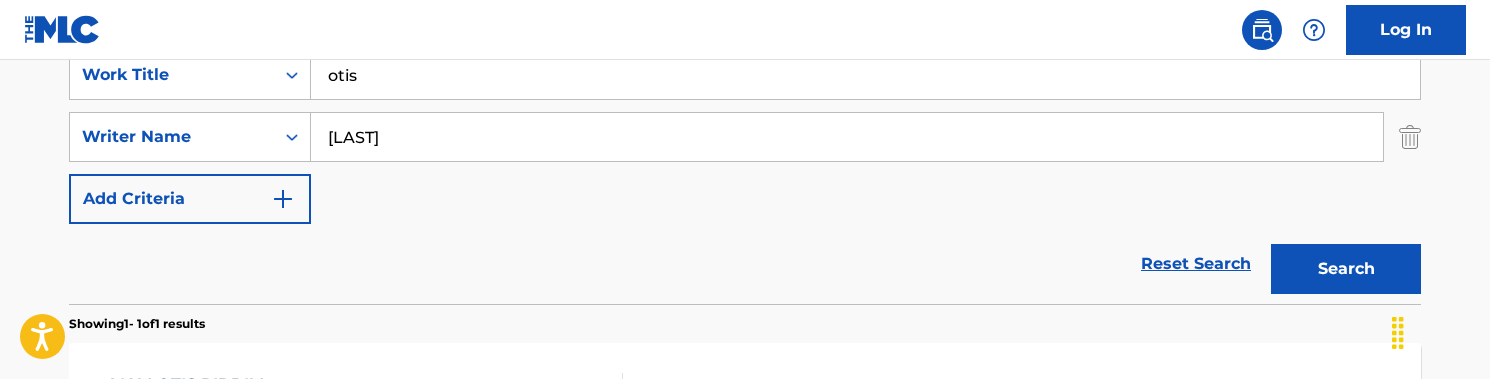 scroll, scrollTop: 366, scrollLeft: 0, axis: vertical 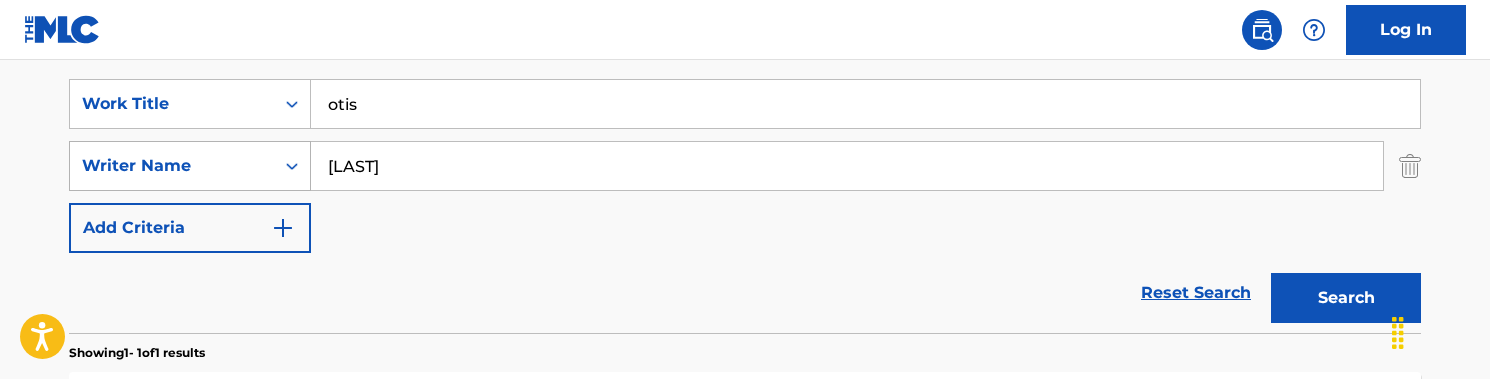 drag, startPoint x: 430, startPoint y: 171, endPoint x: 290, endPoint y: 171, distance: 140 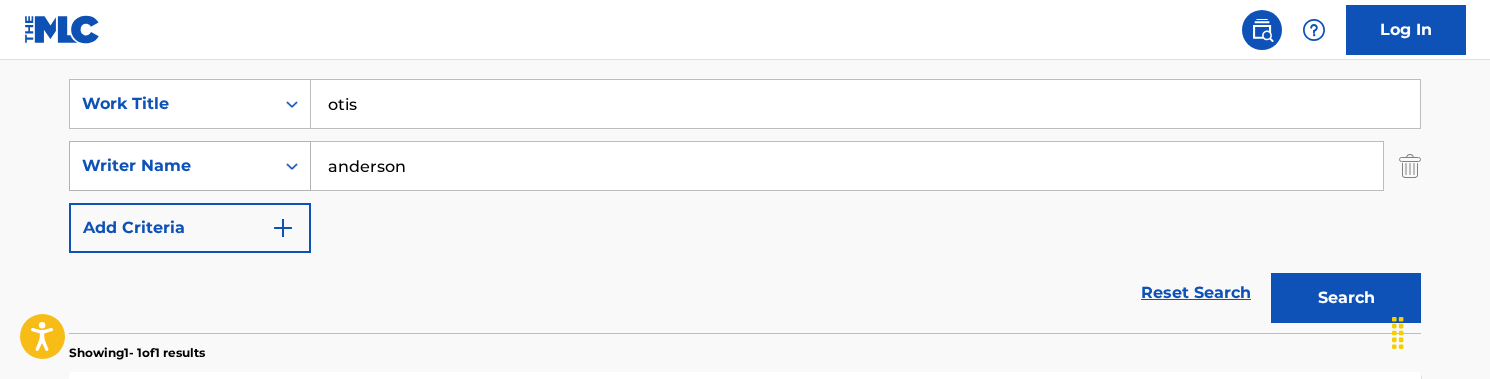 click on "Search" at bounding box center (1346, 298) 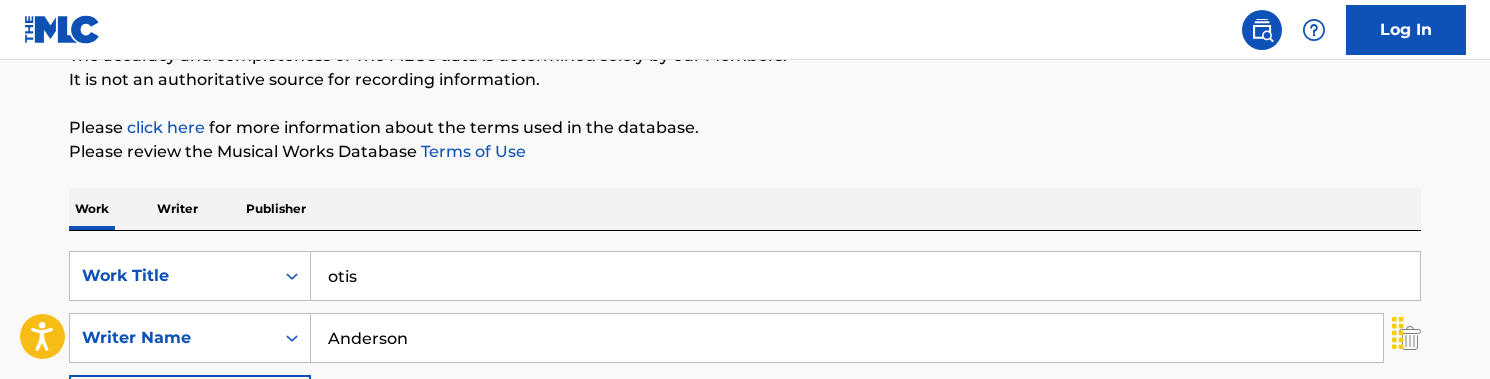 scroll, scrollTop: 201, scrollLeft: 0, axis: vertical 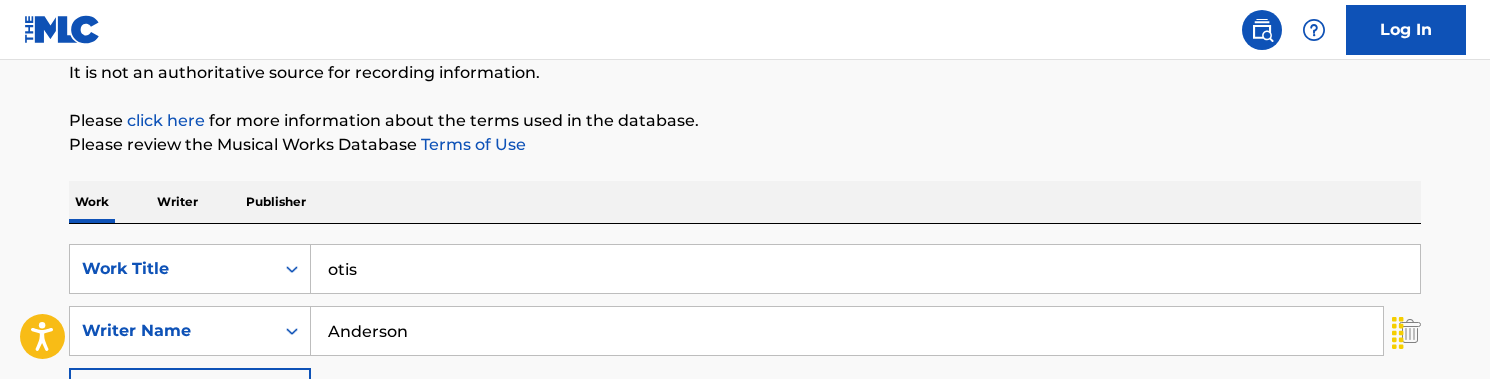 type on "Anderson" 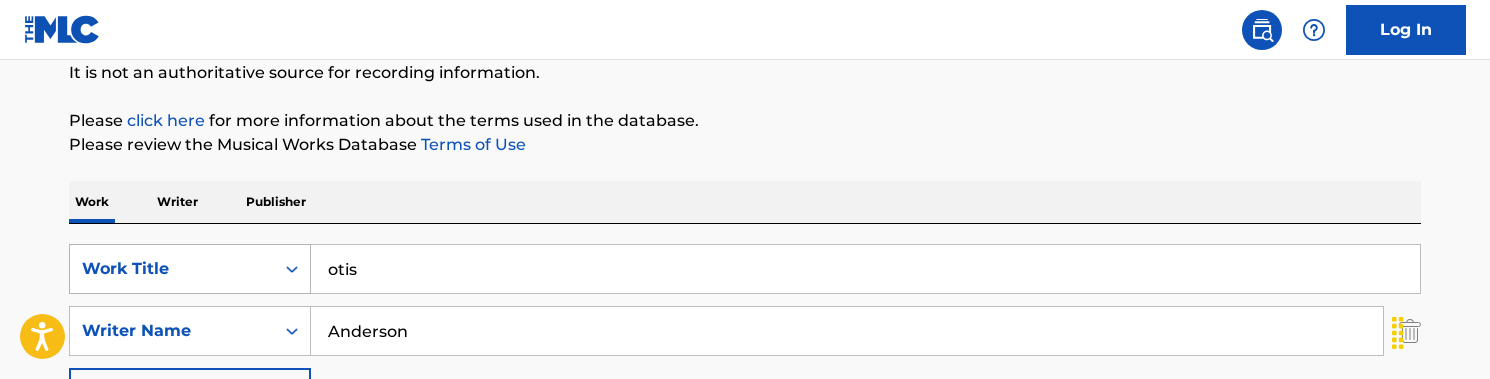 drag, startPoint x: 425, startPoint y: 264, endPoint x: 293, endPoint y: 264, distance: 132 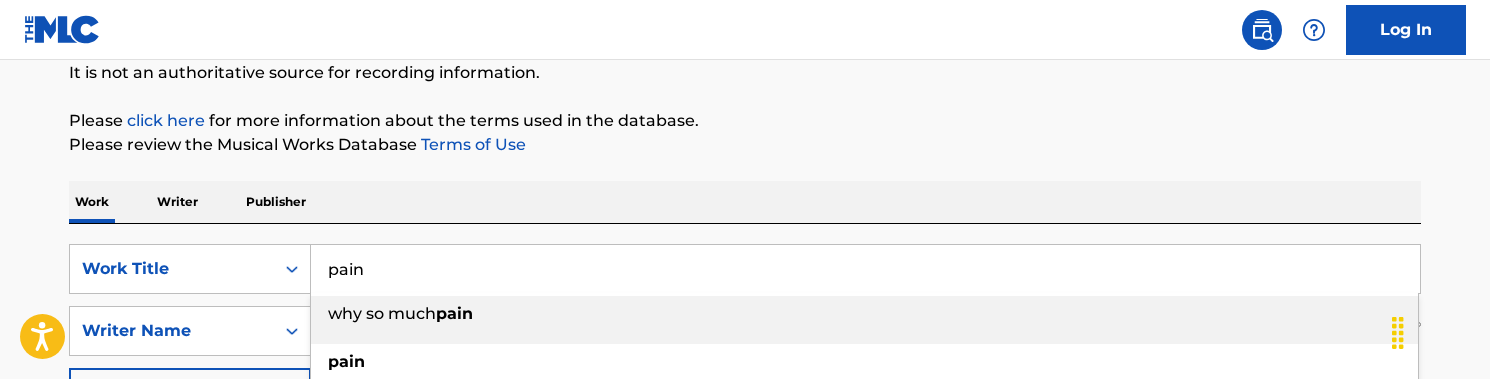 type on "pain" 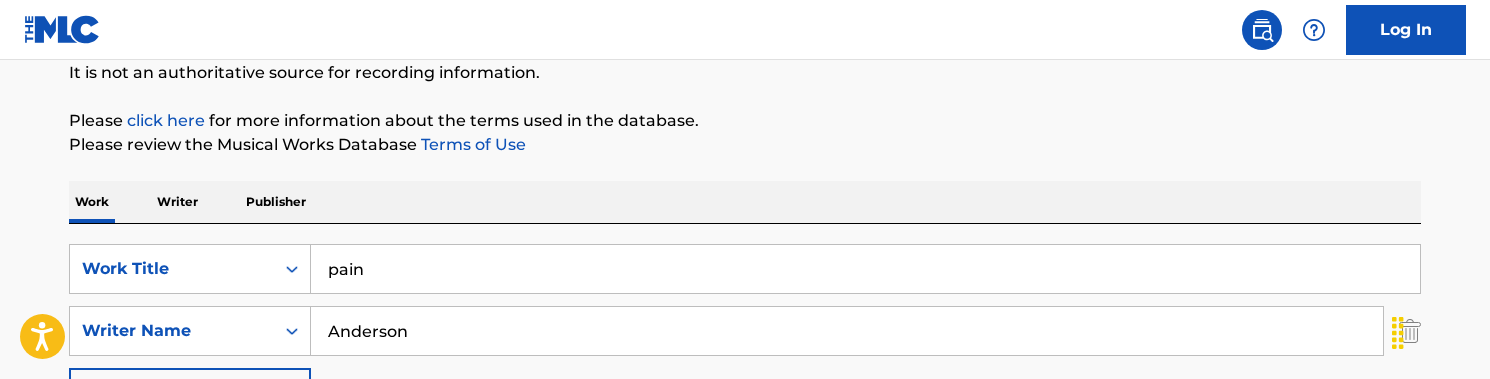 scroll, scrollTop: 318, scrollLeft: 0, axis: vertical 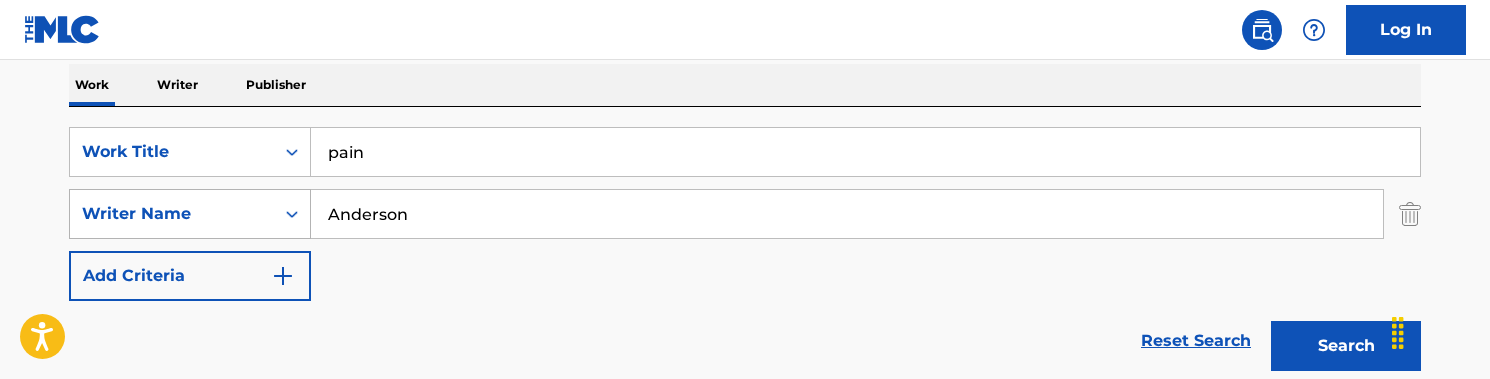 drag, startPoint x: 441, startPoint y: 208, endPoint x: 262, endPoint y: 208, distance: 179 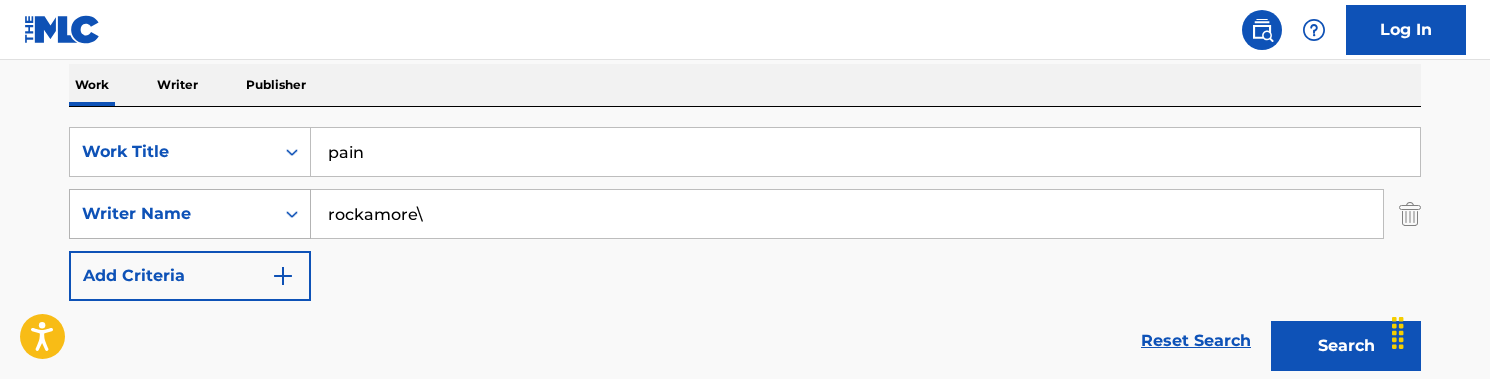 click on "Search" at bounding box center [1346, 346] 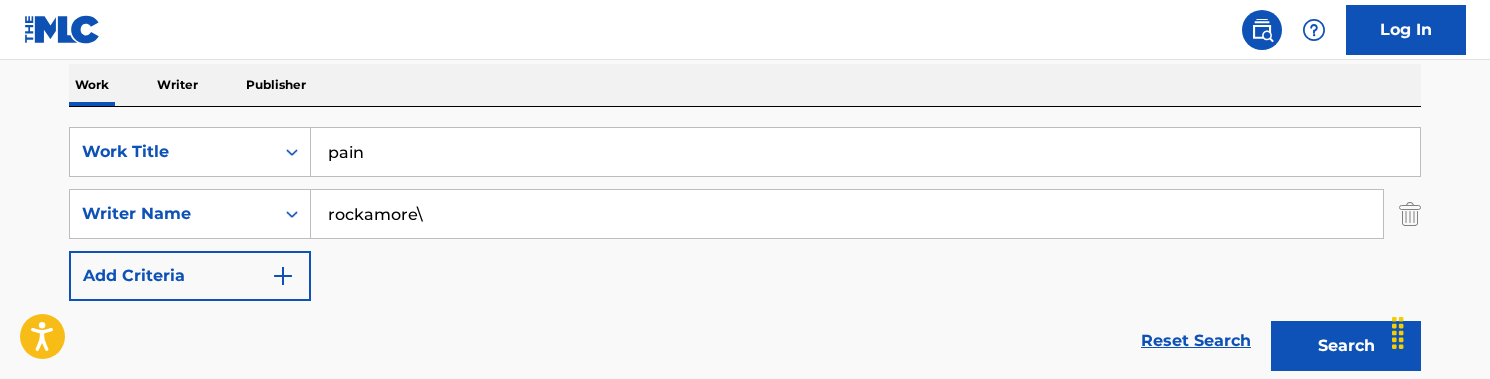 click on "rockamore\" at bounding box center [847, 214] 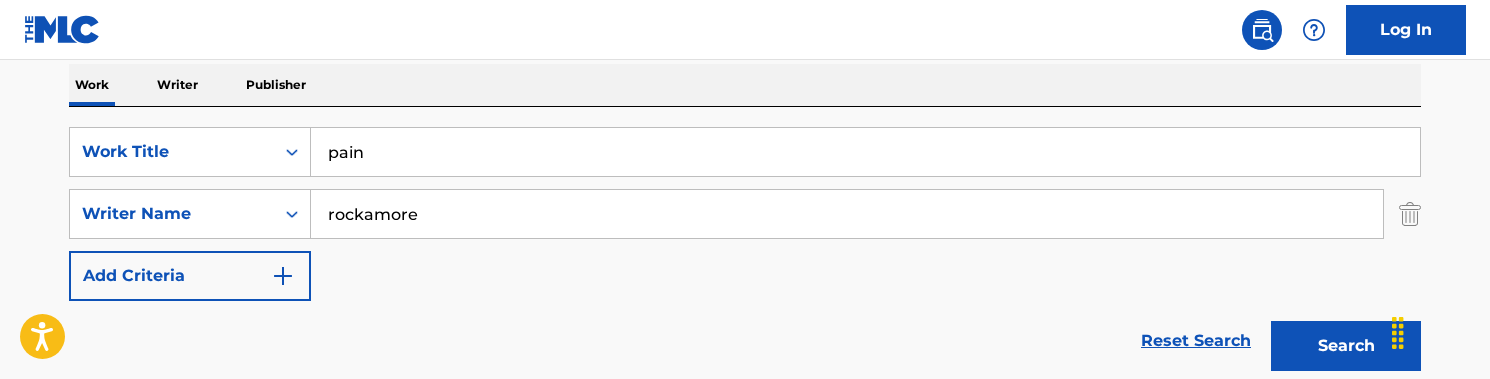 type on "rockamore" 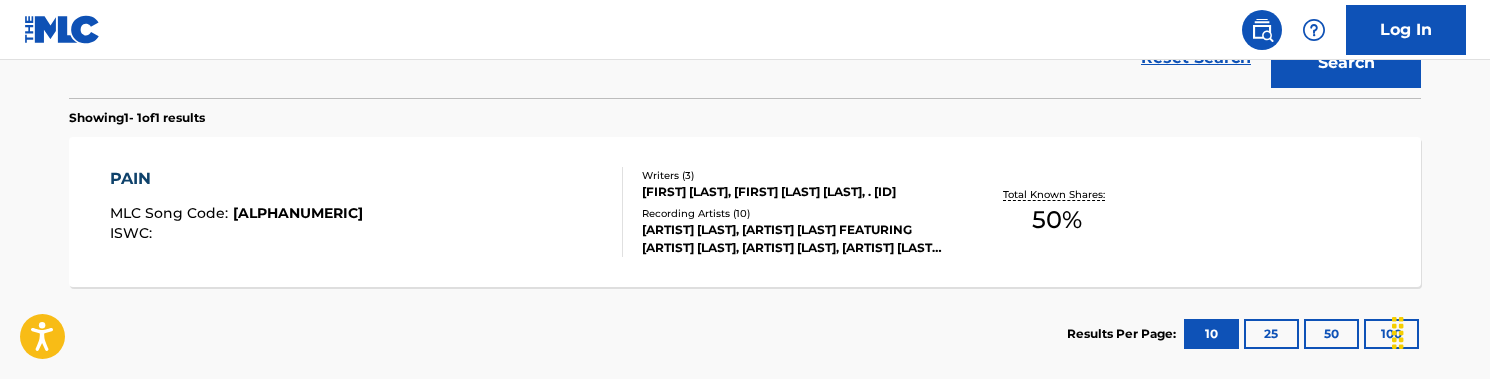scroll, scrollTop: 604, scrollLeft: 0, axis: vertical 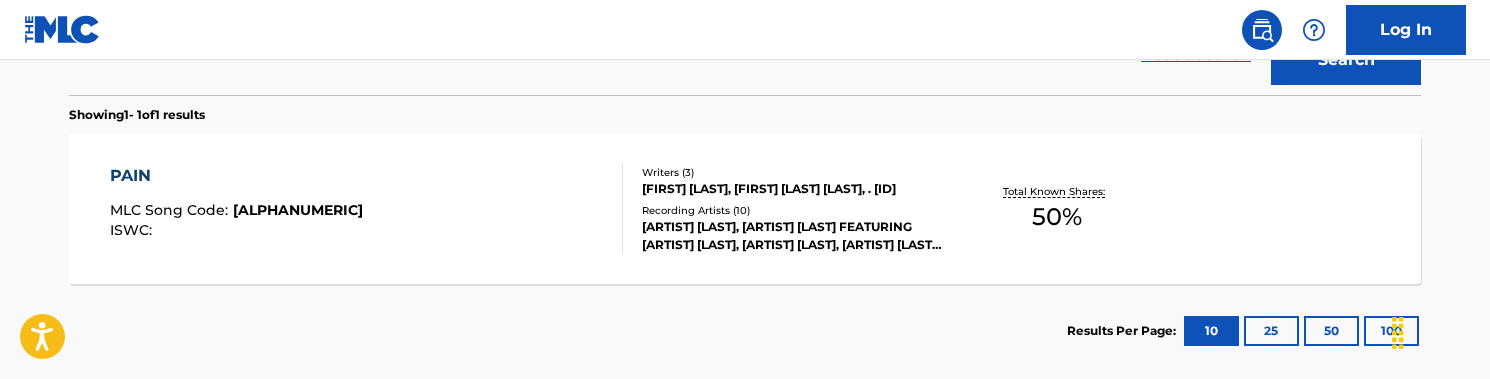 click on "[PAIN] MLC Song Code : [PA4X6M] ISWC :" at bounding box center [367, 209] 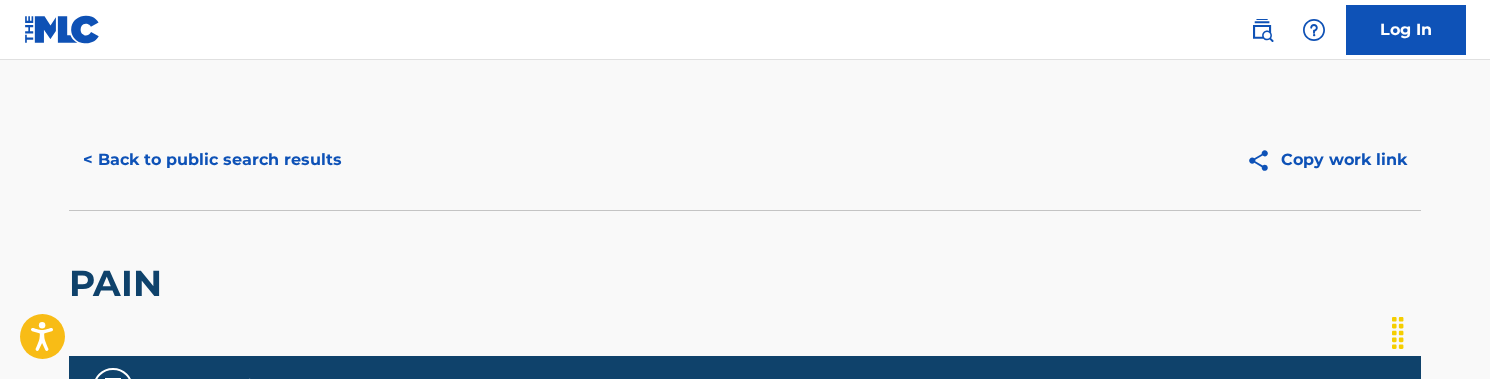 scroll, scrollTop: 0, scrollLeft: 0, axis: both 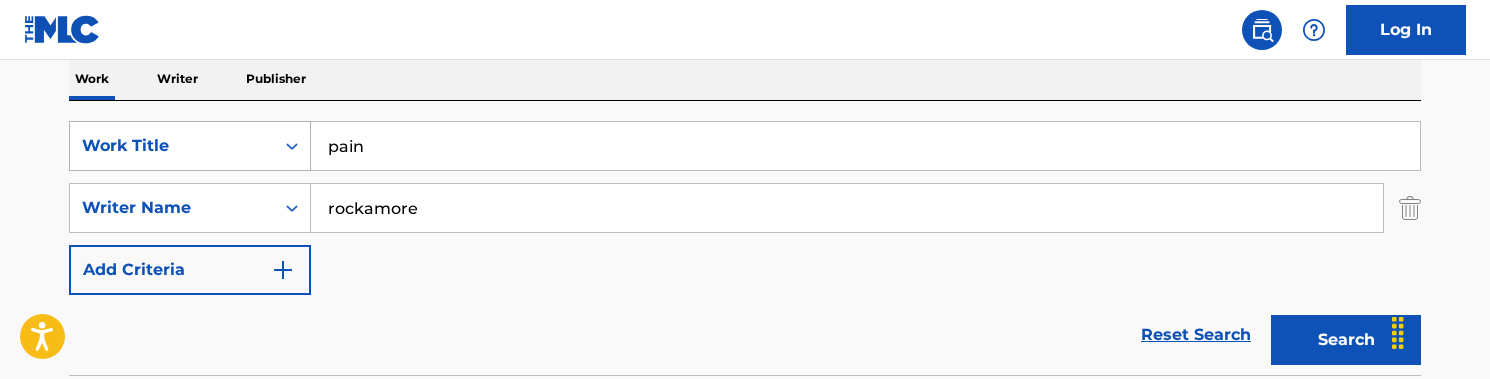 drag, startPoint x: 408, startPoint y: 138, endPoint x: 281, endPoint y: 138, distance: 127 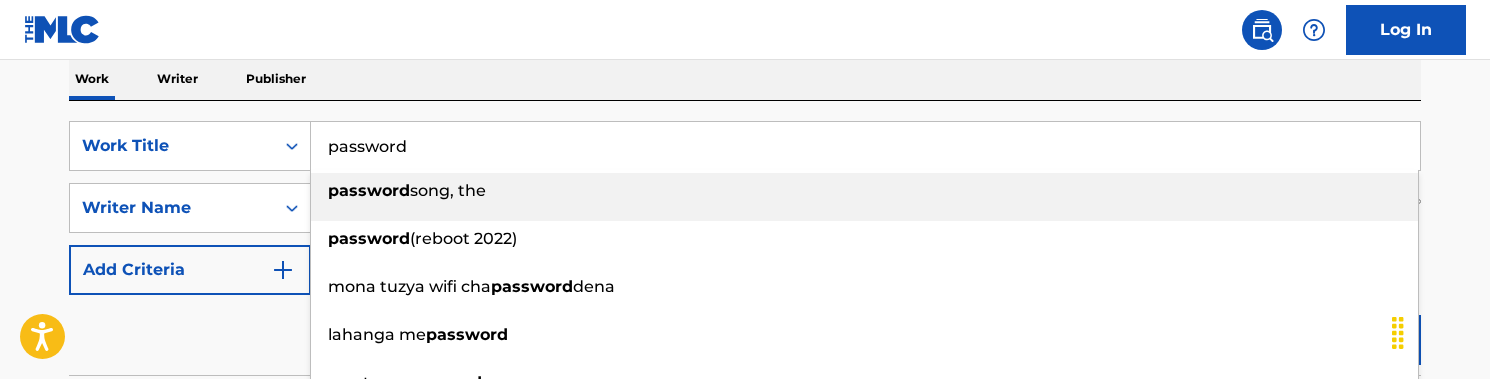 type on "password" 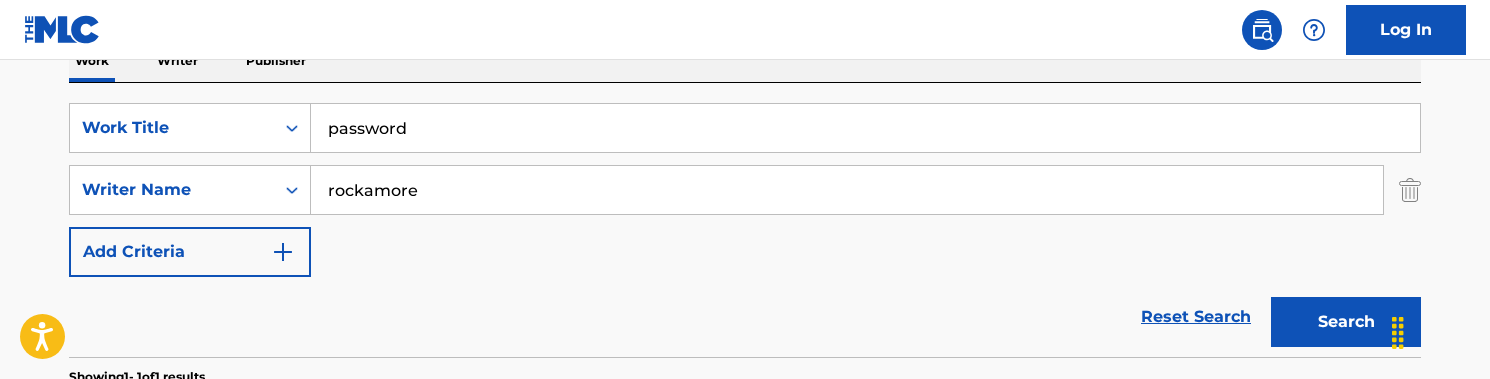 scroll, scrollTop: 354, scrollLeft: 0, axis: vertical 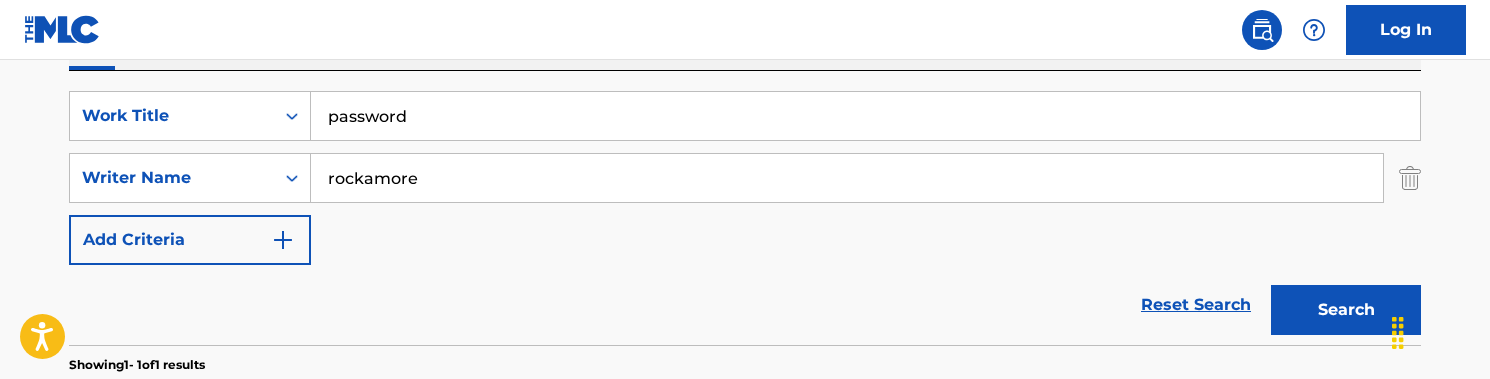 click on "Search" at bounding box center [1346, 310] 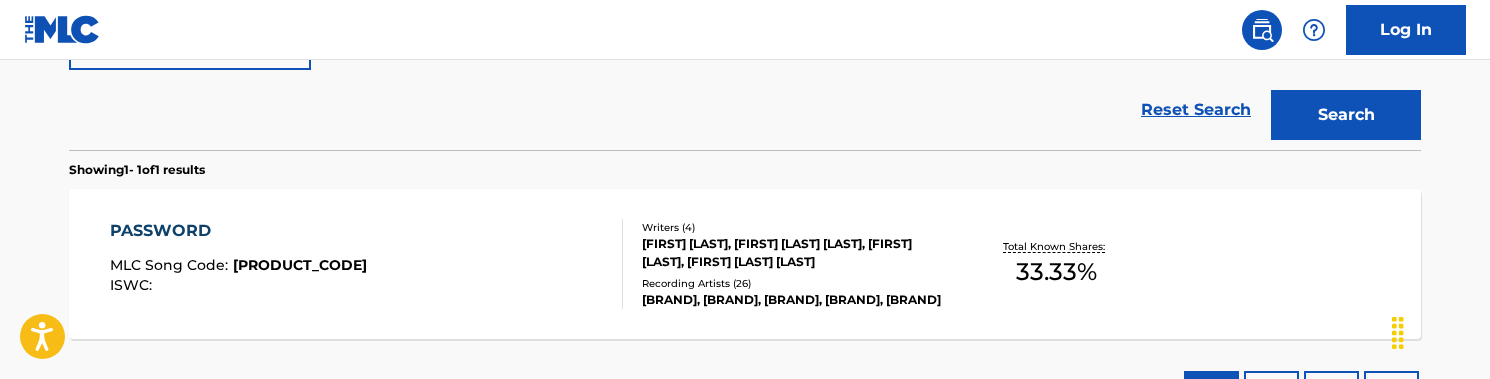 scroll, scrollTop: 550, scrollLeft: 0, axis: vertical 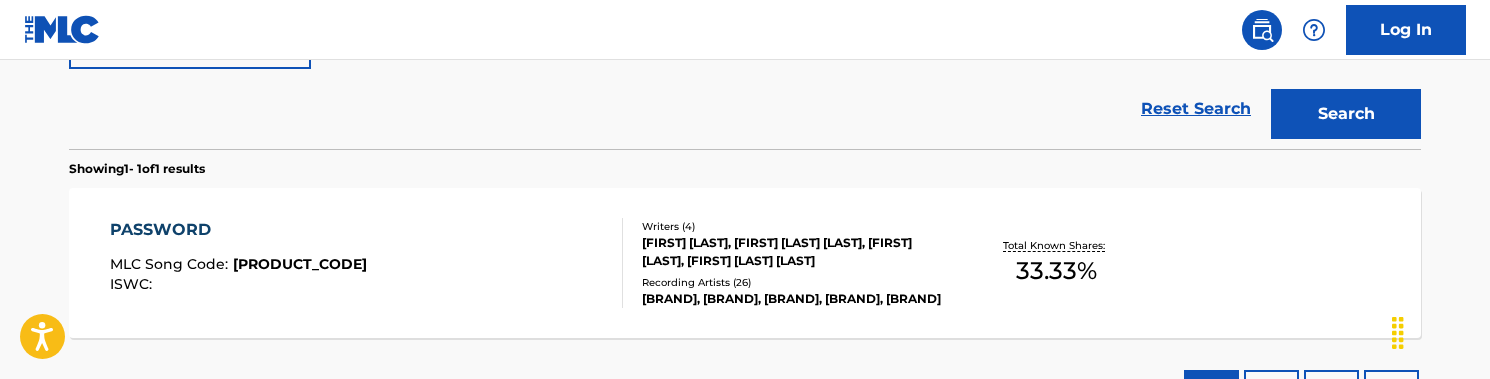 click on "PASSWORD MLC Song Code : PN7U81 ISWC :" at bounding box center (367, 263) 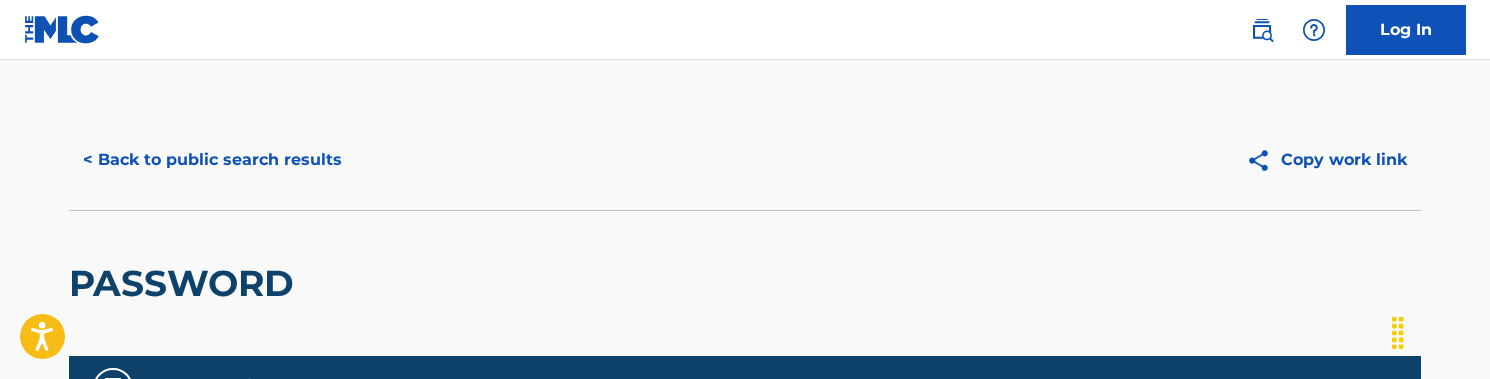 scroll, scrollTop: 0, scrollLeft: 0, axis: both 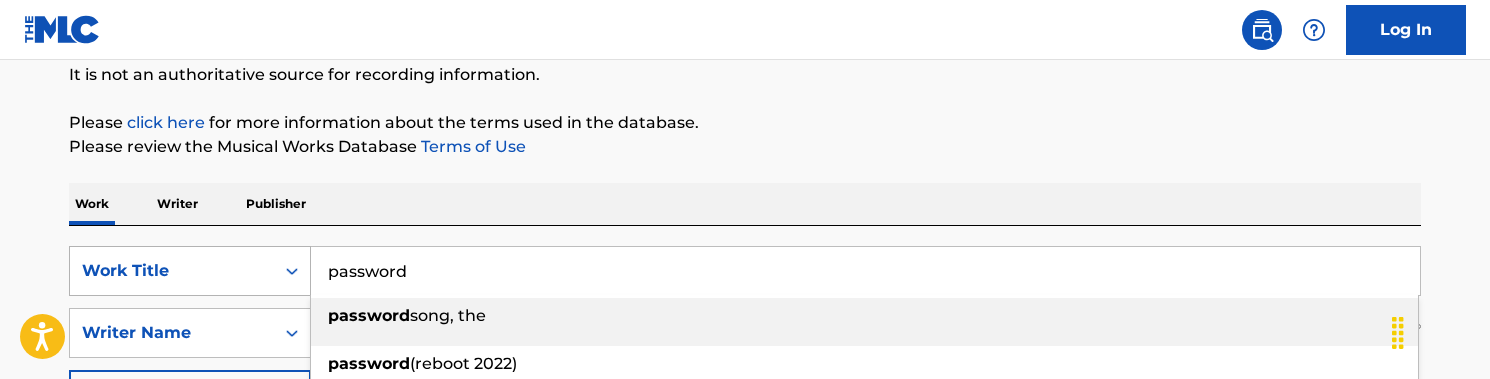 drag, startPoint x: 449, startPoint y: 282, endPoint x: 234, endPoint y: 247, distance: 217.83022 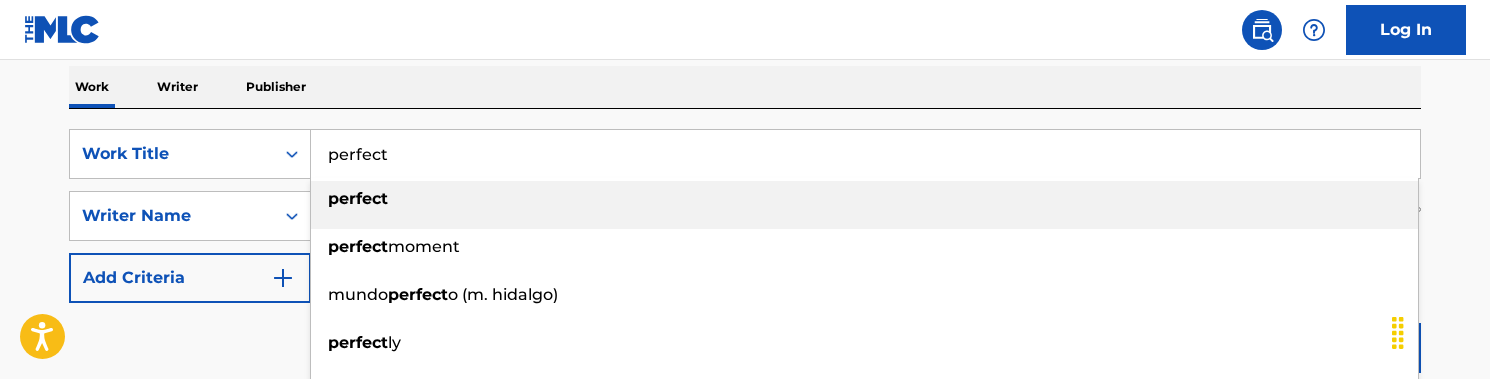 type on "perfect" 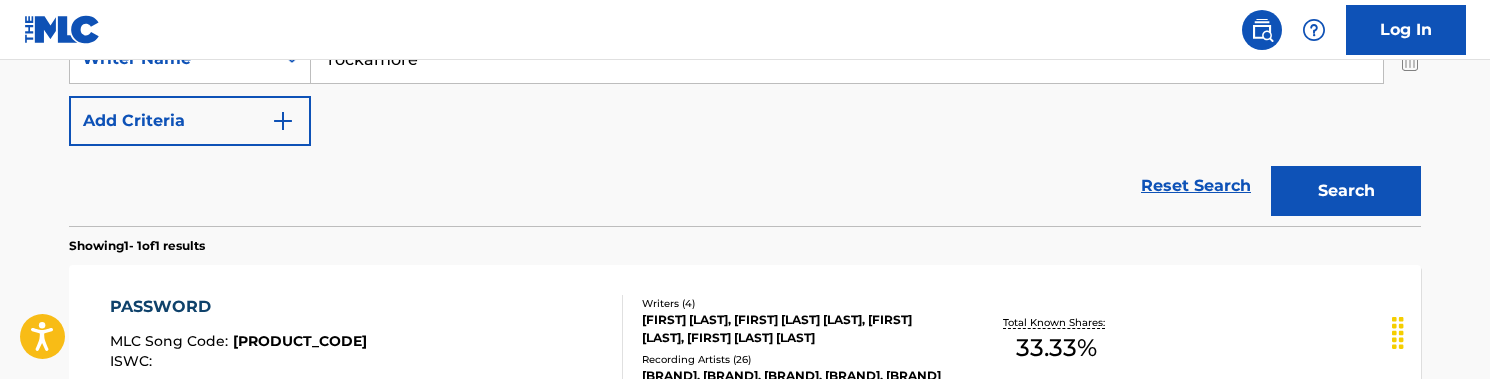 scroll, scrollTop: 485, scrollLeft: 0, axis: vertical 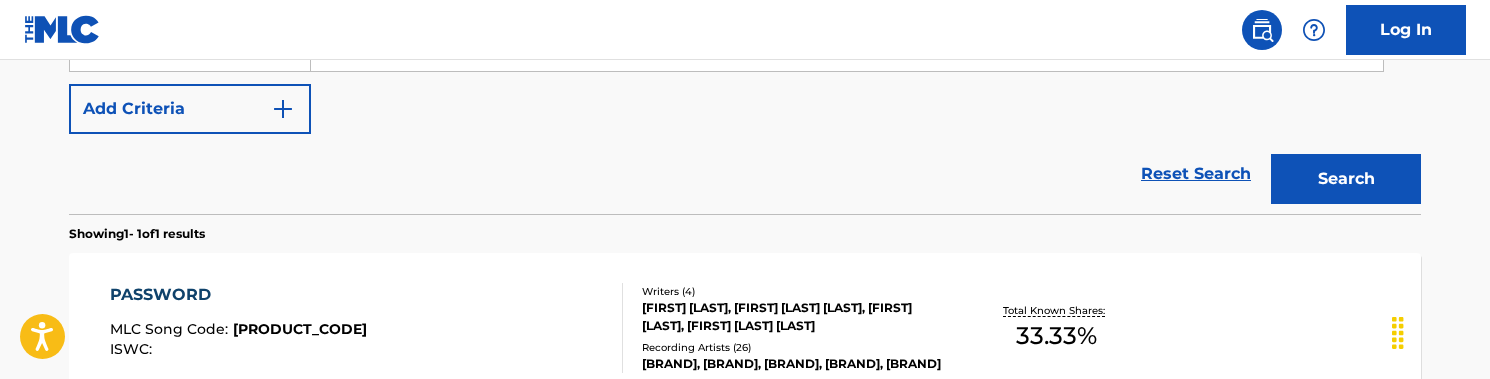 click on "Search" at bounding box center (1346, 179) 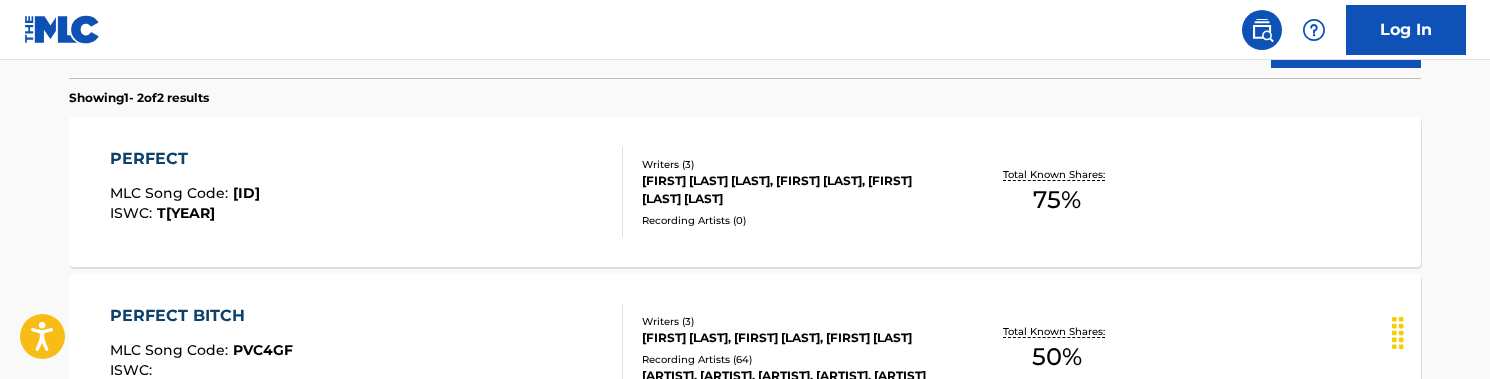 scroll, scrollTop: 623, scrollLeft: 0, axis: vertical 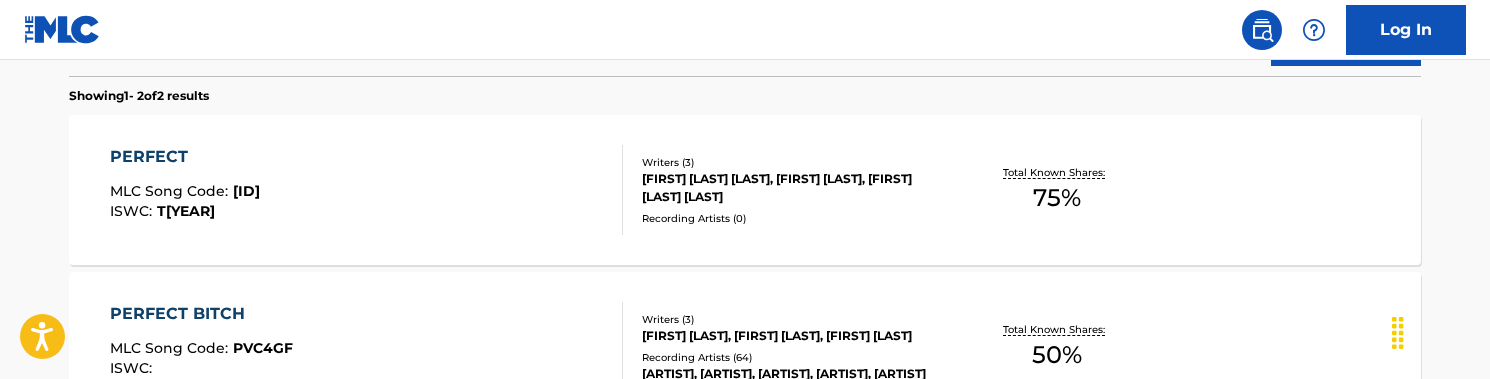 click on "PERFECT MLC Song Code : [ID] ISWC : [ID]" at bounding box center [367, 190] 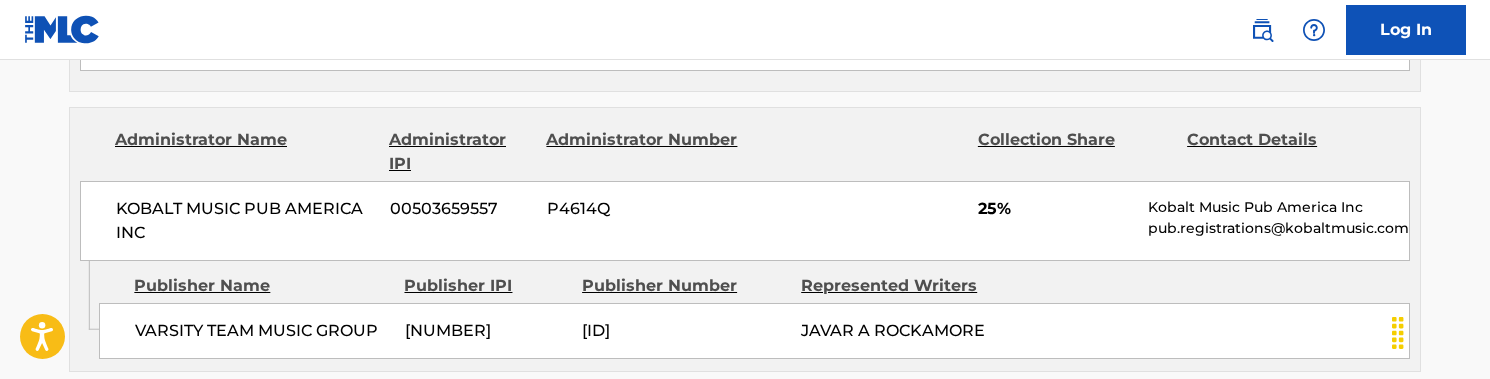 scroll, scrollTop: 1324, scrollLeft: 0, axis: vertical 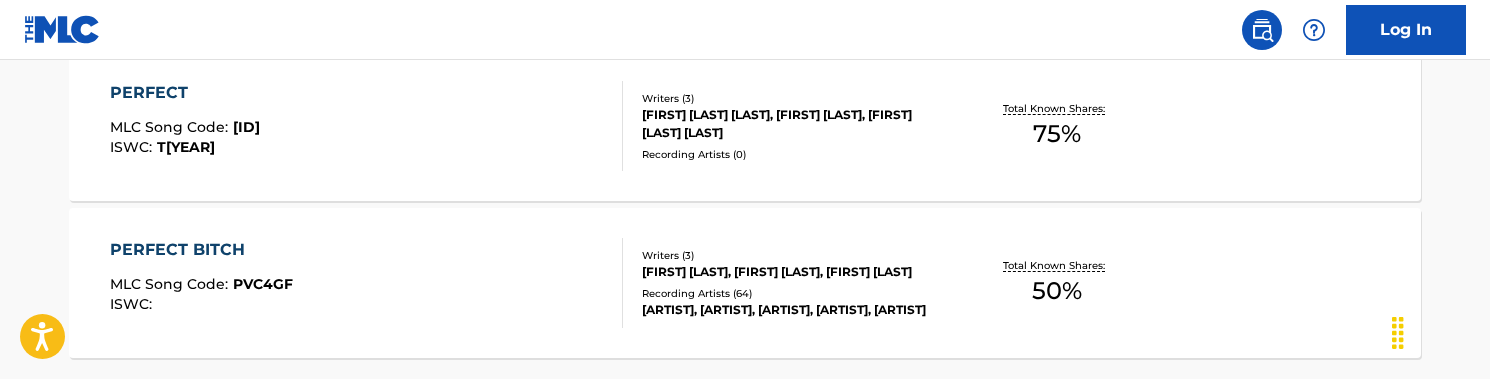 click on "[ARTIST] MLC Song Code : [SONG CODE] ISWC :" at bounding box center [367, 283] 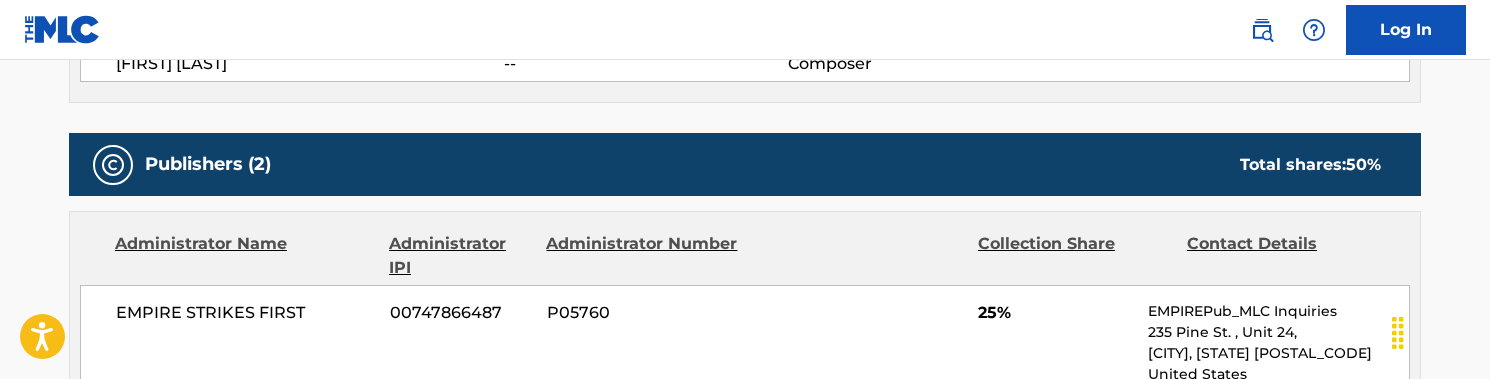 scroll, scrollTop: 840, scrollLeft: 0, axis: vertical 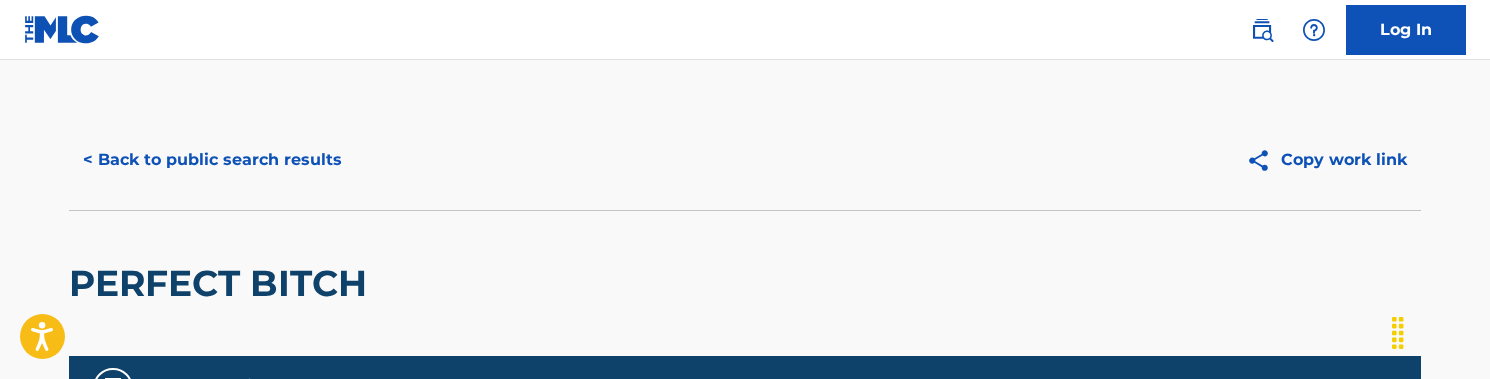 click on "< Back to public search results" at bounding box center [212, 160] 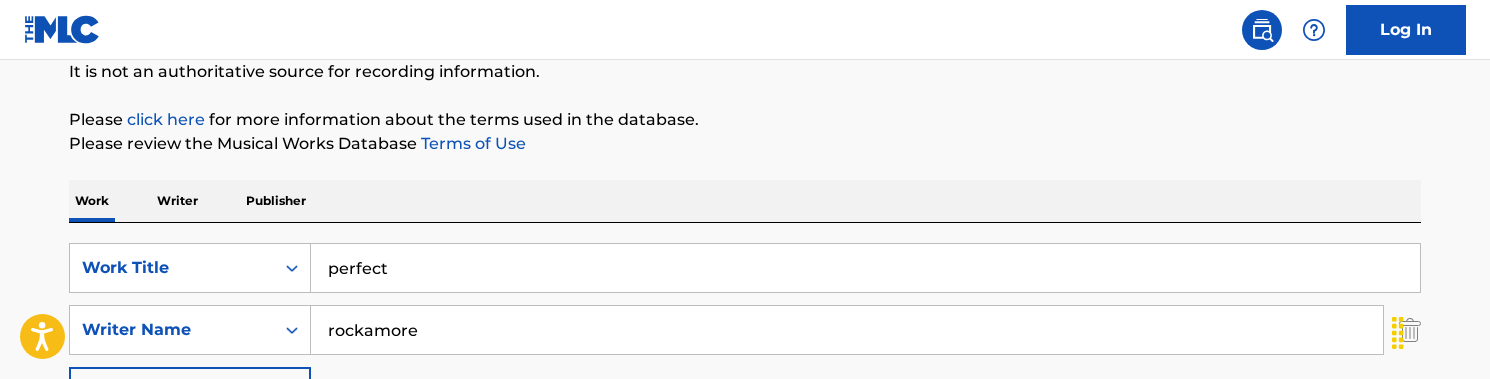 scroll, scrollTop: 241, scrollLeft: 0, axis: vertical 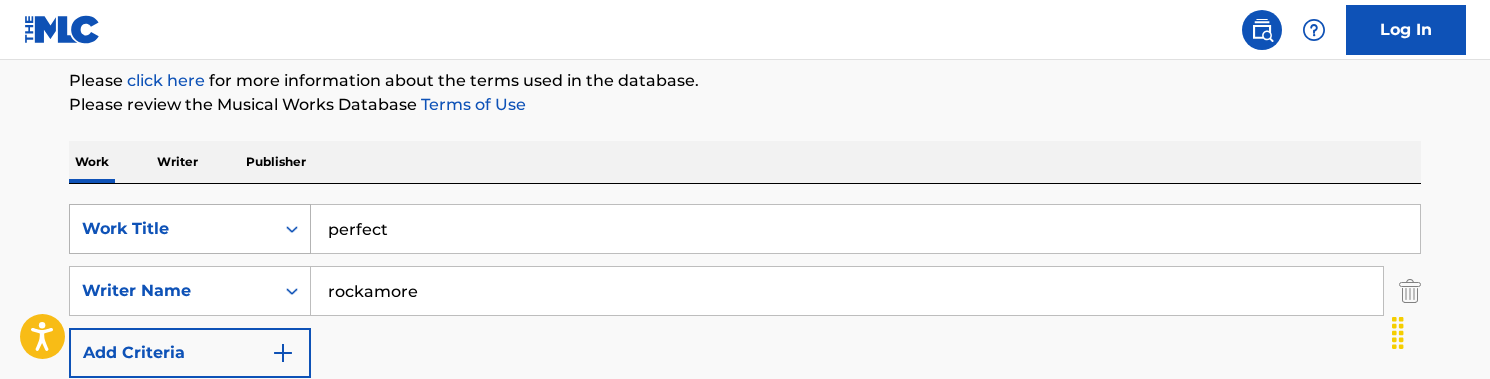 drag, startPoint x: 431, startPoint y: 230, endPoint x: 286, endPoint y: 222, distance: 145.22052 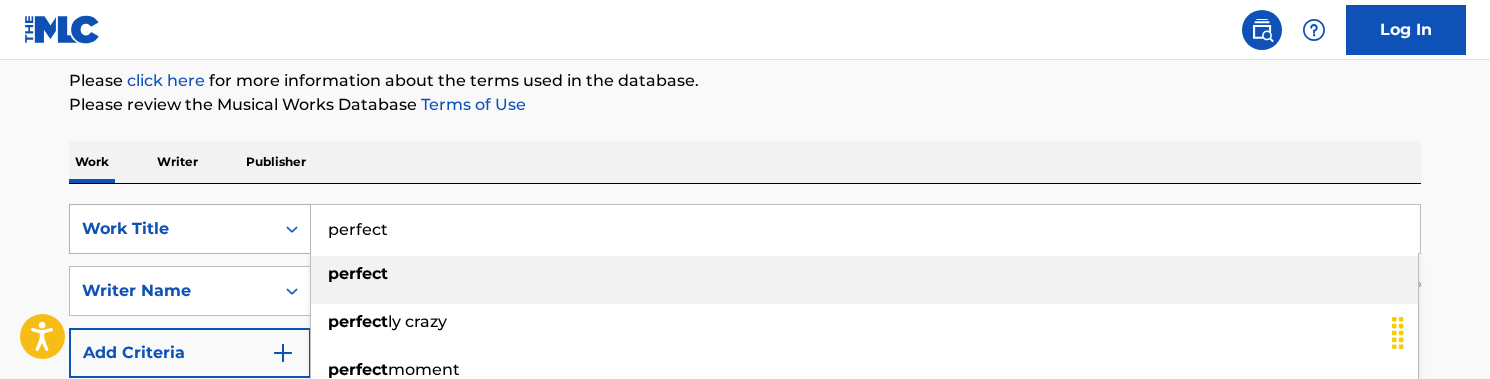 paste on "Plans" 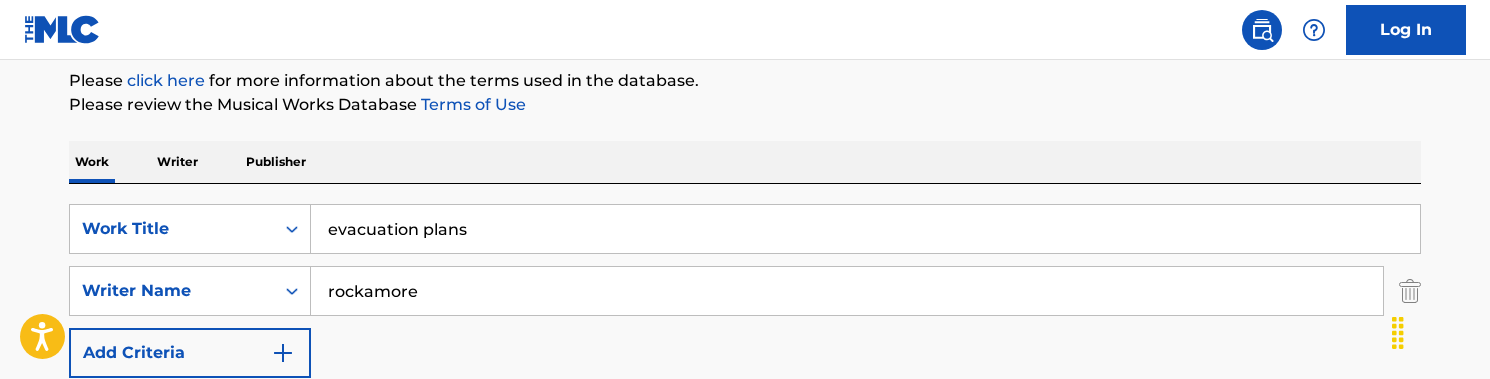 drag, startPoint x: 496, startPoint y: 253, endPoint x: 400, endPoint y: 222, distance: 100.88112 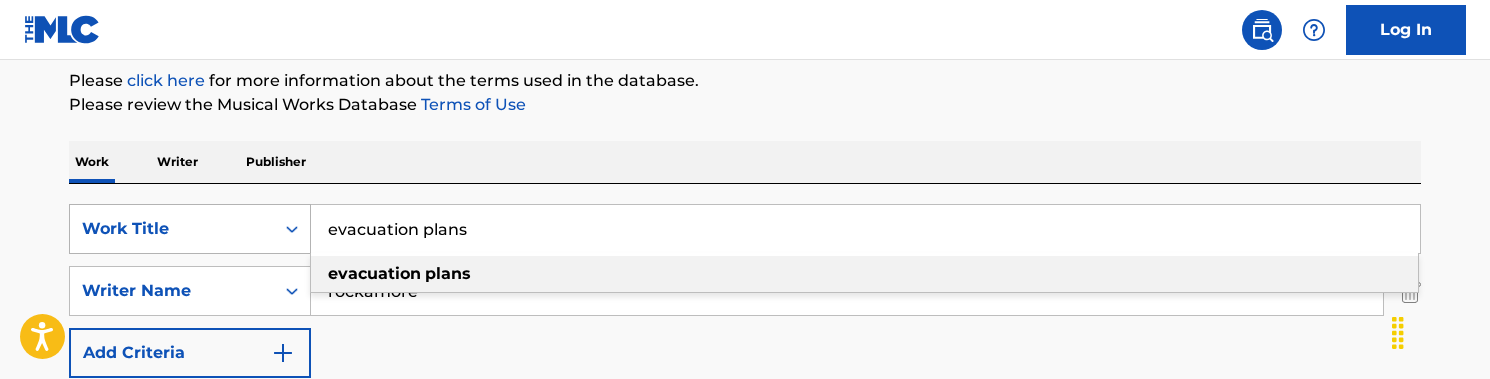 drag, startPoint x: 493, startPoint y: 227, endPoint x: 206, endPoint y: 220, distance: 287.08536 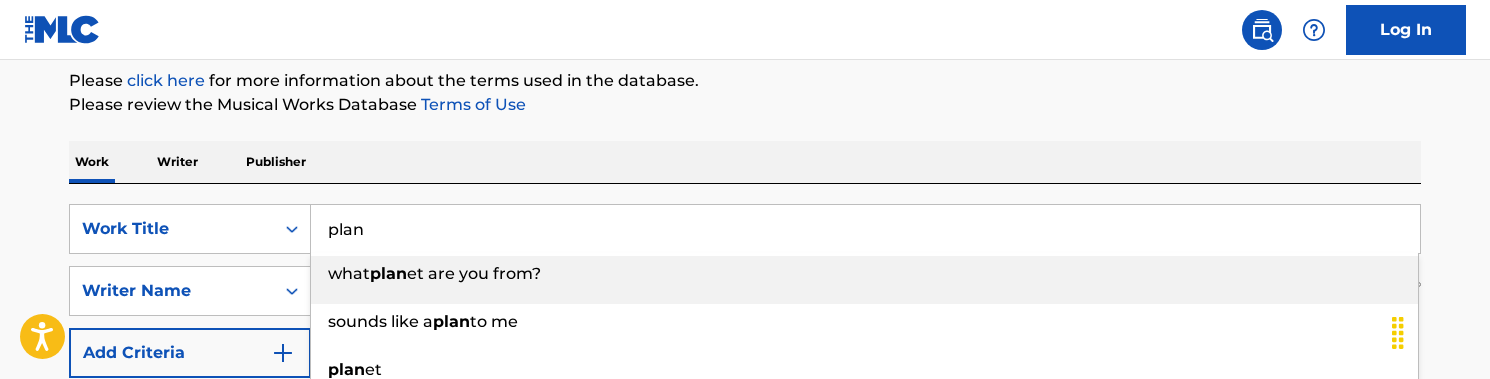 click on "Work Writer Publisher" at bounding box center [745, 162] 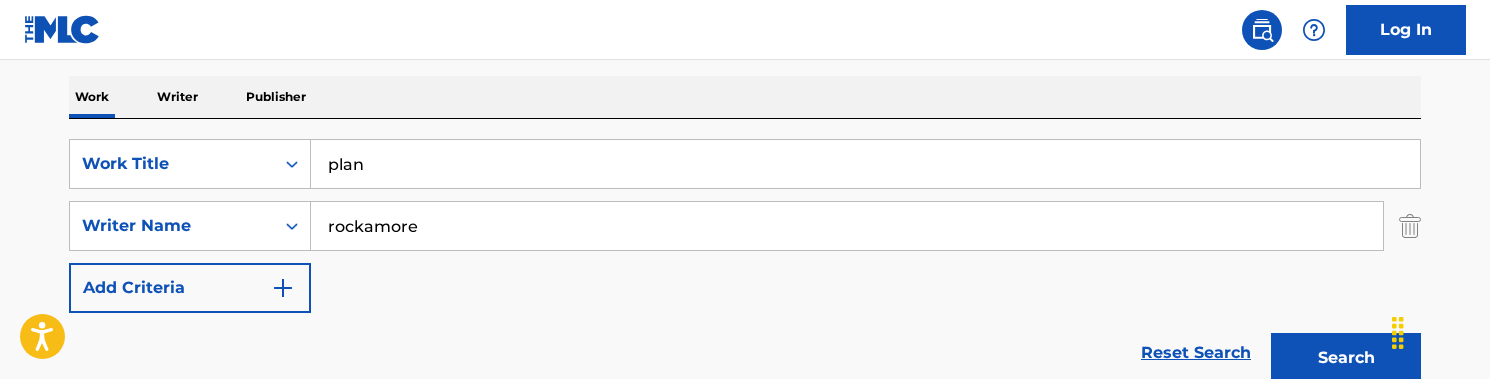 scroll, scrollTop: 325, scrollLeft: 0, axis: vertical 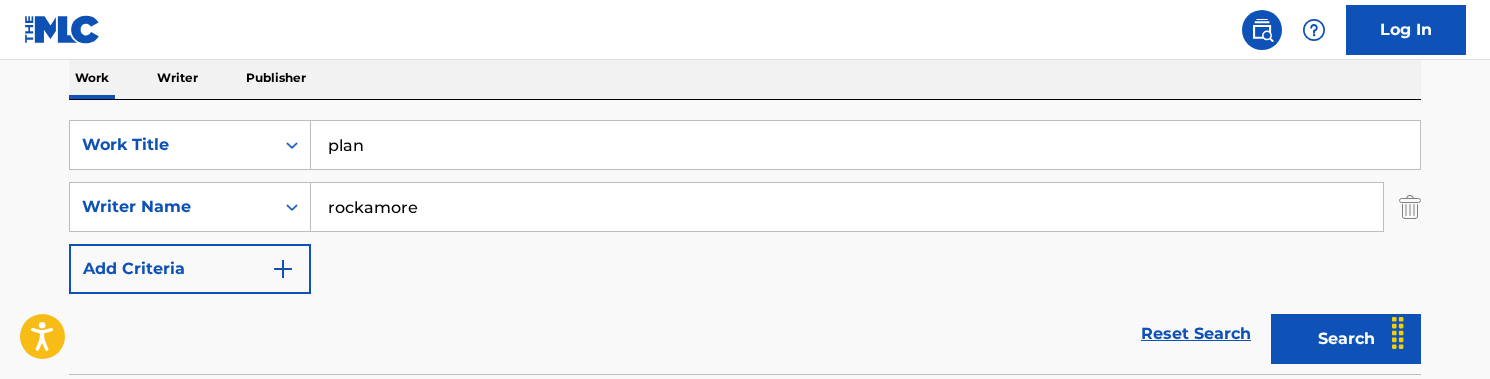 click on "Search" at bounding box center (1346, 339) 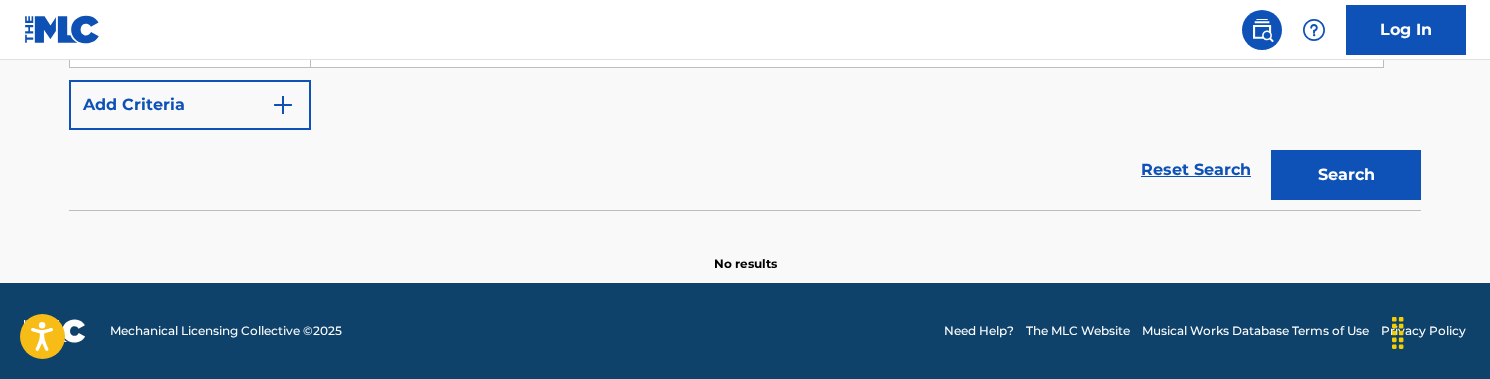 scroll, scrollTop: 483, scrollLeft: 0, axis: vertical 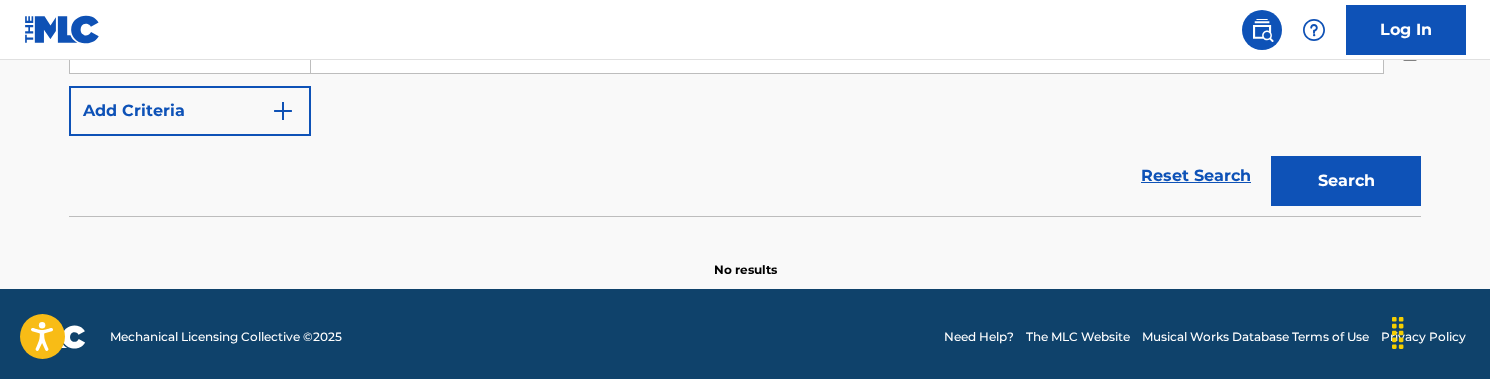 click on "Search" at bounding box center [1346, 181] 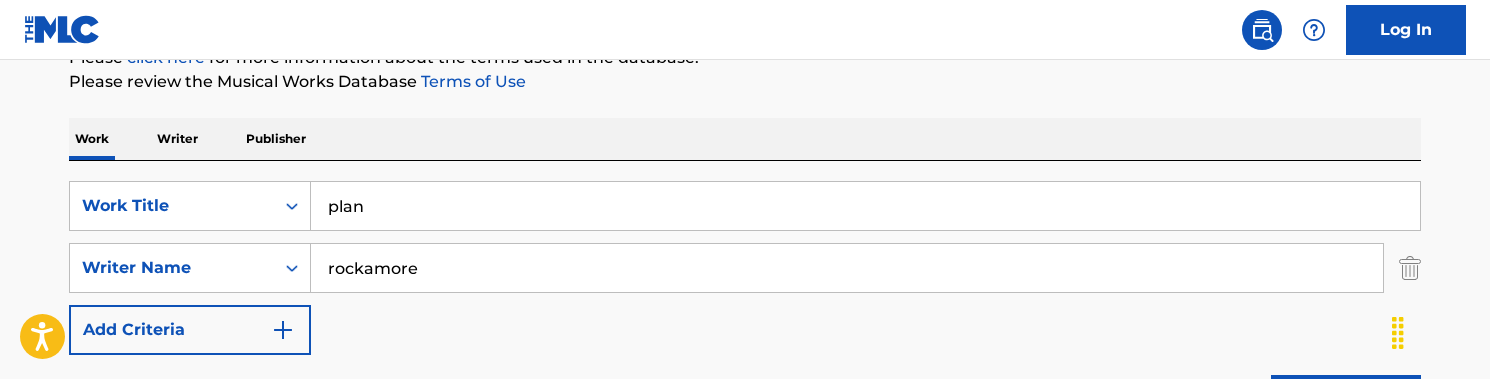 scroll, scrollTop: 273, scrollLeft: 0, axis: vertical 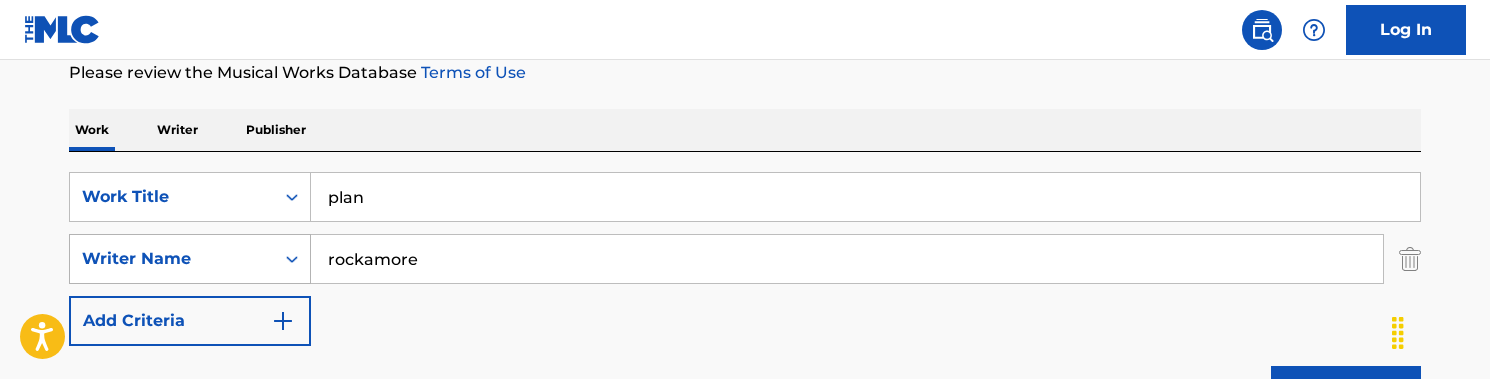 drag, startPoint x: 438, startPoint y: 253, endPoint x: 288, endPoint y: 253, distance: 150 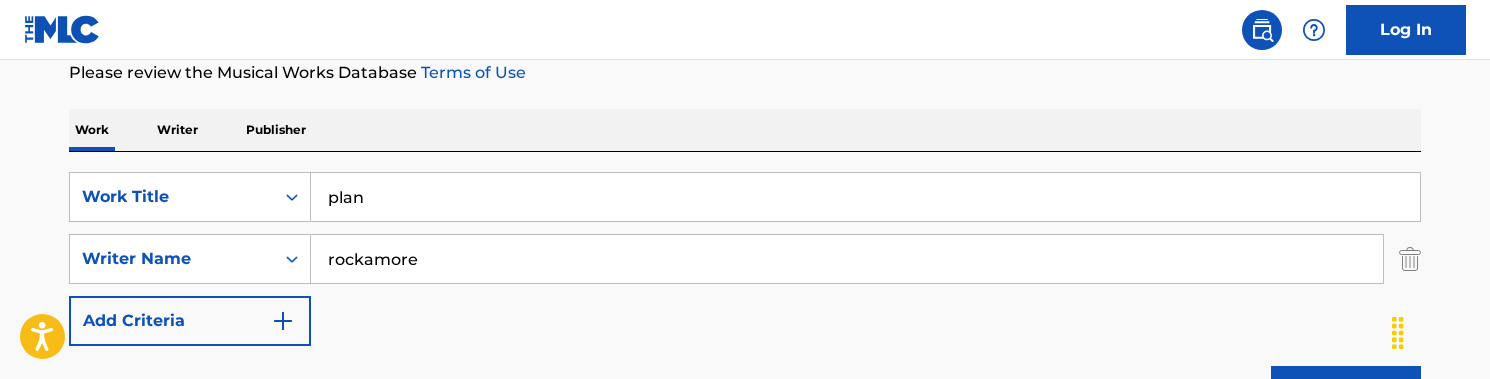 click on "plan" at bounding box center [865, 197] 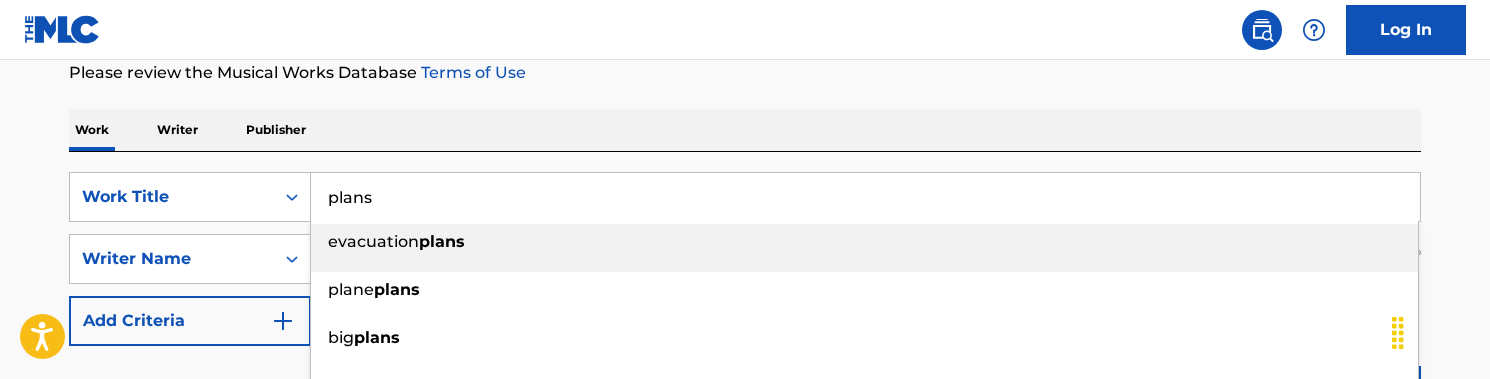 type on "plans" 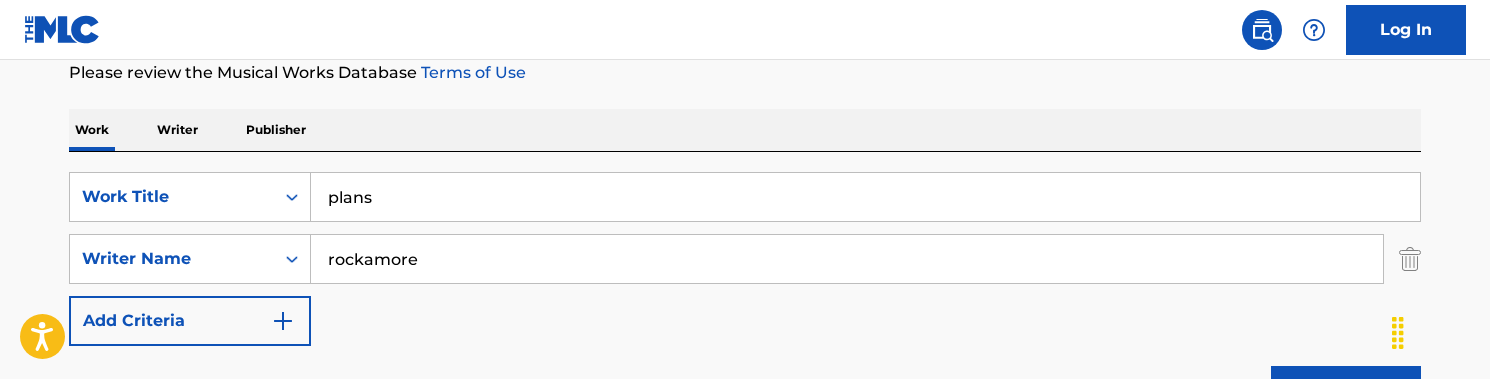 click on "The MLC Public Work Search The accuracy and completeness of The MLC's data is determined solely by our Members. It is not an authoritative source for recording information. Please click here for more information about the terms used in the database. Please review the Musical Works Database Terms of Use Work Writer Publisher SearchWithCriteria1f4fd9f4-8567-4b22-8c5c-fc234563ae52 Work Title plans SearchWithCriteria95105a0e-8a45-4f8a-b519-67561022324a Writer Name [LAST] Add Criteria Reset Search Search No results" at bounding box center [745, 163] 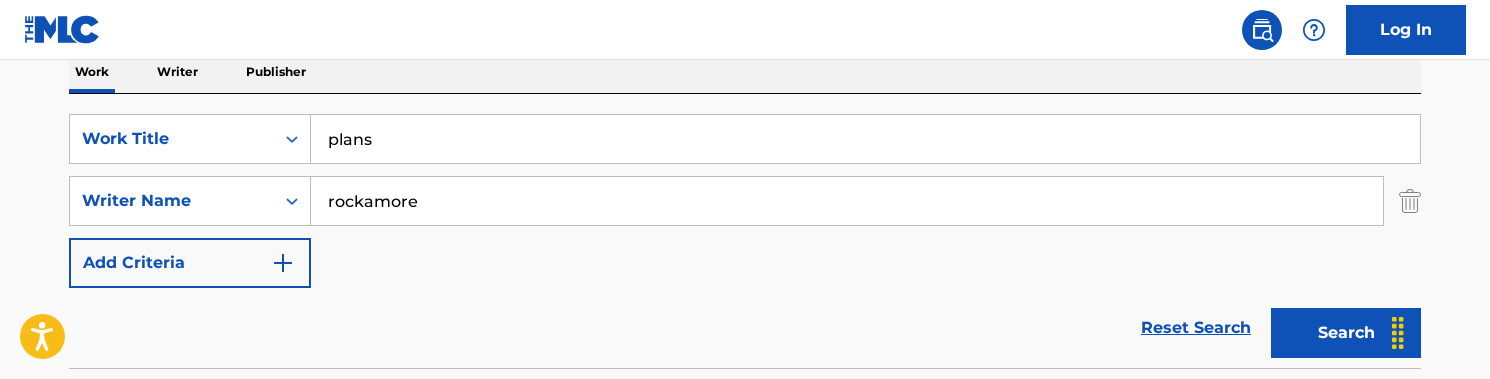 scroll, scrollTop: 332, scrollLeft: 0, axis: vertical 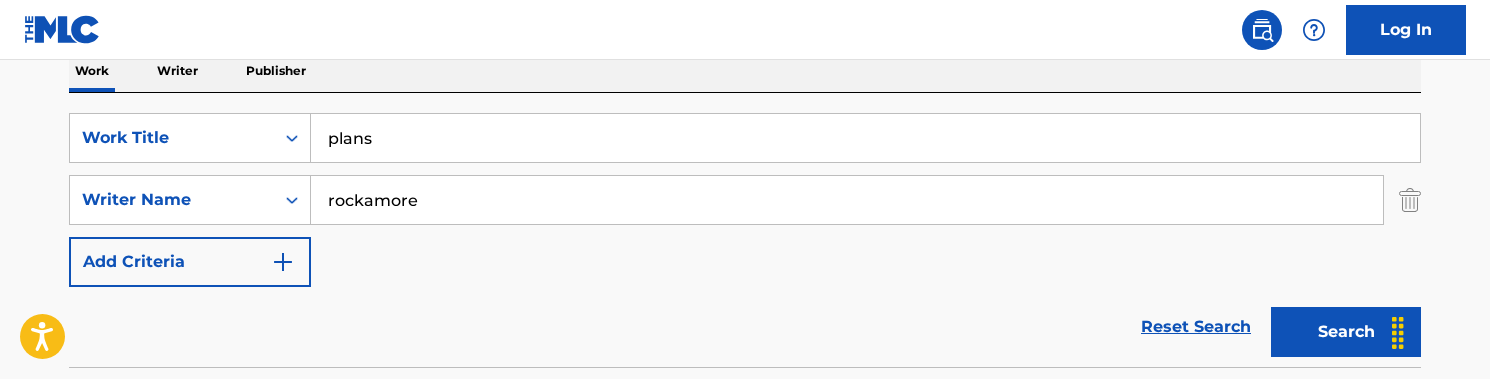 click on "Search" at bounding box center [1346, 332] 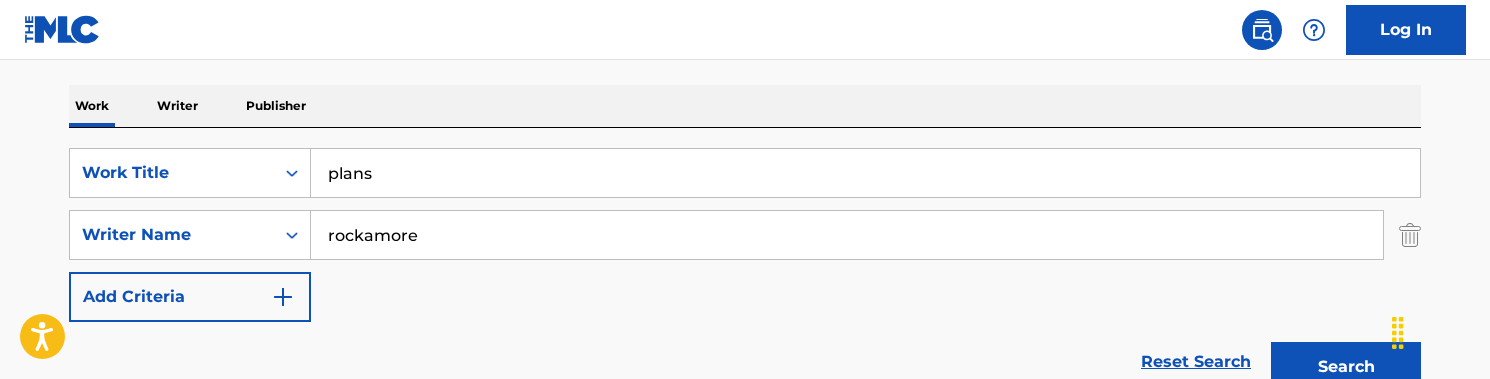 scroll, scrollTop: 298, scrollLeft: 0, axis: vertical 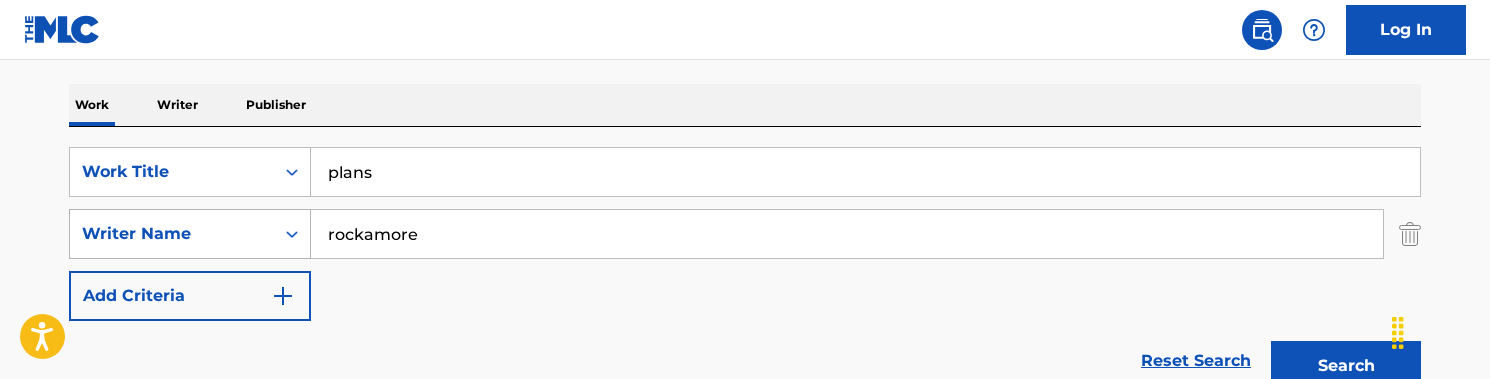 drag, startPoint x: 464, startPoint y: 242, endPoint x: 221, endPoint y: 242, distance: 243 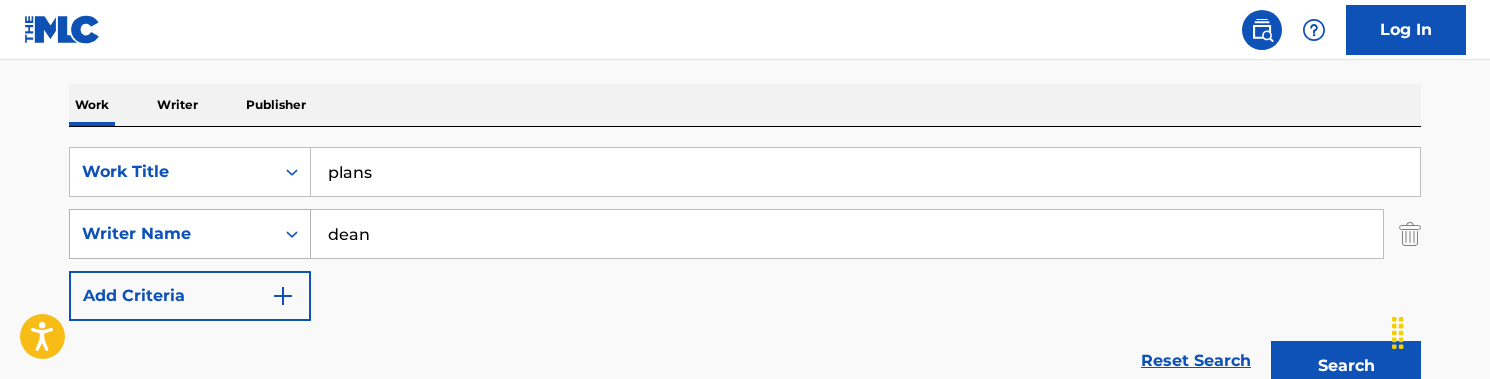 click on "Search" at bounding box center [1346, 366] 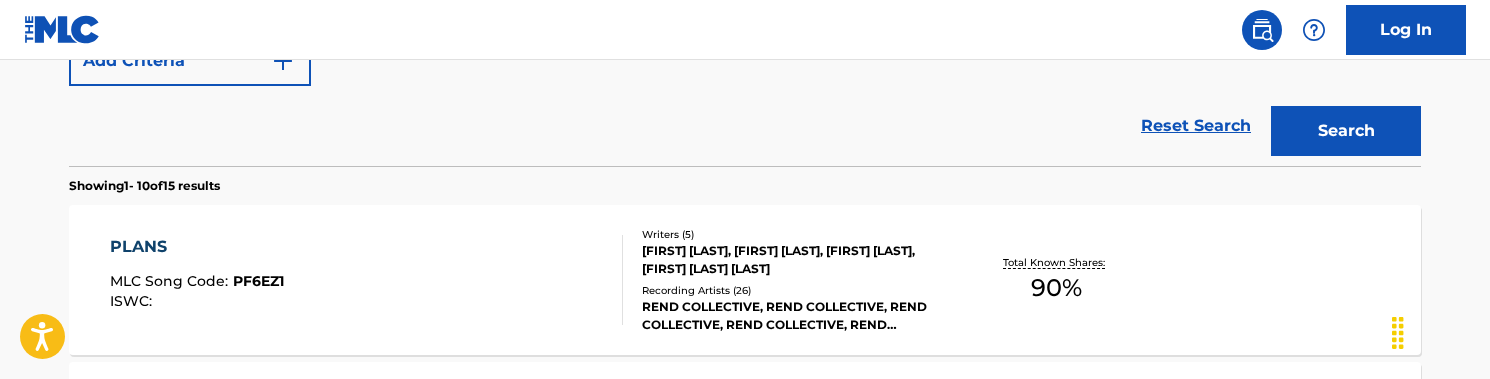 scroll, scrollTop: 445, scrollLeft: 0, axis: vertical 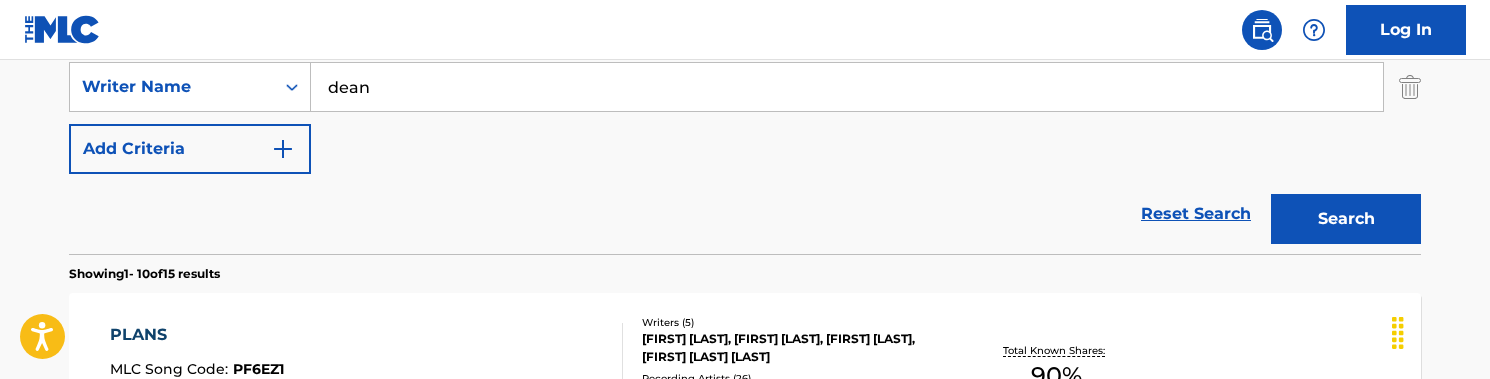 drag, startPoint x: 409, startPoint y: 76, endPoint x: 456, endPoint y: 107, distance: 56.302753 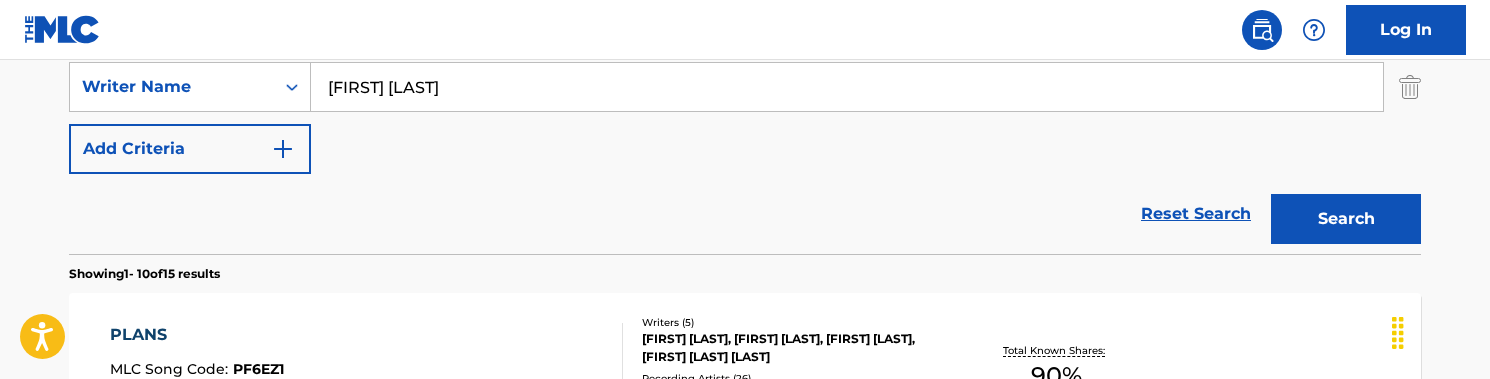 click on "Work Title [TITLE] Writer Name [FIRST] [LAST]" at bounding box center (745, 87) 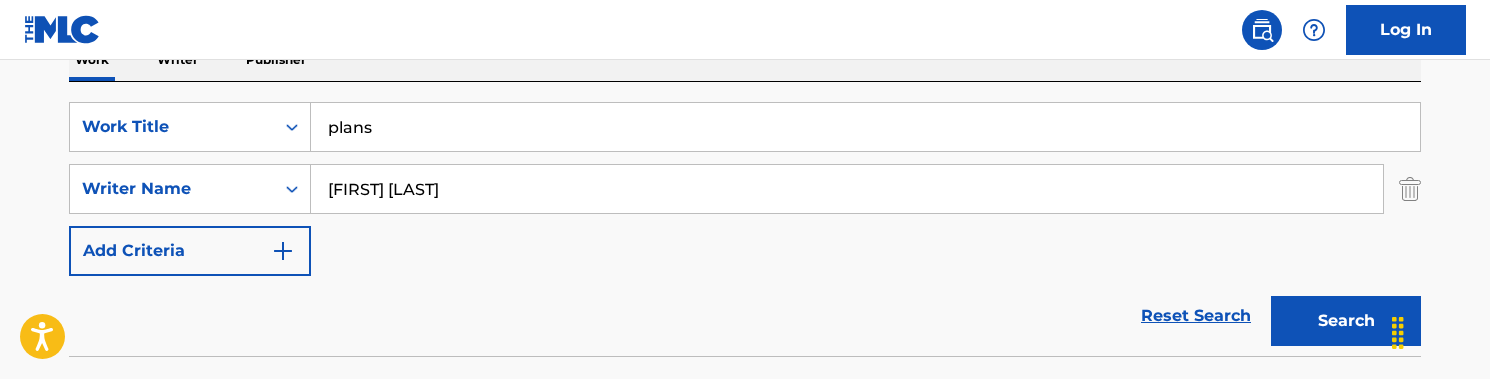 scroll, scrollTop: 322, scrollLeft: 0, axis: vertical 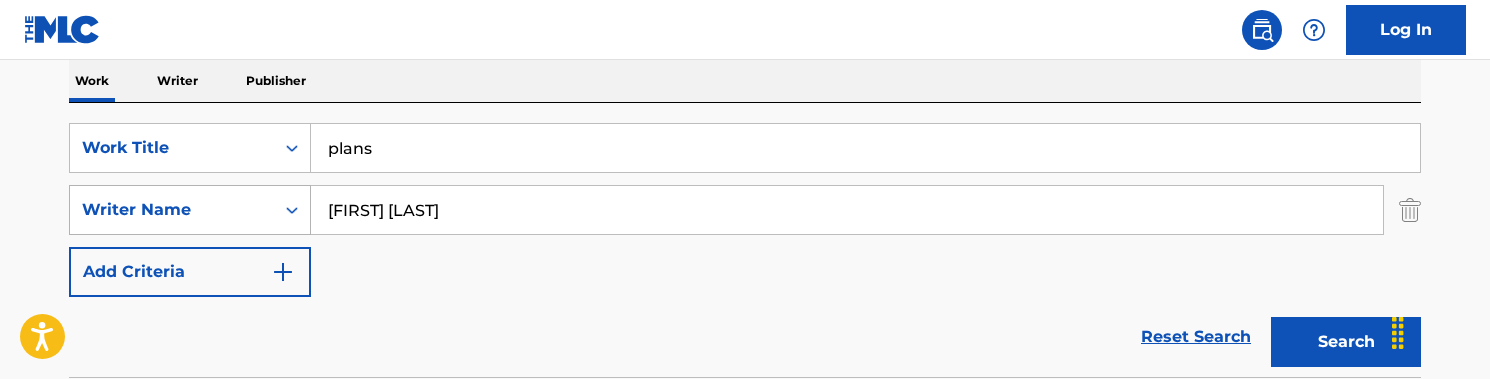 drag, startPoint x: 452, startPoint y: 221, endPoint x: 290, endPoint y: 220, distance: 162.00308 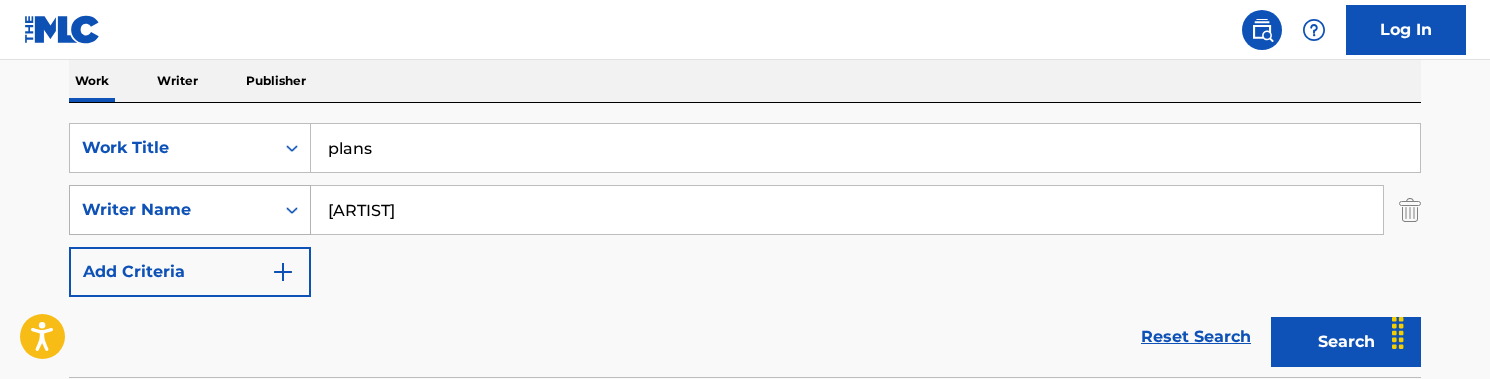 type on "[ARTIST]" 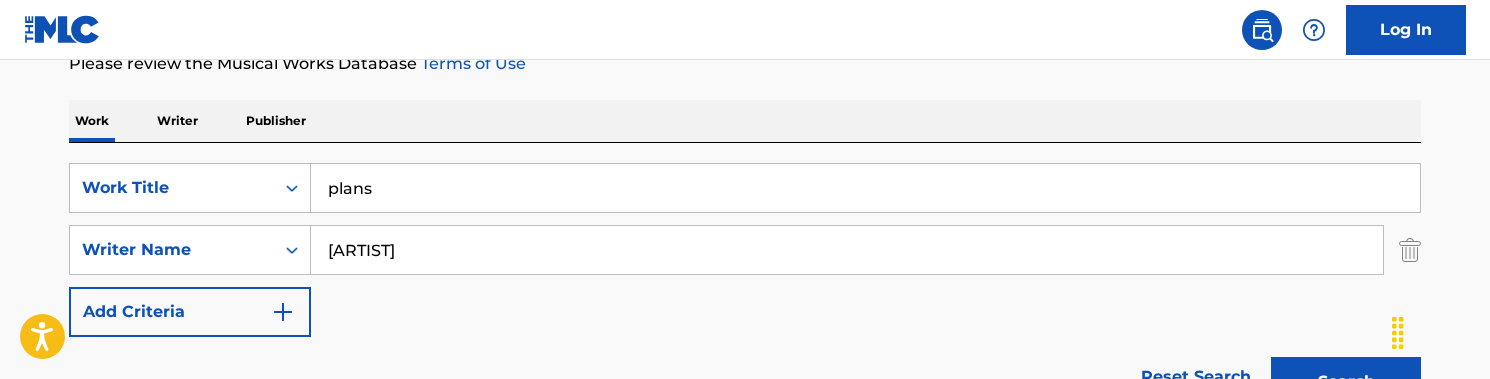 scroll, scrollTop: 278, scrollLeft: 0, axis: vertical 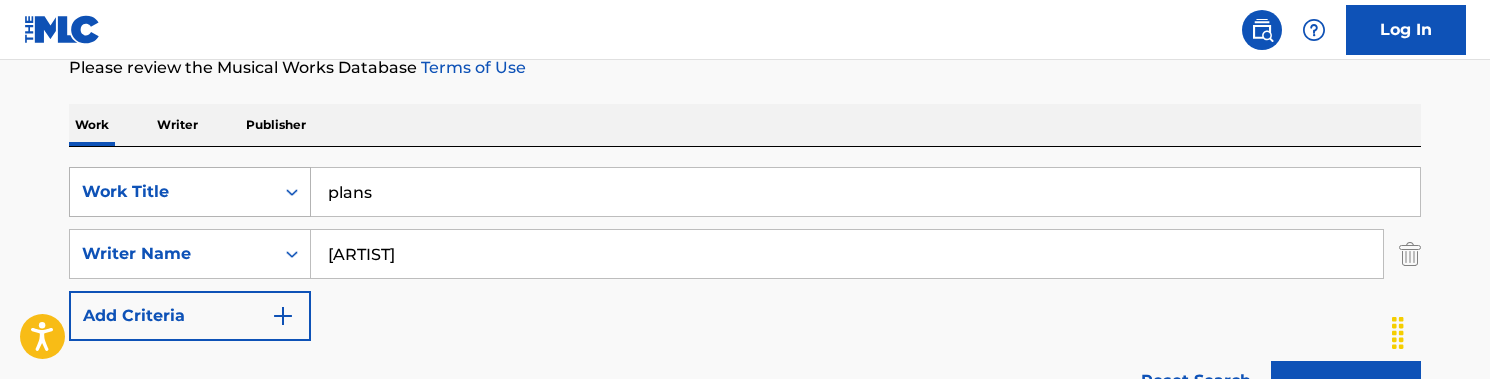 drag, startPoint x: 400, startPoint y: 195, endPoint x: 291, endPoint y: 195, distance: 109 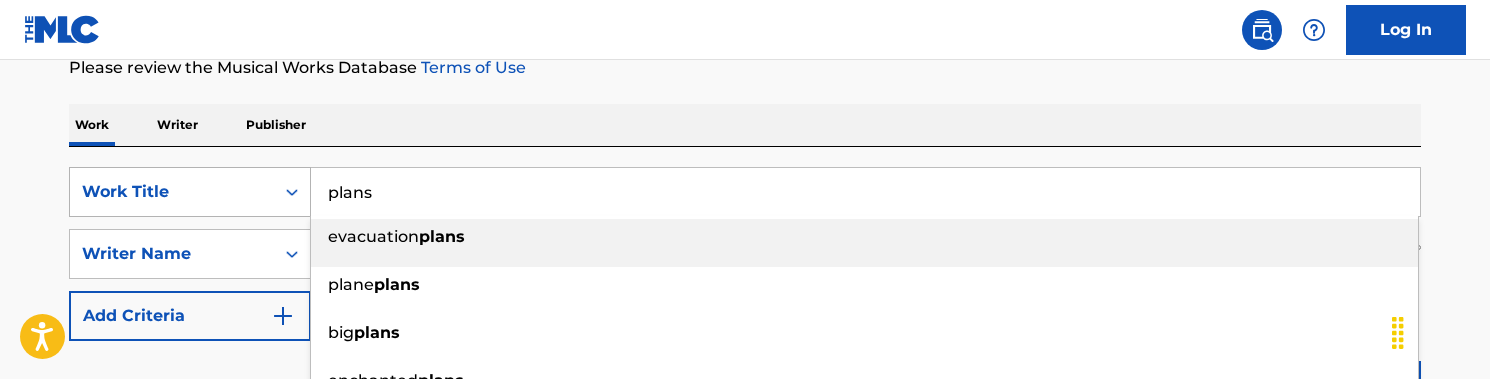 type on "o" 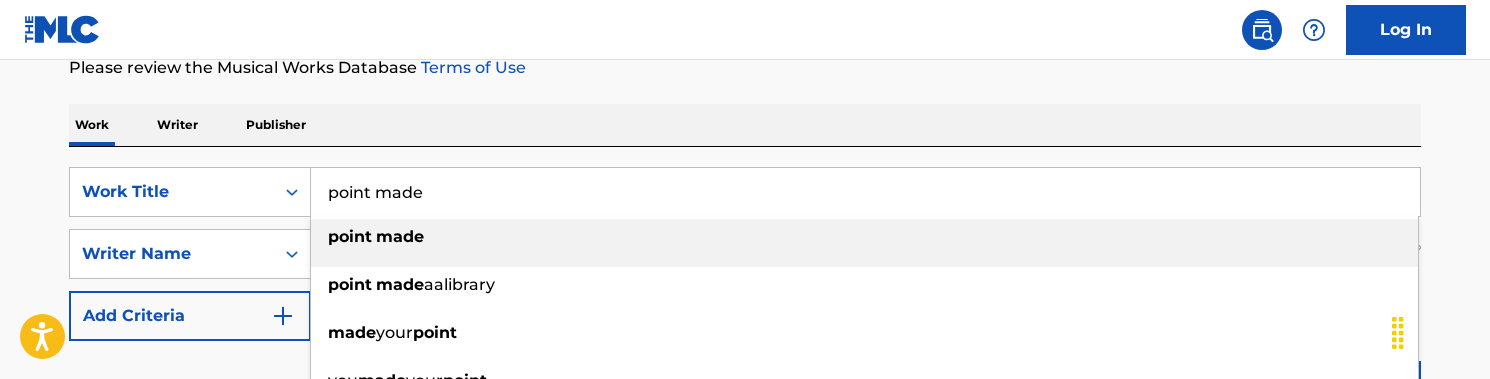 type on "point made" 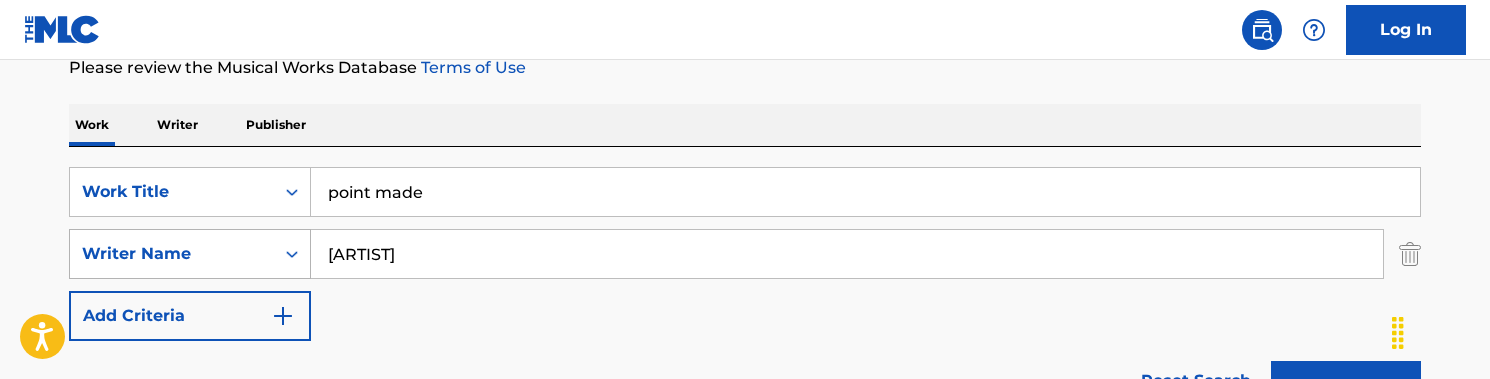 drag, startPoint x: 428, startPoint y: 255, endPoint x: 301, endPoint y: 254, distance: 127.00394 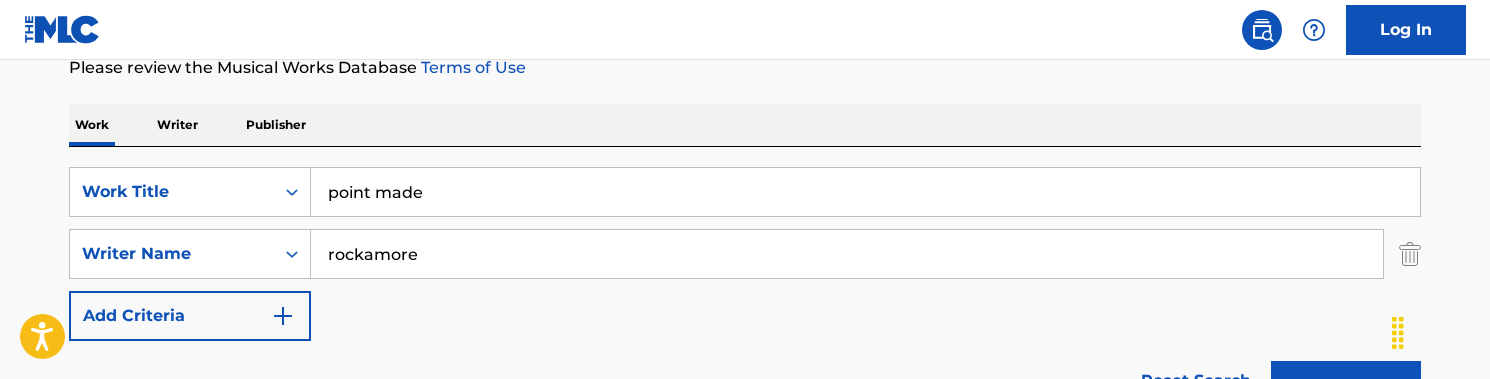 type on "rockamore" 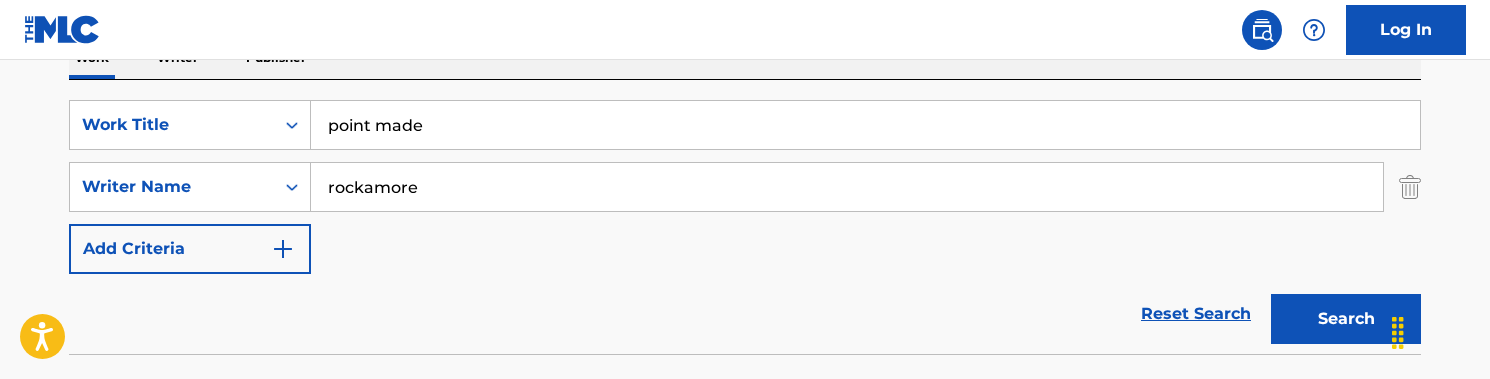 click on "Search" at bounding box center [1346, 319] 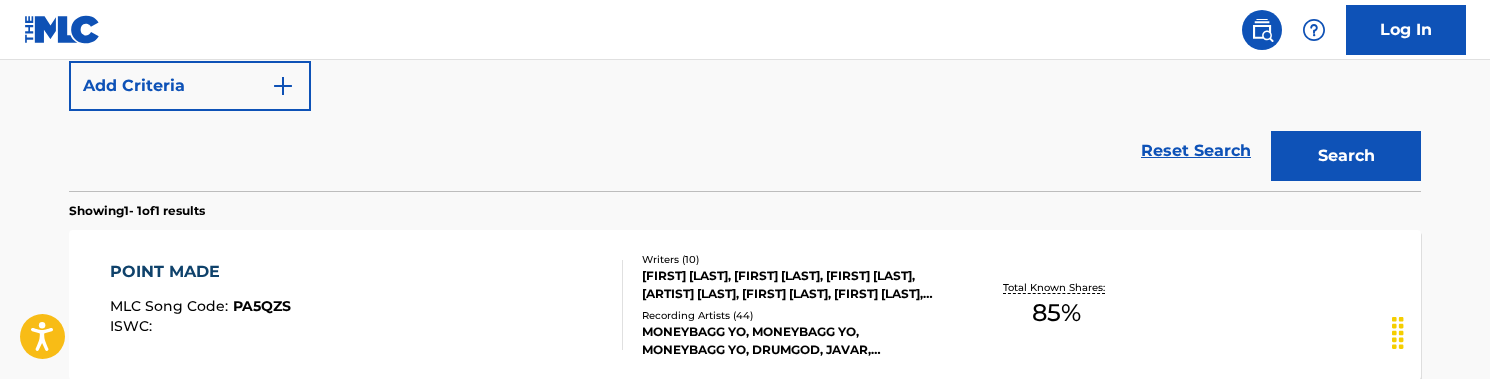 scroll, scrollTop: 532, scrollLeft: 0, axis: vertical 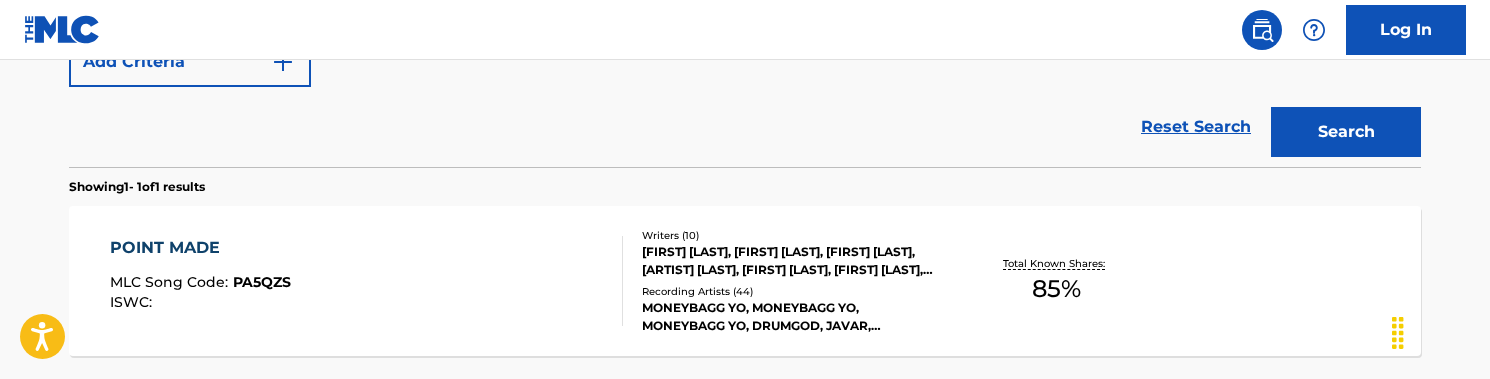 click on "POINT MADE MLC Song Code : PA5QZS ISWC :" at bounding box center [367, 281] 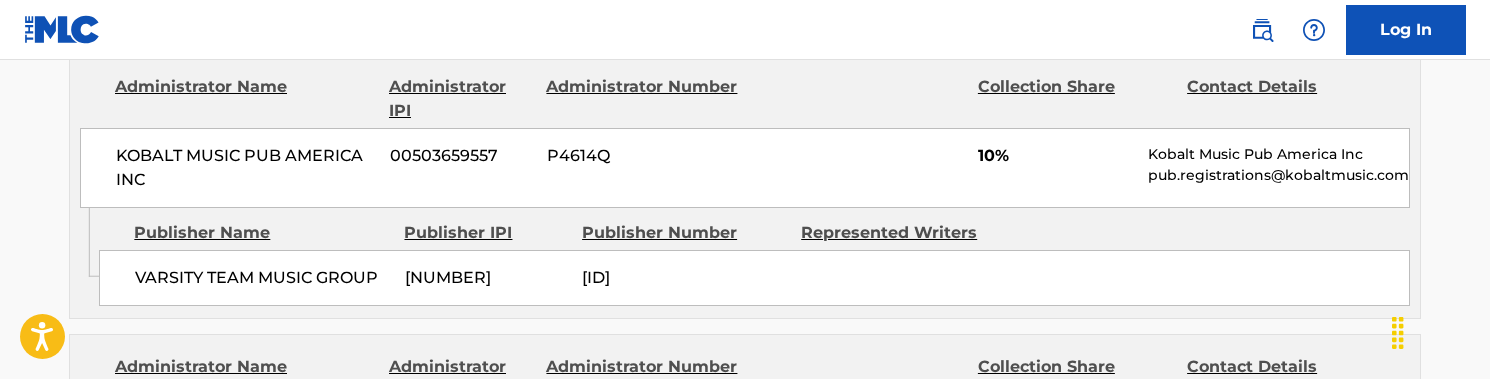 scroll, scrollTop: 1744, scrollLeft: 0, axis: vertical 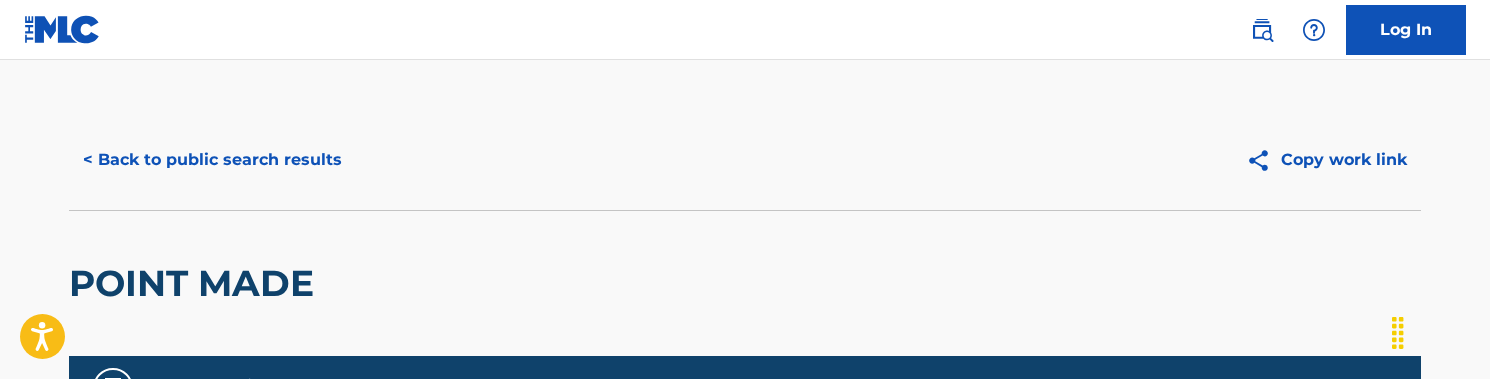 click on "< Back to public search results" at bounding box center [212, 160] 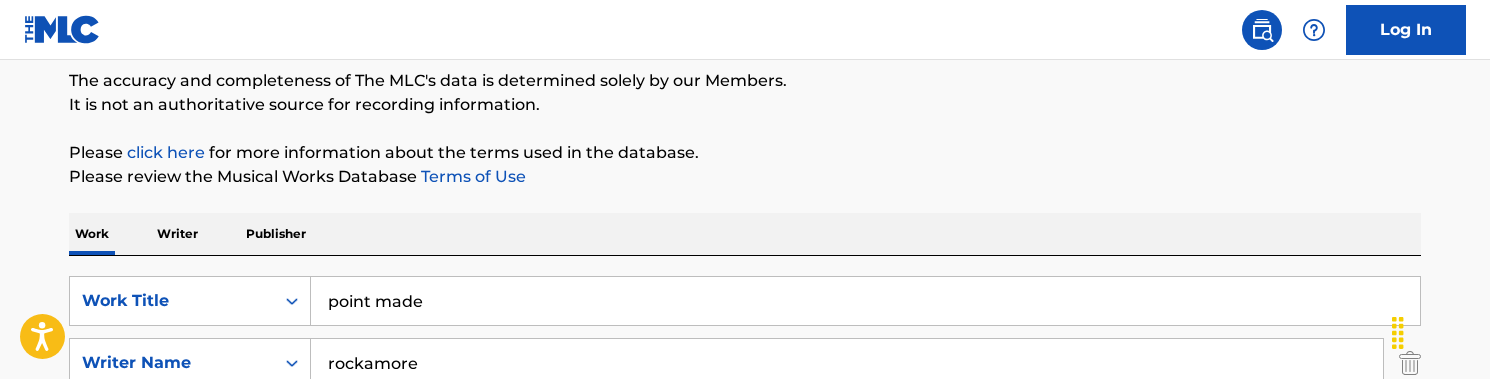 scroll, scrollTop: 277, scrollLeft: 0, axis: vertical 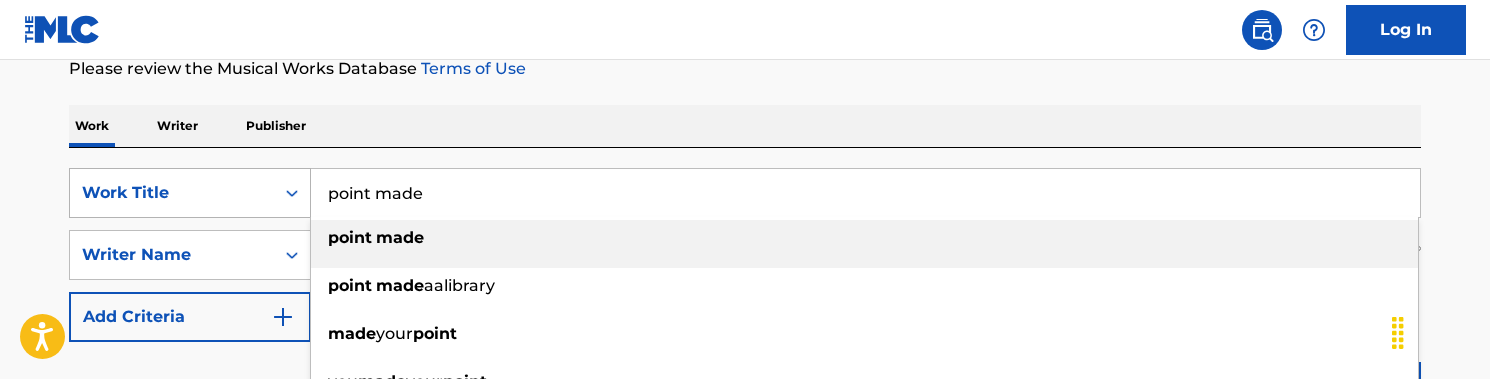 drag, startPoint x: 480, startPoint y: 185, endPoint x: 293, endPoint y: 185, distance: 187 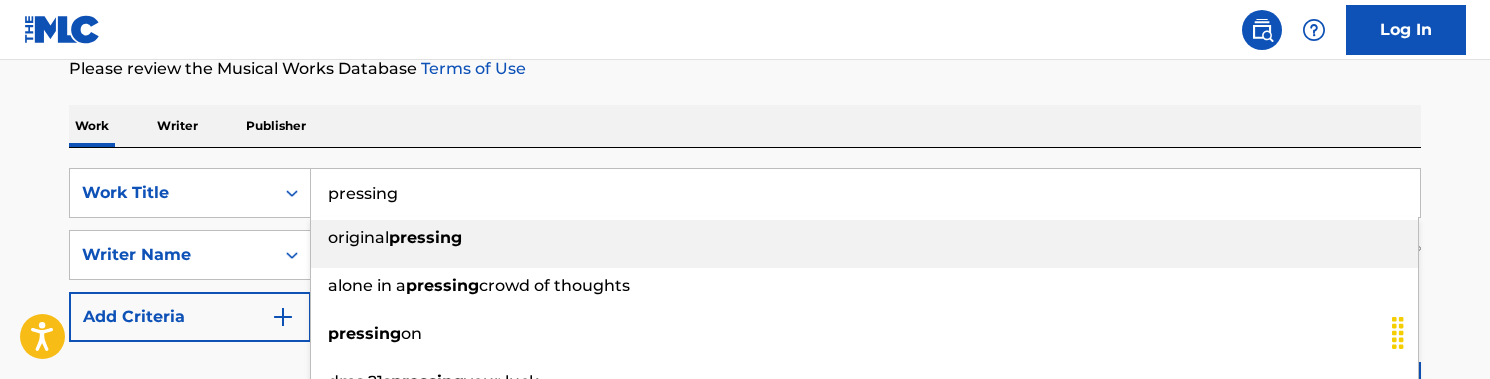 click on "Work Writer Publisher" at bounding box center (745, 126) 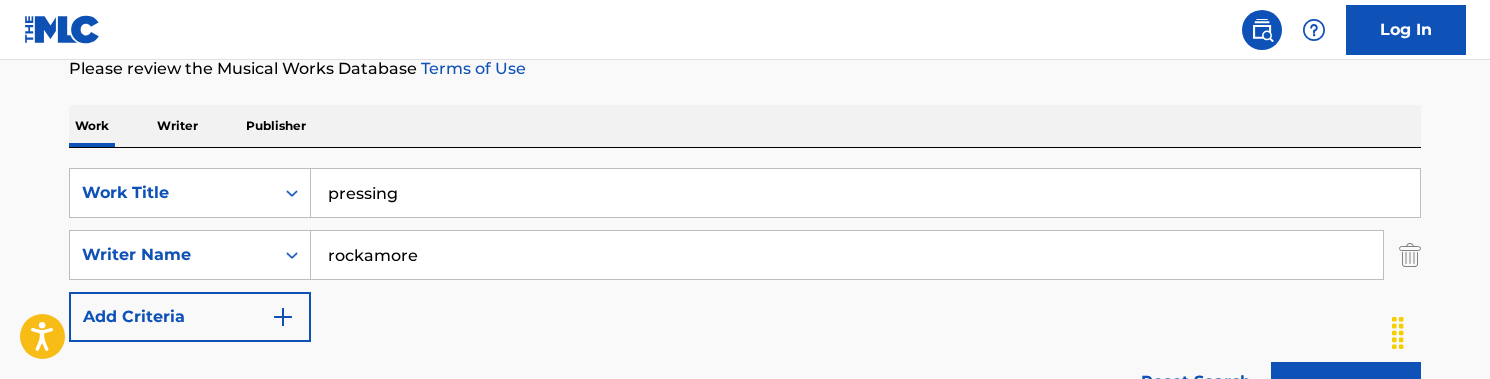 click on "pressing" at bounding box center [865, 193] 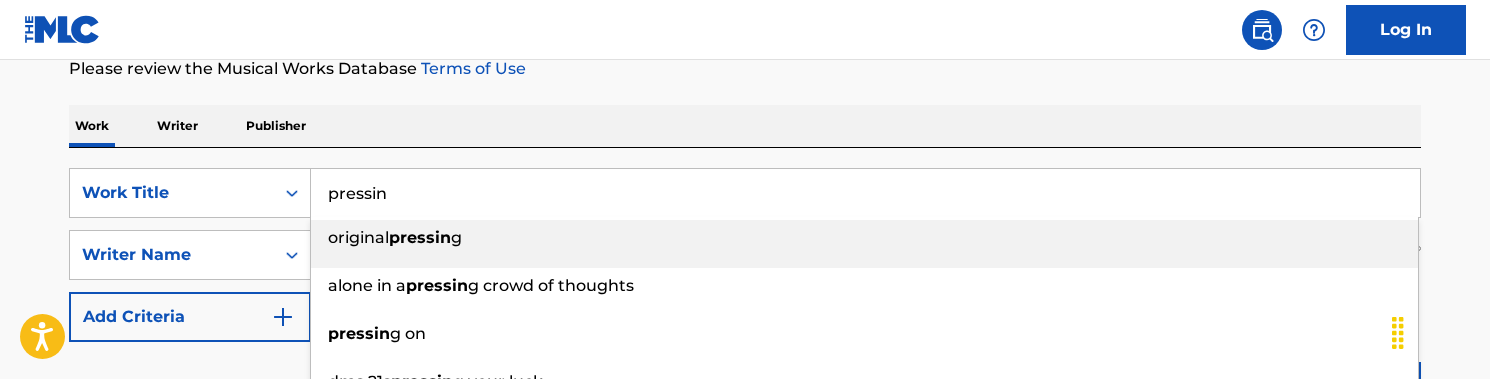 type on "pressin" 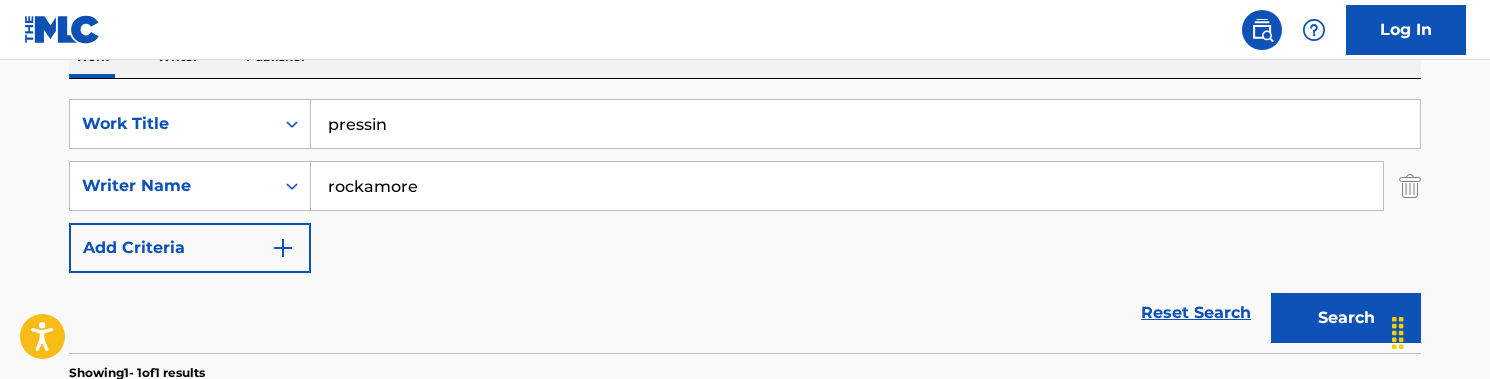 scroll, scrollTop: 357, scrollLeft: 0, axis: vertical 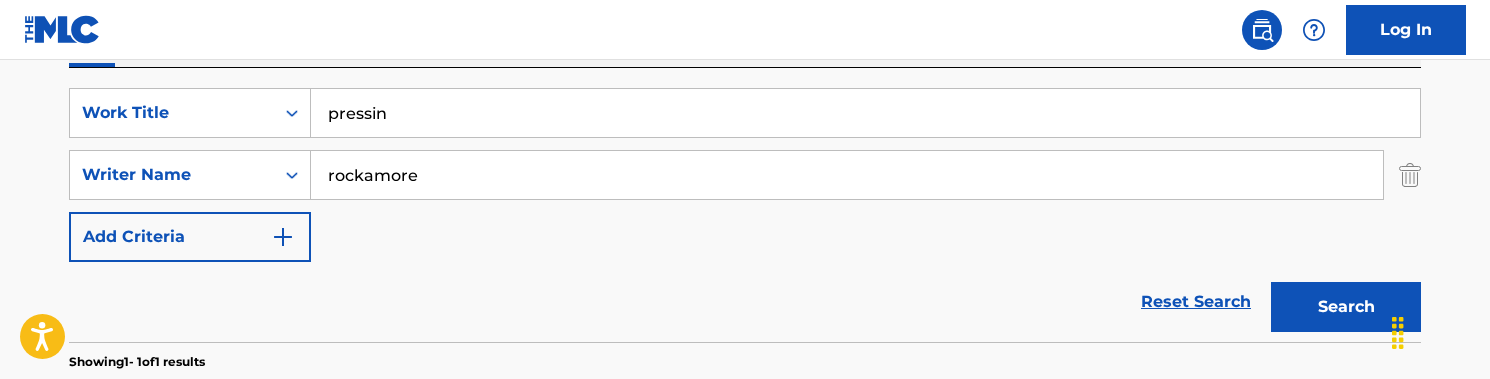 click on "Search" at bounding box center [1346, 307] 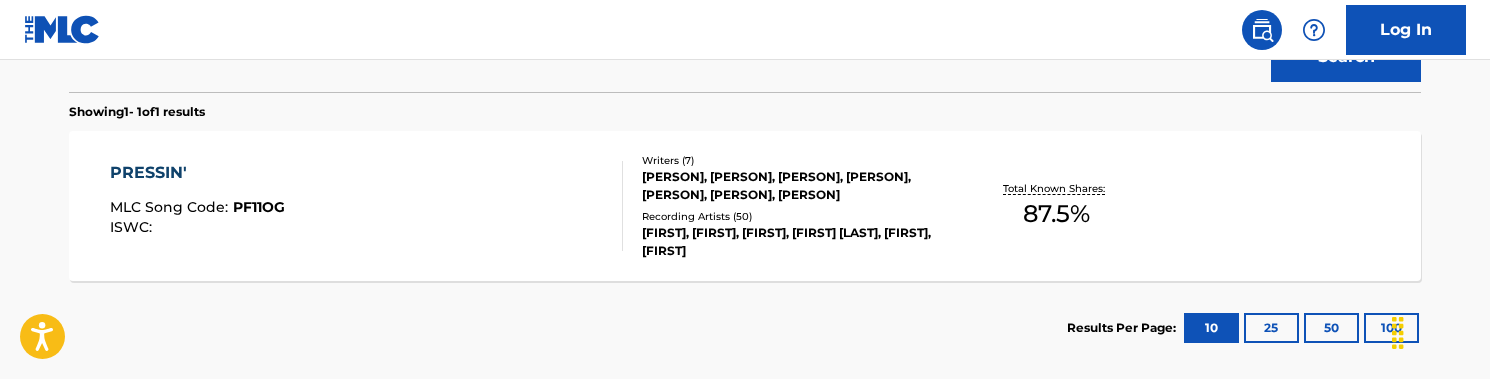 scroll, scrollTop: 613, scrollLeft: 0, axis: vertical 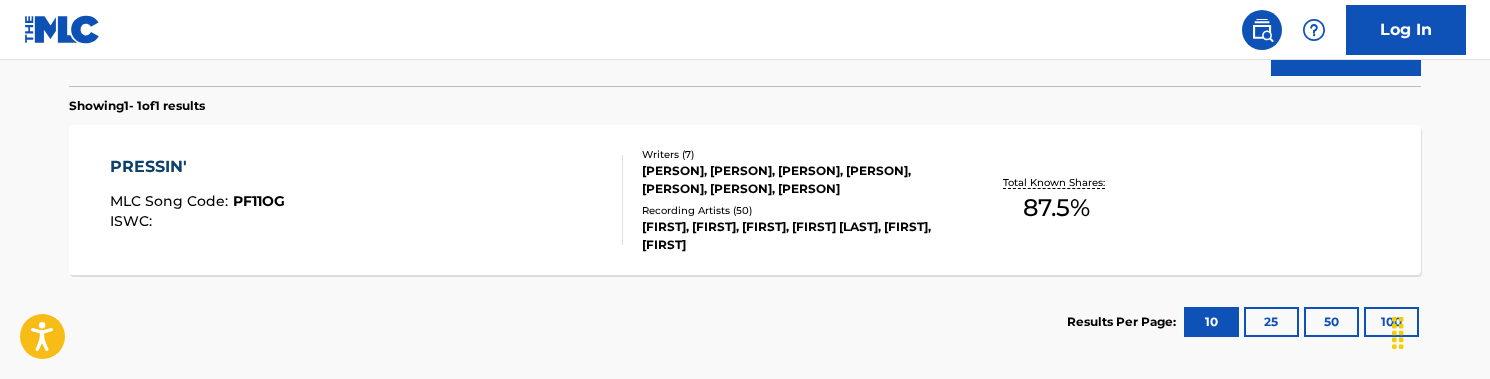 click on "PRESSIN' MLC Song Code : PF11OG ISWC :" at bounding box center [367, 200] 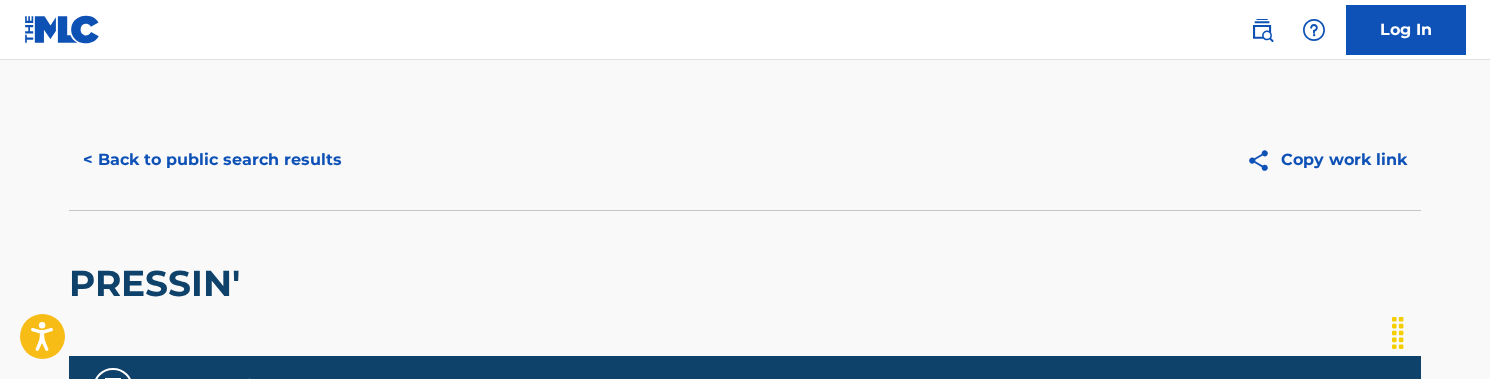 scroll, scrollTop: 0, scrollLeft: 0, axis: both 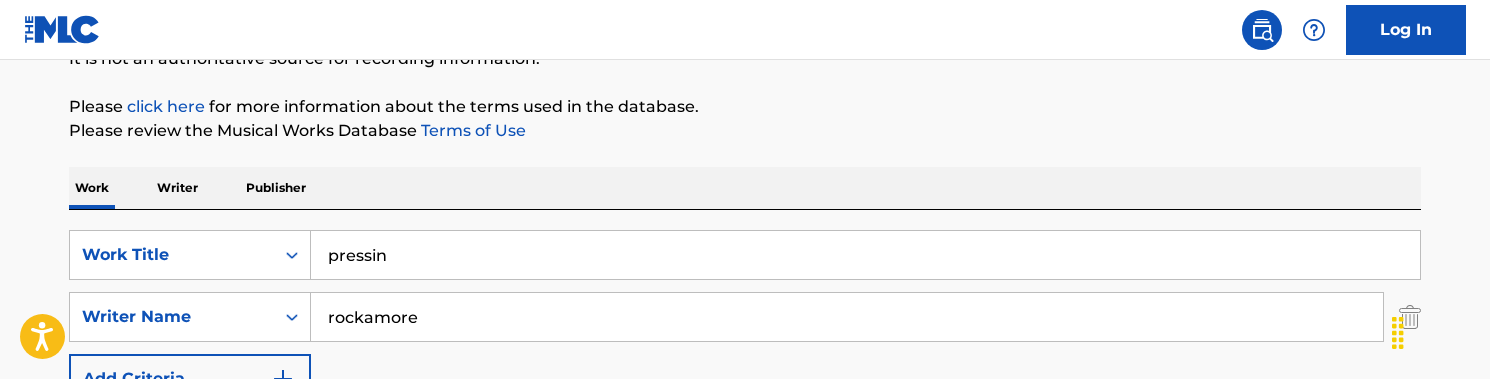drag, startPoint x: 435, startPoint y: 279, endPoint x: 386, endPoint y: 249, distance: 57.45433 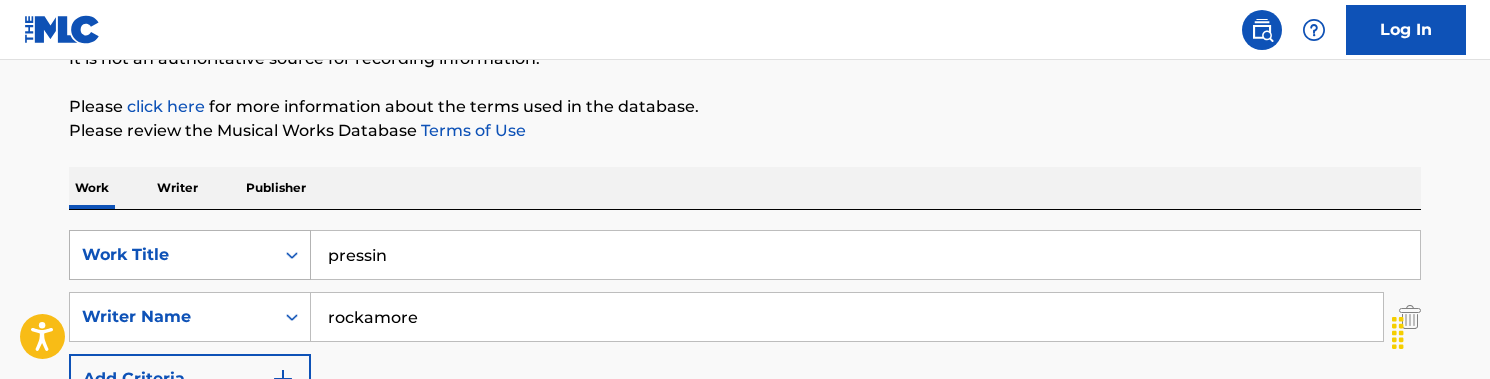 drag, startPoint x: 408, startPoint y: 252, endPoint x: 269, endPoint y: 252, distance: 139 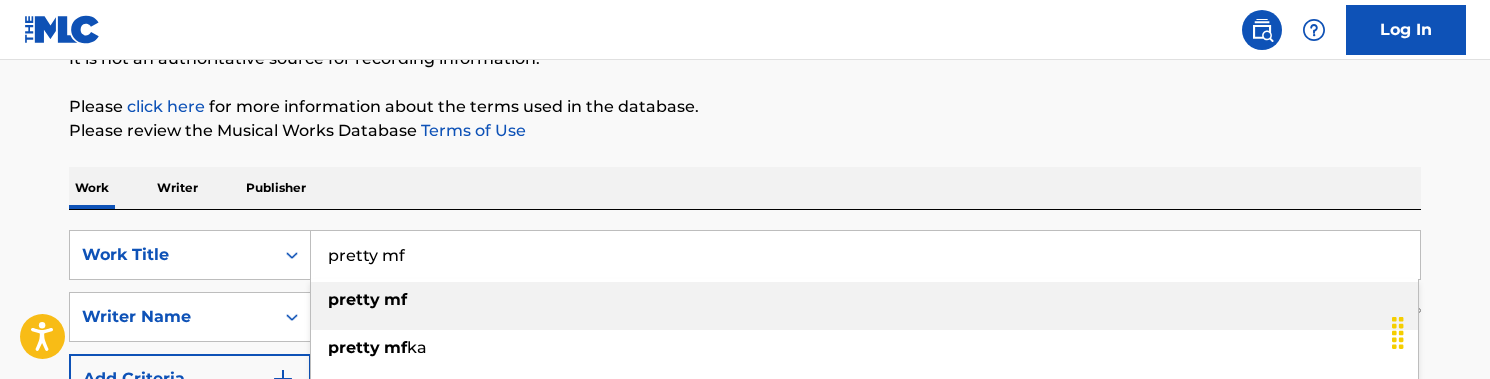 type on "pretty mf" 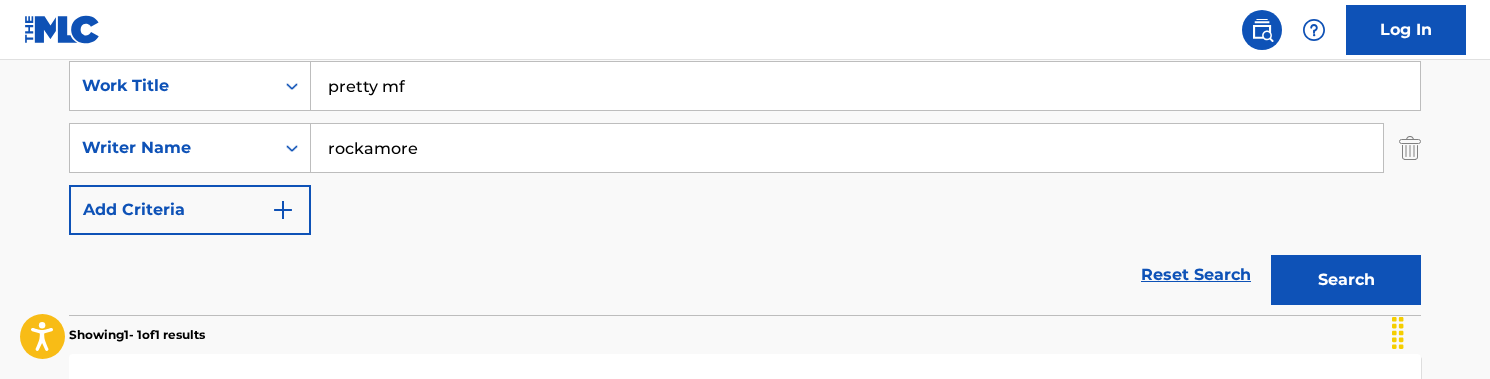 scroll, scrollTop: 396, scrollLeft: 0, axis: vertical 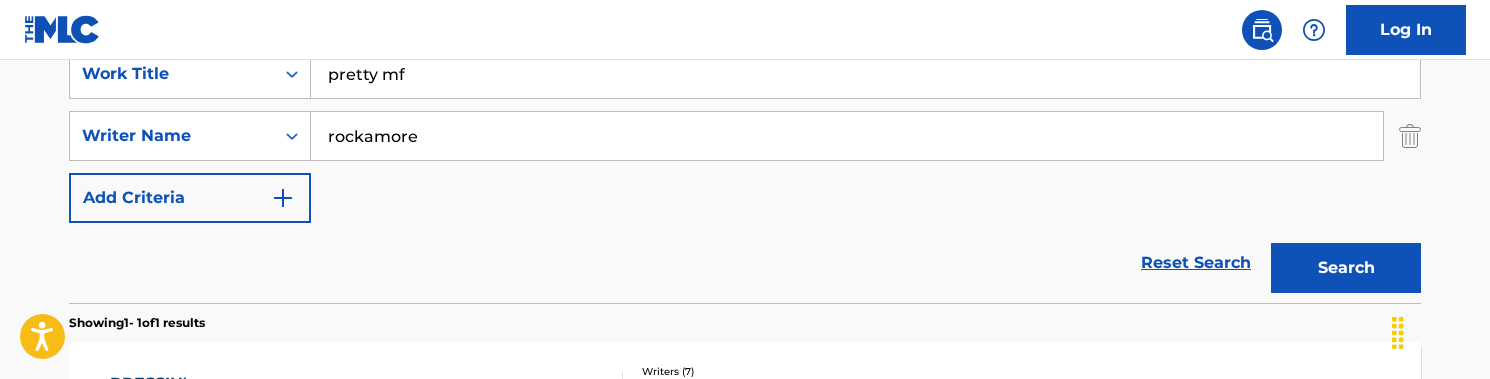 click on "Search" at bounding box center [1346, 268] 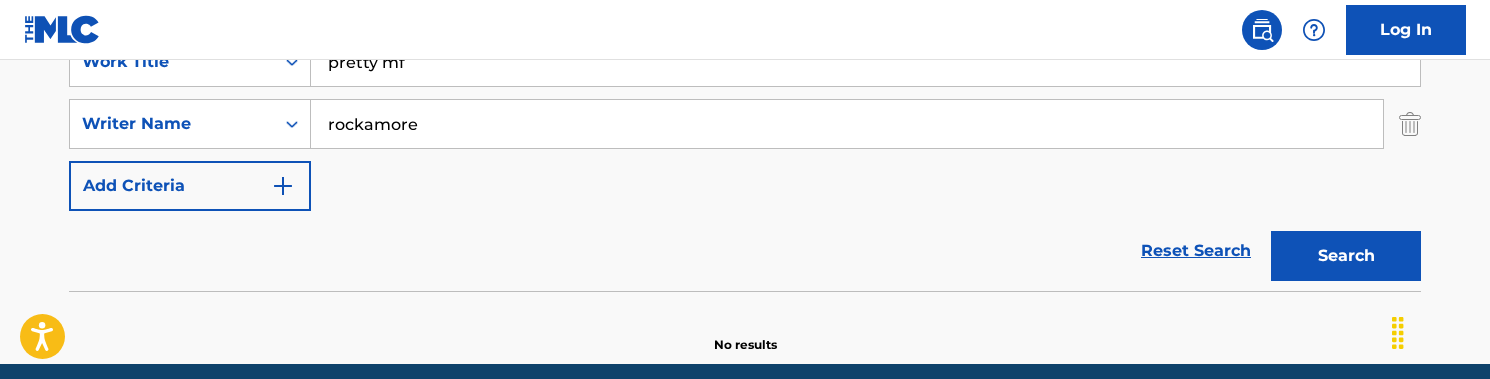 scroll, scrollTop: 305, scrollLeft: 0, axis: vertical 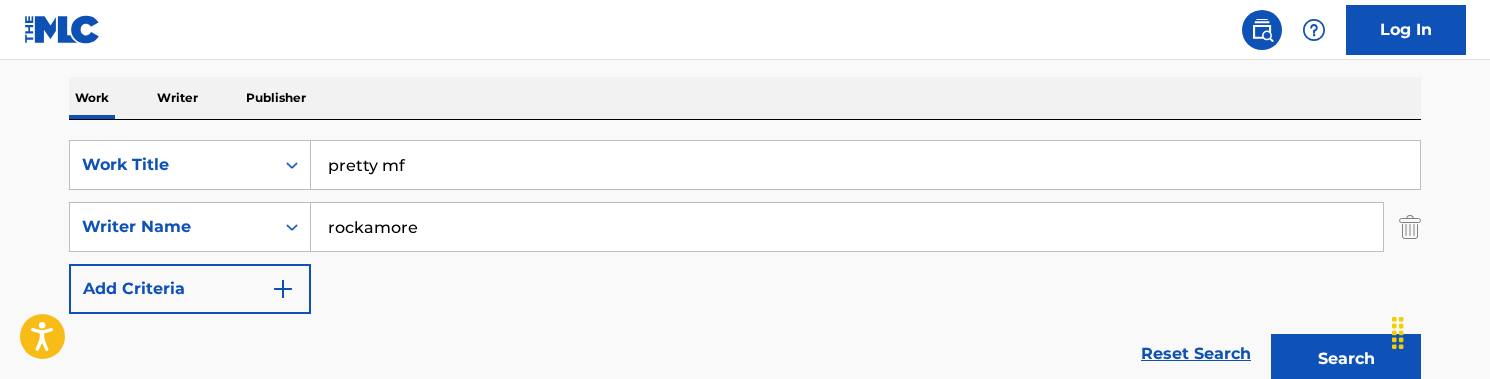 drag, startPoint x: 423, startPoint y: 237, endPoint x: 323, endPoint y: 228, distance: 100.40418 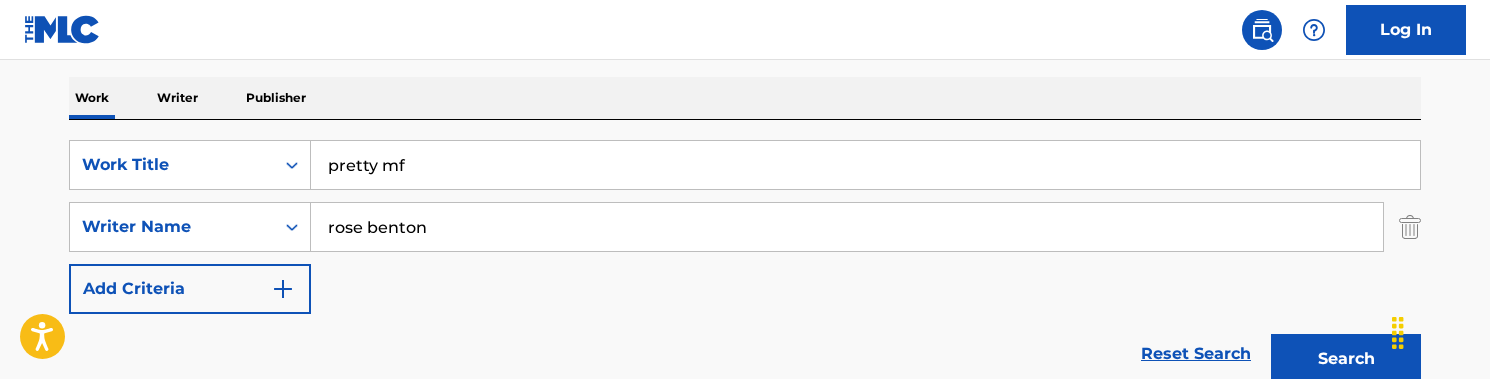 click on "Search" at bounding box center (1346, 359) 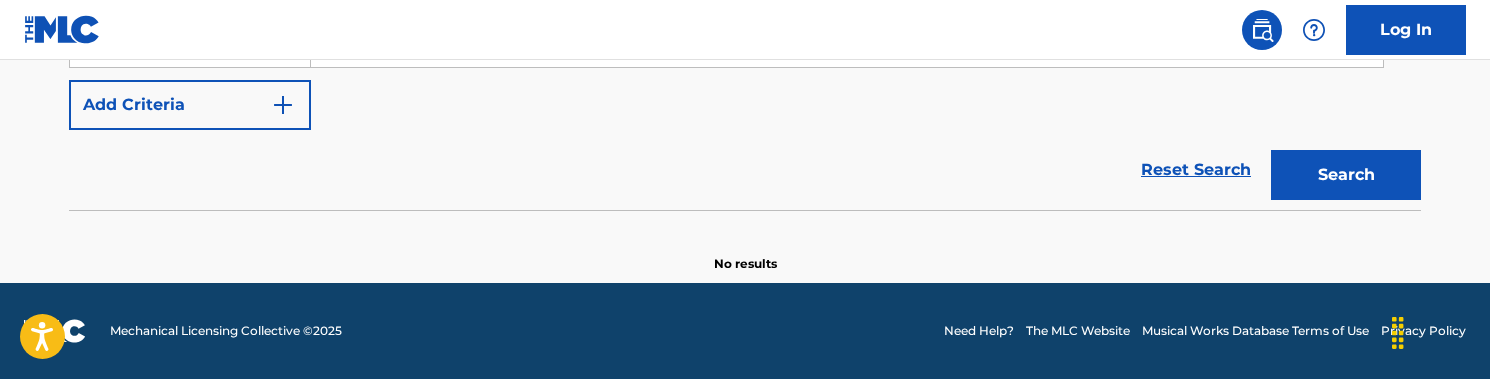 scroll, scrollTop: 489, scrollLeft: 0, axis: vertical 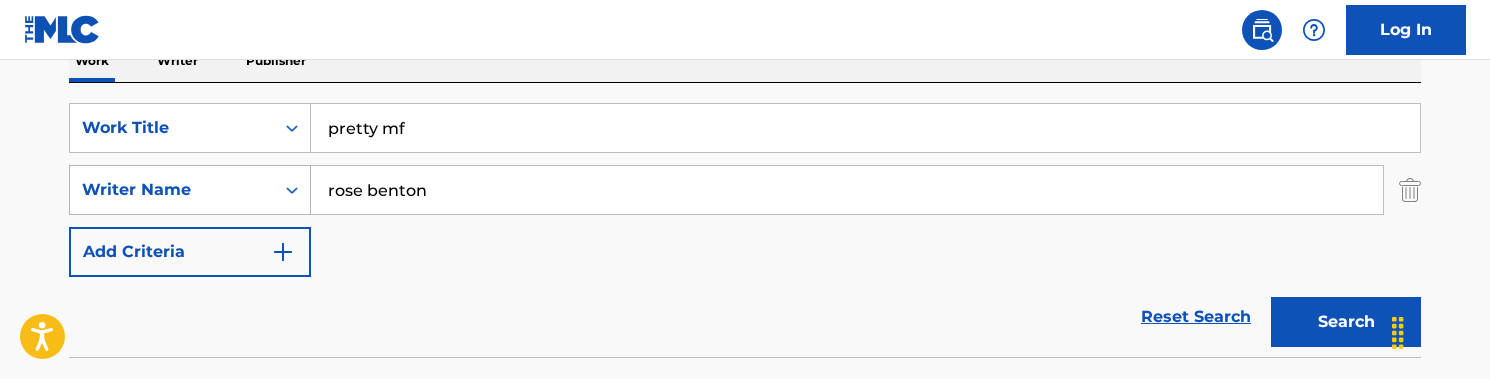 drag, startPoint x: 466, startPoint y: 193, endPoint x: 238, endPoint y: 193, distance: 228 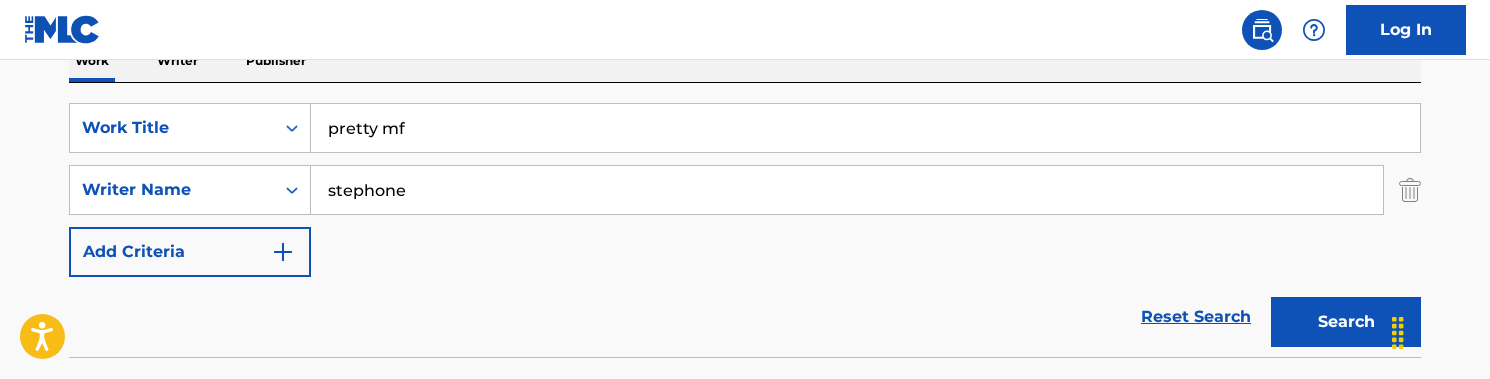 type on "stephone" 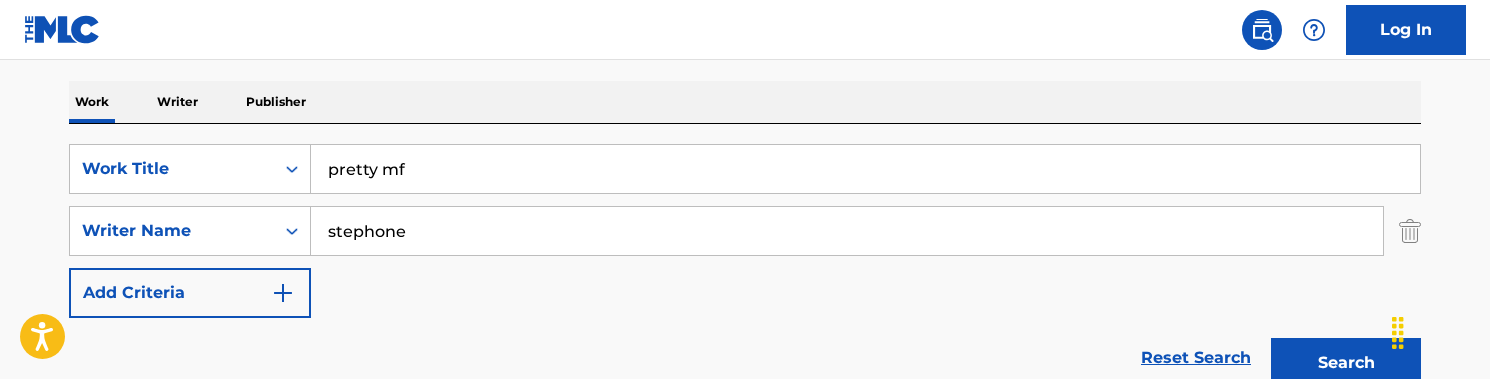 scroll, scrollTop: 299, scrollLeft: 0, axis: vertical 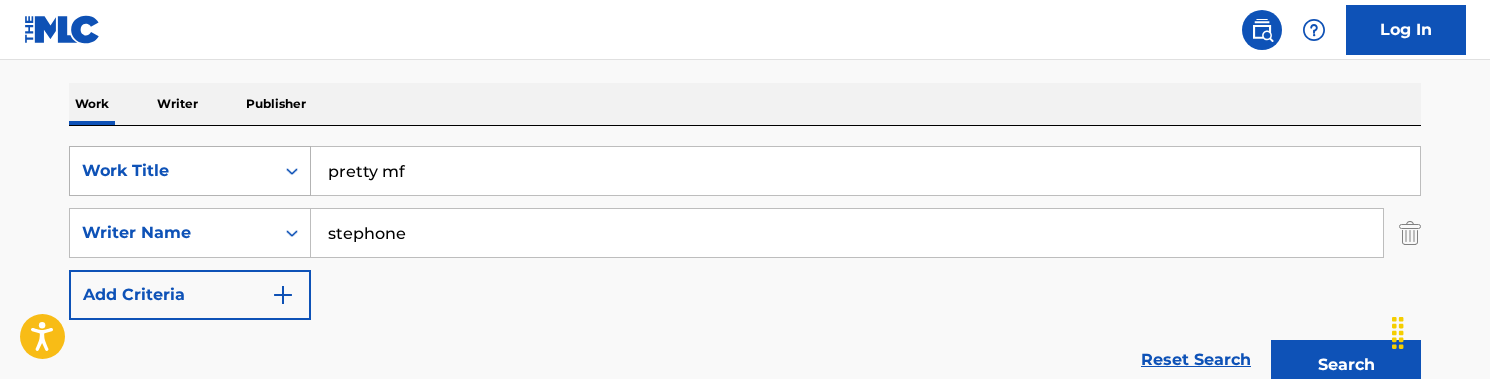 drag, startPoint x: 396, startPoint y: 177, endPoint x: 229, endPoint y: 159, distance: 167.96725 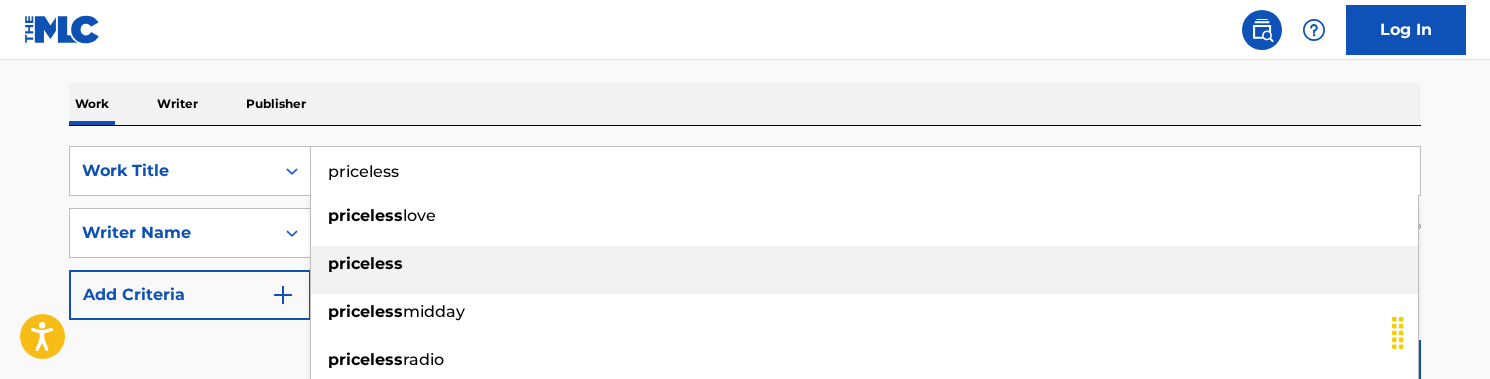 type on "priceless" 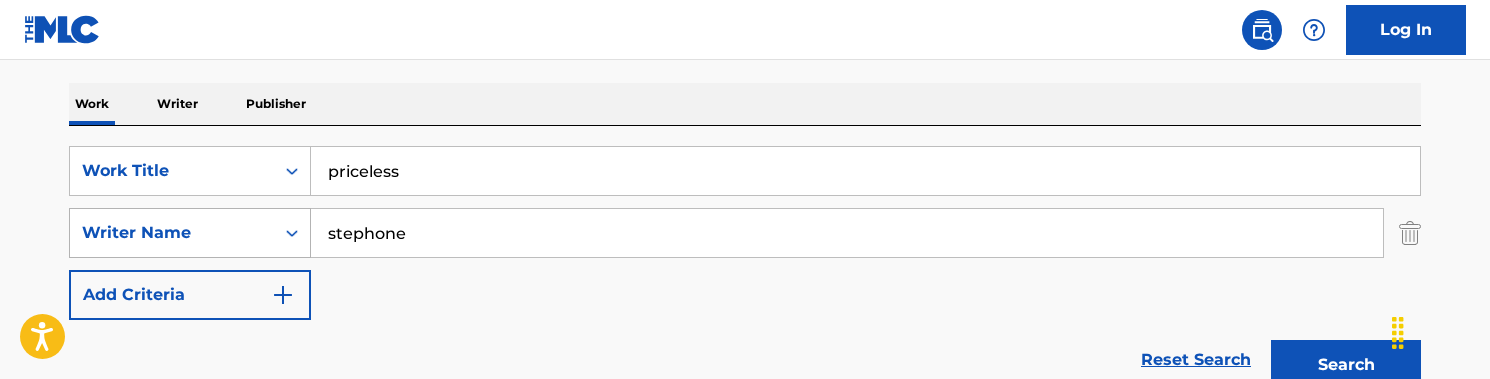 drag, startPoint x: 437, startPoint y: 228, endPoint x: 165, endPoint y: 227, distance: 272.00183 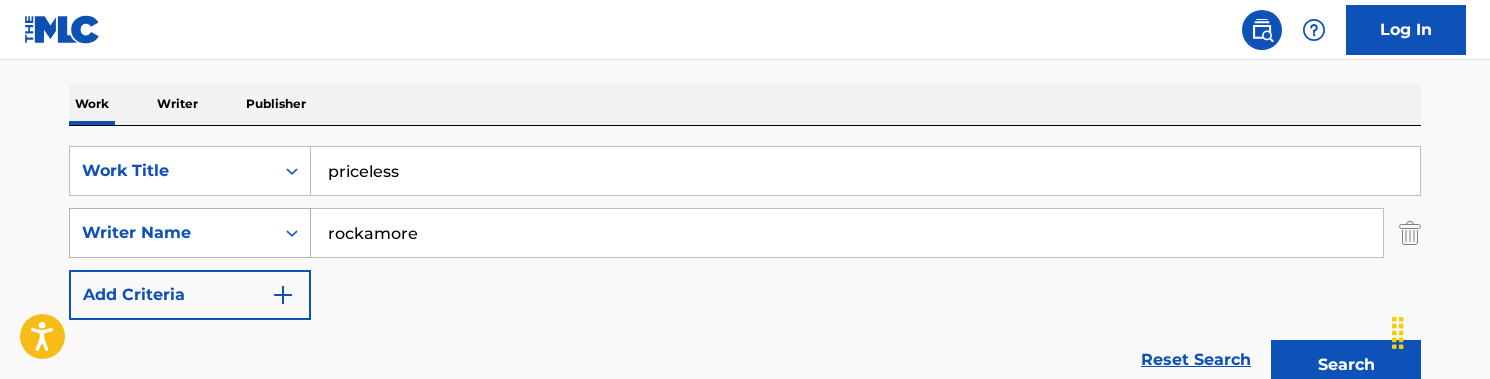 type on "rockamore" 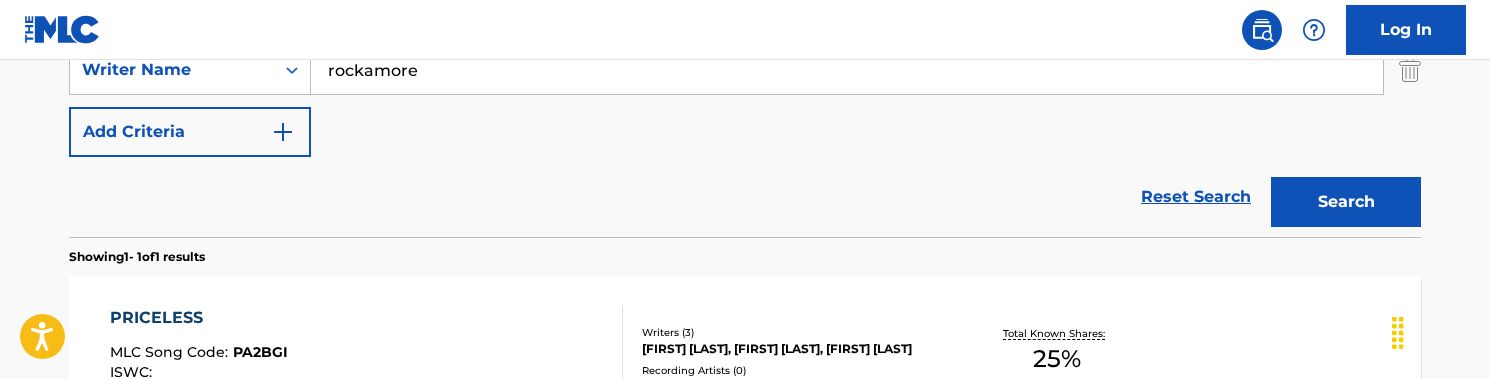 scroll, scrollTop: 534, scrollLeft: 0, axis: vertical 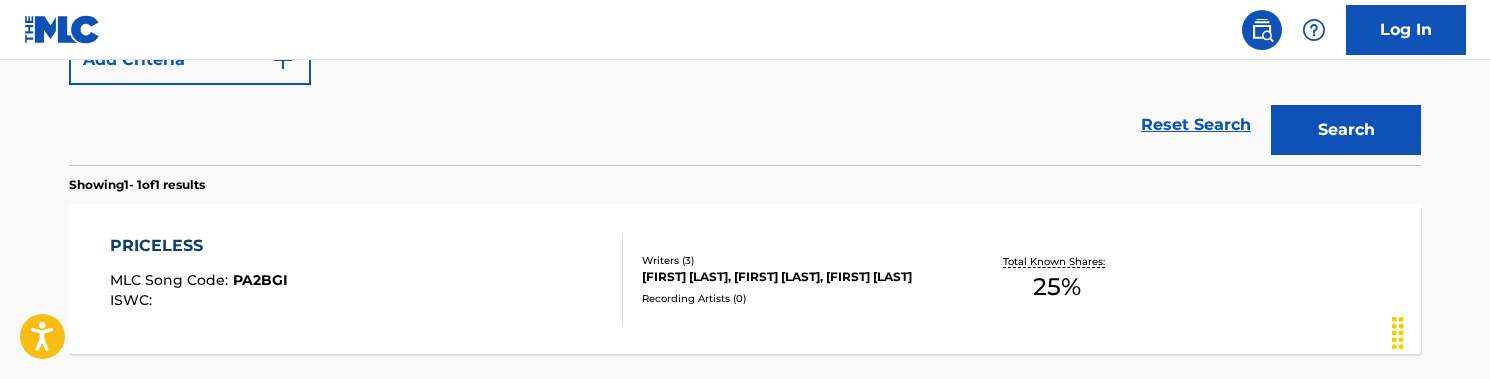 click on "PRICELESS MLC Song Code : [CODE] ISWC :" at bounding box center [367, 279] 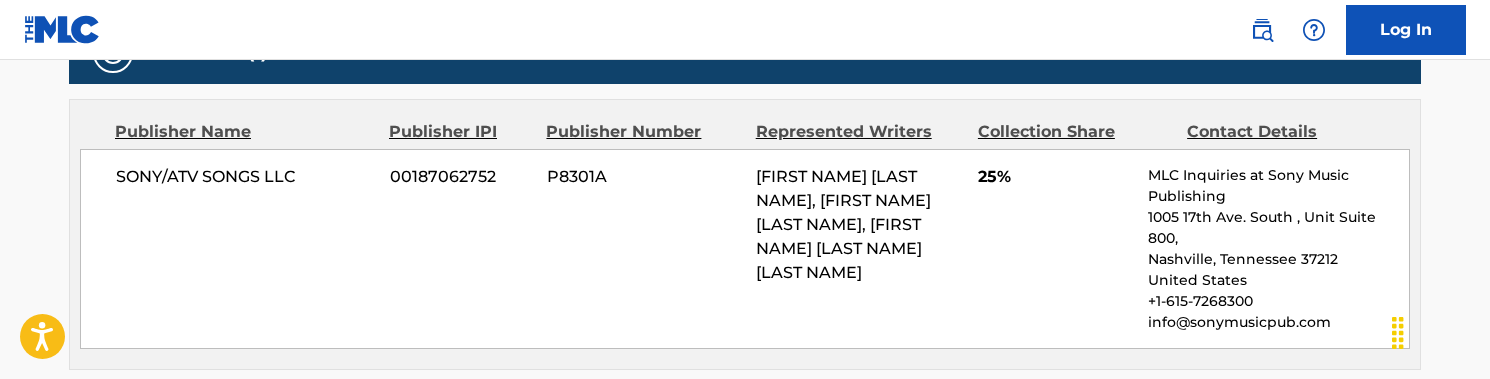 scroll, scrollTop: 975, scrollLeft: 0, axis: vertical 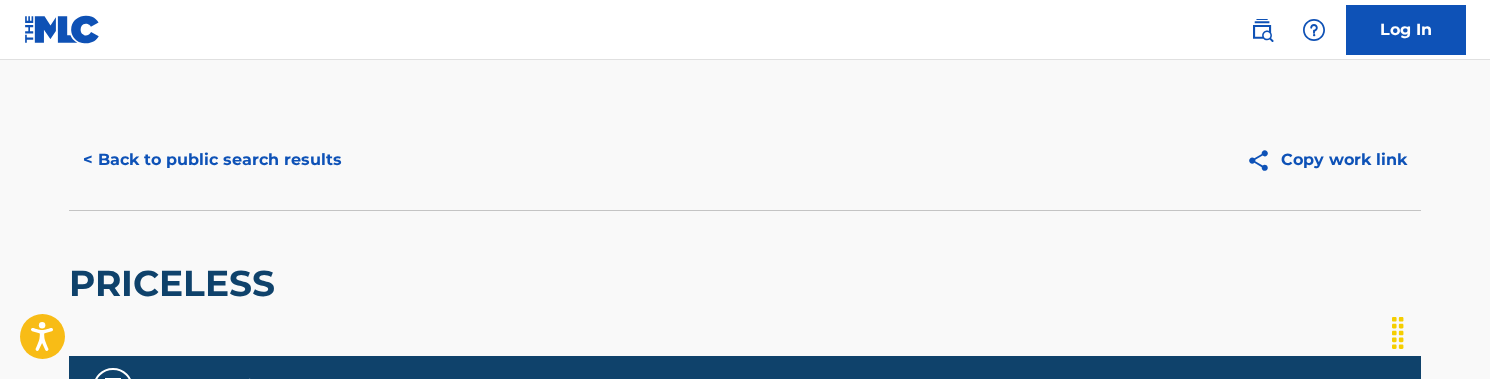 click on "< Back to public search results" at bounding box center [212, 160] 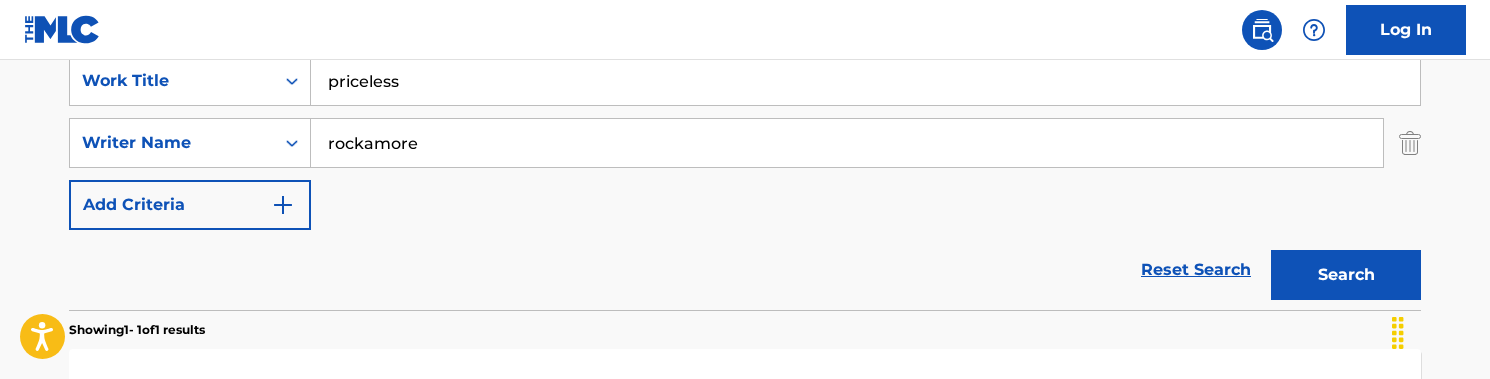 scroll, scrollTop: 354, scrollLeft: 0, axis: vertical 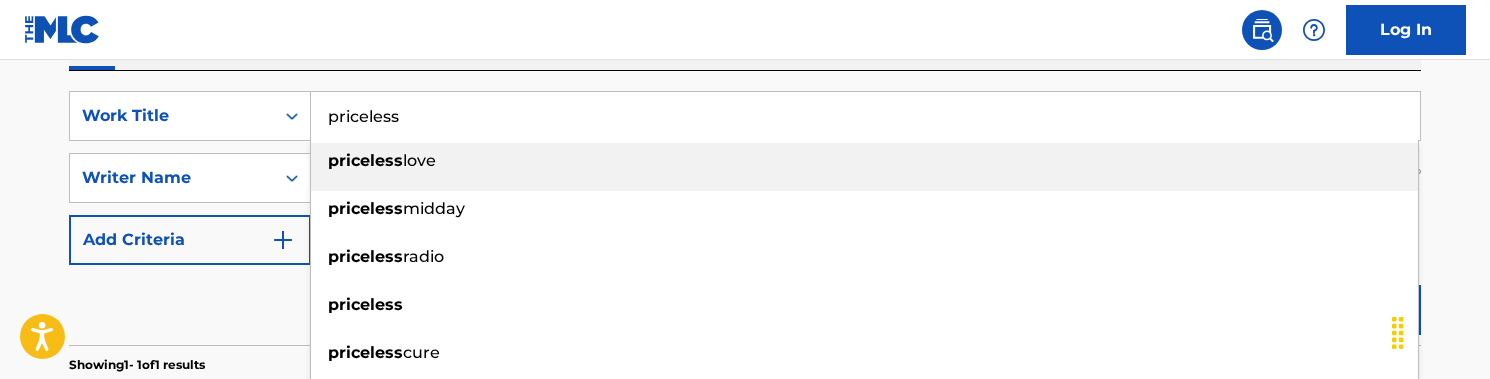 drag, startPoint x: 444, startPoint y: 121, endPoint x: 335, endPoint y: 113, distance: 109.29318 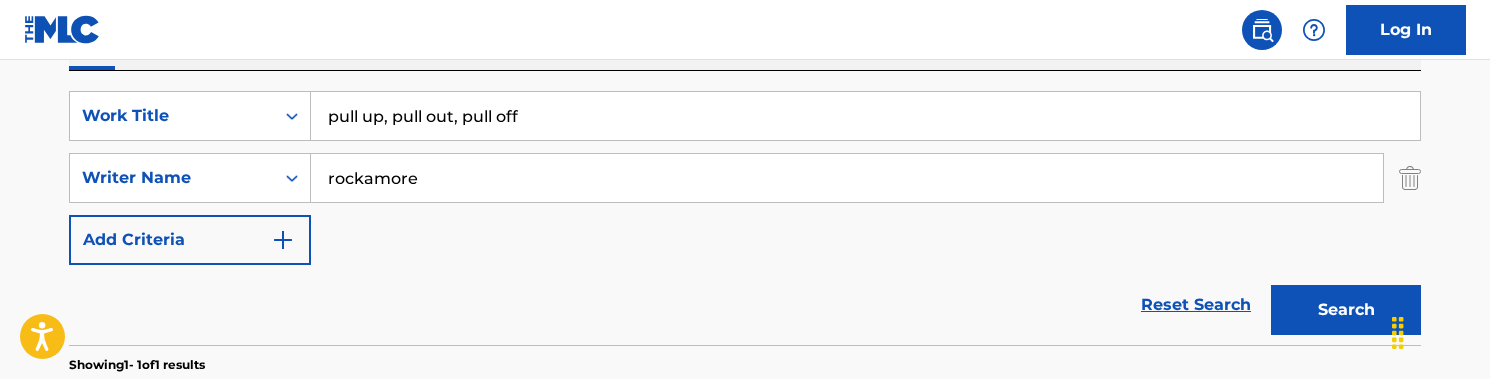 drag, startPoint x: 569, startPoint y: 101, endPoint x: 418, endPoint y: 103, distance: 151.01324 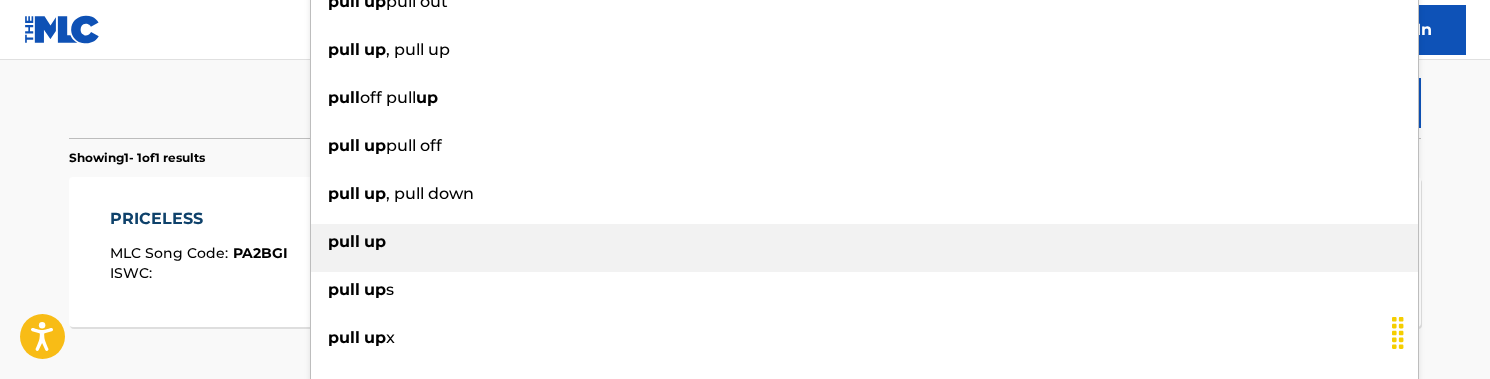 type on "pull up" 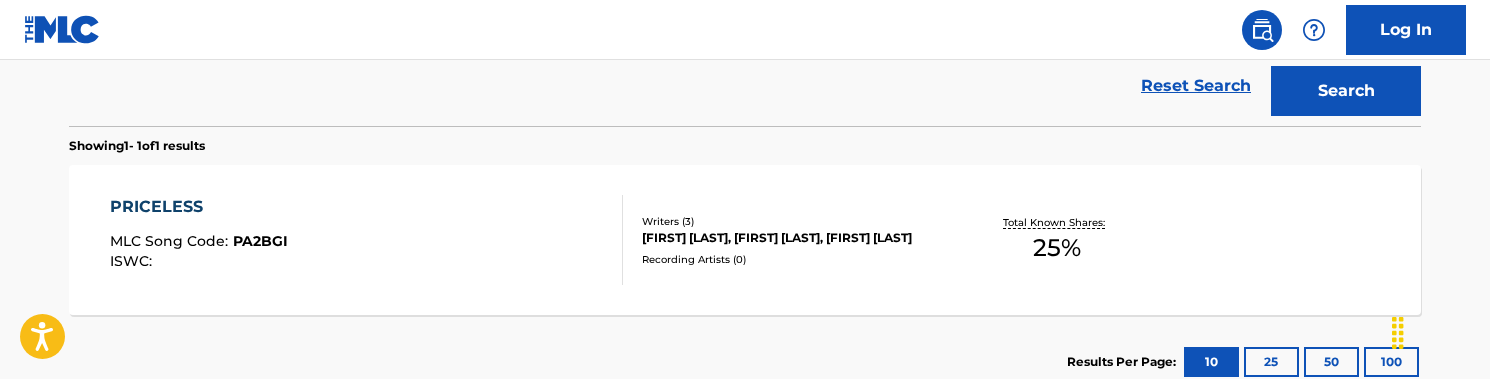 click on "Search" at bounding box center [1346, 91] 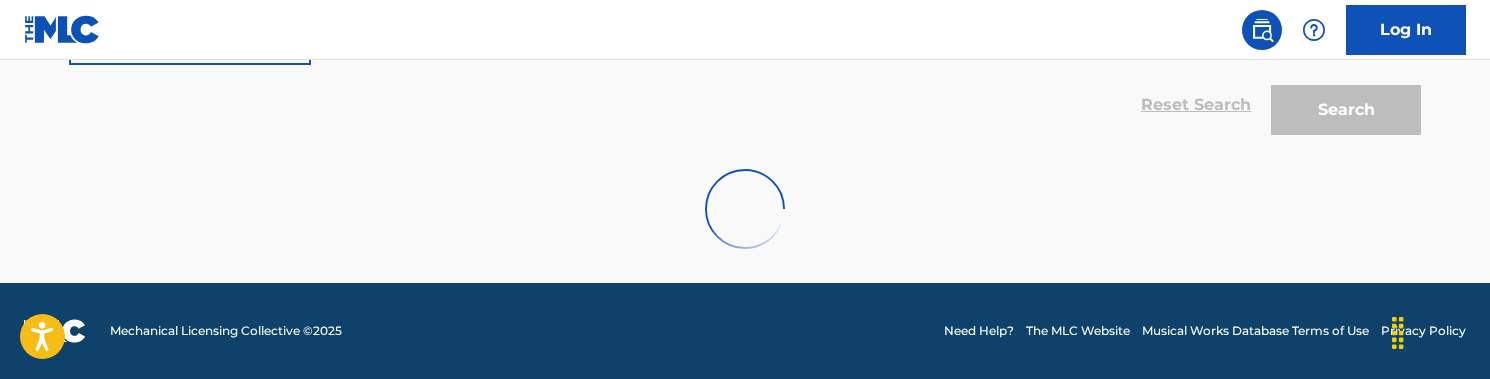 scroll, scrollTop: 554, scrollLeft: 0, axis: vertical 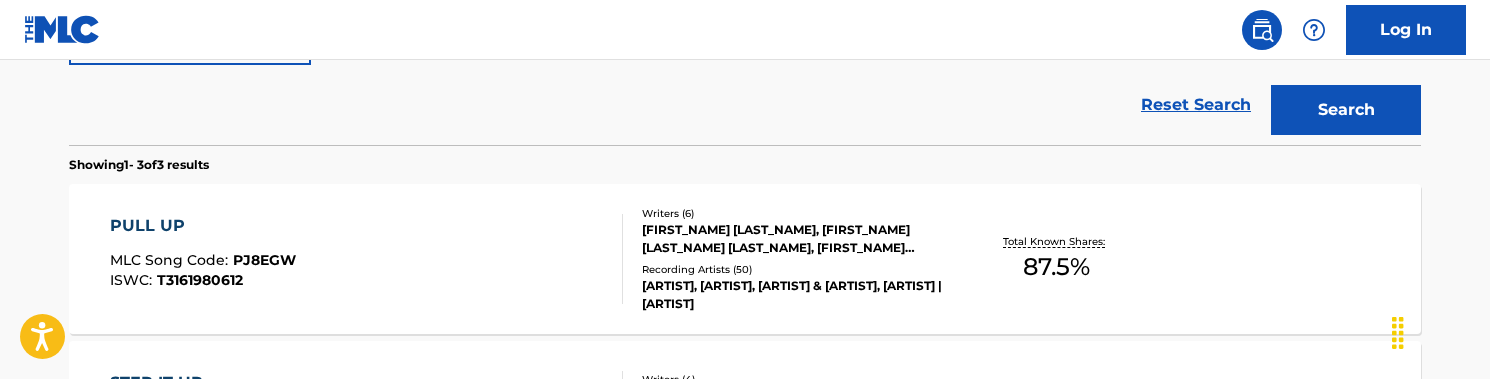 click on "PULL UP MLC Song Code : [ALPHANUMERIC] ISWC : [ALPHANUMERIC]" at bounding box center [367, 259] 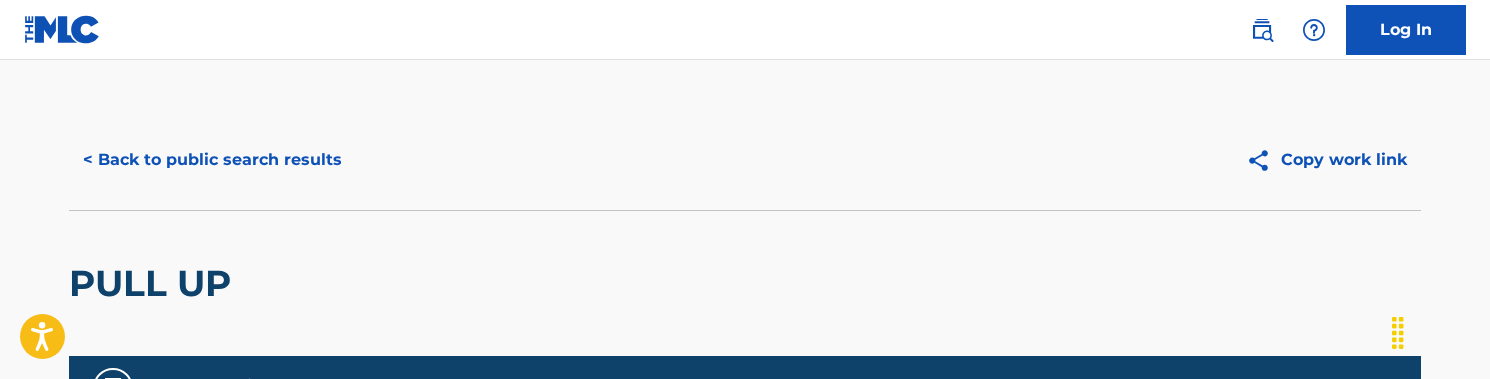 scroll, scrollTop: -2, scrollLeft: 0, axis: vertical 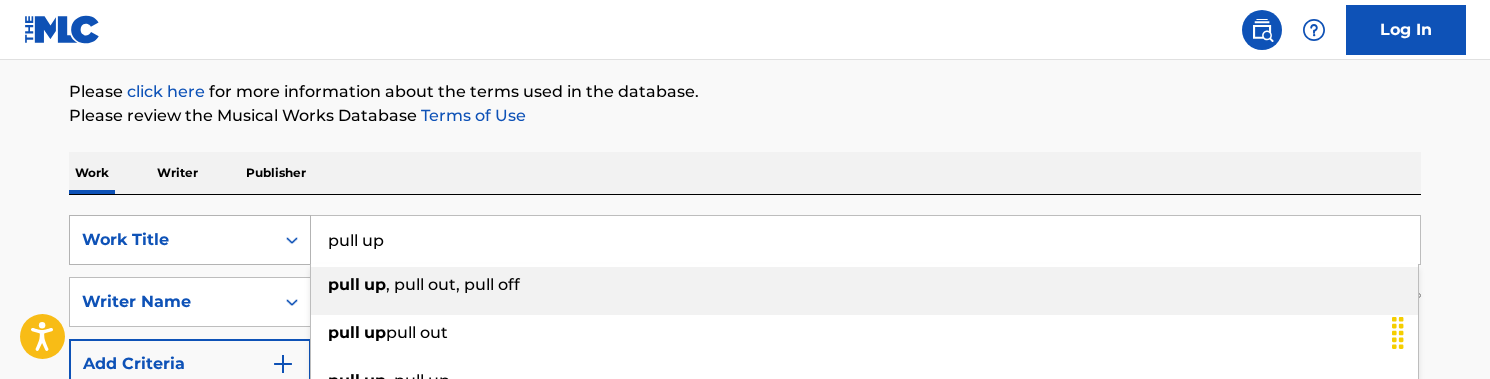 drag, startPoint x: 409, startPoint y: 231, endPoint x: 237, endPoint y: 231, distance: 172 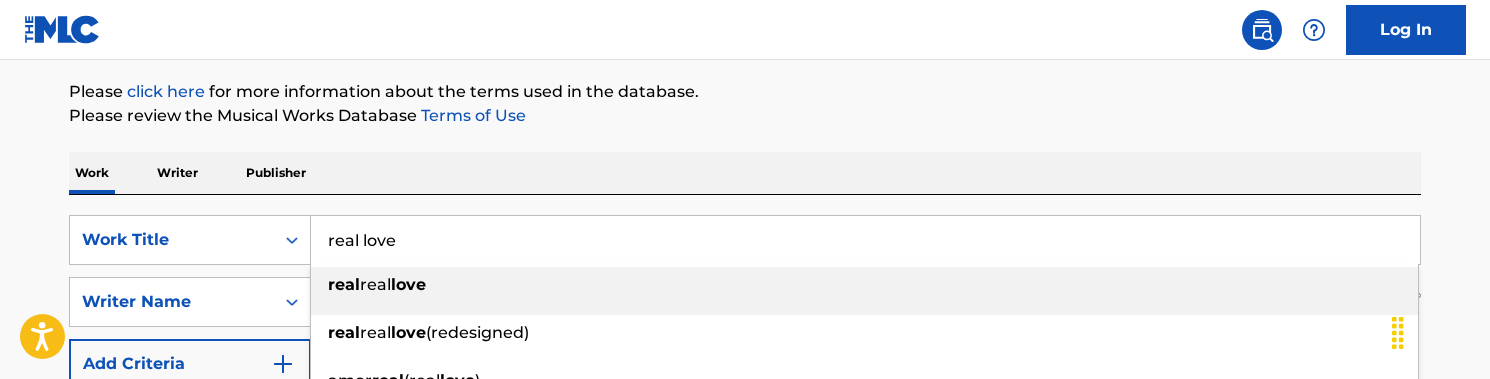 type on "real love" 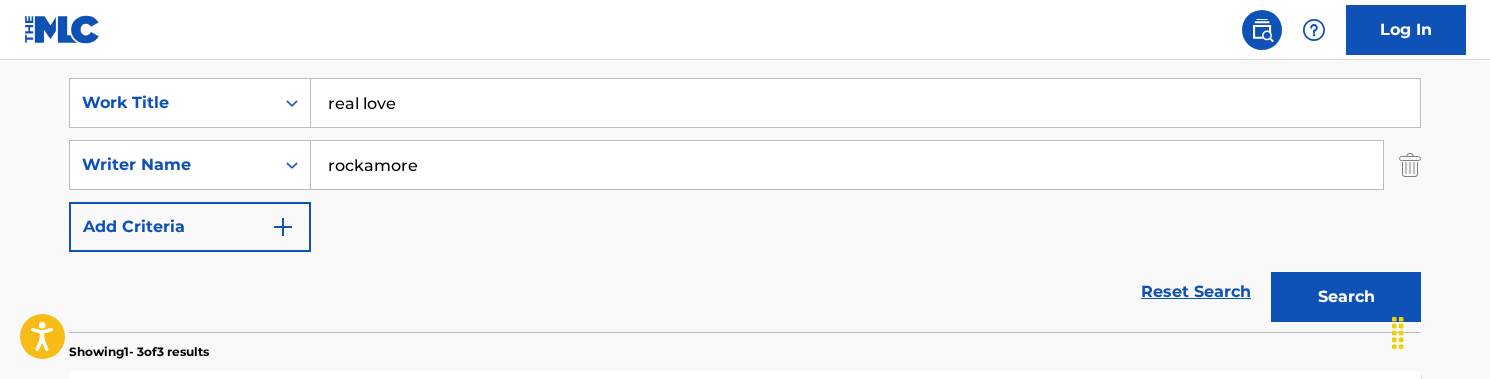 scroll, scrollTop: 376, scrollLeft: 0, axis: vertical 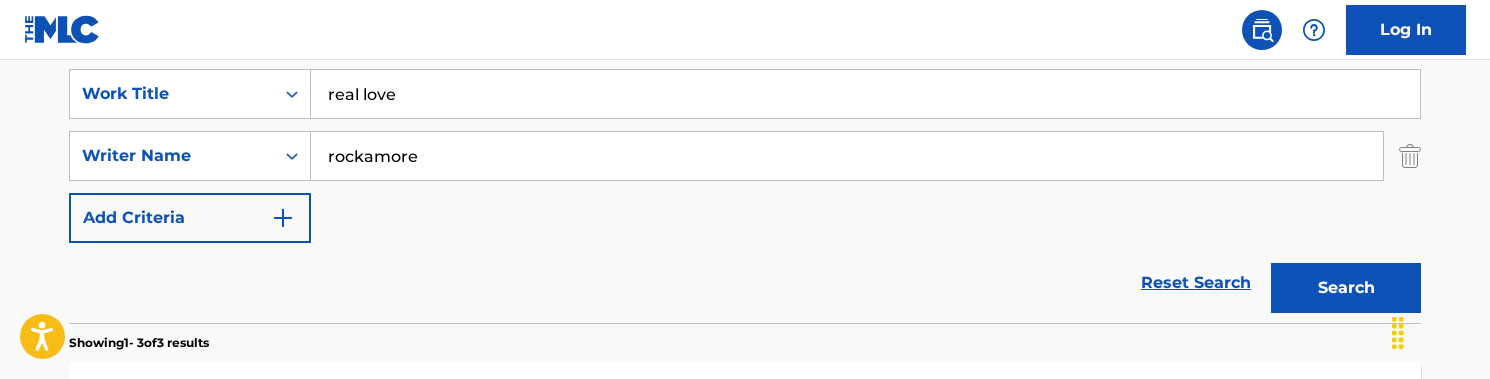 click on "Search" at bounding box center [1346, 288] 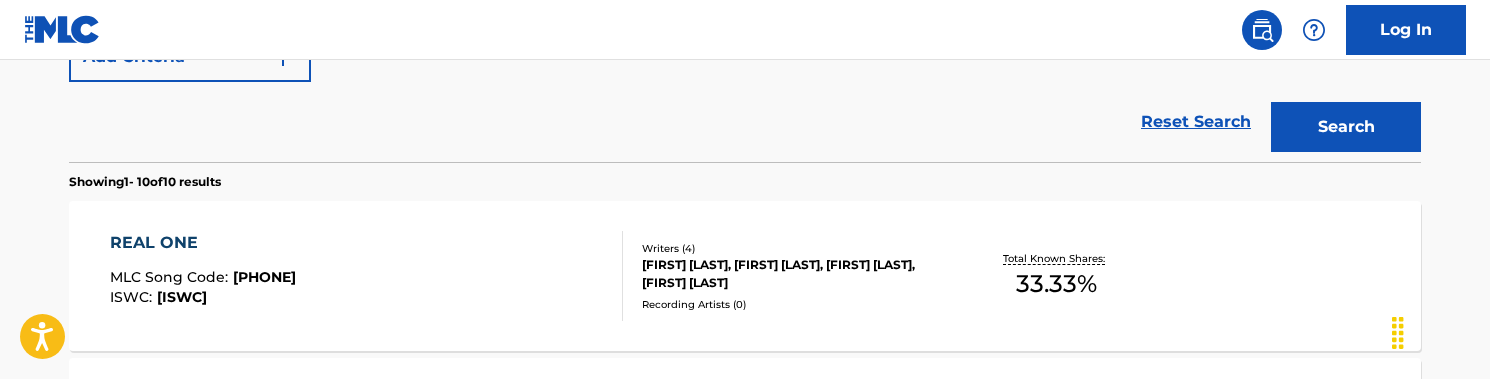 scroll, scrollTop: 576, scrollLeft: 0, axis: vertical 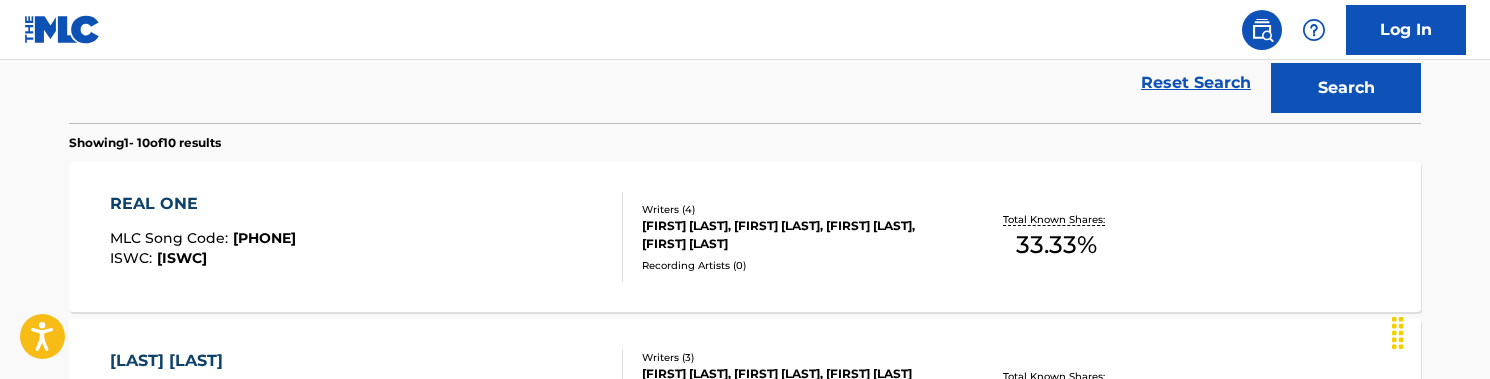 click on "[FIRST] [LAST] MLC Song Code : [ID] ISWC : [PHONE]" at bounding box center [367, 237] 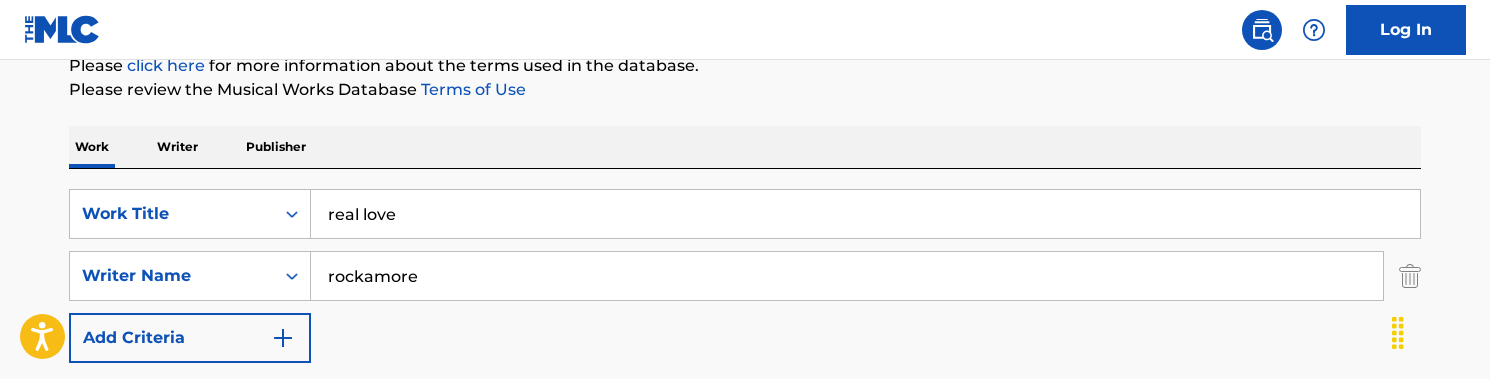 scroll, scrollTop: 258, scrollLeft: 0, axis: vertical 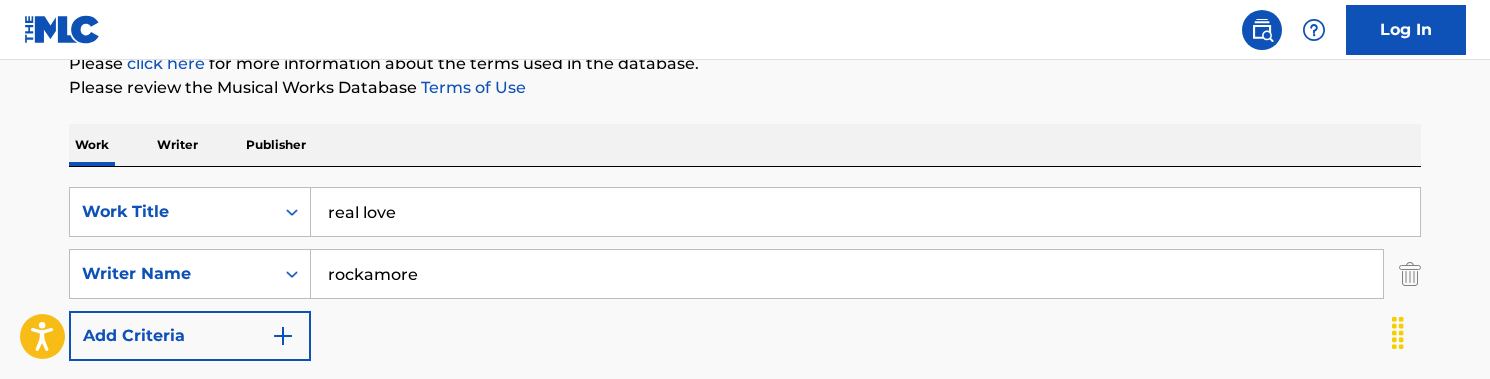 click on "rockamore" at bounding box center [847, 274] 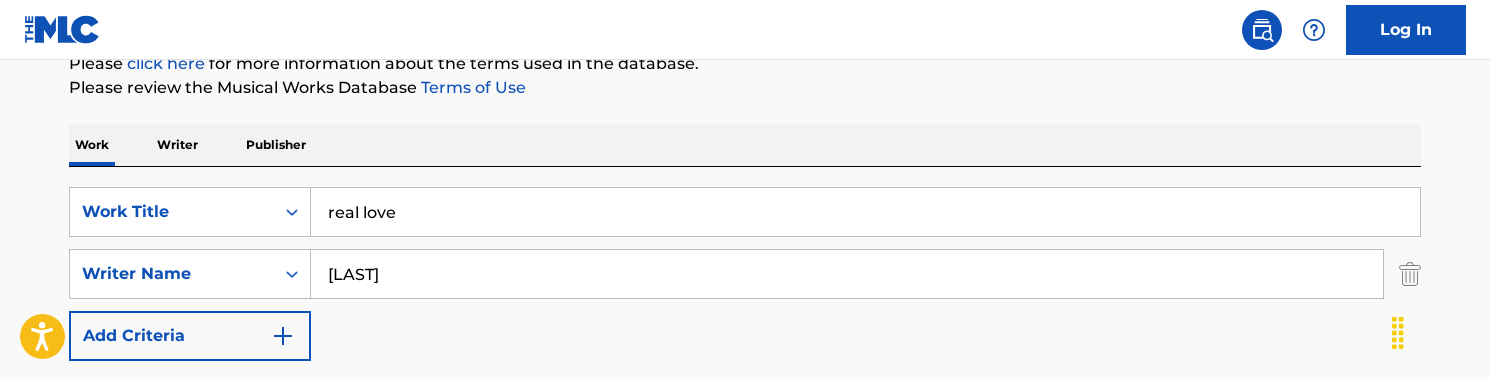 click on "Search" at bounding box center (1346, 406) 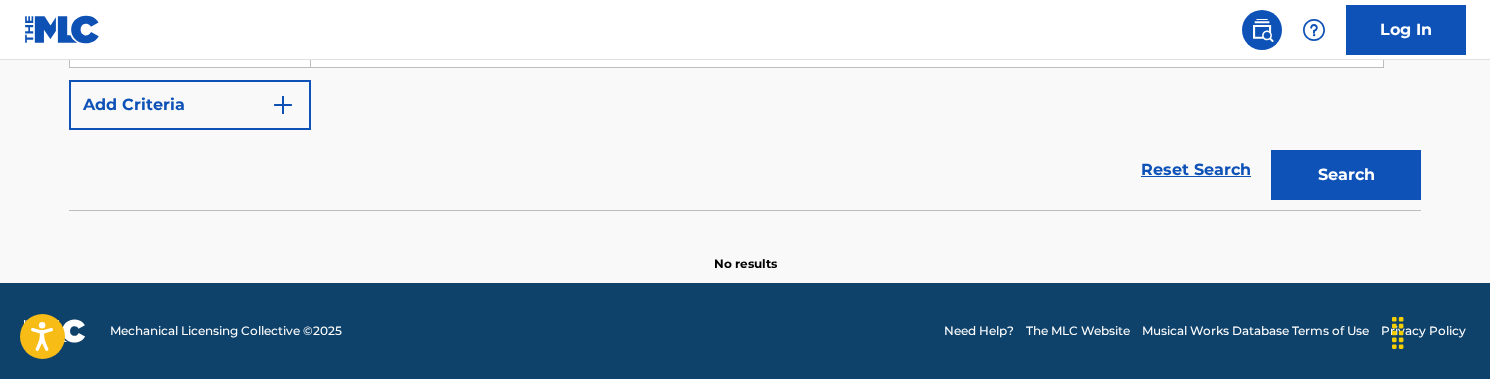 scroll, scrollTop: 277, scrollLeft: 0, axis: vertical 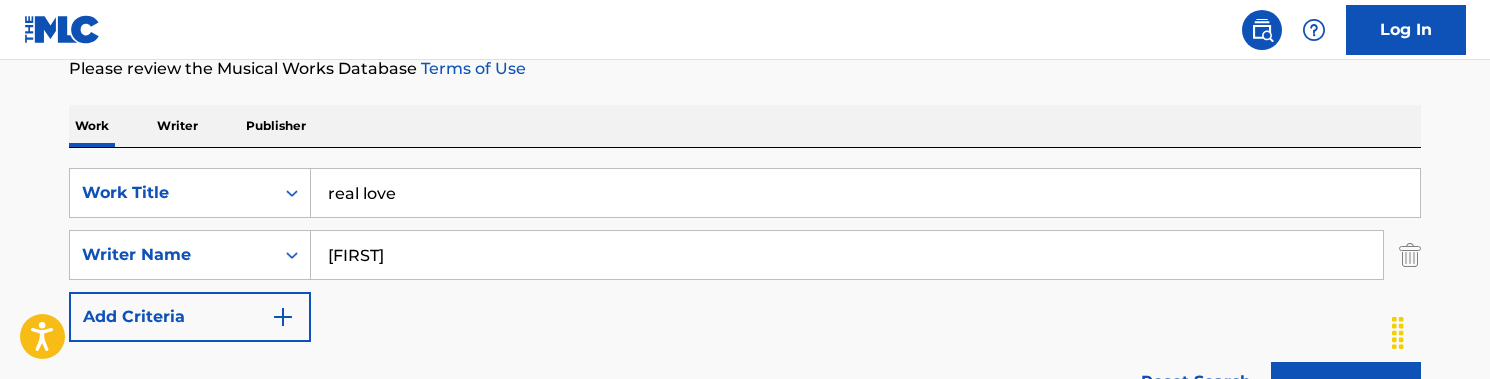type on "[FIRST]" 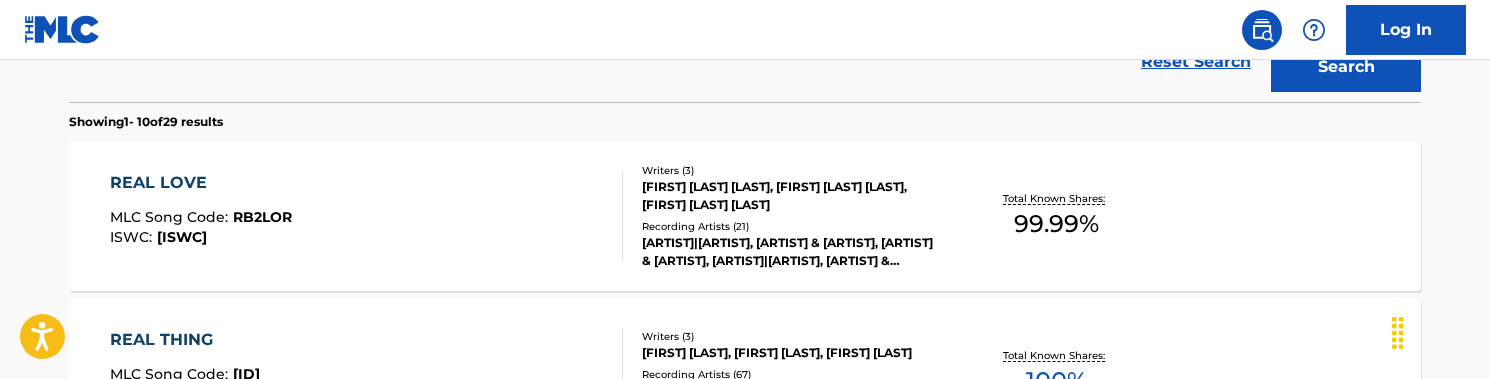 scroll, scrollTop: 626, scrollLeft: 0, axis: vertical 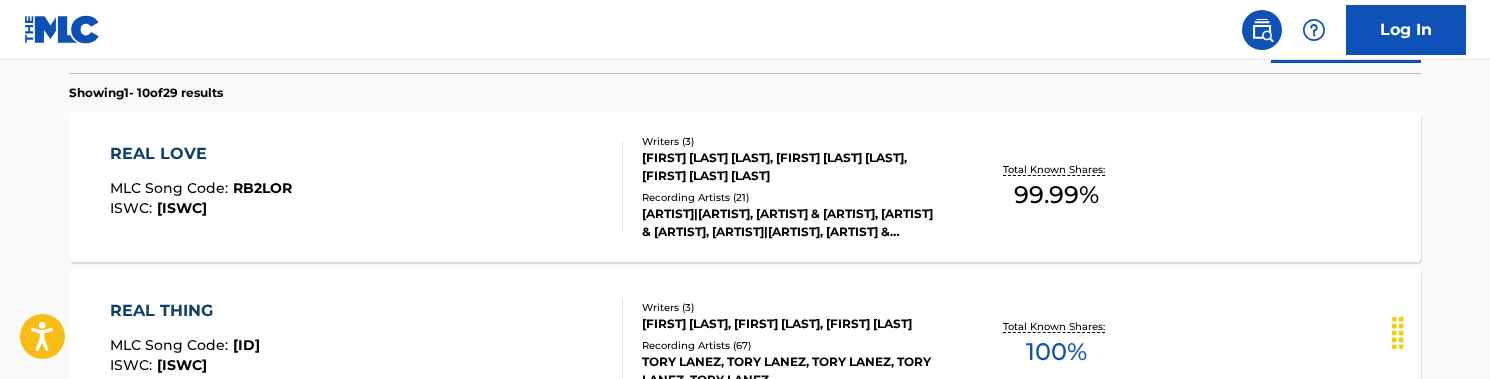 click on "REAL LOVE MLC Song Code : RB2LOR ISWC : T9230929198" at bounding box center (367, 187) 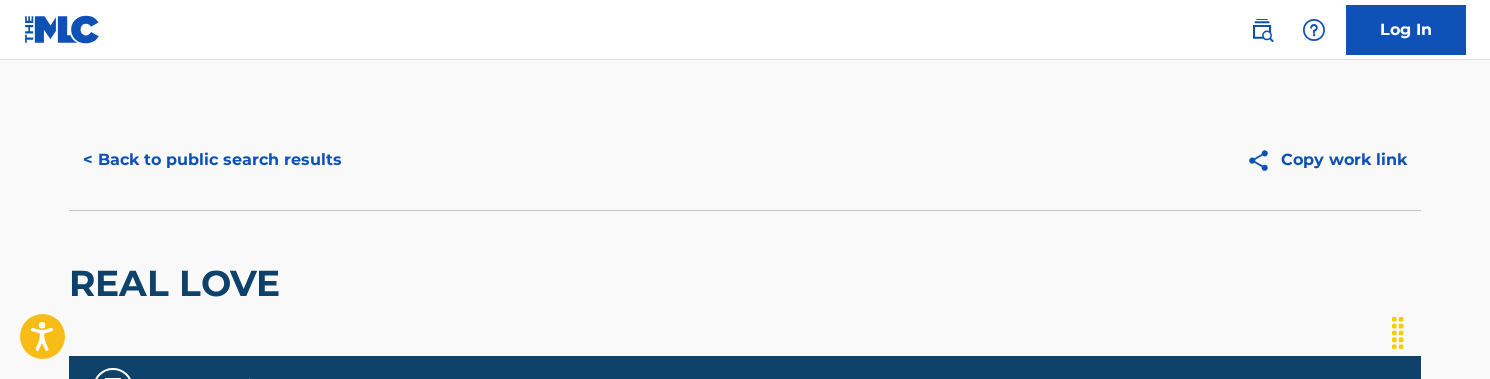 scroll, scrollTop: 0, scrollLeft: 0, axis: both 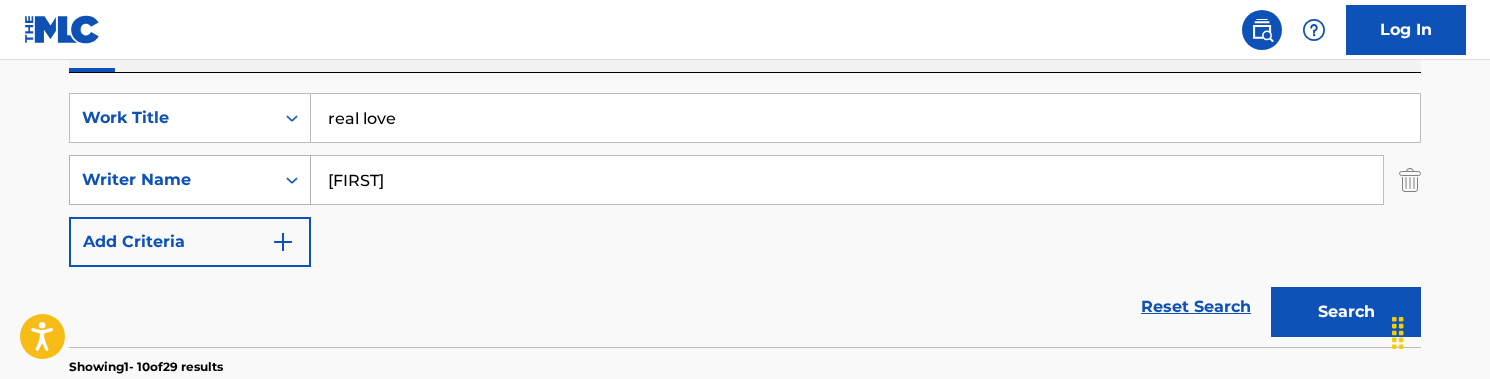 drag, startPoint x: 447, startPoint y: 189, endPoint x: 289, endPoint y: 166, distance: 159.66527 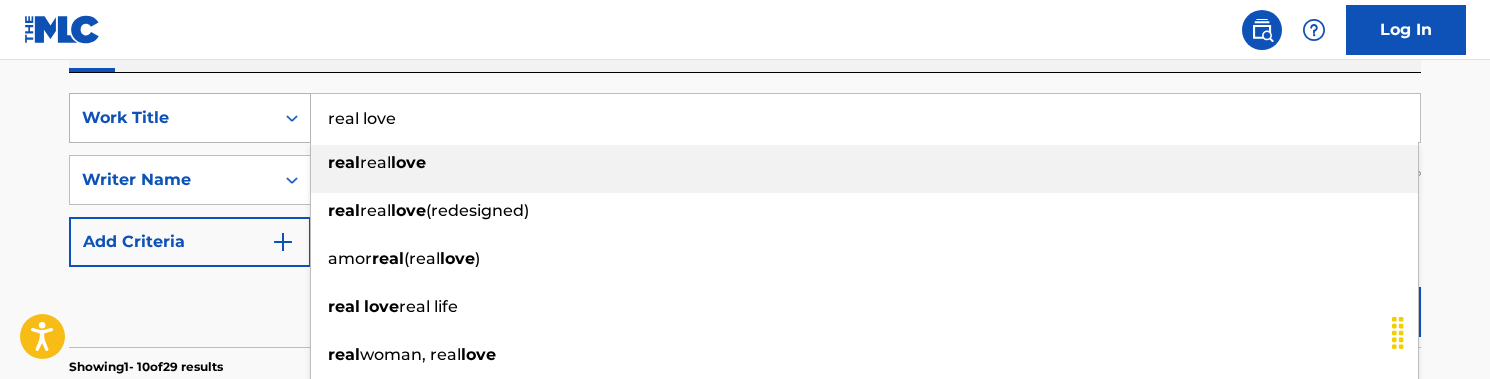 drag, startPoint x: 432, startPoint y: 118, endPoint x: 279, endPoint y: 116, distance: 153.01308 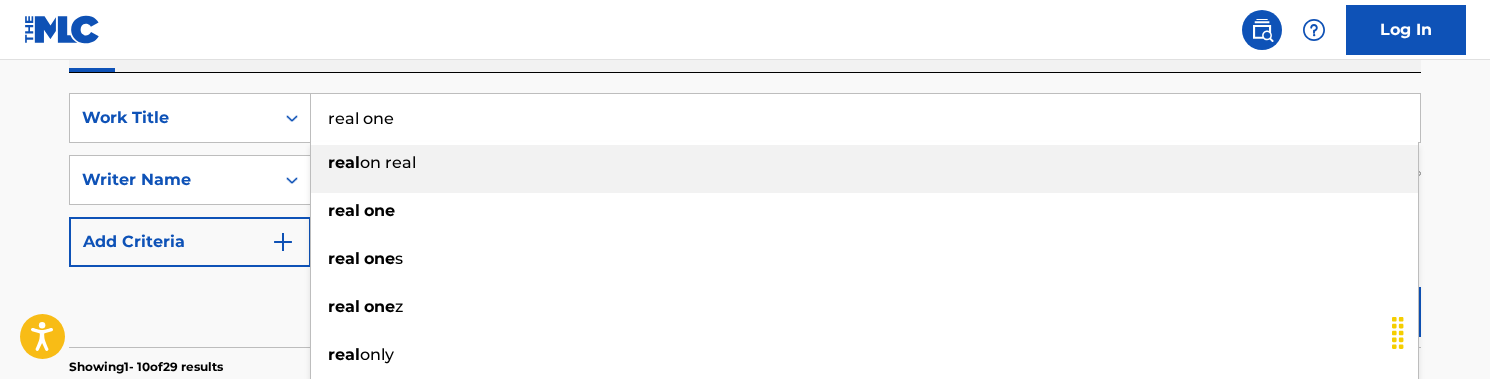 type on "real one" 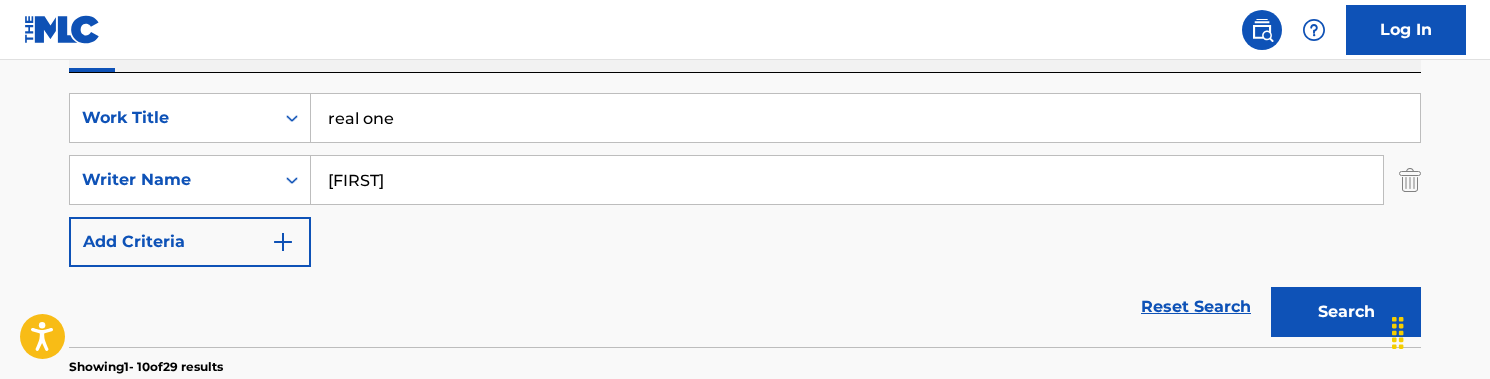click on "Work Writer Publisher" at bounding box center (745, 51) 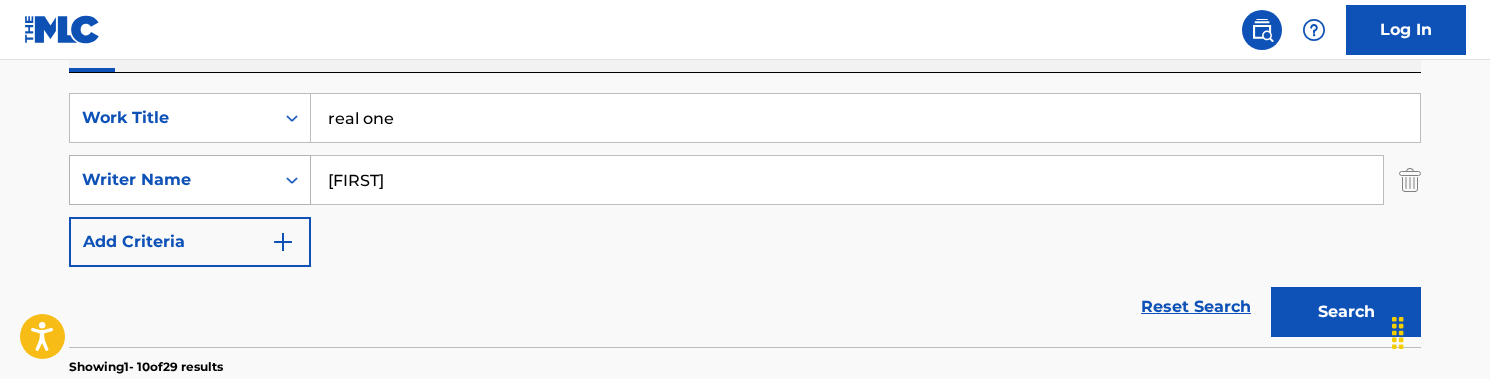 drag, startPoint x: 448, startPoint y: 176, endPoint x: 302, endPoint y: 175, distance: 146.00342 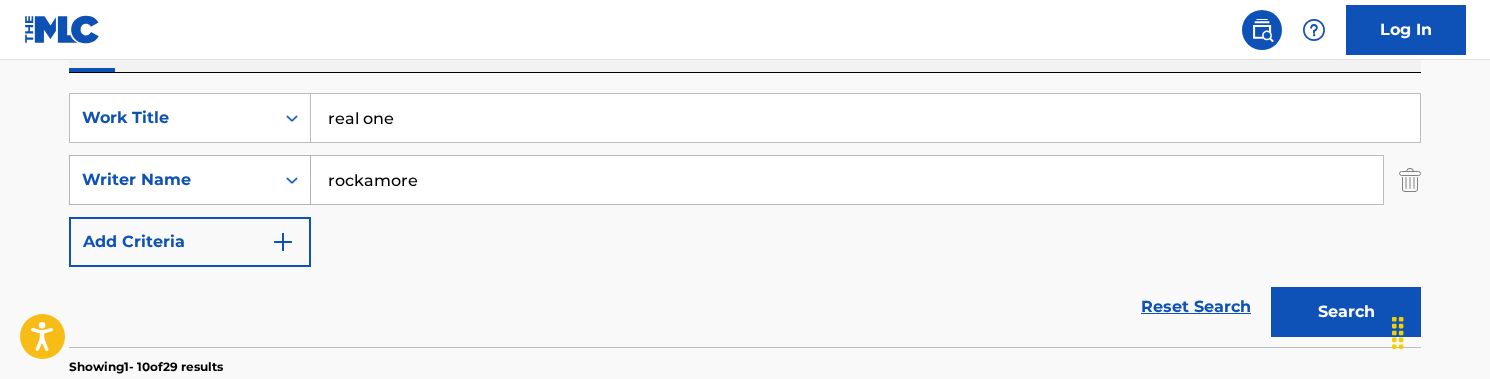 type on "rockamore" 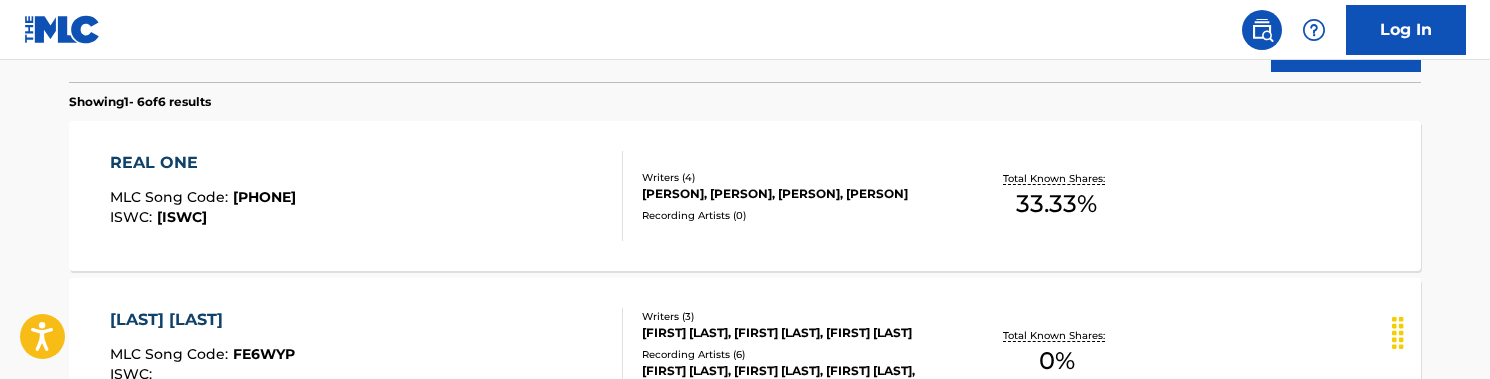 scroll, scrollTop: 619, scrollLeft: 0, axis: vertical 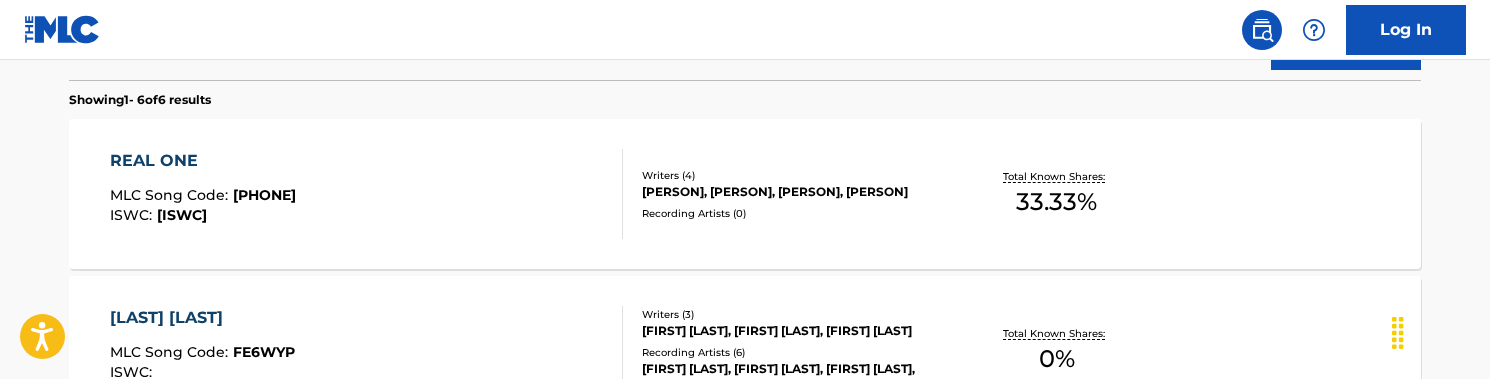 click on "[FIRST] [LAST] MLC Song Code : [ID] ISWC : [PHONE]" at bounding box center (367, 194) 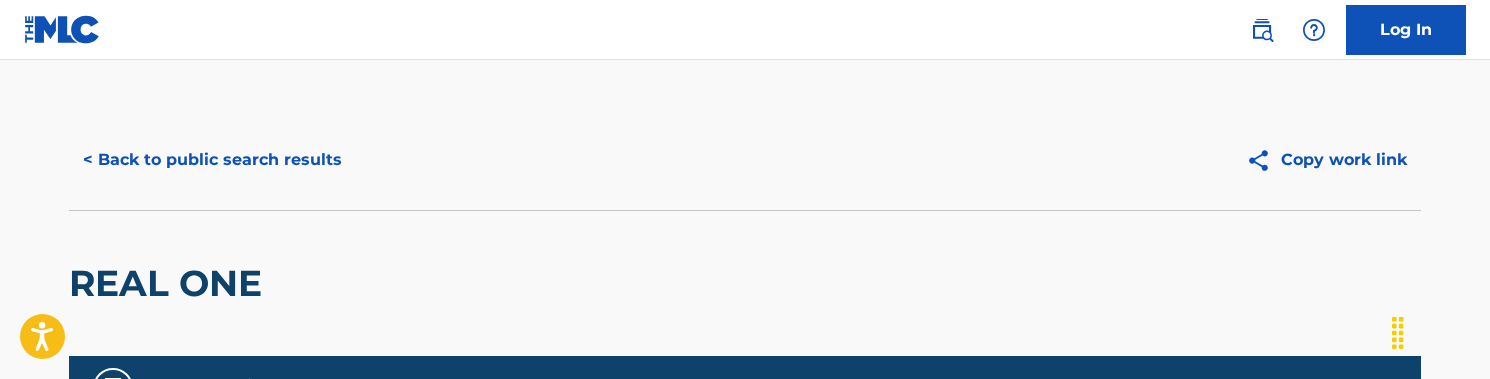 scroll, scrollTop: 0, scrollLeft: 0, axis: both 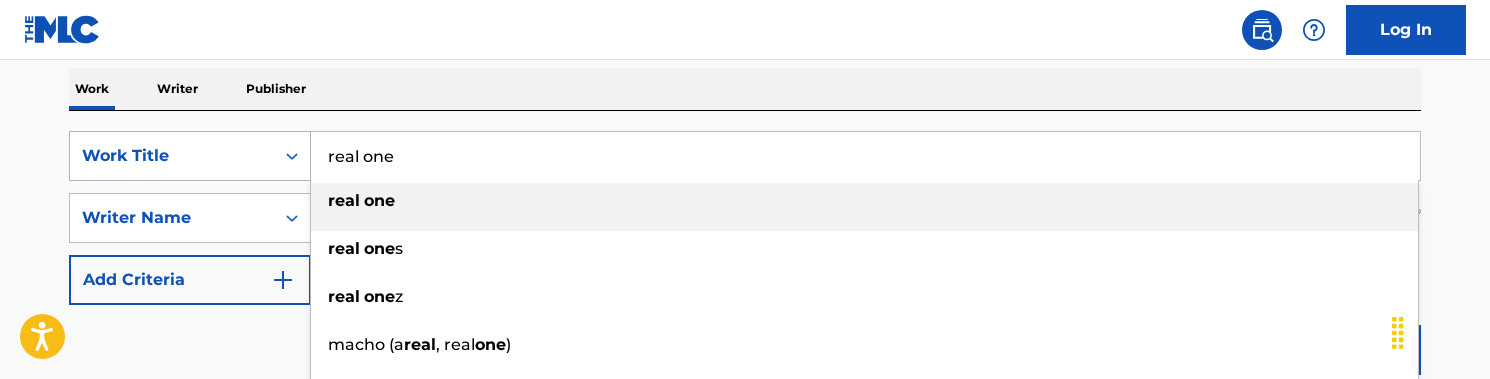 drag, startPoint x: 431, startPoint y: 160, endPoint x: 298, endPoint y: 157, distance: 133.03383 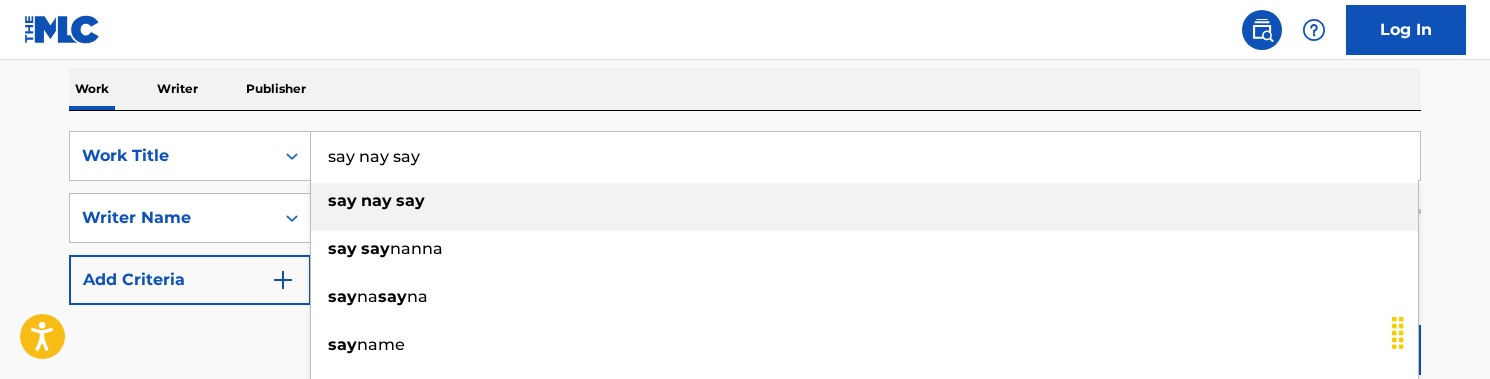 click on "say nay say" at bounding box center (865, 156) 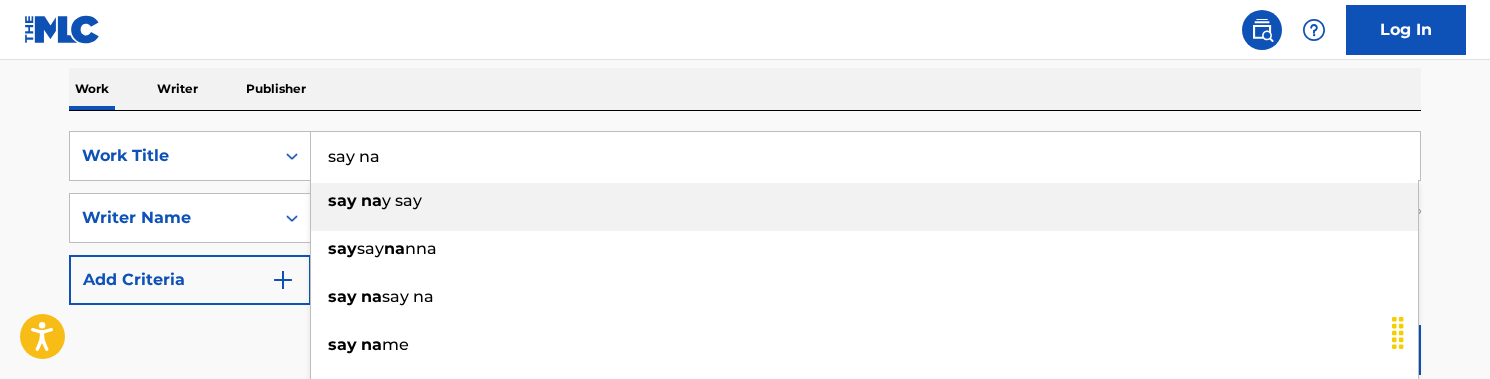 type on "say na" 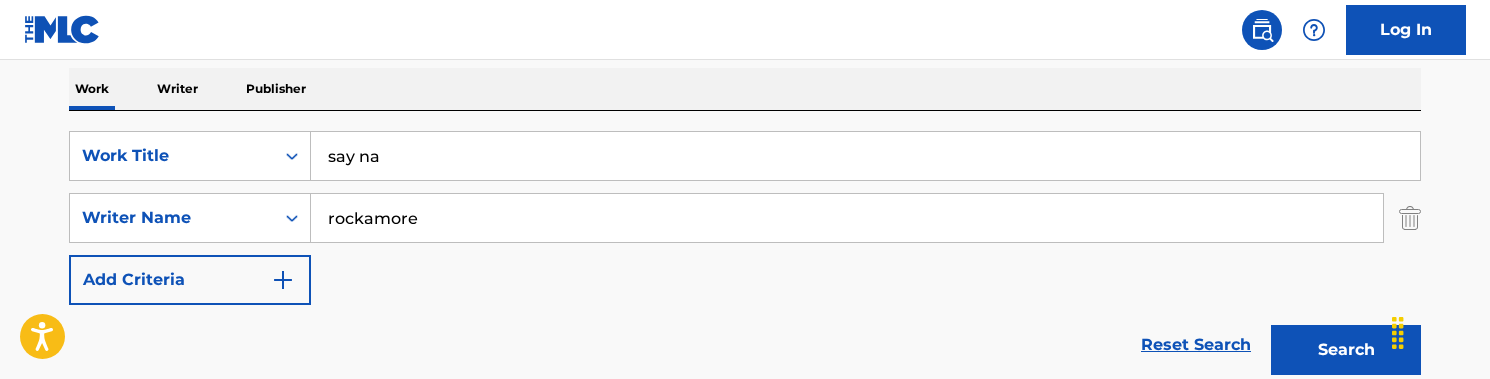click on "Work Writer Publisher" at bounding box center [745, 89] 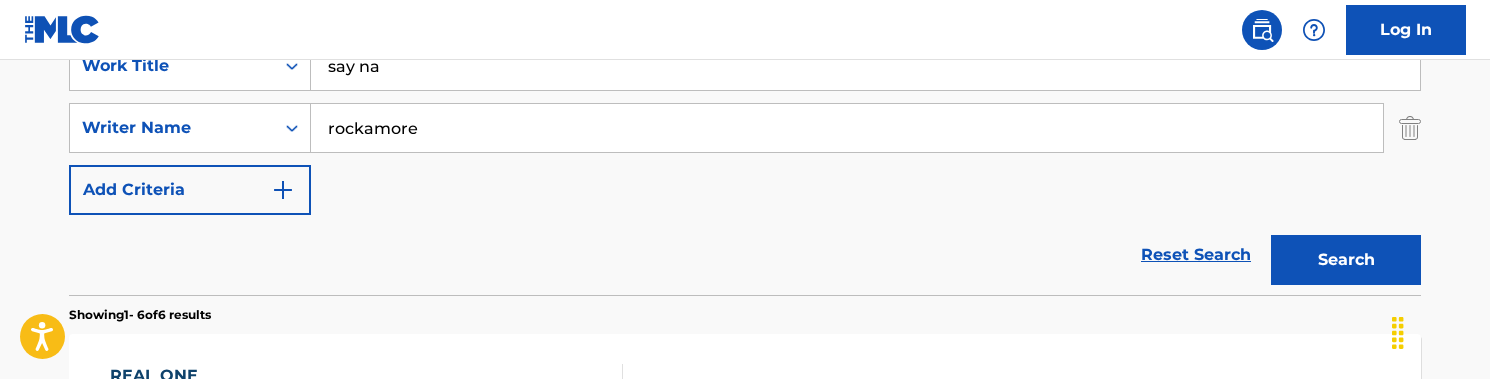 scroll, scrollTop: 428, scrollLeft: 0, axis: vertical 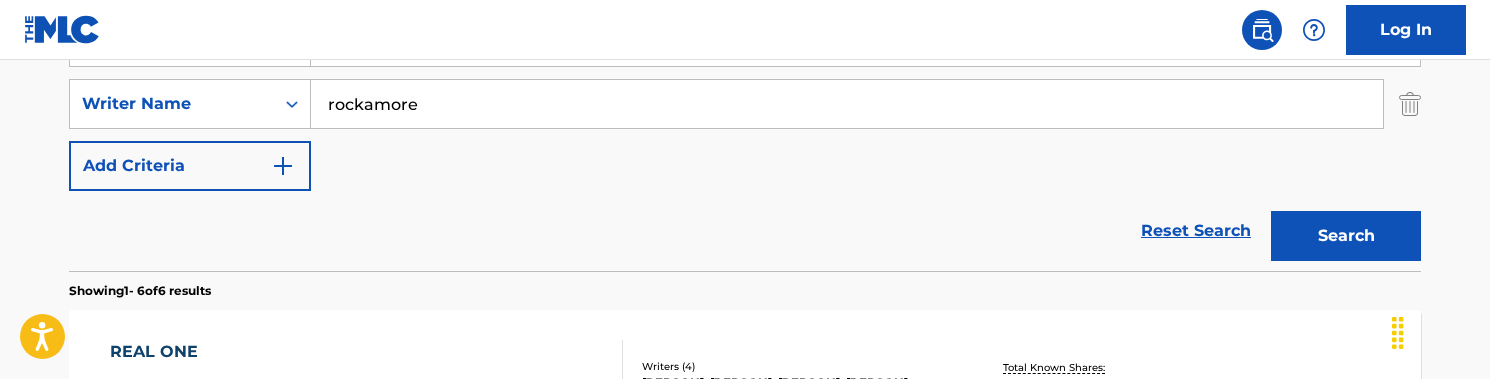 click on "Search" at bounding box center (1346, 236) 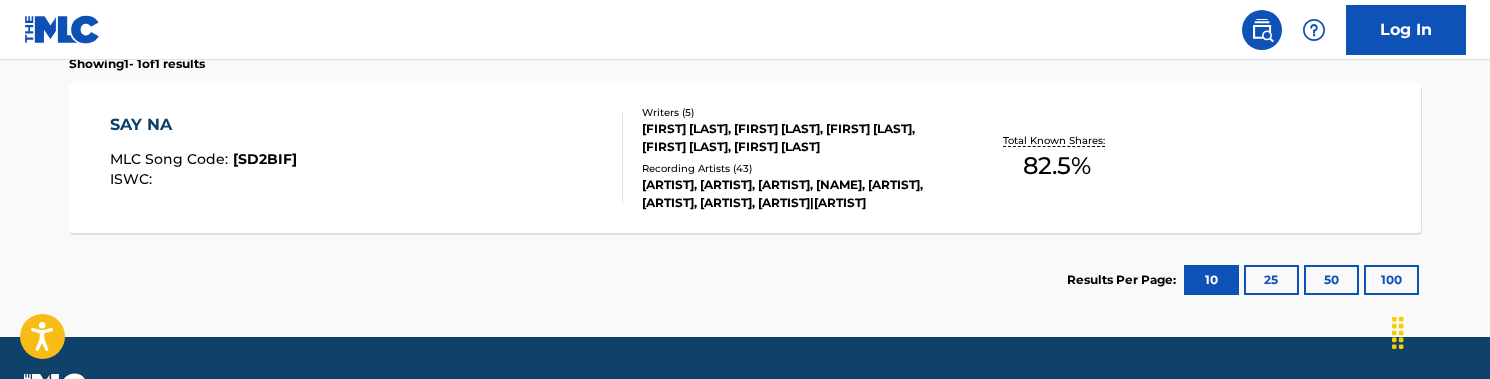 scroll, scrollTop: 657, scrollLeft: 0, axis: vertical 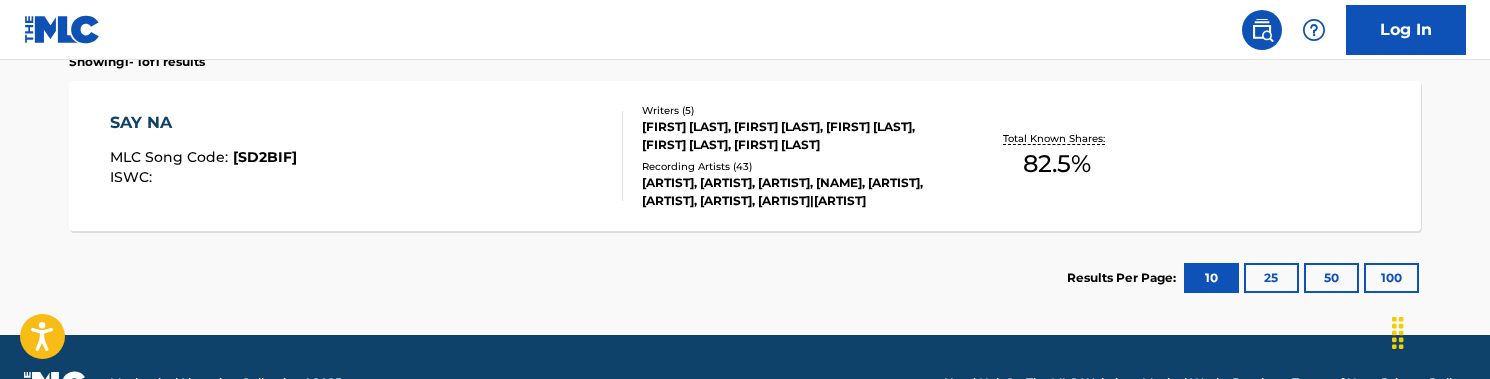 click on "Writers ( 5 ) [LAST] [LAST], [FIRST] [LAST], [FIRST] [LAST], [FIRST] [LAST], [FIRST] [LAST] Recording Artists ( 43 ) [ARTIST NAME], [ARTIST NAME], [ARTIST NAME], [FIRST] [LAST], [ARTIST NAME], [ARTIST NAME], [ARTIST NAME]|[ARTIST NAME], [ARTIST NAME]" at bounding box center (783, 156) 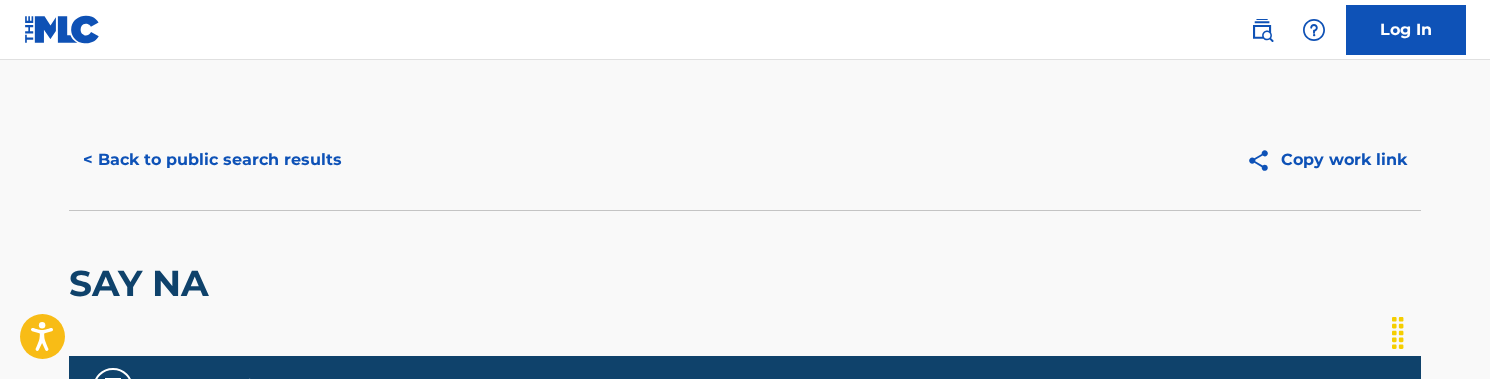 scroll, scrollTop: 0, scrollLeft: 0, axis: both 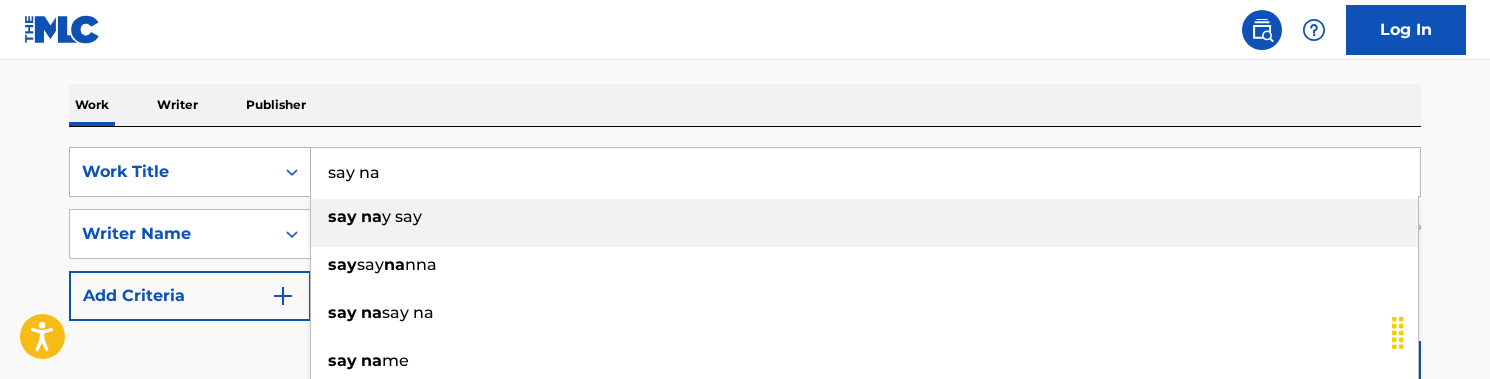 drag, startPoint x: 412, startPoint y: 177, endPoint x: 293, endPoint y: 175, distance: 119.01681 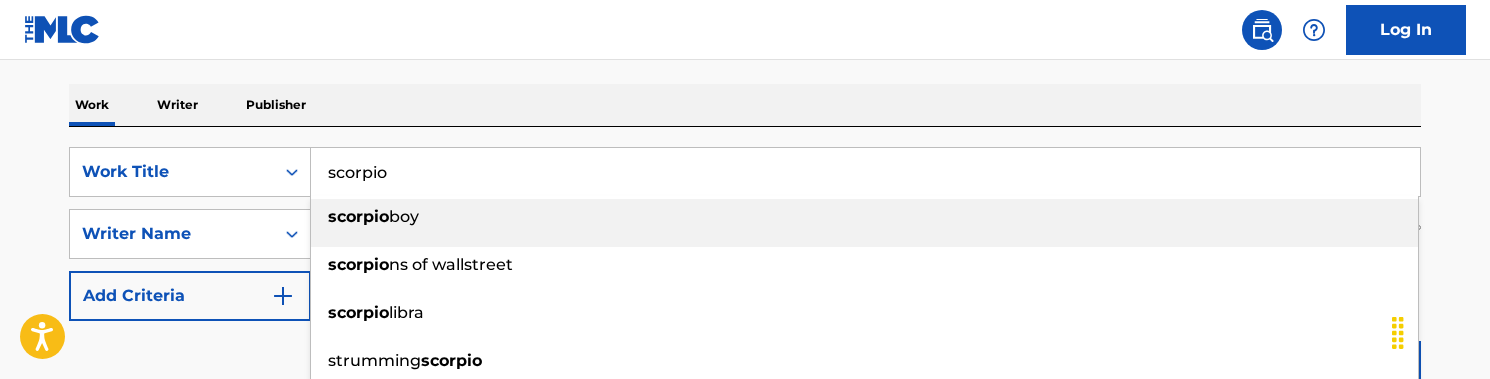 type on "scorpio" 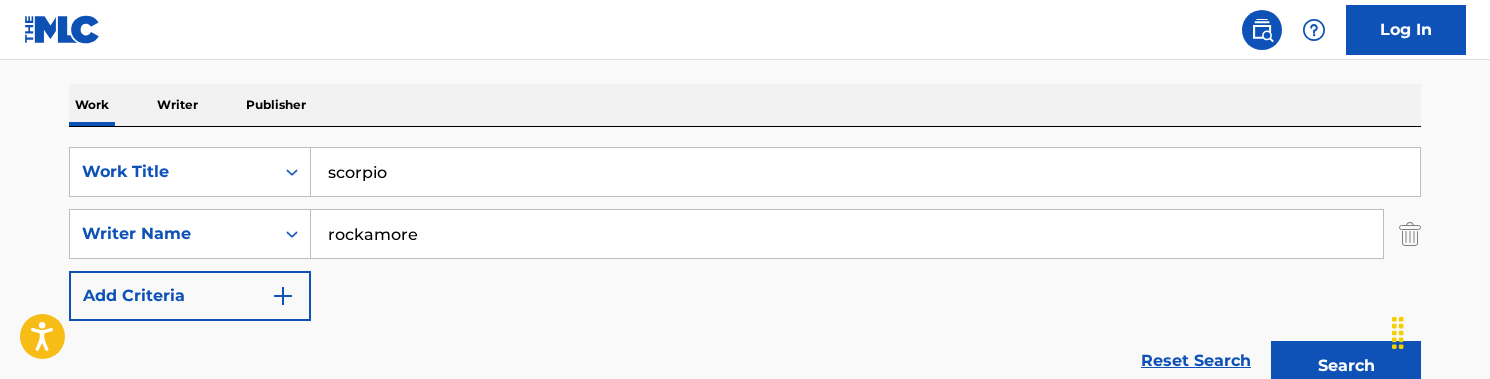 click on "The MLC Public Work Search The accuracy and completeness of The MLC's data is determined solely by our Members. It is not an authoritative source for recording information. Please click here for more information about the terms used in the database. Please review the Musical Works Database Terms of Use Work Writer Publisher SearchWithCriteria1f4fd9f4-8567-4b22-8c5c-fc234563ae52 Work Title scorpio SearchWithCriteria95105a0e-8a45-4f8a-b519-67561022324a Writer Name [NAME] Add Criteria Reset Search Search Showing  1  -   1  of  1   results   SAY NA MLC Song Code : SD2BIF ISWC : Writers ( 5 ) [NAME], [NAME], [NAME], [NAME], [NAME] Recording Artists ( 43 ) MONEYBAGG YO, MONEYBAGG YO, J. COLE, [NAME], DRUMGOD, MONEYBAGG YO, MONEYBAGG YO, MONEYBAGG YO|J. COLE Total Known Shares: 82.5 % Results Per Page: 10 25 50 100" at bounding box center [745, 248] 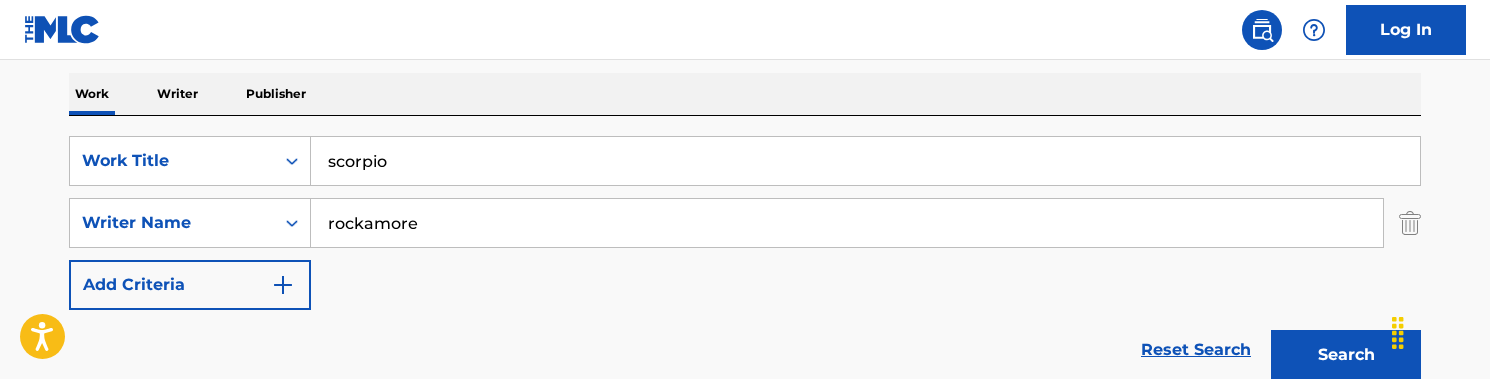 scroll, scrollTop: 365, scrollLeft: 0, axis: vertical 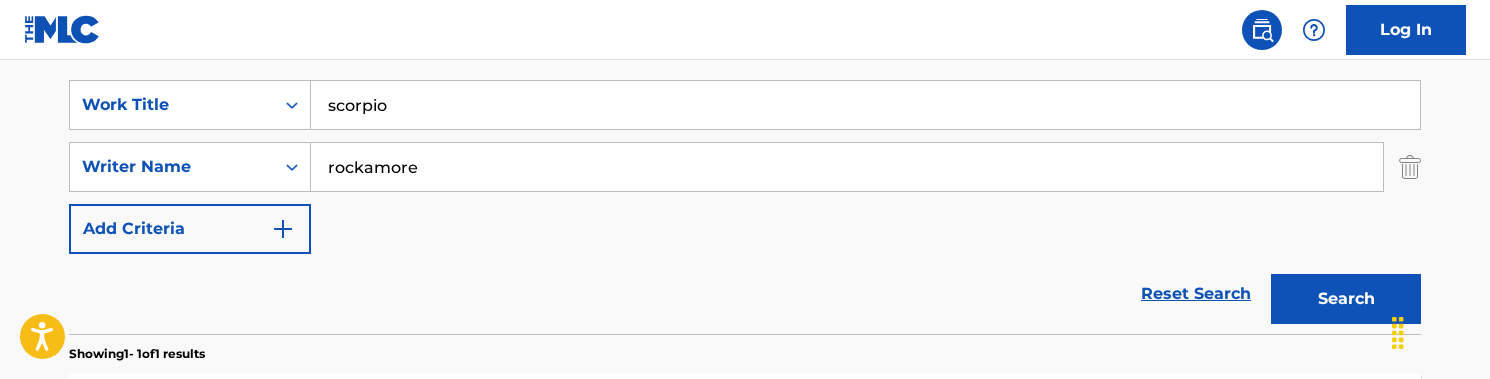 click on "Search" at bounding box center [1346, 299] 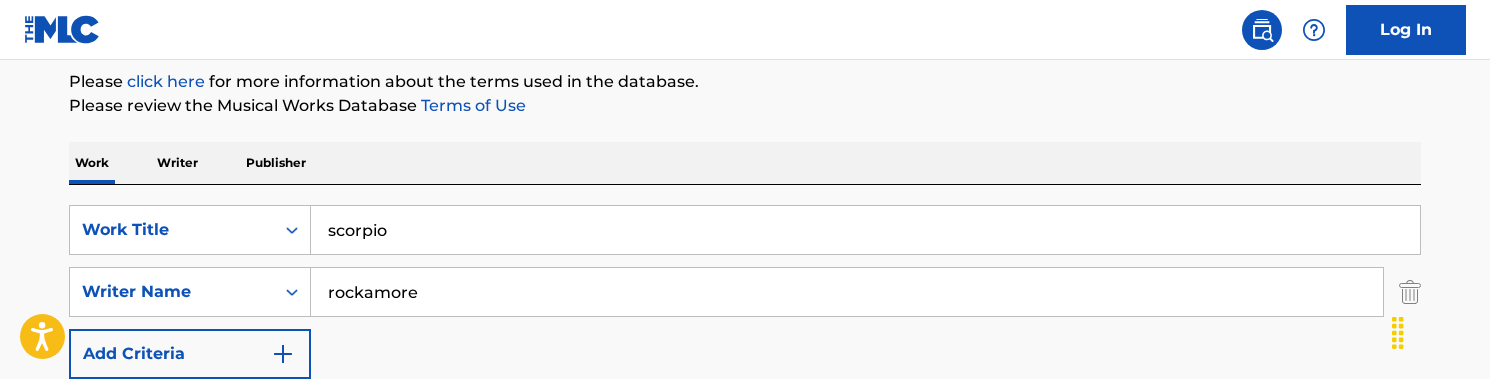scroll, scrollTop: 237, scrollLeft: 0, axis: vertical 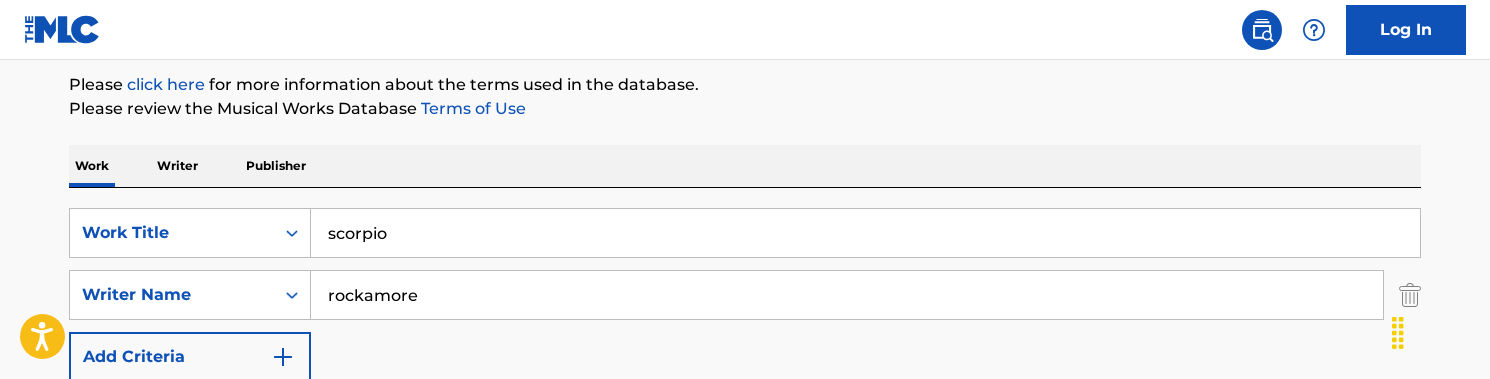 drag, startPoint x: 468, startPoint y: 283, endPoint x: 542, endPoint y: 323, distance: 84.118965 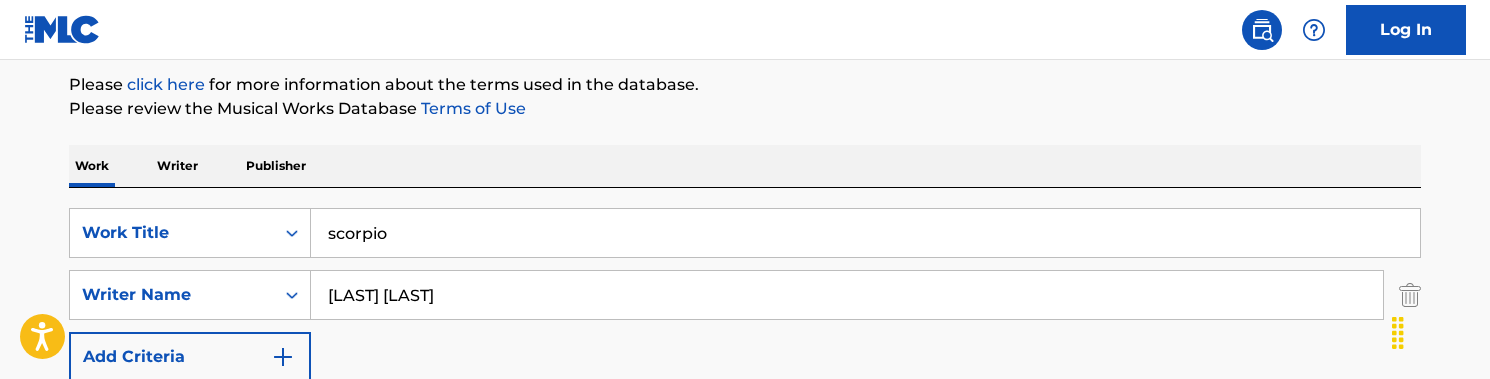 type on "[LAST] [LAST]" 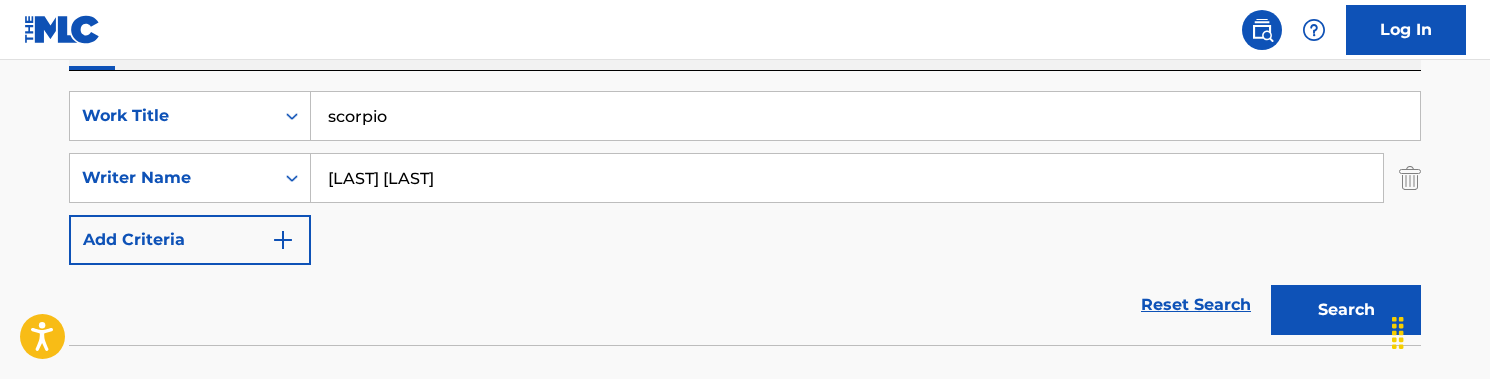 scroll, scrollTop: 369, scrollLeft: 0, axis: vertical 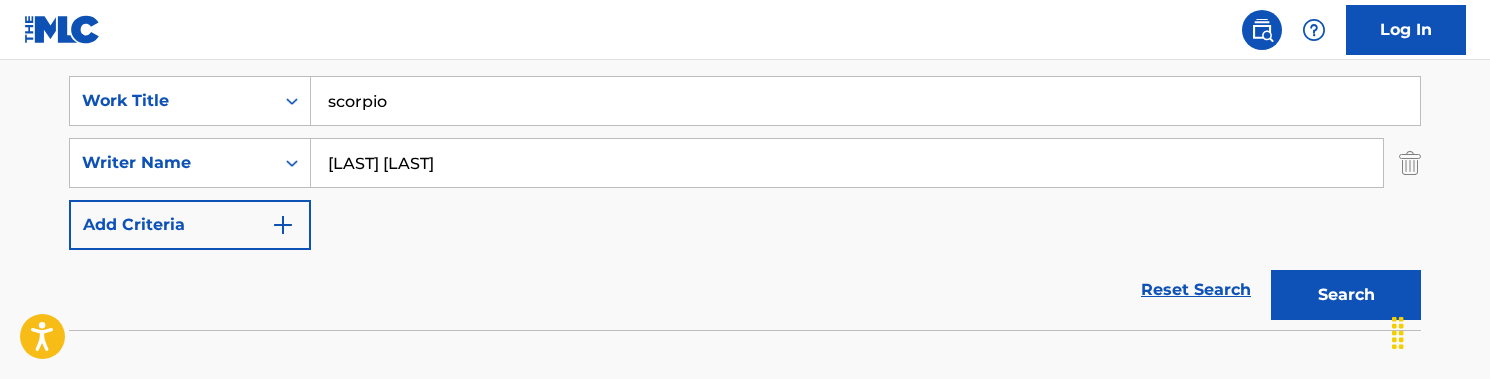 click on "Search" at bounding box center [1346, 295] 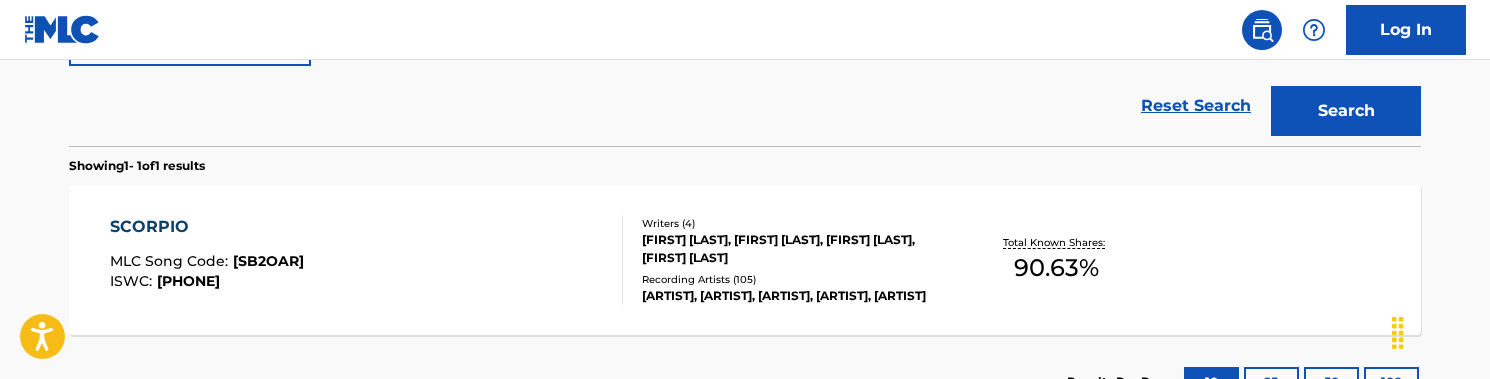 scroll, scrollTop: 554, scrollLeft: 0, axis: vertical 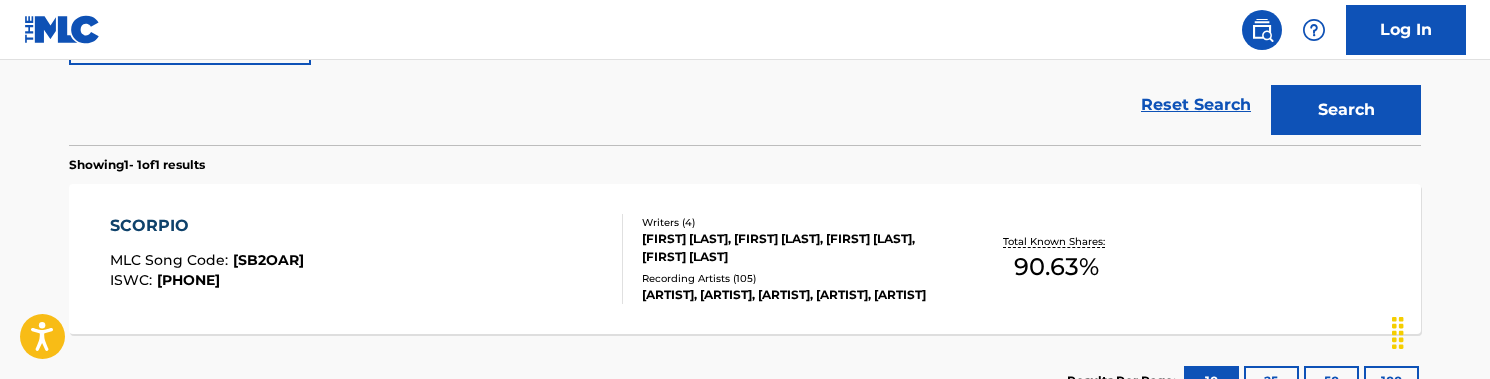 click on "SCORPIO MLC Song Code : SB2OAR ISWC : T3103190774" at bounding box center (367, 259) 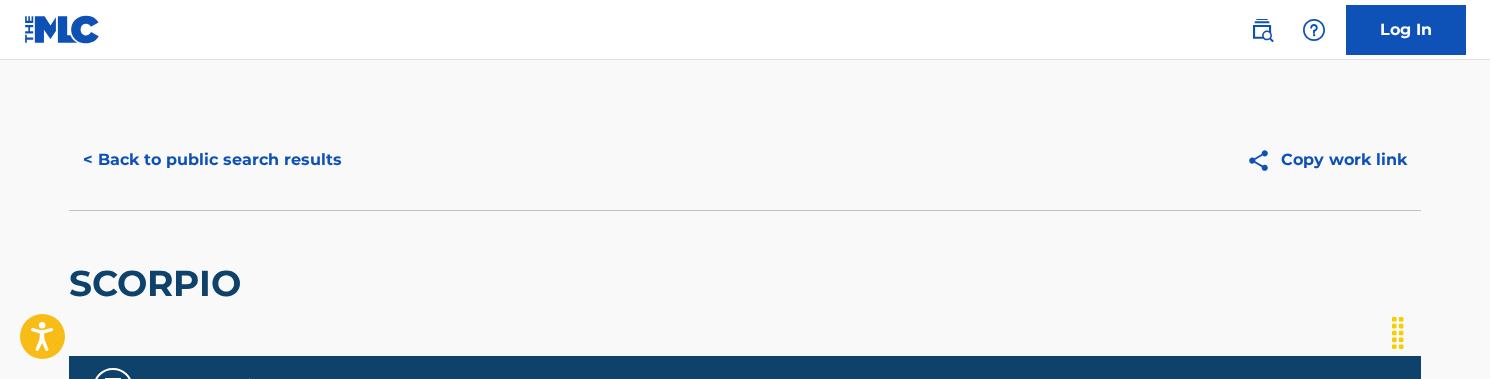 scroll, scrollTop: 0, scrollLeft: 0, axis: both 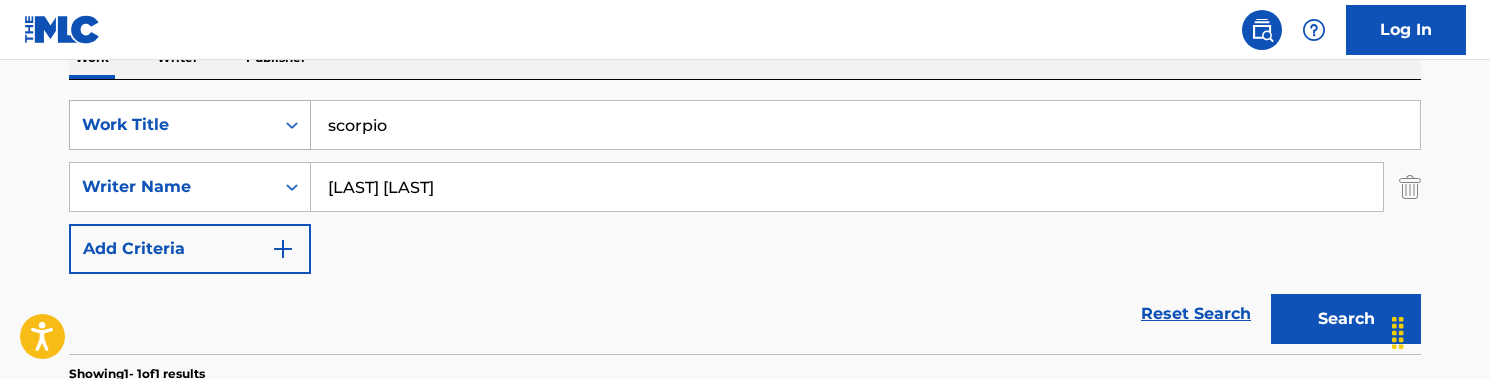 drag, startPoint x: 418, startPoint y: 129, endPoint x: 261, endPoint y: 124, distance: 157.0796 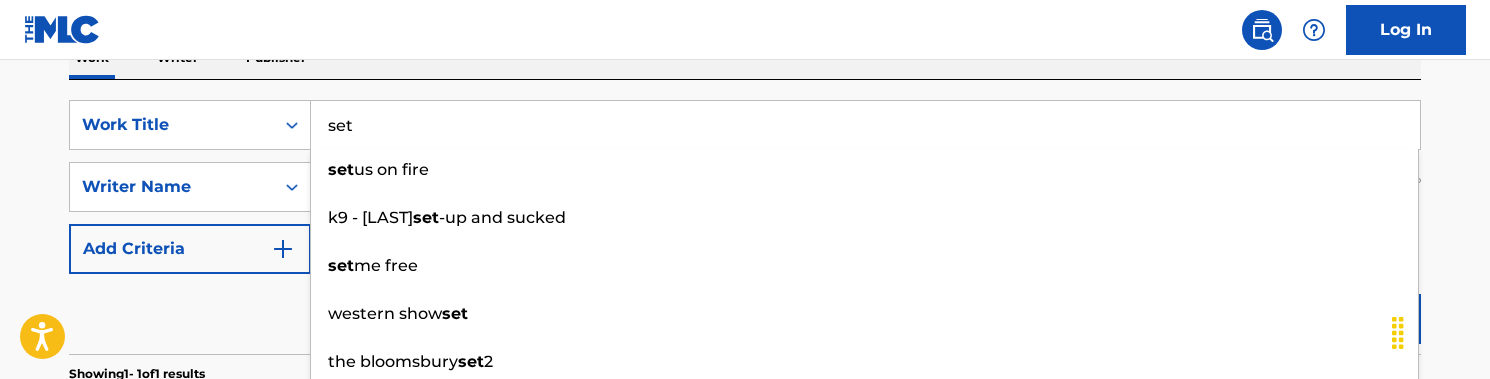 click on "set" at bounding box center [865, 125] 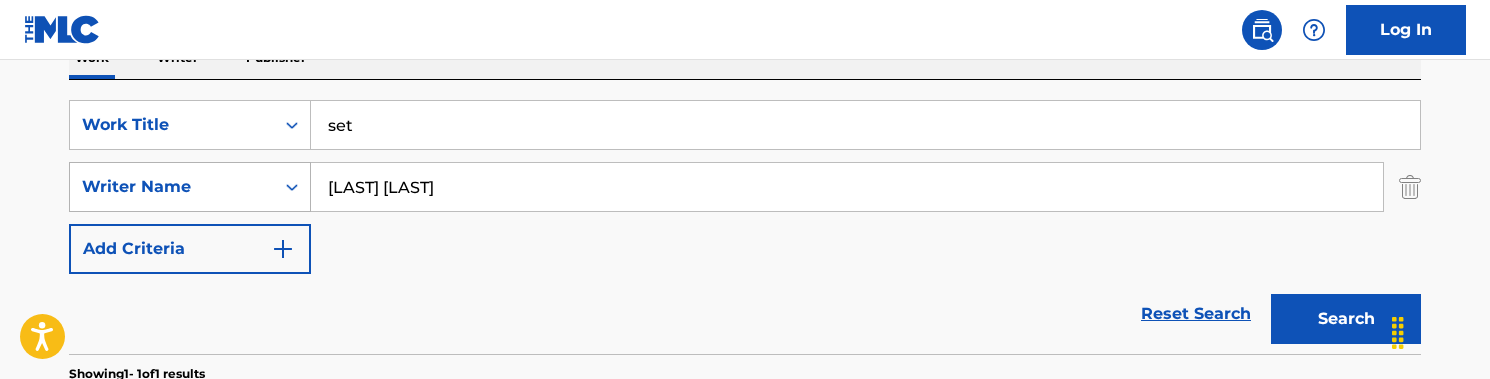 drag, startPoint x: 523, startPoint y: 191, endPoint x: 243, endPoint y: 191, distance: 280 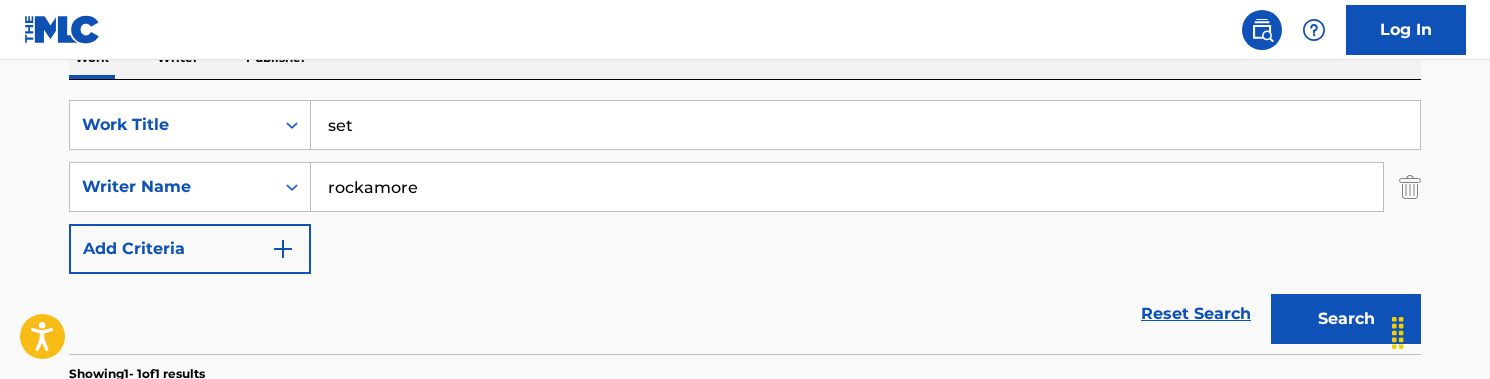 type on "rockamore" 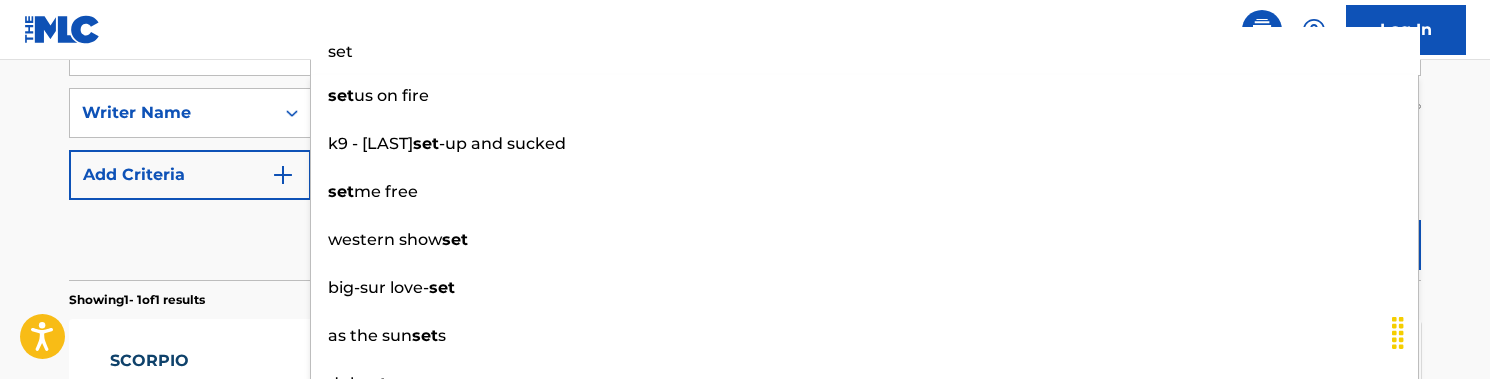 click on "Reset Search Search" at bounding box center [745, 240] 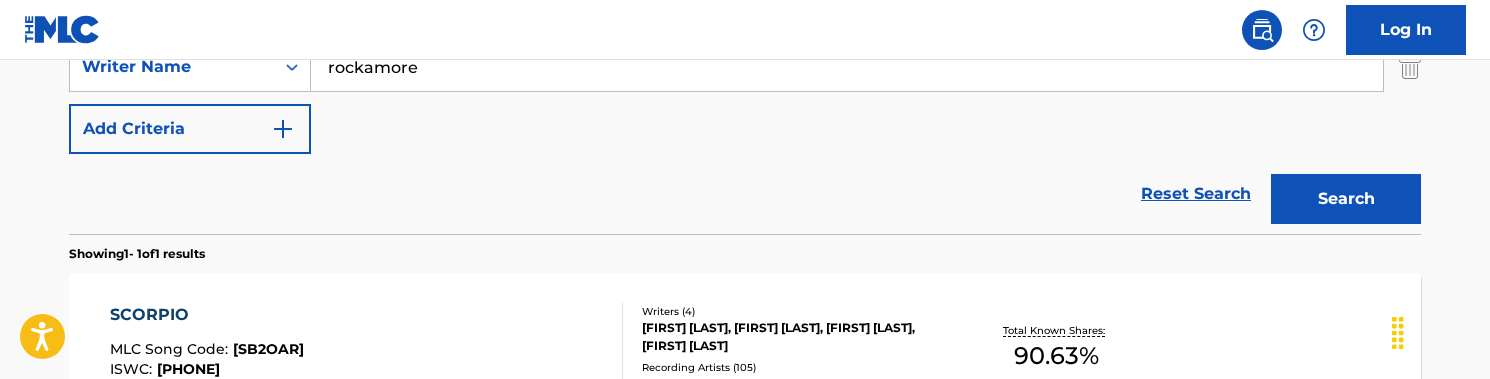 scroll, scrollTop: 467, scrollLeft: 0, axis: vertical 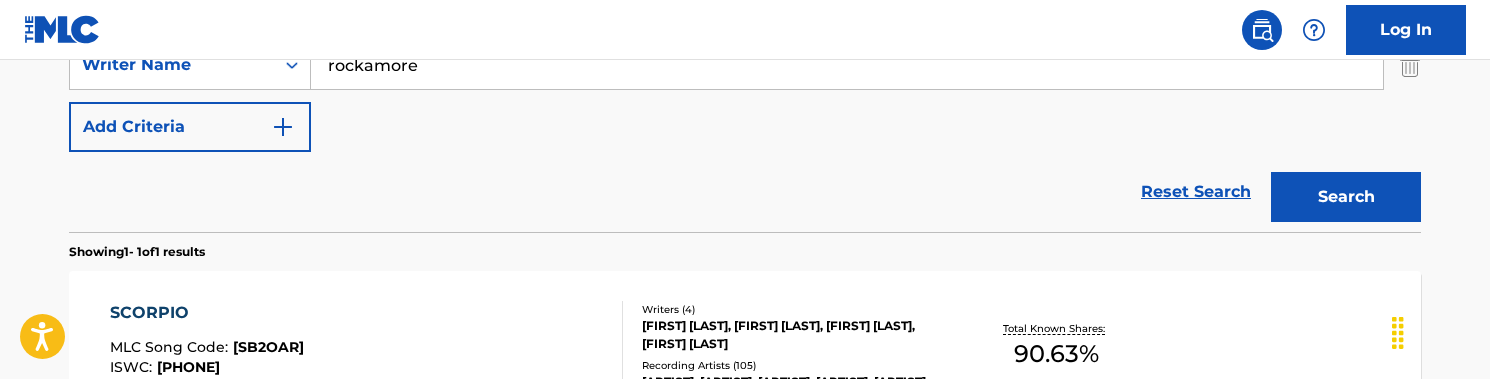click on "Search" at bounding box center (1346, 197) 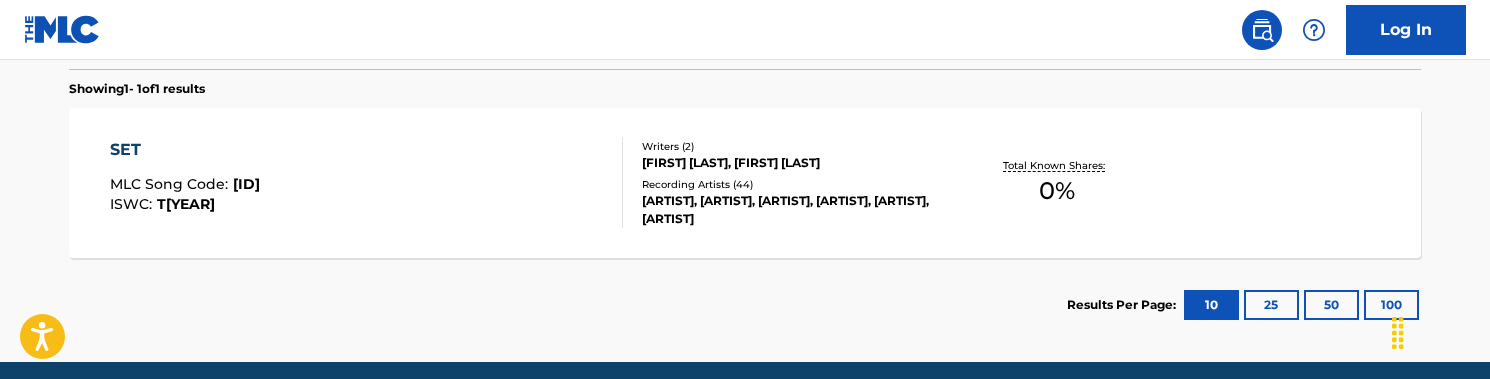scroll, scrollTop: 623, scrollLeft: 0, axis: vertical 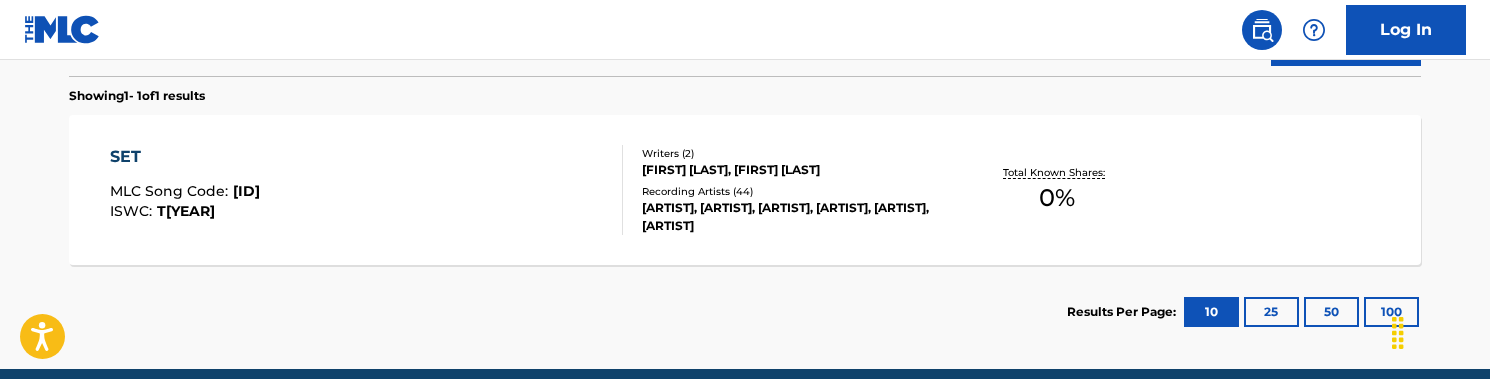 click on "SET MLC Song Code : SD0KKZ ISWC : T9258903810 Writers ( 2 ) [FIRST] [LAST], [FIRST] [LAST] Recording Artists ( 44 ) [FIRST] [LAST], [FIRST] [LAST], [FIRST] [LAST], [LAST], [FIRST] [LAST], [FIRST] [LAST] Total Known Shares: 0 %" at bounding box center [745, 190] 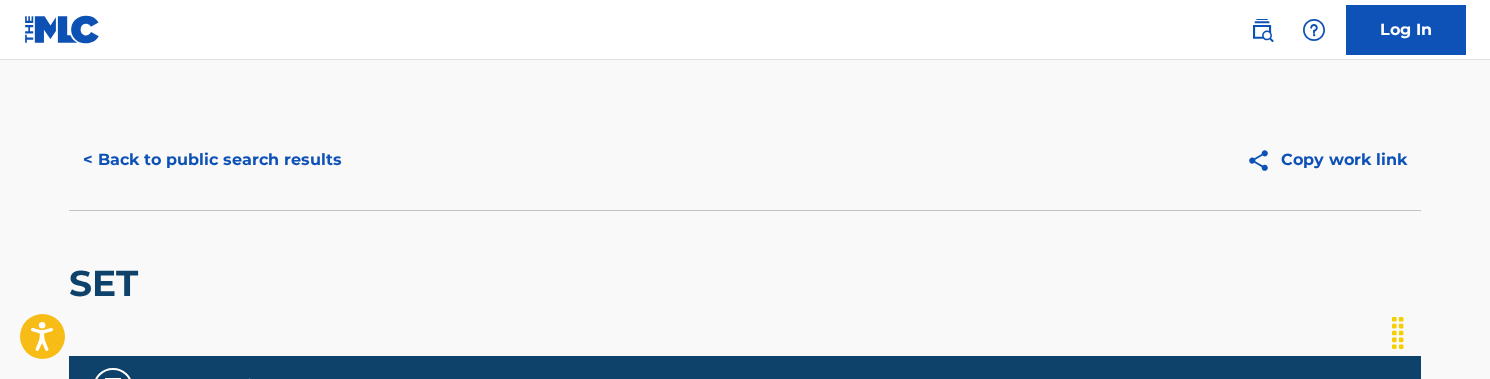 scroll, scrollTop: 0, scrollLeft: 0, axis: both 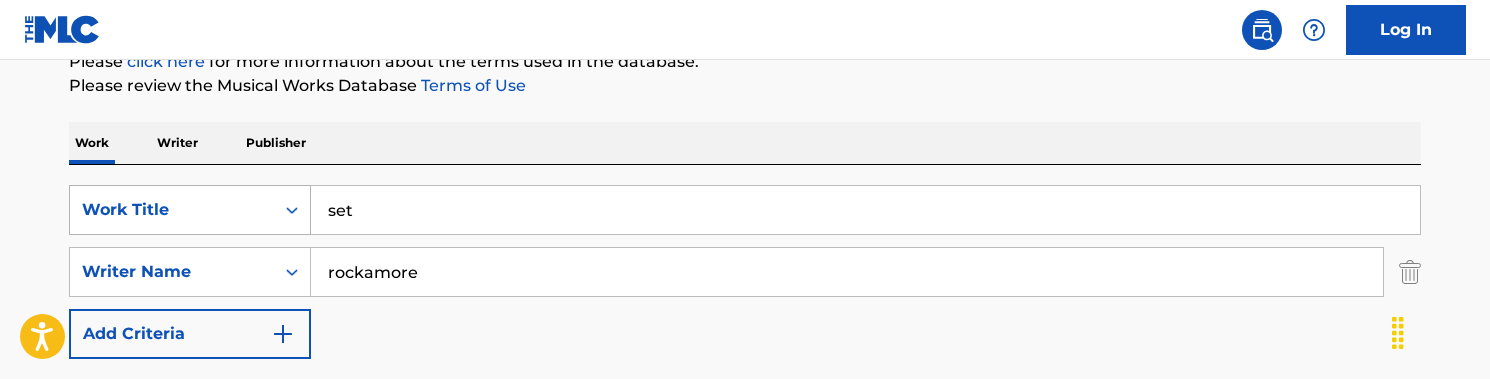 drag, startPoint x: 404, startPoint y: 205, endPoint x: 244, endPoint y: 205, distance: 160 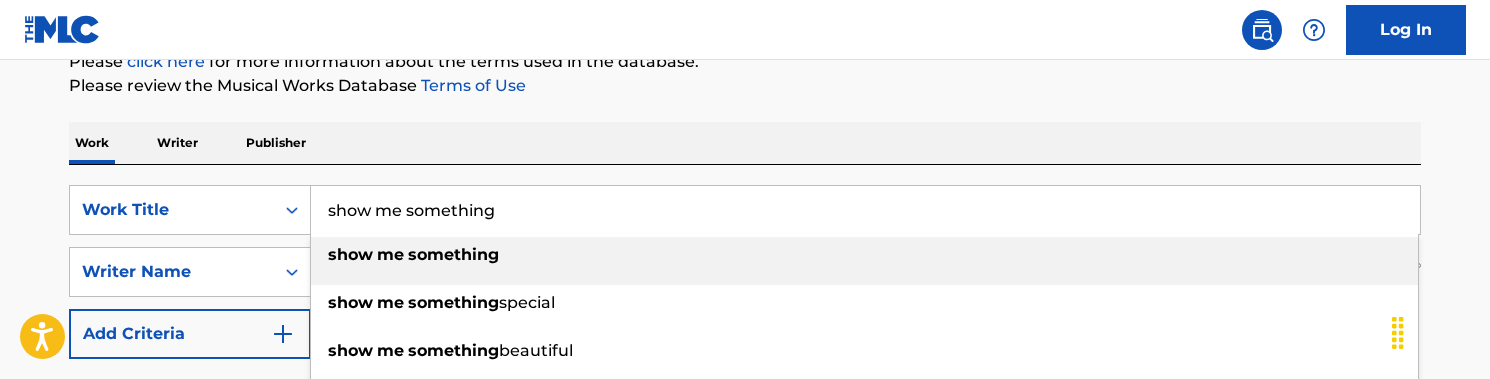type on "show me something" 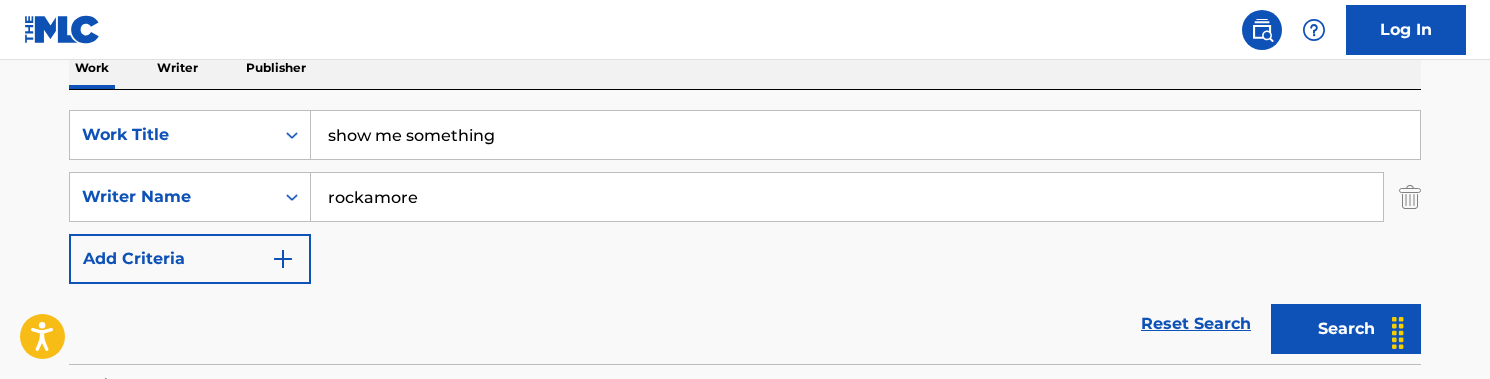 scroll, scrollTop: 349, scrollLeft: 0, axis: vertical 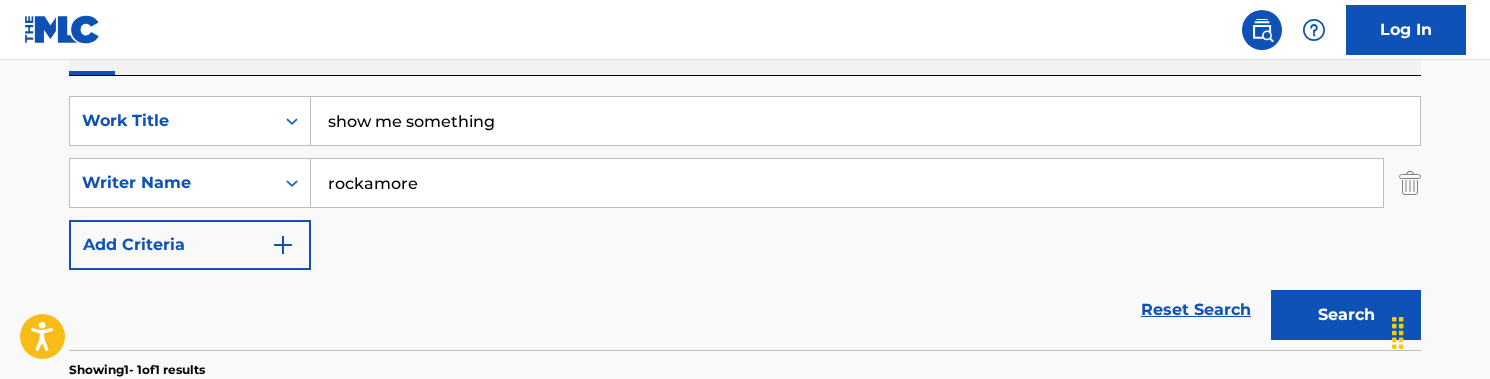 click on "Search" at bounding box center (1346, 315) 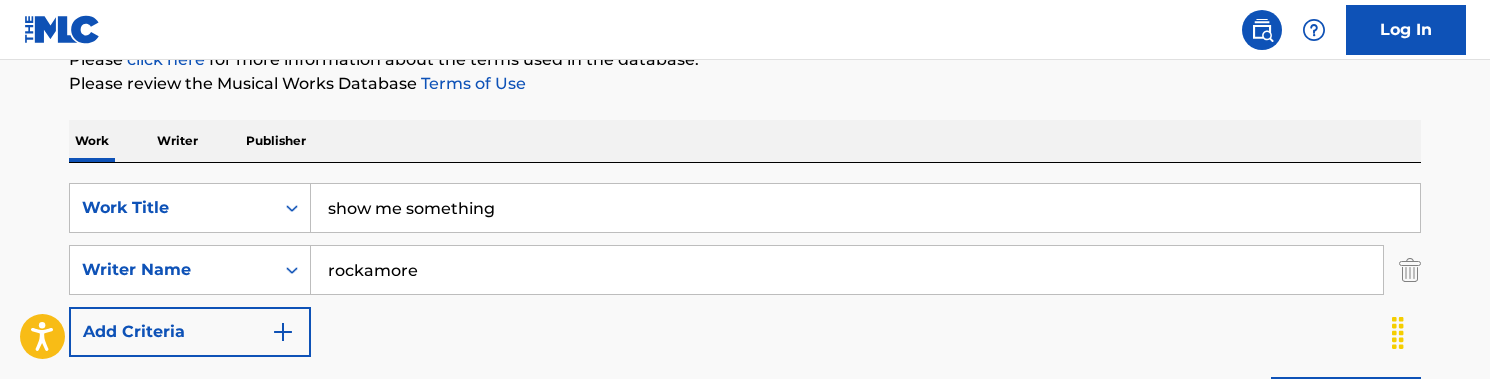 scroll, scrollTop: 275, scrollLeft: 0, axis: vertical 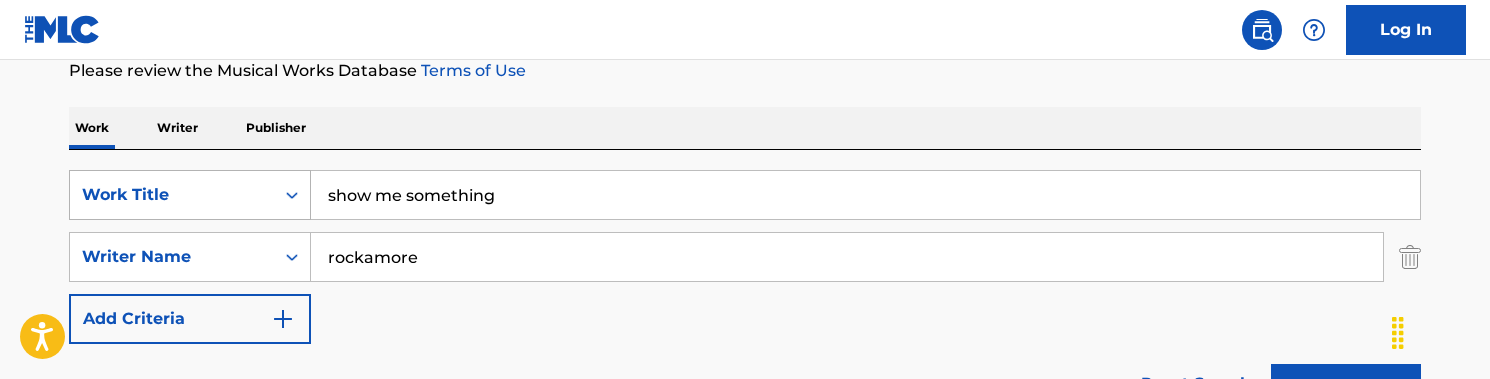 drag, startPoint x: 539, startPoint y: 197, endPoint x: 292, endPoint y: 173, distance: 248.16325 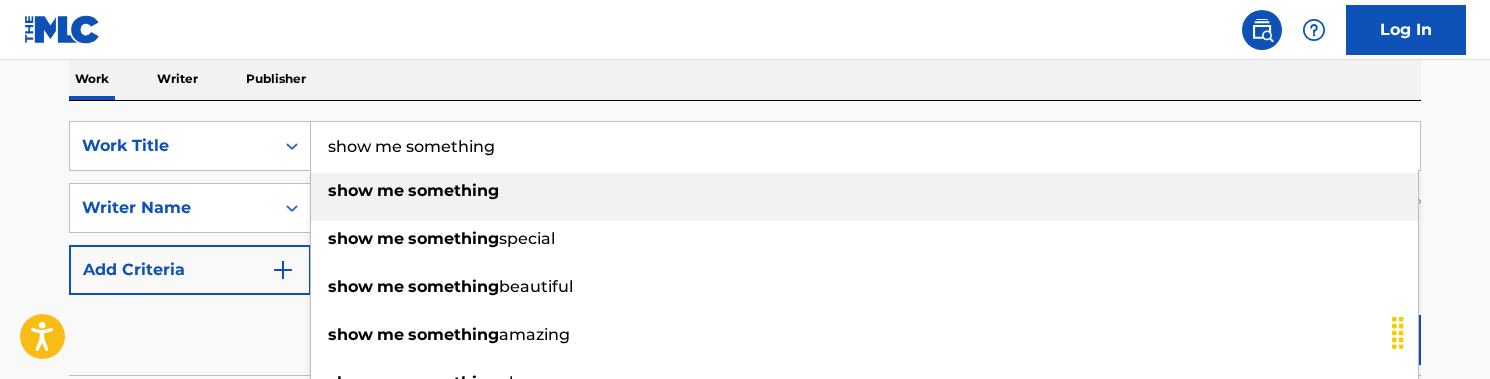 scroll, scrollTop: 326, scrollLeft: 0, axis: vertical 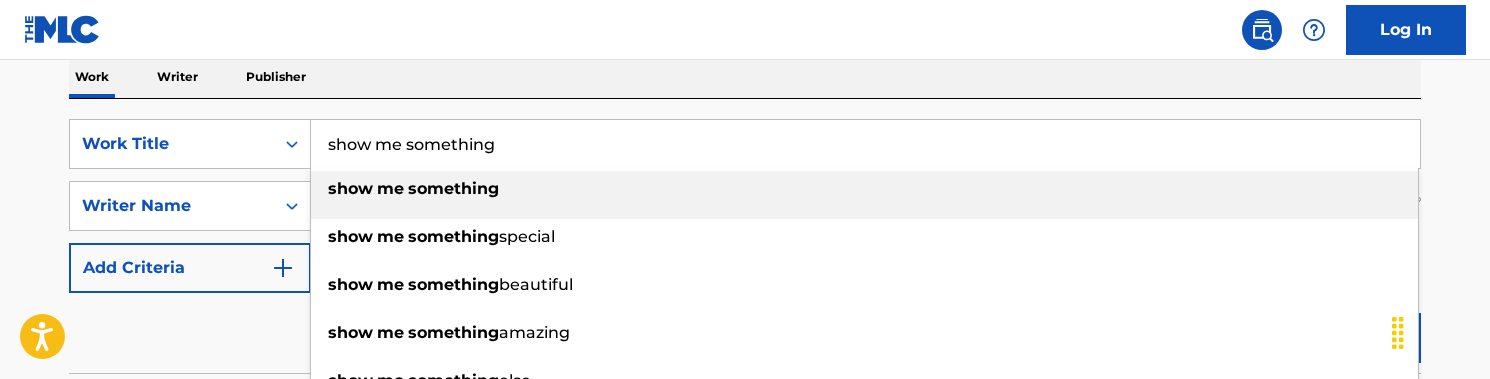 click on "Work Writer Publisher" at bounding box center (745, 77) 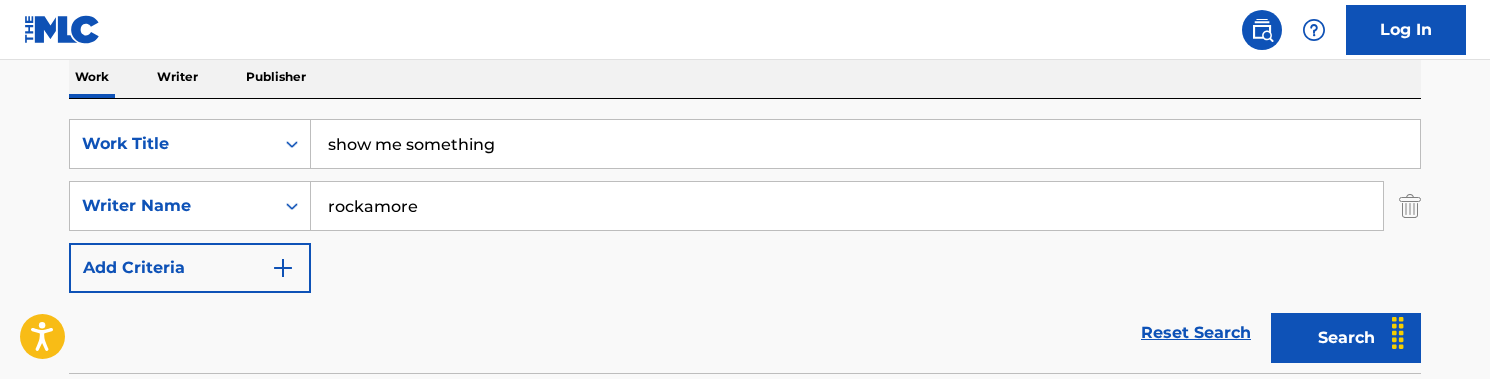 click on "Search" at bounding box center [1346, 338] 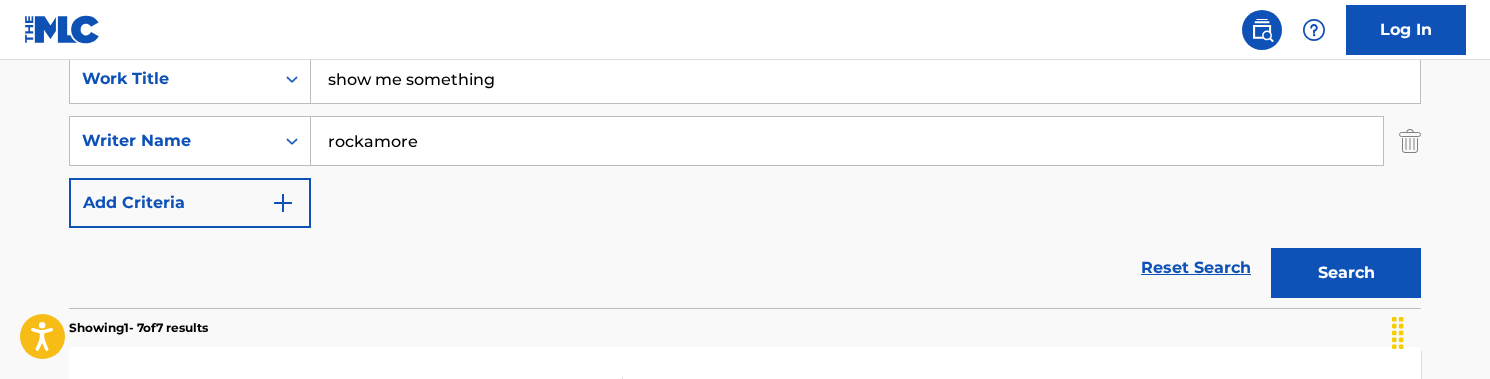 scroll, scrollTop: 390, scrollLeft: 0, axis: vertical 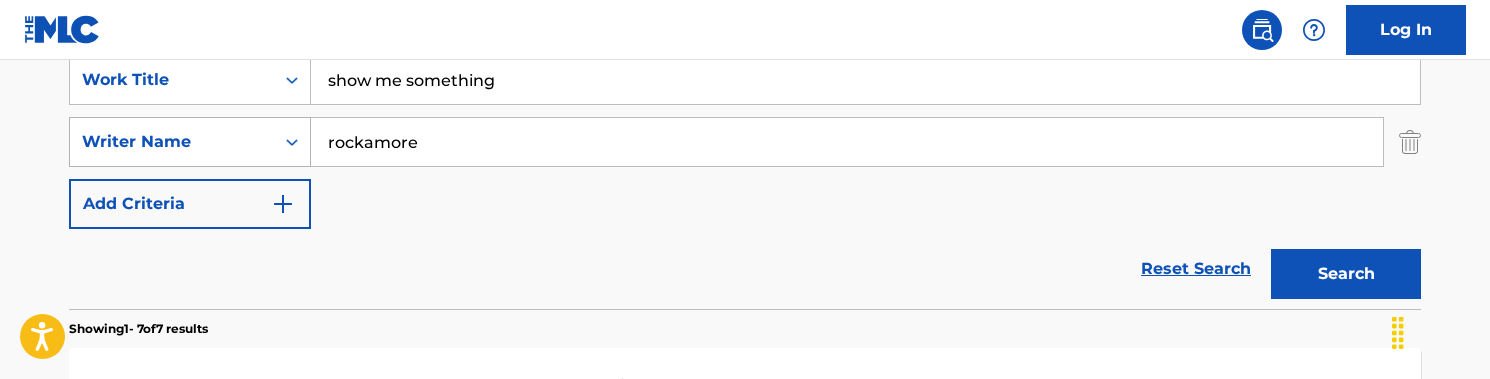 drag, startPoint x: 437, startPoint y: 145, endPoint x: 218, endPoint y: 145, distance: 219 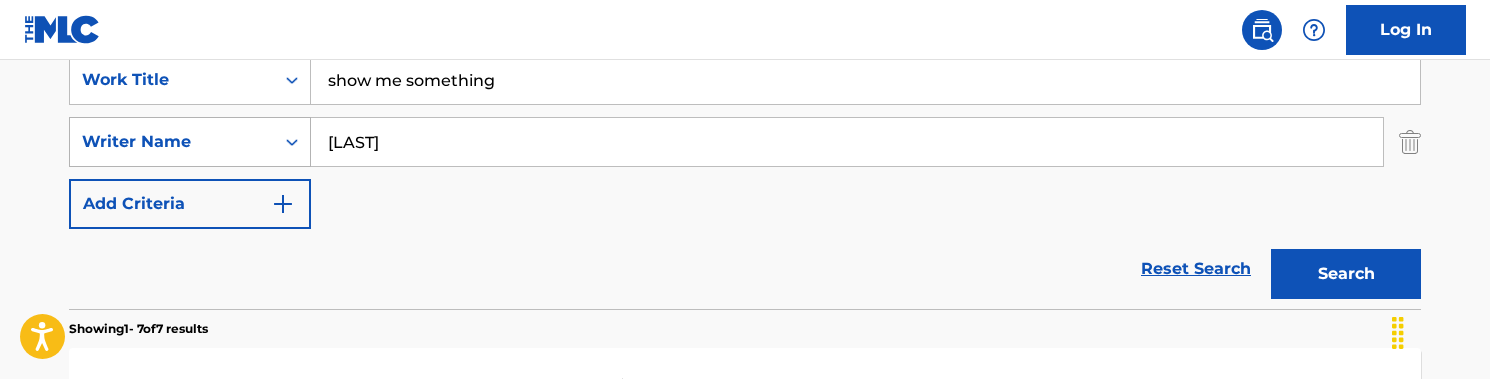 click on "Search" at bounding box center (1346, 274) 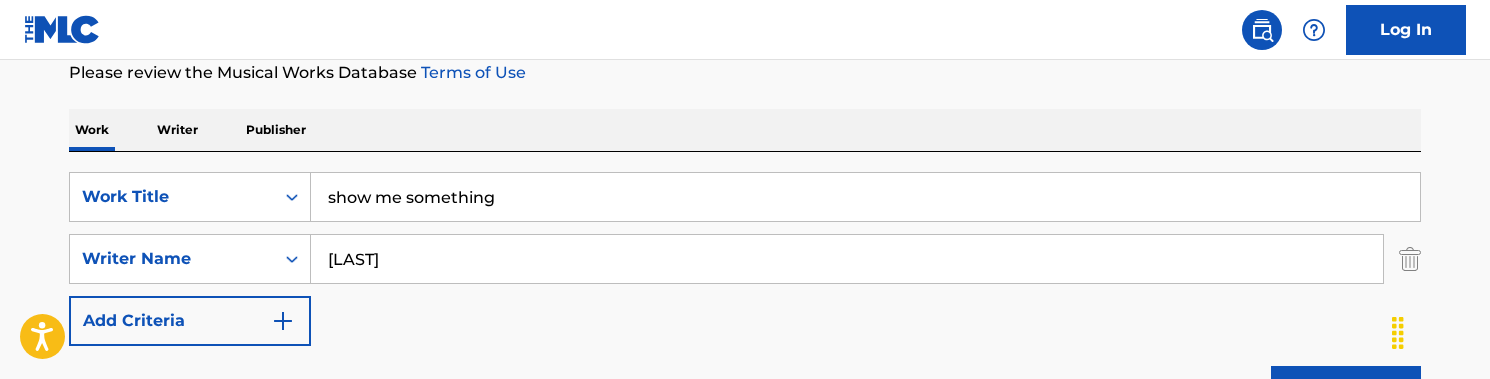 scroll, scrollTop: 345, scrollLeft: 0, axis: vertical 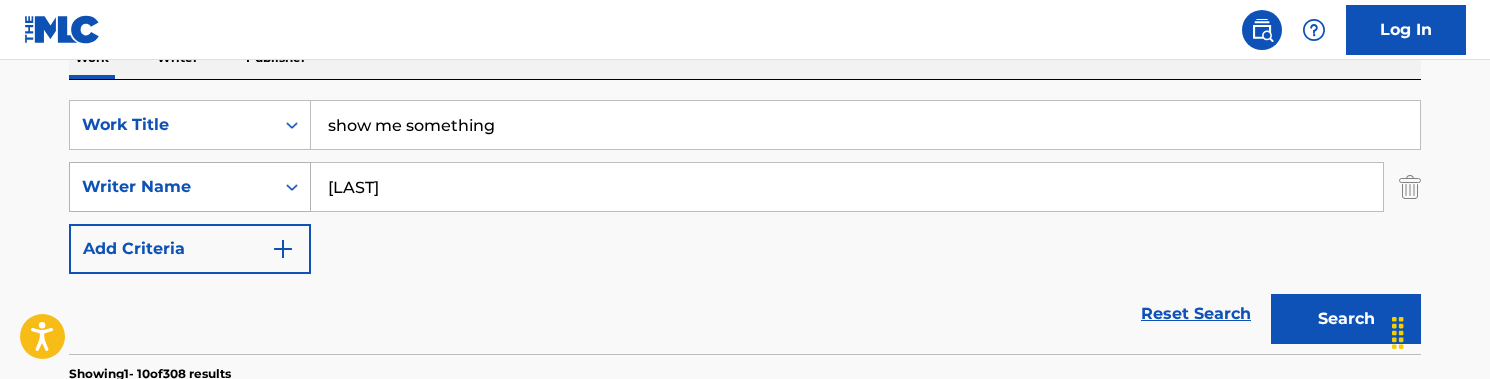 drag, startPoint x: 394, startPoint y: 195, endPoint x: 290, endPoint y: 195, distance: 104 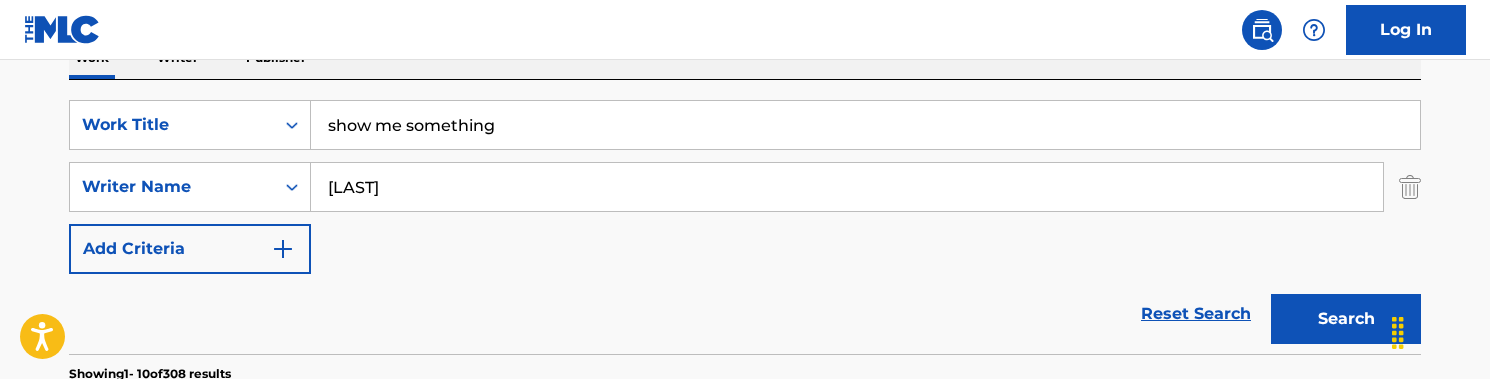 type on "[LAST]" 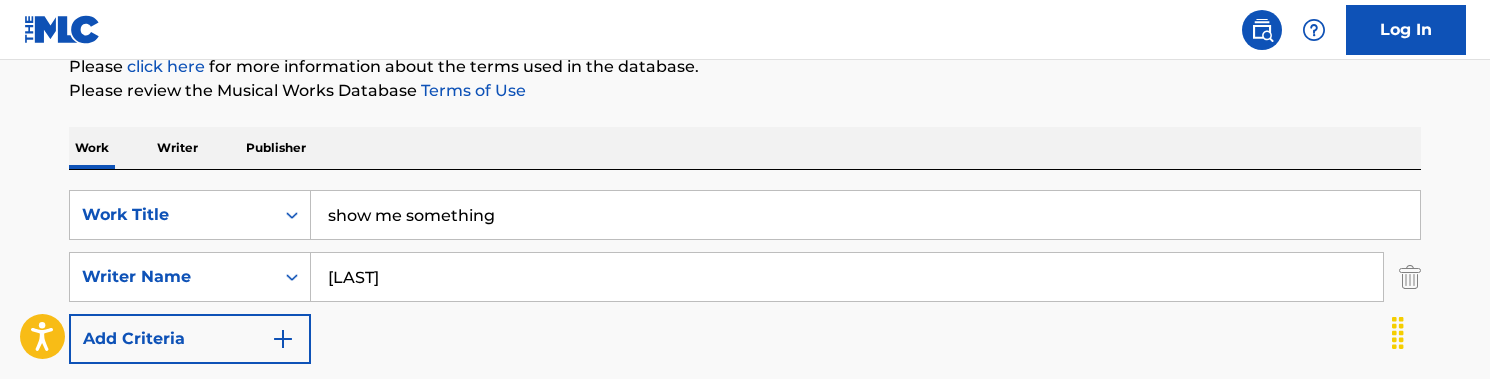 scroll, scrollTop: 275, scrollLeft: 0, axis: vertical 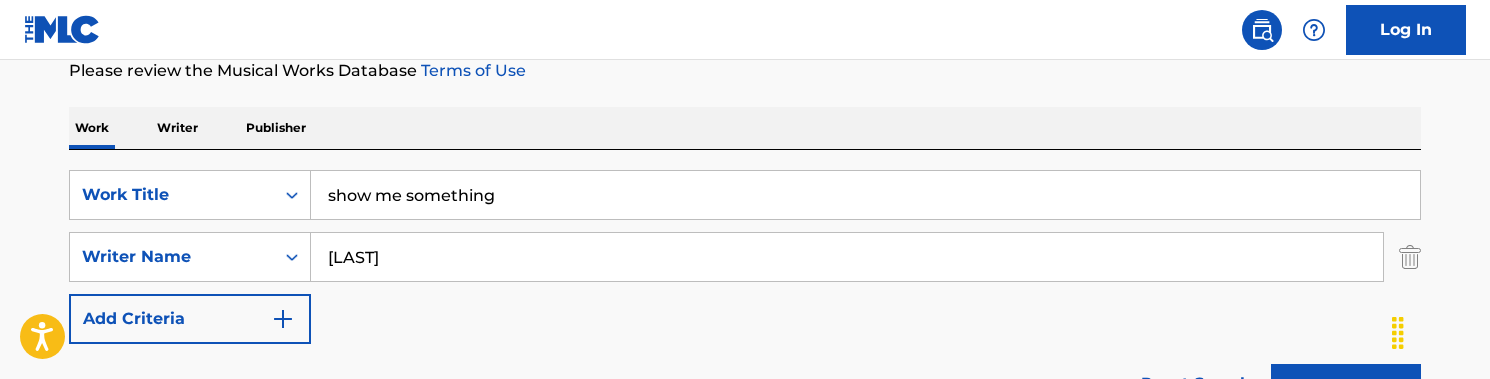 drag, startPoint x: 426, startPoint y: 252, endPoint x: 336, endPoint y: 252, distance: 90 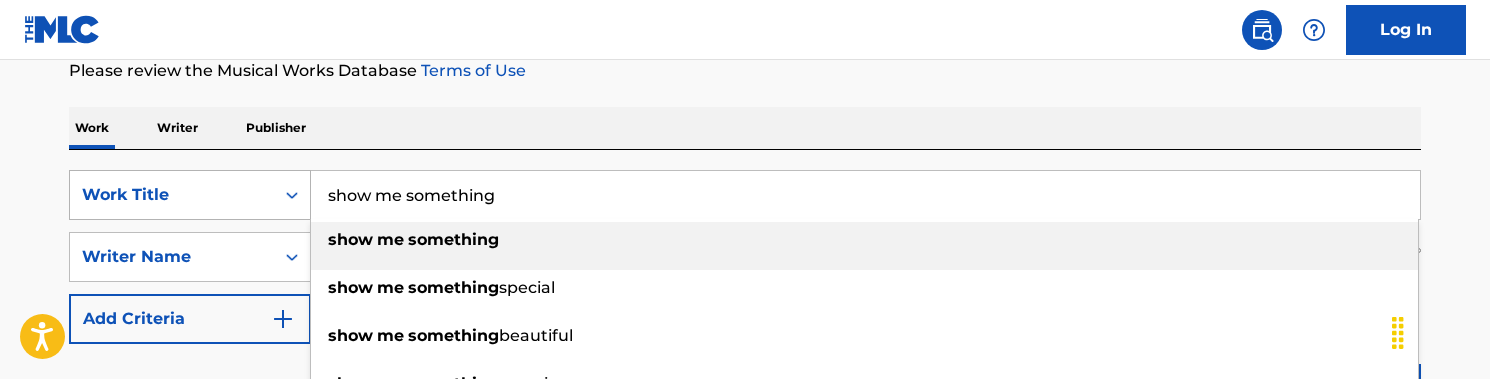 drag, startPoint x: 516, startPoint y: 217, endPoint x: 213, endPoint y: 176, distance: 305.76135 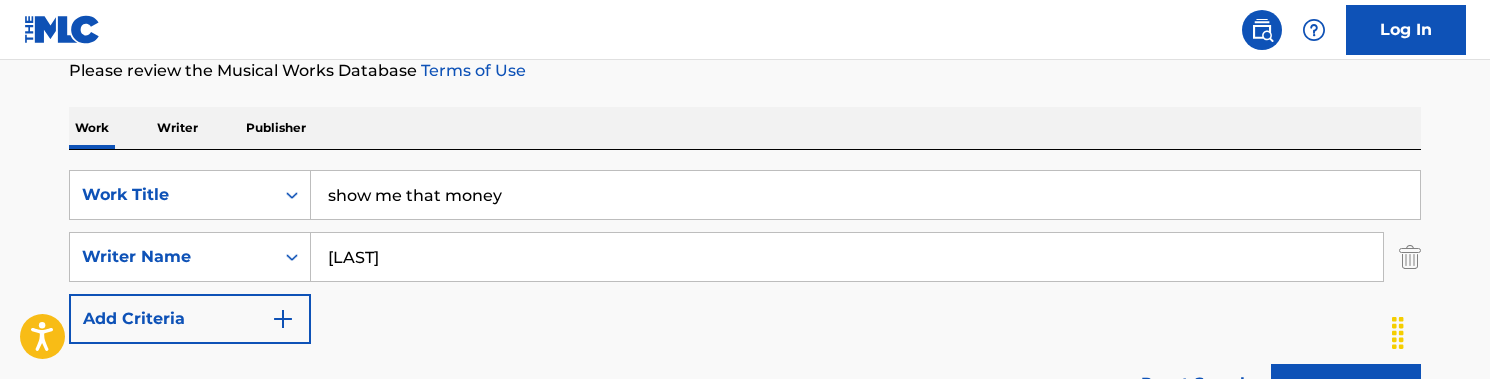type on "show me that money" 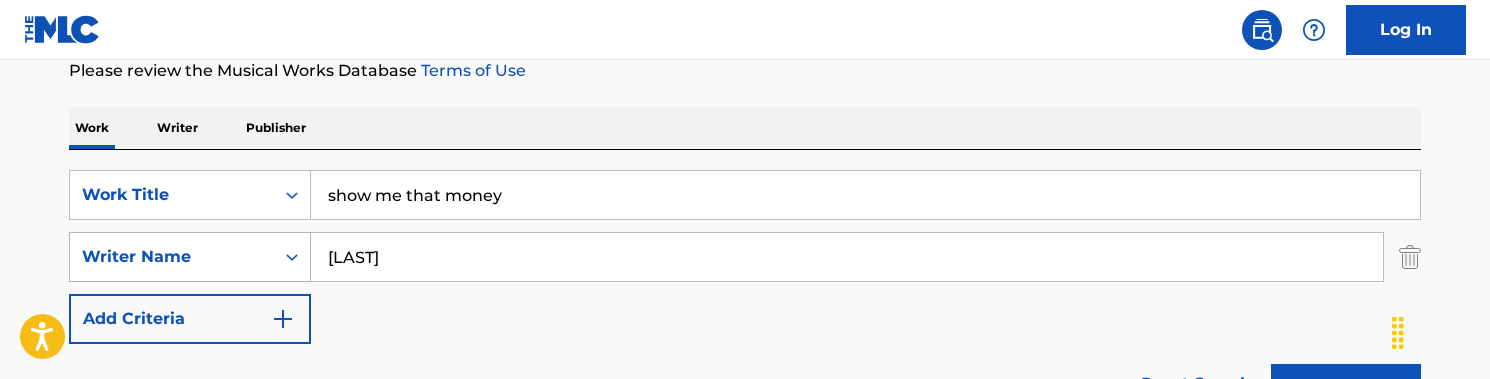 drag, startPoint x: 368, startPoint y: 264, endPoint x: 264, endPoint y: 253, distance: 104.58012 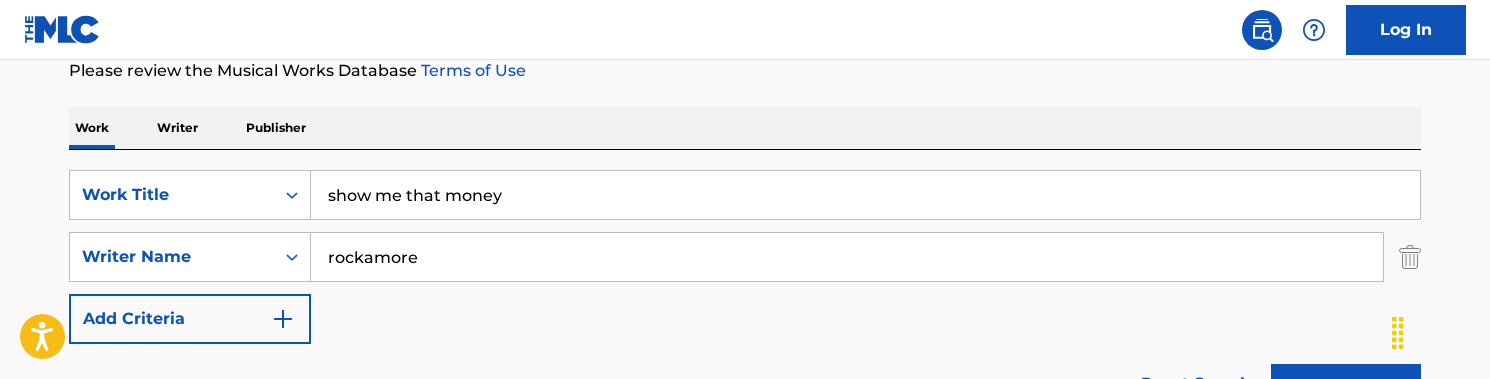 type on "rockamore" 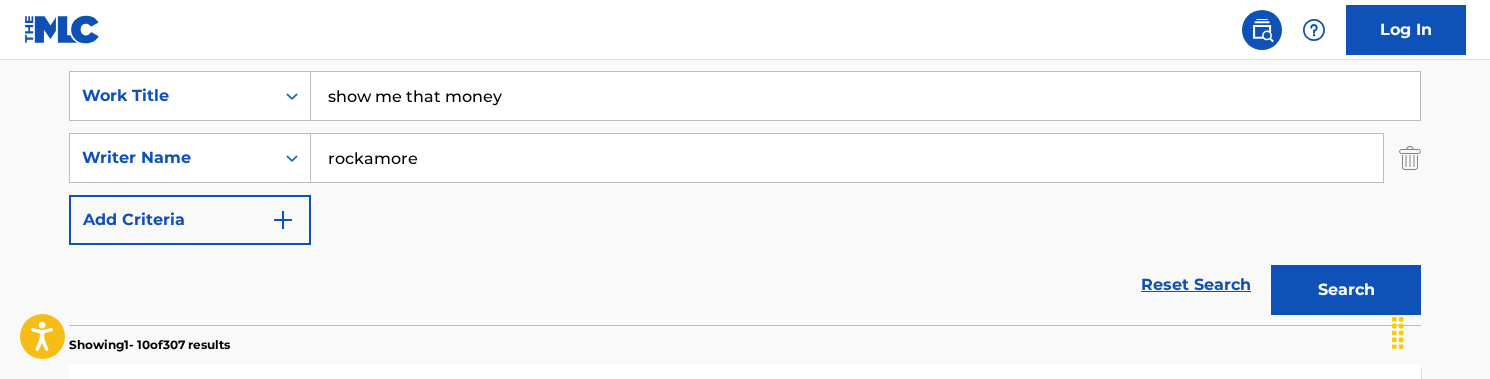 scroll, scrollTop: 391, scrollLeft: 0, axis: vertical 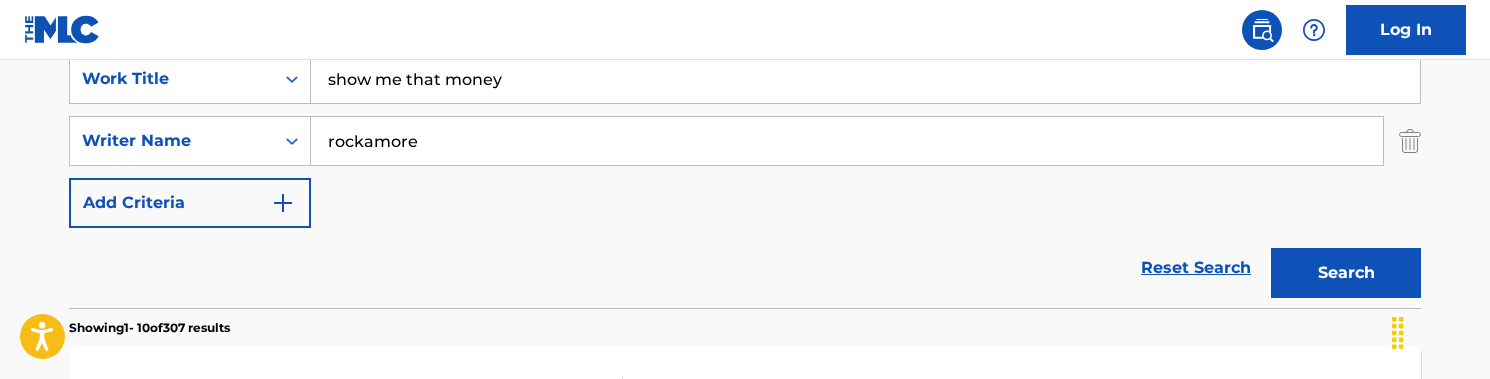 click on "Search" at bounding box center [1346, 273] 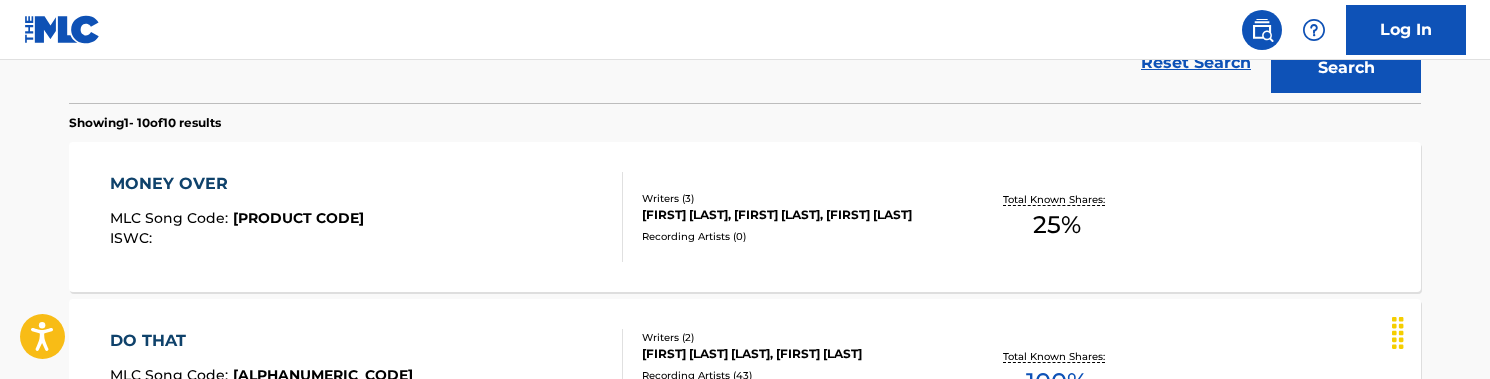 scroll, scrollTop: 243, scrollLeft: 0, axis: vertical 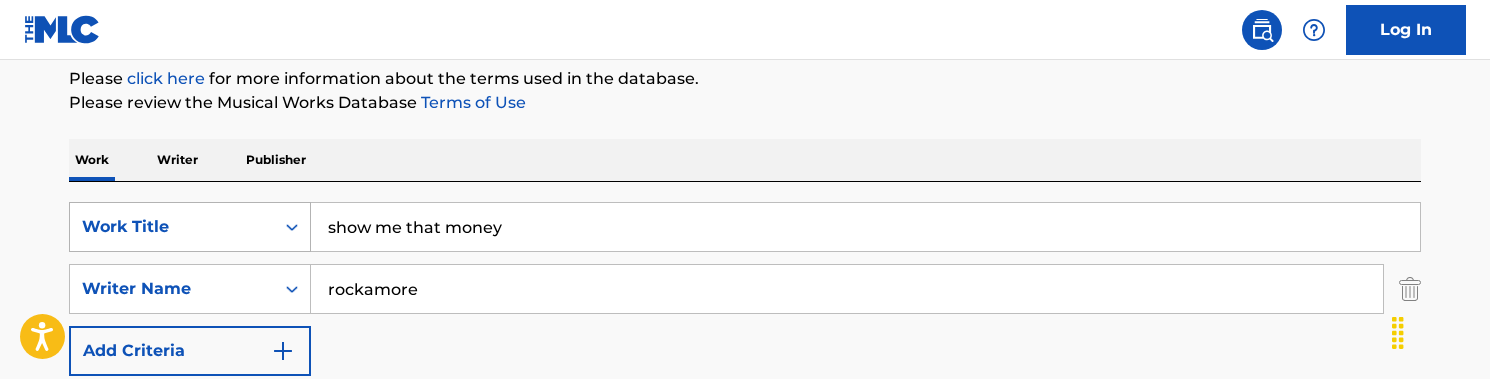 drag, startPoint x: 549, startPoint y: 239, endPoint x: 189, endPoint y: 236, distance: 360.0125 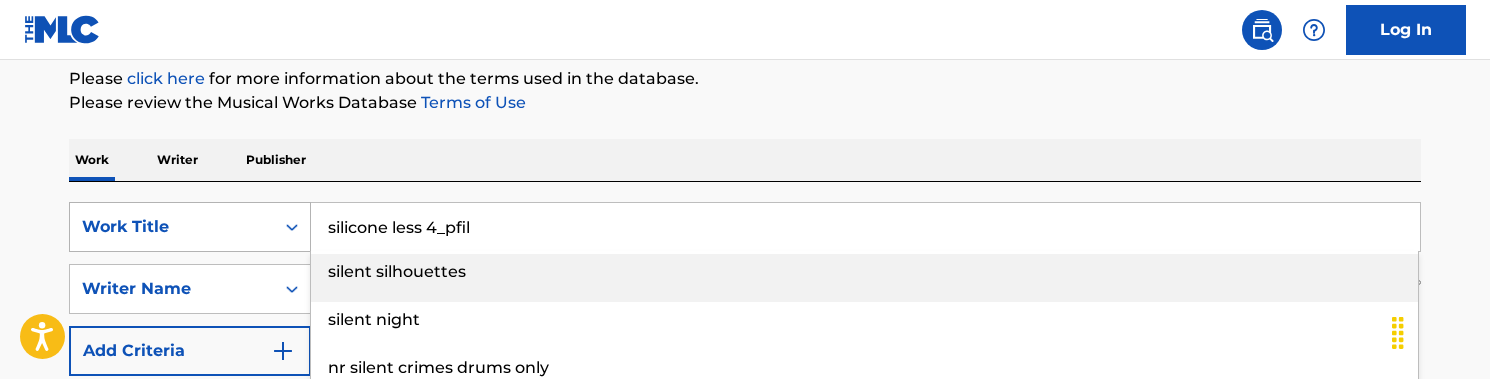 drag, startPoint x: 234, startPoint y: 233, endPoint x: 98, endPoint y: 233, distance: 136 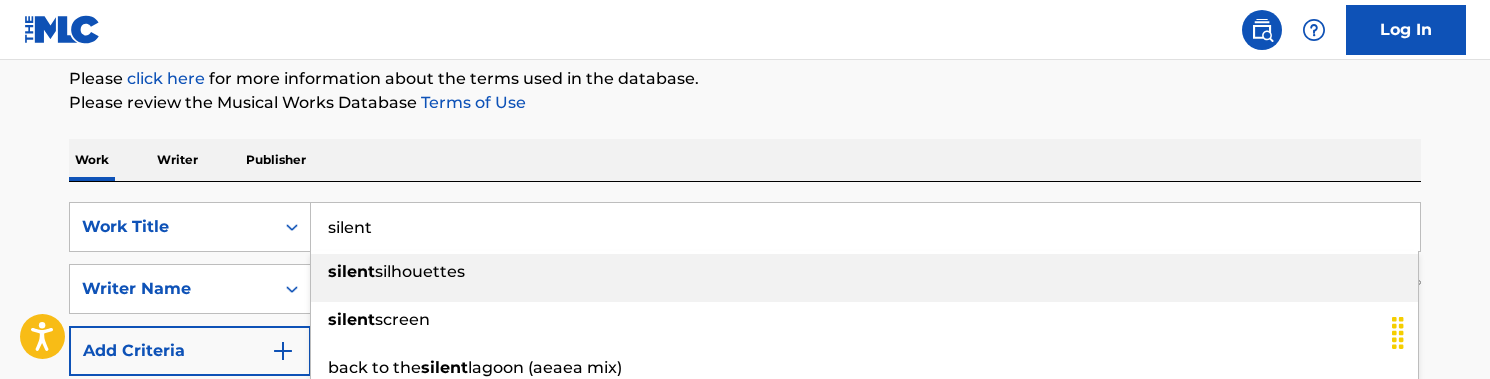 type on "silent" 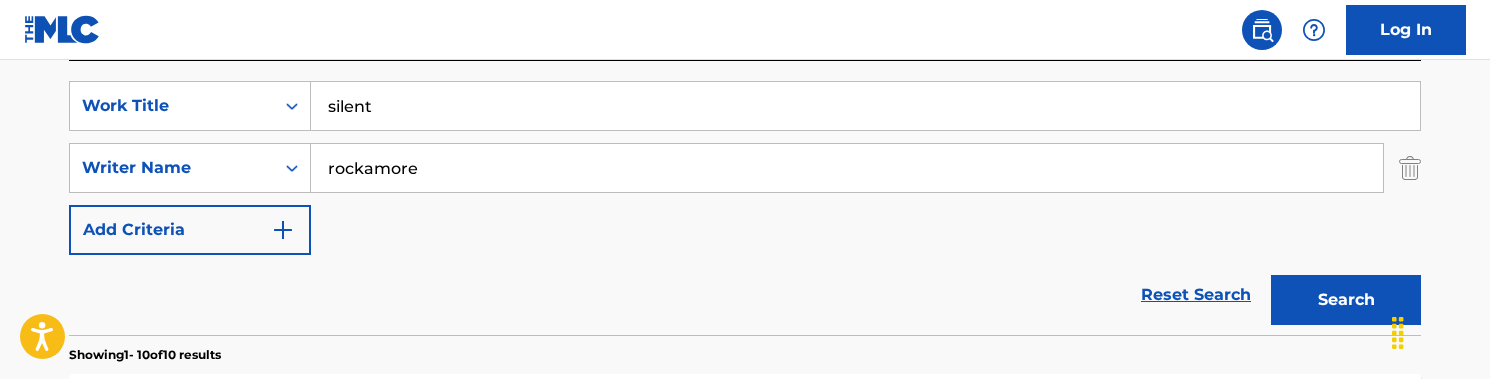 scroll, scrollTop: 373, scrollLeft: 0, axis: vertical 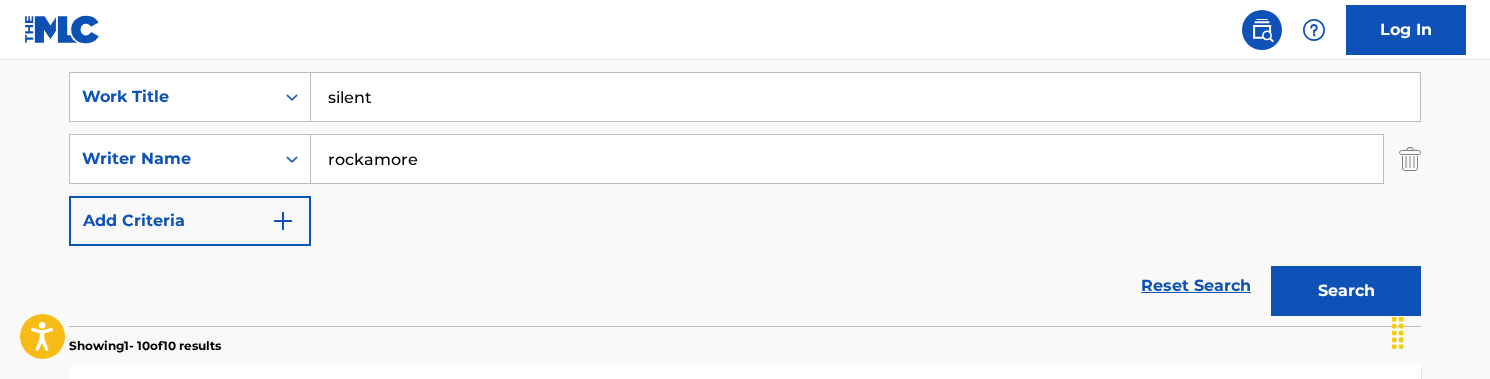 click on "Search" at bounding box center [1346, 291] 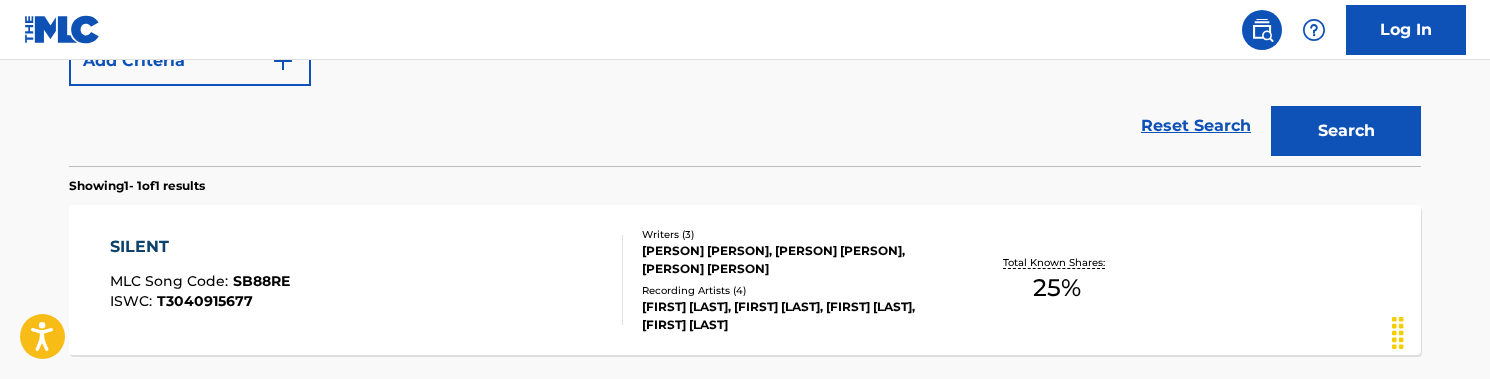scroll, scrollTop: 557, scrollLeft: 0, axis: vertical 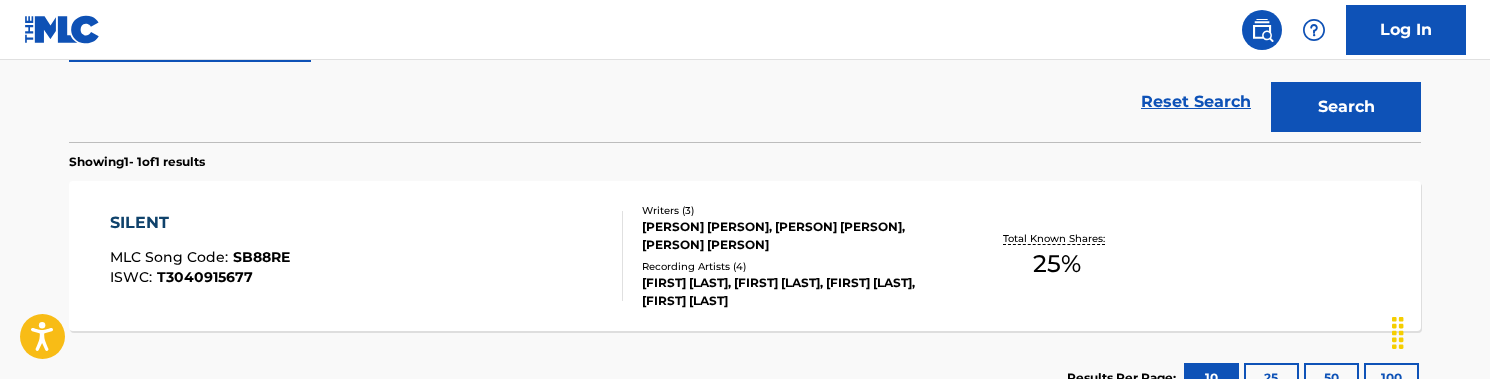 click on "[ID] Song Code : [ID] ISWC : [PHONE]" at bounding box center (367, 256) 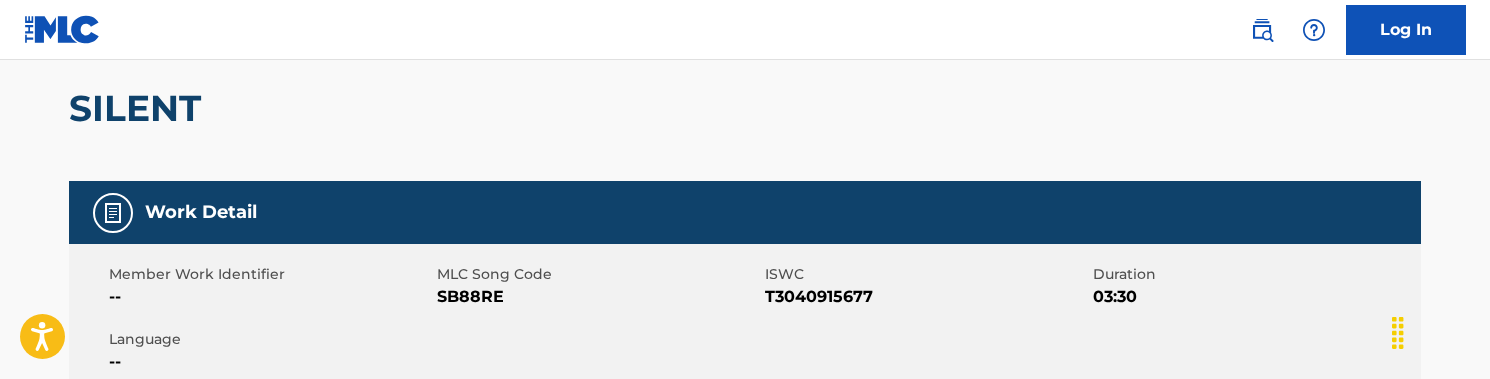 scroll, scrollTop: 0, scrollLeft: 0, axis: both 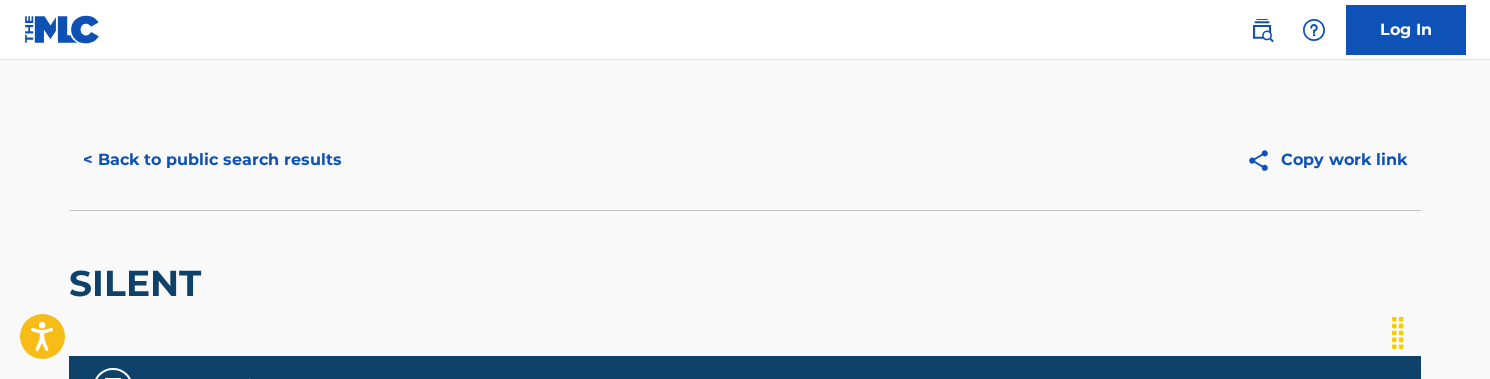 click on "< Back to public search results" at bounding box center [212, 160] 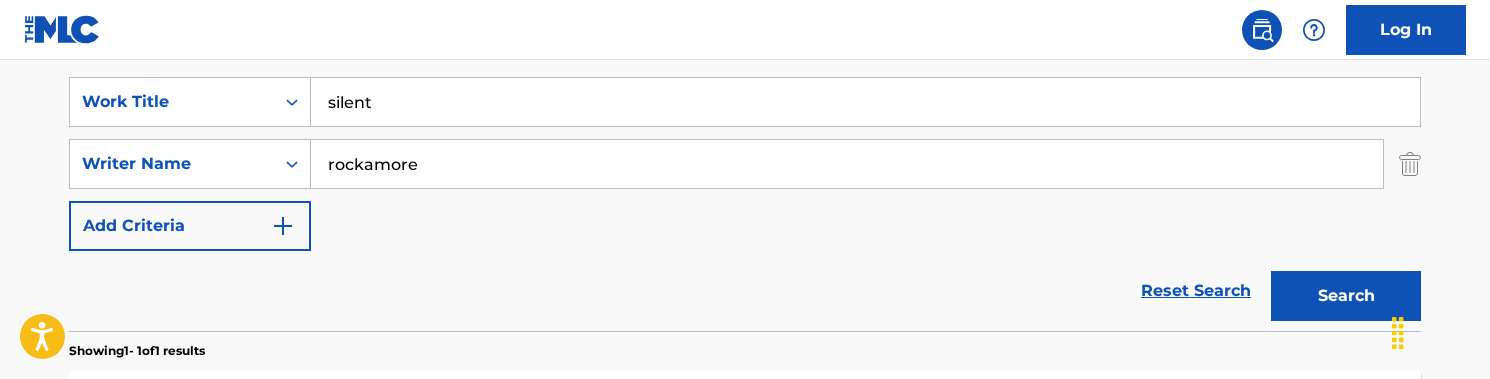 scroll, scrollTop: 356, scrollLeft: 0, axis: vertical 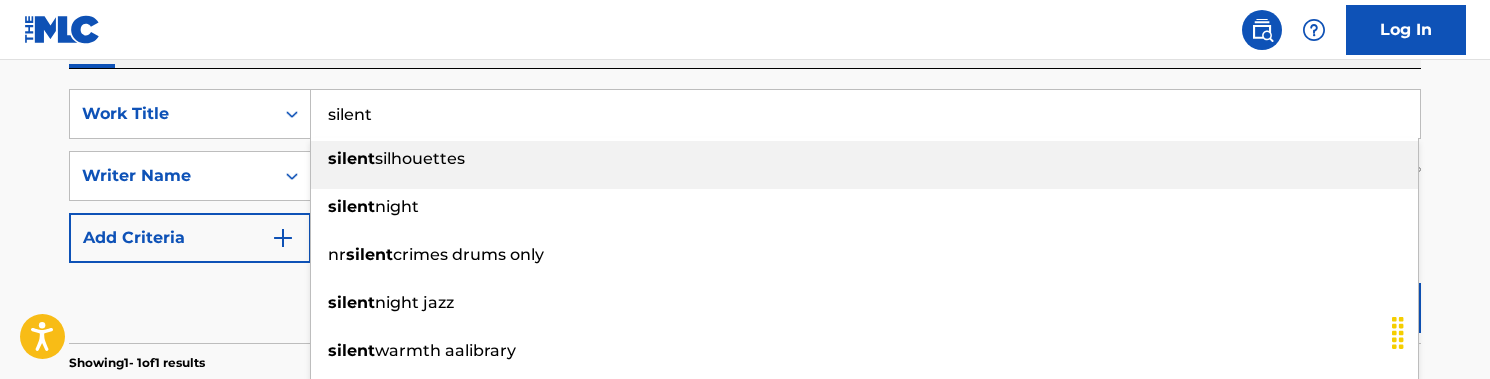 drag, startPoint x: 376, startPoint y: 116, endPoint x: 322, endPoint y: 115, distance: 54.00926 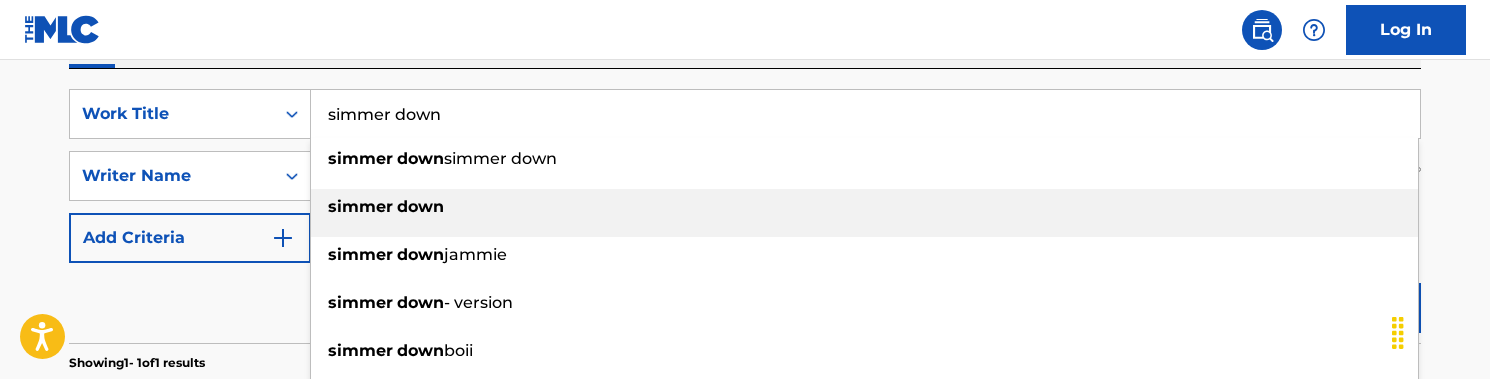 type on "simmer down" 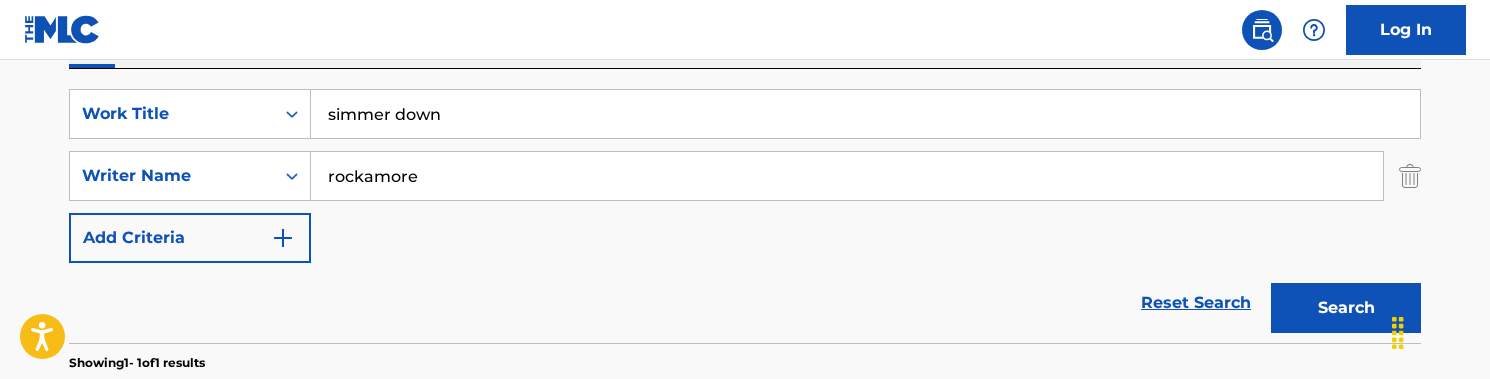 click on "Search" at bounding box center [1346, 308] 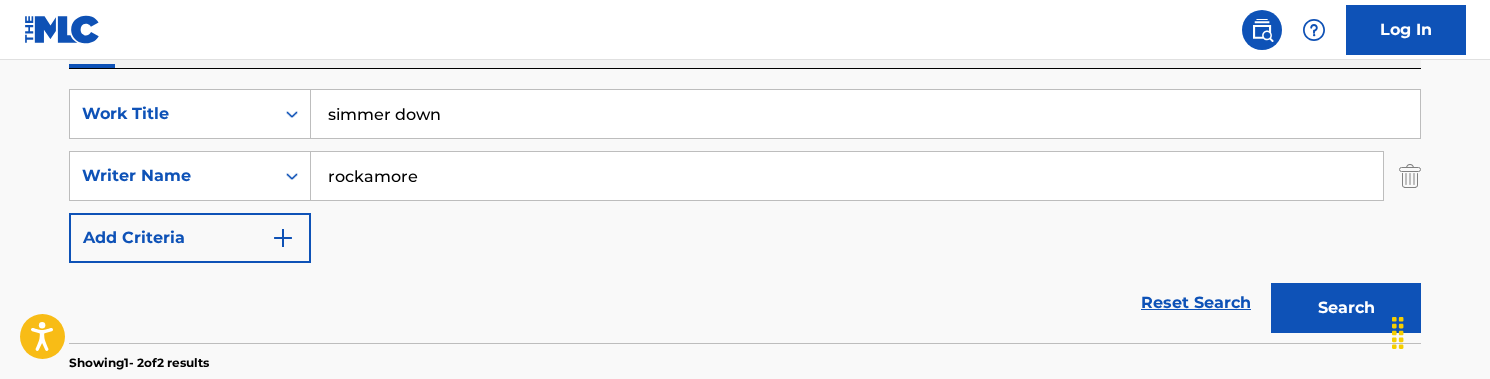 scroll, scrollTop: 450, scrollLeft: 0, axis: vertical 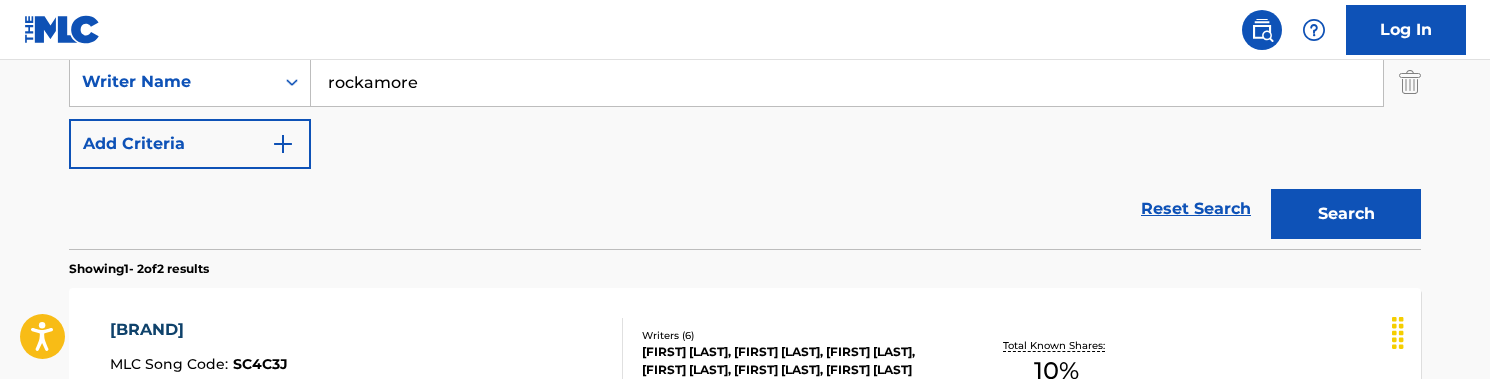 click on "Search" at bounding box center [1346, 214] 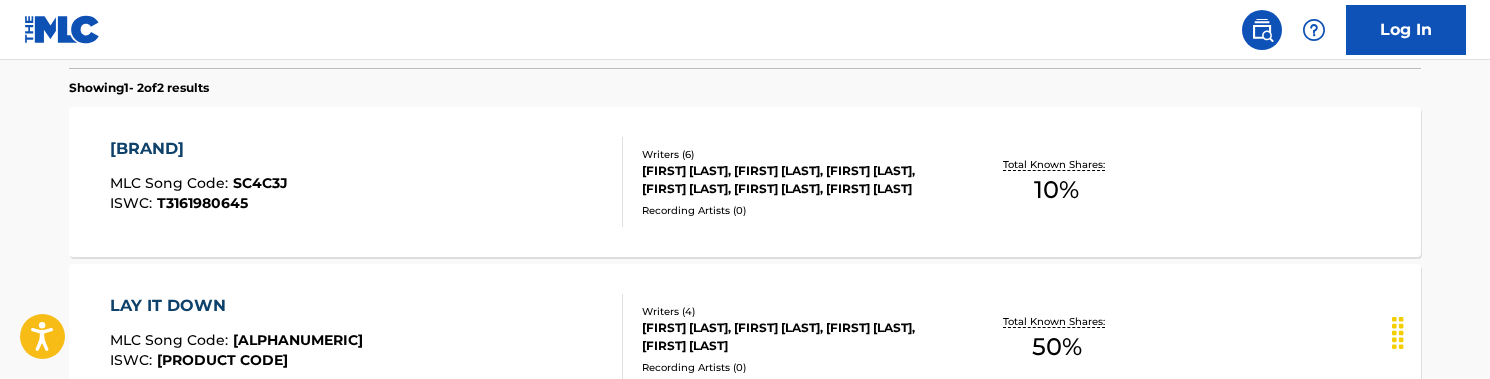 scroll, scrollTop: 634, scrollLeft: 0, axis: vertical 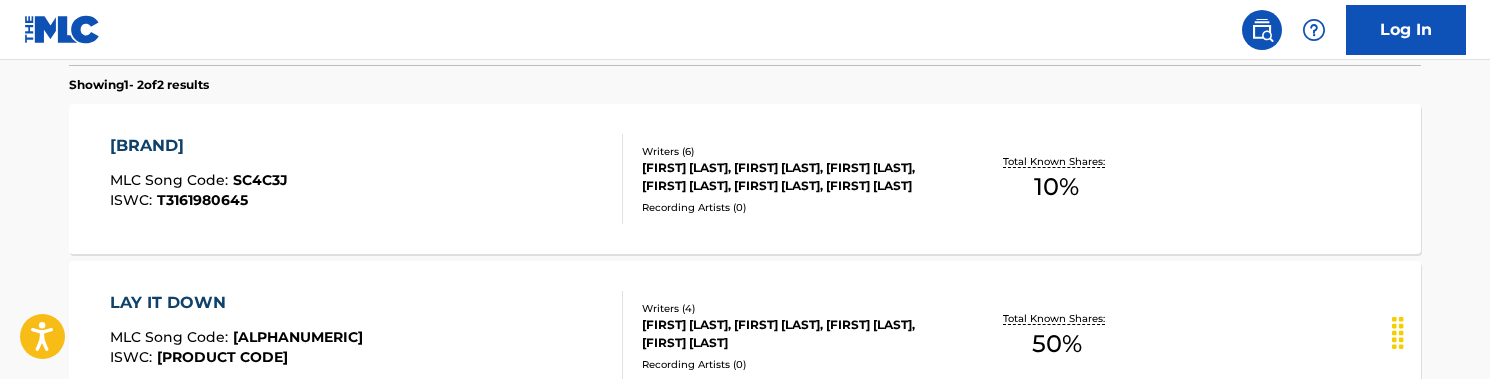 click on "[ALPHANUMERIC] : [ALPHANUMERIC]" at bounding box center [367, 179] 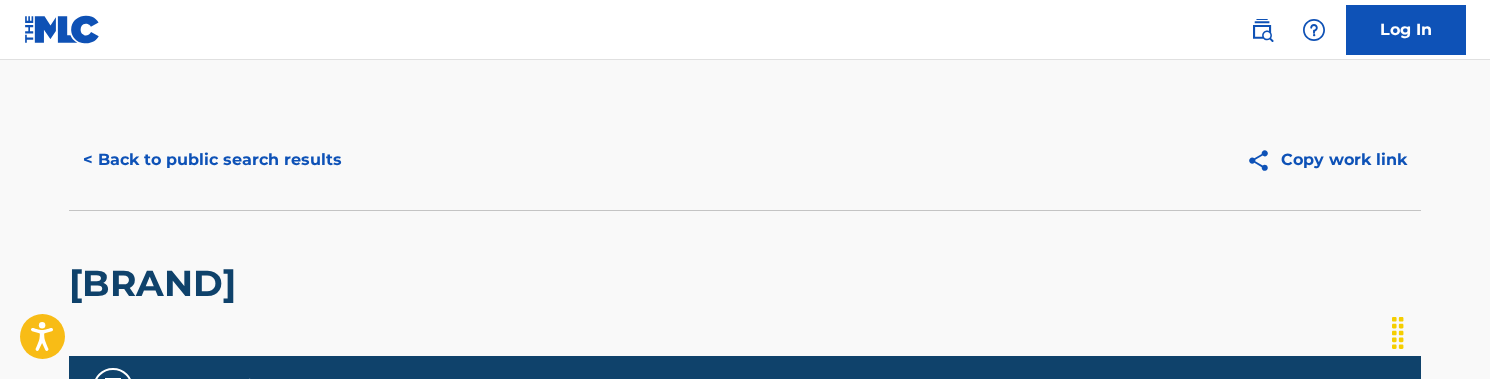 scroll, scrollTop: 0, scrollLeft: 0, axis: both 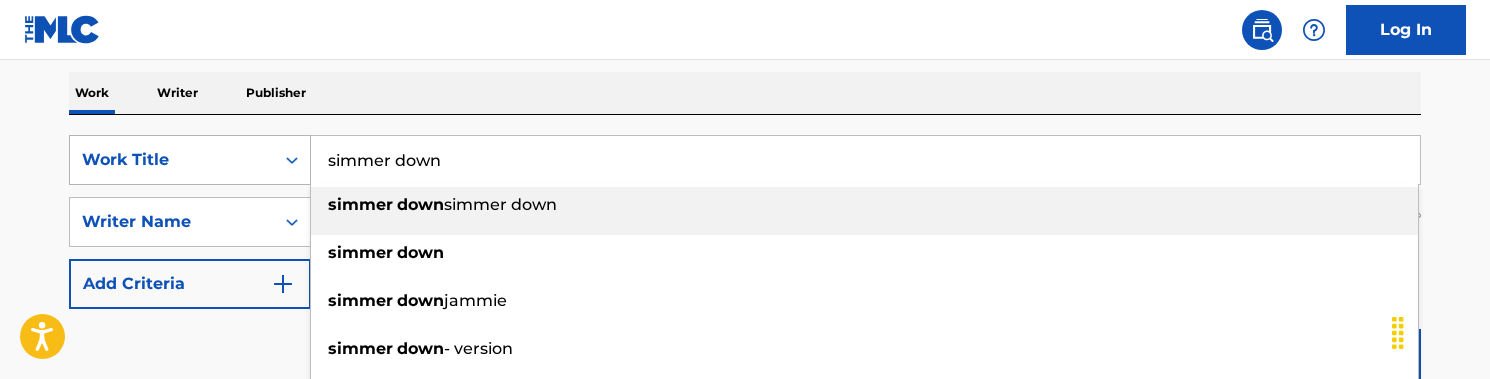 drag, startPoint x: 339, startPoint y: 159, endPoint x: 135, endPoint y: 159, distance: 204 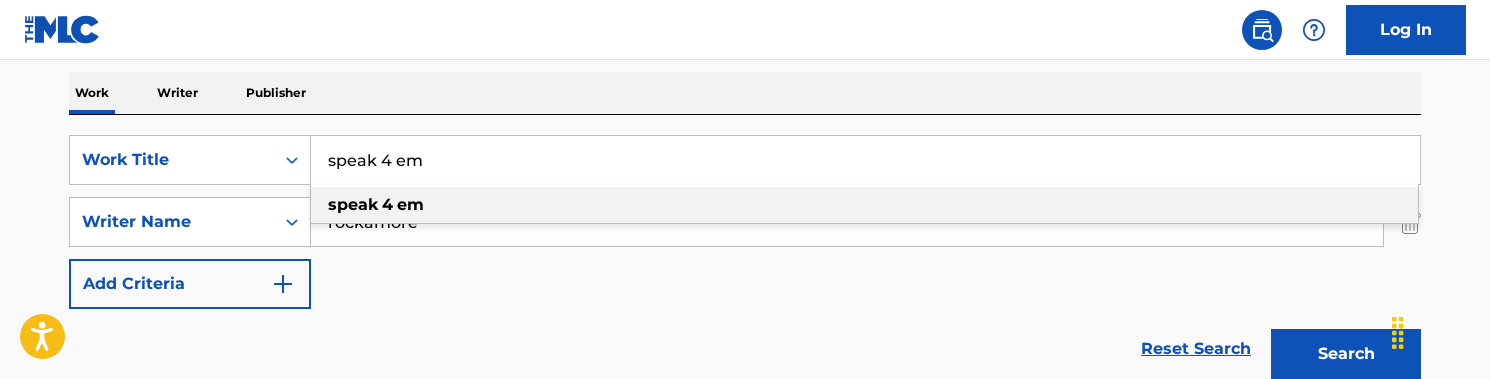 type on "speak 4 em" 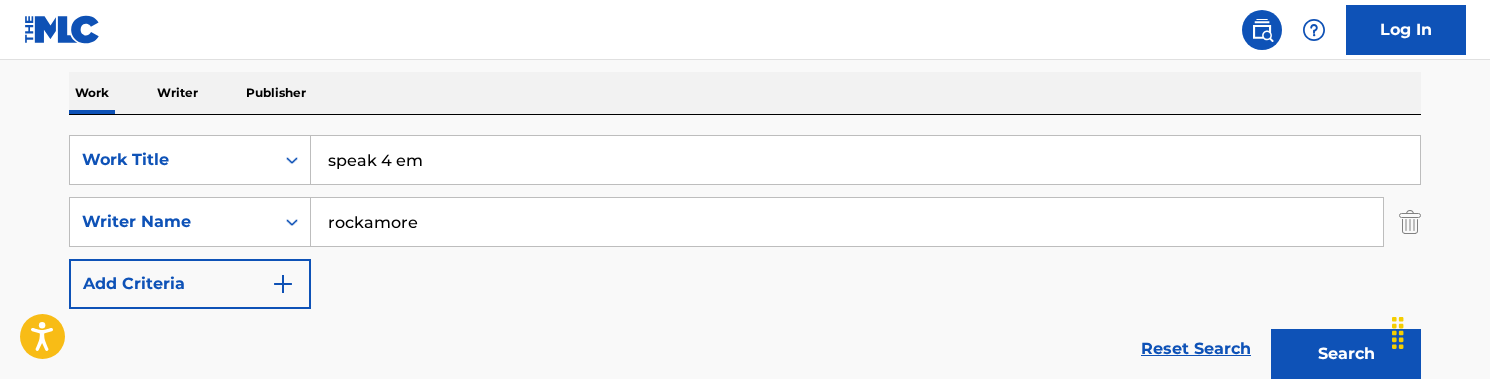 click on "Search" at bounding box center (1346, 354) 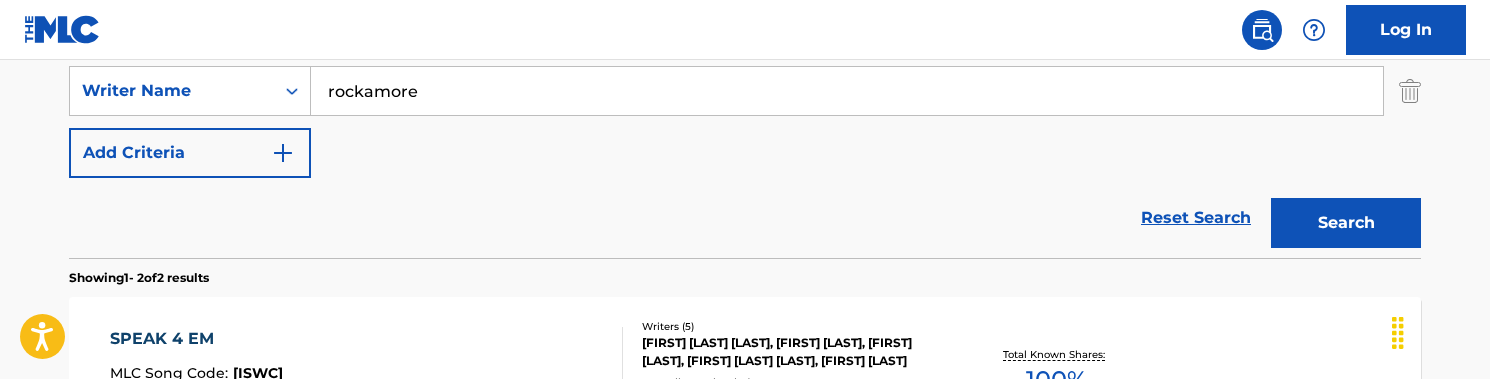 scroll, scrollTop: 610, scrollLeft: 0, axis: vertical 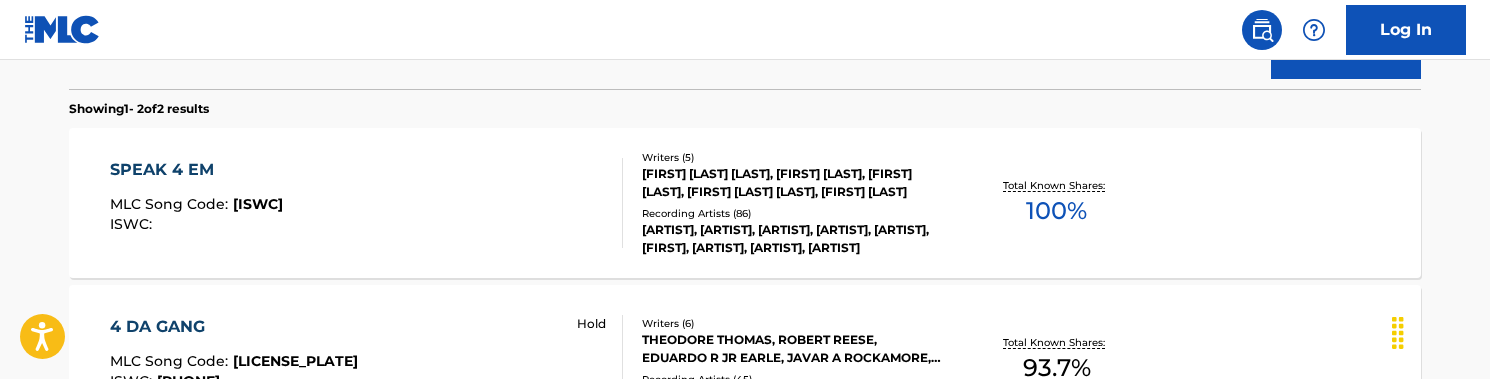 click on "SPEAK [NUMBER] EM MLC Song Code : [ISWC] ISWC :" at bounding box center [367, 203] 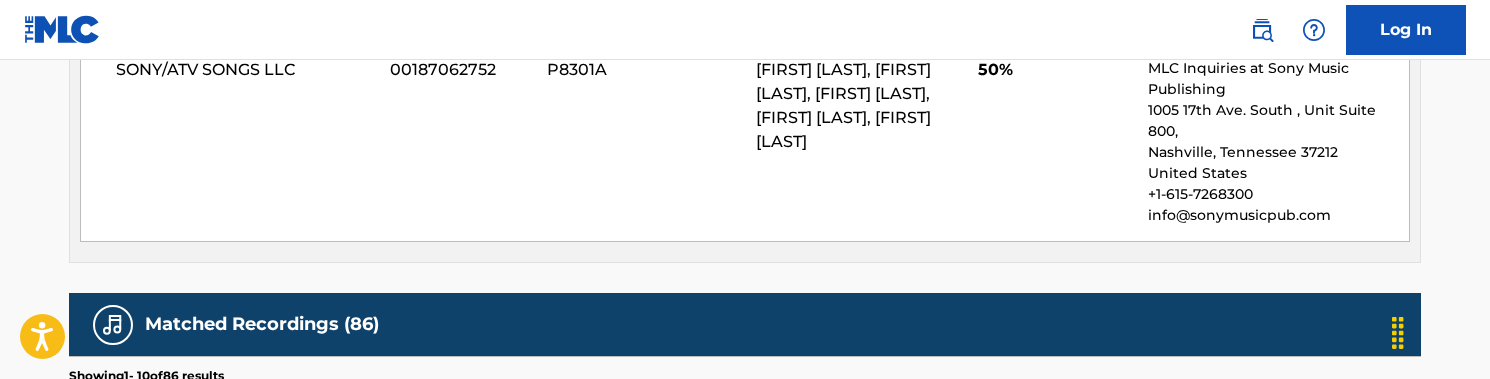 scroll, scrollTop: 1583, scrollLeft: 0, axis: vertical 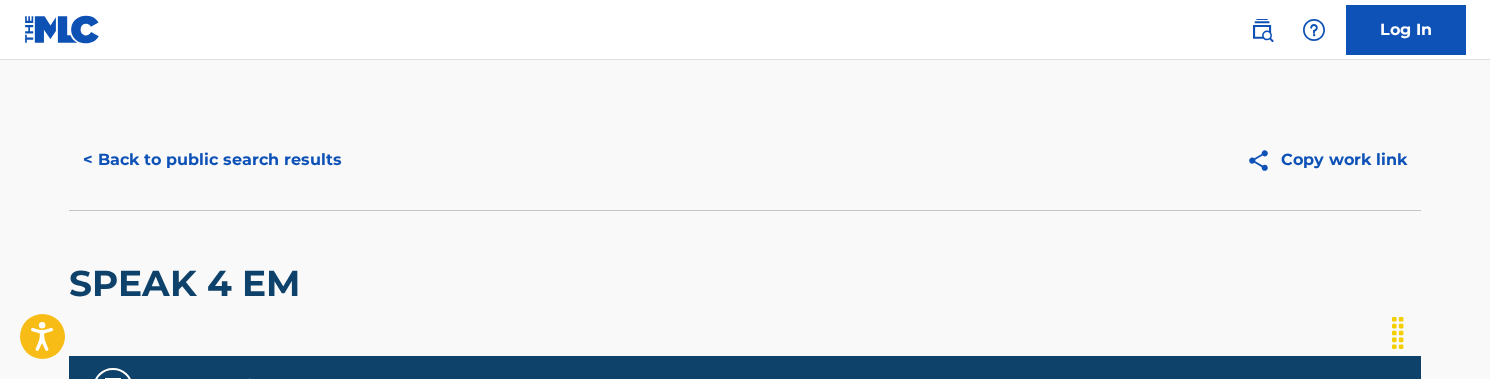click on "< Back to public search results" at bounding box center [212, 160] 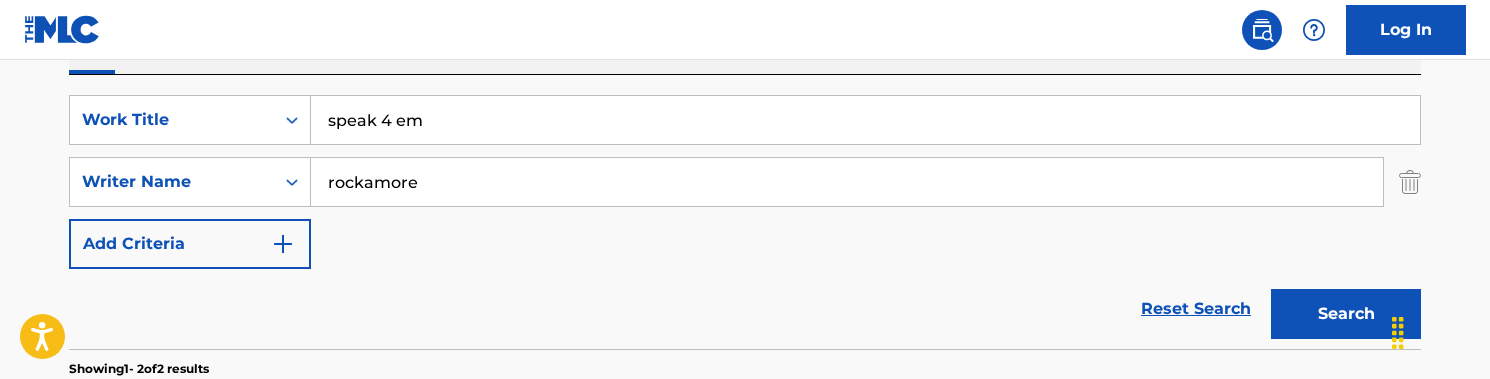 scroll, scrollTop: 353, scrollLeft: 0, axis: vertical 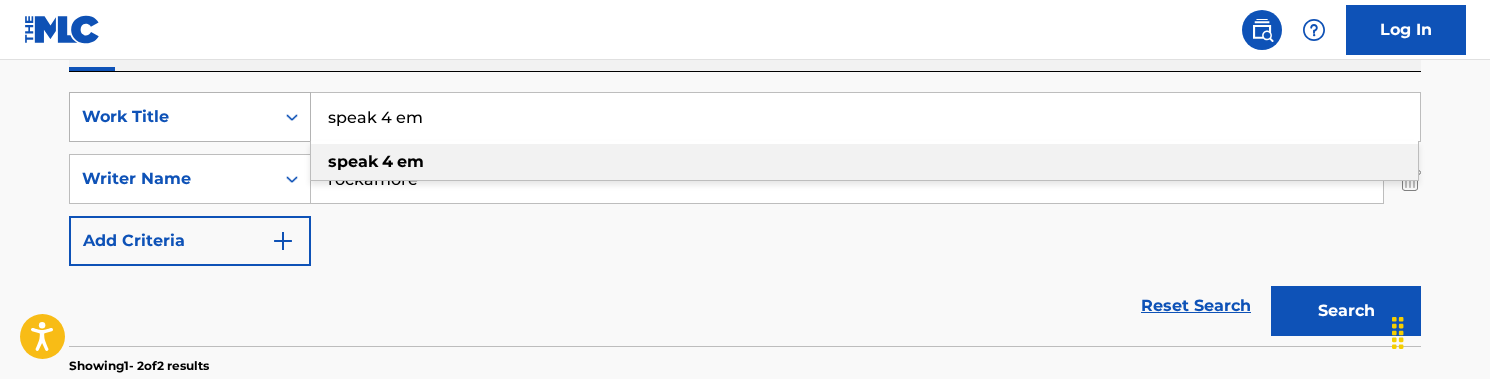drag, startPoint x: 430, startPoint y: 111, endPoint x: 274, endPoint y: 109, distance: 156.01282 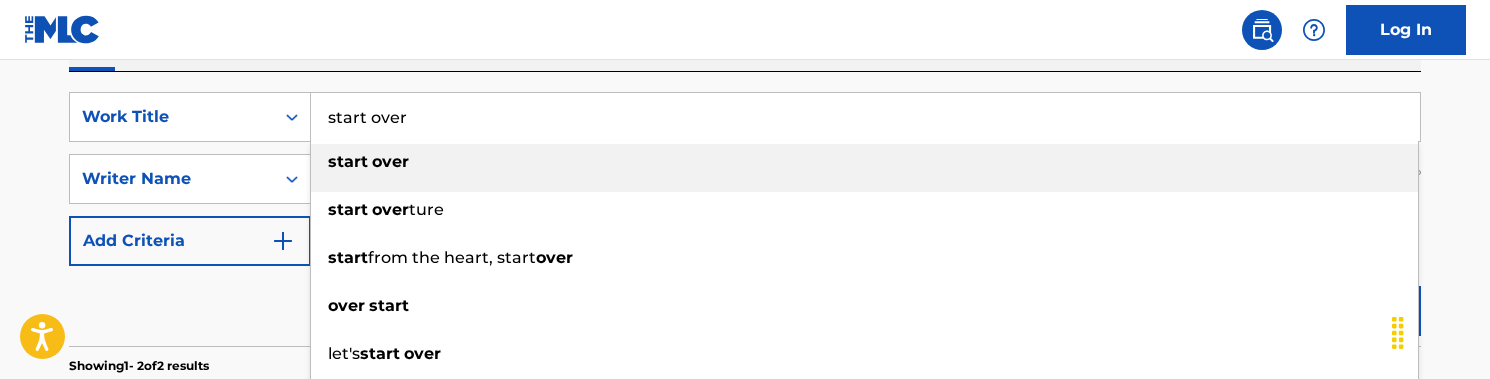 type on "start over" 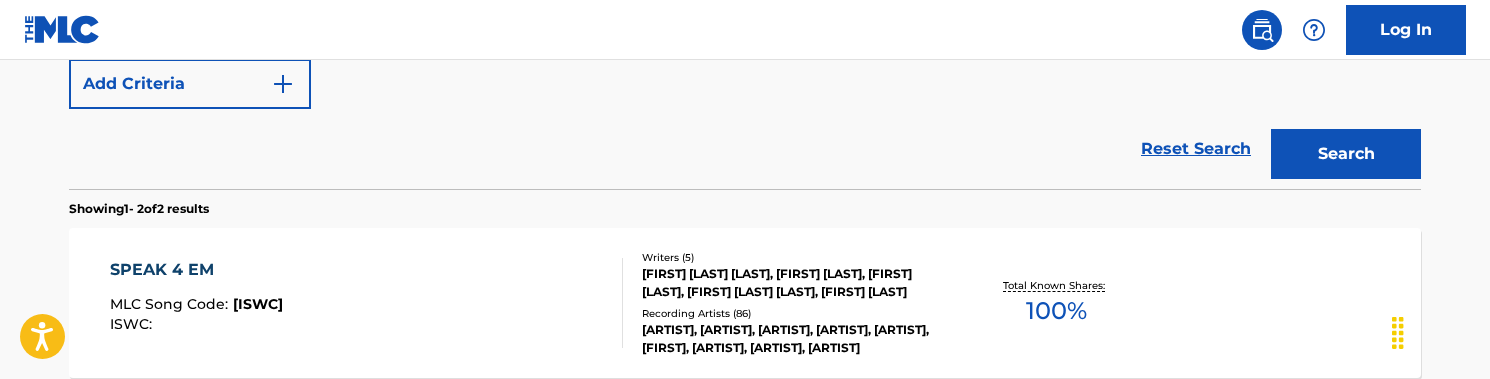 scroll, scrollTop: 518, scrollLeft: 0, axis: vertical 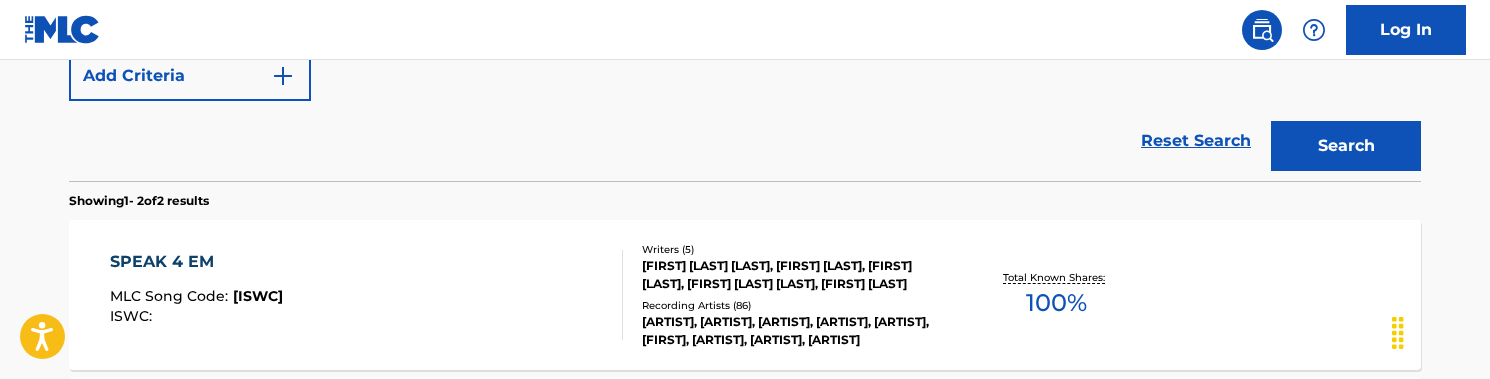 click on "Search" at bounding box center [1346, 146] 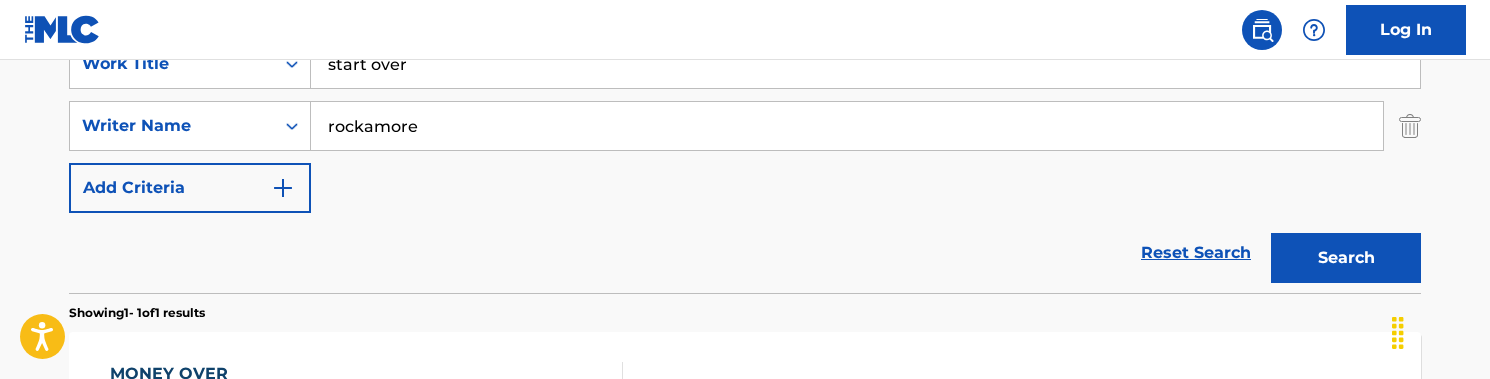 scroll, scrollTop: 394, scrollLeft: 0, axis: vertical 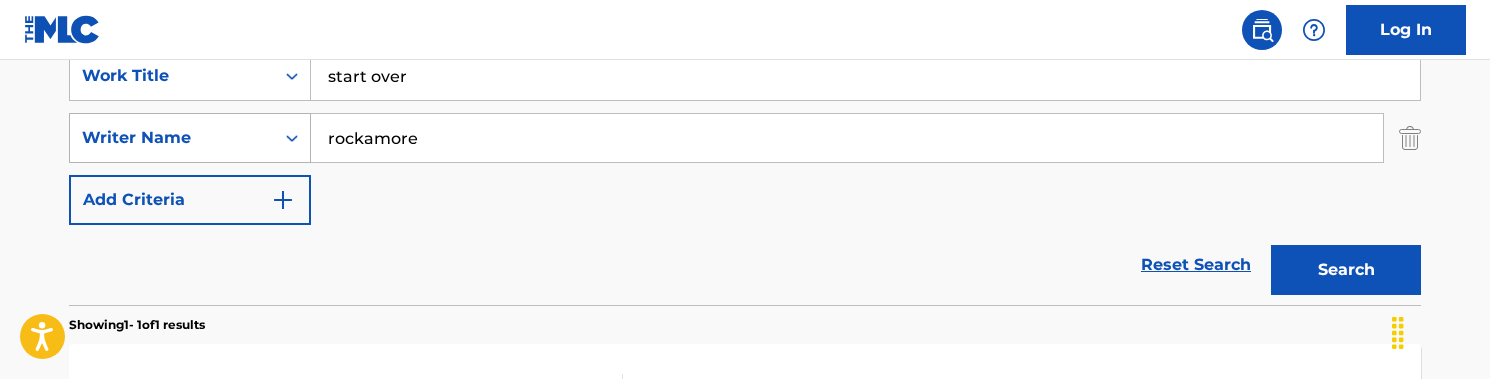 drag, startPoint x: 475, startPoint y: 139, endPoint x: 297, endPoint y: 136, distance: 178.02528 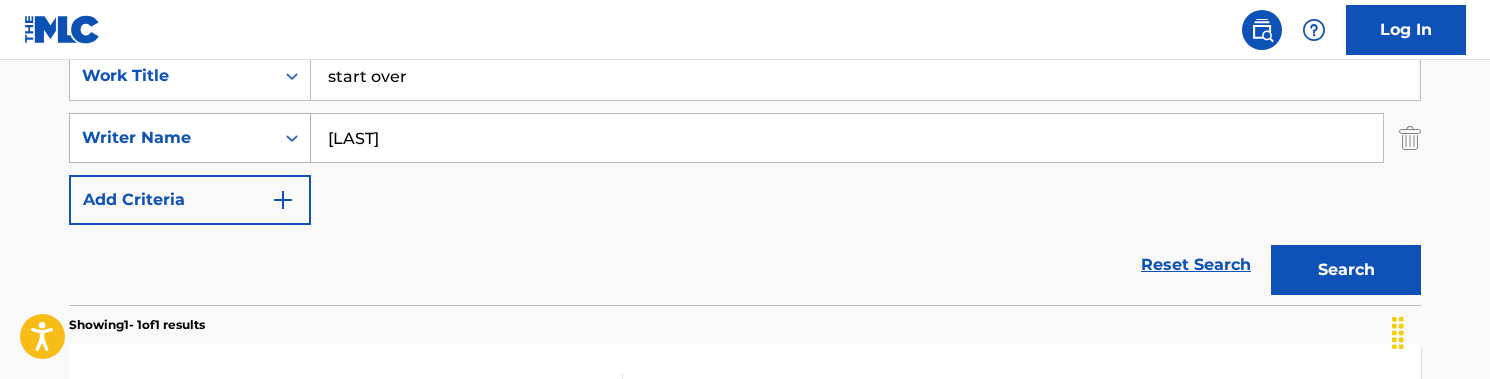 type on "[LAST]" 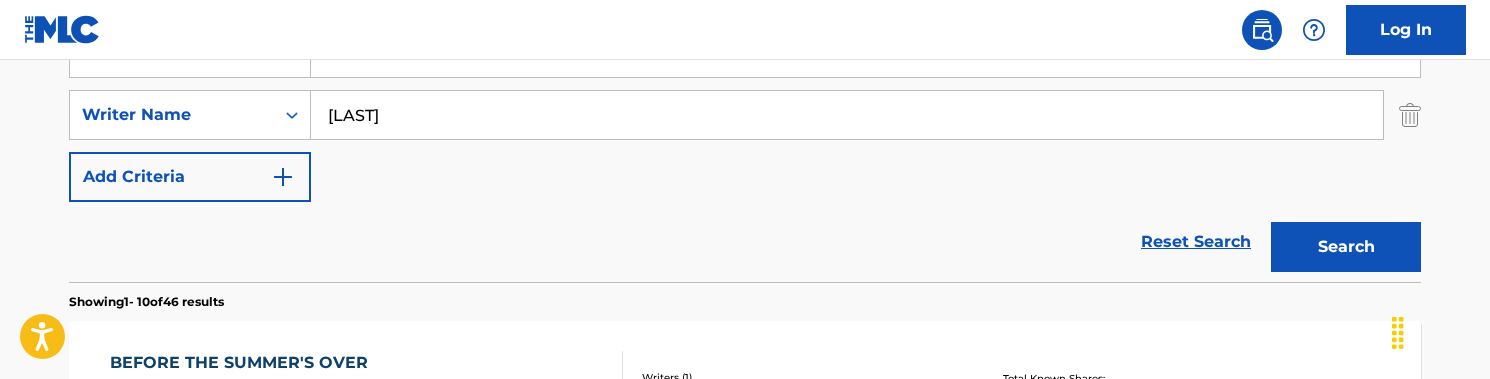 scroll, scrollTop: 365, scrollLeft: 0, axis: vertical 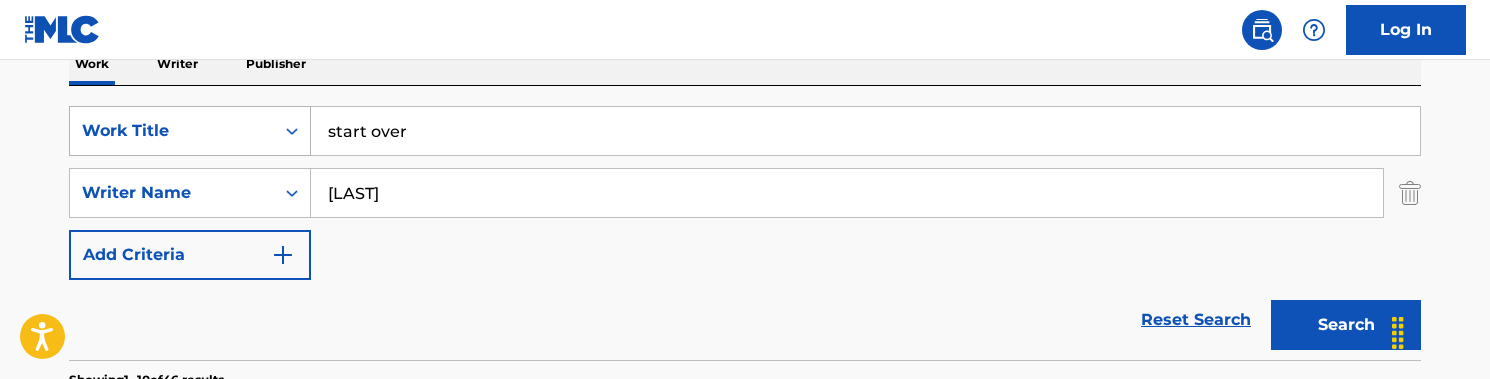 drag, startPoint x: 333, startPoint y: 138, endPoint x: 239, endPoint y: 138, distance: 94 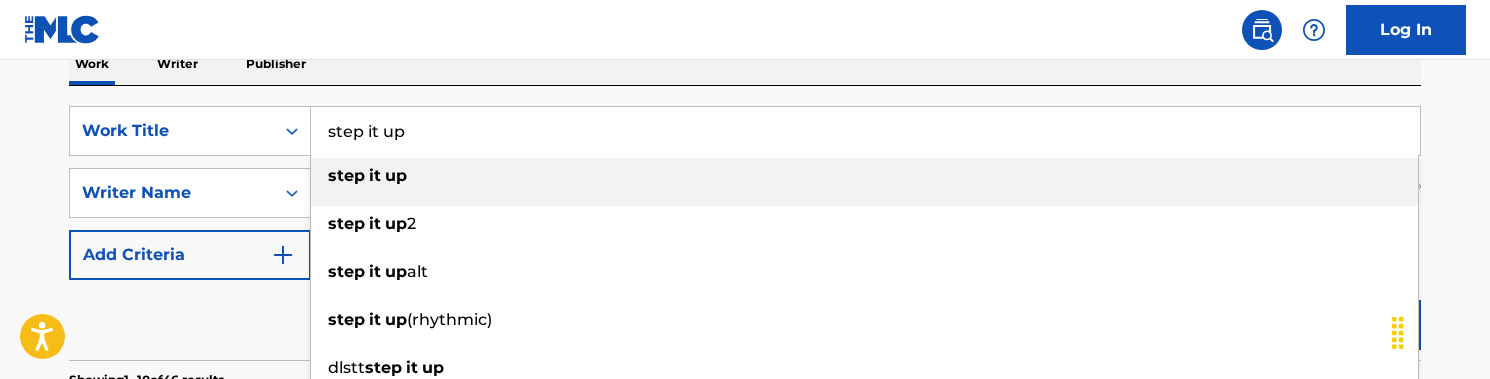type on "step it up" 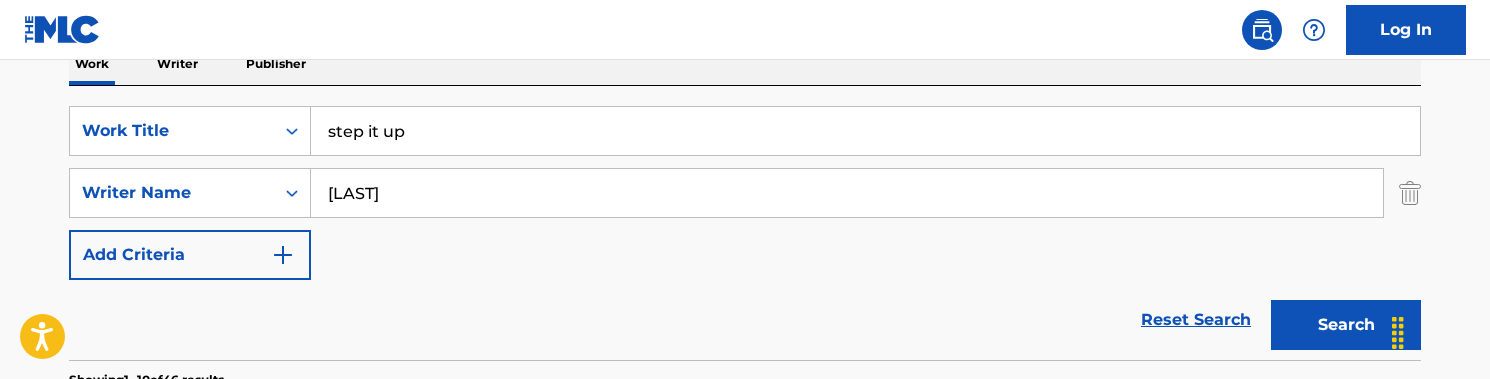 click on "[LAST]" at bounding box center (847, 193) 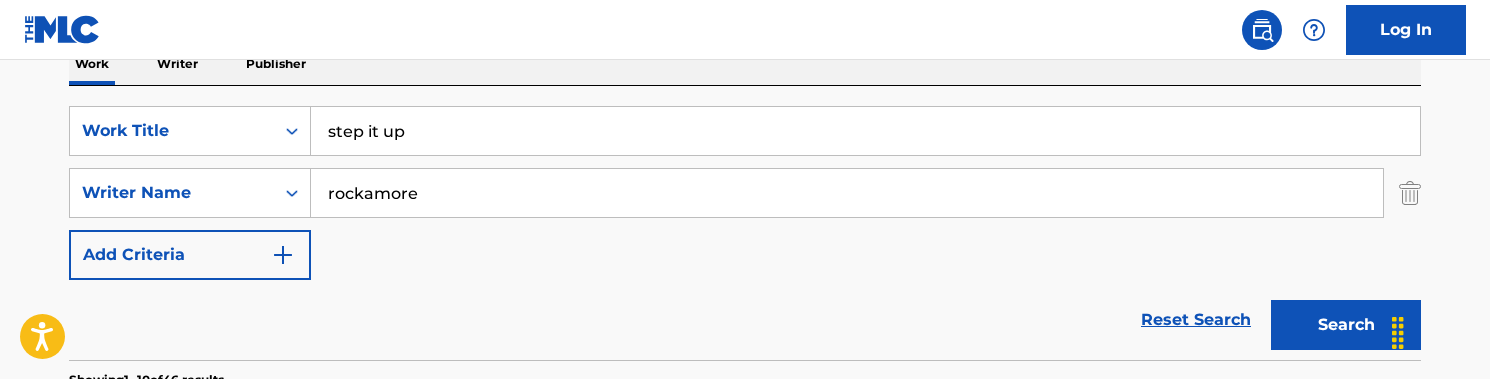 type on "rockamore" 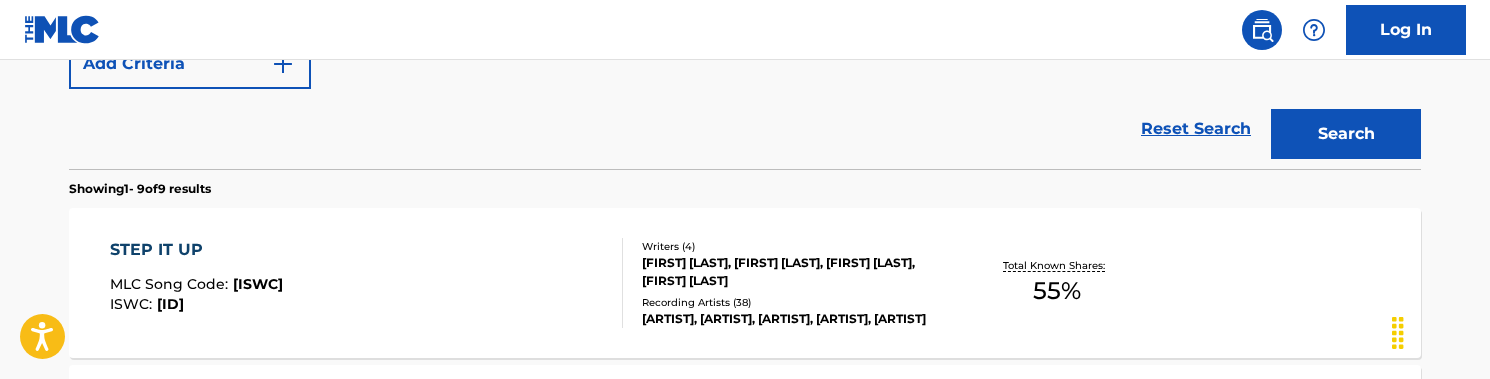 scroll, scrollTop: 531, scrollLeft: 0, axis: vertical 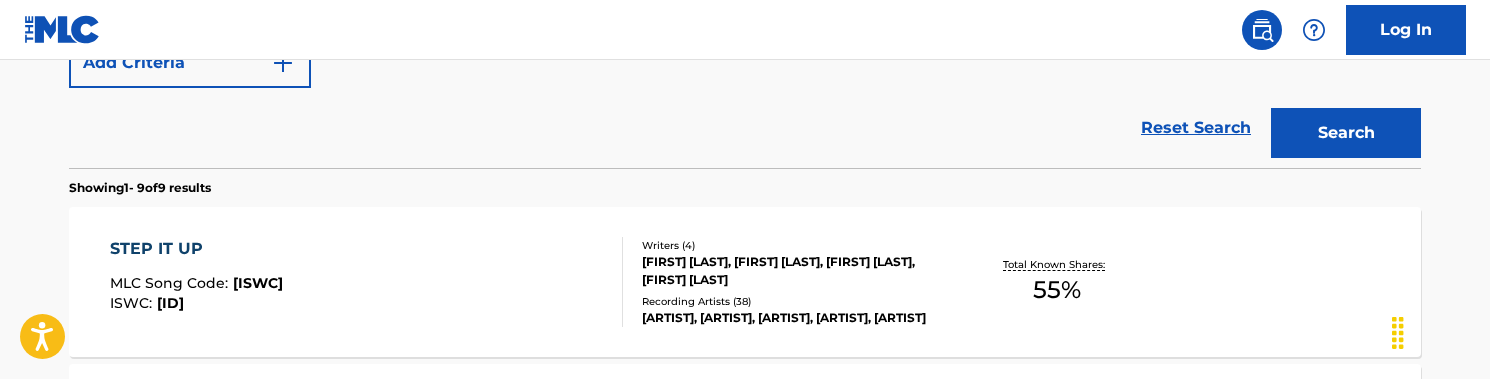 click on "[SONG_TITLE] MLC Song Code : [CODE] ISWC : [CODE]" at bounding box center [367, 282] 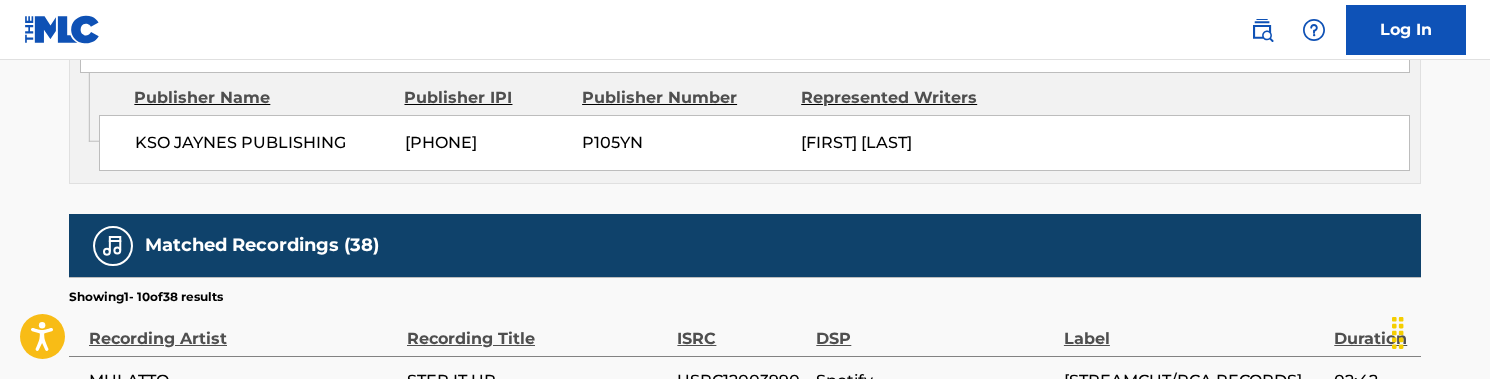 scroll, scrollTop: 1850, scrollLeft: 0, axis: vertical 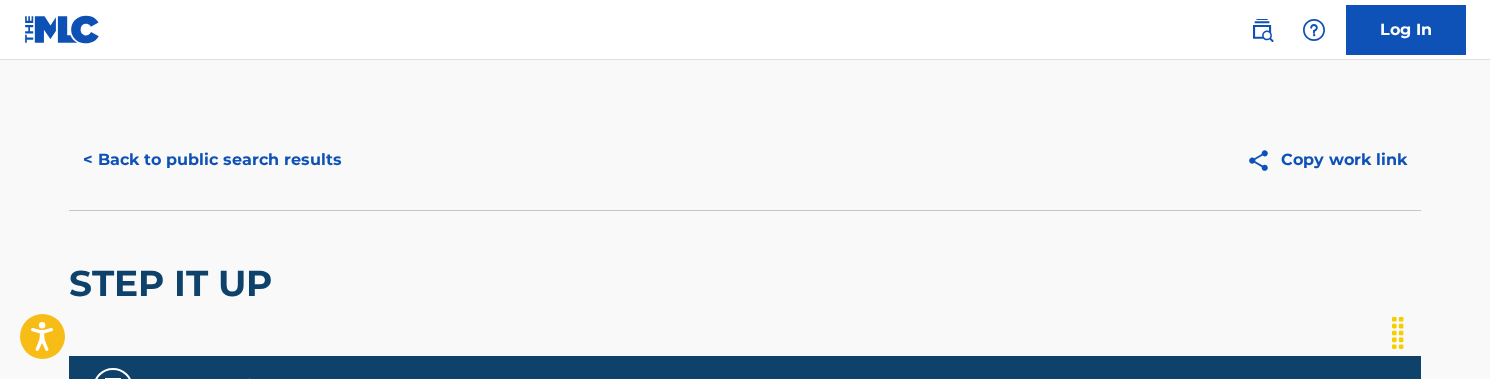 click on "< Back to public search results" at bounding box center [212, 160] 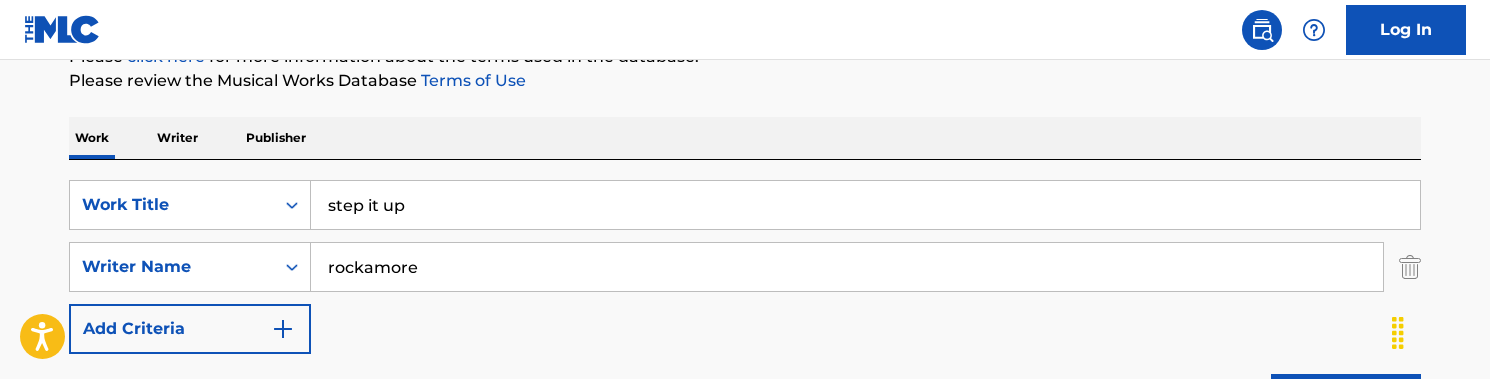 scroll, scrollTop: 233, scrollLeft: 0, axis: vertical 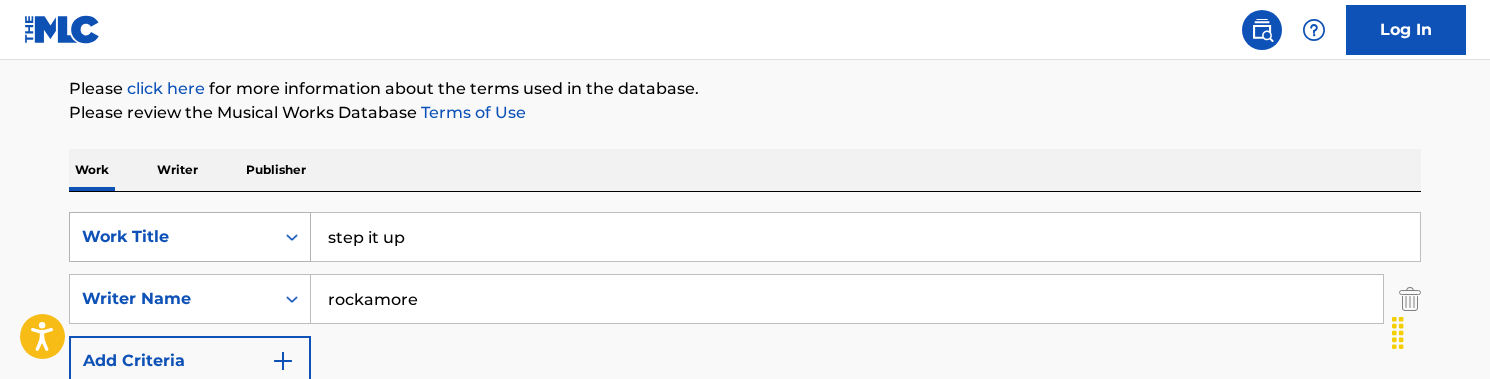 drag, startPoint x: 473, startPoint y: 231, endPoint x: 202, endPoint y: 230, distance: 271.00183 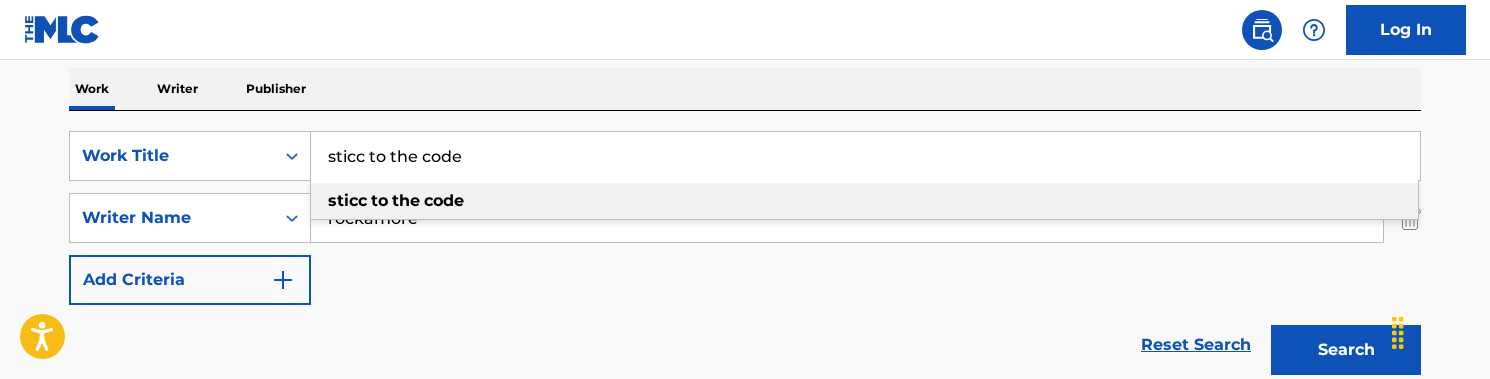 scroll, scrollTop: 315, scrollLeft: 0, axis: vertical 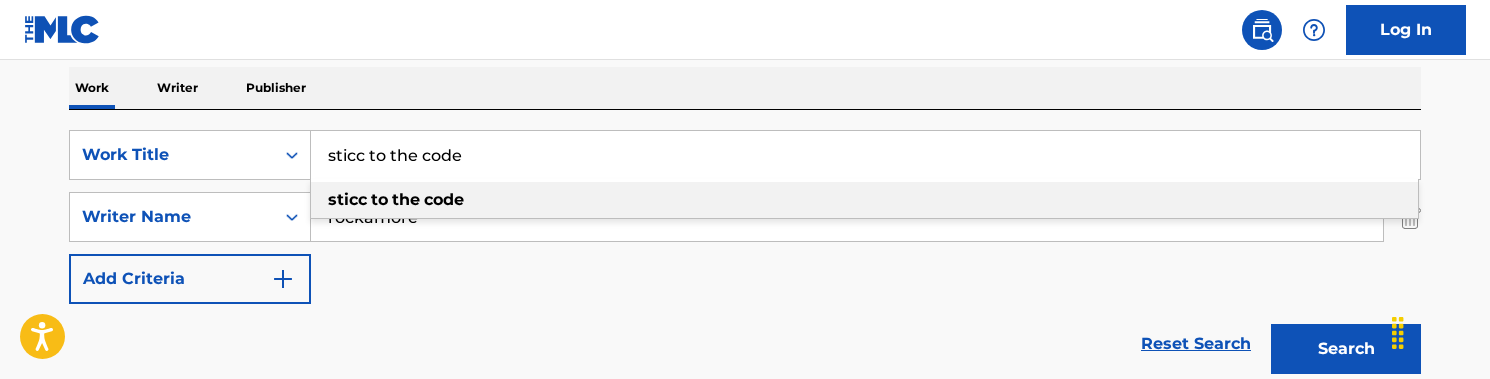 type on "sticc to the code" 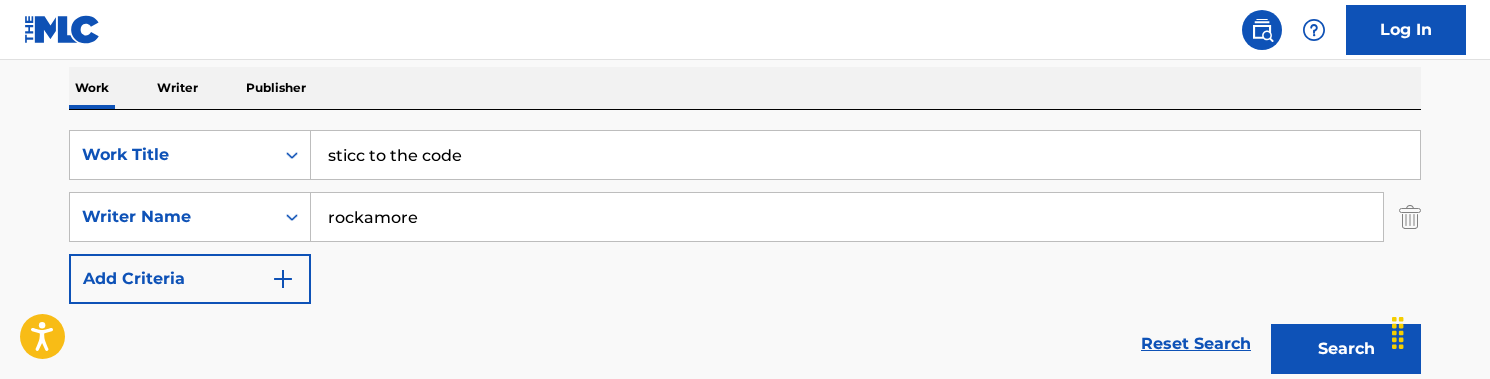 click on "Search" at bounding box center (1346, 349) 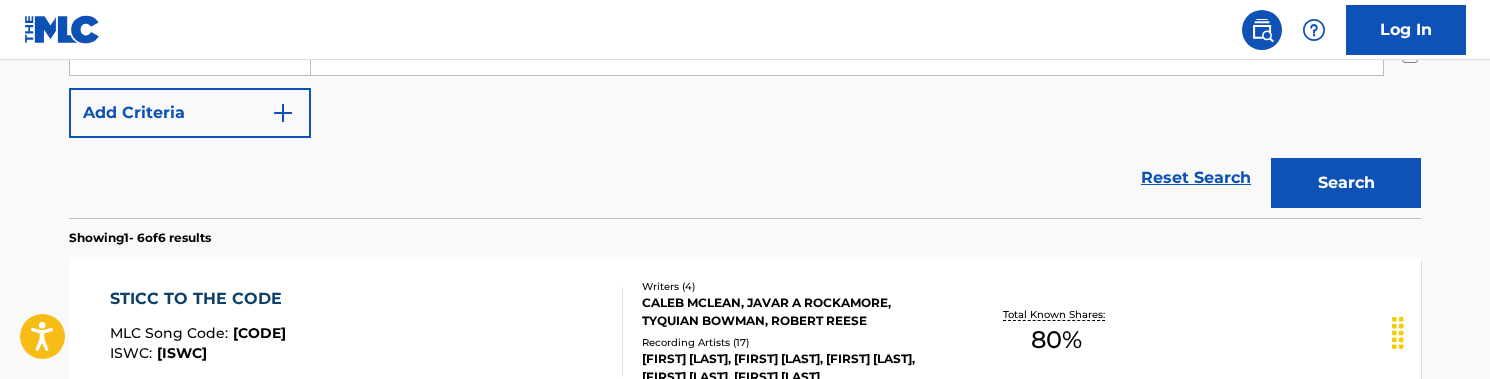 scroll, scrollTop: 490, scrollLeft: 0, axis: vertical 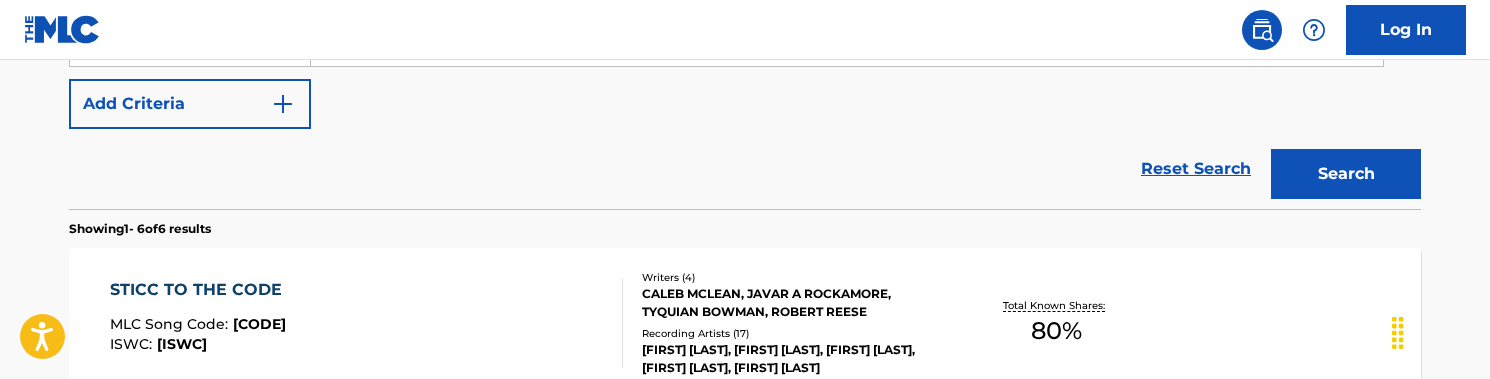 click on "CALEB MCLEAN, JAVAR A ROCKAMORE, TYQUIAN BOWMAN, ROBERT REESE" at bounding box center [793, 303] 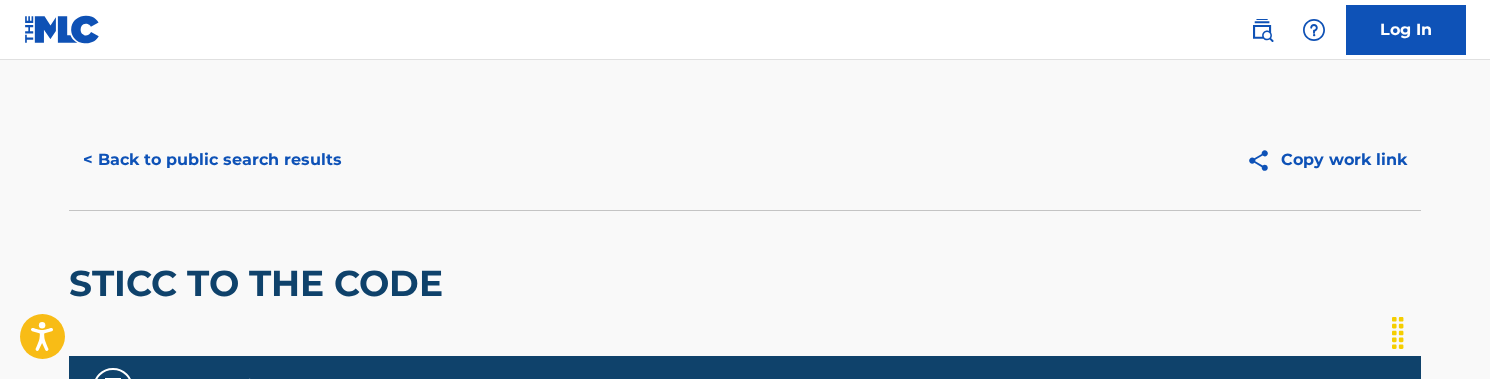 scroll, scrollTop: -1, scrollLeft: 0, axis: vertical 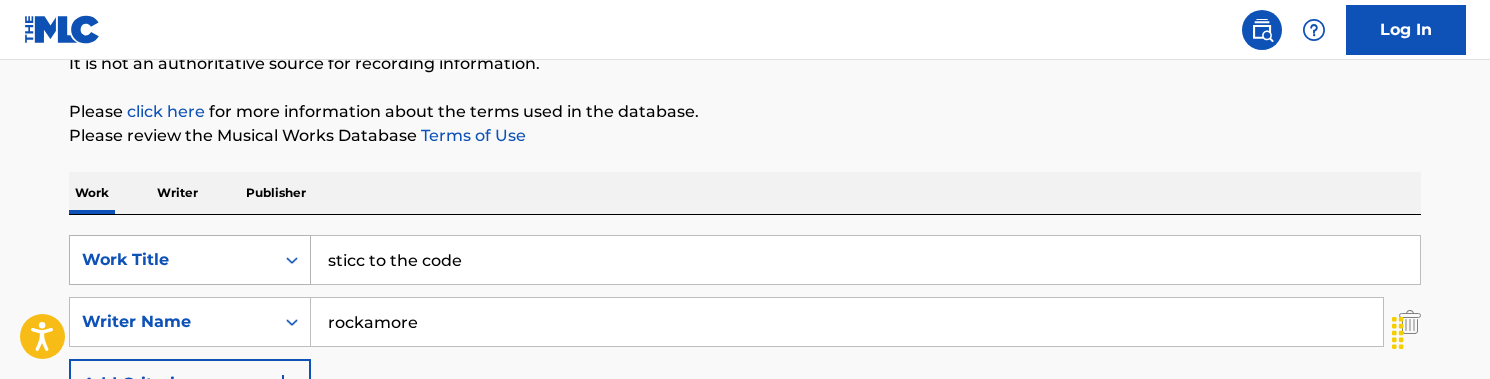 drag, startPoint x: 507, startPoint y: 264, endPoint x: 262, endPoint y: 243, distance: 245.89835 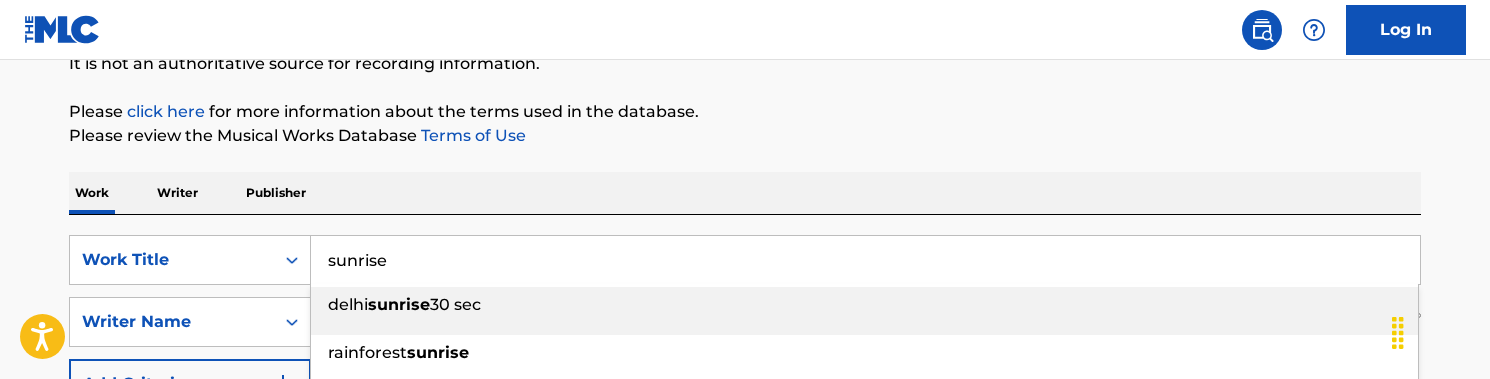 type on "sunrise" 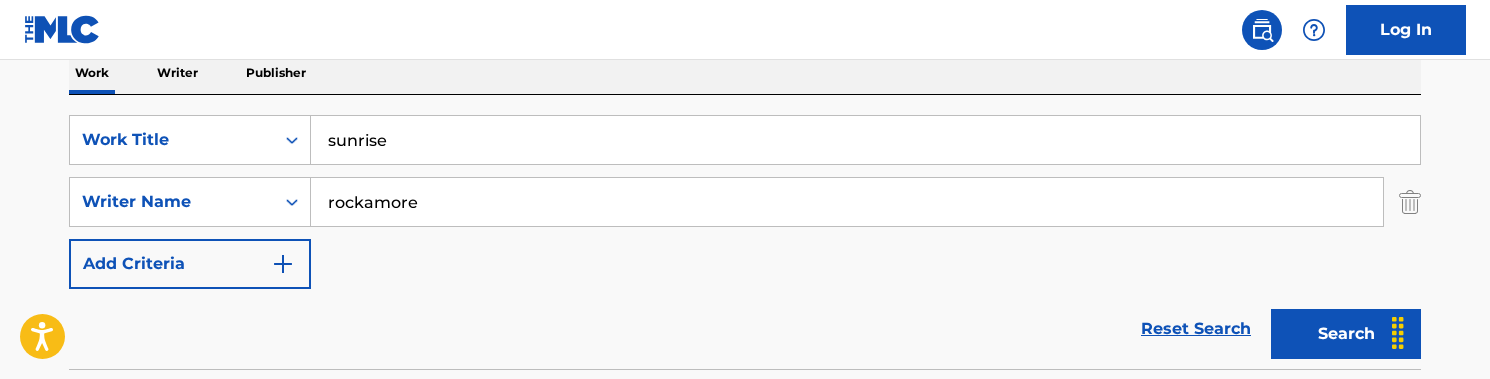 scroll, scrollTop: 337, scrollLeft: 0, axis: vertical 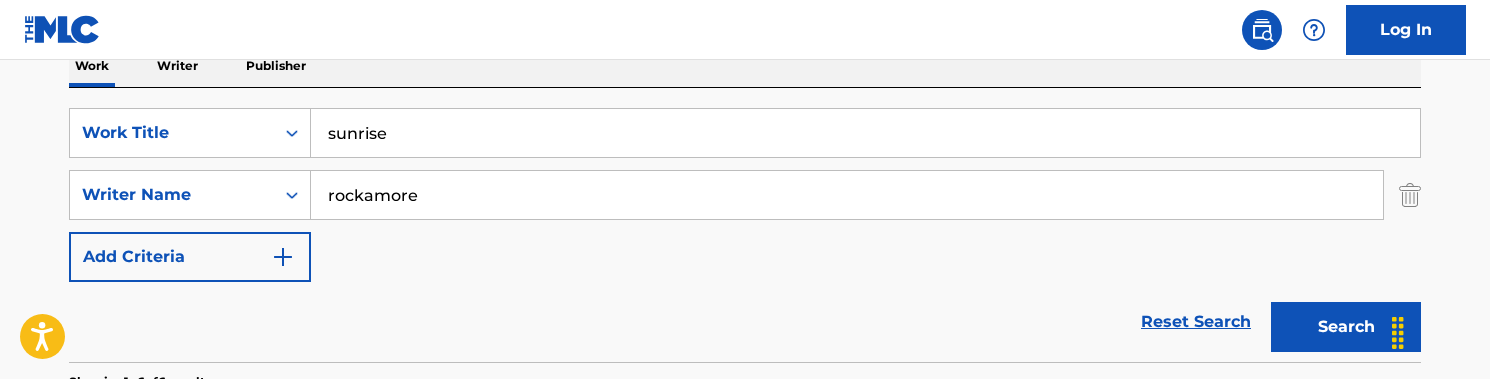 click on "Search" at bounding box center (1346, 327) 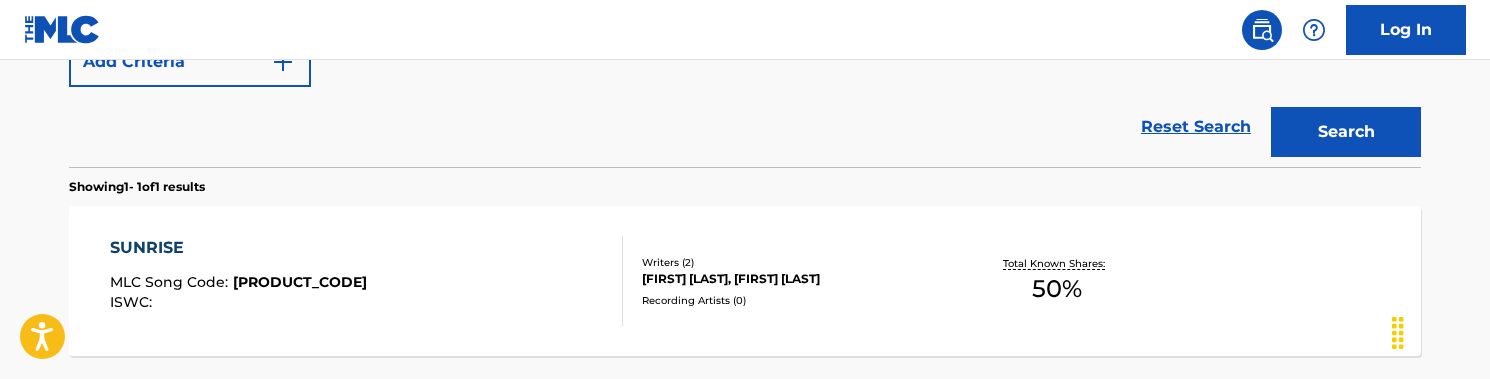 scroll, scrollTop: 580, scrollLeft: 0, axis: vertical 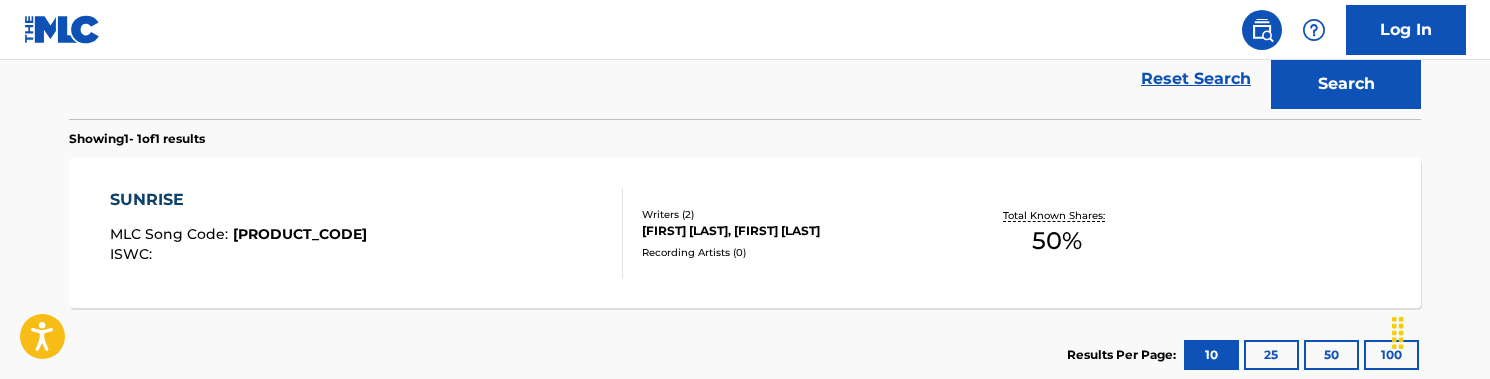 click on "SUNRISE MLC Song Code : SD0KNI ISWC : Writers ( 2 ) [FIRST] [LAST], [FIRST] [LAST] Recording Artists ( 0 ) Total Known Shares: 50 %" at bounding box center (745, 233) 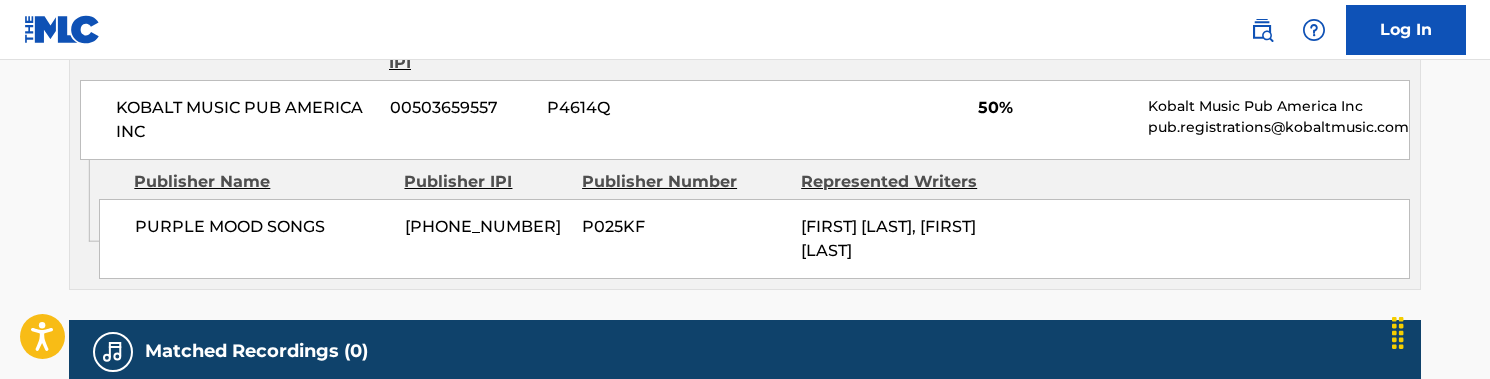 scroll, scrollTop: 1018, scrollLeft: 0, axis: vertical 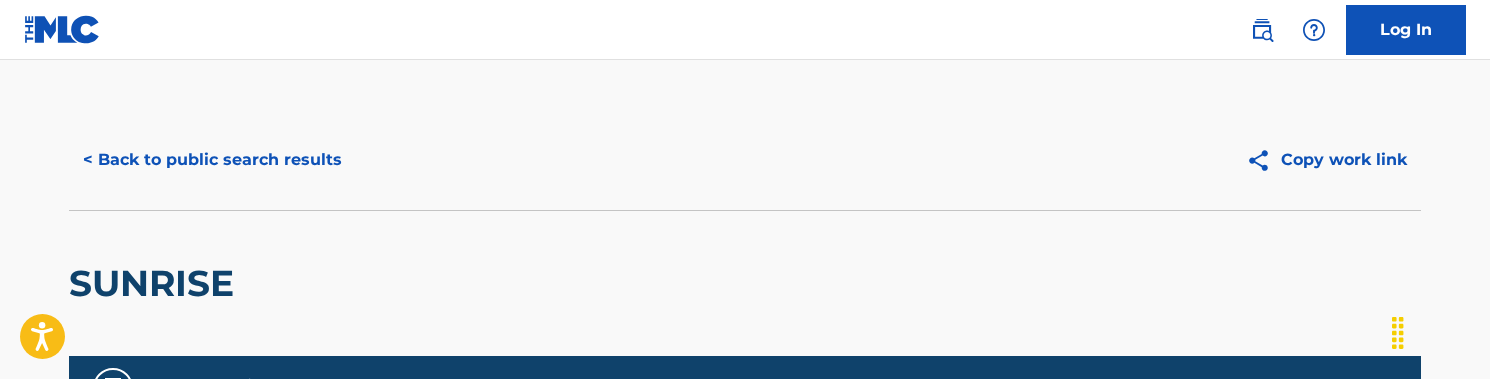 click on "< Back to public search results" at bounding box center [212, 160] 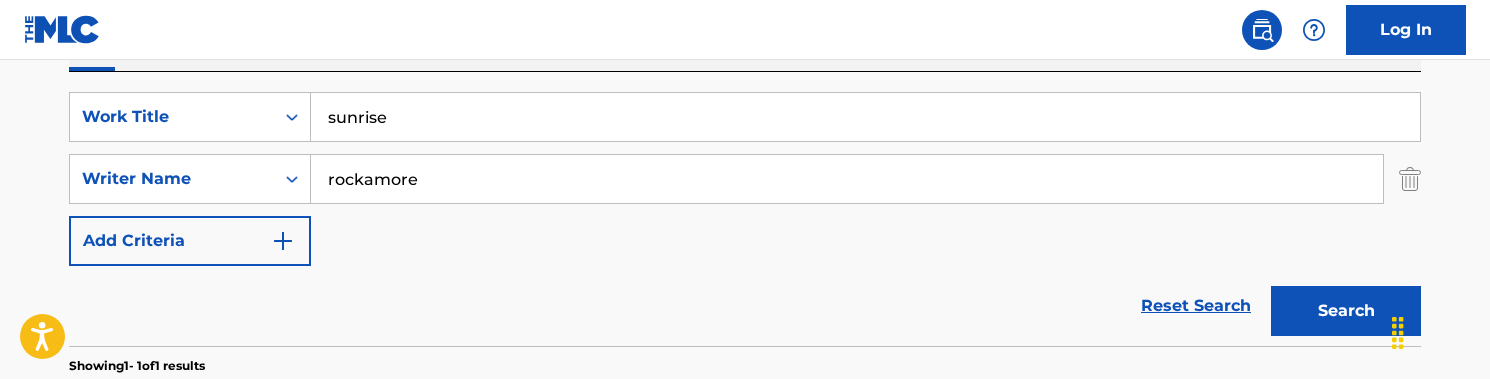 scroll, scrollTop: 338, scrollLeft: 0, axis: vertical 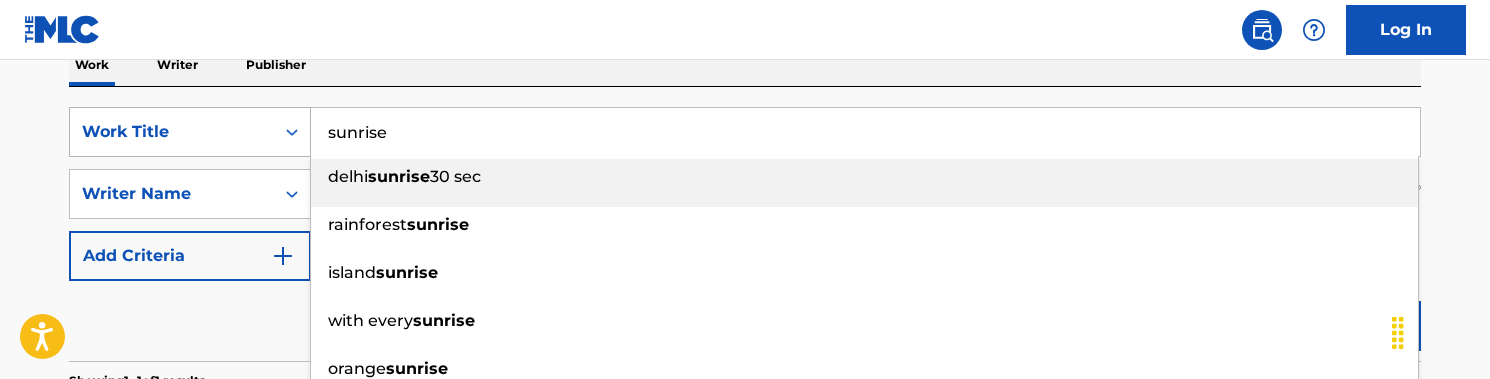 drag, startPoint x: 490, startPoint y: 144, endPoint x: 271, endPoint y: 114, distance: 221.04524 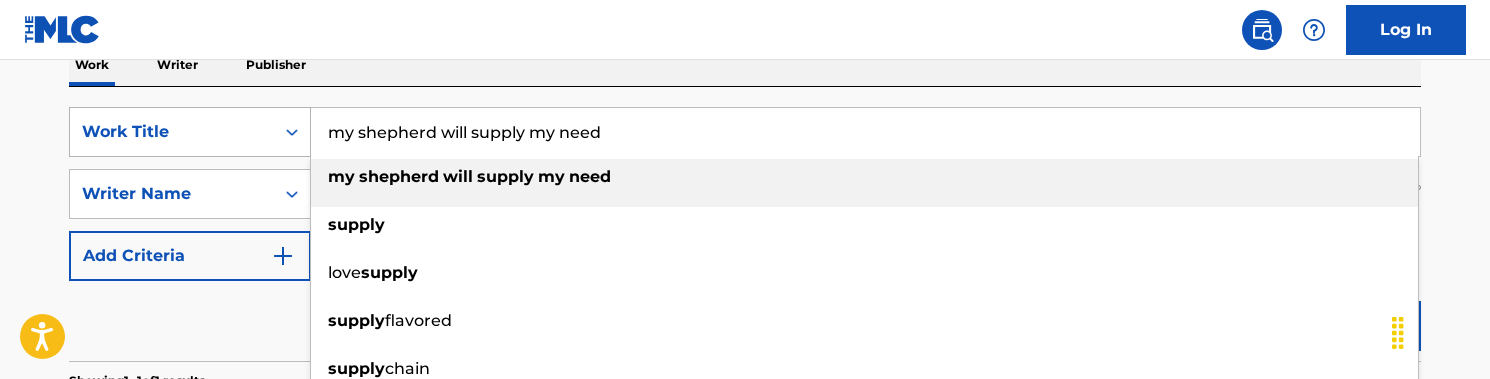 drag, startPoint x: 655, startPoint y: 127, endPoint x: 212, endPoint y: 123, distance: 443.01807 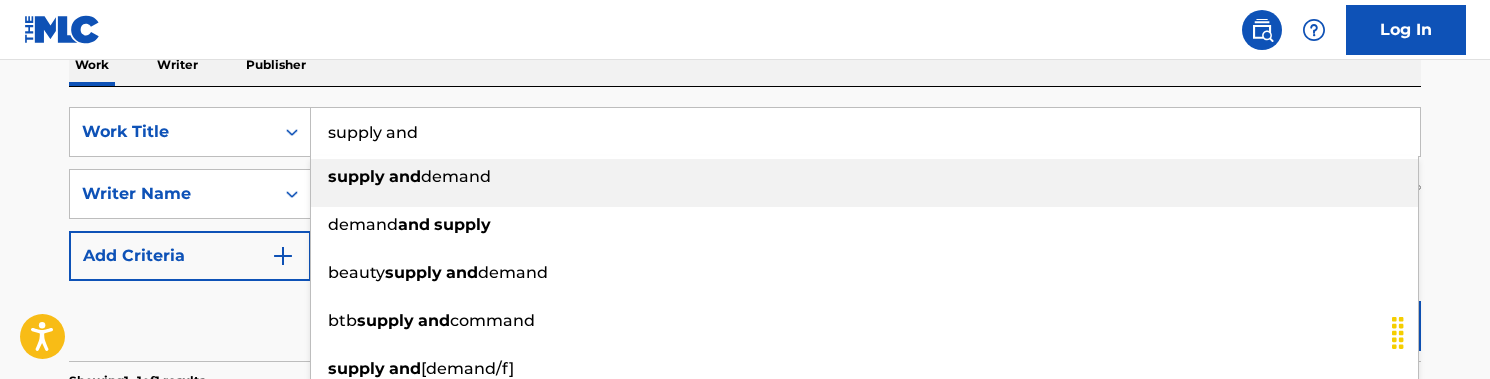 click on "supply" at bounding box center (356, 176) 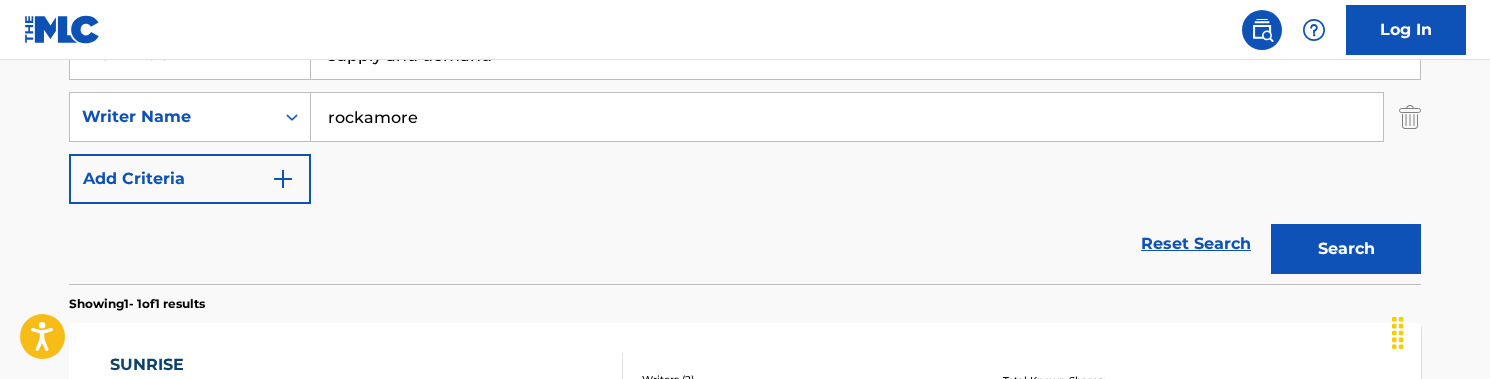 scroll, scrollTop: 421, scrollLeft: 0, axis: vertical 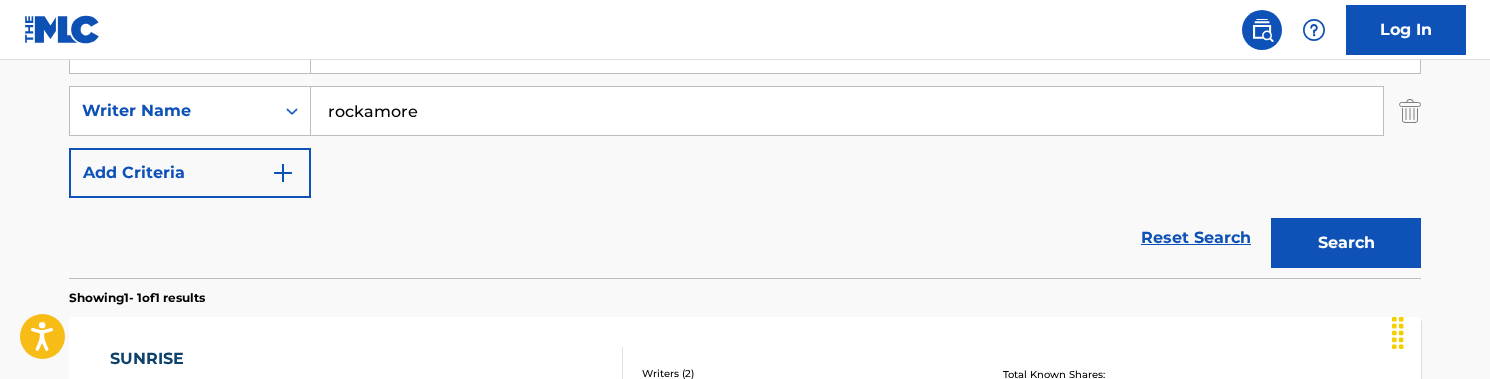 click on "Search" at bounding box center [1346, 243] 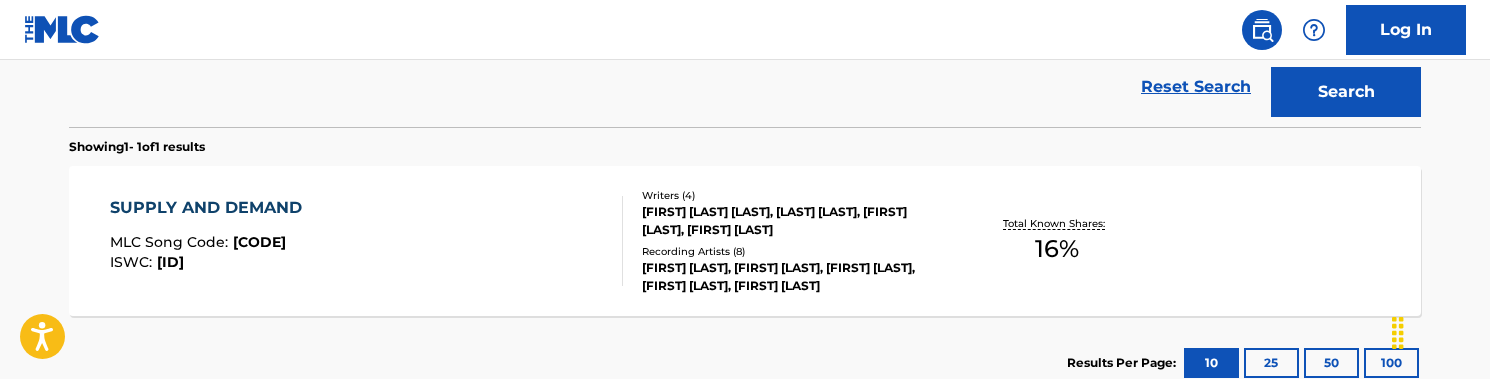 scroll, scrollTop: 606, scrollLeft: 0, axis: vertical 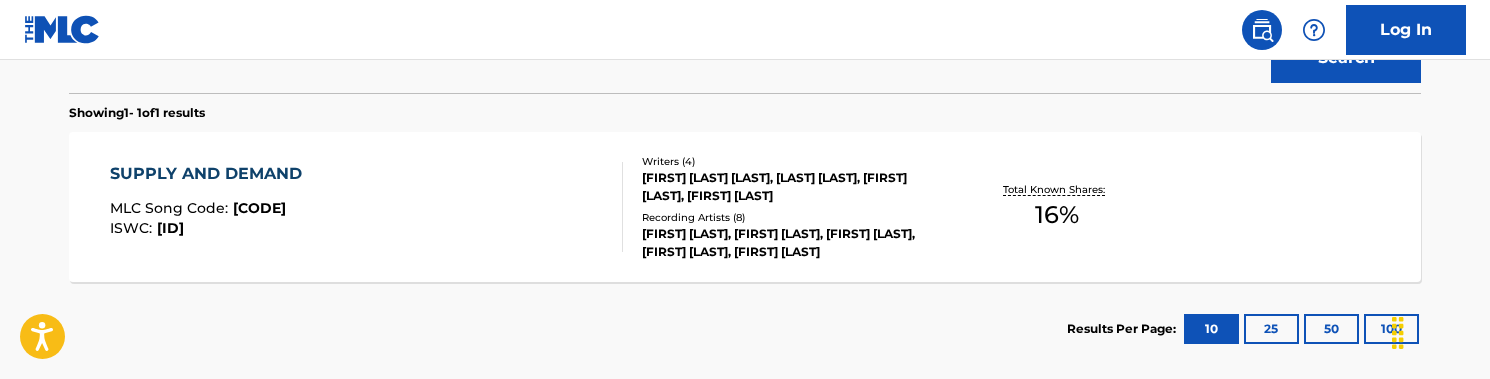 click on "SUPPLY AND DEMAND MLC Song Code : SD0GE7 ISWC : T9283234946" at bounding box center [367, 207] 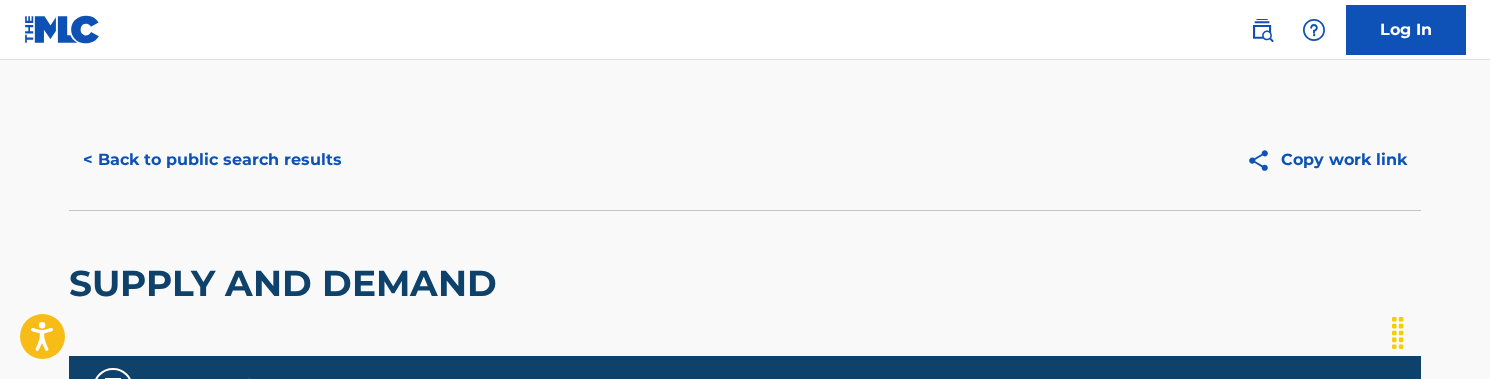 scroll, scrollTop: 0, scrollLeft: 0, axis: both 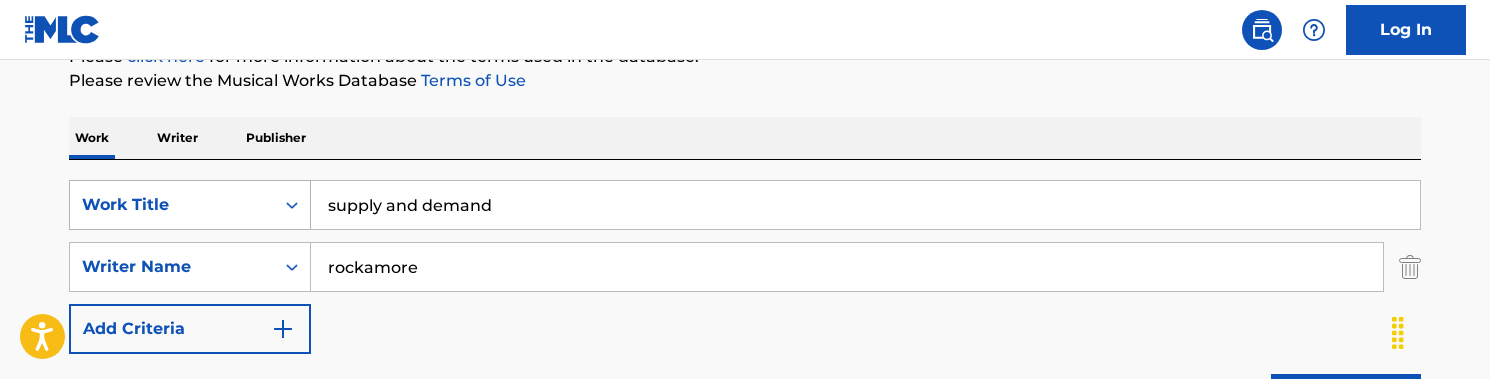 drag, startPoint x: 522, startPoint y: 206, endPoint x: 306, endPoint y: 206, distance: 216 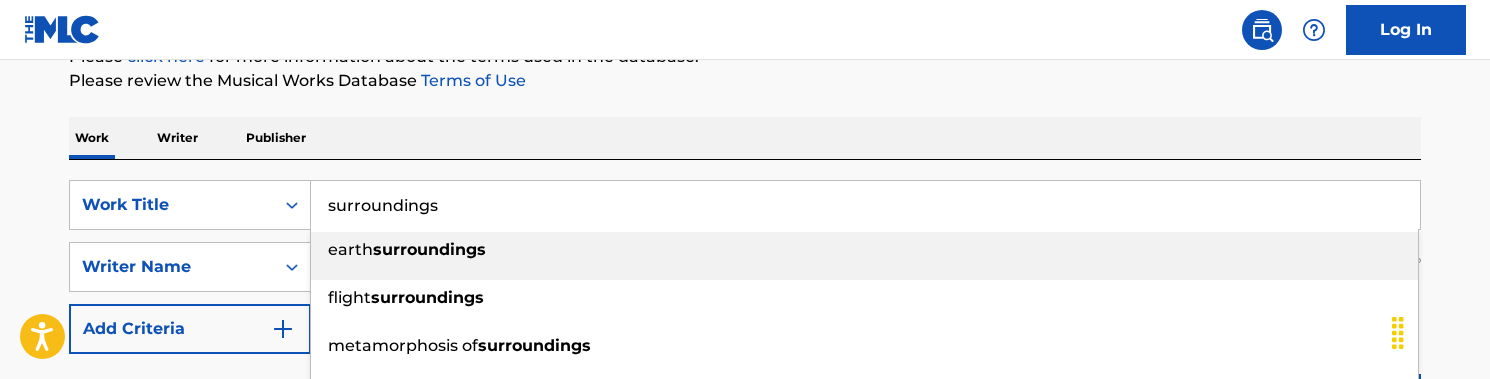 type on "surroundings" 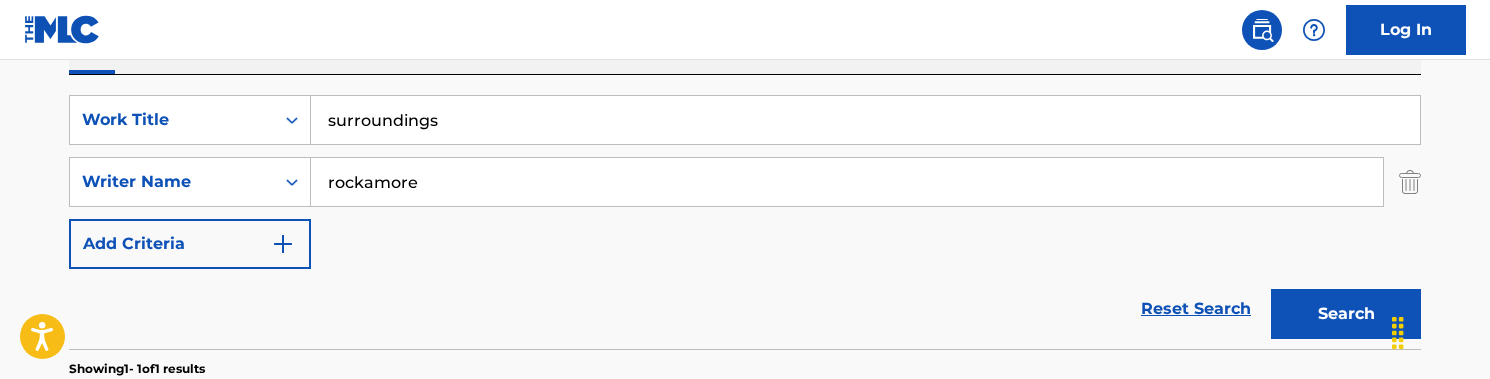scroll, scrollTop: 357, scrollLeft: 0, axis: vertical 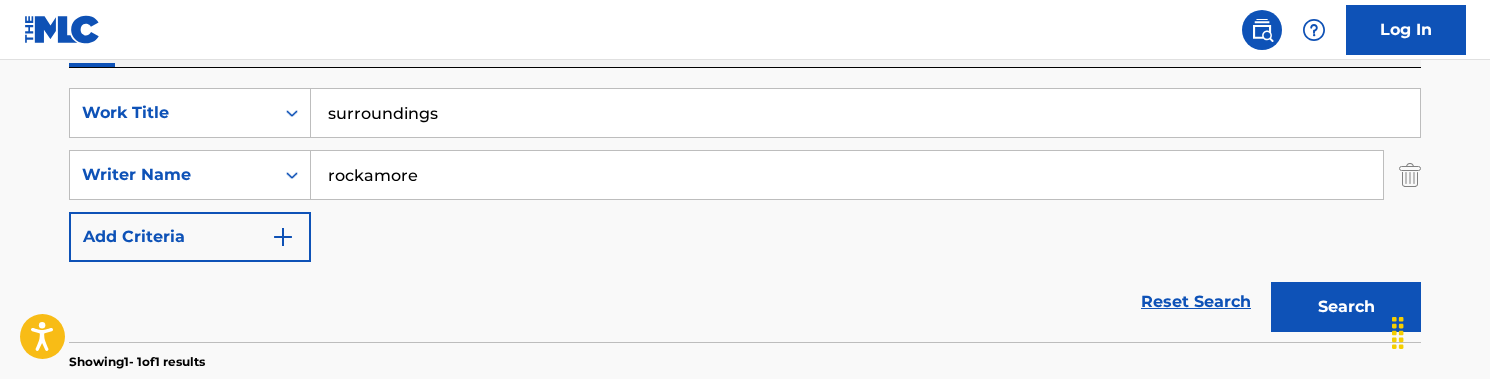 click on "Search" at bounding box center (1341, 302) 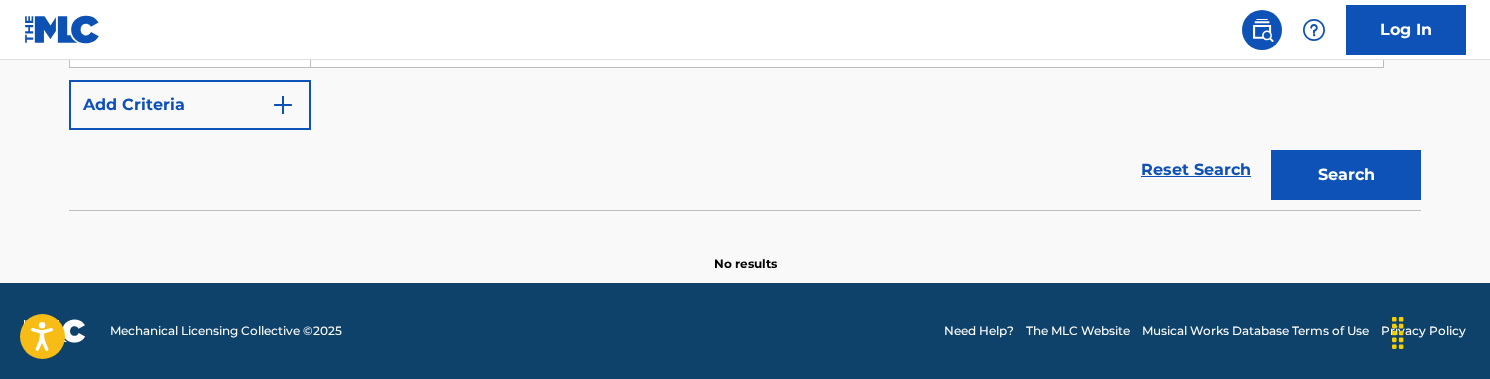 scroll, scrollTop: 489, scrollLeft: 0, axis: vertical 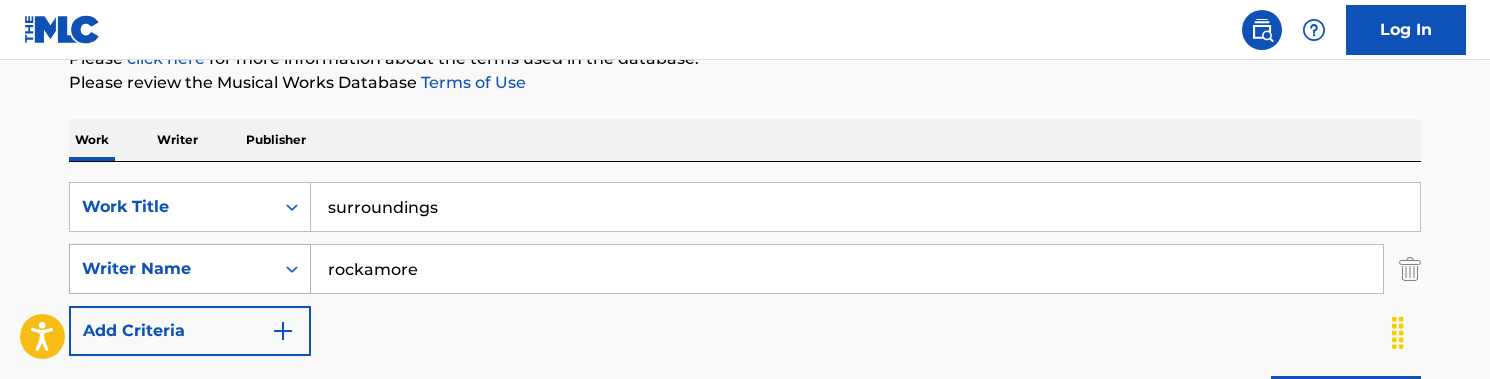 drag, startPoint x: 445, startPoint y: 277, endPoint x: 159, endPoint y: 248, distance: 287.46652 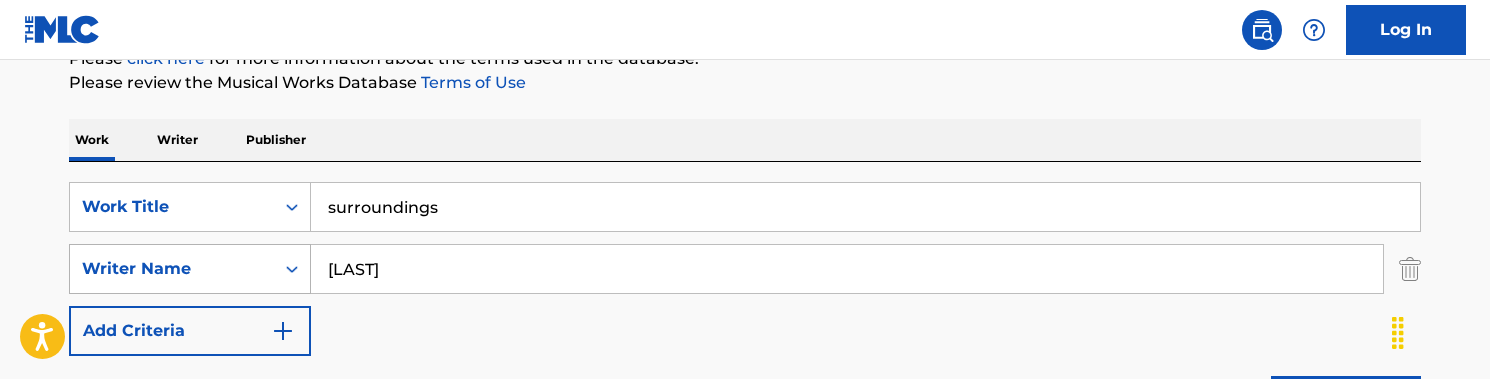 type on "[LAST]" 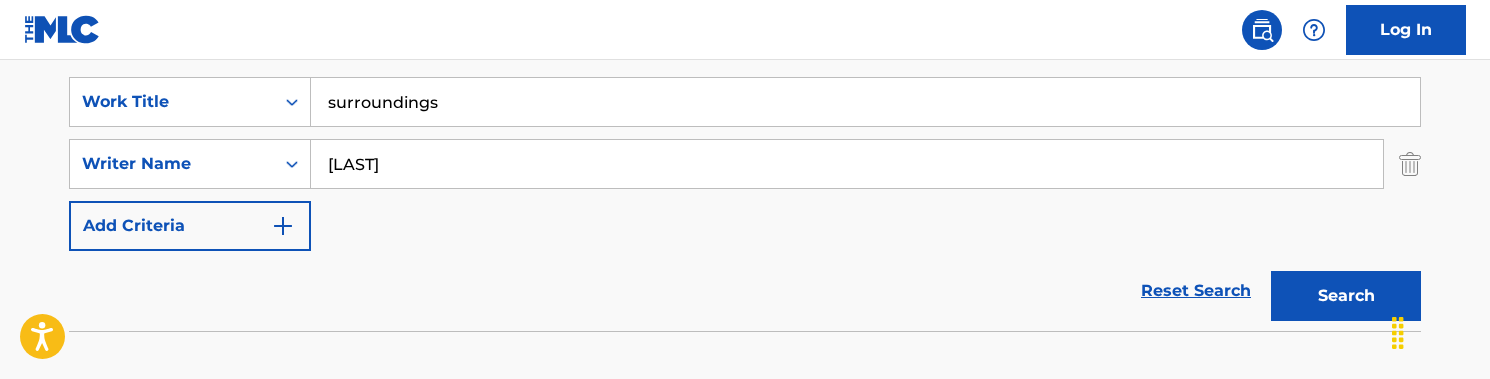 scroll, scrollTop: 362, scrollLeft: 0, axis: vertical 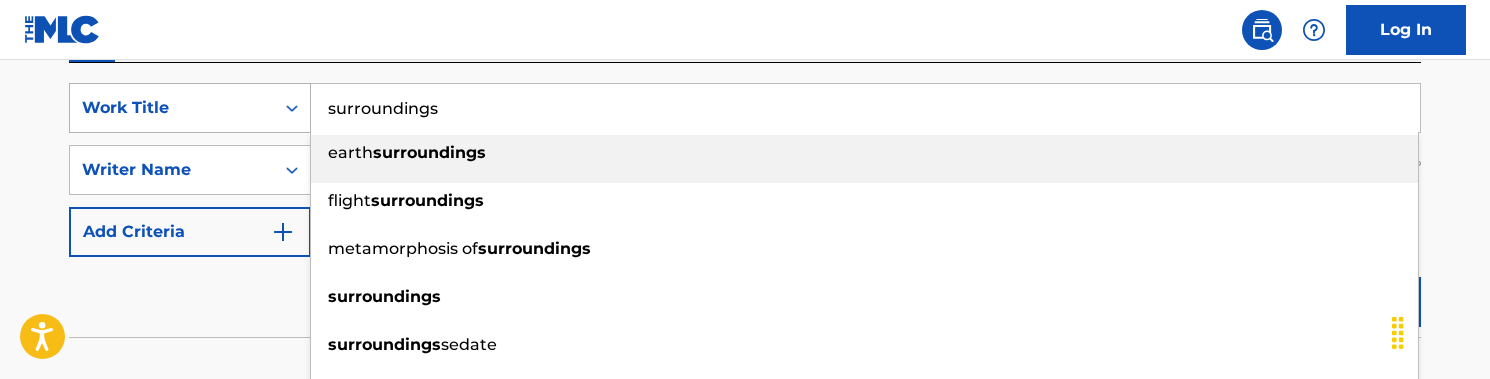 drag, startPoint x: 492, startPoint y: 123, endPoint x: 213, endPoint y: 97, distance: 280.20886 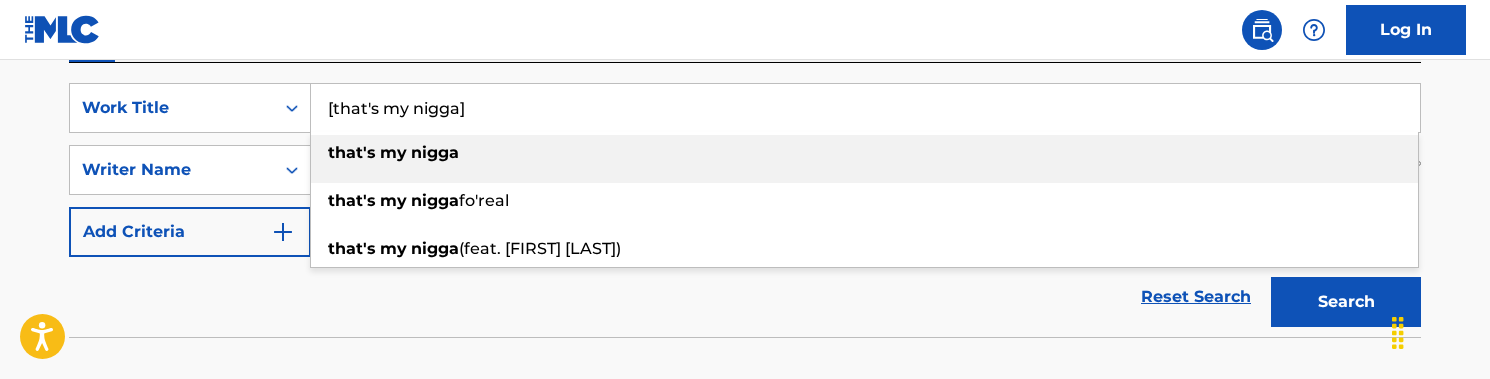 type on "[that's my nigga]" 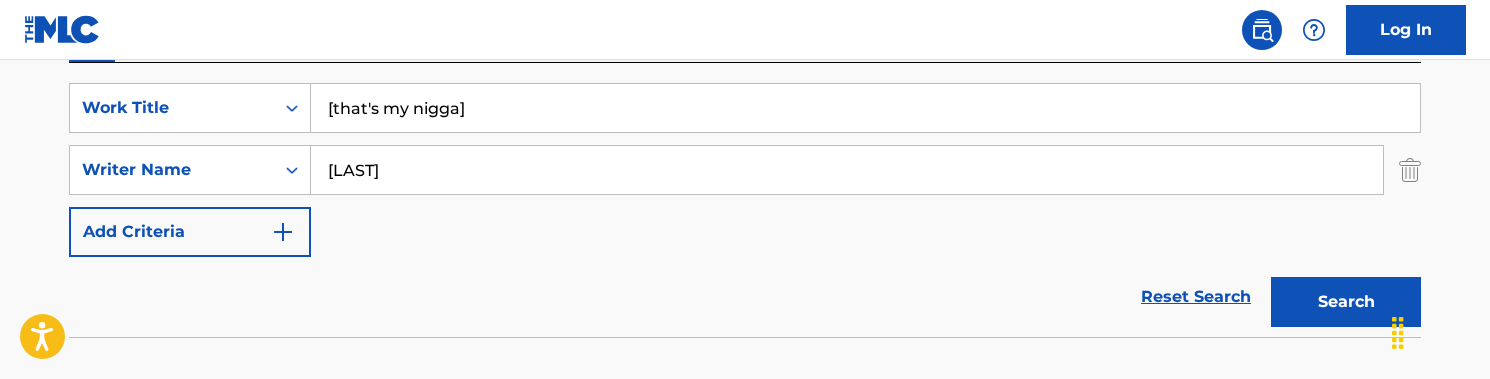 click on "SearchWithCriteria[ALPHANUMERIC] Work Title that's my nigga SearchWithCriteria[ALPHANUMERIC] Writer Name [LAST] Add Criteria" at bounding box center [745, 170] 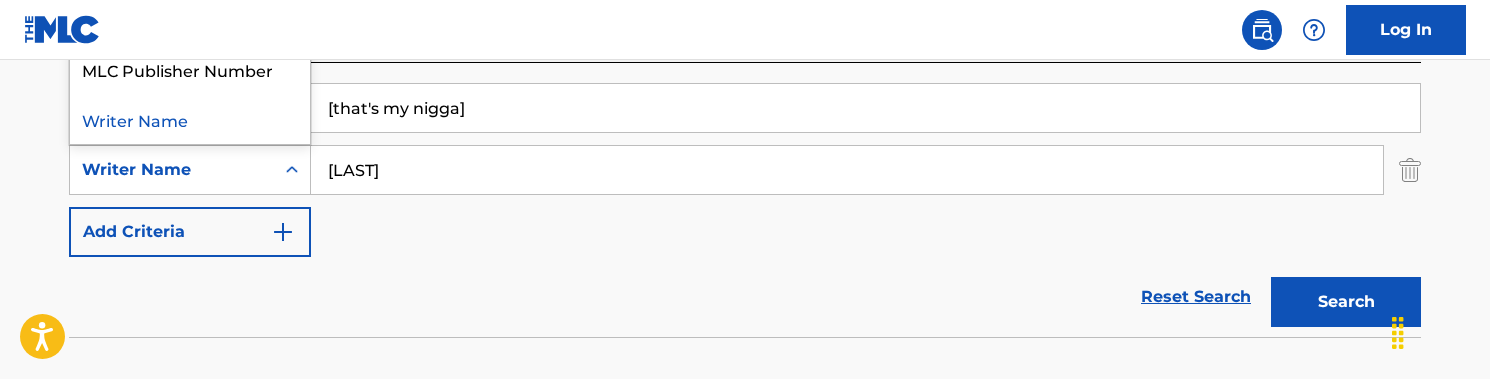 click on "Writer Name" at bounding box center (172, 170) 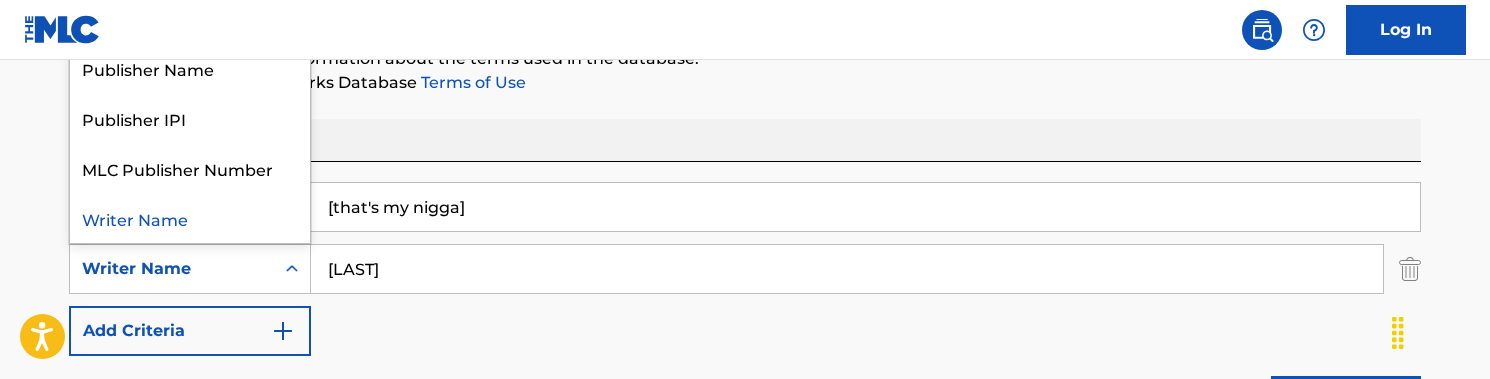 scroll, scrollTop: 260, scrollLeft: 0, axis: vertical 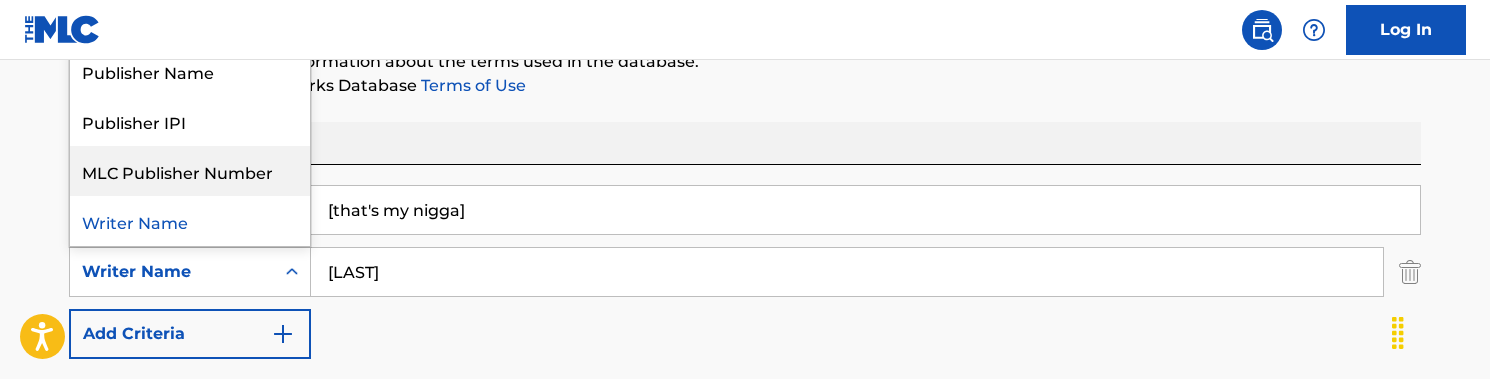 click on "[LAST]" at bounding box center [847, 272] 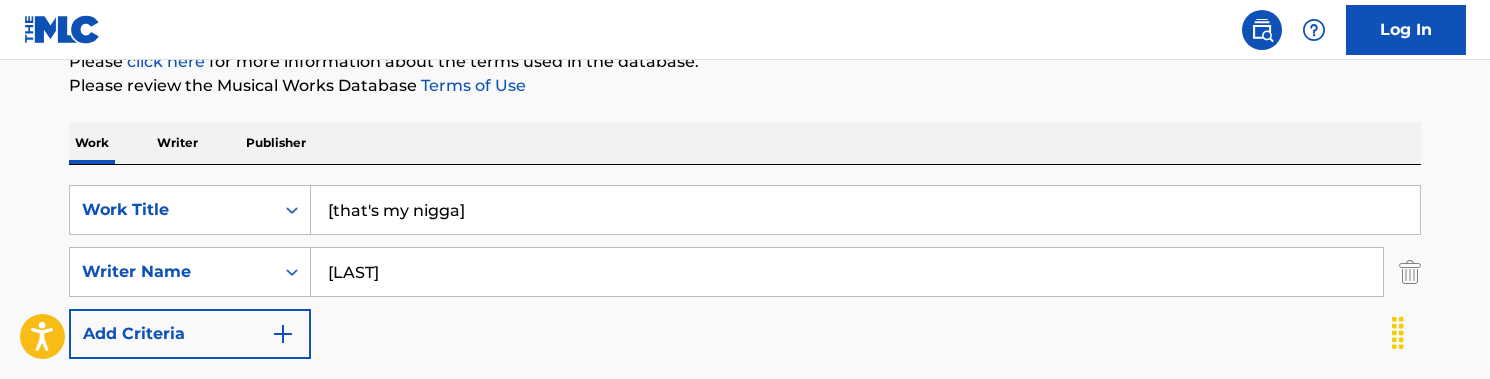 drag, startPoint x: 407, startPoint y: 282, endPoint x: 433, endPoint y: 267, distance: 30.016663 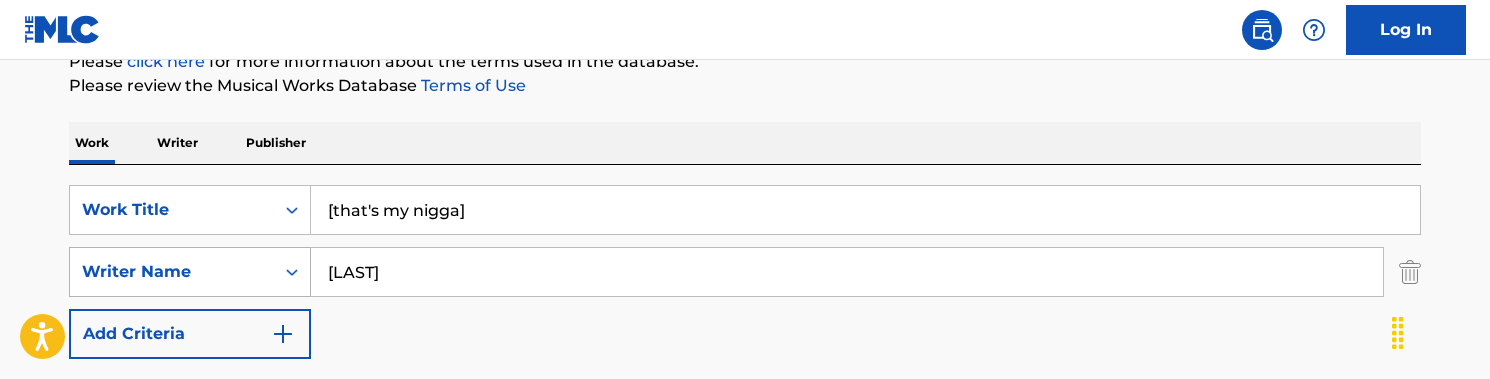 drag, startPoint x: 379, startPoint y: 267, endPoint x: 294, endPoint y: 267, distance: 85 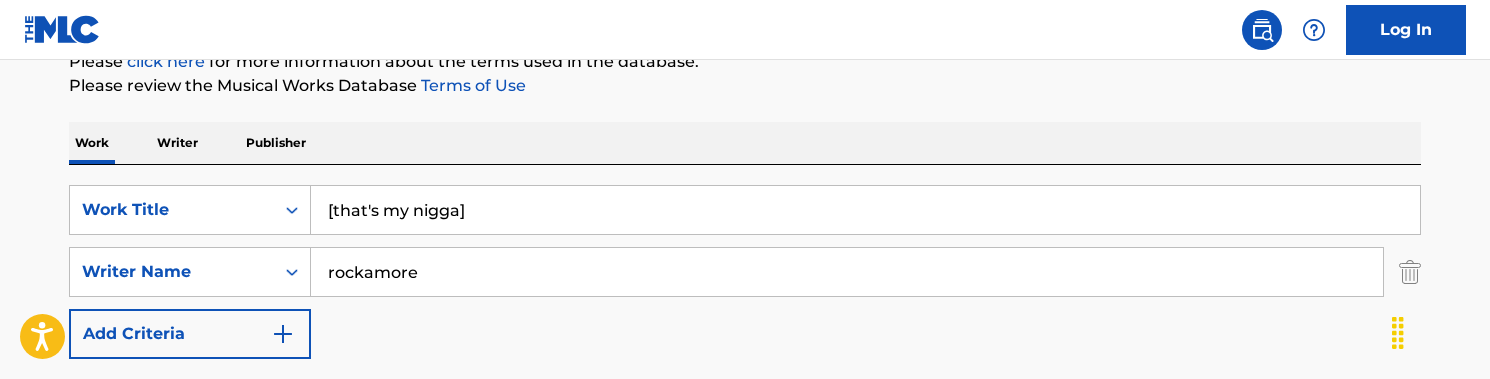 type on "rockamore" 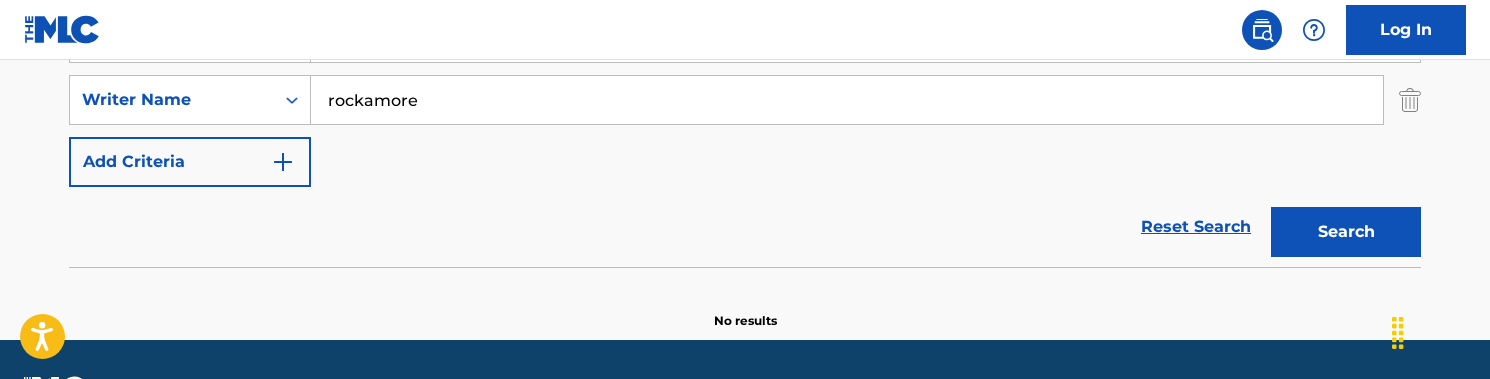 scroll, scrollTop: 458, scrollLeft: 0, axis: vertical 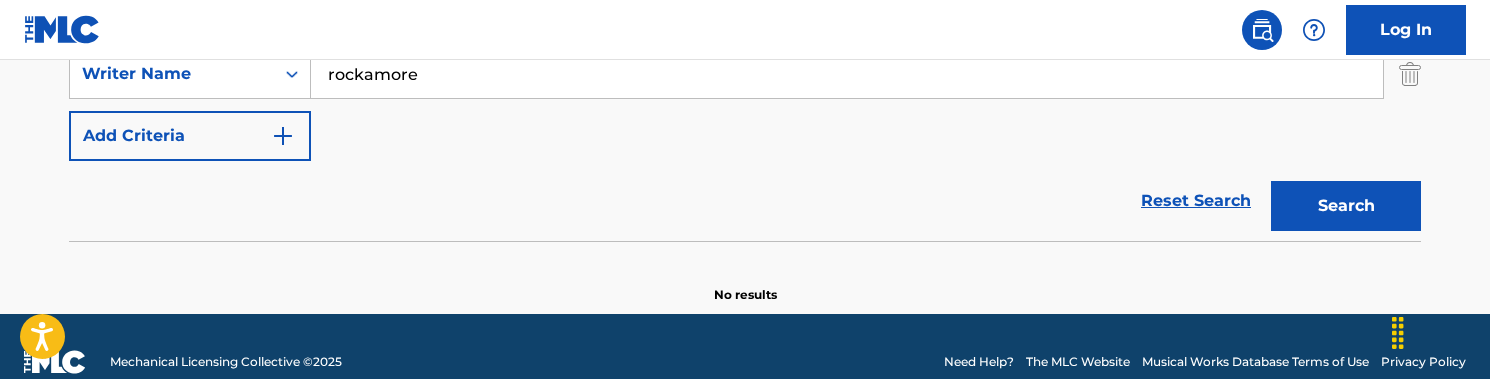 click on "Search" at bounding box center (1346, 206) 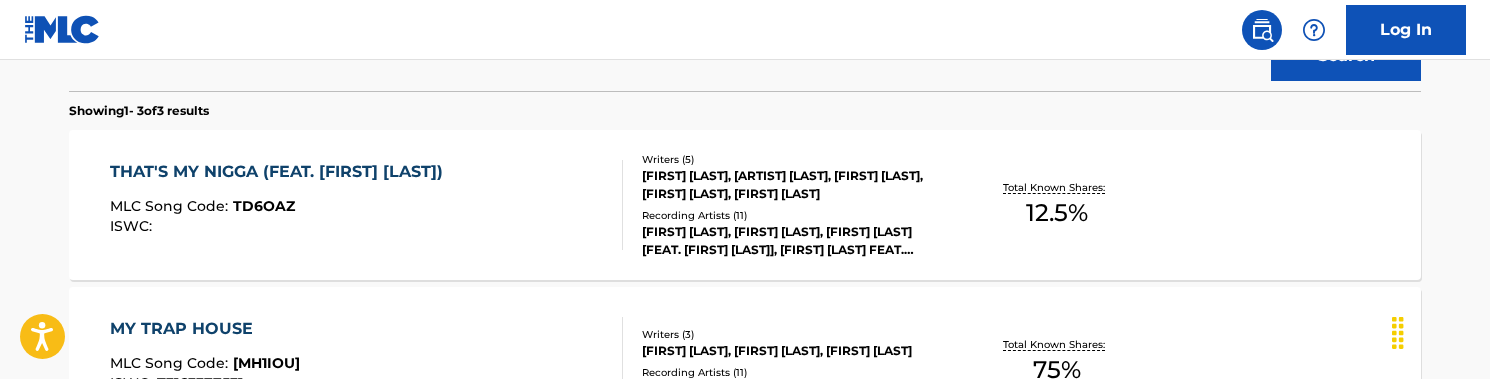 scroll, scrollTop: 610, scrollLeft: 0, axis: vertical 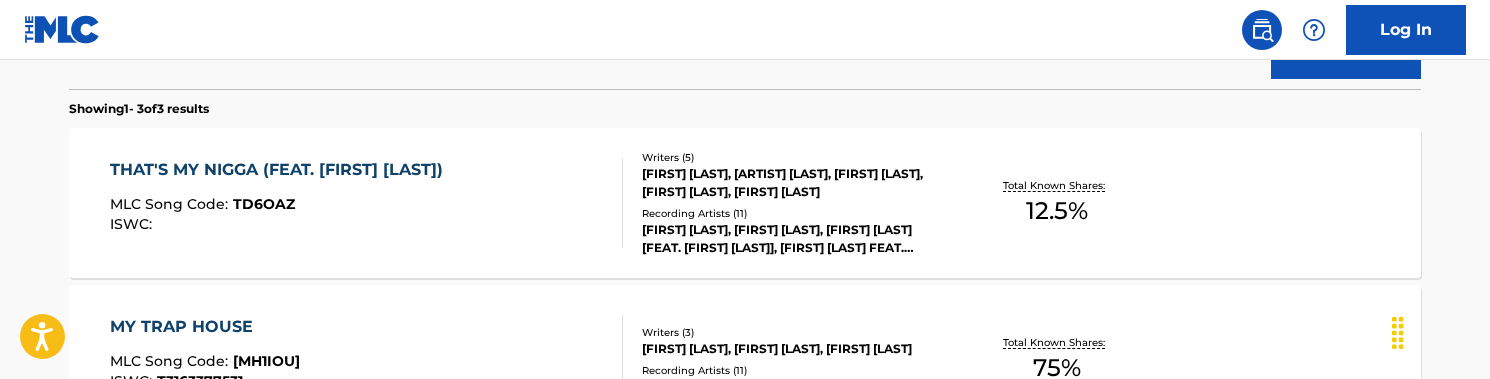 click on "[TITLE] [MLC CODE] [ISWC]" at bounding box center (367, 203) 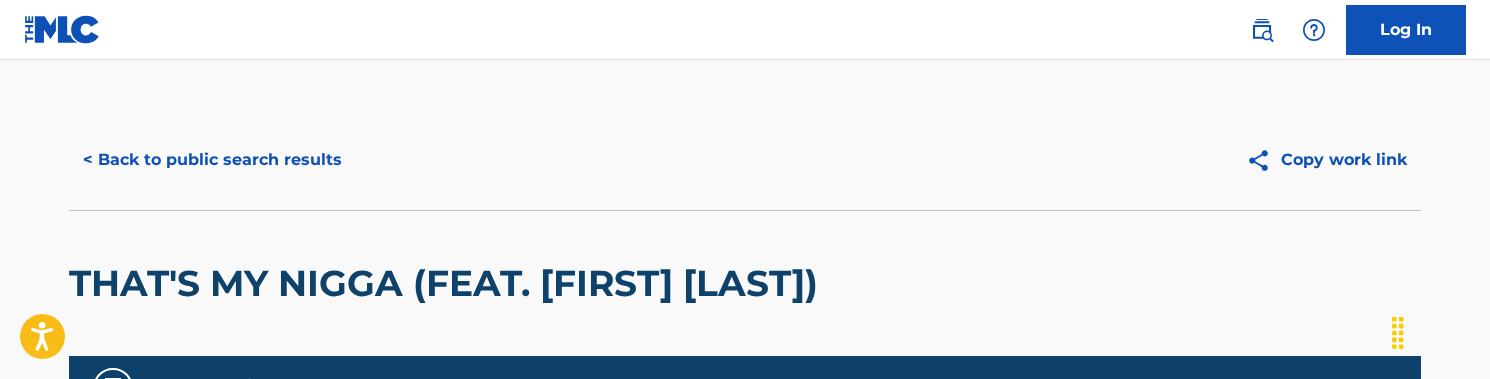 scroll, scrollTop: -1, scrollLeft: 0, axis: vertical 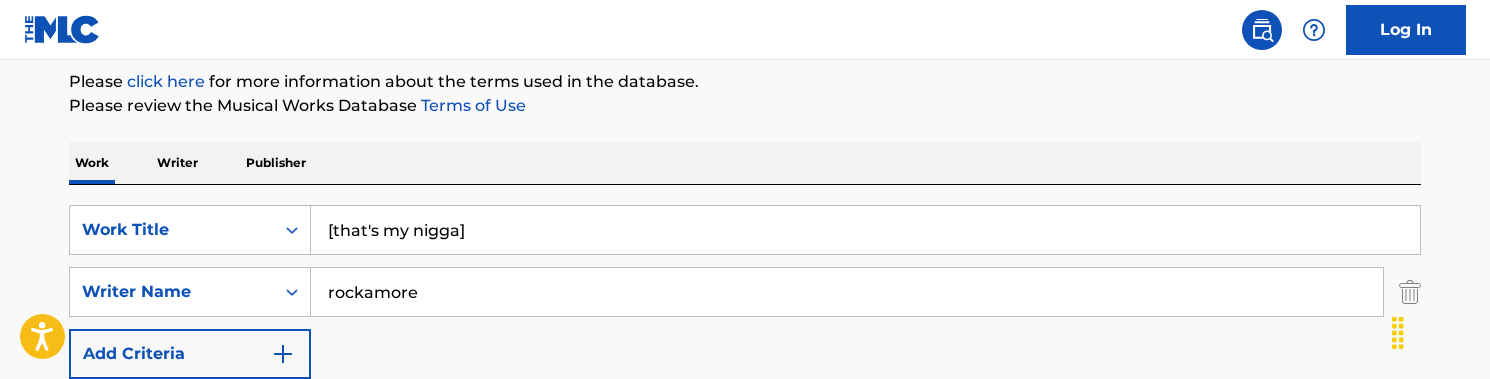 drag, startPoint x: 504, startPoint y: 241, endPoint x: 237, endPoint y: 198, distance: 270.44037 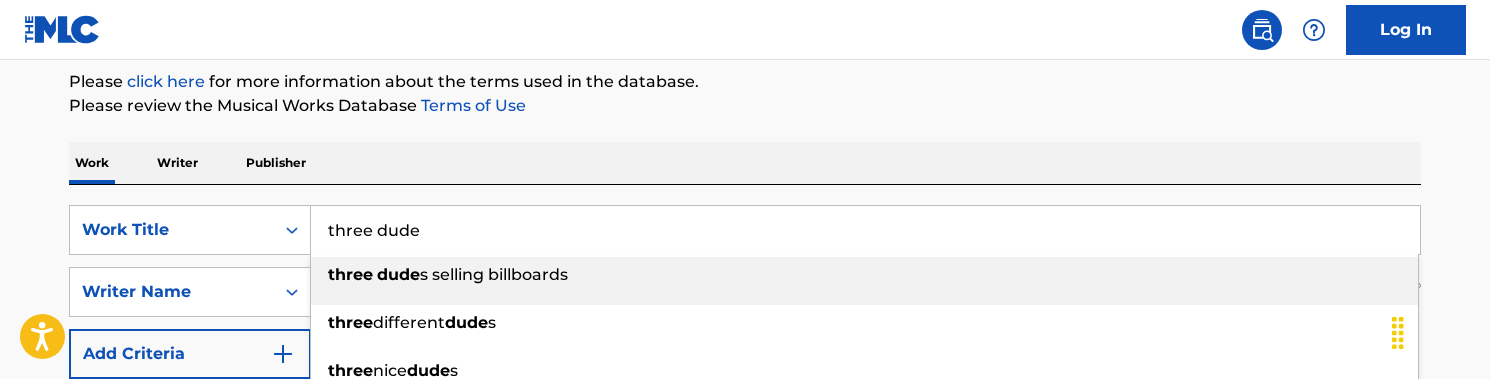 click on "Work Writer Publisher" at bounding box center [745, 163] 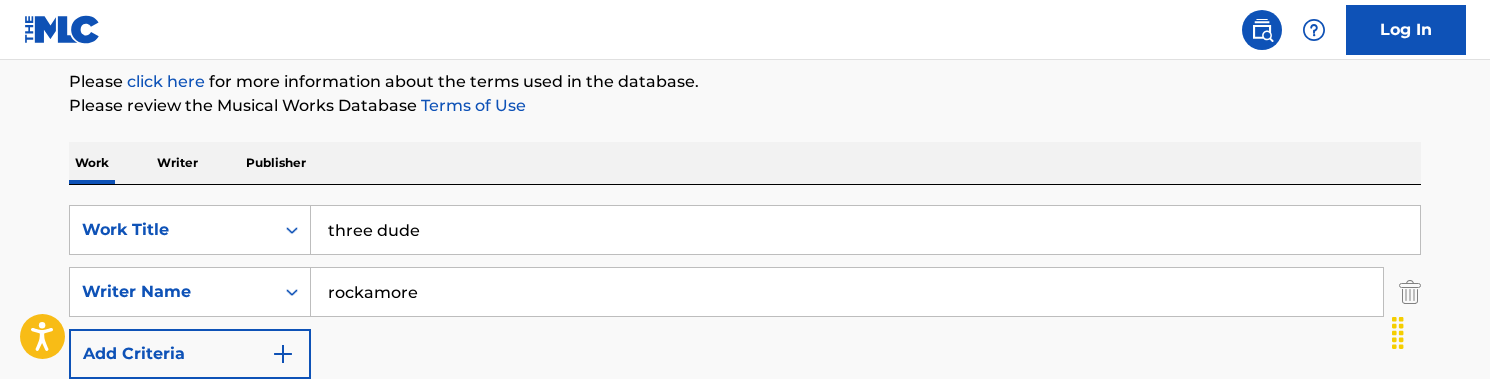 click on "three dude" at bounding box center [865, 230] 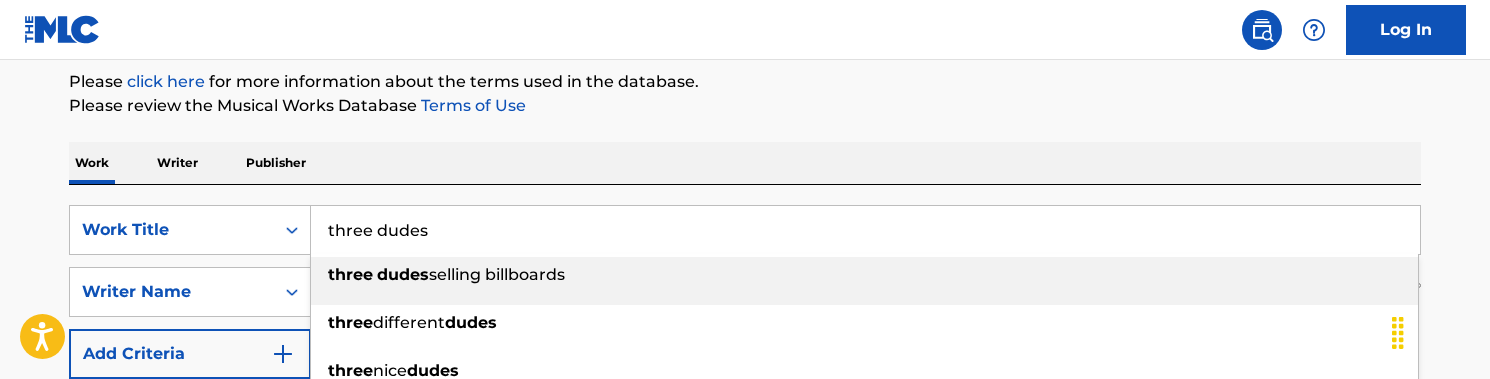click on "Work Writer Publisher" at bounding box center [745, 163] 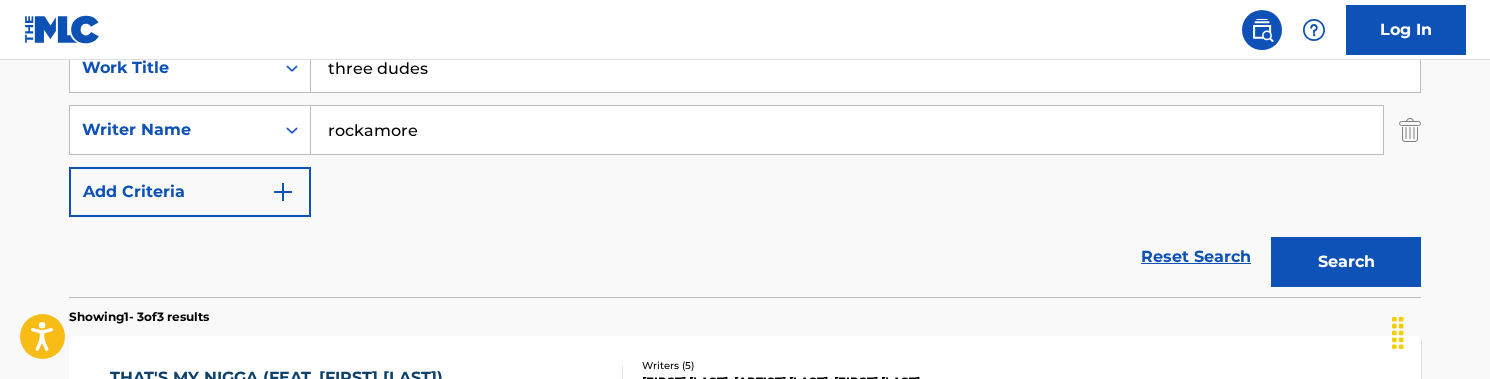 scroll, scrollTop: 415, scrollLeft: 0, axis: vertical 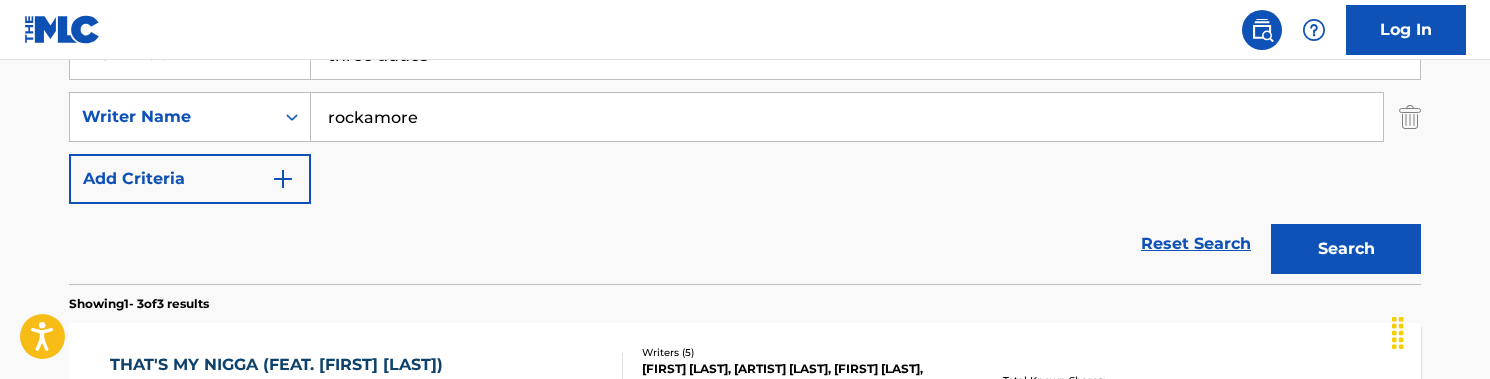 click on "Search" at bounding box center [1346, 249] 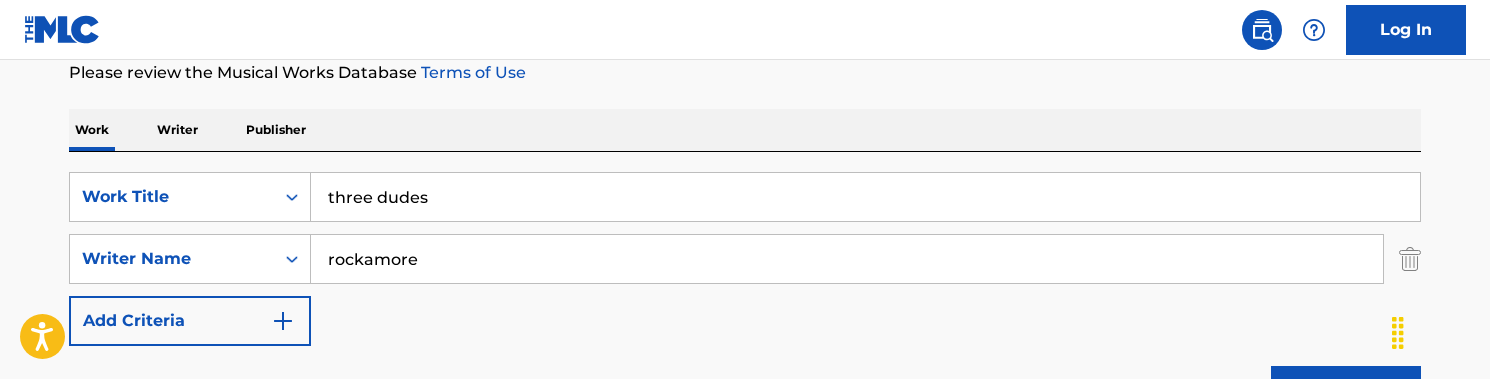 scroll, scrollTop: 280, scrollLeft: 0, axis: vertical 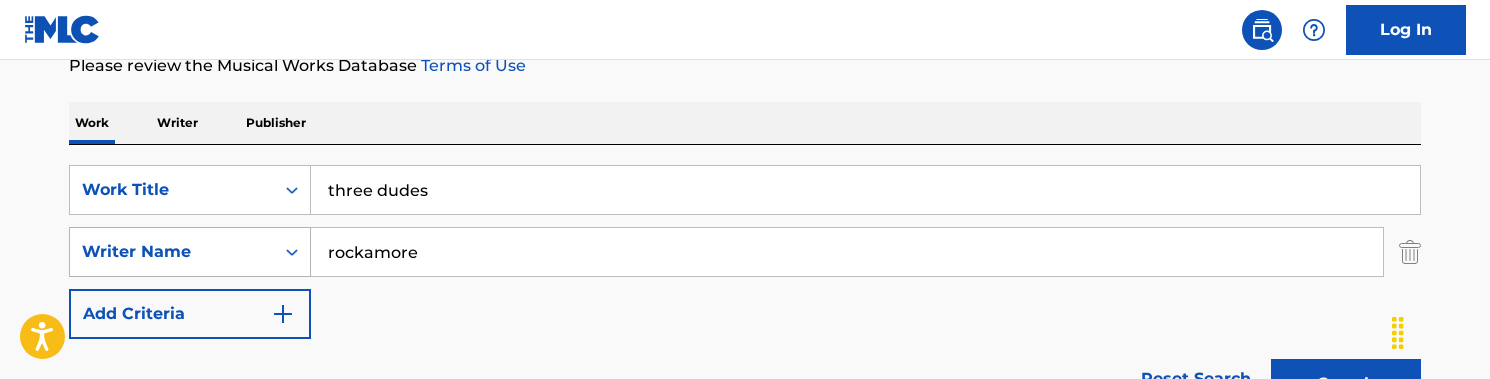 drag, startPoint x: 461, startPoint y: 262, endPoint x: 268, endPoint y: 241, distance: 194.13913 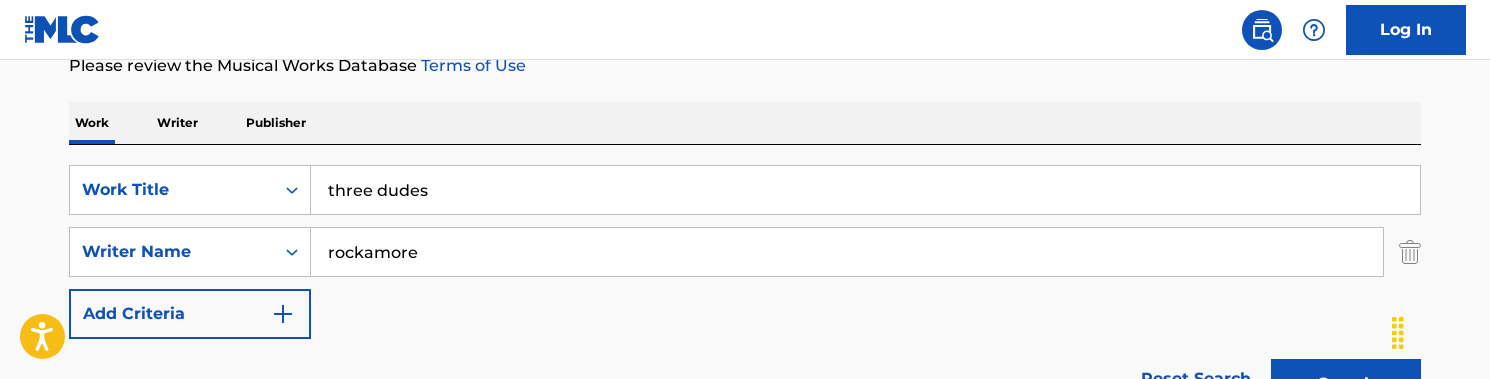 click on "three dudes" at bounding box center [865, 190] 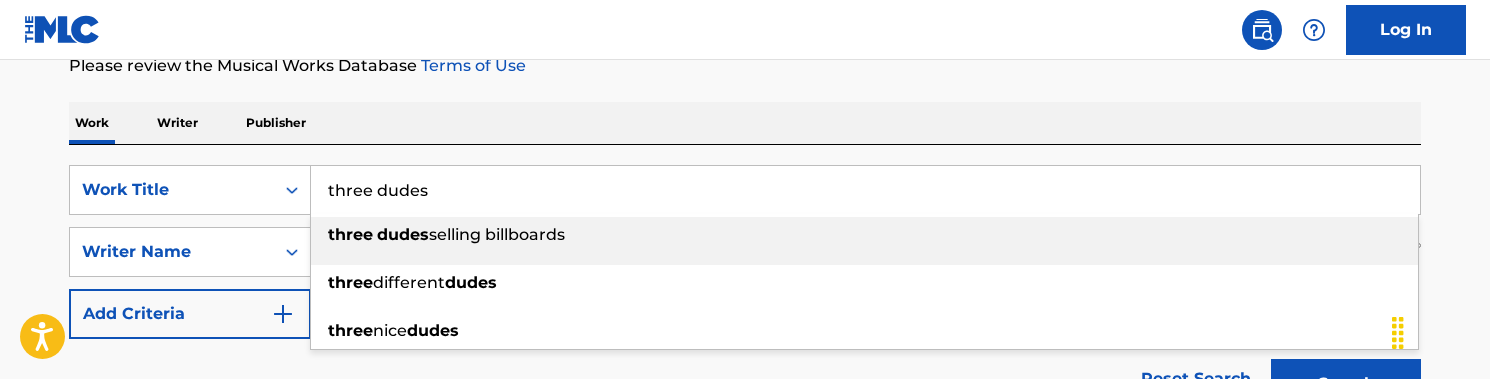 click on "three dudes" at bounding box center (865, 190) 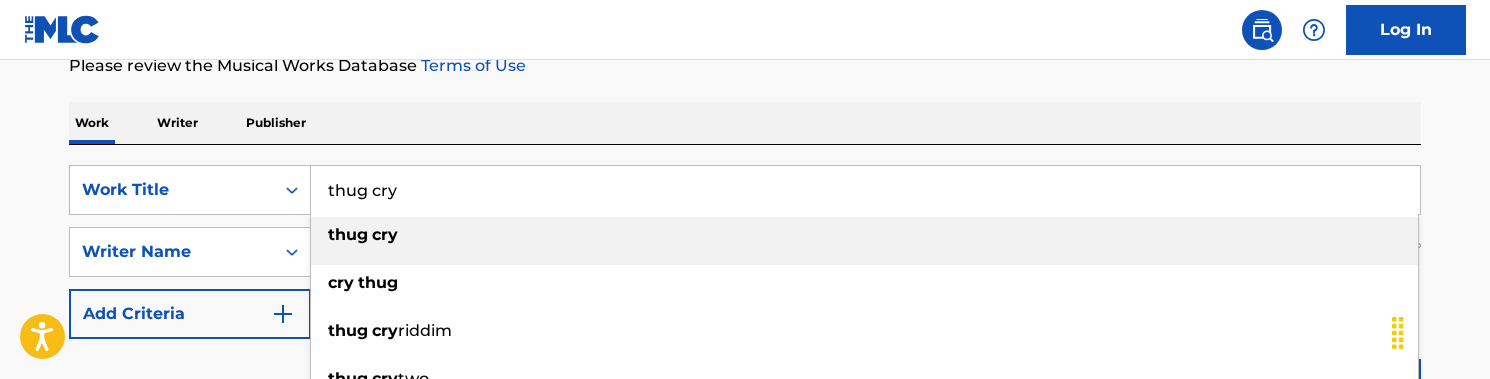type on "thug cry" 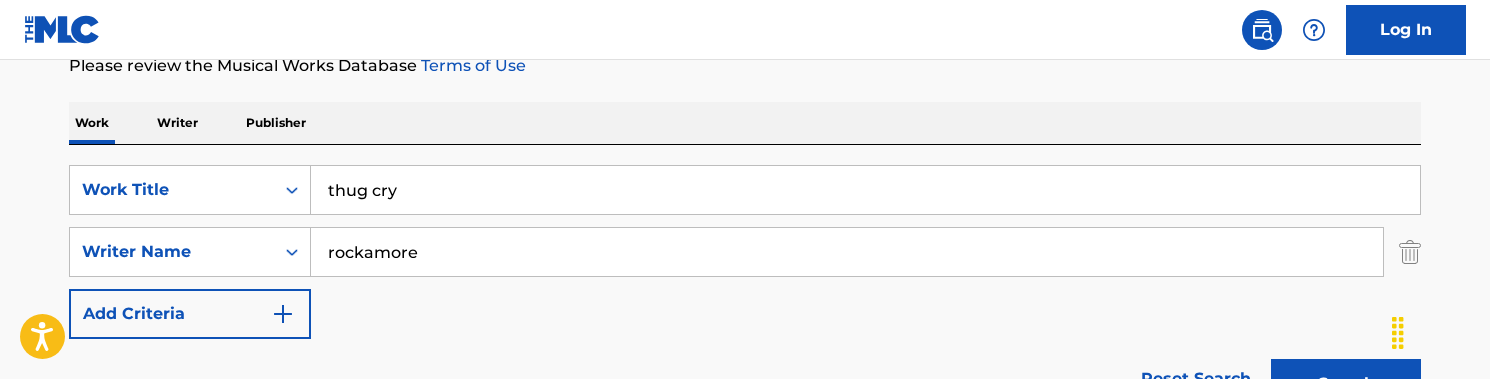 click on "Work Writer Publisher" at bounding box center (745, 123) 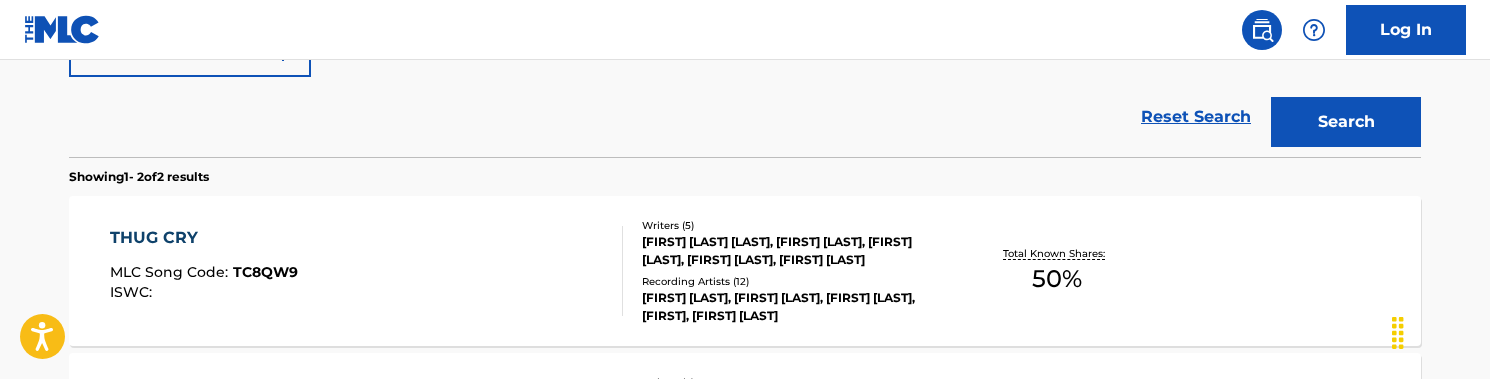 scroll, scrollTop: 561, scrollLeft: 0, axis: vertical 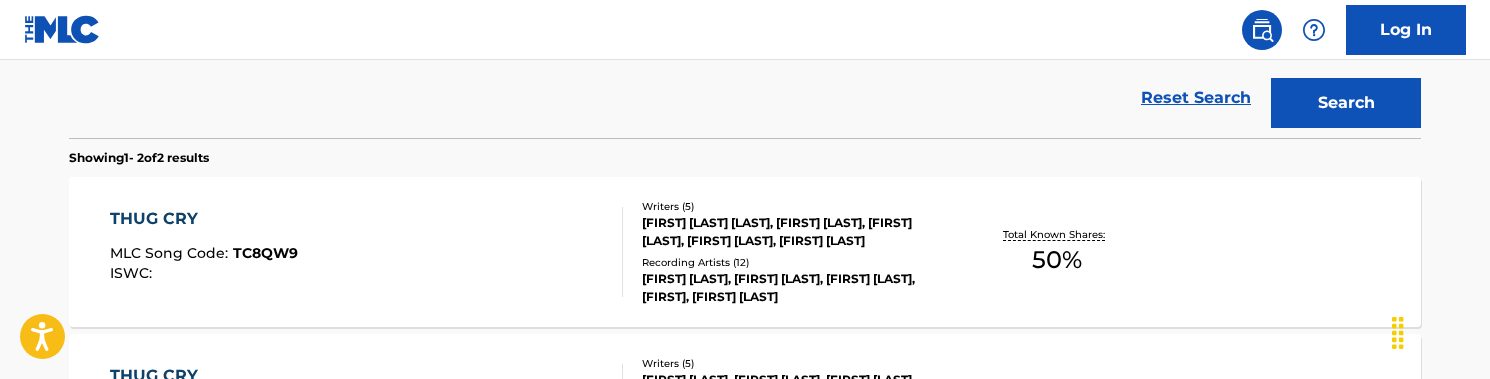 click on "Recording Artists ( 12 )" at bounding box center (793, 262) 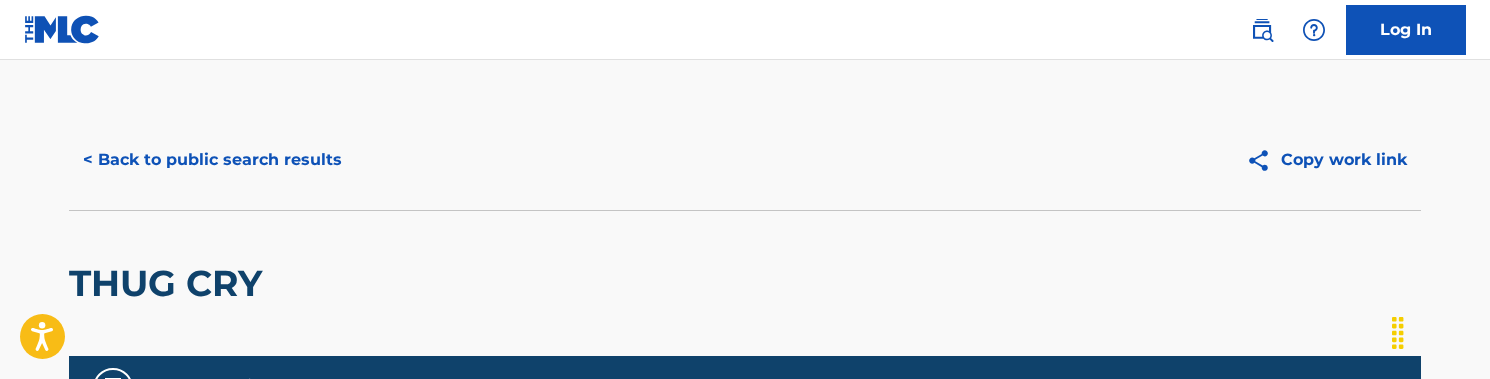 scroll, scrollTop: 0, scrollLeft: 0, axis: both 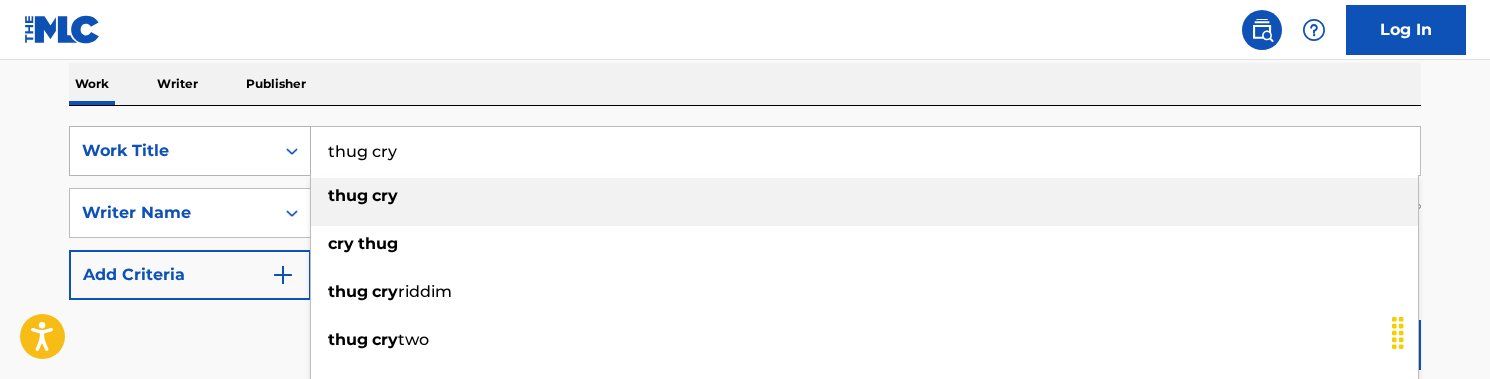 drag, startPoint x: 415, startPoint y: 159, endPoint x: 243, endPoint y: 153, distance: 172.10461 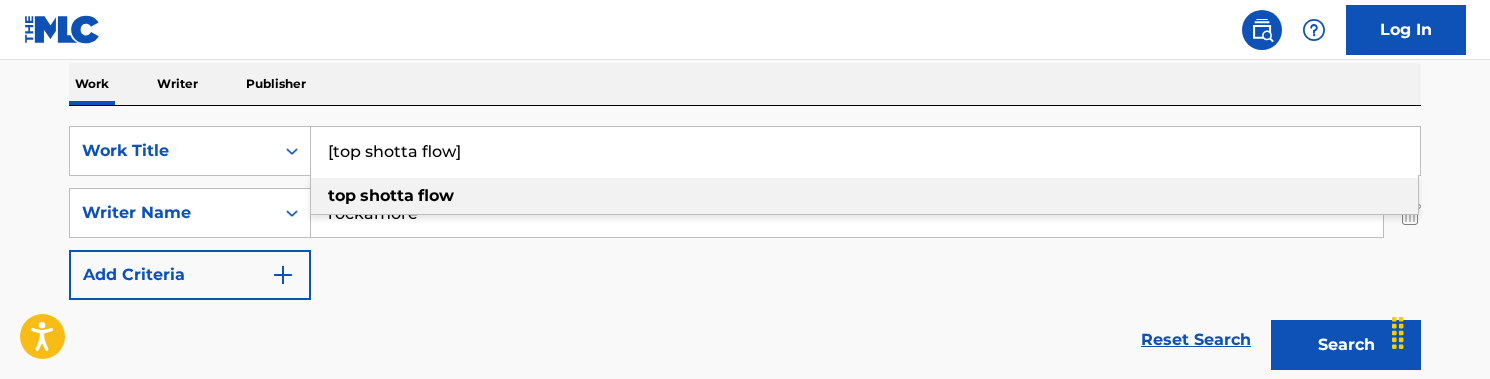 type on "[top shotta flow]" 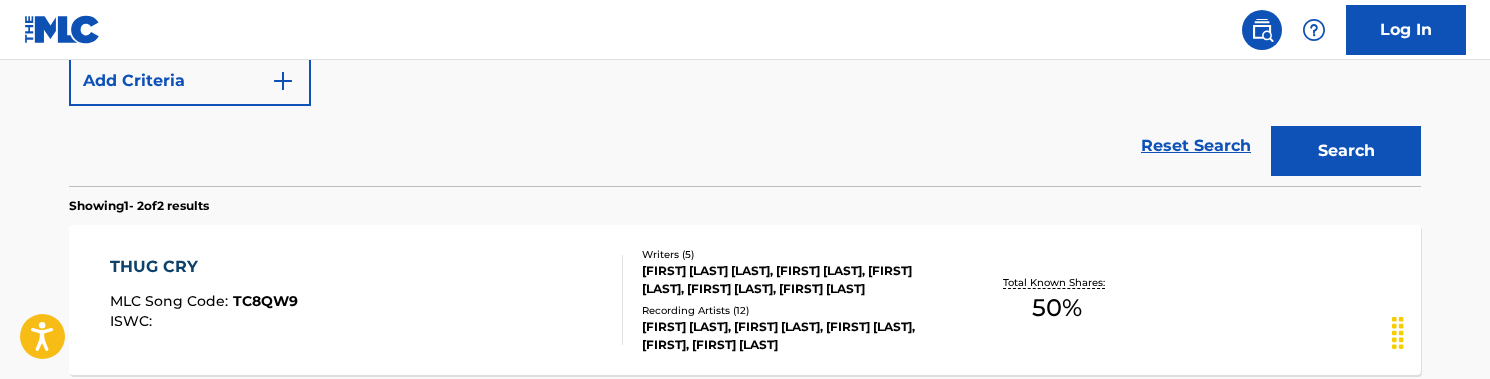 scroll, scrollTop: 523, scrollLeft: 0, axis: vertical 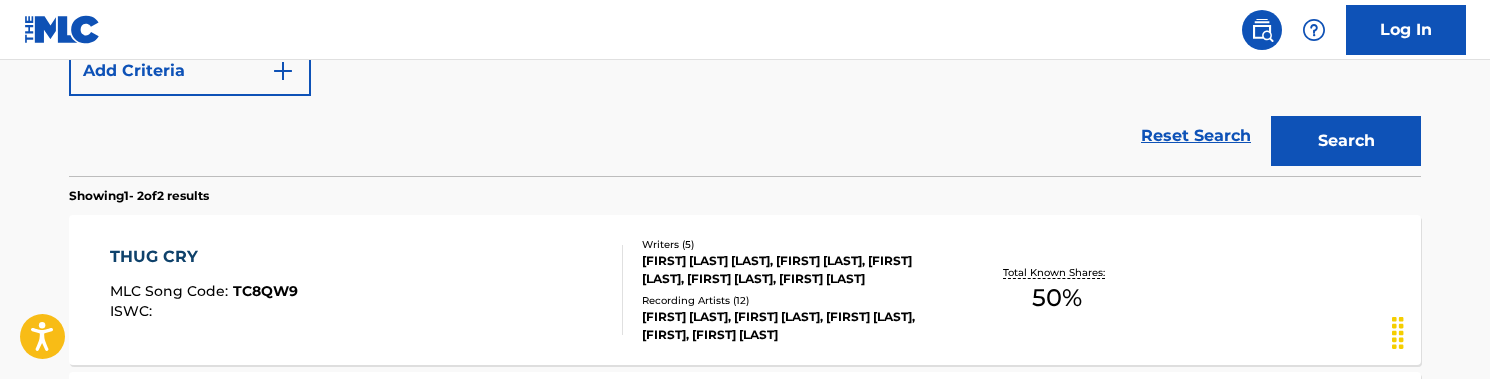 click on "Search" at bounding box center (1346, 141) 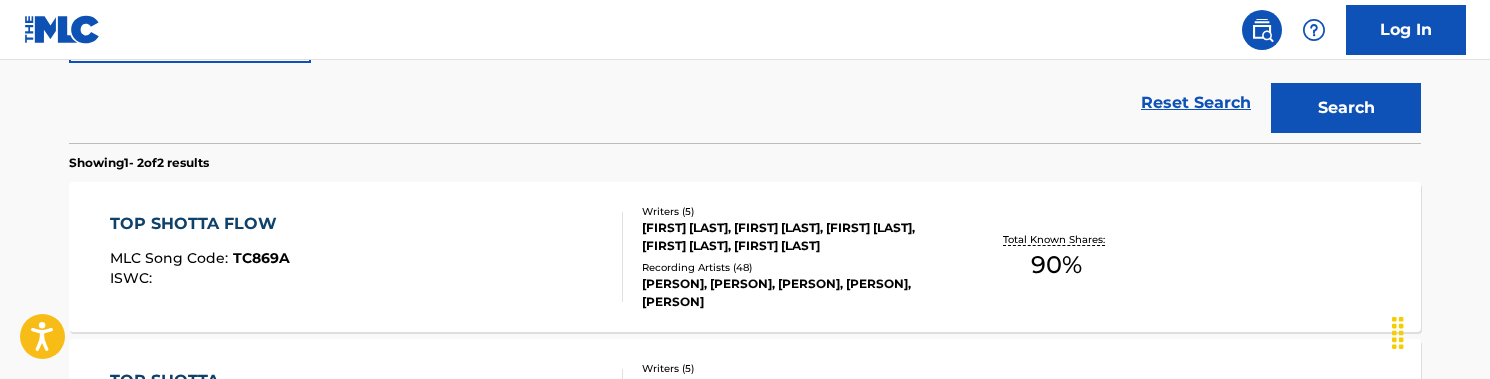 scroll, scrollTop: 561, scrollLeft: 0, axis: vertical 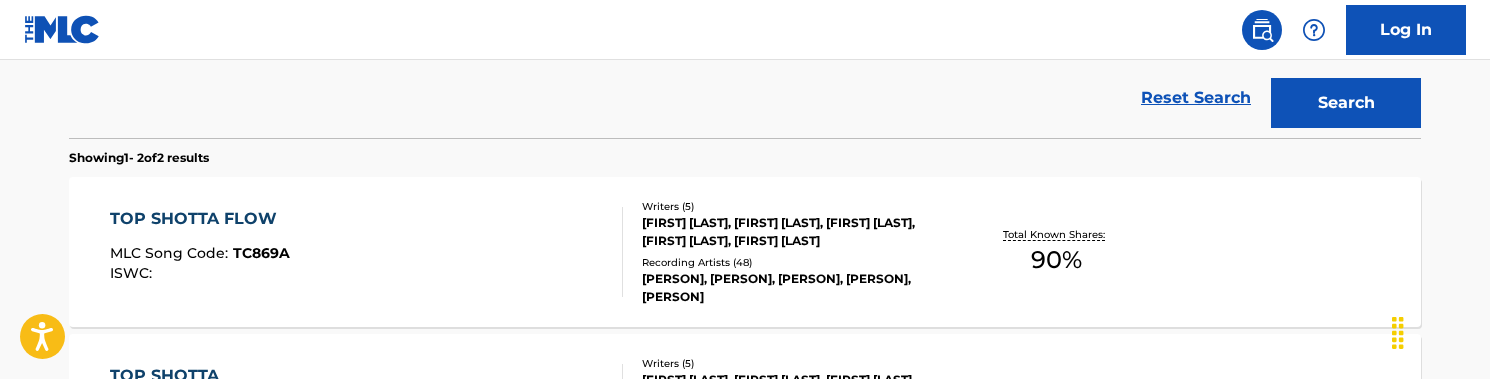 click on "TOP SHOTTA FLOW MLC Song Code : TC869A ISWC :" at bounding box center (367, 252) 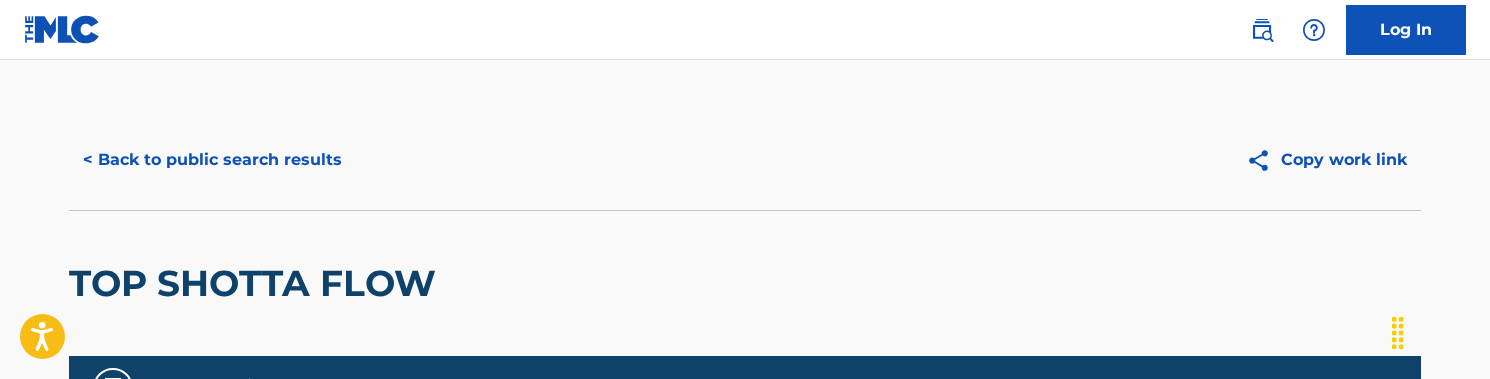 scroll, scrollTop: 0, scrollLeft: 0, axis: both 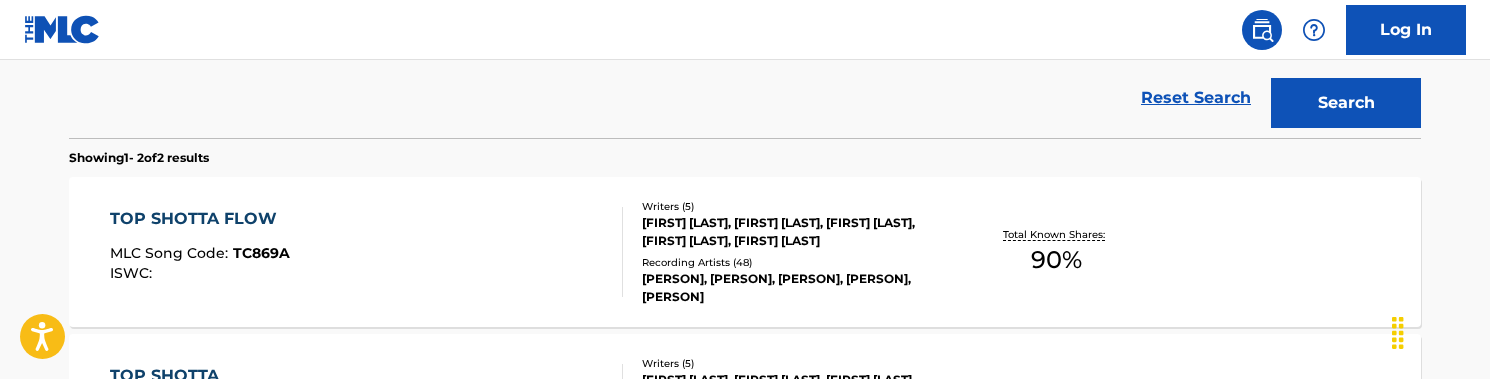 click on "TOP SHOTTA MLC Song Code : TB0G2J ISWC : Writers ( 5 ) [FIRST] [LAST], [FIRST] [LAST], [FIRST] [LAST], [FIRST] [LAST], [FIRST] [LAST] Recording Artists ( 48 ) [FIRST] [LAST], [FIRST] [LAST], [FIRST] [LAST], [FIRST] [LAST], [FIRST] [LAST] Total Known Shares: 90 % TOP SHOTTA MLC Song Code : TB0G2J ISWC : Writers ( 5 ) [FIRST] [LAST], [FIRST] [LAST], [FIRST] [LAST], [FIRST] [LAST], [FIRST] [LAST] Recording Artists ( 8 ) [FIRST] [LAST], [FIRST] [LAST], [FIRST] [LAST], [FIRST] [LAST], [FIRST] [LAST] Total Known Shares: 50 %" at bounding box center [745, 325] 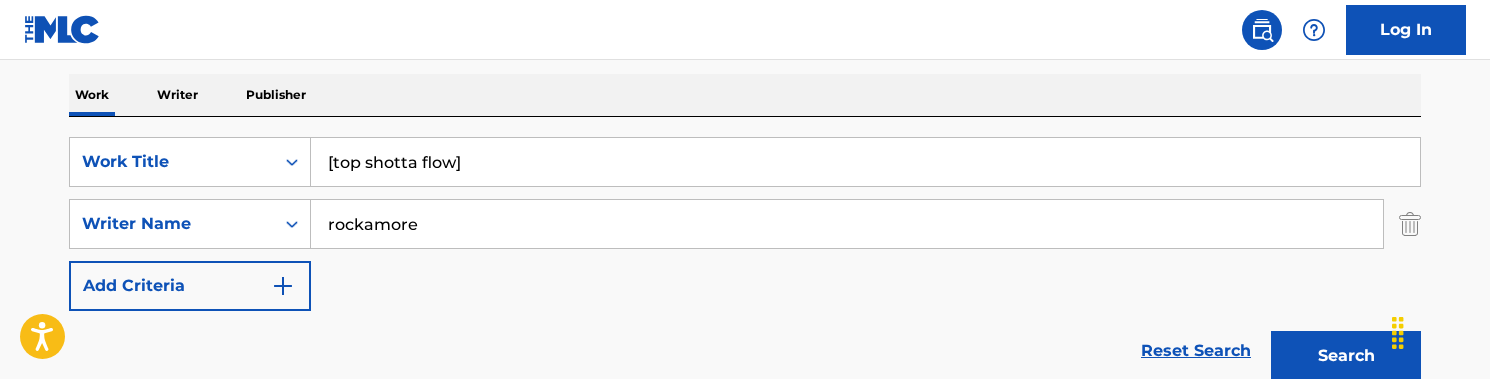 scroll, scrollTop: 278, scrollLeft: 0, axis: vertical 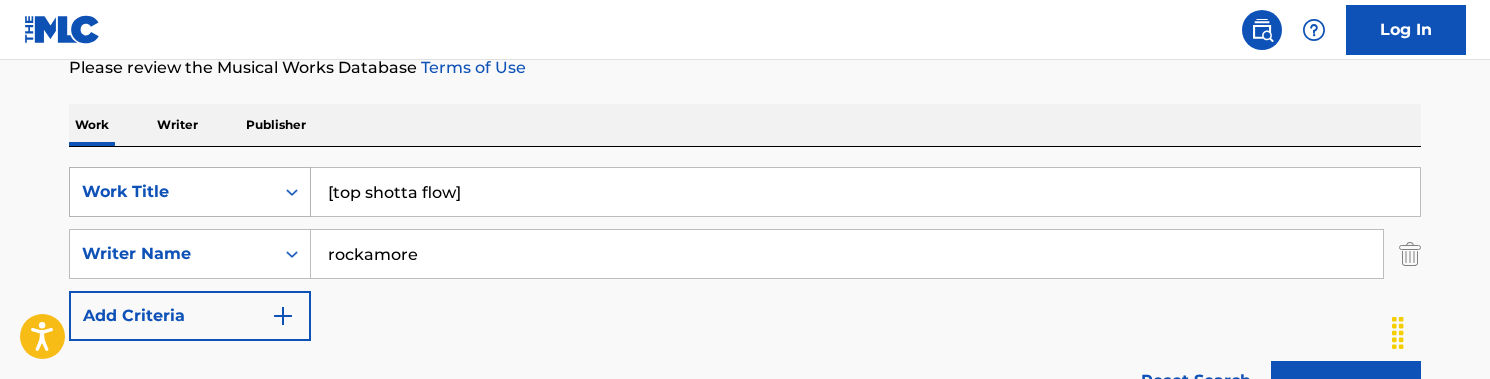 drag, startPoint x: 382, startPoint y: 192, endPoint x: 273, endPoint y: 189, distance: 109.041275 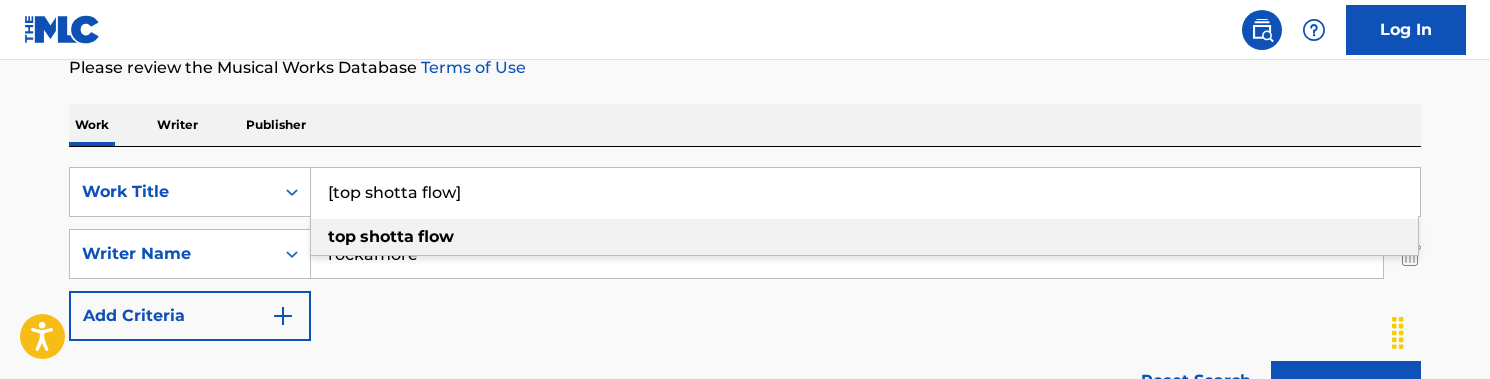 click on "Work Writer Publisher" at bounding box center (745, 125) 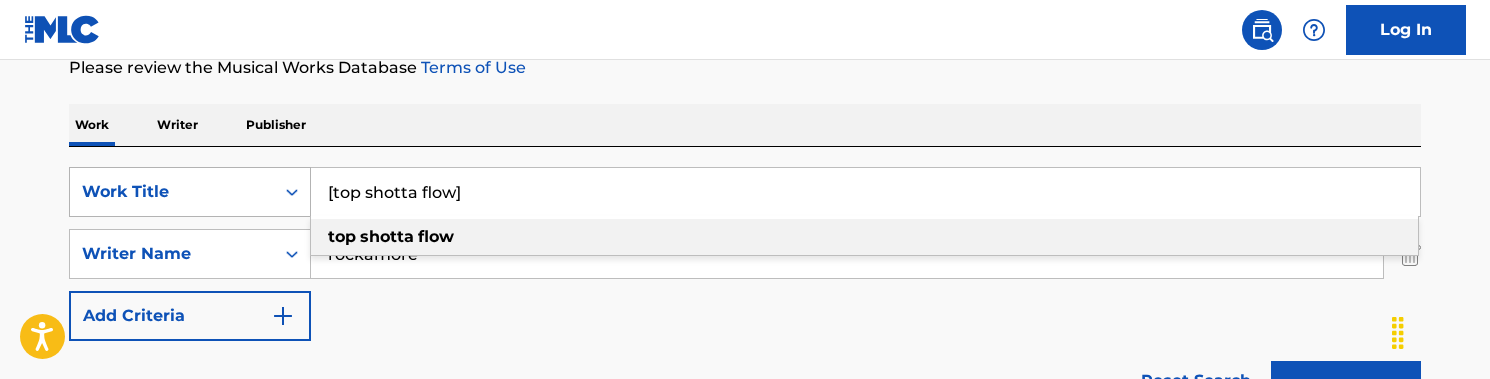 drag, startPoint x: 455, startPoint y: 187, endPoint x: 310, endPoint y: 187, distance: 145 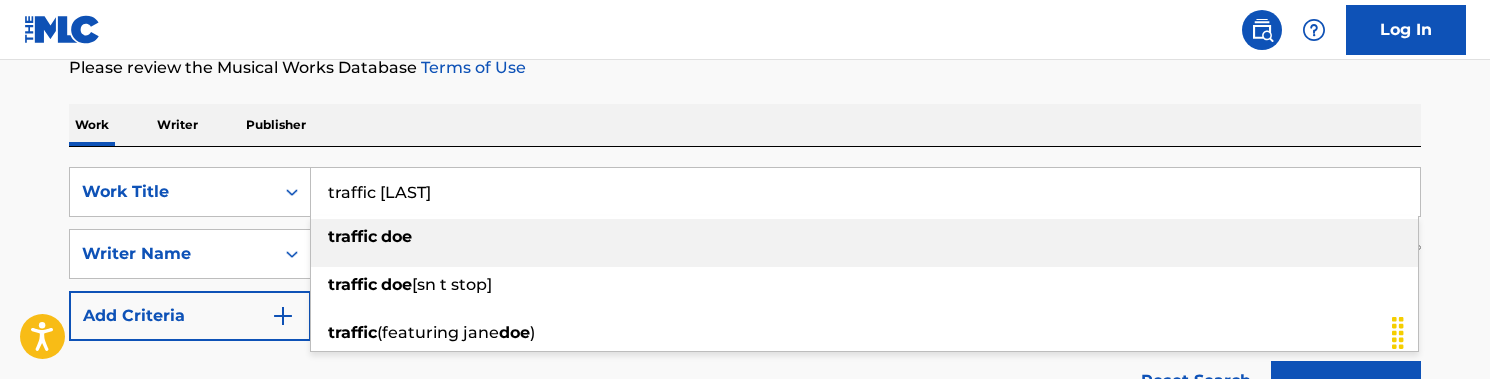 type on "traffic [LAST]" 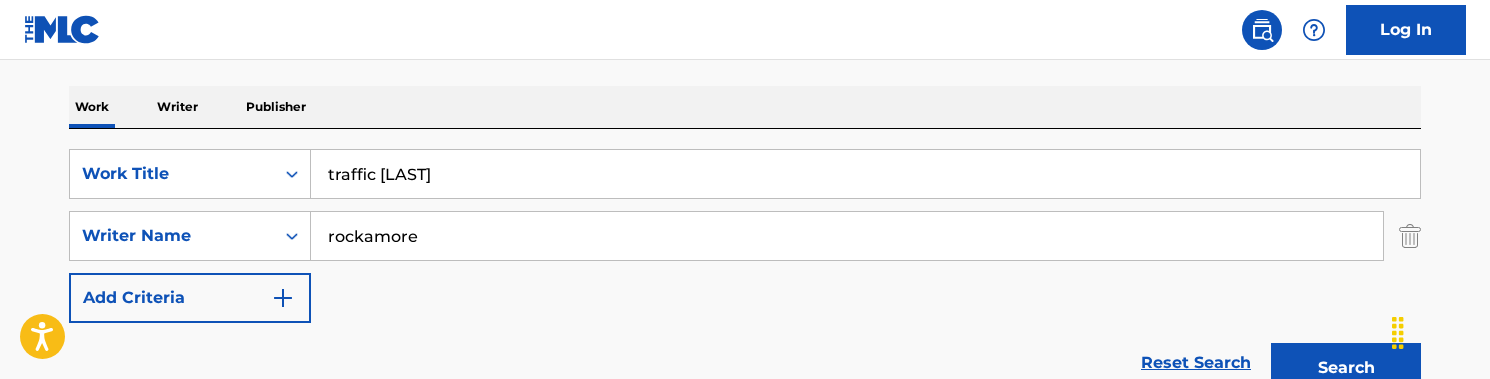 scroll, scrollTop: 302, scrollLeft: 0, axis: vertical 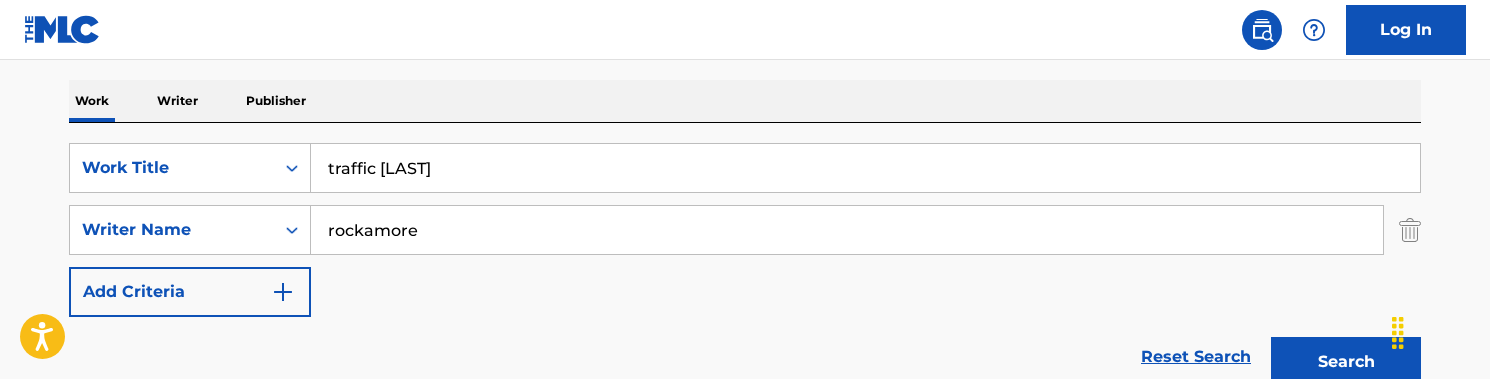 click on "Search" at bounding box center [1346, 362] 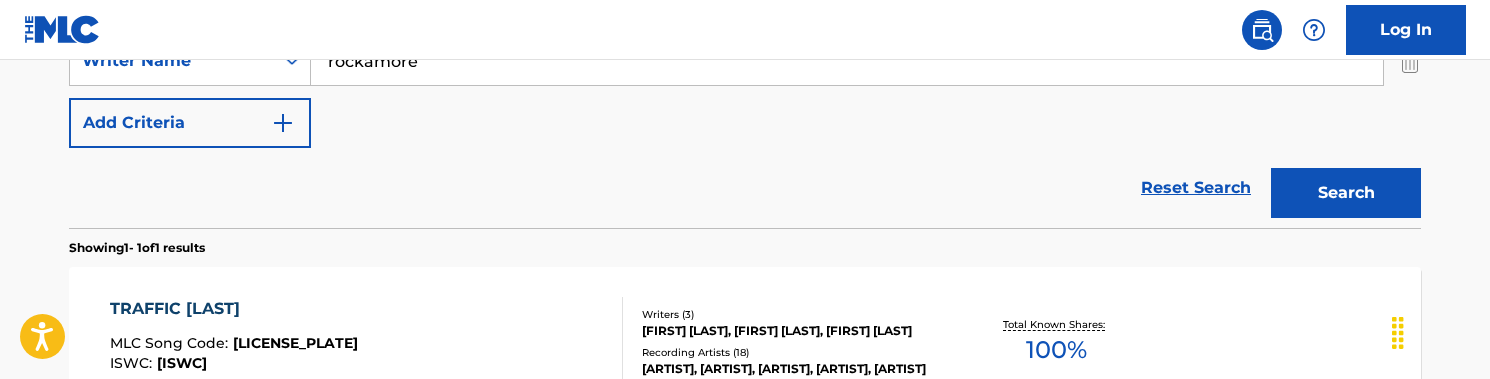 scroll, scrollTop: 619, scrollLeft: 0, axis: vertical 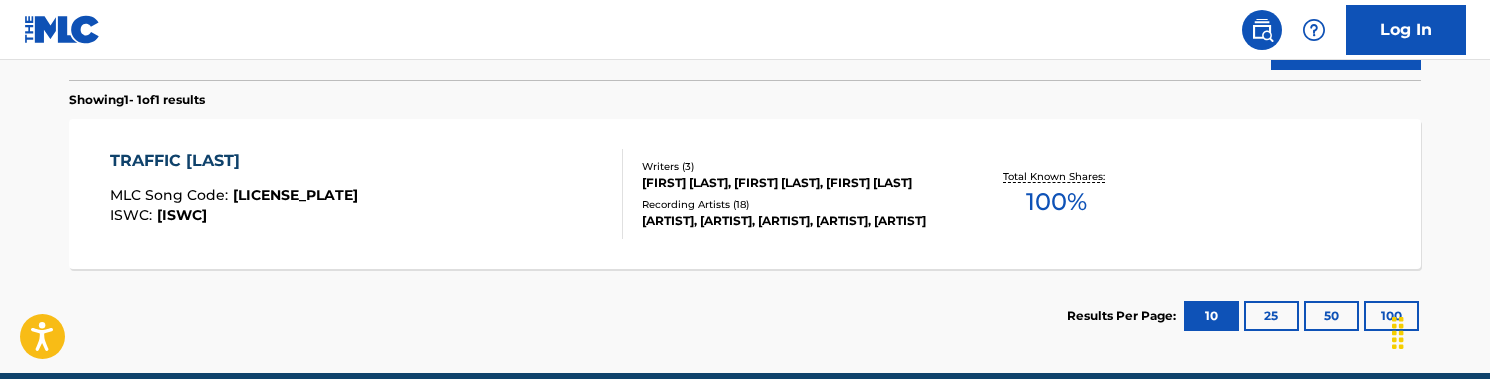 click on "[ARTIST] MLC Song Code : [SONG CODE] ISWC : [ISWC]" at bounding box center (367, 194) 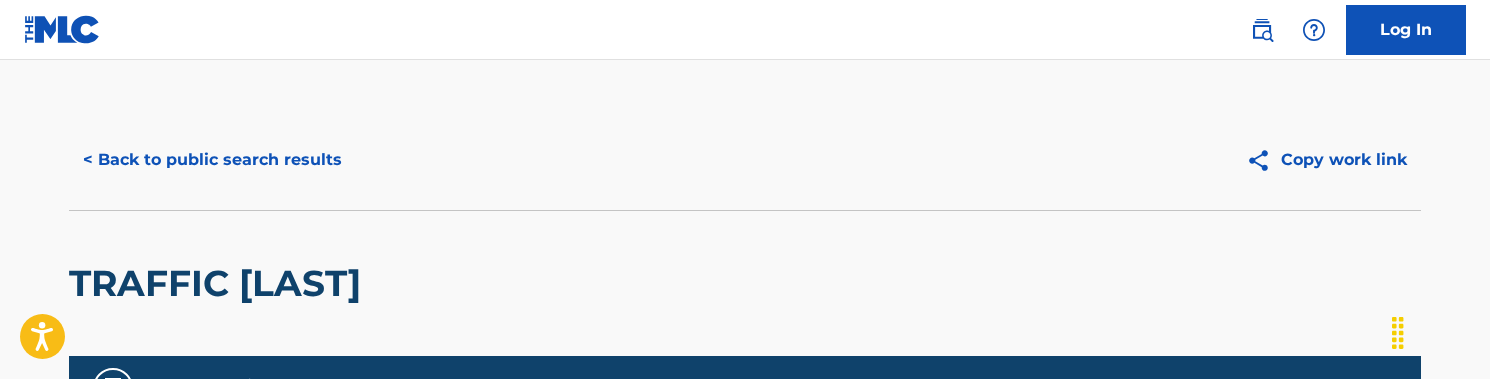 scroll, scrollTop: 0, scrollLeft: 0, axis: both 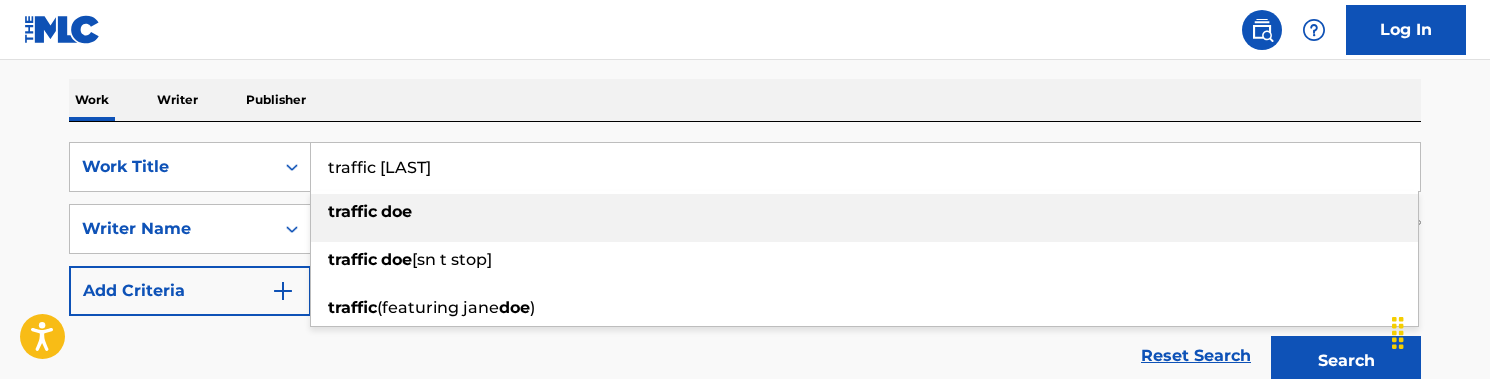 drag, startPoint x: 443, startPoint y: 152, endPoint x: 538, endPoint y: 194, distance: 103.87011 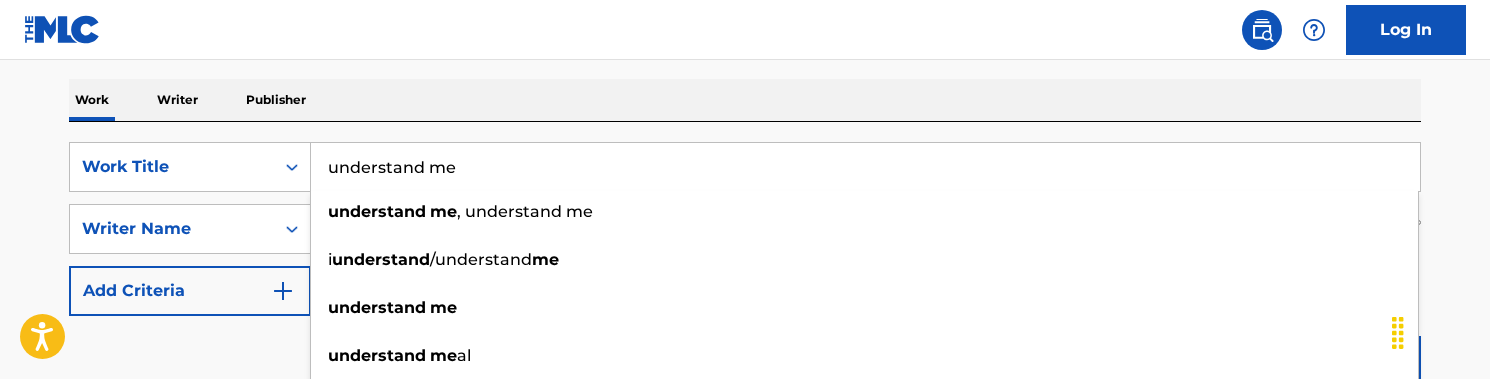 type on "understand me" 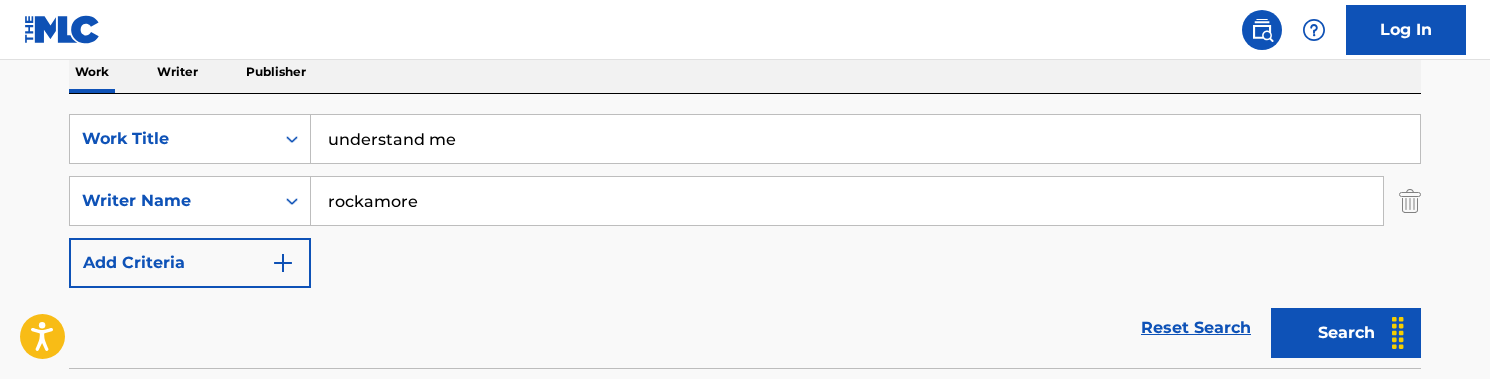 scroll, scrollTop: 339, scrollLeft: 0, axis: vertical 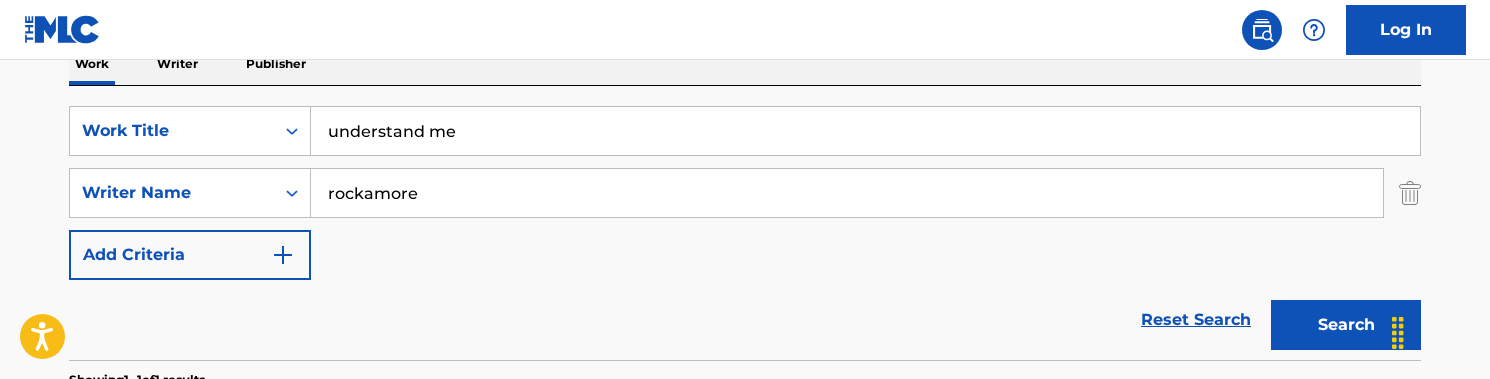click on "Search" at bounding box center (1346, 325) 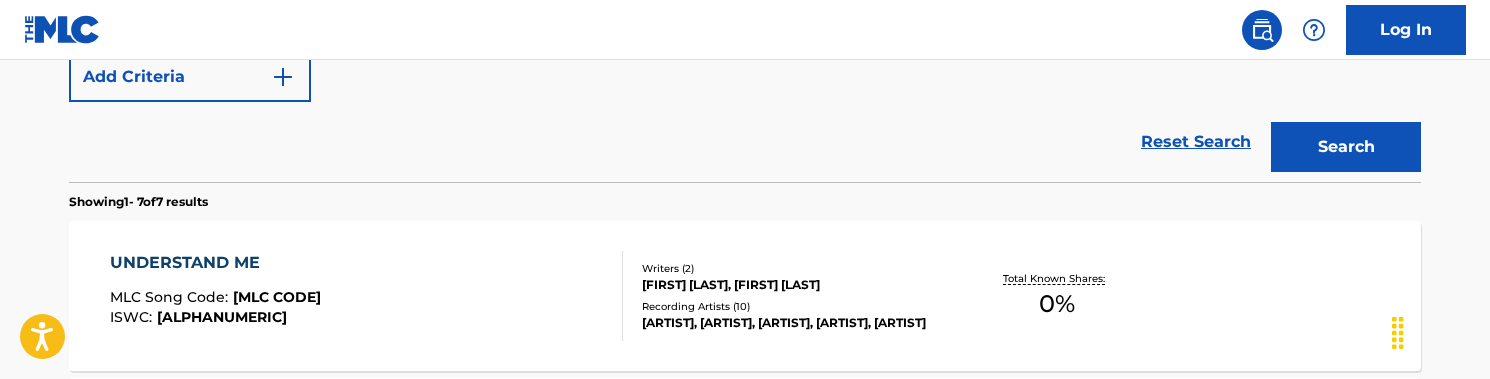 scroll, scrollTop: 521, scrollLeft: 0, axis: vertical 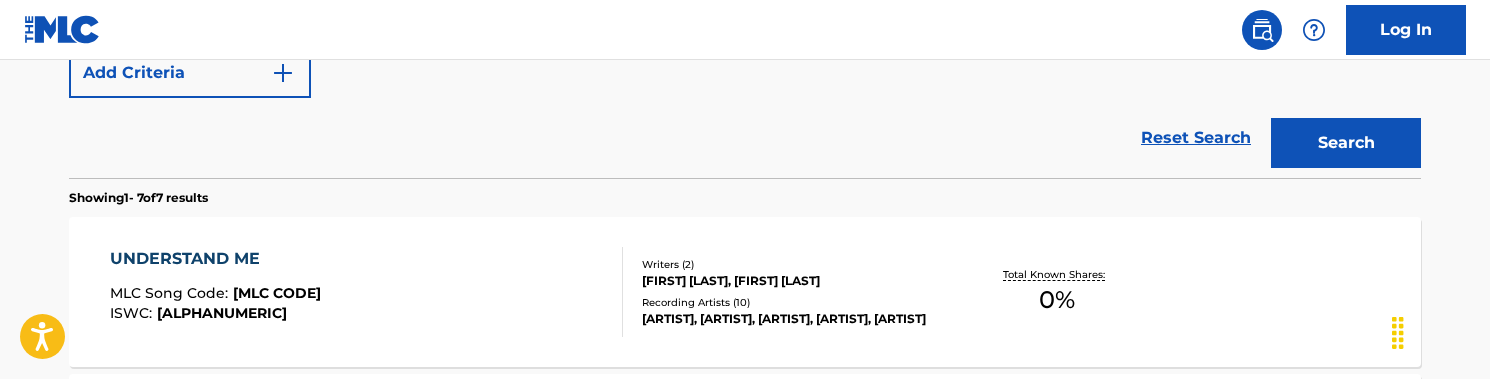 click on "UNDERSTAND ME MLC Song Code : UA2C13 ISWC : T3071539458" at bounding box center [367, 292] 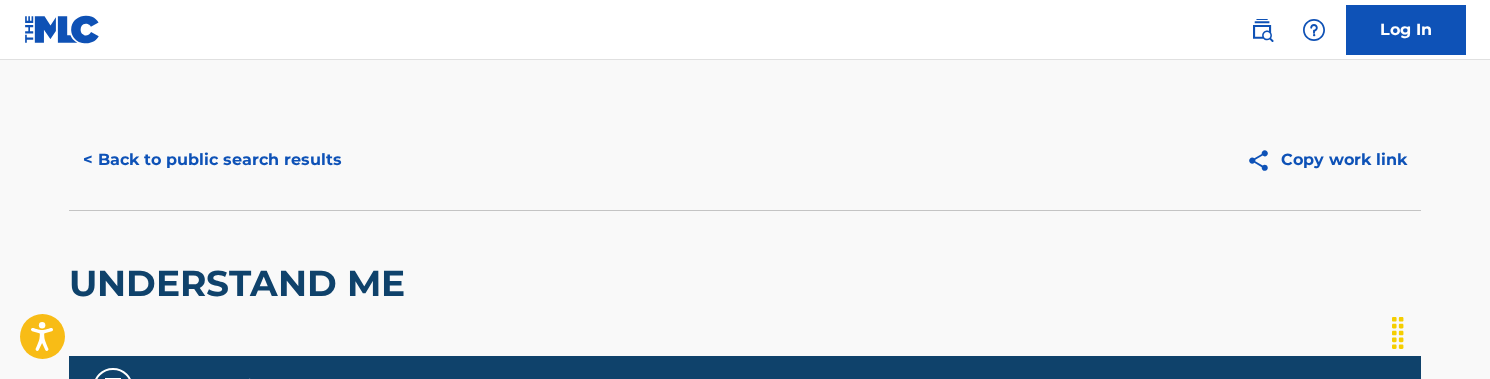 scroll, scrollTop: -1, scrollLeft: 0, axis: vertical 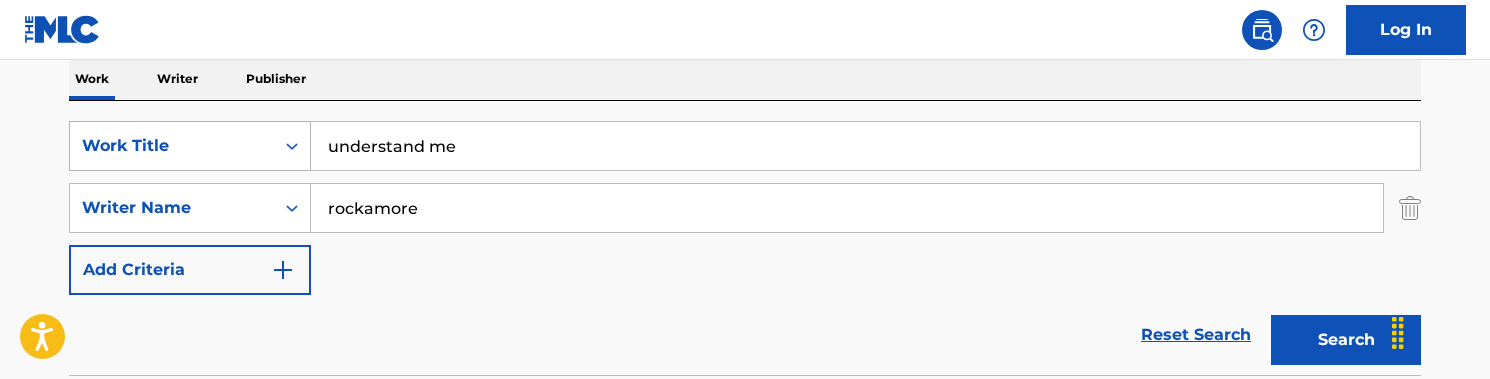 drag, startPoint x: 482, startPoint y: 151, endPoint x: 249, endPoint y: 150, distance: 233.00215 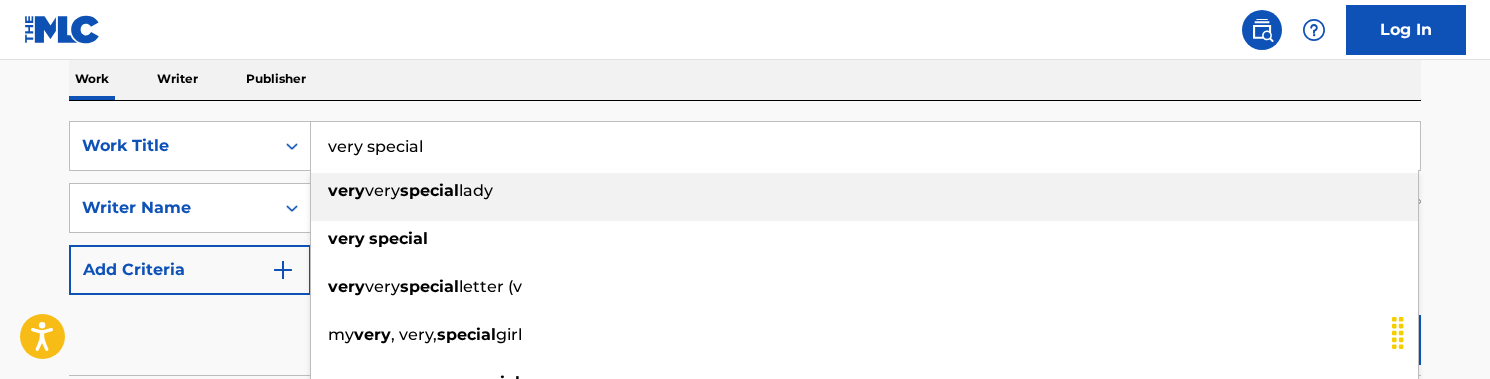 type on "very special" 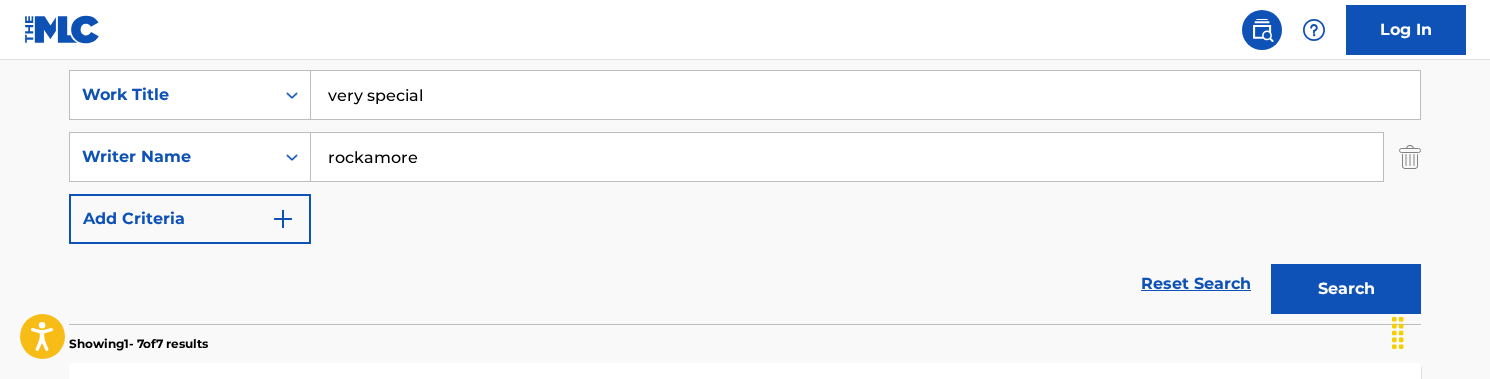 scroll, scrollTop: 379, scrollLeft: 0, axis: vertical 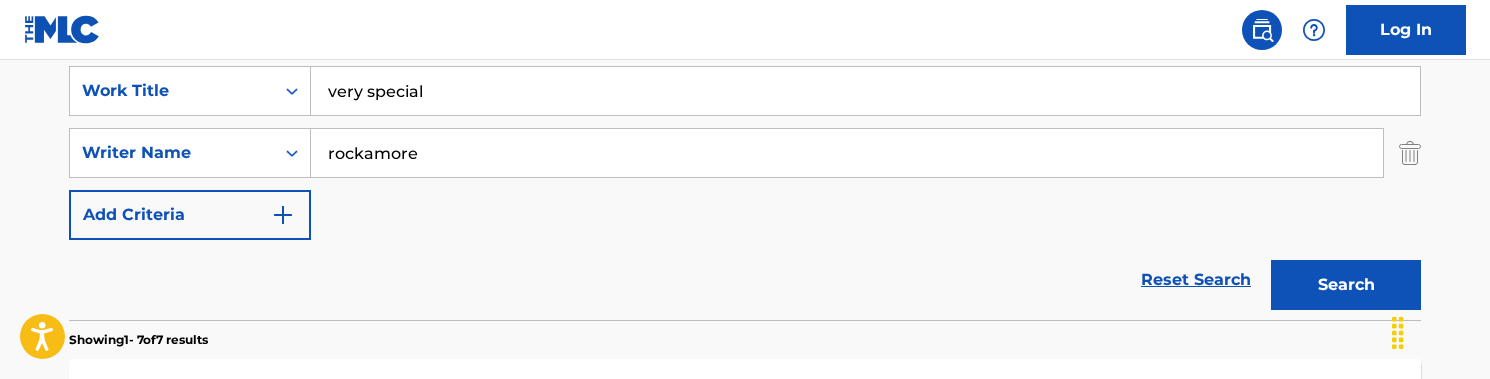 click on "Search" at bounding box center [1346, 285] 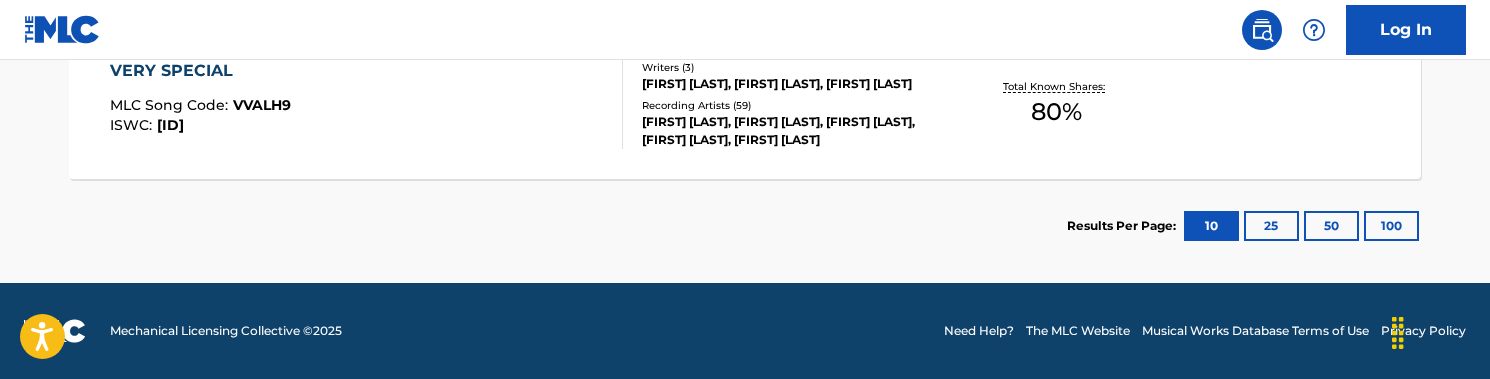 scroll, scrollTop: 709, scrollLeft: 0, axis: vertical 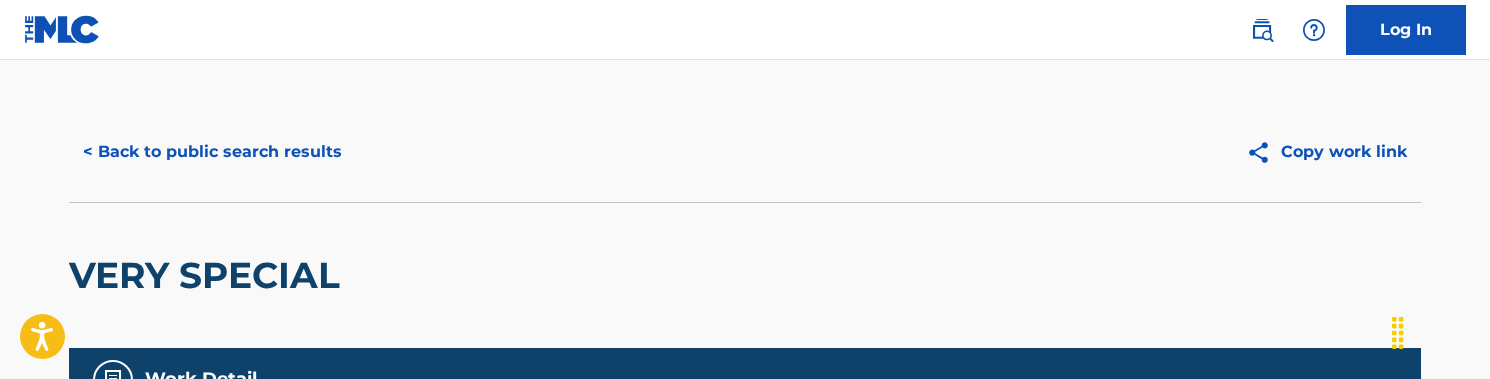 click on "< Back to public search results" at bounding box center [212, 152] 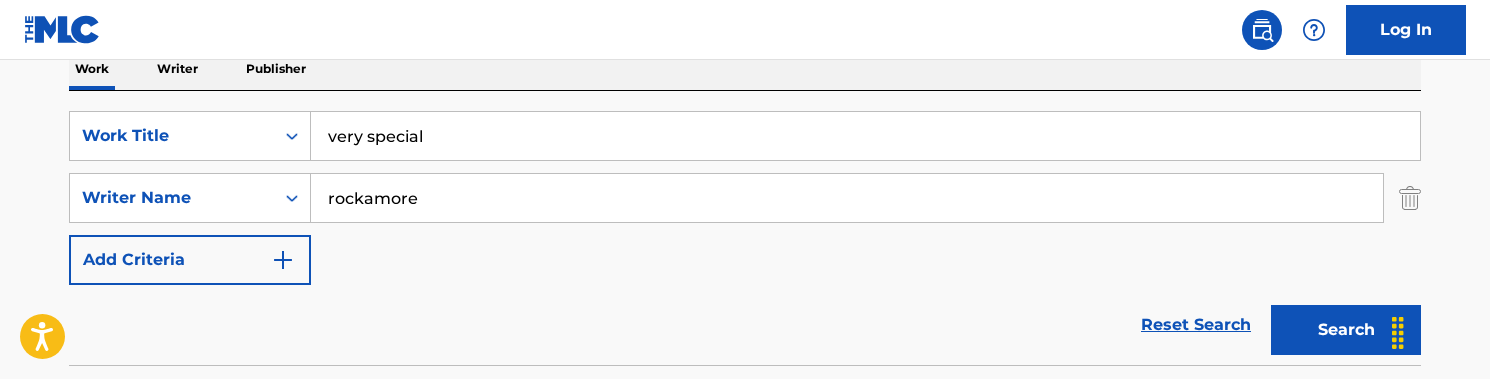 scroll, scrollTop: 295, scrollLeft: 0, axis: vertical 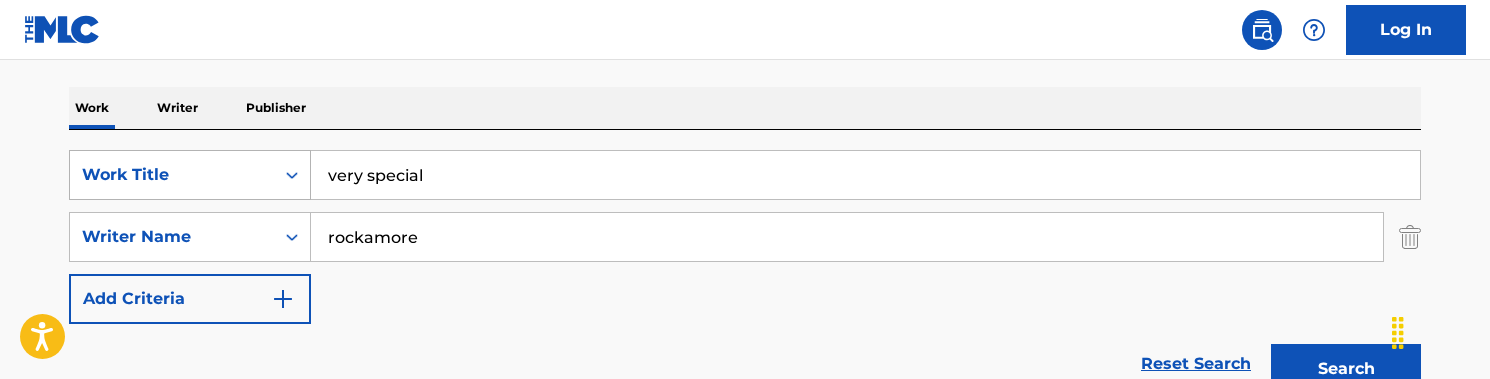 drag, startPoint x: 453, startPoint y: 181, endPoint x: 252, endPoint y: 156, distance: 202.54877 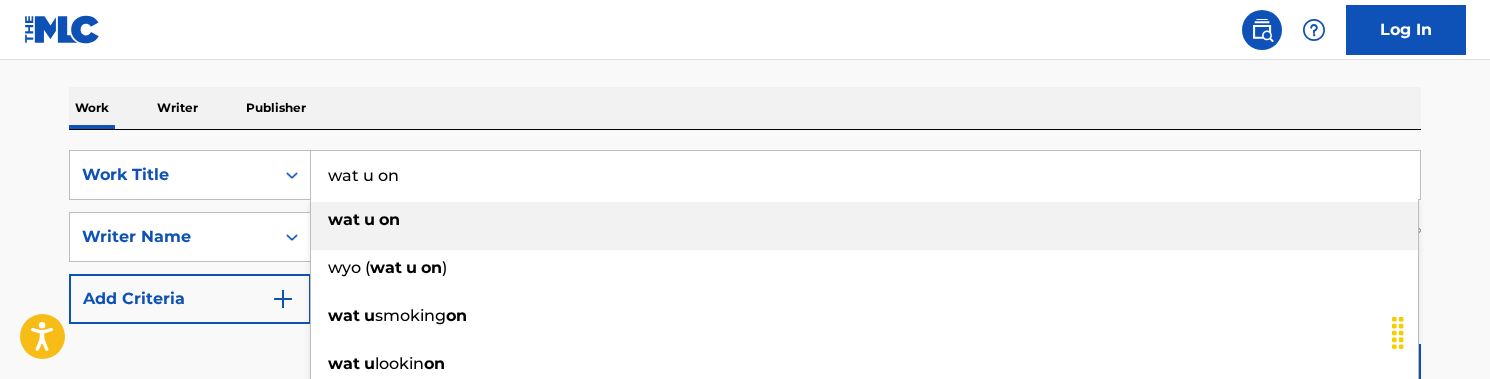 type on "wat u on" 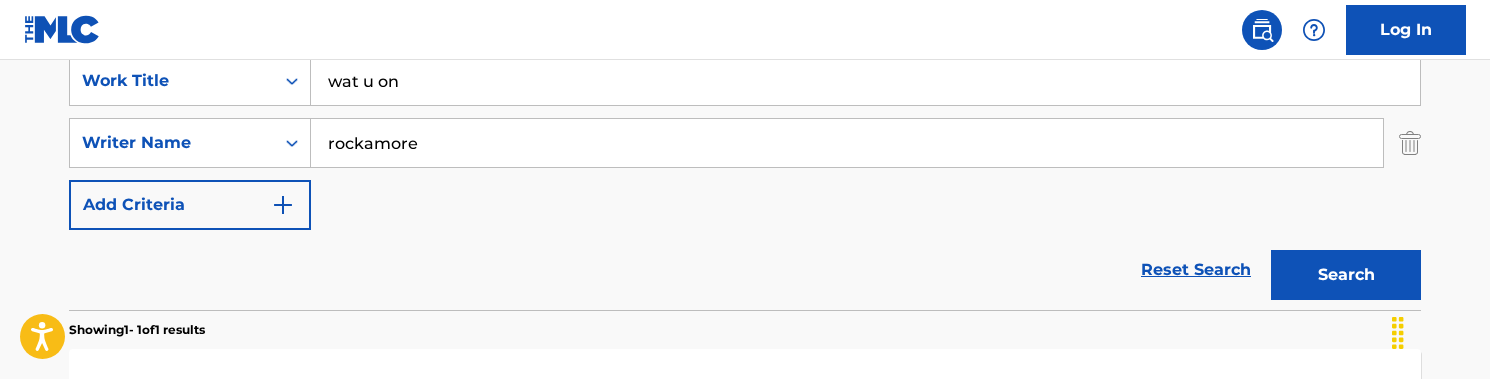 scroll, scrollTop: 400, scrollLeft: 0, axis: vertical 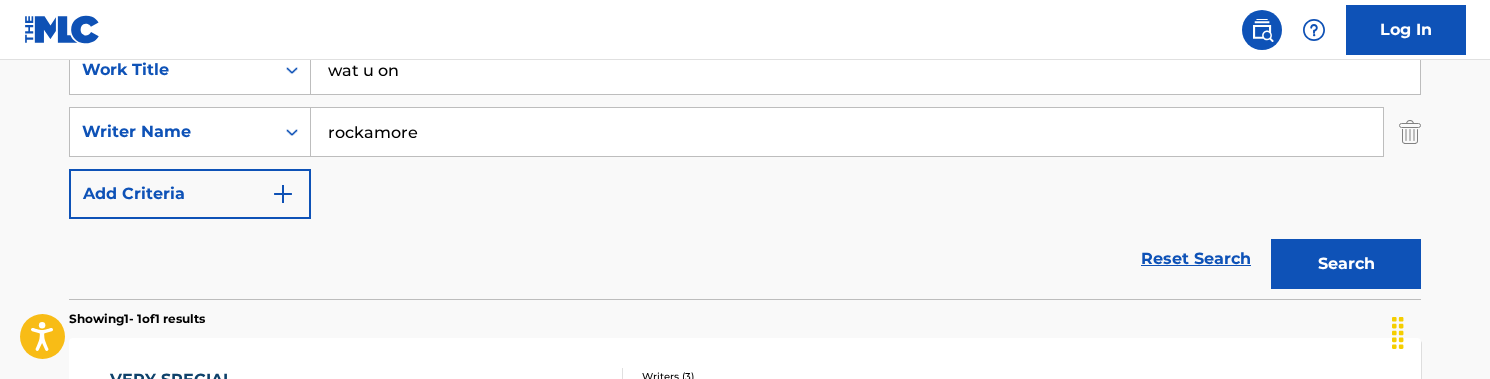 click on "Search" at bounding box center (1346, 264) 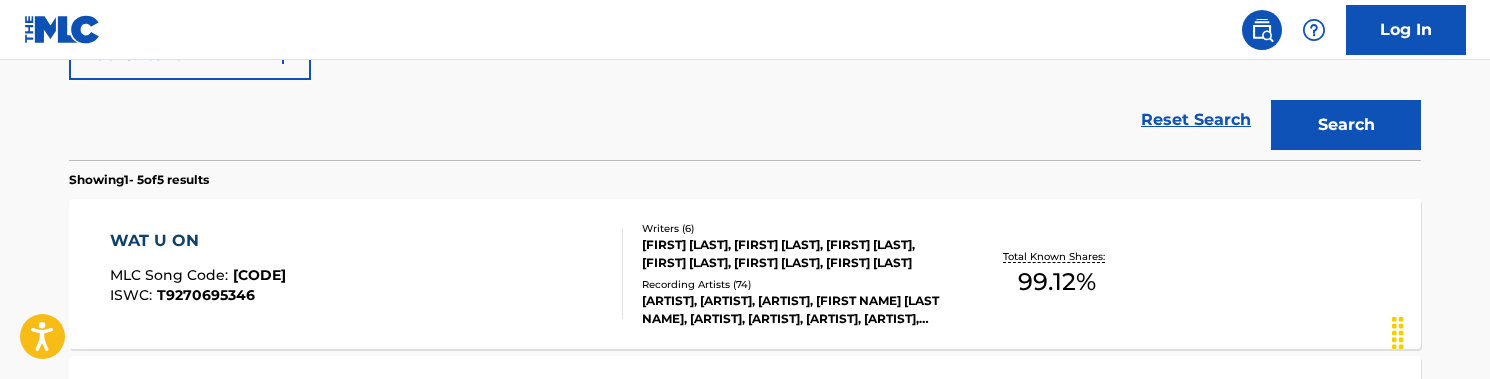 scroll, scrollTop: 579, scrollLeft: 0, axis: vertical 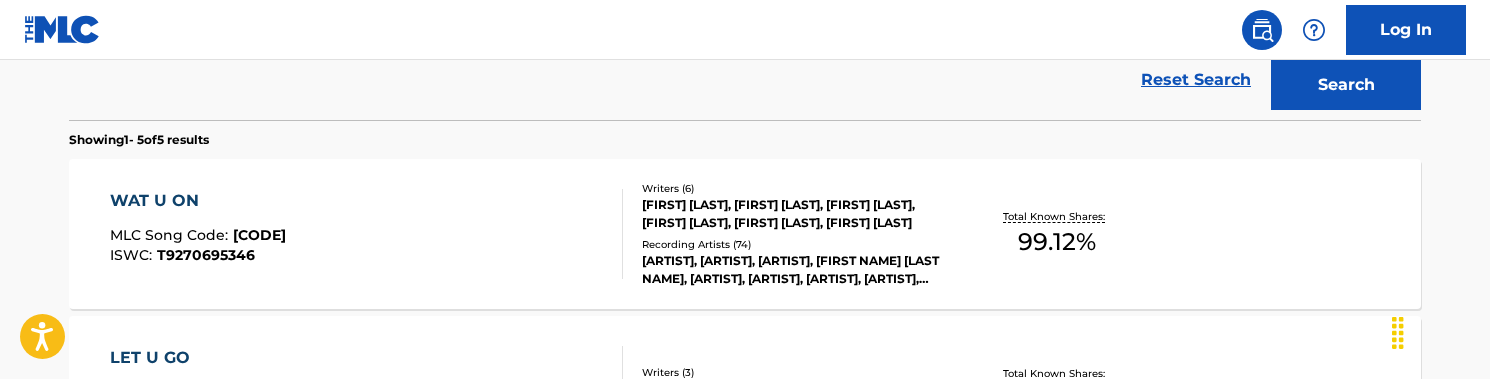 click on "WAT U ON MLC Song Code : WA7YR7 ISWC : T9270695346" at bounding box center (367, 234) 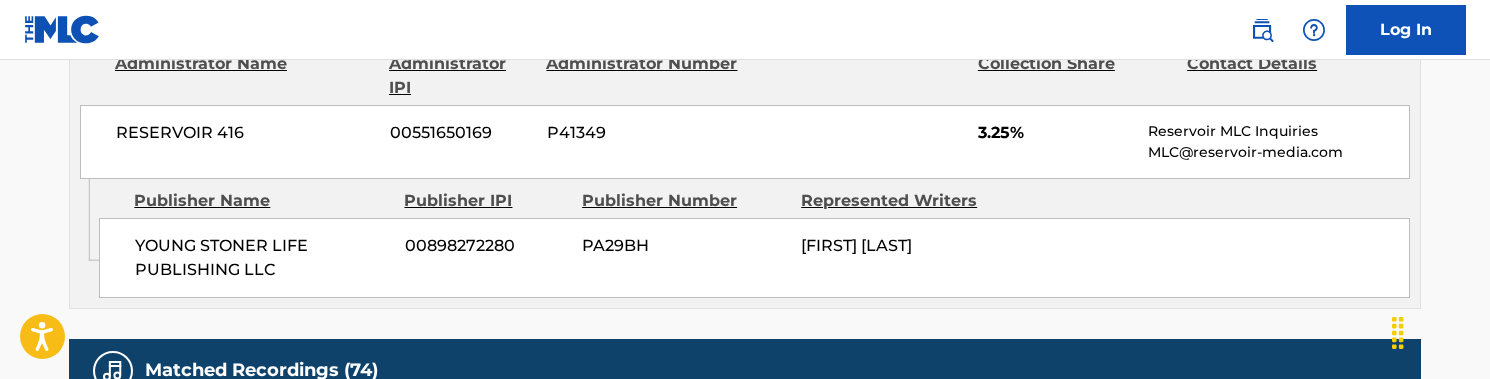scroll, scrollTop: 2533, scrollLeft: 0, axis: vertical 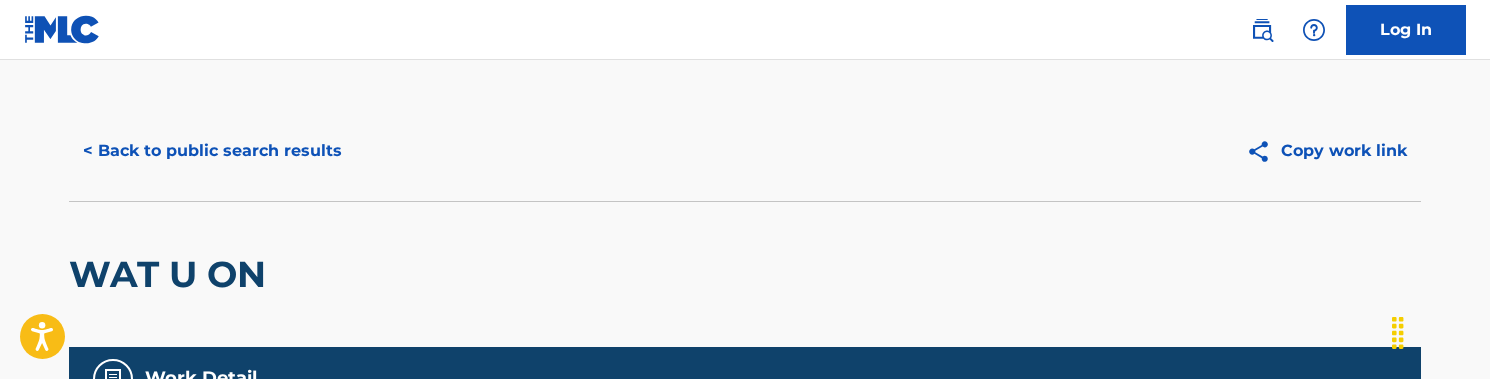 click on "< Back to public search results" at bounding box center [212, 151] 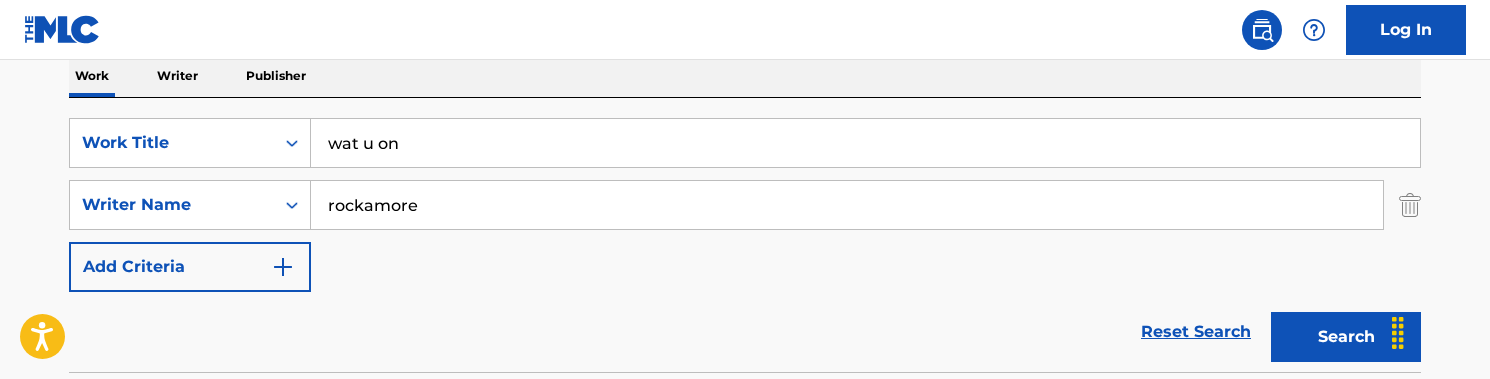 scroll, scrollTop: 302, scrollLeft: 0, axis: vertical 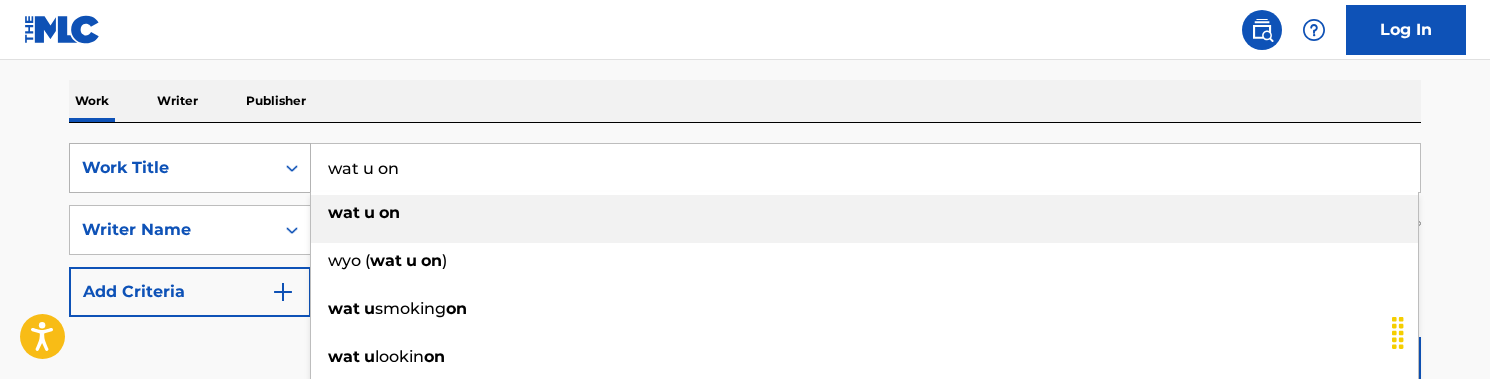 drag, startPoint x: 523, startPoint y: 178, endPoint x: 256, endPoint y: 157, distance: 267.82455 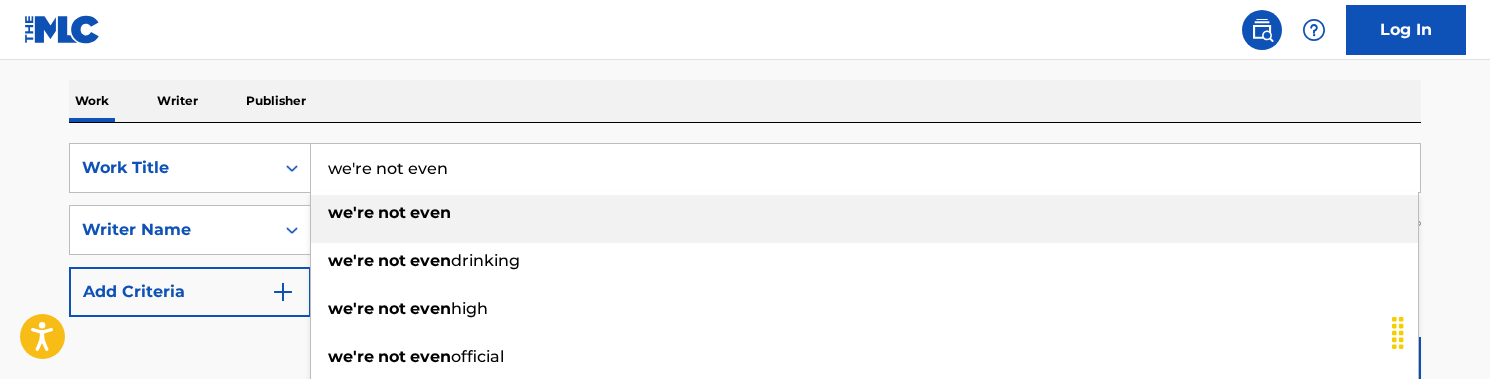 type on "we're not even" 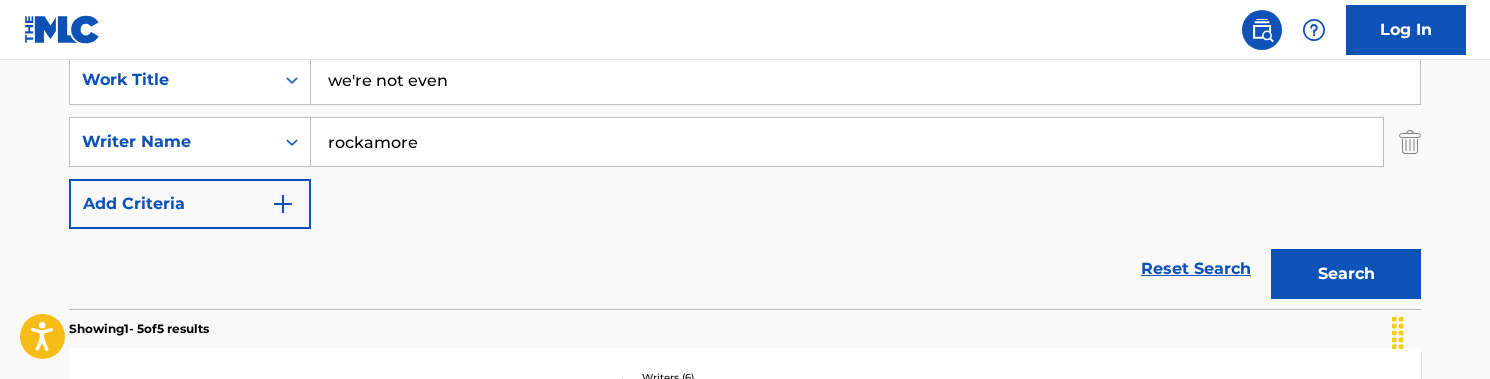 scroll, scrollTop: 411, scrollLeft: 0, axis: vertical 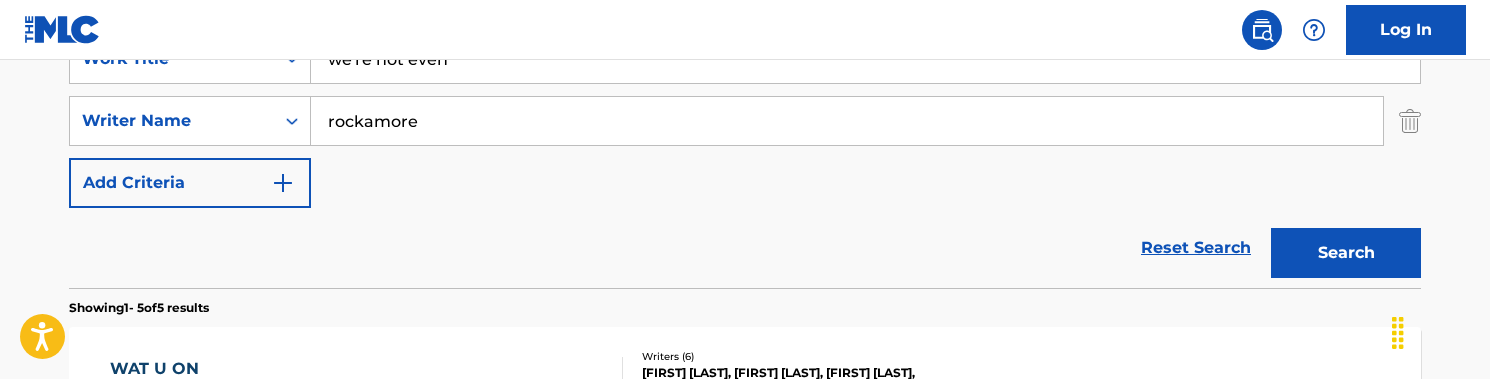 click on "Search" at bounding box center (1346, 253) 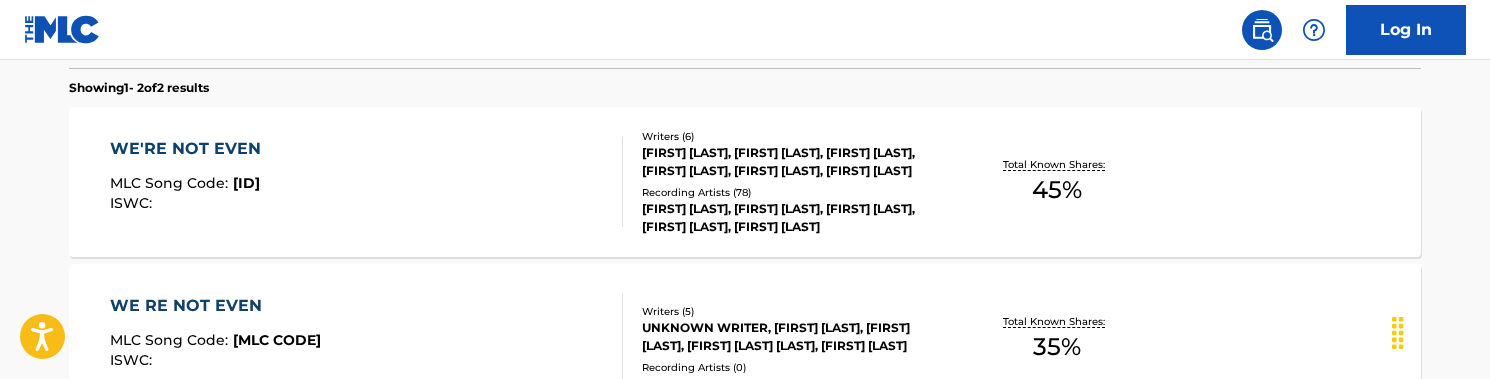 scroll, scrollTop: 668, scrollLeft: 0, axis: vertical 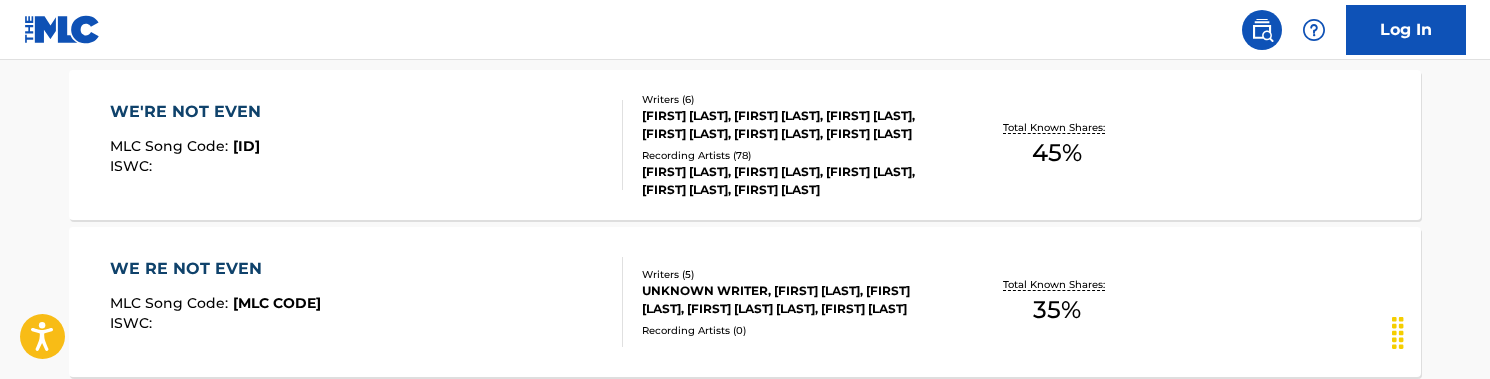 click on "WE'RE NOT EVEN [PERSON] :" at bounding box center [367, 145] 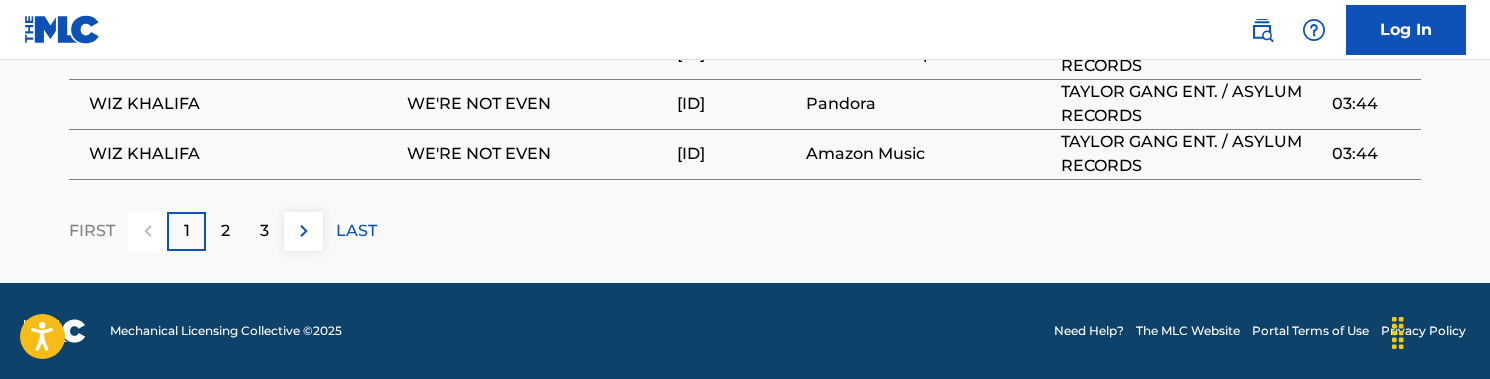 scroll, scrollTop: 3336, scrollLeft: 0, axis: vertical 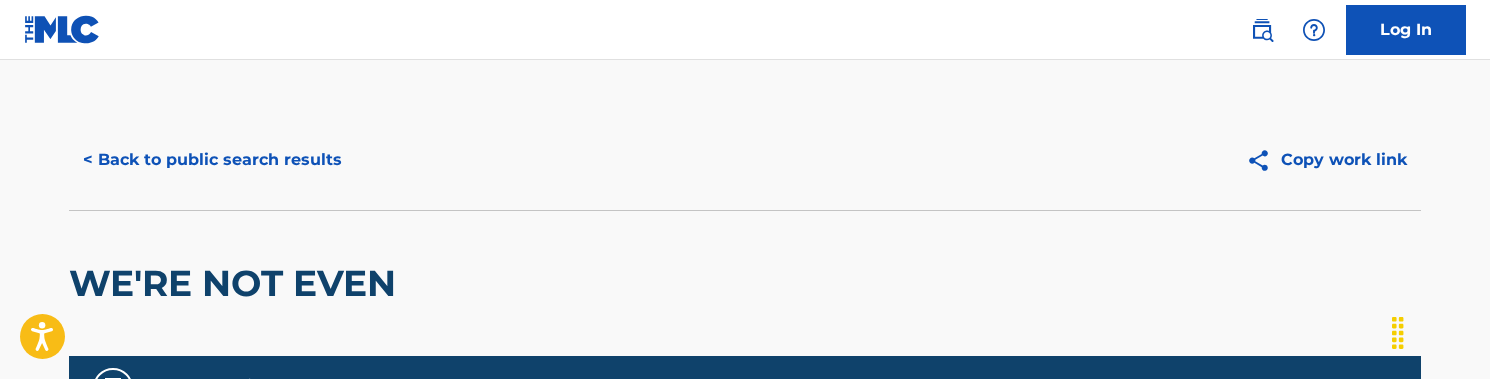 click on "< Back to public search results" at bounding box center (212, 160) 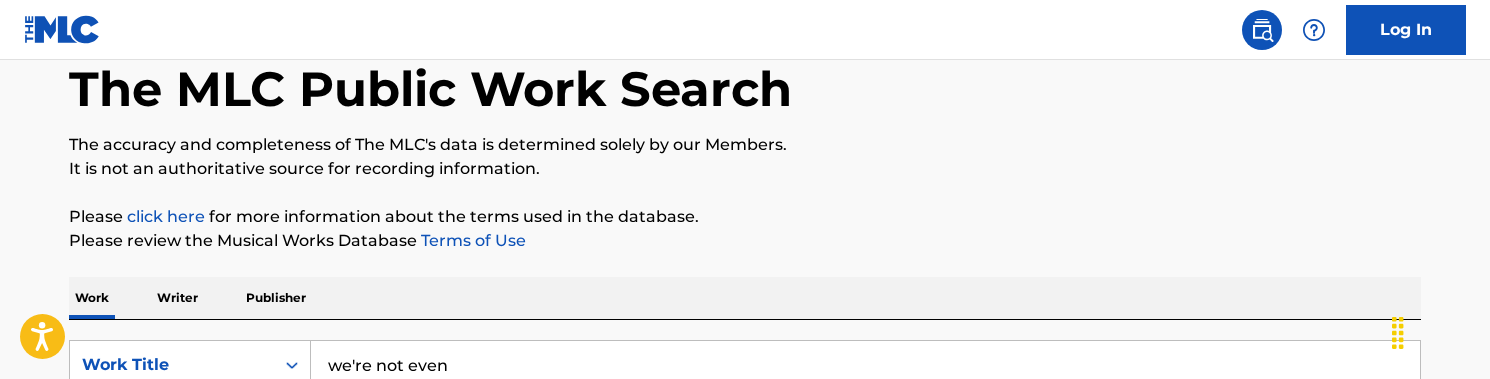 scroll, scrollTop: 105, scrollLeft: 0, axis: vertical 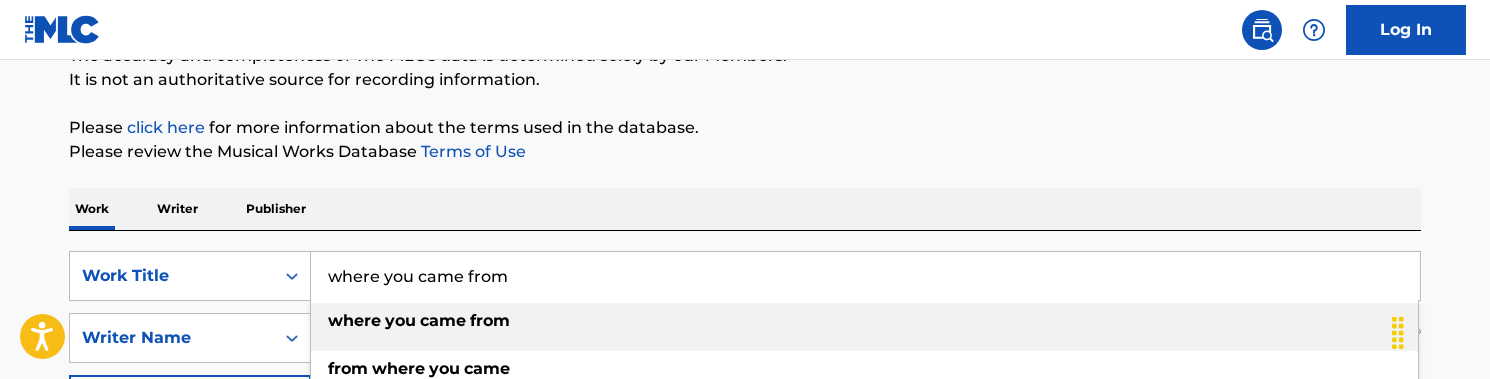 type on "where you came from" 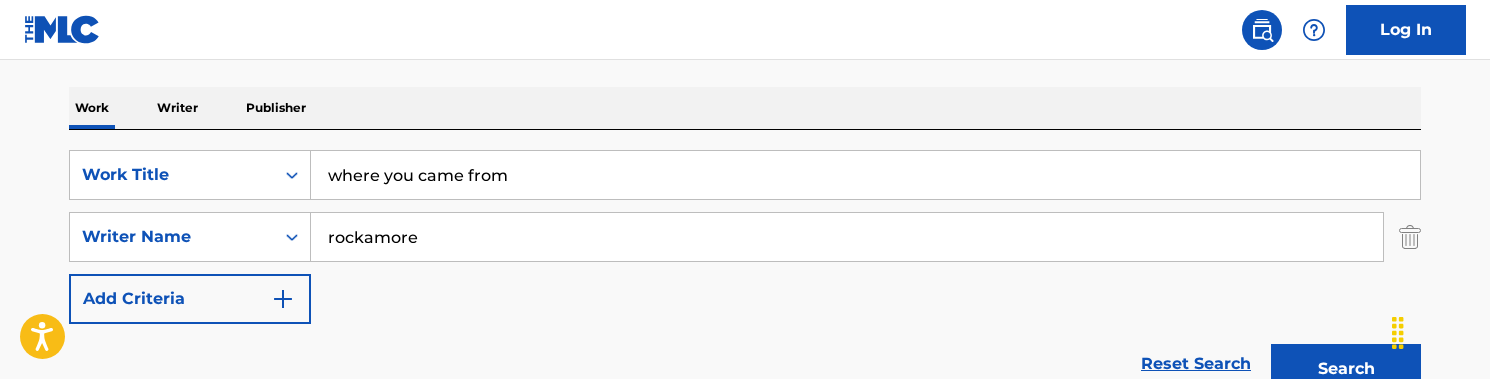 scroll, scrollTop: 316, scrollLeft: 0, axis: vertical 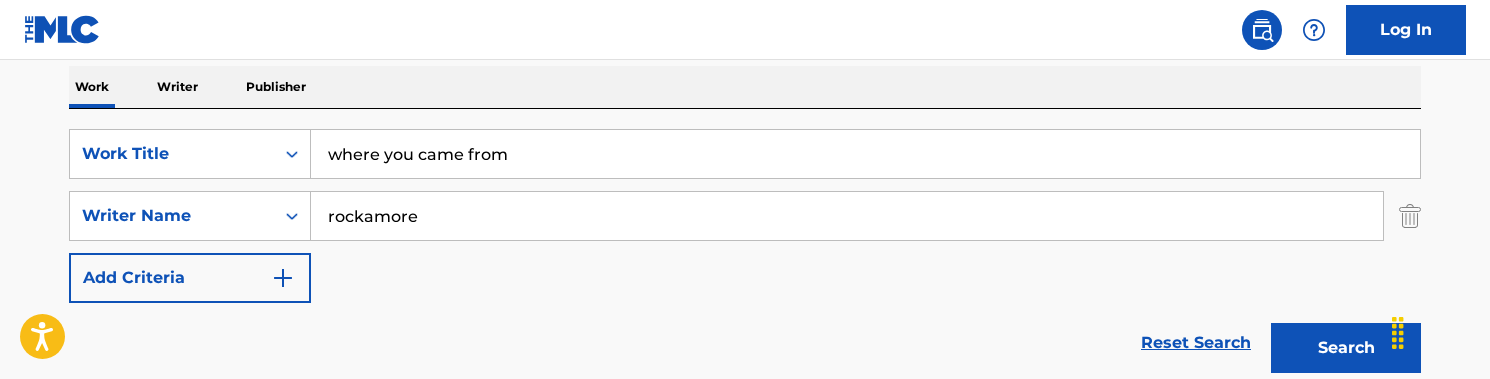 click on "Search" at bounding box center (1346, 348) 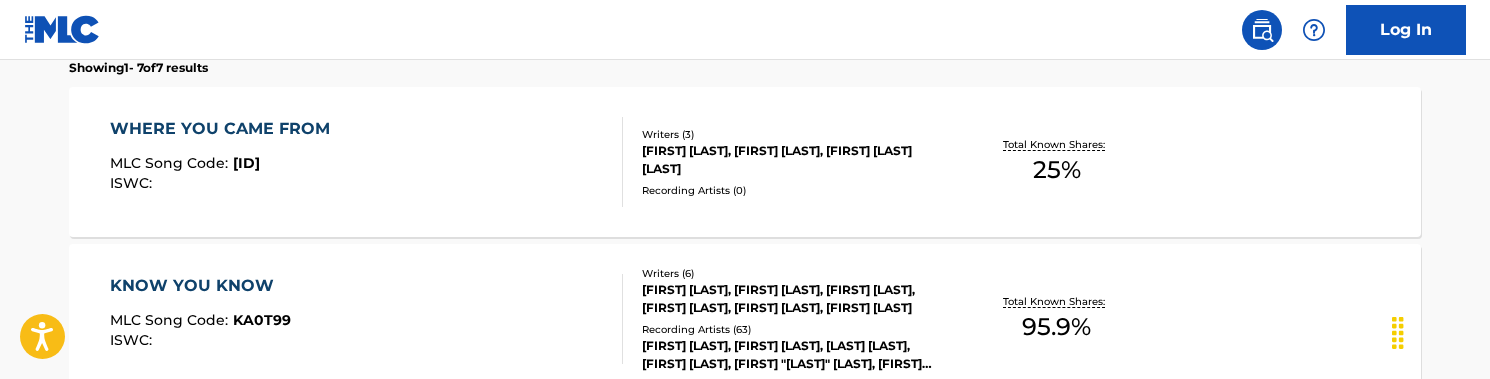 scroll, scrollTop: 656, scrollLeft: 0, axis: vertical 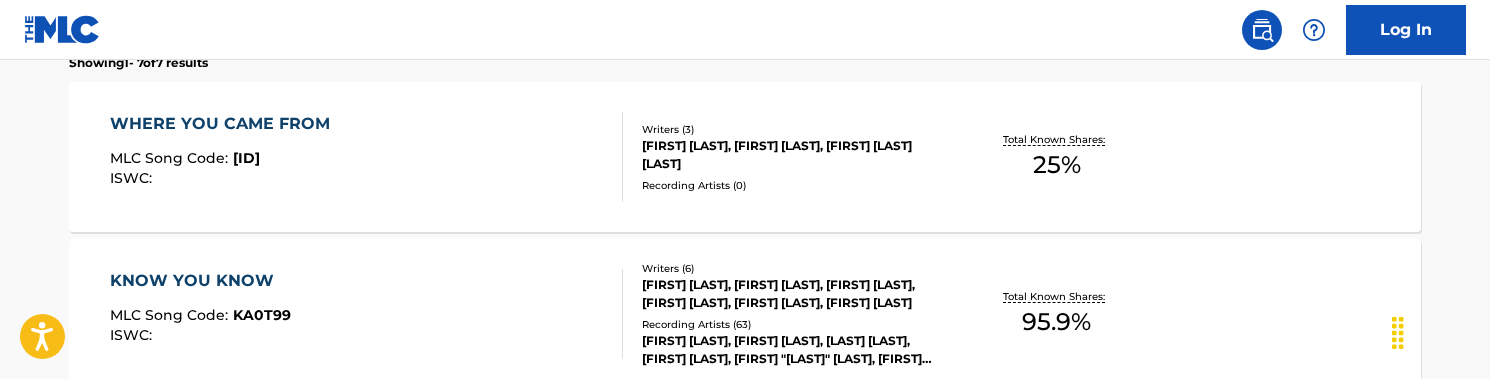 click on "MLC Song Code : [CODE] ISWC :" at bounding box center (367, 157) 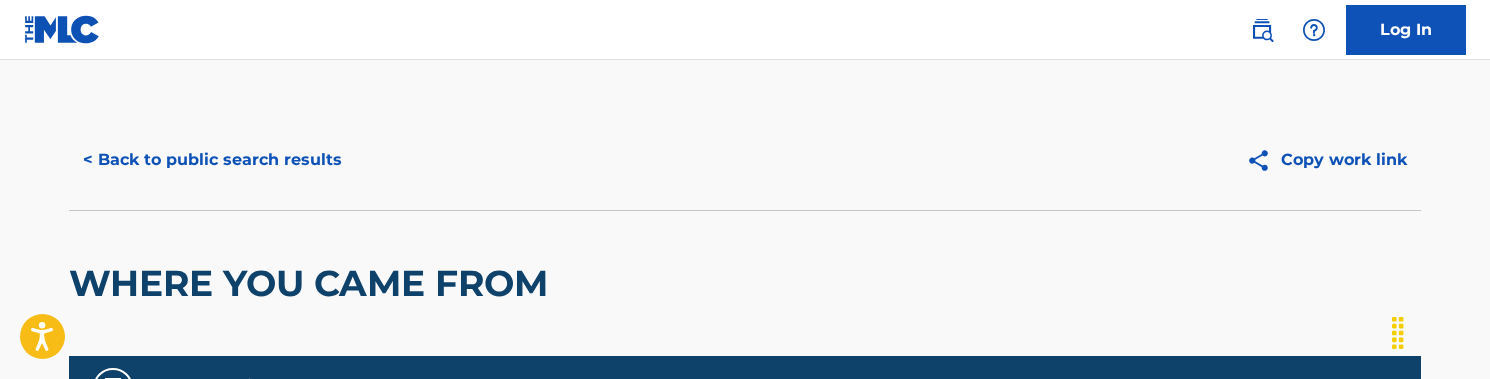scroll, scrollTop: 0, scrollLeft: 0, axis: both 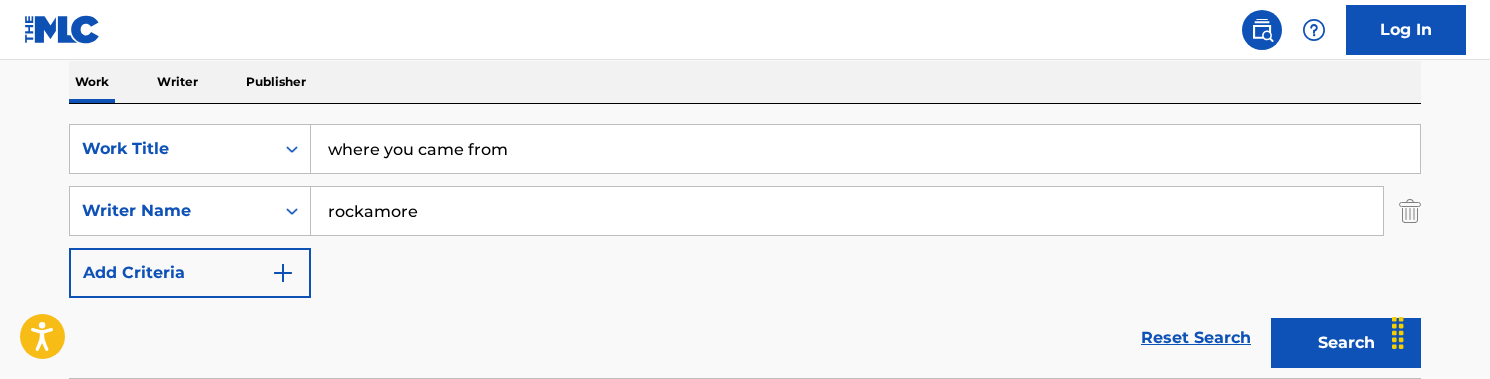 drag, startPoint x: 538, startPoint y: 147, endPoint x: 217, endPoint y: 121, distance: 322.05124 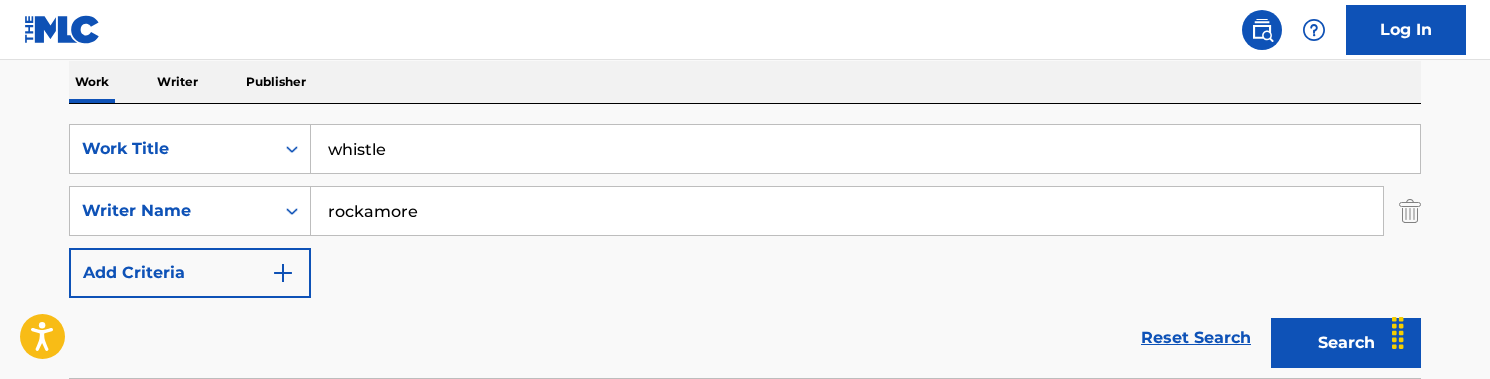 click on "SearchWithCriteria1f4fd9f4-8567-4b22-8c5c-fc234563ae52 Work Title whistle SearchWithCriteria95105a0e-8a45-4f8a-b519-67561022324a Writer Name [LAST] Add Criteria Reset Search Search Showing  1  -   1  of  1   results   LIFE SPEED MLC Song Code : LT3XP8 ISWC : Writers ( 4 ) [LAST] [LAST], [FIRST] [LAST] [LAST], [LAST] [LAST], [LAST] [LAST] Recording Artists ( 40 ) Total Known Shares: 33.4 %" at bounding box center [745, 241] 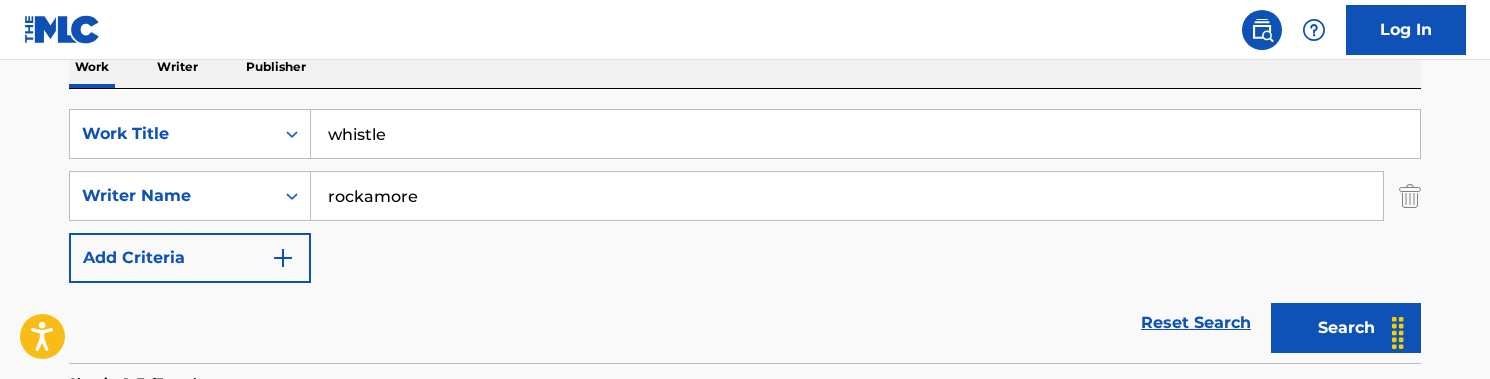 click on "Search" at bounding box center (1346, 328) 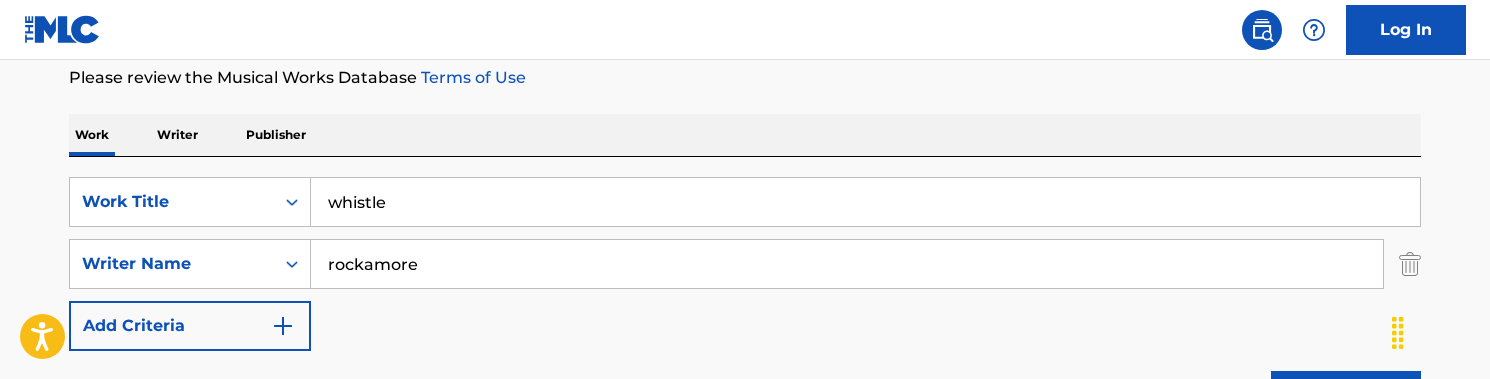 scroll, scrollTop: 266, scrollLeft: 0, axis: vertical 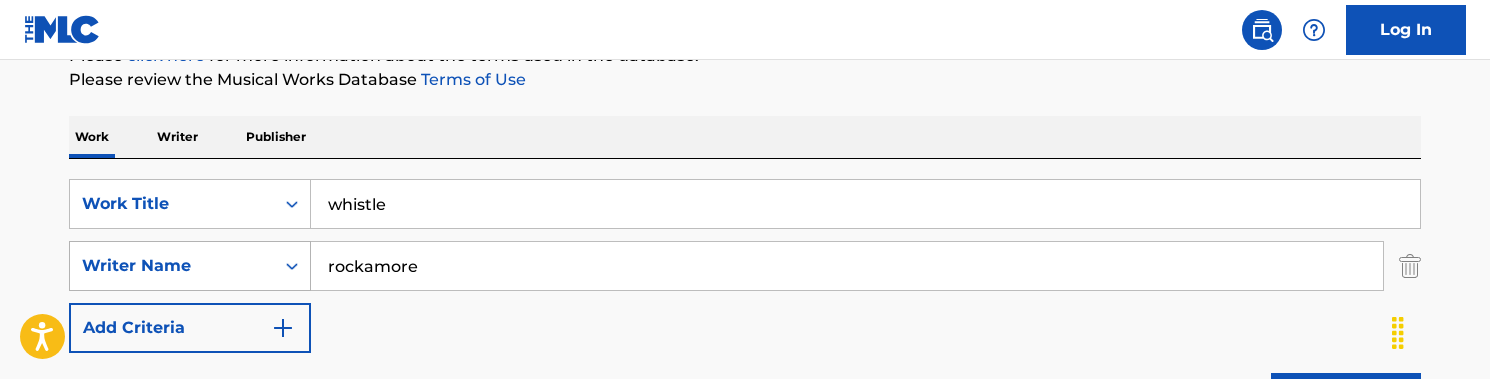 drag, startPoint x: 483, startPoint y: 264, endPoint x: 260, endPoint y: 253, distance: 223.27113 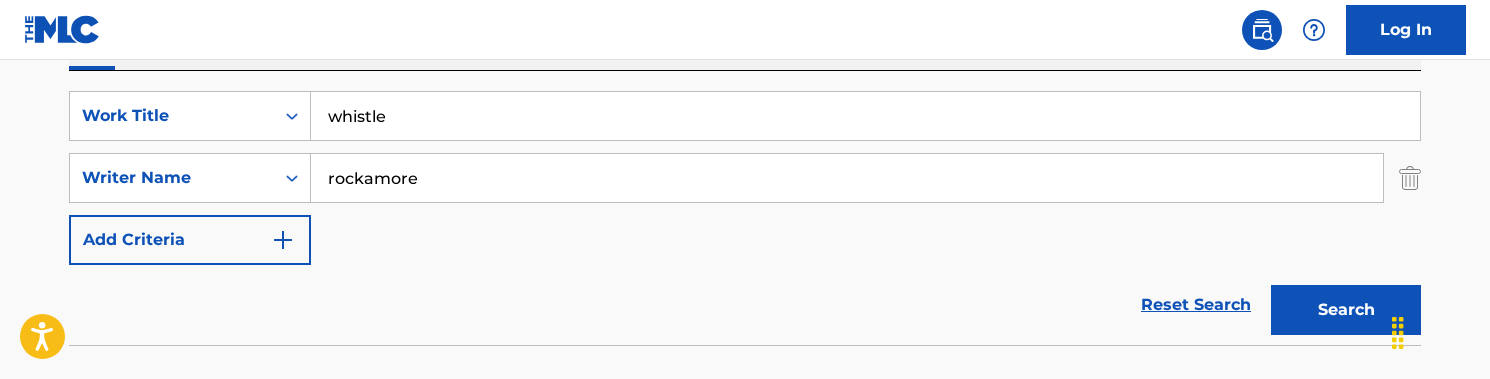 scroll, scrollTop: 358, scrollLeft: 0, axis: vertical 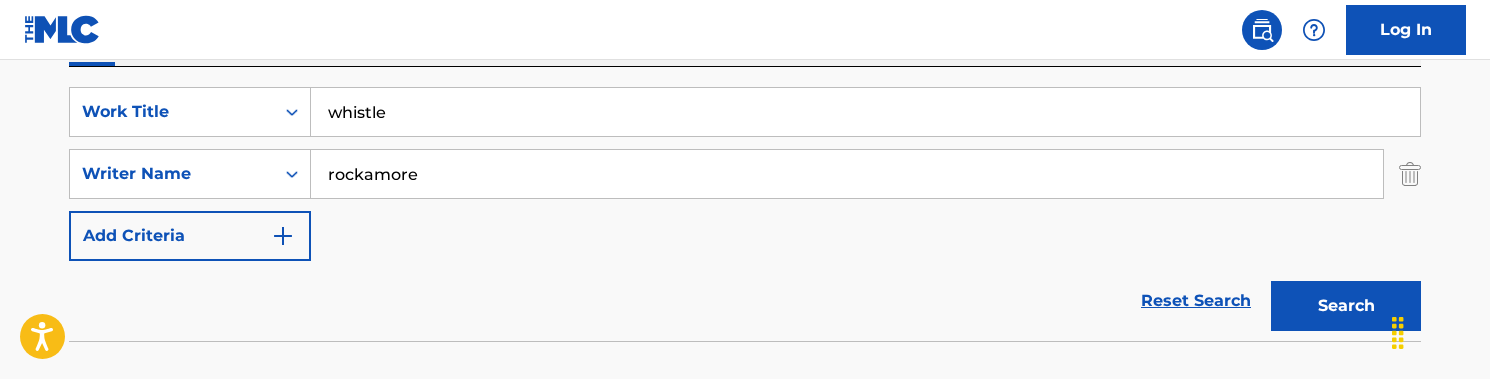 click on "rockamore" at bounding box center (847, 174) 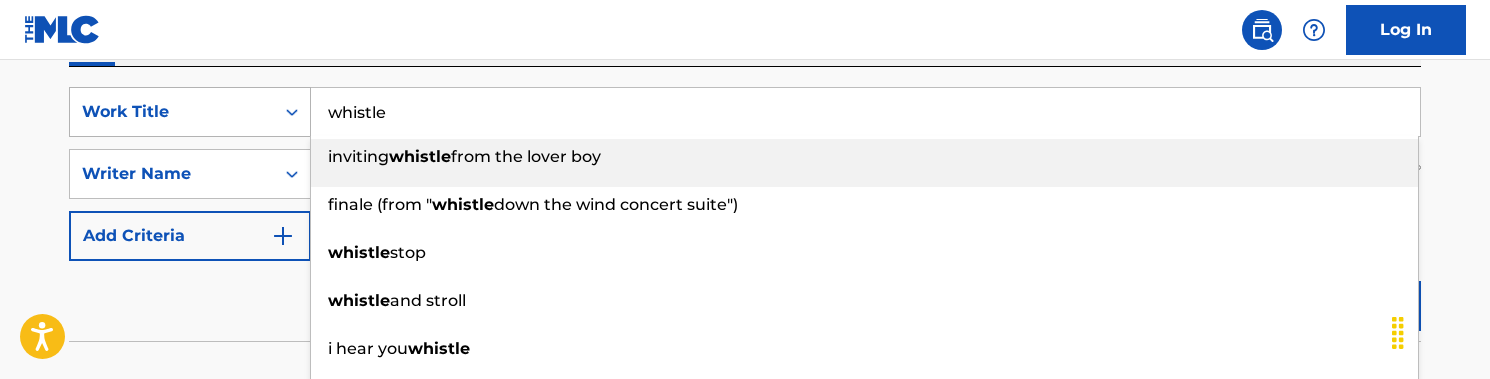 drag, startPoint x: 418, startPoint y: 123, endPoint x: 269, endPoint y: 111, distance: 149.48244 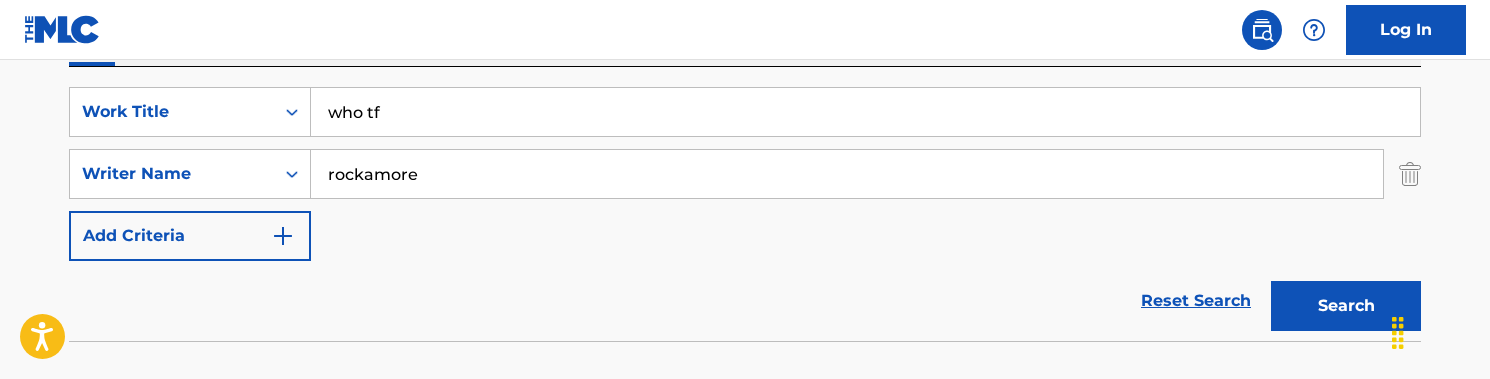 type on "who tf" 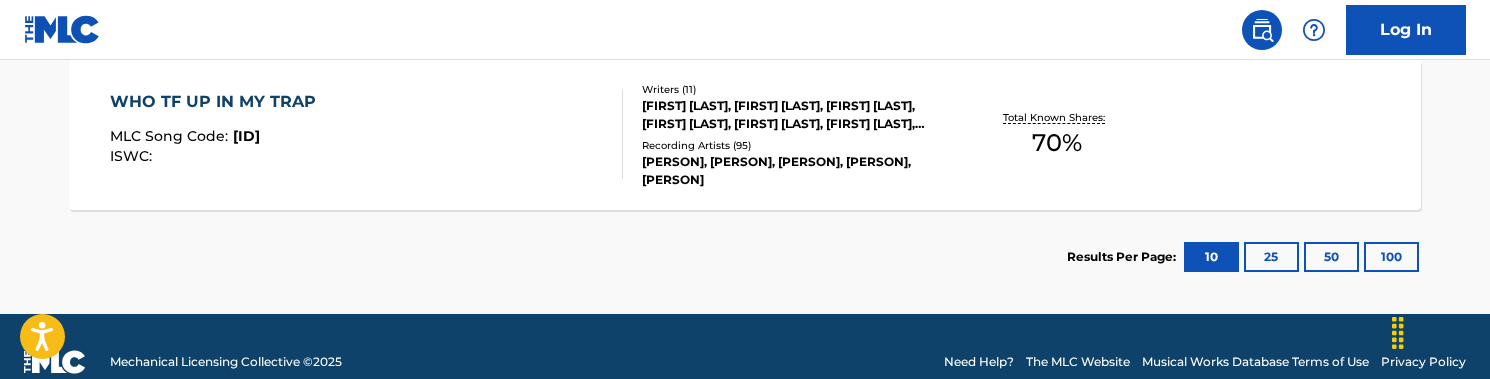 scroll, scrollTop: 680, scrollLeft: 0, axis: vertical 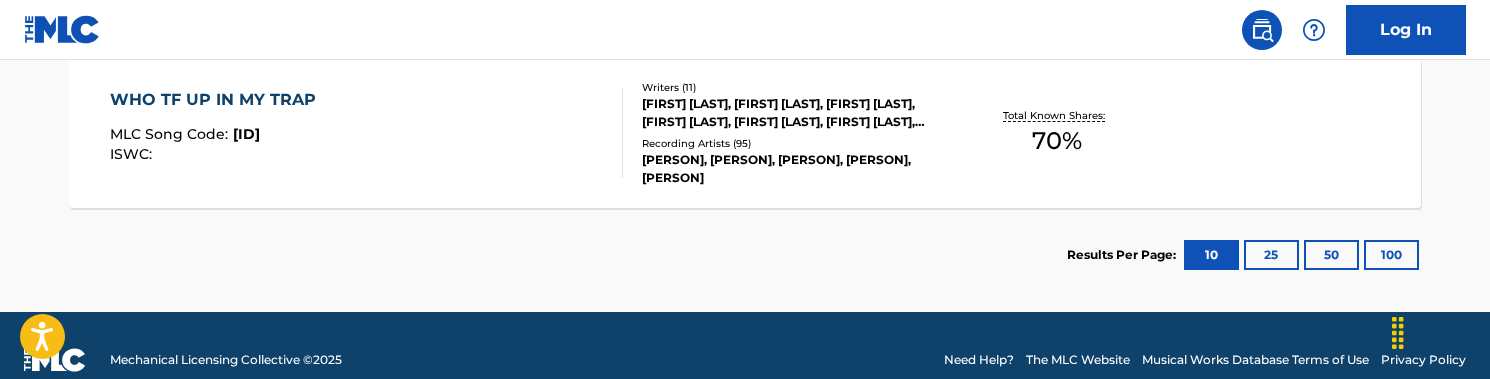 click on "WHO TF UP IN MY TRAP MLC Song Code : WA8OGT ISWC :" at bounding box center (367, 133) 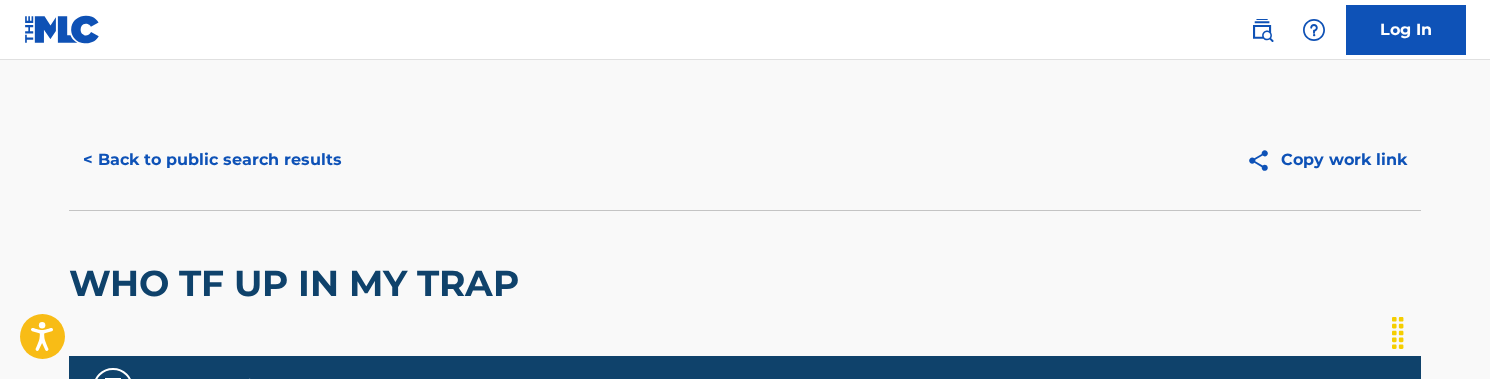 scroll, scrollTop: 0, scrollLeft: 0, axis: both 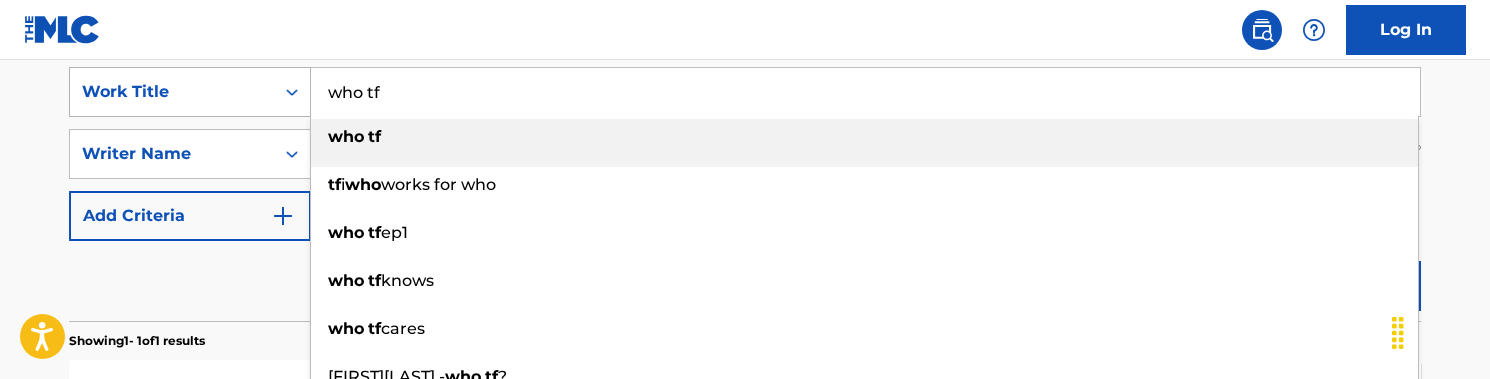 drag, startPoint x: 422, startPoint y: 104, endPoint x: 298, endPoint y: 68, distance: 129.1201 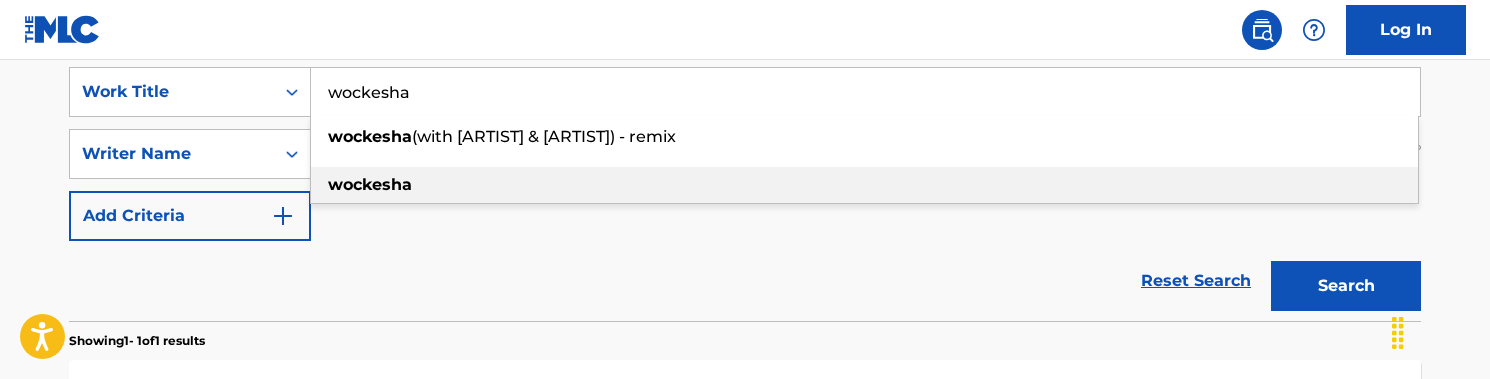 type on "wockesha" 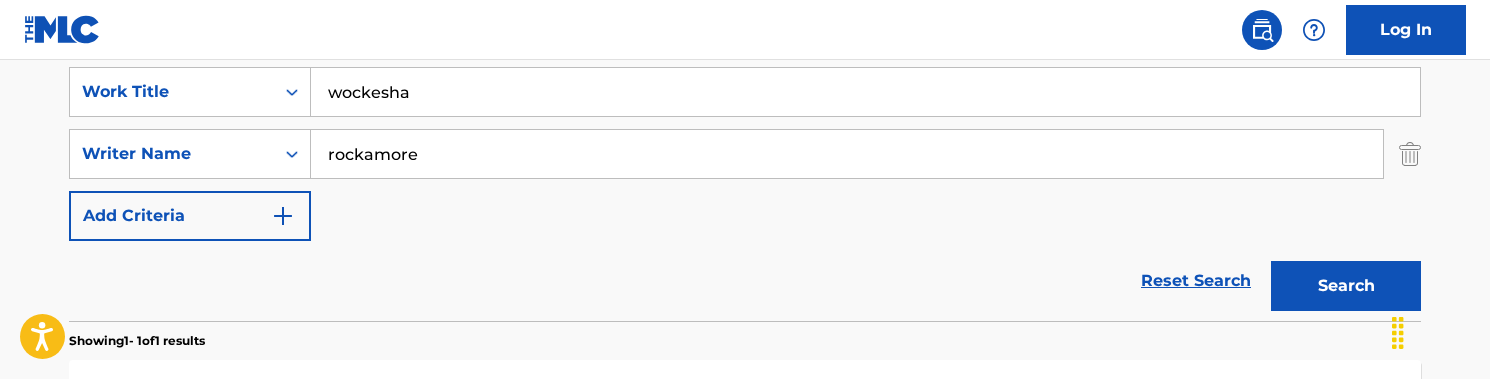 scroll, scrollTop: 429, scrollLeft: 0, axis: vertical 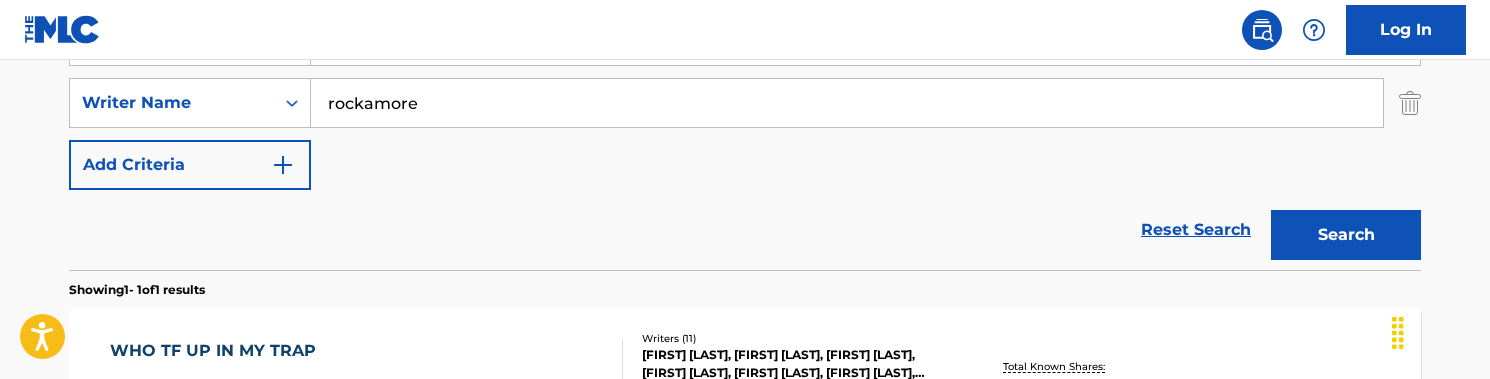 click on "Search" at bounding box center (1346, 235) 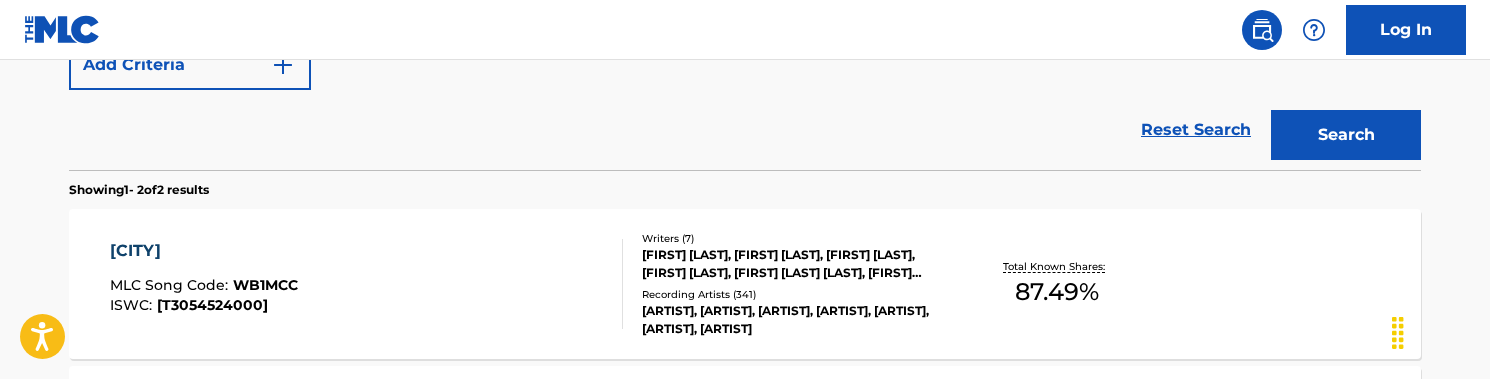 scroll, scrollTop: 548, scrollLeft: 0, axis: vertical 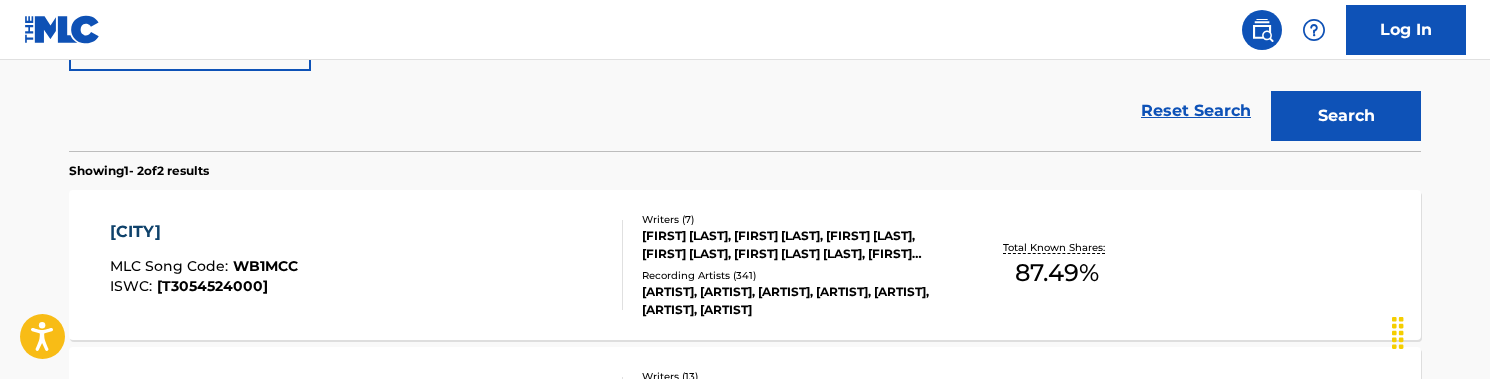 click on "WOCKESHA MLC Song Code : WB1MCC ISWC : T3054524000" at bounding box center [367, 265] 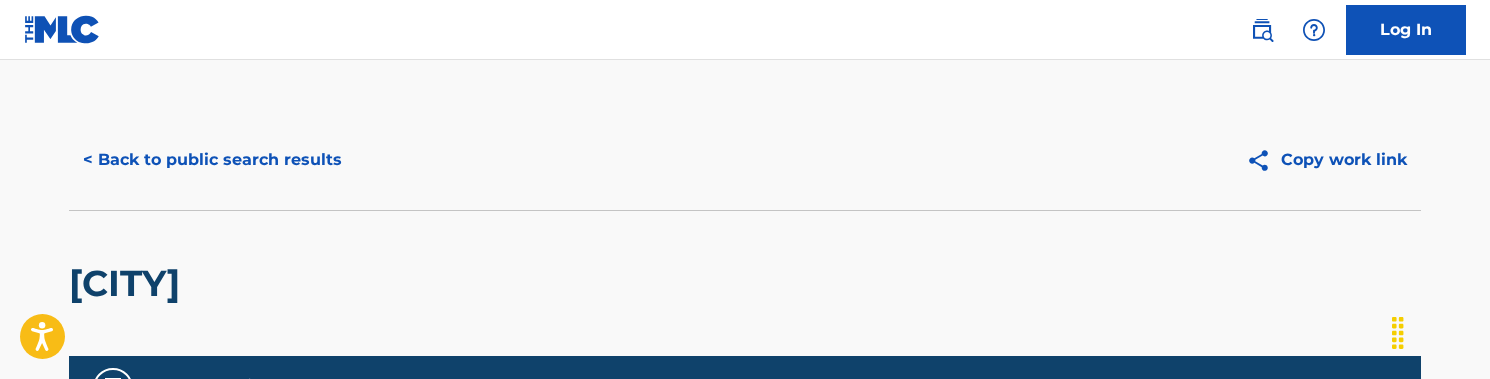 scroll, scrollTop: 0, scrollLeft: 0, axis: both 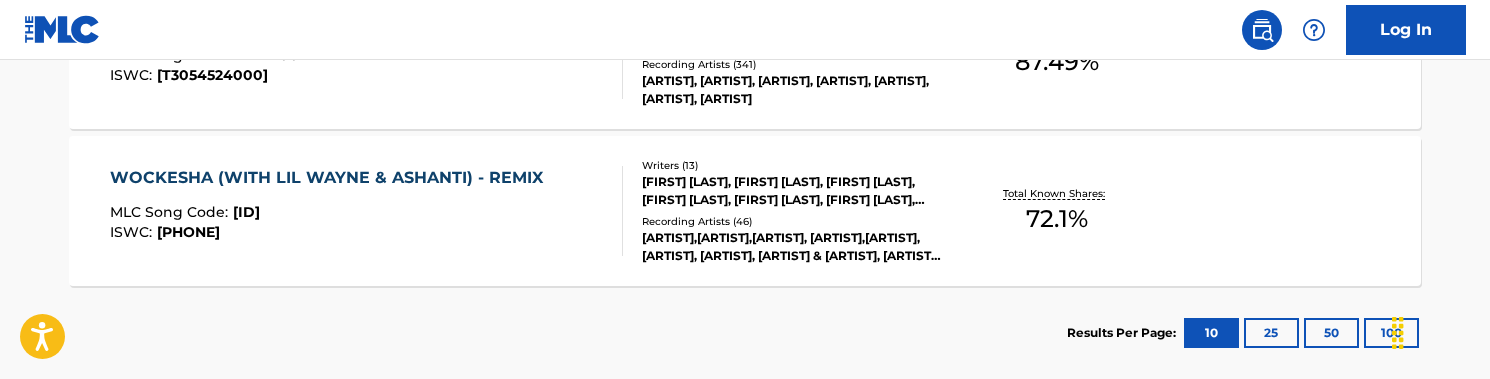 click on "MLC Song Code : WC5LA3" at bounding box center [331, 215] 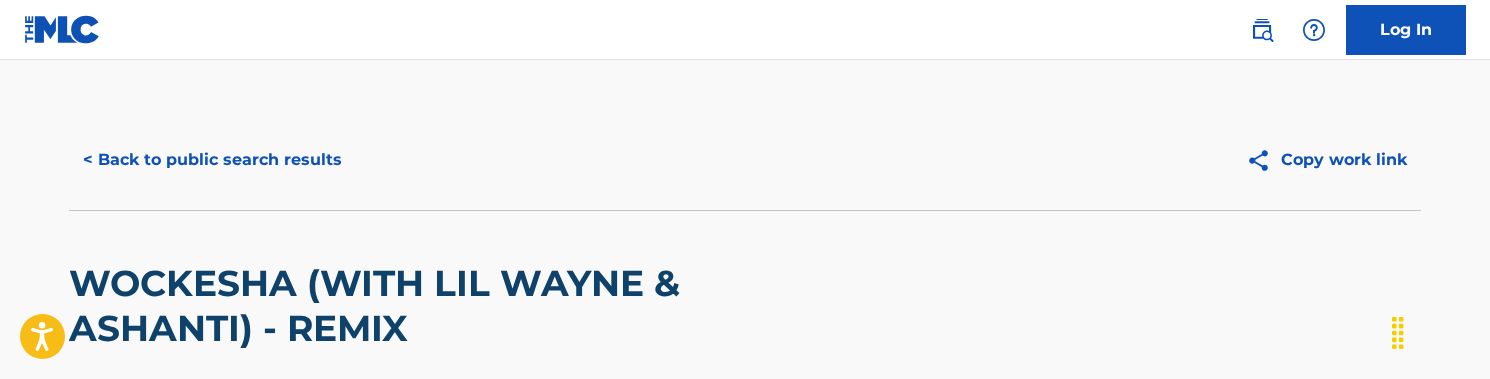 scroll, scrollTop: 0, scrollLeft: 0, axis: both 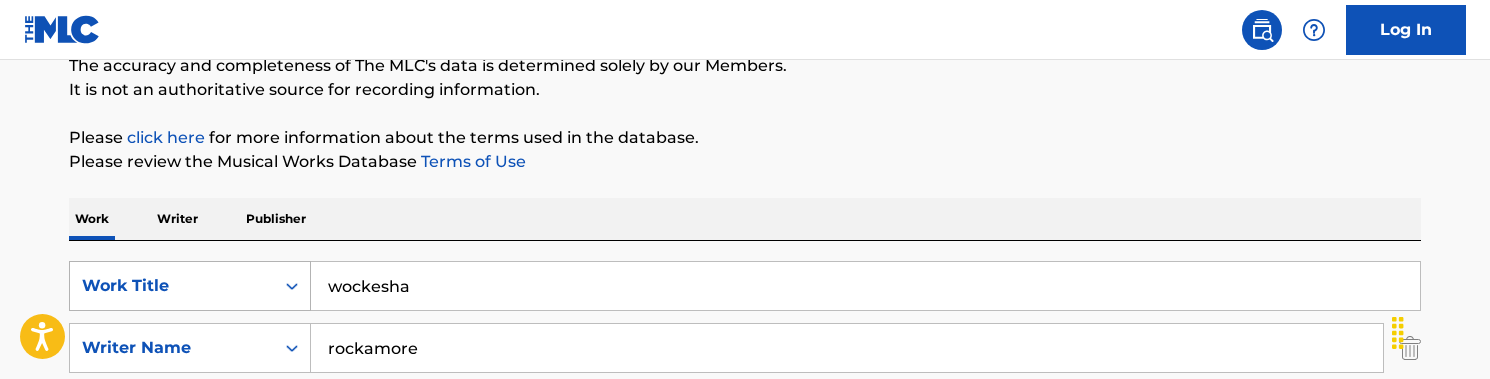 drag, startPoint x: 436, startPoint y: 291, endPoint x: 244, endPoint y: 275, distance: 192.66551 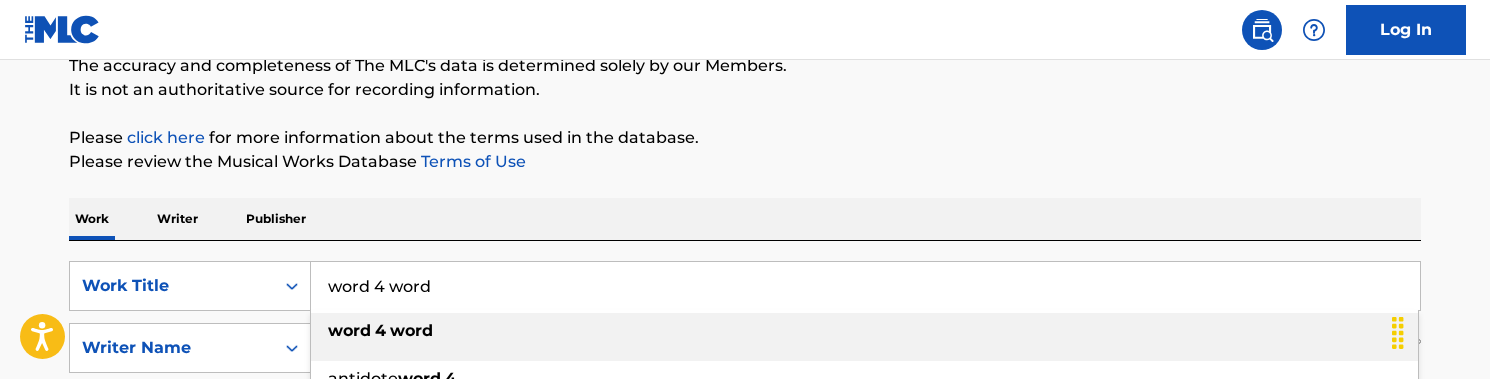 type on "word 4 word" 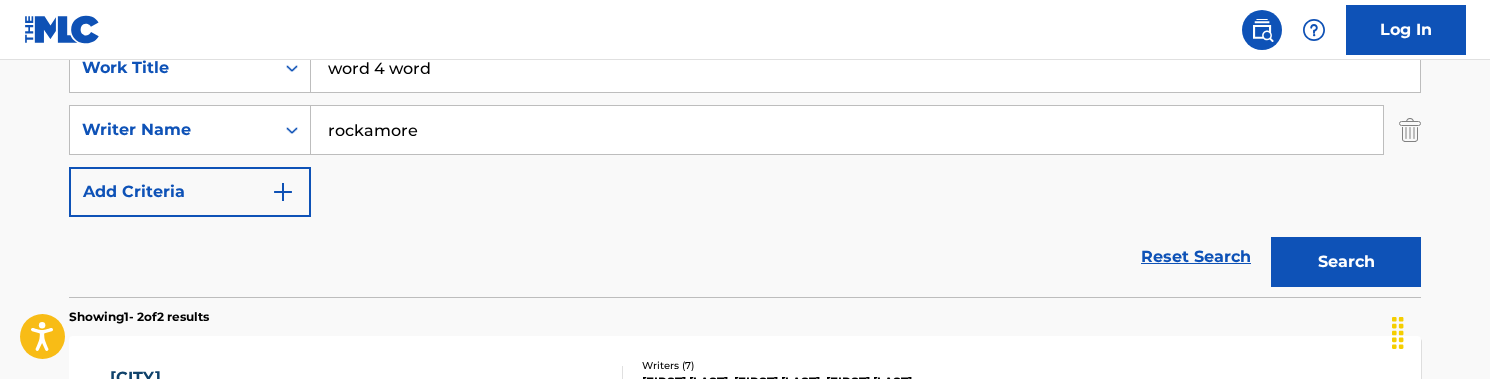 scroll, scrollTop: 431, scrollLeft: 0, axis: vertical 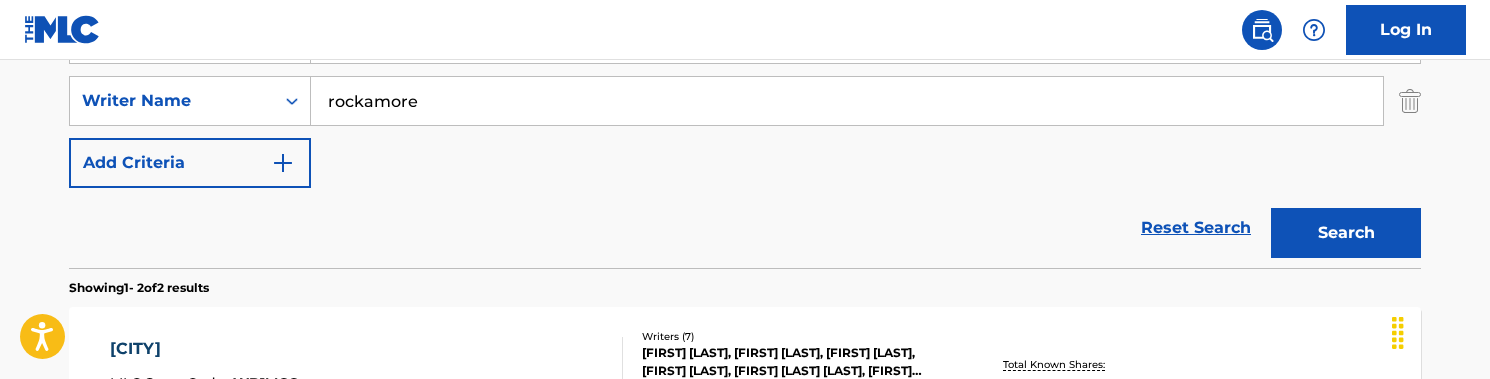 click on "Search" at bounding box center [1346, 233] 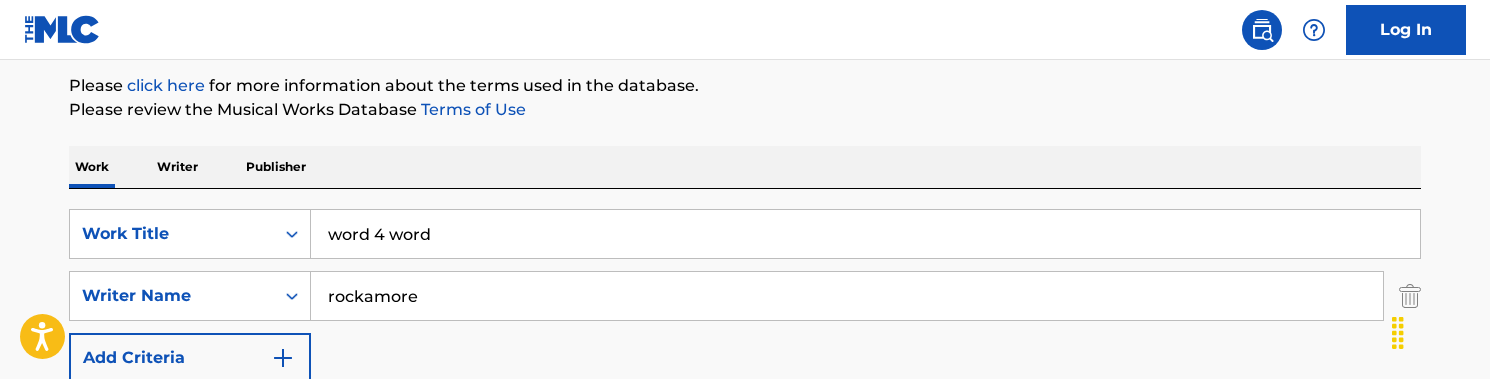 scroll, scrollTop: 255, scrollLeft: 0, axis: vertical 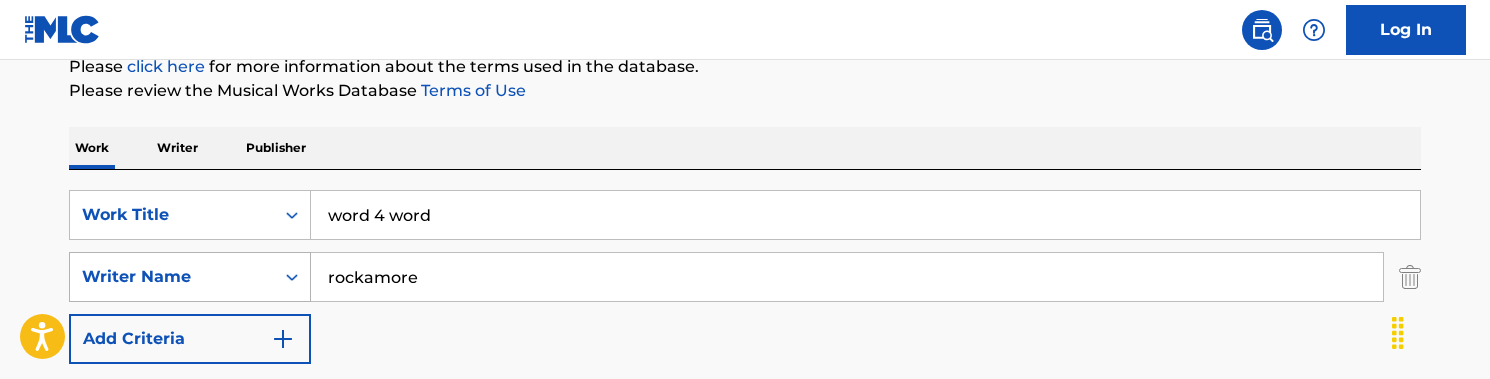 drag, startPoint x: 458, startPoint y: 277, endPoint x: 245, endPoint y: 267, distance: 213.23462 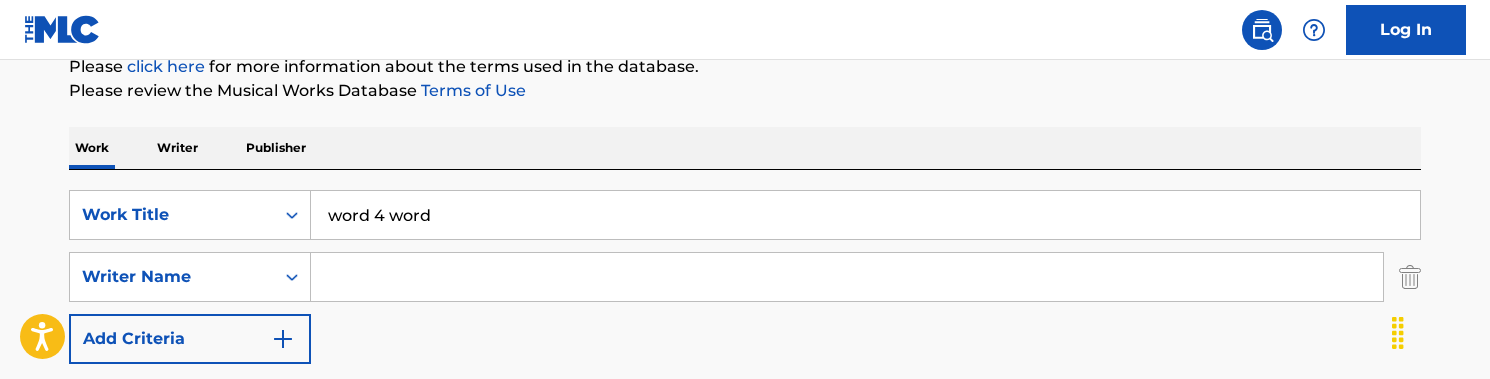 click on "Work Writer Publisher" at bounding box center [745, 148] 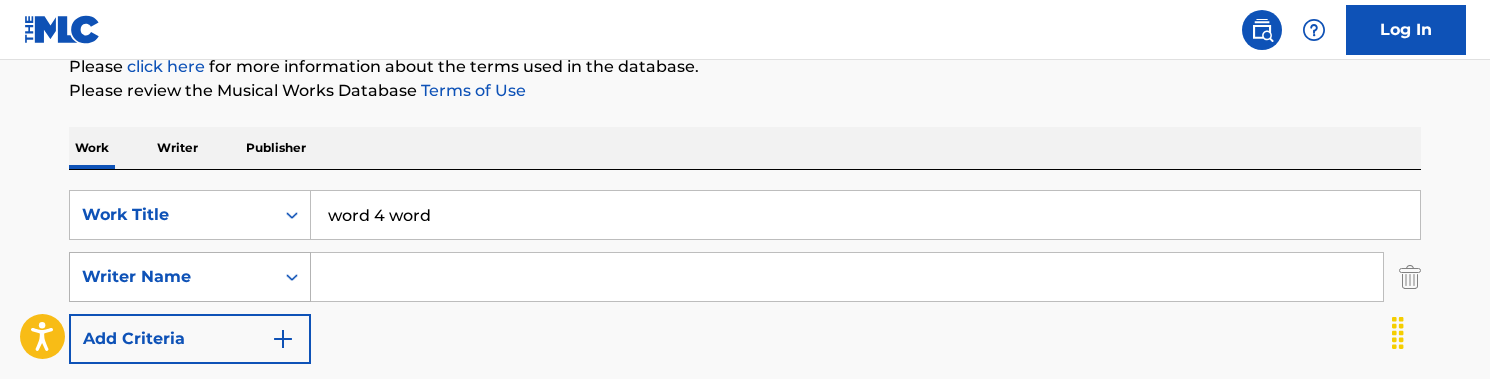 click on "Writer Name" at bounding box center (172, 277) 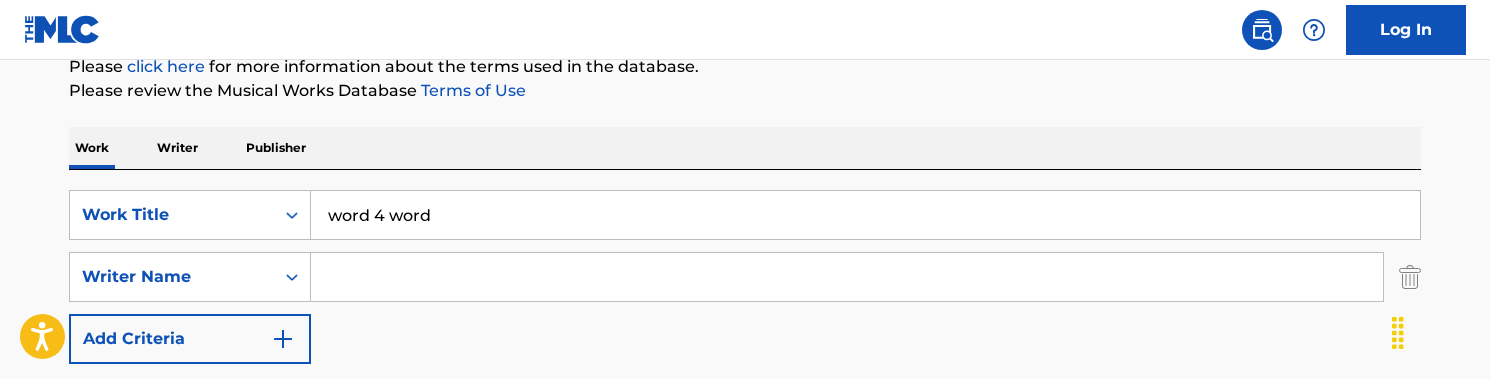 click at bounding box center [847, 277] 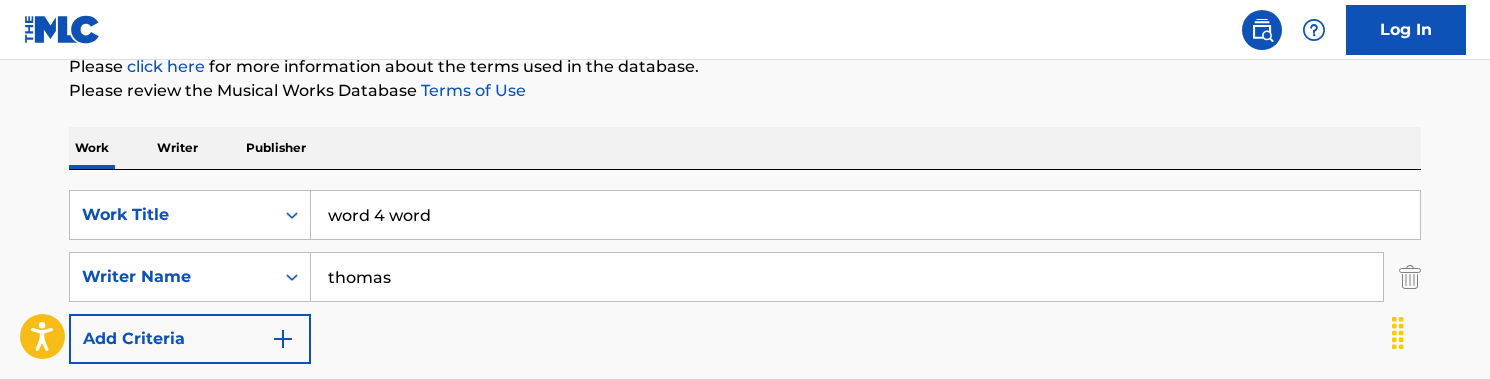 click on "Search" at bounding box center (1346, 409) 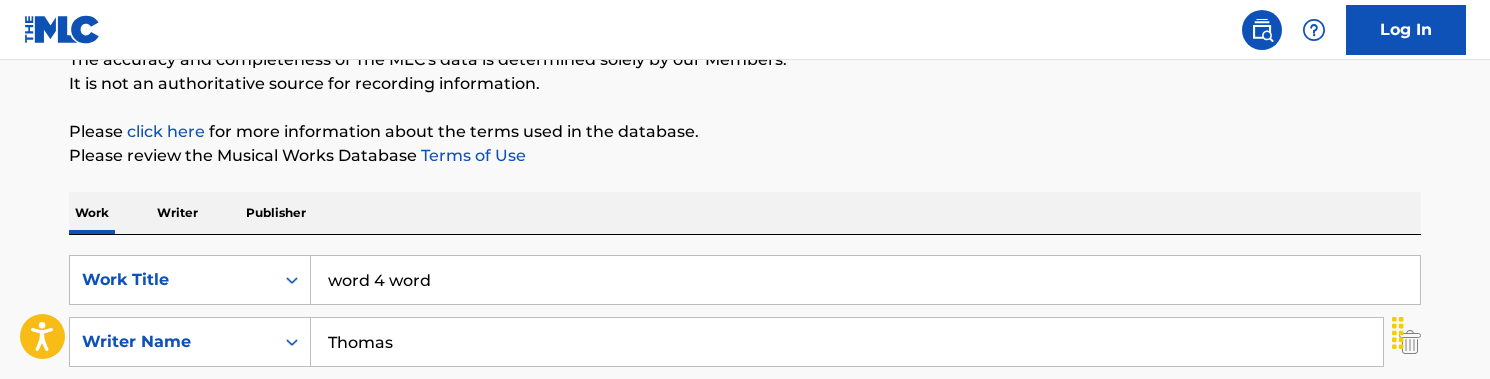 scroll, scrollTop: 196, scrollLeft: 0, axis: vertical 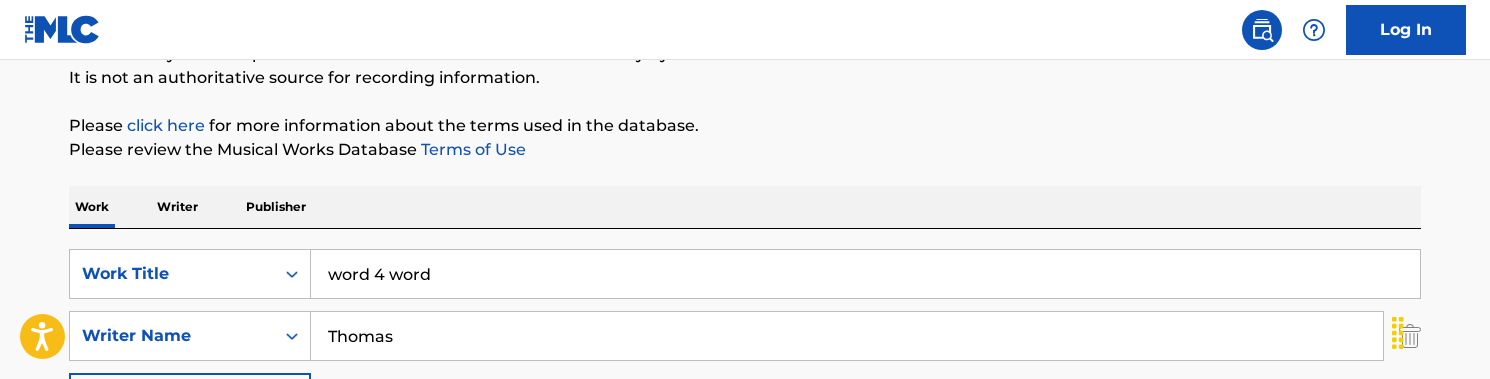 click on "Thomas" at bounding box center (847, 336) 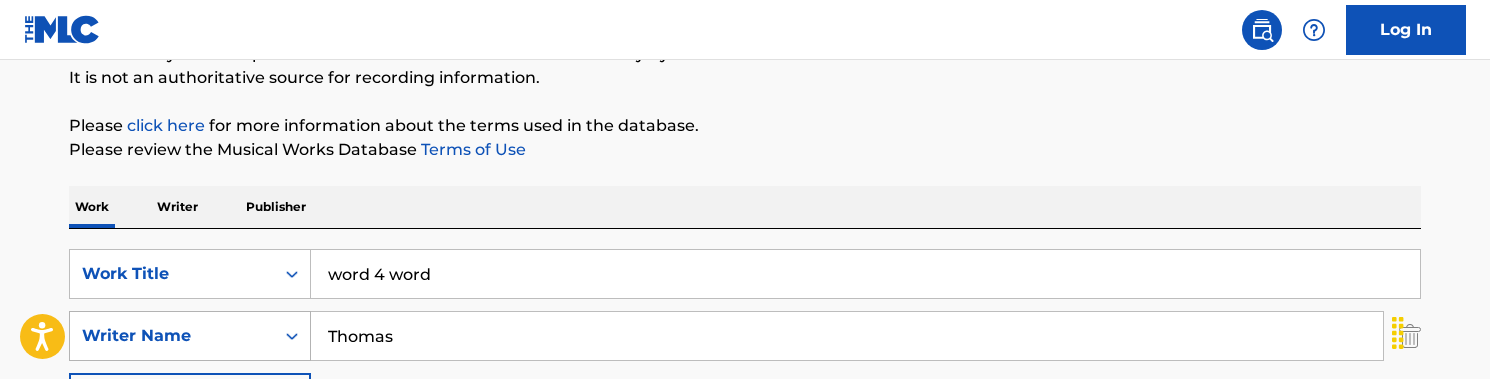 drag, startPoint x: 417, startPoint y: 339, endPoint x: 251, endPoint y: 330, distance: 166.24379 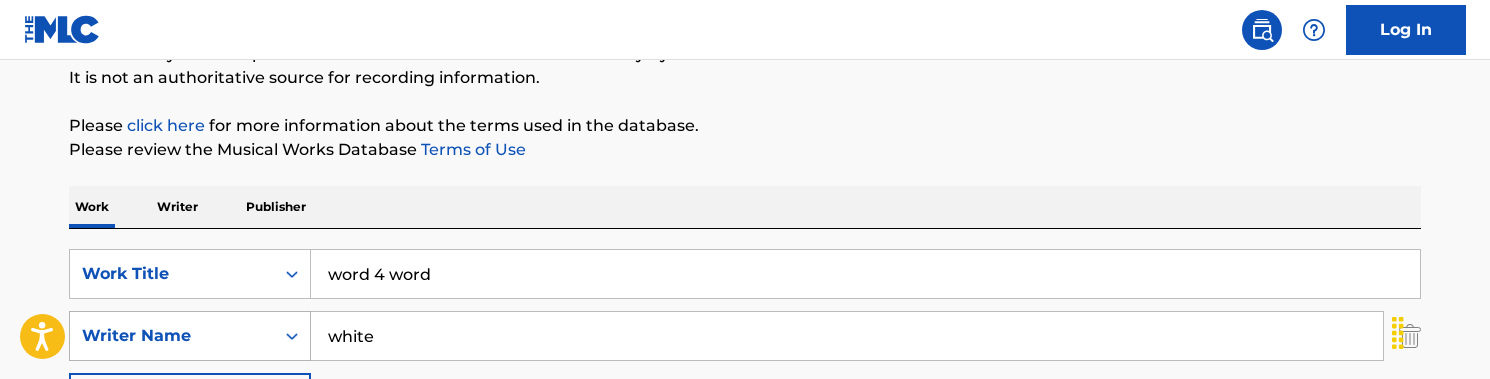 type on "white" 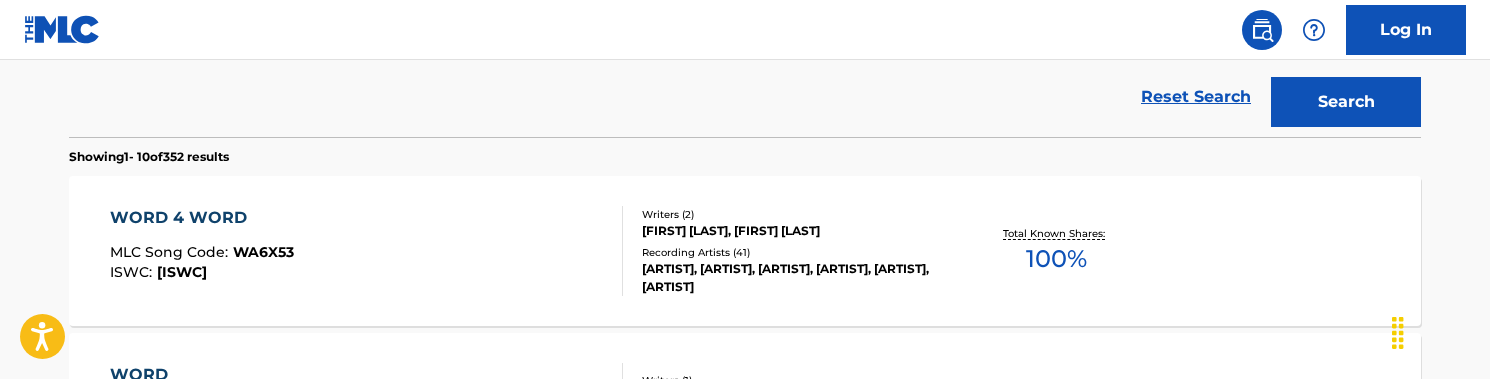 scroll, scrollTop: 564, scrollLeft: 0, axis: vertical 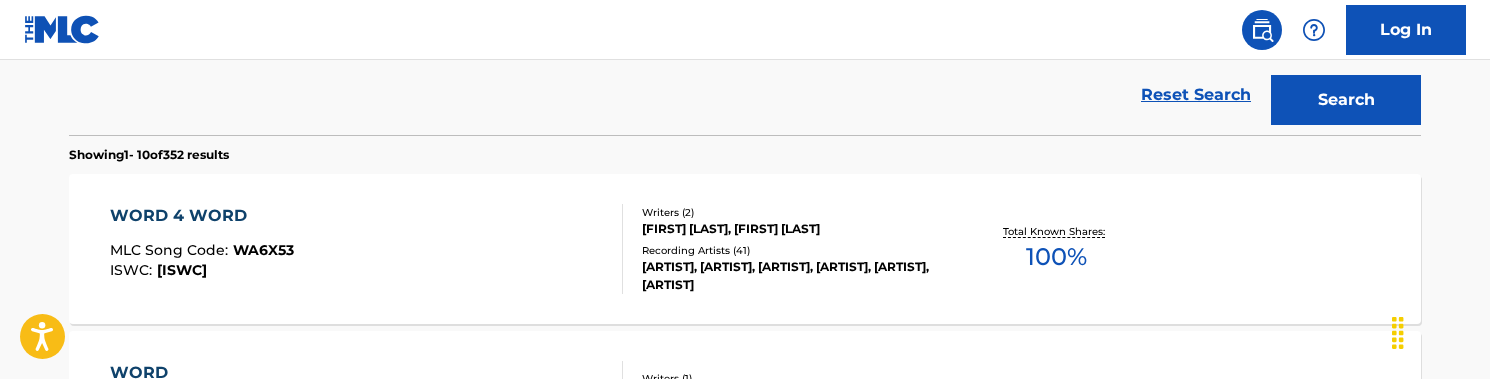 click on "WORD 4 WORD MLC Song Code : WA6X53 ISWC : [PRODUCT CODE]" at bounding box center (367, 249) 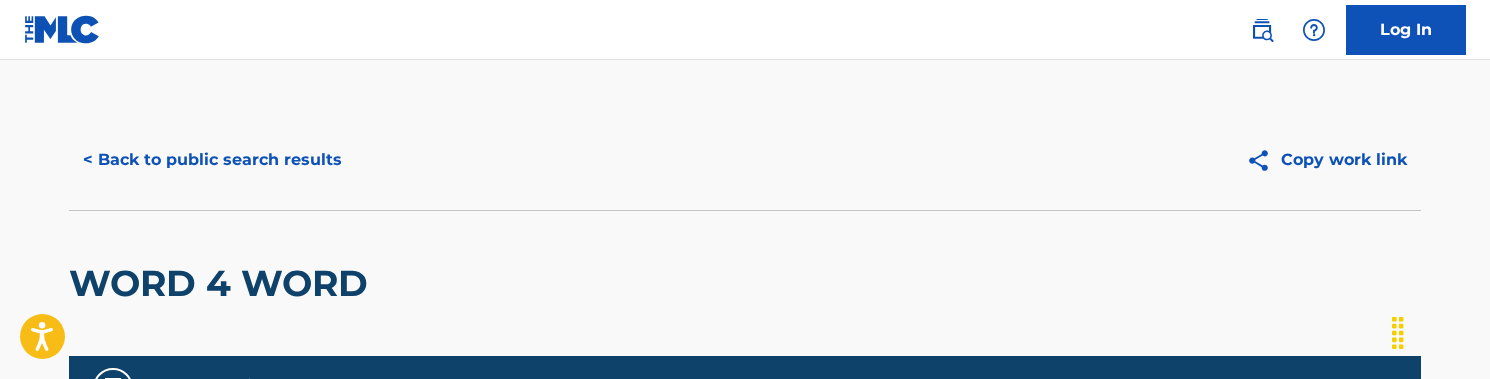 scroll, scrollTop: 0, scrollLeft: 0, axis: both 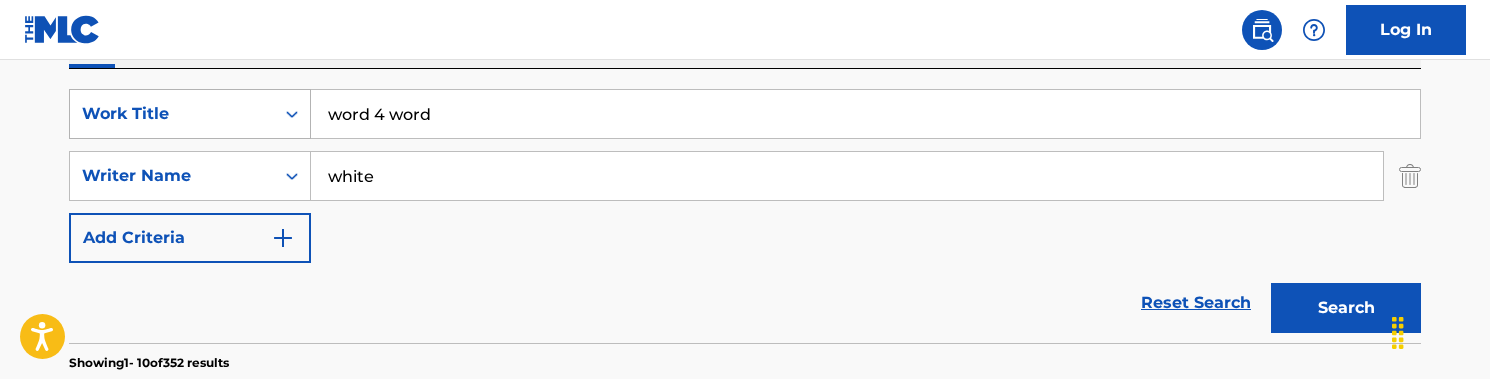 drag, startPoint x: 452, startPoint y: 124, endPoint x: 265, endPoint y: 108, distance: 187.68324 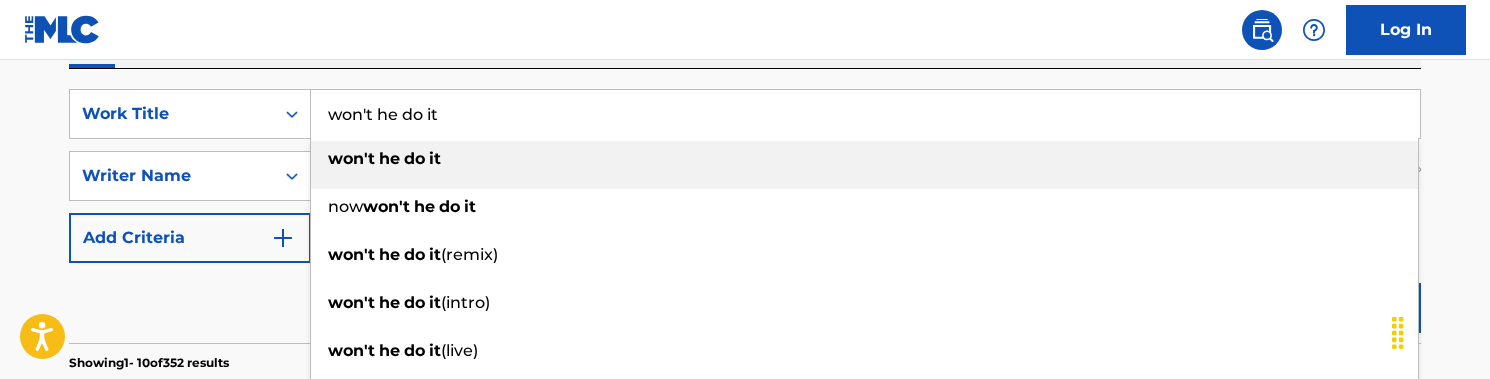 type on "won't he do it" 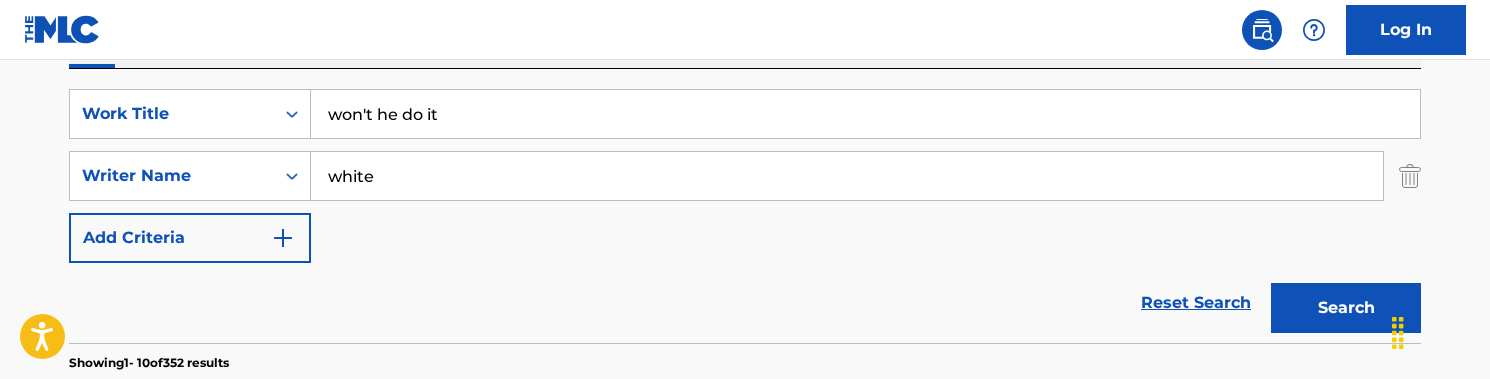 scroll, scrollTop: 525, scrollLeft: 0, axis: vertical 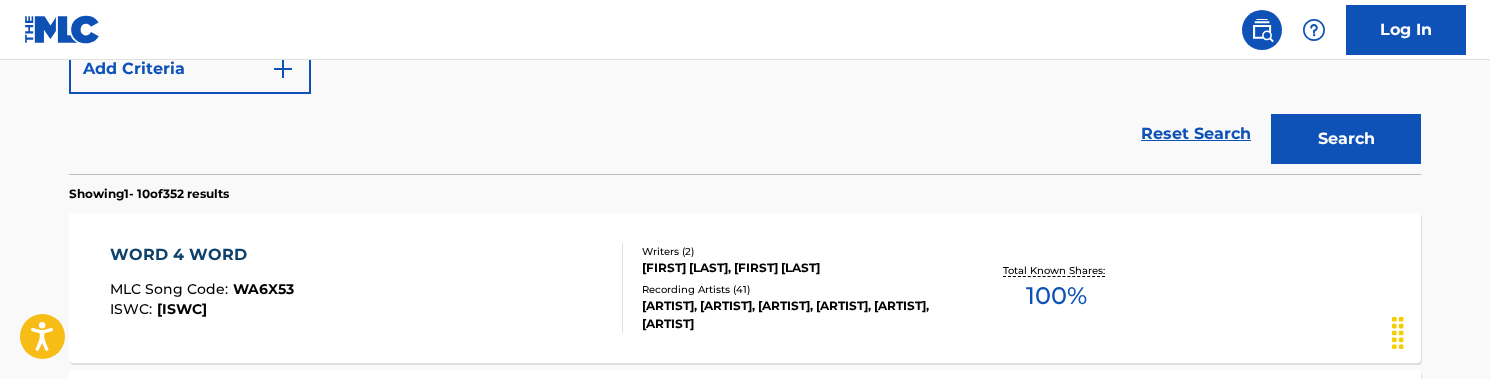 click on "Search" at bounding box center [1346, 139] 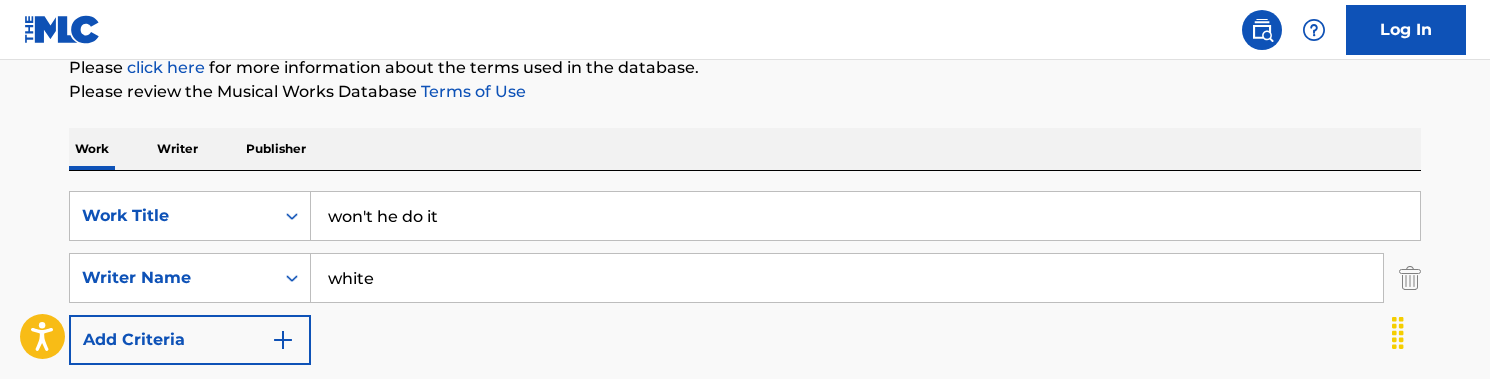 scroll, scrollTop: 221, scrollLeft: 0, axis: vertical 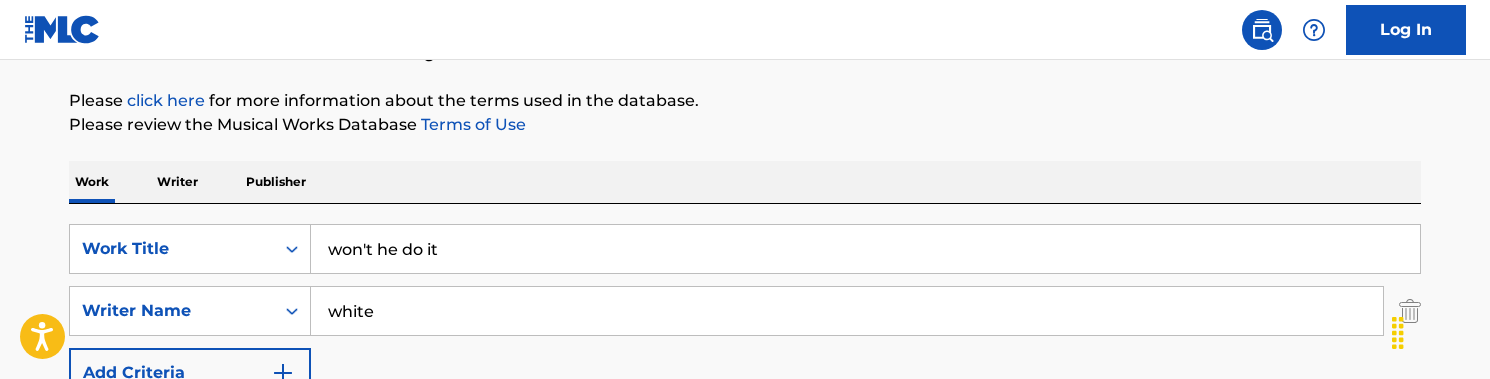 drag, startPoint x: 403, startPoint y: 309, endPoint x: 251, endPoint y: 284, distance: 154.0422 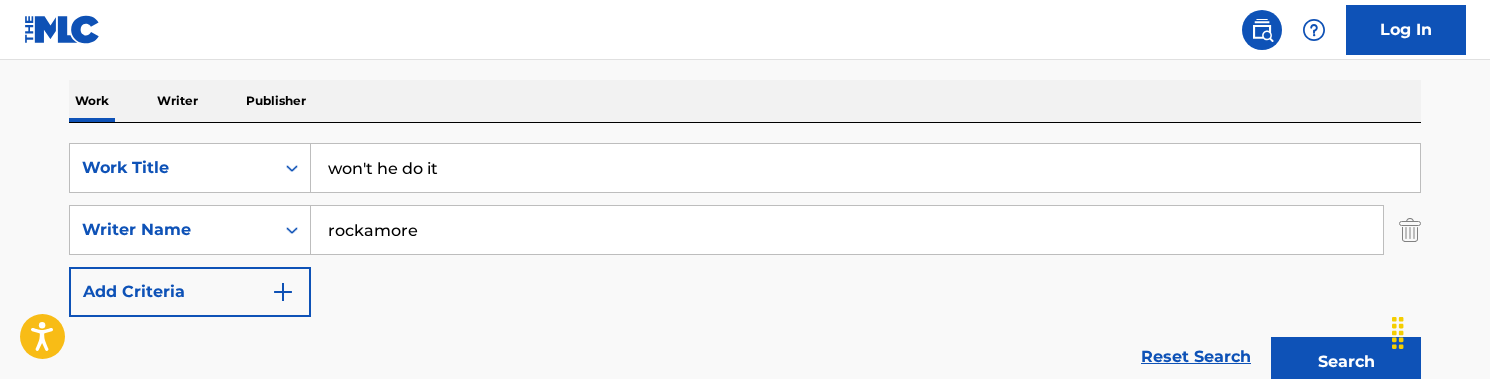 type on "rockamore" 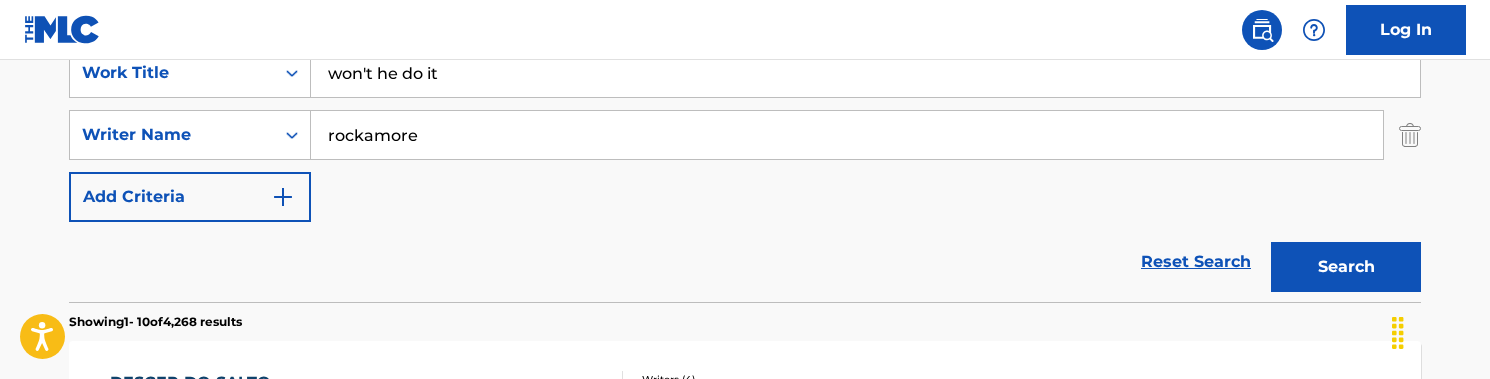 click on "Search" at bounding box center (1346, 267) 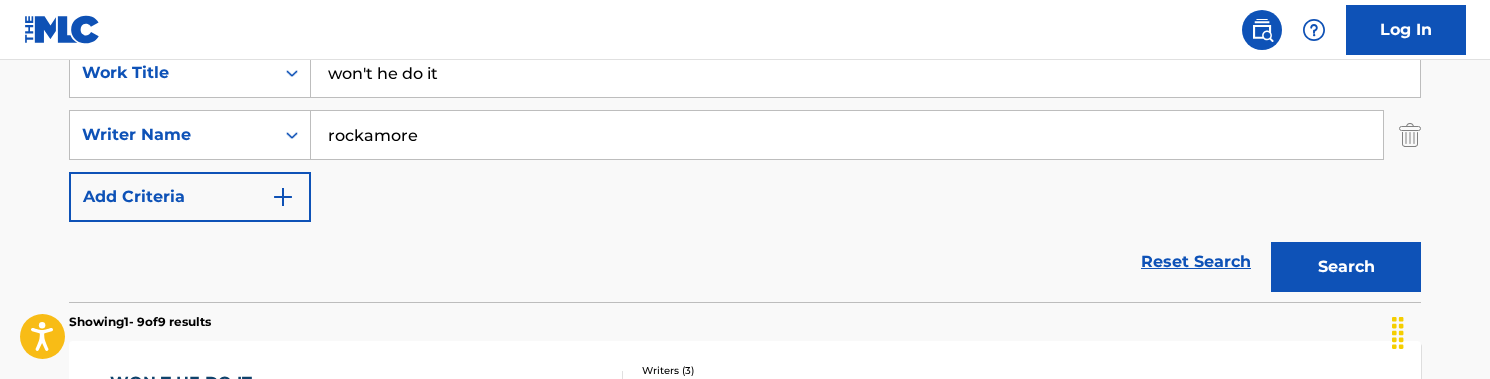 scroll, scrollTop: 674, scrollLeft: 0, axis: vertical 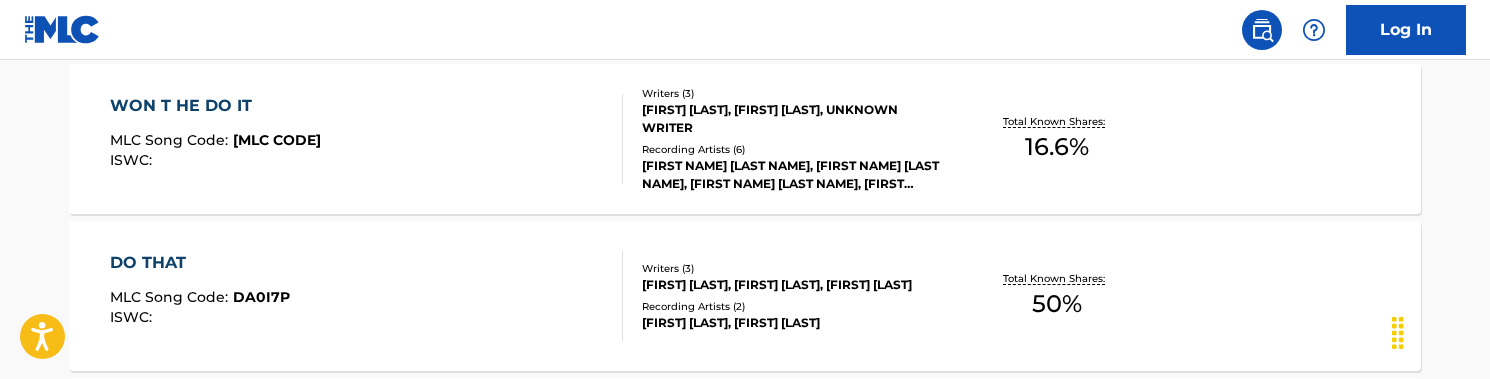 click on "[ARTIST] [ARTIST] [ARTIST] MLC Song Code : [SONG CODE] ISWC :" at bounding box center (367, 139) 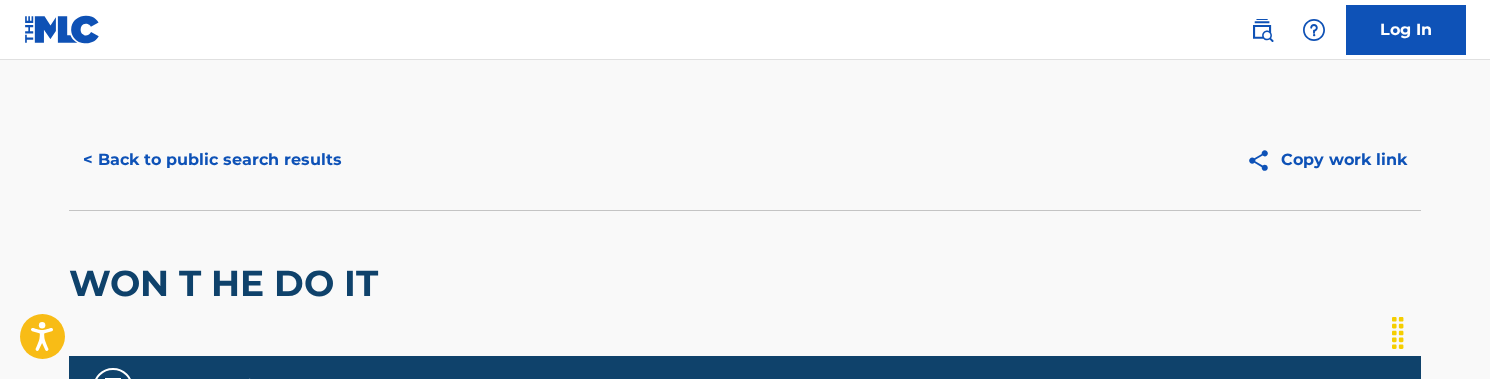 scroll, scrollTop: -1, scrollLeft: 0, axis: vertical 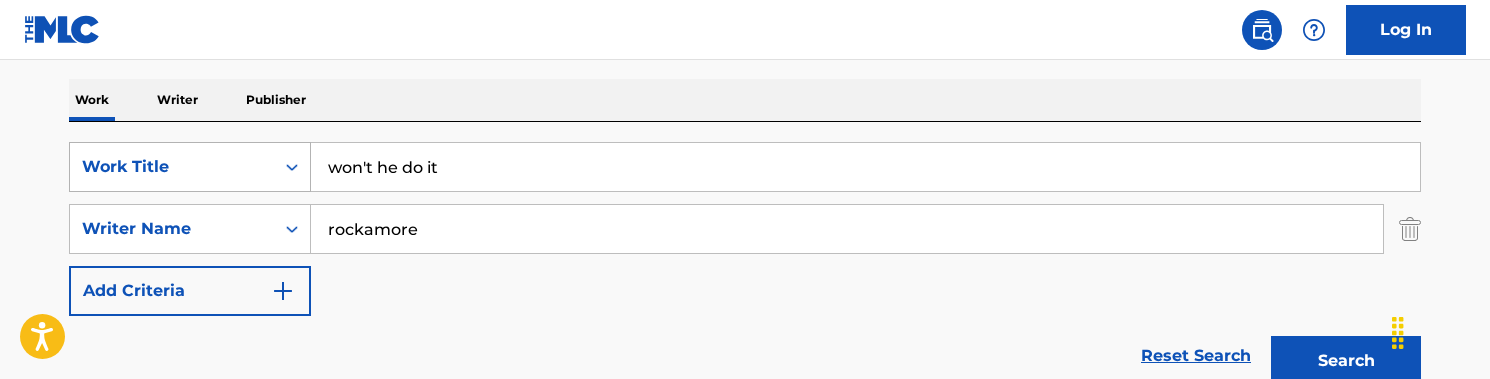 drag, startPoint x: 482, startPoint y: 165, endPoint x: 281, endPoint y: 157, distance: 201.15913 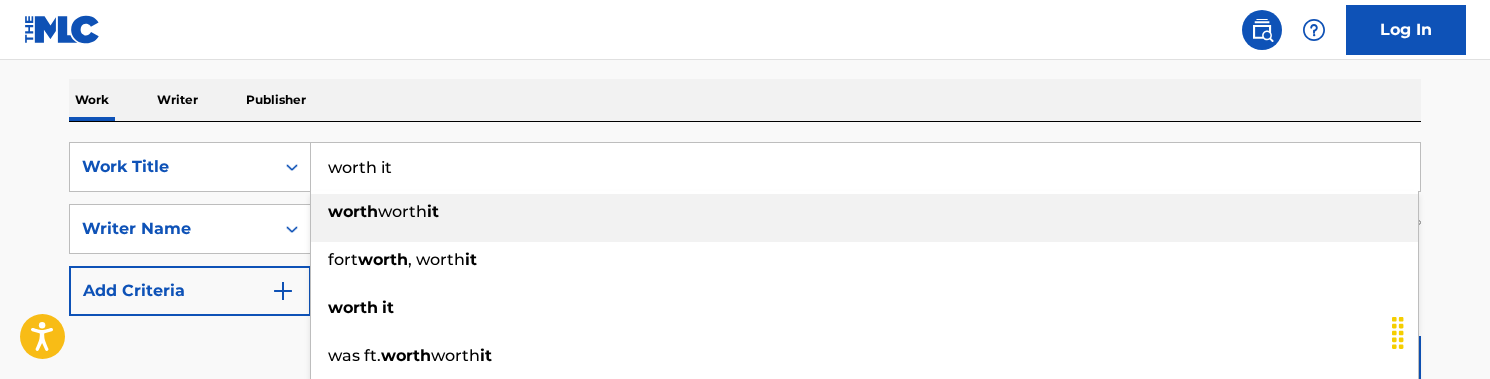 type on "worth it" 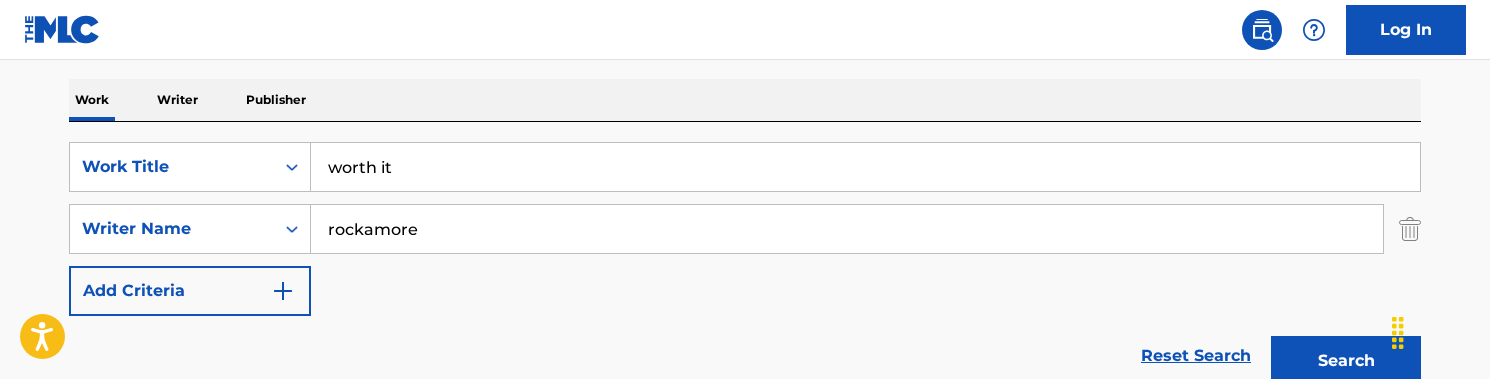 click on "Work Writer Publisher" at bounding box center [745, 100] 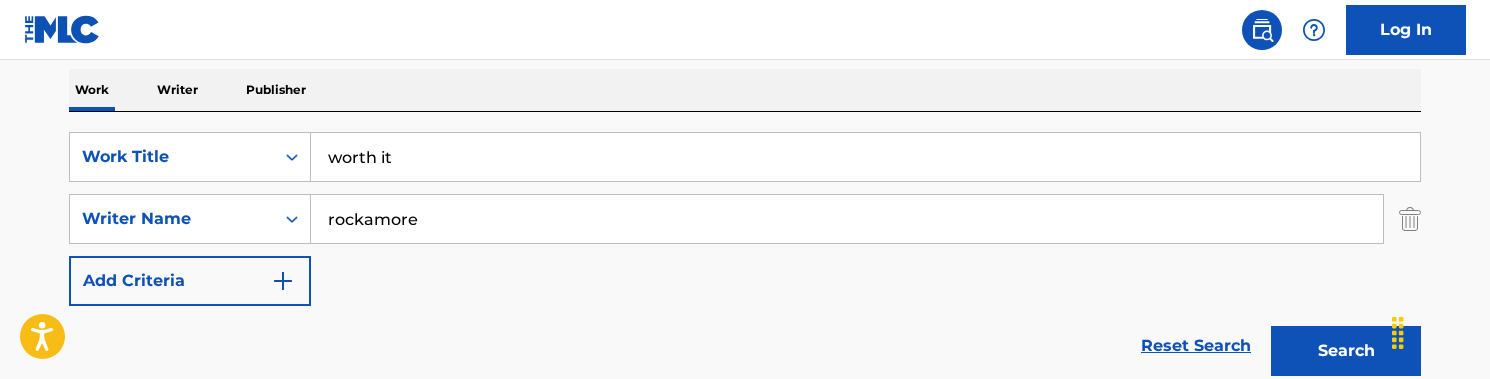 click on "Search" at bounding box center (1346, 351) 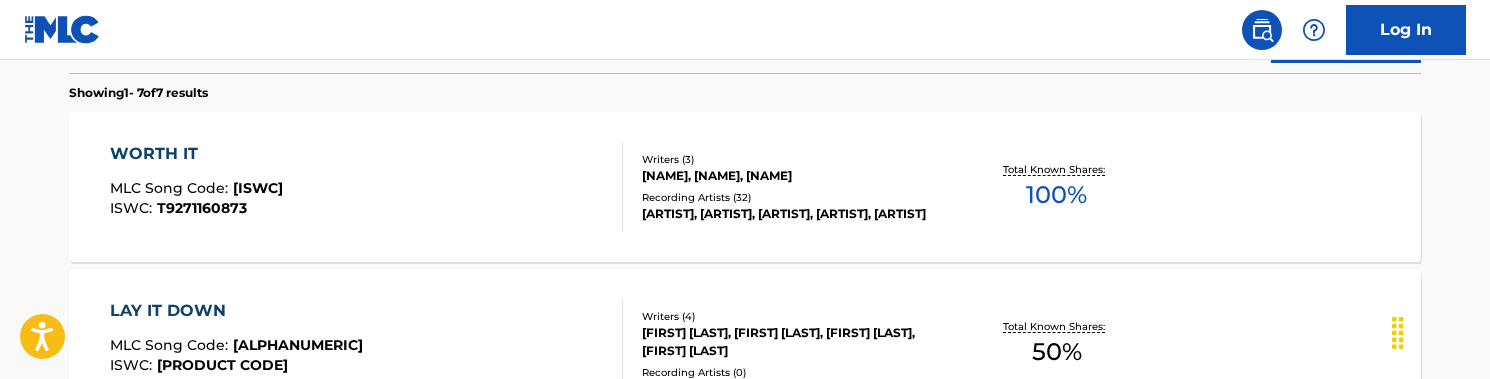 scroll, scrollTop: 634, scrollLeft: 0, axis: vertical 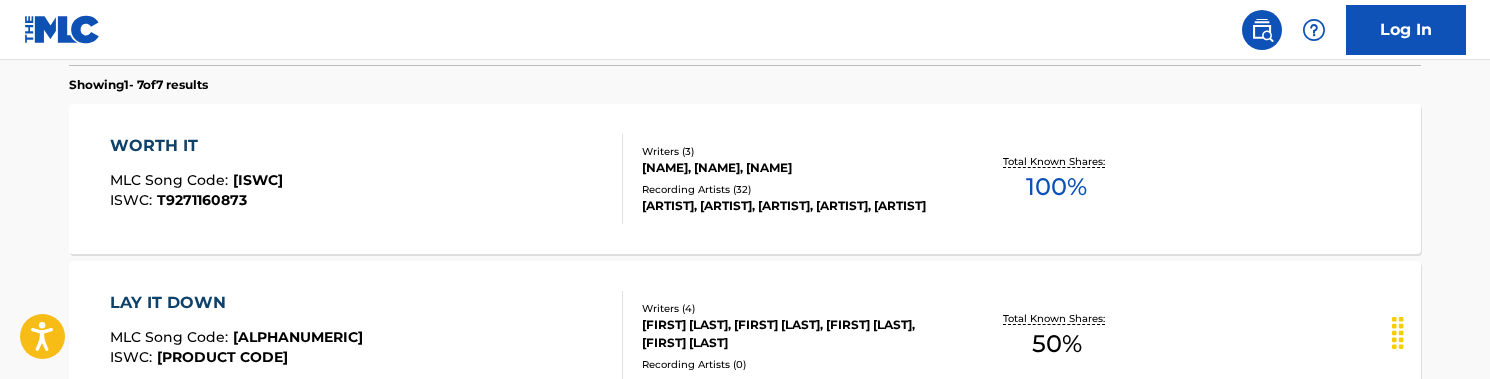 click on "WORTH IT MLC Song Code : [ID] ISWC : [PHONE]" at bounding box center [367, 179] 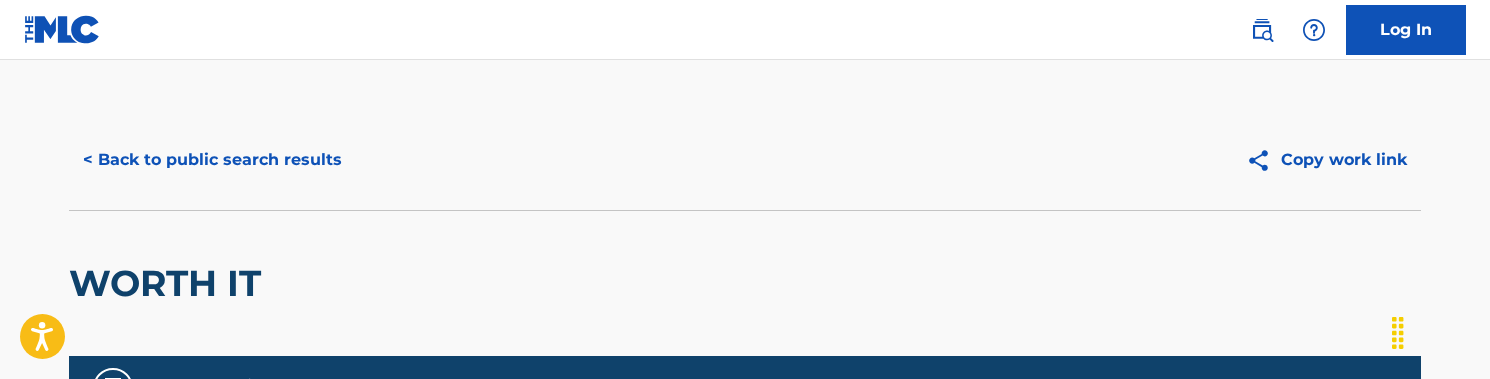 scroll, scrollTop: 0, scrollLeft: 0, axis: both 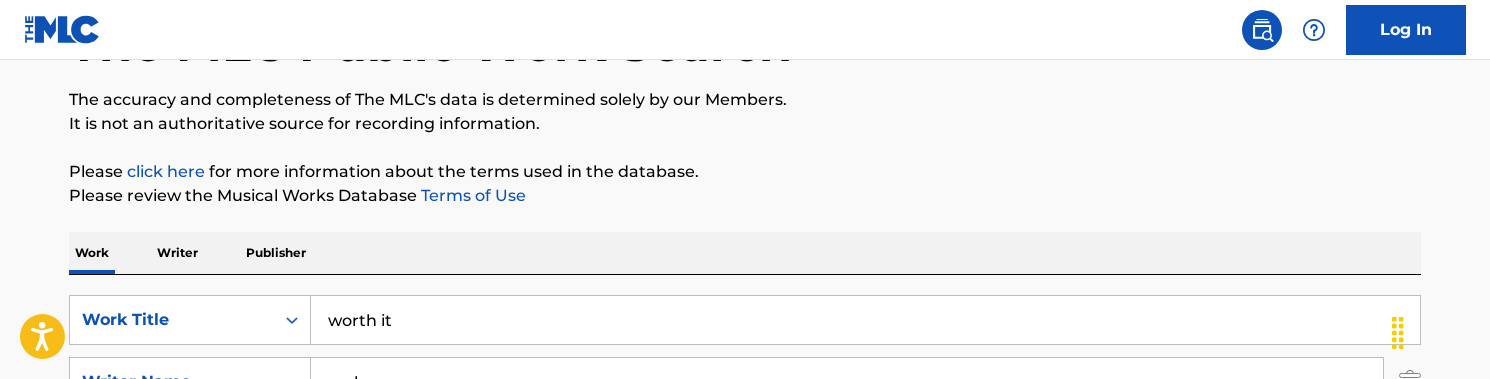 drag, startPoint x: 456, startPoint y: 327, endPoint x: 131, endPoint y: 265, distance: 330.861 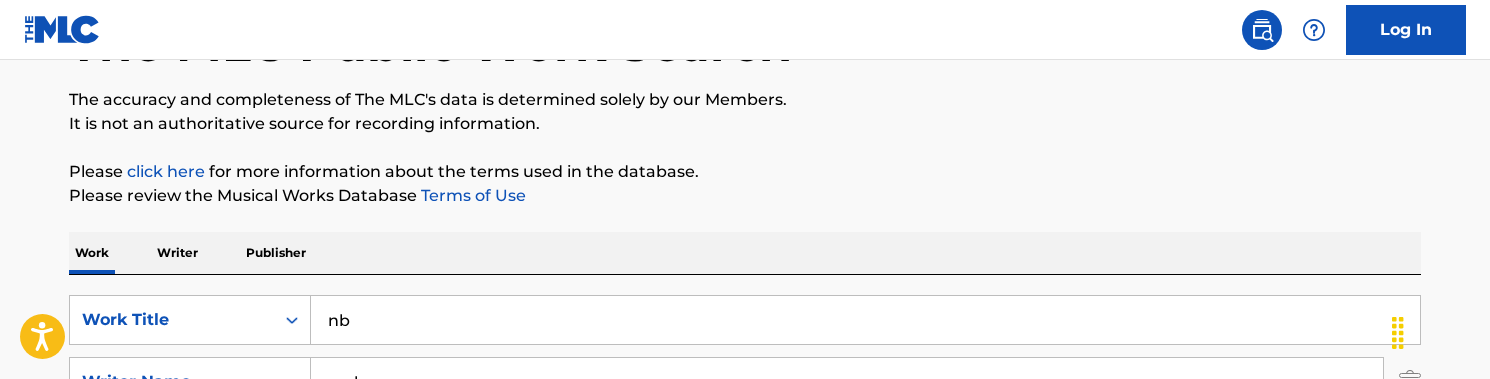 type on "n" 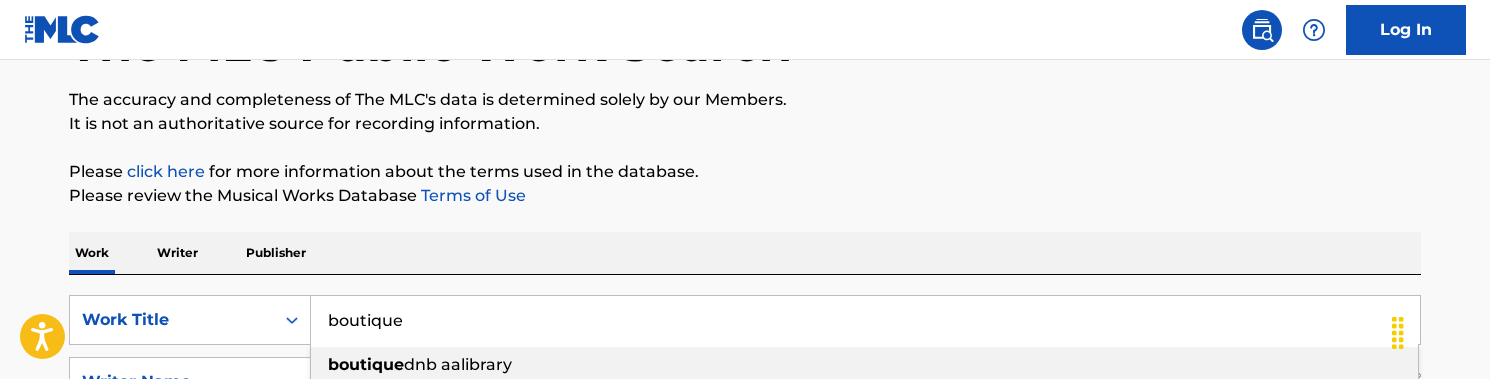 type on "boutique" 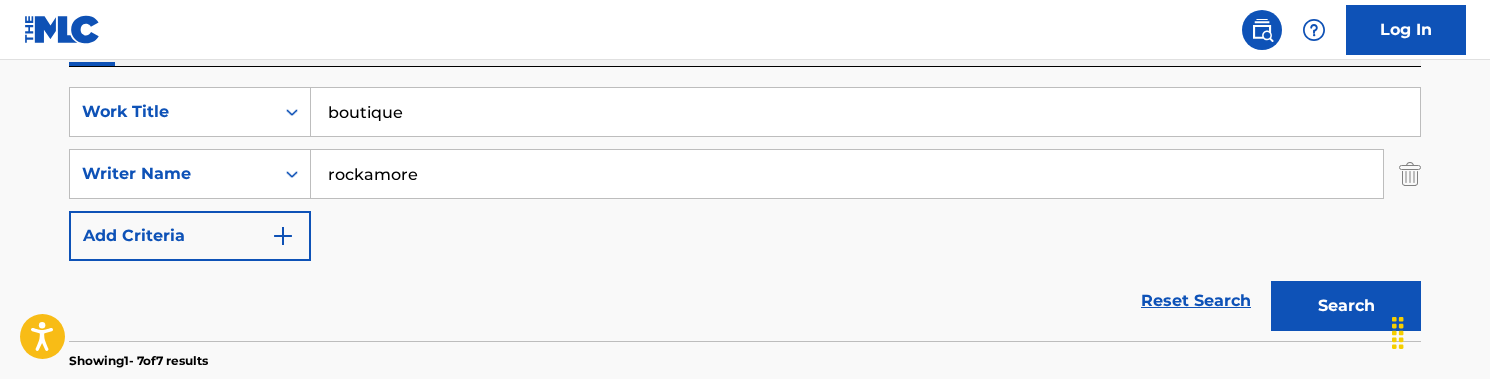 scroll, scrollTop: 395, scrollLeft: 0, axis: vertical 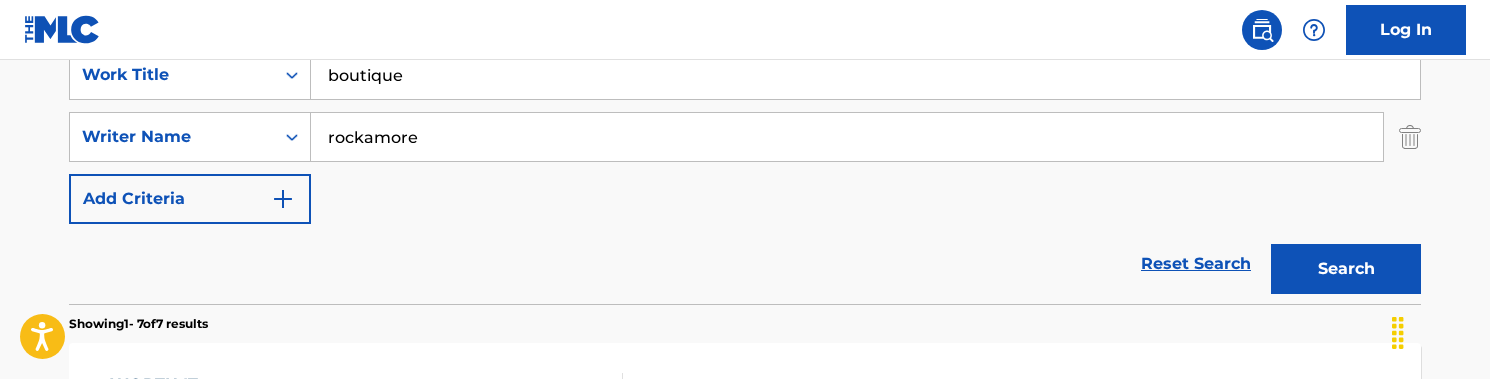 click on "Search" at bounding box center (1346, 269) 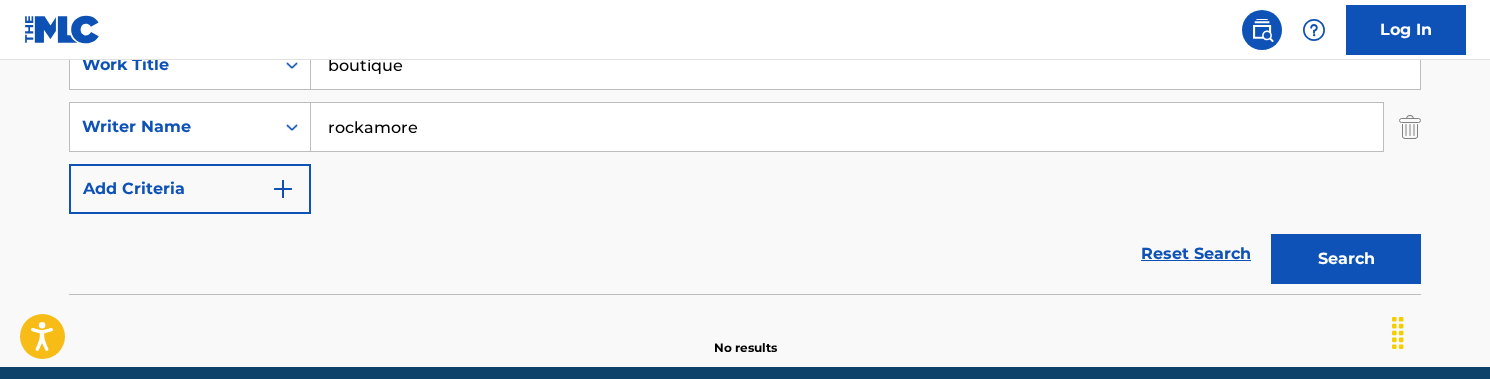 scroll, scrollTop: 381, scrollLeft: 0, axis: vertical 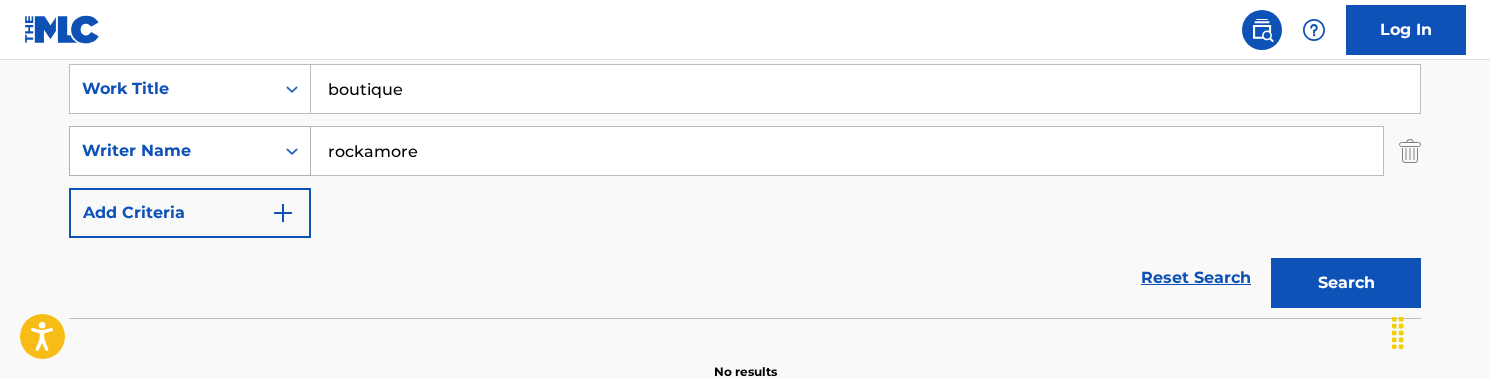 drag, startPoint x: 435, startPoint y: 145, endPoint x: 258, endPoint y: 145, distance: 177 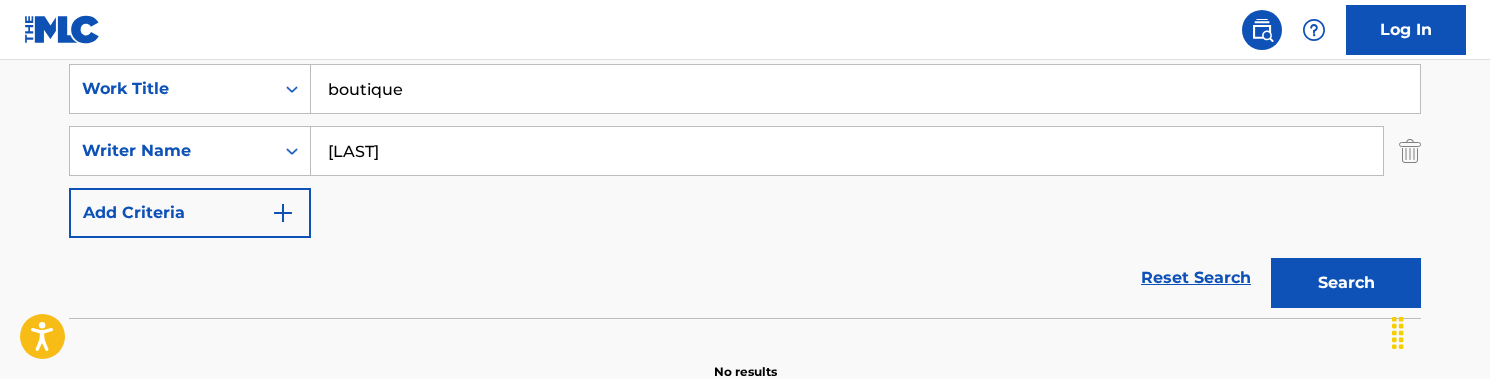 type on "[LAST]" 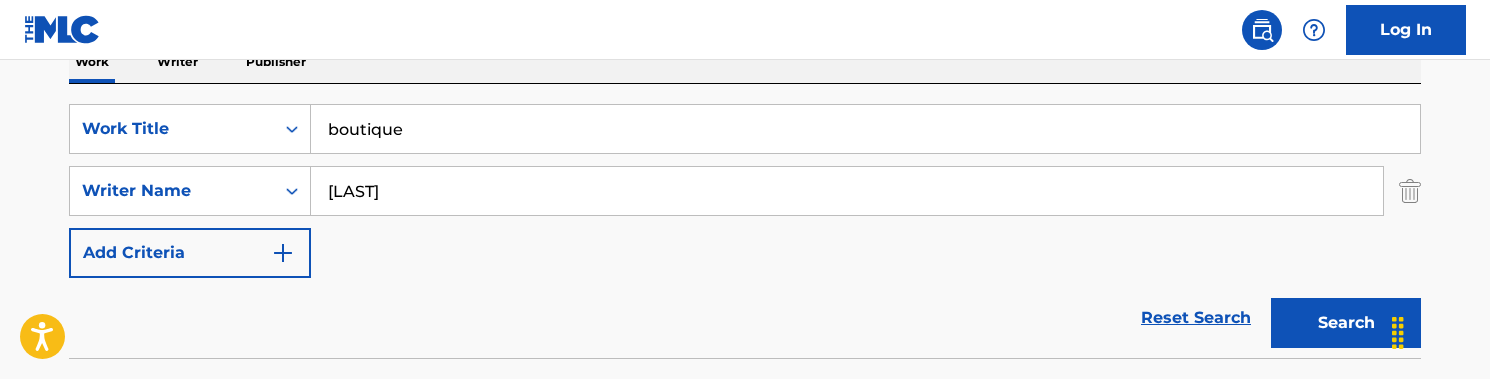 scroll, scrollTop: 318, scrollLeft: 0, axis: vertical 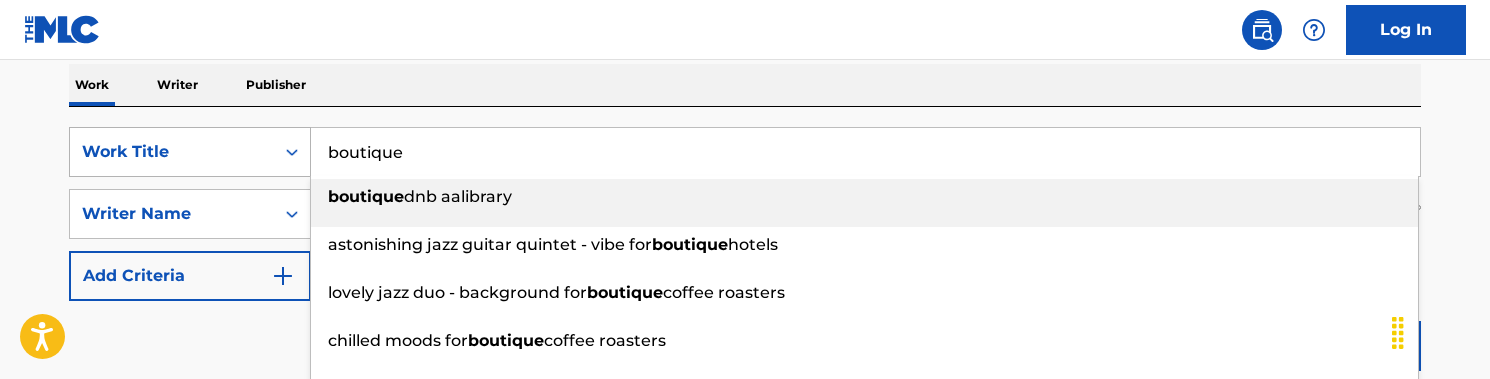 drag, startPoint x: 424, startPoint y: 147, endPoint x: 281, endPoint y: 147, distance: 143 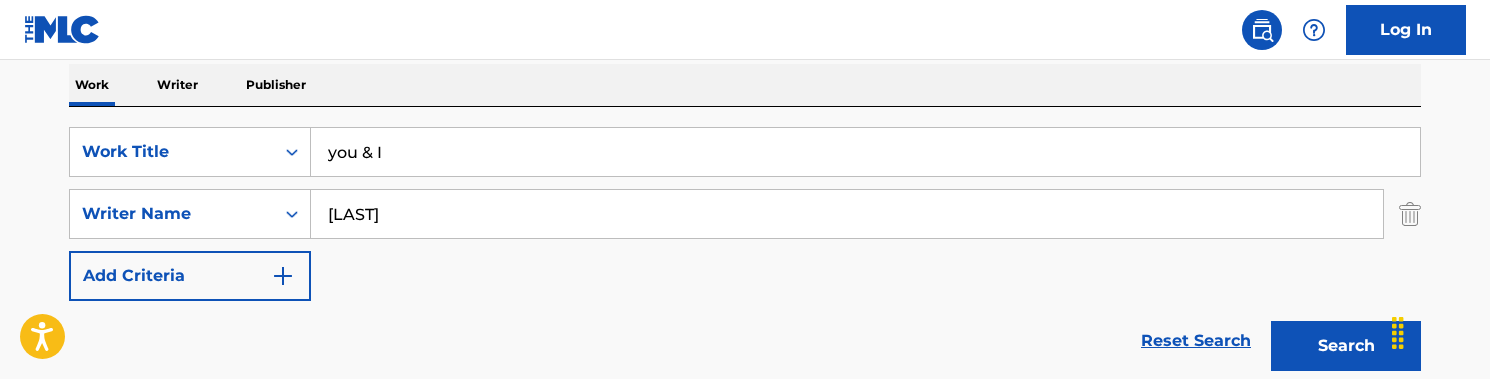 type on "you & I" 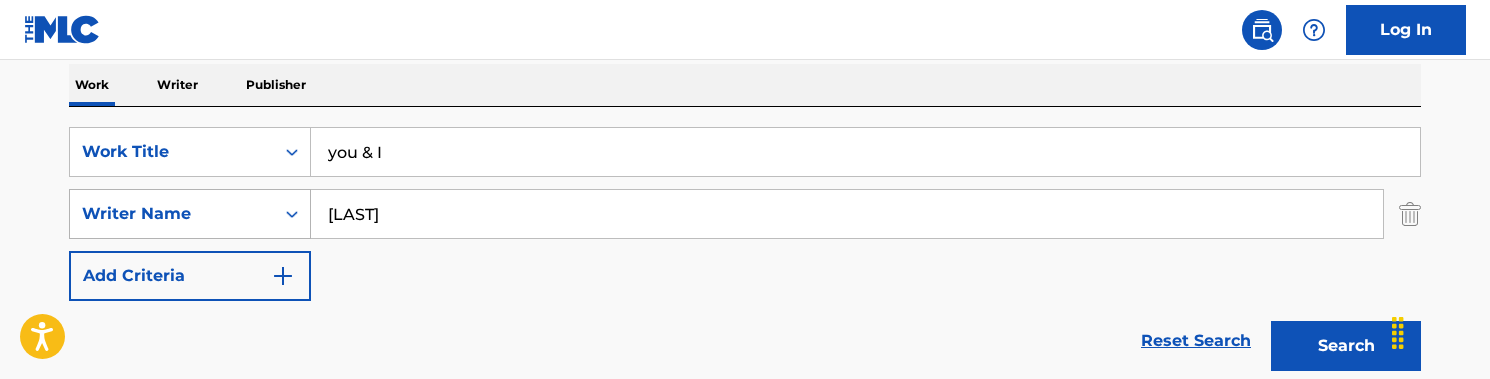 drag, startPoint x: 425, startPoint y: 220, endPoint x: 233, endPoint y: 216, distance: 192.04166 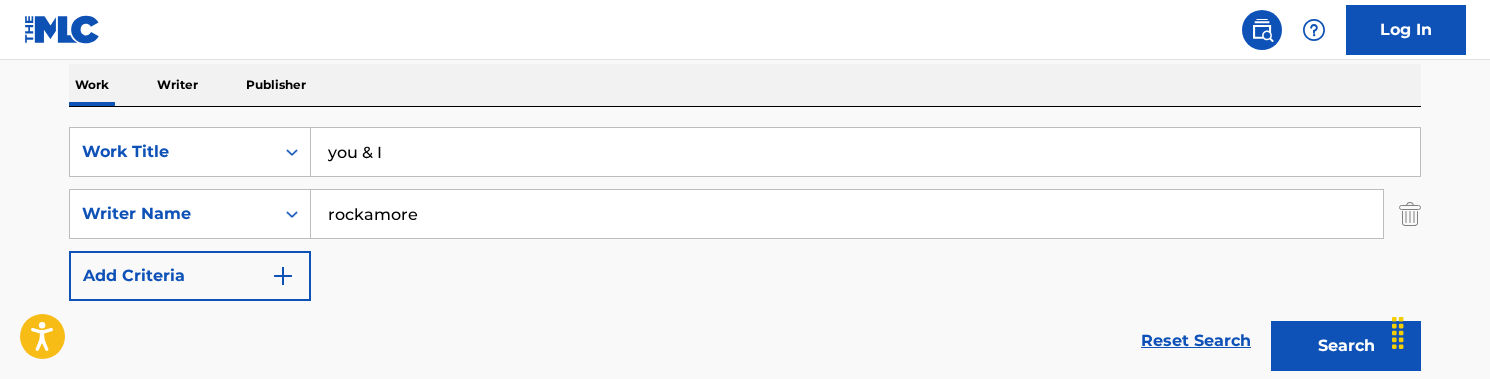 type on "rockamore" 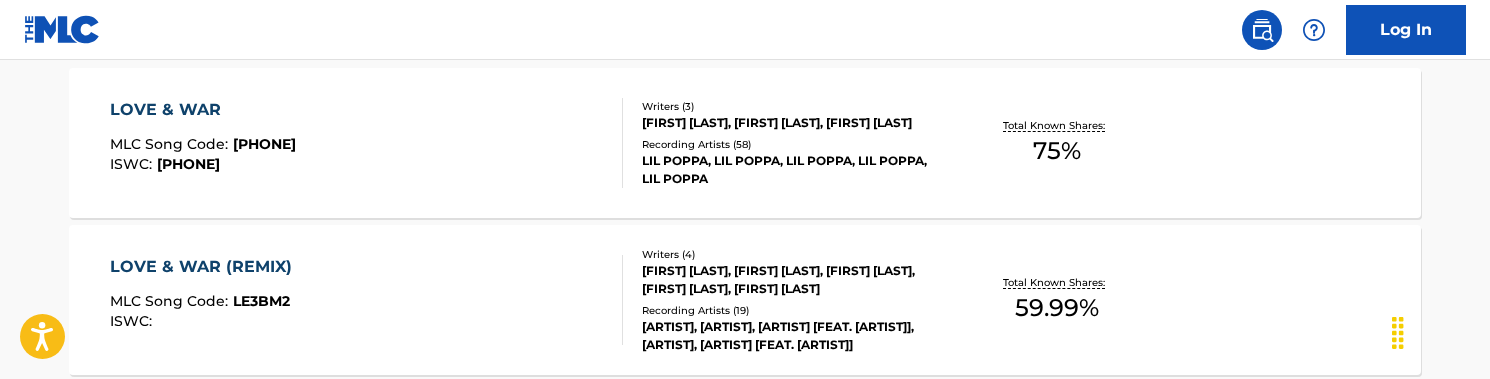 scroll, scrollTop: 352, scrollLeft: 0, axis: vertical 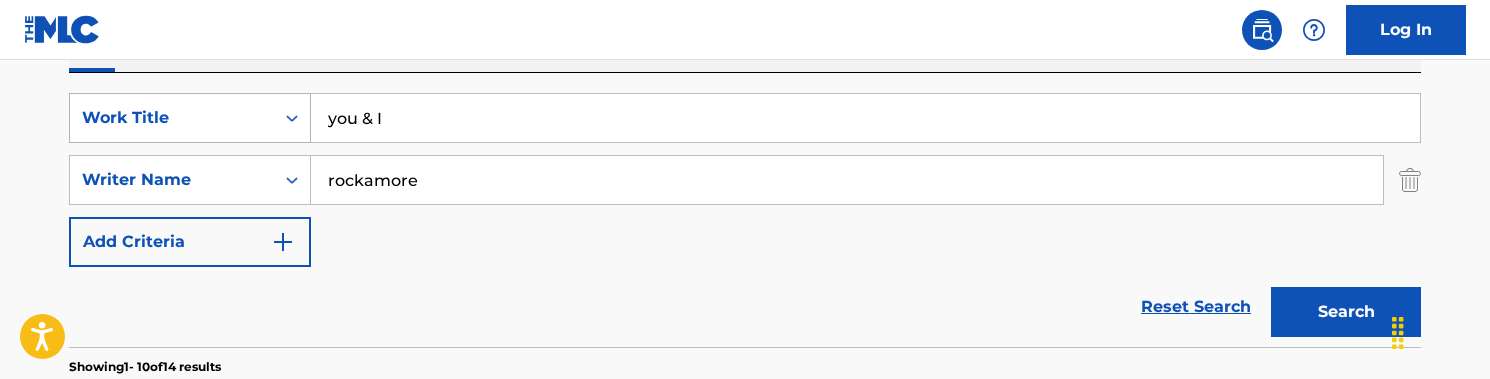 drag, startPoint x: 445, startPoint y: 105, endPoint x: 254, endPoint y: 105, distance: 191 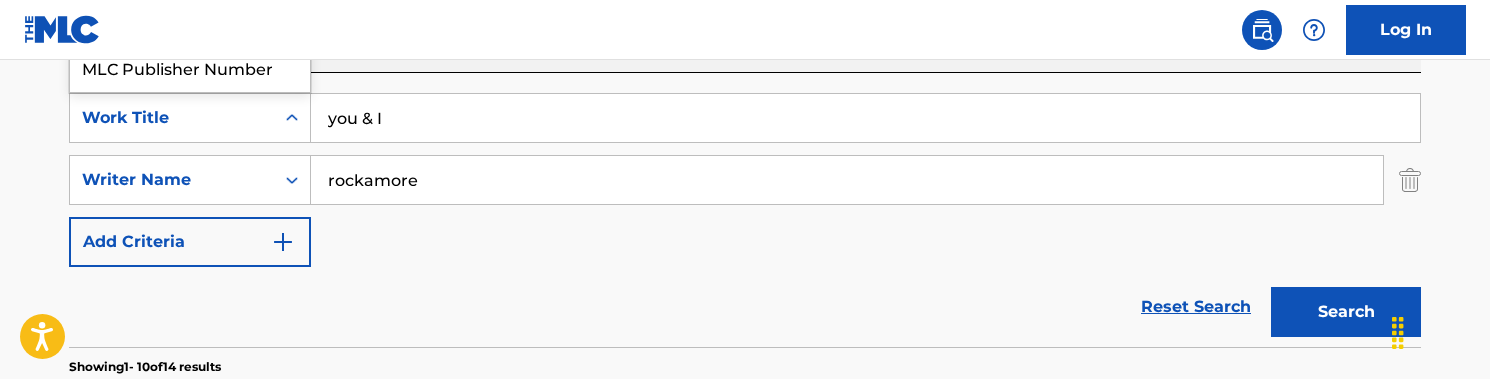 scroll, scrollTop: 50, scrollLeft: 0, axis: vertical 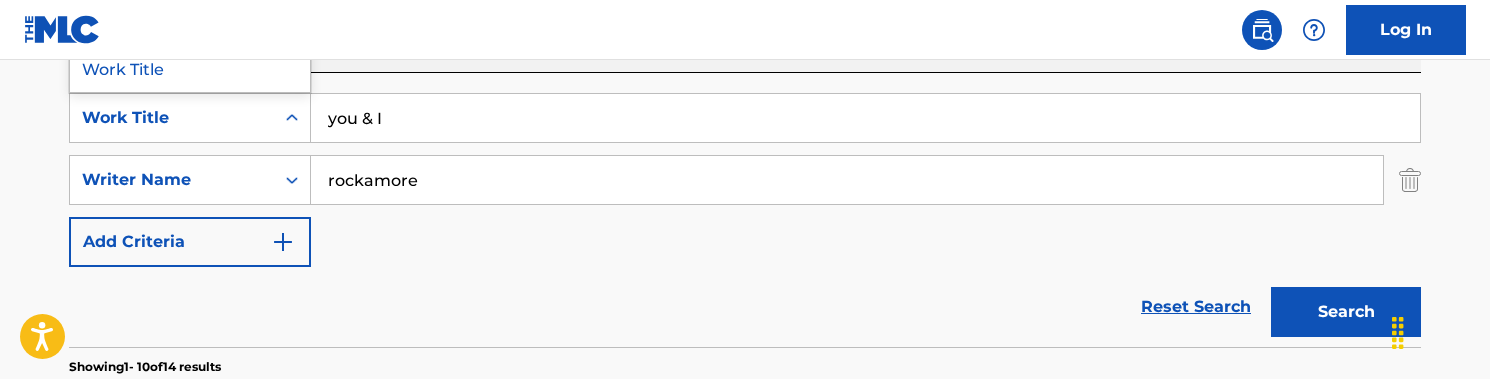 drag, startPoint x: 302, startPoint y: 105, endPoint x: 389, endPoint y: 105, distance: 87 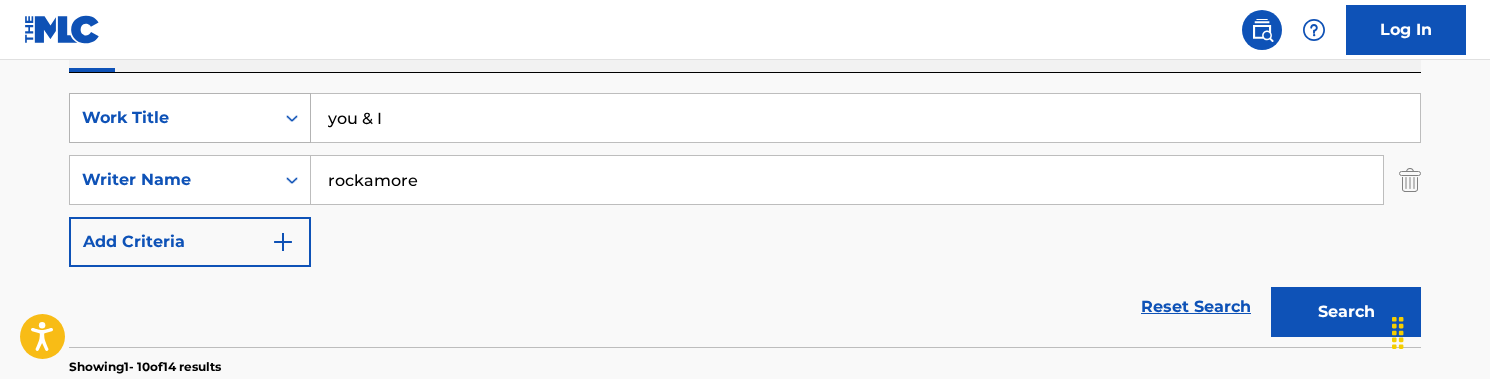 drag, startPoint x: 396, startPoint y: 111, endPoint x: 301, endPoint y: 112, distance: 95.005264 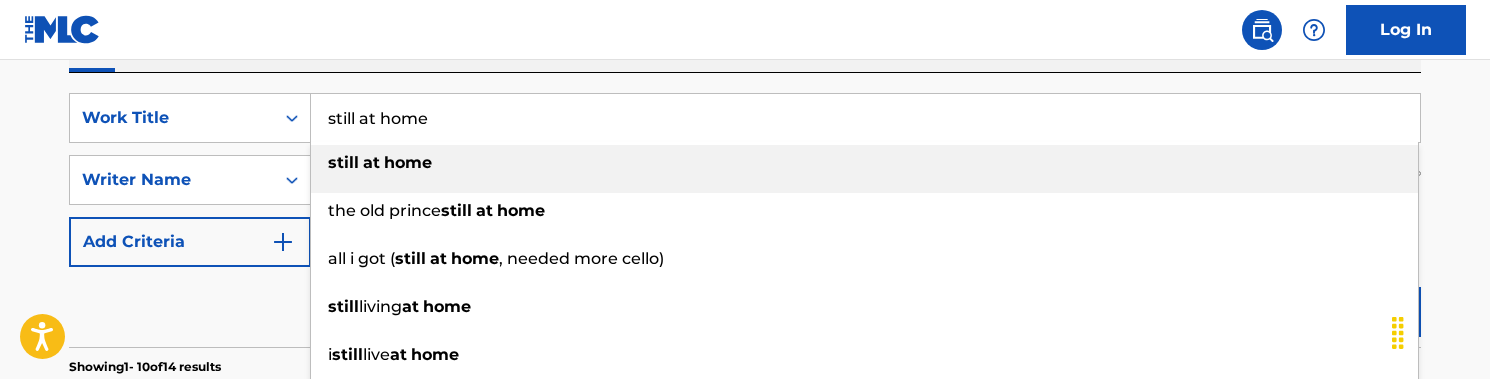 type on "still at home" 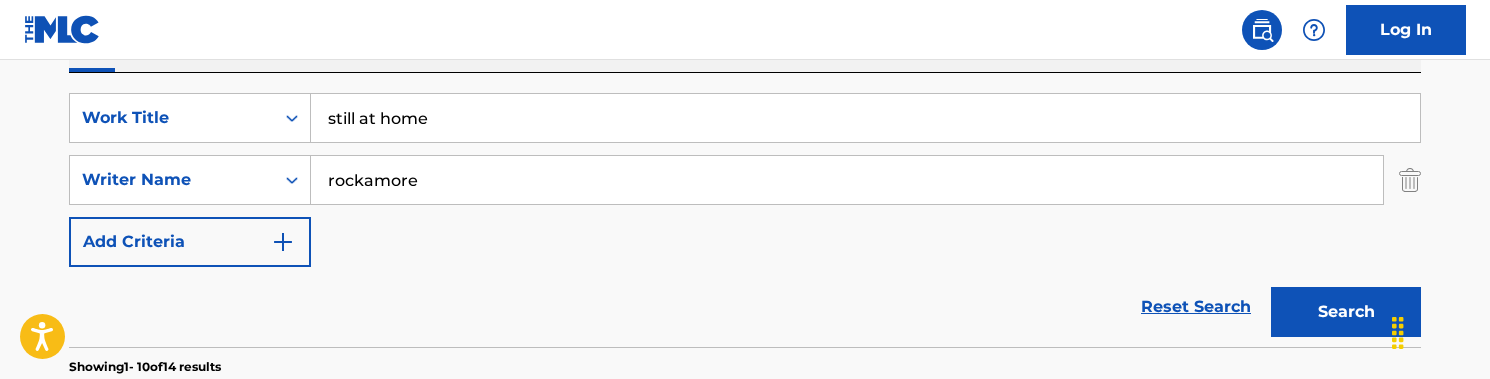 click on "Search" at bounding box center (1346, 312) 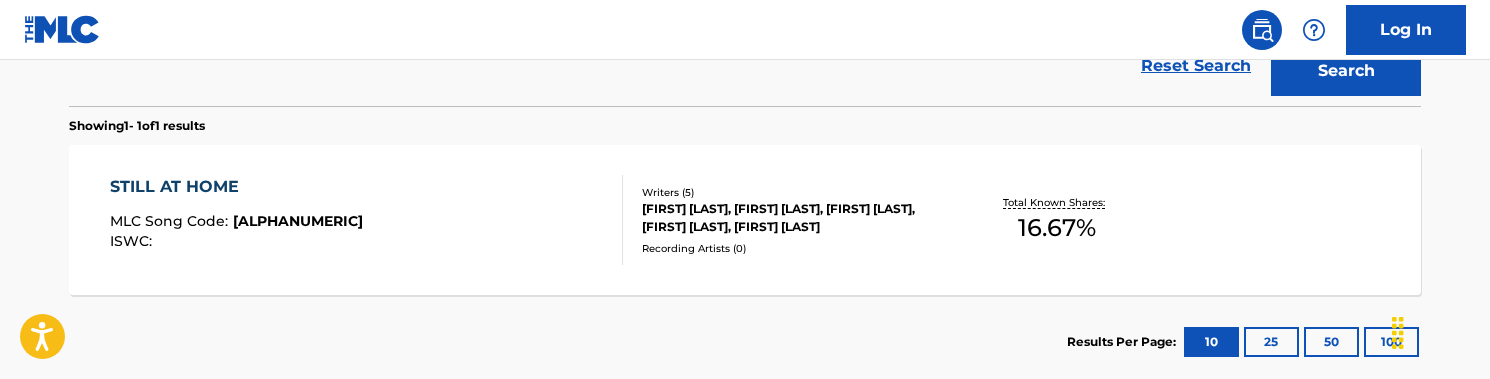 scroll, scrollTop: 601, scrollLeft: 0, axis: vertical 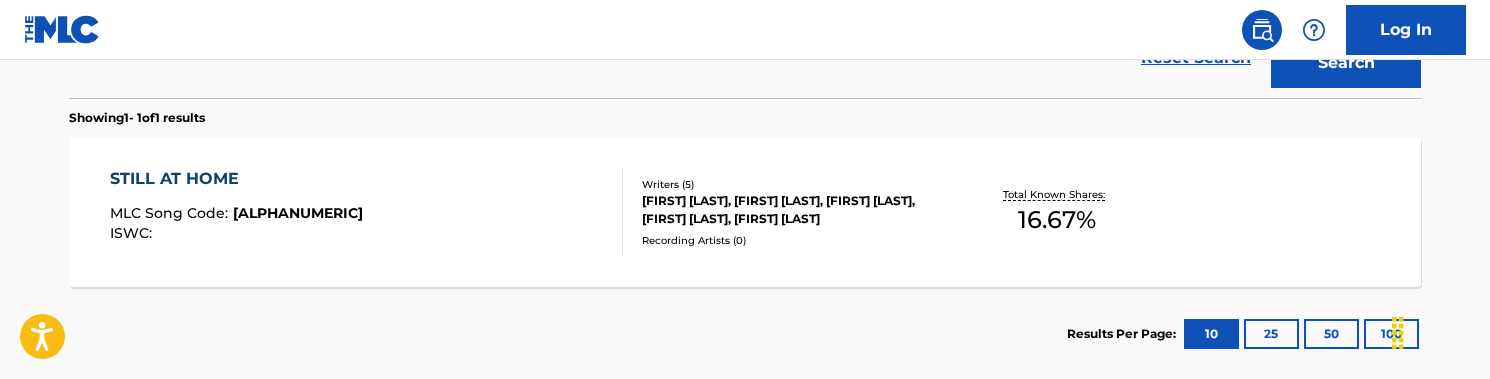 click on "Writers ( 5 ) [LAST], [FIRST] [LAST], [FIRST] [LAST], [FIRST] [LAST], [FIRST] [LAST] Recording Artists ( 0 )" at bounding box center [783, 212] 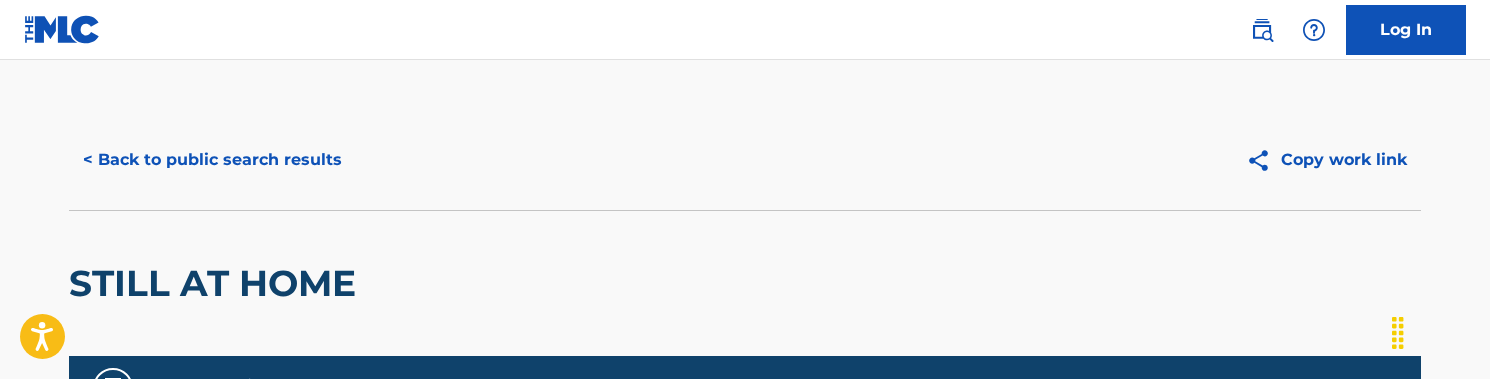 scroll, scrollTop: 0, scrollLeft: 0, axis: both 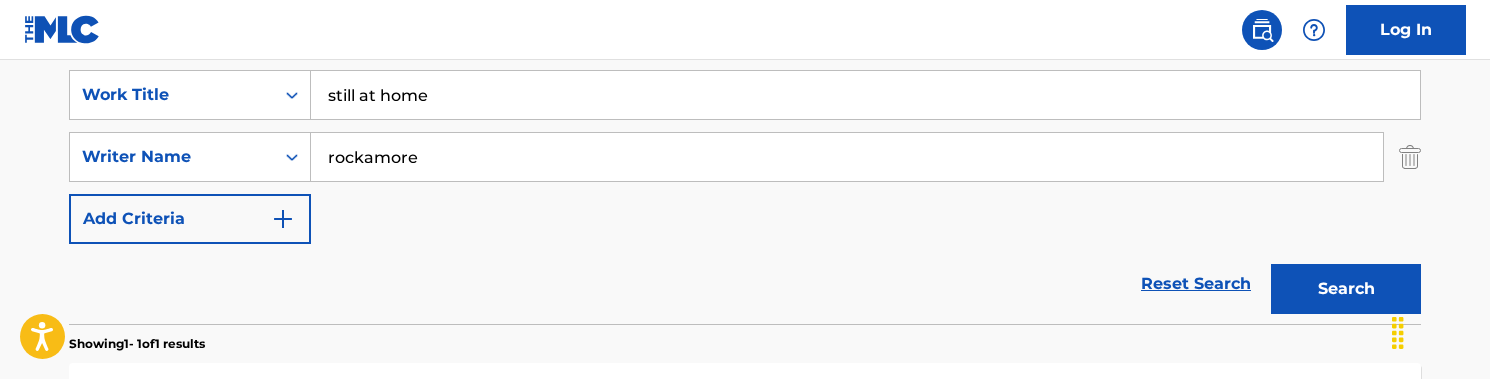 click on "still at home" at bounding box center (865, 95) 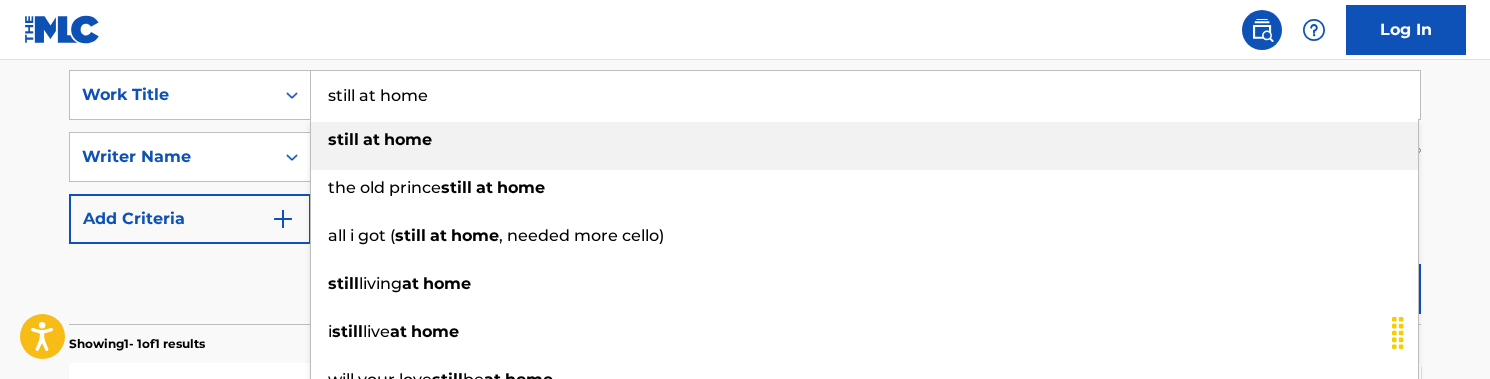 drag, startPoint x: 452, startPoint y: 97, endPoint x: 248, endPoint y: 66, distance: 206.34195 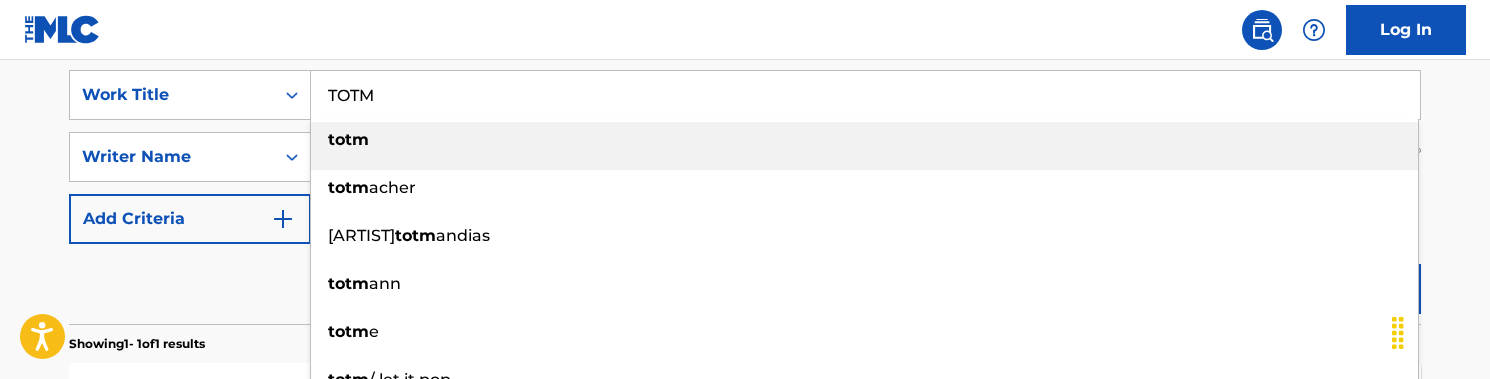 type on "TOTM" 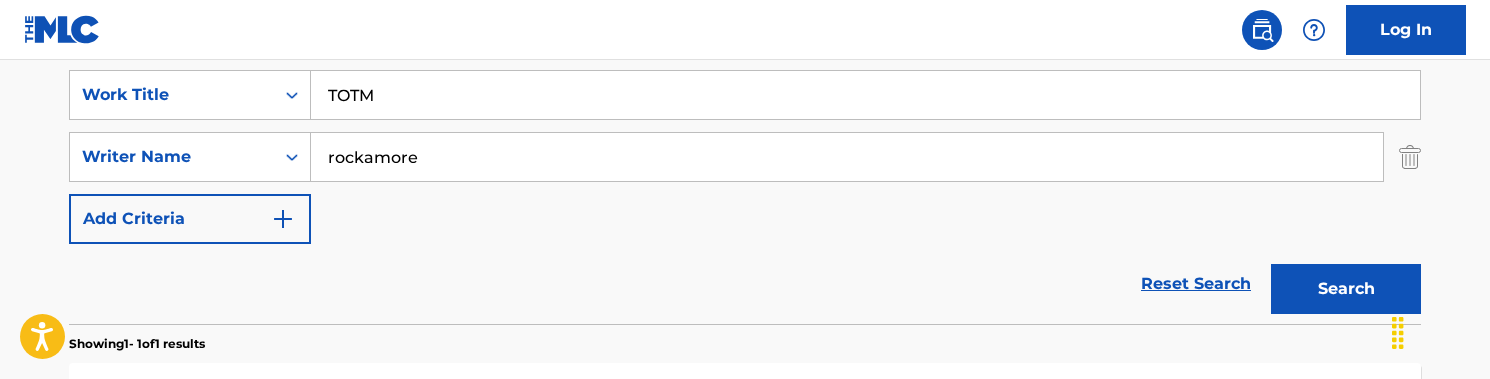 click on "Search" at bounding box center [1346, 289] 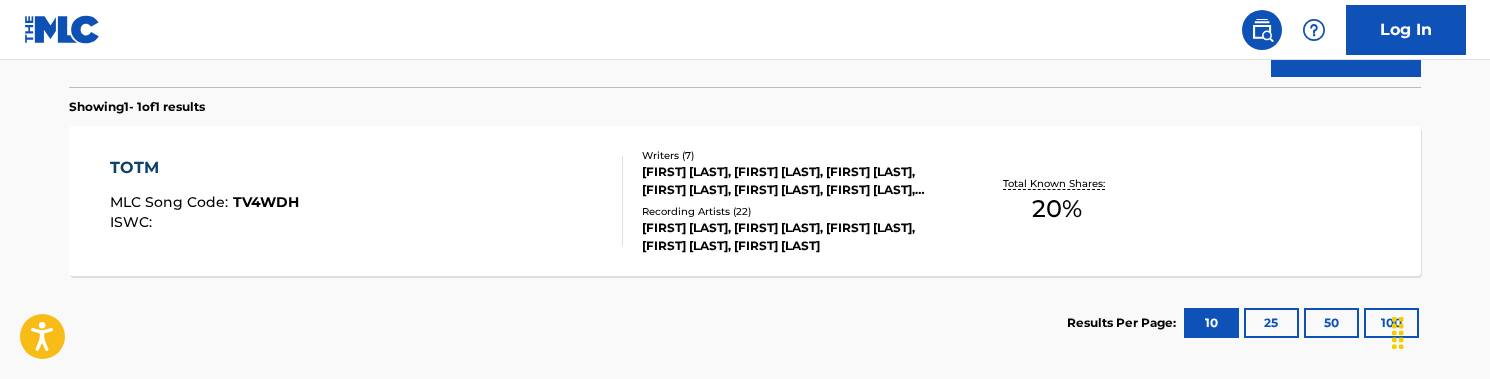 scroll, scrollTop: 627, scrollLeft: 0, axis: vertical 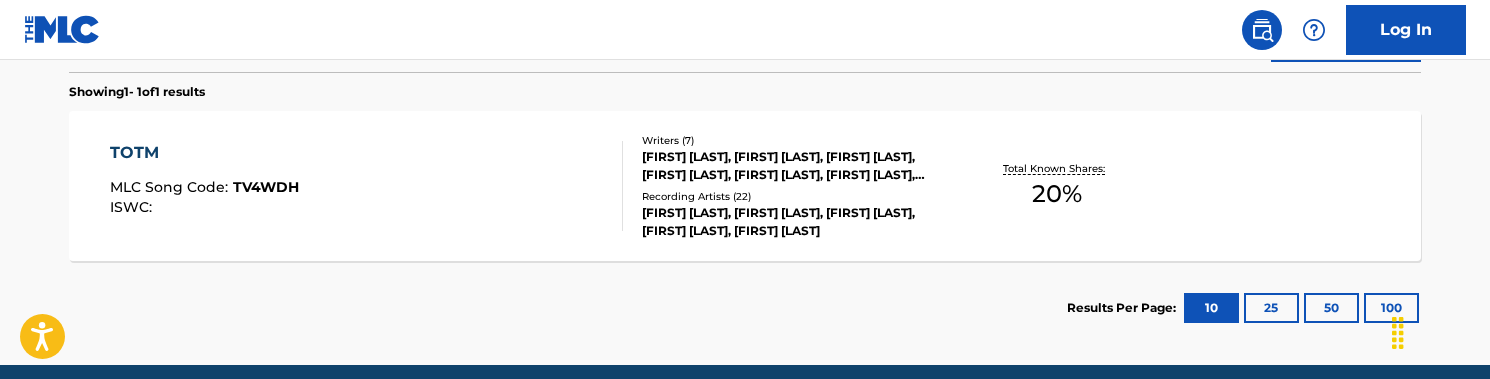 click on "TOTM MLC Song Code : TV4WDH ISWC :" at bounding box center [367, 186] 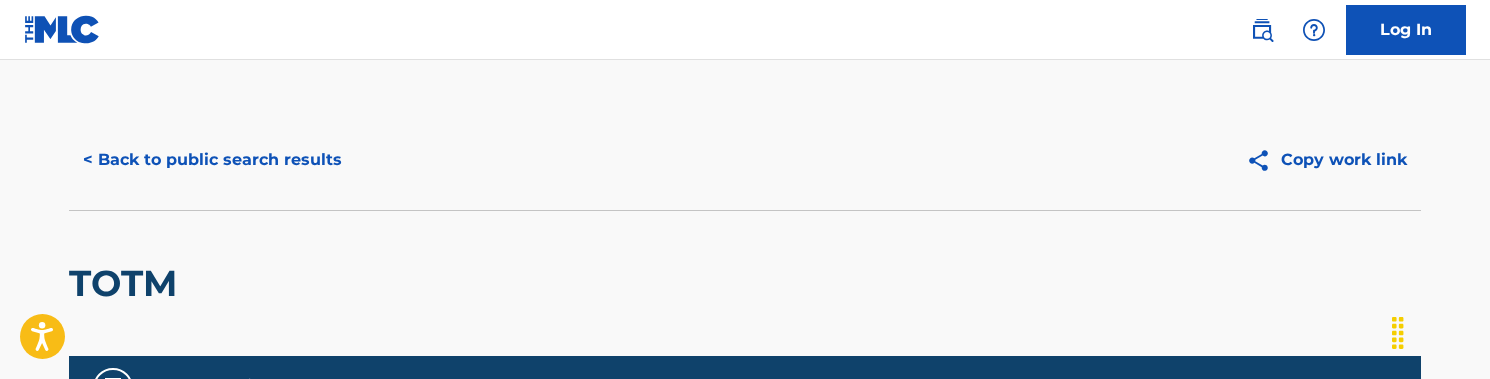 scroll, scrollTop: 0, scrollLeft: 0, axis: both 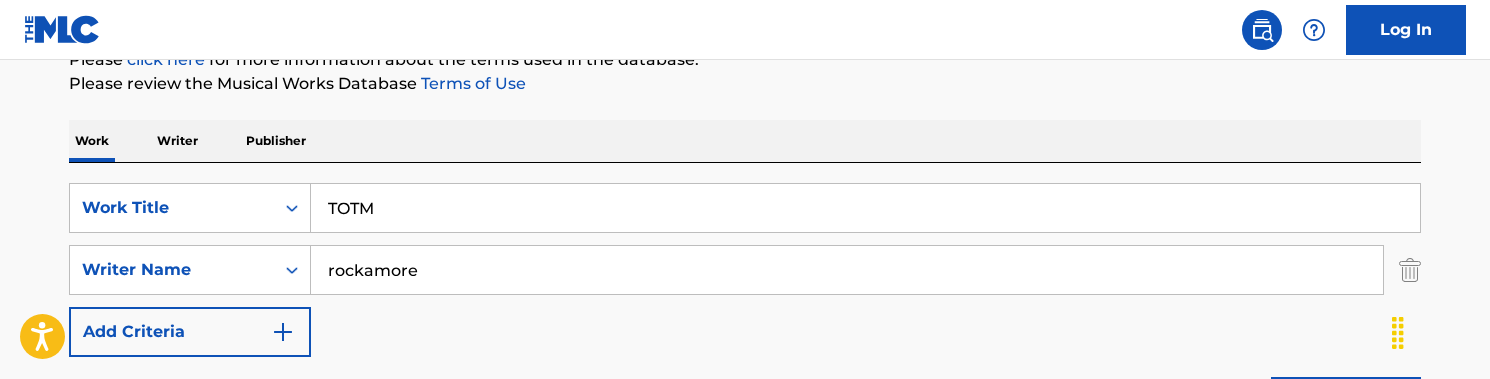 click on "TOTM" at bounding box center [865, 208] 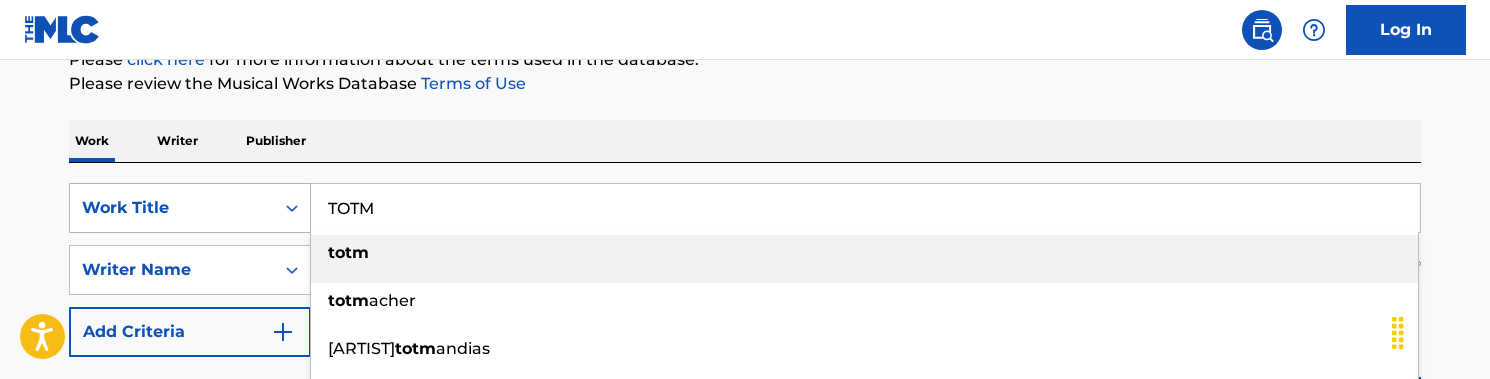 drag, startPoint x: 362, startPoint y: 208, endPoint x: 291, endPoint y: 208, distance: 71 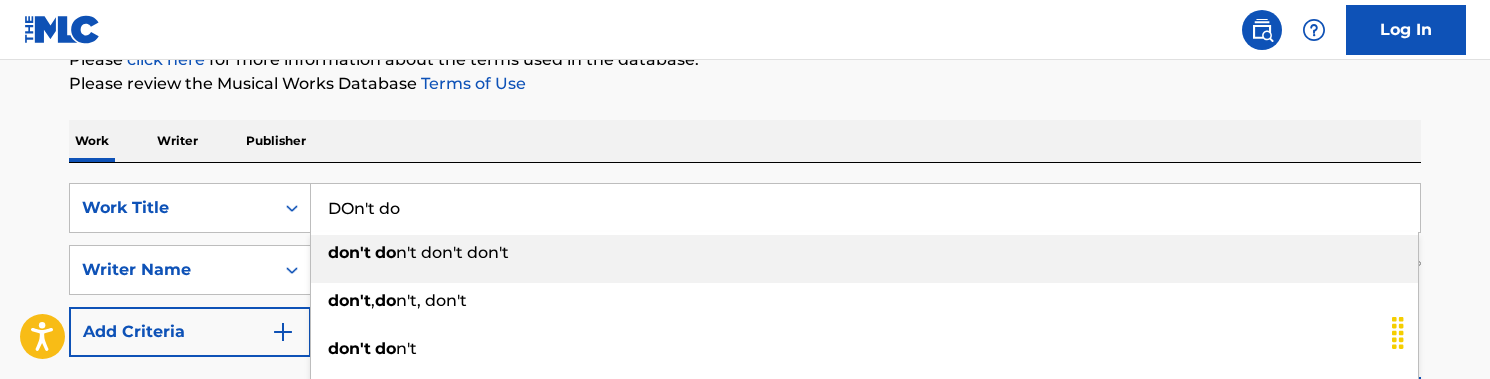 type 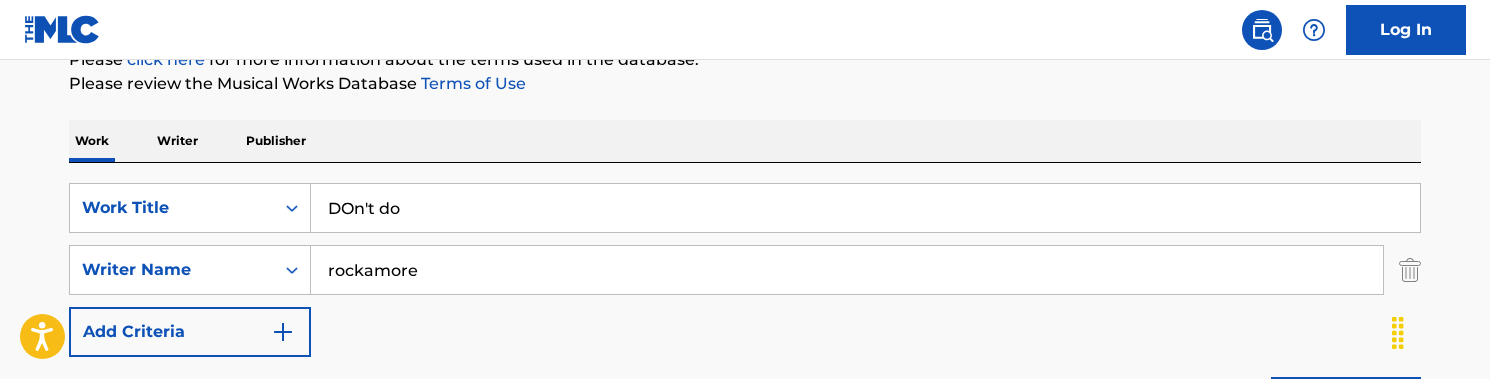 click on "The MLC Public Work Search The accuracy and completeness of The MLC's data is determined solely by our Members. It is not an authoritative source for recording information. Please   click here   for more information about the terms used in the database. Please review the Musical Works Database   Terms of Use Work Title DOn't do SearchWithCriteria95105a0e-8a45-4f8a-b519-67561022324a Writer Name [NAME], [NAME], [NAME], [NAME], [NAME], [NAME], [NAME] Recording Artists ( 22 ) [ARTIST], [ARTIST], [ARTIST], [ARTIST], [ARTIST] Total Known Shares: 20 % Results Per Page: 10 25 50 100" at bounding box center (745, 284) 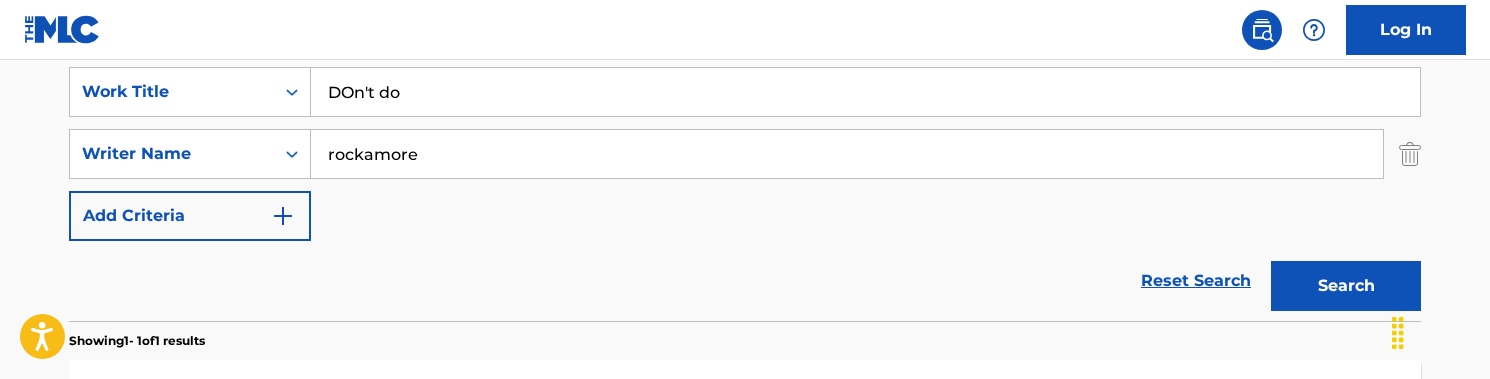 scroll, scrollTop: 384, scrollLeft: 0, axis: vertical 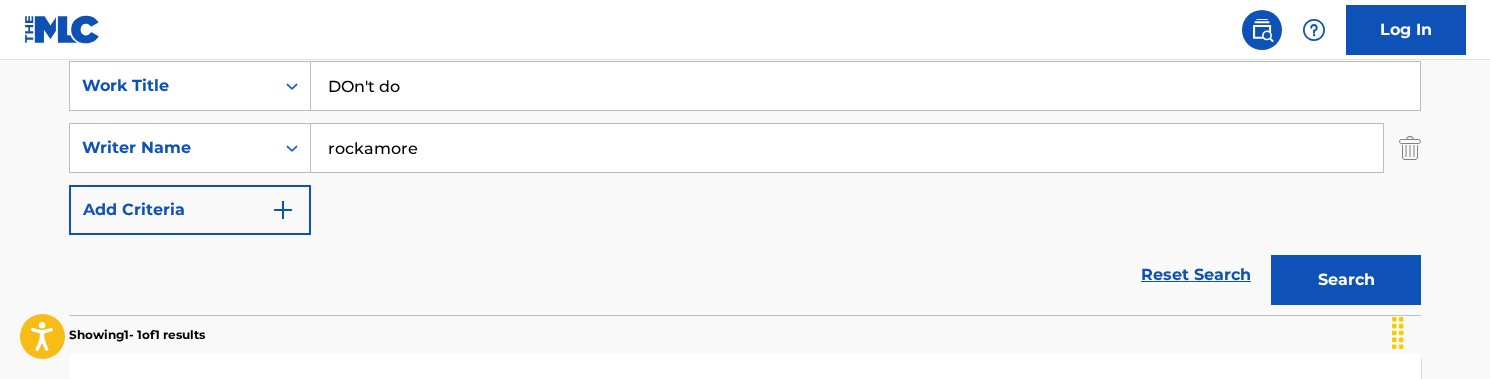 click on "Search" at bounding box center (1346, 280) 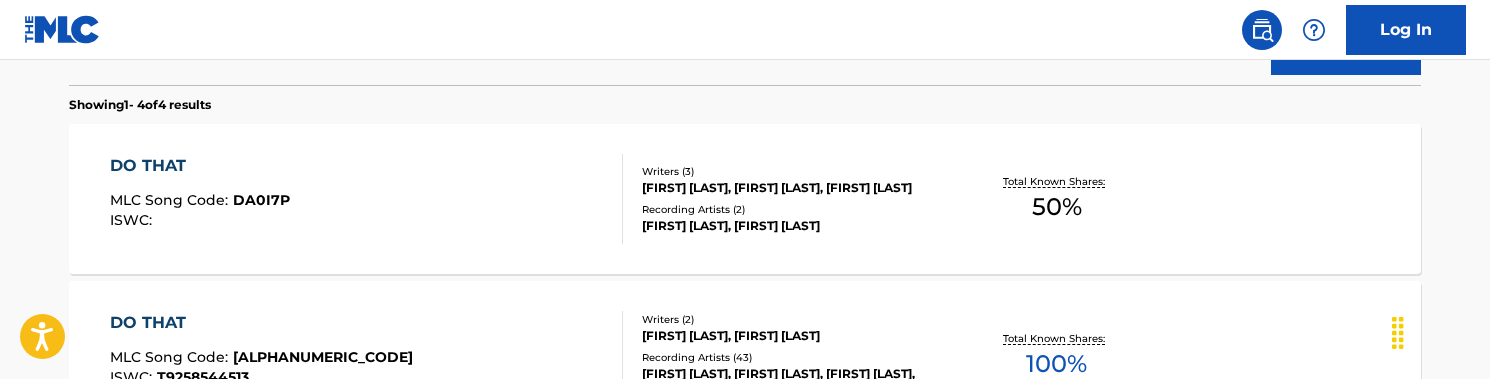 scroll, scrollTop: 616, scrollLeft: 0, axis: vertical 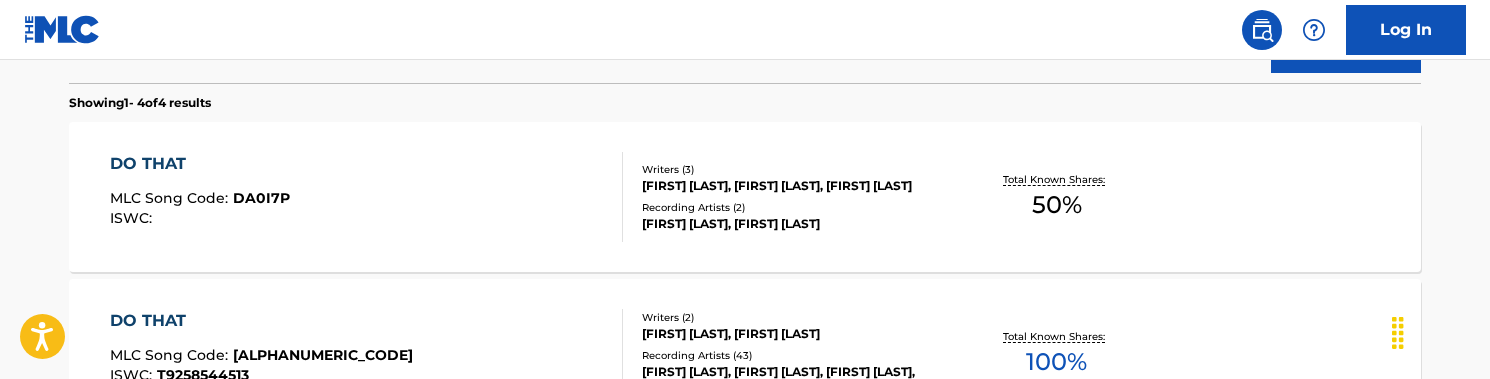 click on "DO THAT MLC Song Code : [PRODUCT_CODE] ISWC :" at bounding box center (367, 197) 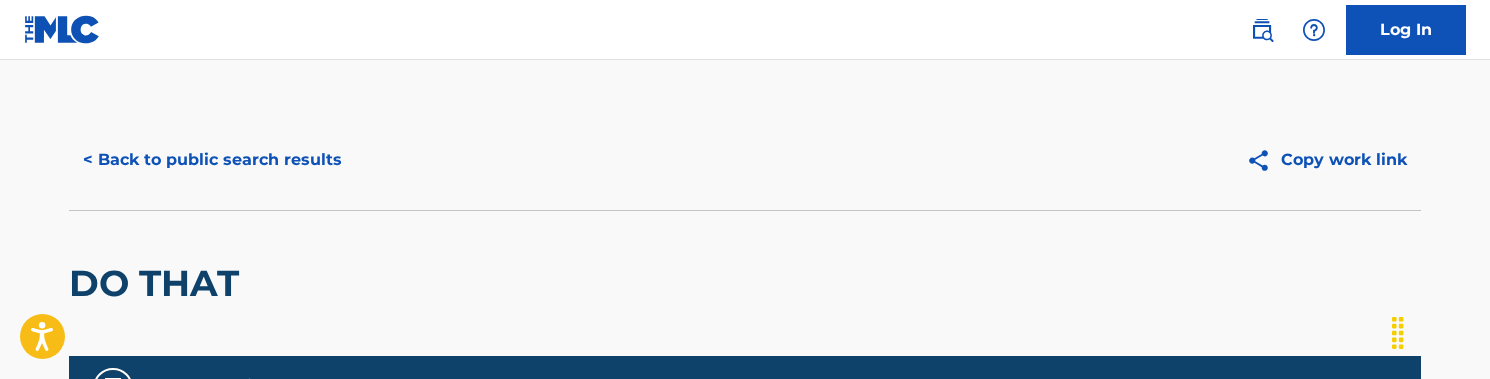 click on "< Back to public search results" at bounding box center [212, 160] 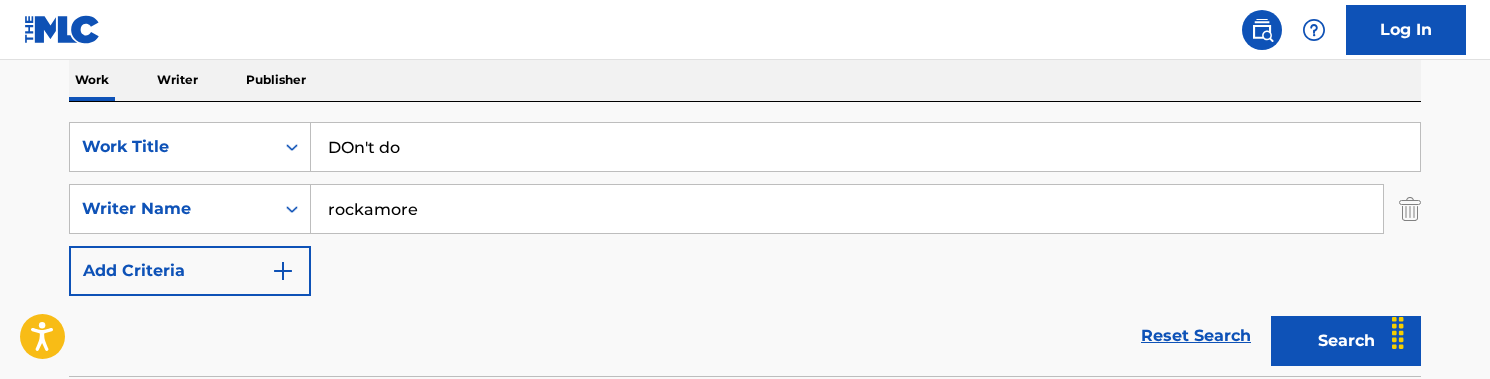 scroll, scrollTop: 287, scrollLeft: 0, axis: vertical 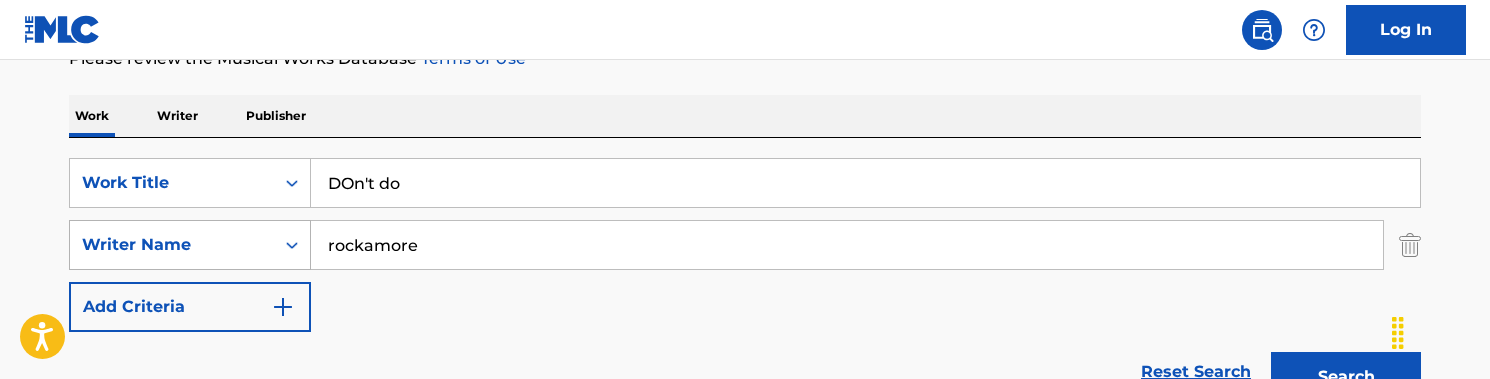 drag, startPoint x: 442, startPoint y: 237, endPoint x: 292, endPoint y: 237, distance: 150 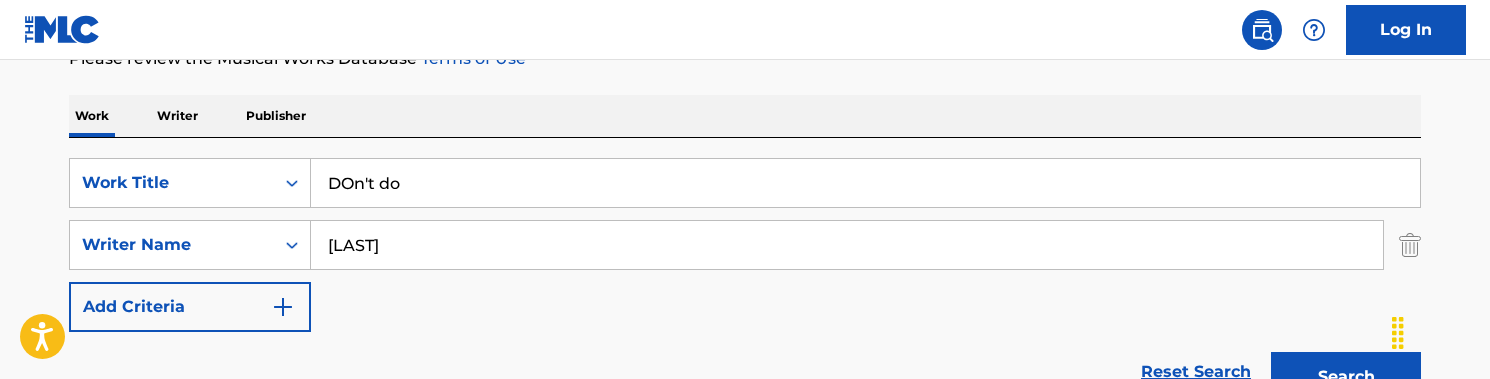 click on "SearchWithCriteria1f4fd9f4-8567-4b22-8c5c-fc234563ae52 Work Title DOn't do SearchWithCriteria95105a0e-8a45-4f8a-b519-67561022324a Writer Name [LAST] Add Criteria" at bounding box center (745, 245) 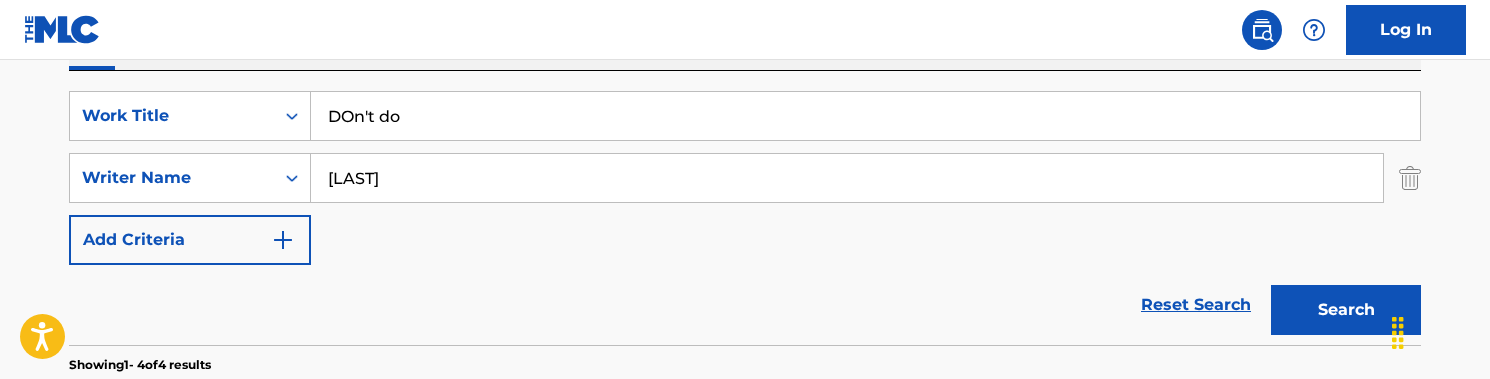 click on "Search" at bounding box center [1346, 310] 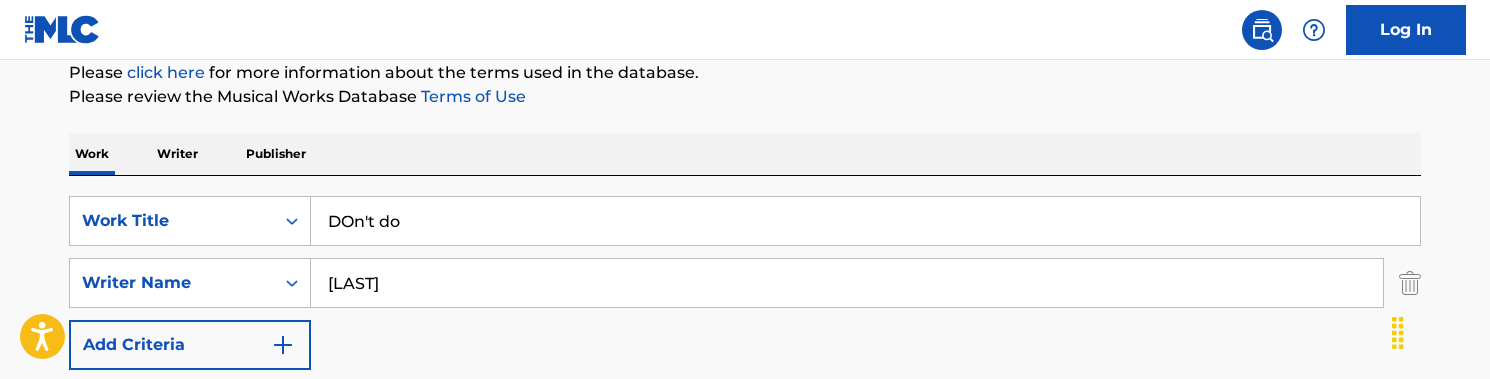 scroll, scrollTop: 292, scrollLeft: 0, axis: vertical 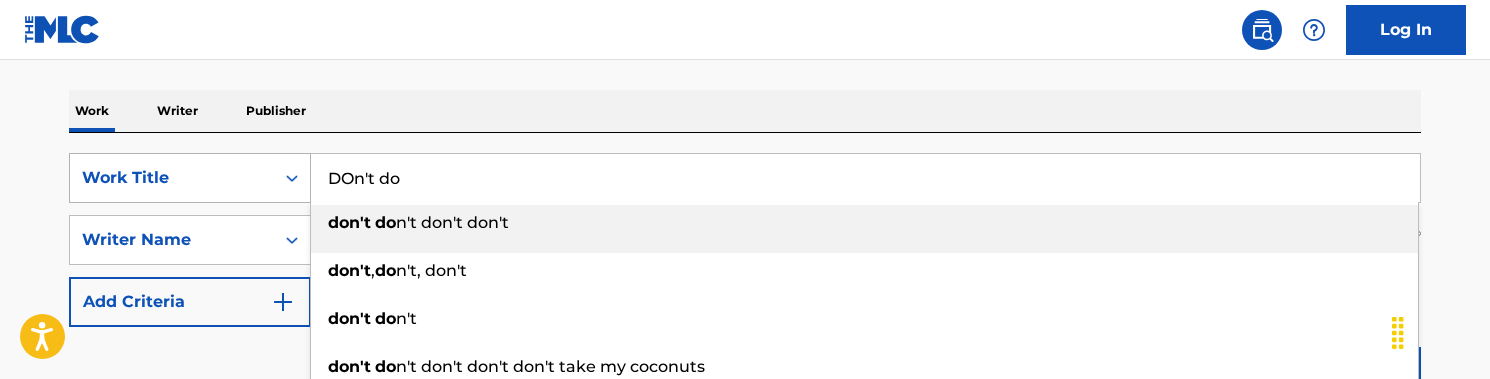 drag, startPoint x: 410, startPoint y: 190, endPoint x: 308, endPoint y: 167, distance: 104.56099 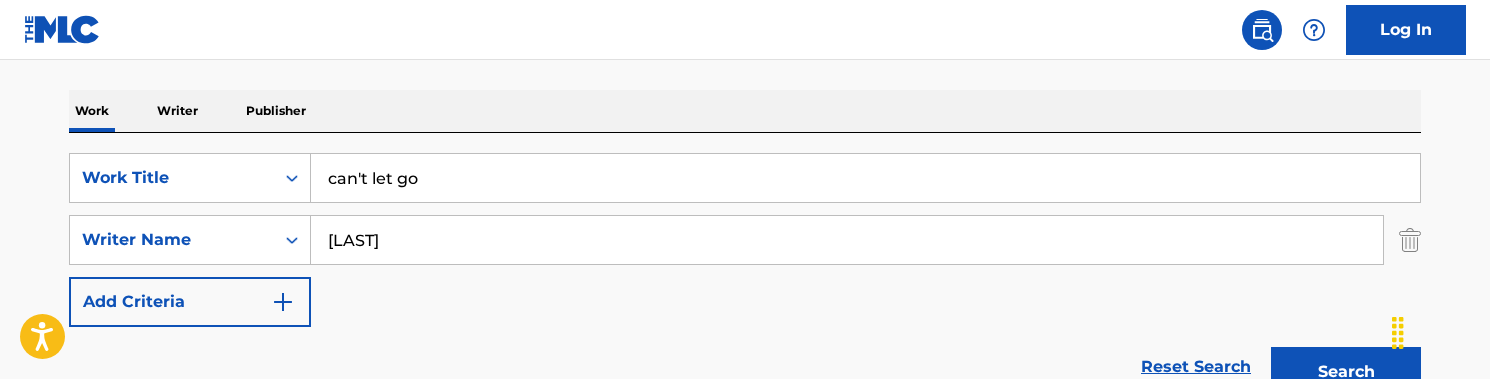 click on "Work Writer Publisher" at bounding box center [745, 111] 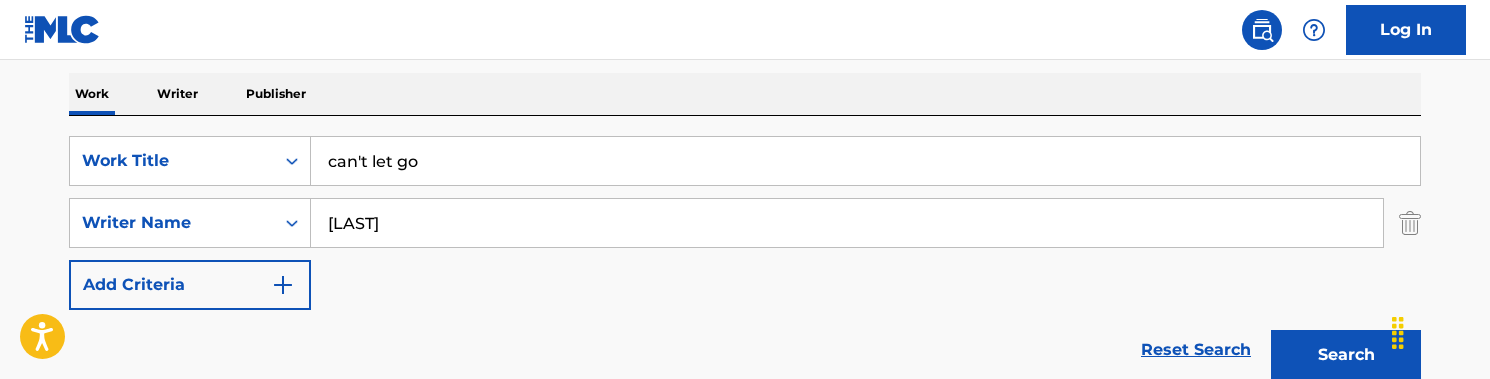 scroll, scrollTop: 310, scrollLeft: 0, axis: vertical 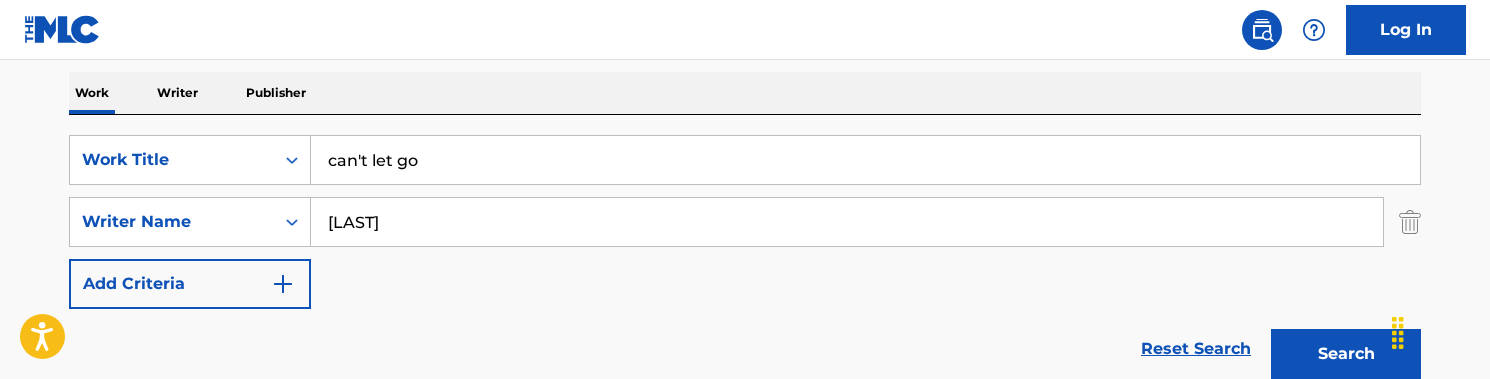 click on "Search" at bounding box center [1346, 354] 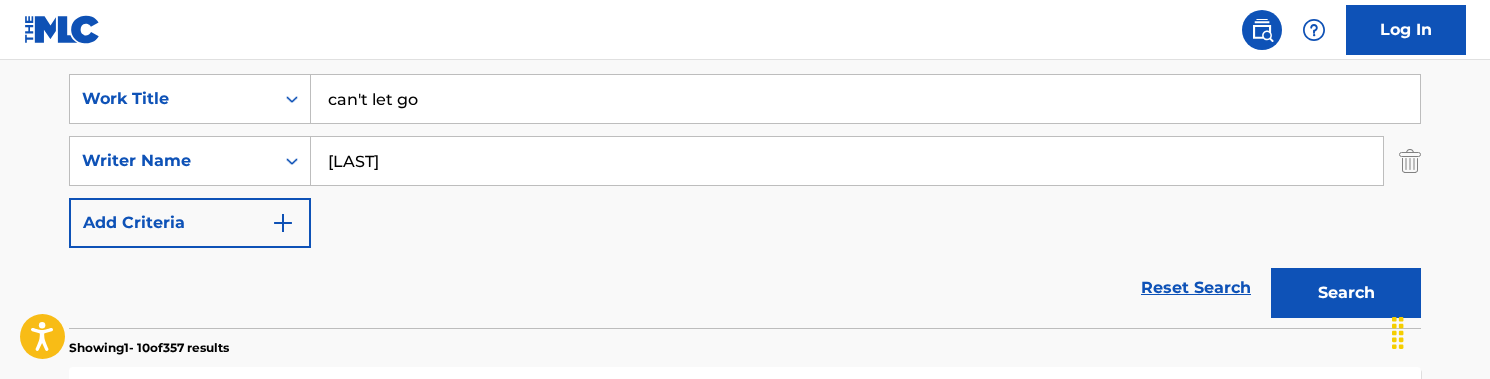 scroll, scrollTop: 370, scrollLeft: 0, axis: vertical 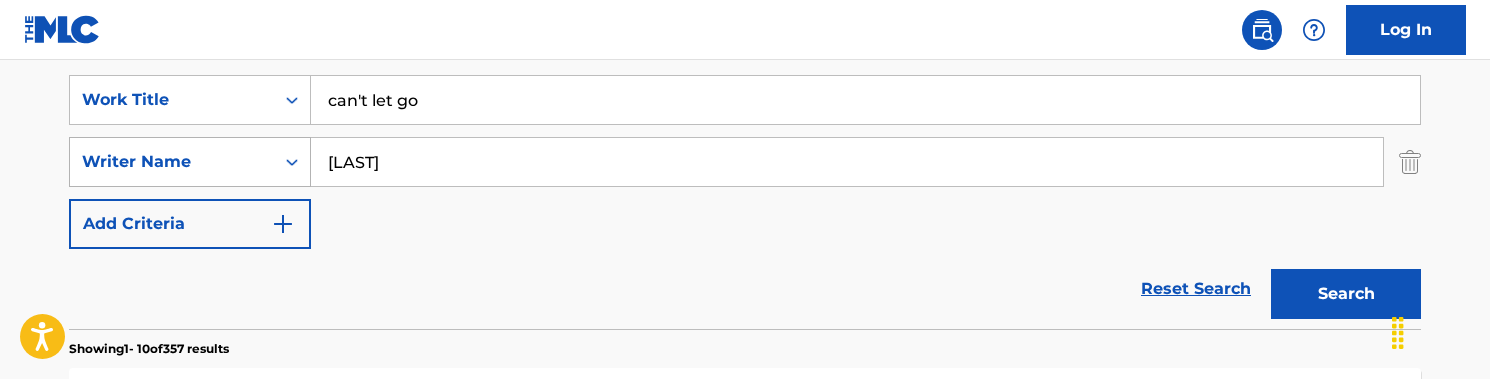 drag, startPoint x: 418, startPoint y: 173, endPoint x: 280, endPoint y: 160, distance: 138.61096 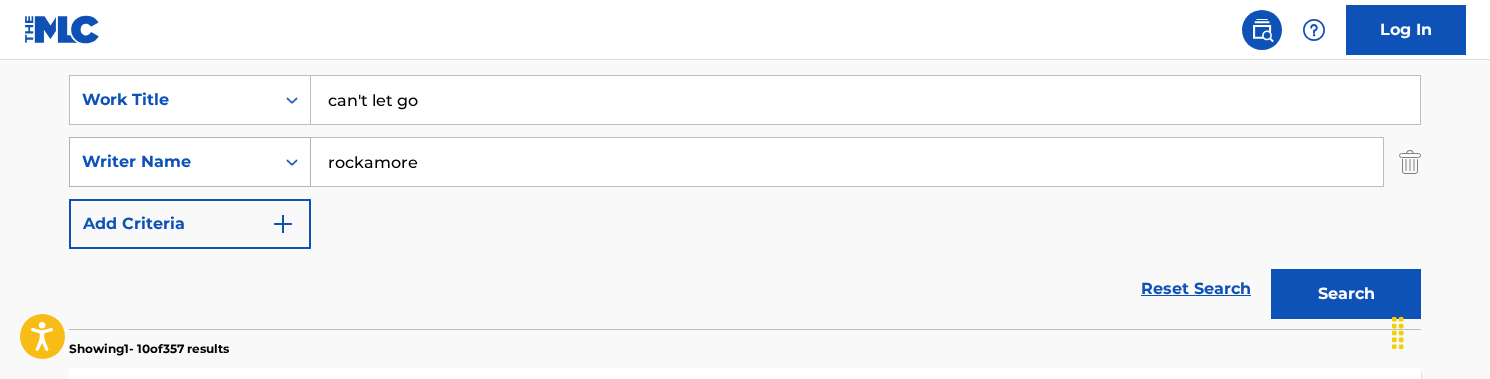 click on "Search" at bounding box center (1346, 294) 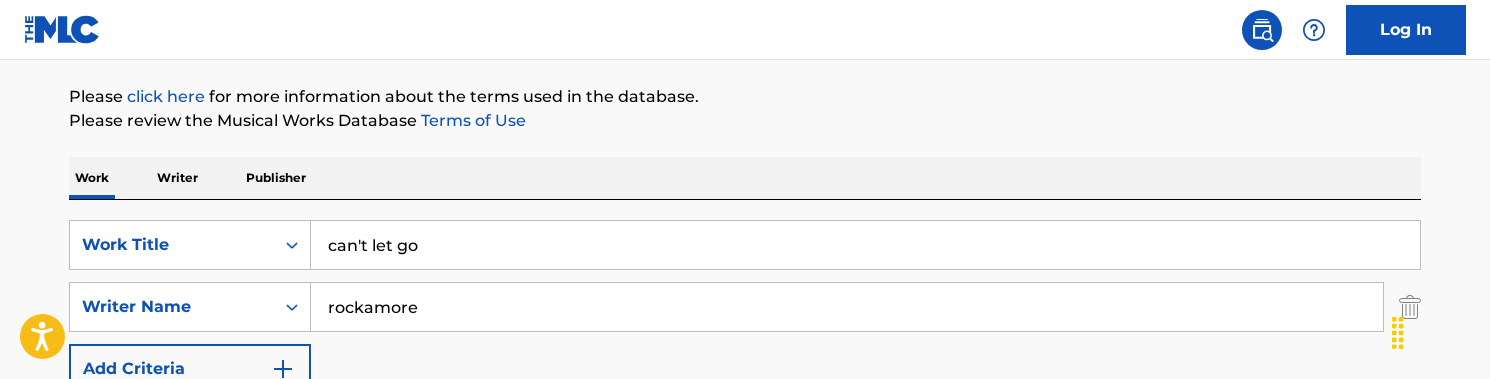 scroll, scrollTop: 235, scrollLeft: 0, axis: vertical 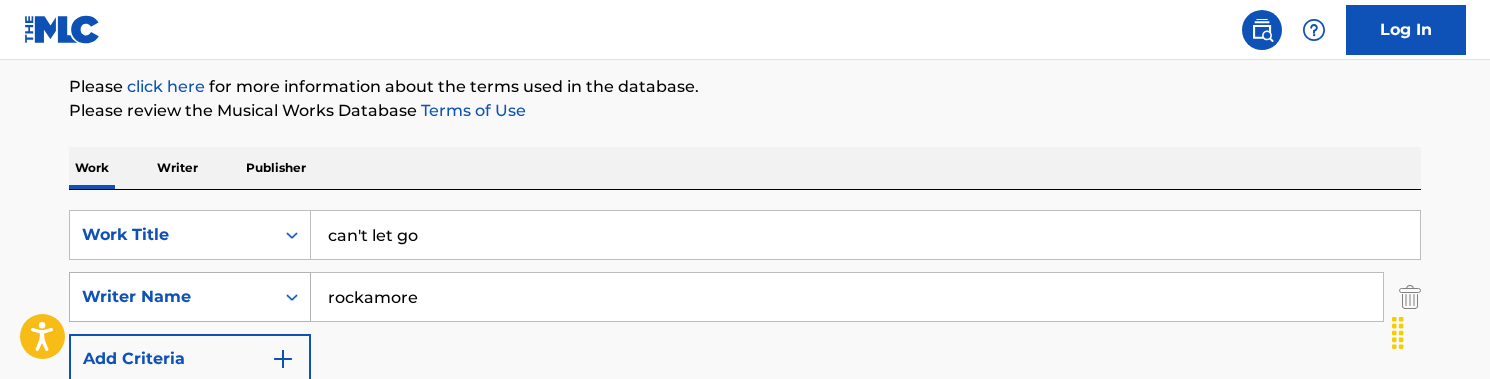 drag, startPoint x: 433, startPoint y: 293, endPoint x: 274, endPoint y: 293, distance: 159 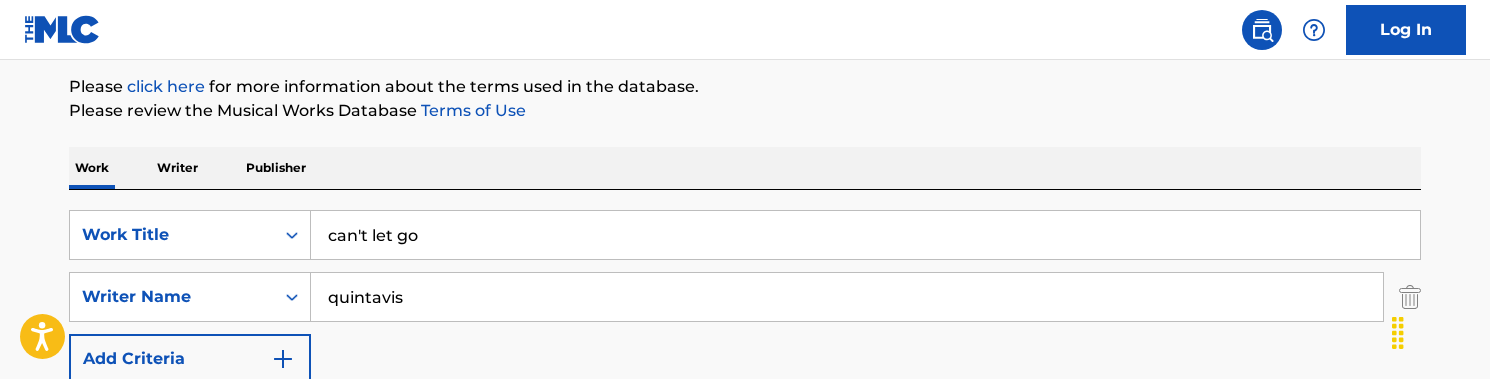 click on "Search" at bounding box center (1346, 429) 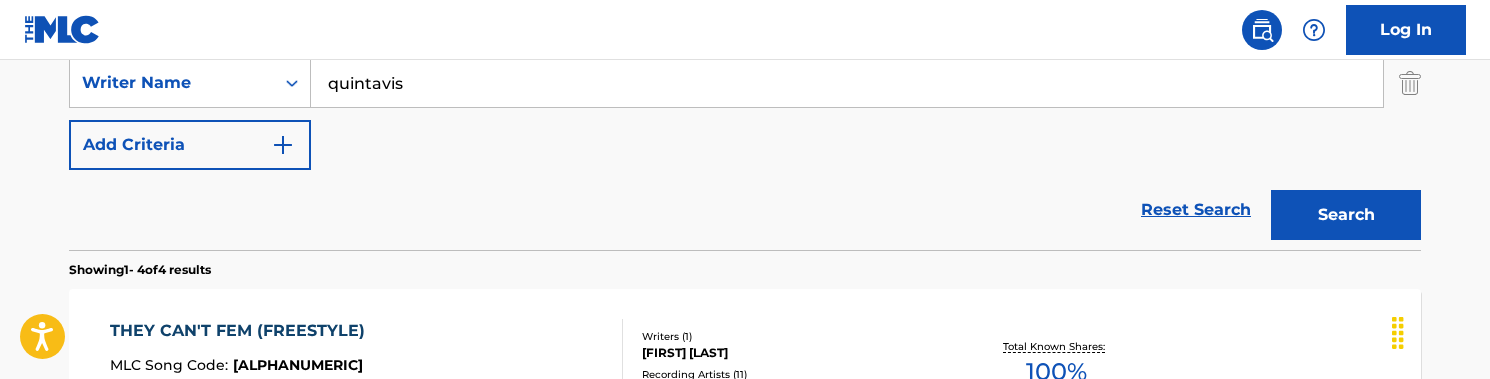 scroll, scrollTop: 423, scrollLeft: 0, axis: vertical 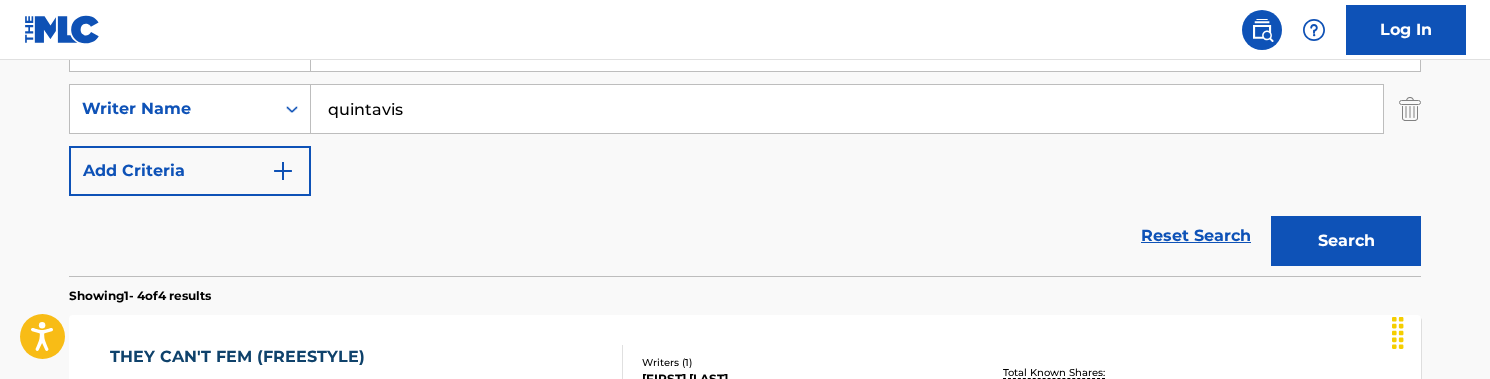 click on "Search" at bounding box center [1346, 241] 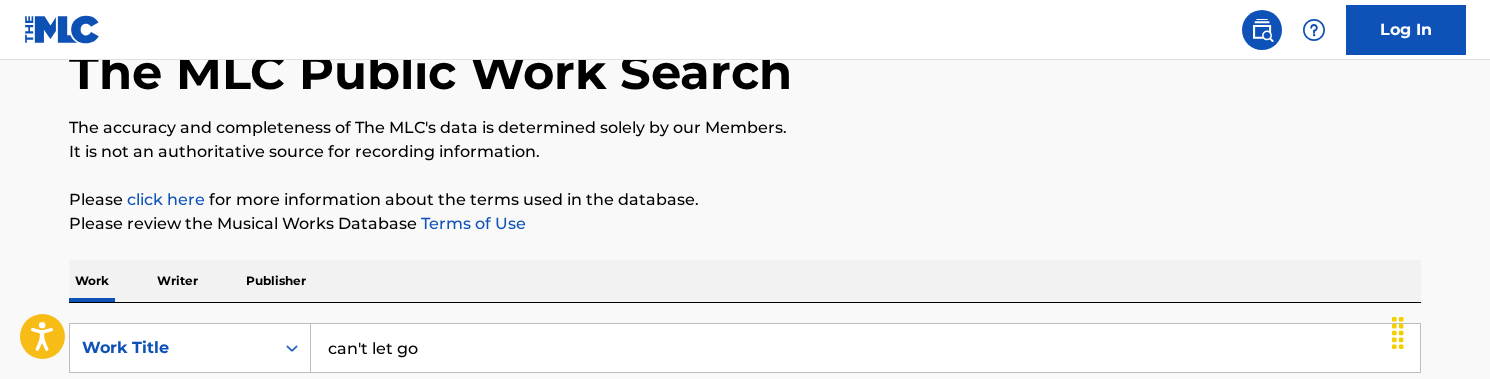scroll, scrollTop: 142, scrollLeft: 0, axis: vertical 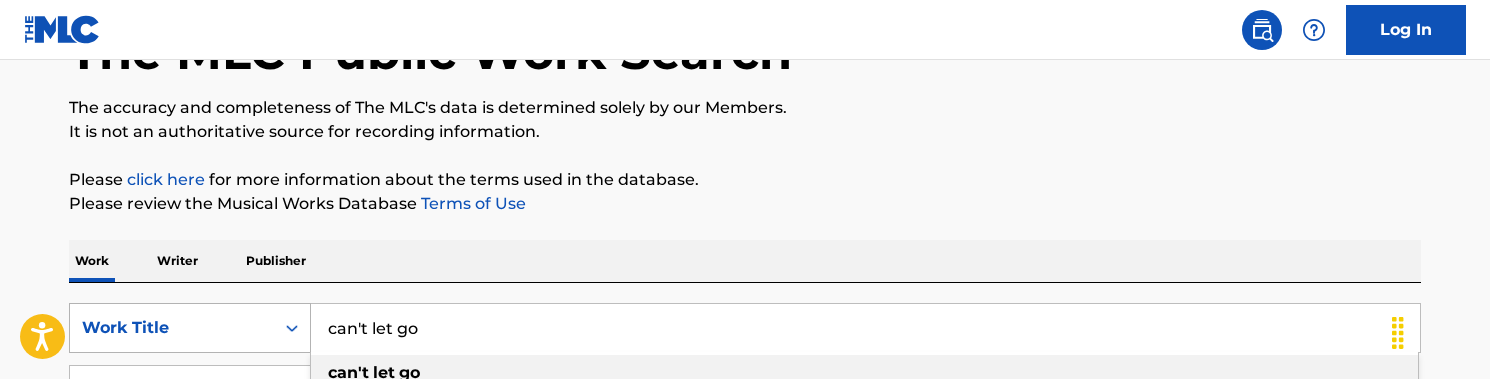 drag, startPoint x: 456, startPoint y: 325, endPoint x: 283, endPoint y: 325, distance: 173 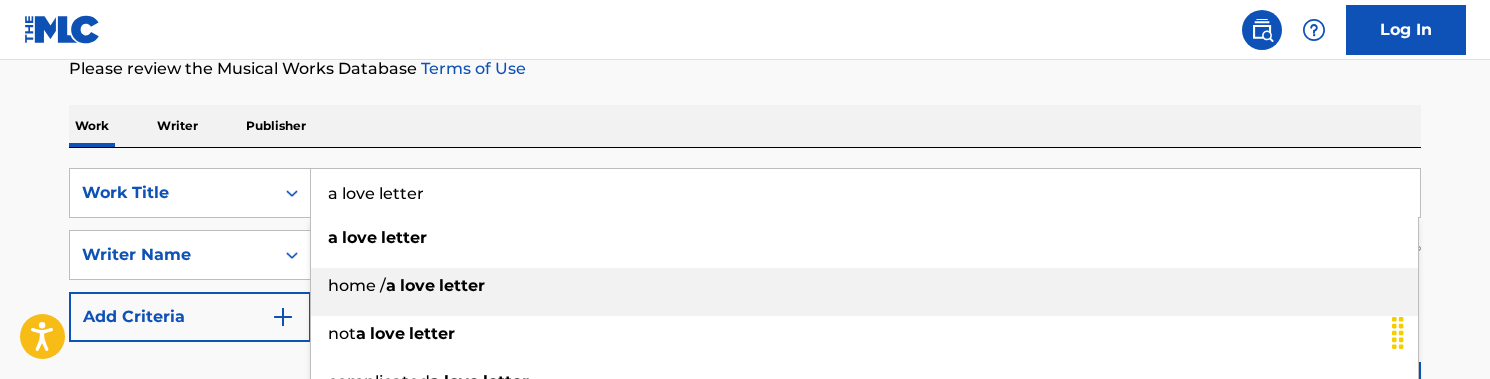 scroll, scrollTop: 292, scrollLeft: 0, axis: vertical 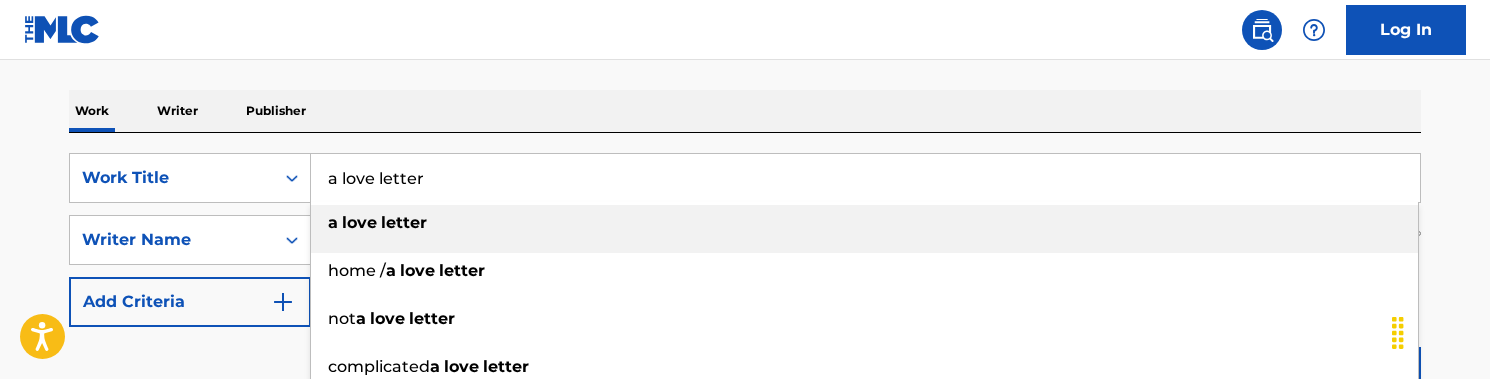 click on "a   [ARTIST]   [ARTIST]" at bounding box center (864, 223) 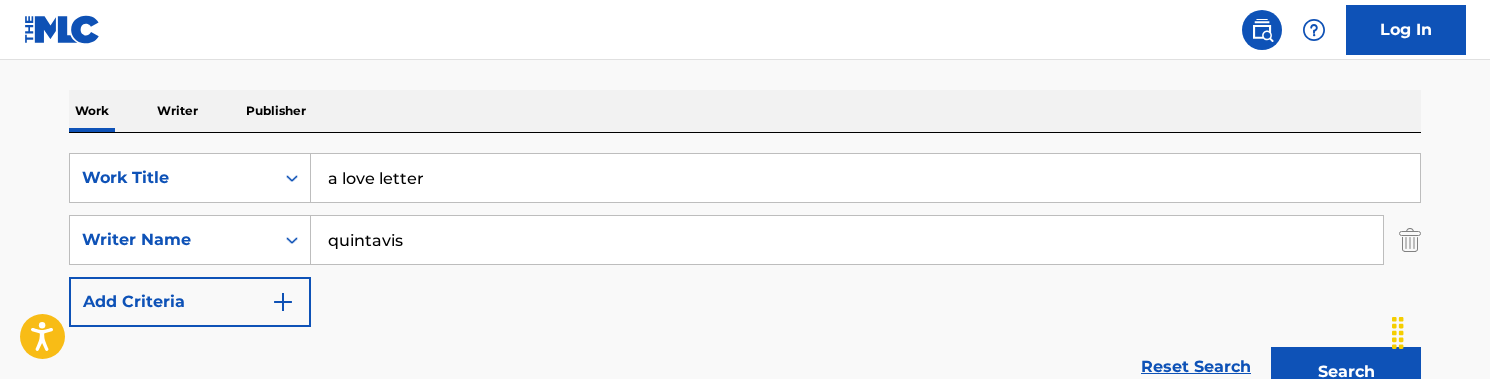 drag, startPoint x: 456, startPoint y: 234, endPoint x: 312, endPoint y: 234, distance: 144 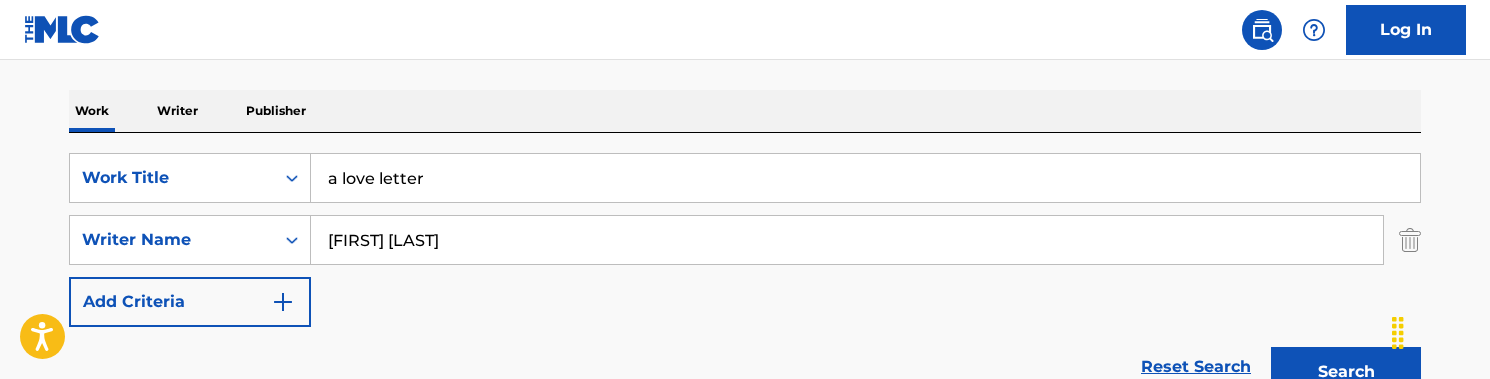 click on "Search" at bounding box center (1346, 372) 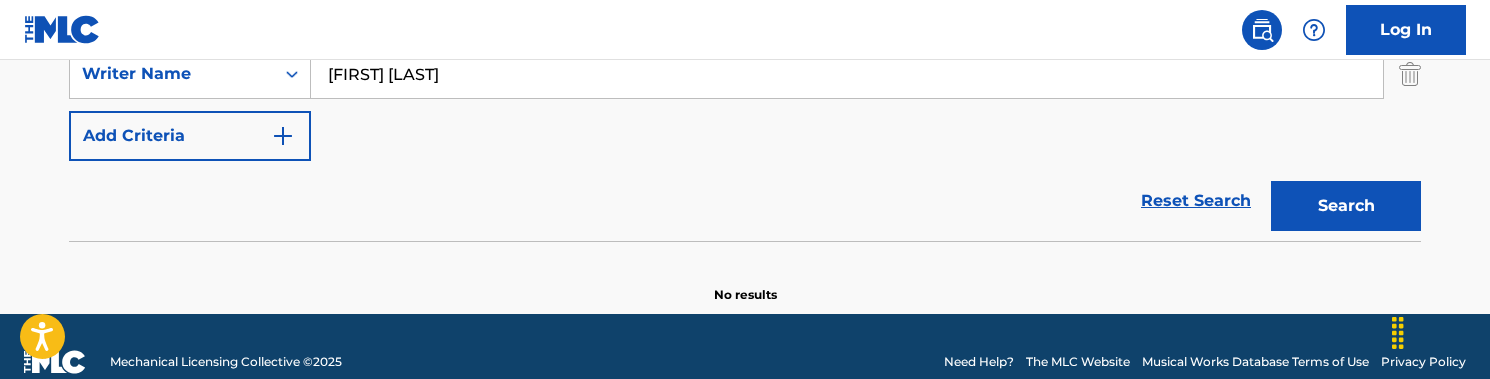 scroll, scrollTop: 469, scrollLeft: 0, axis: vertical 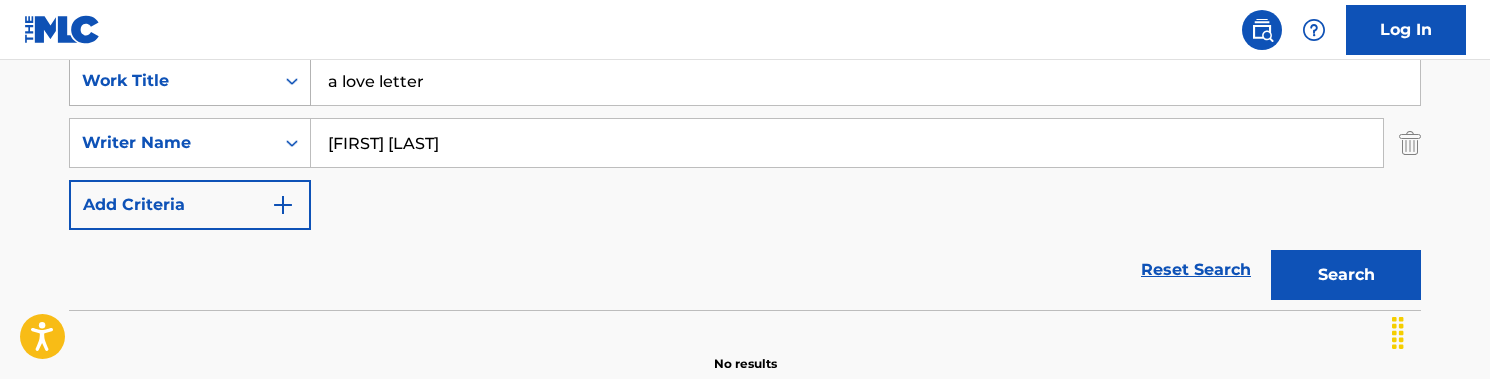 drag, startPoint x: 477, startPoint y: 87, endPoint x: 273, endPoint y: 73, distance: 204.47983 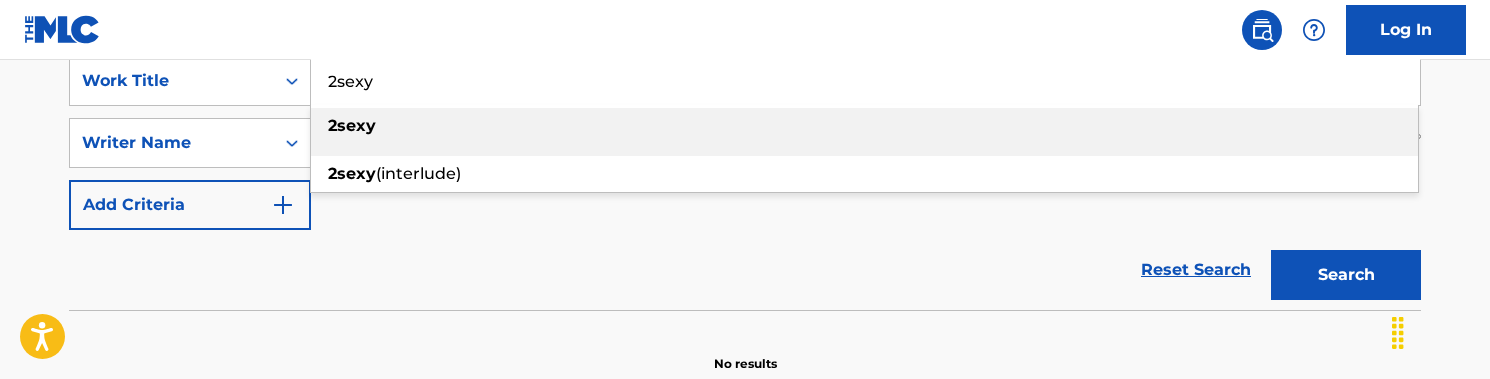 click on "2sexy" at bounding box center [864, 126] 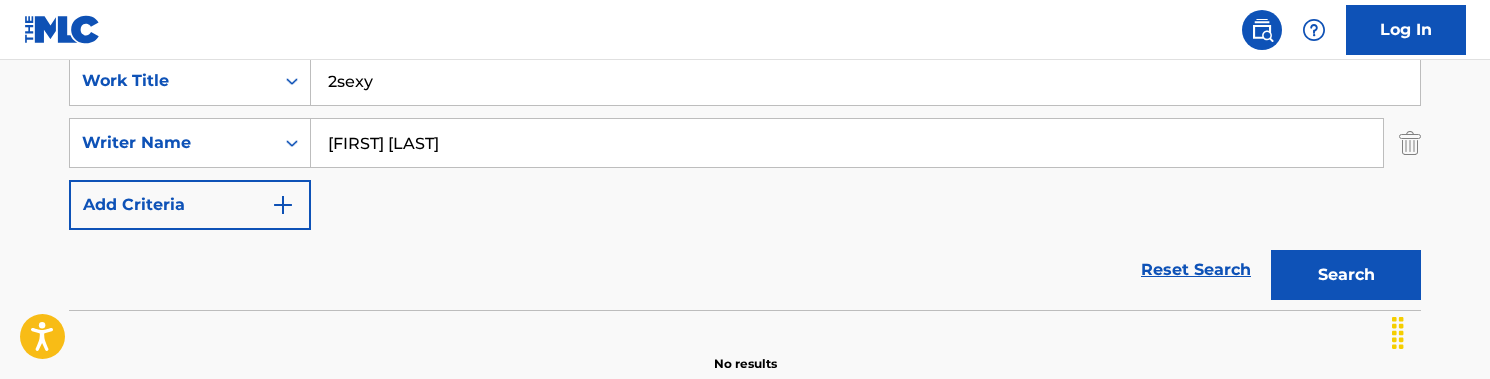 drag, startPoint x: 512, startPoint y: 161, endPoint x: 276, endPoint y: 117, distance: 240.06665 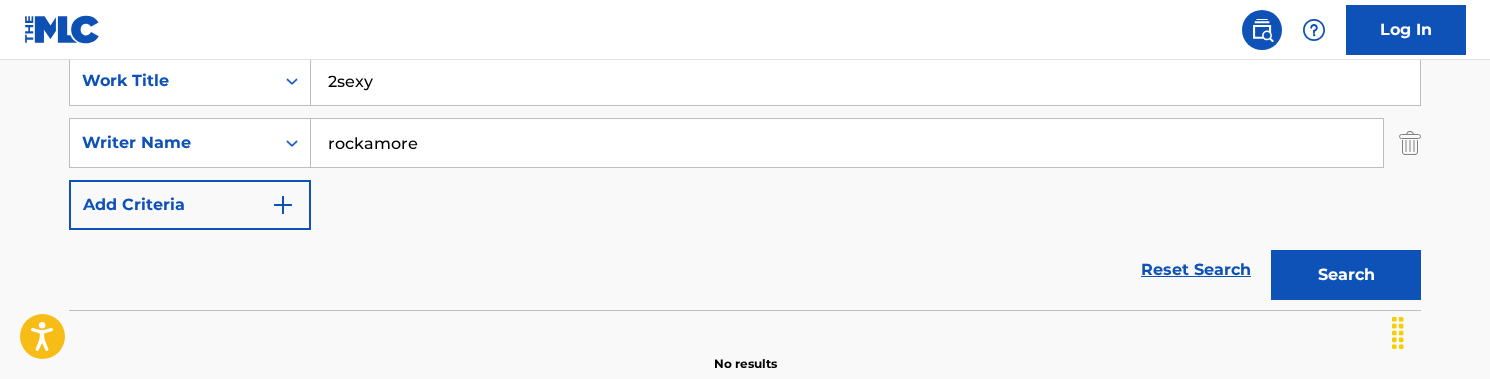 click on "Search" at bounding box center [1346, 275] 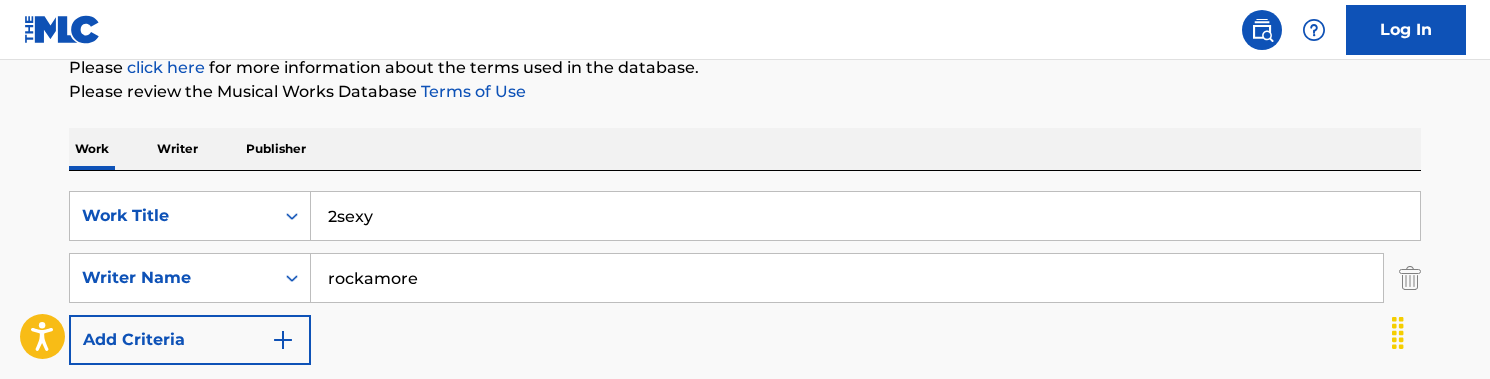scroll, scrollTop: 248, scrollLeft: 0, axis: vertical 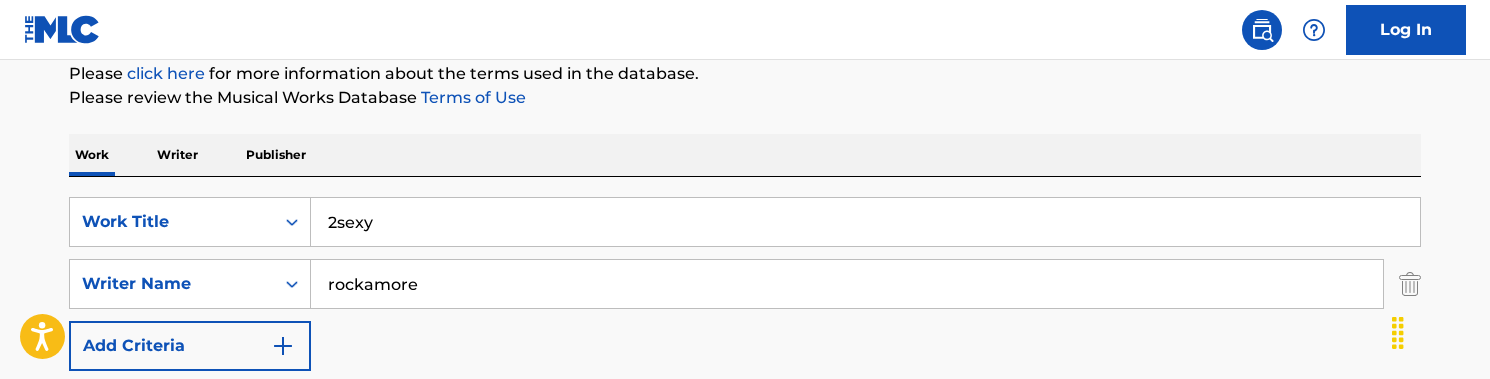 drag, startPoint x: 462, startPoint y: 300, endPoint x: 325, endPoint y: 283, distance: 138.05072 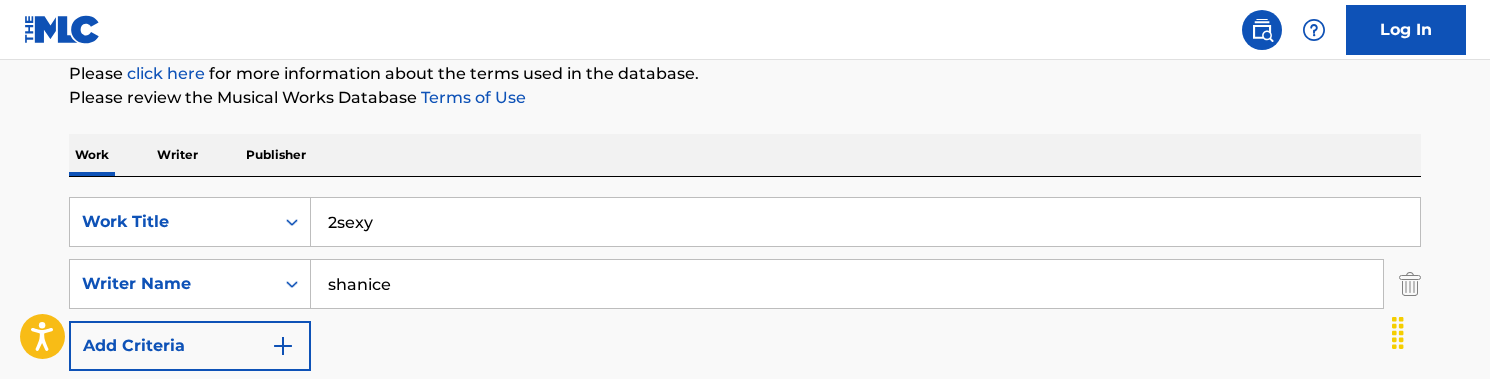 click on "Search" at bounding box center [1346, 416] 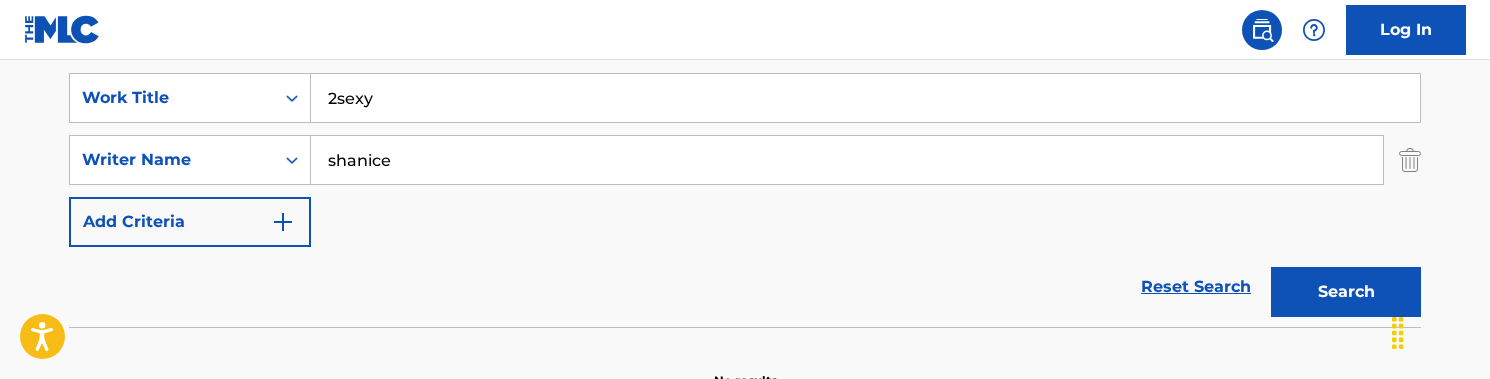 scroll, scrollTop: 363, scrollLeft: 0, axis: vertical 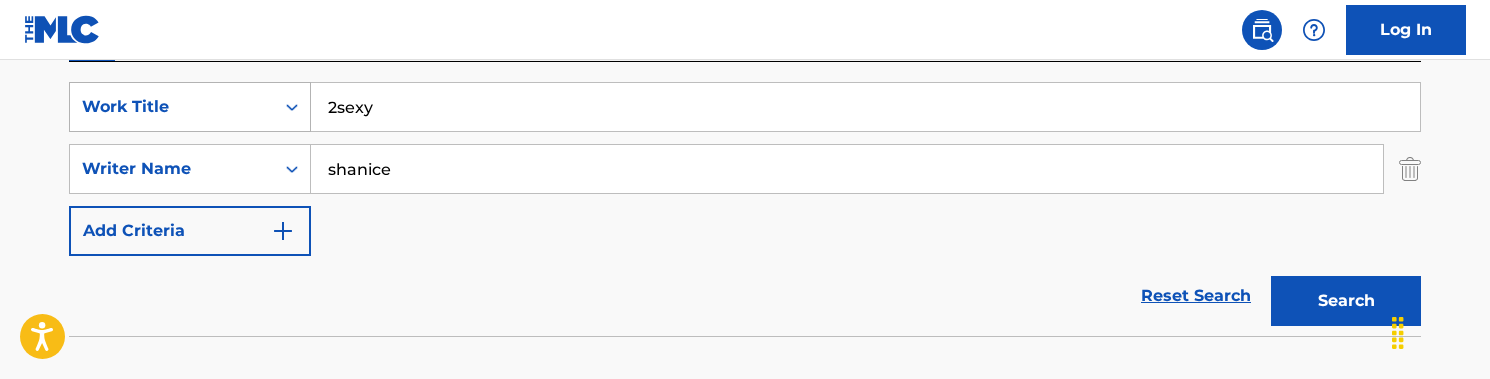 drag, startPoint x: 399, startPoint y: 122, endPoint x: 268, endPoint y: 93, distance: 134.17154 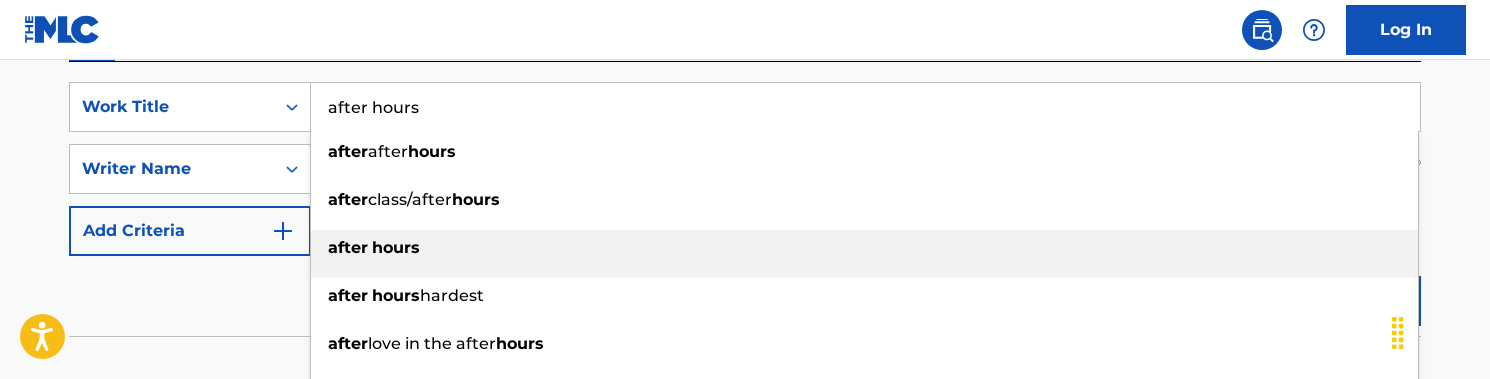click on "hours" at bounding box center (396, 247) 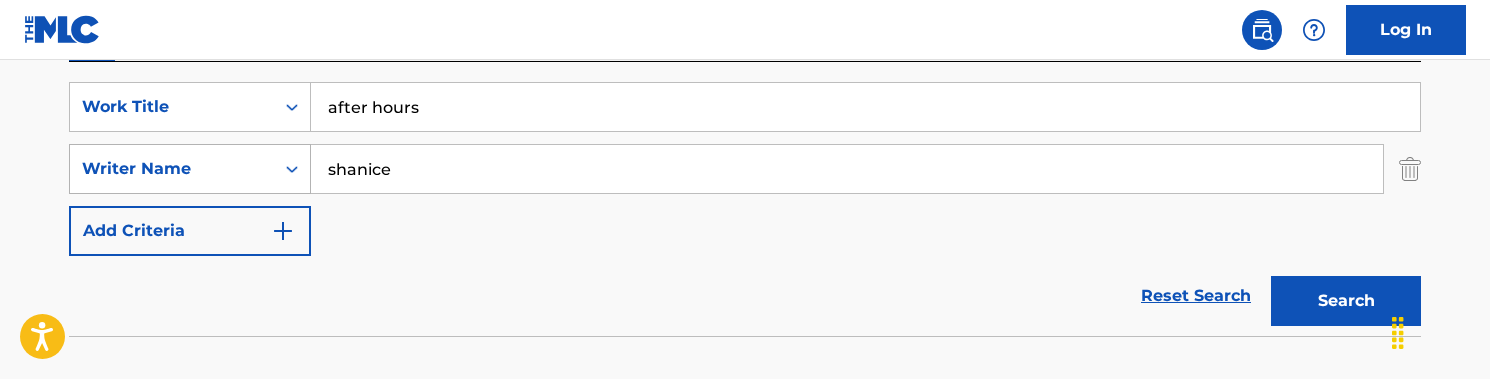 drag, startPoint x: 467, startPoint y: 167, endPoint x: 301, endPoint y: 166, distance: 166.003 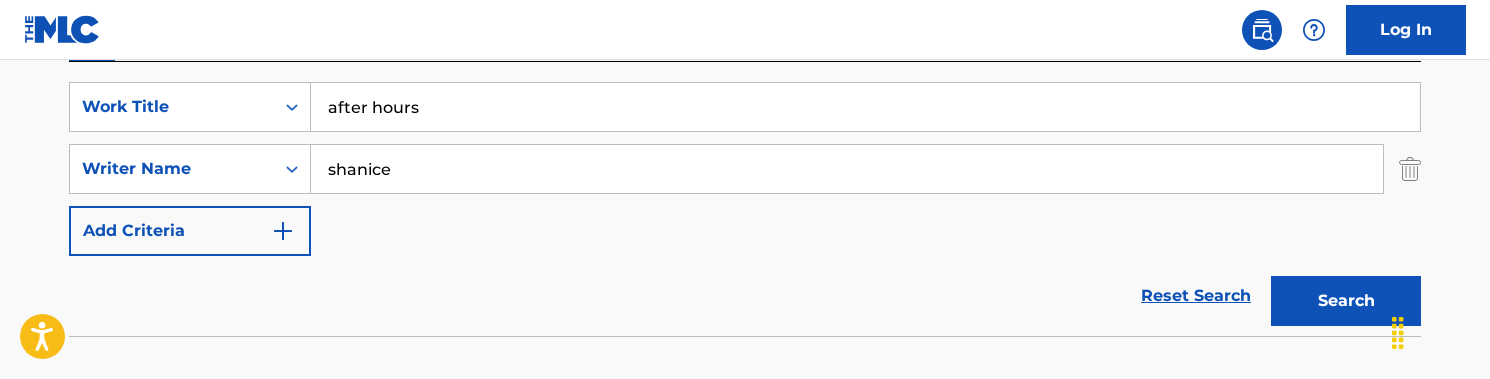 click on "shanice" at bounding box center [847, 169] 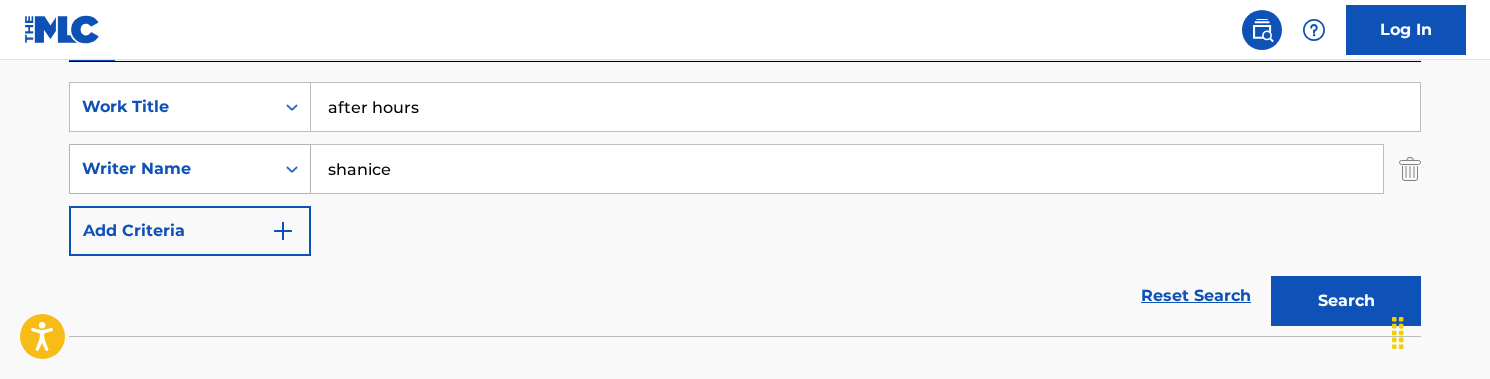 drag, startPoint x: 427, startPoint y: 171, endPoint x: 278, endPoint y: 167, distance: 149.05368 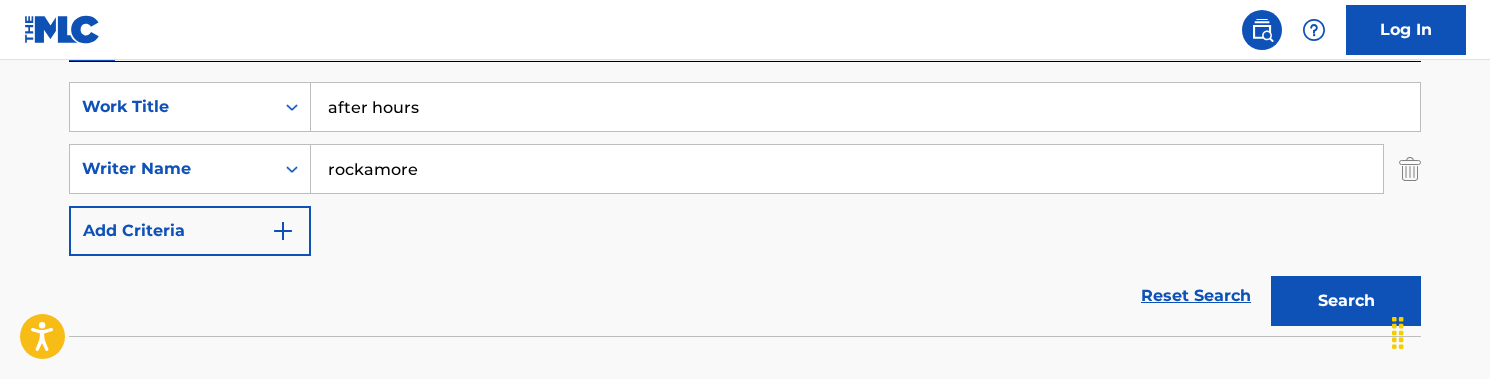 click on "Reset Search Search" at bounding box center (745, 296) 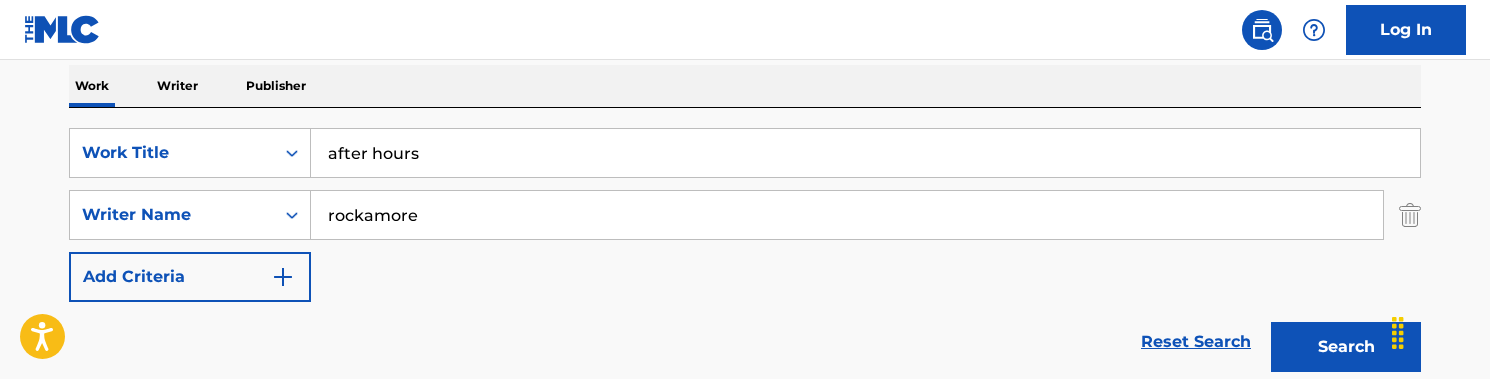 scroll, scrollTop: 263, scrollLeft: 0, axis: vertical 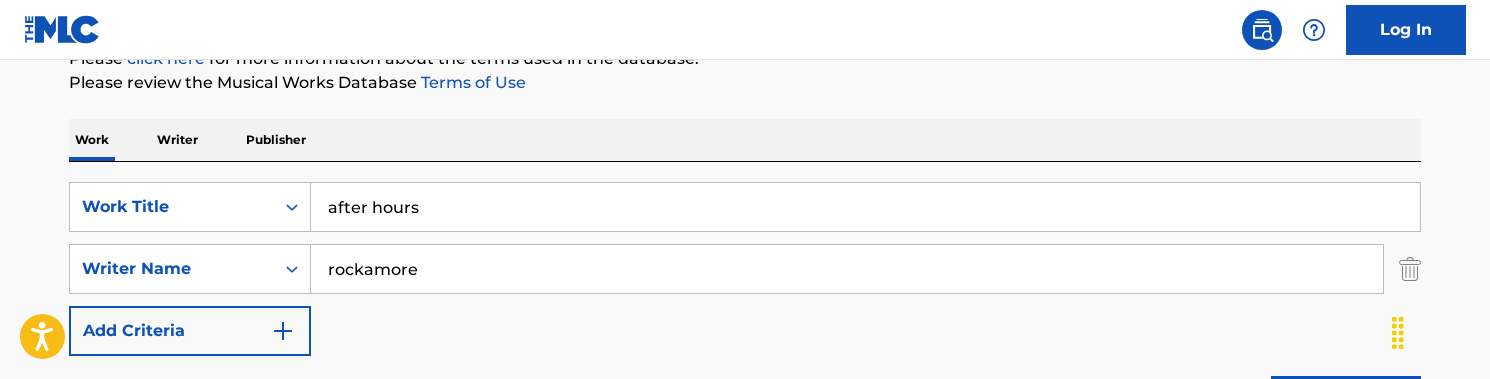 drag, startPoint x: 479, startPoint y: 233, endPoint x: 474, endPoint y: 218, distance: 15.811388 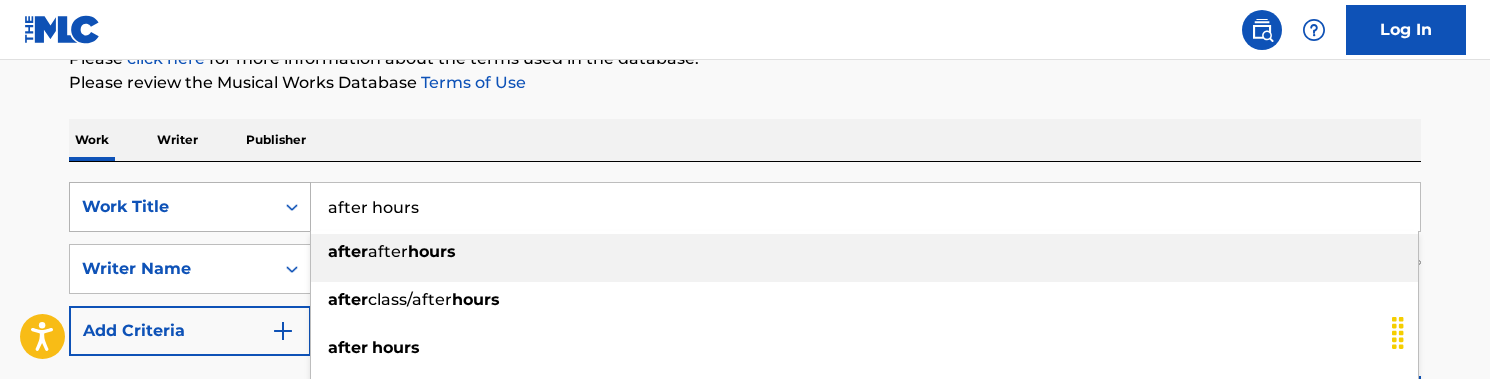 drag, startPoint x: 461, startPoint y: 208, endPoint x: 292, endPoint y: 202, distance: 169.10648 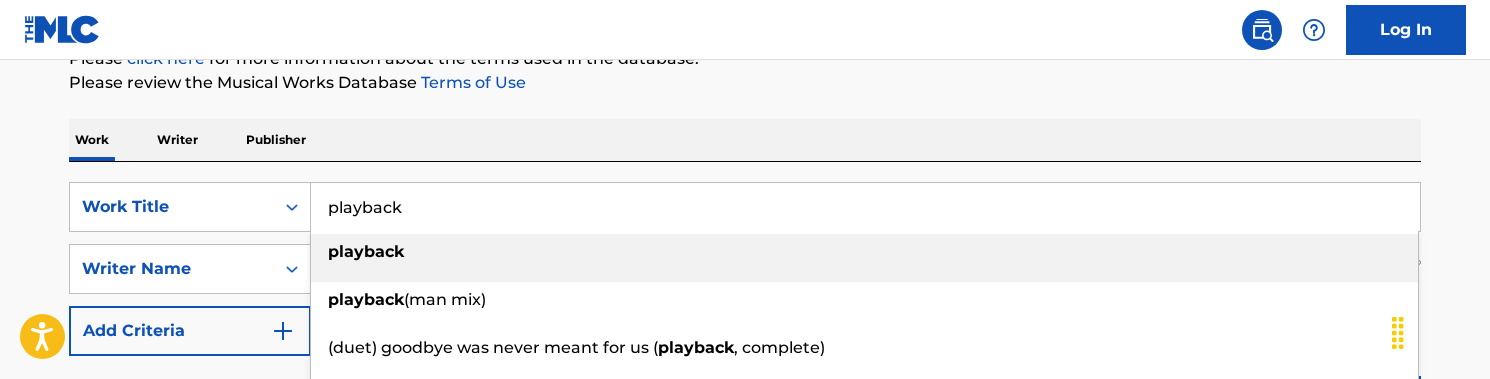 click on "playback" at bounding box center [366, 251] 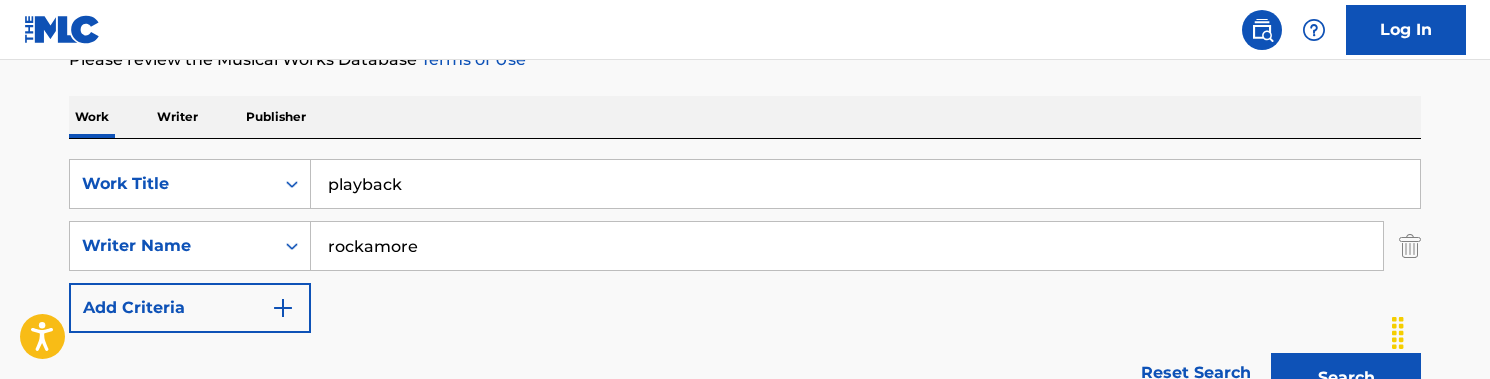 scroll, scrollTop: 289, scrollLeft: 0, axis: vertical 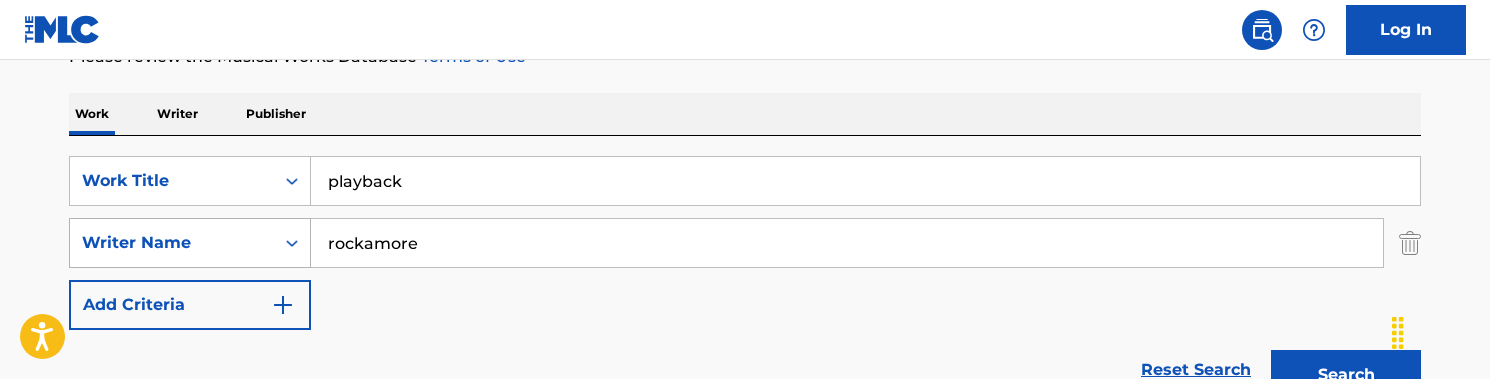 drag, startPoint x: 425, startPoint y: 241, endPoint x: 297, endPoint y: 241, distance: 128 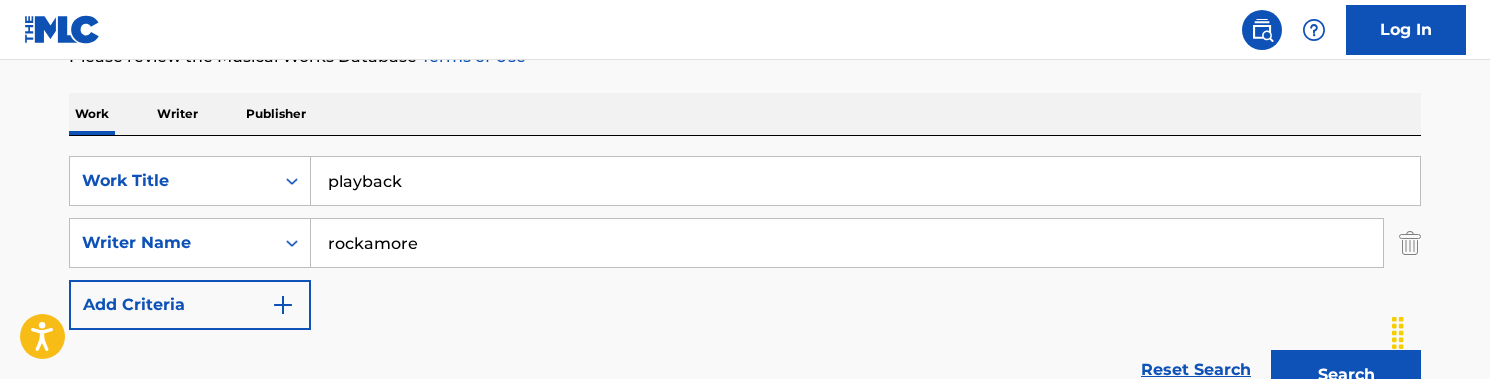 click on "Reset Search Search" at bounding box center (745, 370) 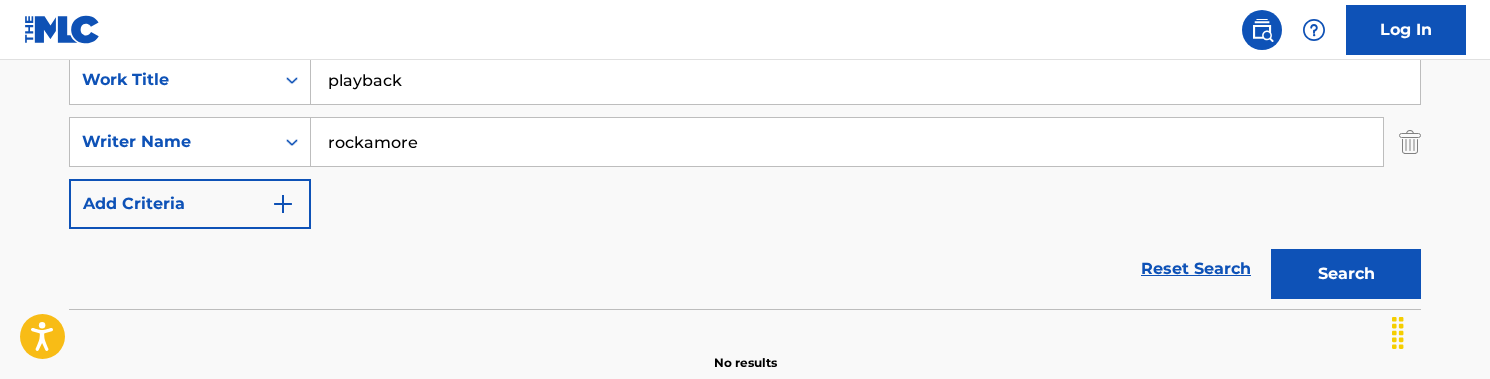 click on "Search" at bounding box center (1346, 274) 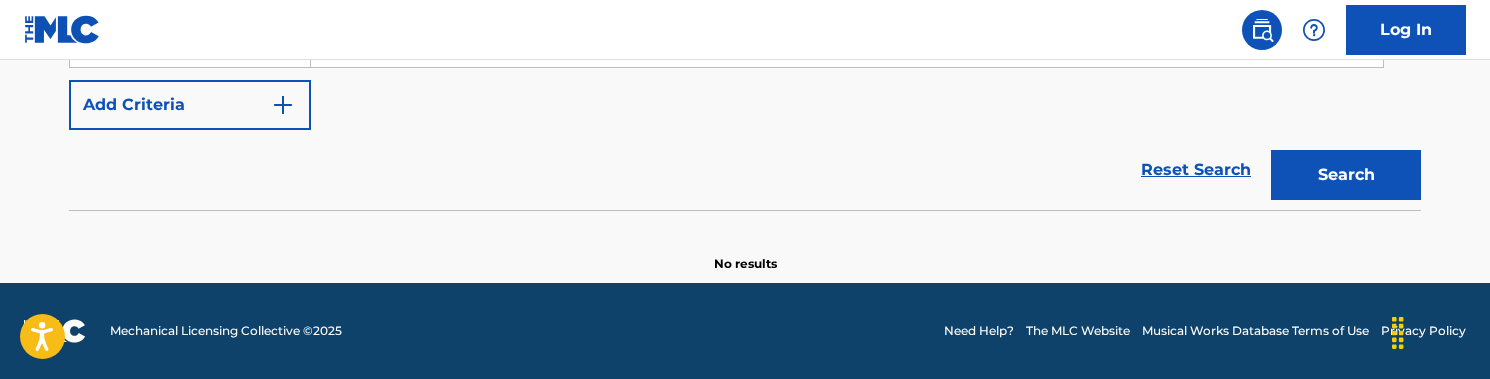 scroll, scrollTop: 332, scrollLeft: 0, axis: vertical 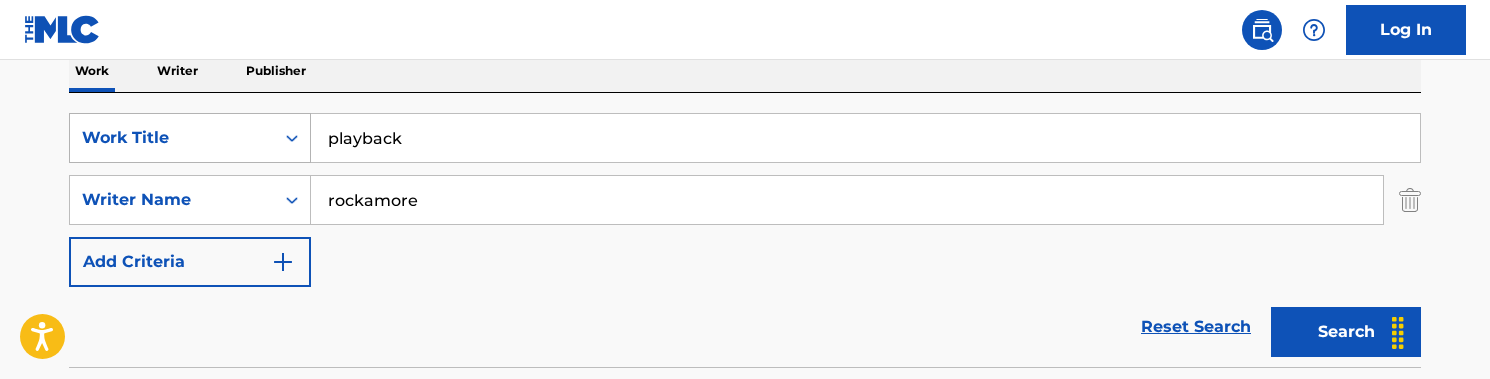 drag, startPoint x: 434, startPoint y: 135, endPoint x: 152, endPoint y: 131, distance: 282.02838 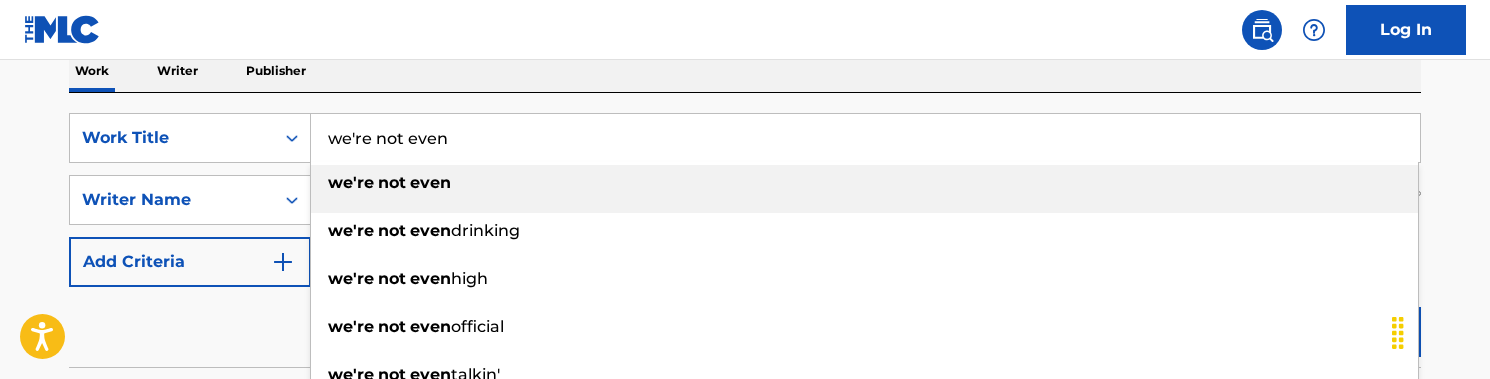 click on "not" at bounding box center [392, 182] 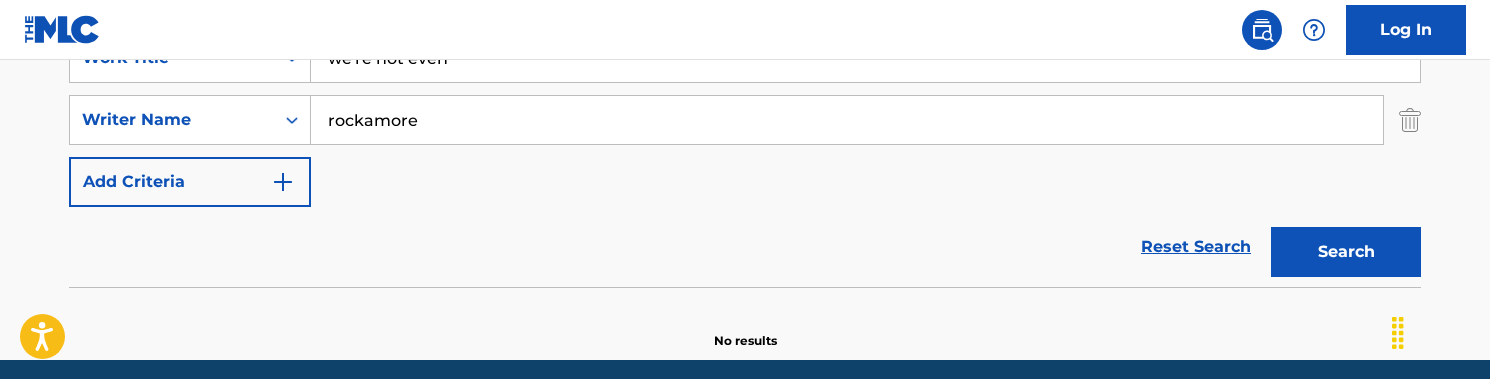 scroll, scrollTop: 406, scrollLeft: 0, axis: vertical 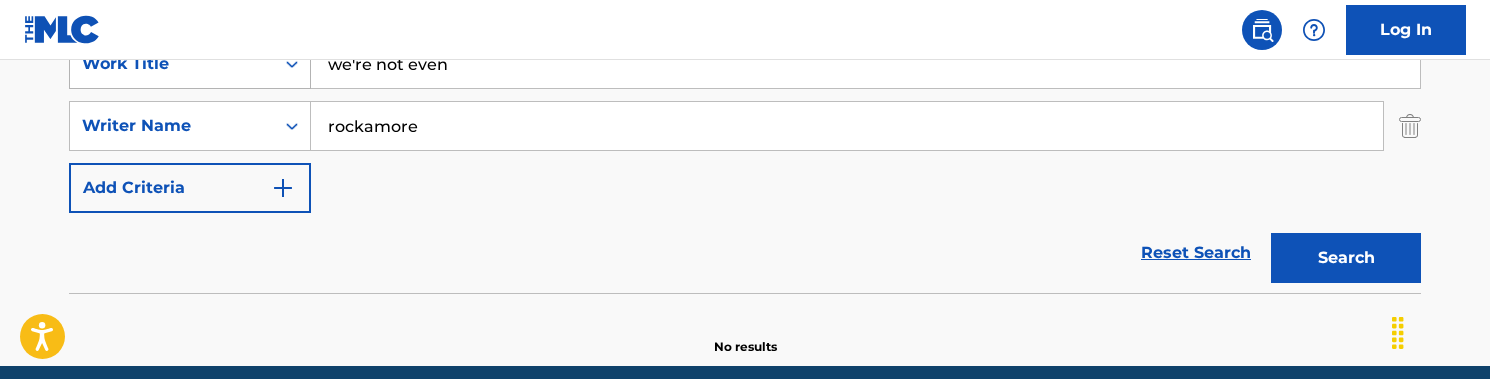 drag, startPoint x: 432, startPoint y: 137, endPoint x: 202, endPoint y: 81, distance: 236.71924 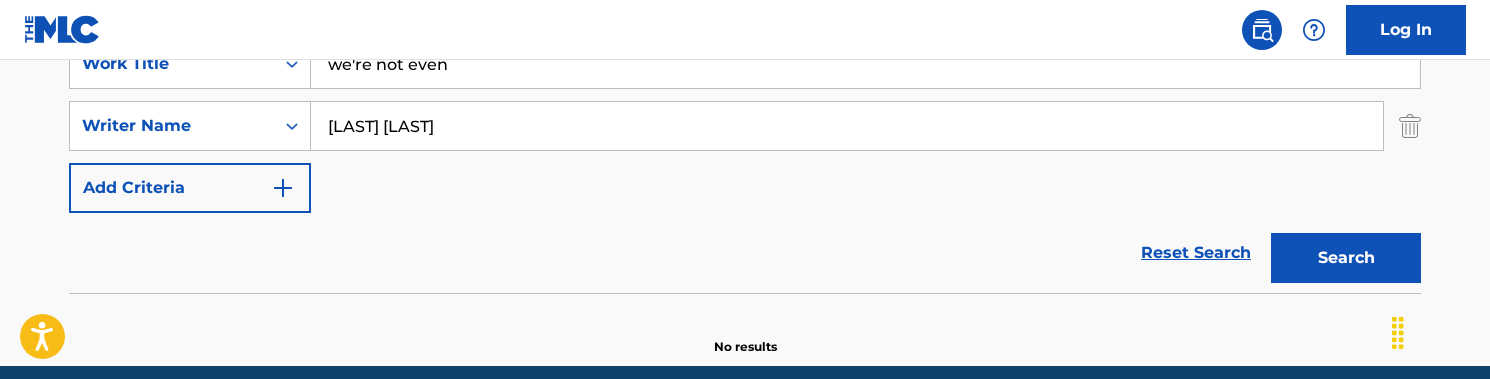 click on "Reset Search Search" at bounding box center [745, 253] 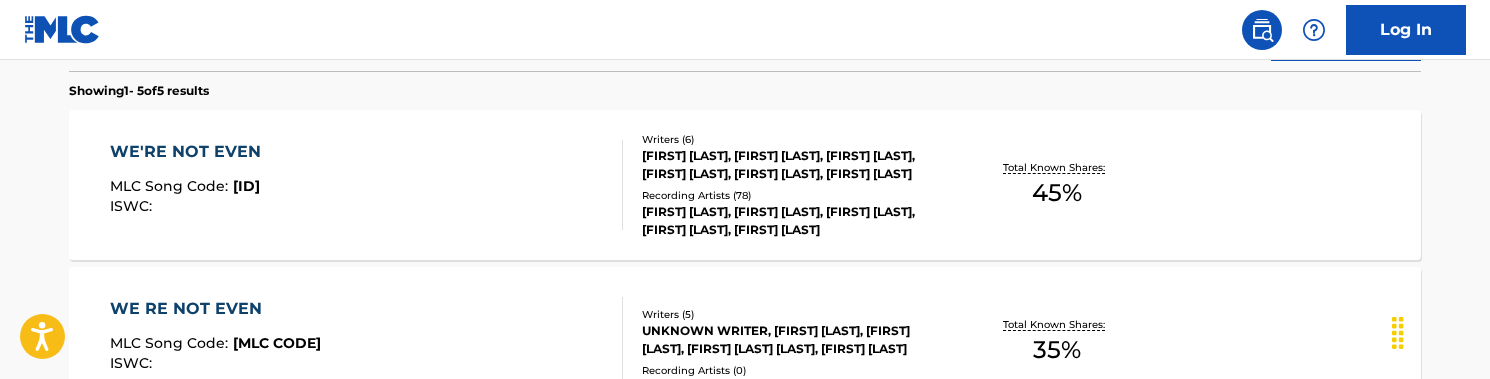 scroll, scrollTop: 637, scrollLeft: 0, axis: vertical 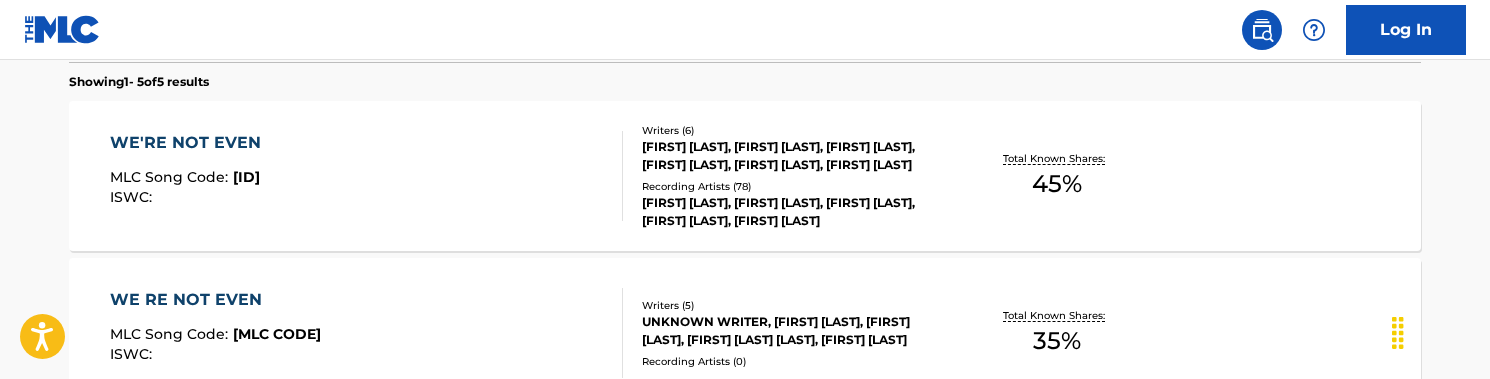 click on "WE'RE NOT EVEN [PERSON] :" at bounding box center [367, 176] 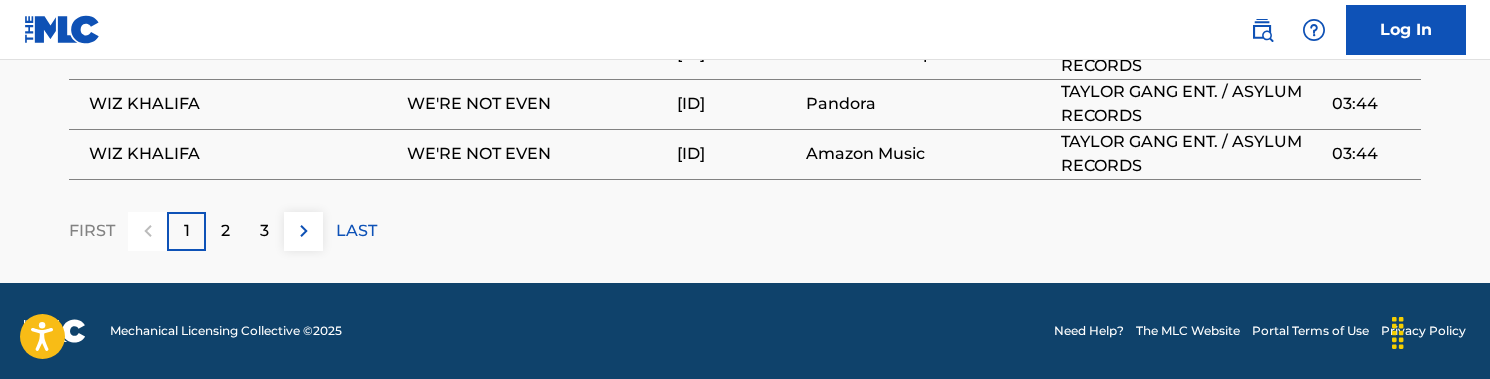 scroll, scrollTop: 3446, scrollLeft: 0, axis: vertical 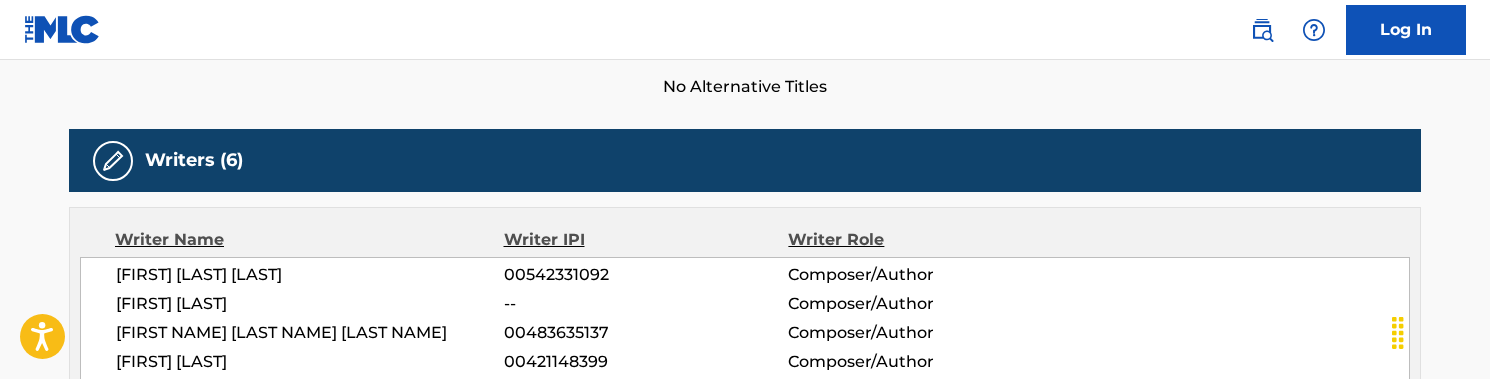 click on "Writers (6)" at bounding box center (745, 160) 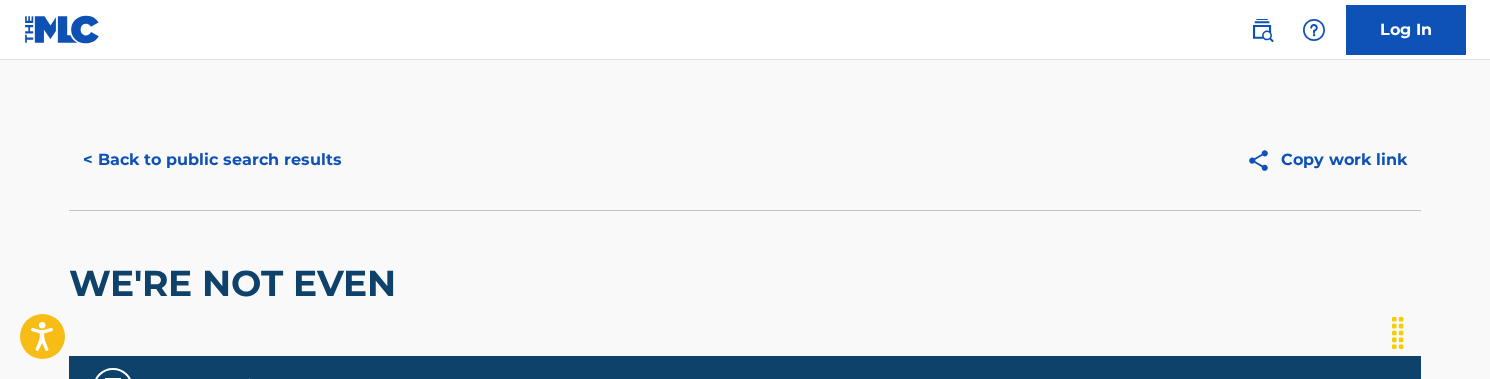 click on "< Back to public search results" at bounding box center (212, 160) 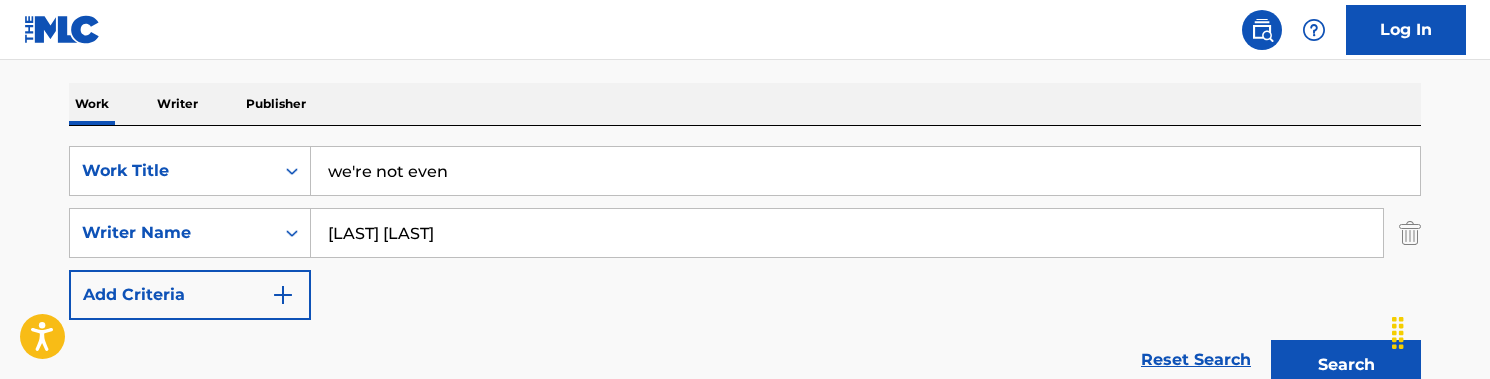 scroll, scrollTop: 277, scrollLeft: 0, axis: vertical 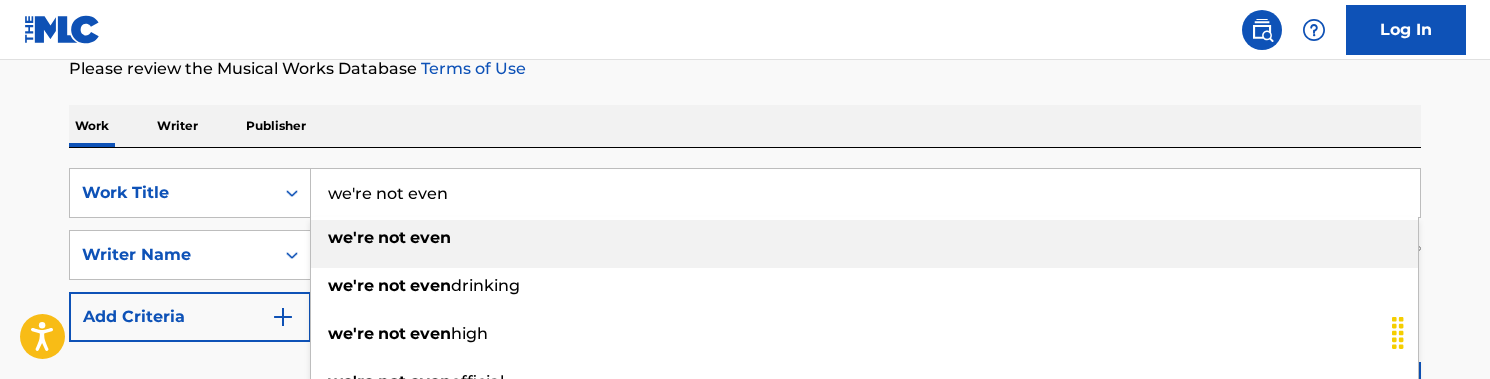 drag, startPoint x: 532, startPoint y: 194, endPoint x: 296, endPoint y: 161, distance: 238.29604 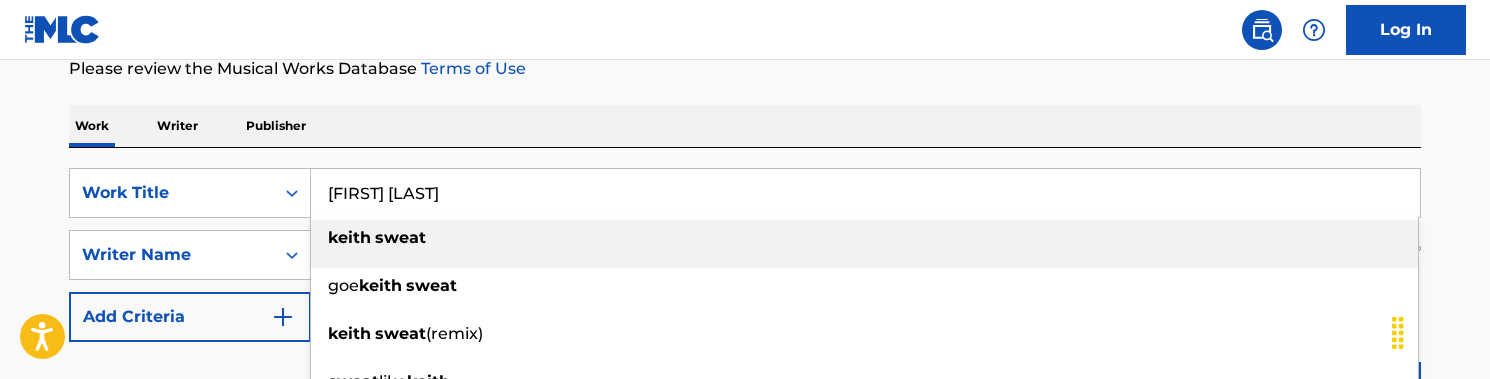 click on "[FIRST] [LAST]" at bounding box center (864, 244) 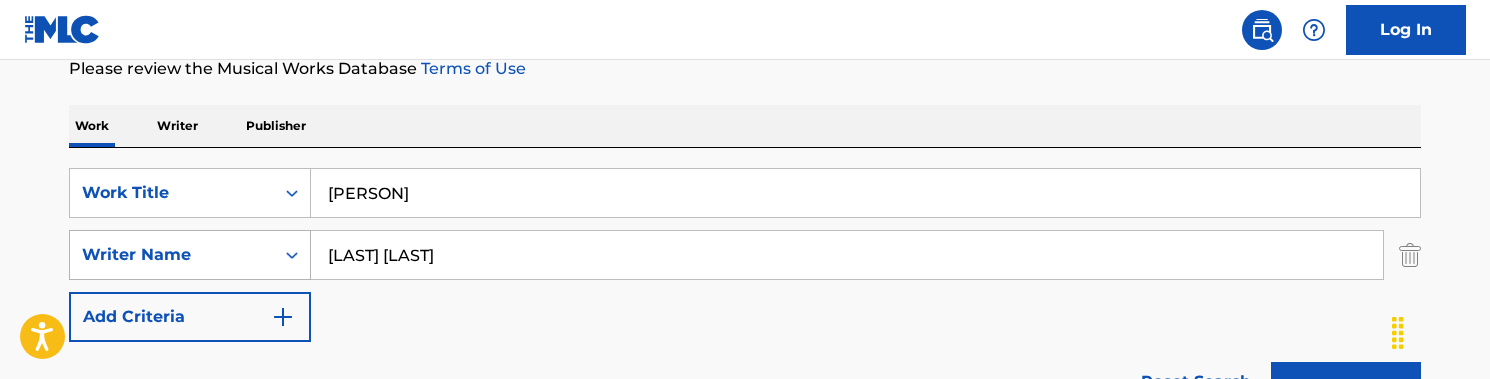 drag, startPoint x: 480, startPoint y: 261, endPoint x: 236, endPoint y: 261, distance: 244 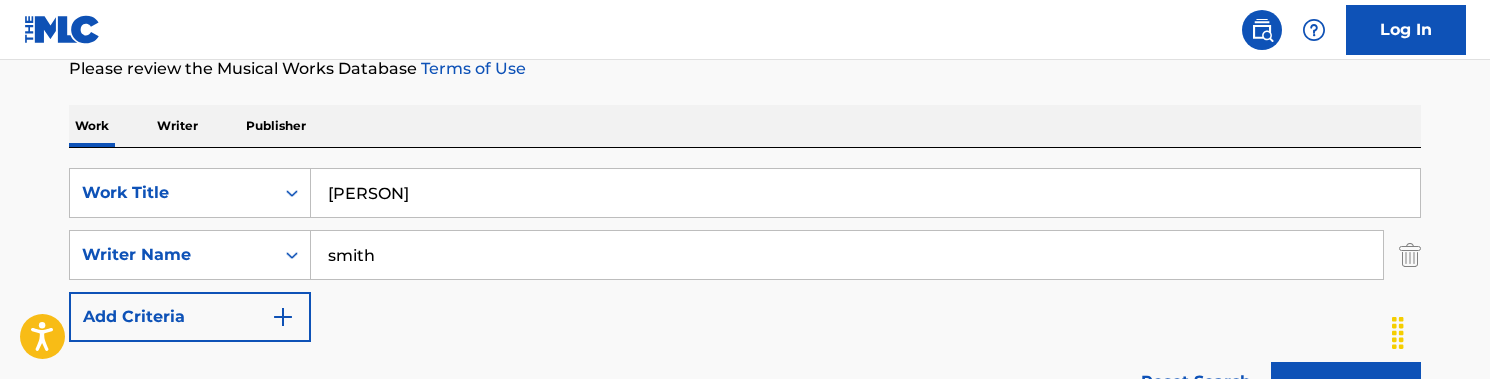 click on "Work Title [FIRST] [LAST] Writer Name [LAST]" at bounding box center [745, 255] 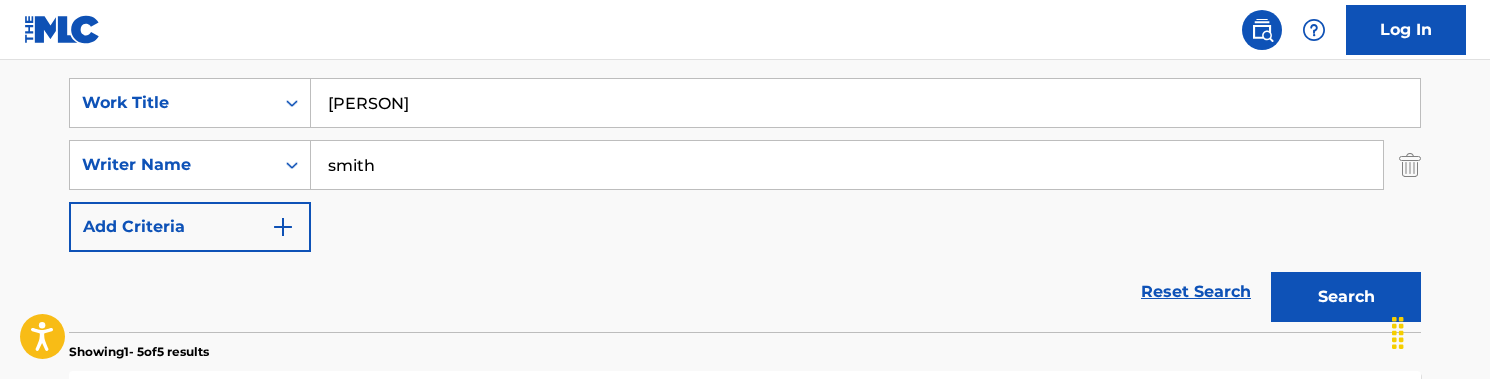 scroll, scrollTop: 379, scrollLeft: 0, axis: vertical 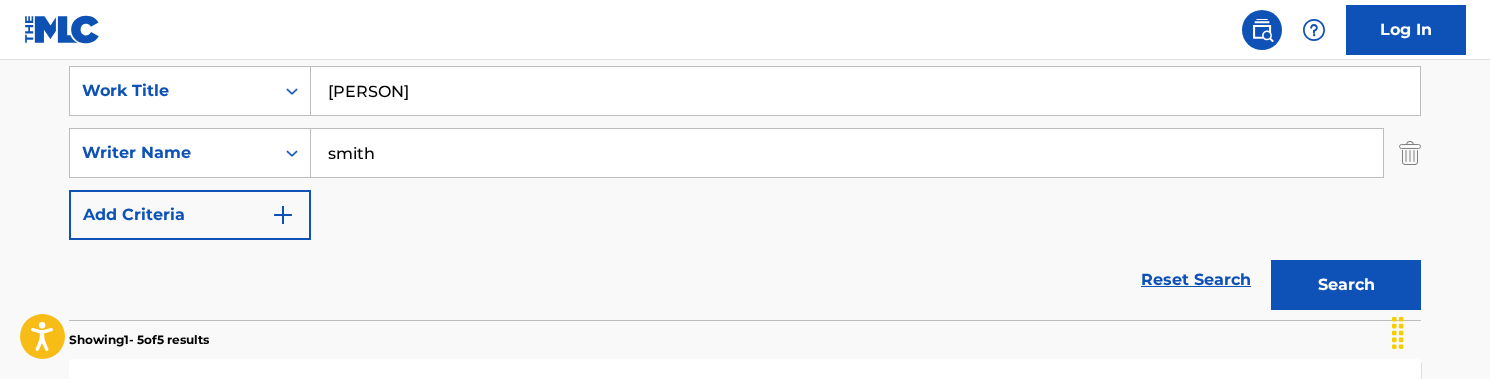 click on "Search" at bounding box center (1346, 285) 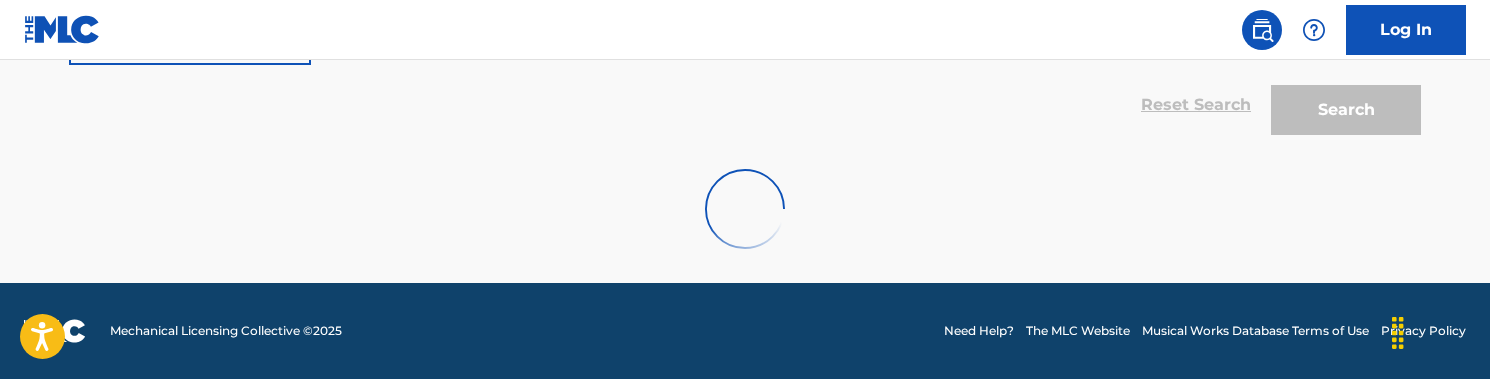 scroll, scrollTop: 554, scrollLeft: 0, axis: vertical 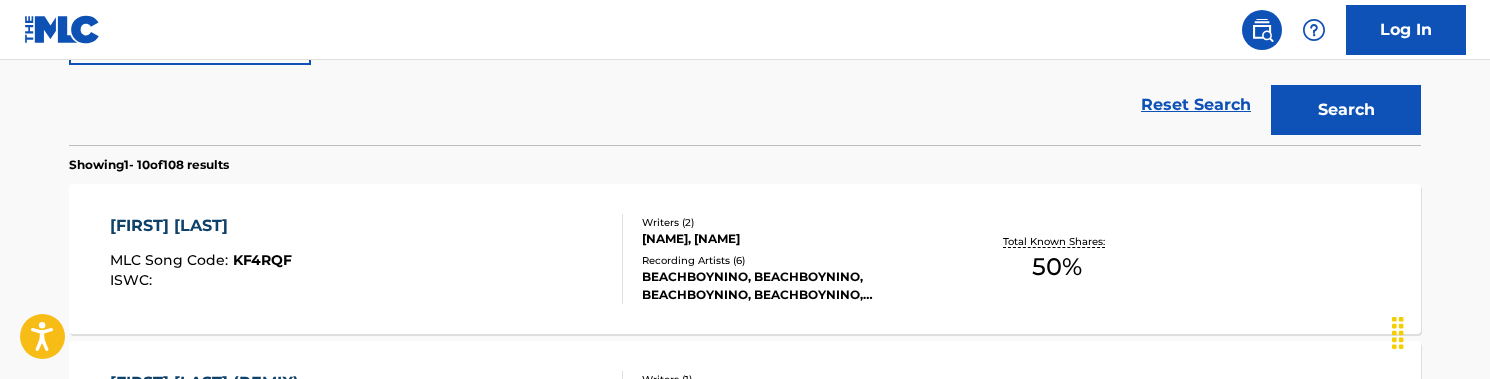 click on "[FIRST] [LAST] MLC Song Code : [CODE] ISWC :" at bounding box center (367, 259) 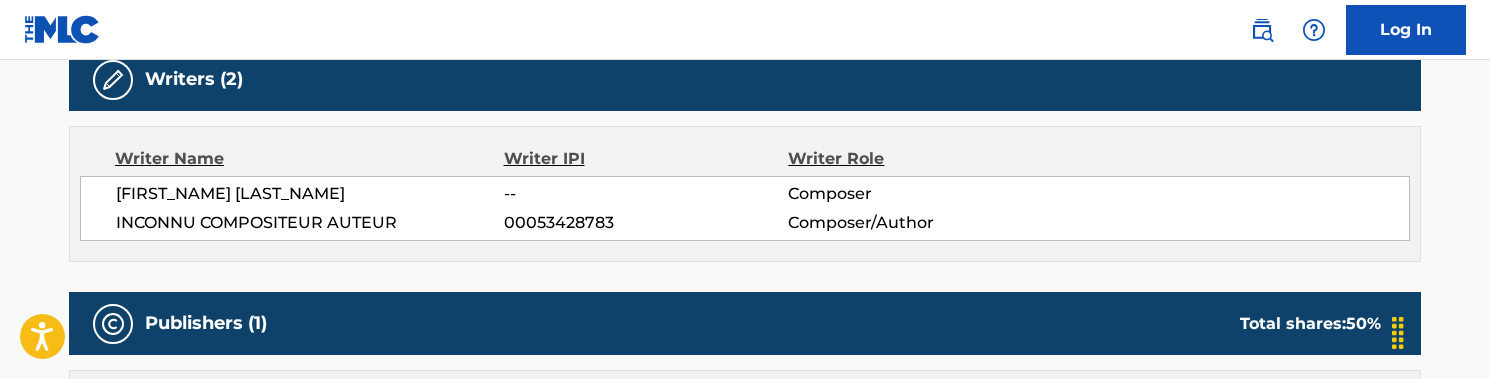 scroll, scrollTop: 674, scrollLeft: 0, axis: vertical 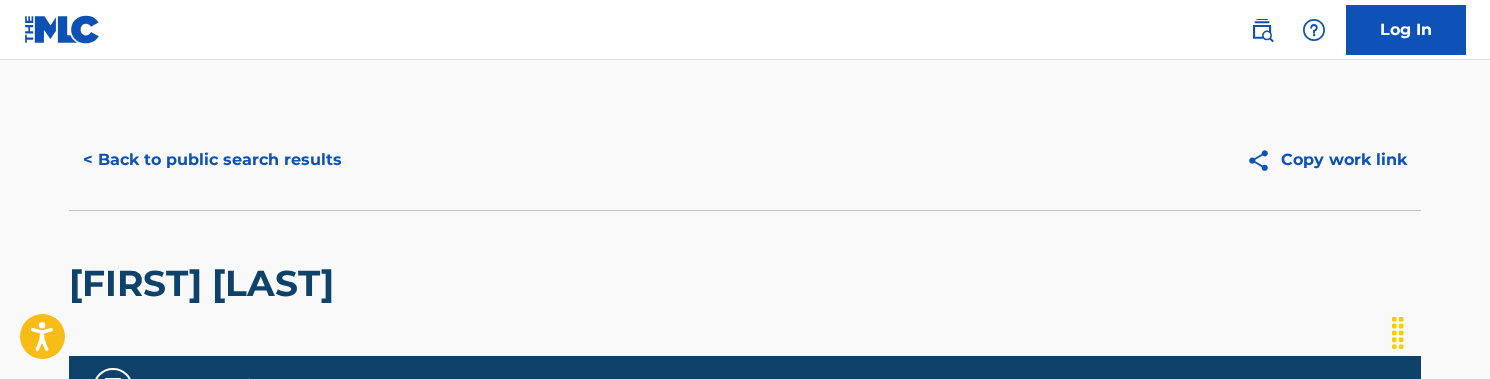click on "< Back to public search results Copy work link" at bounding box center [745, 160] 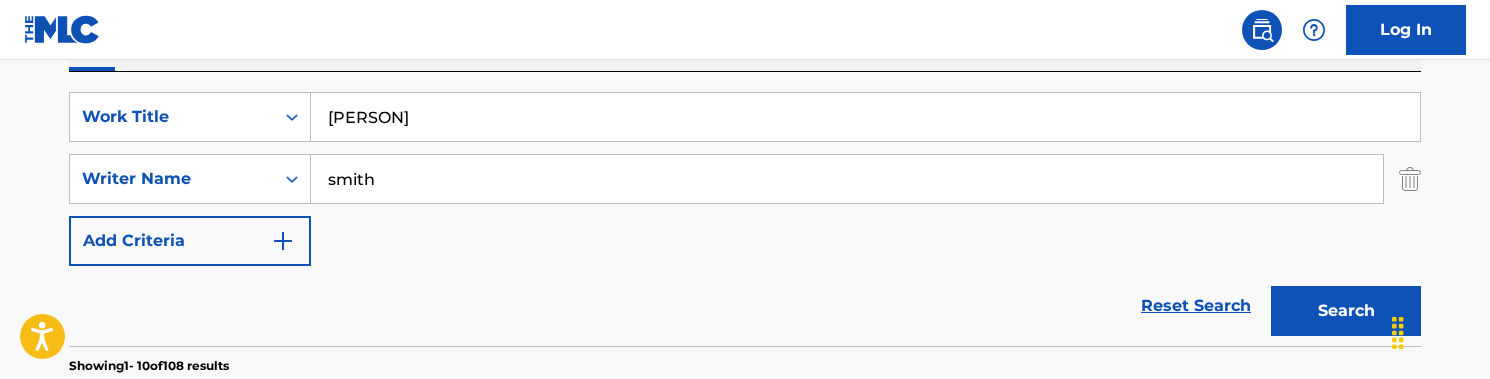 scroll, scrollTop: 331, scrollLeft: 0, axis: vertical 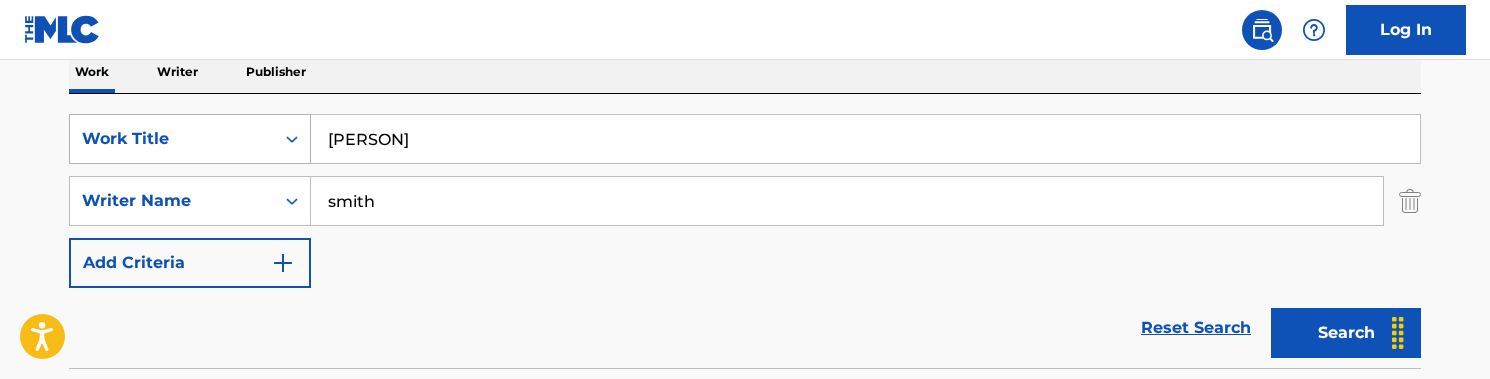 drag, startPoint x: 487, startPoint y: 140, endPoint x: 266, endPoint y: 140, distance: 221 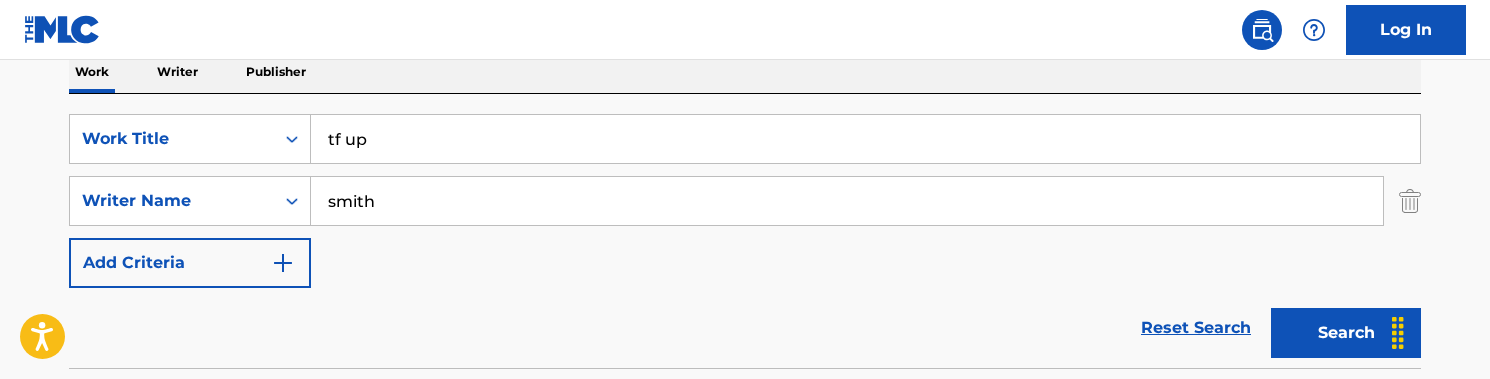 click on "SearchWithCriteria1f4fd9f4-8567-4b22-8c5c-fc234563ae52 Work Title [LAST] SearchWithCriteria95105a0e-8a45-4f8a-b519-67561022324a Writer Name [LAST] Add Criteria Reset Search Search" at bounding box center (745, 231) 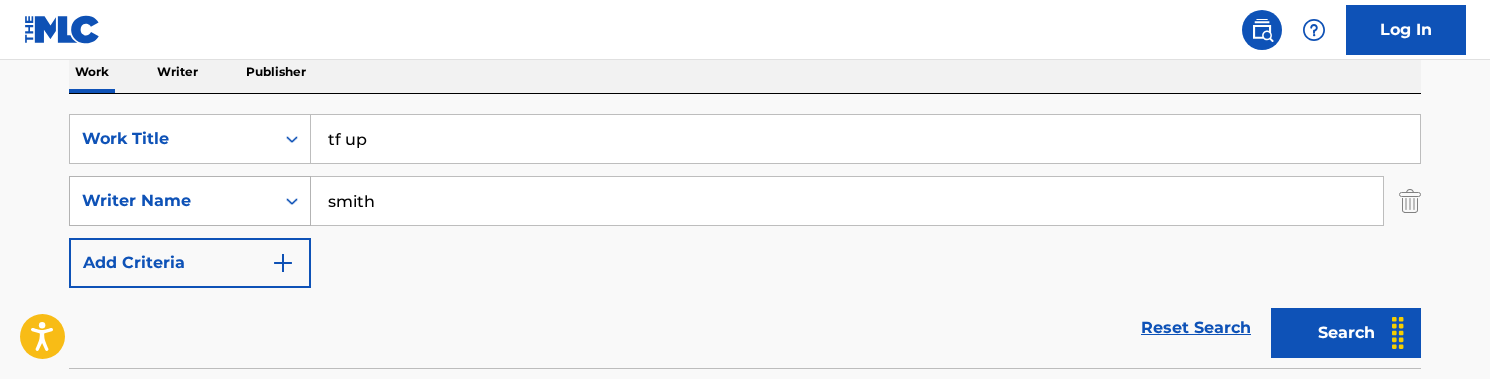 drag, startPoint x: 520, startPoint y: 203, endPoint x: 239, endPoint y: 203, distance: 281 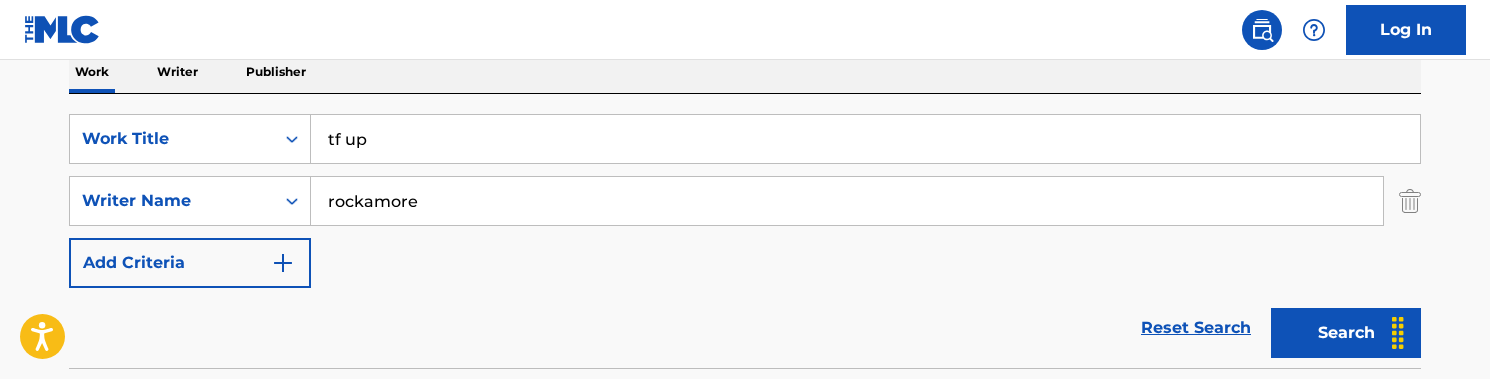 click on "Search" at bounding box center [1346, 333] 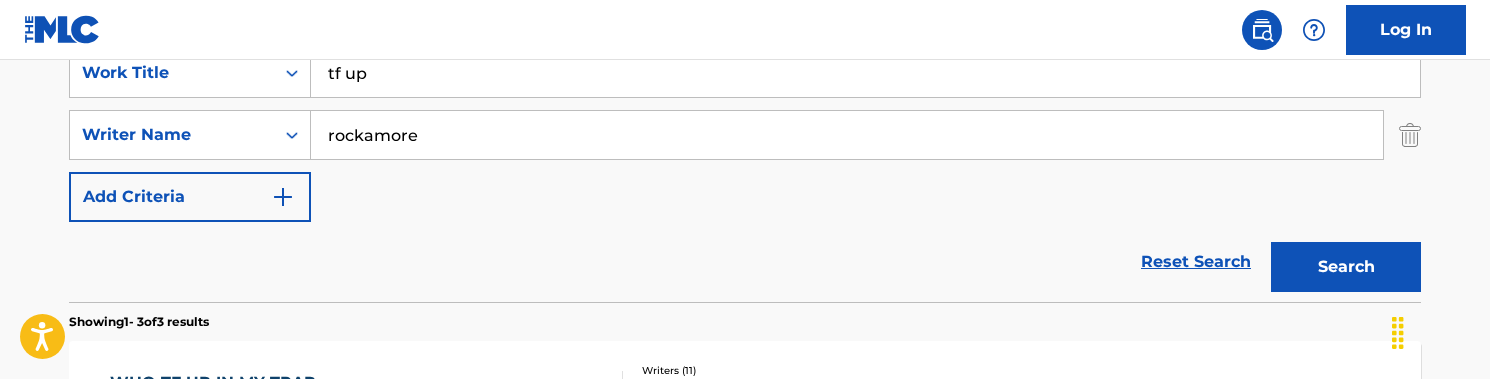 scroll, scrollTop: 349, scrollLeft: 0, axis: vertical 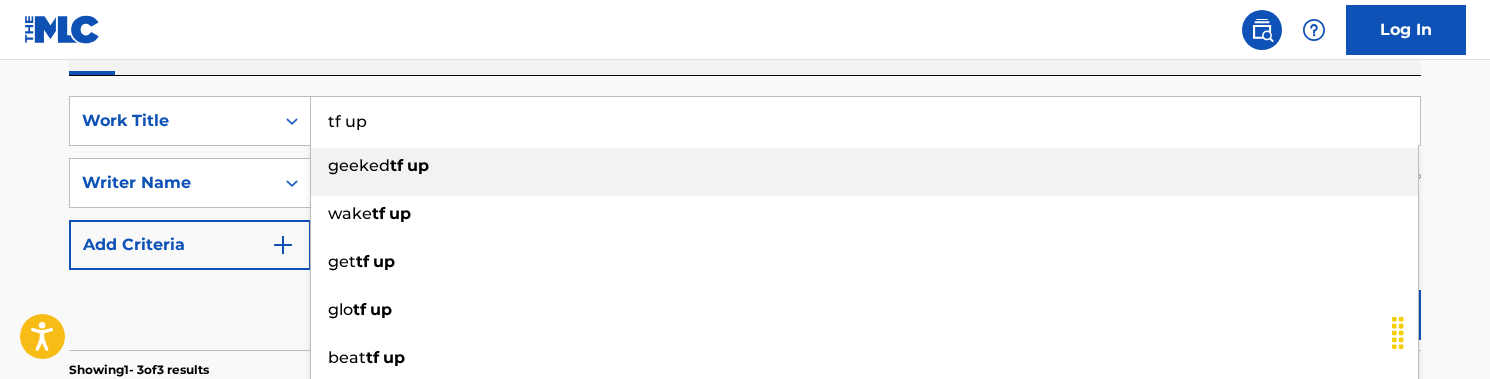 drag, startPoint x: 419, startPoint y: 122, endPoint x: 325, endPoint y: 121, distance: 94.00532 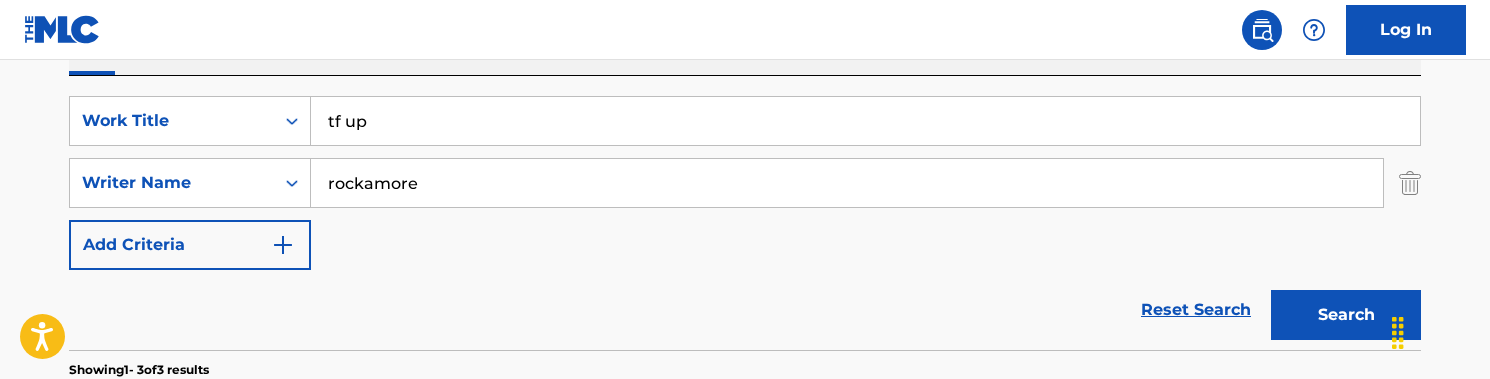 click on "SearchWithCriteria1f4fd9f4-8567-4b22-8c5c-fc234563ae52 Work Title tf up SearchWithCriteria95105a0e-8a45-4f8a-b519-67561022324a Writer Name [LAST] Add Criteria Reset Search Search" at bounding box center [745, 213] 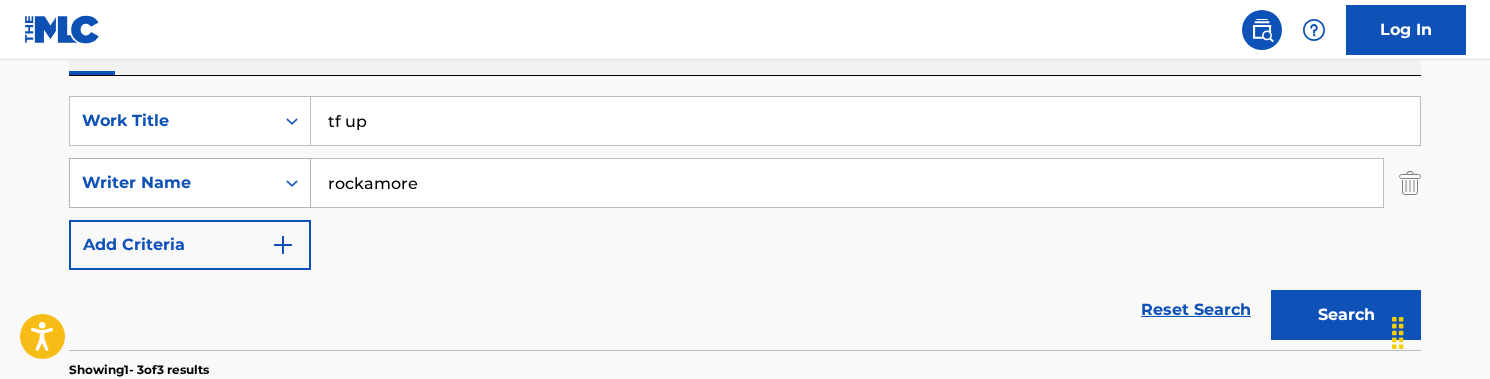 drag, startPoint x: 412, startPoint y: 179, endPoint x: 277, endPoint y: 179, distance: 135 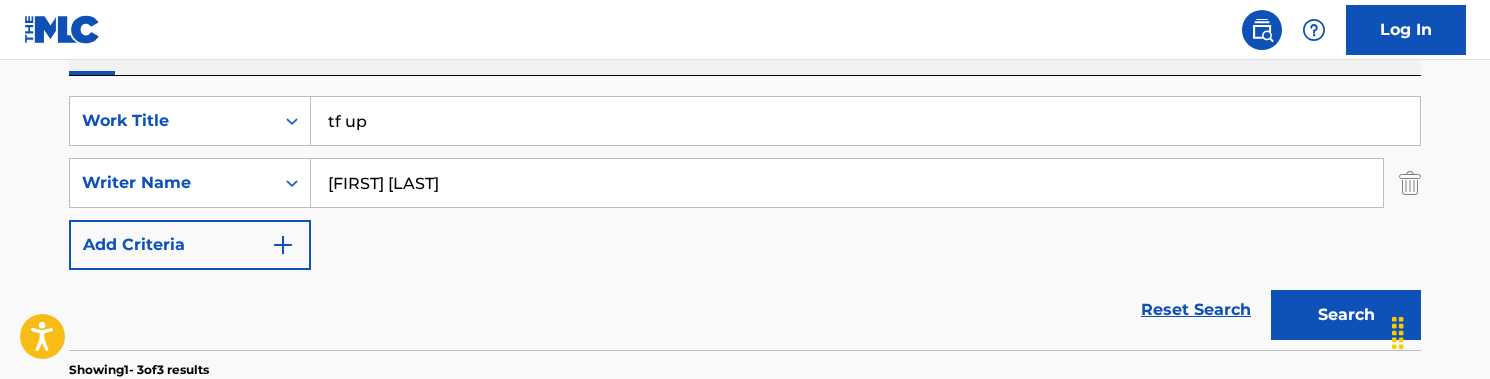 click on "Reset Search Search" at bounding box center (745, 310) 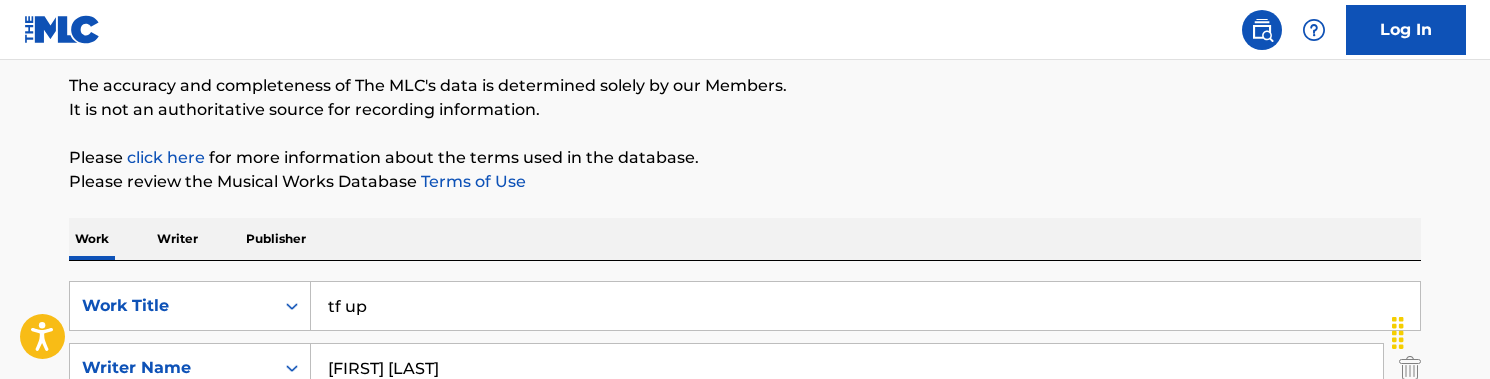 scroll, scrollTop: 174, scrollLeft: 0, axis: vertical 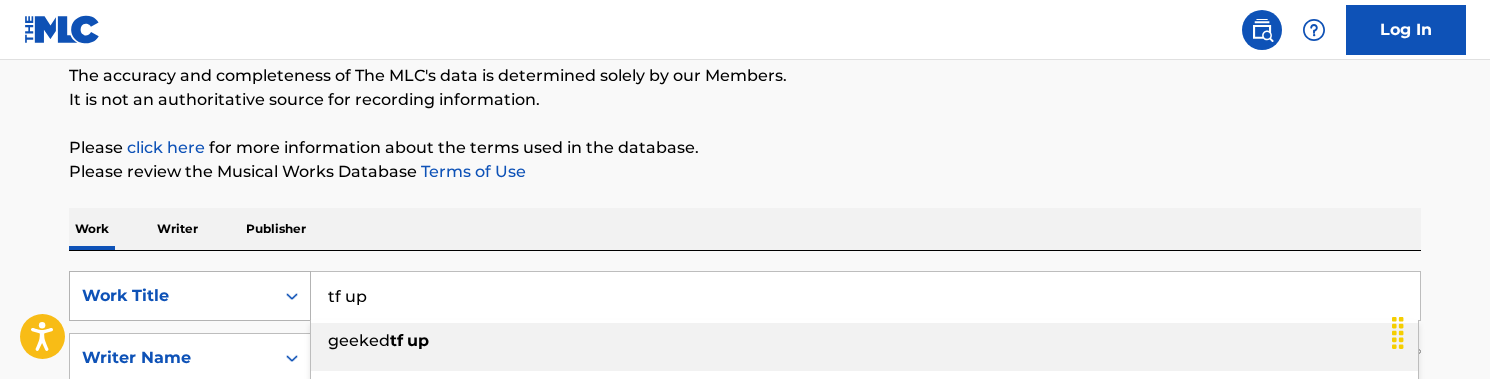 drag, startPoint x: 396, startPoint y: 291, endPoint x: 304, endPoint y: 291, distance: 92 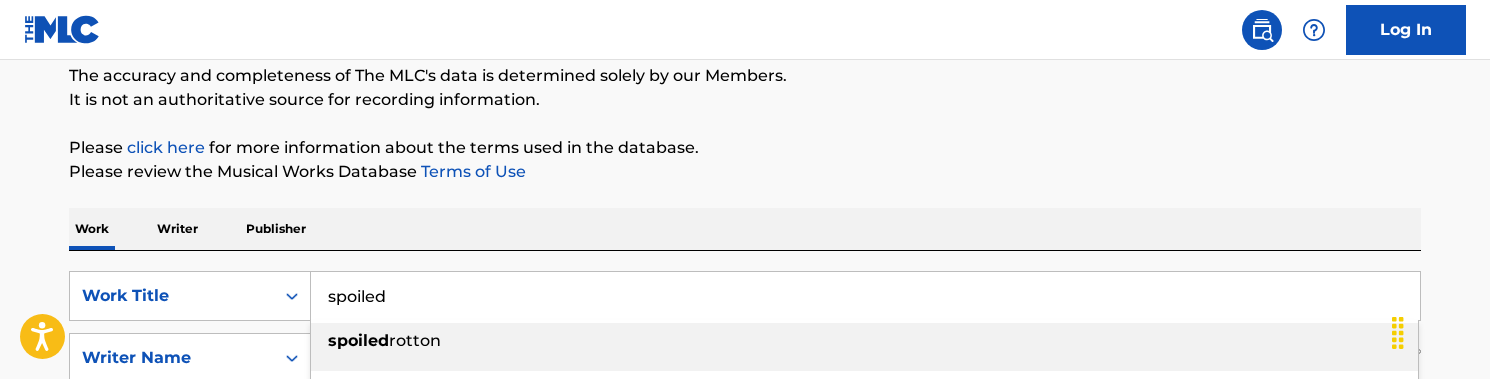 click on "Work Writer Publisher" at bounding box center (745, 229) 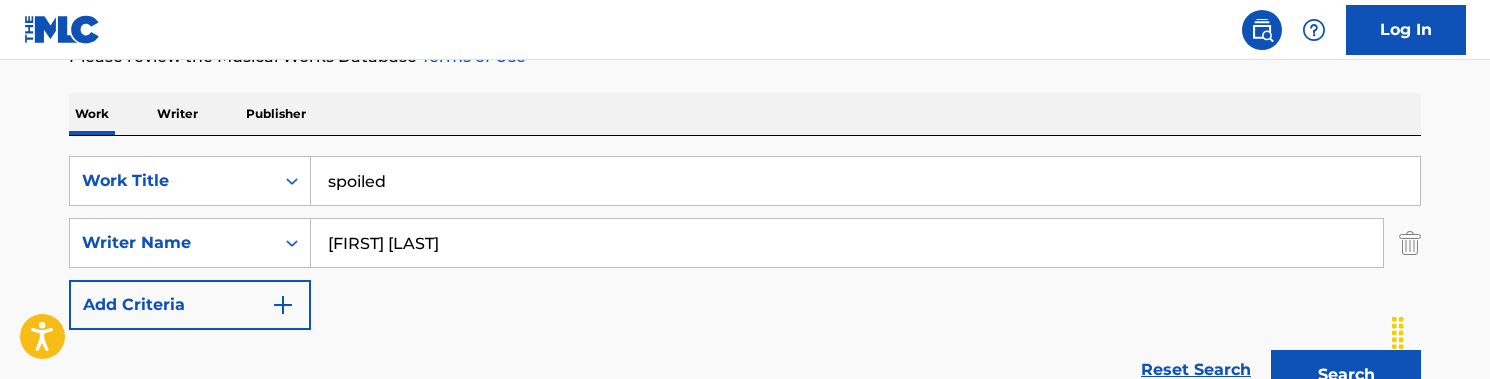 scroll, scrollTop: 305, scrollLeft: 0, axis: vertical 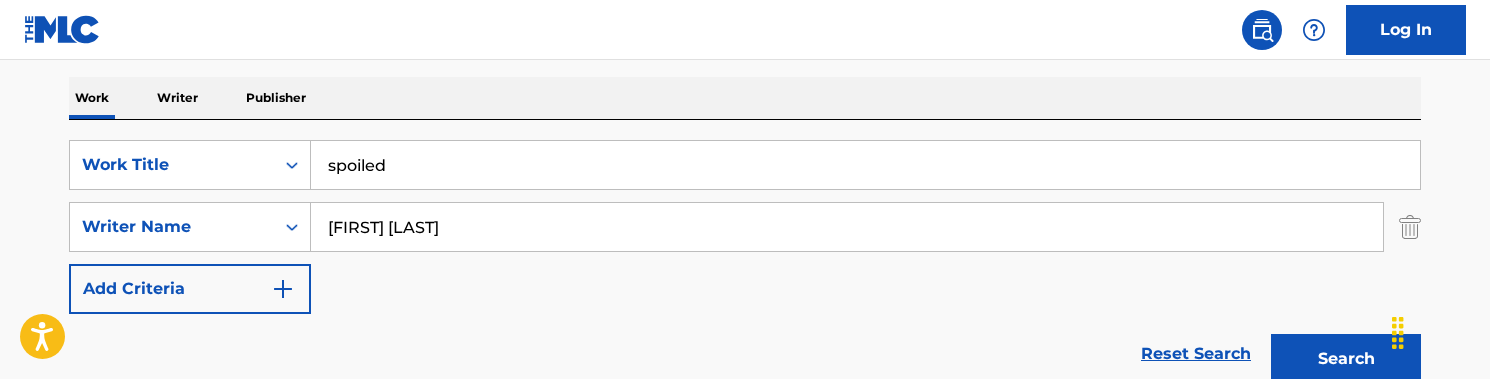 drag, startPoint x: 473, startPoint y: 225, endPoint x: 324, endPoint y: 225, distance: 149 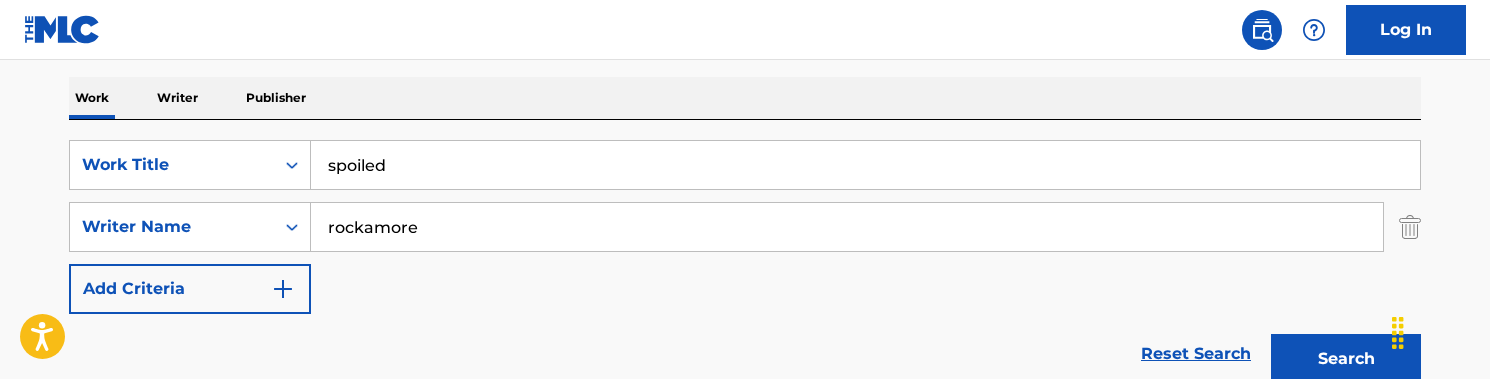 click on "Reset Search Search" at bounding box center (745, 354) 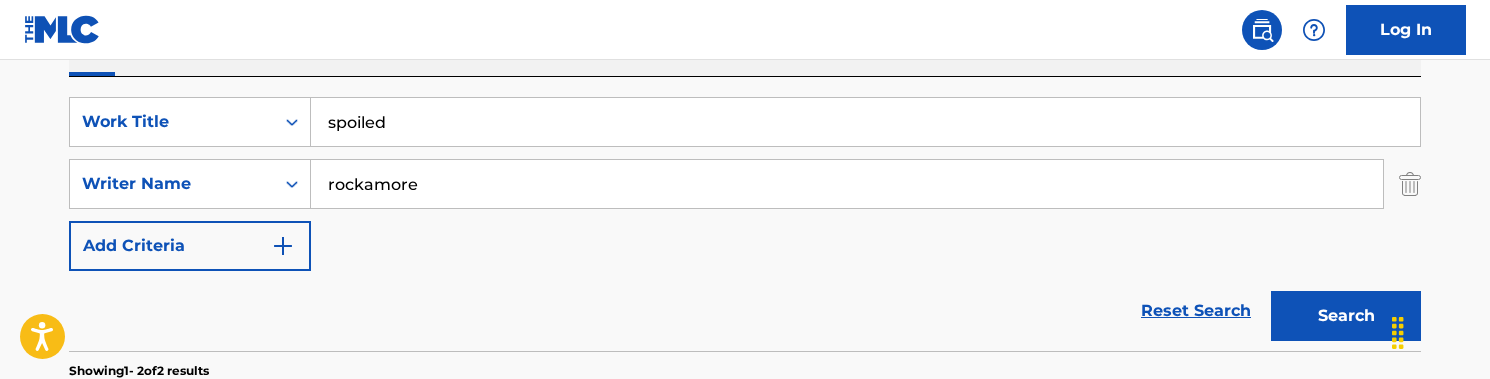 scroll, scrollTop: 384, scrollLeft: 0, axis: vertical 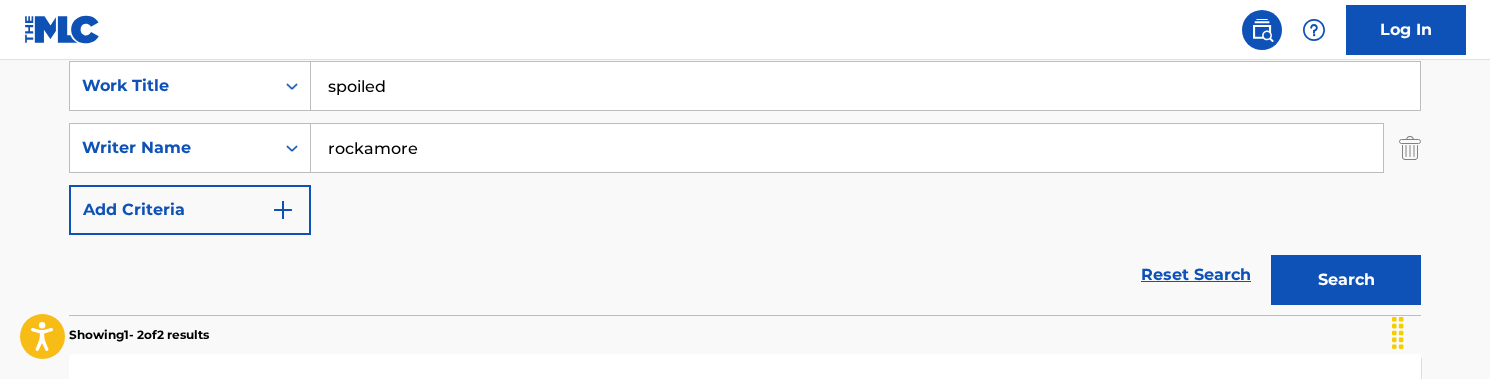 click on "Search" at bounding box center [1341, 275] 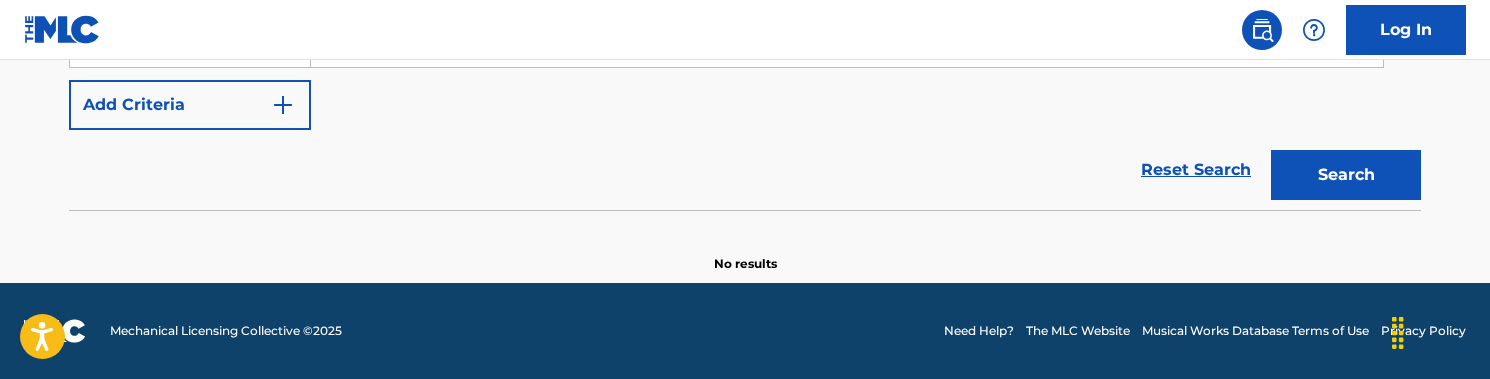 scroll, scrollTop: 288, scrollLeft: 0, axis: vertical 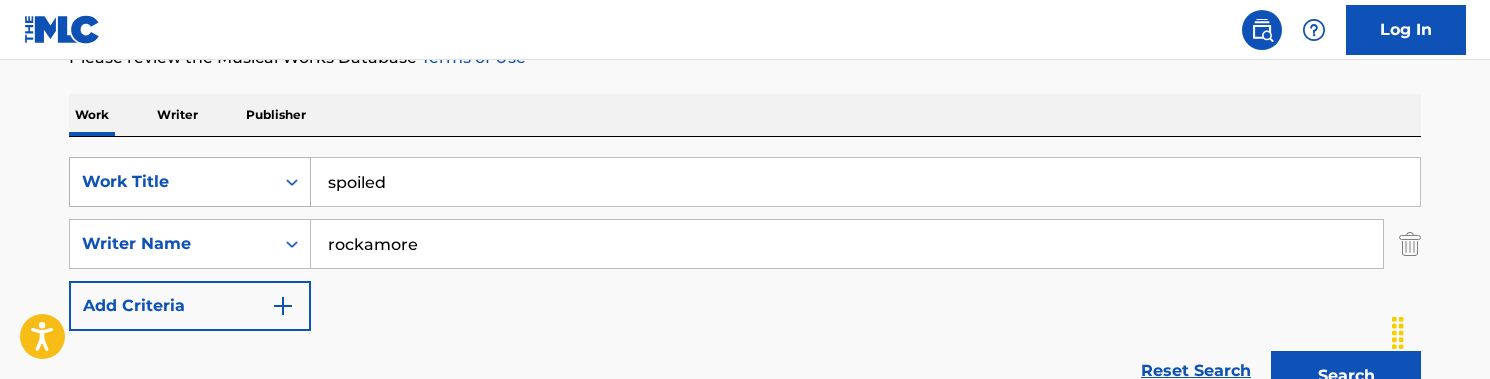 drag, startPoint x: 298, startPoint y: 168, endPoint x: 237, endPoint y: 164, distance: 61.13101 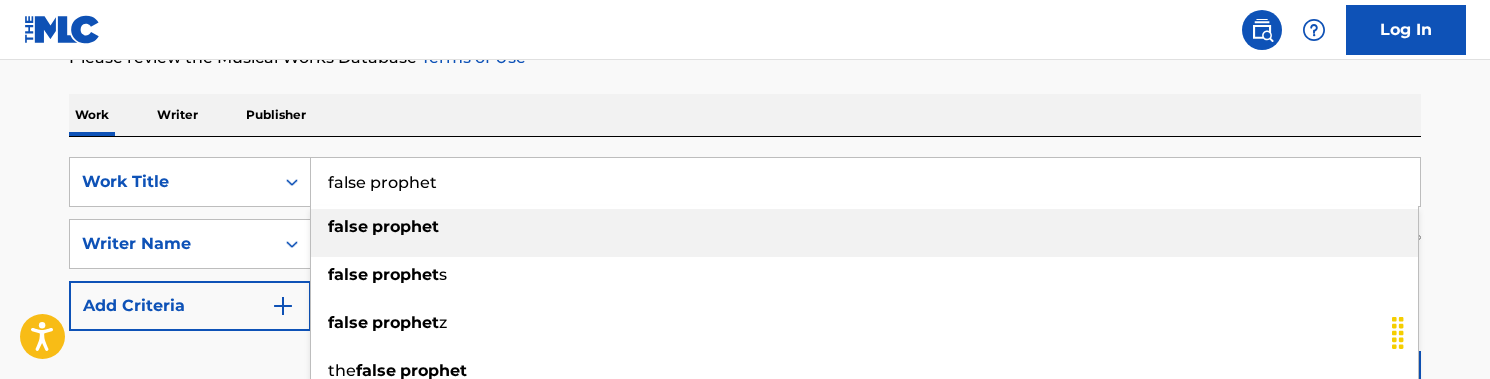 click on "false prophet false prophet s false prophet z the false prophet a false prophet aetn false prophet s um false prophet s false prophet , the false prophet ic roads false prophet s (1955)" at bounding box center [864, 442] 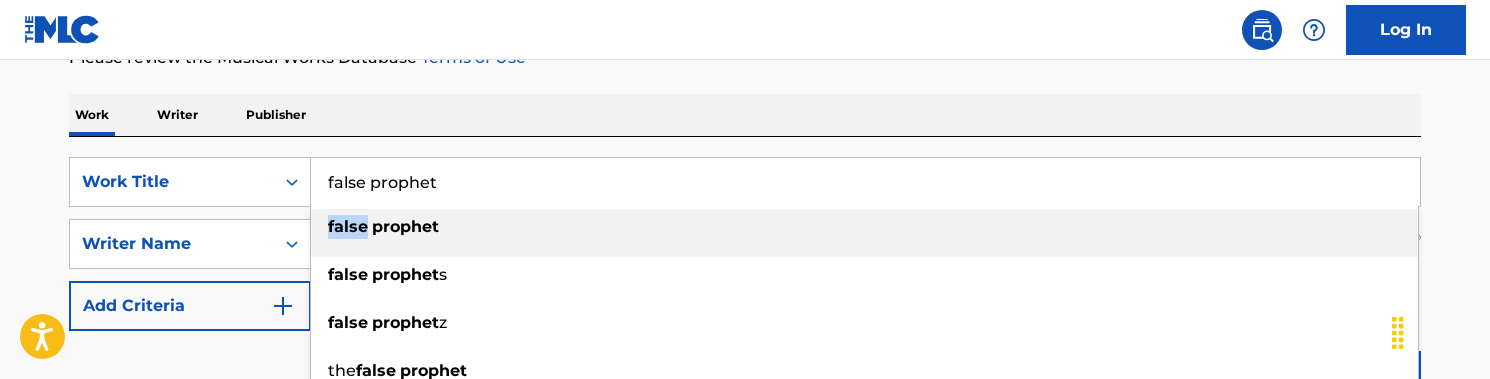 click on "false prophet false prophet s false prophet z the false prophet a false prophet aetn false prophet s um false prophet s false prophet , the false prophet ic roads false prophet s (1955)" at bounding box center [864, 442] 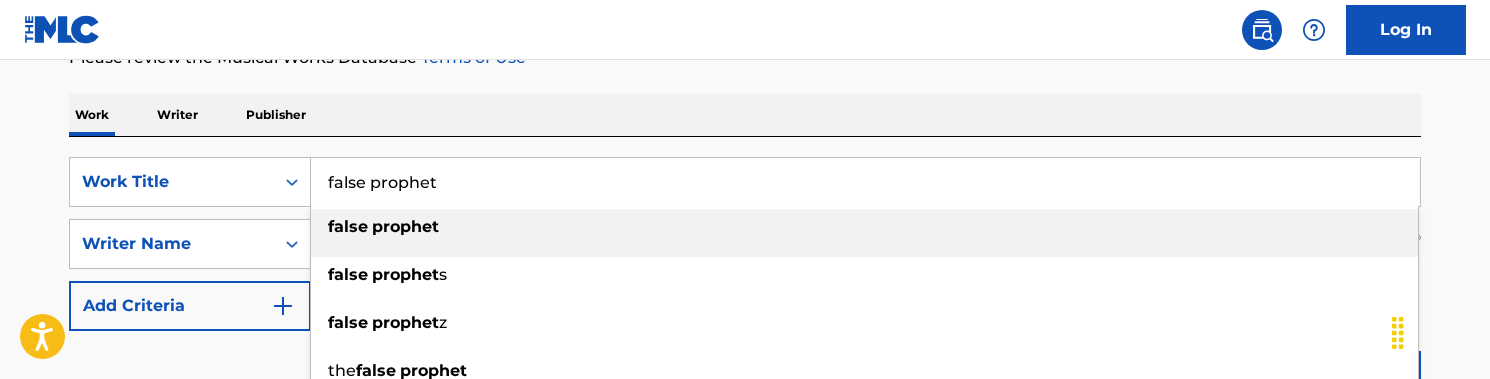 click on "false   prophet" at bounding box center [864, 227] 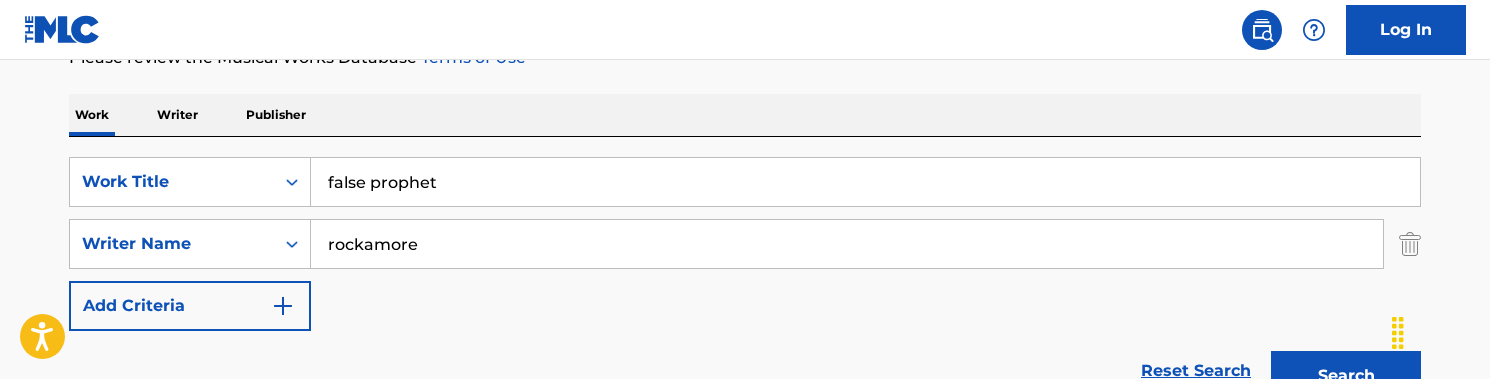 click on "rockamore" at bounding box center (847, 244) 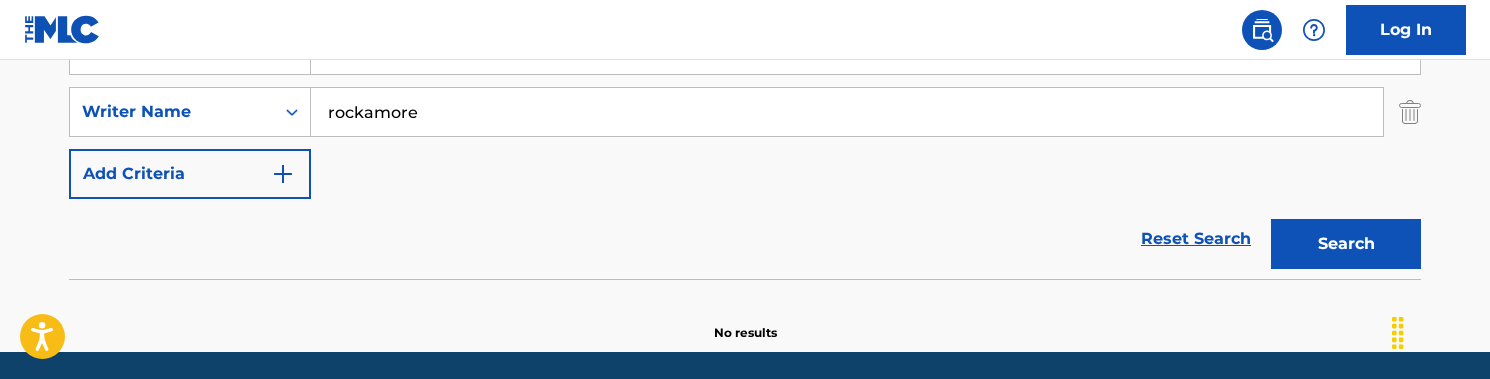 scroll, scrollTop: 410, scrollLeft: 0, axis: vertical 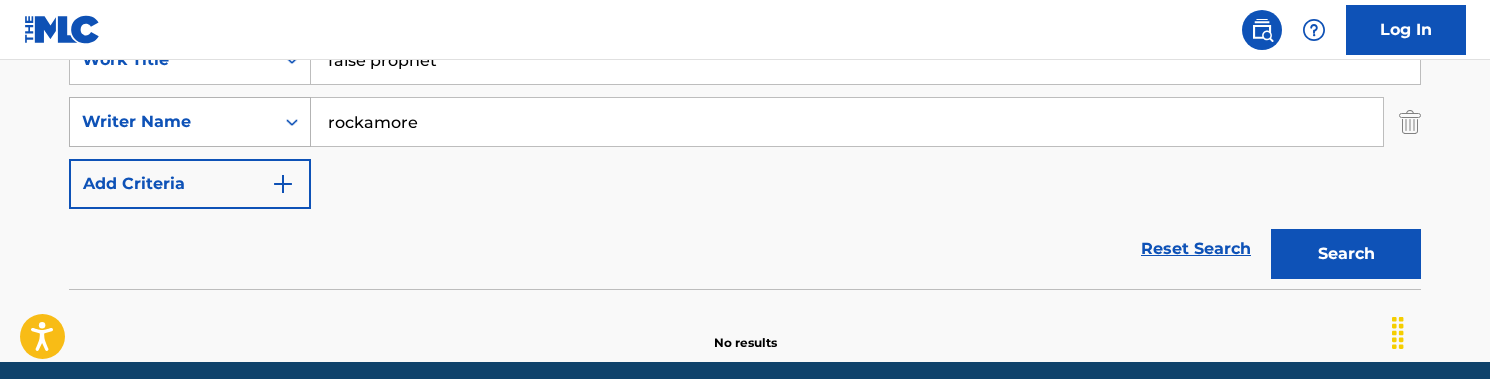 drag, startPoint x: 476, startPoint y: 122, endPoint x: 273, endPoint y: 121, distance: 203.00246 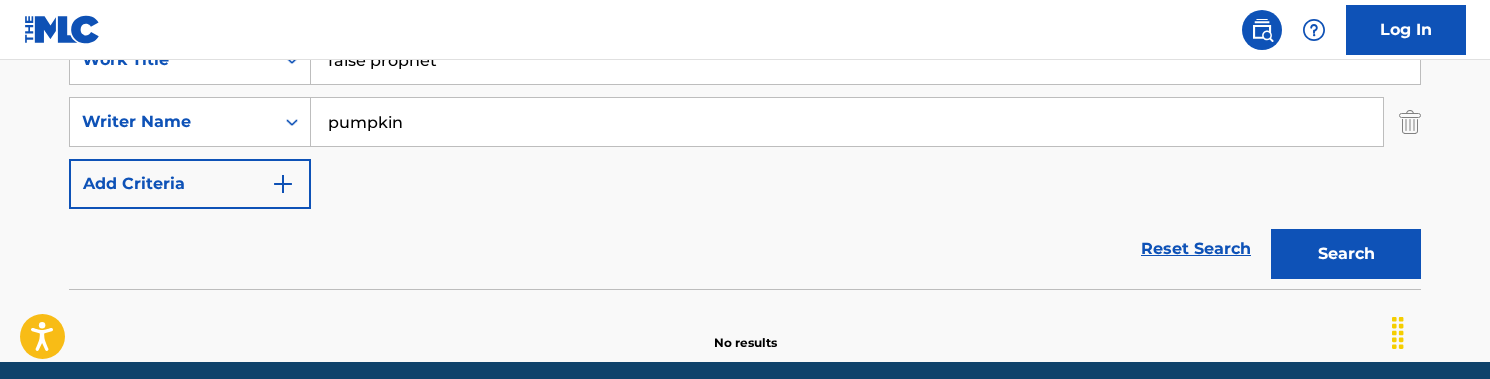 click on "Reset Search Search" at bounding box center [745, 249] 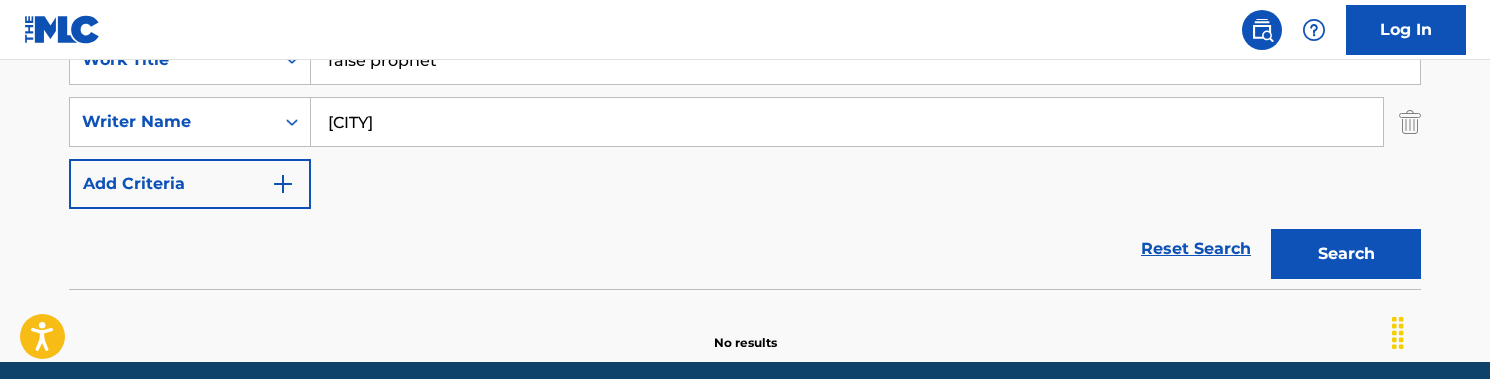 drag, startPoint x: 434, startPoint y: 189, endPoint x: 425, endPoint y: 196, distance: 11.401754 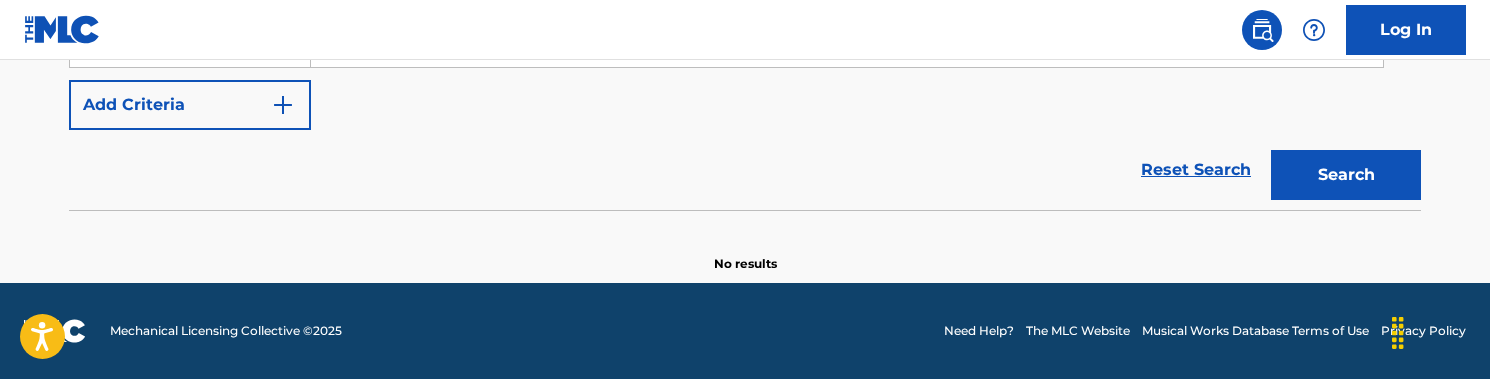 scroll, scrollTop: 330, scrollLeft: 0, axis: vertical 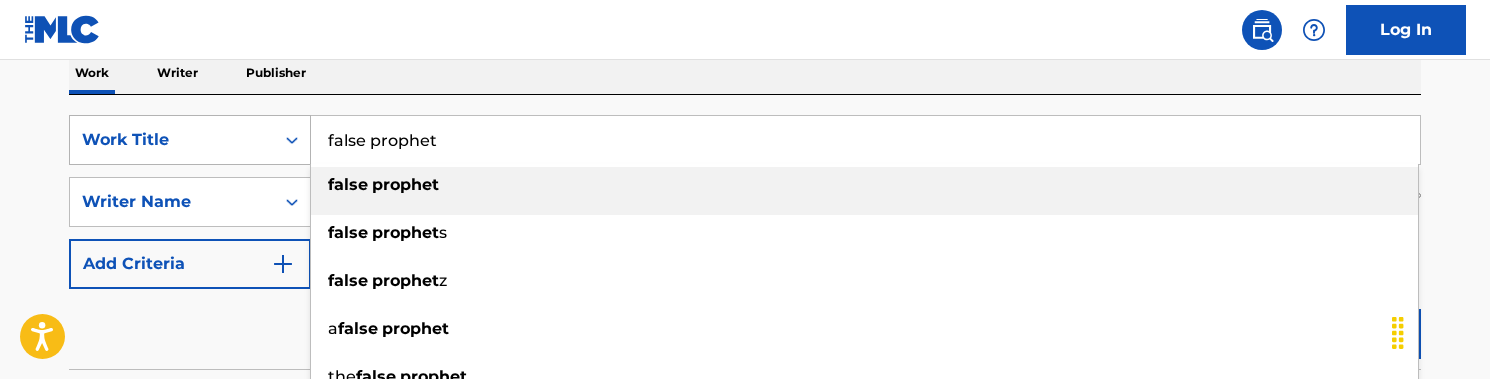 drag, startPoint x: 488, startPoint y: 156, endPoint x: 274, endPoint y: 123, distance: 216.52945 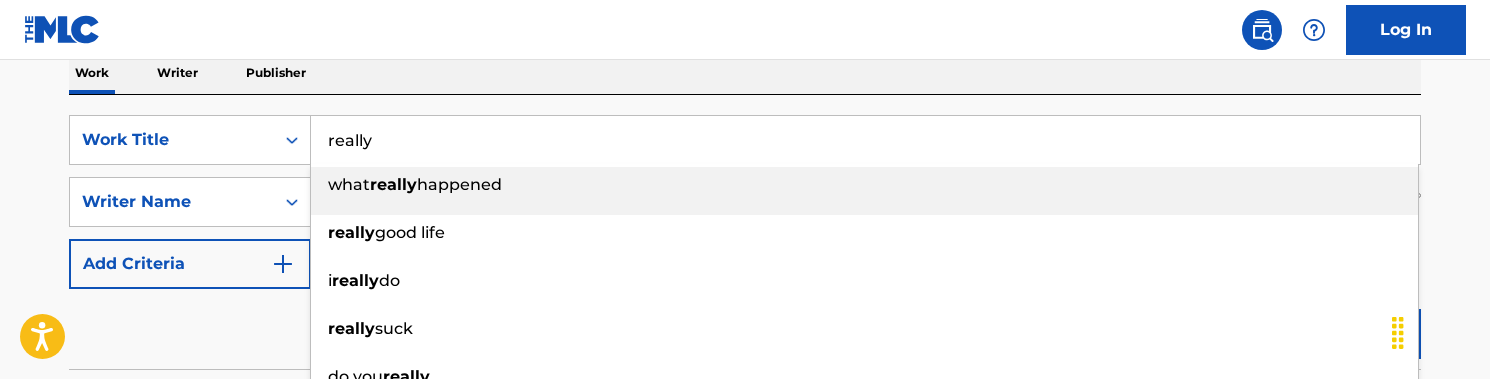 click on "Log In" at bounding box center (745, 30) 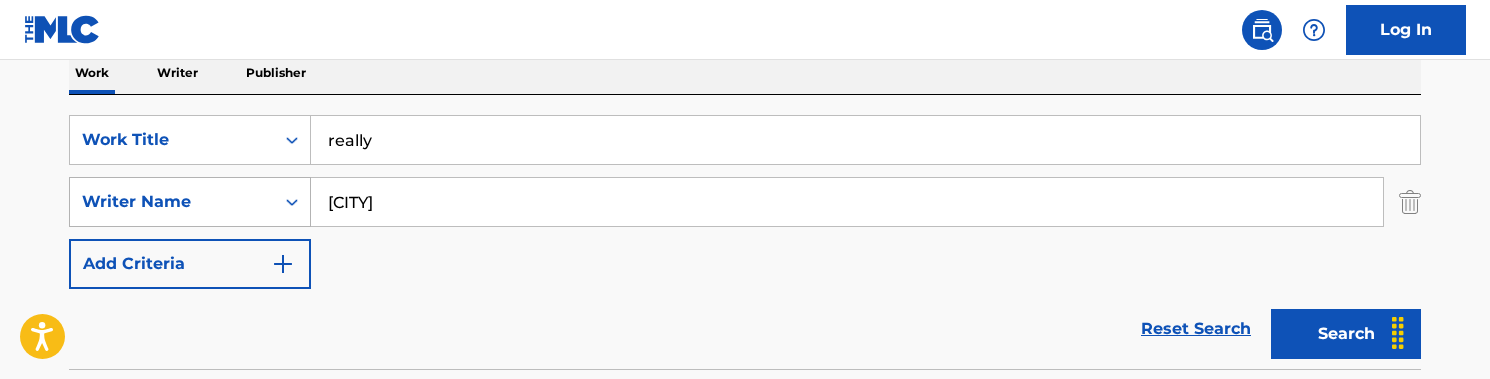 drag, startPoint x: 450, startPoint y: 191, endPoint x: 281, endPoint y: 191, distance: 169 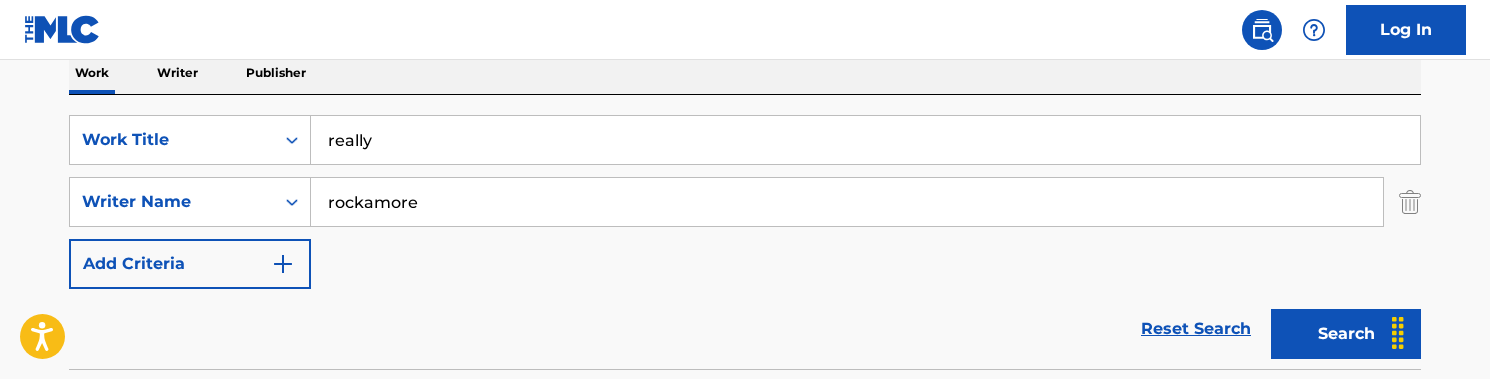 click on "Reset Search Search" at bounding box center [745, 329] 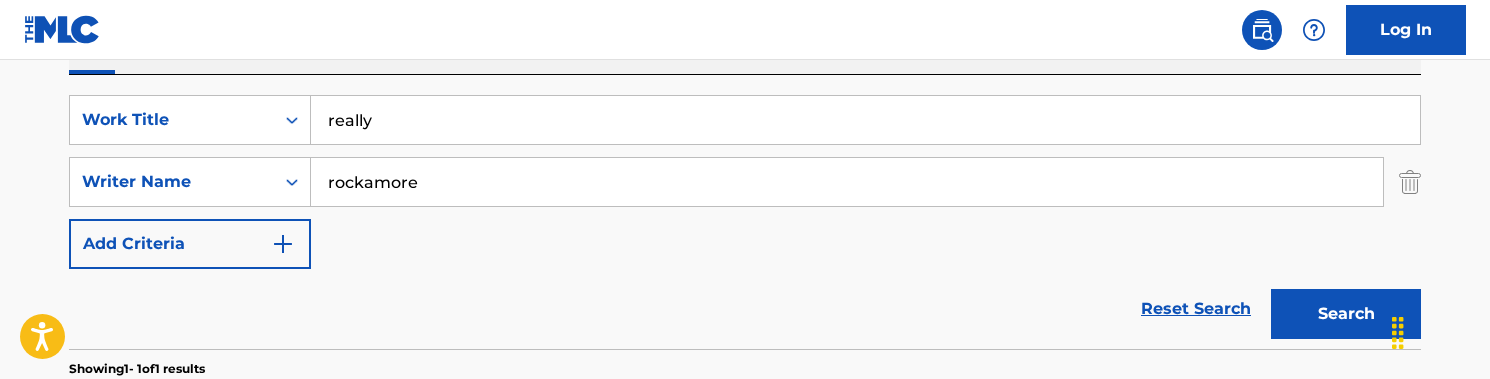 scroll, scrollTop: 343, scrollLeft: 0, axis: vertical 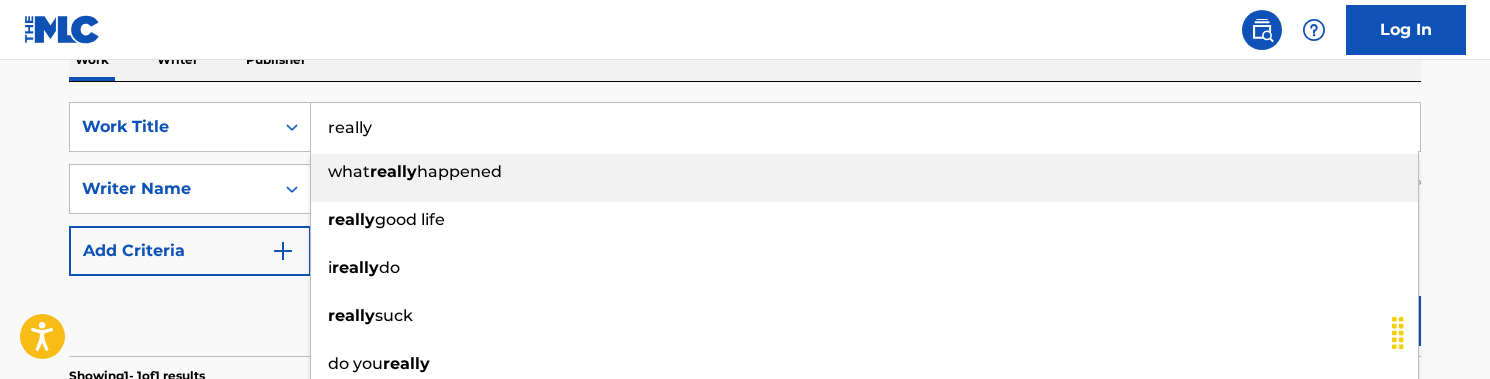 drag, startPoint x: 413, startPoint y: 130, endPoint x: 329, endPoint y: 130, distance: 84 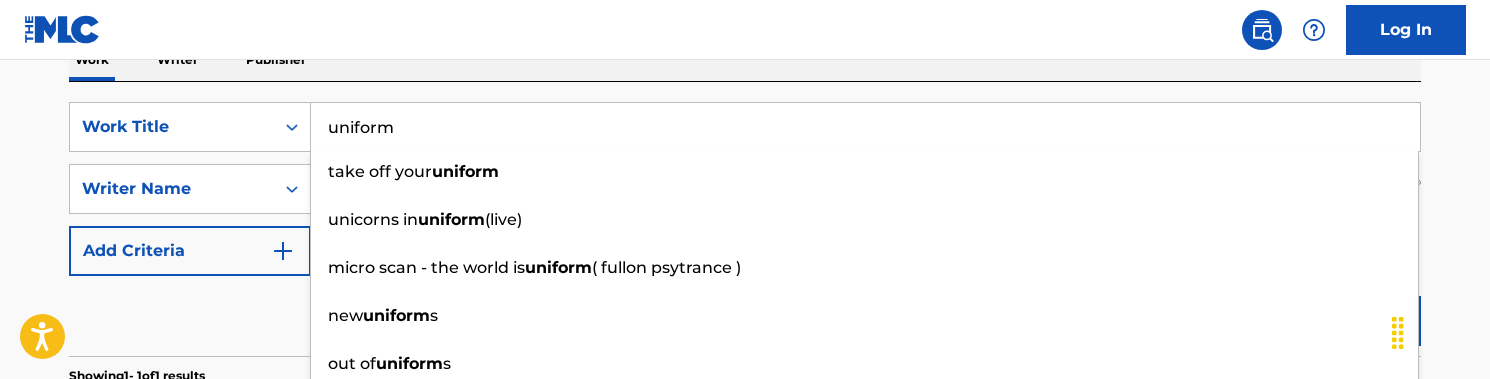 click on "Log In" at bounding box center (745, 30) 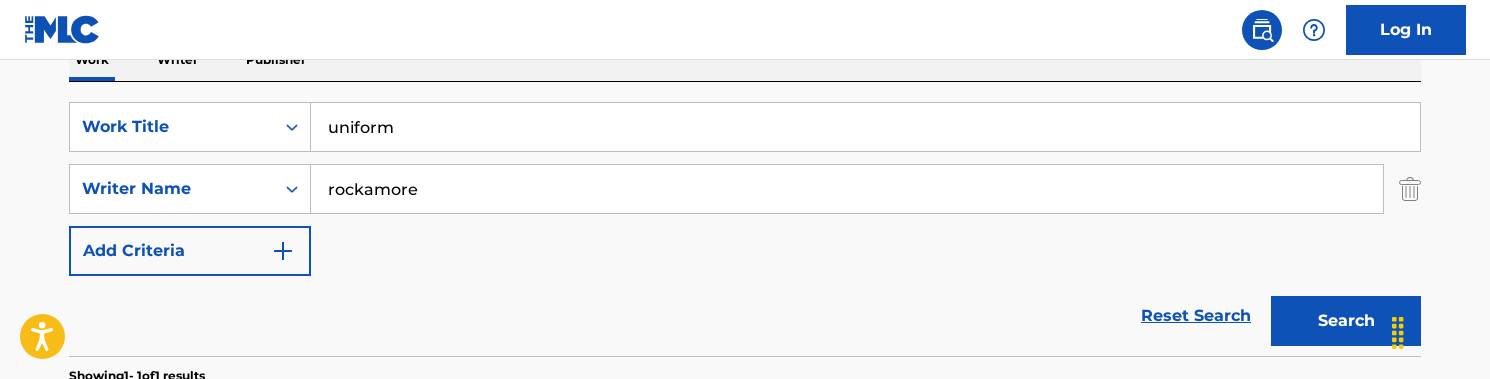 drag, startPoint x: 454, startPoint y: 188, endPoint x: 320, endPoint y: 188, distance: 134 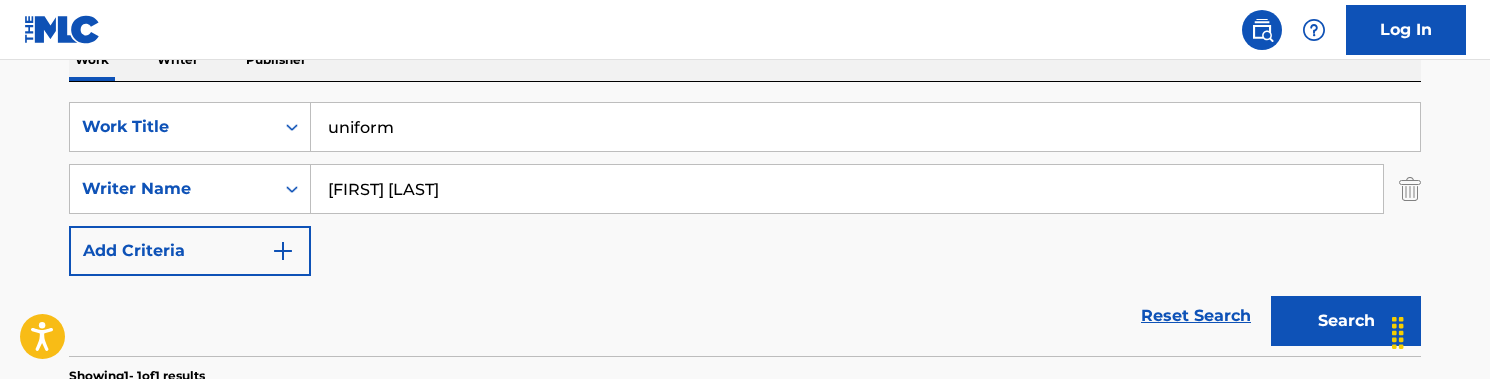 click on "uniform" at bounding box center (865, 127) 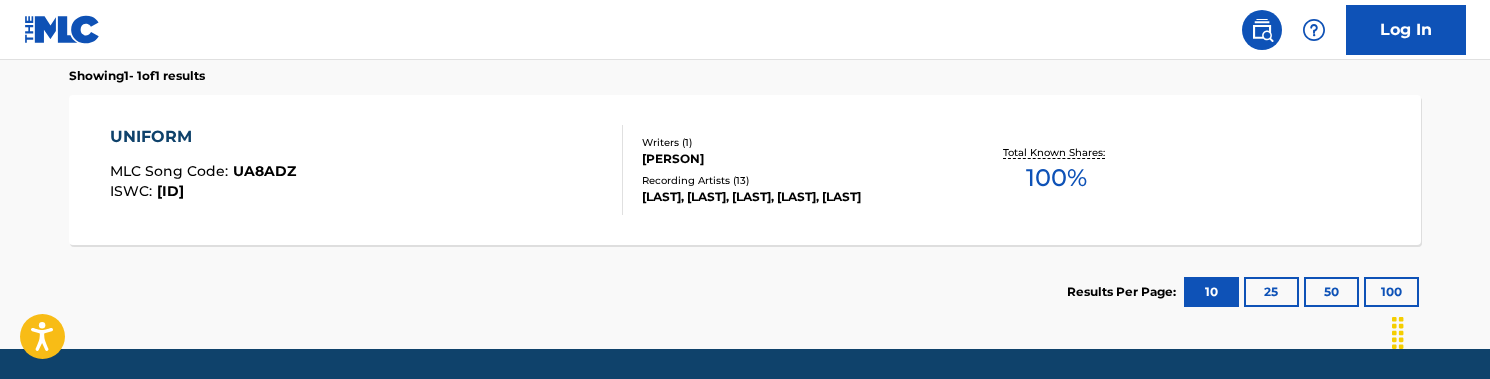 scroll, scrollTop: 648, scrollLeft: 0, axis: vertical 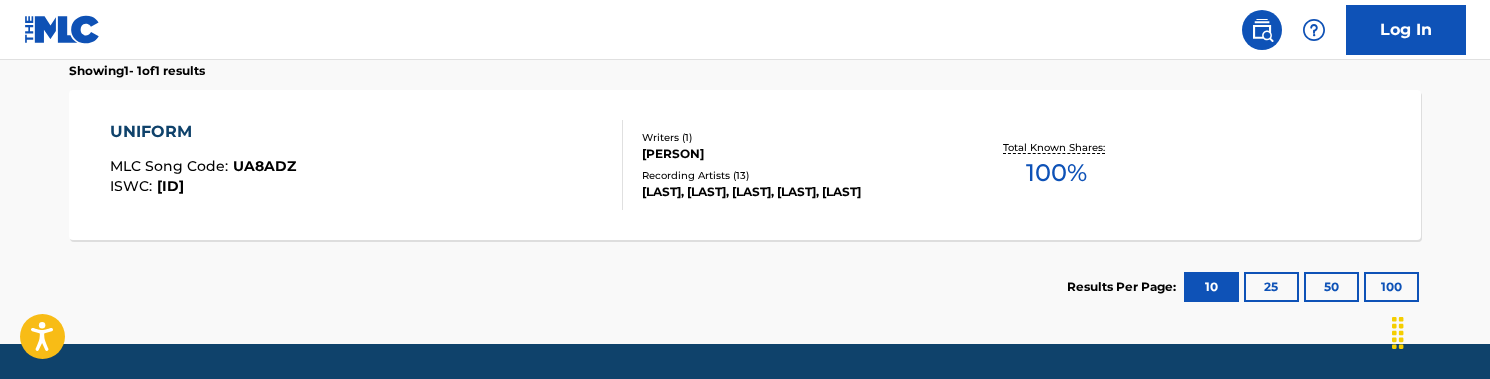 click on "UNIFORM MLC Song Code : UA8ADZ ISWC : T3090837002" at bounding box center (367, 165) 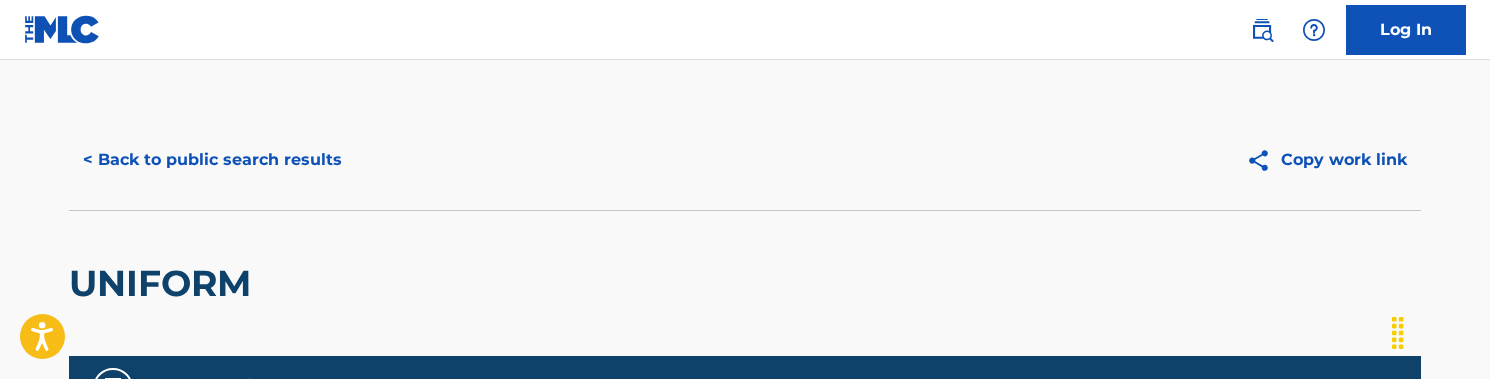 scroll, scrollTop: -1, scrollLeft: 0, axis: vertical 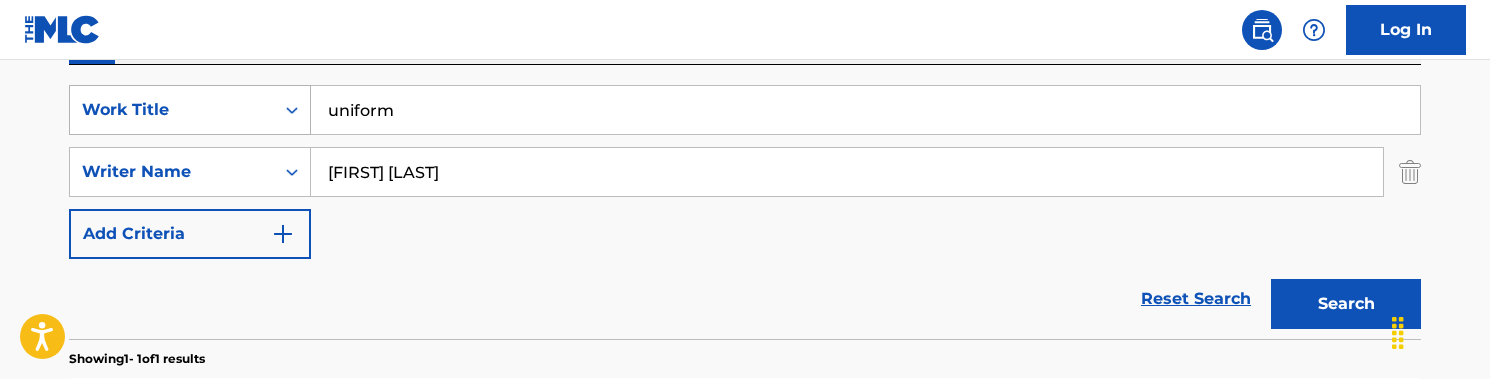 drag, startPoint x: 425, startPoint y: 112, endPoint x: 284, endPoint y: 102, distance: 141.35417 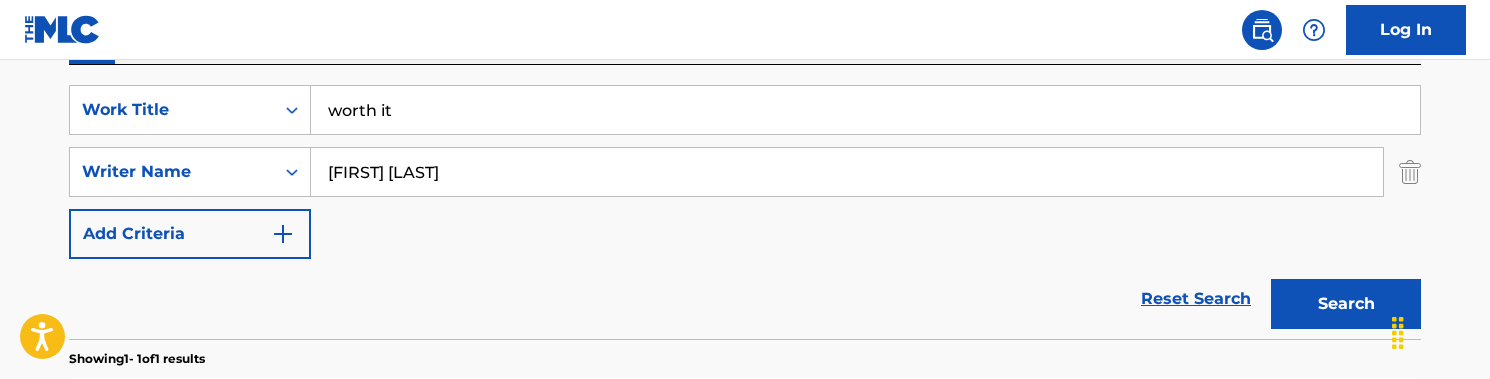 click on "Log In" at bounding box center [745, 30] 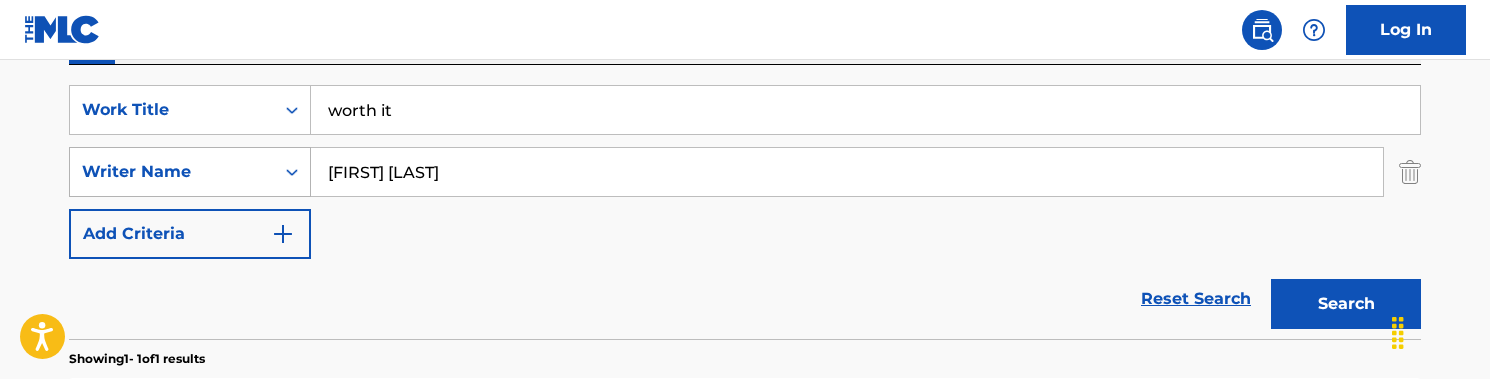 drag, startPoint x: 476, startPoint y: 181, endPoint x: 277, endPoint y: 181, distance: 199 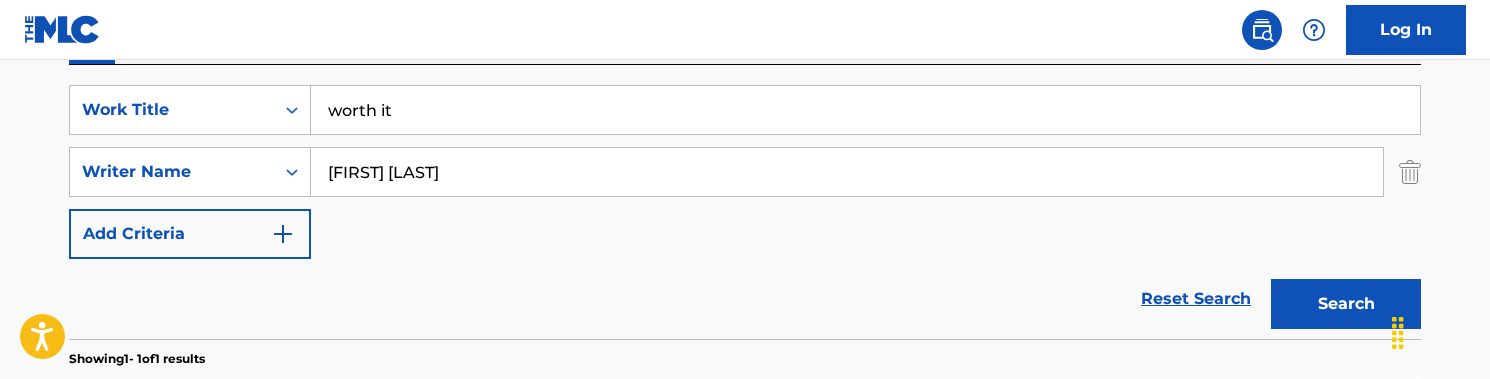 click on "Reset Search Search" at bounding box center (745, 299) 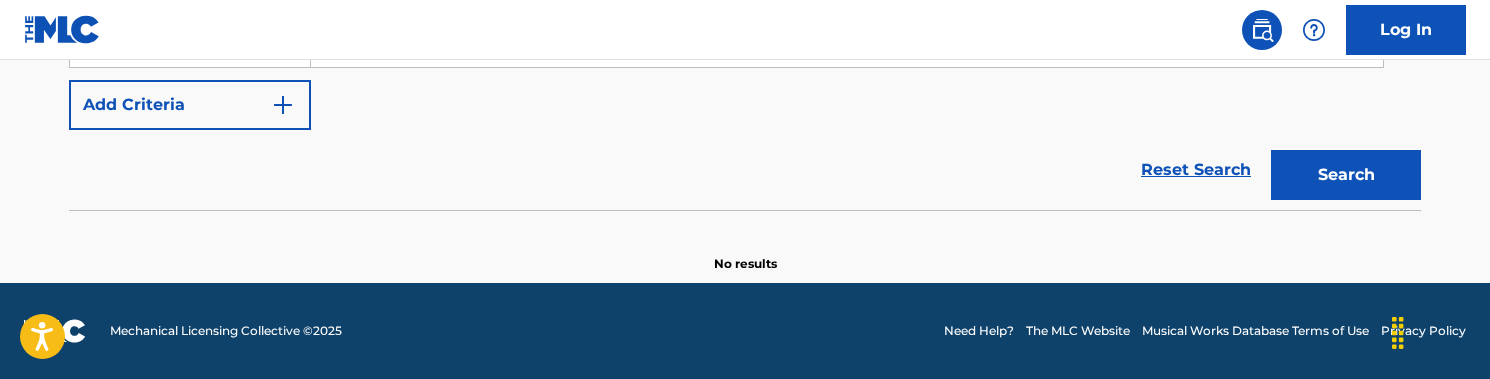 scroll, scrollTop: 489, scrollLeft: 0, axis: vertical 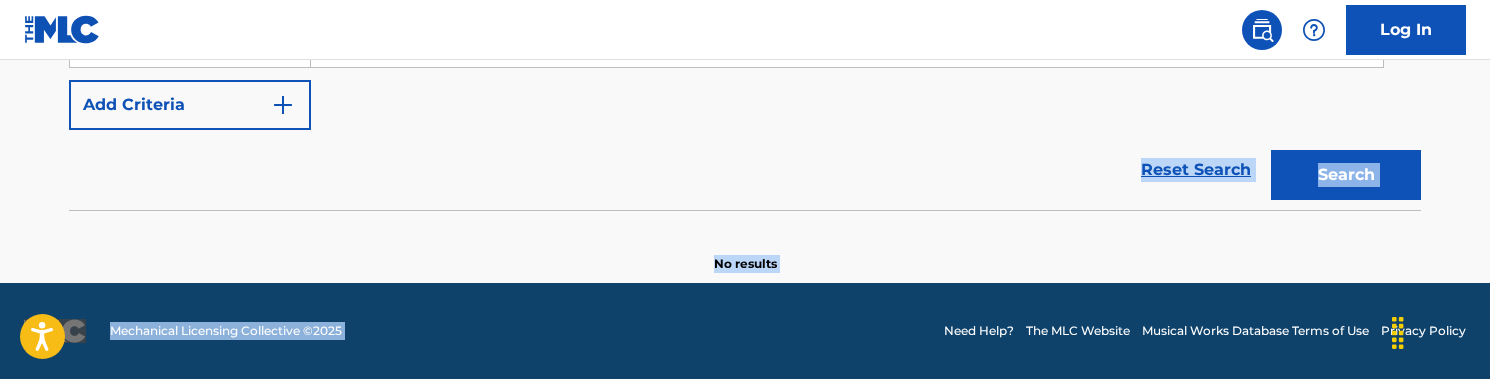 drag, startPoint x: 554, startPoint y: 144, endPoint x: 554, endPoint y: 358, distance: 214 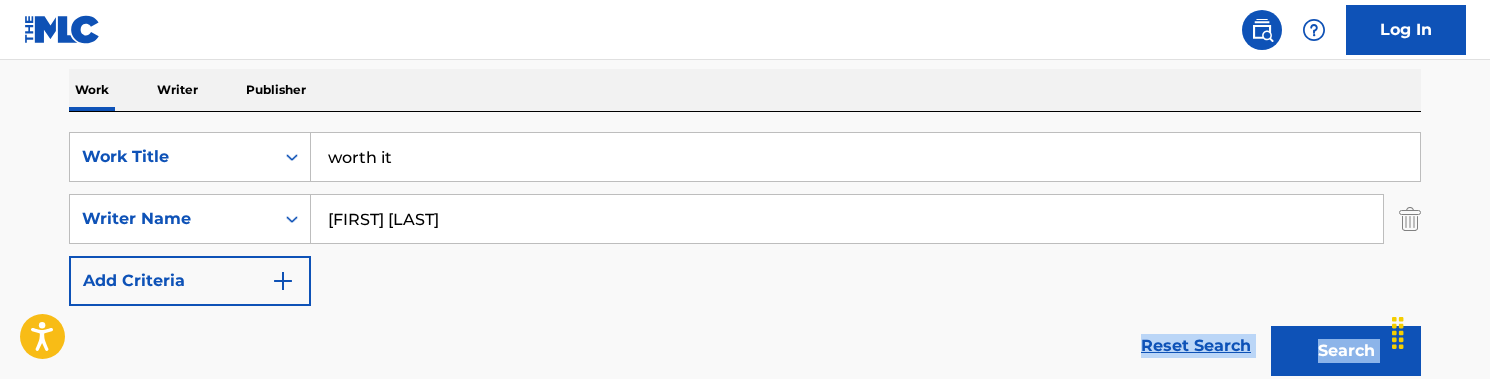 scroll, scrollTop: 318, scrollLeft: 0, axis: vertical 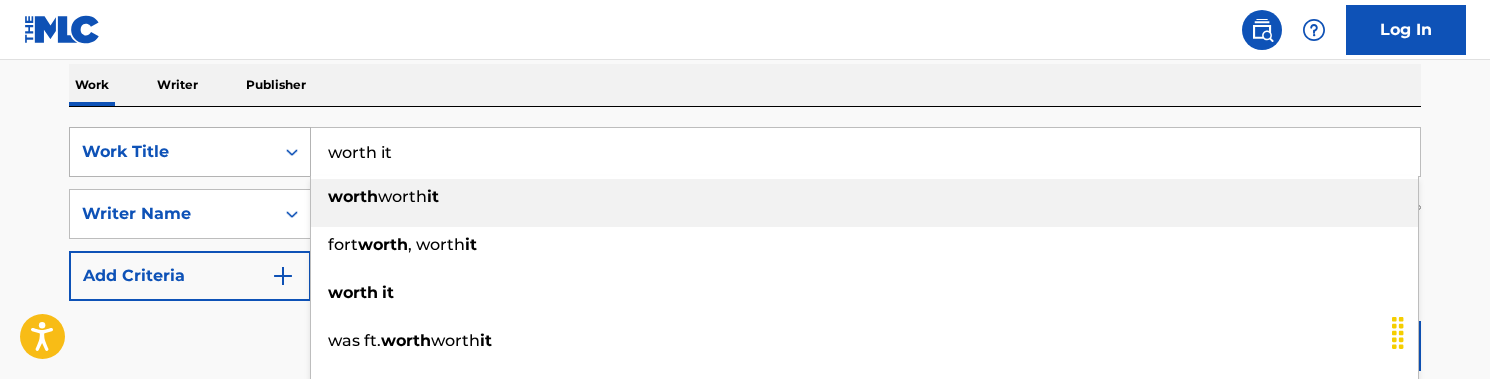 drag, startPoint x: 400, startPoint y: 161, endPoint x: 255, endPoint y: 155, distance: 145.12408 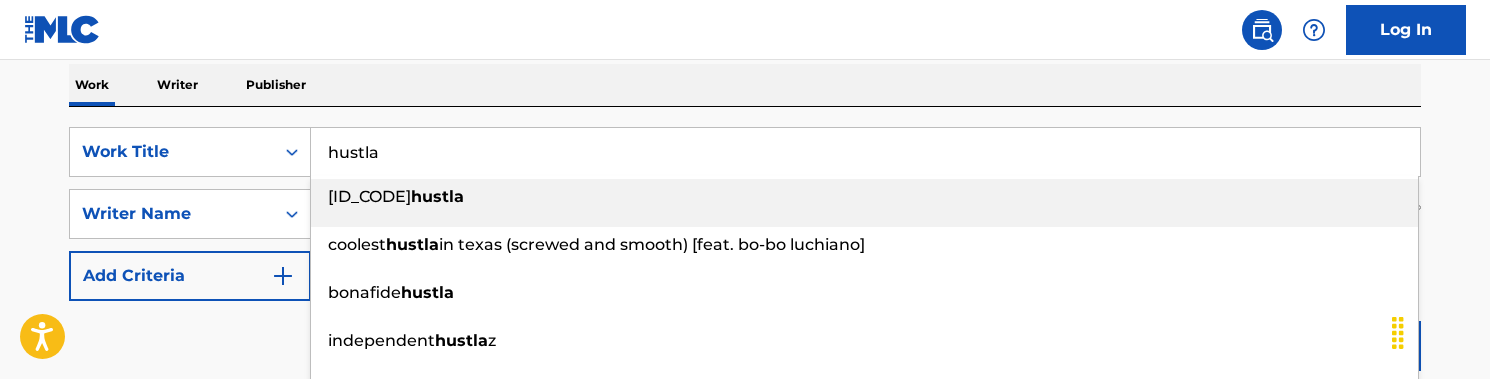 click on "Log In" at bounding box center (745, 30) 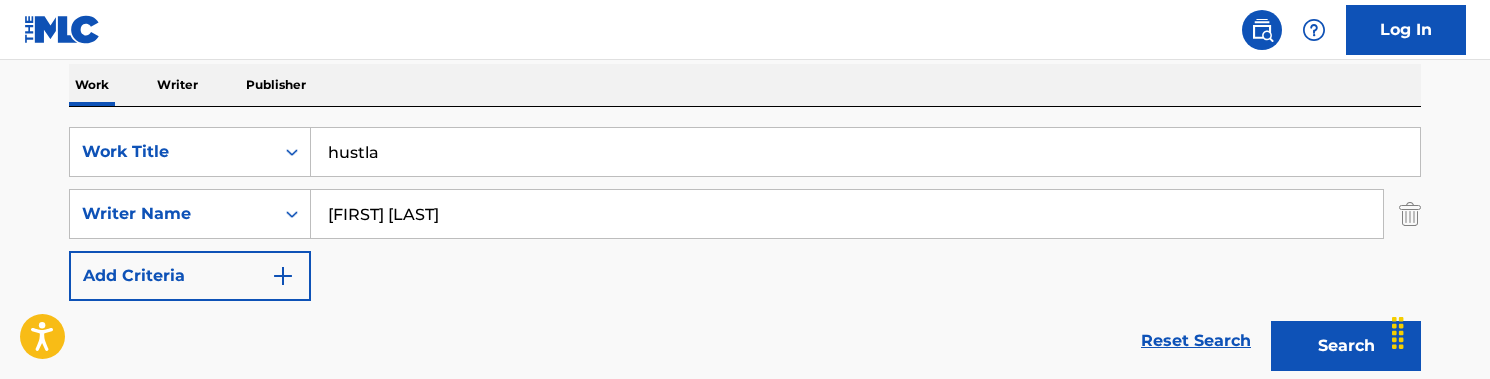 drag, startPoint x: 478, startPoint y: 201, endPoint x: 527, endPoint y: 227, distance: 55.470715 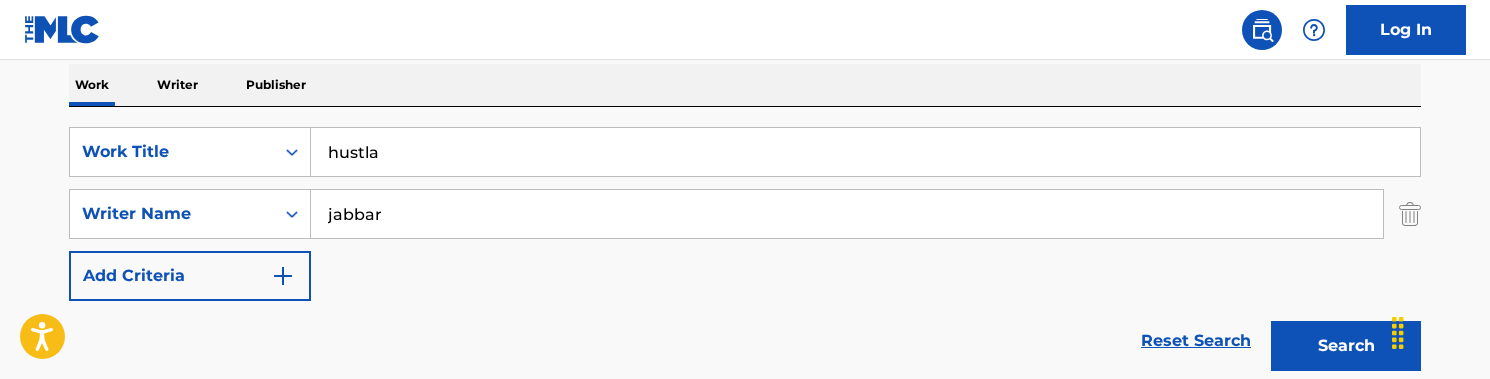 click on "jabbar" at bounding box center [847, 214] 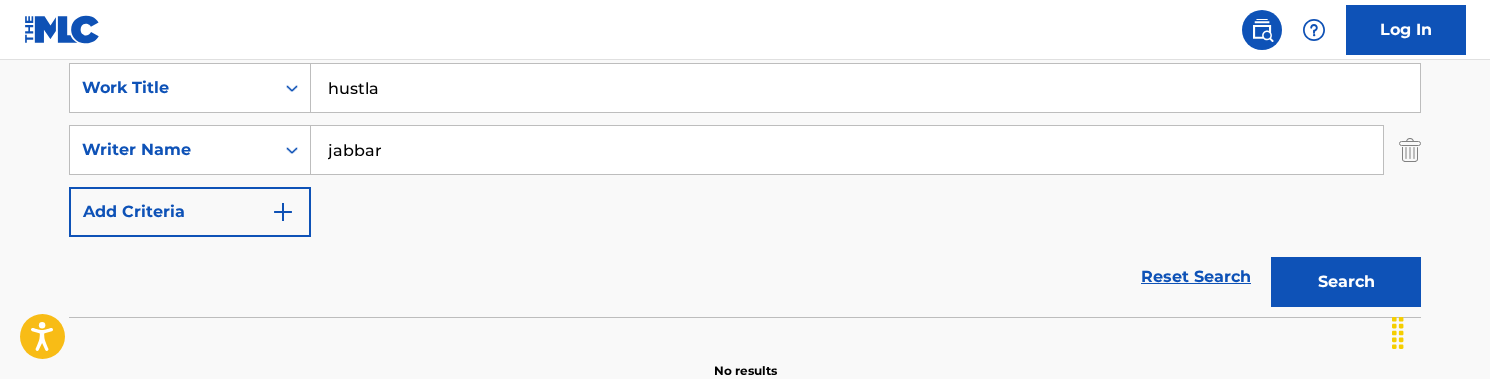scroll, scrollTop: 373, scrollLeft: 0, axis: vertical 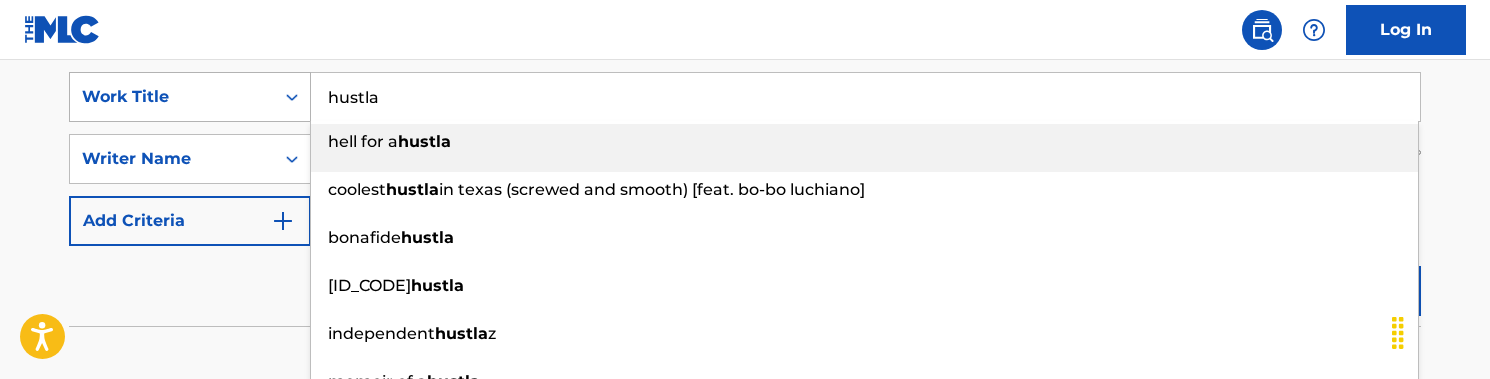 drag, startPoint x: 418, startPoint y: 91, endPoint x: 255, endPoint y: 90, distance: 163.00307 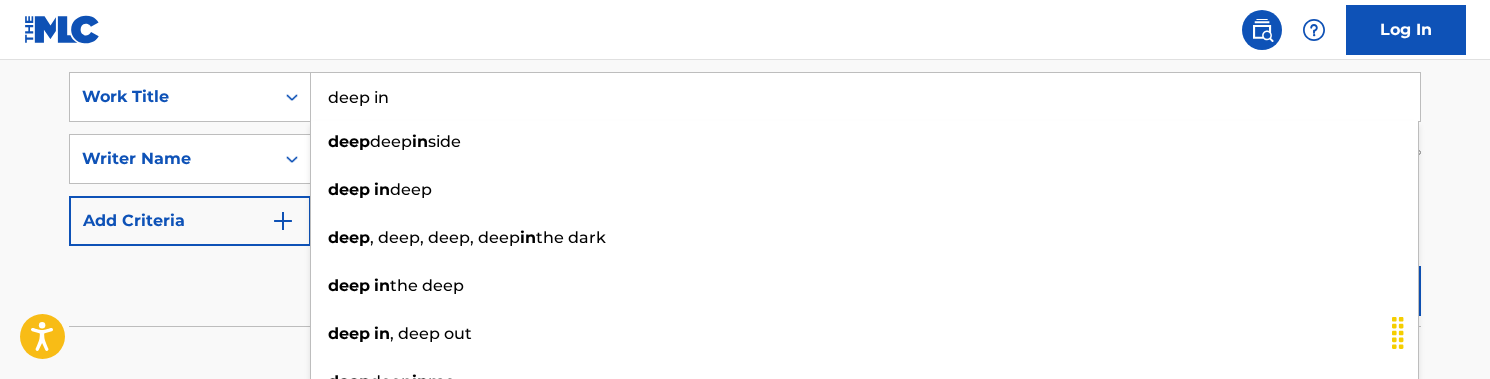 click on "Log In" at bounding box center [745, 30] 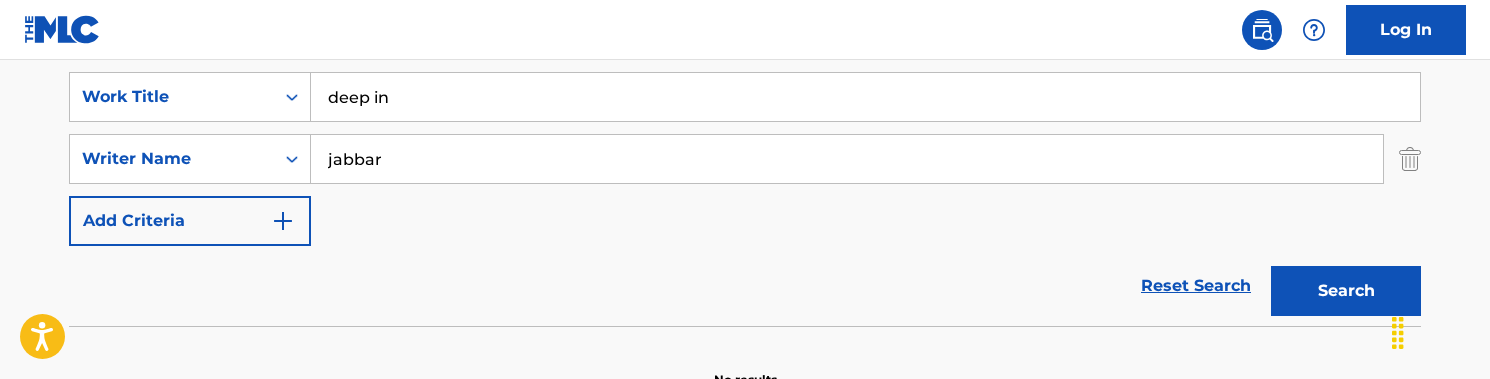 drag, startPoint x: 418, startPoint y: 161, endPoint x: 324, endPoint y: 160, distance: 94.00532 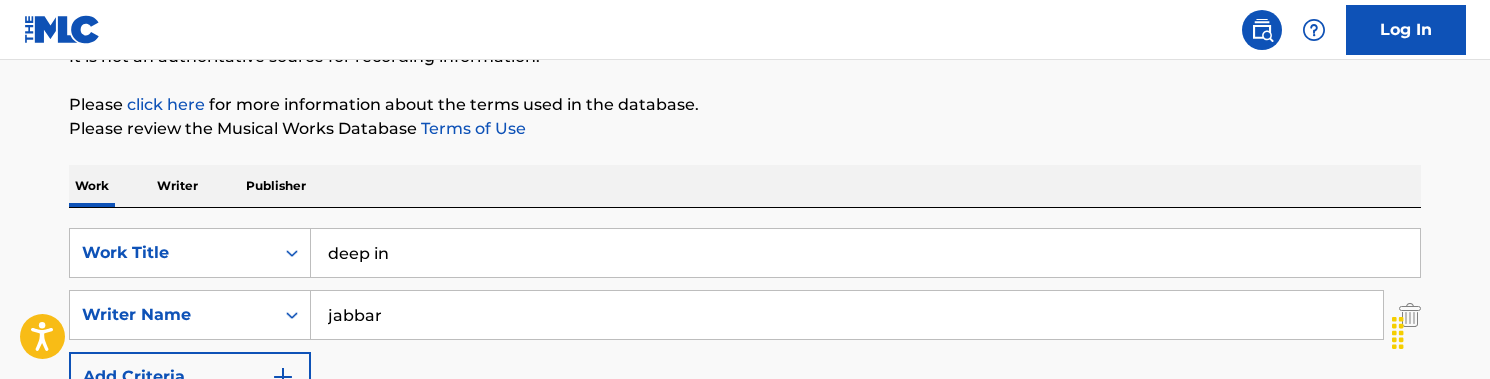 scroll, scrollTop: 278, scrollLeft: 0, axis: vertical 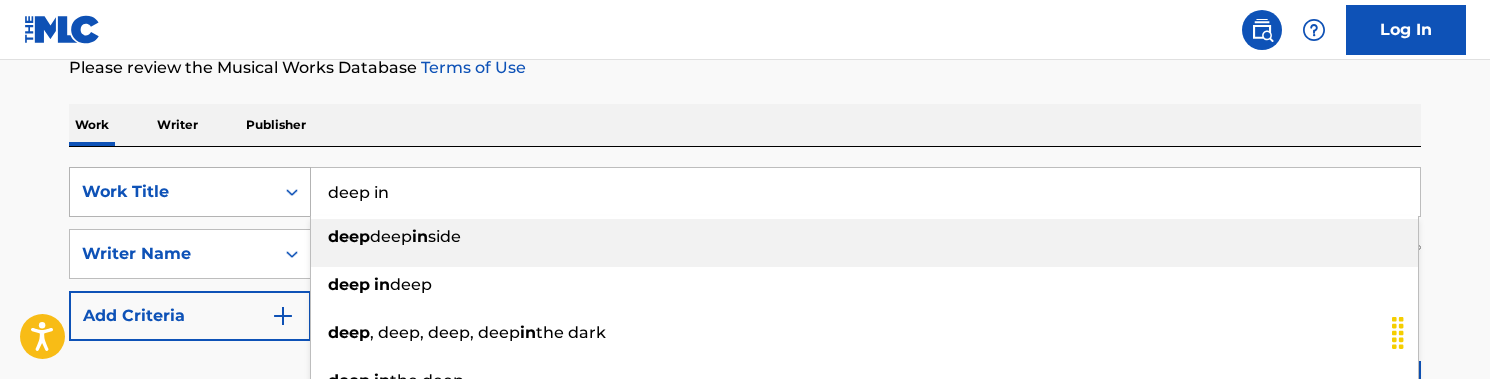 drag, startPoint x: 449, startPoint y: 193, endPoint x: 302, endPoint y: 193, distance: 147 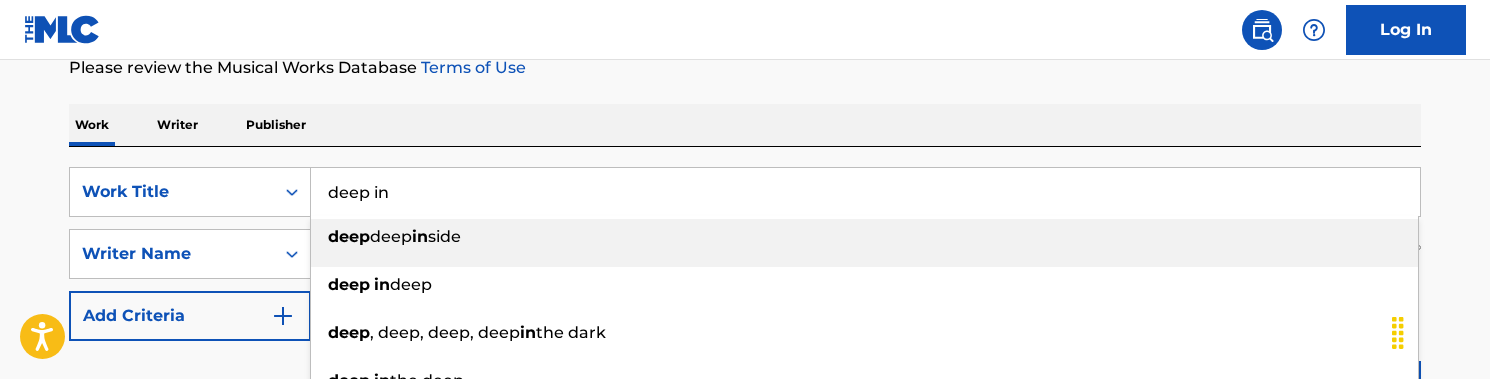 click on "deep in" at bounding box center [865, 192] 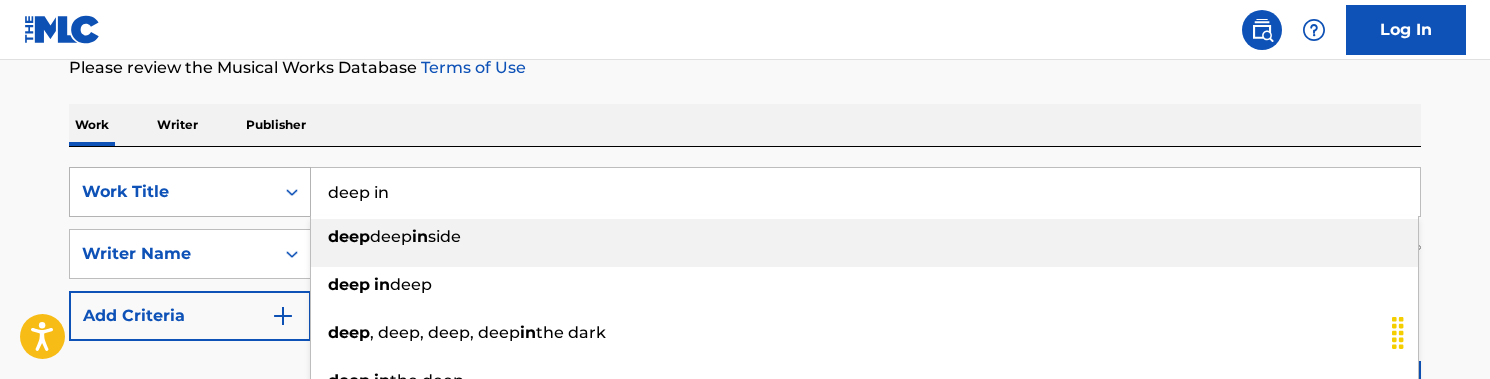 drag, startPoint x: 395, startPoint y: 193, endPoint x: 297, endPoint y: 193, distance: 98 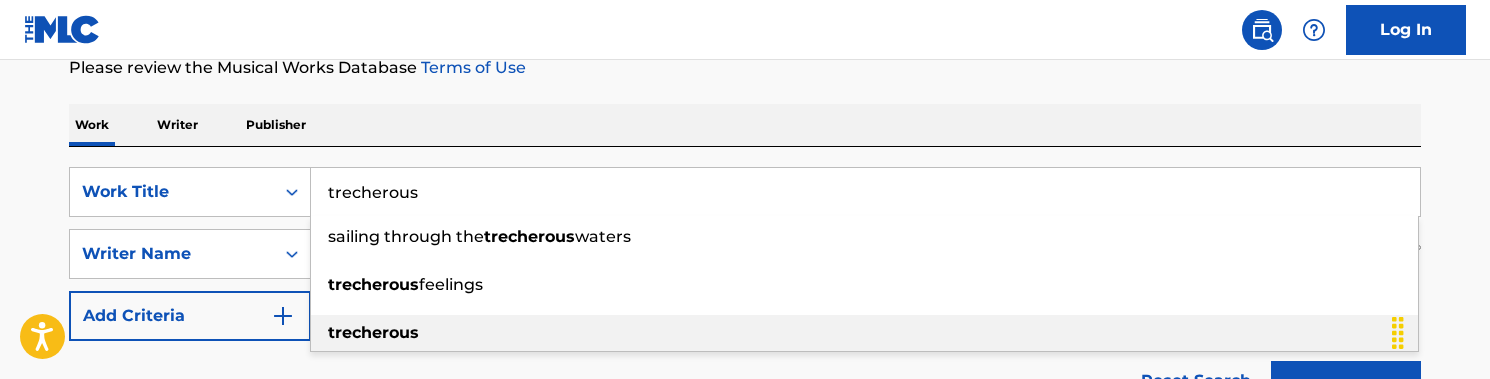 click on "trecherous" at bounding box center (373, 332) 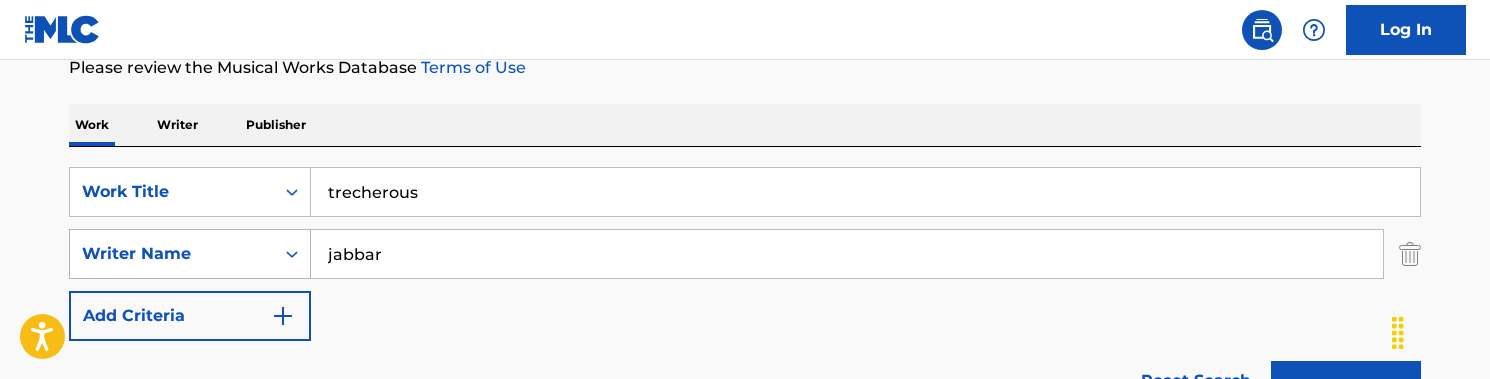 drag, startPoint x: 415, startPoint y: 253, endPoint x: 287, endPoint y: 252, distance: 128.0039 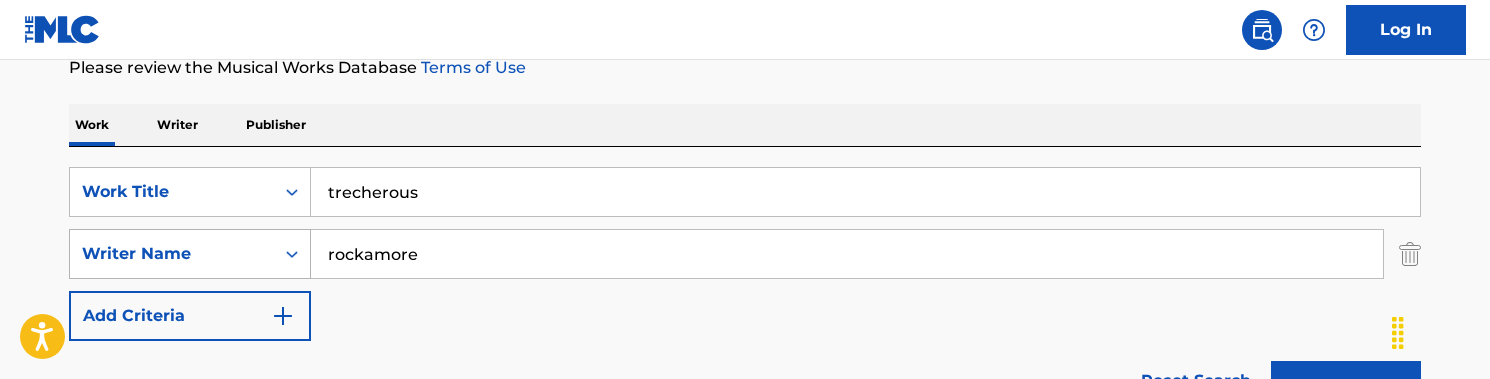 click on "Search" at bounding box center [1346, 386] 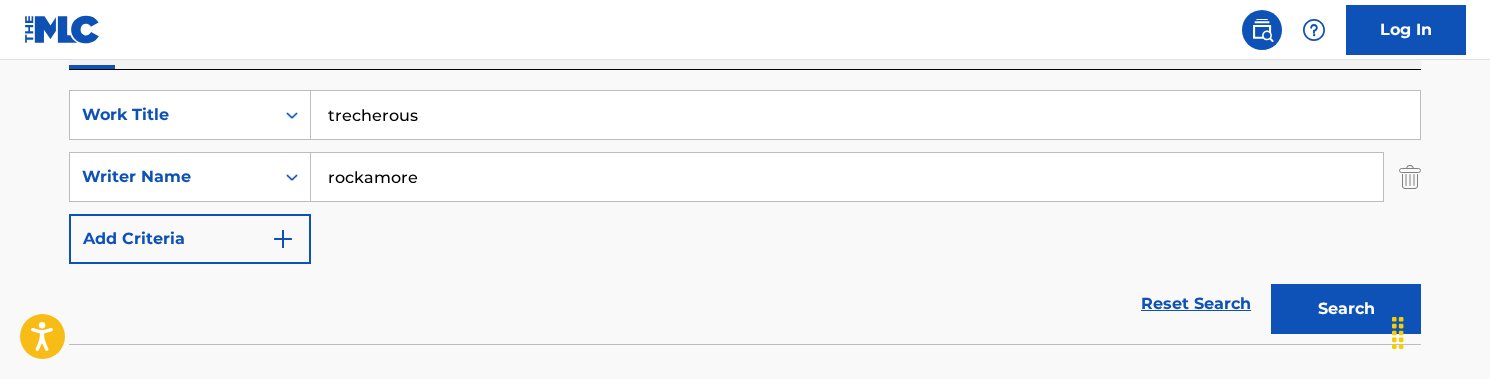 scroll, scrollTop: 345, scrollLeft: 0, axis: vertical 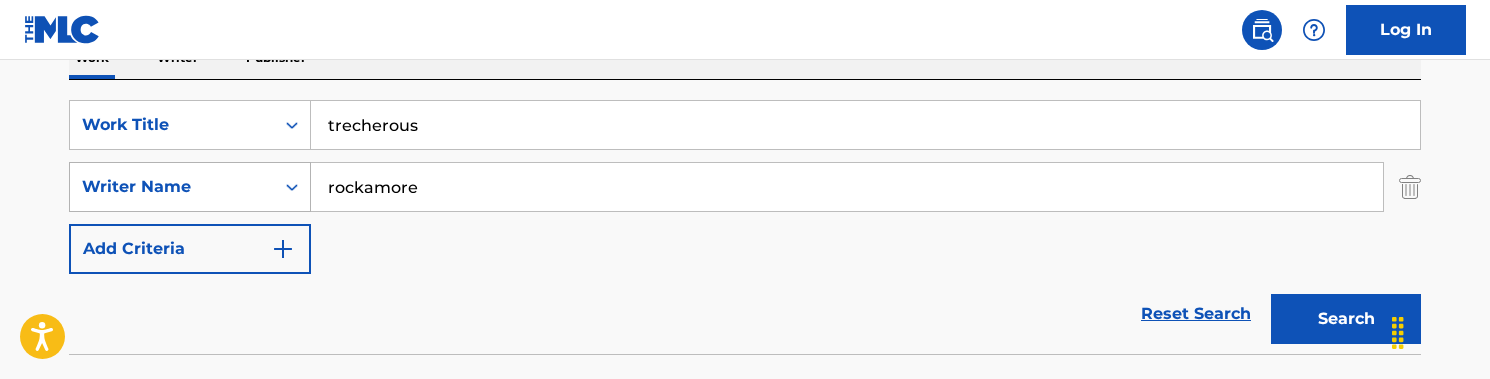 drag, startPoint x: 418, startPoint y: 191, endPoint x: 305, endPoint y: 191, distance: 113 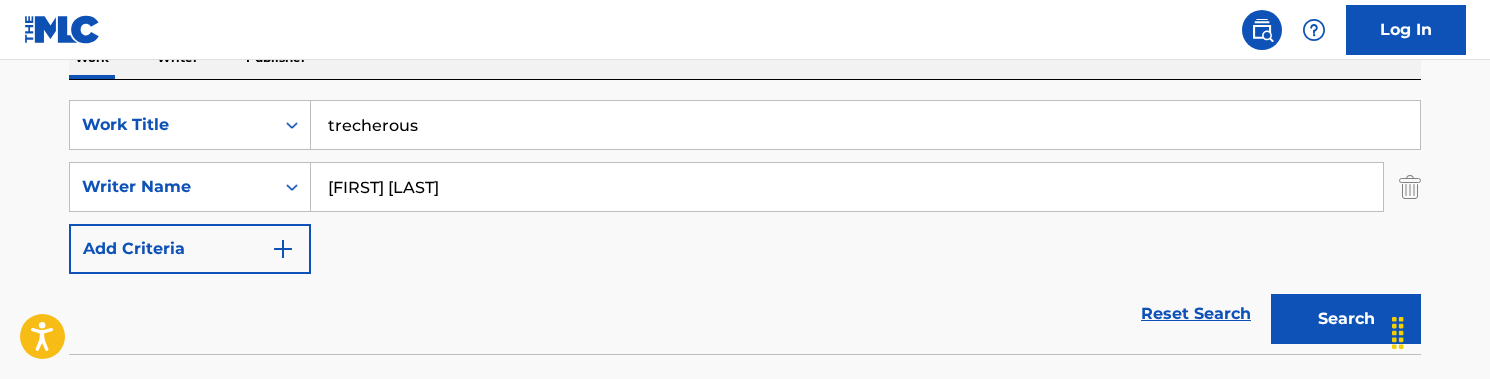 click on "Search" at bounding box center [1346, 319] 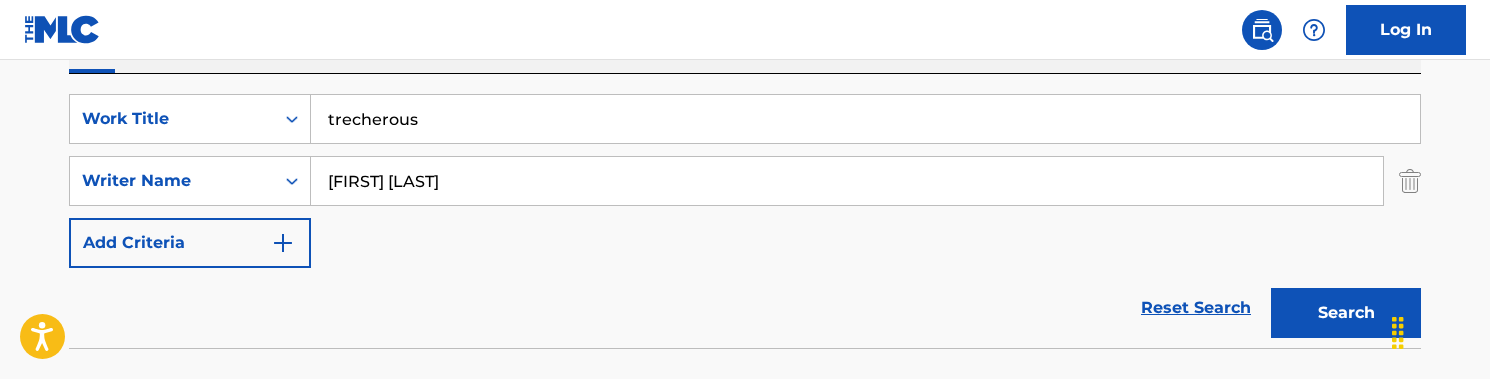 scroll, scrollTop: 345, scrollLeft: 0, axis: vertical 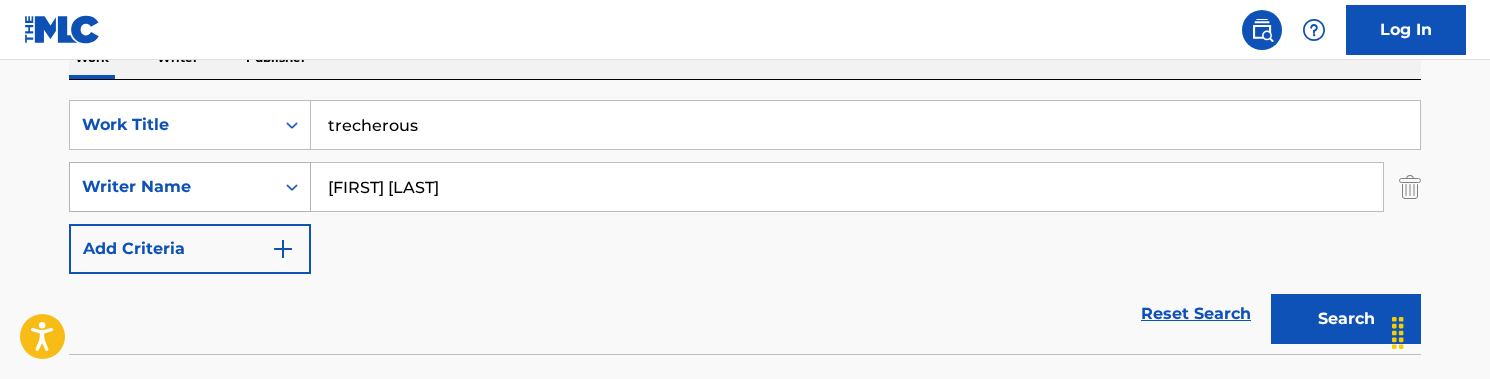 drag, startPoint x: 445, startPoint y: 186, endPoint x: 262, endPoint y: 186, distance: 183 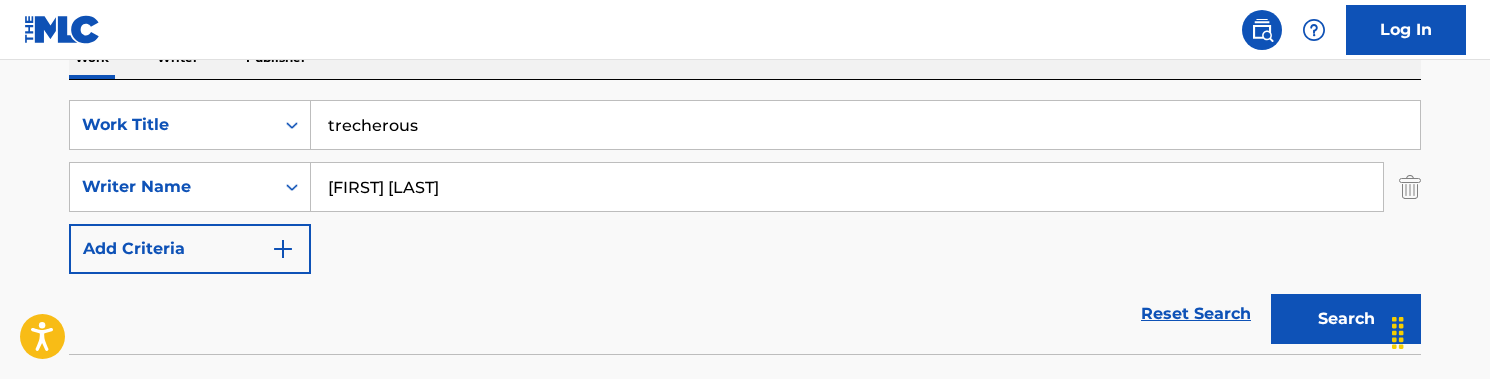 click on "Search" at bounding box center (1346, 319) 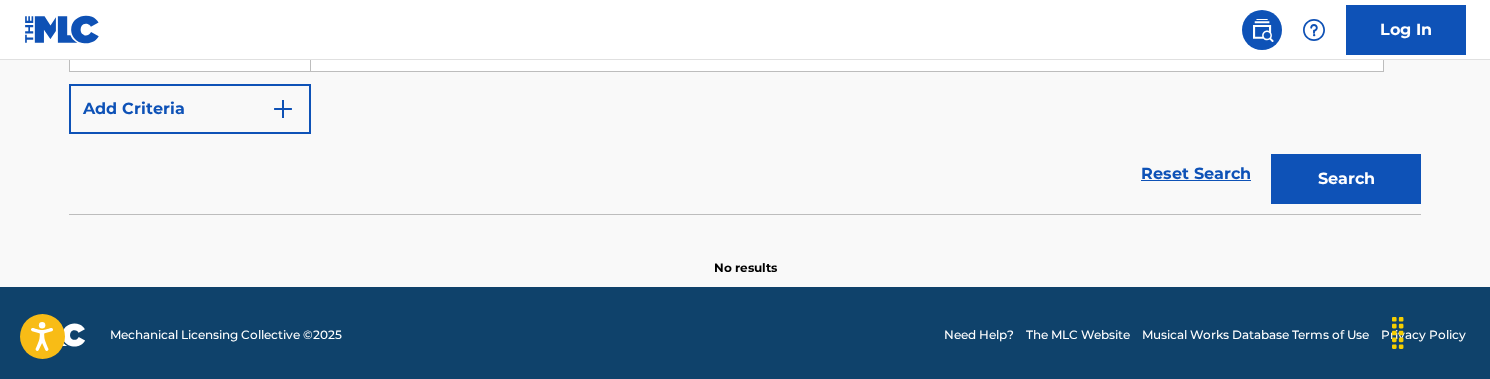 scroll, scrollTop: 479, scrollLeft: 0, axis: vertical 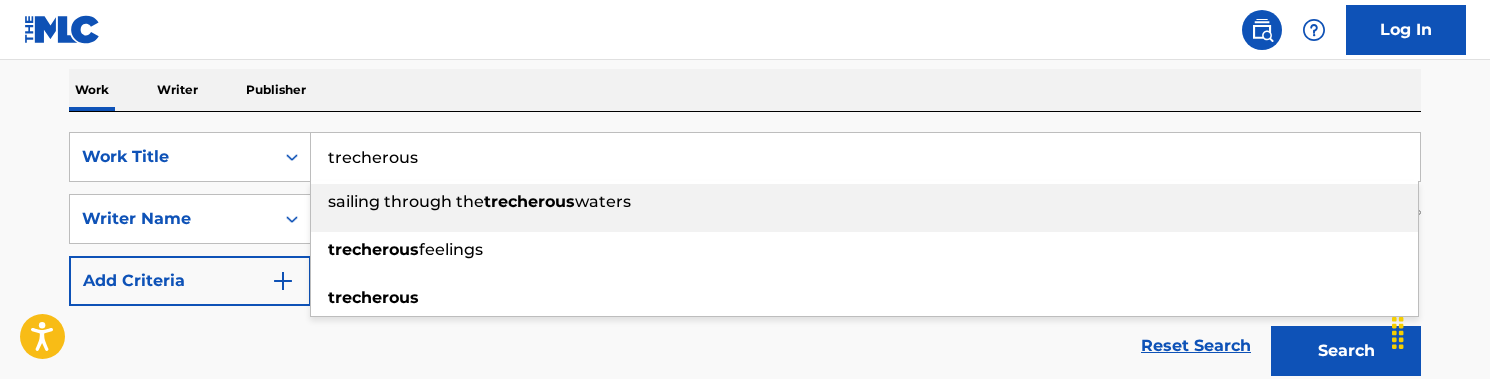 drag, startPoint x: 444, startPoint y: 145, endPoint x: 527, endPoint y: 159, distance: 84.17244 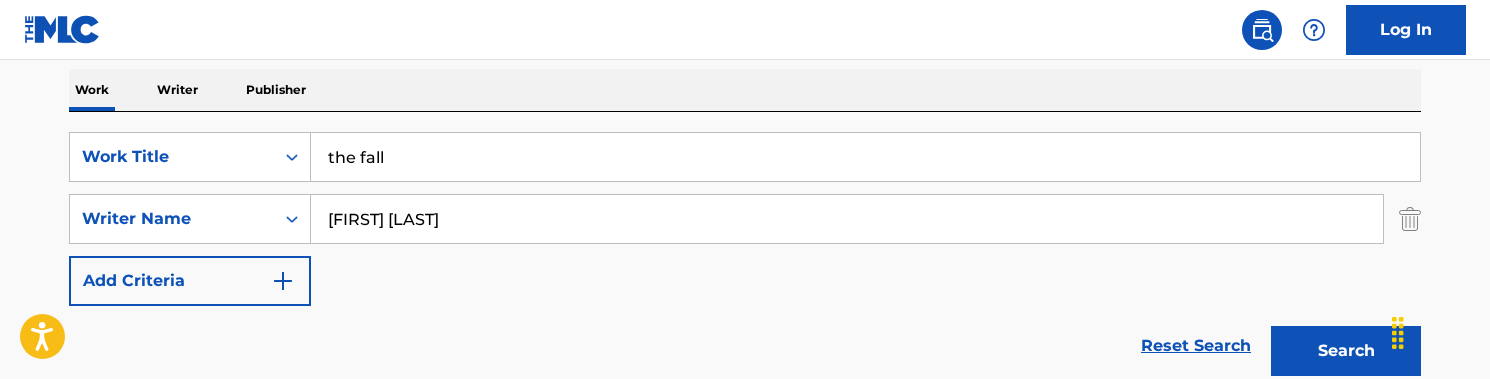 click on "The MLC Public Work Search The accuracy and completeness of The MLC's data is determined solely by our Members. It is not an authoritative source for recording information. Please   click here   for more information about the terms used in the database. Please review the Musical Works Database   Terms of Use Work Writer Publisher SearchWithCriteria1f4fd9f4-8567-4b22-8c5c-fc234563ae52 Work Title the fall SearchWithCriteria95105a0e-8a45-4f8a-b519-67561022324a Writer Name [NAME] Add Criteria Reset Search Search" at bounding box center (745, 123) 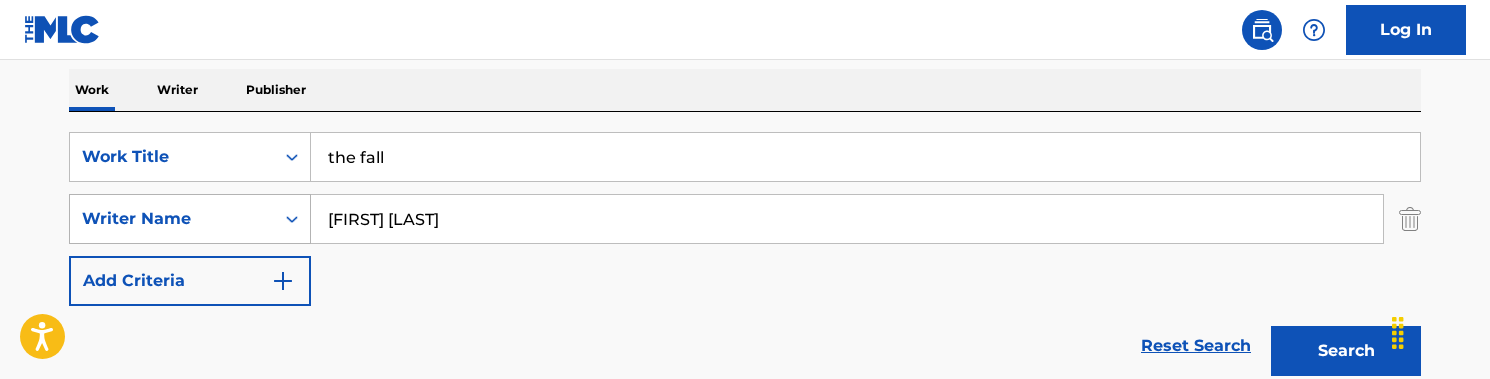 drag, startPoint x: 423, startPoint y: 215, endPoint x: 257, endPoint y: 208, distance: 166.14752 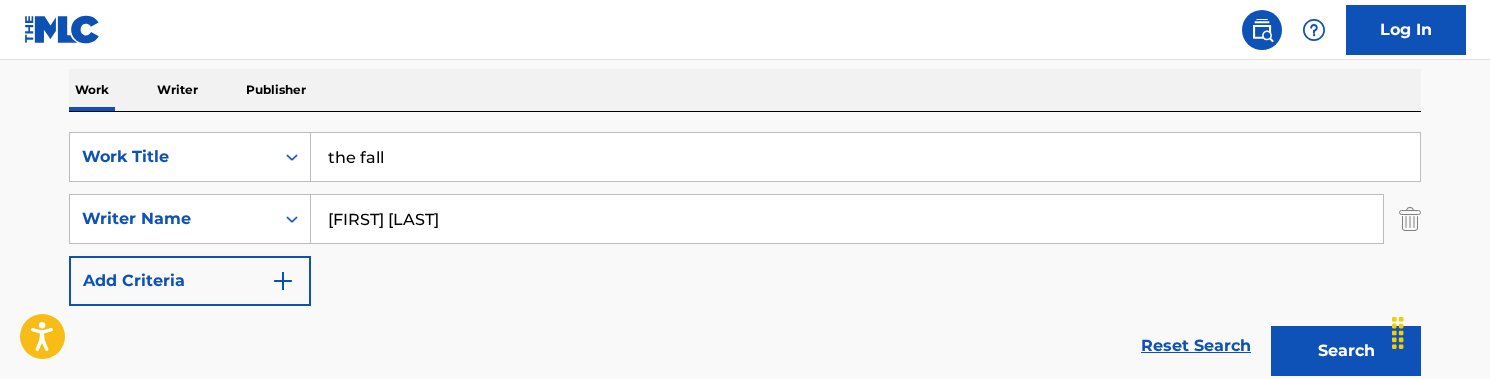 drag, startPoint x: 291, startPoint y: 228, endPoint x: 409, endPoint y: 310, distance: 143.69412 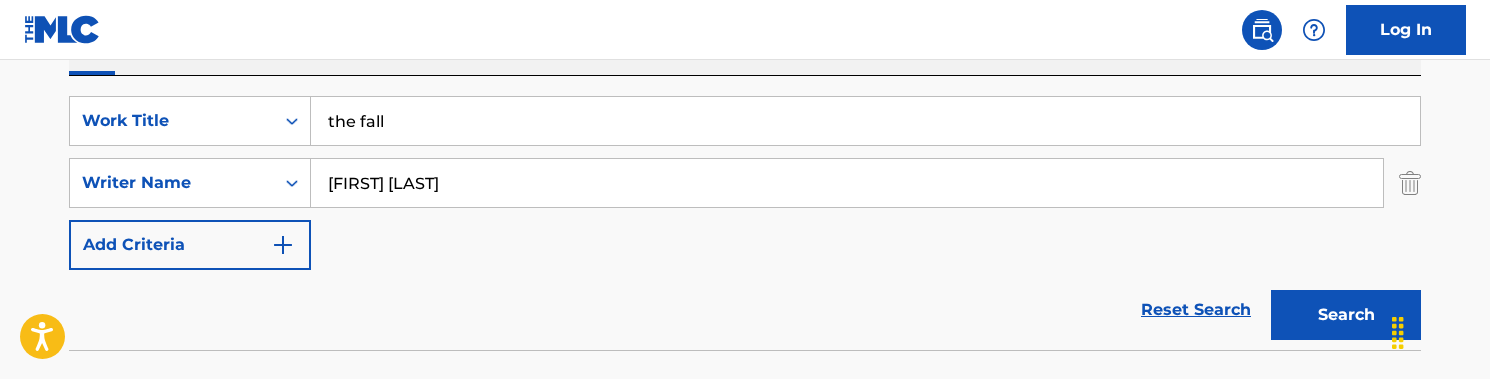 scroll, scrollTop: 341, scrollLeft: 0, axis: vertical 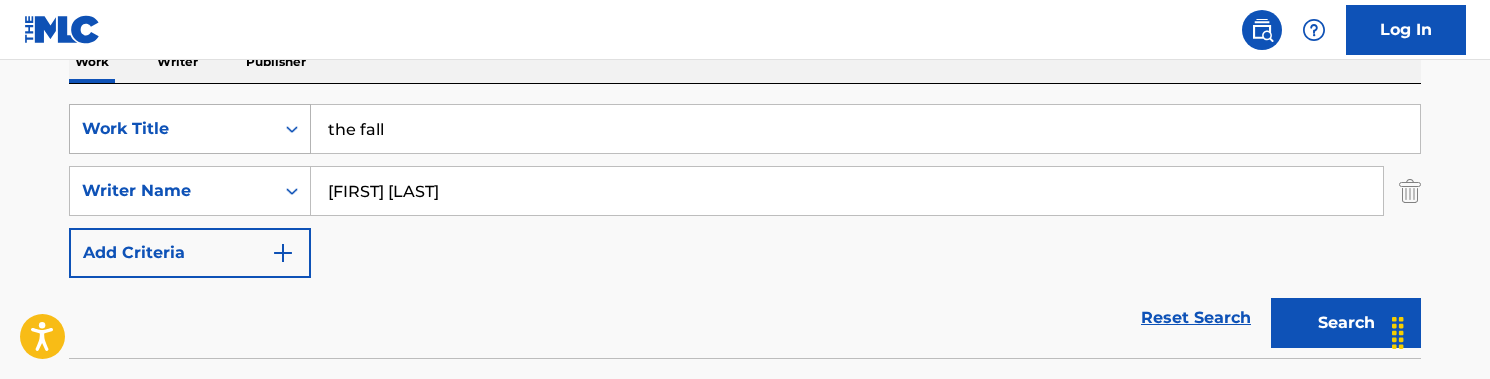 drag, startPoint x: 455, startPoint y: 129, endPoint x: 292, endPoint y: 127, distance: 163.01227 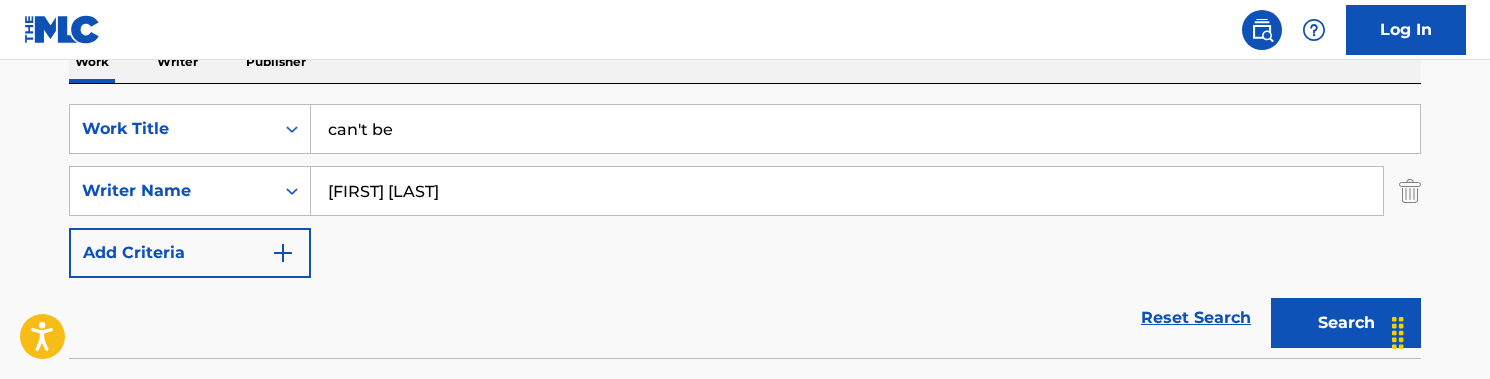 click on "Log In" at bounding box center (745, 30) 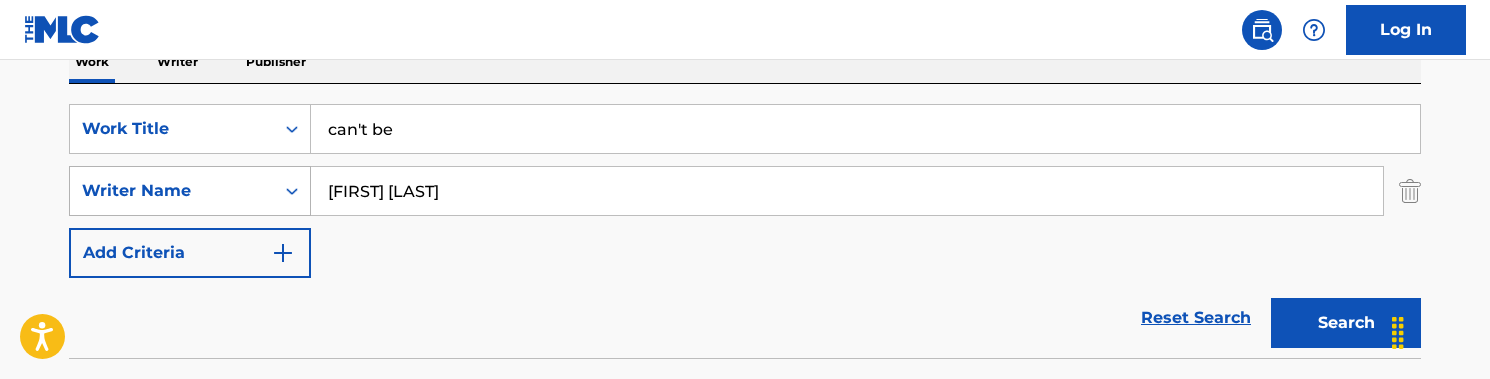 drag, startPoint x: 476, startPoint y: 188, endPoint x: 254, endPoint y: 188, distance: 222 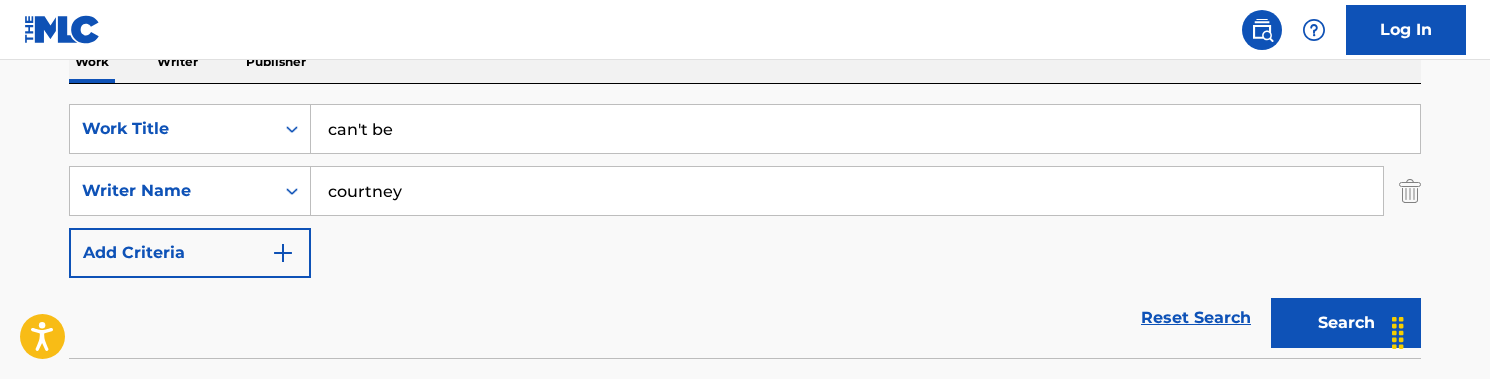 click on "Search" at bounding box center [1346, 323] 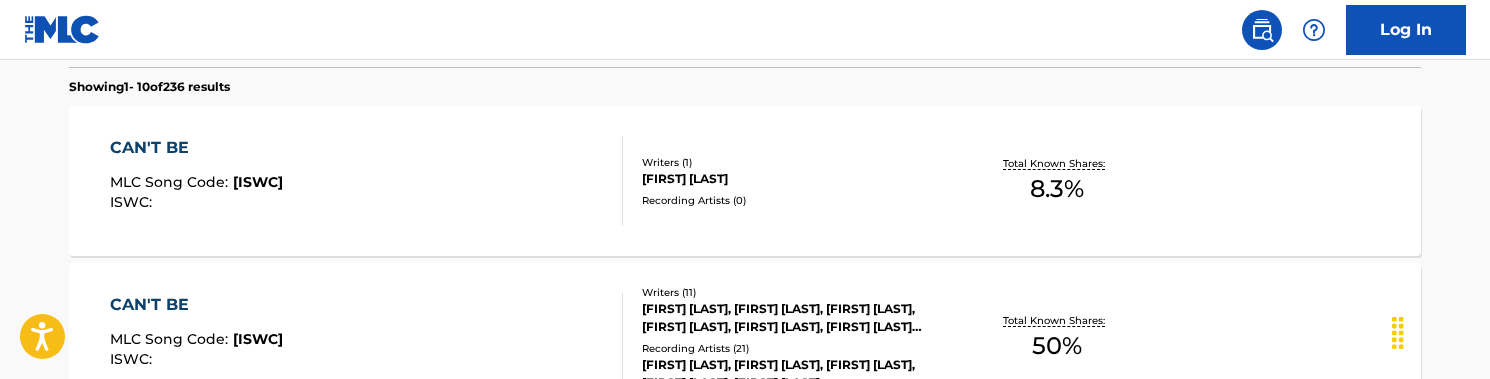 scroll, scrollTop: 646, scrollLeft: 0, axis: vertical 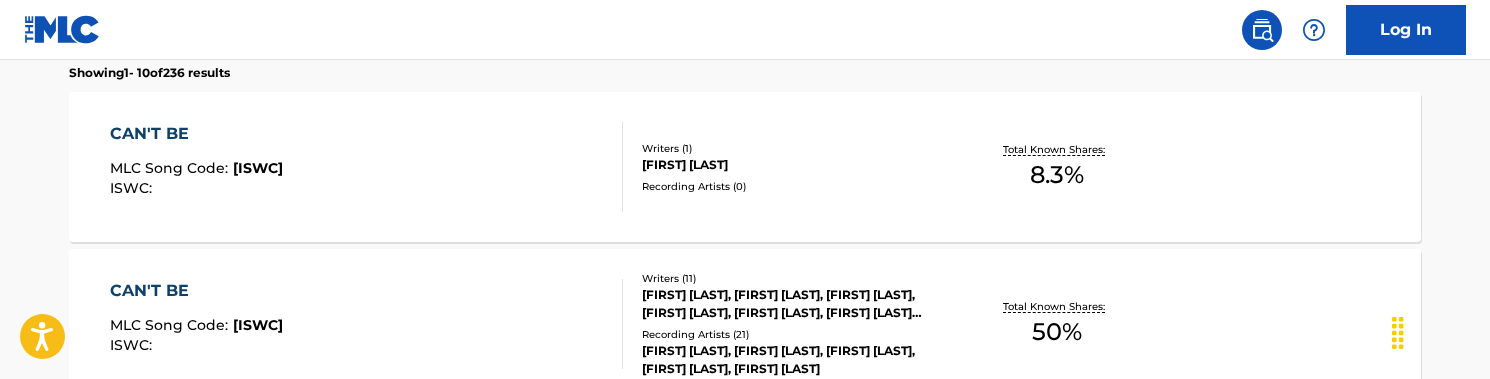 click on "CAN'T BE MLC Song Code : CA7WRM ISWC :" at bounding box center (367, 167) 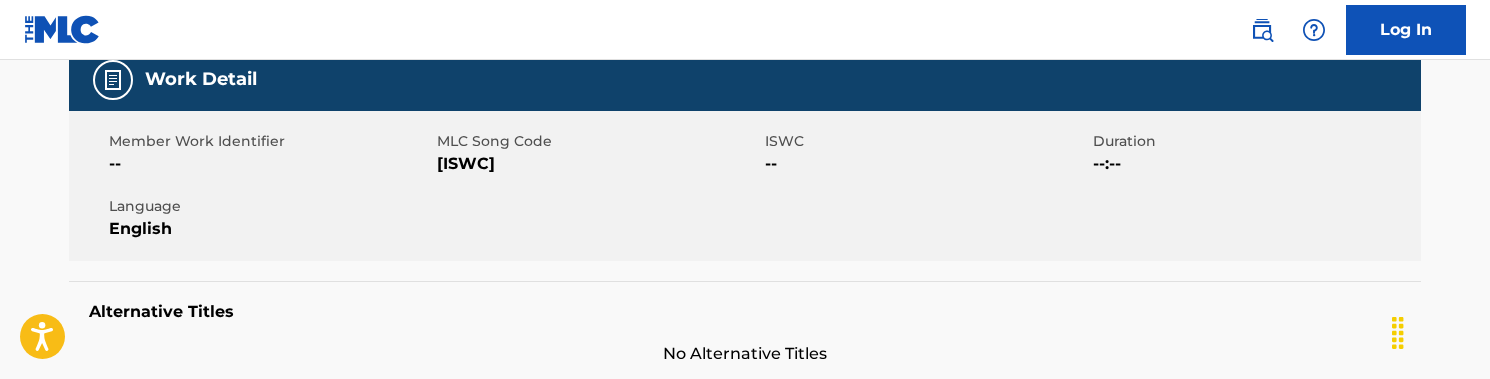 scroll, scrollTop: 343, scrollLeft: 0, axis: vertical 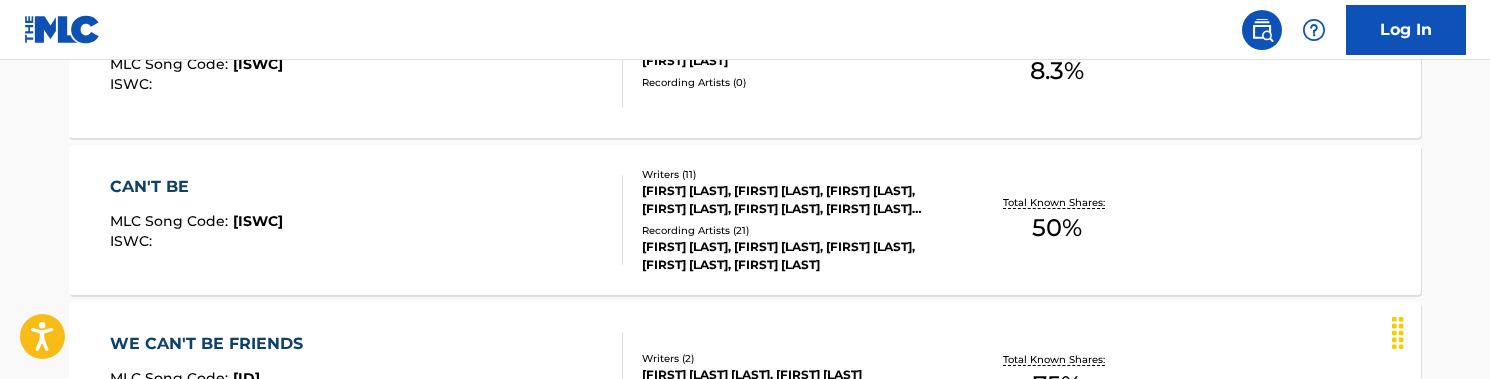 click on "CAN'T BE MLC Song Code : CB4NX3 ISWC :" at bounding box center [367, 220] 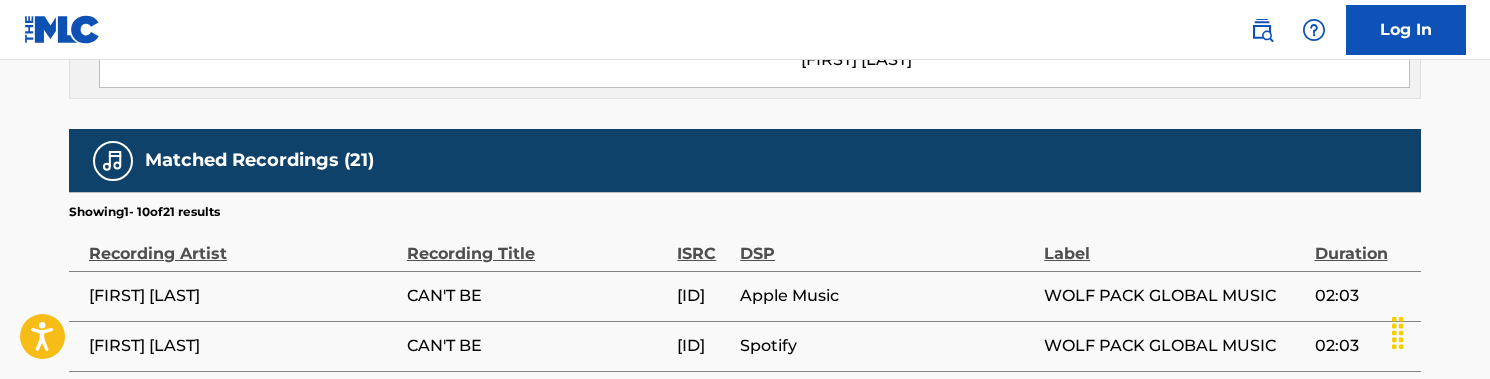 scroll, scrollTop: 2502, scrollLeft: 0, axis: vertical 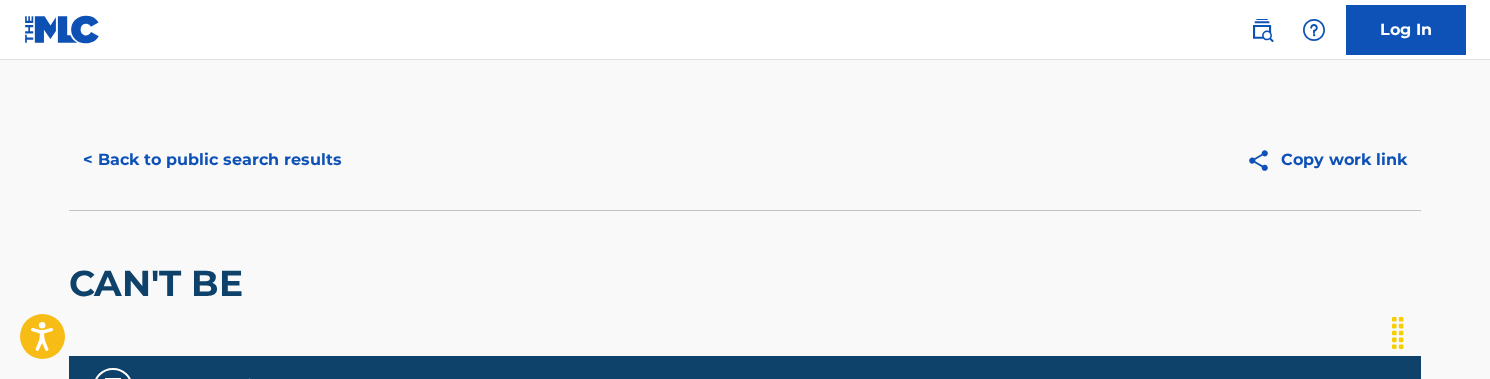 click on "< Back to public search results" at bounding box center (212, 160) 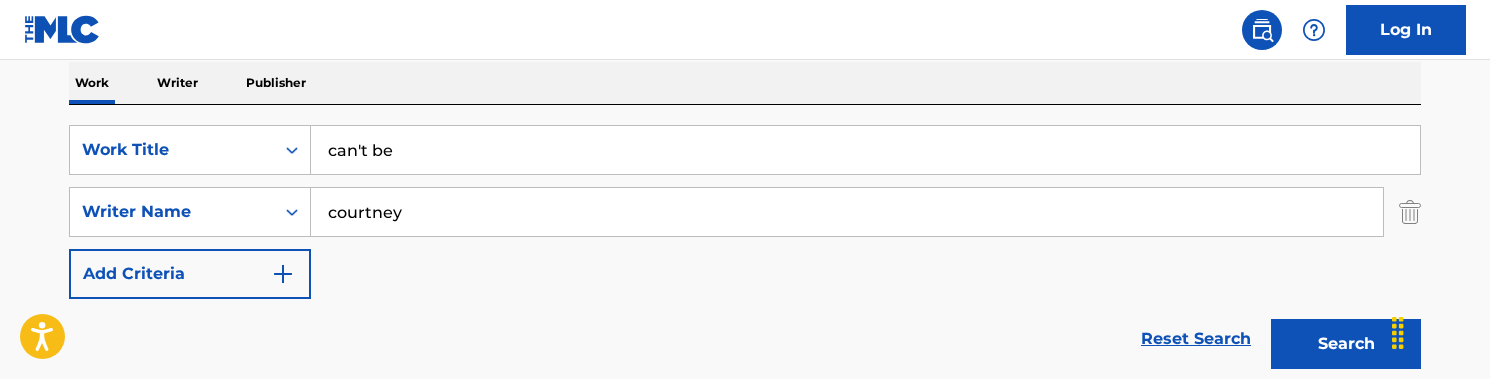 scroll, scrollTop: 332, scrollLeft: 0, axis: vertical 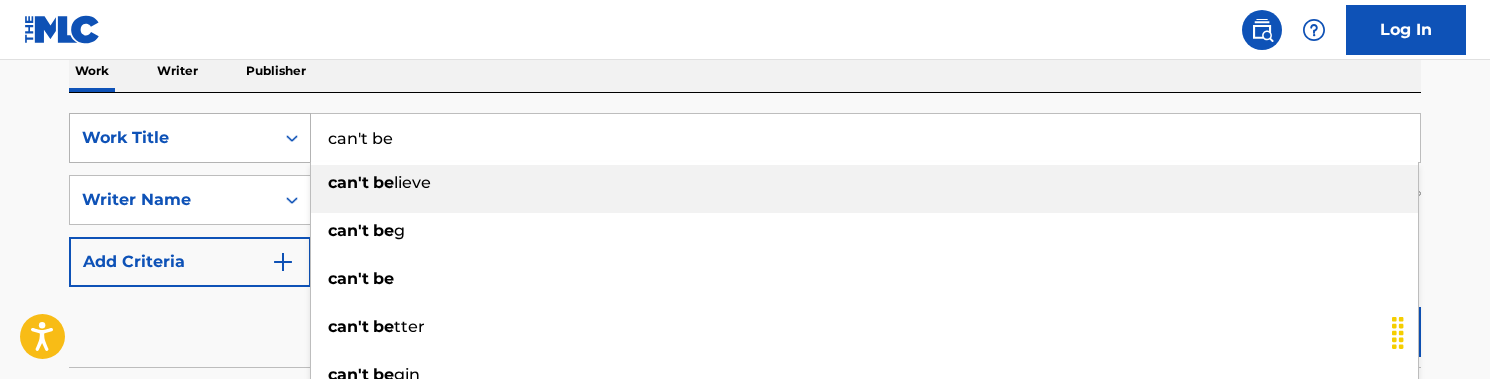 drag, startPoint x: 432, startPoint y: 158, endPoint x: 247, endPoint y: 123, distance: 188.28171 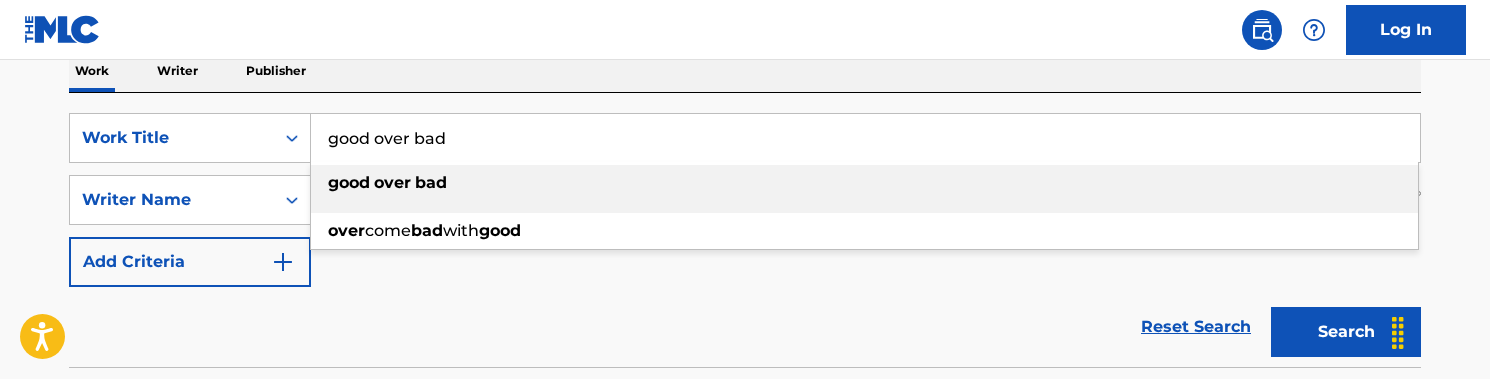 click at bounding box center (413, 182) 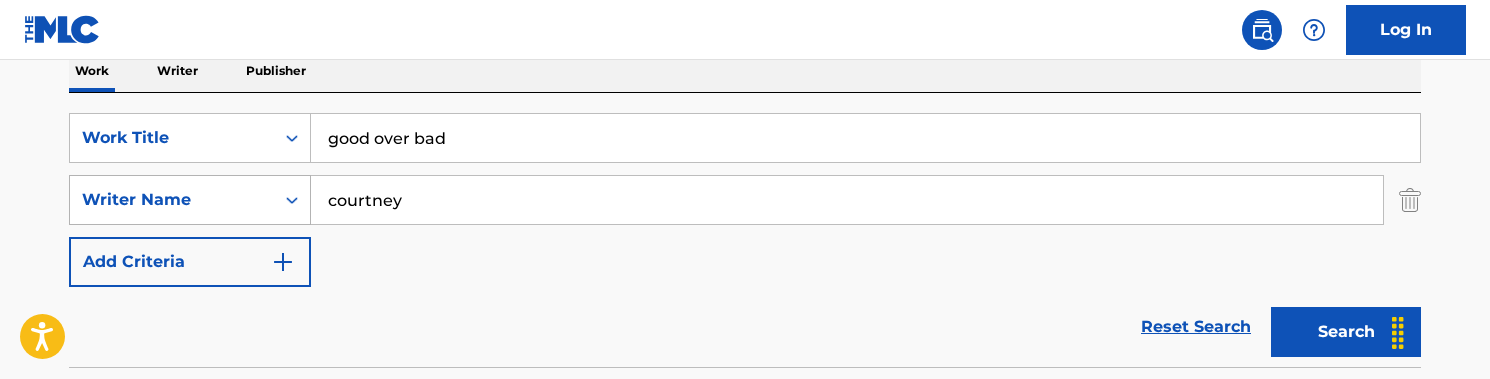 drag, startPoint x: 465, startPoint y: 208, endPoint x: 284, endPoint y: 208, distance: 181 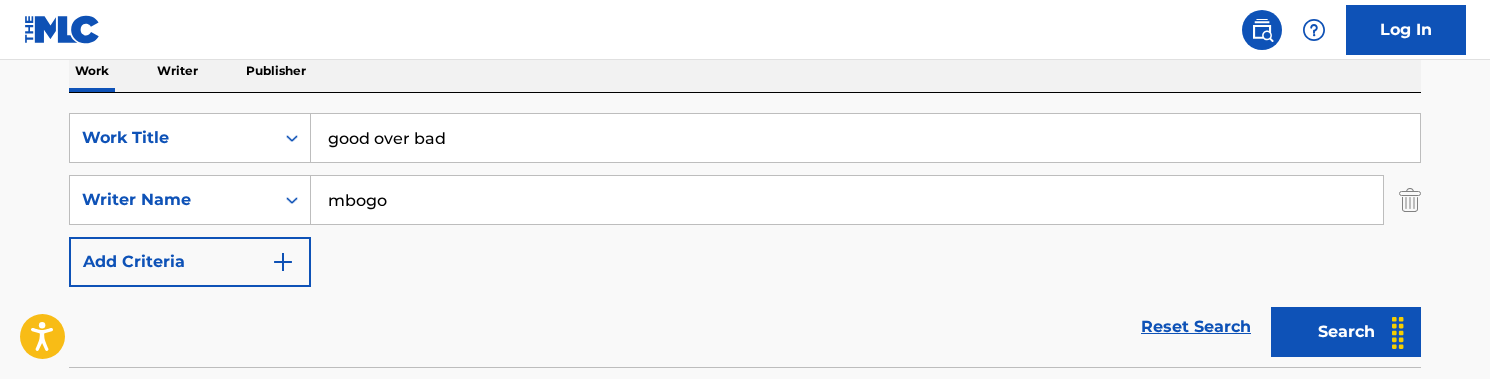 click on "Search" at bounding box center [1346, 332] 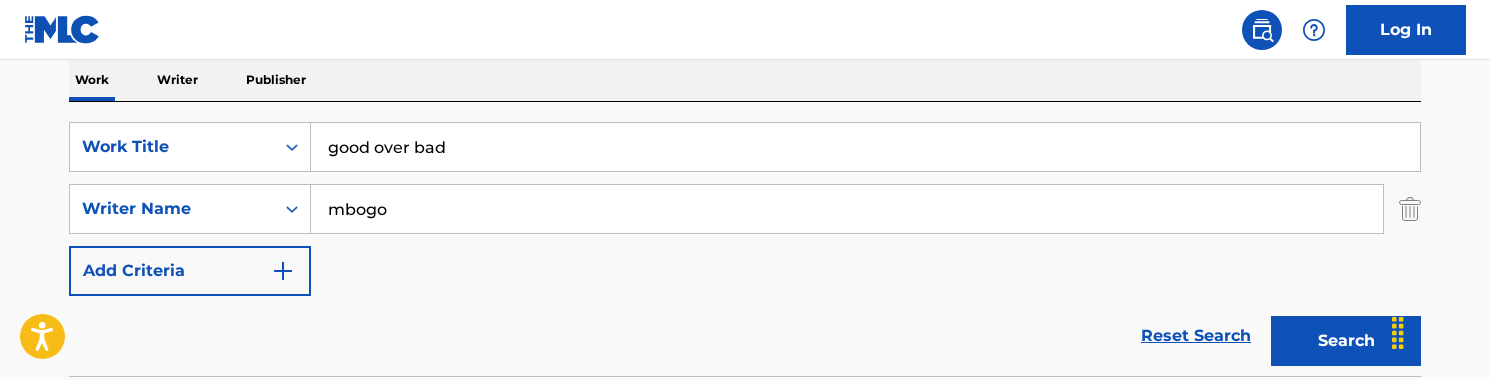 scroll, scrollTop: 327, scrollLeft: 0, axis: vertical 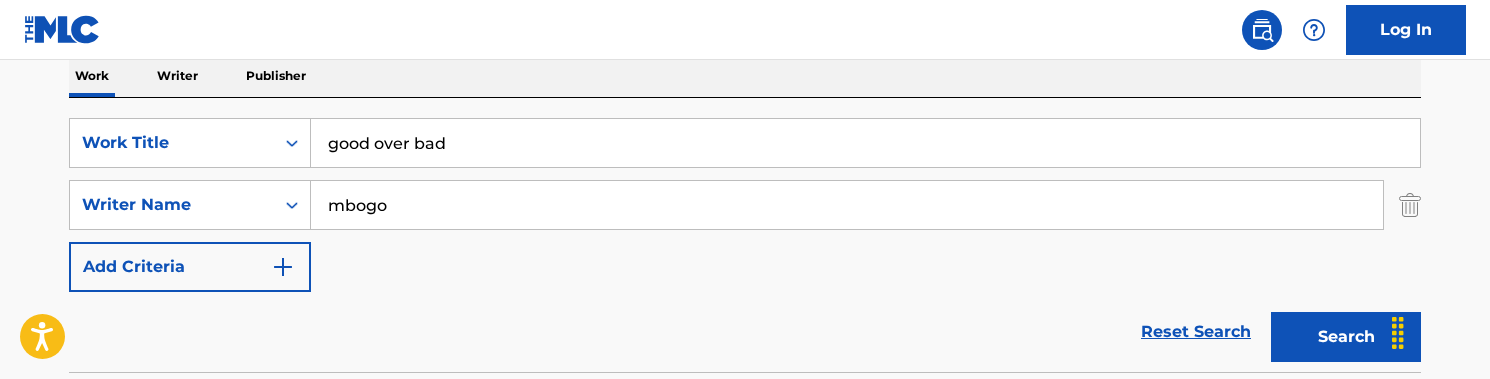 click on "good over bad" at bounding box center (865, 143) 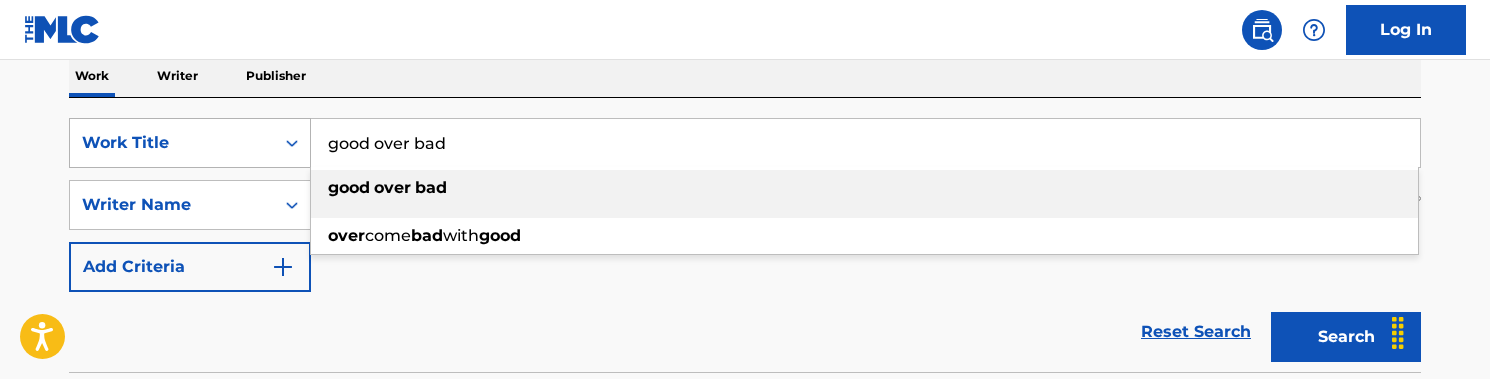 drag, startPoint x: 462, startPoint y: 144, endPoint x: 242, endPoint y: 141, distance: 220.02045 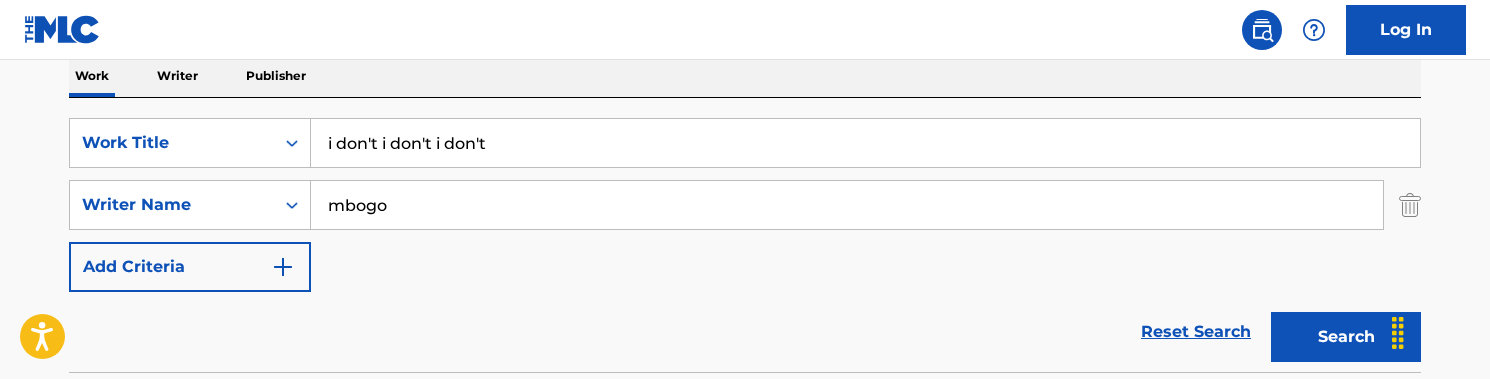 drag, startPoint x: 508, startPoint y: 139, endPoint x: 329, endPoint y: 142, distance: 179.02513 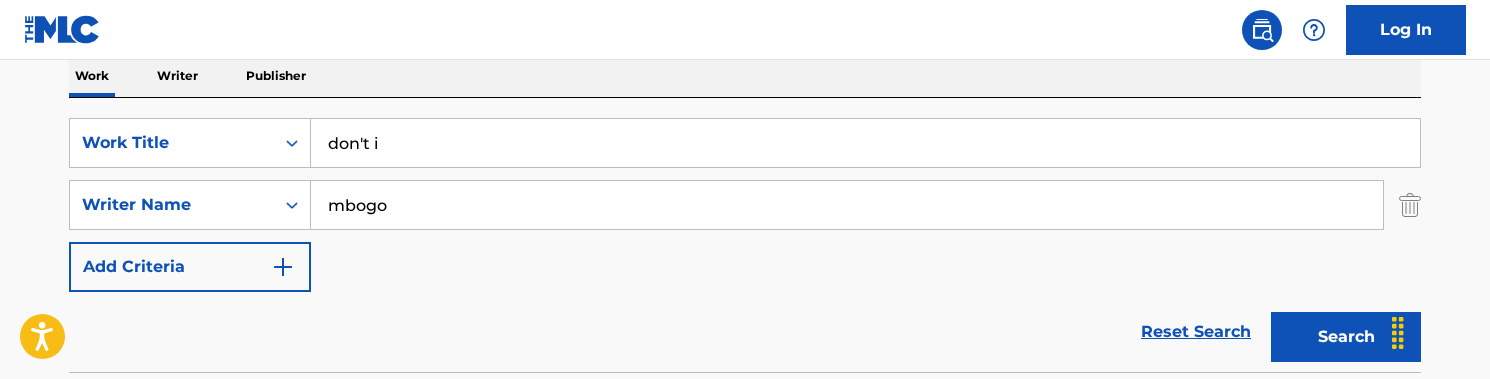 click on "Work Writer Publisher" at bounding box center (745, 76) 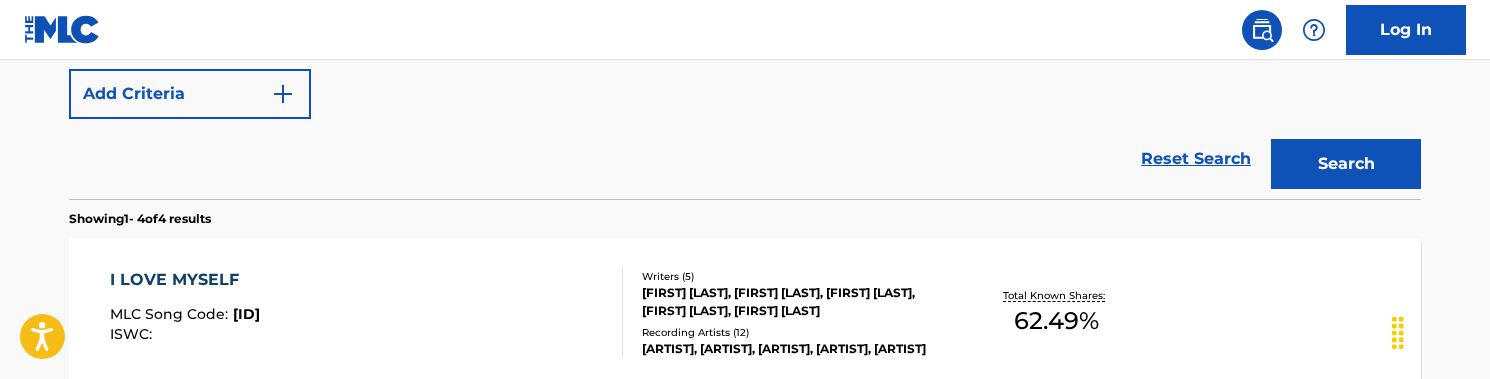 scroll, scrollTop: 250, scrollLeft: 0, axis: vertical 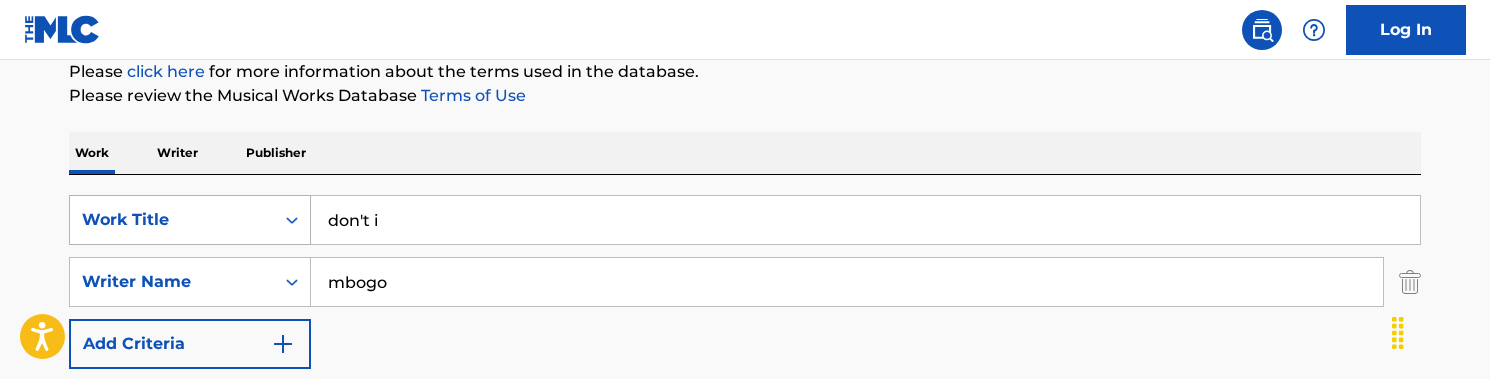 drag, startPoint x: 422, startPoint y: 225, endPoint x: 278, endPoint y: 224, distance: 144.00348 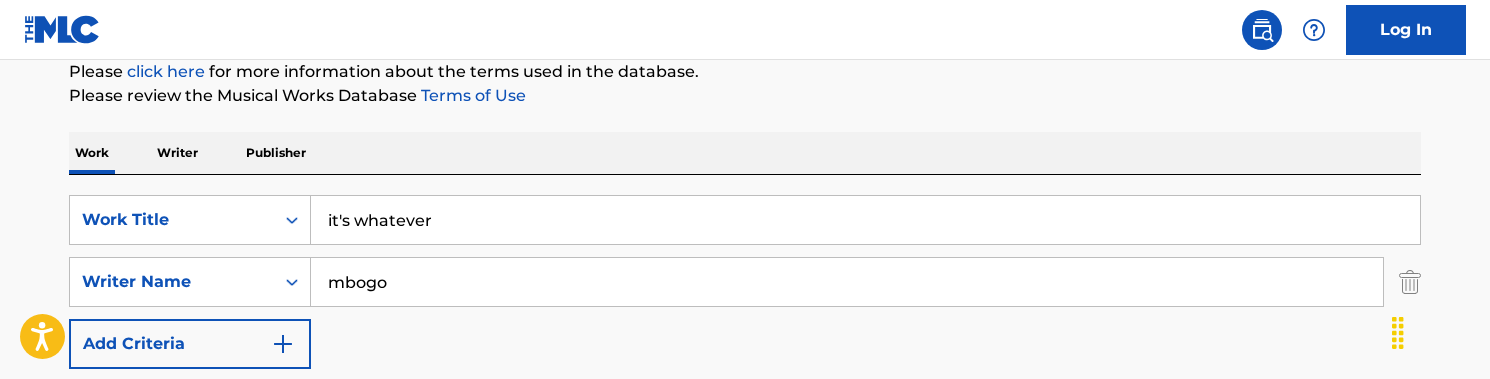 drag, startPoint x: 284, startPoint y: 230, endPoint x: 460, endPoint y: 155, distance: 191.31387 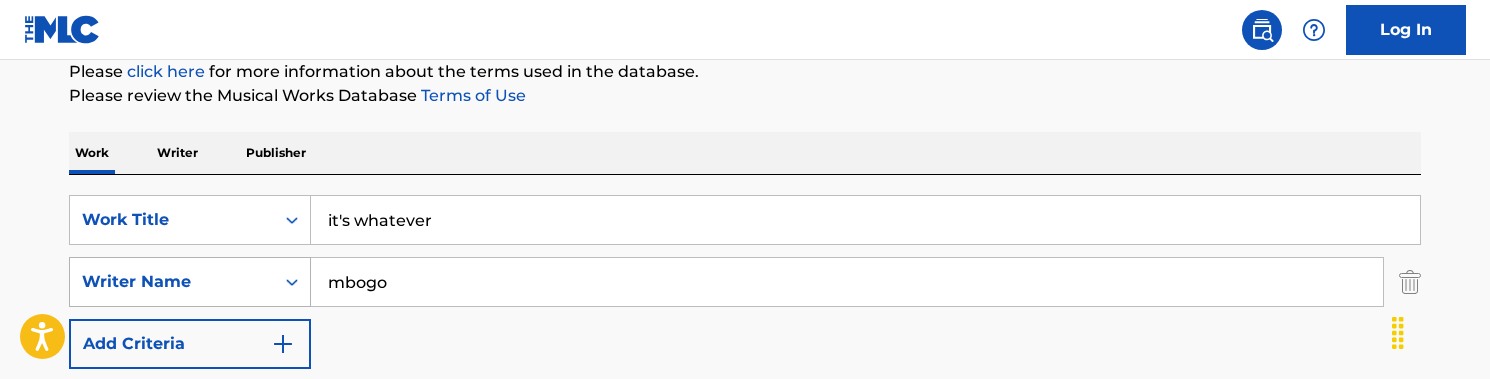 drag, startPoint x: 448, startPoint y: 282, endPoint x: 284, endPoint y: 282, distance: 164 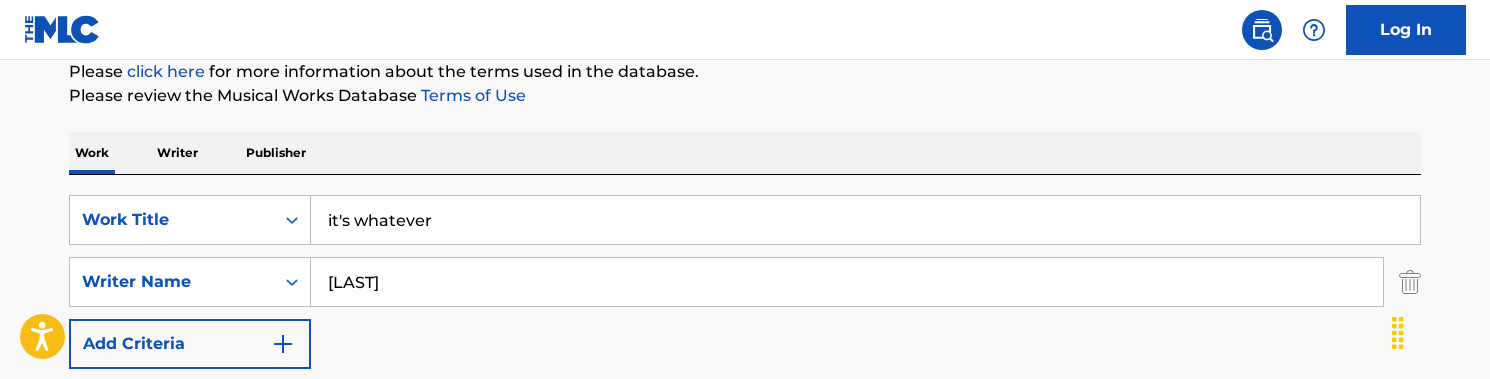 click on "Please review the Musical Works Database   Terms of Use" at bounding box center [745, 96] 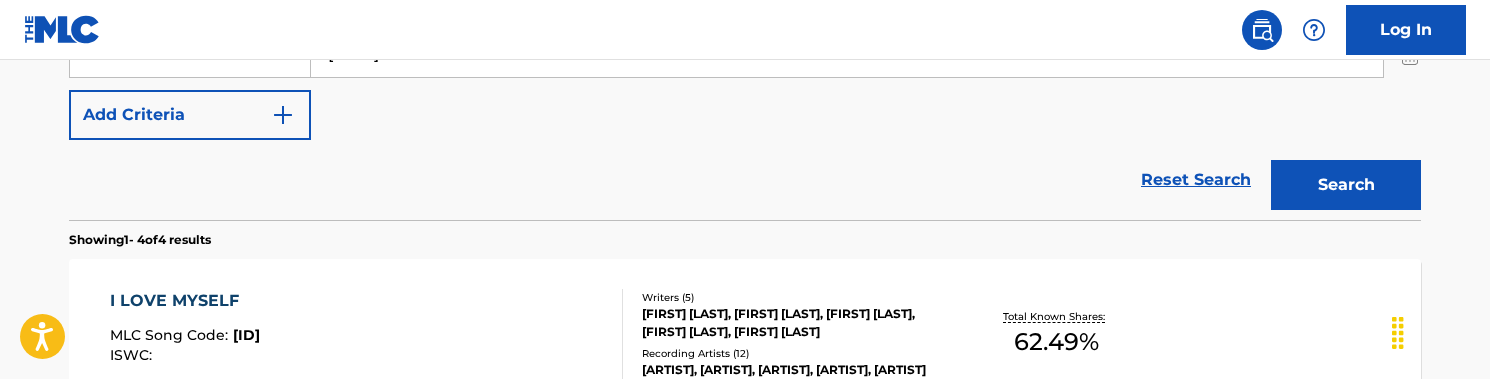 scroll, scrollTop: 544, scrollLeft: 0, axis: vertical 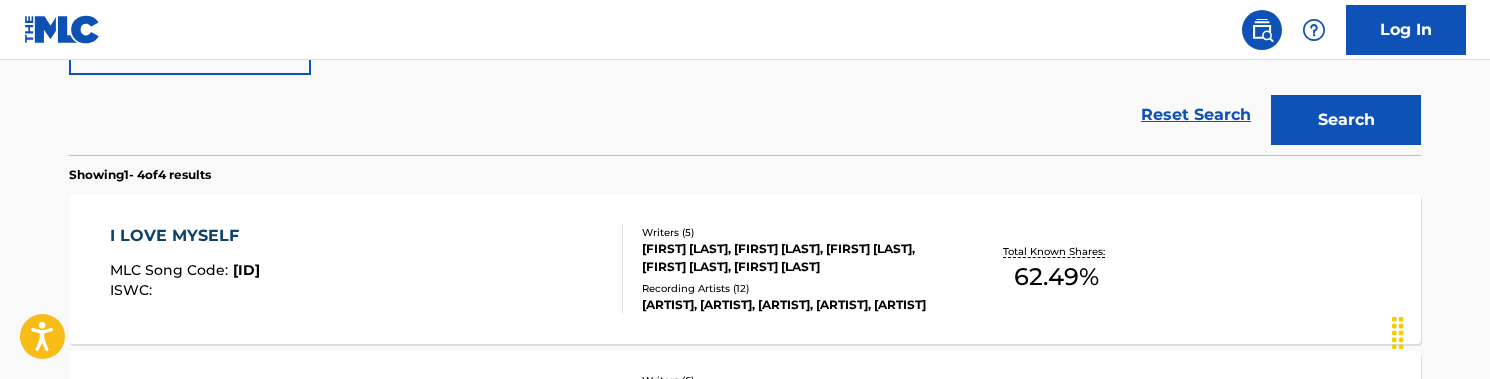 click on "Search" at bounding box center (1346, 120) 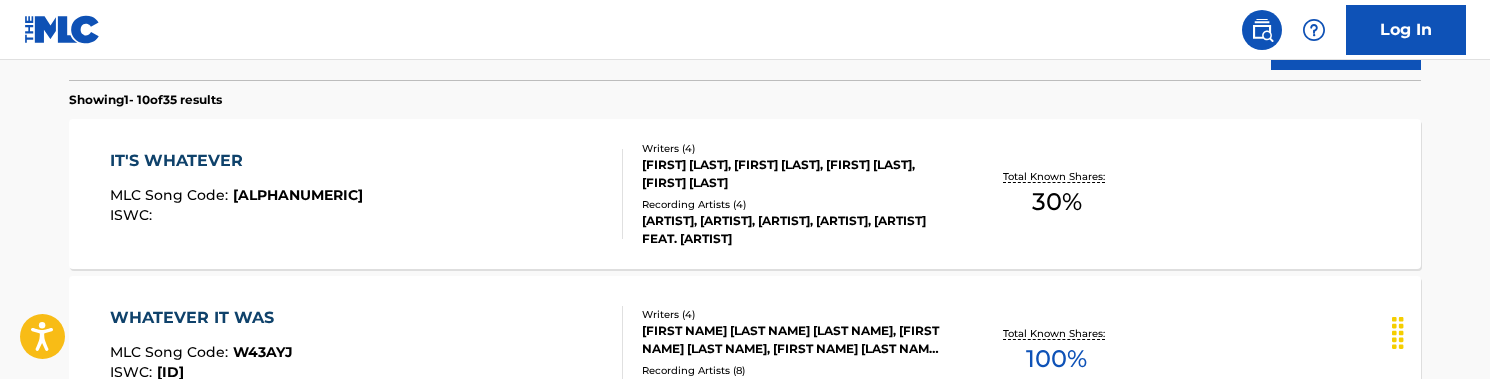 scroll, scrollTop: 581, scrollLeft: 0, axis: vertical 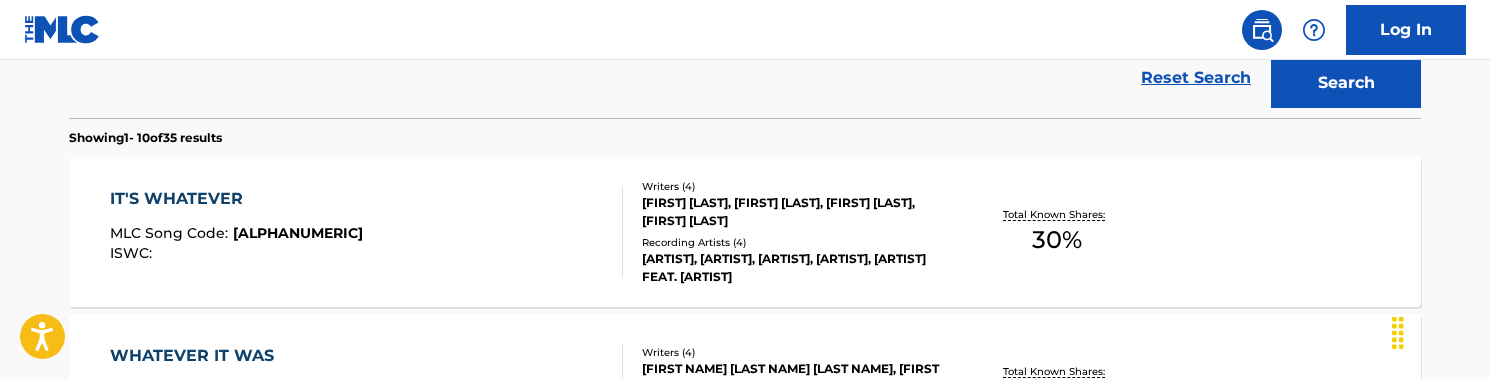 click on "IT'S WHATEVER MLC Song Code : [CODE] ISWC :" at bounding box center [367, 232] 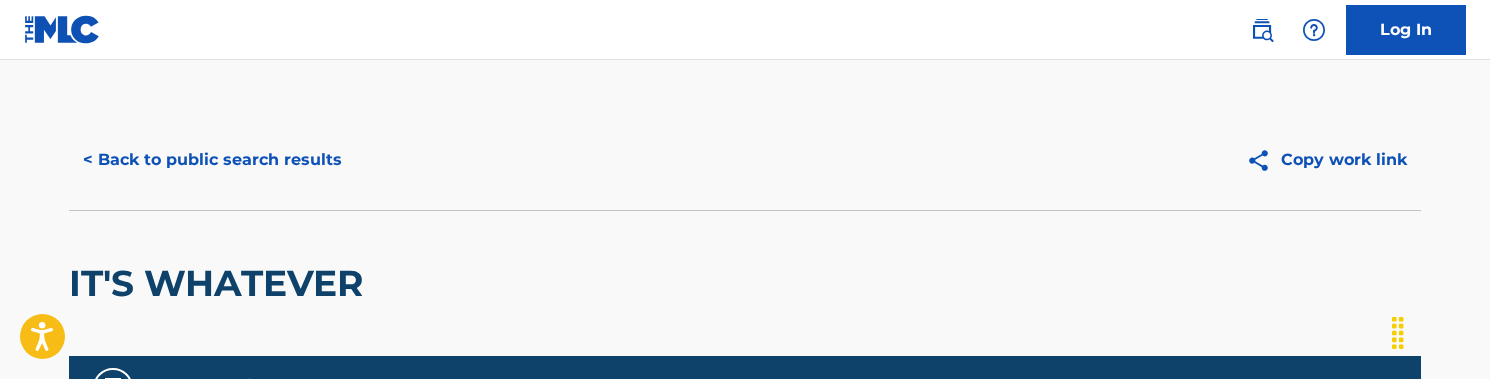 scroll, scrollTop: 0, scrollLeft: 0, axis: both 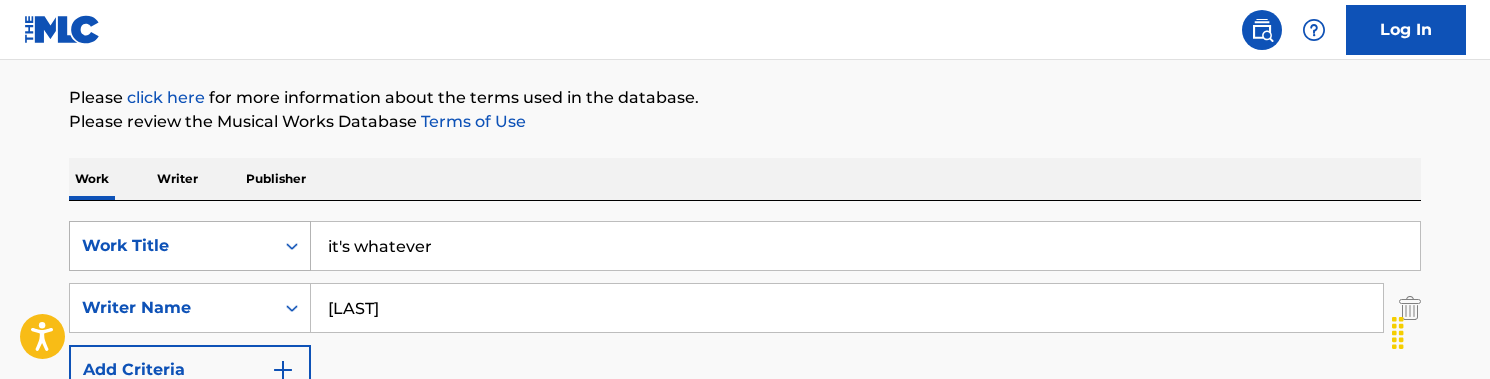 drag, startPoint x: 470, startPoint y: 246, endPoint x: 275, endPoint y: 241, distance: 195.06409 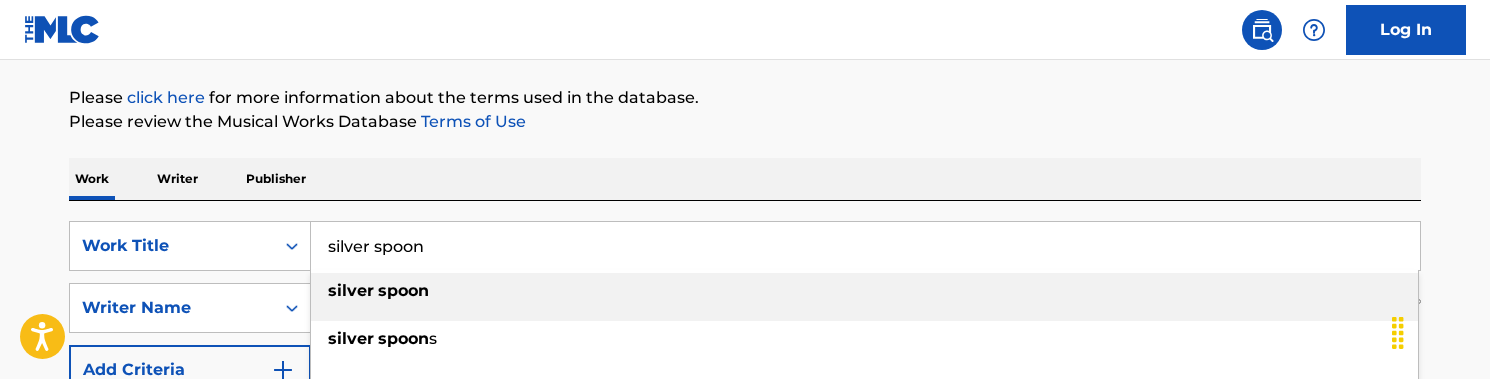 click on "silver   spoon" at bounding box center (864, 291) 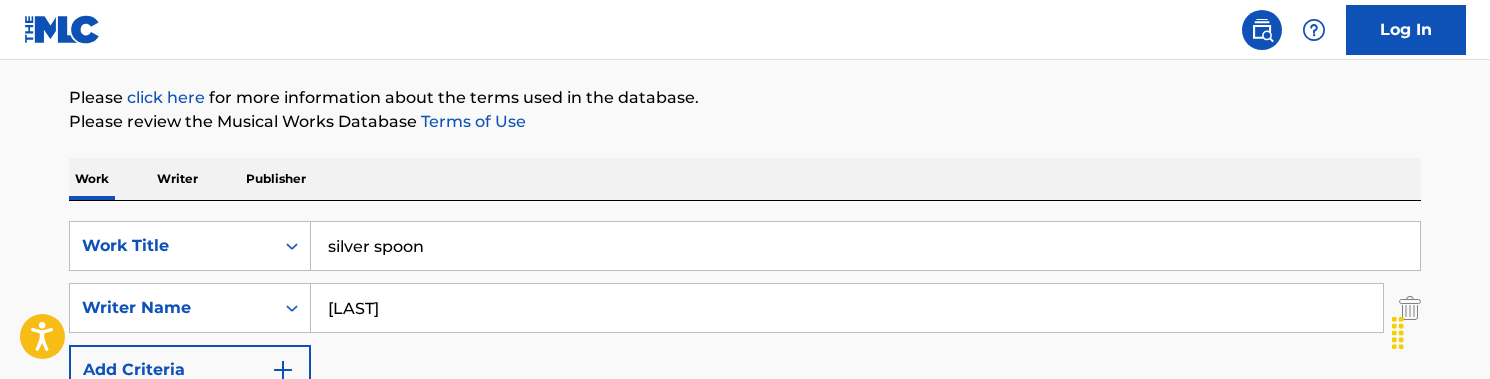 scroll, scrollTop: 252, scrollLeft: 0, axis: vertical 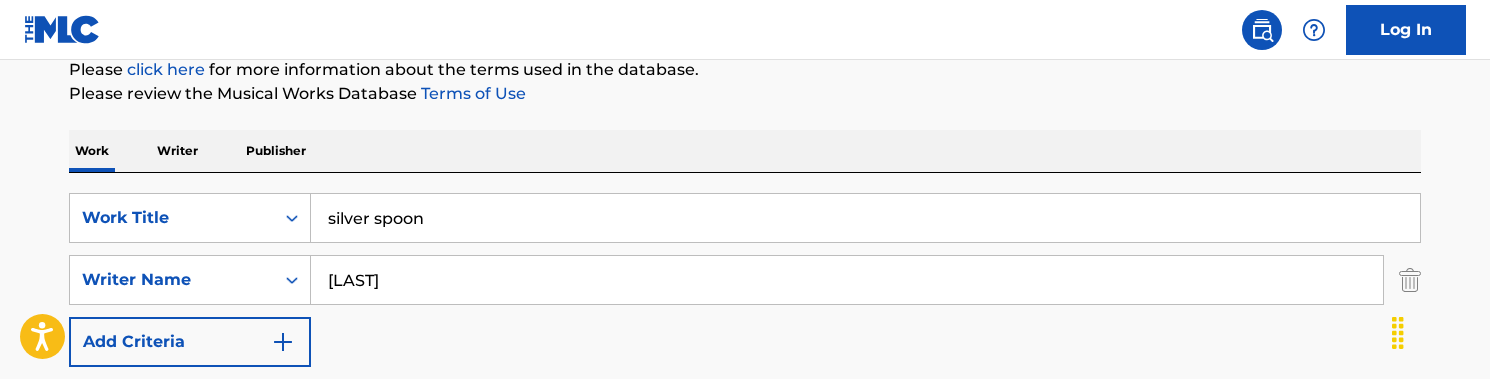 drag, startPoint x: 385, startPoint y: 268, endPoint x: 348, endPoint y: 268, distance: 37 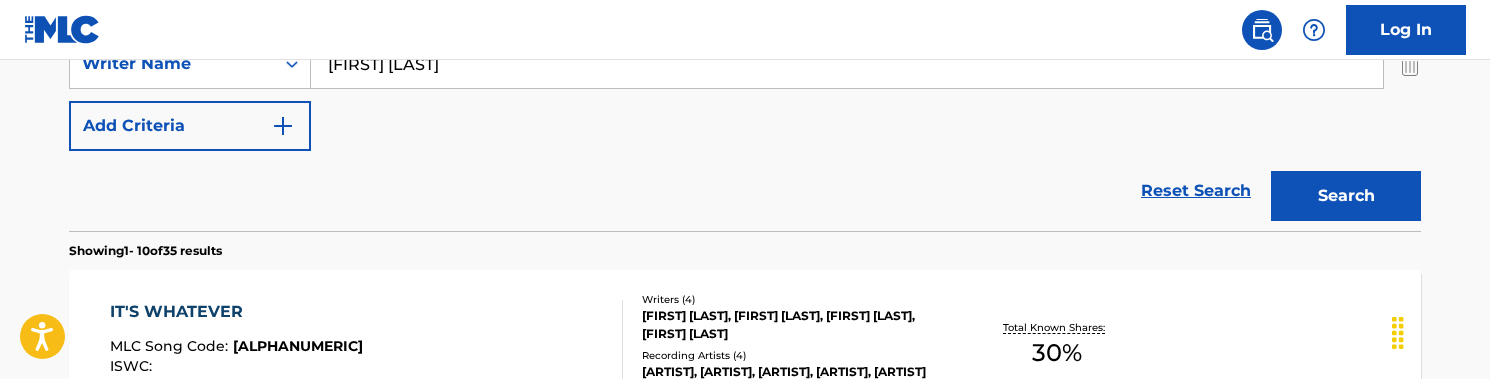 scroll, scrollTop: 507, scrollLeft: 0, axis: vertical 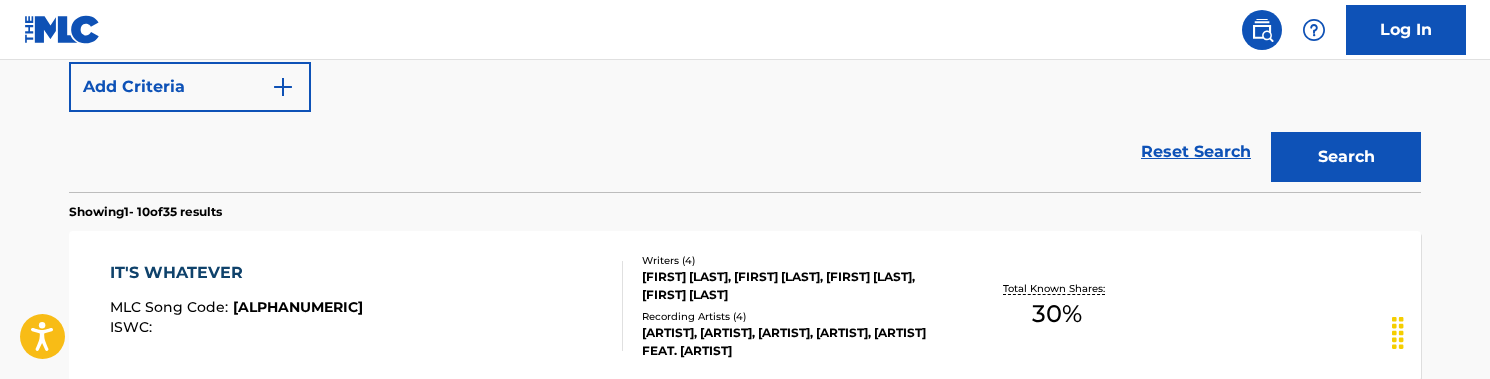 click on "Search" at bounding box center [1346, 157] 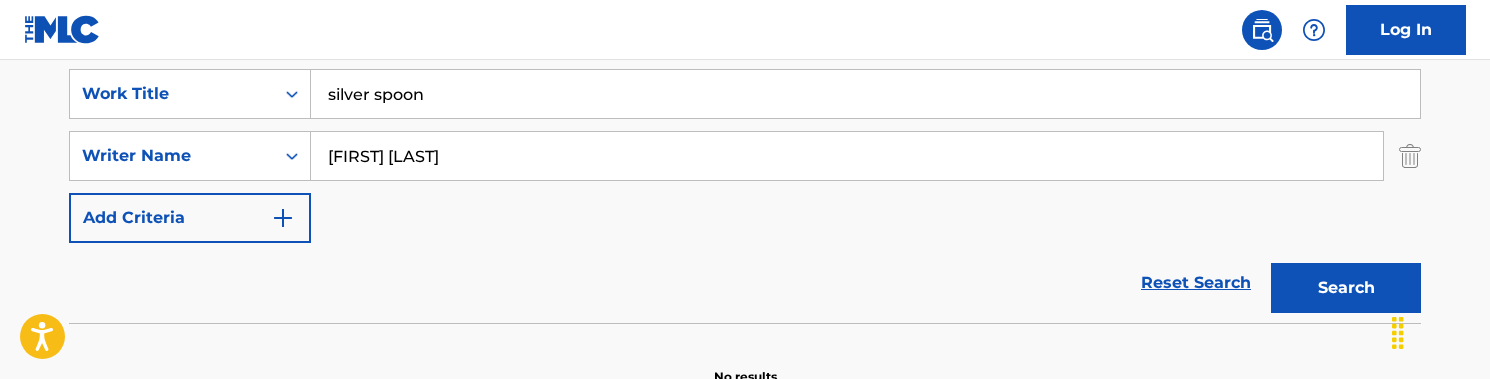 scroll, scrollTop: 231, scrollLeft: 0, axis: vertical 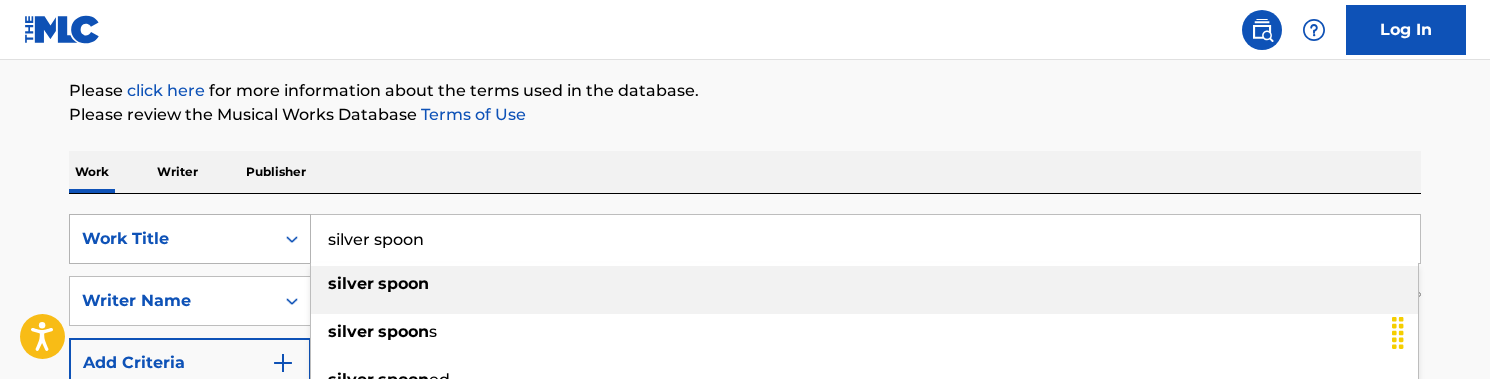 drag, startPoint x: 425, startPoint y: 237, endPoint x: 229, endPoint y: 237, distance: 196 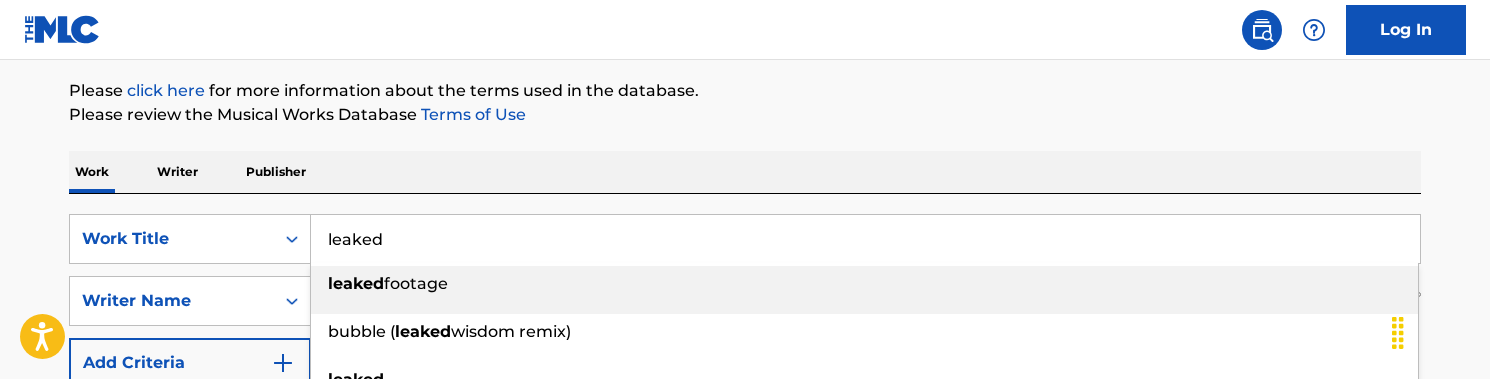 click on "leaked" at bounding box center (865, 239) 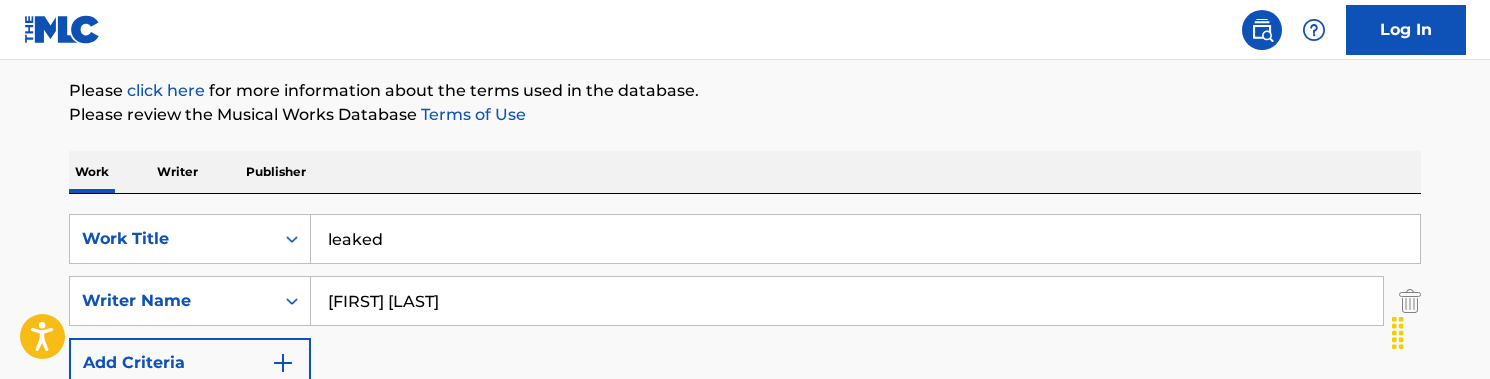 drag, startPoint x: 481, startPoint y: 292, endPoint x: 311, endPoint y: 292, distance: 170 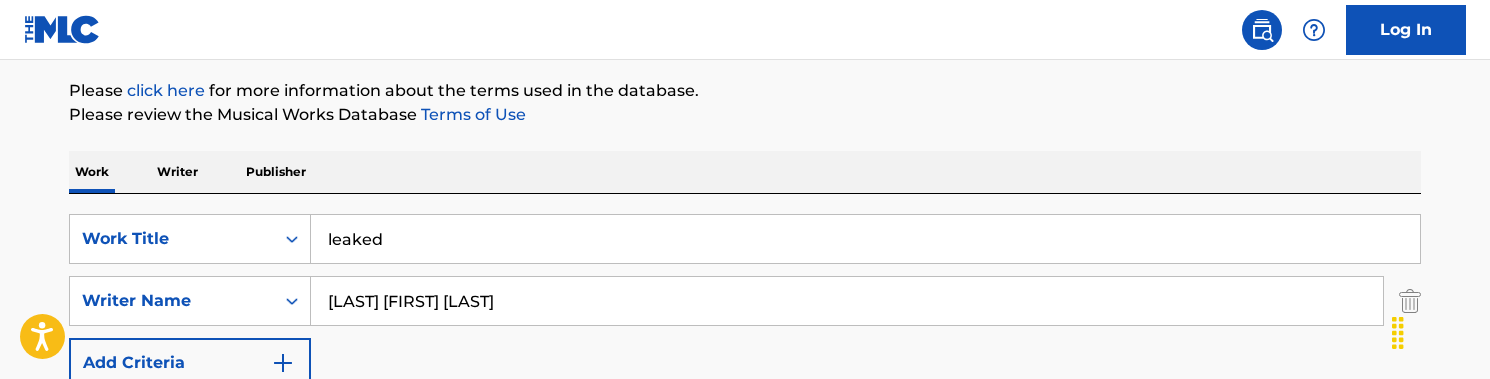 drag, startPoint x: 509, startPoint y: 305, endPoint x: 375, endPoint y: 303, distance: 134.01492 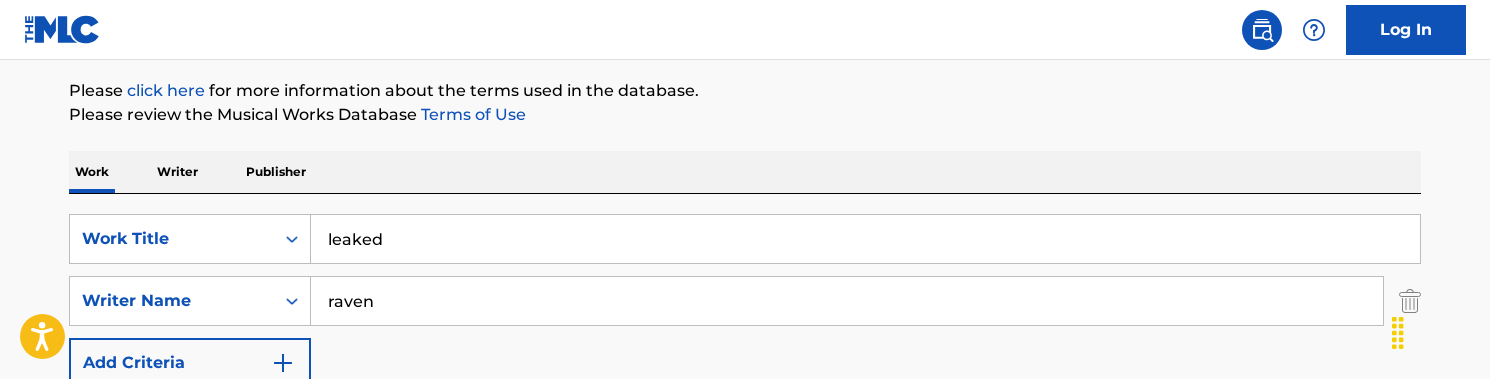 click on "SearchWithCriteria1f4fd9f4-8567-4b22-8c5c-fc234563ae52 Work Title [NAME] SearchWithCriteria95105a0e-8a45-4f8a-b519-67561022324a Writer Name [NAME] Add Criteria" at bounding box center [745, 301] 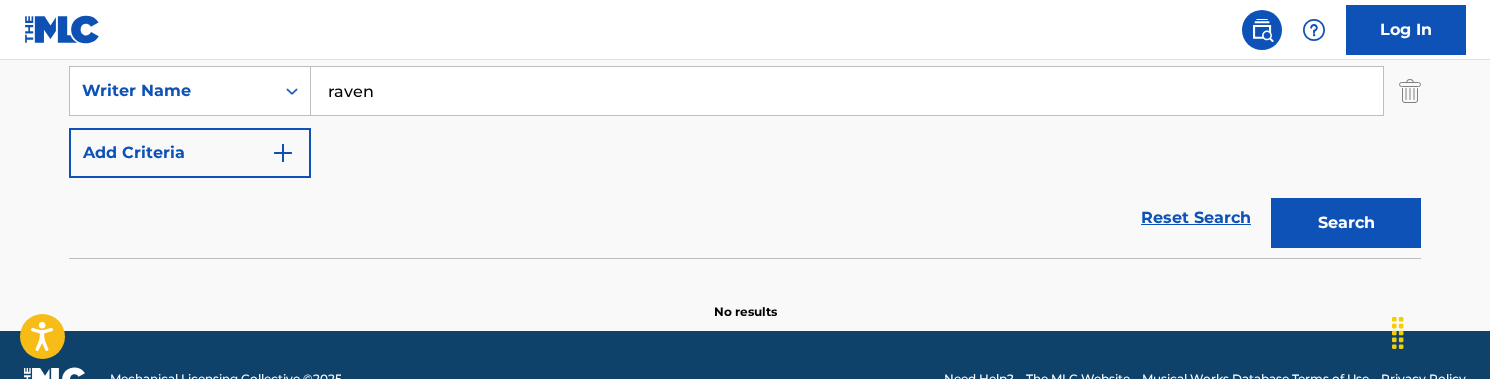 scroll, scrollTop: 462, scrollLeft: 0, axis: vertical 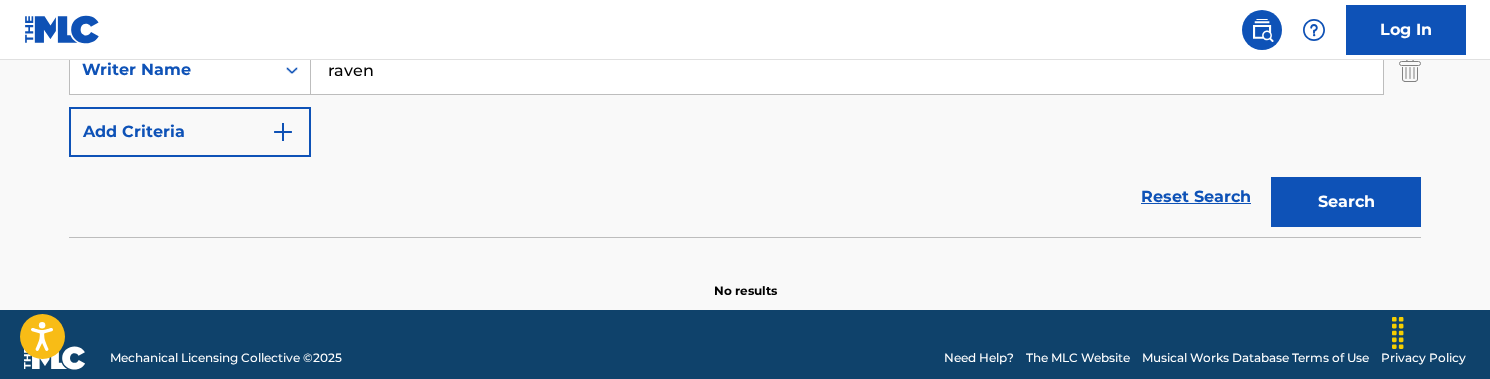 click on "Search" at bounding box center (1346, 202) 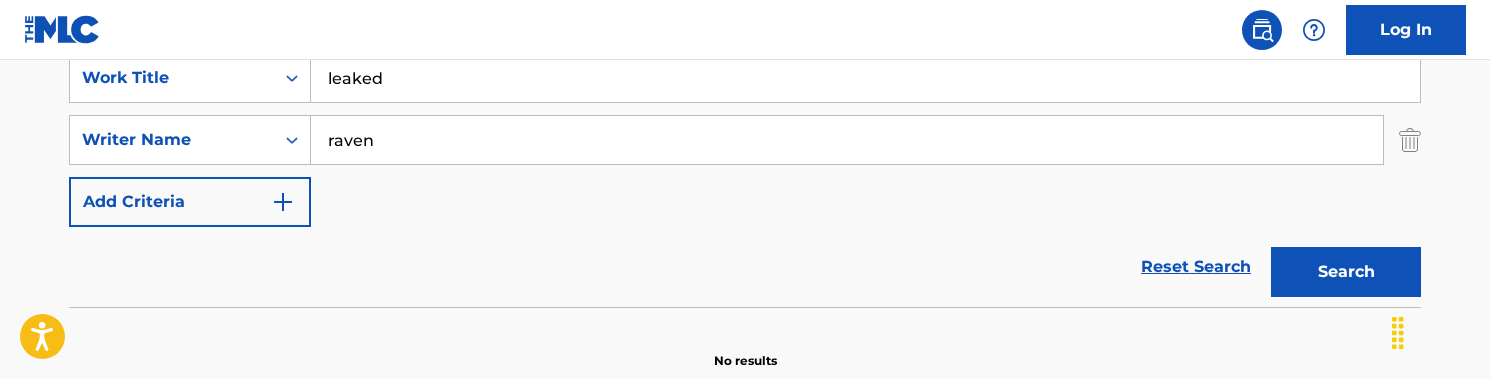 scroll, scrollTop: 376, scrollLeft: 0, axis: vertical 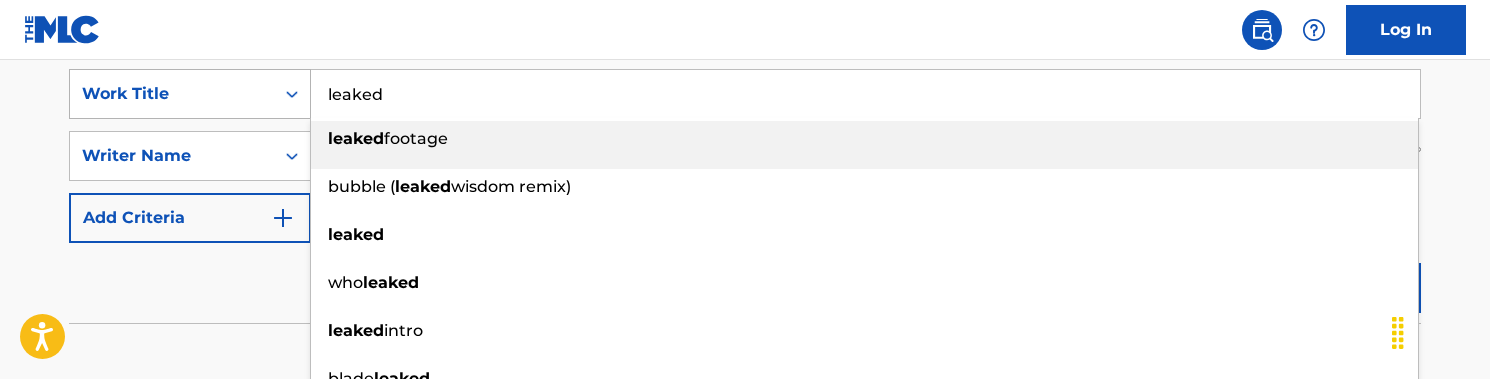 drag, startPoint x: 432, startPoint y: 104, endPoint x: 259, endPoint y: 74, distance: 175.5819 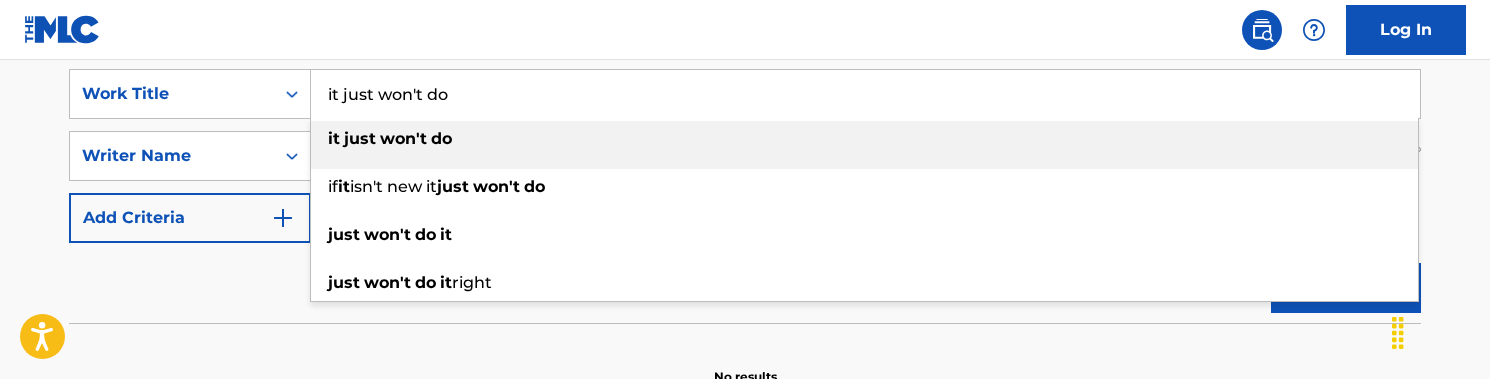 click on "it   just   won't   do" at bounding box center [864, 139] 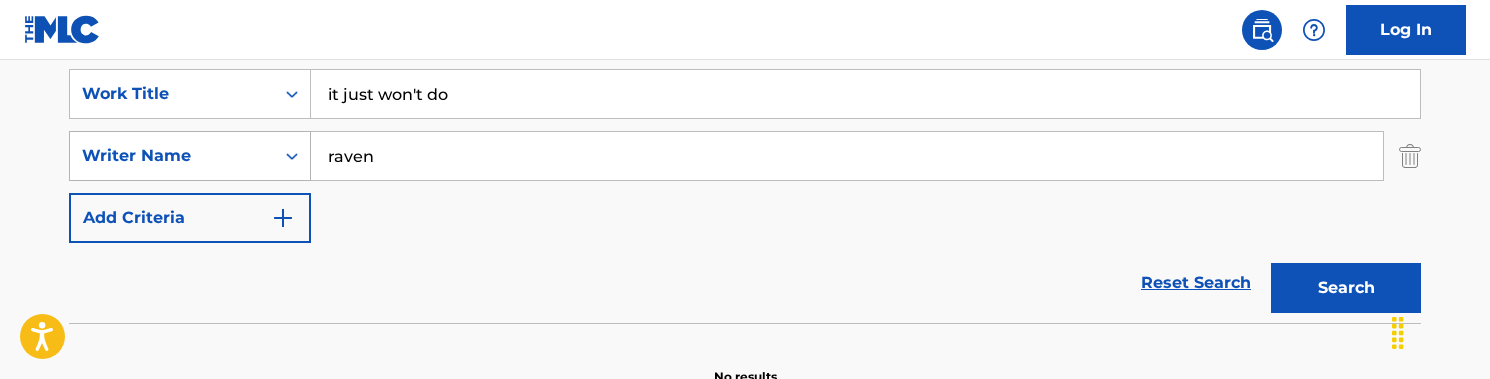 drag, startPoint x: 451, startPoint y: 160, endPoint x: 293, endPoint y: 160, distance: 158 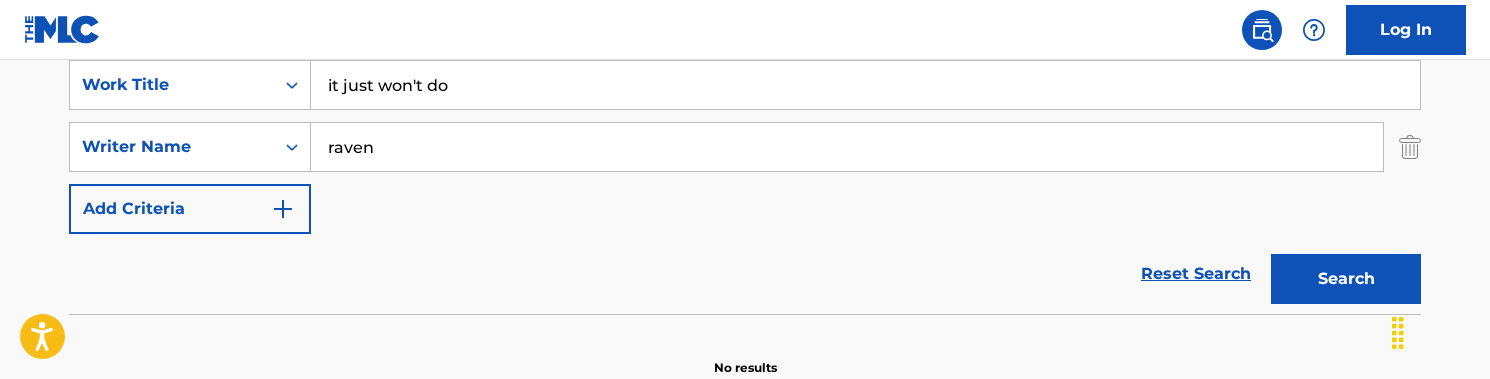 scroll, scrollTop: 375, scrollLeft: 0, axis: vertical 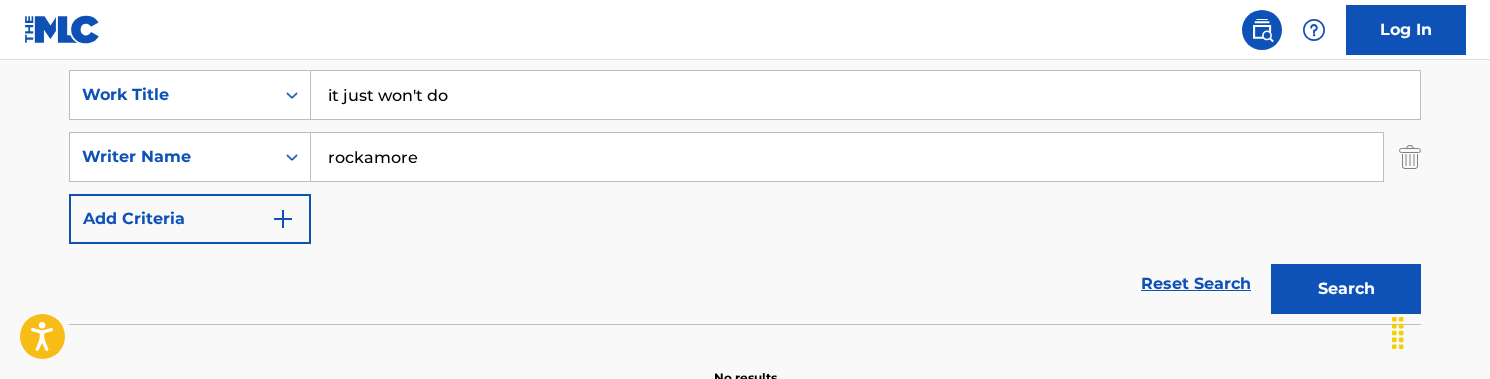 click on "Reset Search Search" at bounding box center (745, 284) 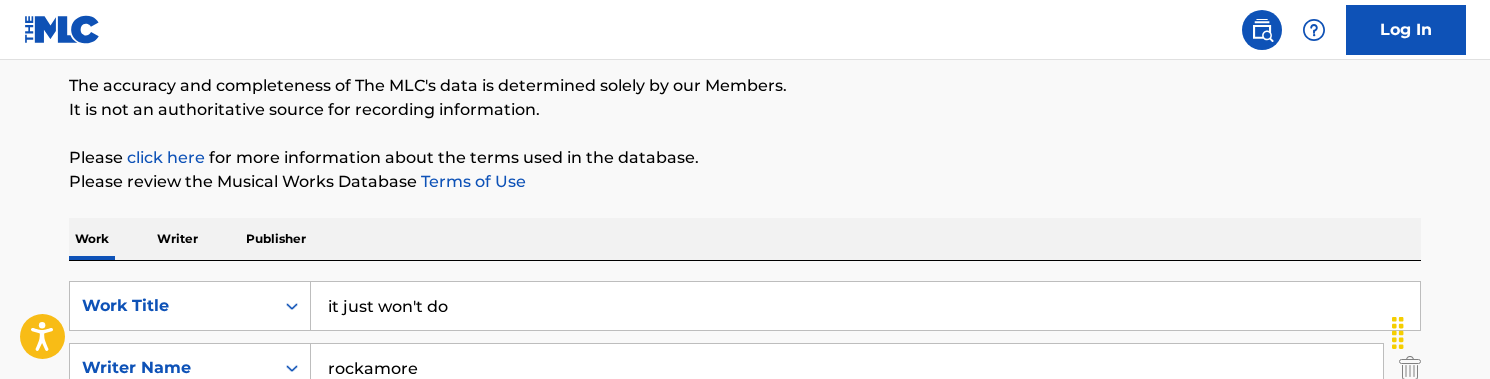 scroll, scrollTop: 358, scrollLeft: 0, axis: vertical 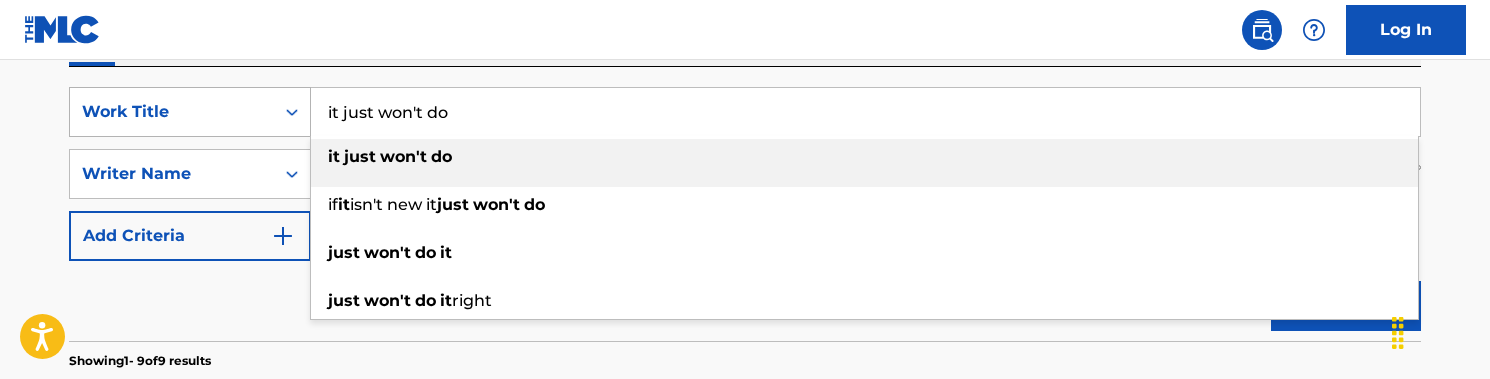 drag, startPoint x: 481, startPoint y: 109, endPoint x: 238, endPoint y: 109, distance: 243 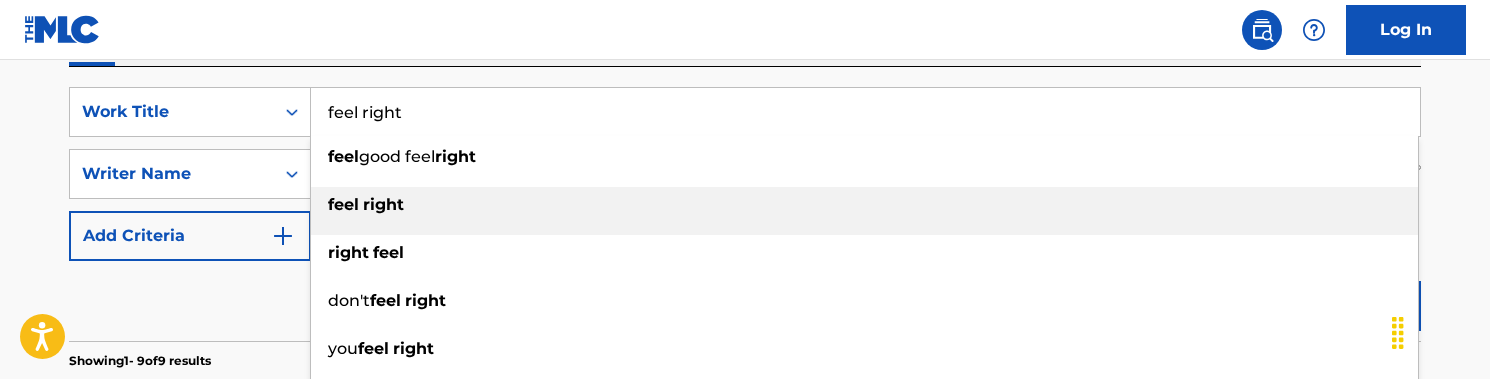 click on "feel   right" at bounding box center (864, 205) 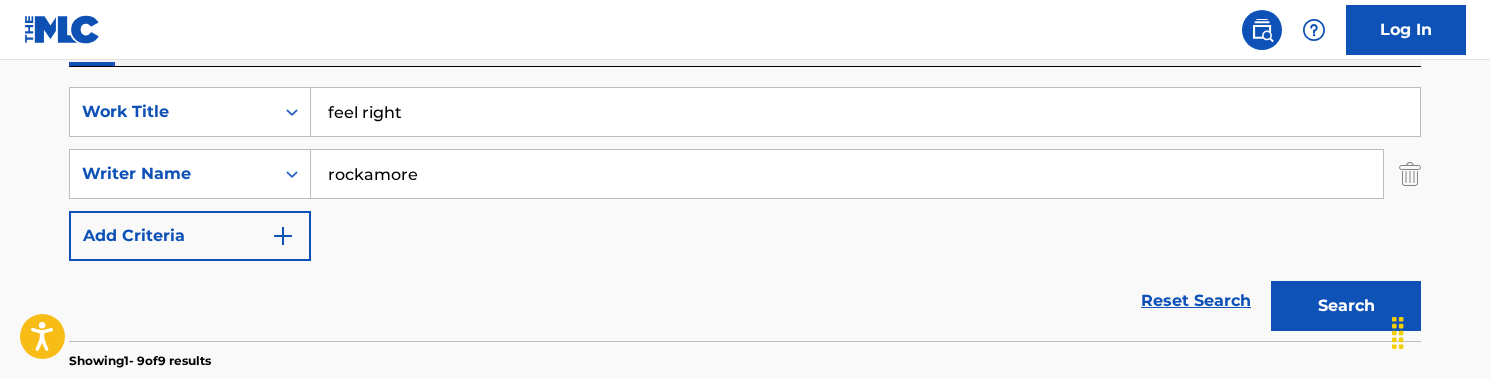 click on "rockamore" at bounding box center [847, 174] 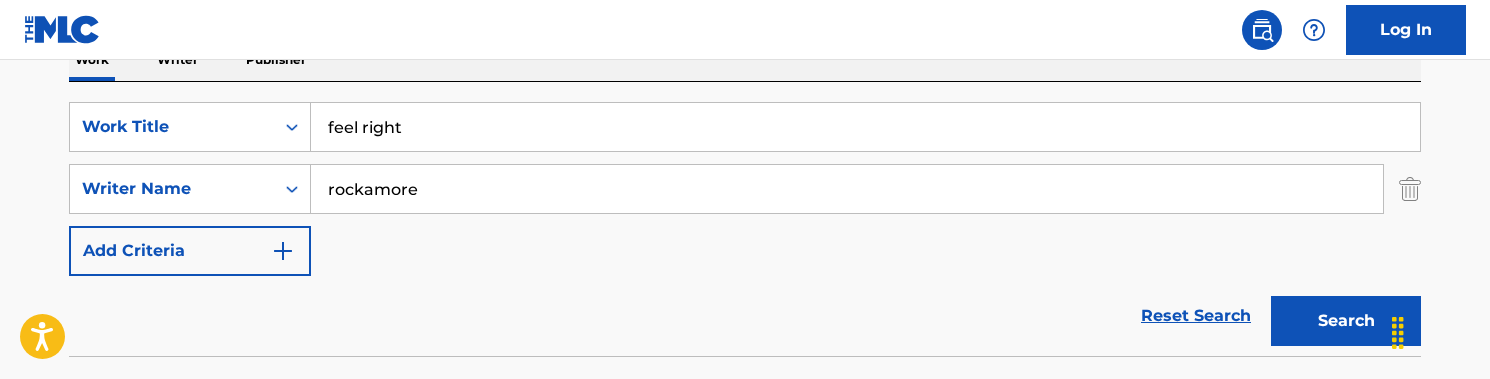 scroll, scrollTop: 341, scrollLeft: 0, axis: vertical 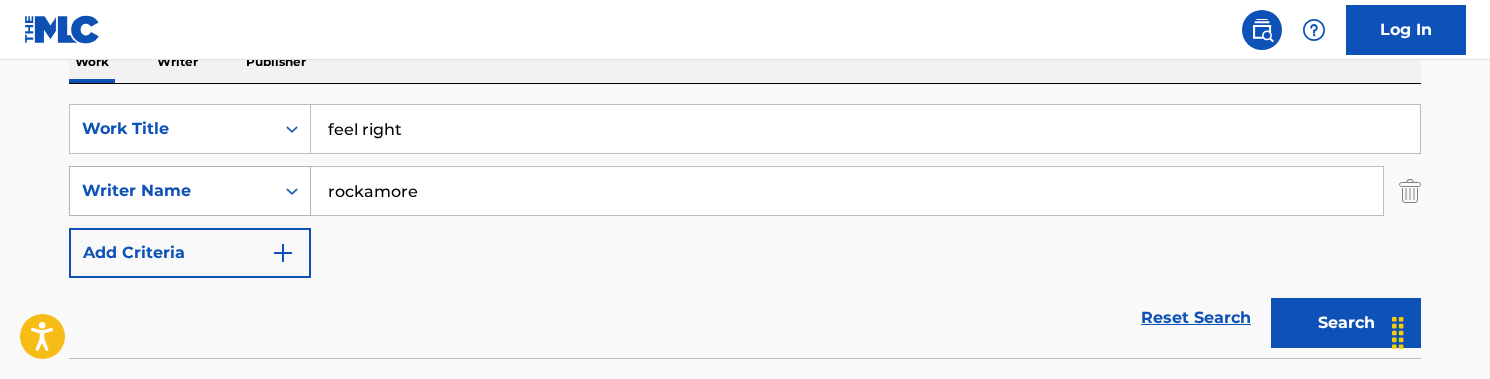 drag, startPoint x: 440, startPoint y: 196, endPoint x: 214, endPoint y: 196, distance: 226 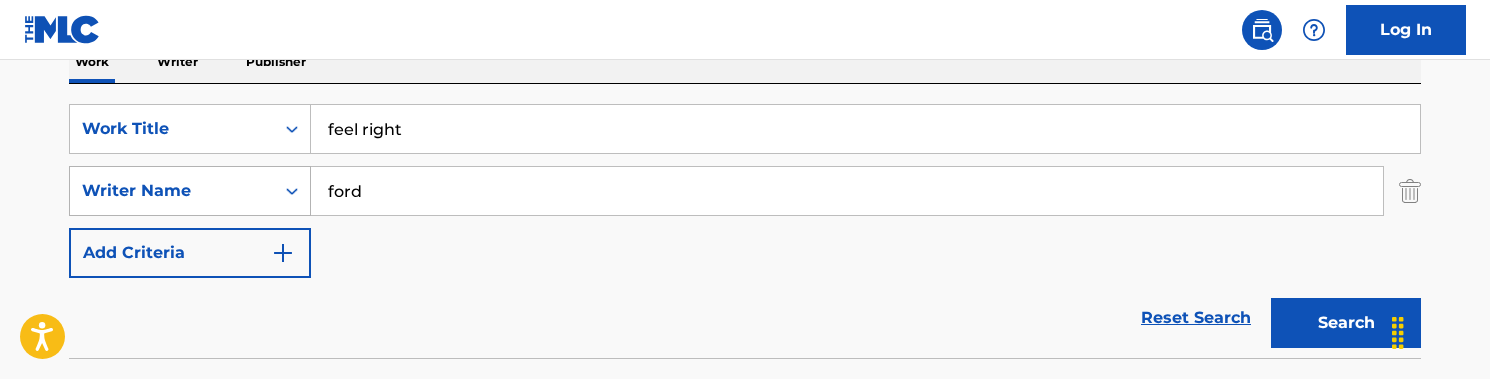 click on "Search" at bounding box center [1346, 323] 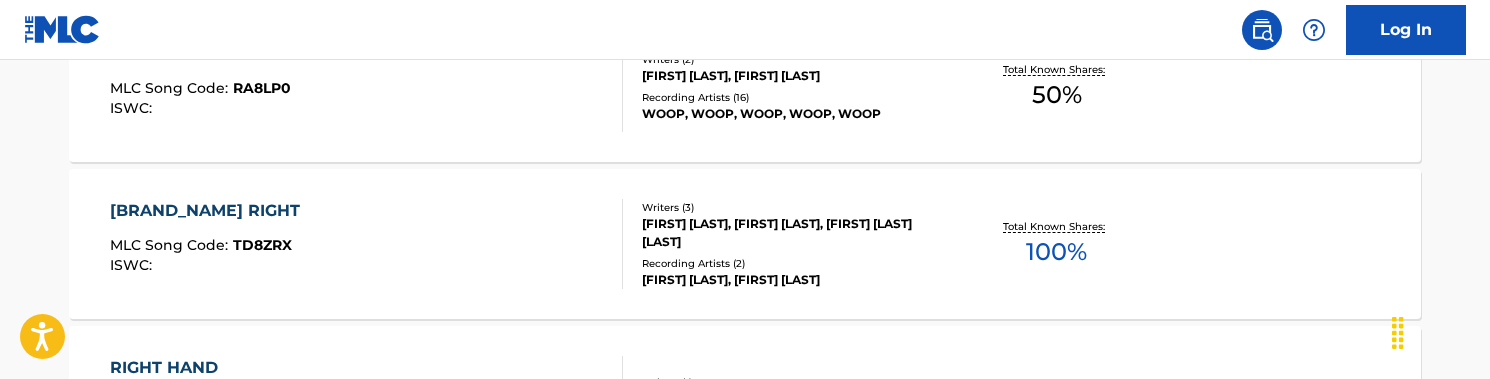 scroll, scrollTop: 1831, scrollLeft: 0, axis: vertical 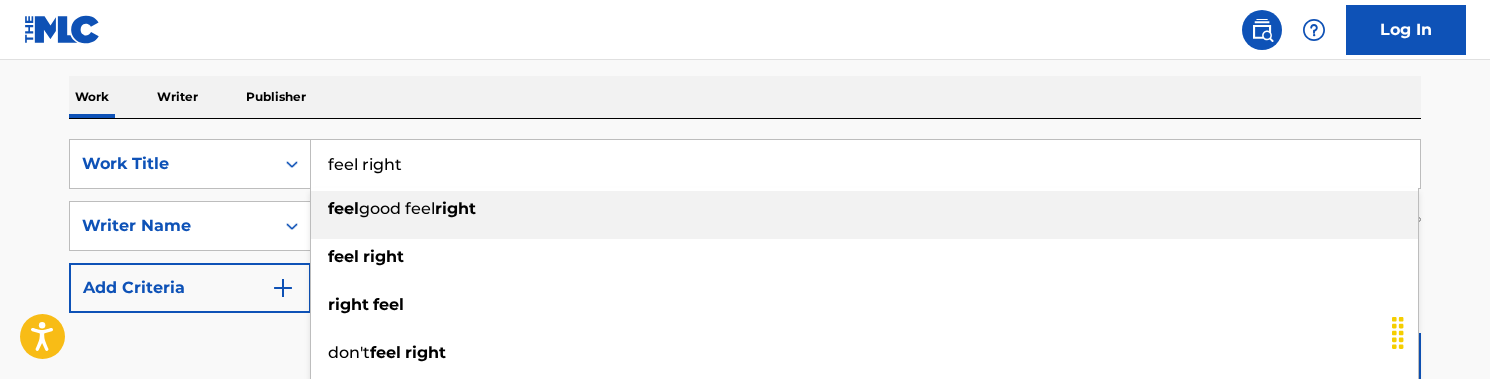 drag, startPoint x: 408, startPoint y: 169, endPoint x: 294, endPoint y: 132, distance: 119.85408 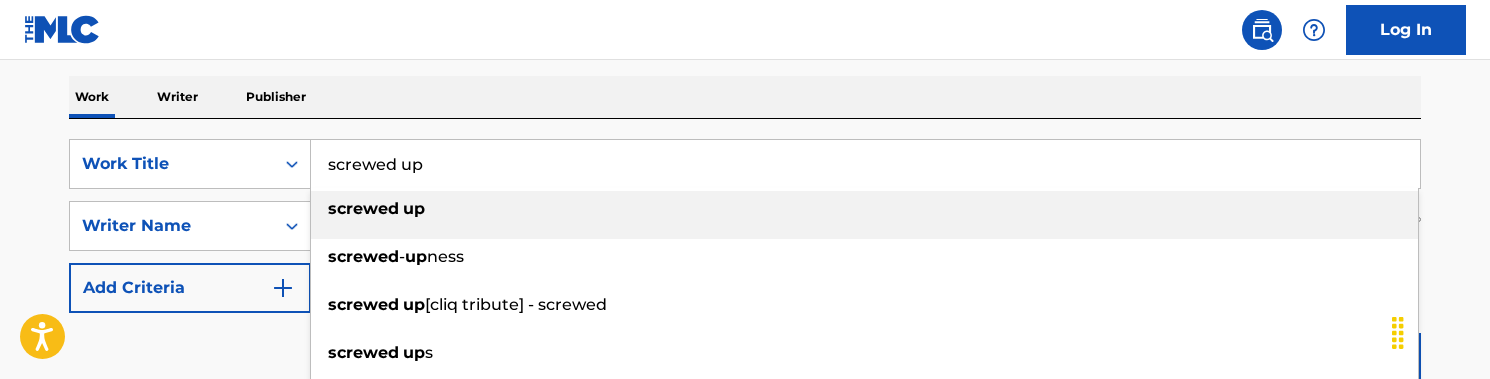 click on "screwed" at bounding box center [363, 208] 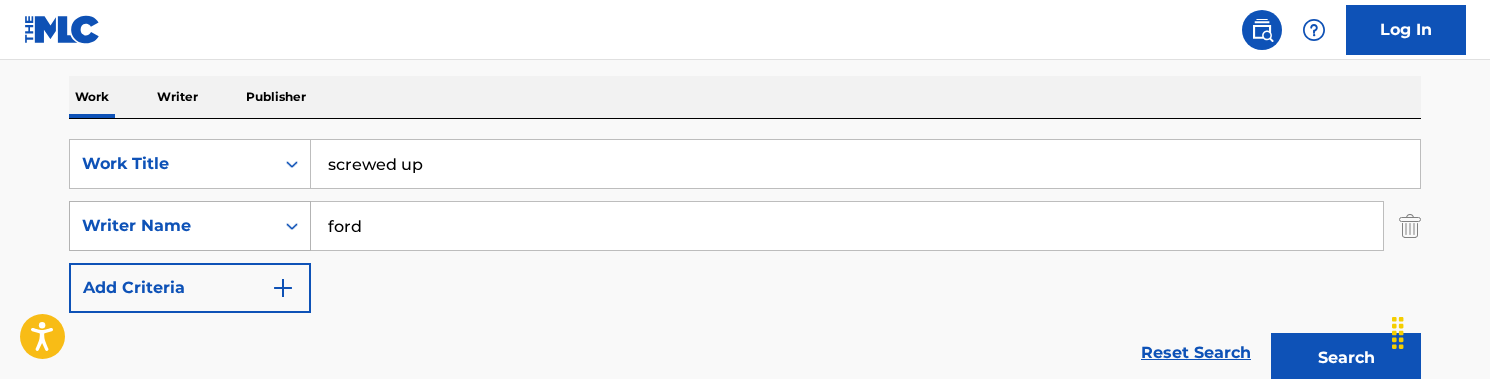 drag, startPoint x: 439, startPoint y: 248, endPoint x: 308, endPoint y: 224, distance: 133.18033 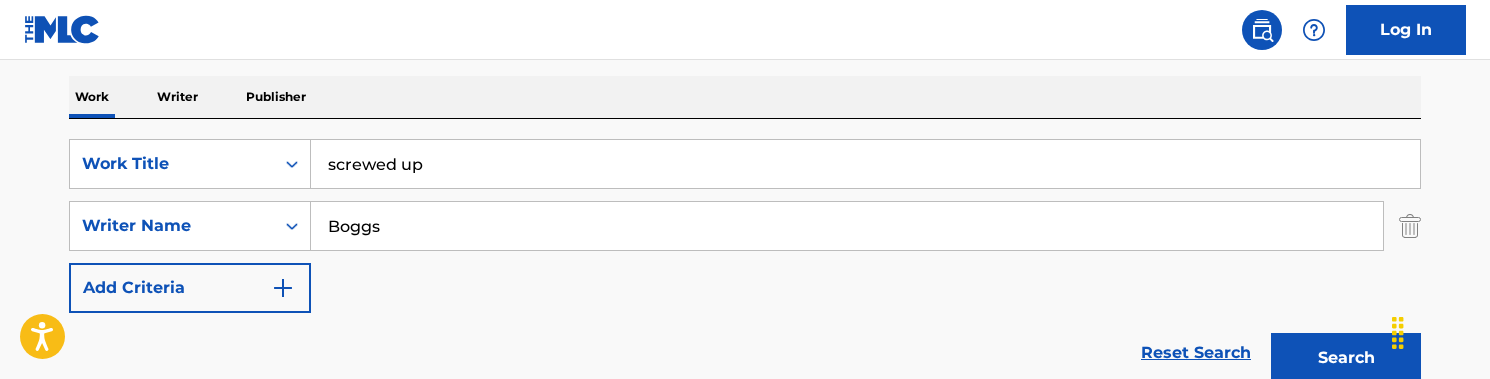drag, startPoint x: 568, startPoint y: 8, endPoint x: 593, endPoint y: 295, distance: 288.0868 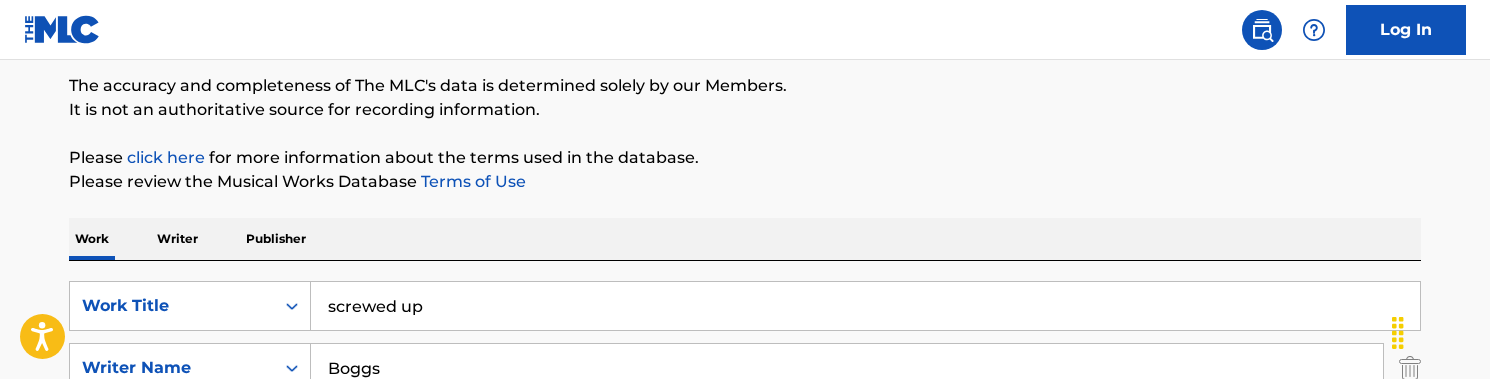 scroll, scrollTop: 184, scrollLeft: 0, axis: vertical 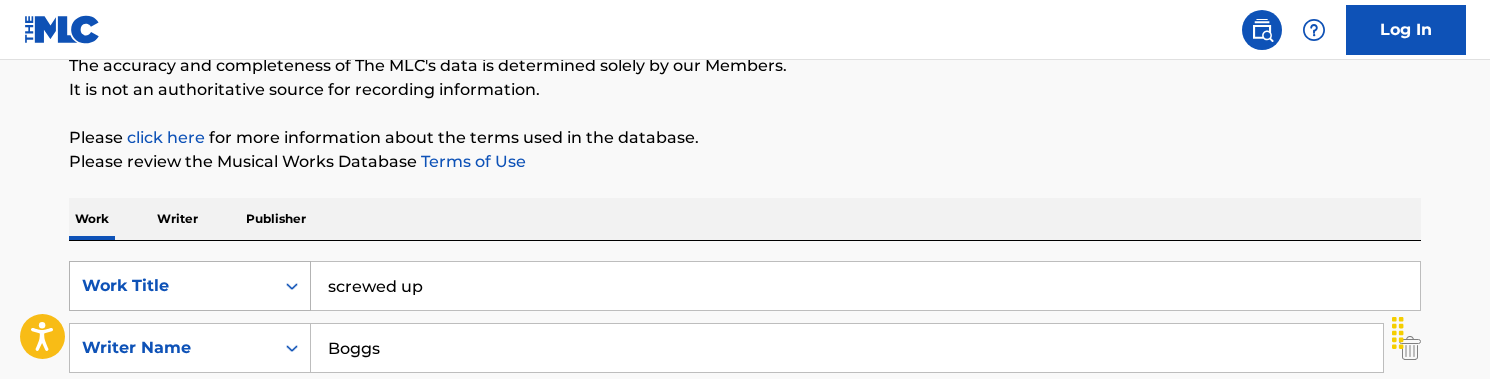 drag, startPoint x: 456, startPoint y: 286, endPoint x: 303, endPoint y: 286, distance: 153 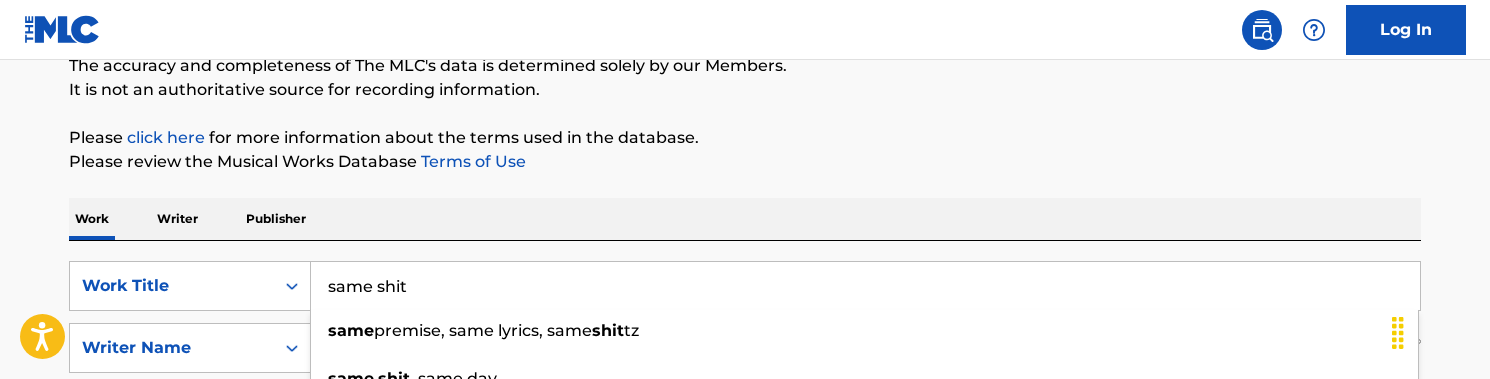 click on "Work Writer Publisher" at bounding box center [745, 219] 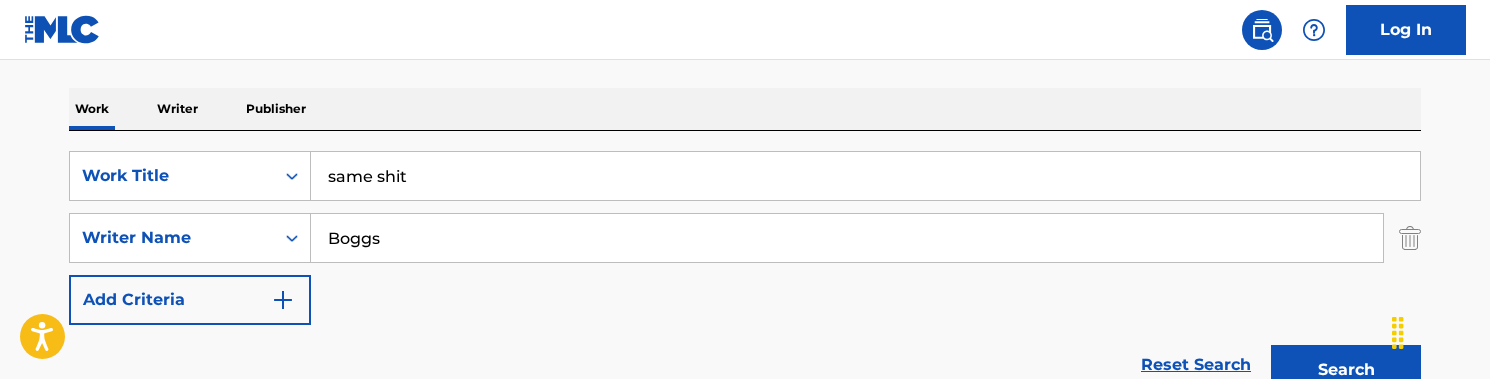 scroll, scrollTop: 295, scrollLeft: 0, axis: vertical 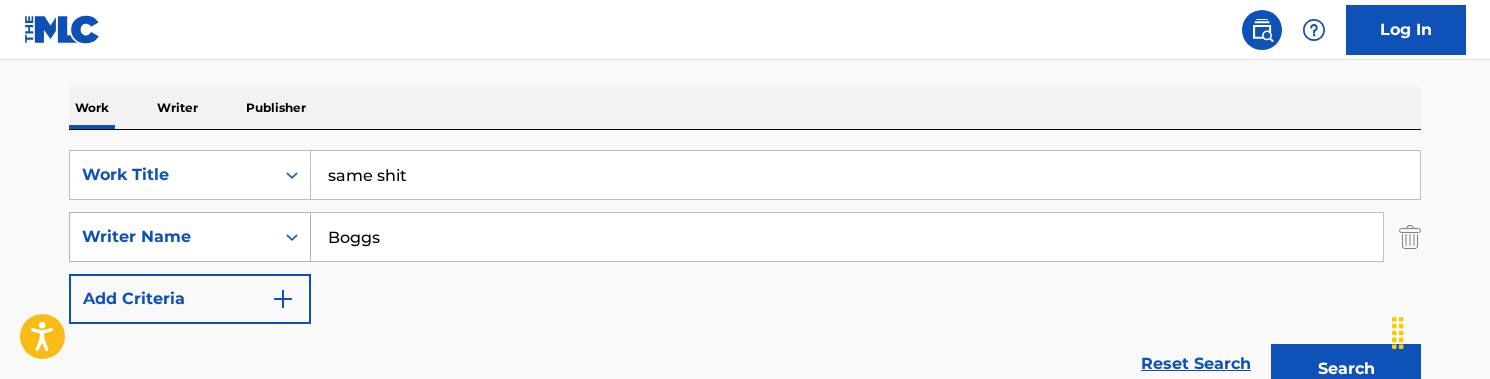 drag, startPoint x: 418, startPoint y: 247, endPoint x: 283, endPoint y: 240, distance: 135.18137 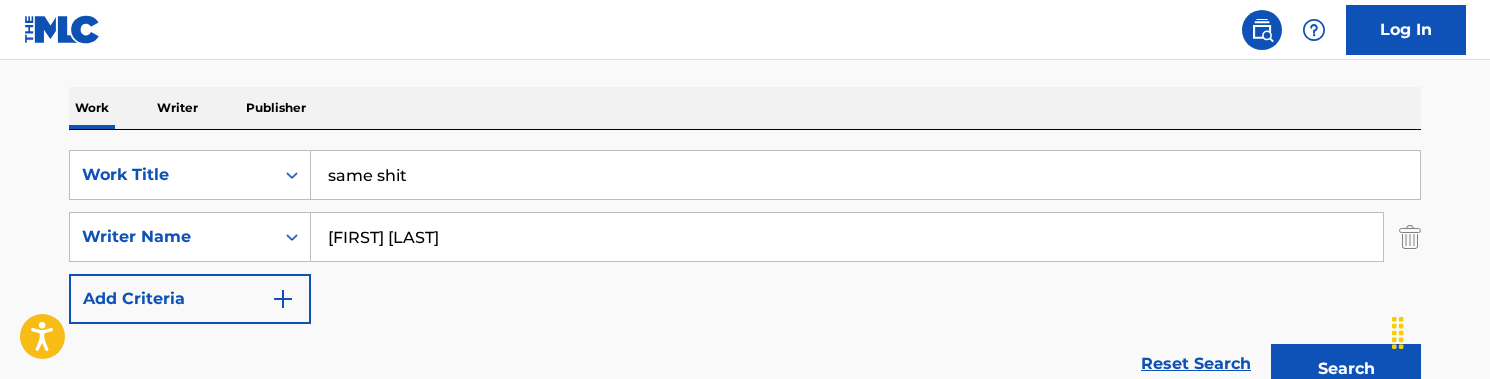 drag, startPoint x: 595, startPoint y: 121, endPoint x: 573, endPoint y: 268, distance: 148.63715 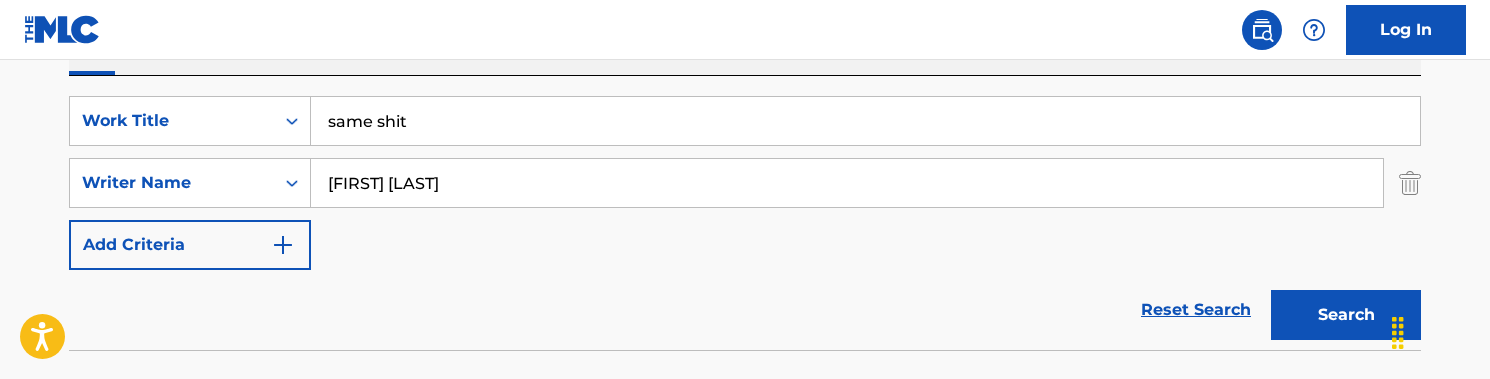 scroll, scrollTop: 344, scrollLeft: 0, axis: vertical 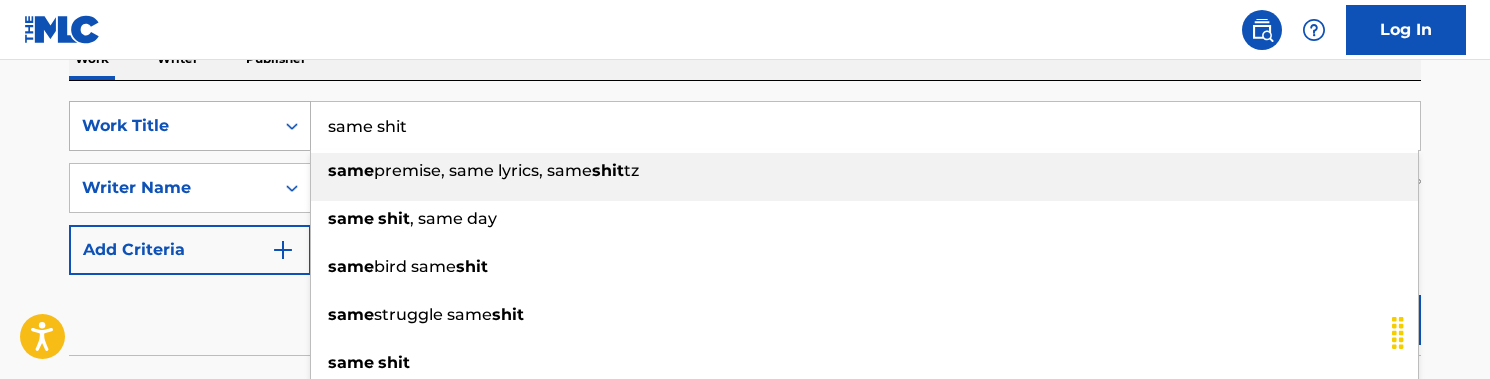 drag, startPoint x: 490, startPoint y: 128, endPoint x: 256, endPoint y: 110, distance: 234.69128 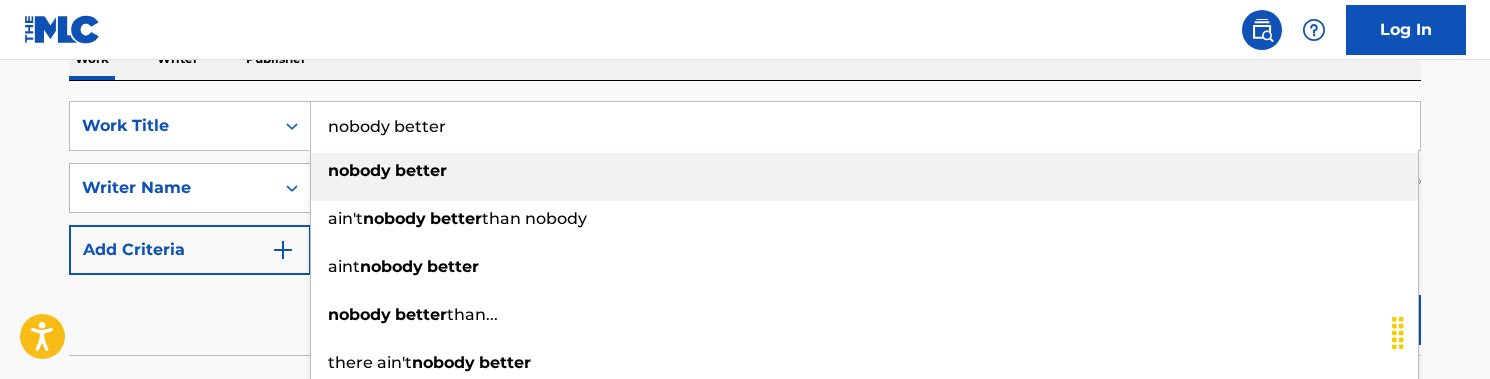 click on "nobody" at bounding box center (359, 170) 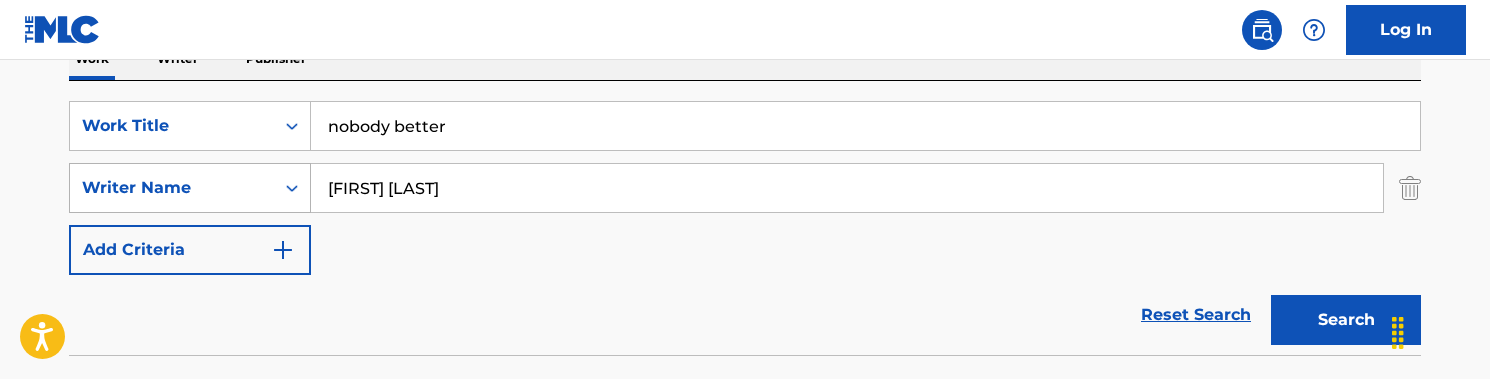 drag, startPoint x: 519, startPoint y: 196, endPoint x: 296, endPoint y: 180, distance: 223.57326 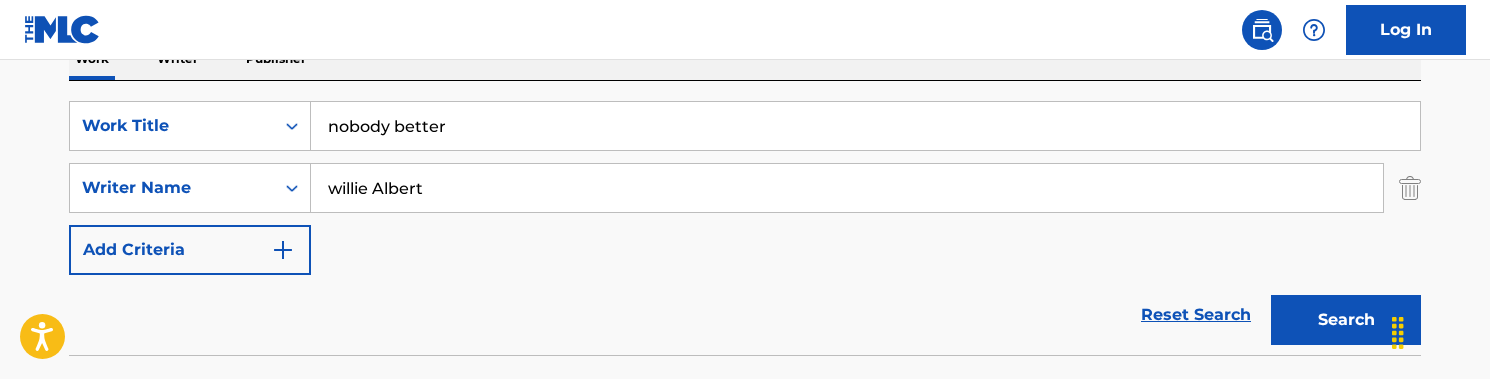 drag, startPoint x: 600, startPoint y: 3, endPoint x: 531, endPoint y: 252, distance: 258.38342 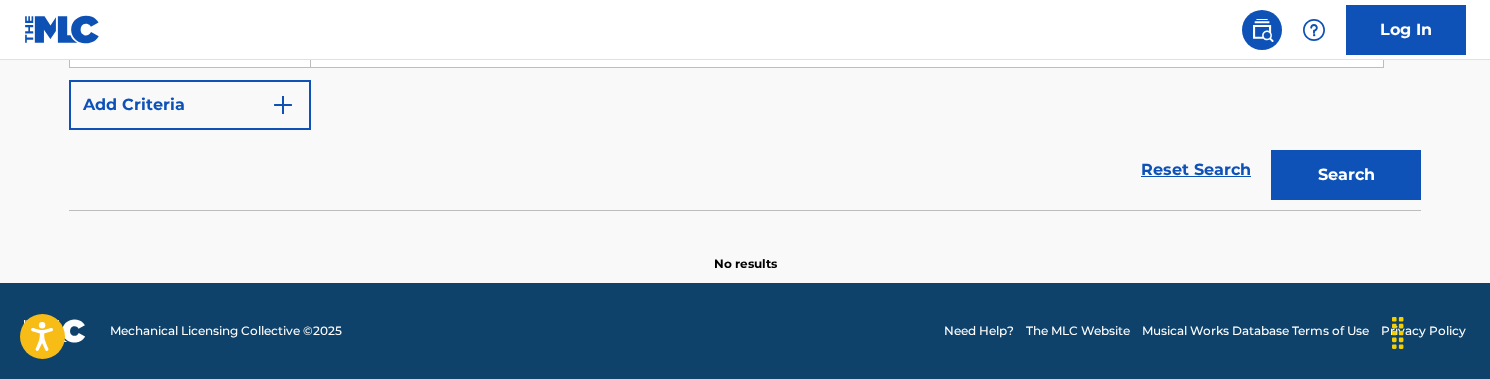 scroll, scrollTop: 379, scrollLeft: 0, axis: vertical 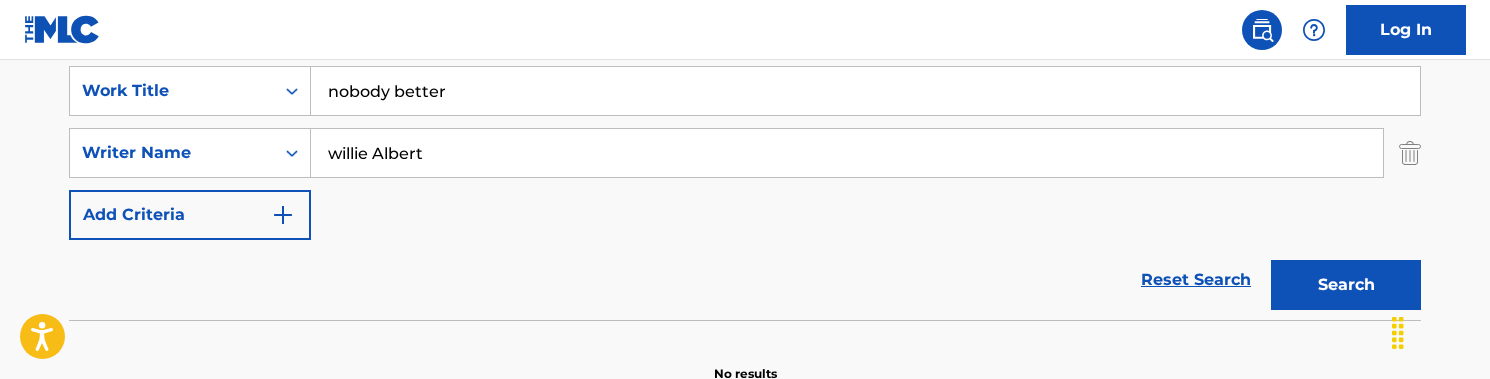 drag, startPoint x: 311, startPoint y: 53, endPoint x: 246, endPoint y: 53, distance: 65 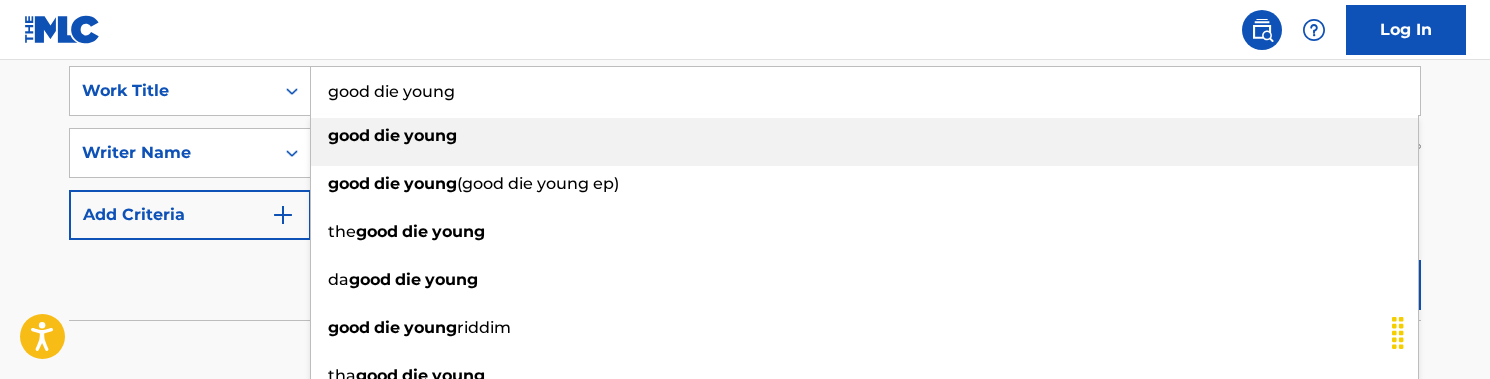 click on "good   die   young" at bounding box center [864, 136] 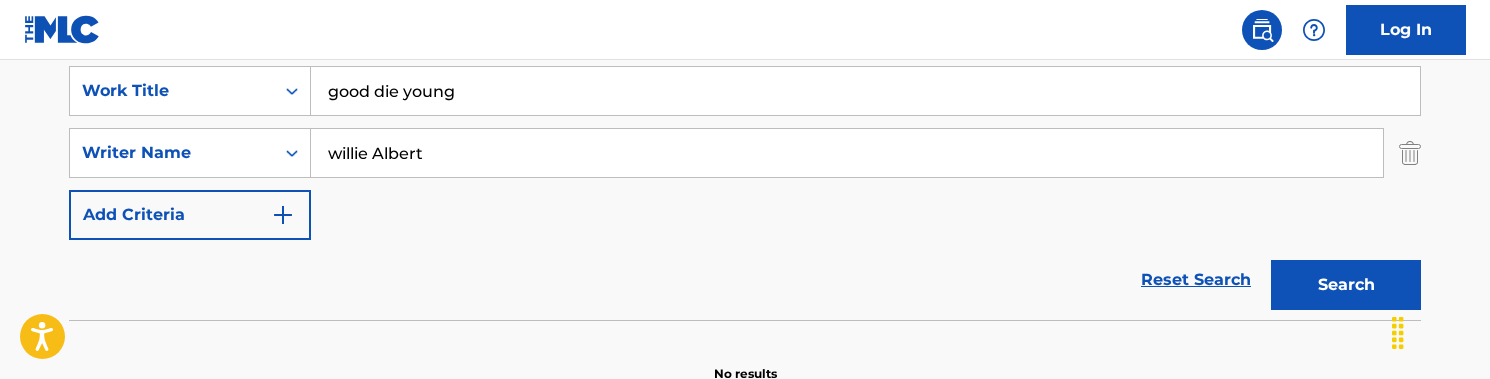 drag, startPoint x: 464, startPoint y: 146, endPoint x: 328, endPoint y: 146, distance: 136 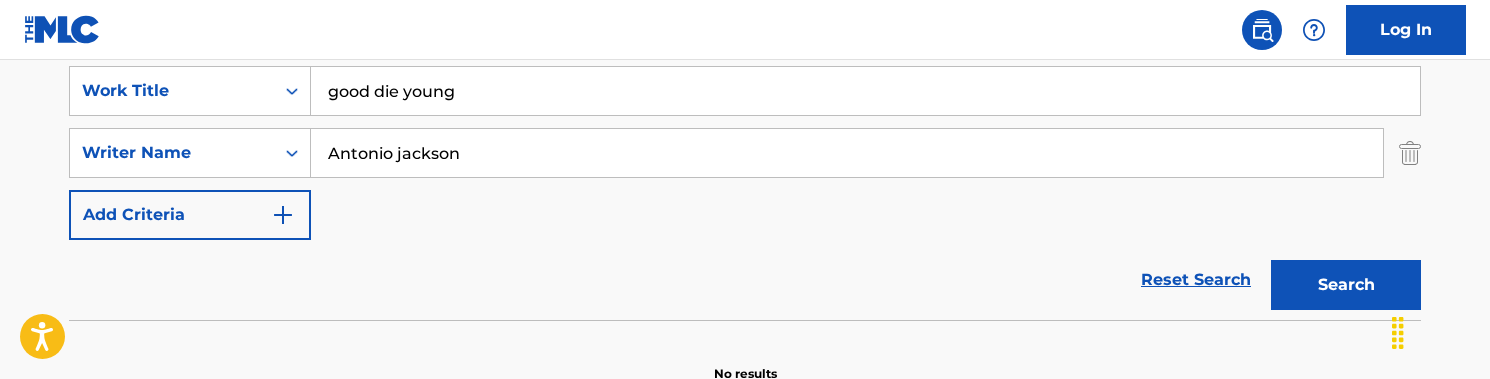 click on "Search" at bounding box center [1346, 285] 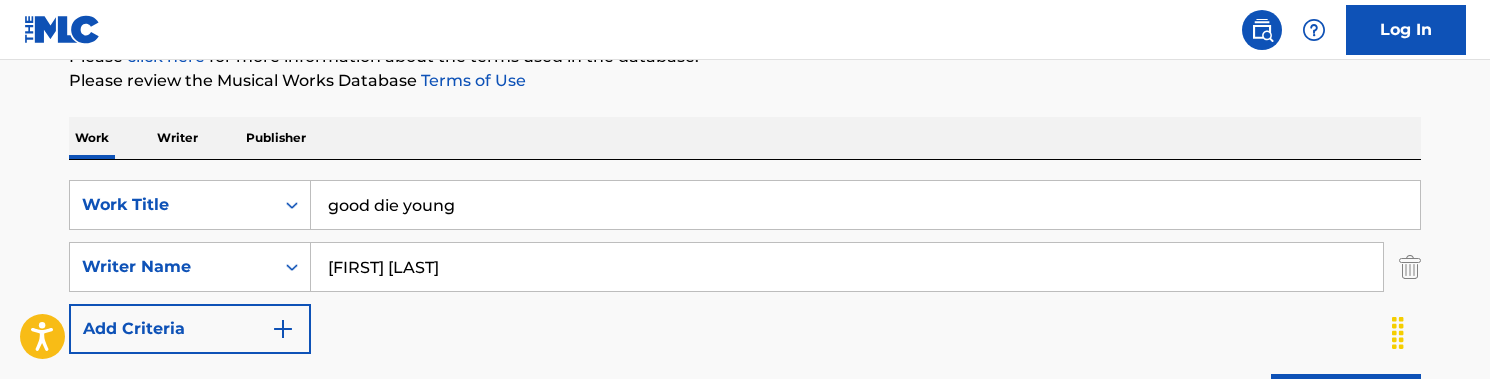 click on "Work Writer Publisher SearchWithCriteria1f4fd9f4-8567-4b22-8c5c-fc234563ae52 Work Title [LAST] SearchWithCriteria95105a0e-8a45-4f8a-b519-67561022324a Writer Name [LAST] Add Criteria Reset Search Search No results" at bounding box center (745, 307) 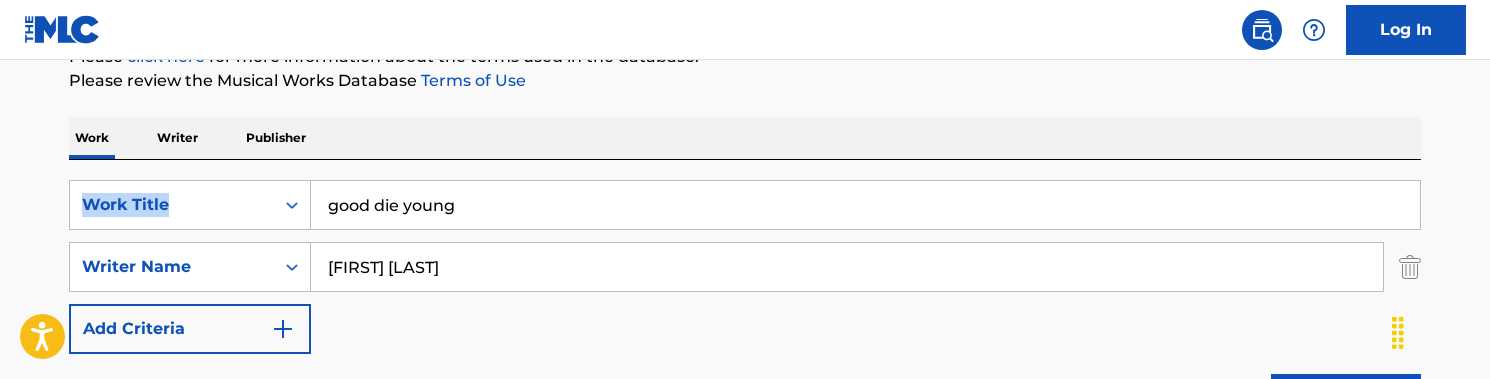 scroll, scrollTop: 255, scrollLeft: 0, axis: vertical 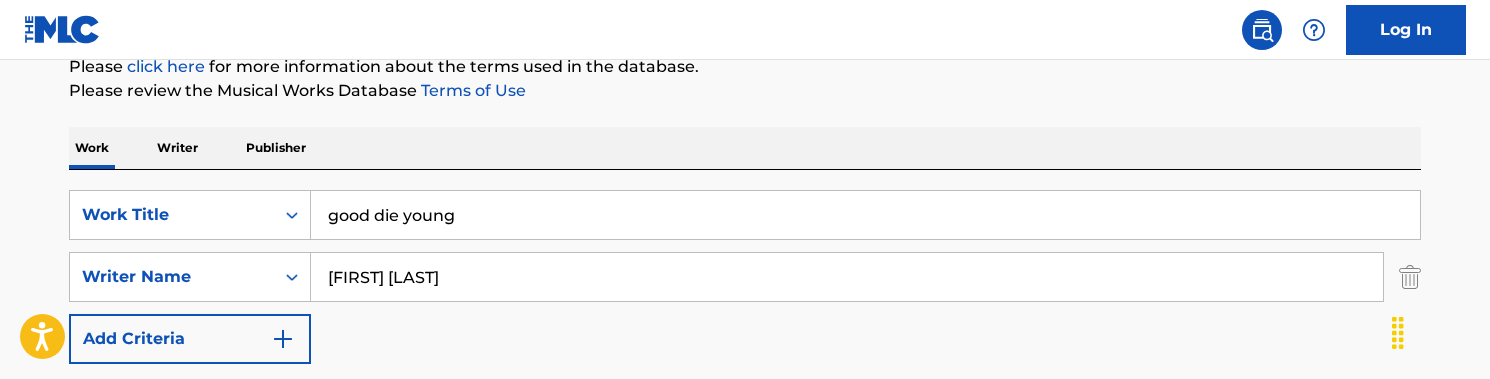 drag, startPoint x: 497, startPoint y: 266, endPoint x: 546, endPoint y: 268, distance: 49.0408 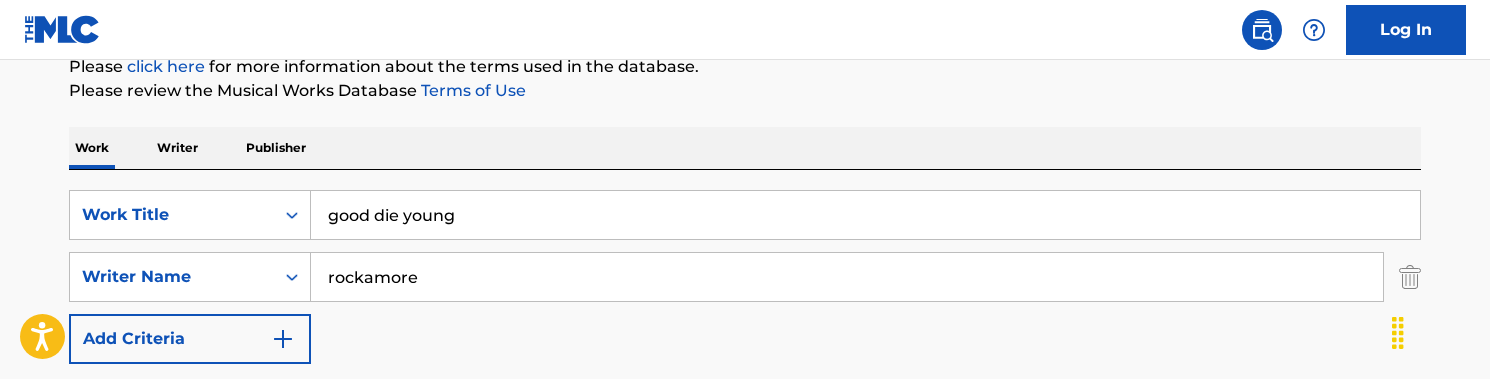 click on "Search" at bounding box center (1346, 409) 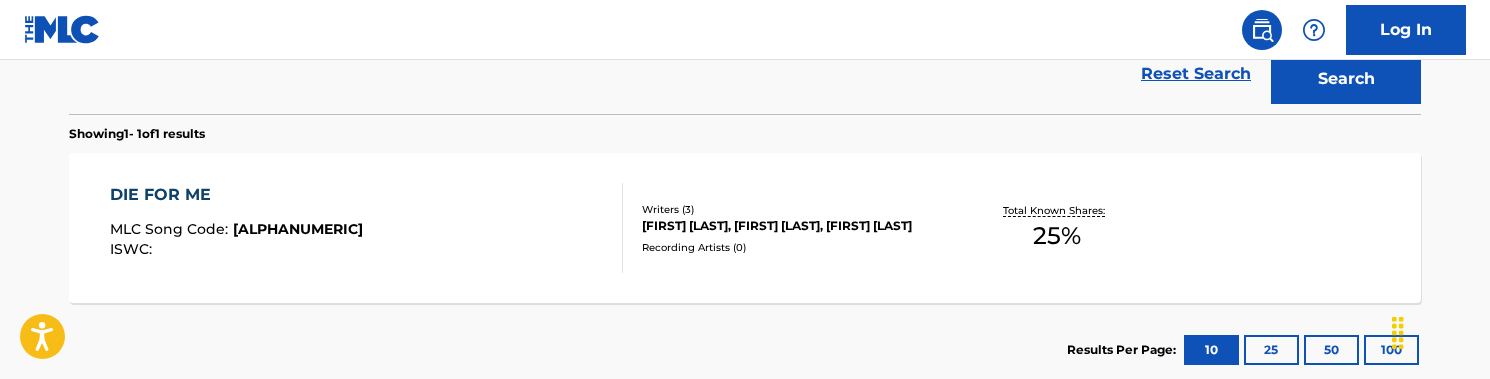 scroll, scrollTop: 353, scrollLeft: 0, axis: vertical 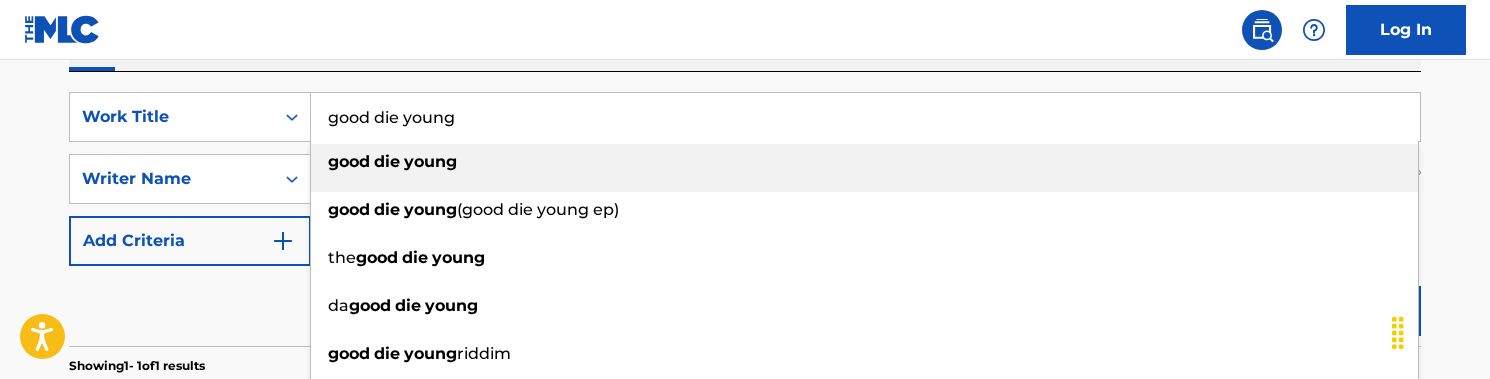 drag, startPoint x: 531, startPoint y: 138, endPoint x: 328, endPoint y: 102, distance: 206.1674 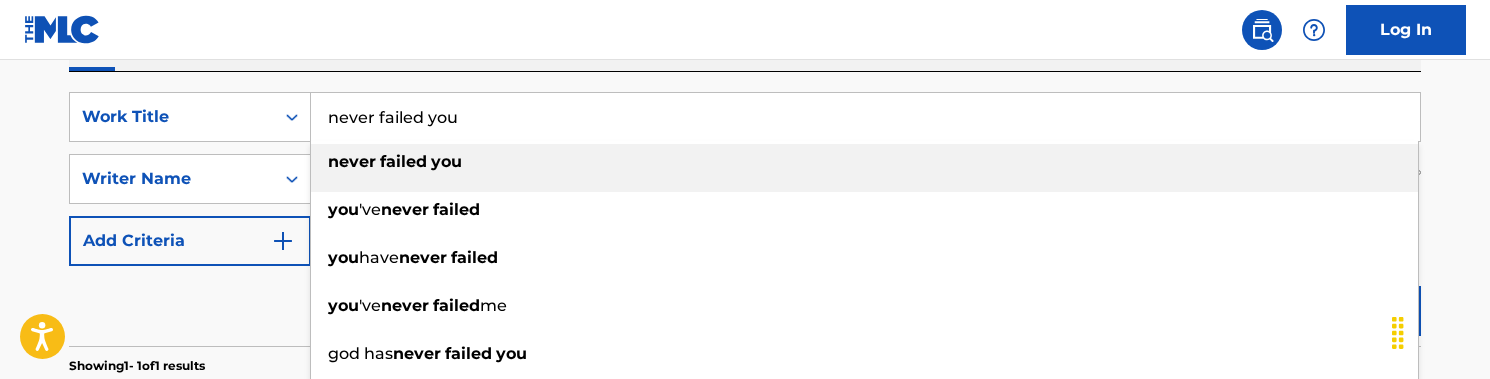 click on "failed" at bounding box center (403, 161) 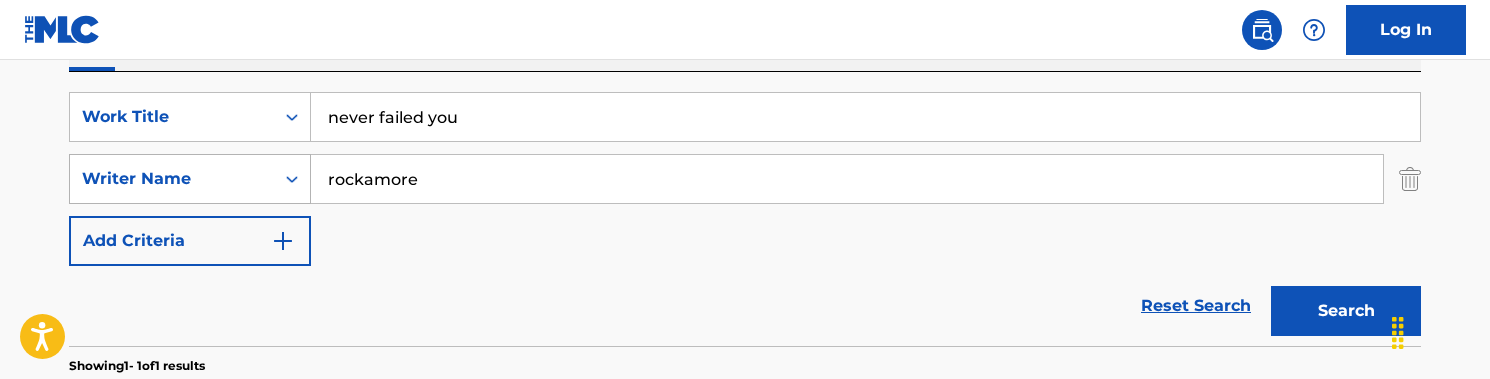 drag, startPoint x: 447, startPoint y: 184, endPoint x: 303, endPoint y: 184, distance: 144 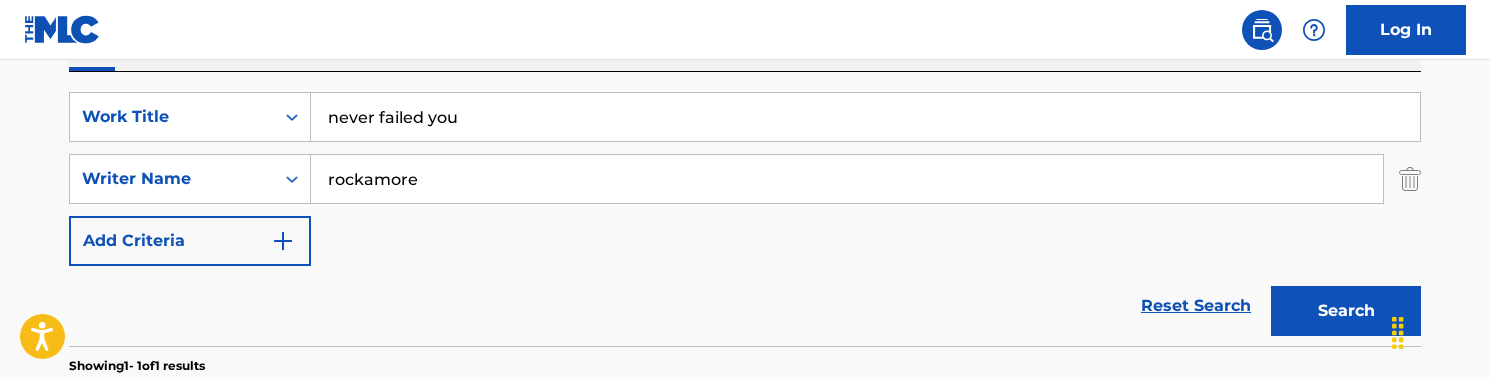 click on "Search" at bounding box center (1346, 311) 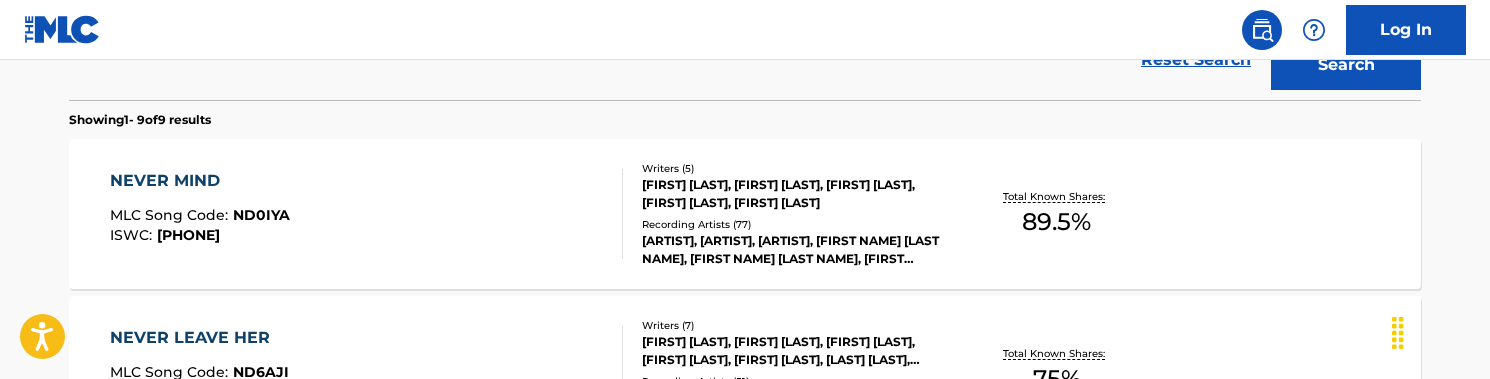scroll, scrollTop: 238, scrollLeft: 0, axis: vertical 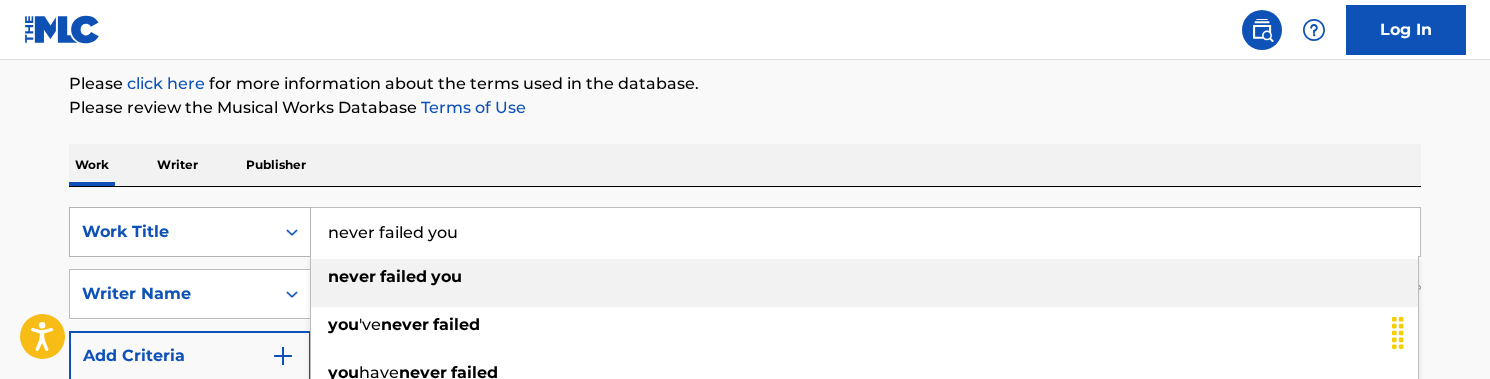drag, startPoint x: 462, startPoint y: 232, endPoint x: 274, endPoint y: 228, distance: 188.04254 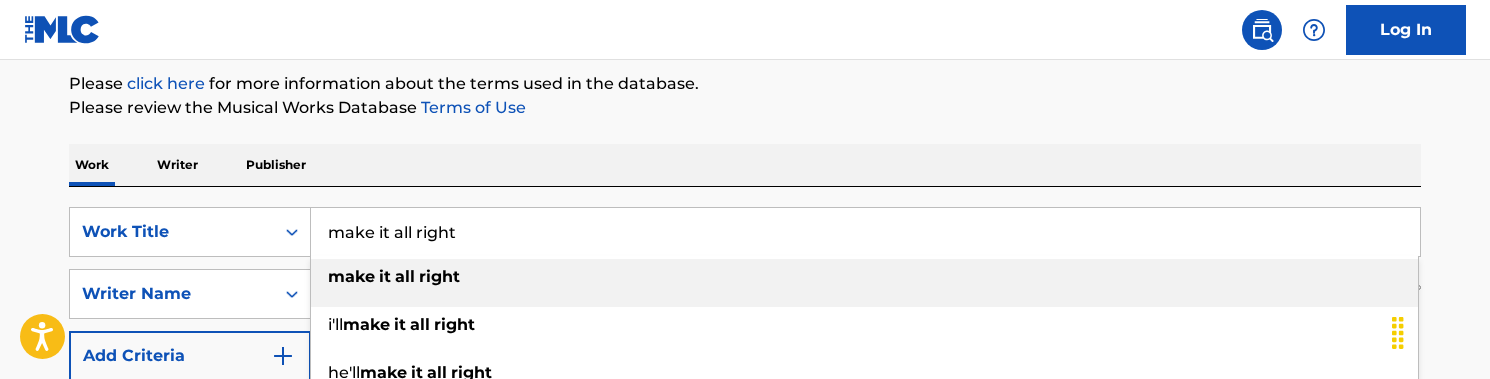 click on "make" at bounding box center (351, 276) 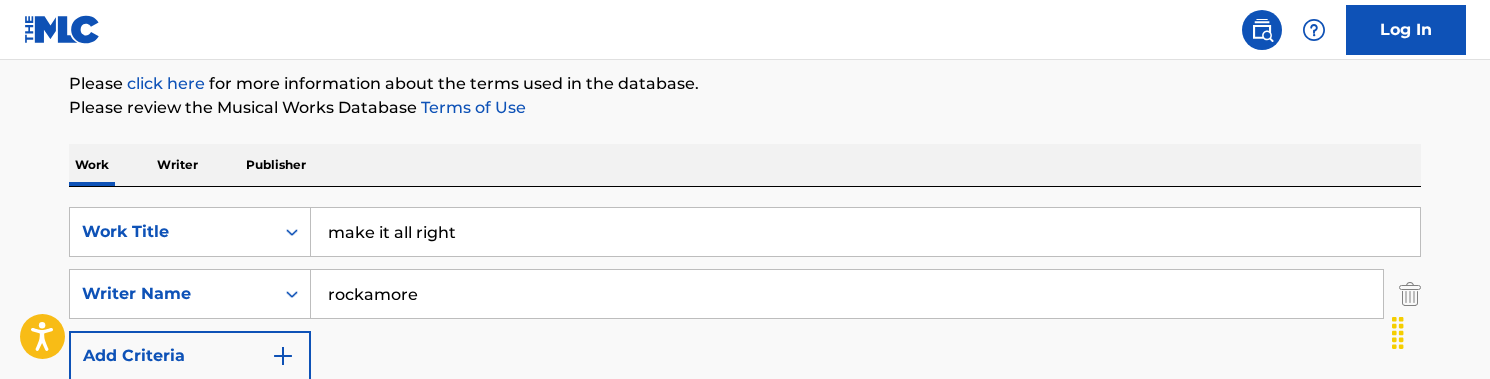 scroll, scrollTop: 319, scrollLeft: 0, axis: vertical 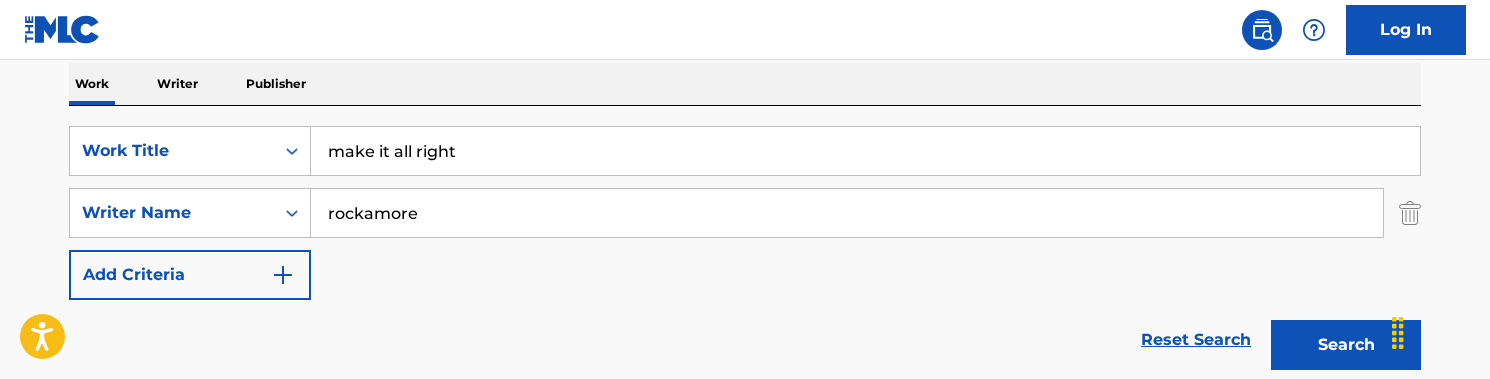 click on "Search" at bounding box center (1346, 345) 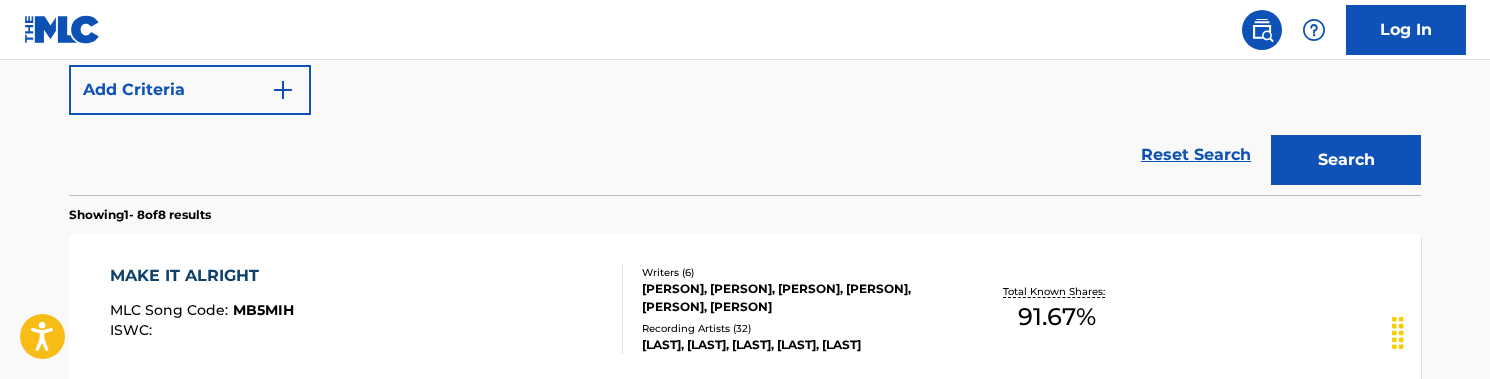 scroll, scrollTop: 560, scrollLeft: 0, axis: vertical 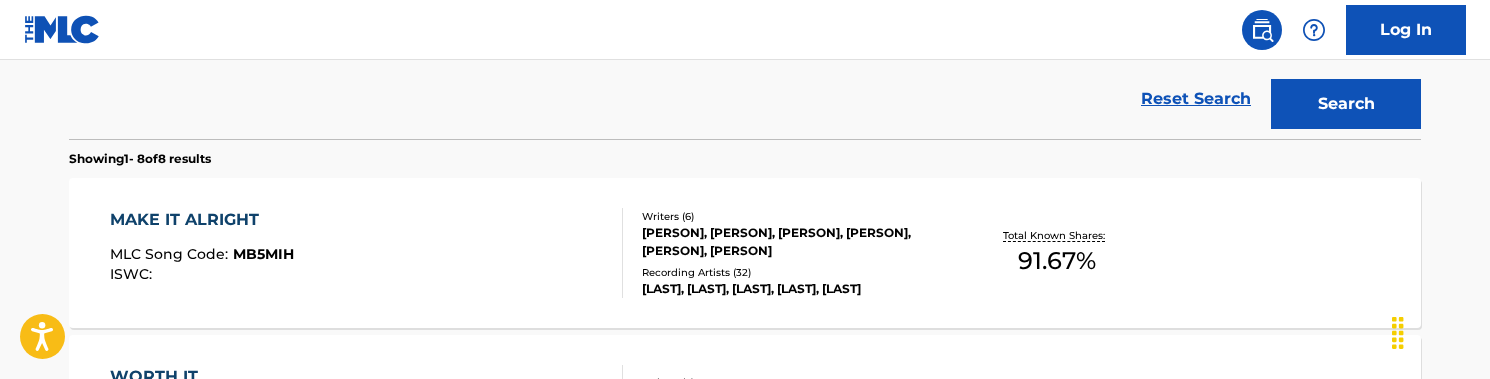 click on "MAKE IT ALRIGHT MLC Song Code : [ID] ISWC :" at bounding box center [367, 253] 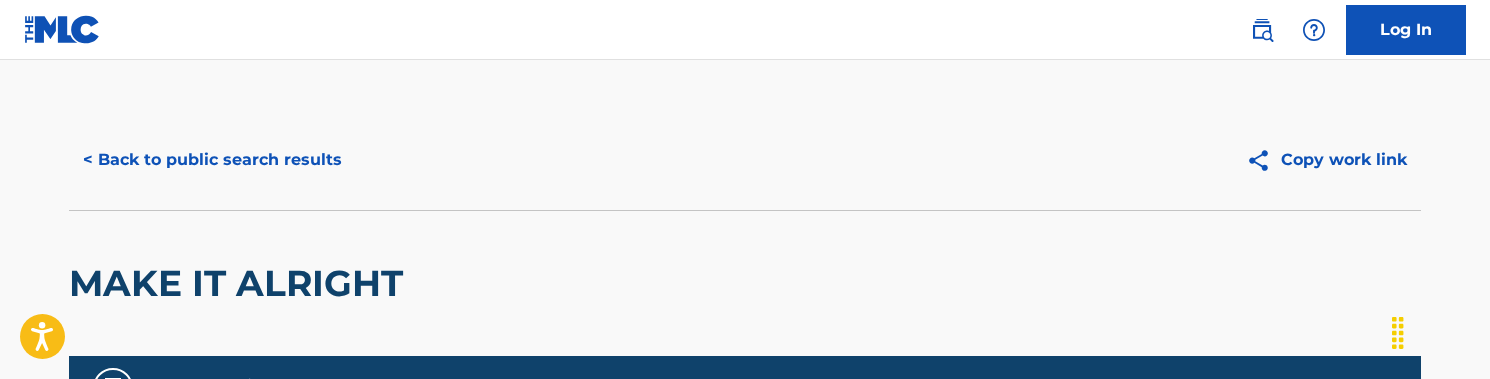 scroll, scrollTop: -1, scrollLeft: 0, axis: vertical 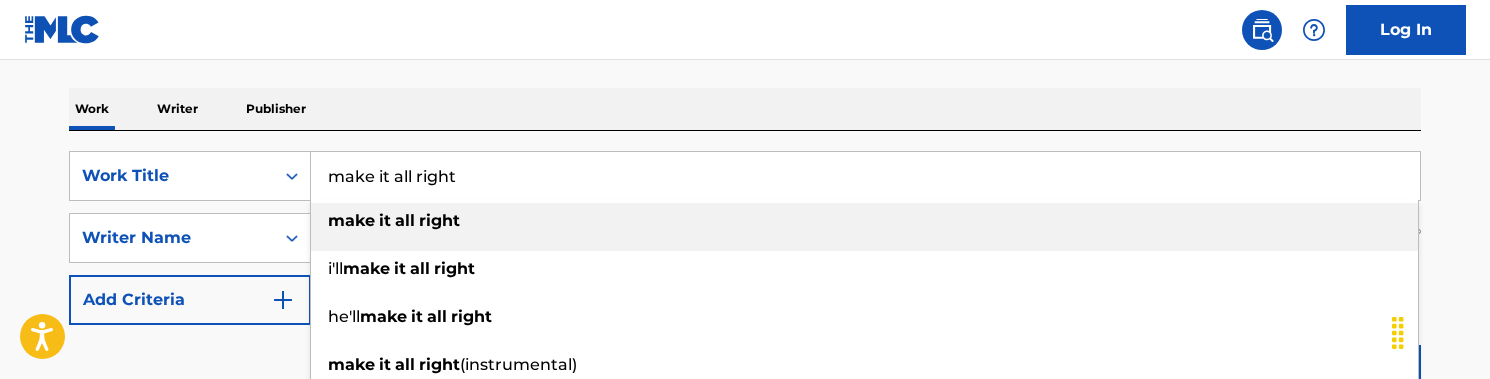 drag, startPoint x: 549, startPoint y: 176, endPoint x: 314, endPoint y: 176, distance: 235 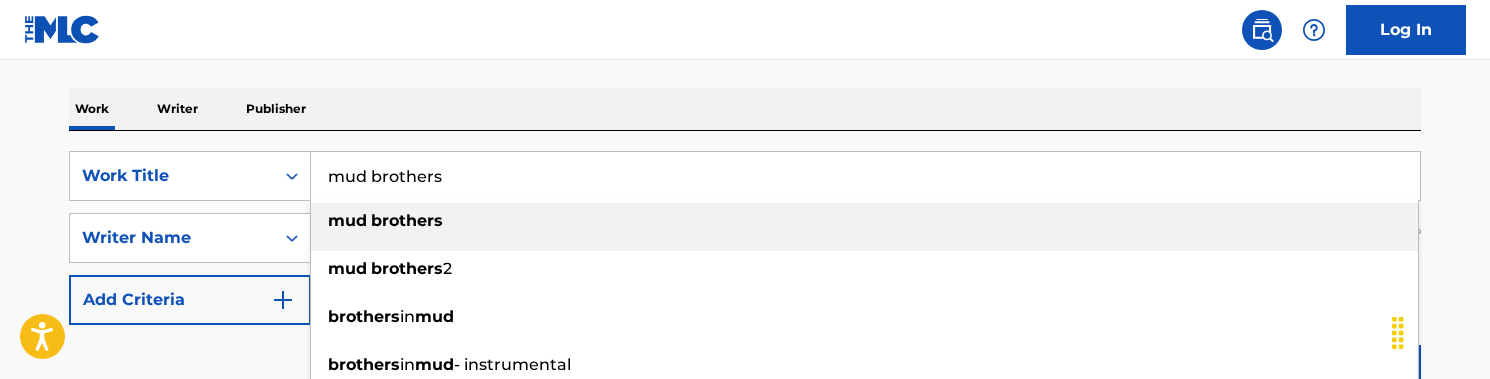 click on "brothers" at bounding box center (407, 220) 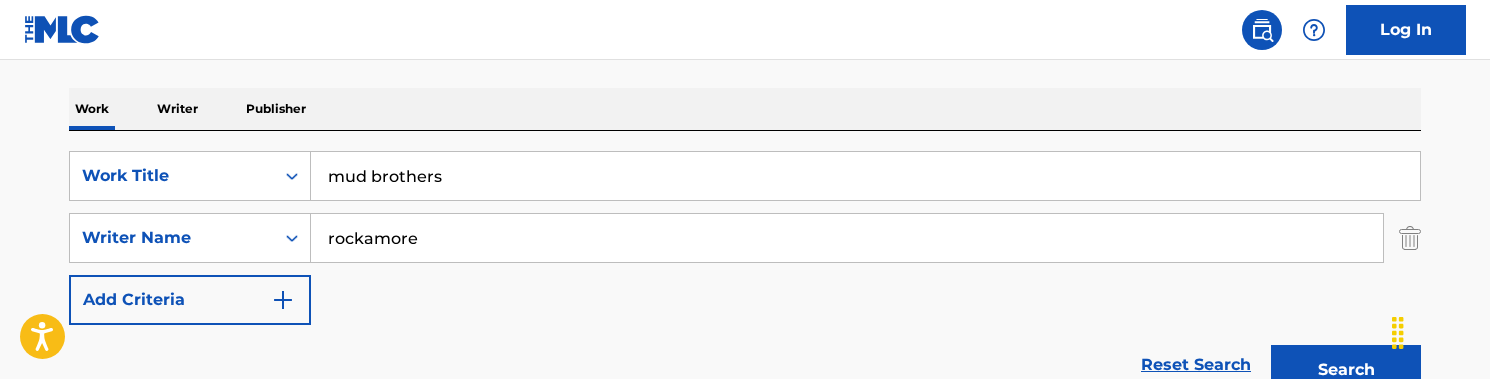 drag, startPoint x: 432, startPoint y: 243, endPoint x: 469, endPoint y: 239, distance: 37.215588 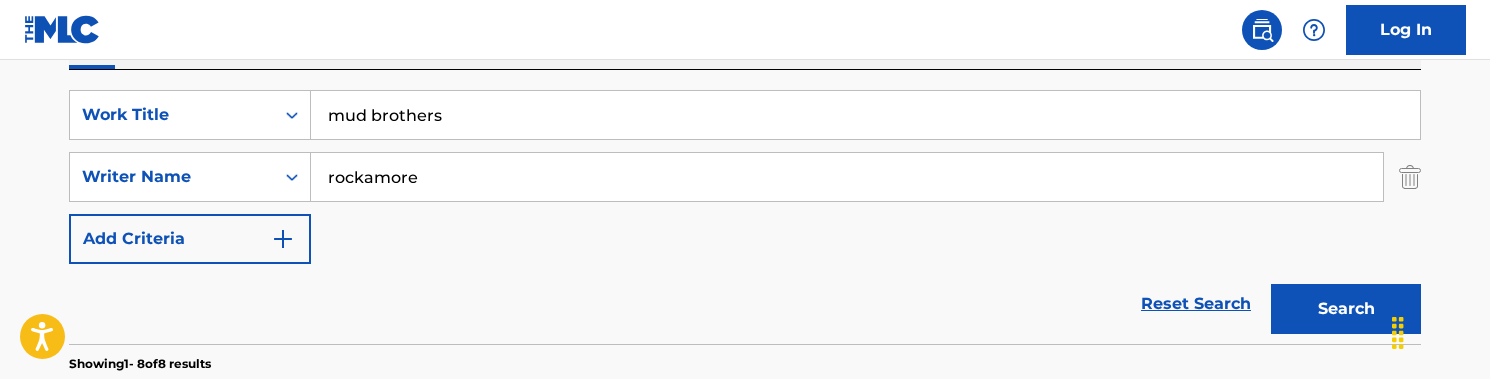 scroll, scrollTop: 366, scrollLeft: 0, axis: vertical 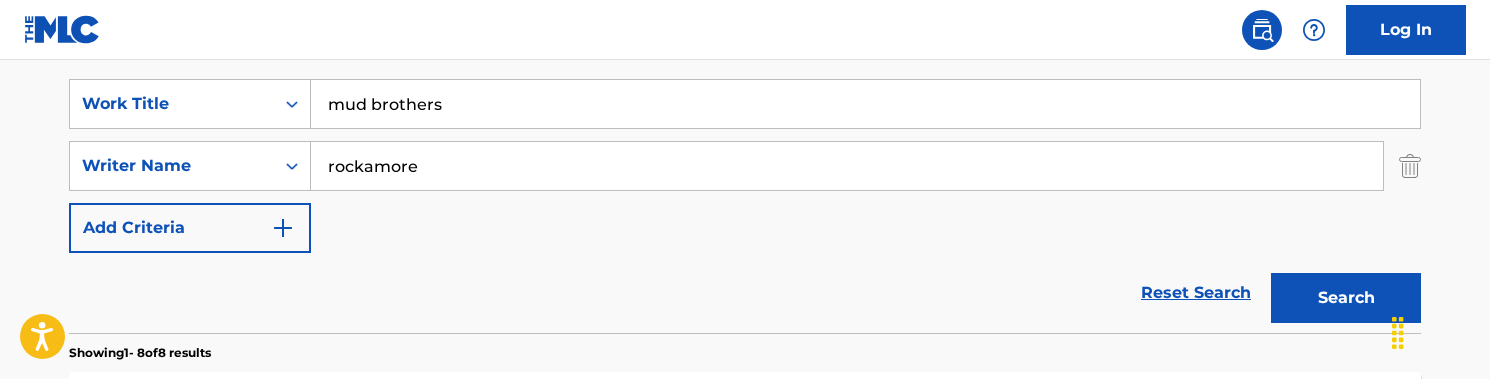 click on "Search" at bounding box center [1346, 298] 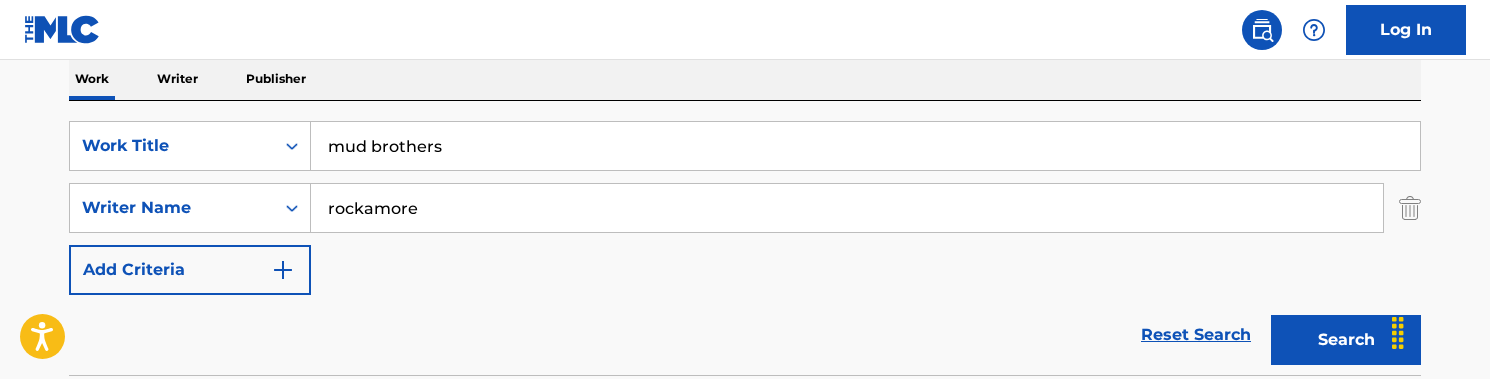 scroll, scrollTop: 374, scrollLeft: 0, axis: vertical 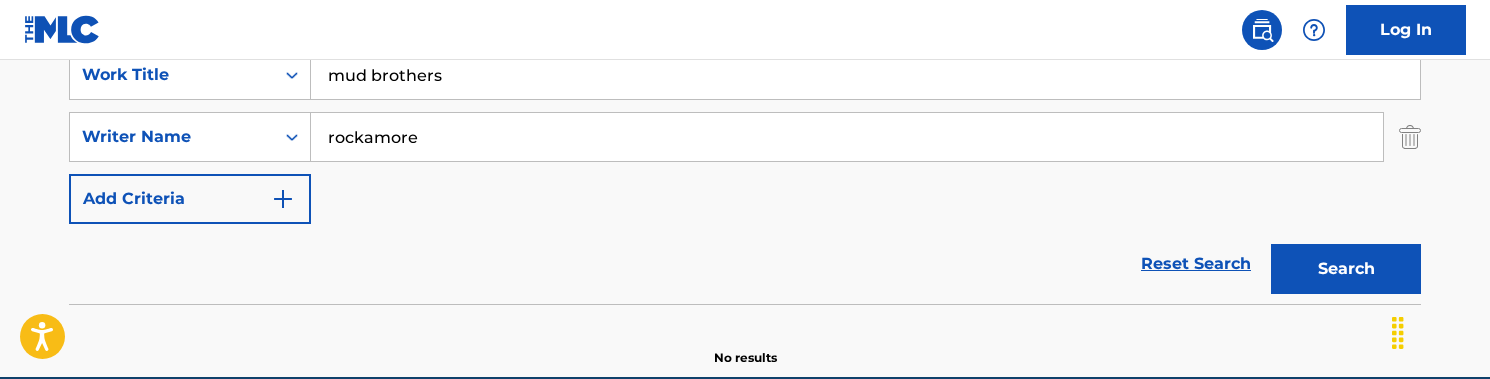 click on "Search" at bounding box center [1346, 269] 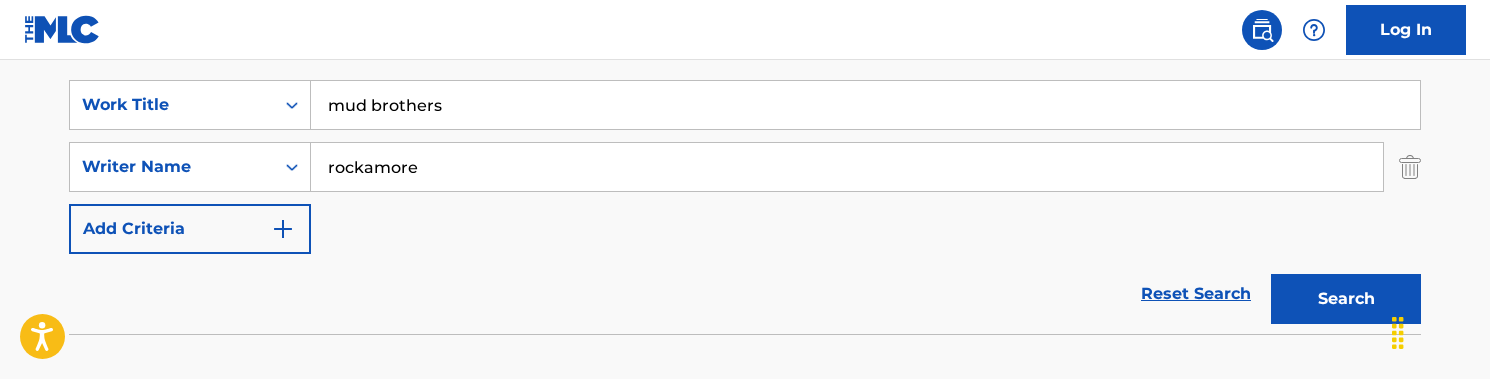 scroll, scrollTop: 358, scrollLeft: 0, axis: vertical 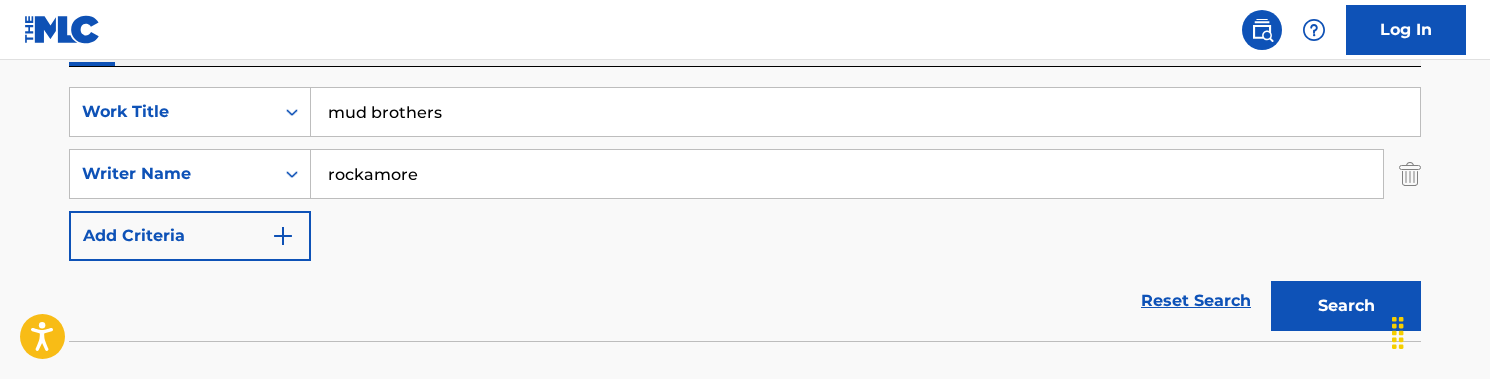 click on "mud brothers" at bounding box center (865, 112) 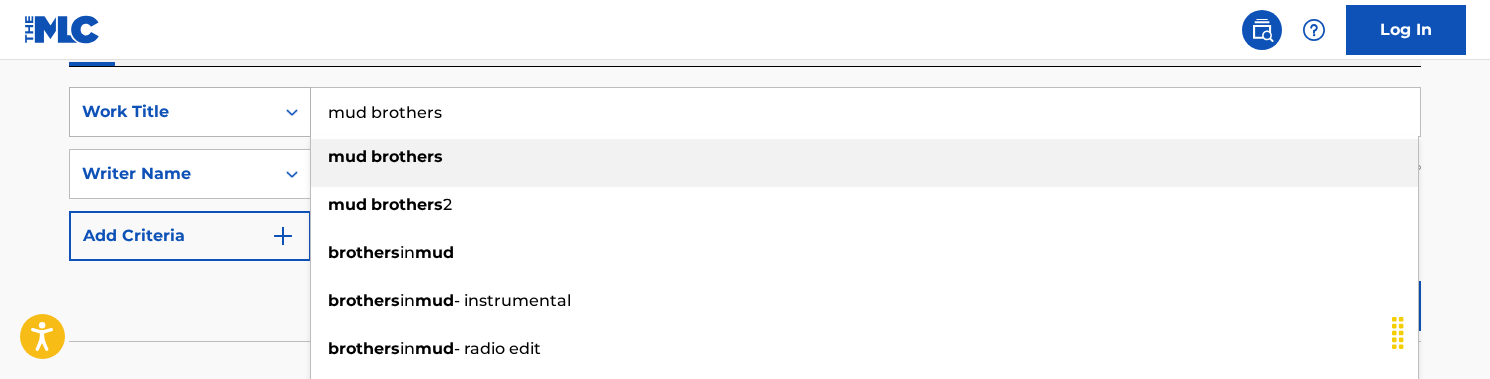 drag, startPoint x: 503, startPoint y: 108, endPoint x: 280, endPoint y: 108, distance: 223 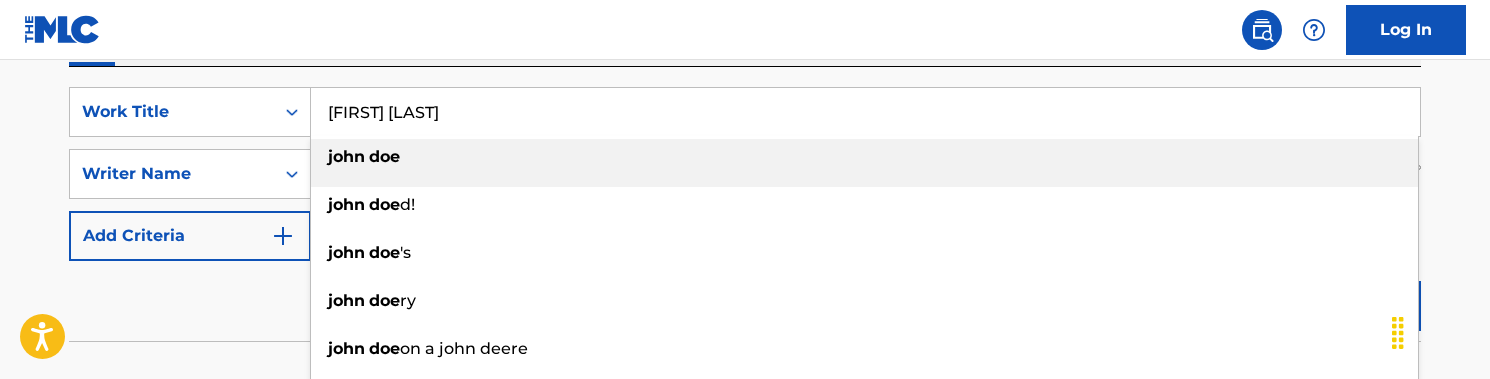 drag, startPoint x: 280, startPoint y: 108, endPoint x: 411, endPoint y: 171, distance: 145.36162 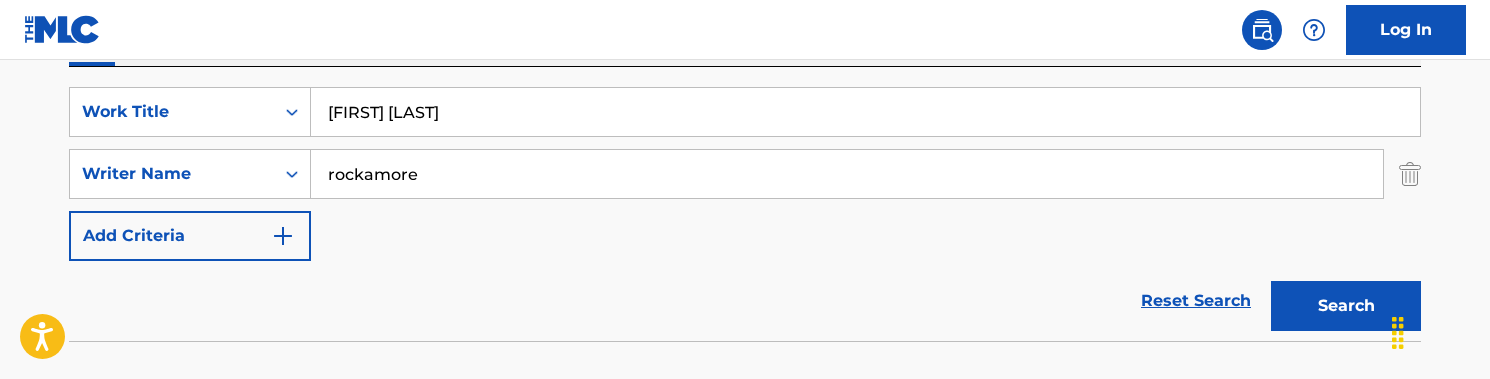 click on "Search" at bounding box center (1346, 306) 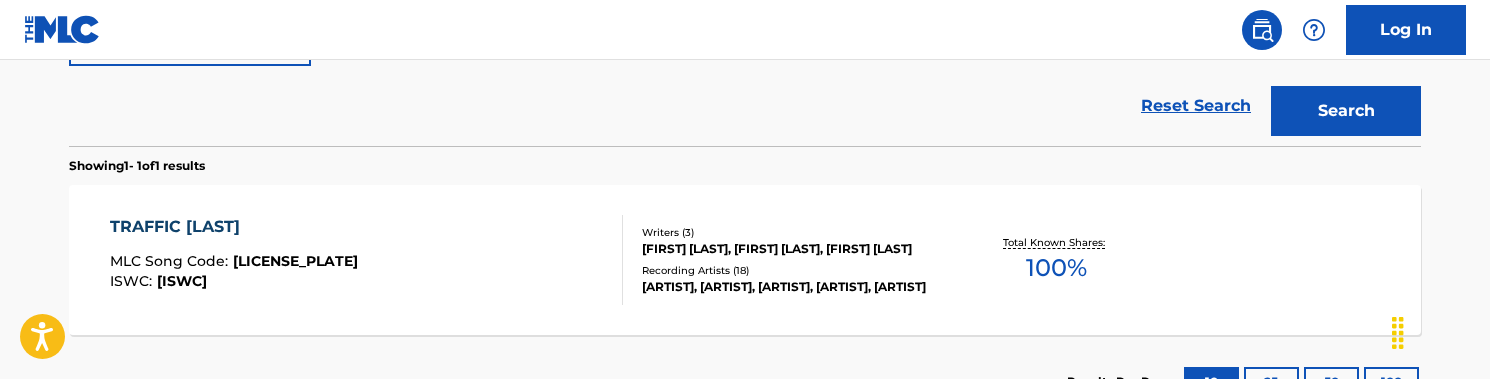 scroll, scrollTop: 386, scrollLeft: 0, axis: vertical 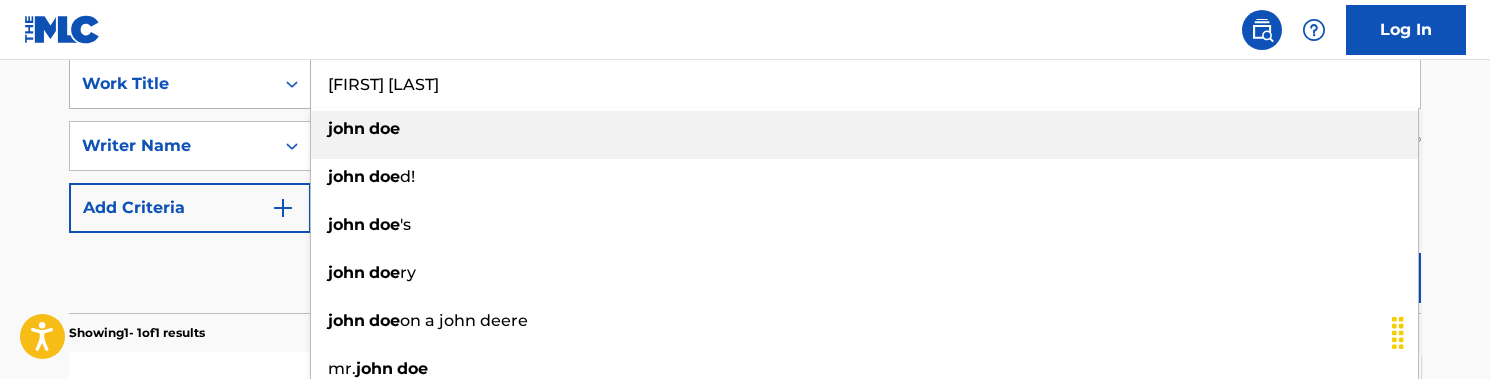 drag, startPoint x: 445, startPoint y: 80, endPoint x: 289, endPoint y: 80, distance: 156 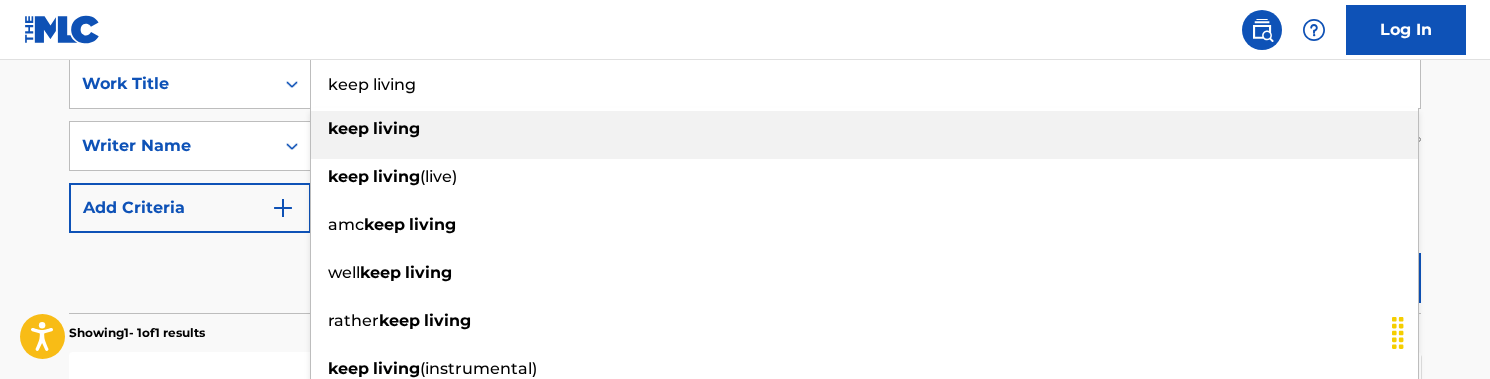 click on "living" at bounding box center (396, 128) 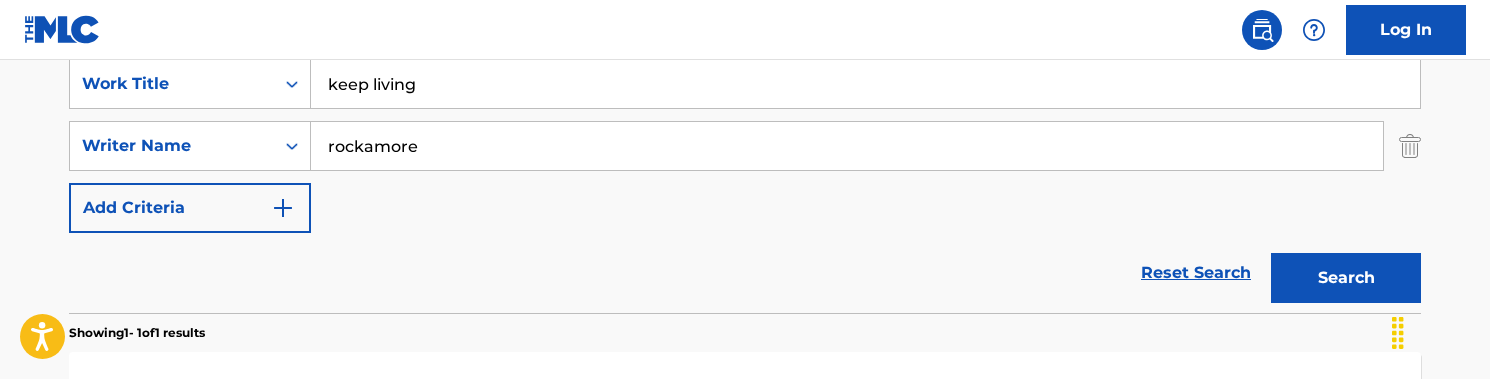 click on "Search" at bounding box center [1346, 278] 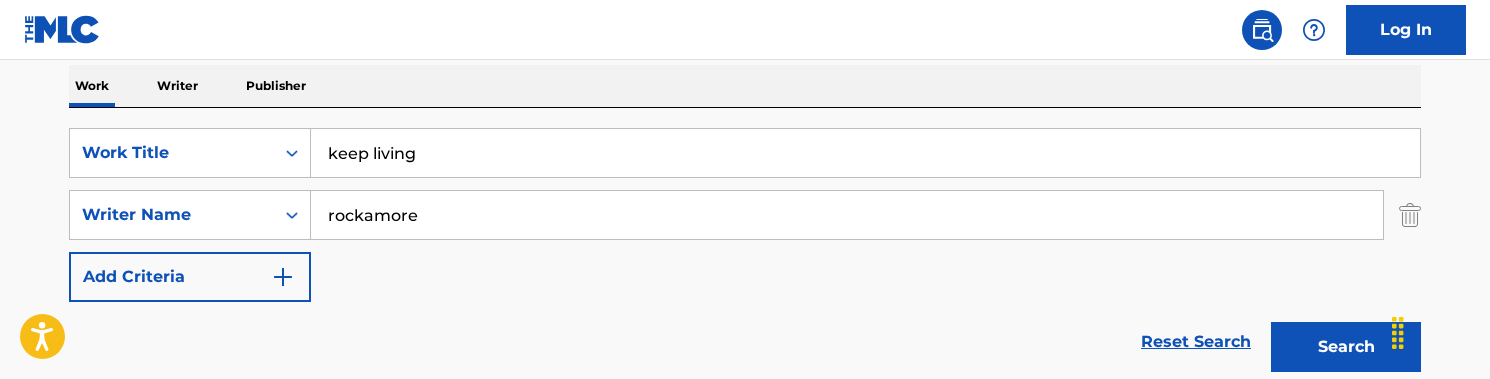 scroll, scrollTop: 316, scrollLeft: 0, axis: vertical 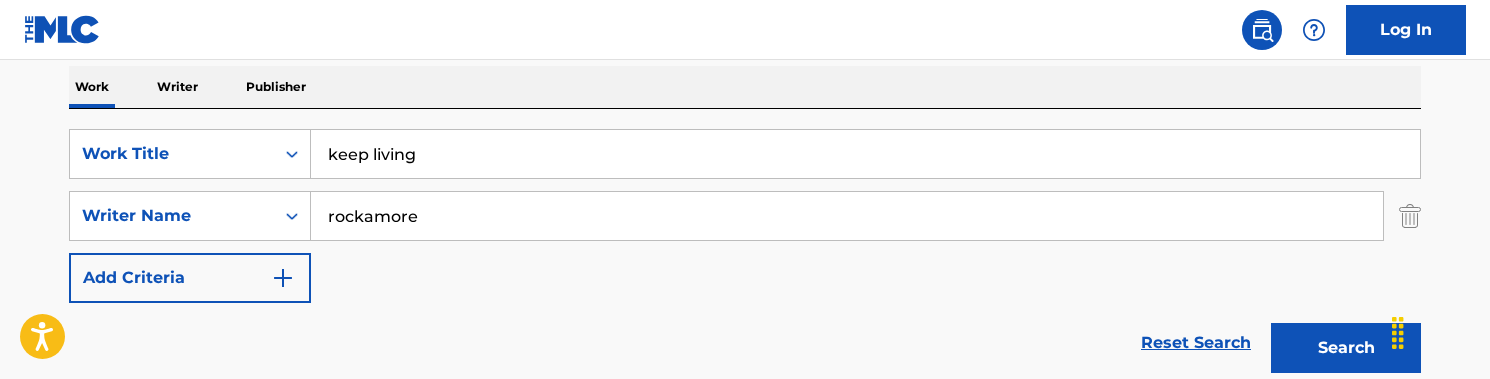 drag, startPoint x: 408, startPoint y: 221, endPoint x: 323, endPoint y: 221, distance: 85 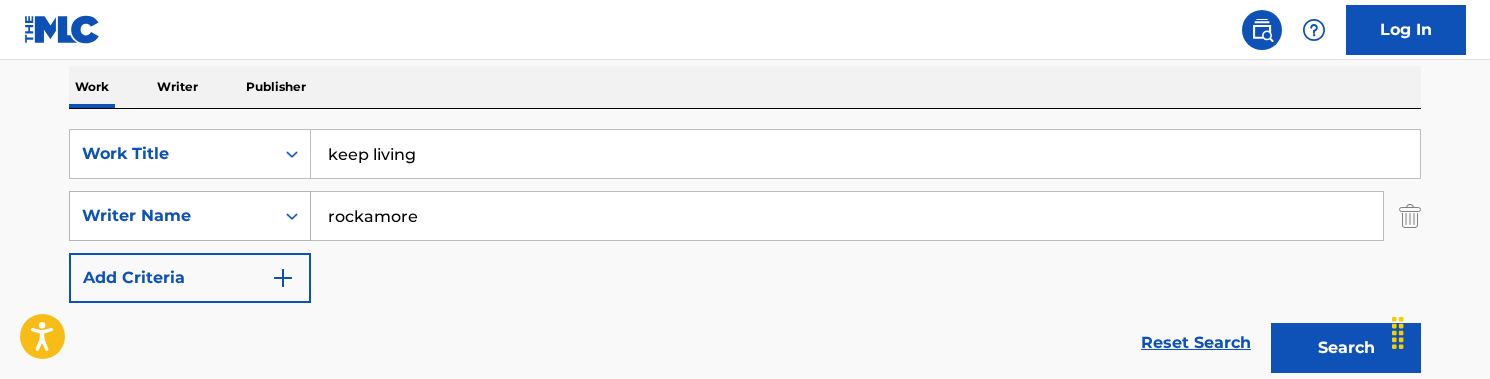drag, startPoint x: 351, startPoint y: 223, endPoint x: 292, endPoint y: 223, distance: 59 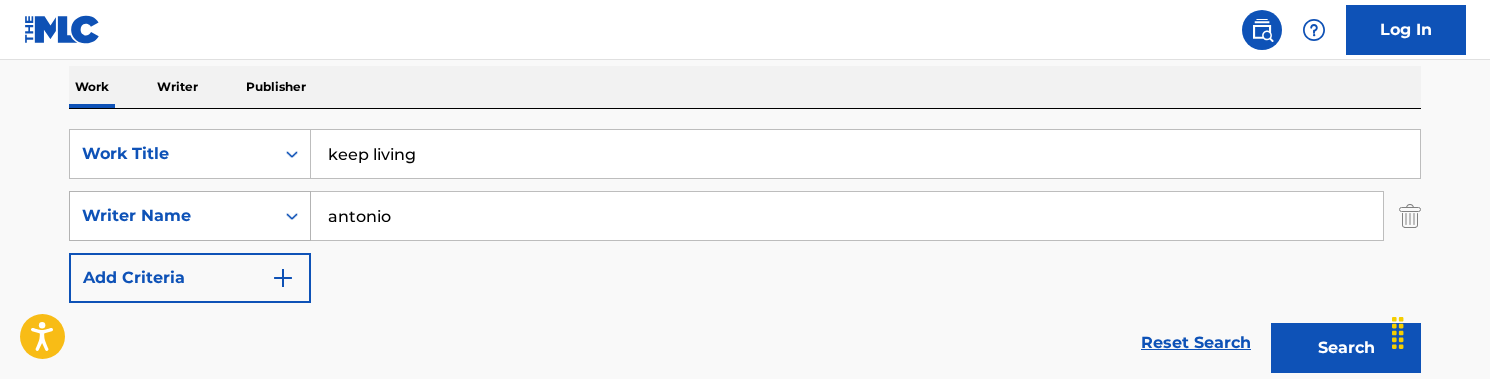 click on "Search" at bounding box center [1346, 348] 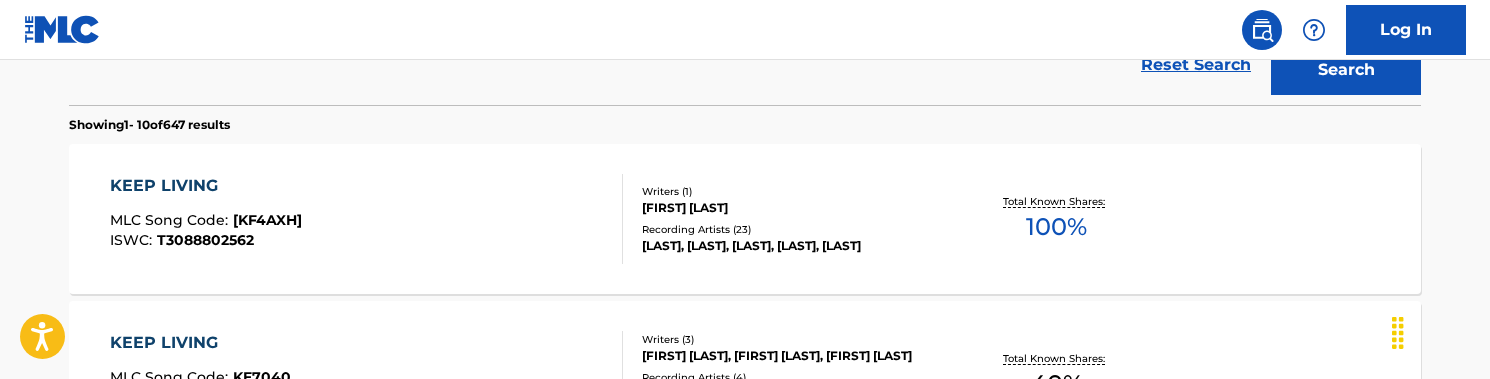 scroll, scrollTop: 611, scrollLeft: 0, axis: vertical 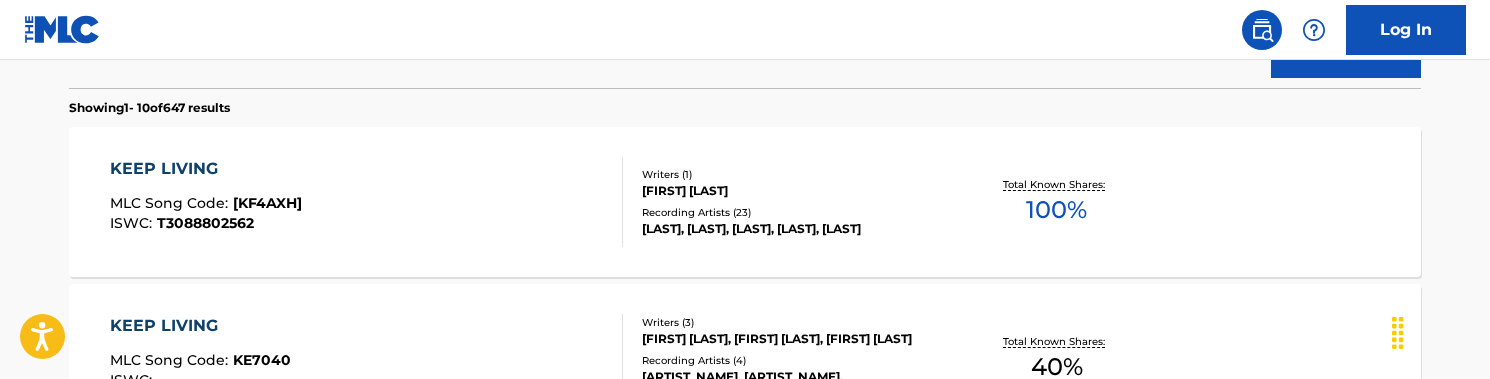 click on "KEEP LIVING MLC Song Code : KF4AXH ISWC : T3088802562" at bounding box center (367, 202) 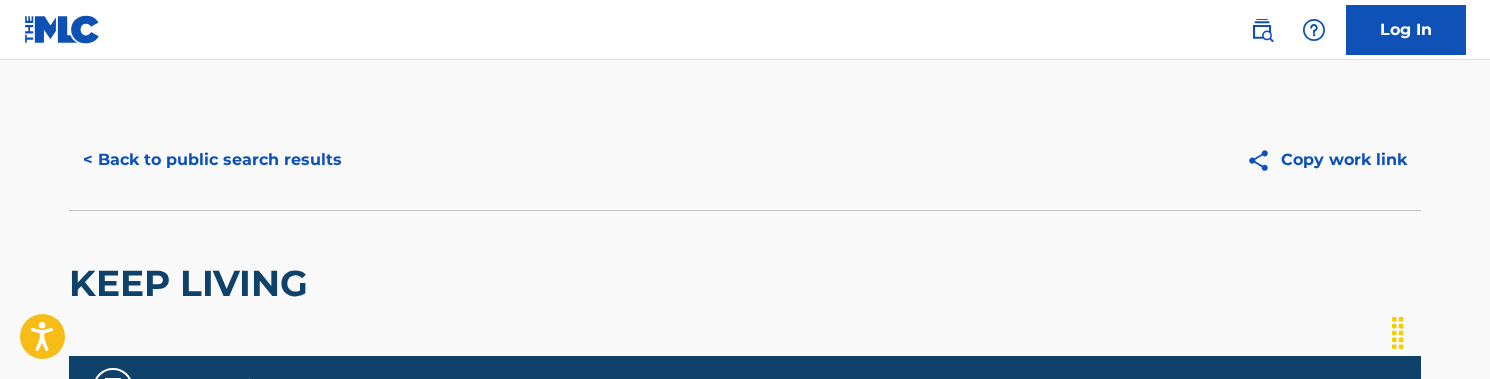 scroll, scrollTop: 0, scrollLeft: 0, axis: both 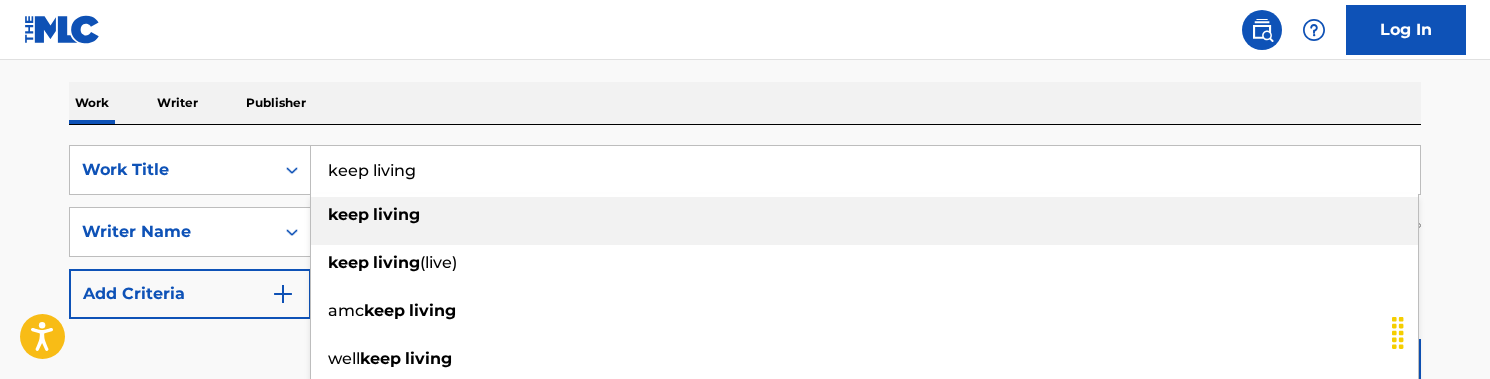 drag, startPoint x: 469, startPoint y: 177, endPoint x: 320, endPoint y: 174, distance: 149.0302 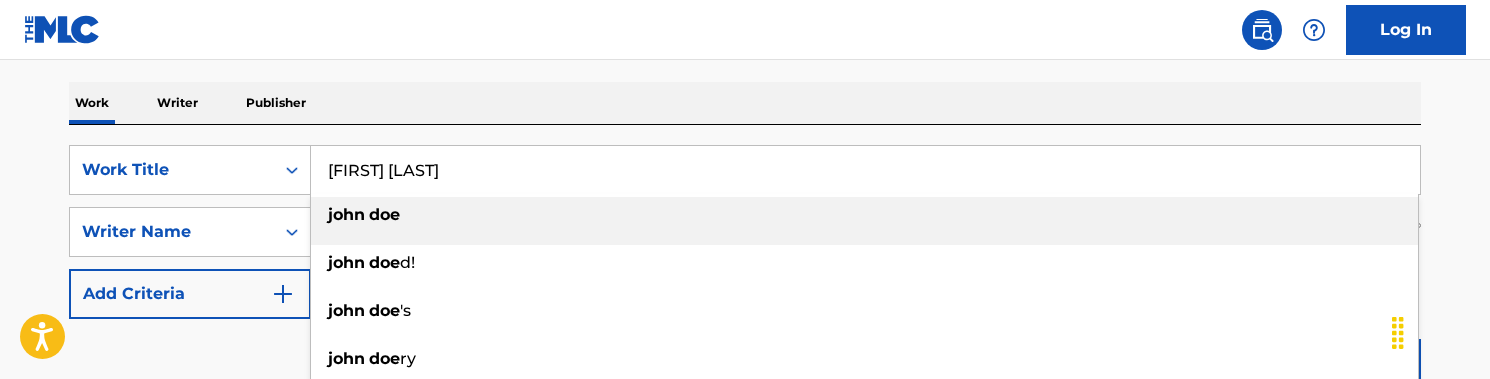 drag, startPoint x: 334, startPoint y: 216, endPoint x: 409, endPoint y: 214, distance: 75.026665 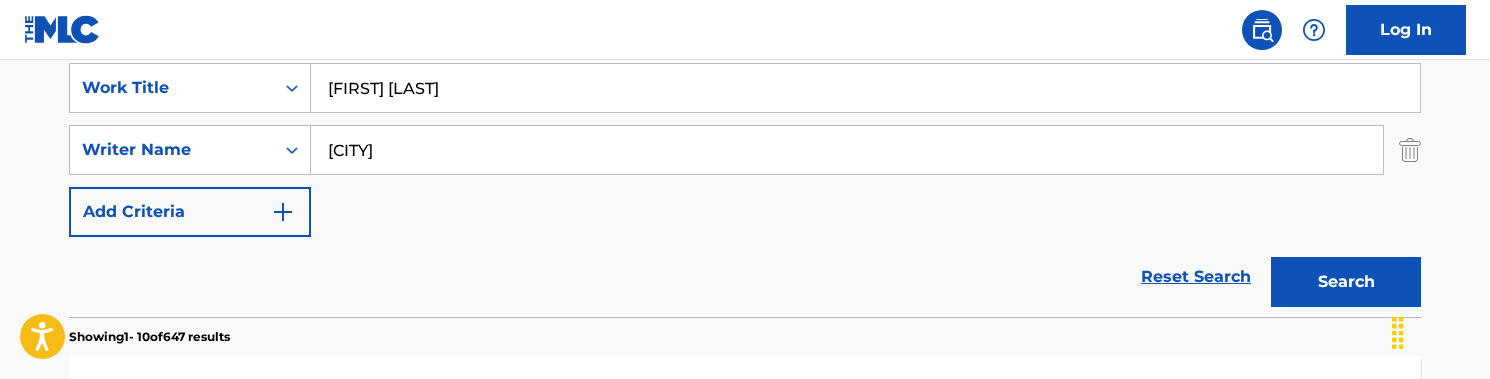 scroll, scrollTop: 387, scrollLeft: 0, axis: vertical 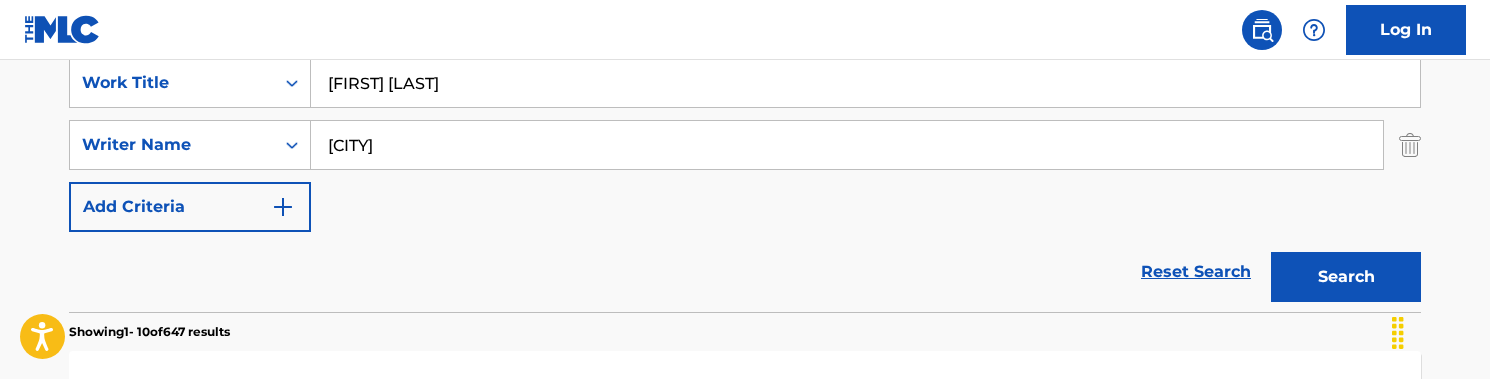 click on "Search" at bounding box center (1346, 277) 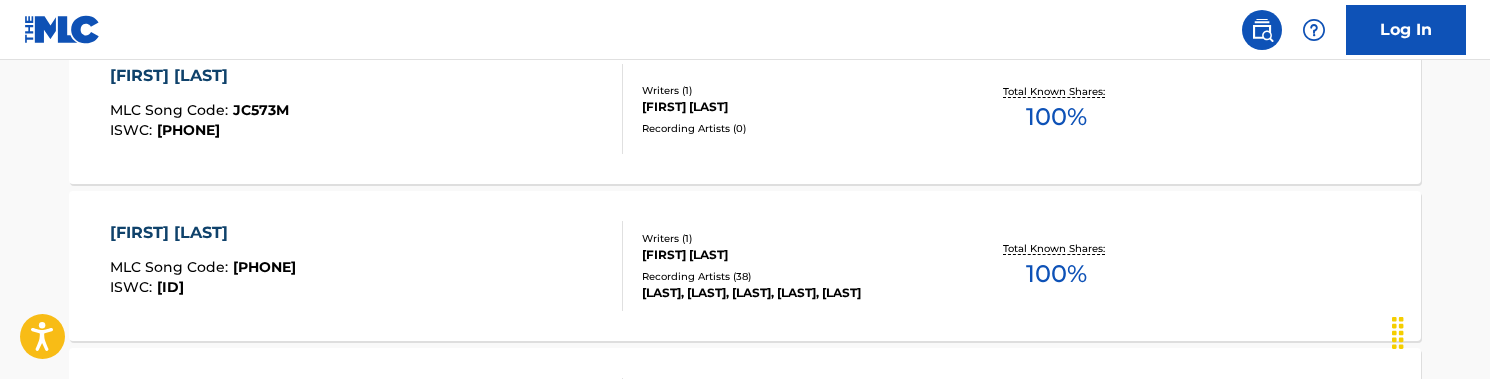 scroll, scrollTop: 727, scrollLeft: 0, axis: vertical 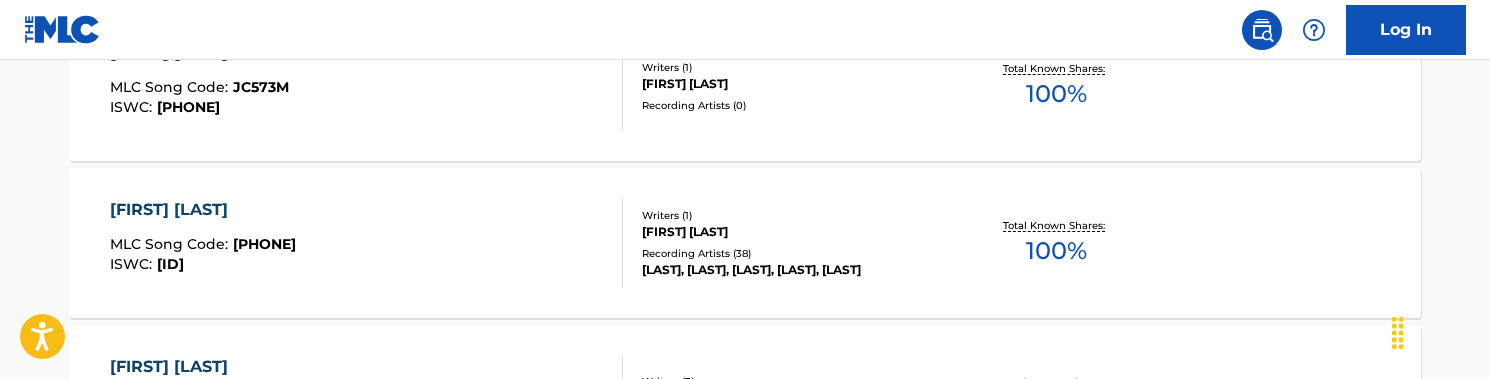 click on "Writers ( 1 )" at bounding box center [793, 215] 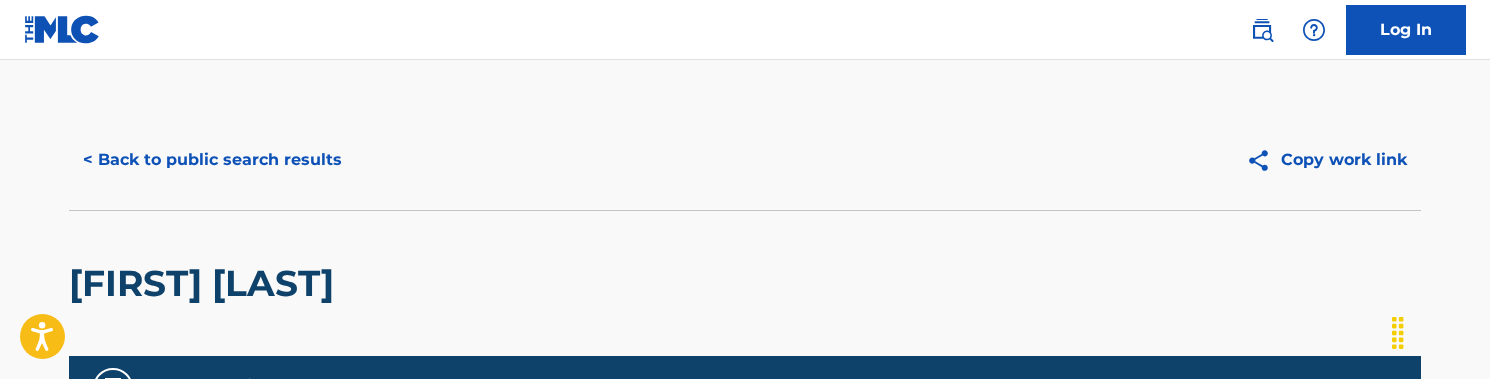 scroll, scrollTop: 0, scrollLeft: 0, axis: both 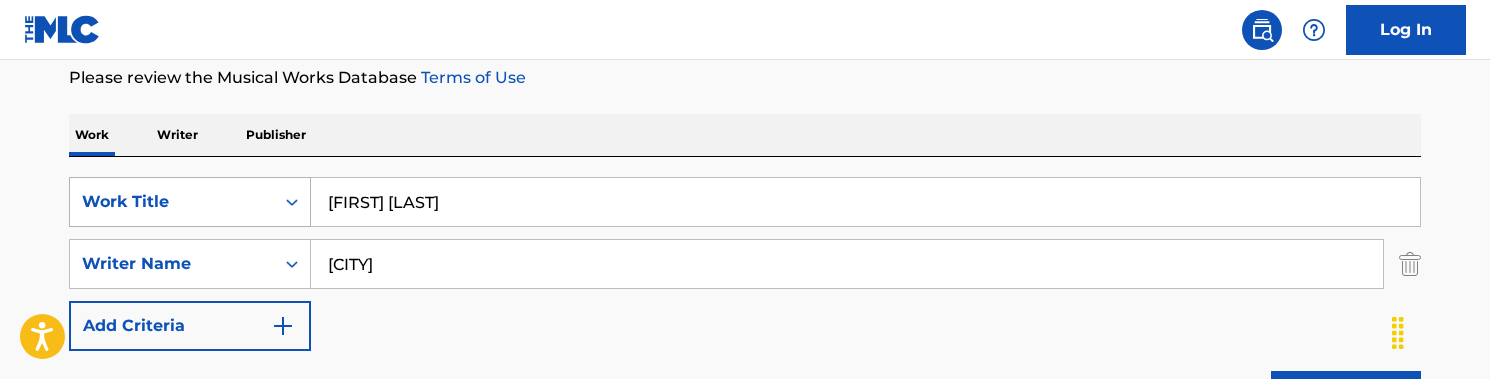 drag, startPoint x: 418, startPoint y: 204, endPoint x: 265, endPoint y: 202, distance: 153.01308 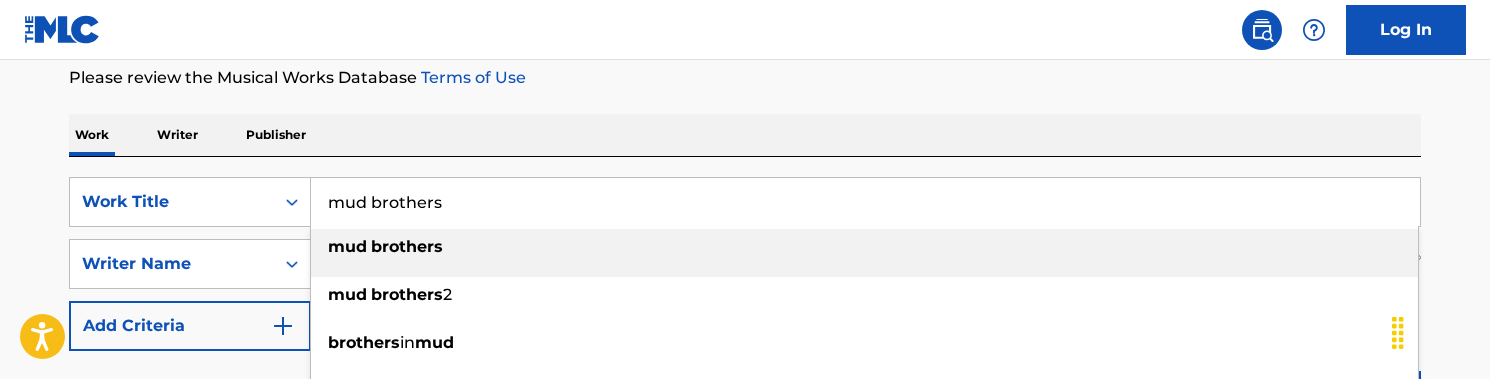 click at bounding box center (369, 246) 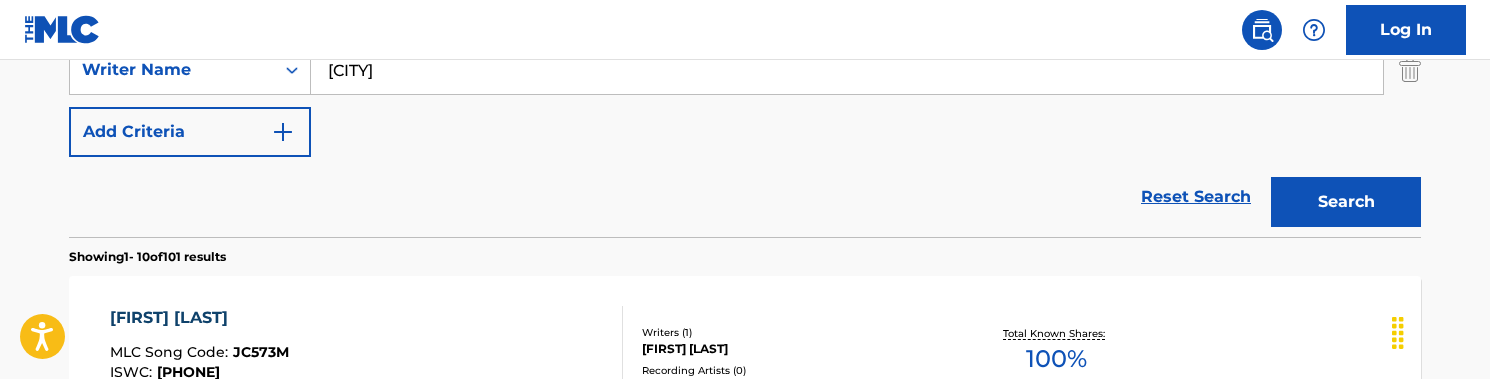 scroll, scrollTop: 494, scrollLeft: 0, axis: vertical 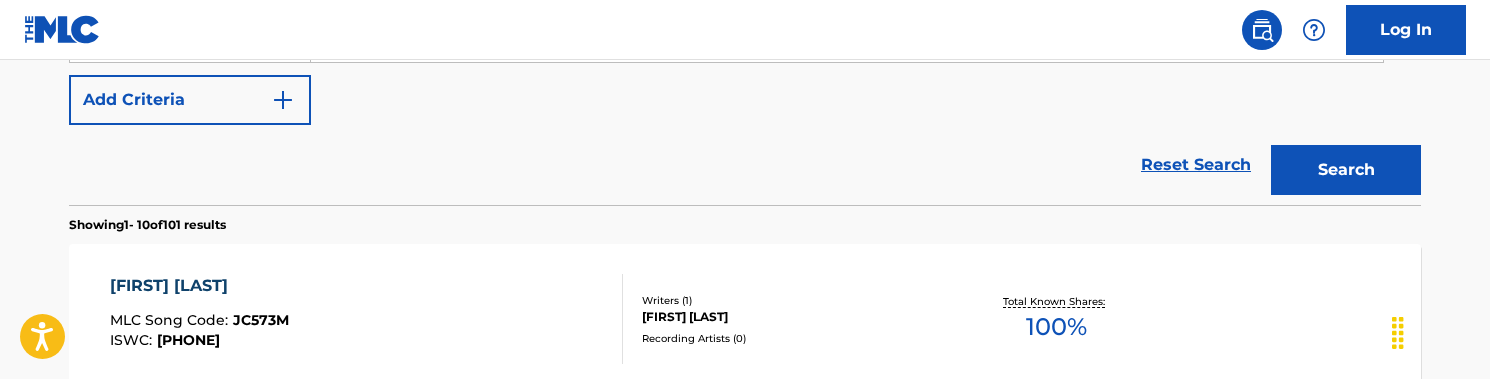 click on "Search" at bounding box center [1346, 170] 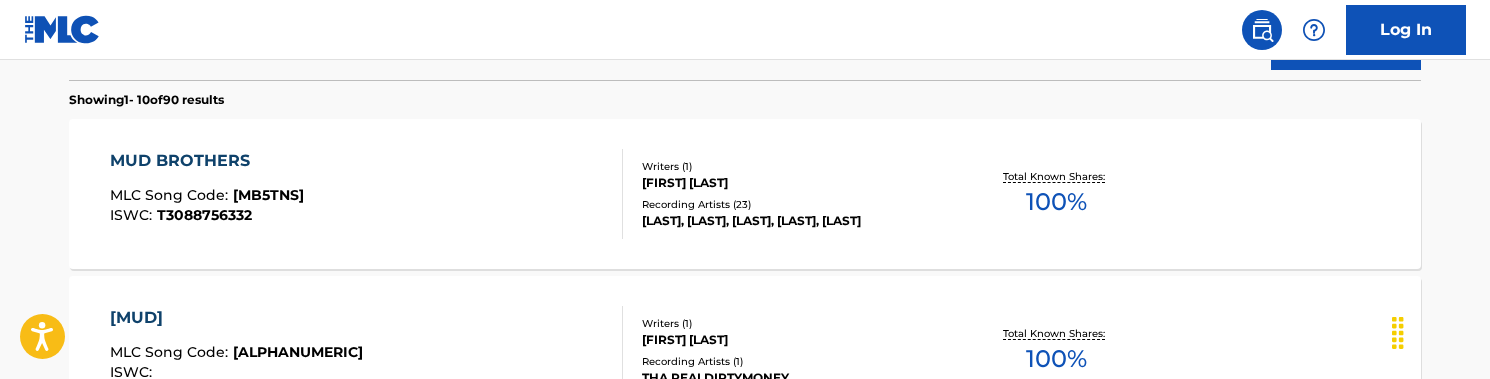 scroll, scrollTop: 620, scrollLeft: 0, axis: vertical 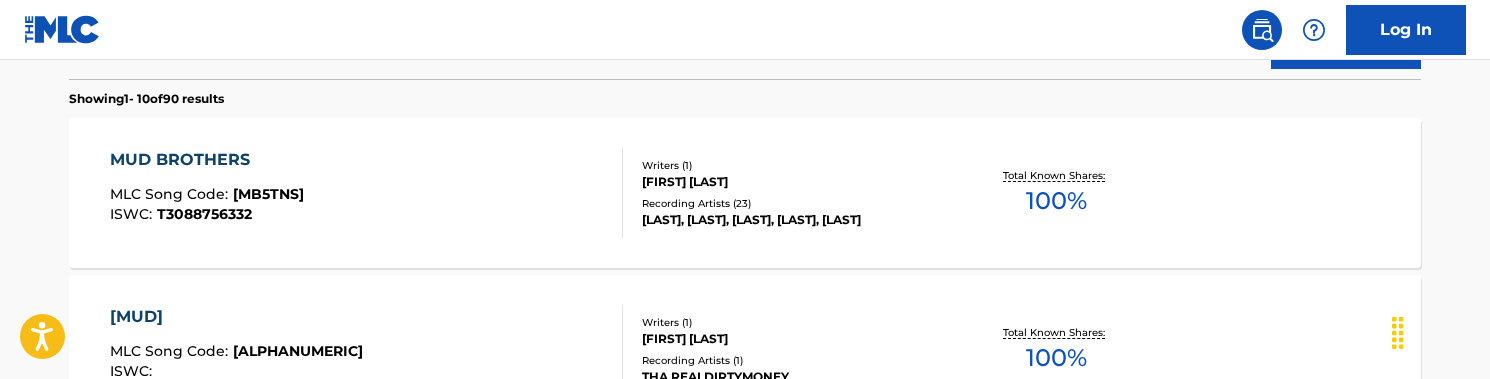 click on "[FIRST] [LAST]" at bounding box center [793, 182] 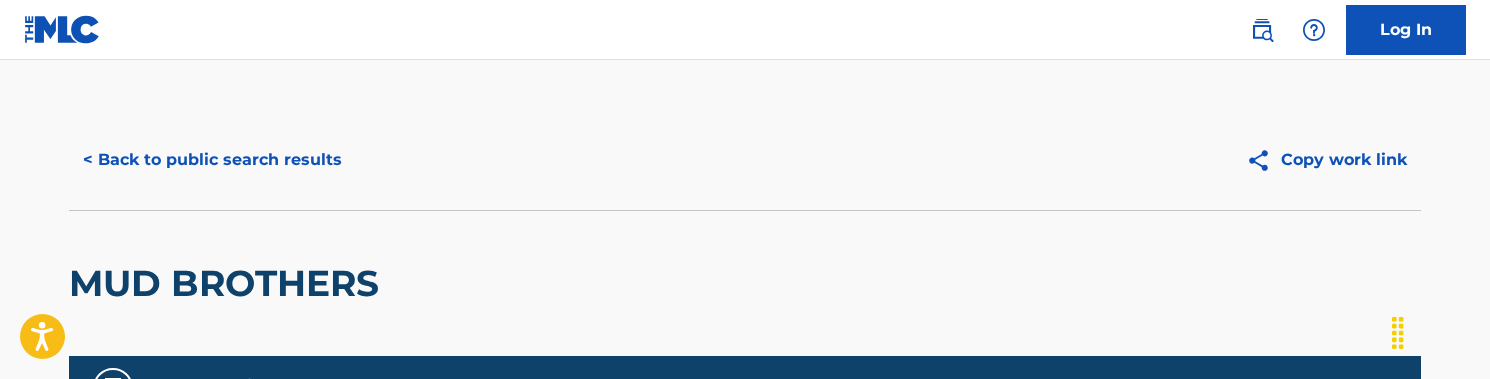 scroll, scrollTop: 0, scrollLeft: 0, axis: both 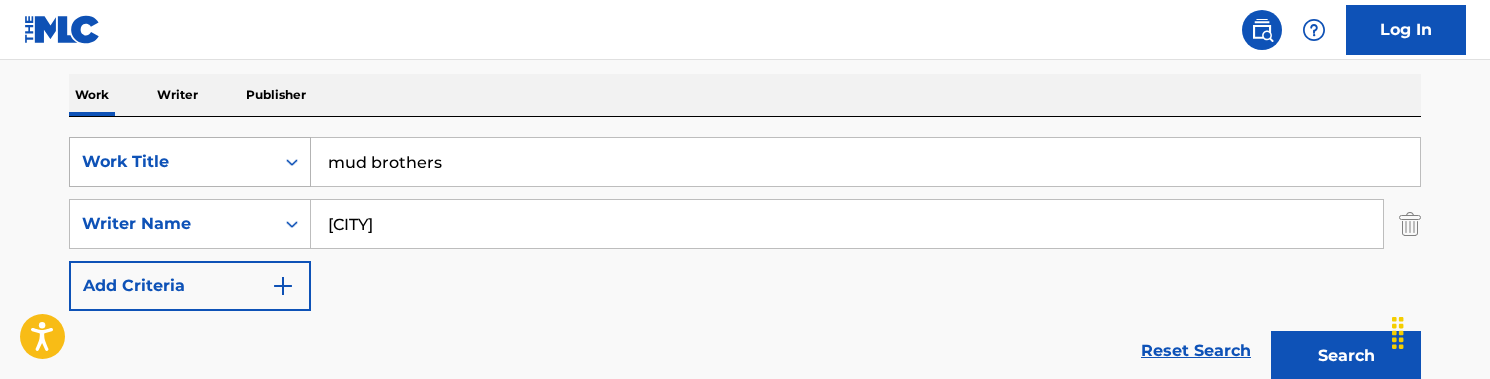 drag, startPoint x: 313, startPoint y: 161, endPoint x: 219, endPoint y: 157, distance: 94.08507 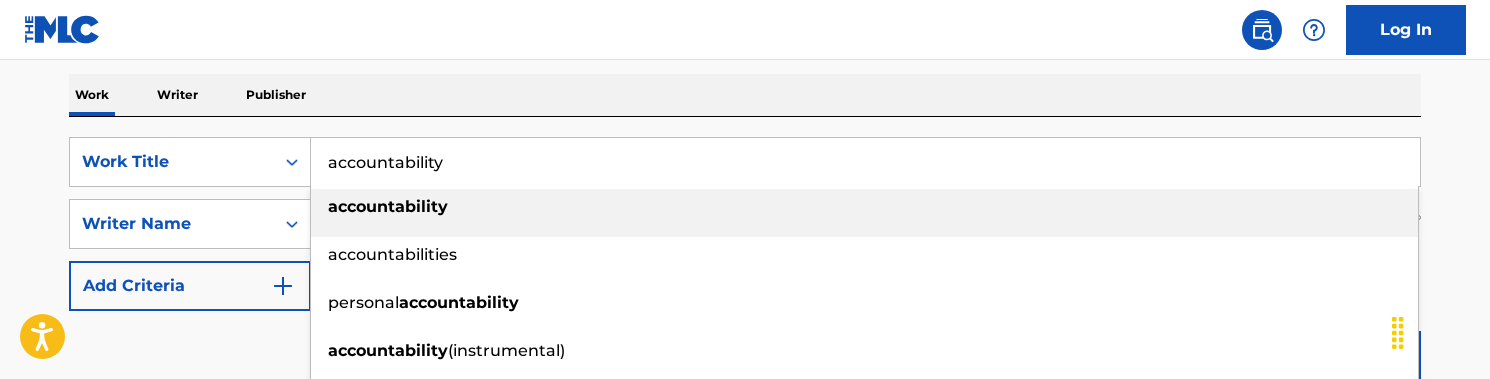drag, startPoint x: 398, startPoint y: 199, endPoint x: 396, endPoint y: 212, distance: 13.152946 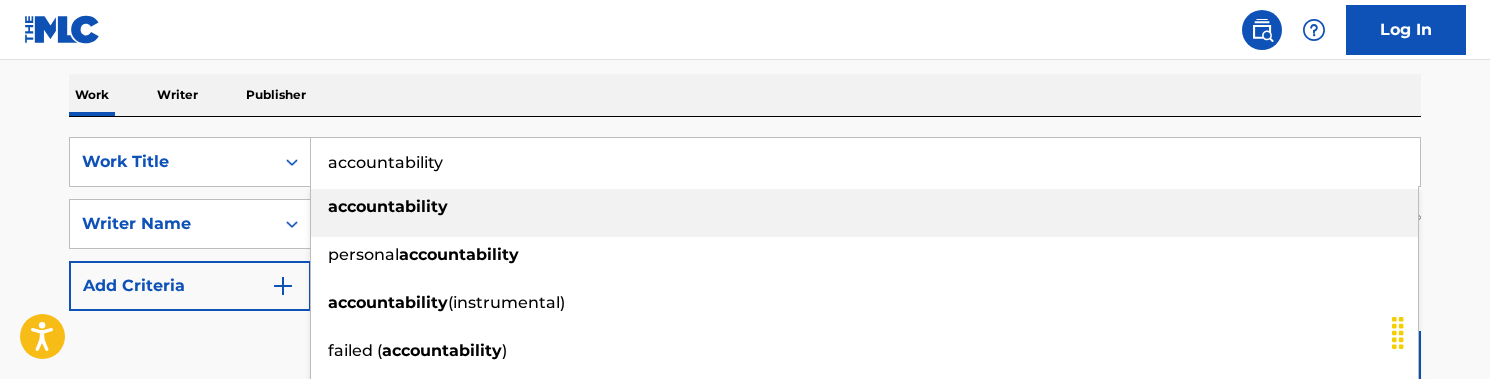 drag, startPoint x: 396, startPoint y: 212, endPoint x: 410, endPoint y: 199, distance: 19.104973 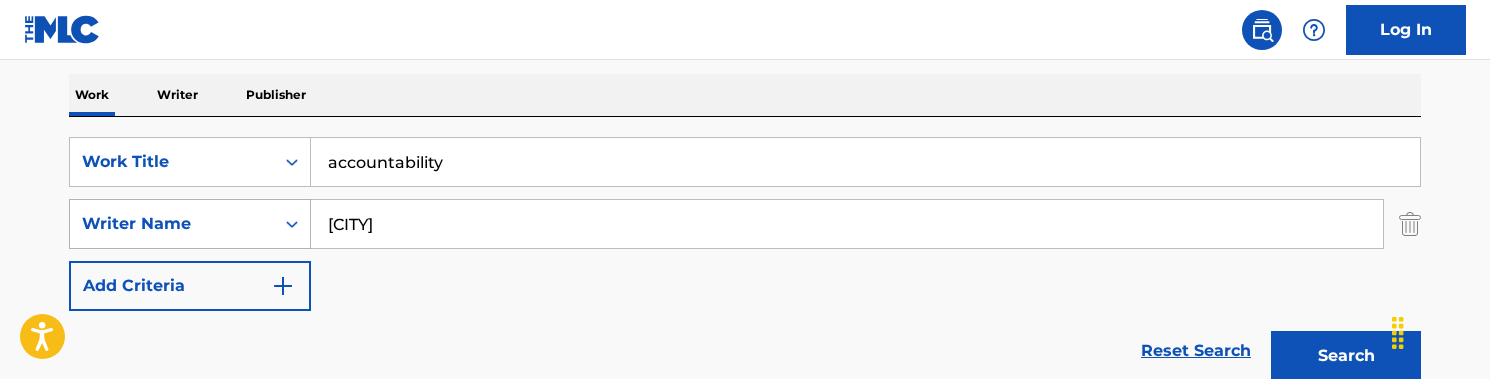 drag, startPoint x: 408, startPoint y: 213, endPoint x: 296, endPoint y: 221, distance: 112.28535 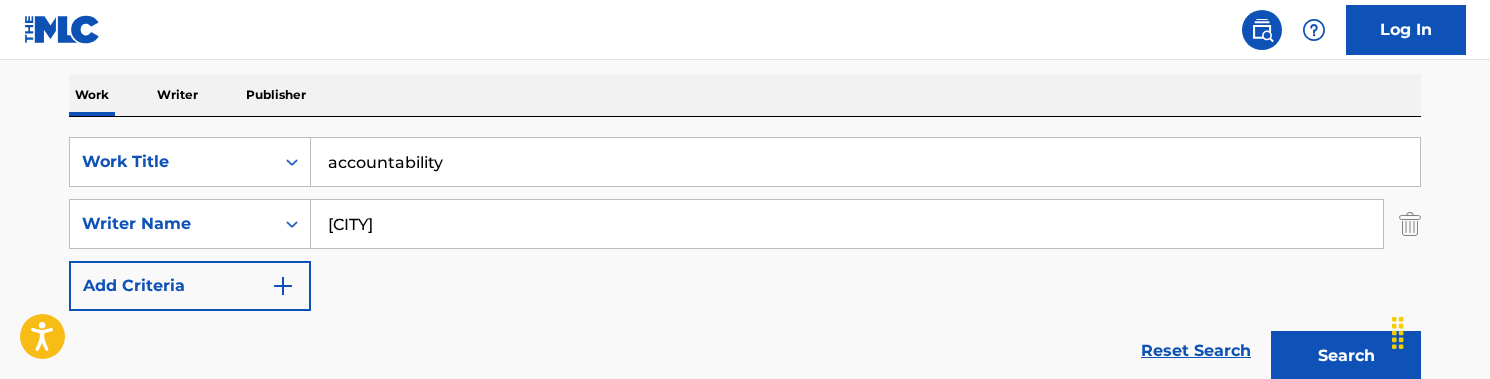 drag, startPoint x: 425, startPoint y: 242, endPoint x: 326, endPoint y: 216, distance: 102.357216 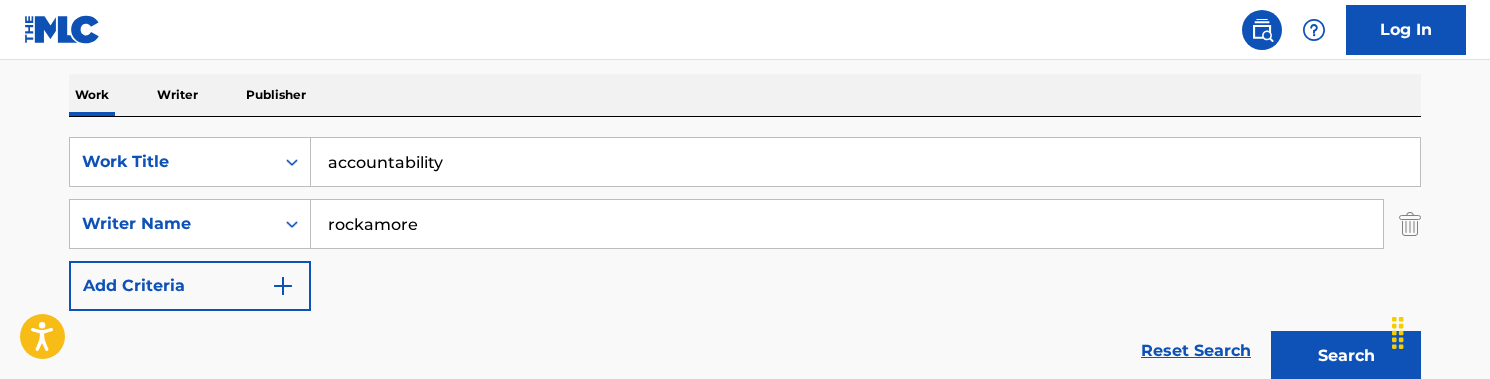click on "Search" at bounding box center [1346, 356] 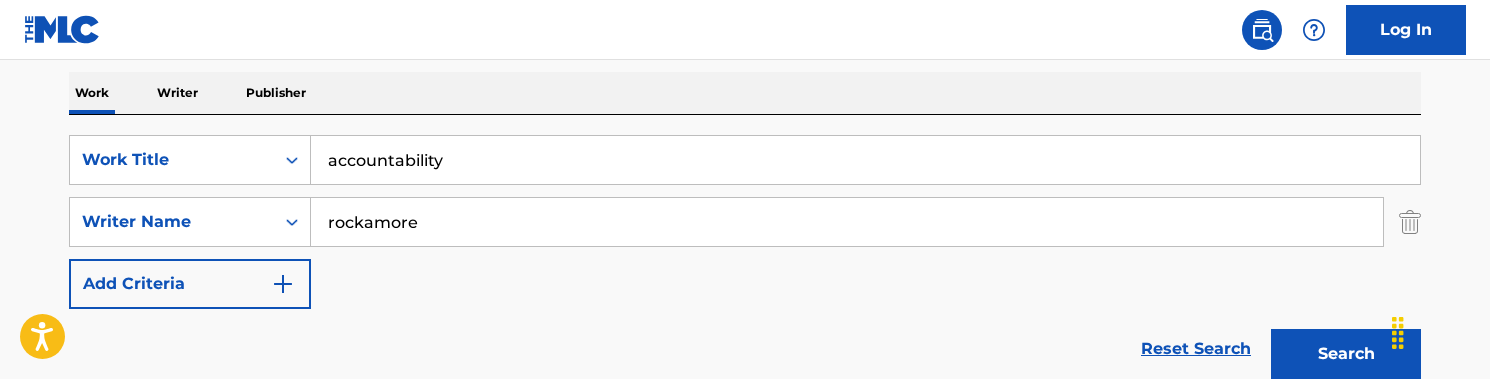 scroll, scrollTop: 307, scrollLeft: 0, axis: vertical 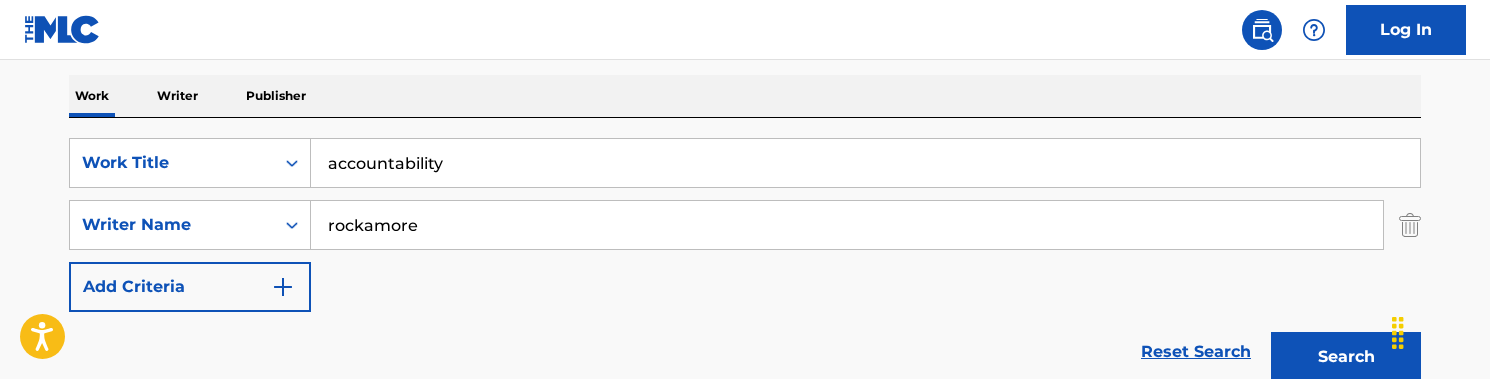 drag, startPoint x: 451, startPoint y: 226, endPoint x: 332, endPoint y: 226, distance: 119 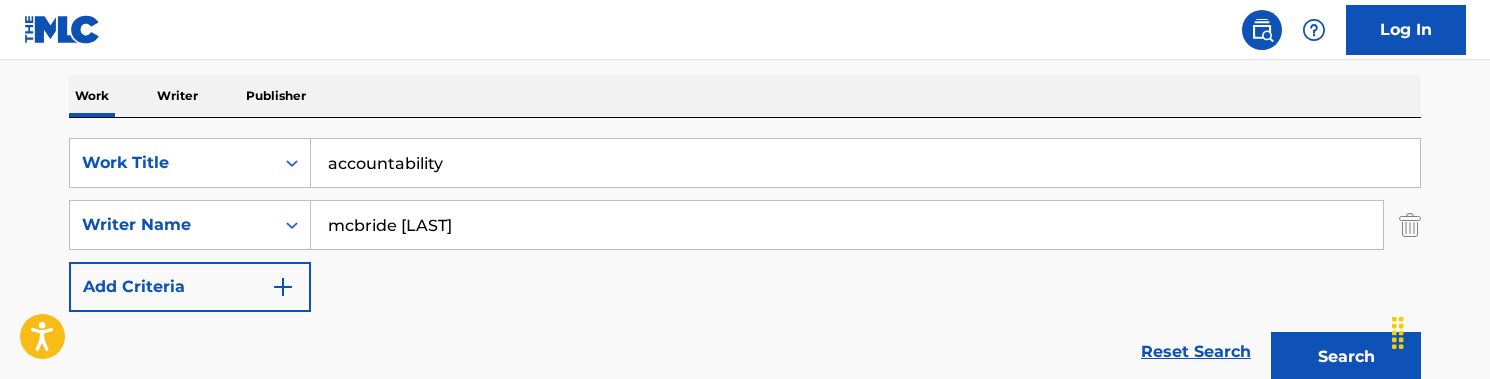 click on "Search" at bounding box center (1346, 357) 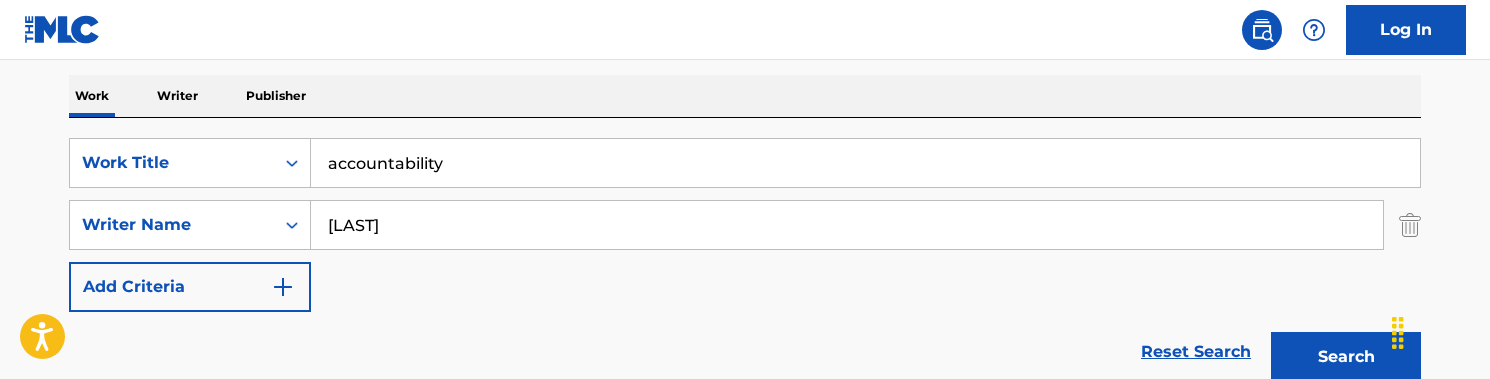 click on "Search" at bounding box center [1346, 357] 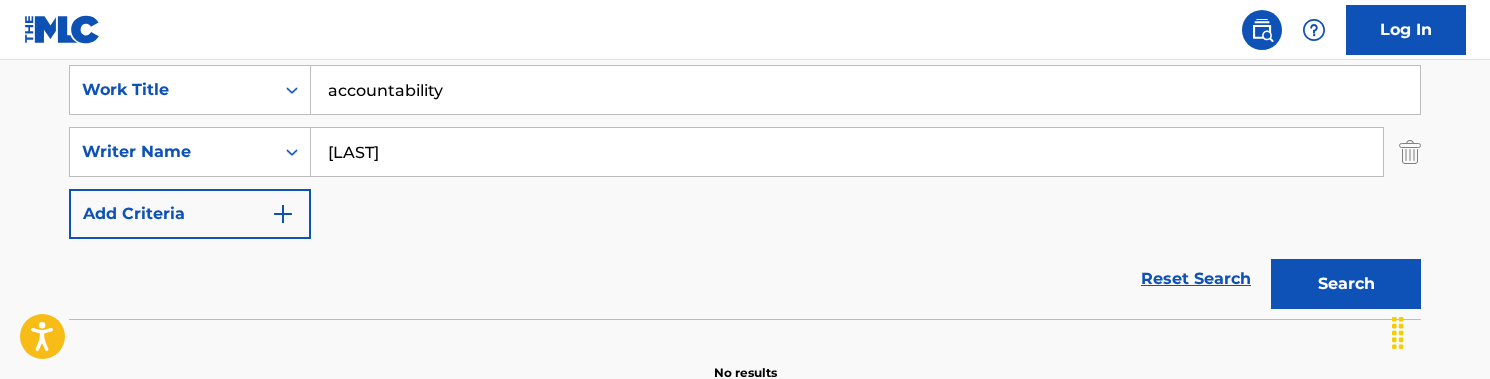 scroll, scrollTop: 374, scrollLeft: 0, axis: vertical 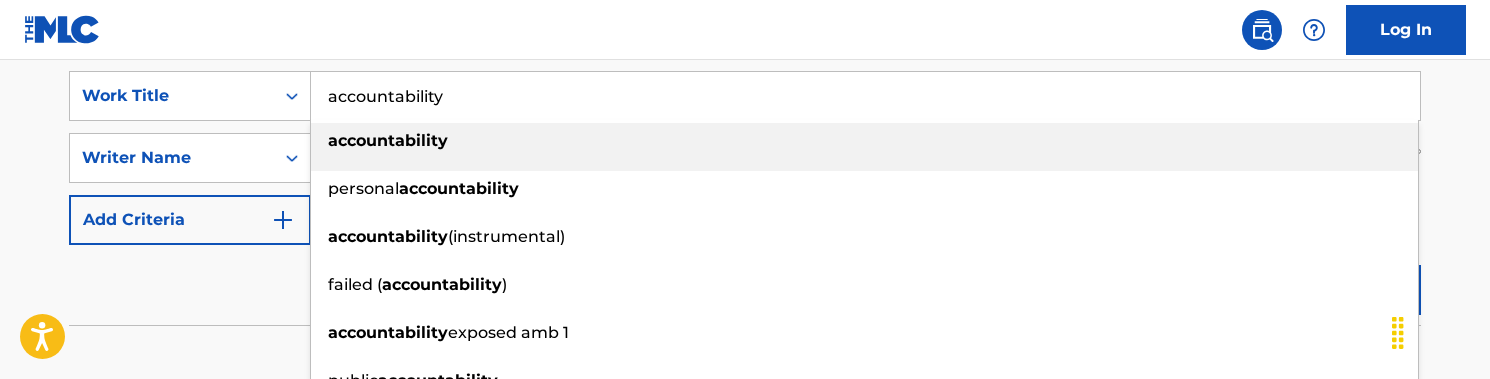 drag, startPoint x: 523, startPoint y: 79, endPoint x: 569, endPoint y: 105, distance: 52.83938 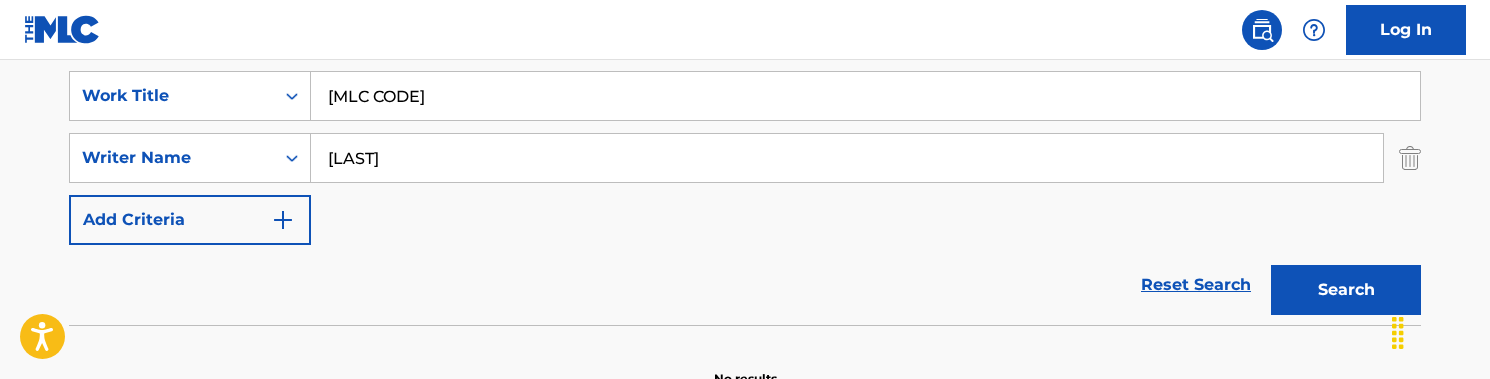 click on "Log In" at bounding box center (745, 30) 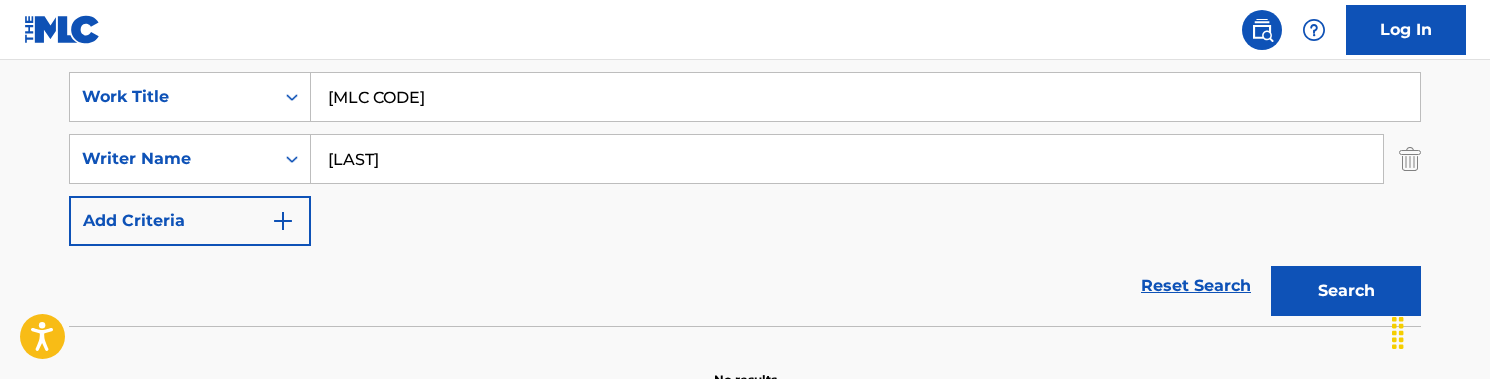 scroll, scrollTop: 341, scrollLeft: 0, axis: vertical 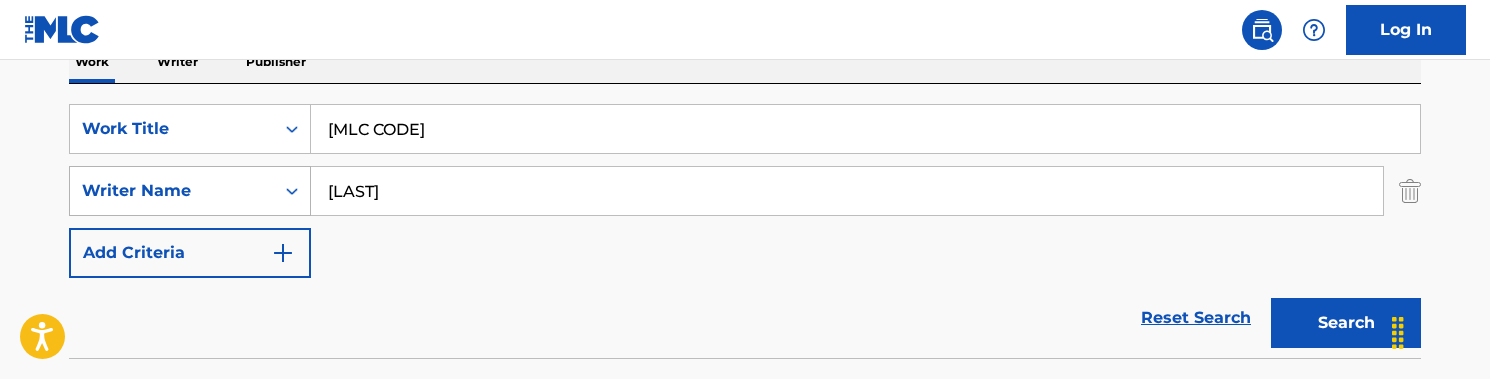drag, startPoint x: 460, startPoint y: 198, endPoint x: 285, endPoint y: 192, distance: 175.10283 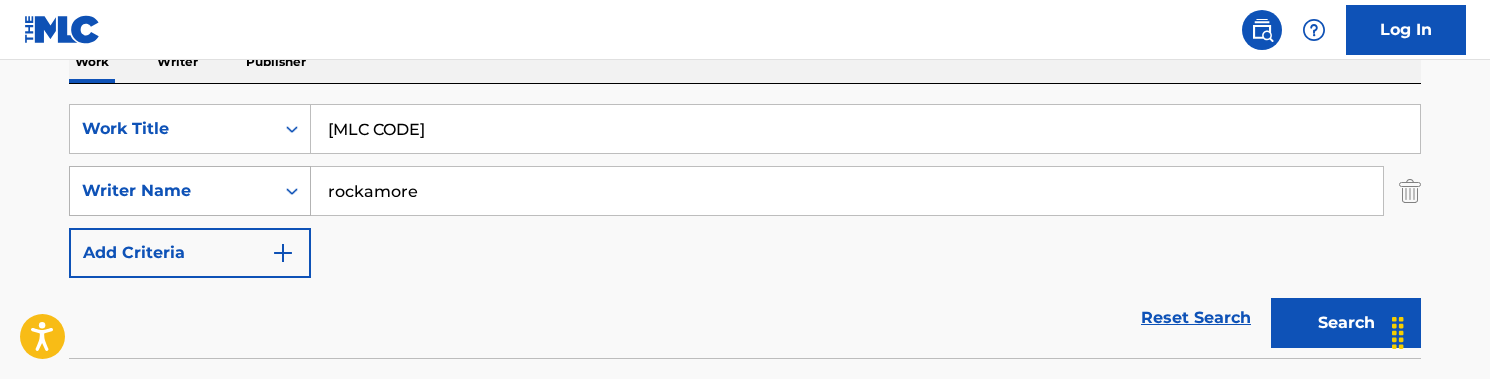 click on "Search" at bounding box center [1346, 323] 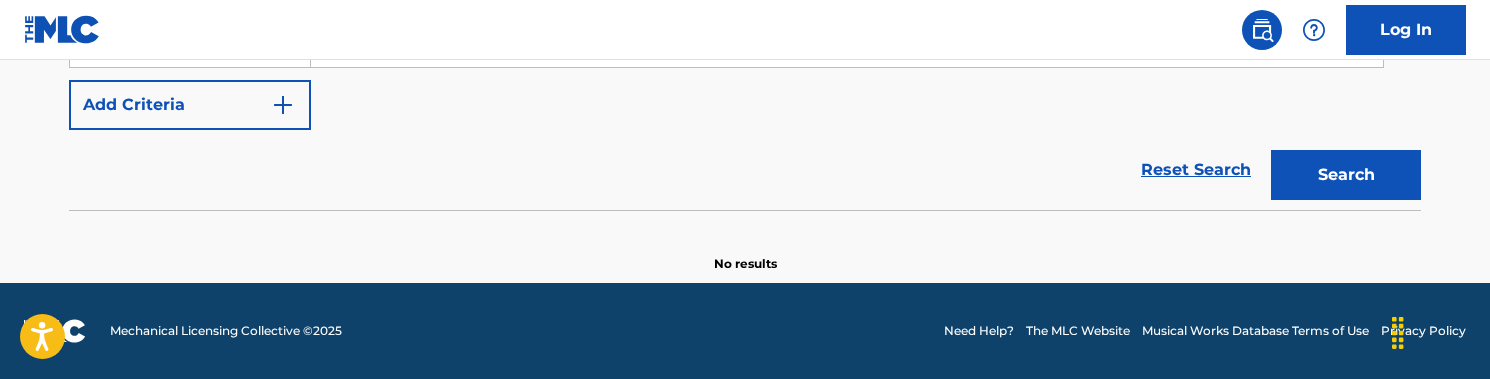 scroll, scrollTop: 489, scrollLeft: 0, axis: vertical 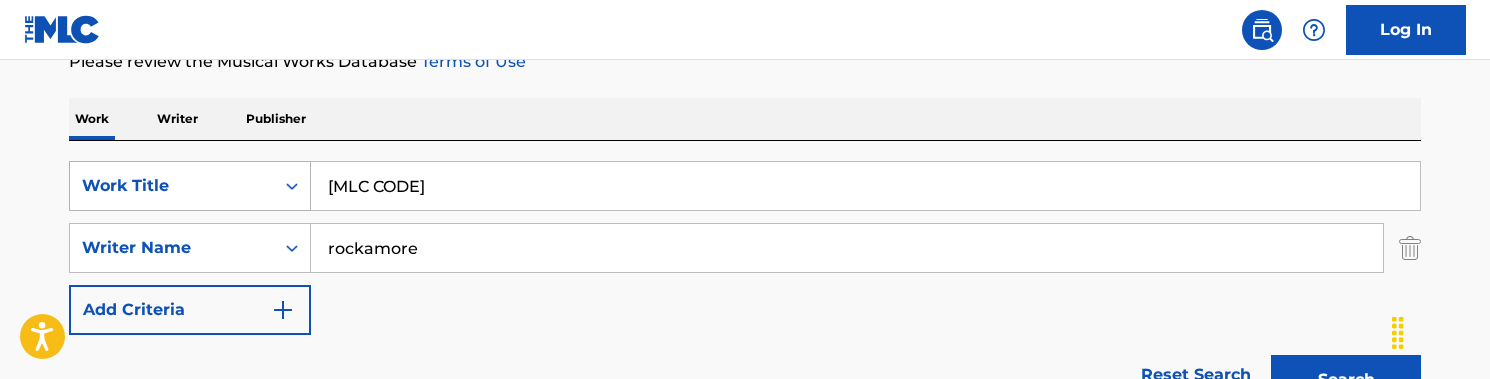 drag, startPoint x: 416, startPoint y: 182, endPoint x: 278, endPoint y: 181, distance: 138.00362 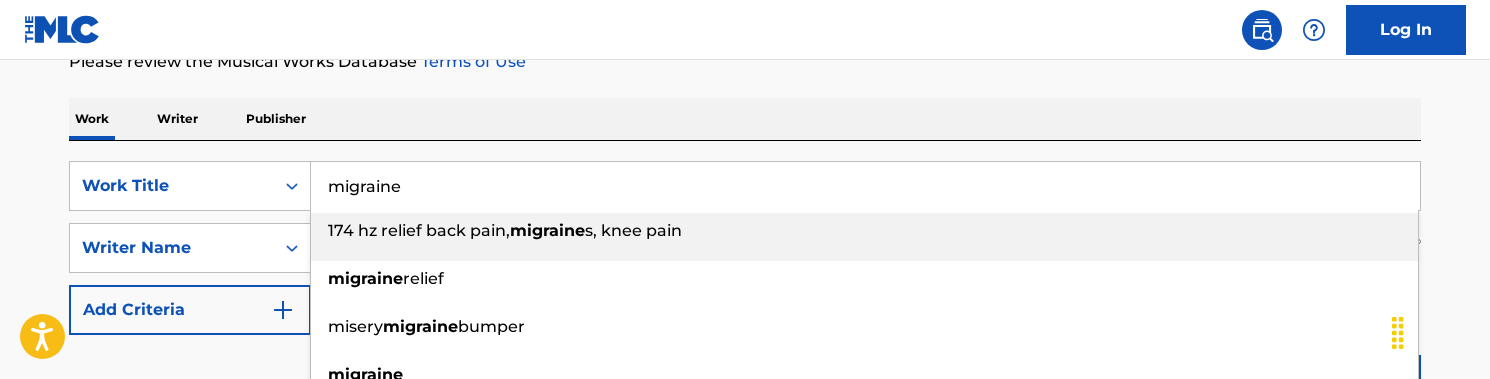 click on "Work Writer Publisher" at bounding box center (745, 119) 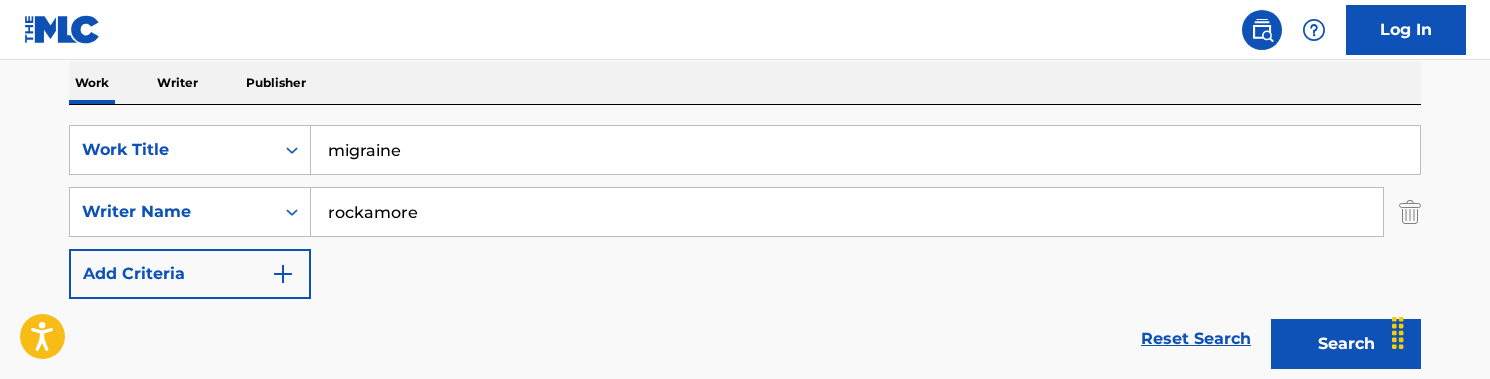 click on "Search" at bounding box center (1346, 344) 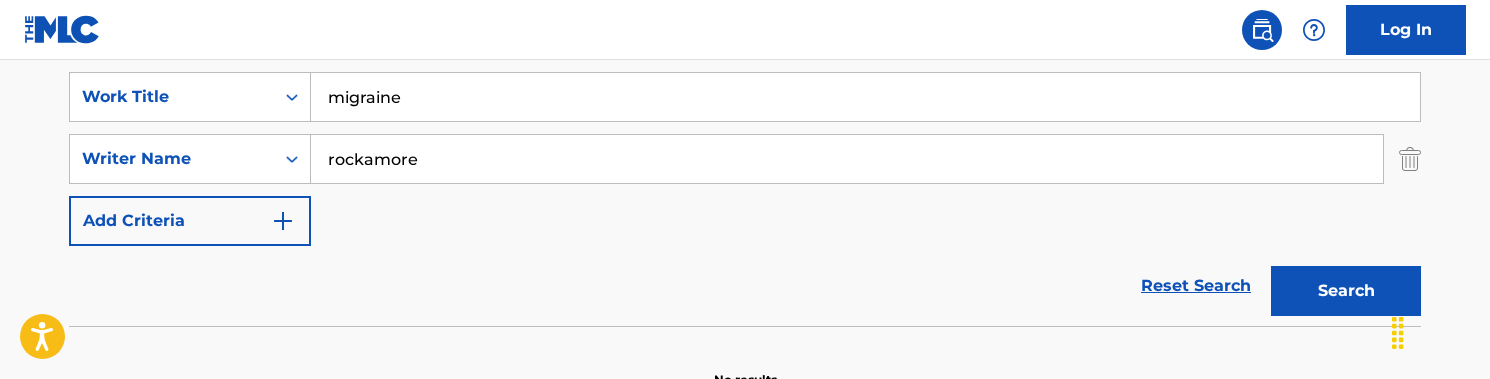 scroll, scrollTop: 363, scrollLeft: 0, axis: vertical 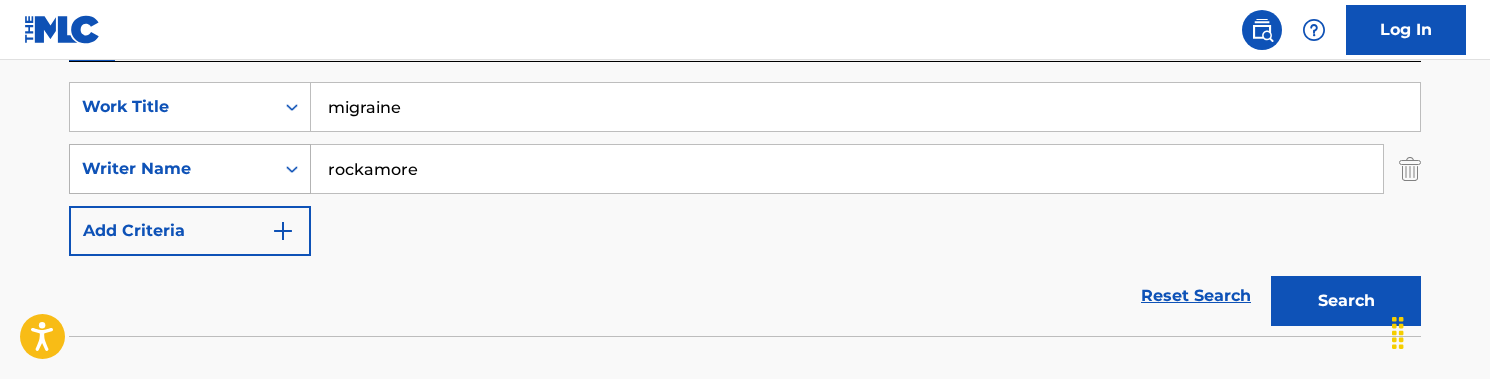 drag, startPoint x: 493, startPoint y: 174, endPoint x: 261, endPoint y: 172, distance: 232.00862 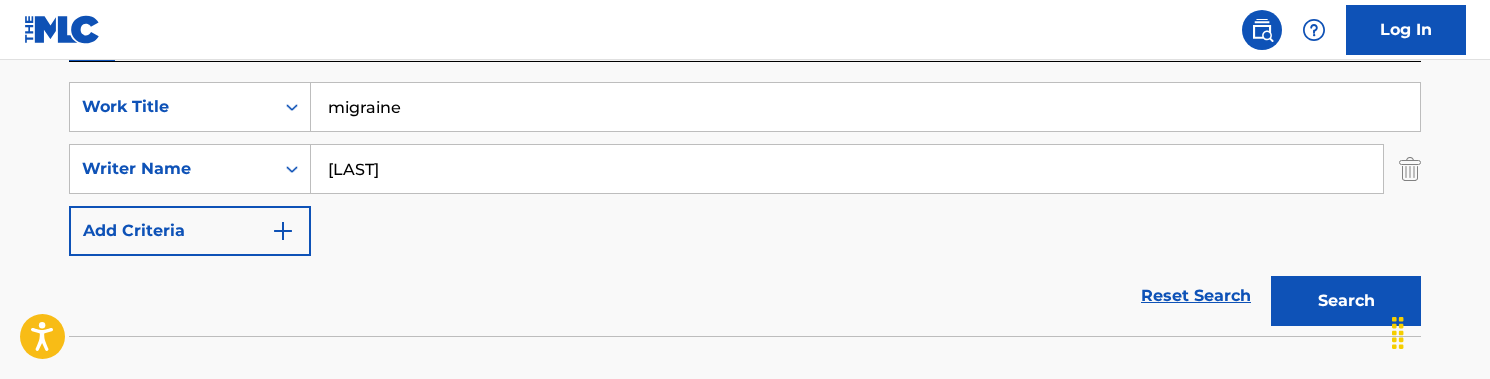 drag, startPoint x: 307, startPoint y: 248, endPoint x: 424, endPoint y: 242, distance: 117.15375 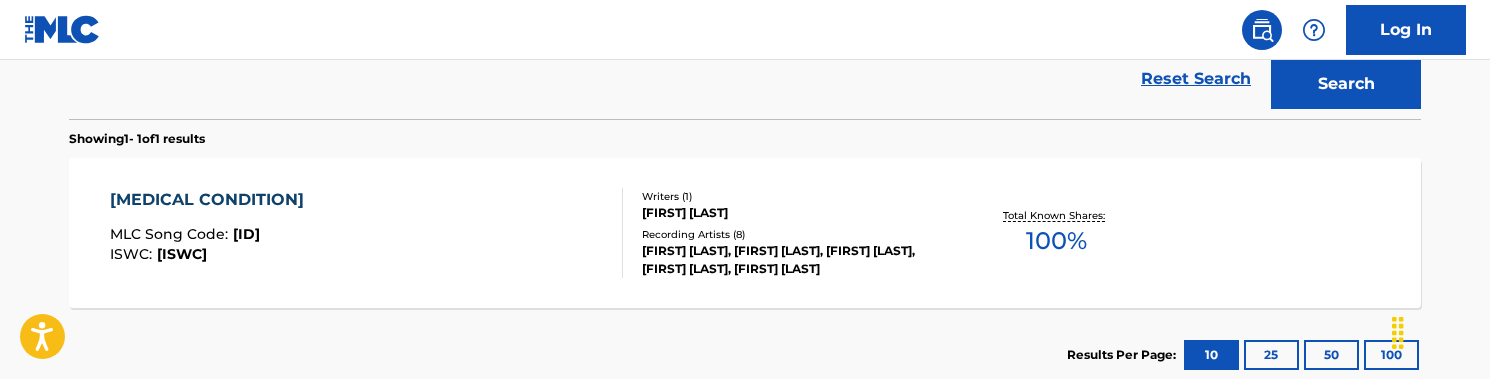 scroll, scrollTop: 592, scrollLeft: 0, axis: vertical 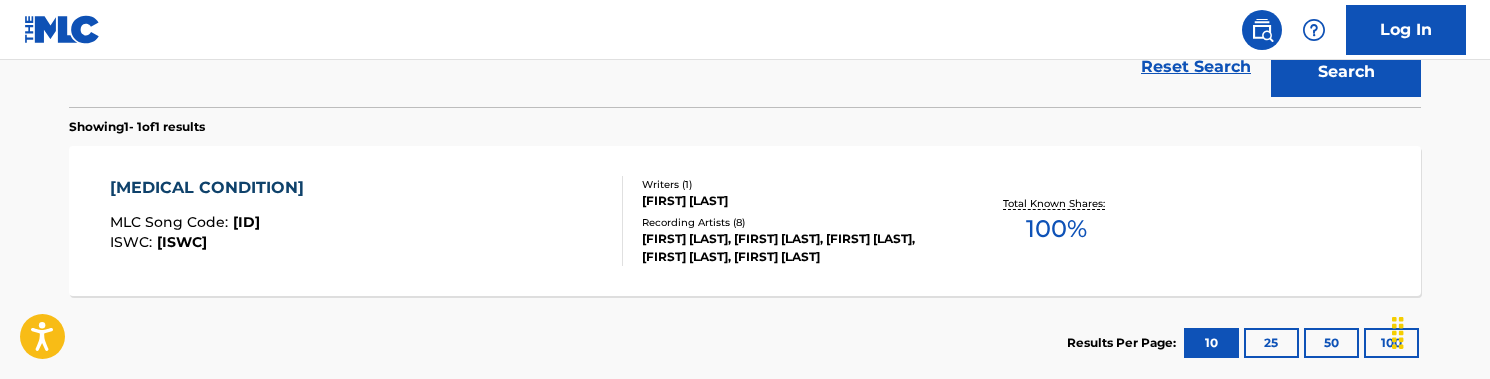 click on "MLC Song Code : [CODE] ISWC : [ISWC]" at bounding box center [367, 221] 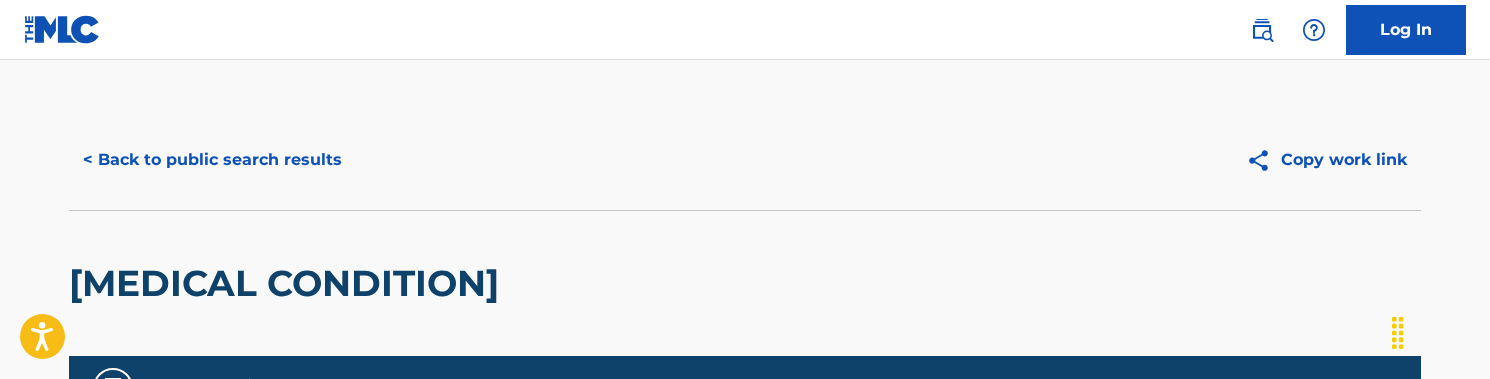 scroll, scrollTop: 0, scrollLeft: 0, axis: both 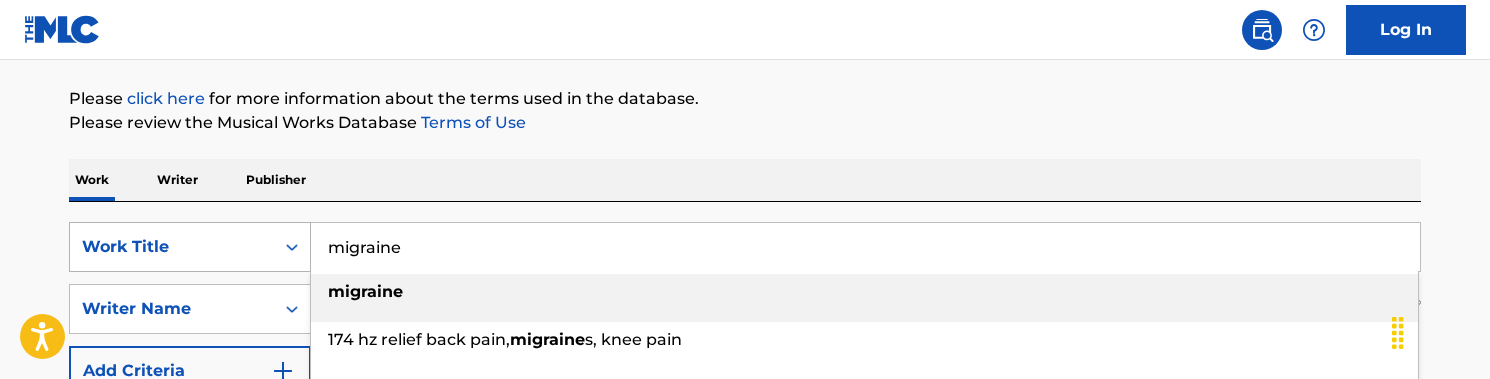 drag, startPoint x: 474, startPoint y: 251, endPoint x: 264, endPoint y: 245, distance: 210.0857 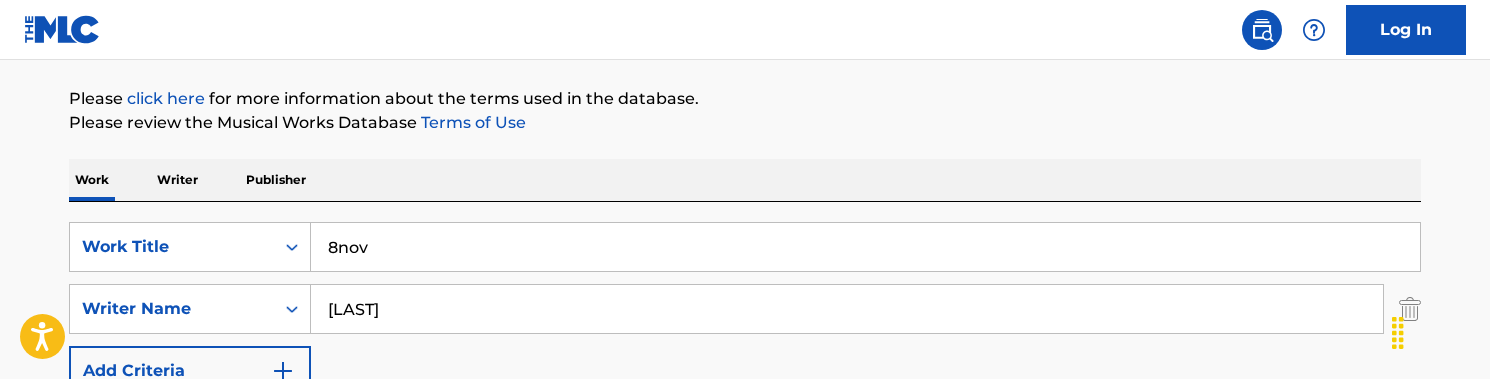 click on "Please   click here   for more information about the terms used in the database." at bounding box center (745, 99) 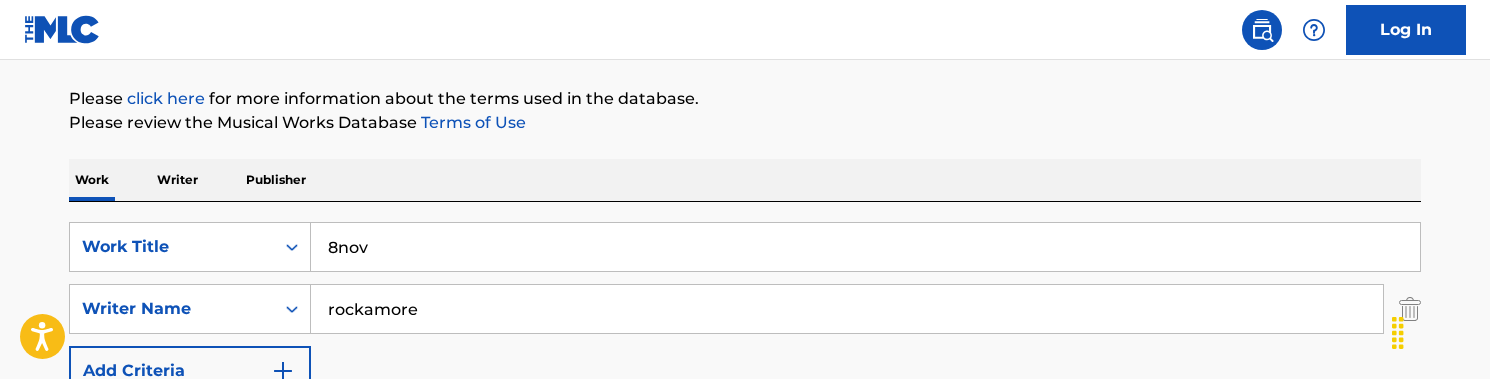 click on "Search" at bounding box center [1346, 441] 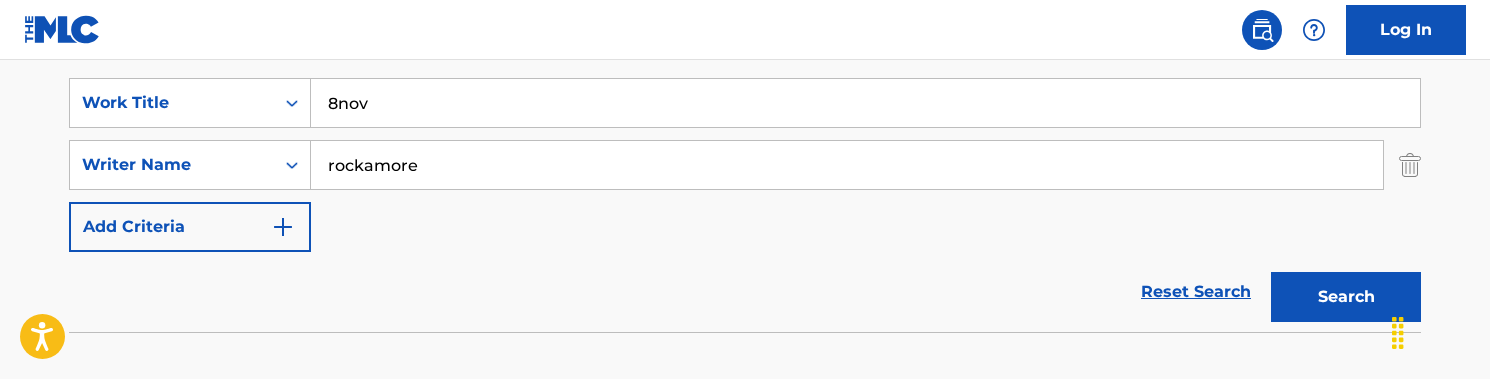 scroll, scrollTop: 361, scrollLeft: 0, axis: vertical 